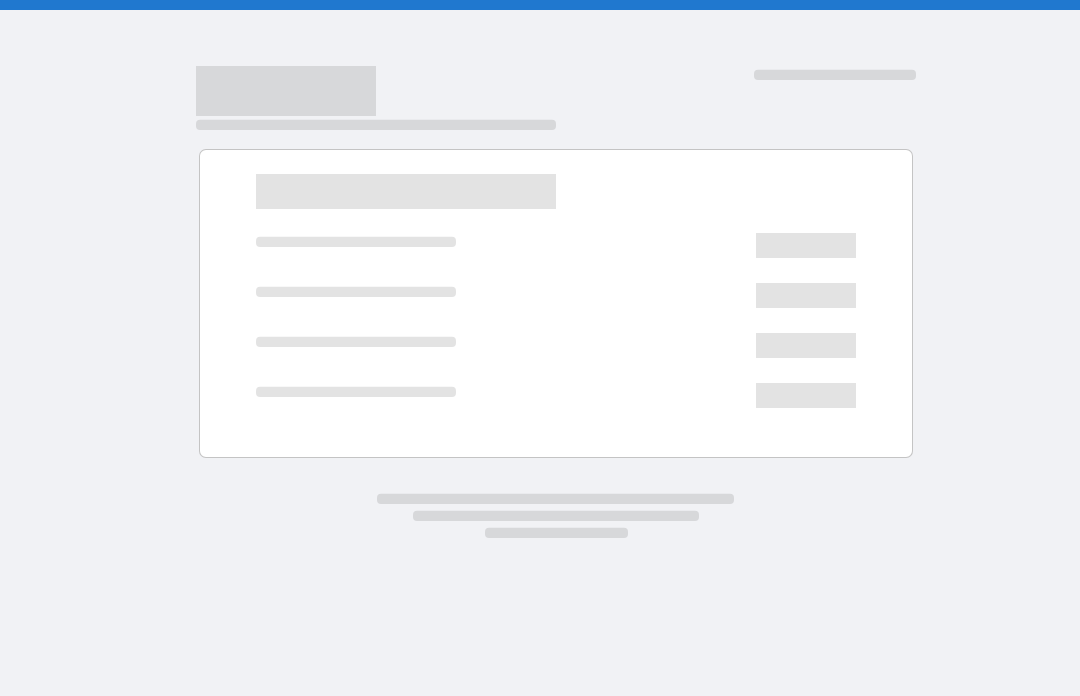 scroll, scrollTop: 0, scrollLeft: 0, axis: both 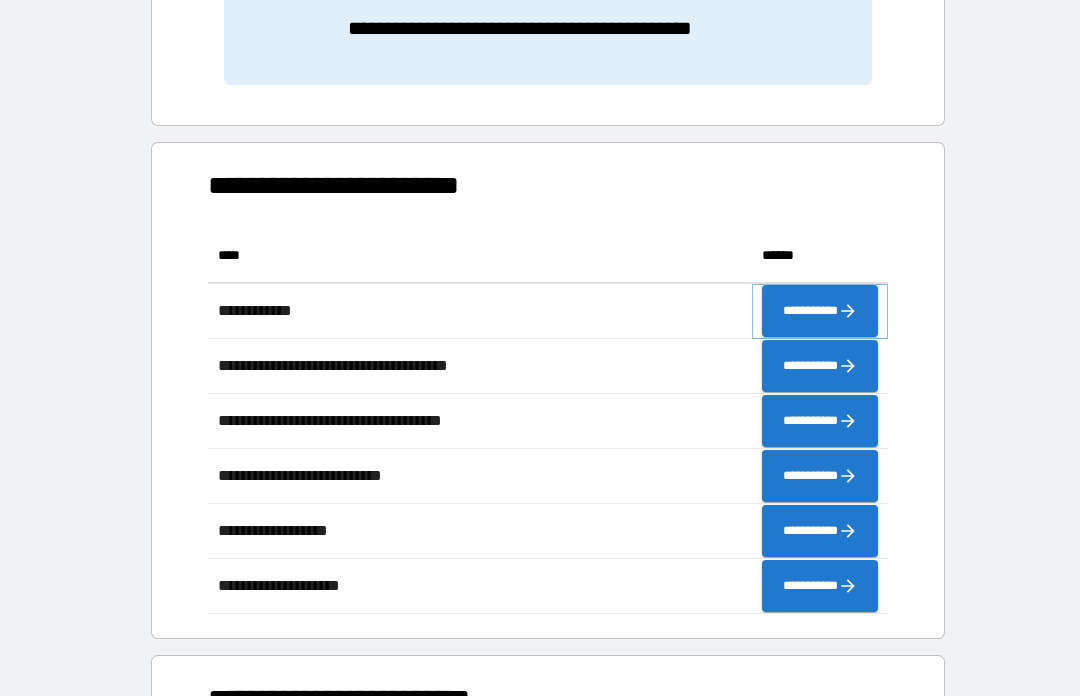 click on "**********" at bounding box center [820, 311] 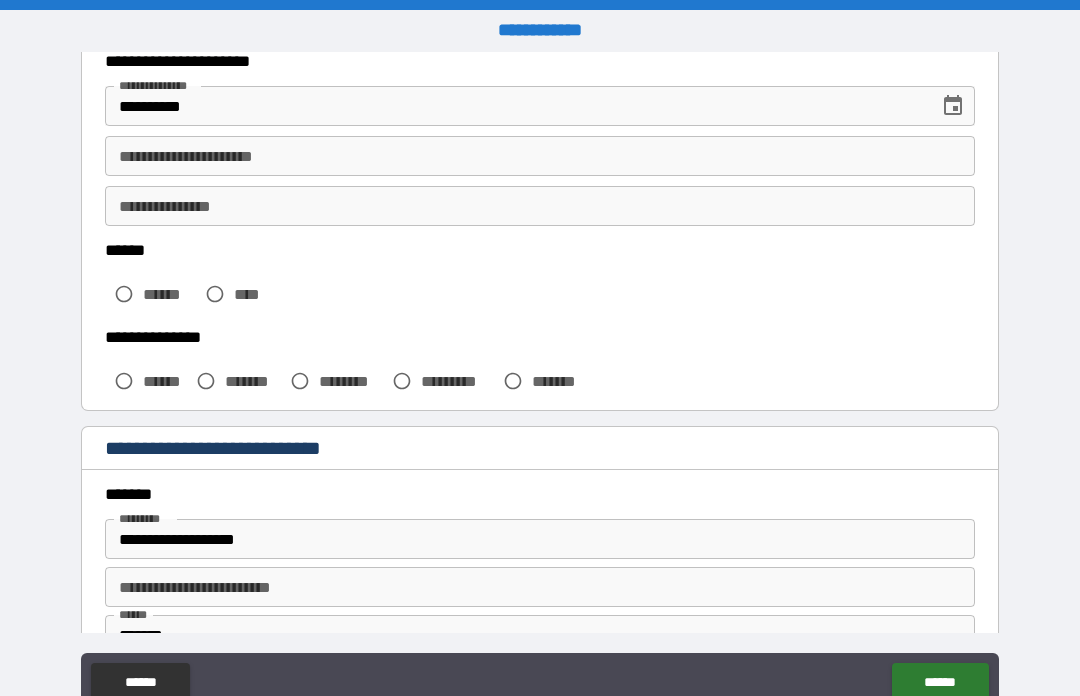 scroll, scrollTop: 359, scrollLeft: 0, axis: vertical 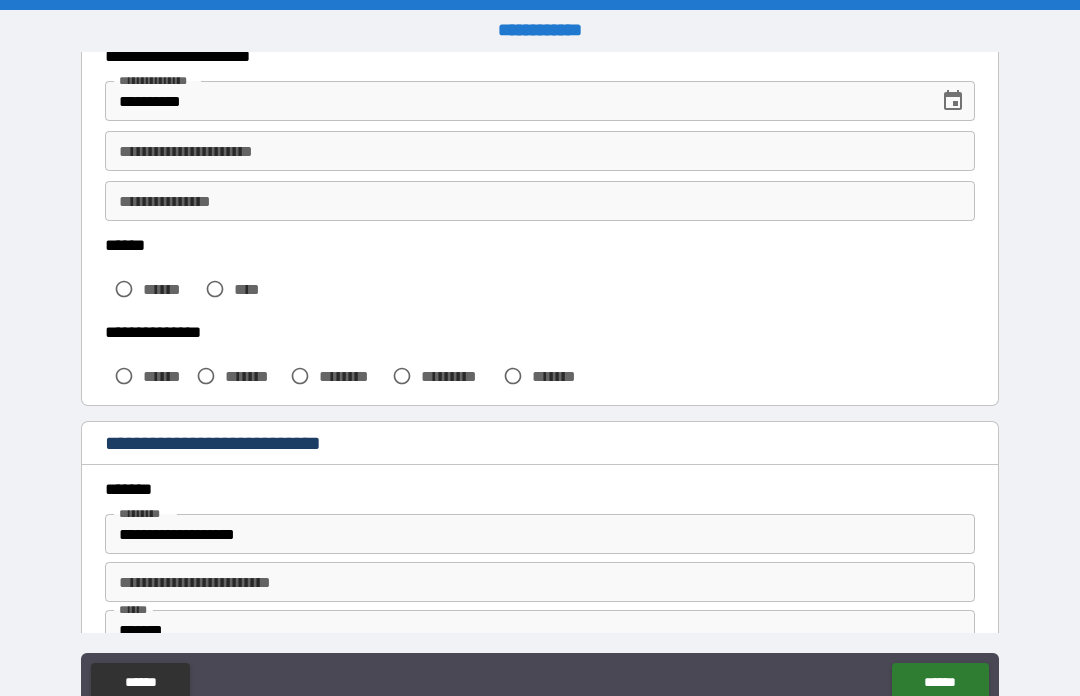 click on "****" at bounding box center [233, 289] 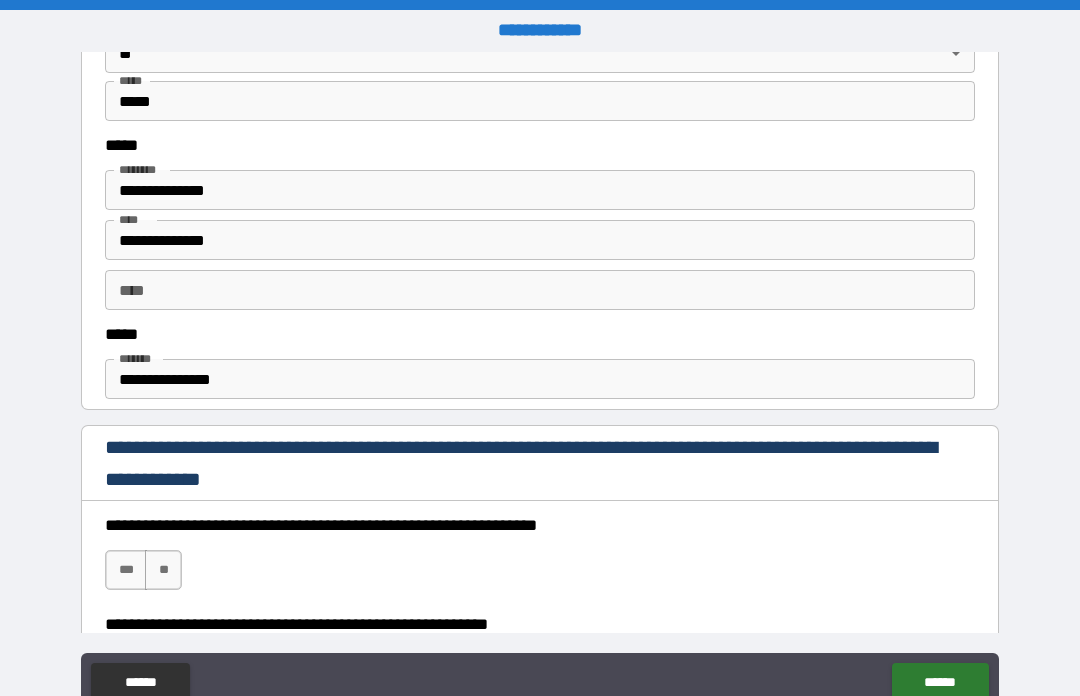 scroll, scrollTop: 981, scrollLeft: 0, axis: vertical 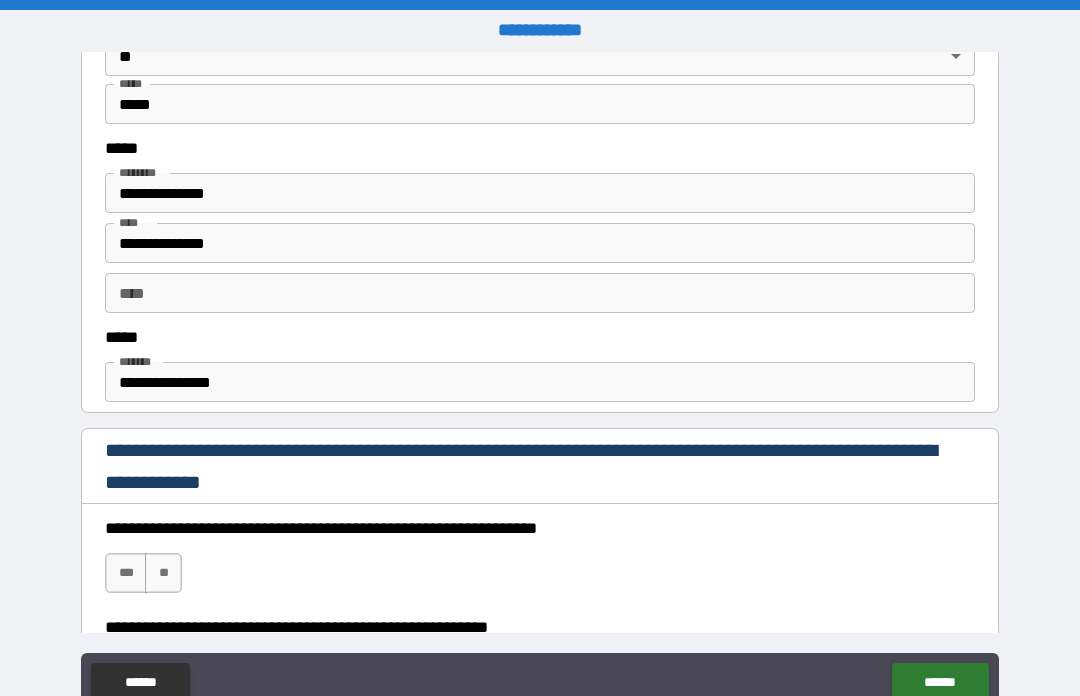 click on "**********" at bounding box center (540, 382) 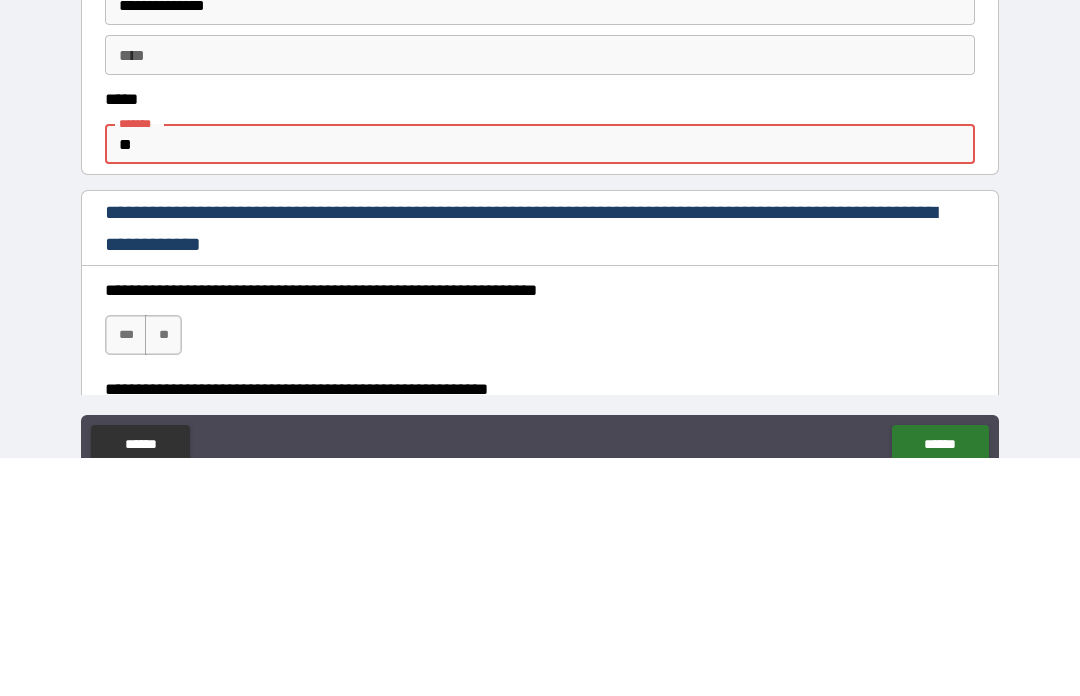 type on "*" 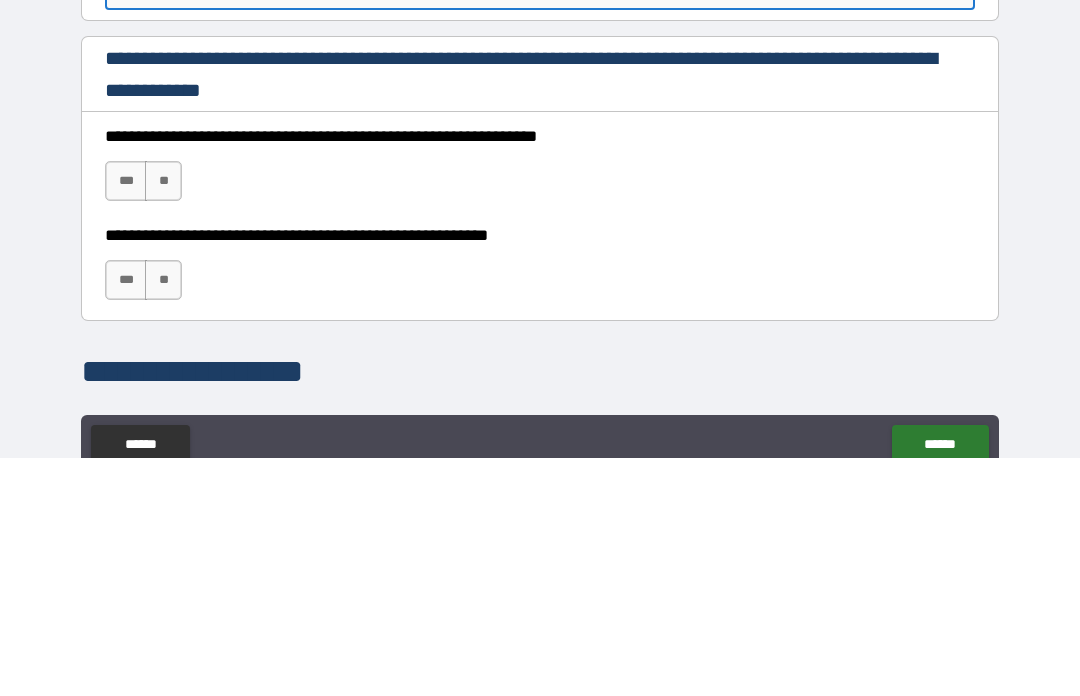 scroll, scrollTop: 1132, scrollLeft: 0, axis: vertical 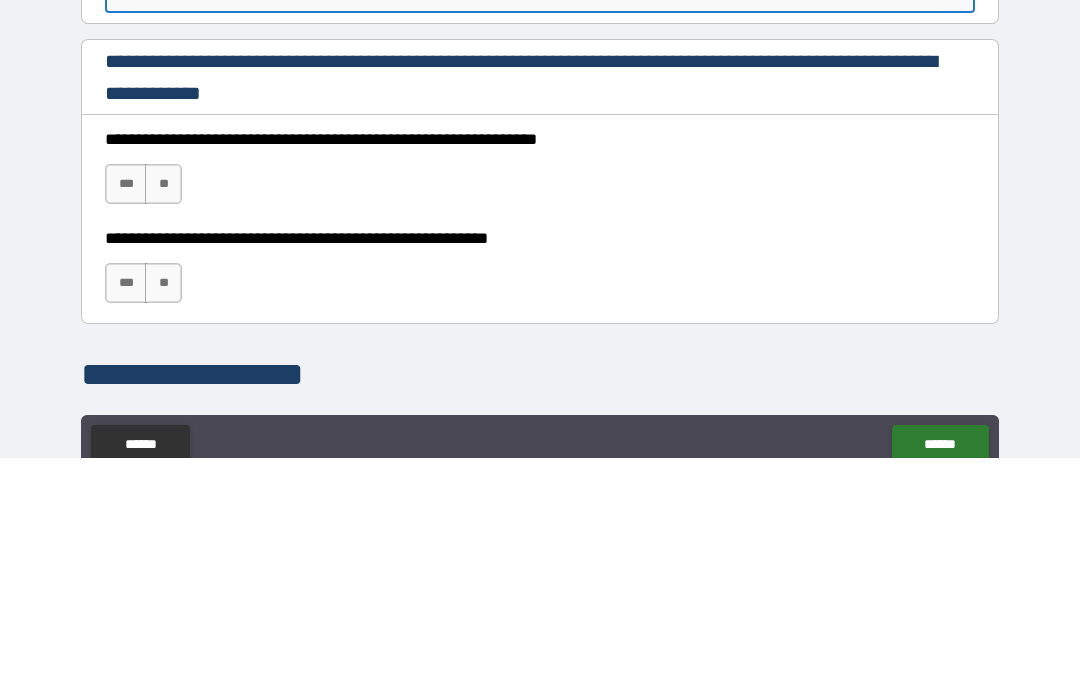 type on "**********" 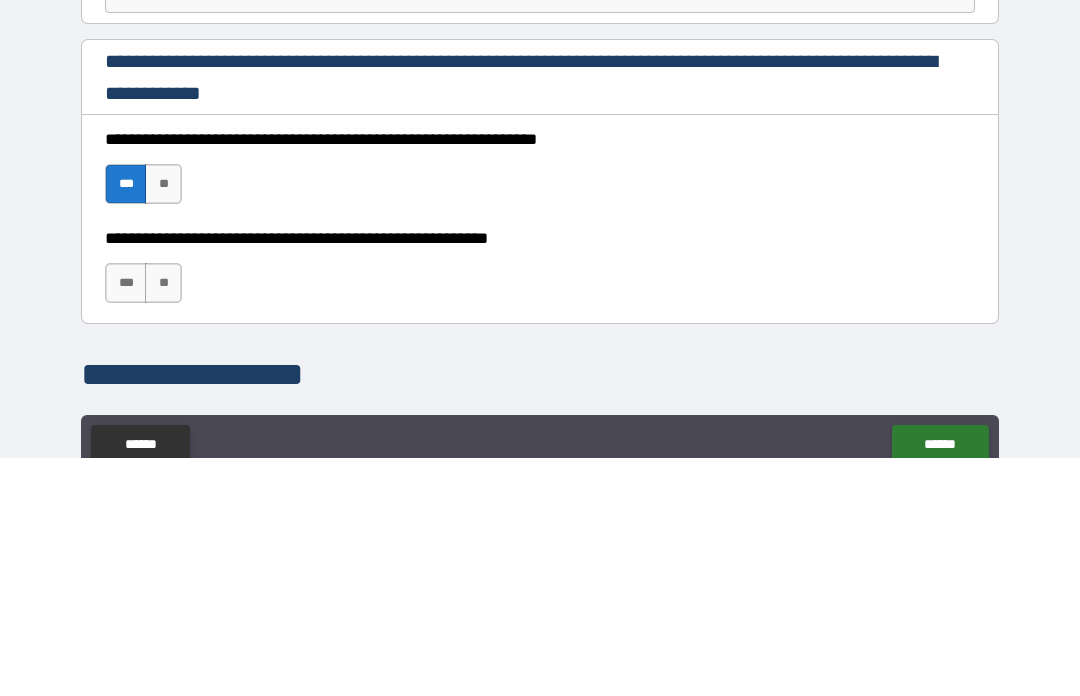 scroll, scrollTop: 69, scrollLeft: 0, axis: vertical 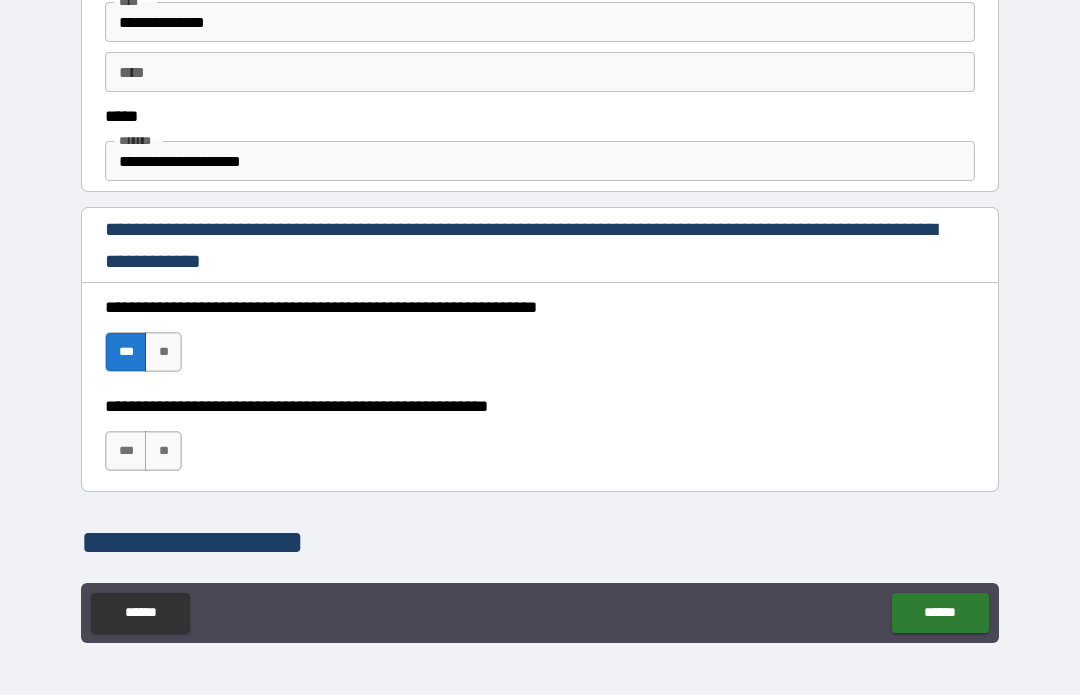 click on "***" at bounding box center (126, 452) 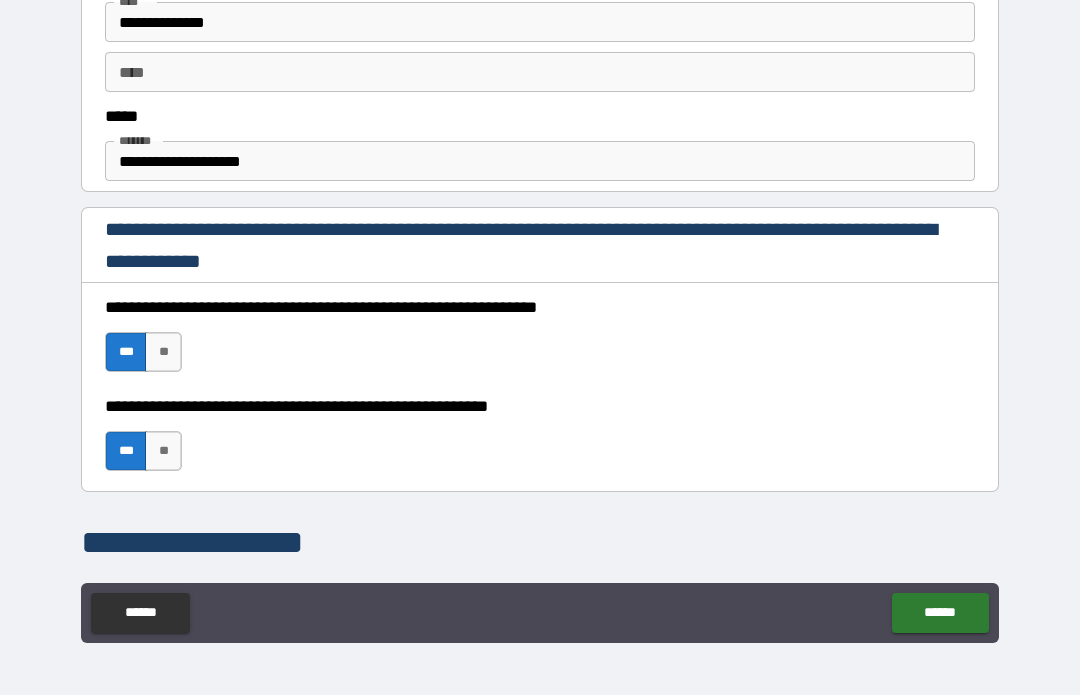 click on "******" at bounding box center (940, 614) 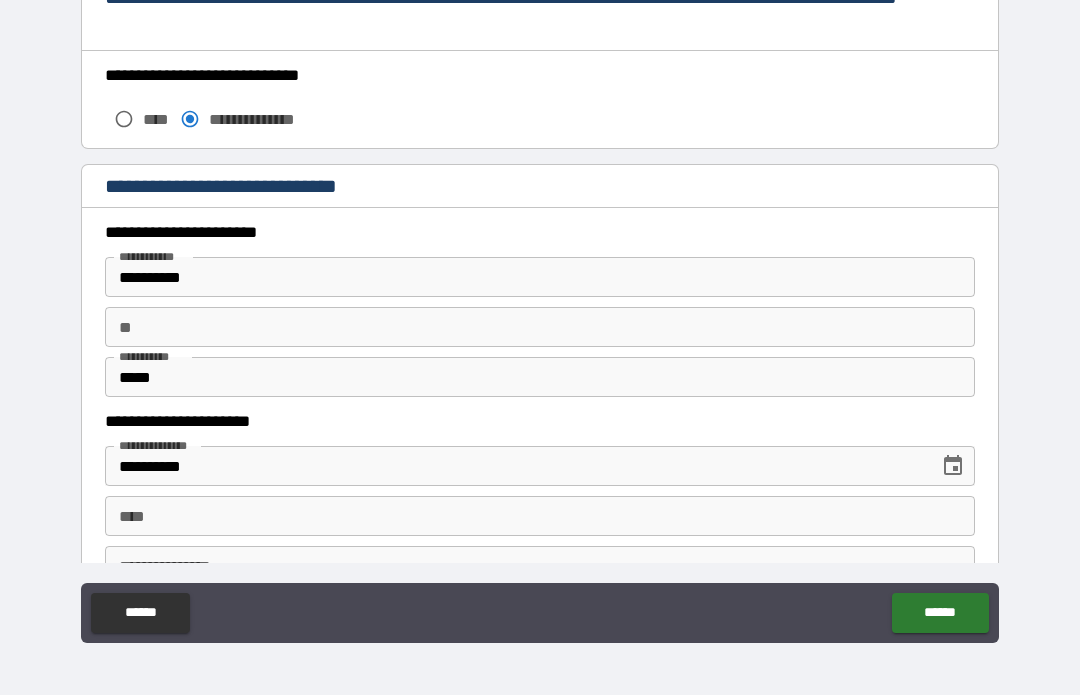 scroll, scrollTop: 1735, scrollLeft: 0, axis: vertical 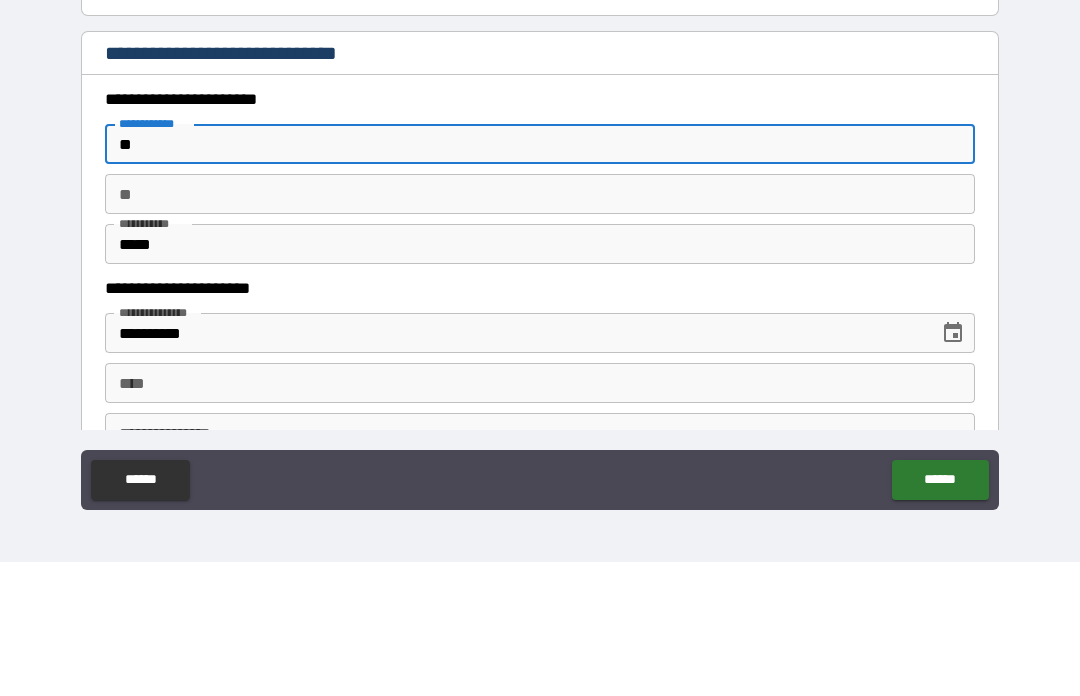 type on "*" 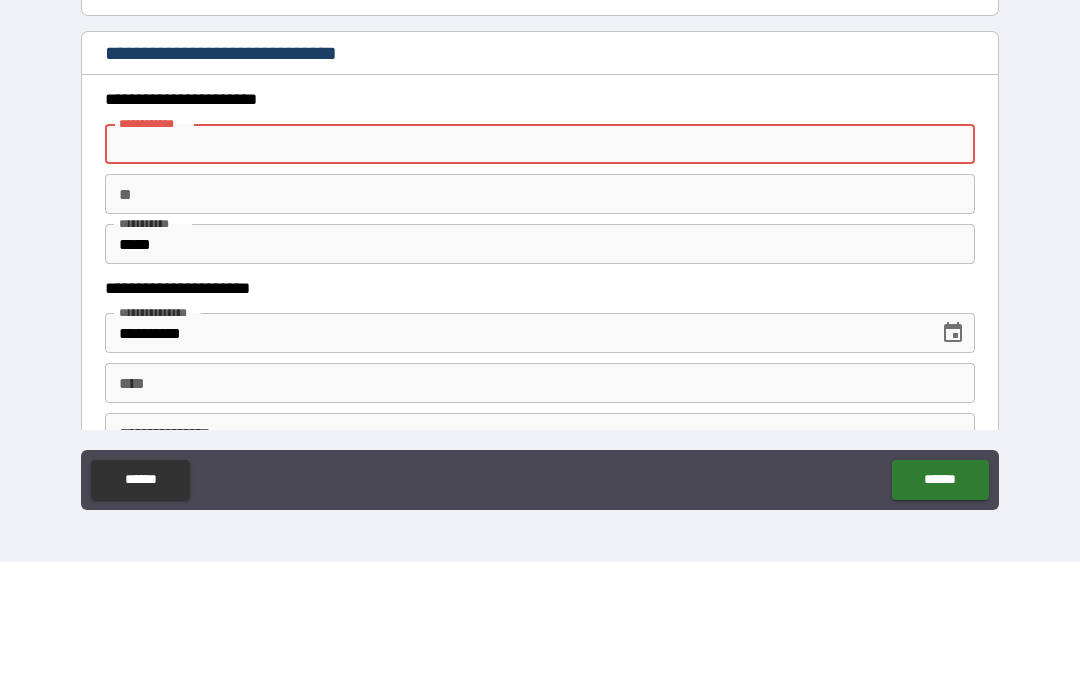 type on "*" 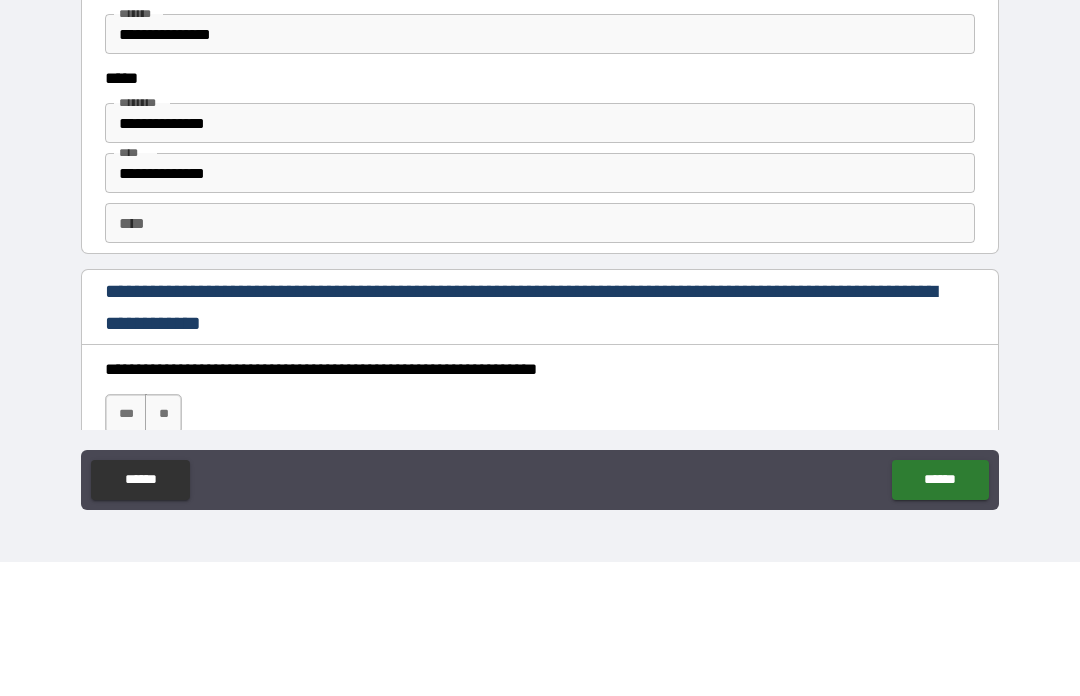 scroll, scrollTop: 2580, scrollLeft: 0, axis: vertical 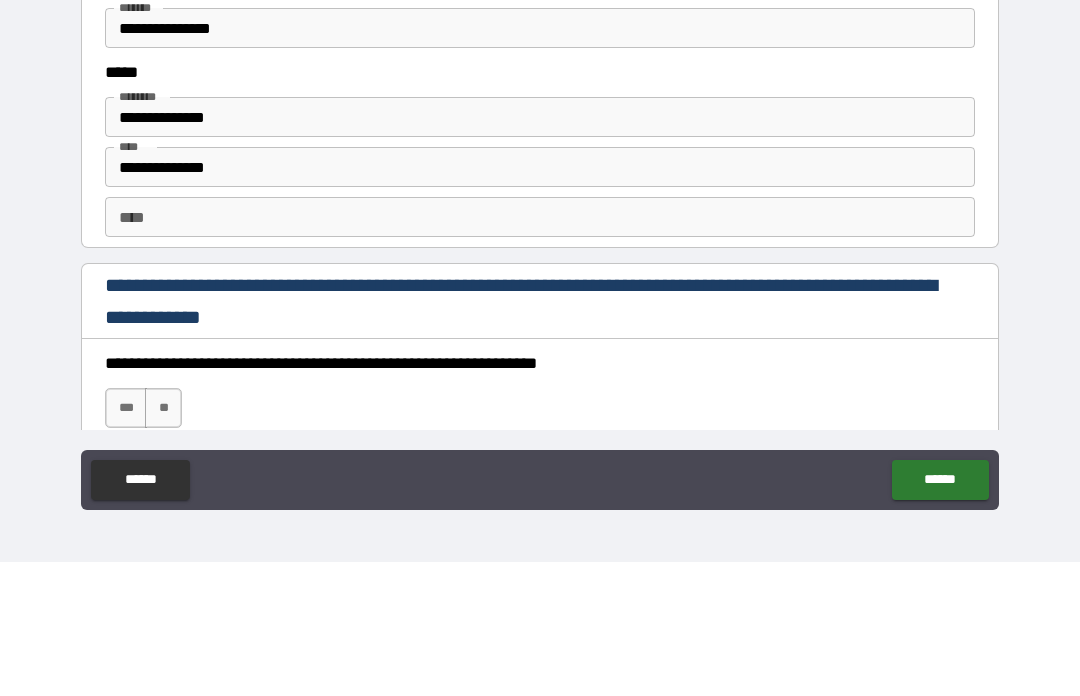 type on "*********" 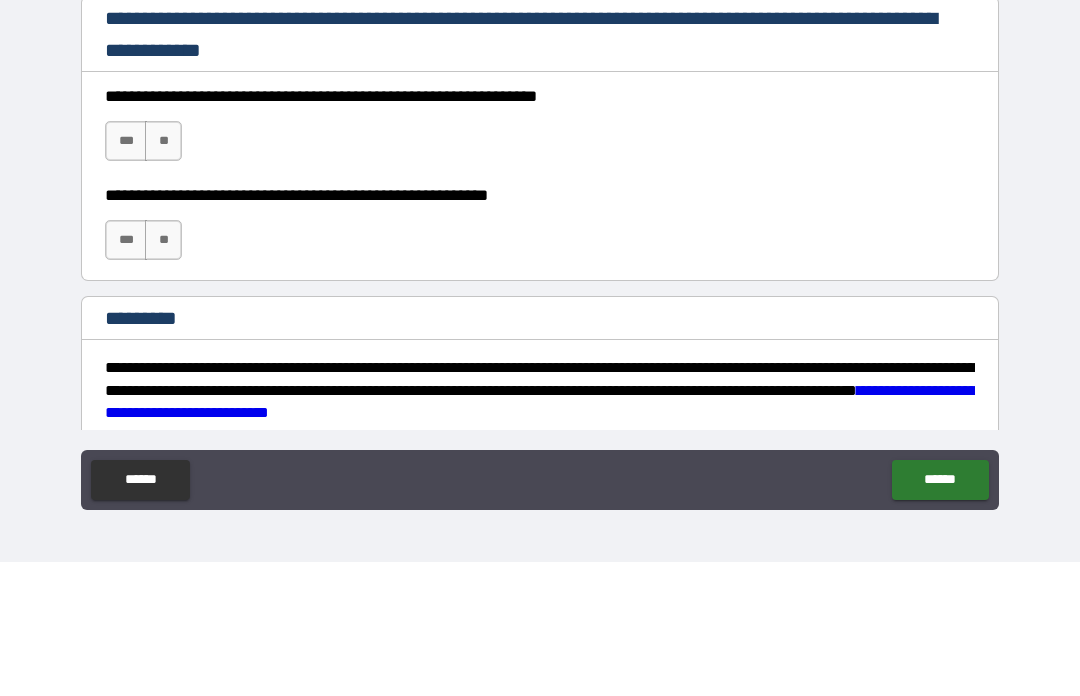 scroll, scrollTop: 2859, scrollLeft: 0, axis: vertical 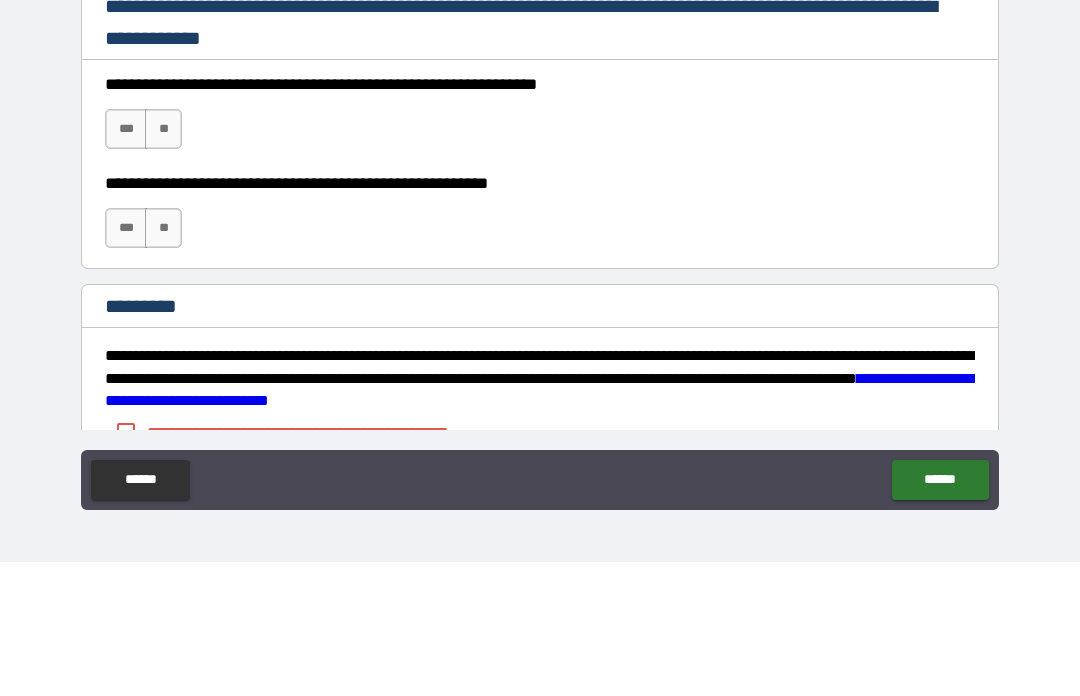 type on "**********" 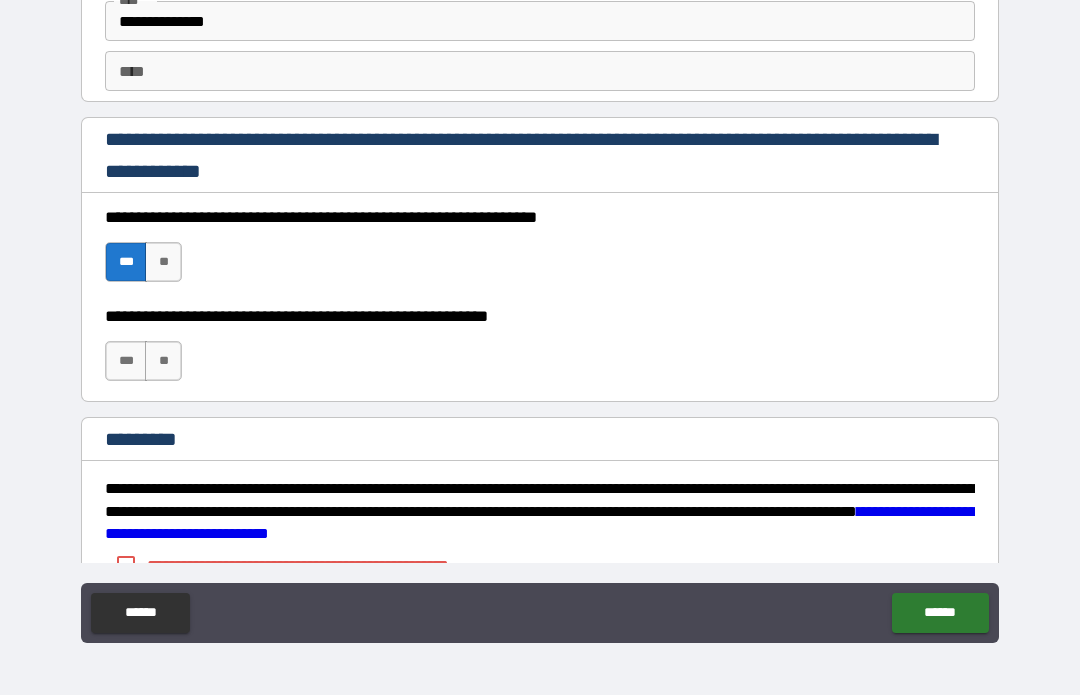 click on "***" at bounding box center (126, 362) 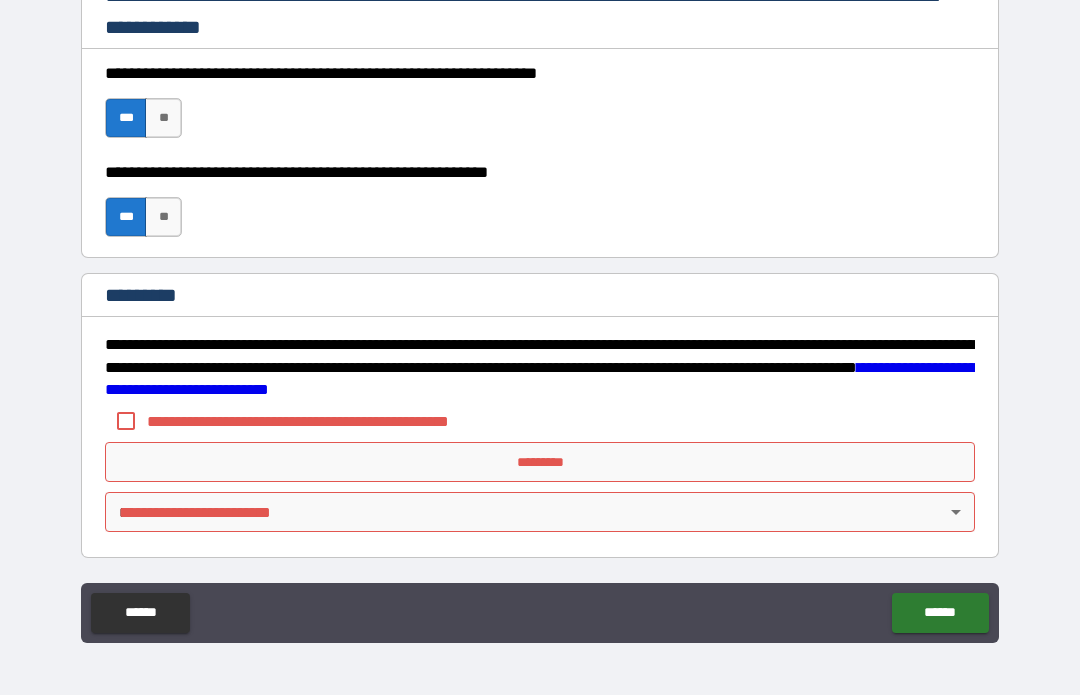 scroll, scrollTop: 3003, scrollLeft: 0, axis: vertical 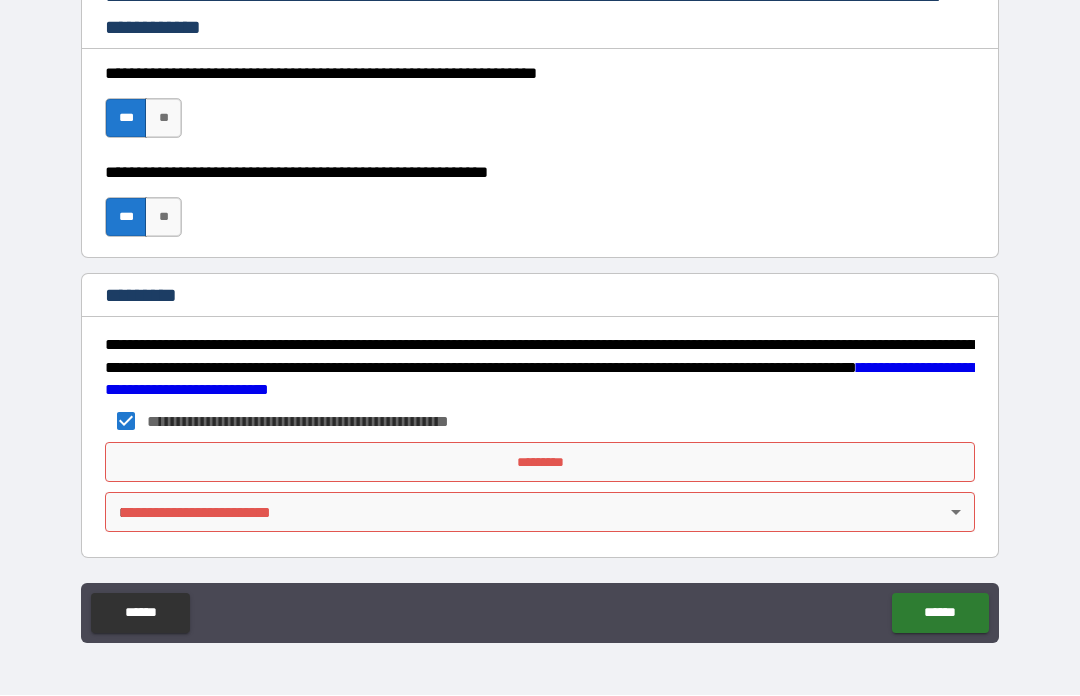 click on "*********" at bounding box center [540, 463] 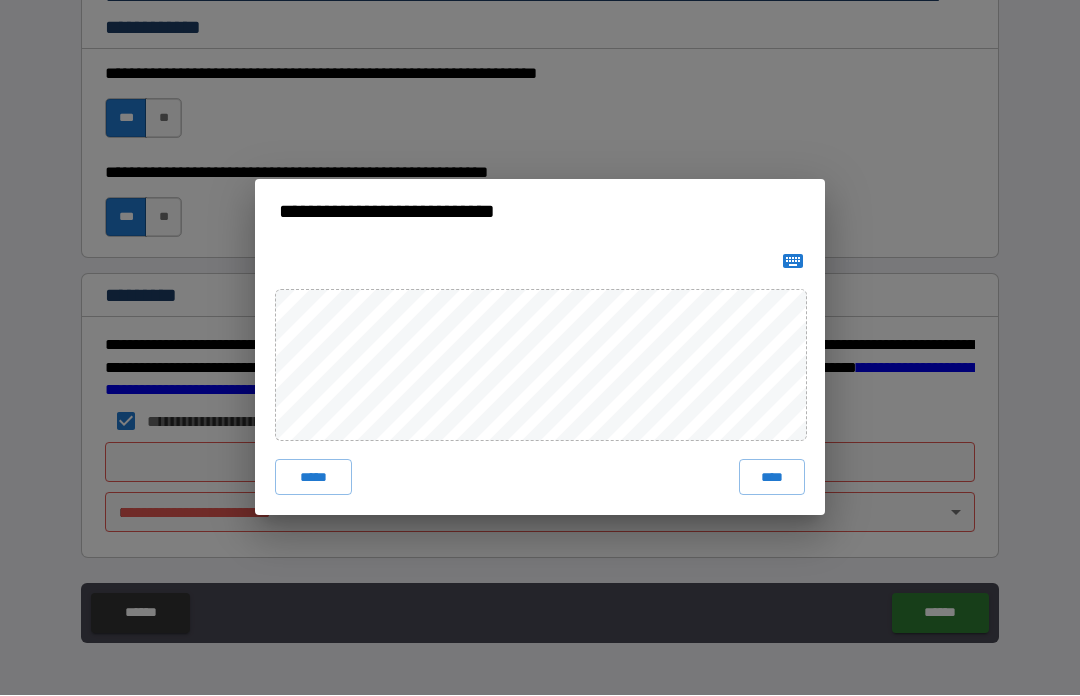 click on "****" at bounding box center (772, 478) 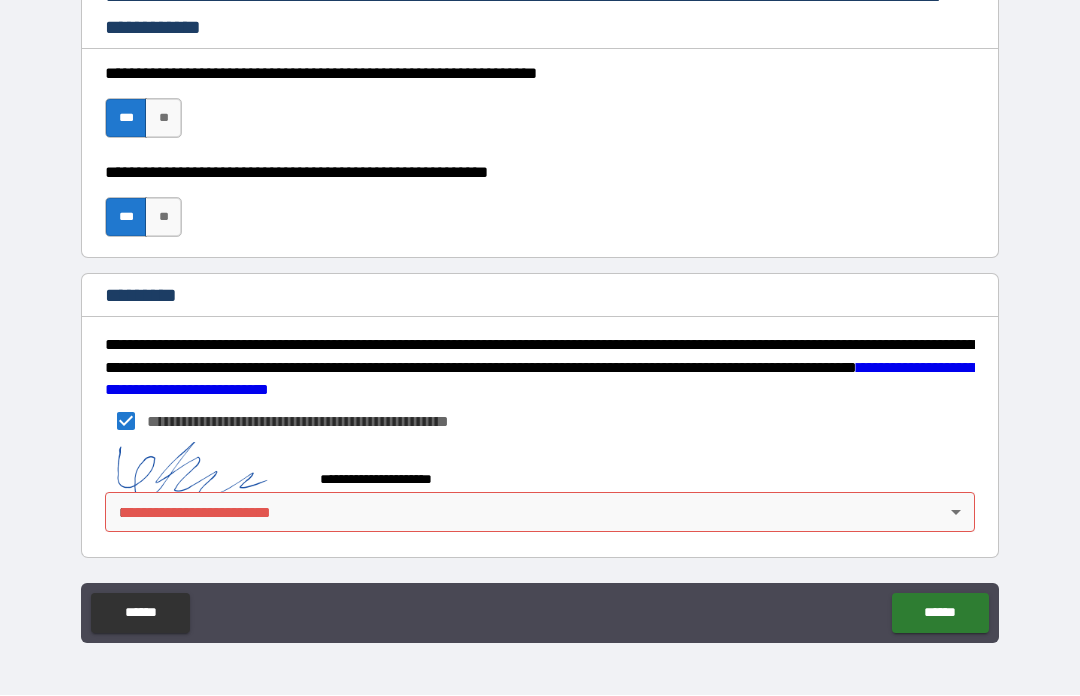 scroll, scrollTop: 2993, scrollLeft: 0, axis: vertical 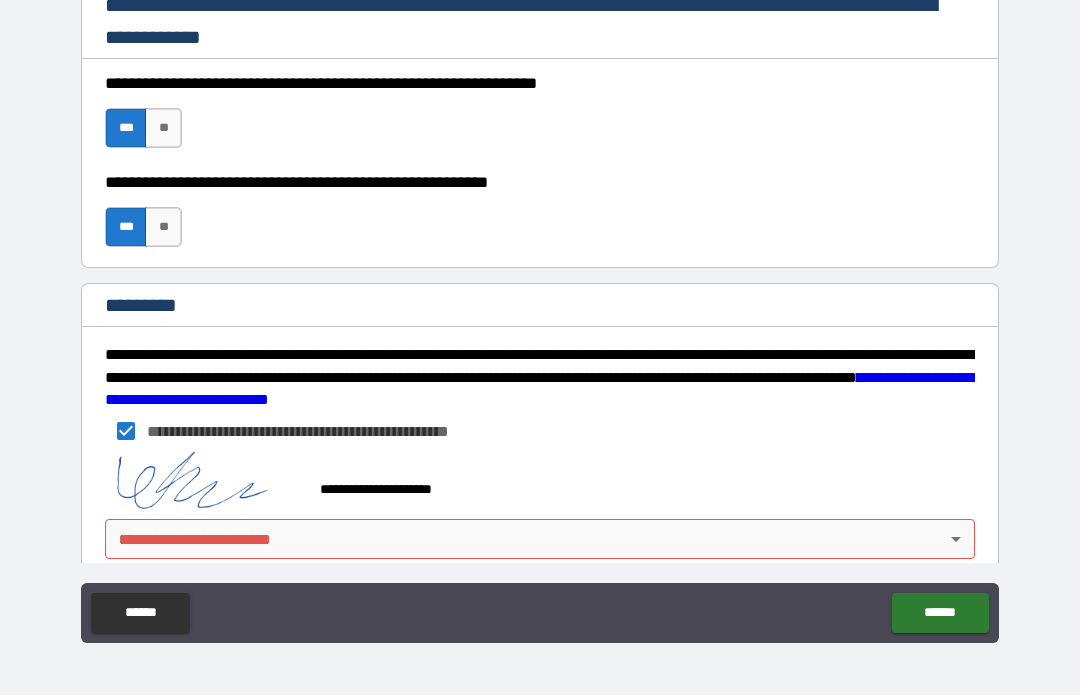 click on "**********" at bounding box center (540, 313) 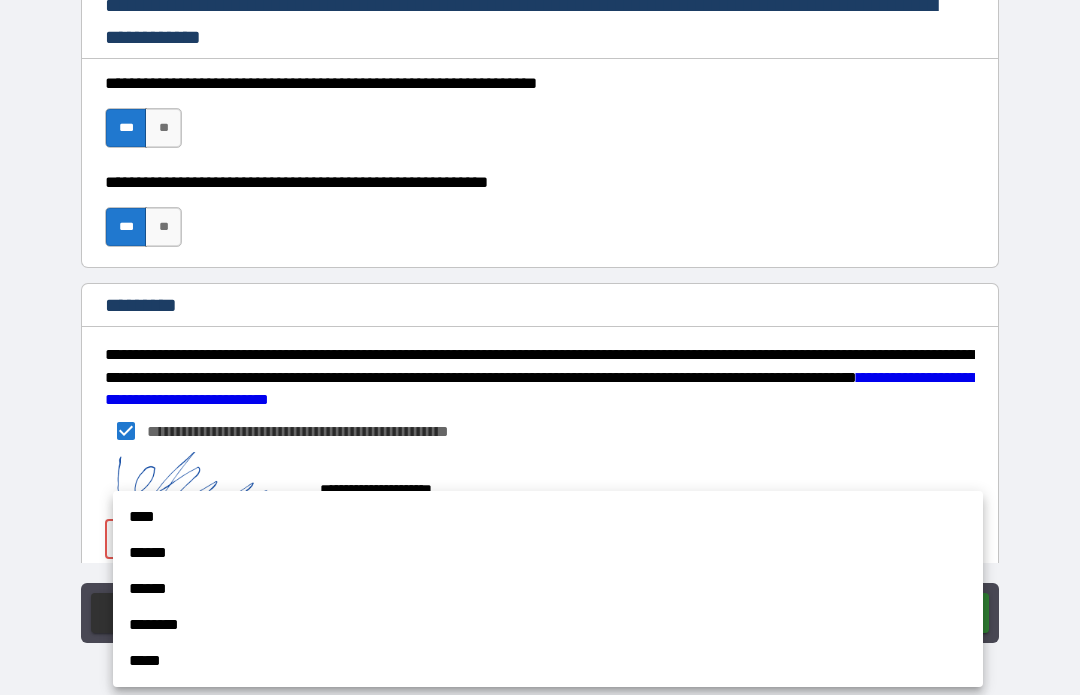 click on "******" at bounding box center [548, 554] 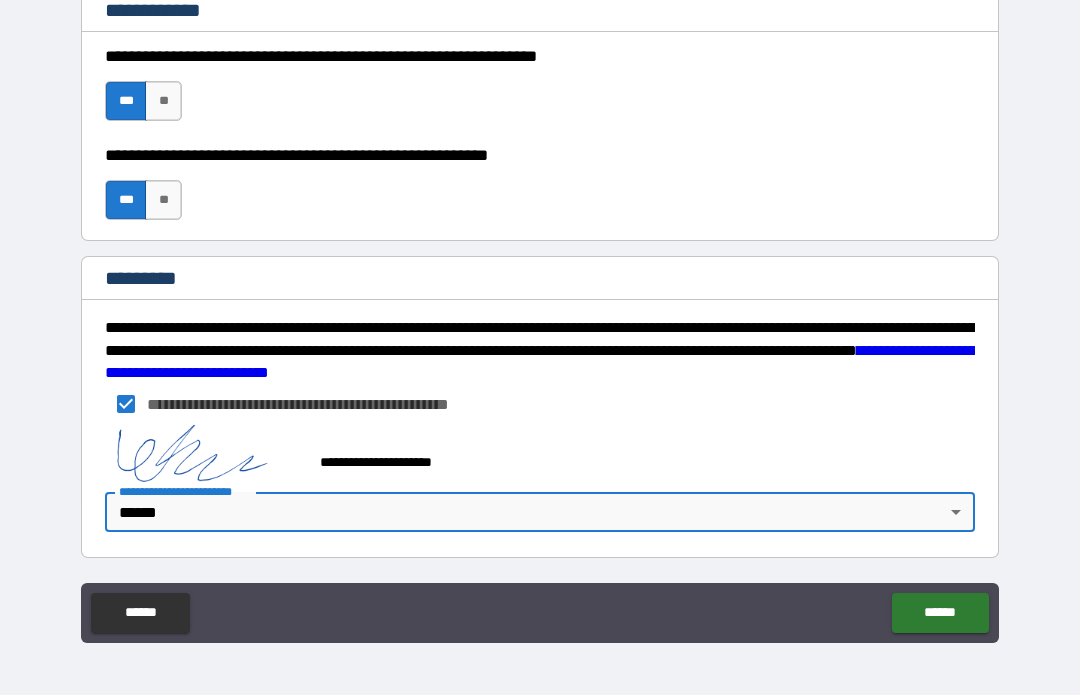 scroll, scrollTop: 3020, scrollLeft: 0, axis: vertical 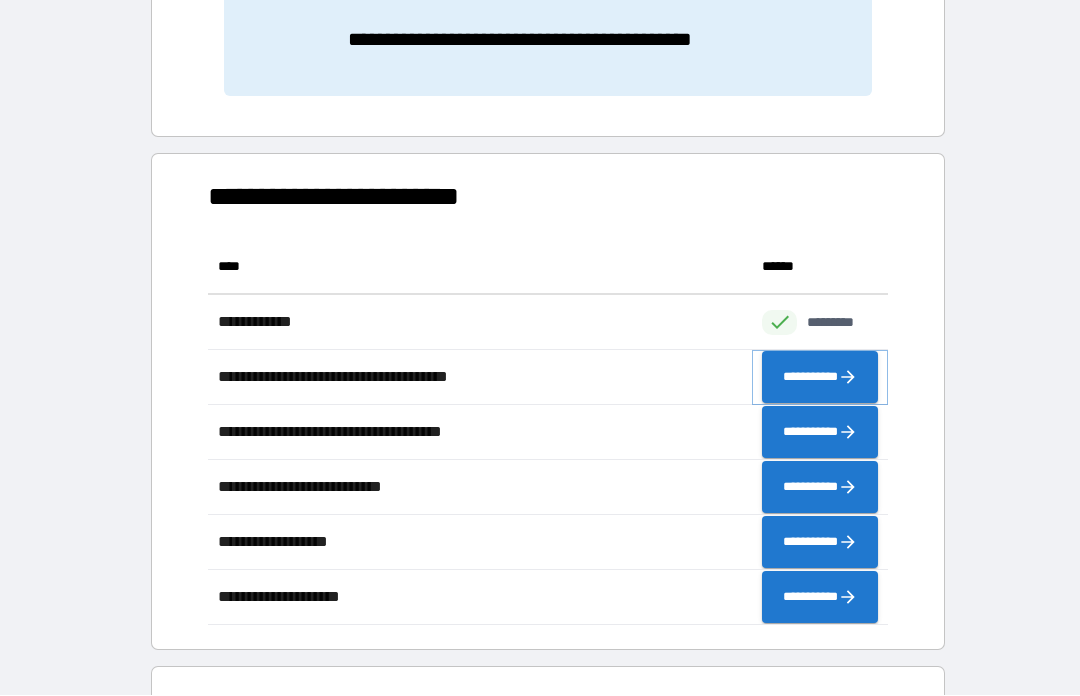 click on "**********" at bounding box center (820, 378) 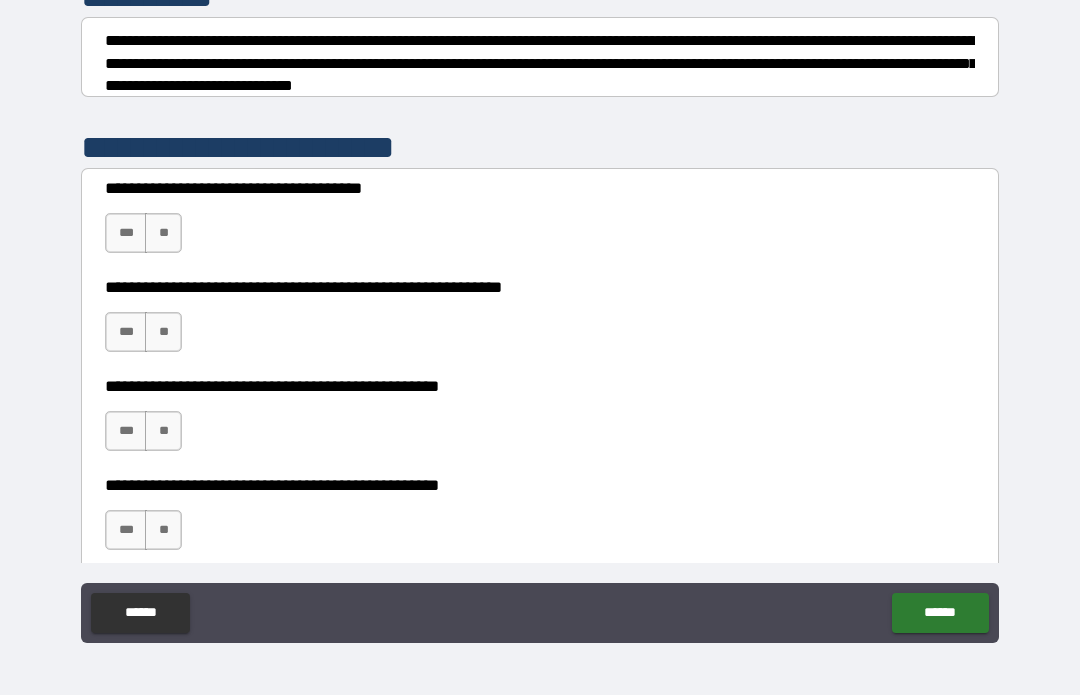 scroll, scrollTop: 281, scrollLeft: 0, axis: vertical 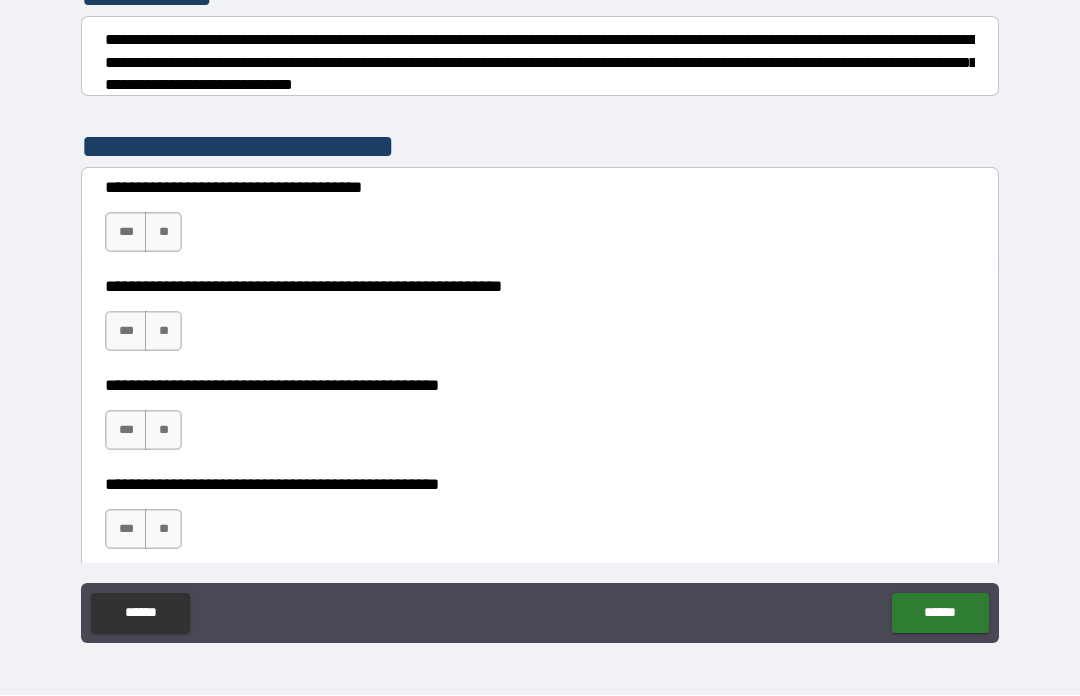 click on "**" at bounding box center (163, 233) 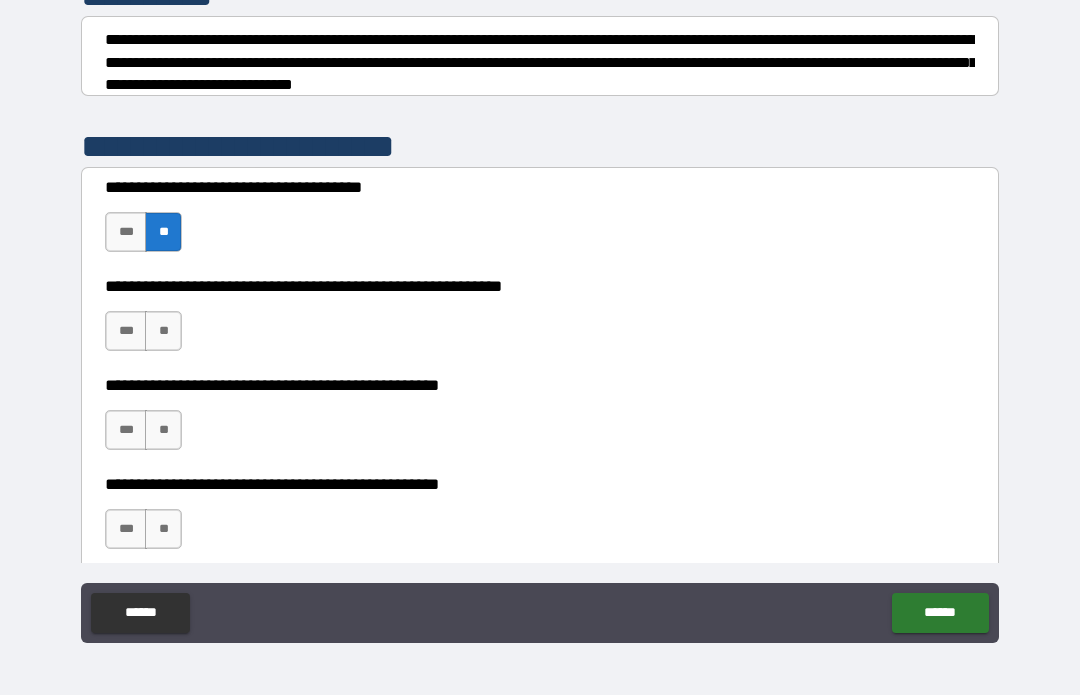 click on "**" at bounding box center [163, 332] 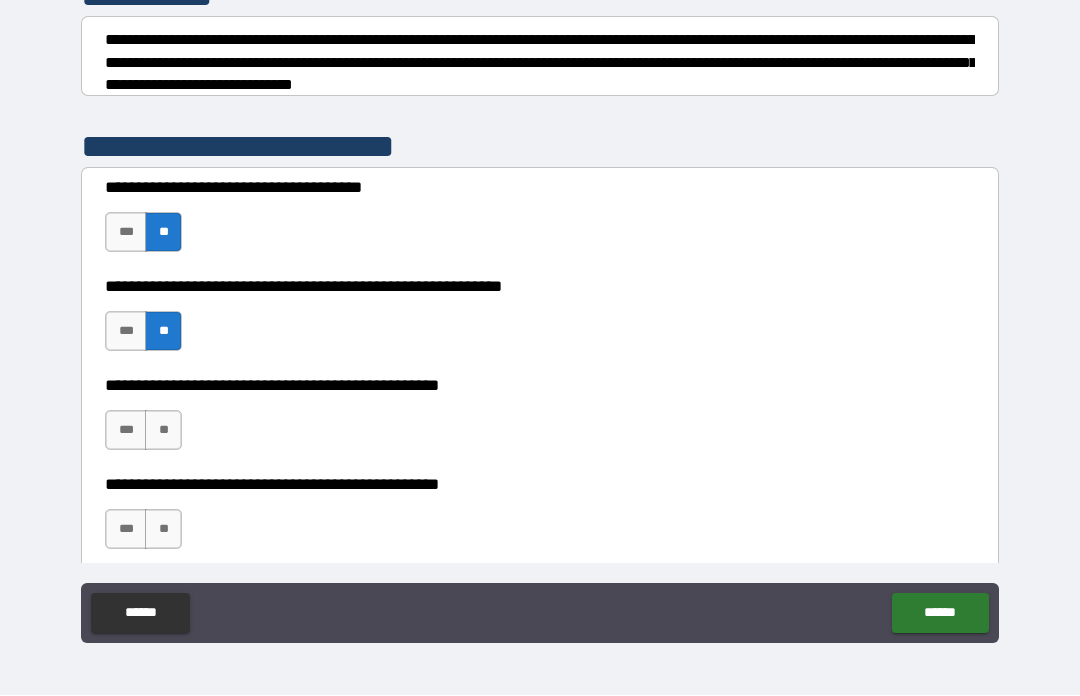 click on "**" at bounding box center (163, 431) 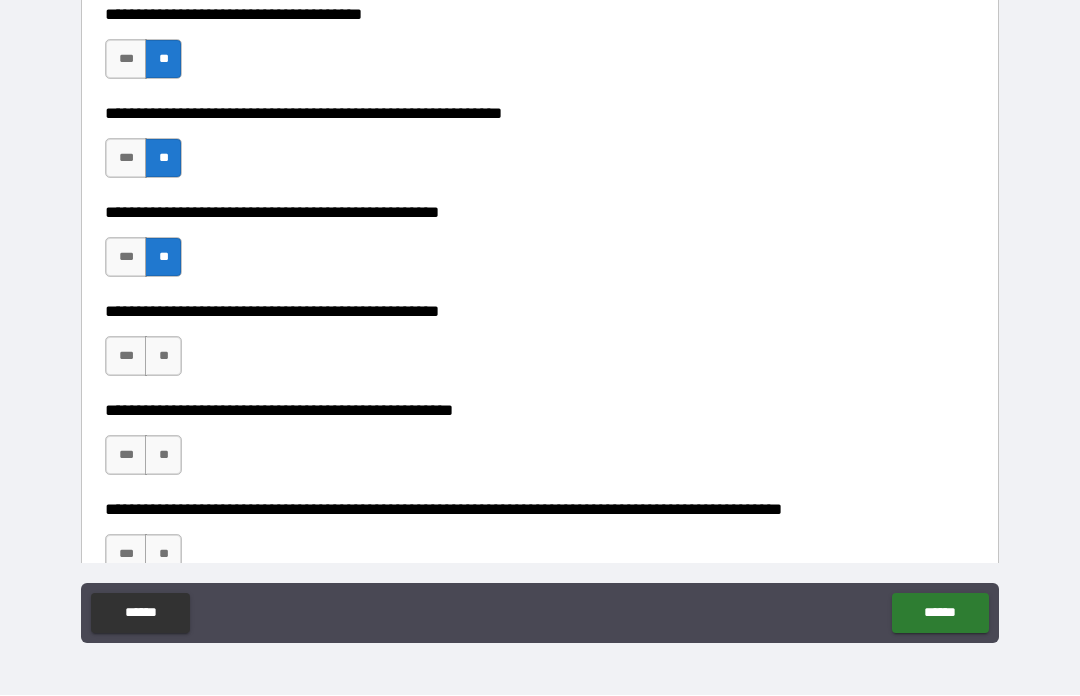scroll, scrollTop: 453, scrollLeft: 0, axis: vertical 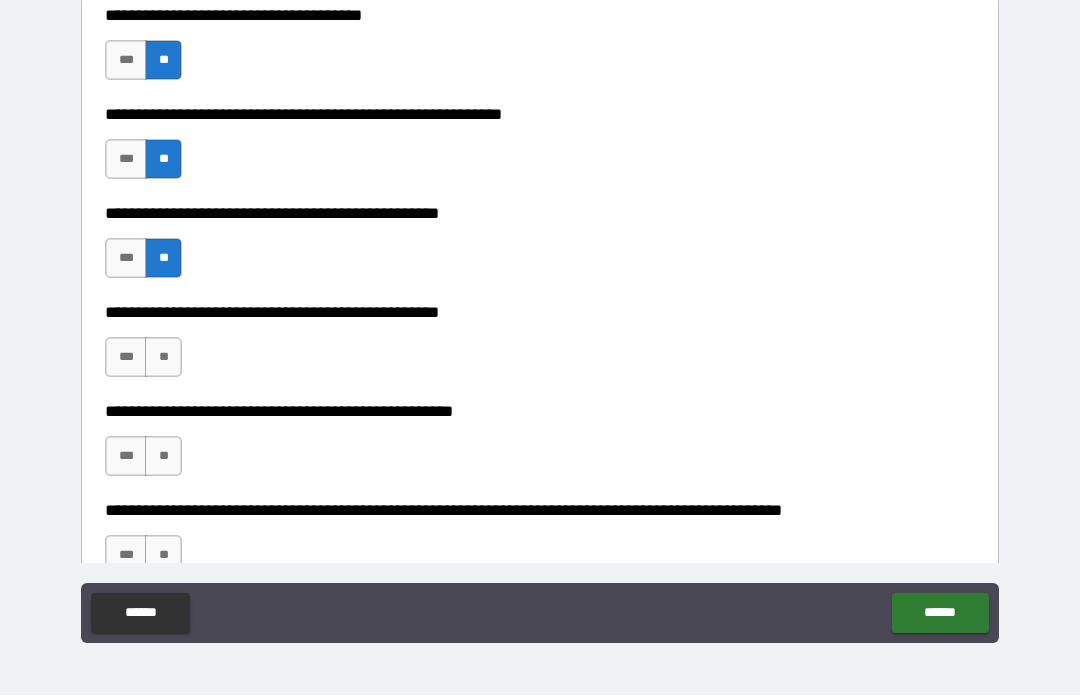 click on "***" at bounding box center [126, 358] 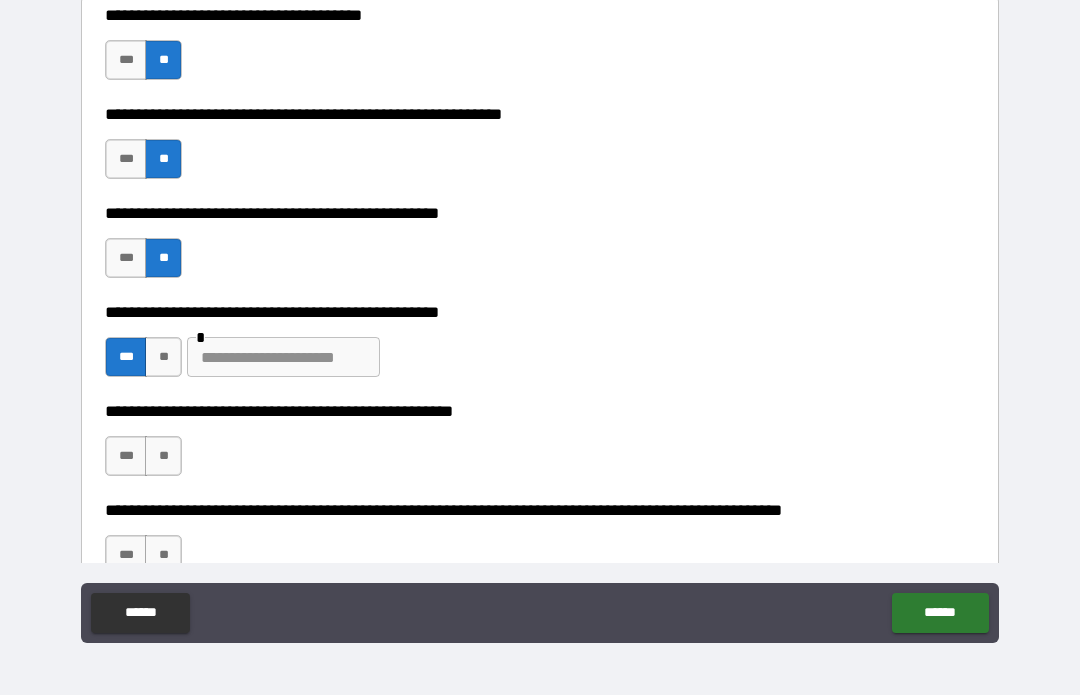 click at bounding box center (283, 358) 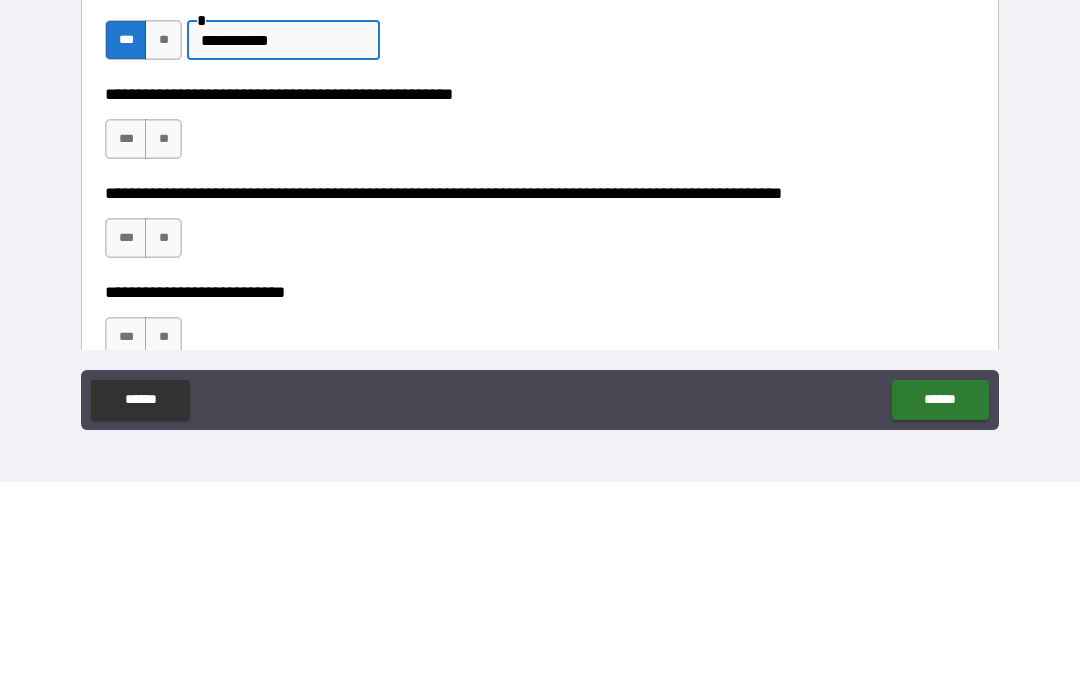 scroll, scrollTop: 558, scrollLeft: 0, axis: vertical 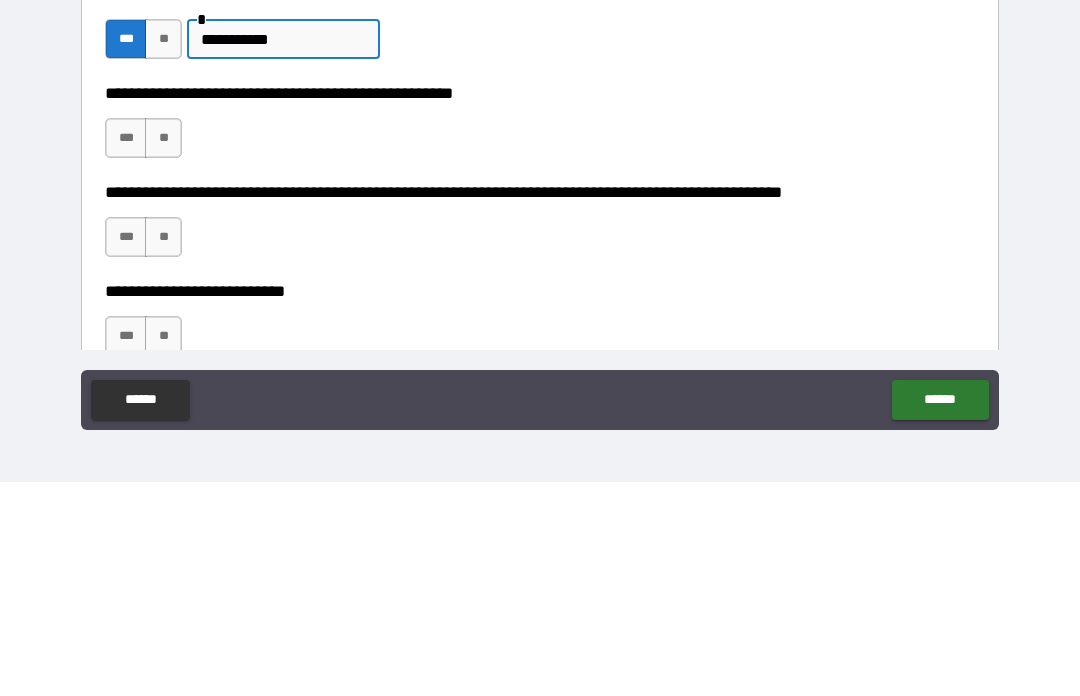 type on "**********" 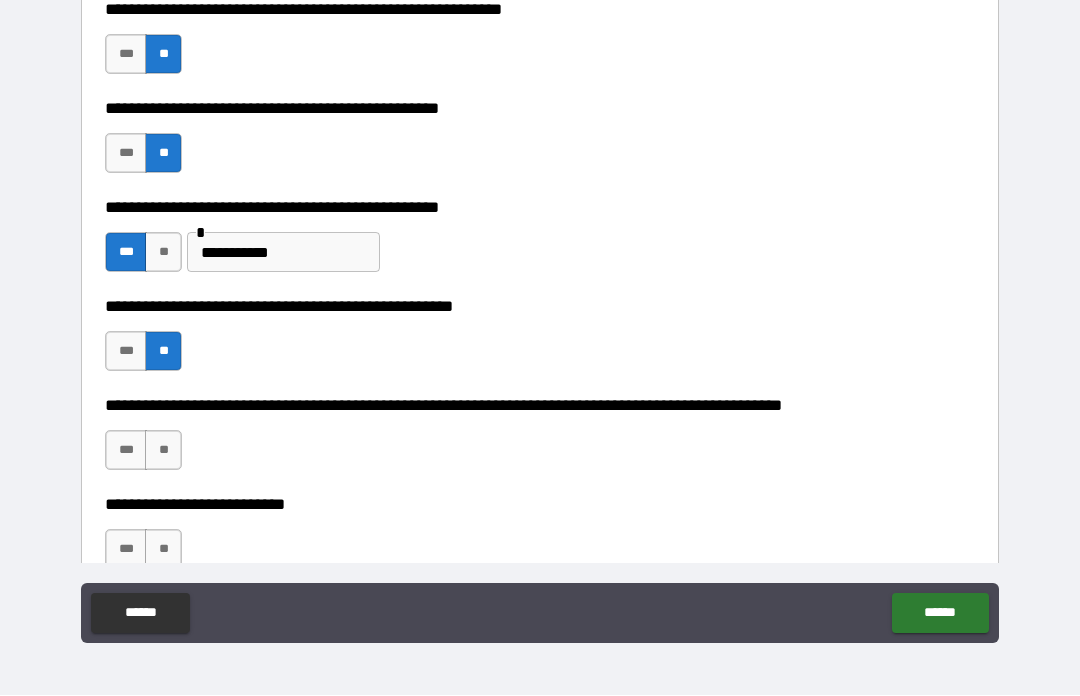 click on "**" at bounding box center [163, 451] 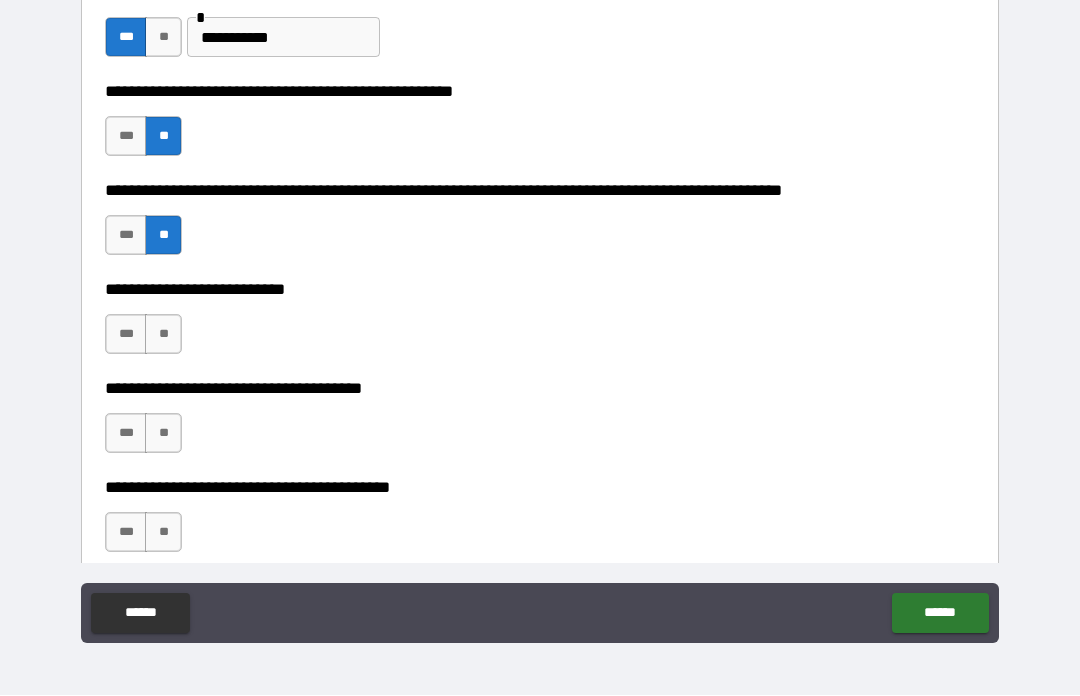 scroll, scrollTop: 789, scrollLeft: 0, axis: vertical 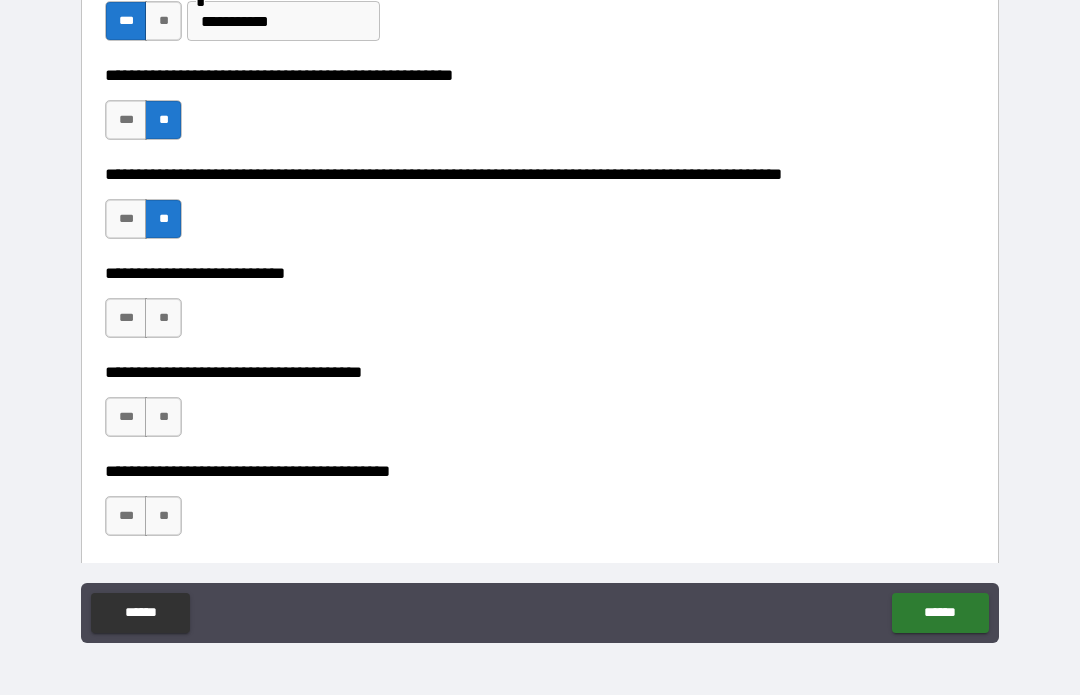 click on "**" at bounding box center (163, 319) 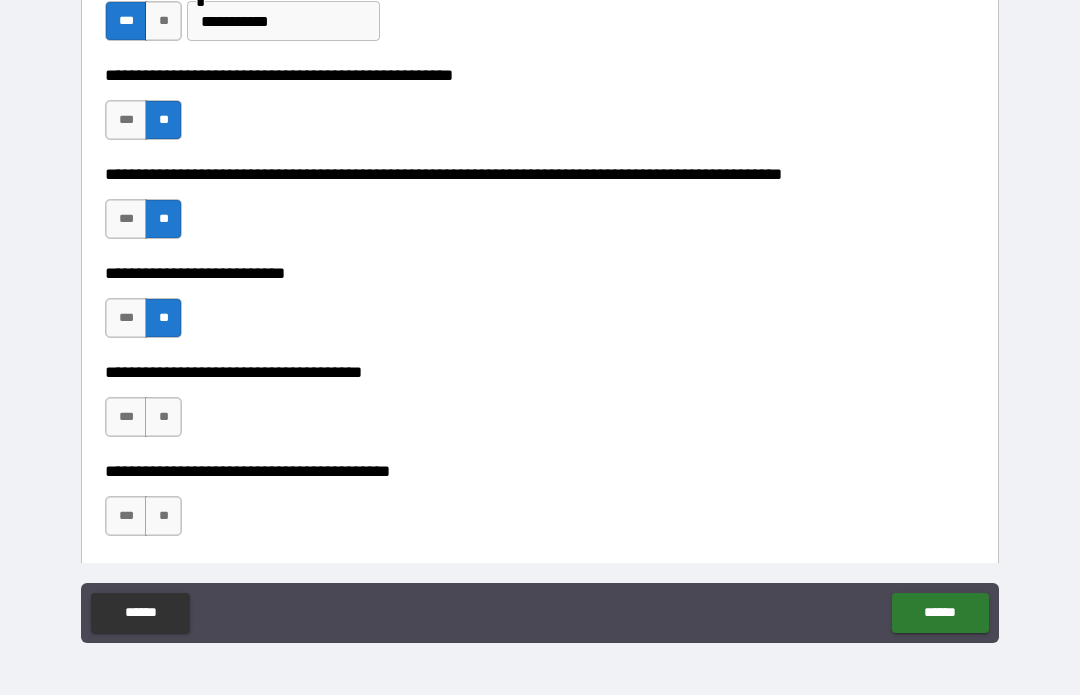 click on "**" at bounding box center (163, 418) 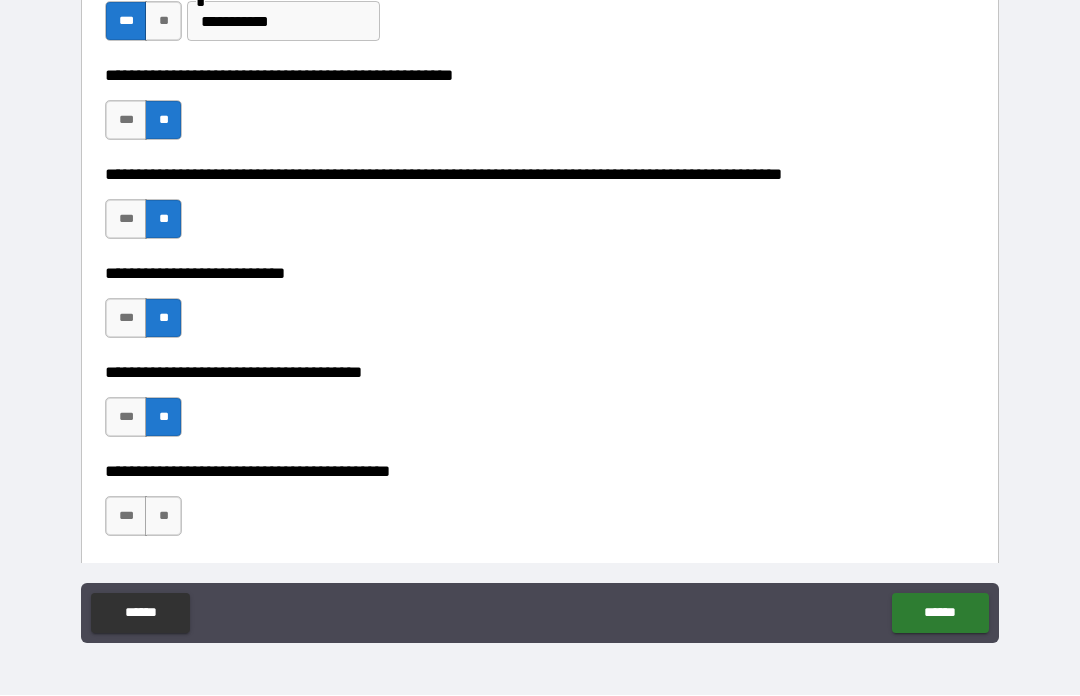 click on "**" at bounding box center [163, 517] 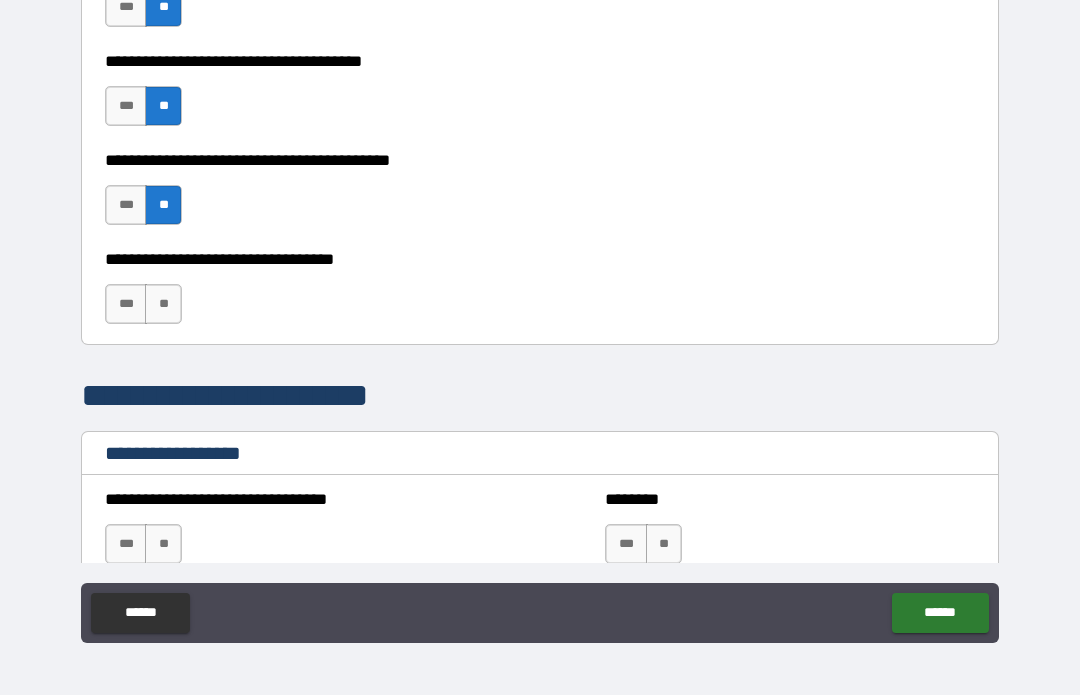 scroll, scrollTop: 1104, scrollLeft: 0, axis: vertical 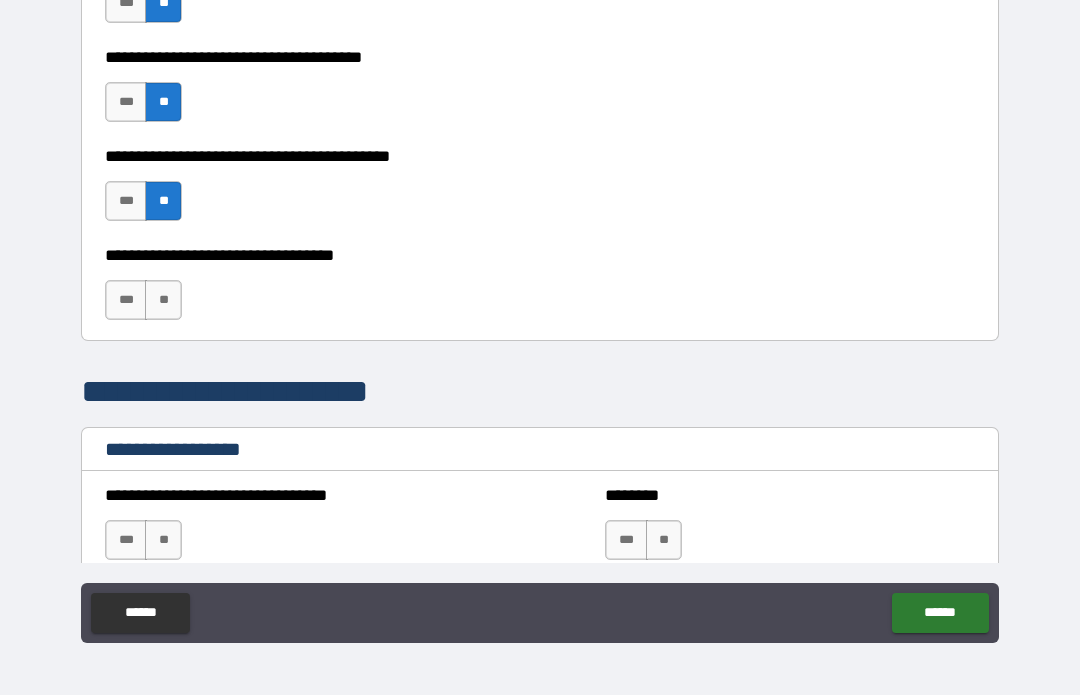 click on "**" at bounding box center (163, 301) 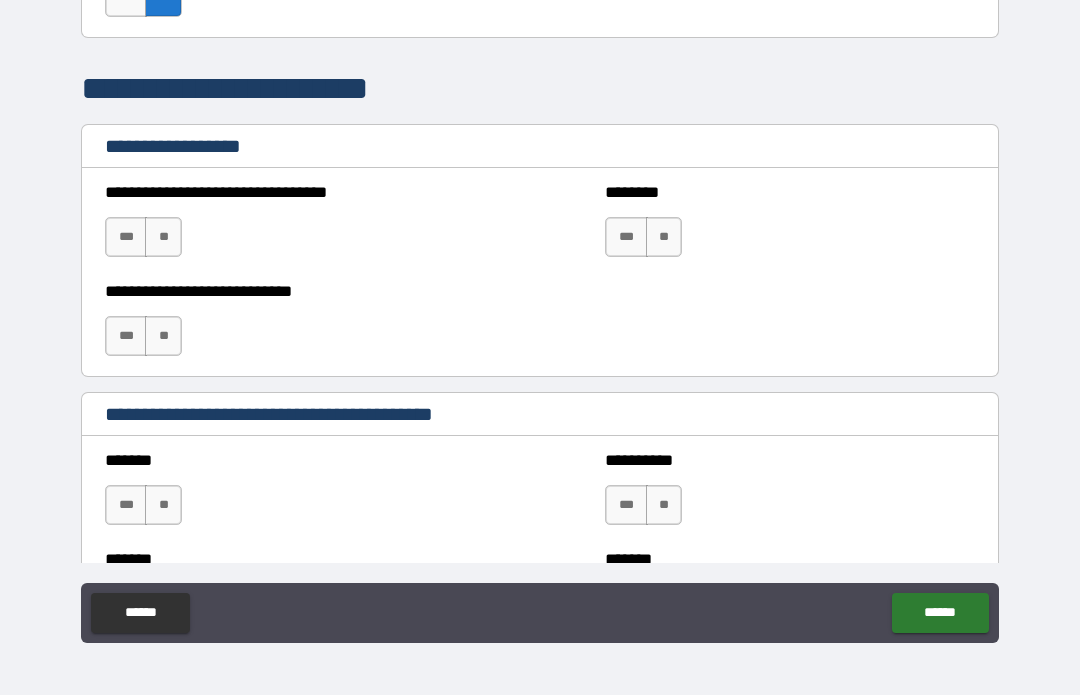 scroll, scrollTop: 1410, scrollLeft: 0, axis: vertical 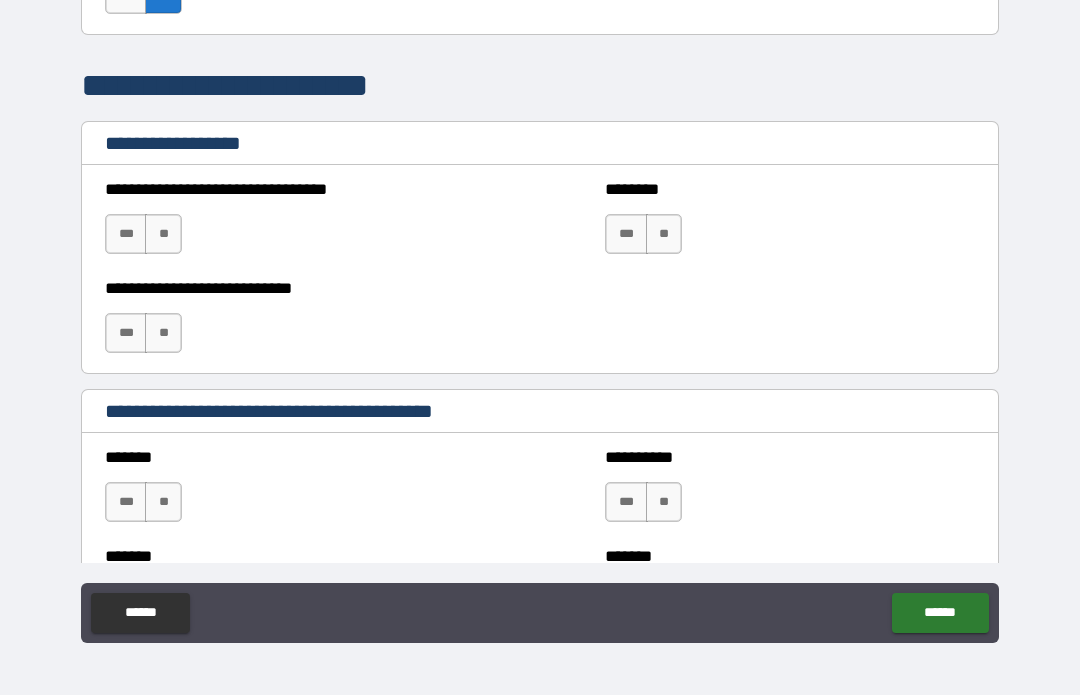 click on "**" at bounding box center (163, 235) 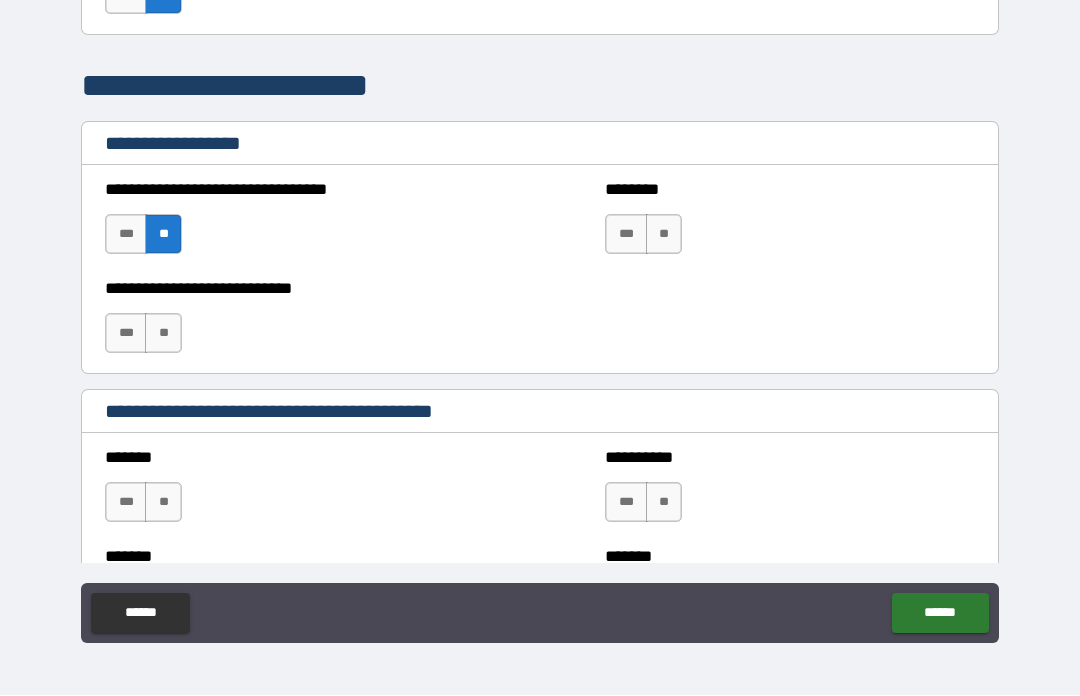 click on "**" at bounding box center [163, 334] 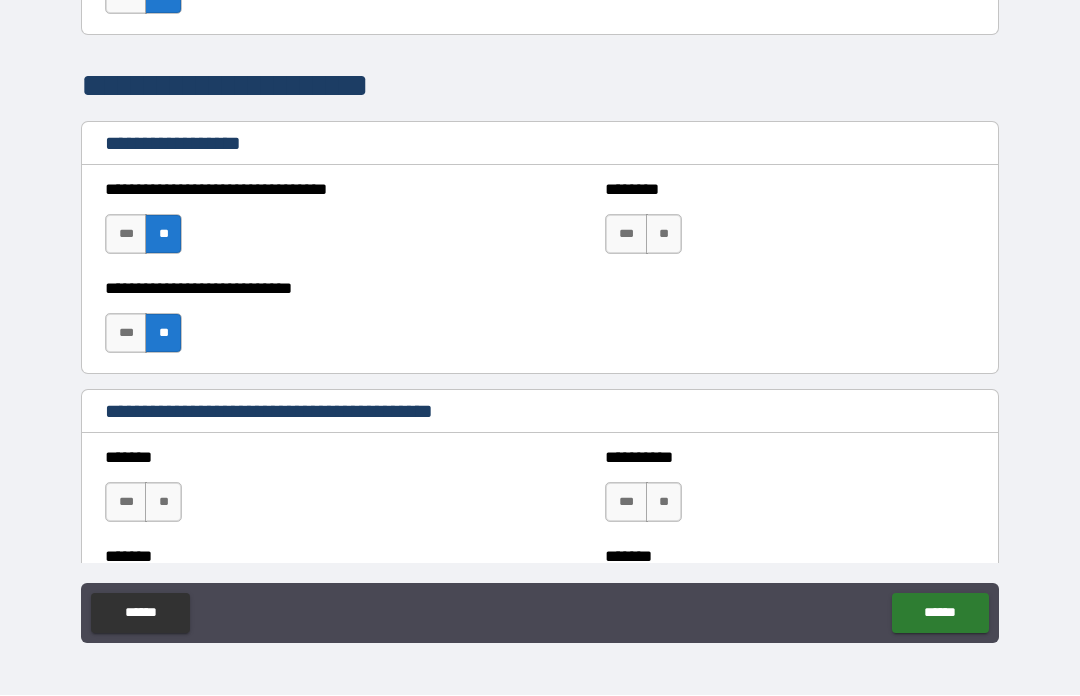 click on "**" at bounding box center [664, 235] 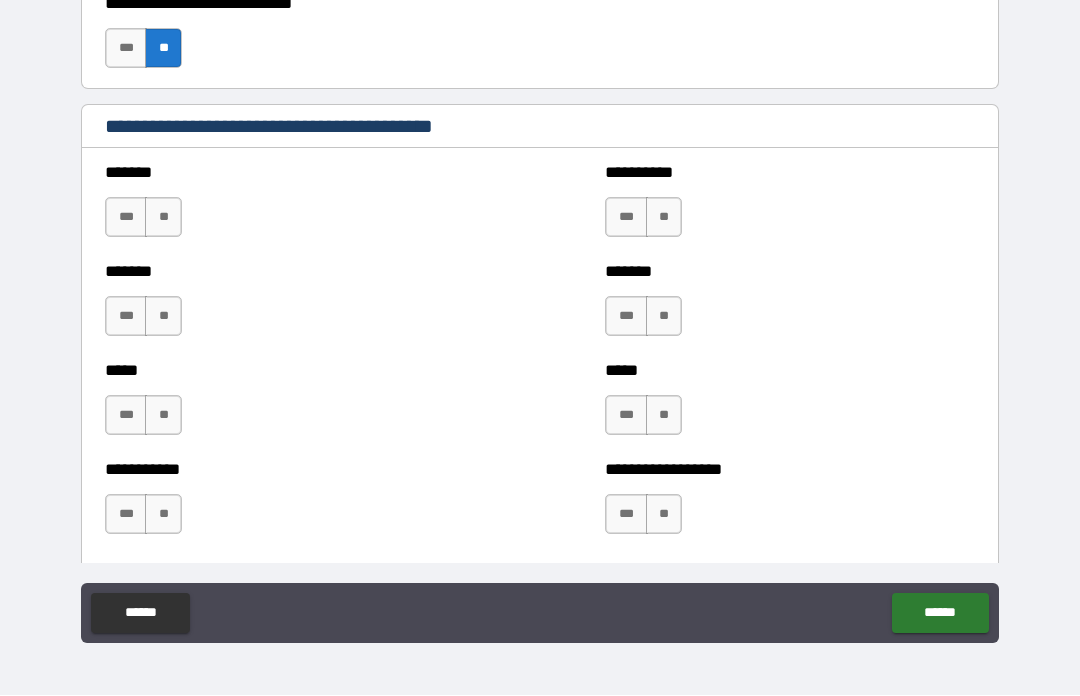 scroll, scrollTop: 1704, scrollLeft: 0, axis: vertical 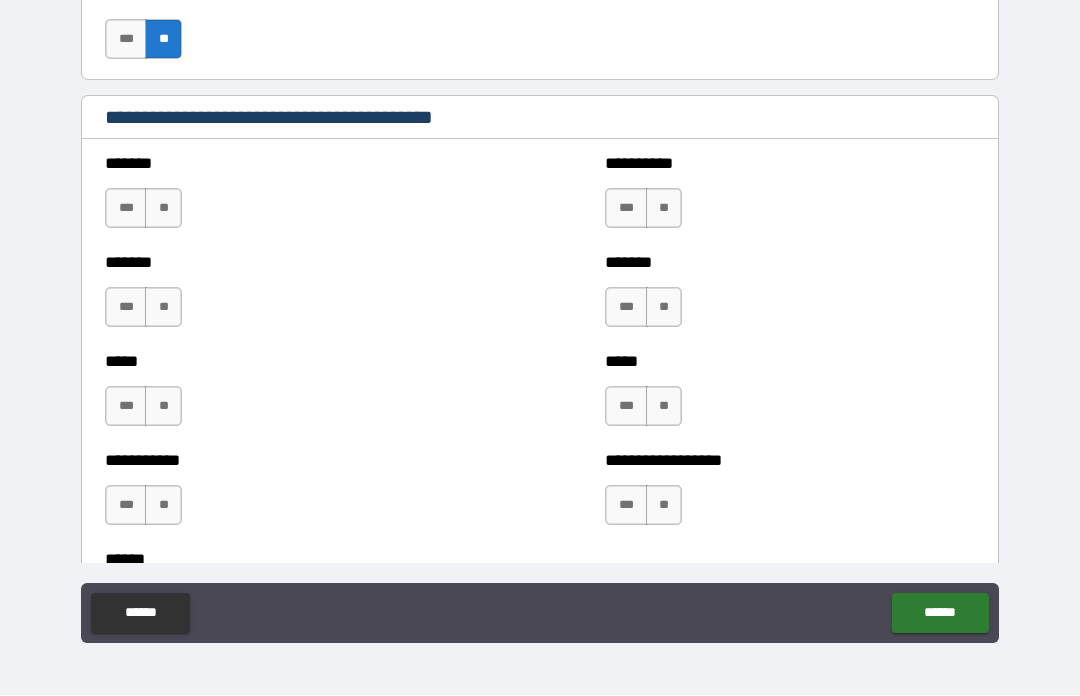 click on "**" at bounding box center (163, 209) 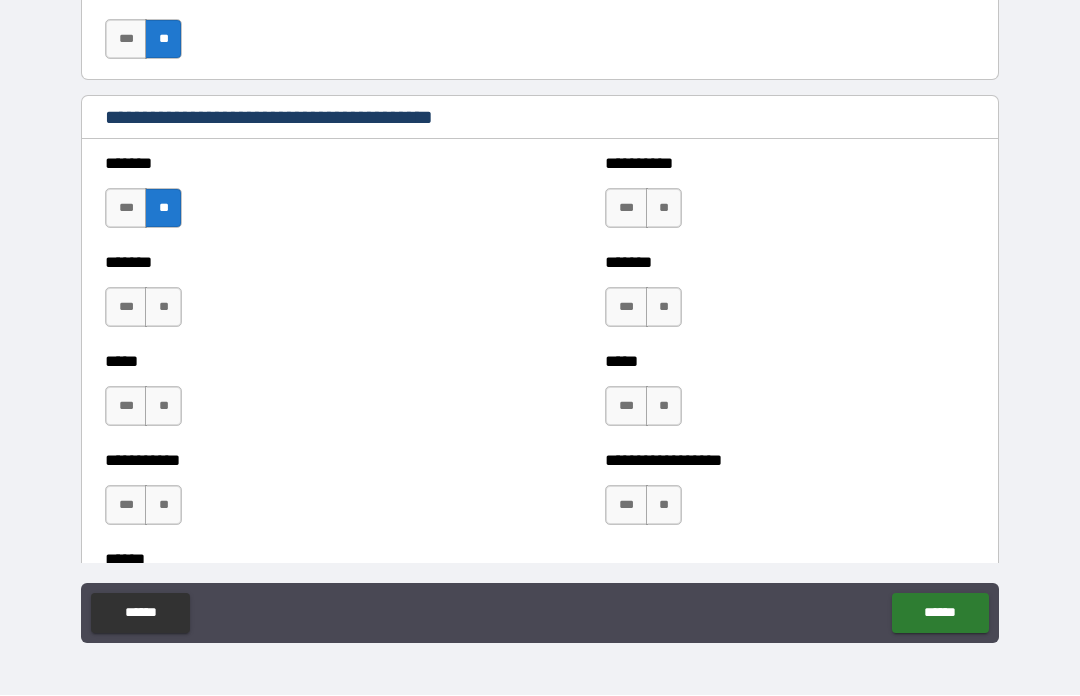 click on "**" at bounding box center [163, 308] 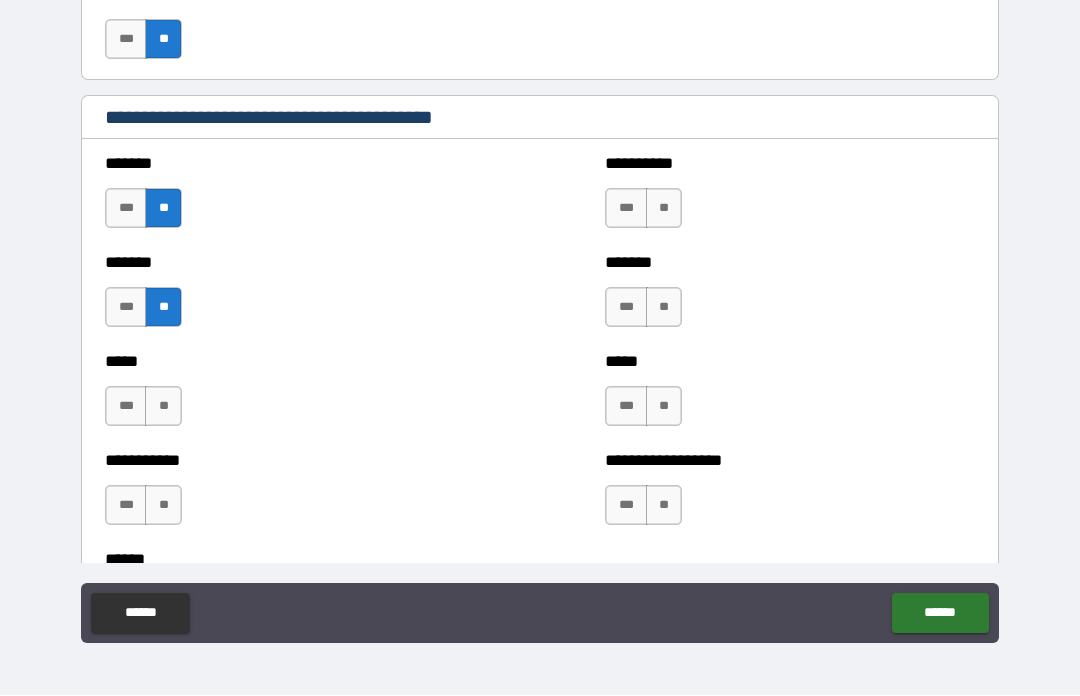 click on "**" at bounding box center [163, 407] 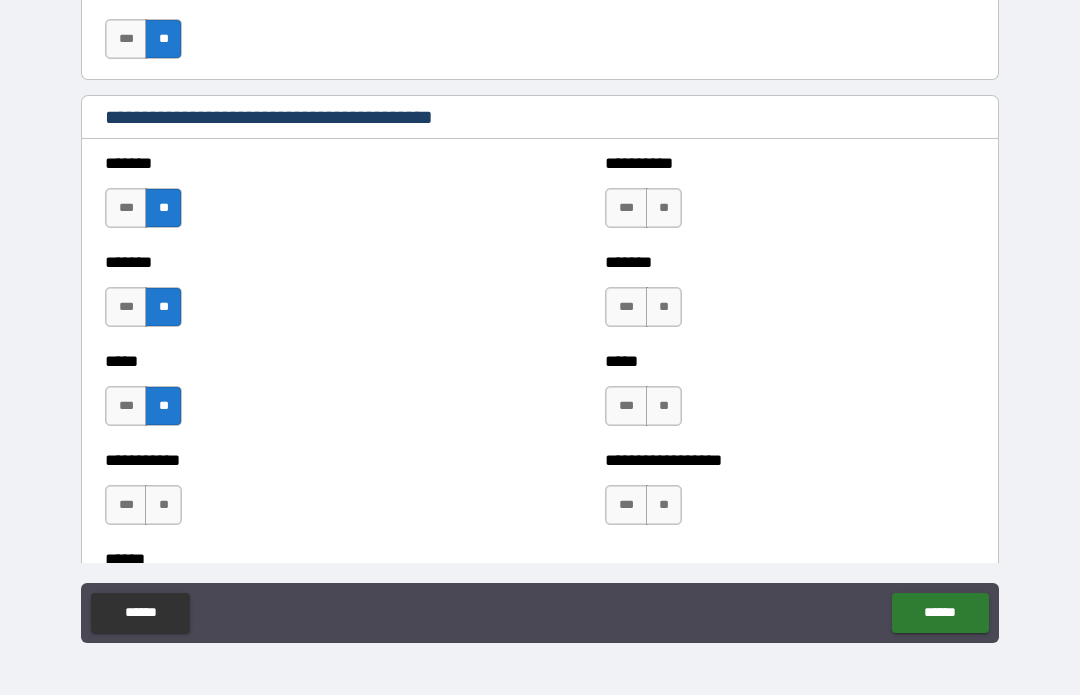 click on "**" at bounding box center (163, 506) 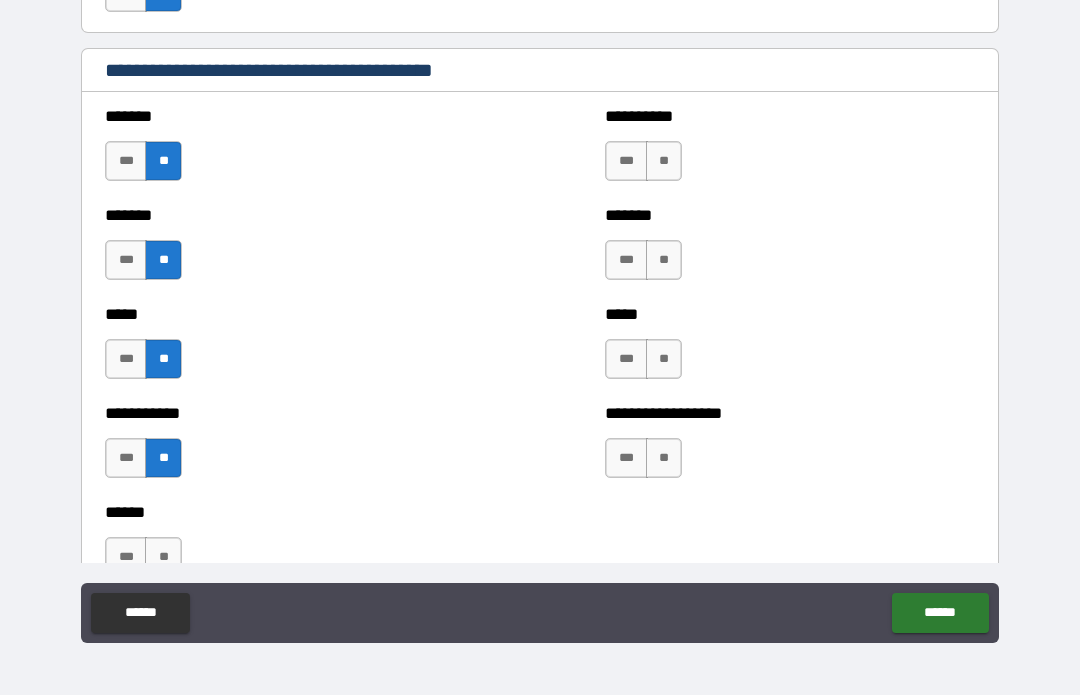 scroll, scrollTop: 1750, scrollLeft: 0, axis: vertical 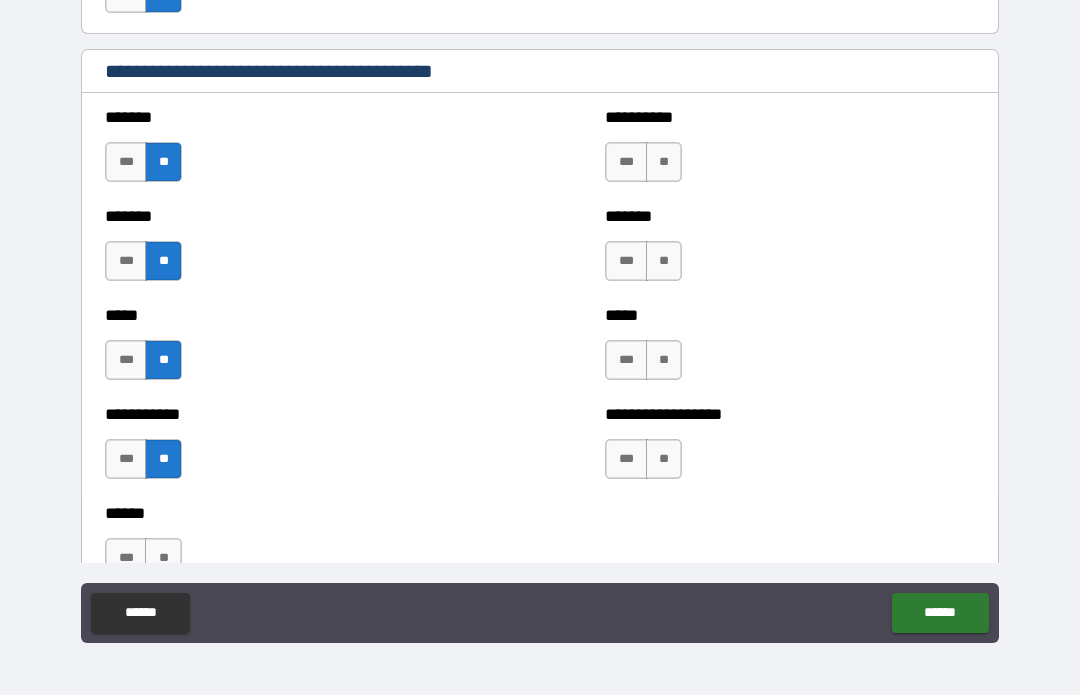 click on "**" at bounding box center (664, 163) 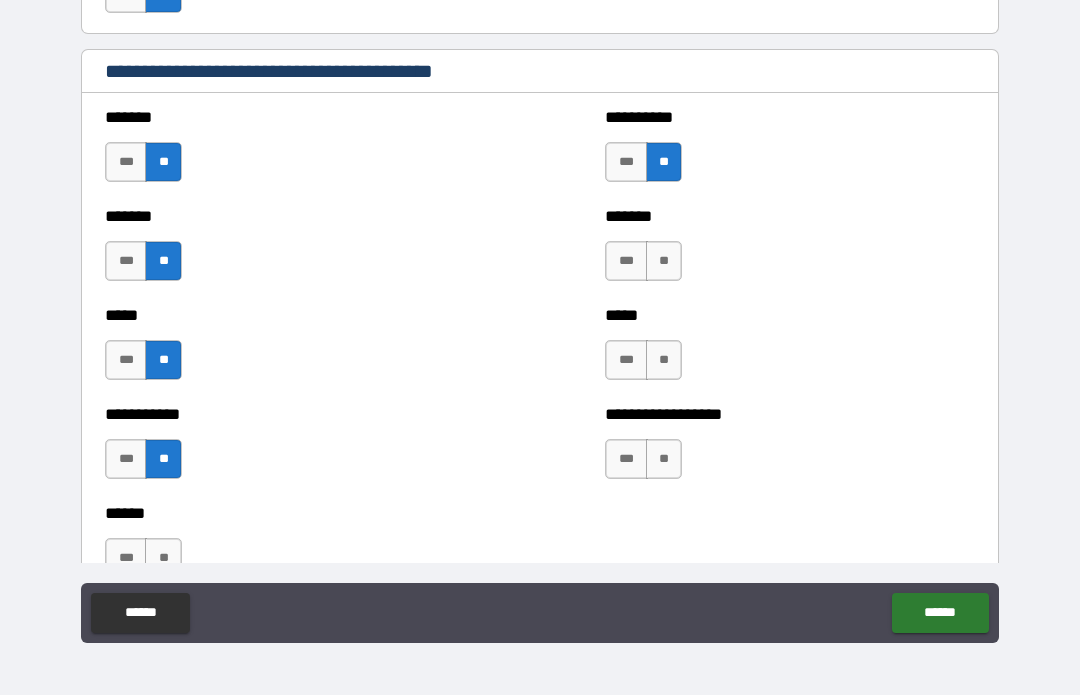 click on "**" at bounding box center [664, 262] 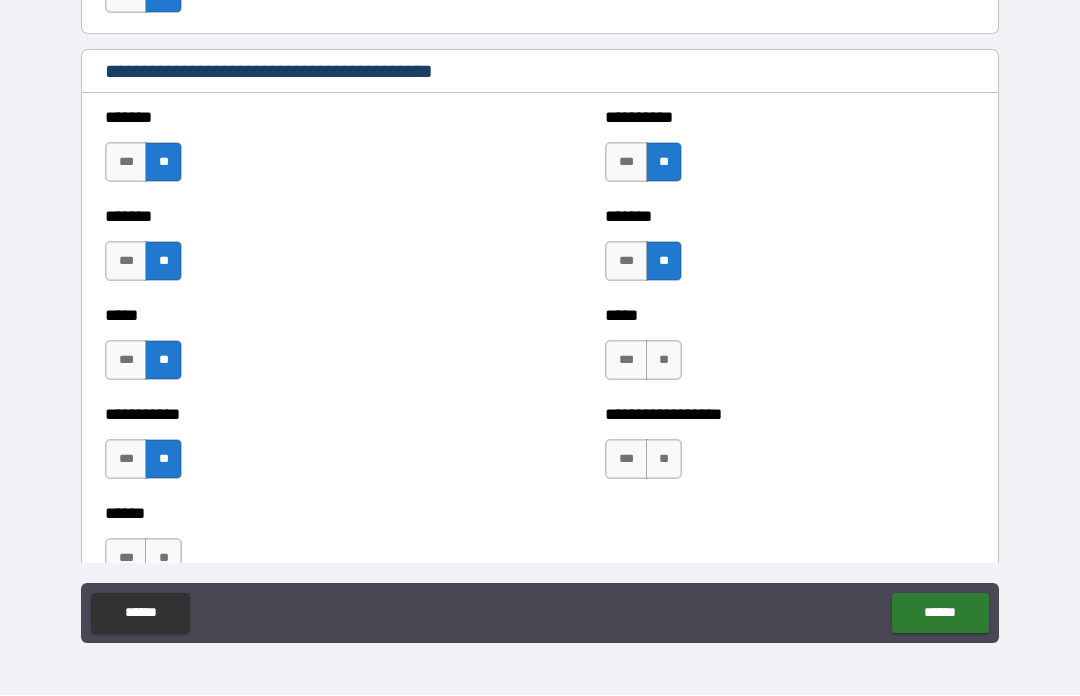 click on "**" at bounding box center (664, 361) 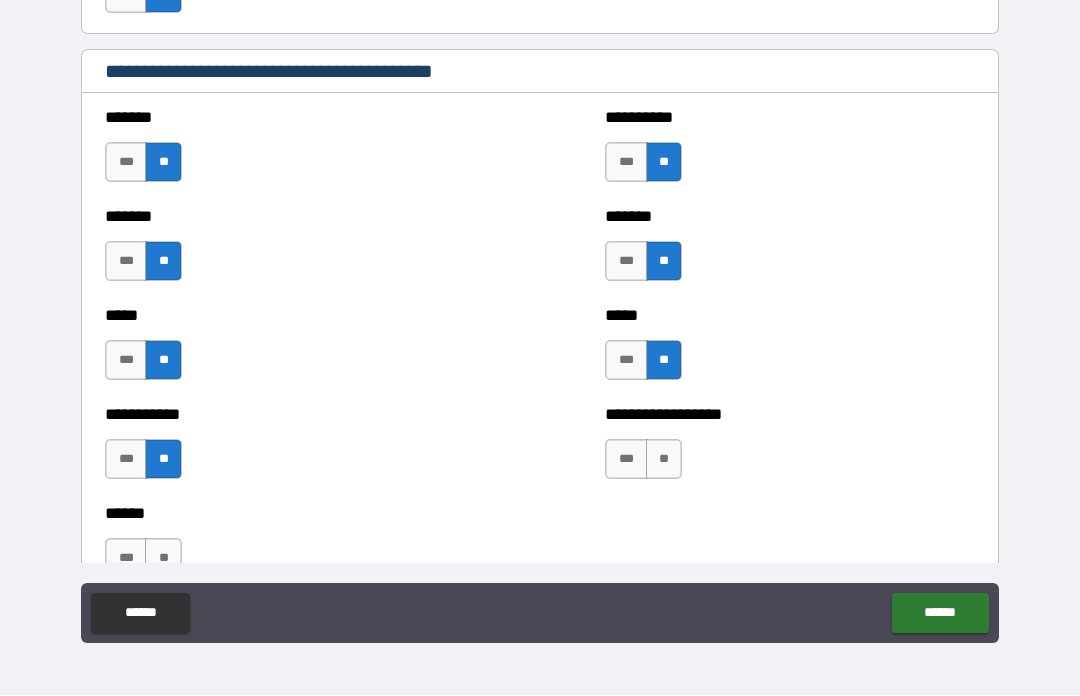 click on "**" at bounding box center (664, 460) 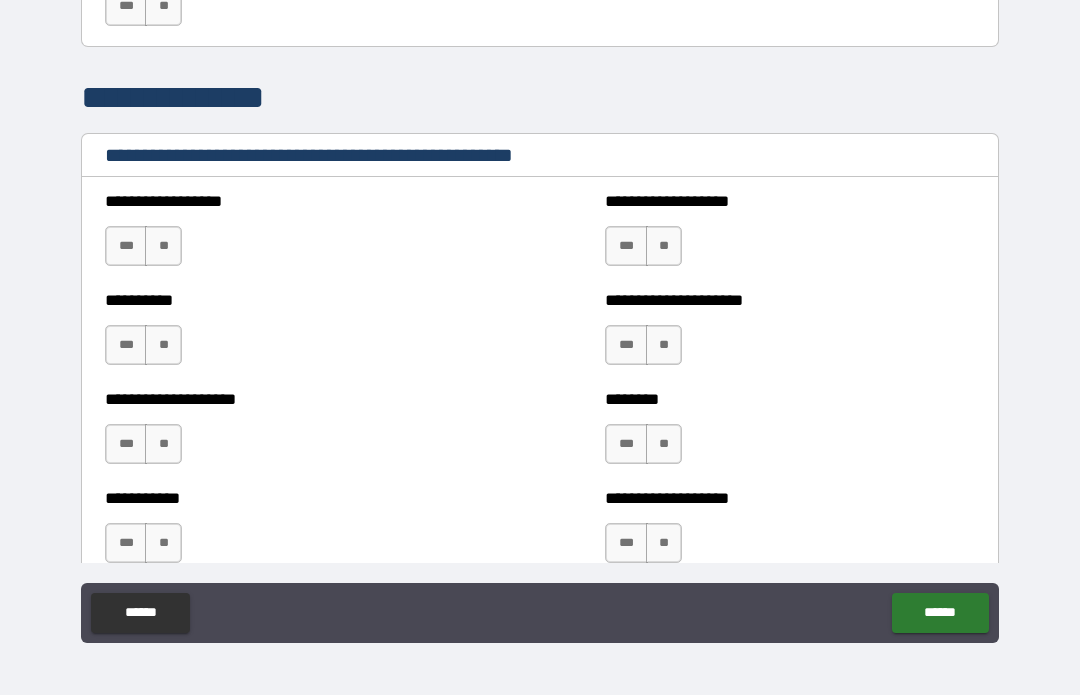 scroll, scrollTop: 2332, scrollLeft: 0, axis: vertical 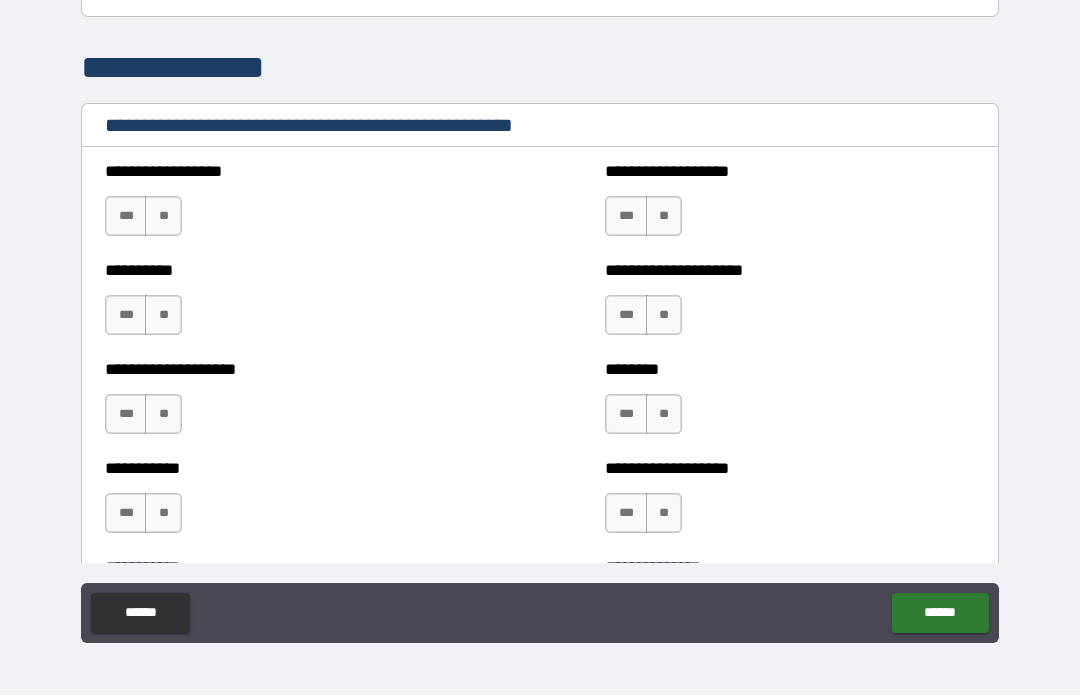 click on "**" at bounding box center (163, 217) 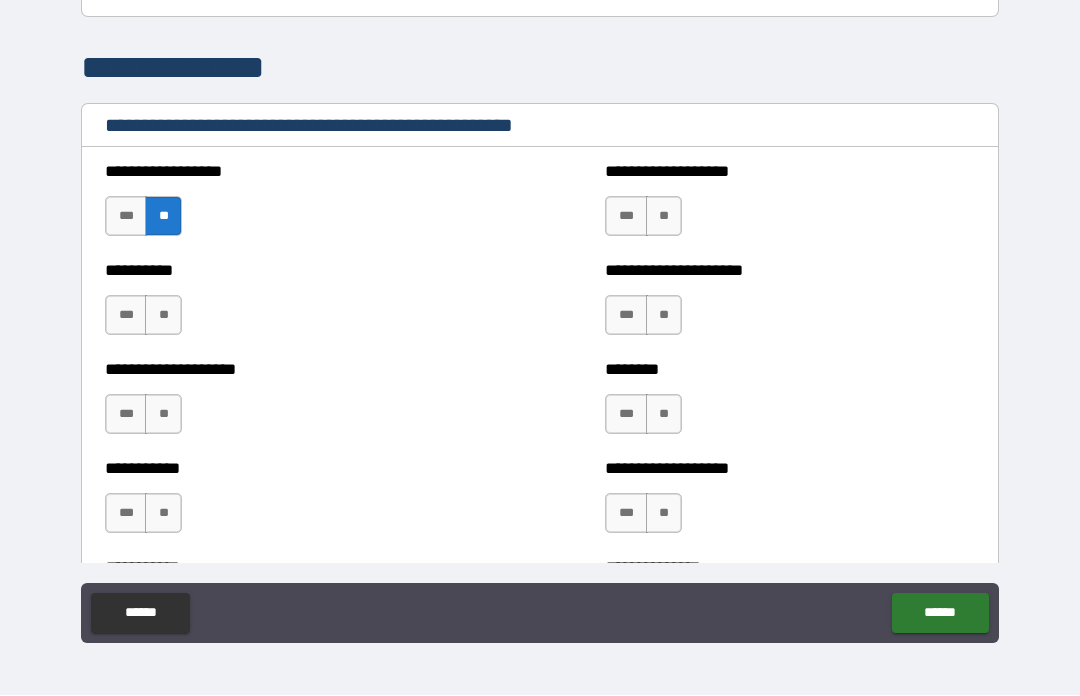 click on "**" at bounding box center [163, 316] 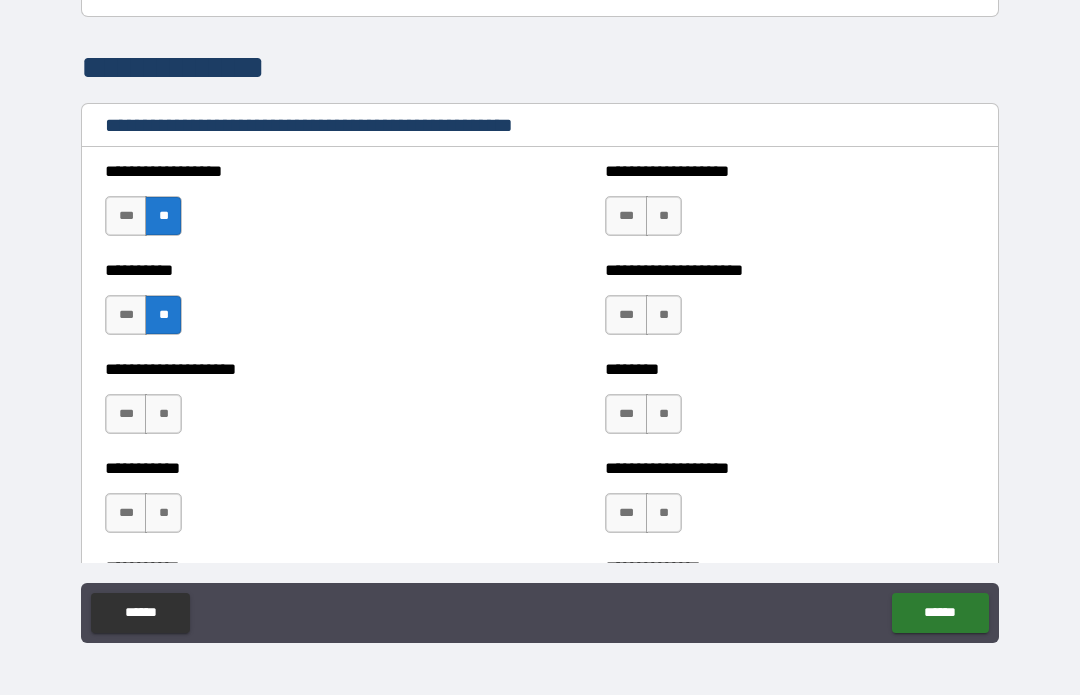 click on "**" at bounding box center (163, 415) 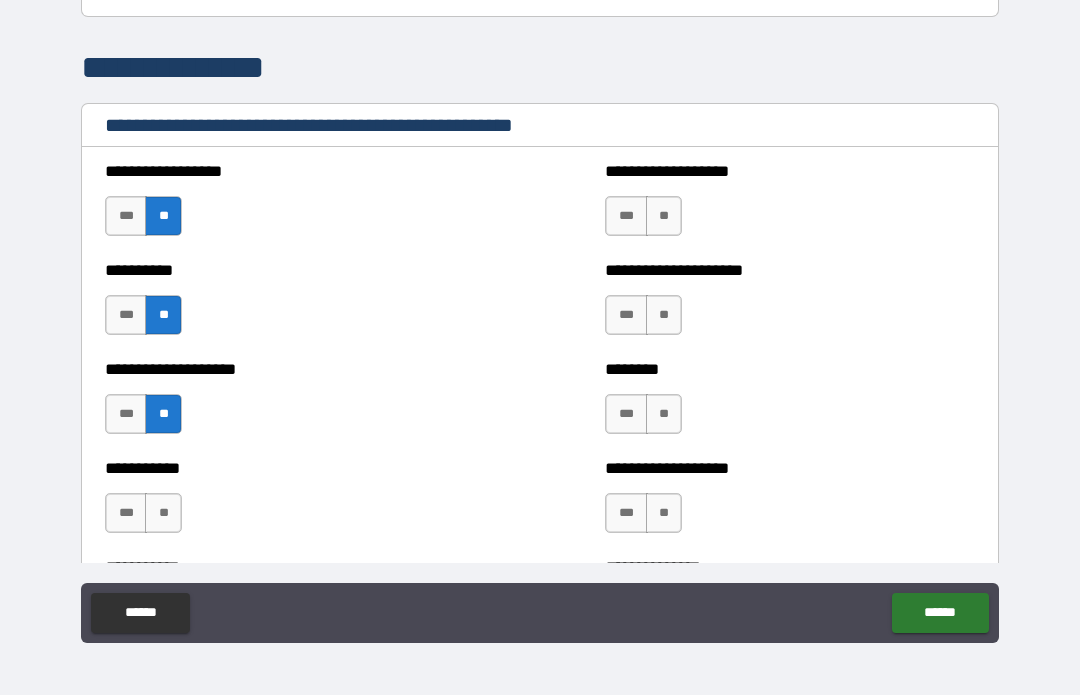 click on "**" at bounding box center [163, 514] 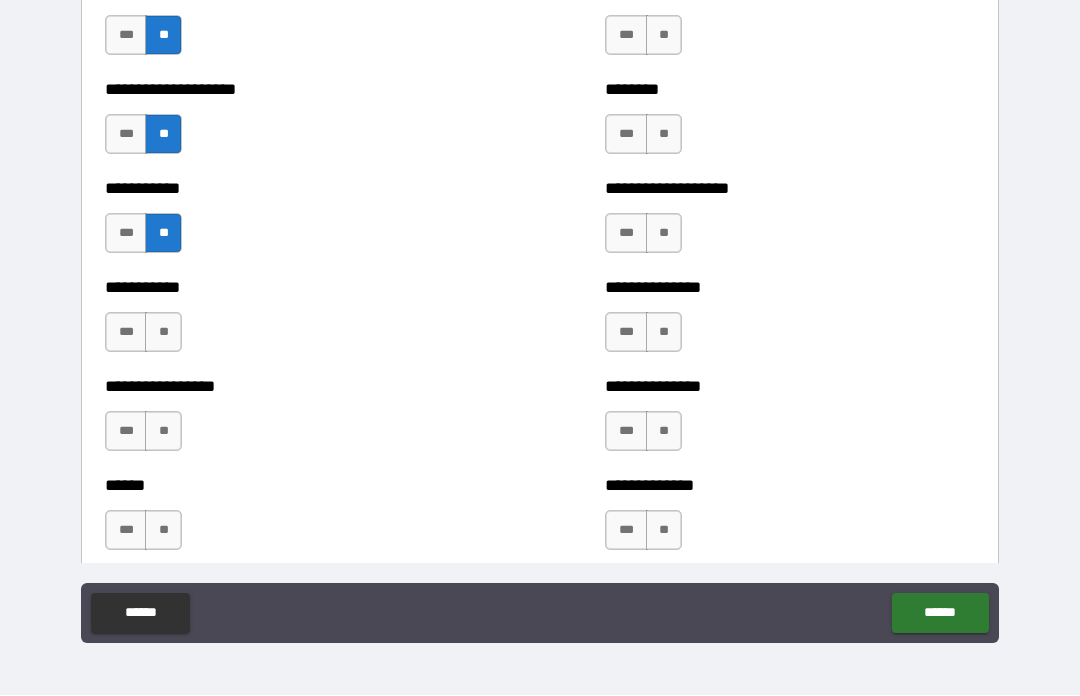 scroll, scrollTop: 2614, scrollLeft: 0, axis: vertical 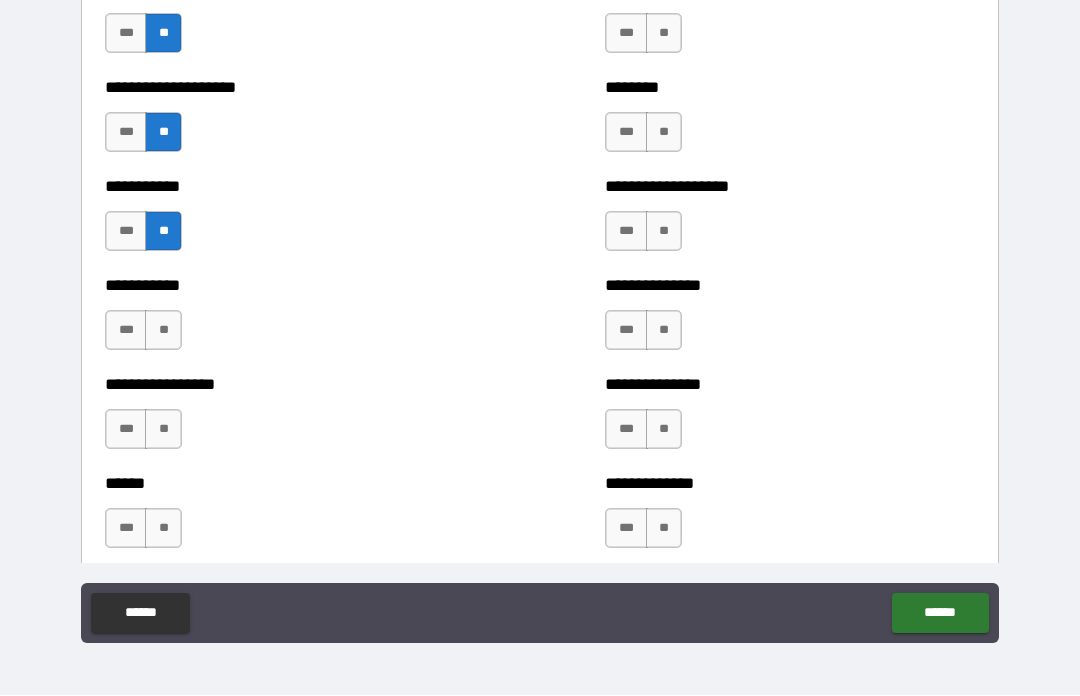 click on "**" at bounding box center (163, 331) 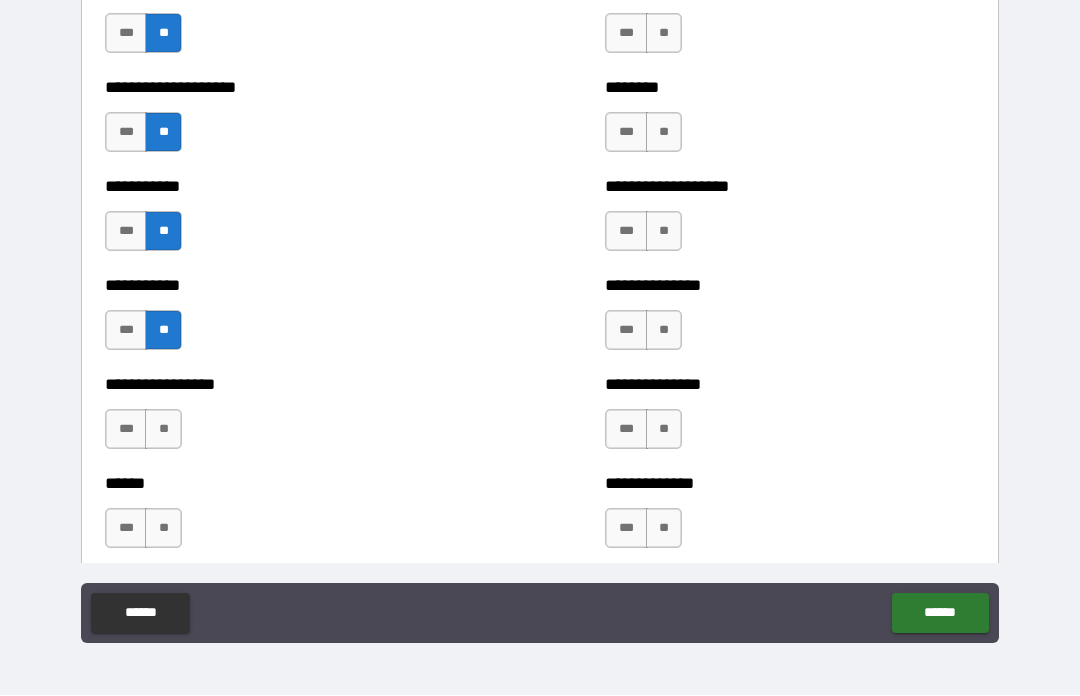 click on "**" at bounding box center [163, 430] 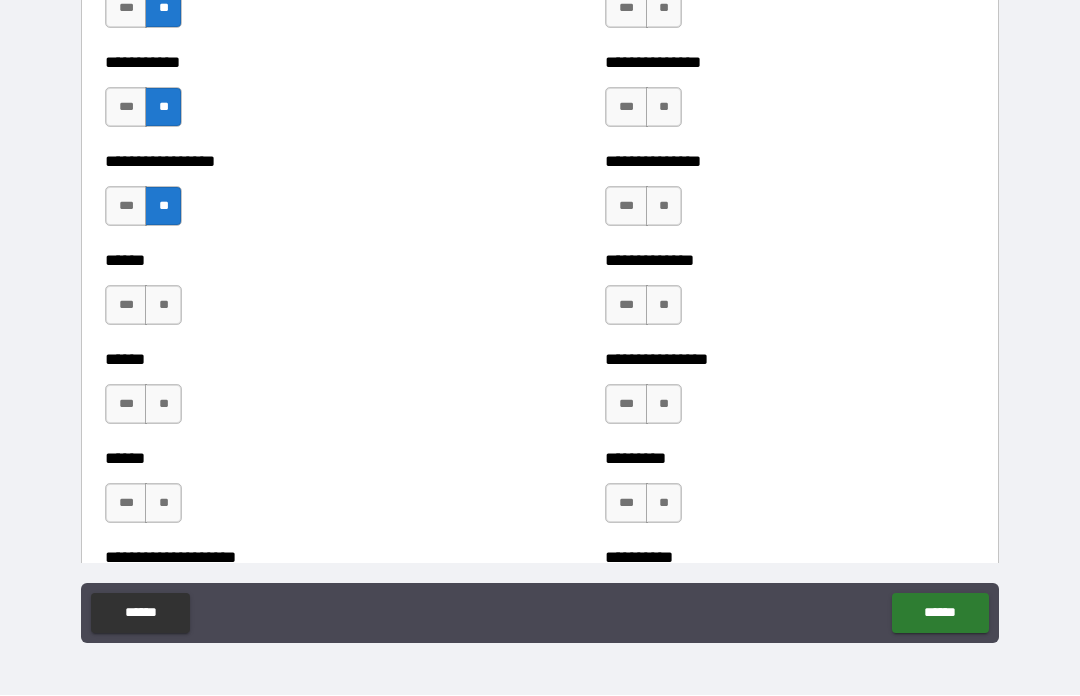 scroll, scrollTop: 2841, scrollLeft: 0, axis: vertical 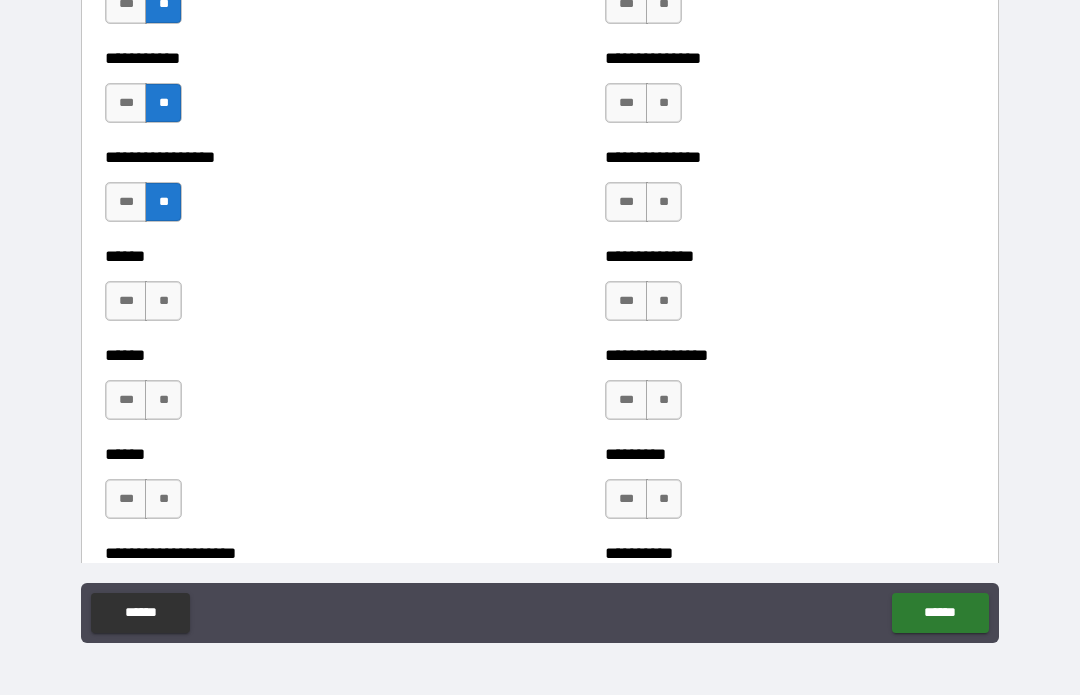 click on "**" at bounding box center (163, 302) 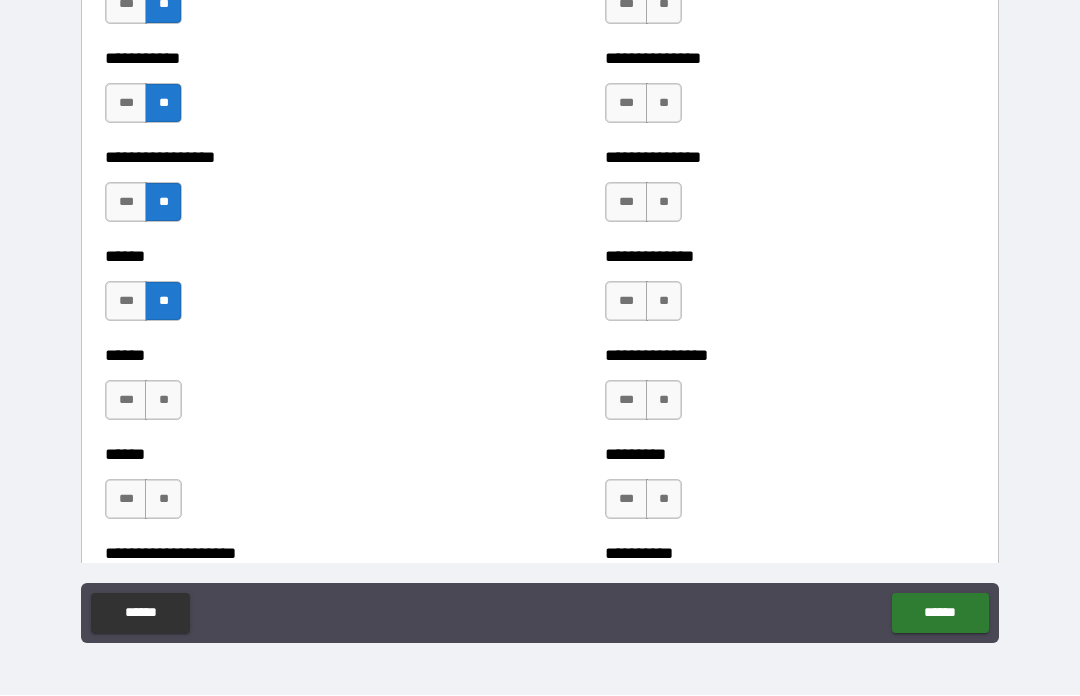 click on "**" at bounding box center (163, 401) 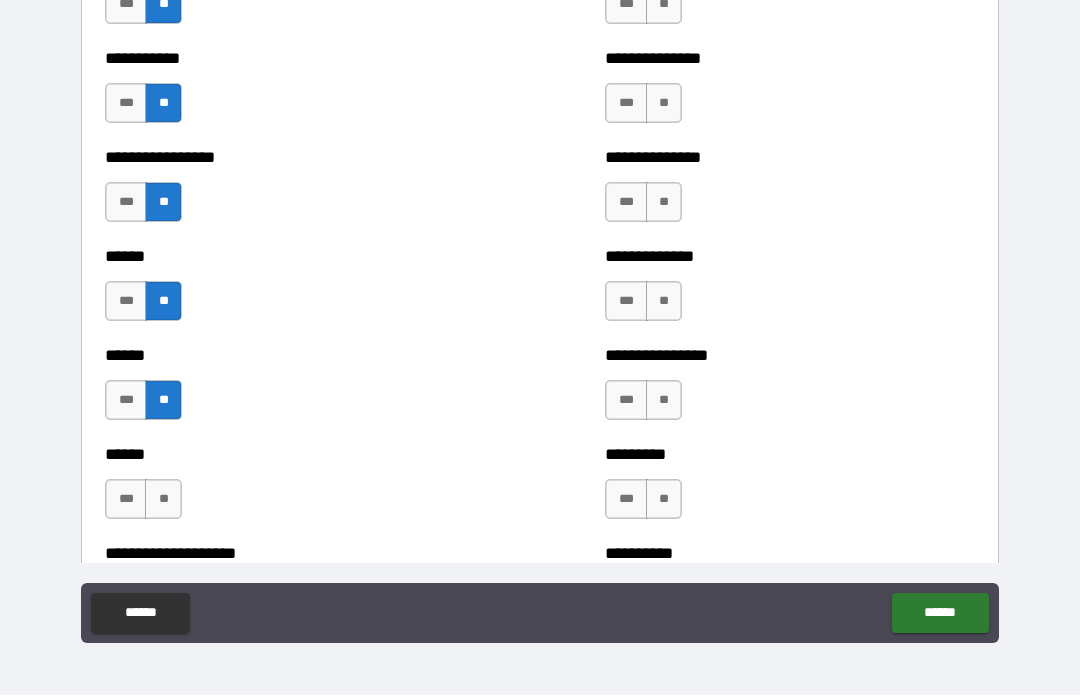 click on "**" at bounding box center (163, 500) 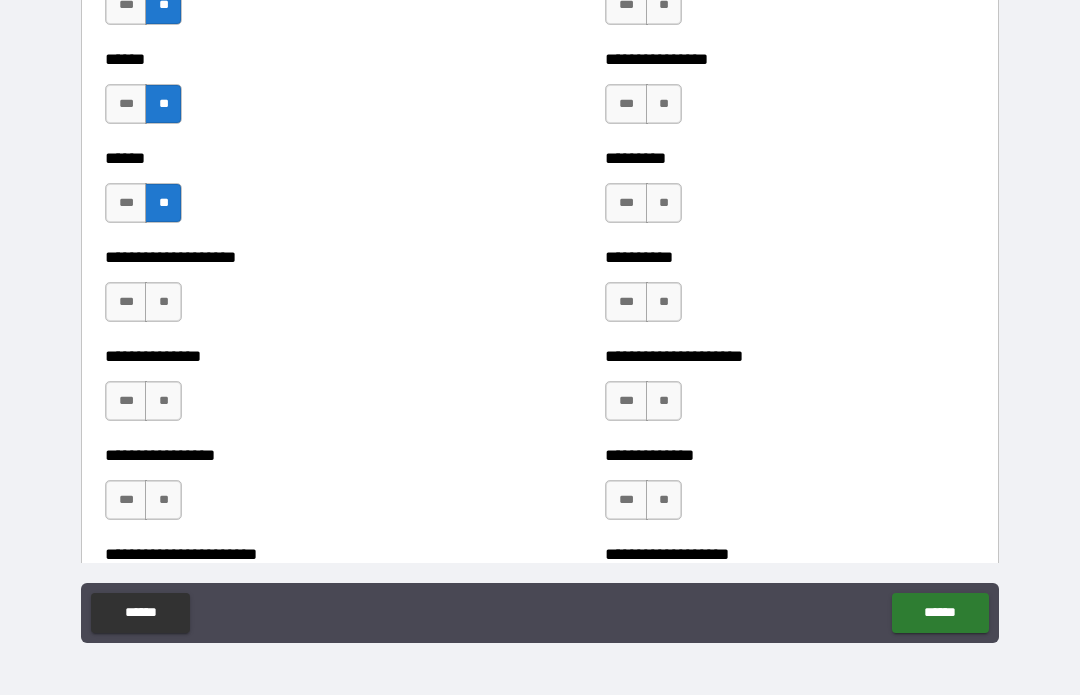scroll, scrollTop: 3139, scrollLeft: 0, axis: vertical 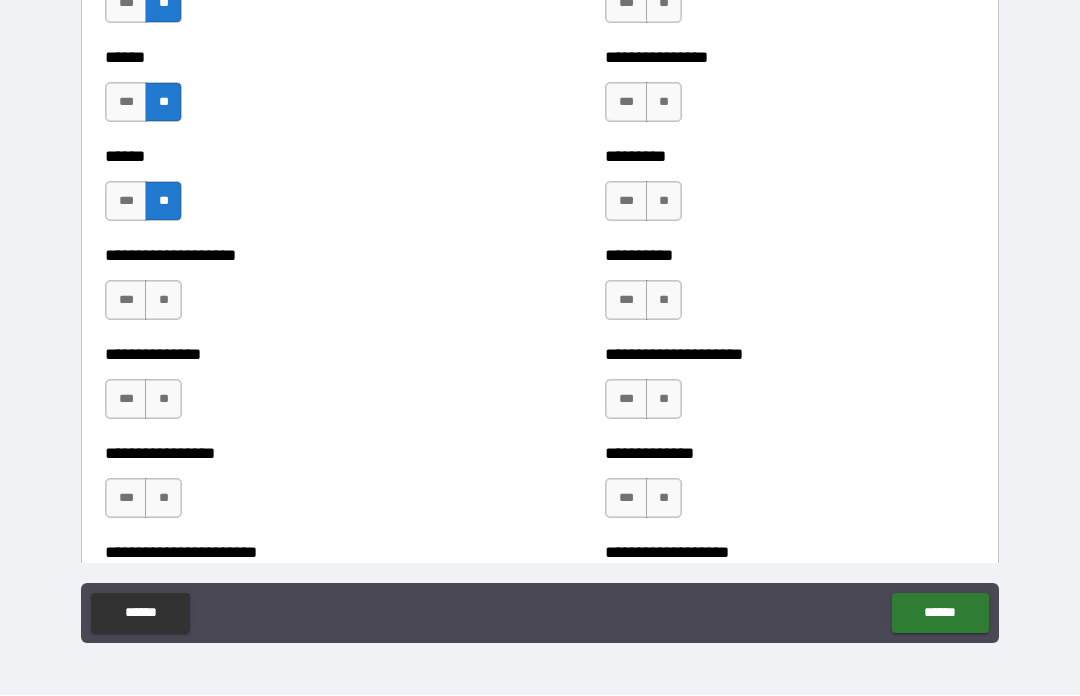 click on "**" at bounding box center [163, 301] 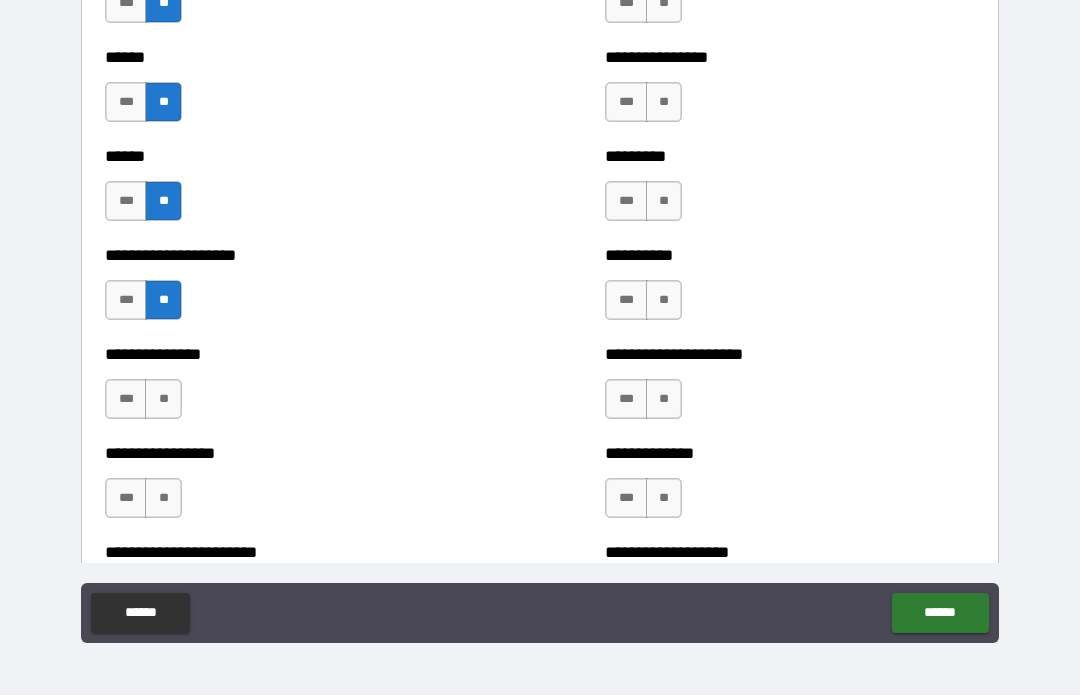 click on "**" at bounding box center (163, 400) 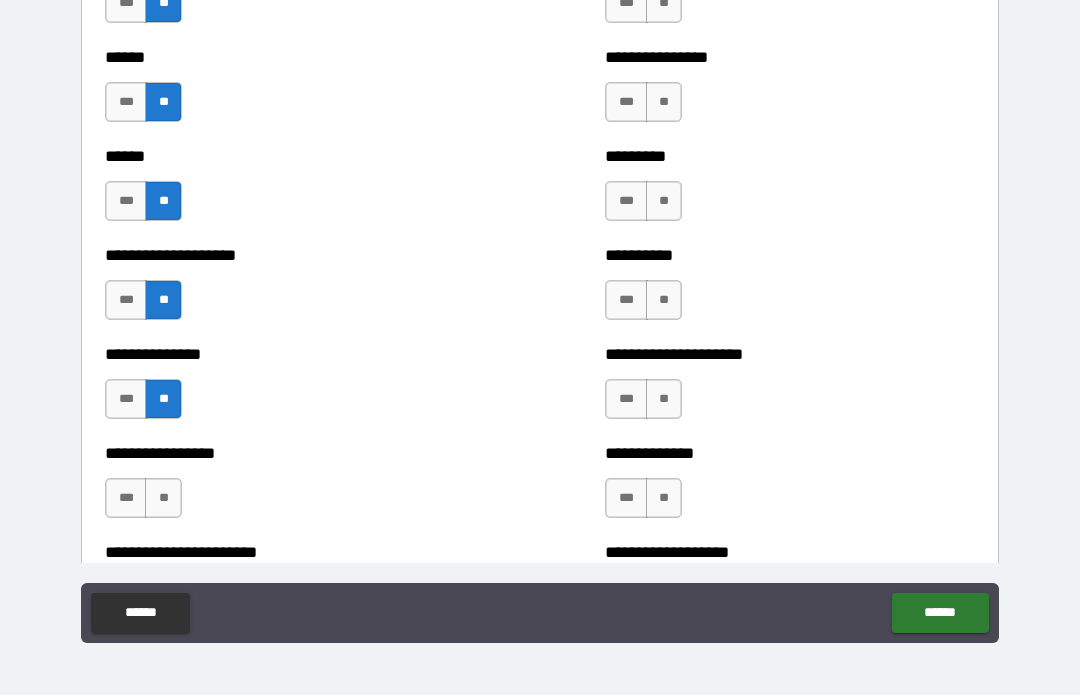 click on "**" at bounding box center [163, 499] 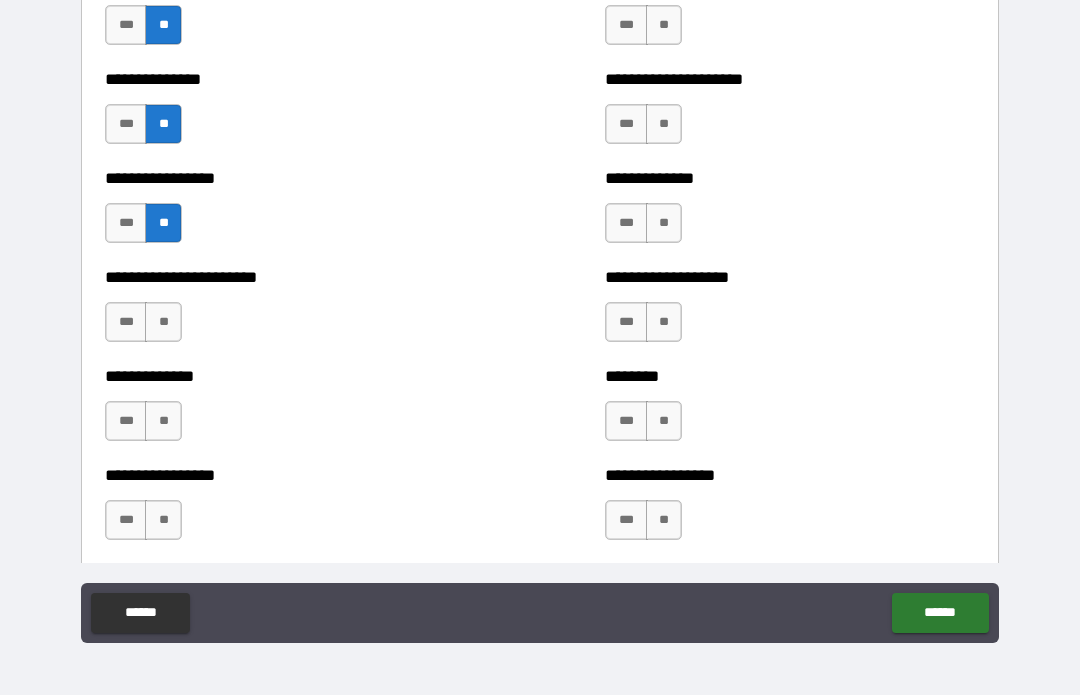 scroll, scrollTop: 3415, scrollLeft: 0, axis: vertical 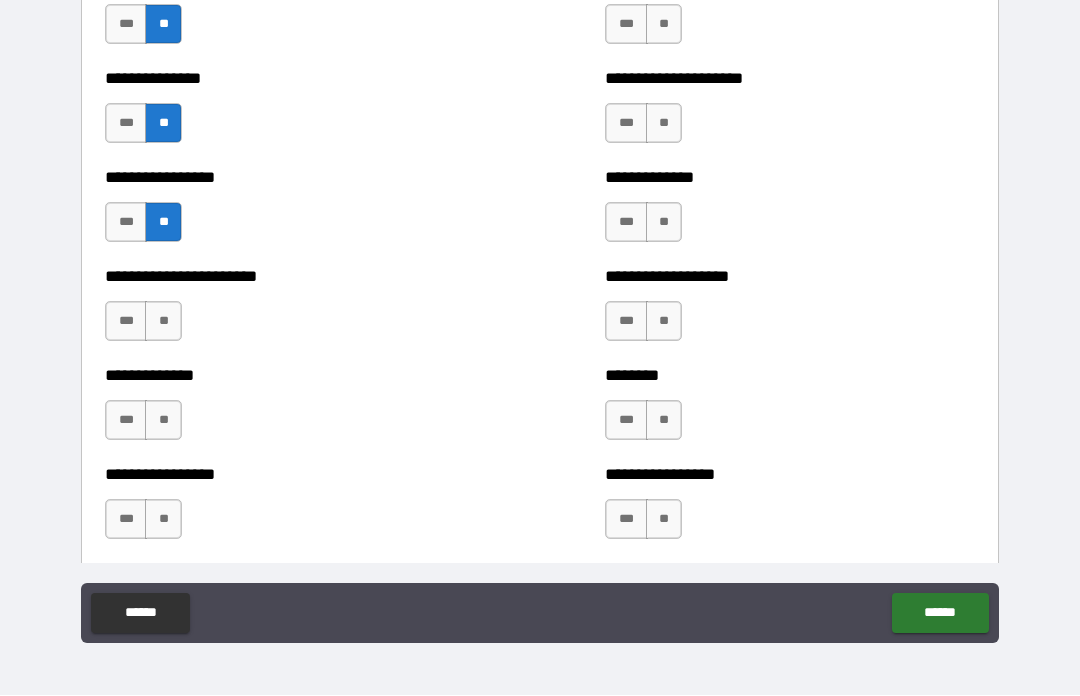 click on "**" at bounding box center [163, 322] 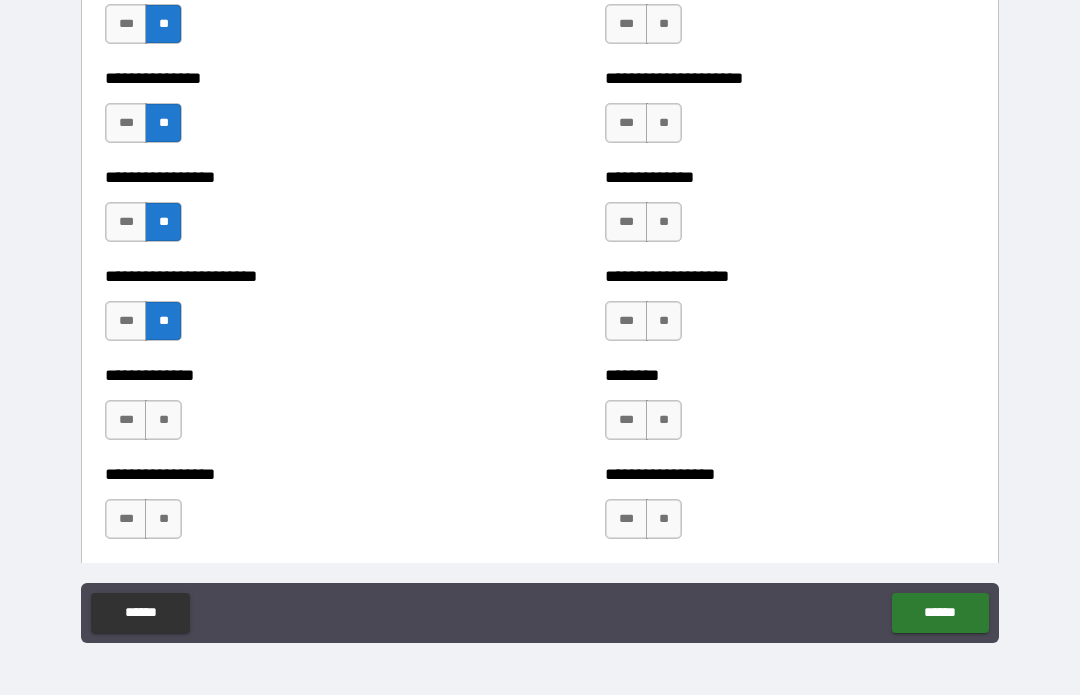 click on "**" at bounding box center [163, 421] 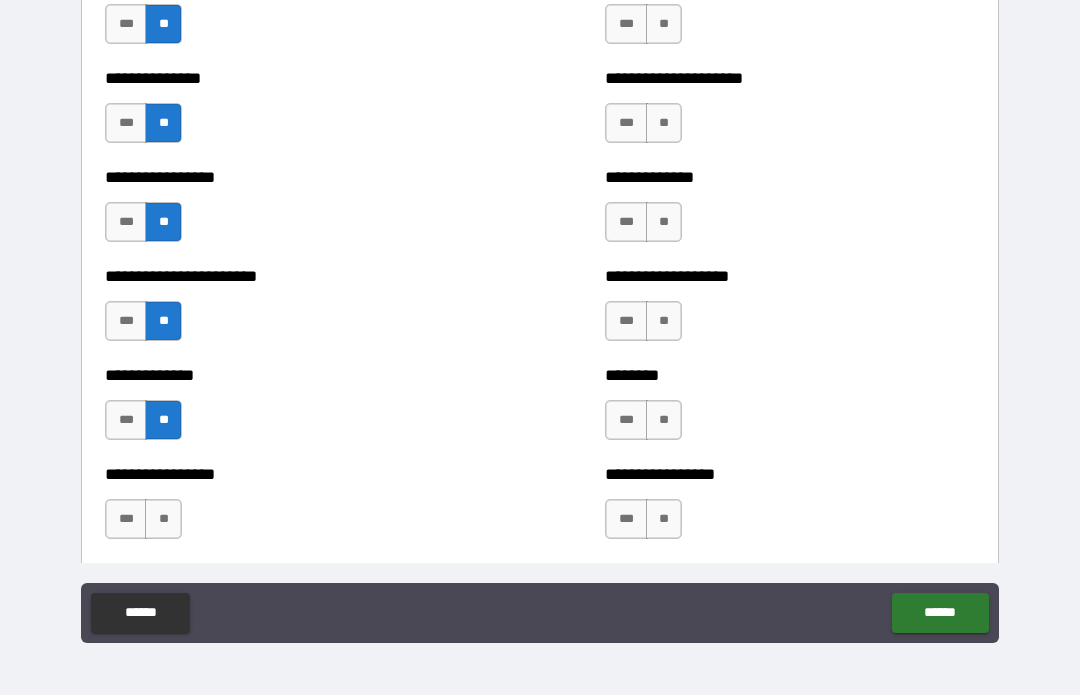 click on "**" at bounding box center [163, 520] 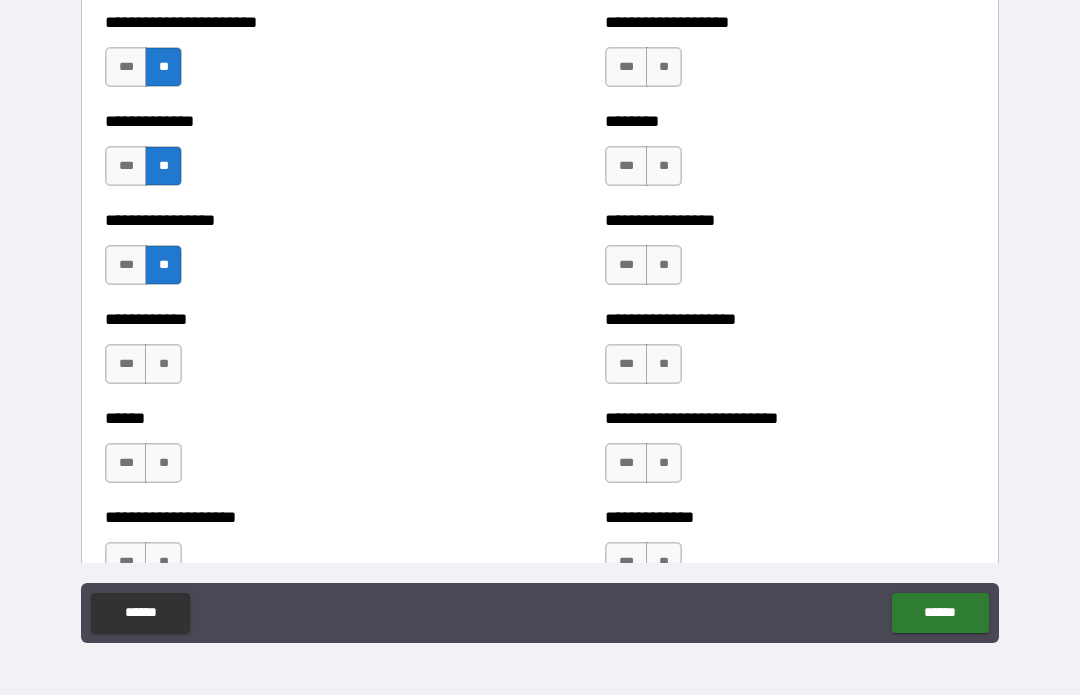 scroll, scrollTop: 3692, scrollLeft: 0, axis: vertical 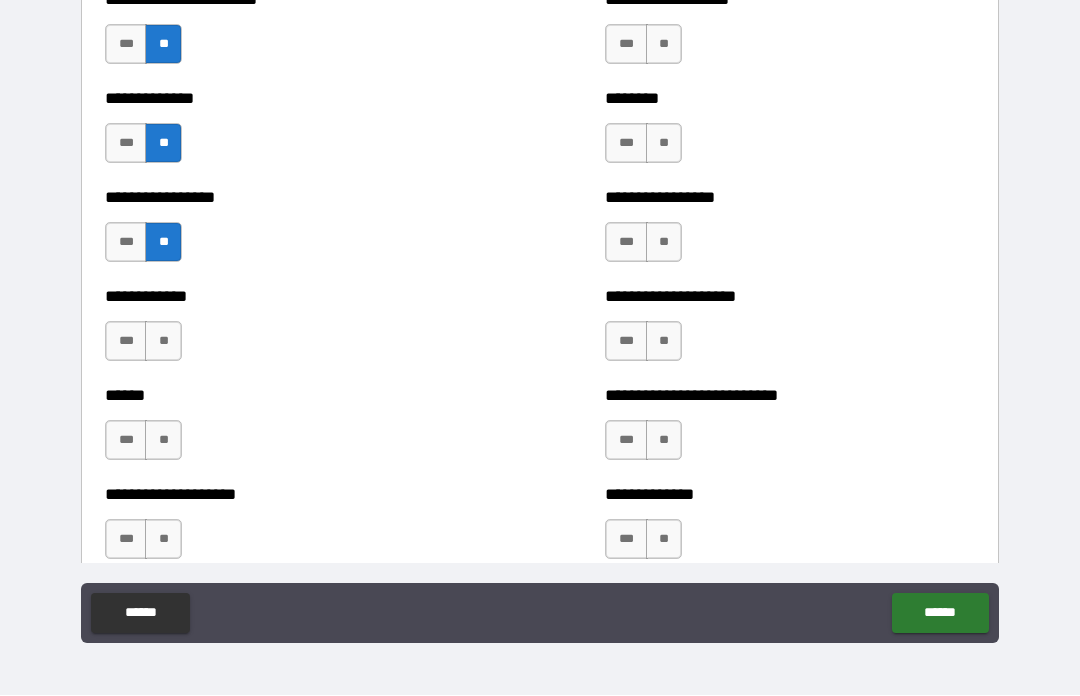 click on "**" at bounding box center (163, 342) 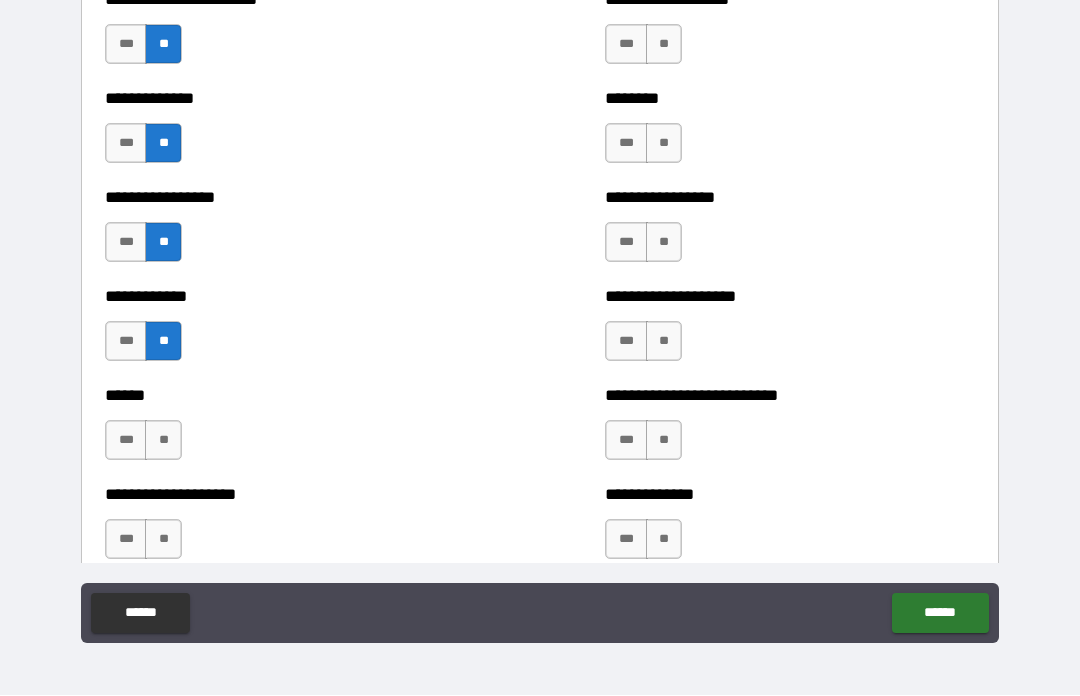 click on "**" at bounding box center (163, 441) 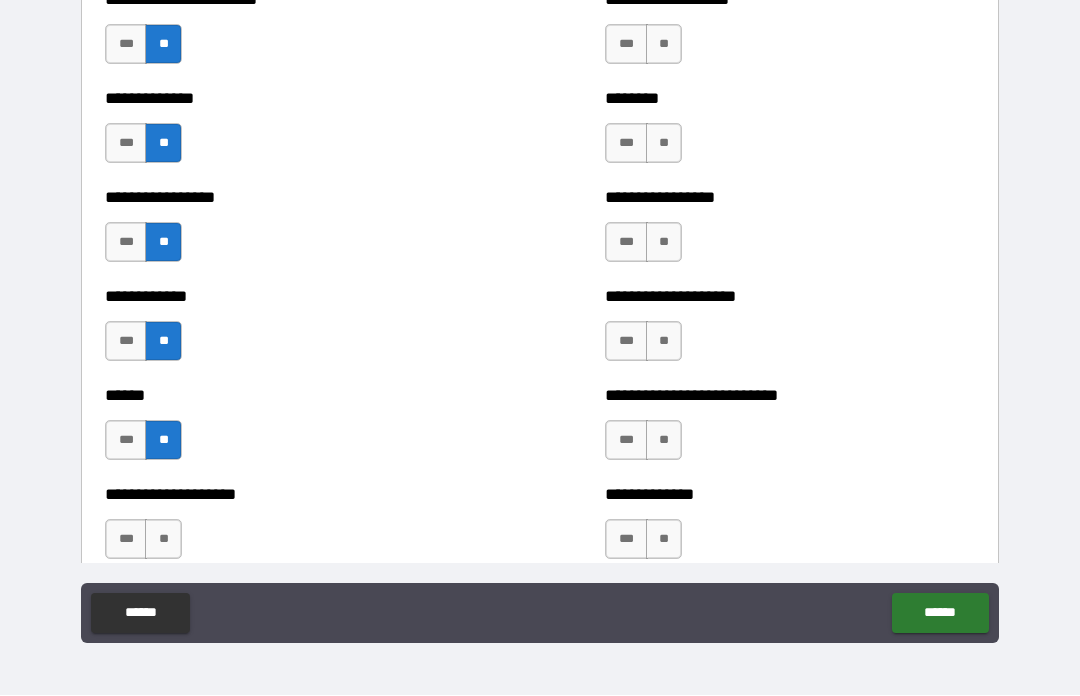 click on "**" at bounding box center [163, 540] 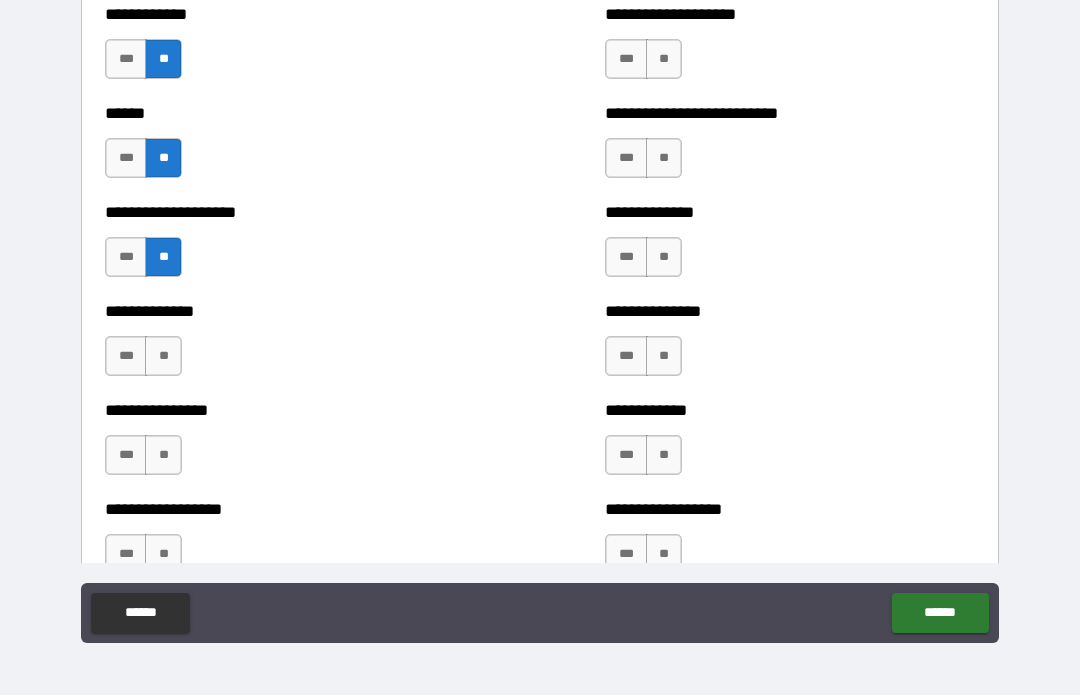 scroll, scrollTop: 3982, scrollLeft: 0, axis: vertical 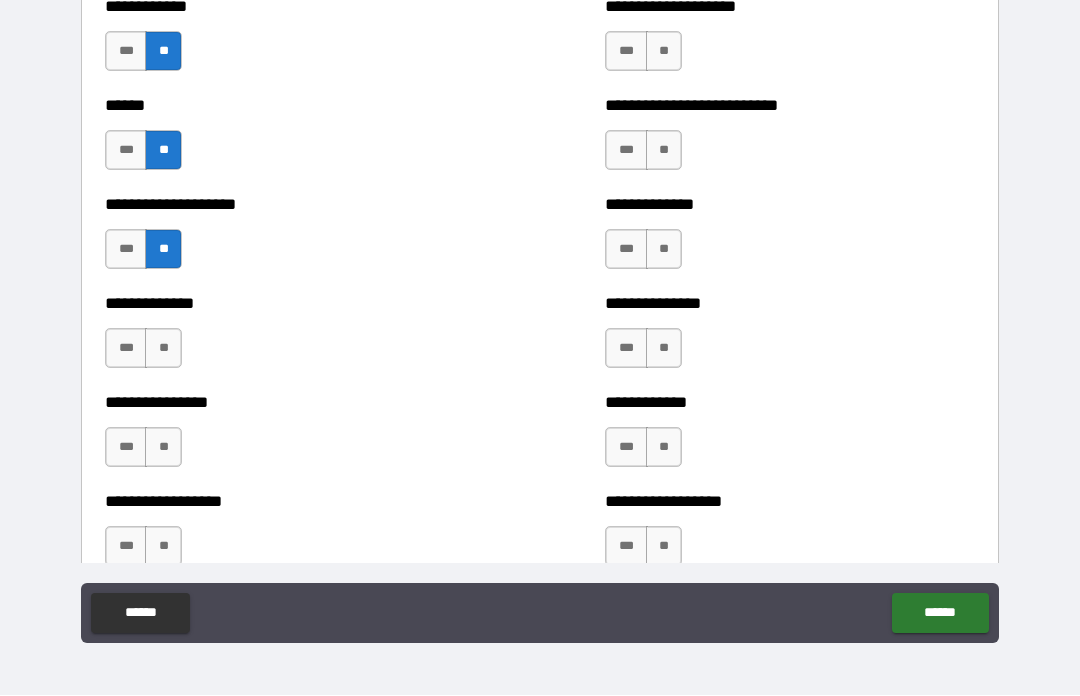 click on "**" at bounding box center [163, 349] 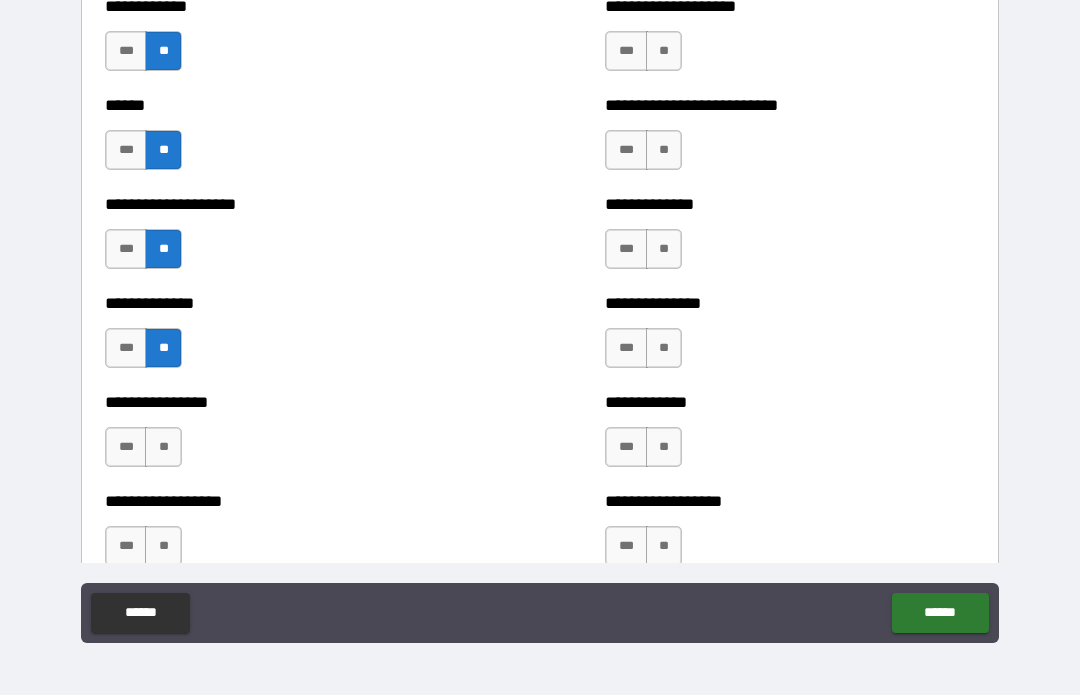 click on "**" at bounding box center (163, 448) 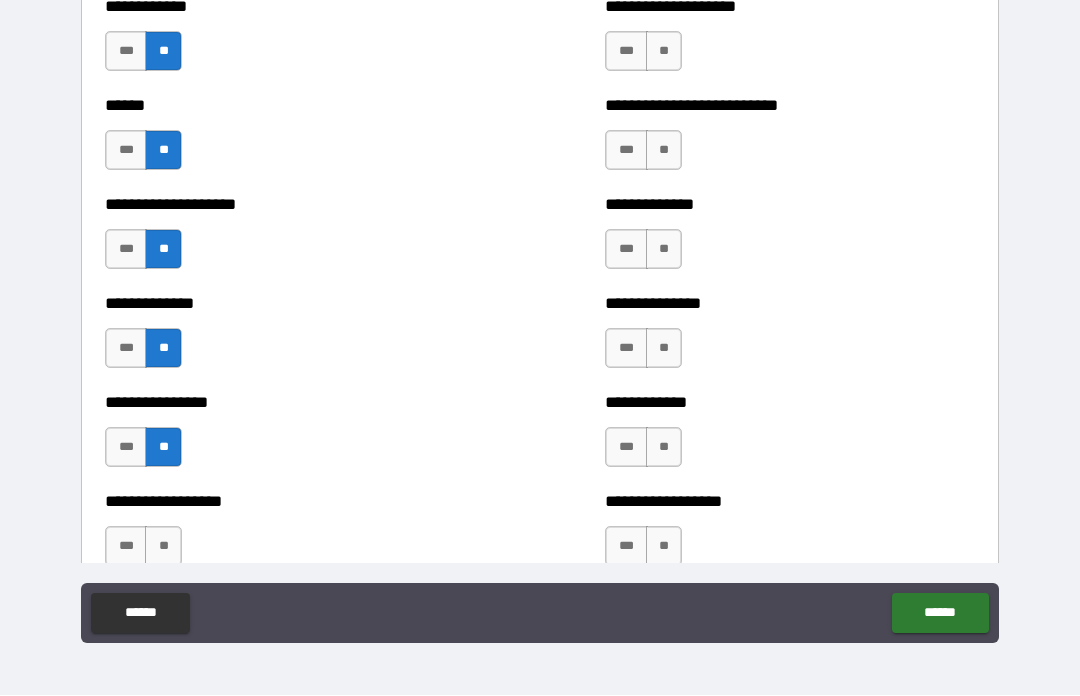 click on "**" at bounding box center [163, 547] 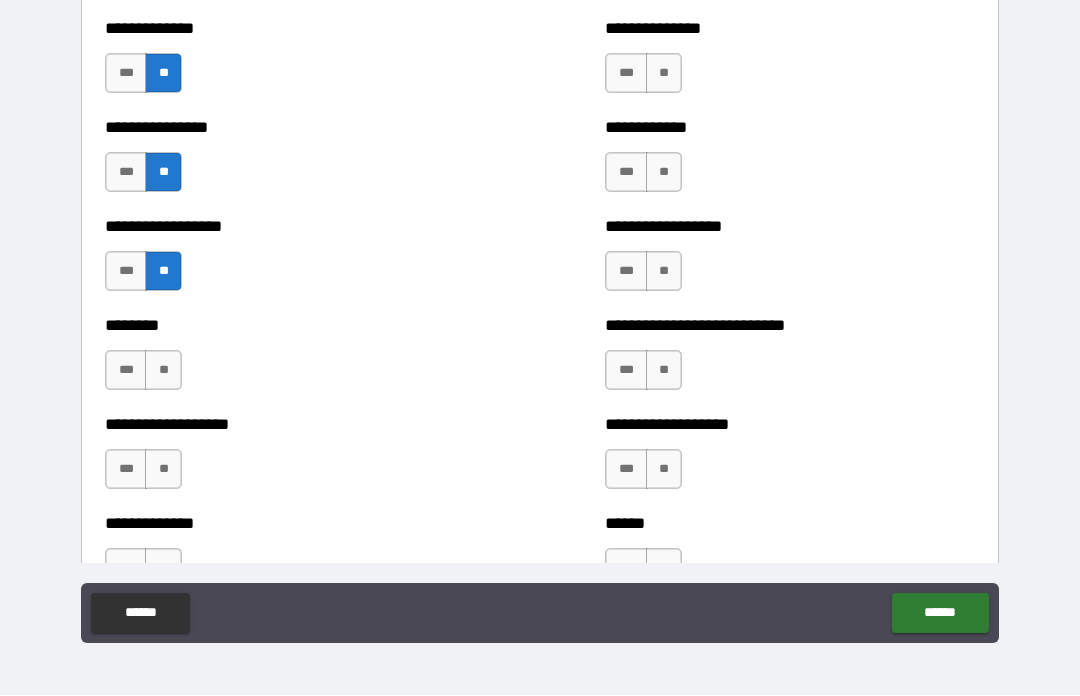 scroll, scrollTop: 4258, scrollLeft: 0, axis: vertical 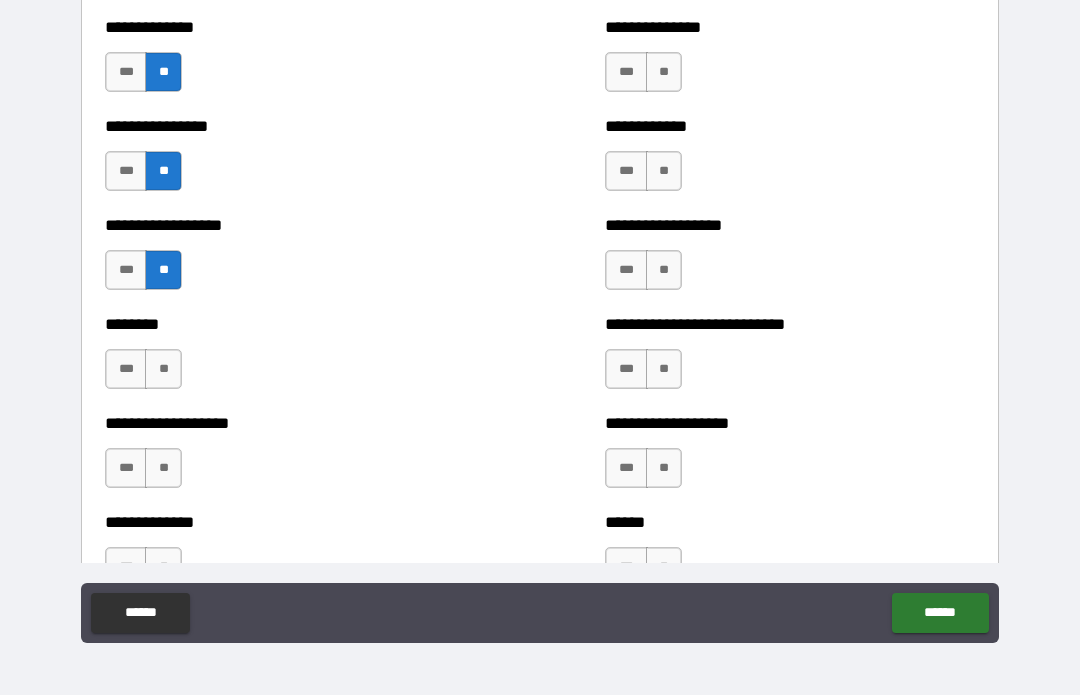 click on "**" at bounding box center [163, 370] 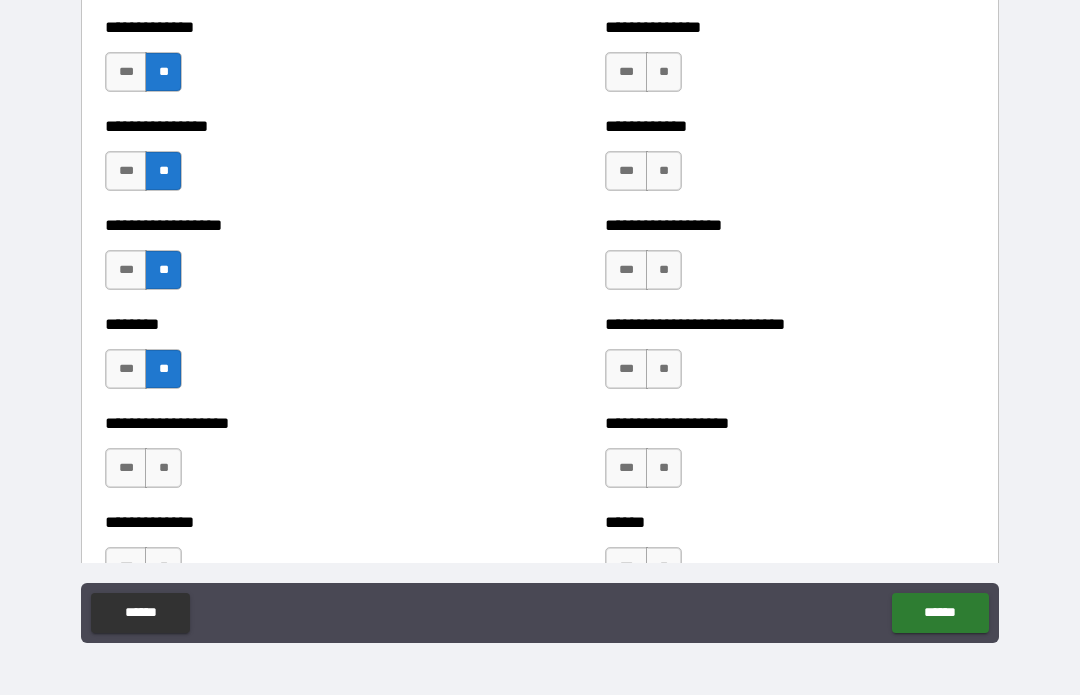 click on "**" at bounding box center [163, 469] 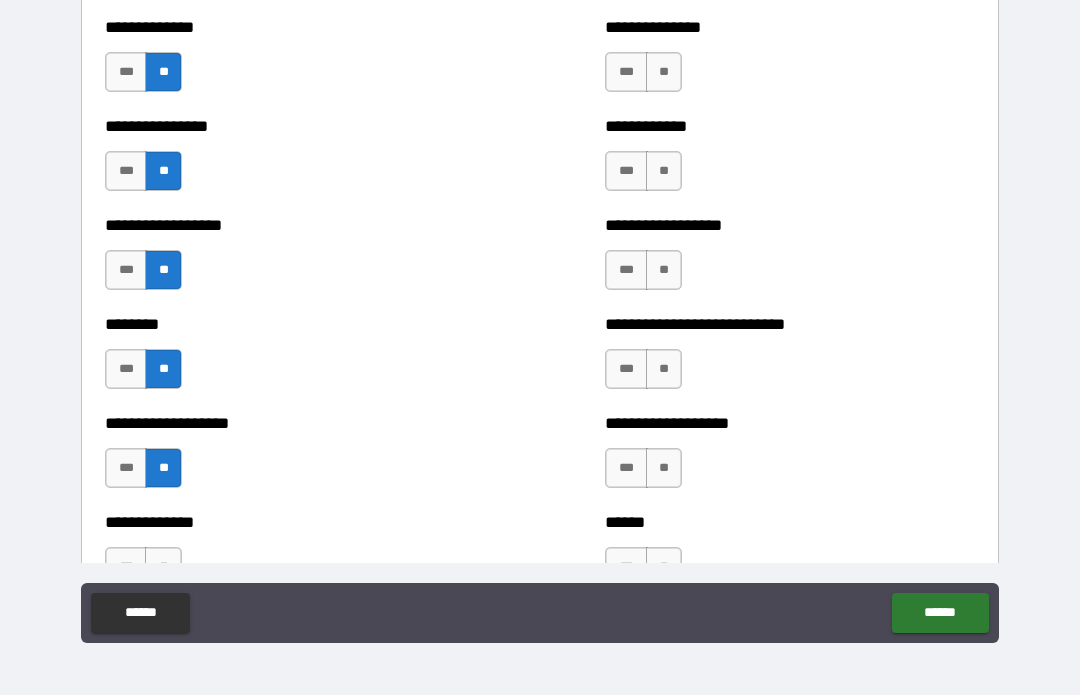 click on "**" at bounding box center (163, 568) 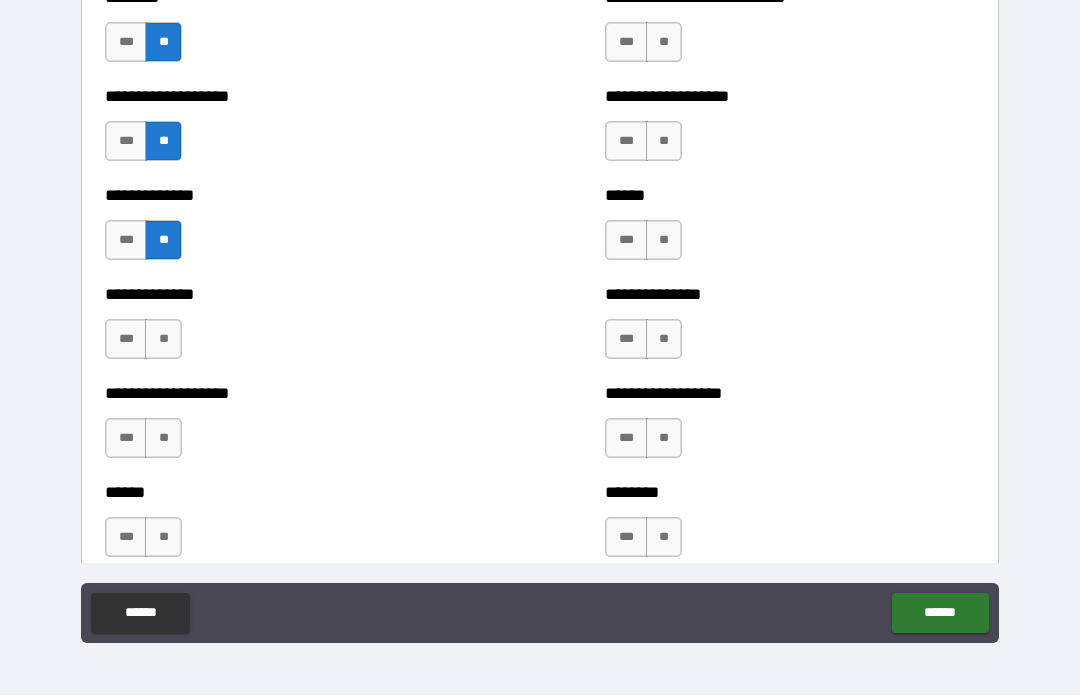 scroll, scrollTop: 4593, scrollLeft: 0, axis: vertical 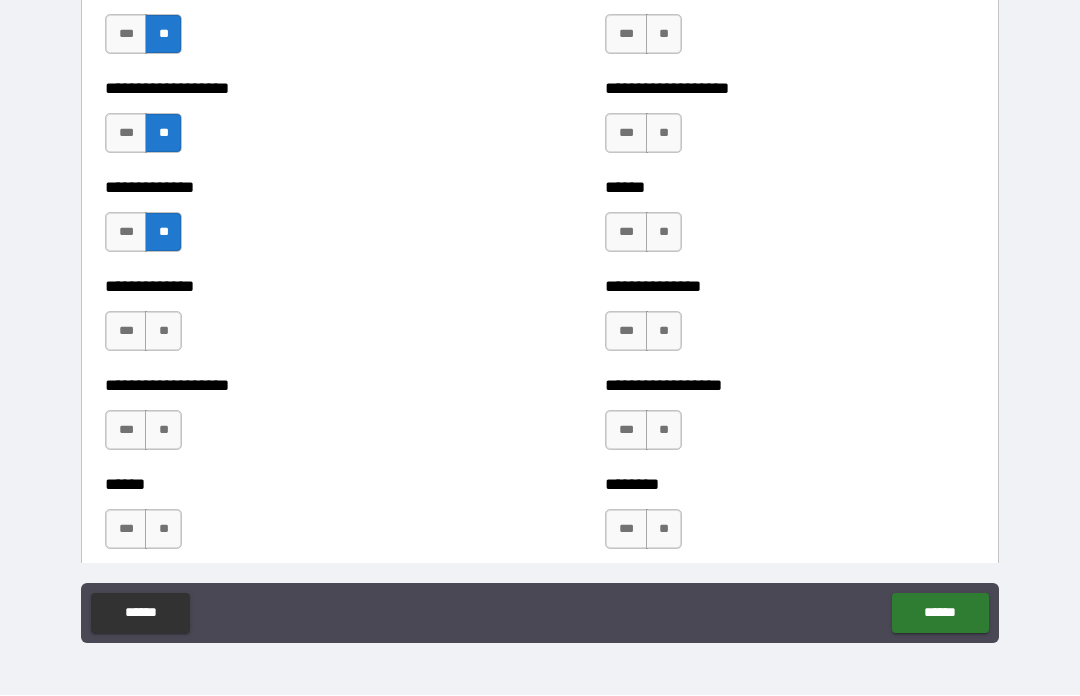 click on "**" at bounding box center [163, 332] 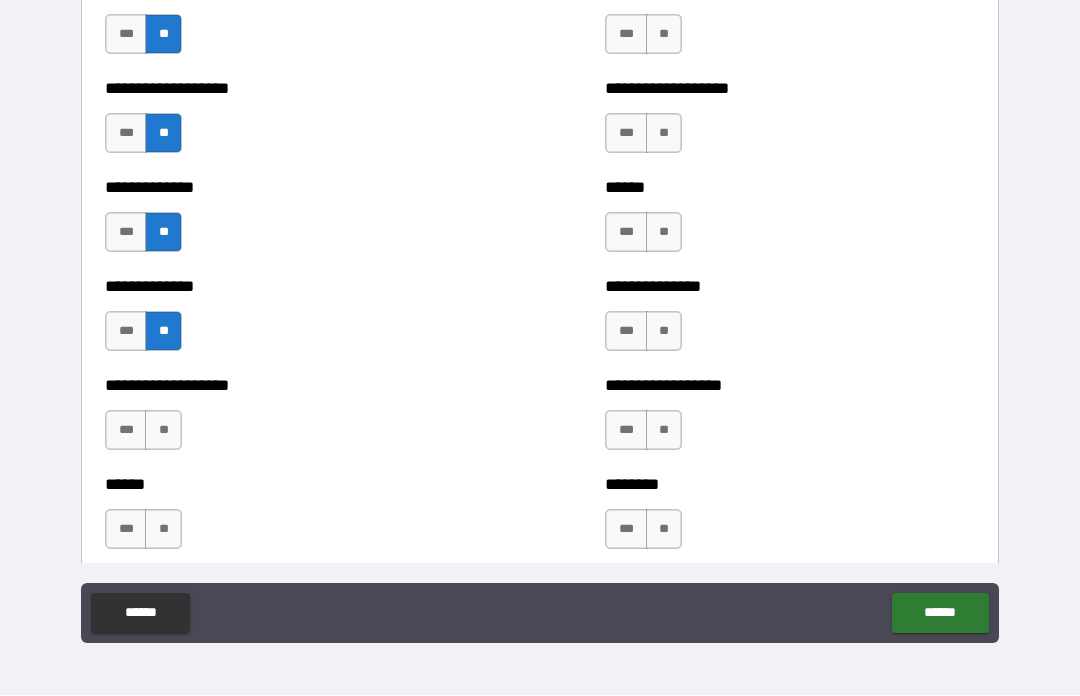click on "**" at bounding box center (163, 431) 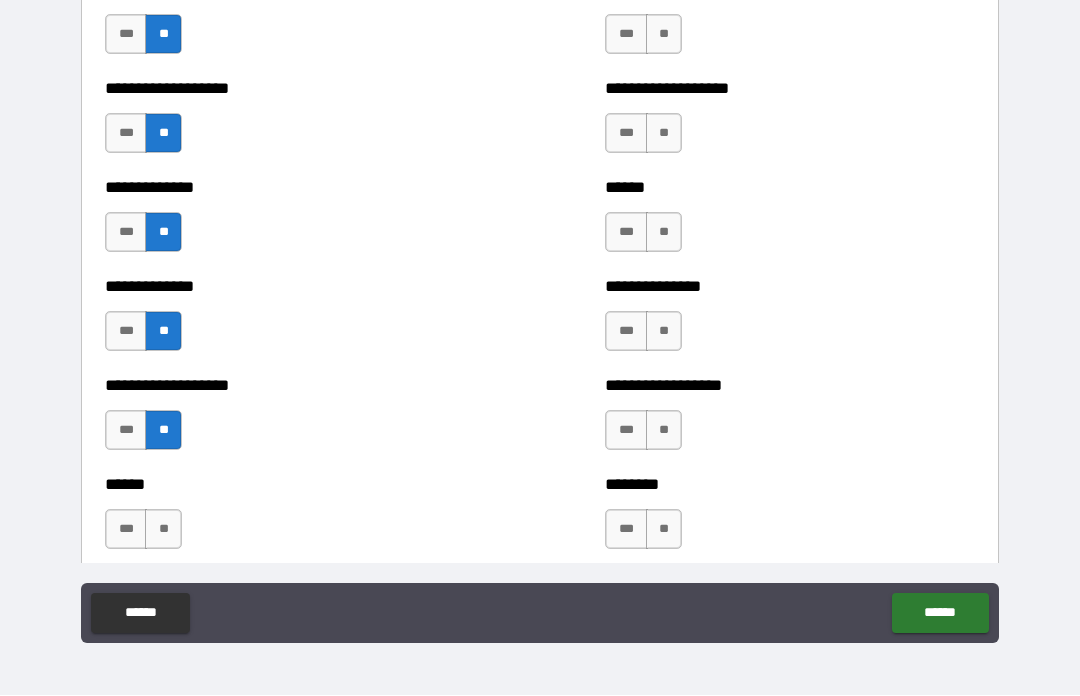 click on "**" at bounding box center [163, 530] 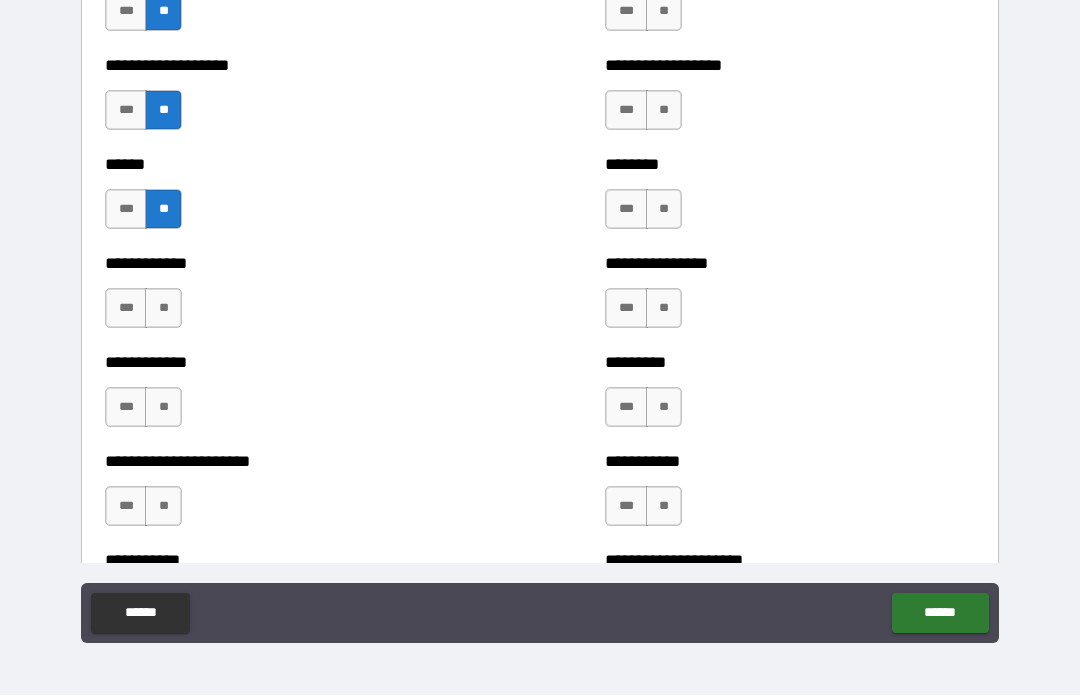 scroll, scrollTop: 4914, scrollLeft: 0, axis: vertical 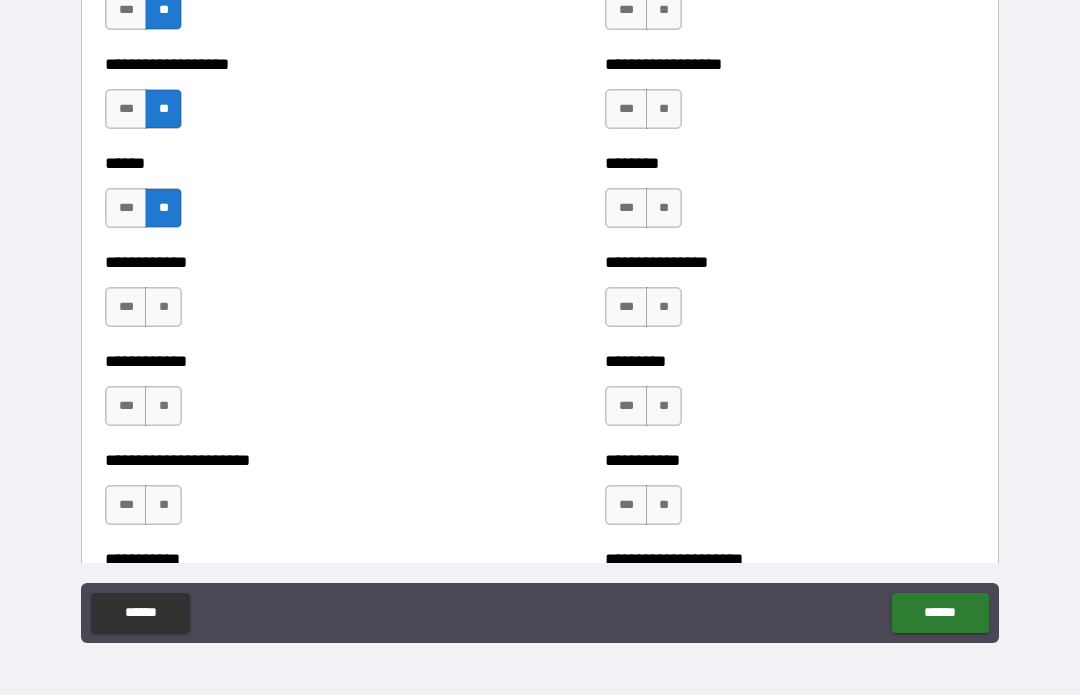 click on "**" at bounding box center [163, 308] 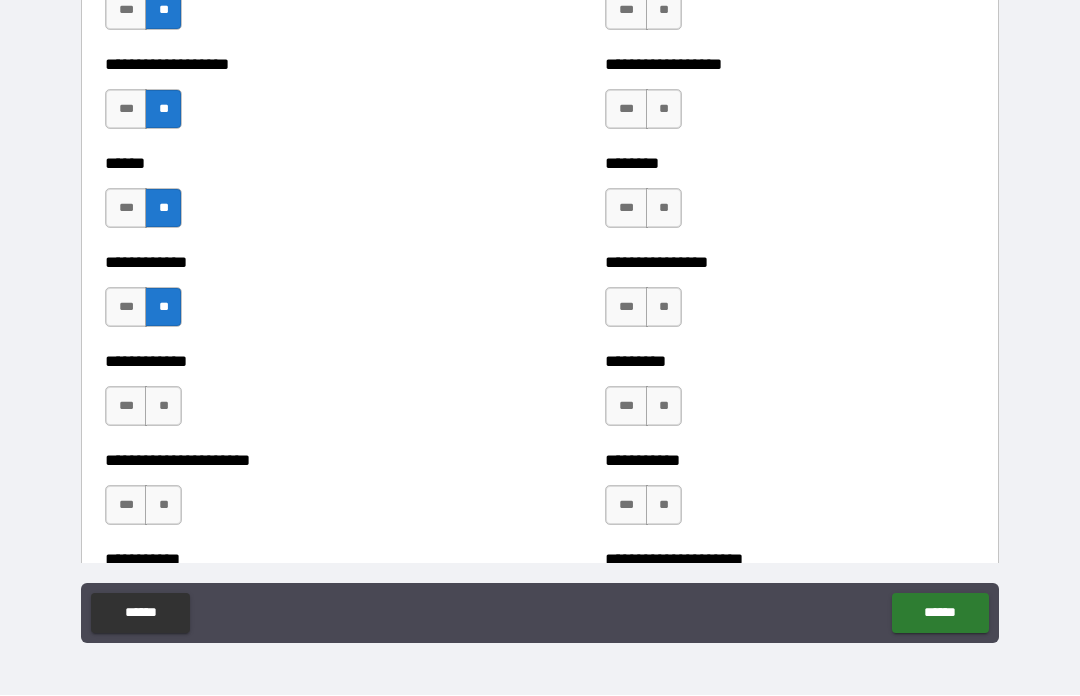 click on "**" at bounding box center (163, 407) 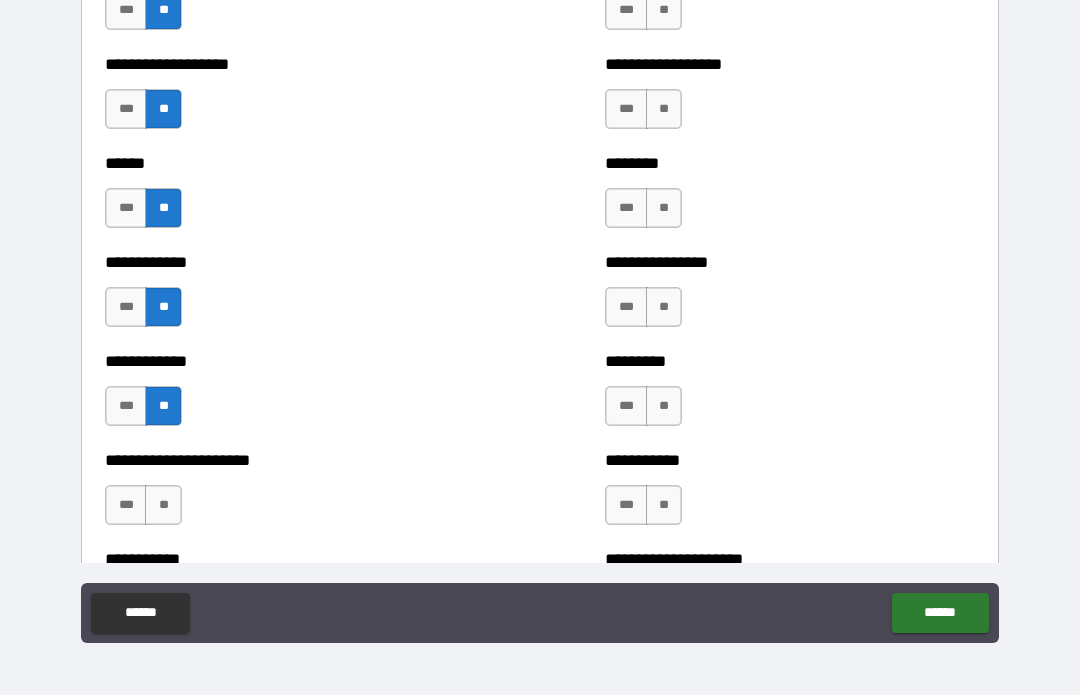click on "**" at bounding box center (163, 506) 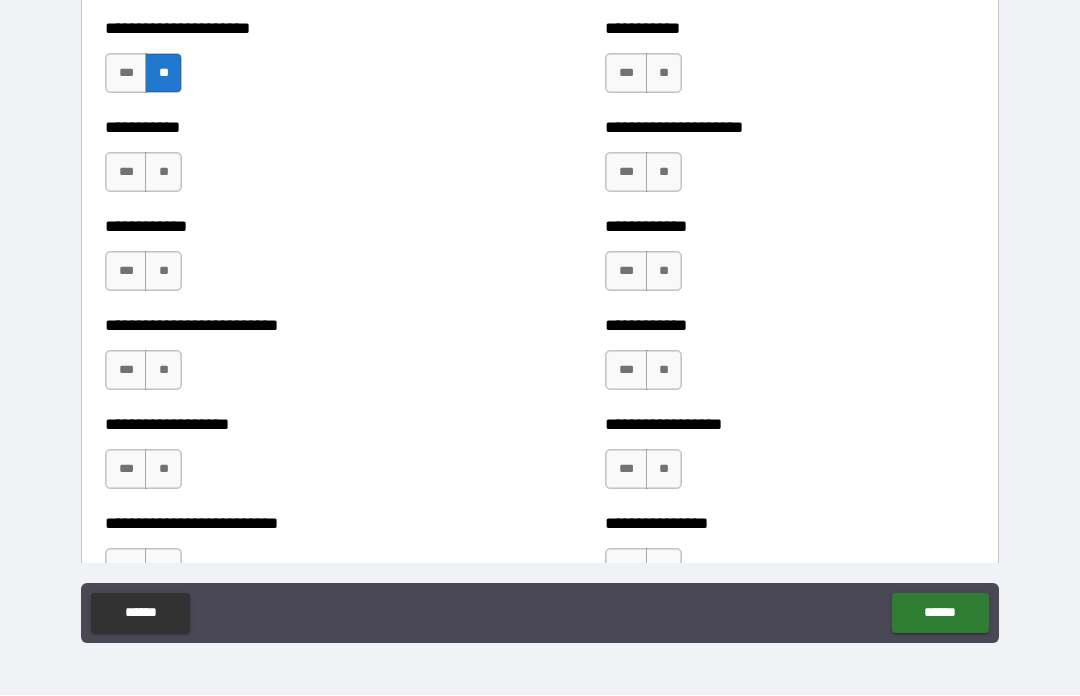 scroll, scrollTop: 5357, scrollLeft: 0, axis: vertical 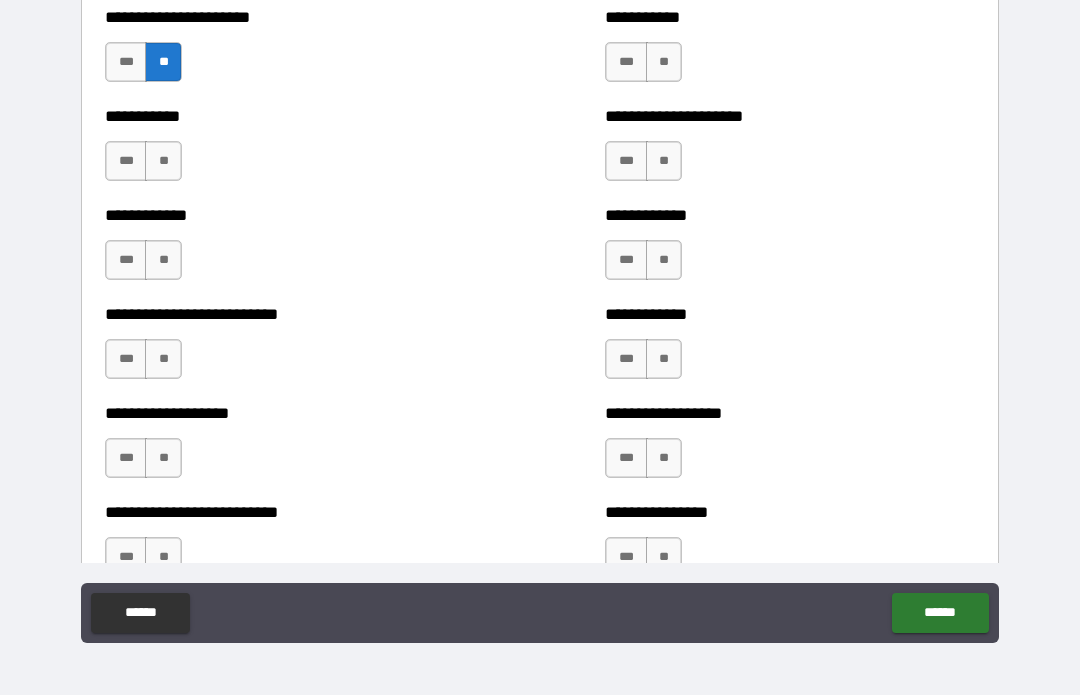 click on "**" at bounding box center [163, 162] 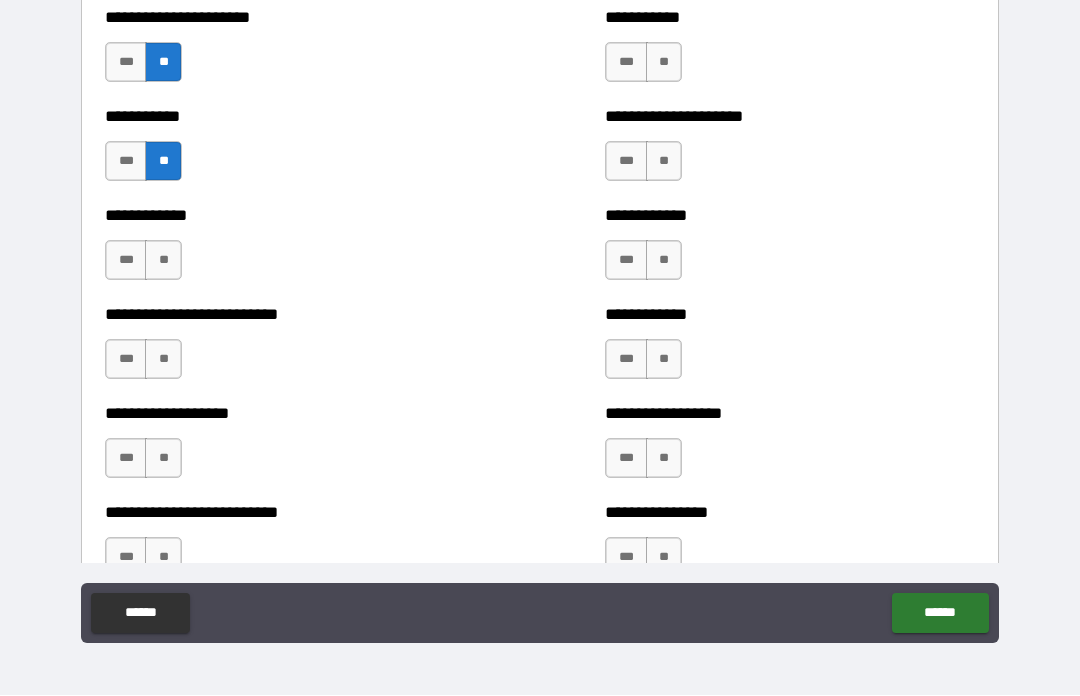 click on "**" at bounding box center [163, 261] 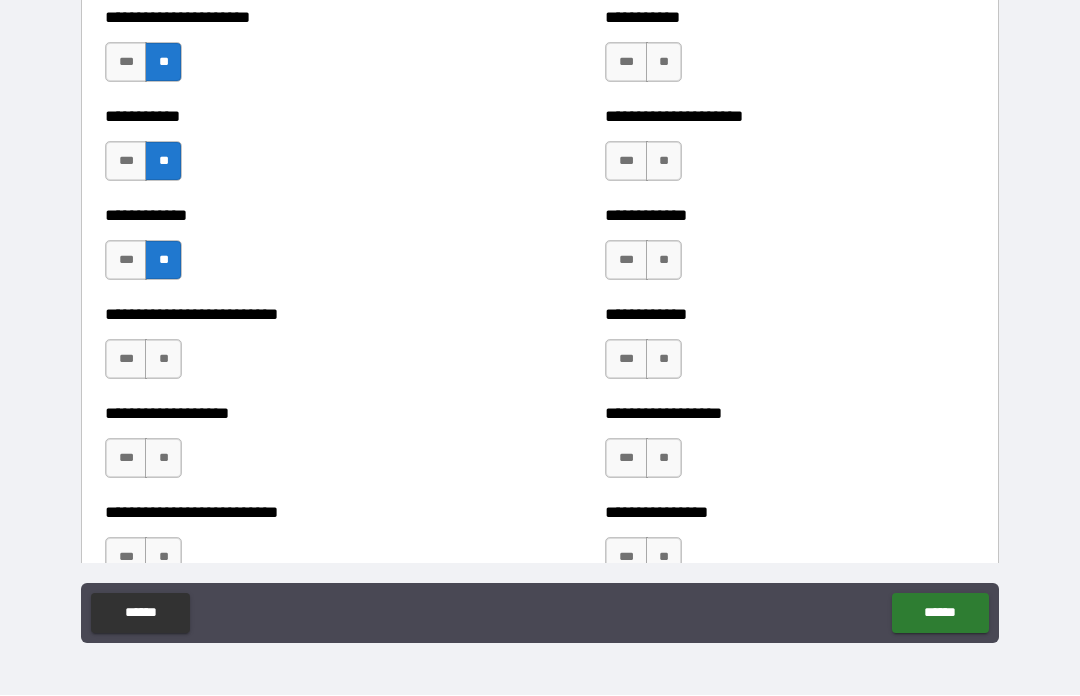 click on "**" at bounding box center [163, 360] 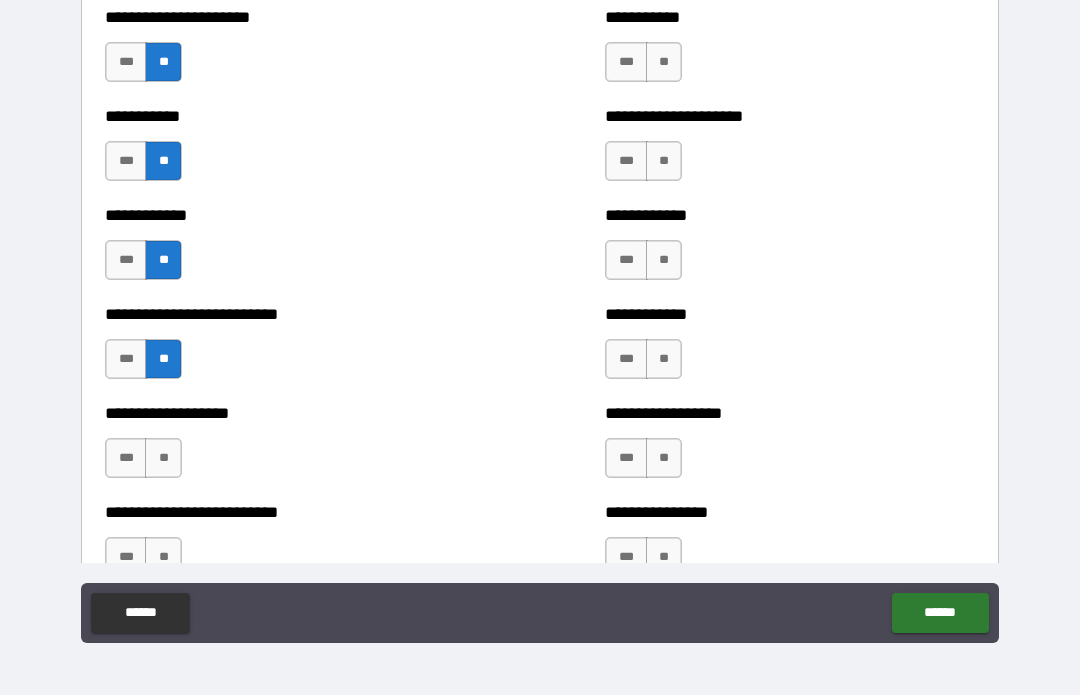 click on "**" at bounding box center (163, 459) 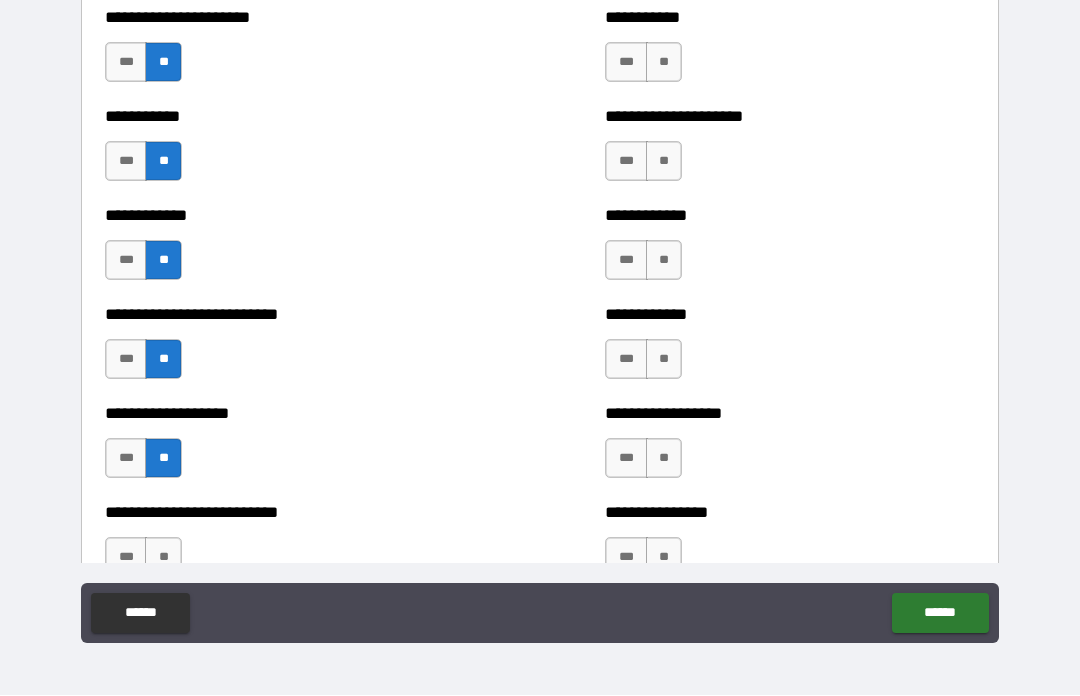 click on "**" at bounding box center (163, 558) 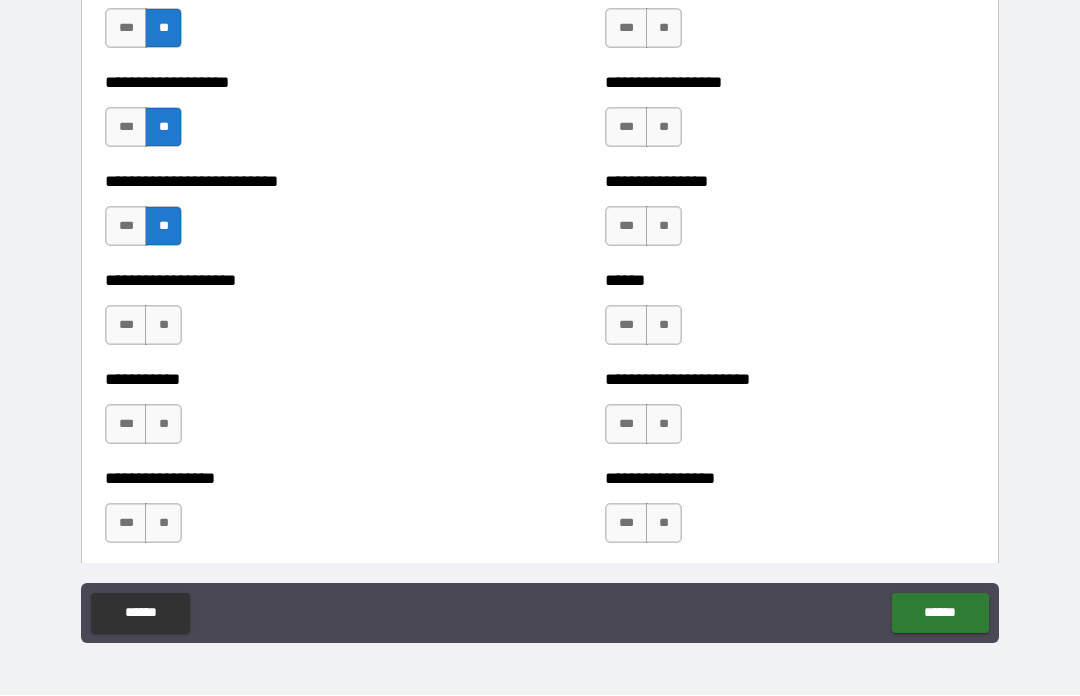 scroll, scrollTop: 5692, scrollLeft: 0, axis: vertical 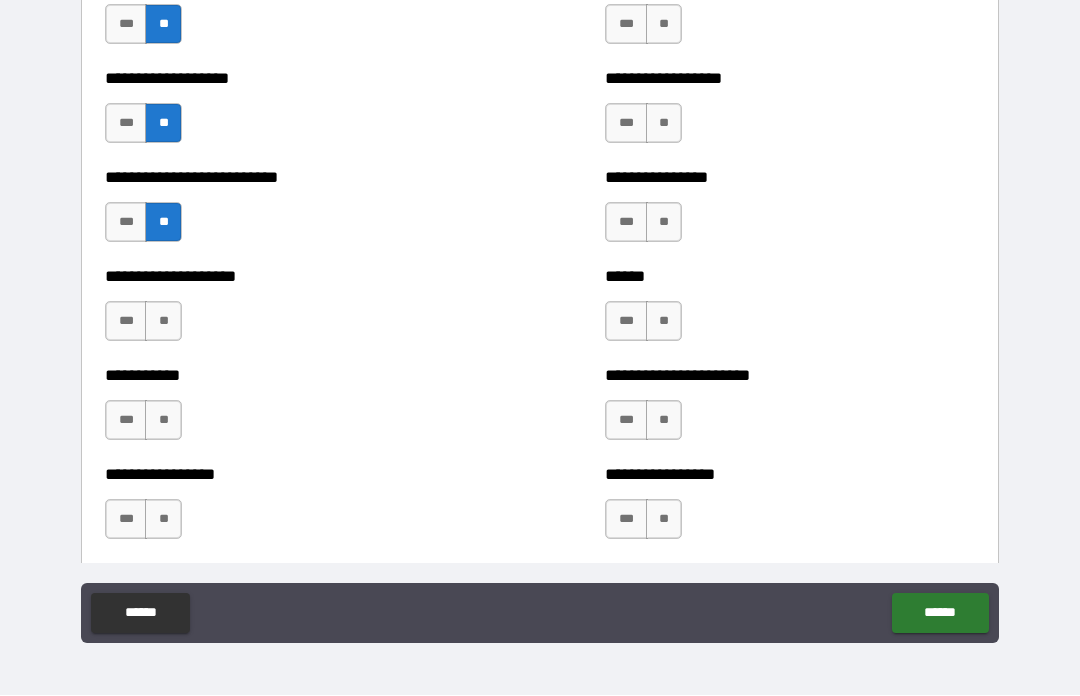click on "**" at bounding box center (163, 322) 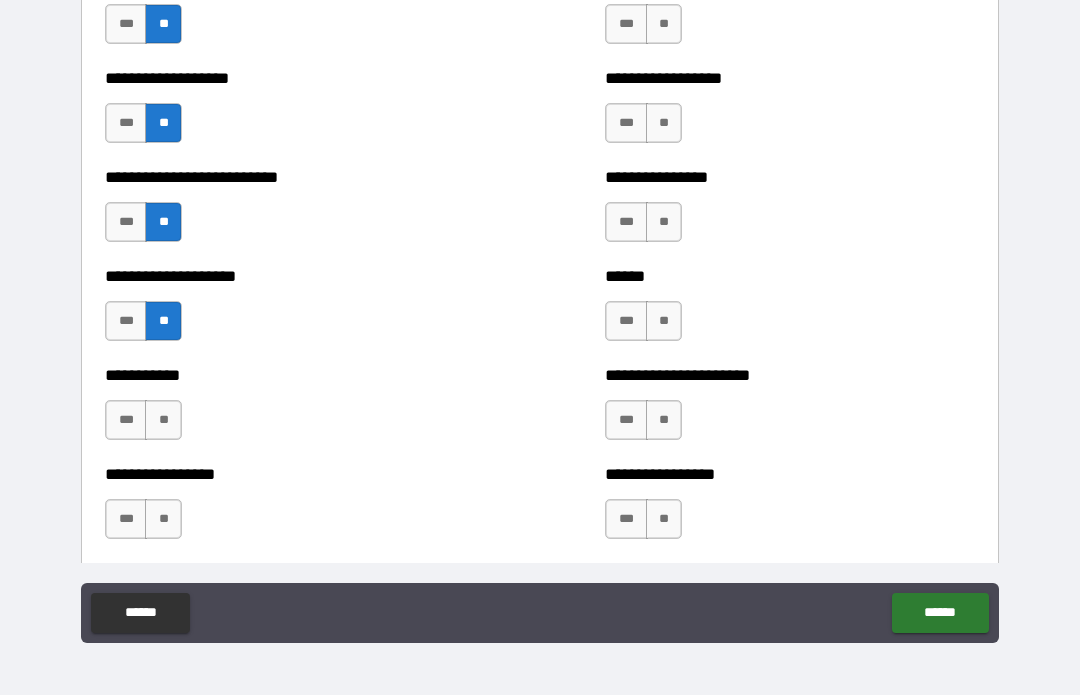 click on "**" at bounding box center (163, 421) 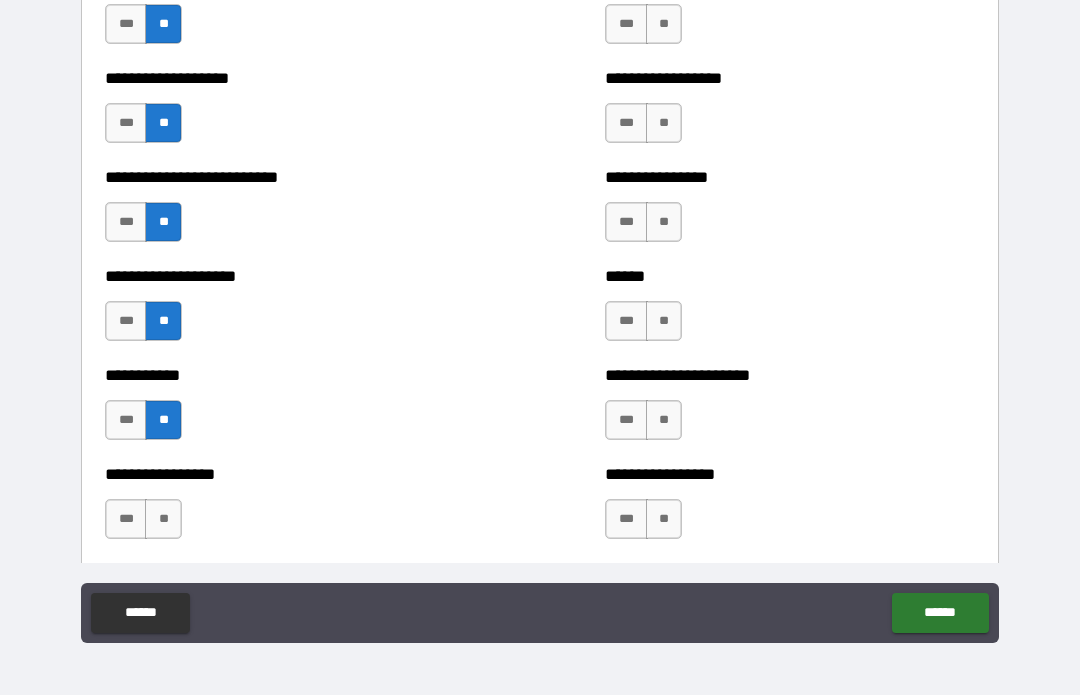 click on "**" at bounding box center [163, 520] 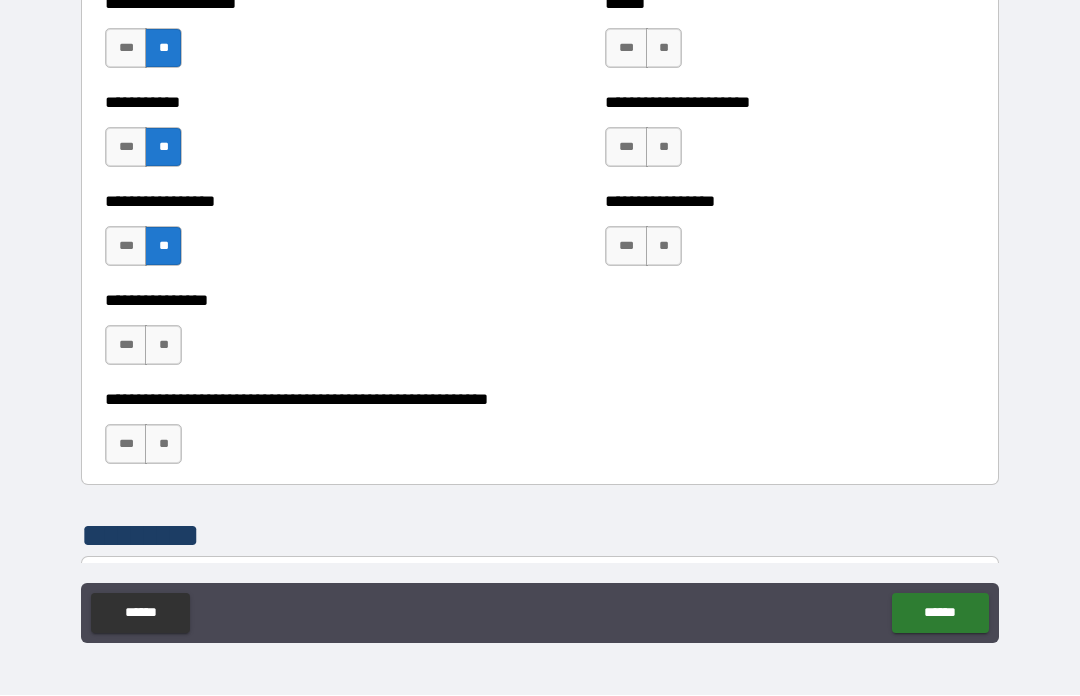 scroll, scrollTop: 5977, scrollLeft: 0, axis: vertical 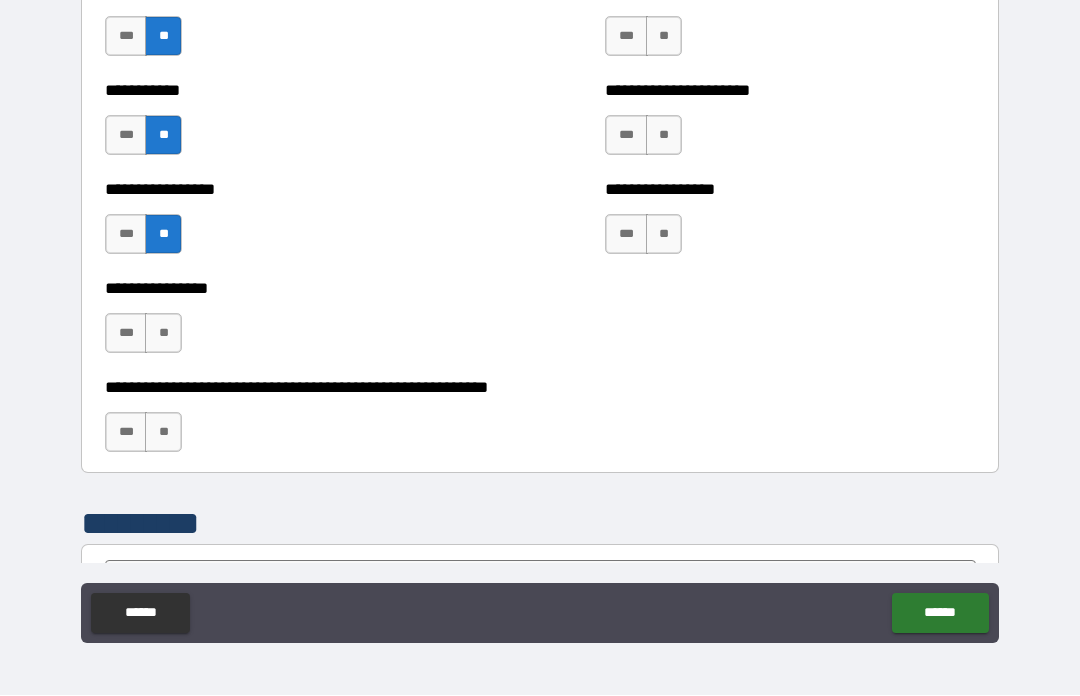 click on "**" at bounding box center (163, 334) 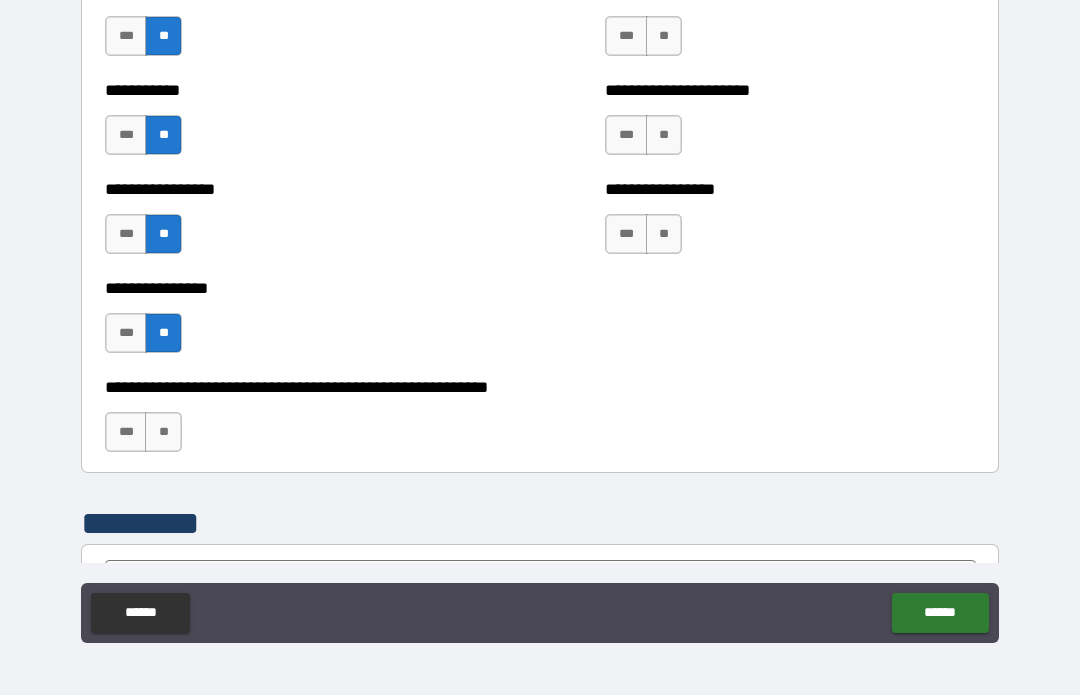 click on "**" at bounding box center (163, 433) 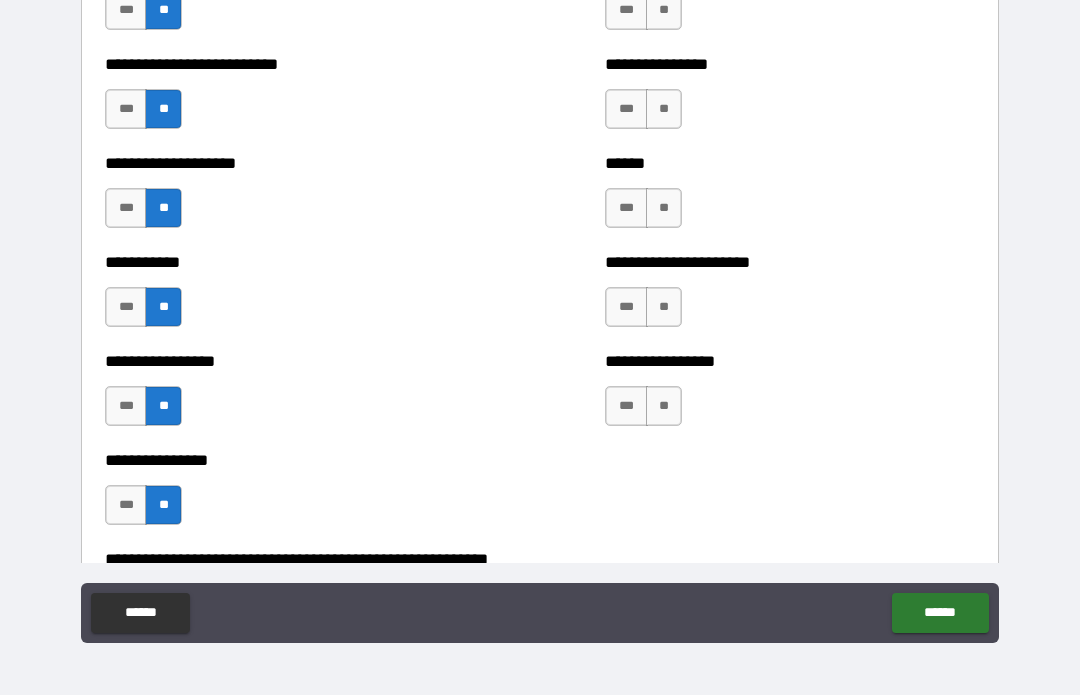 scroll, scrollTop: 5798, scrollLeft: 0, axis: vertical 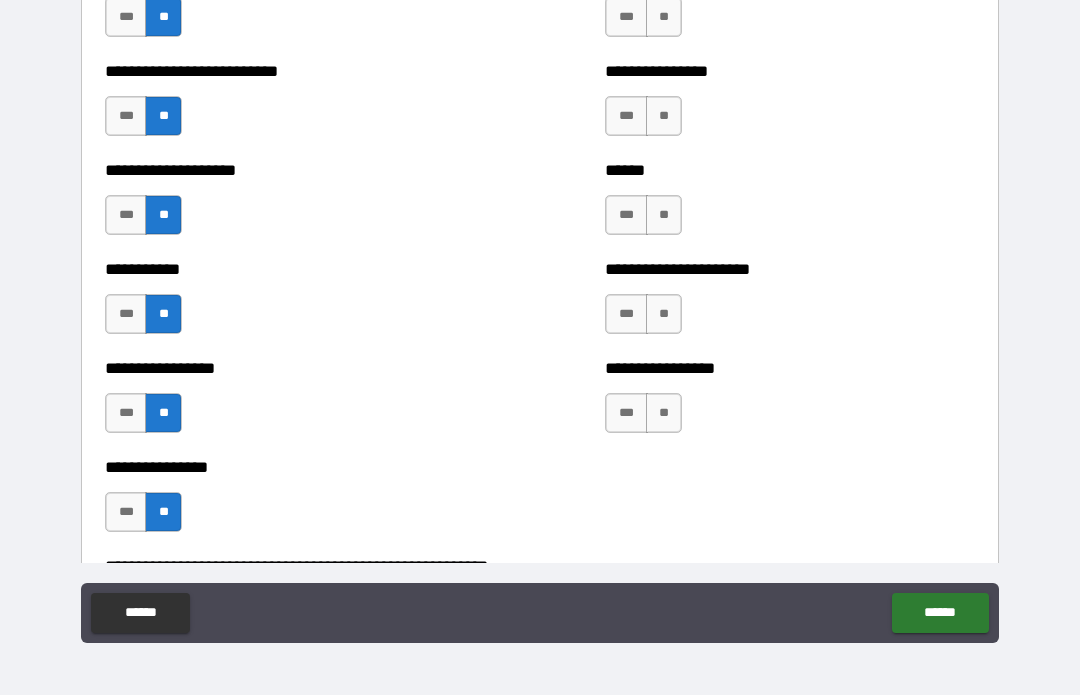 click on "**" at bounding box center (664, 414) 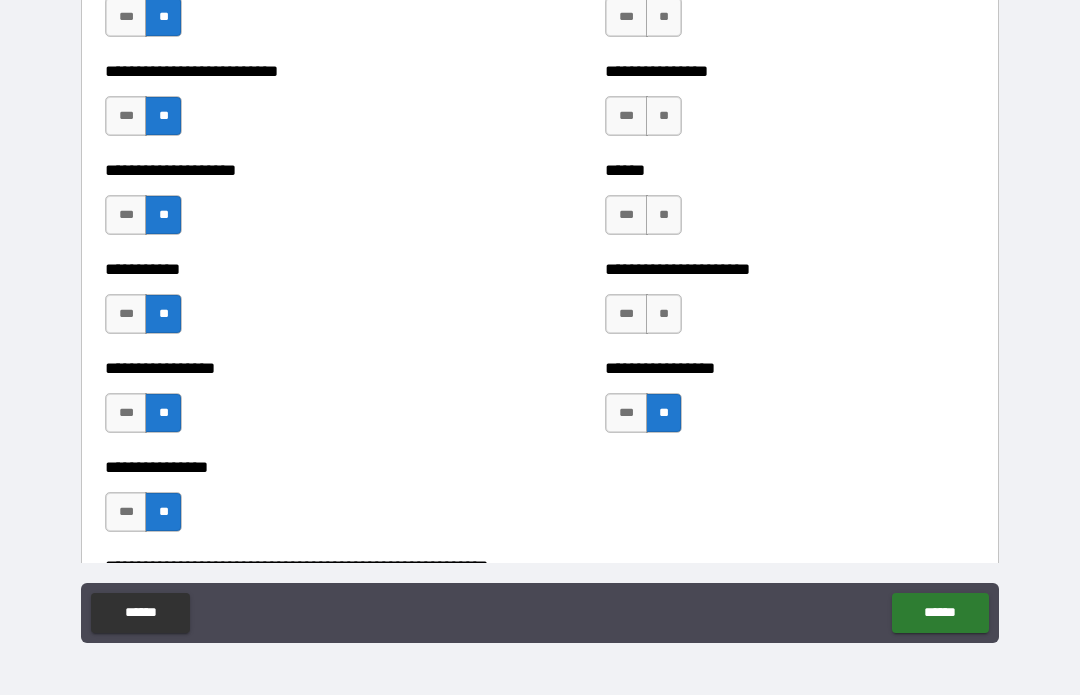 click on "**" at bounding box center (664, 315) 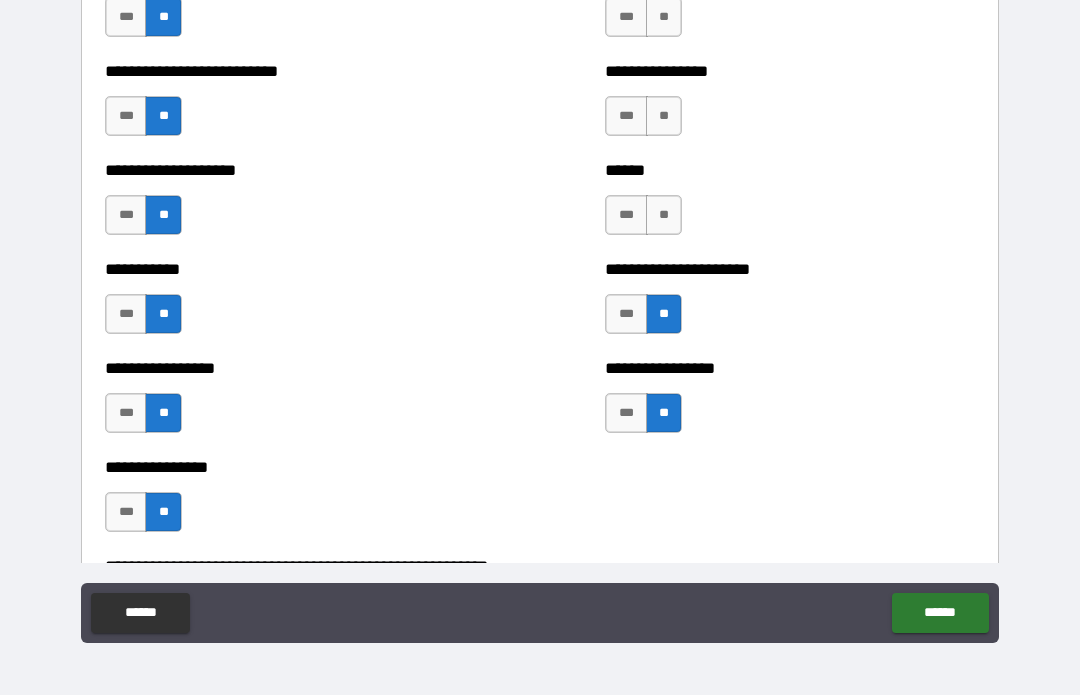 click on "**" at bounding box center (664, 216) 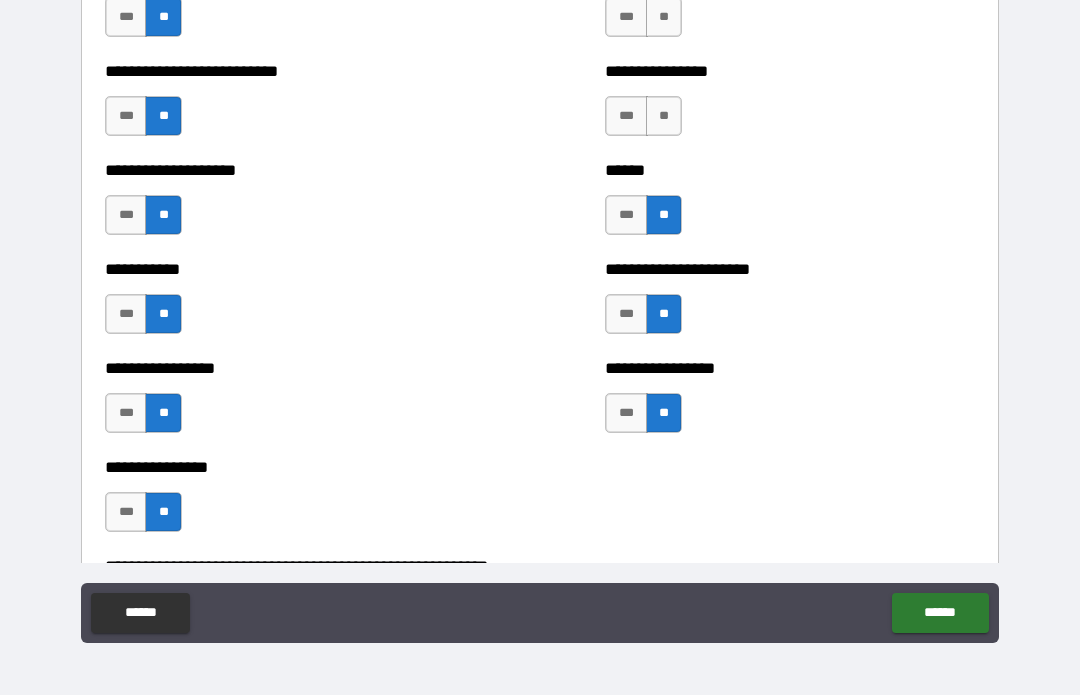 click on "**" at bounding box center [664, 117] 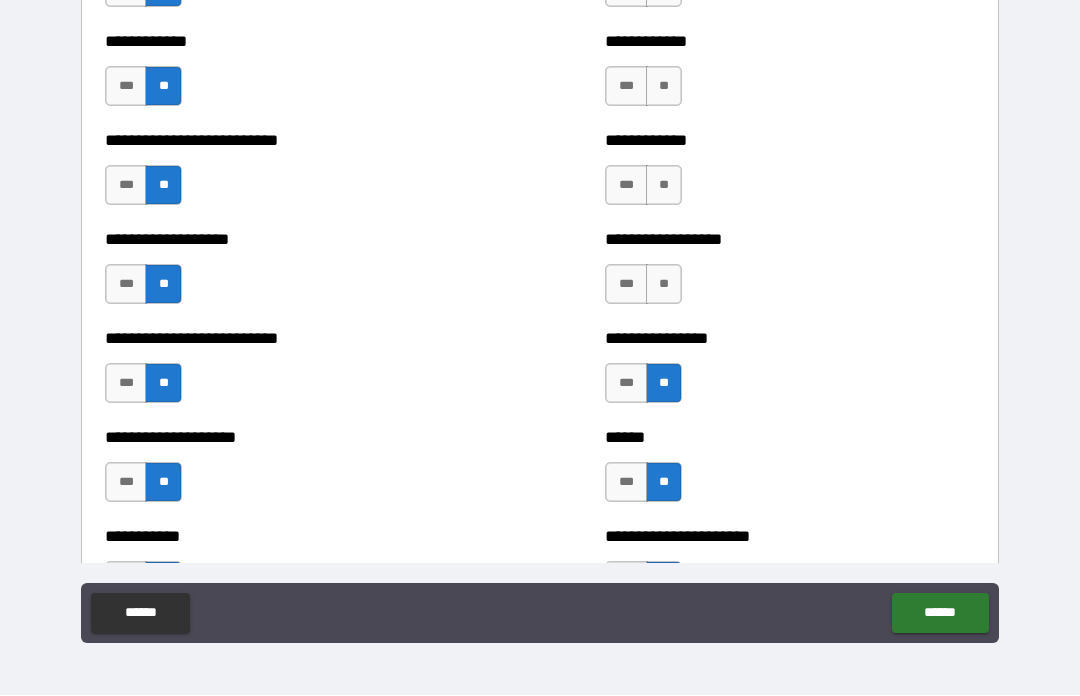 scroll, scrollTop: 5520, scrollLeft: 0, axis: vertical 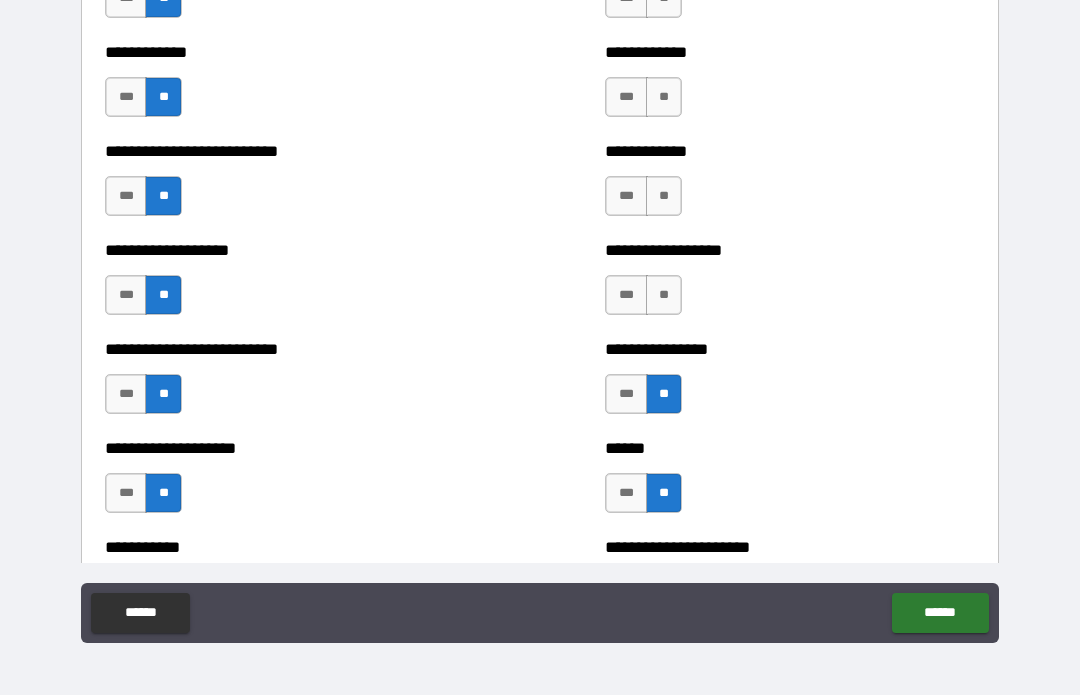 click on "**" at bounding box center (664, 296) 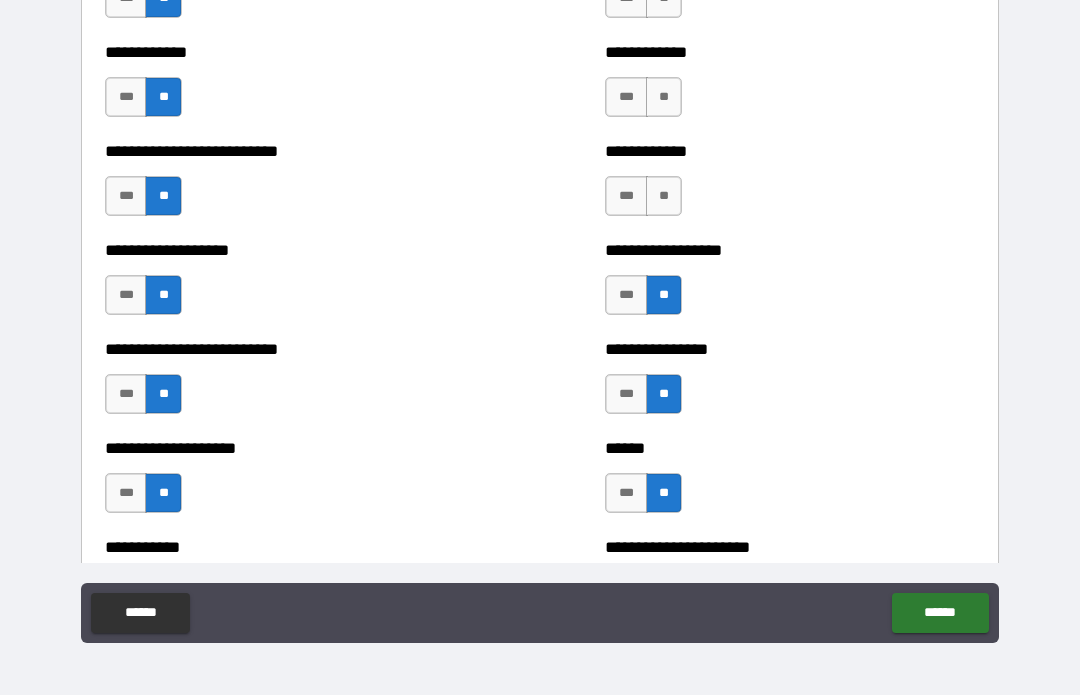 click on "**" at bounding box center (664, 197) 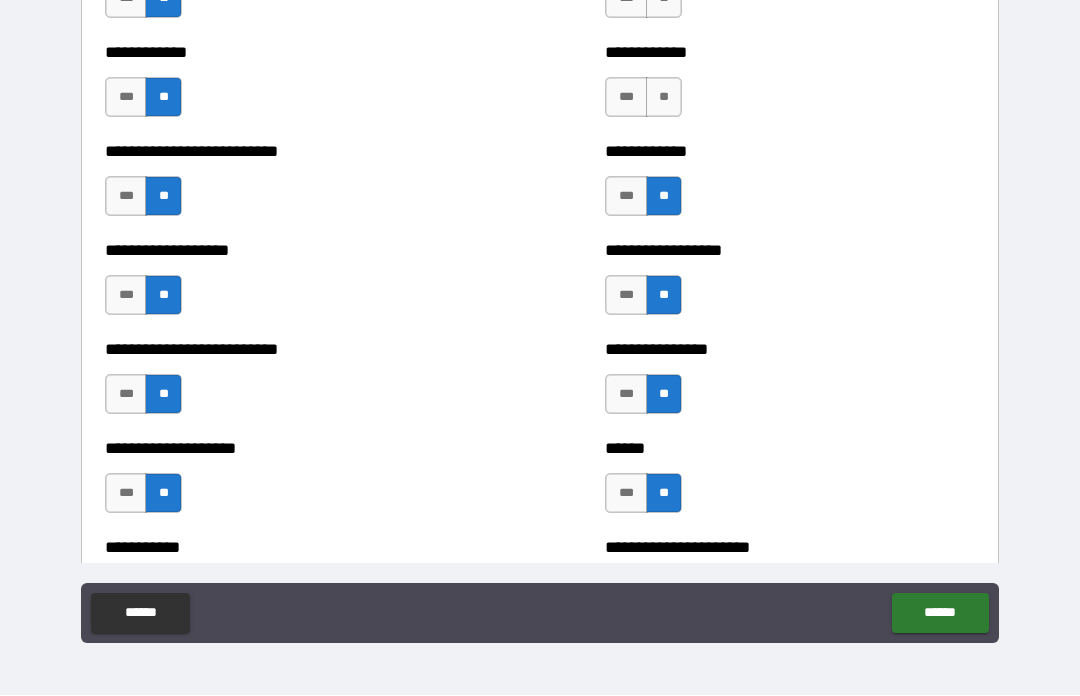 click on "**" at bounding box center (664, 98) 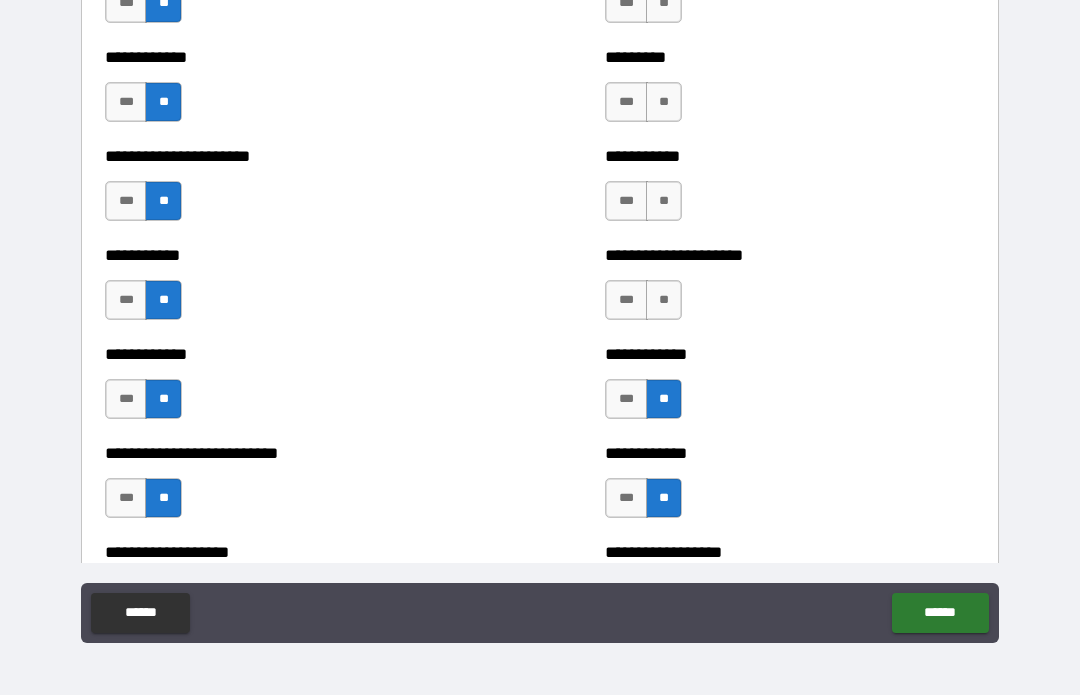 scroll, scrollTop: 5215, scrollLeft: 0, axis: vertical 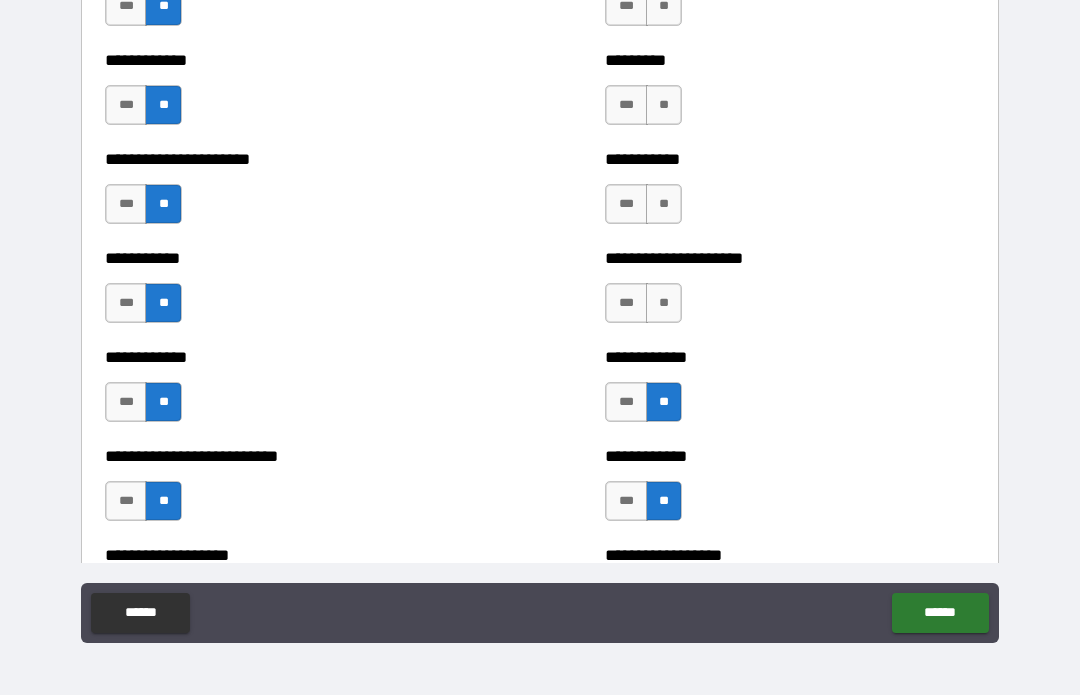 click on "**" at bounding box center [664, 304] 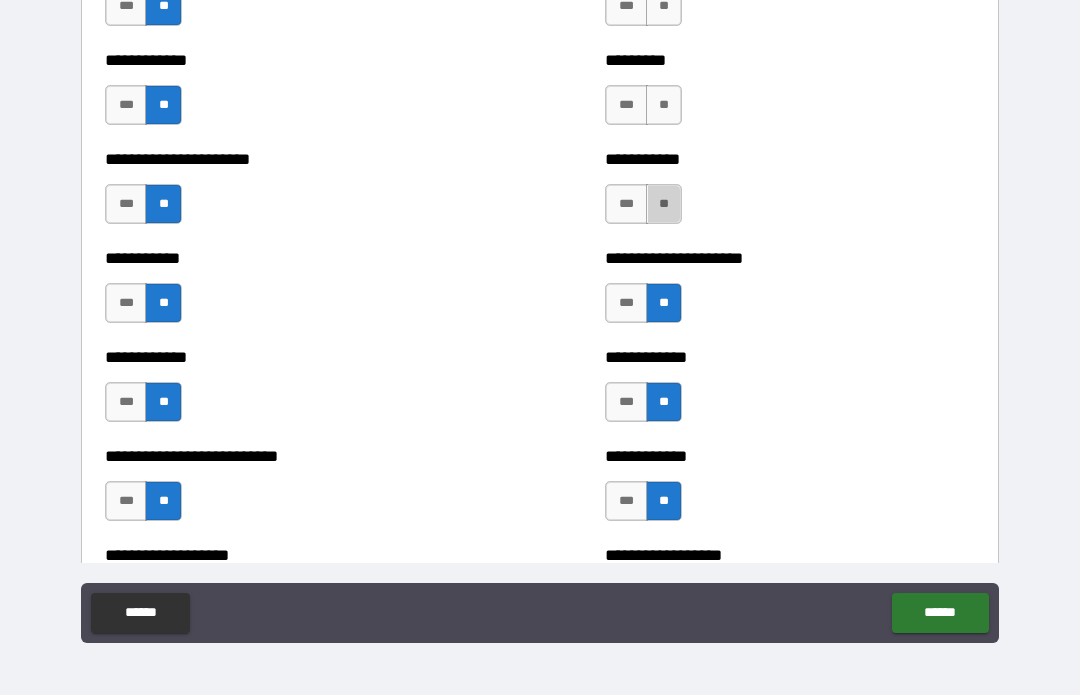 click on "**" at bounding box center (664, 205) 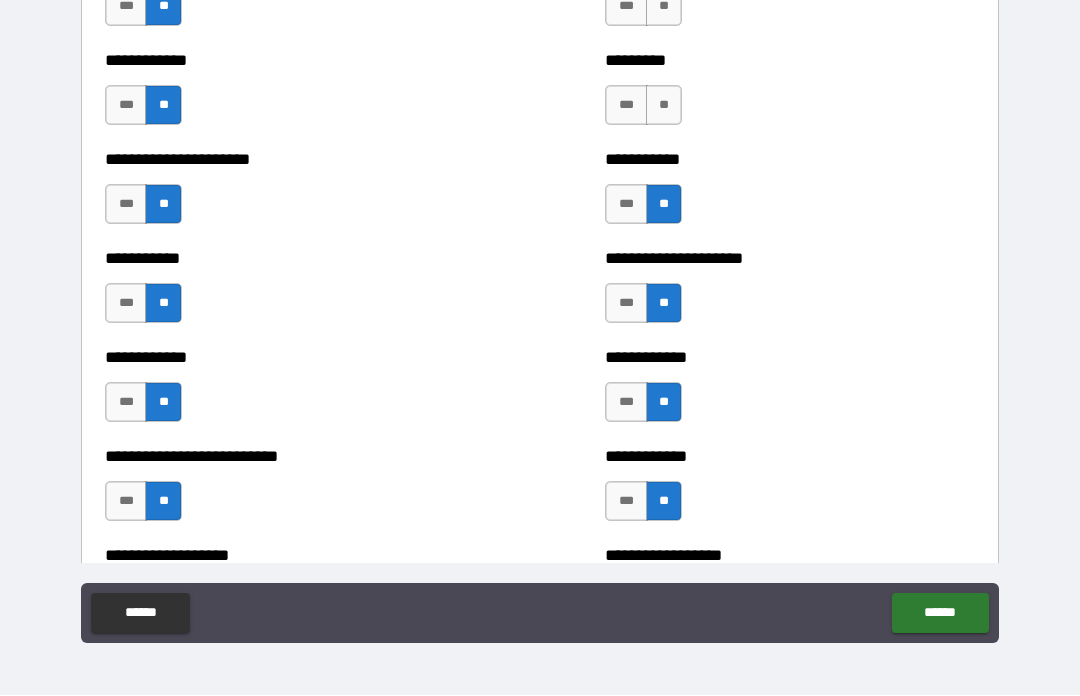 click on "**" at bounding box center [664, 106] 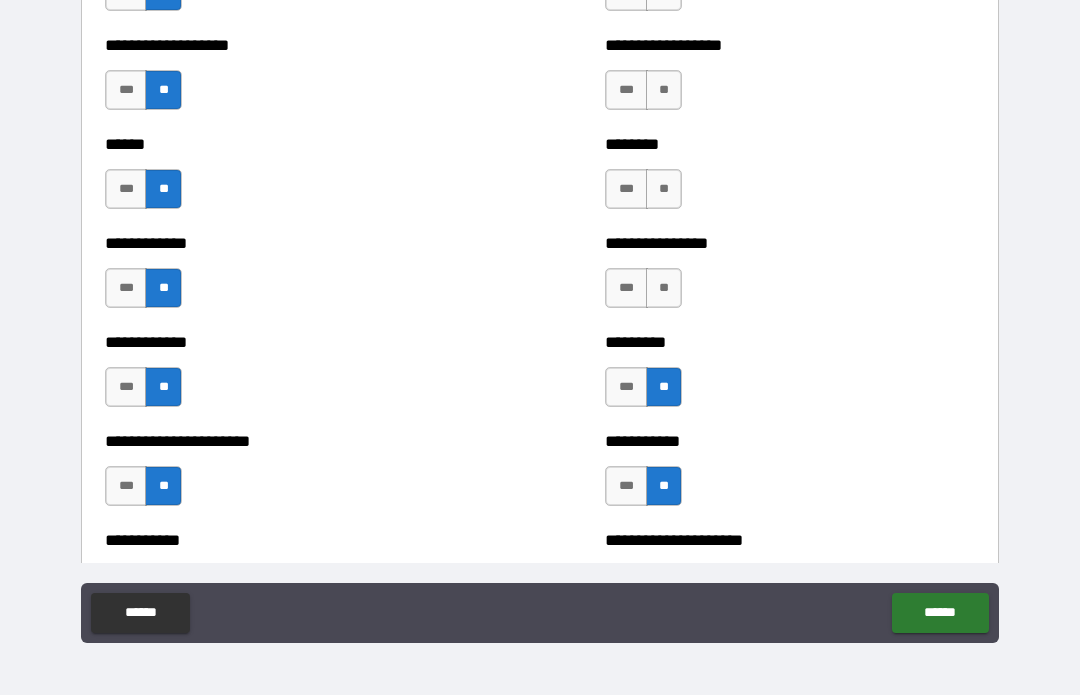 scroll, scrollTop: 4876, scrollLeft: 0, axis: vertical 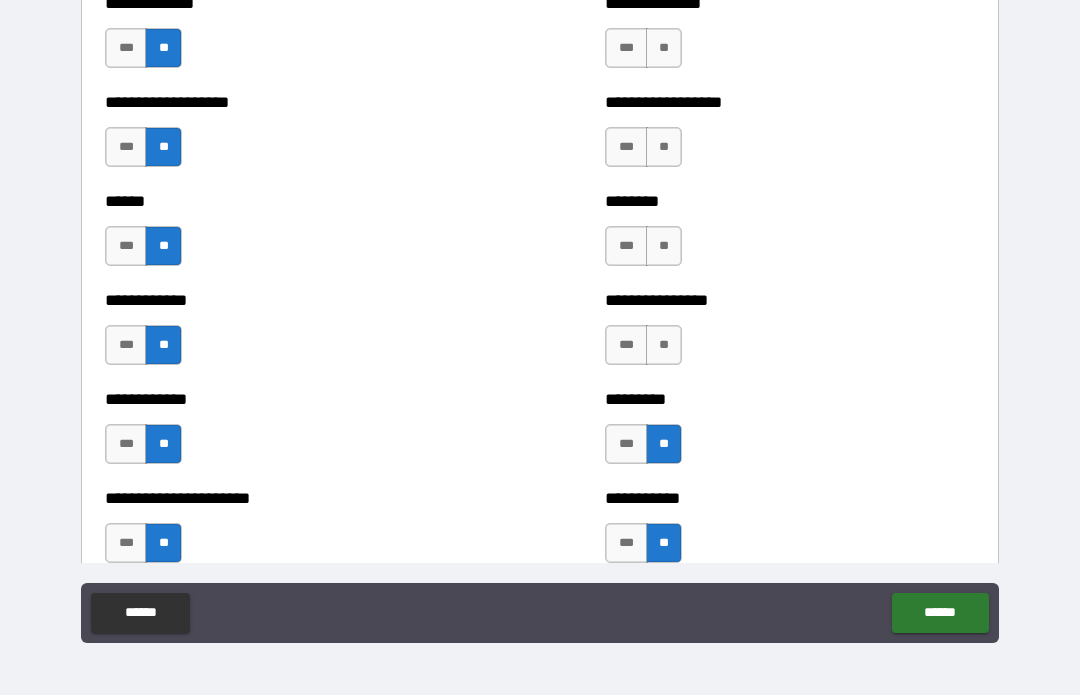 click on "**" at bounding box center [664, 346] 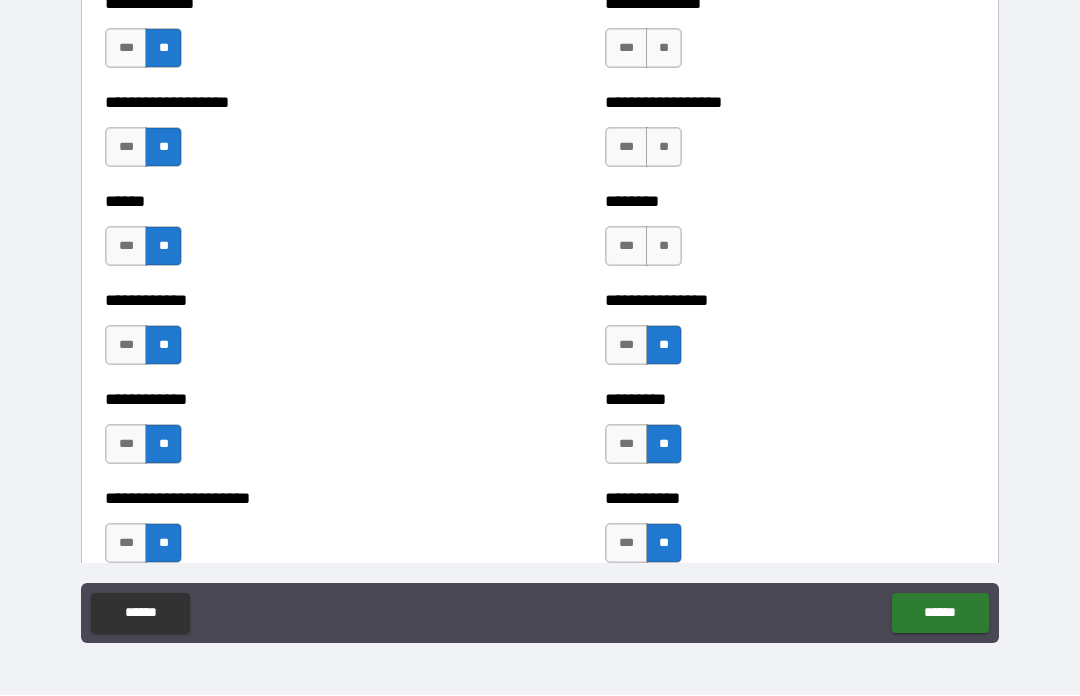 click on "**" at bounding box center (664, 247) 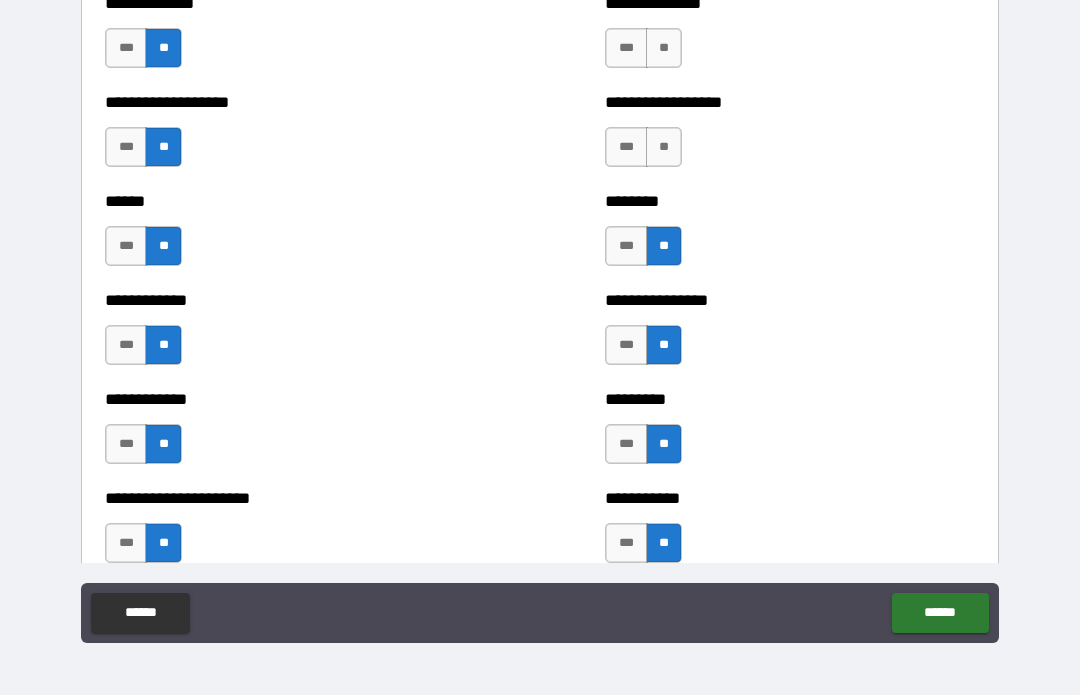 click on "**" at bounding box center [664, 148] 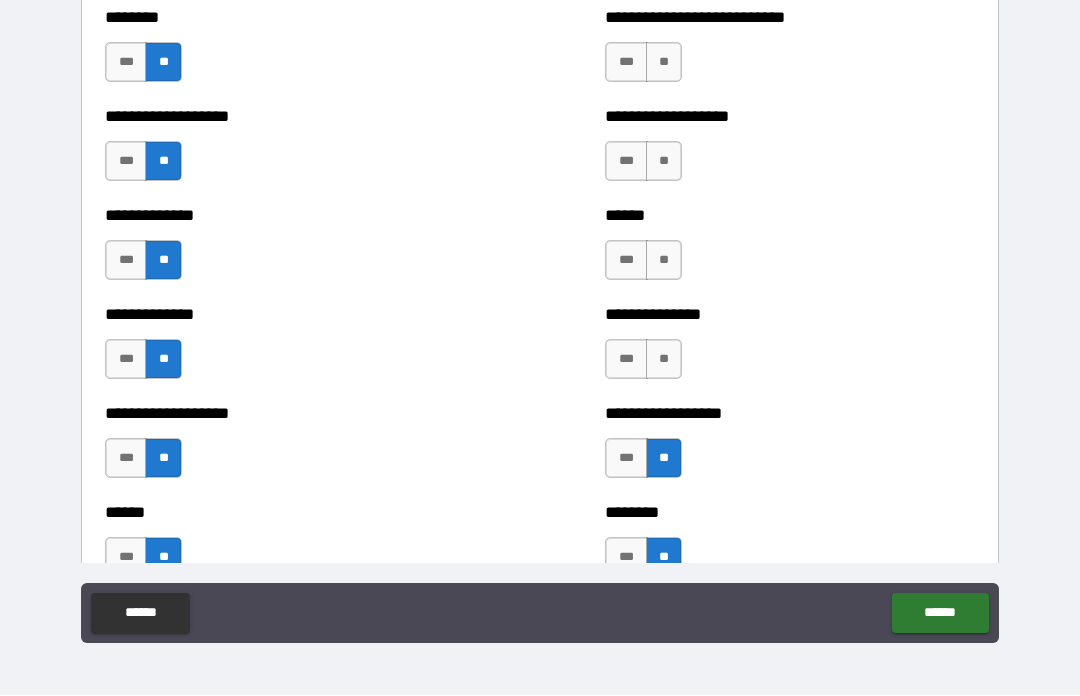scroll, scrollTop: 4563, scrollLeft: 0, axis: vertical 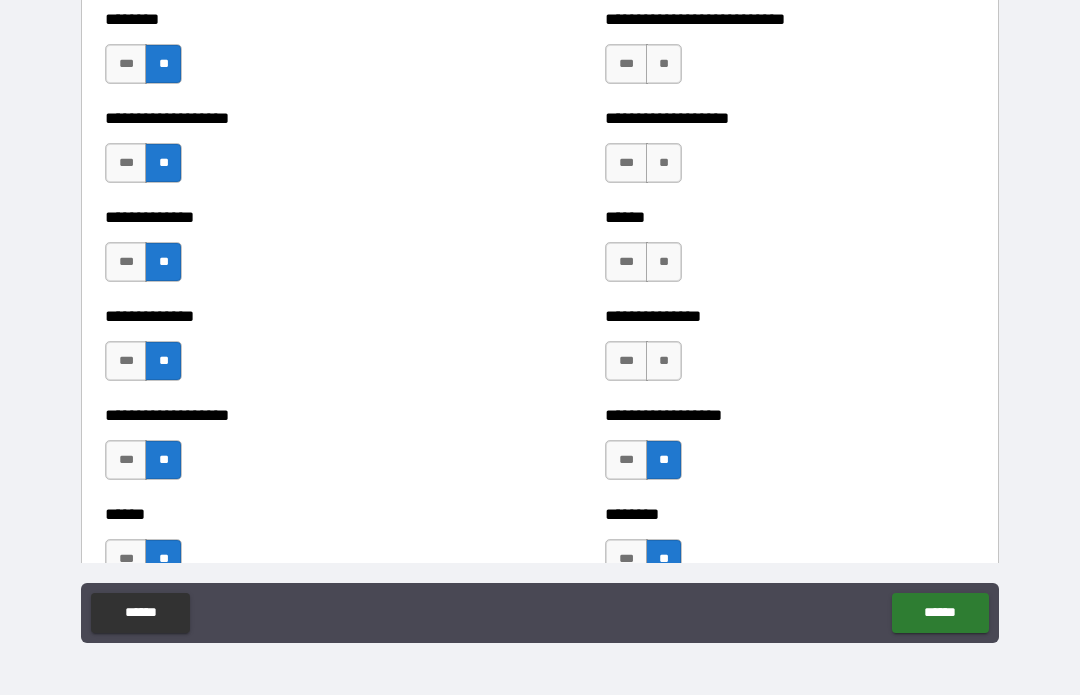 click on "**" at bounding box center [664, 362] 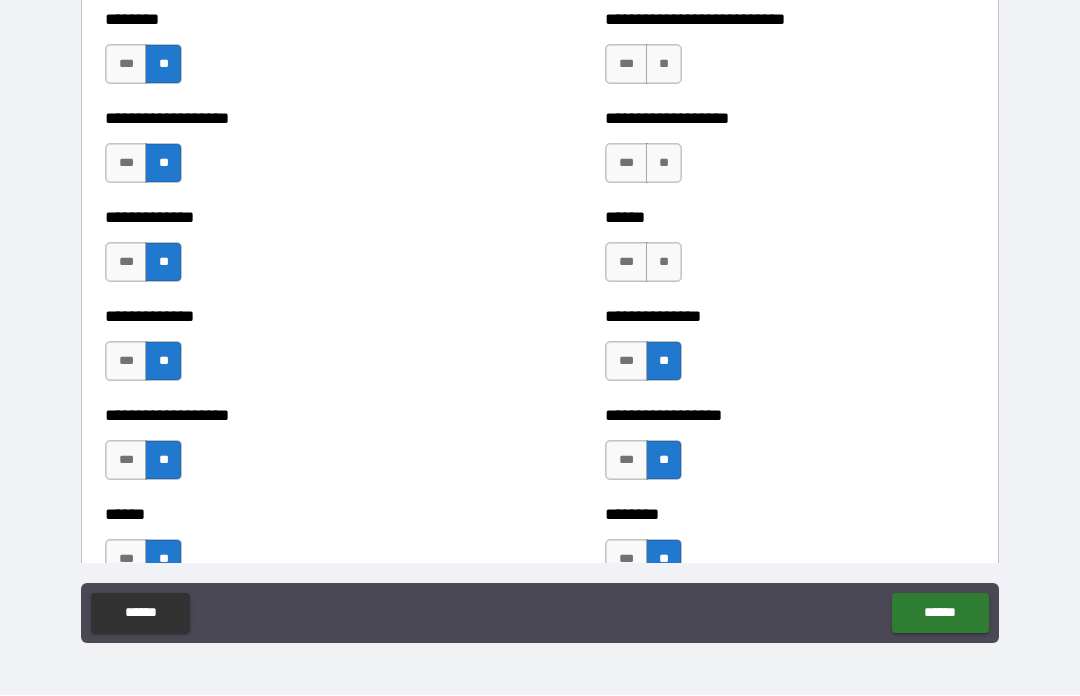 click on "**" at bounding box center [664, 263] 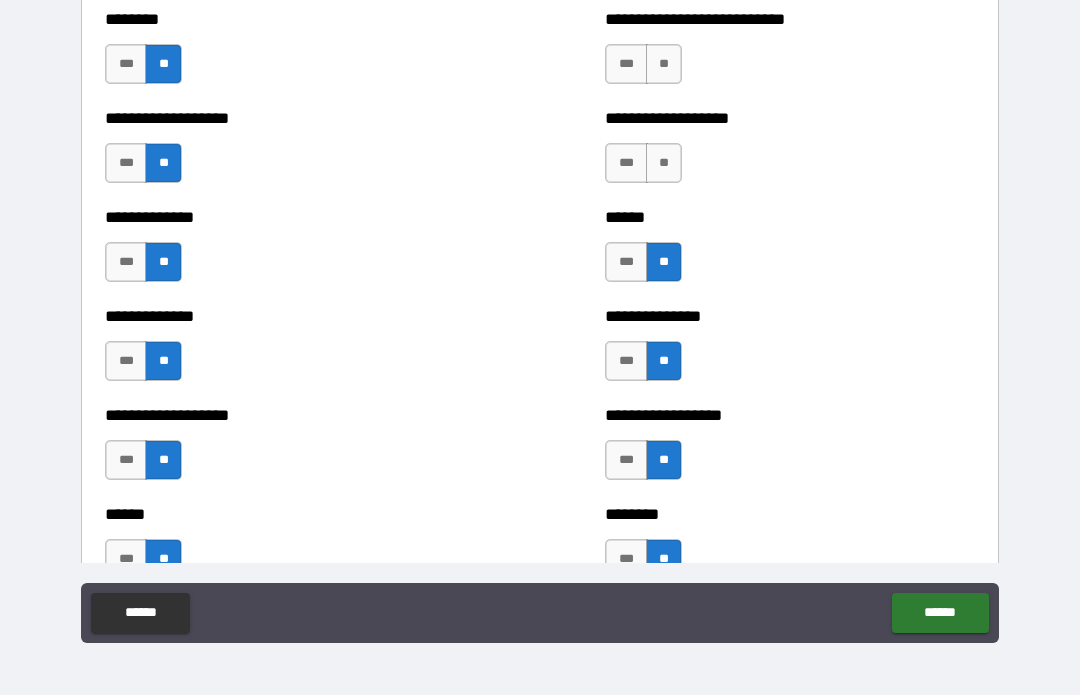 click on "**" at bounding box center (664, 164) 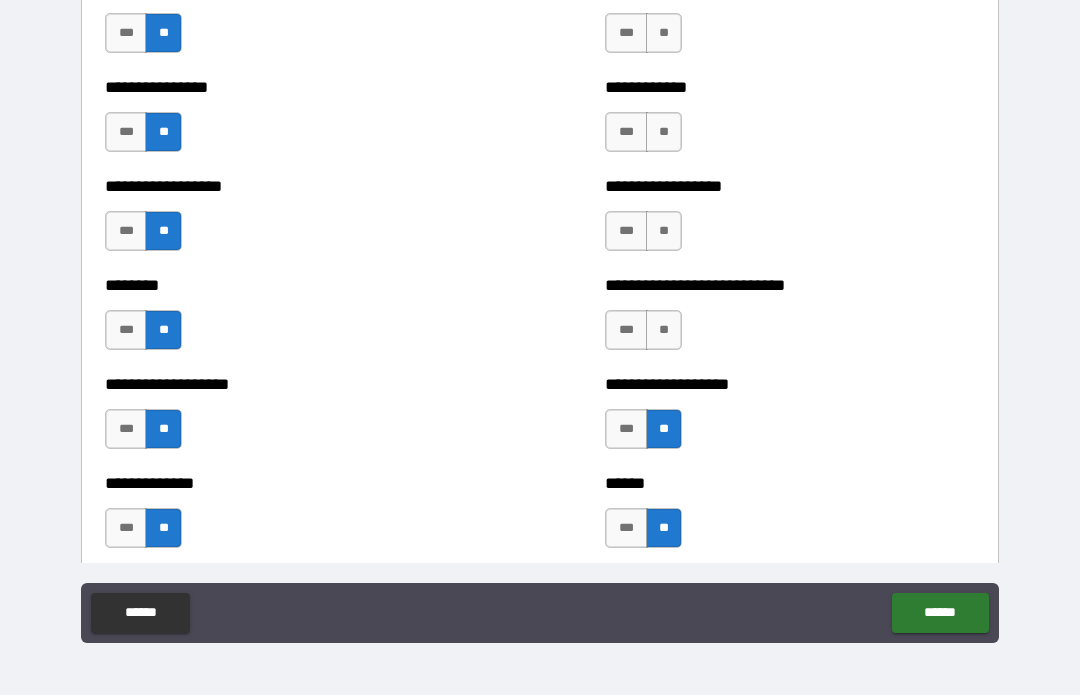 scroll, scrollTop: 4296, scrollLeft: 0, axis: vertical 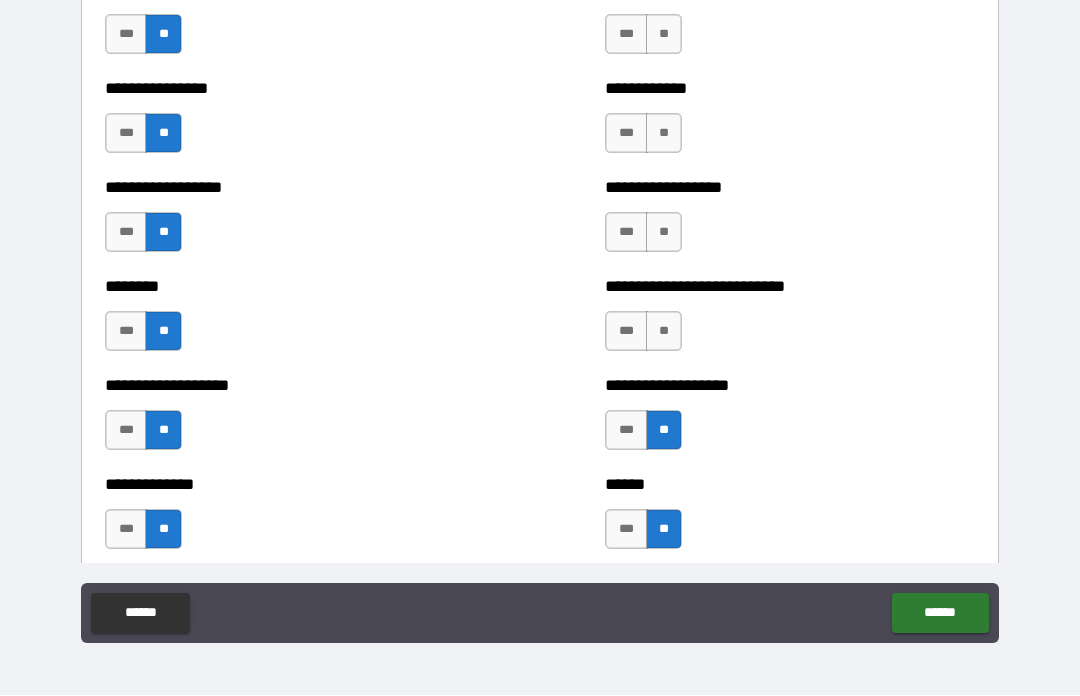 click on "**" at bounding box center [664, 332] 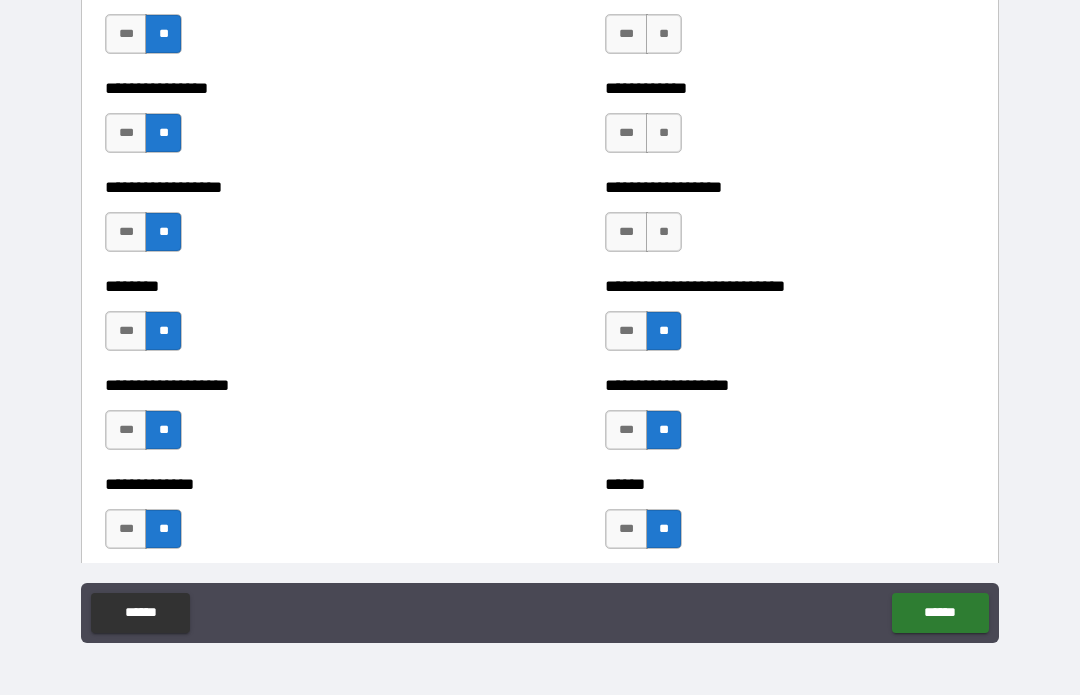 click on "**" at bounding box center [664, 233] 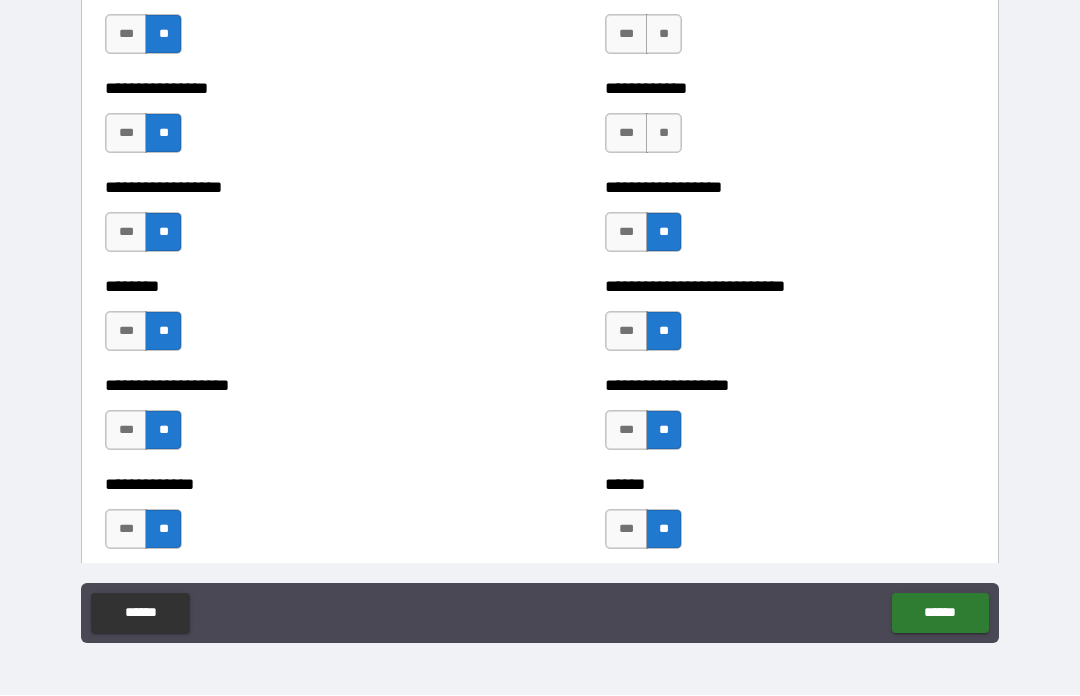 click on "**" at bounding box center (664, 134) 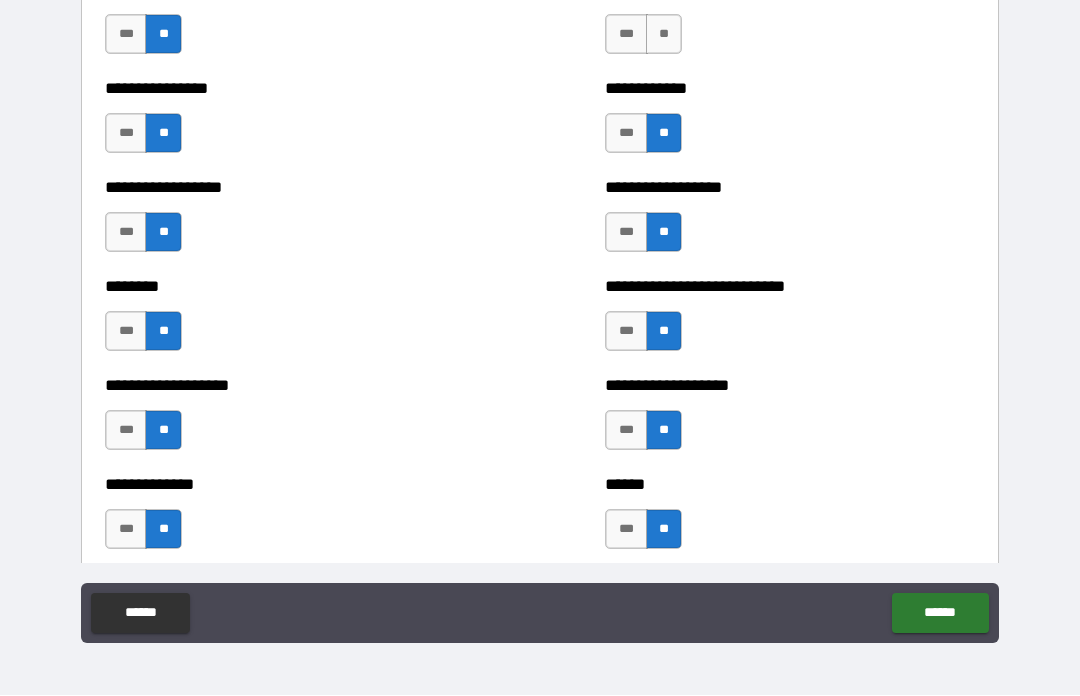 click on "**" at bounding box center [664, 35] 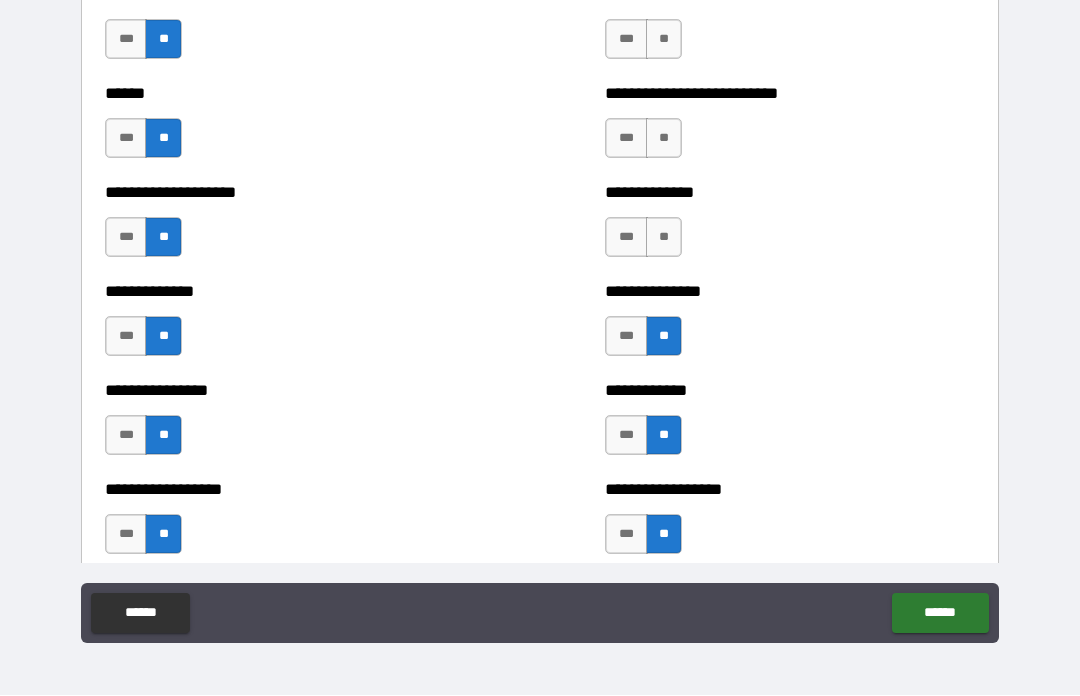 scroll, scrollTop: 3993, scrollLeft: 0, axis: vertical 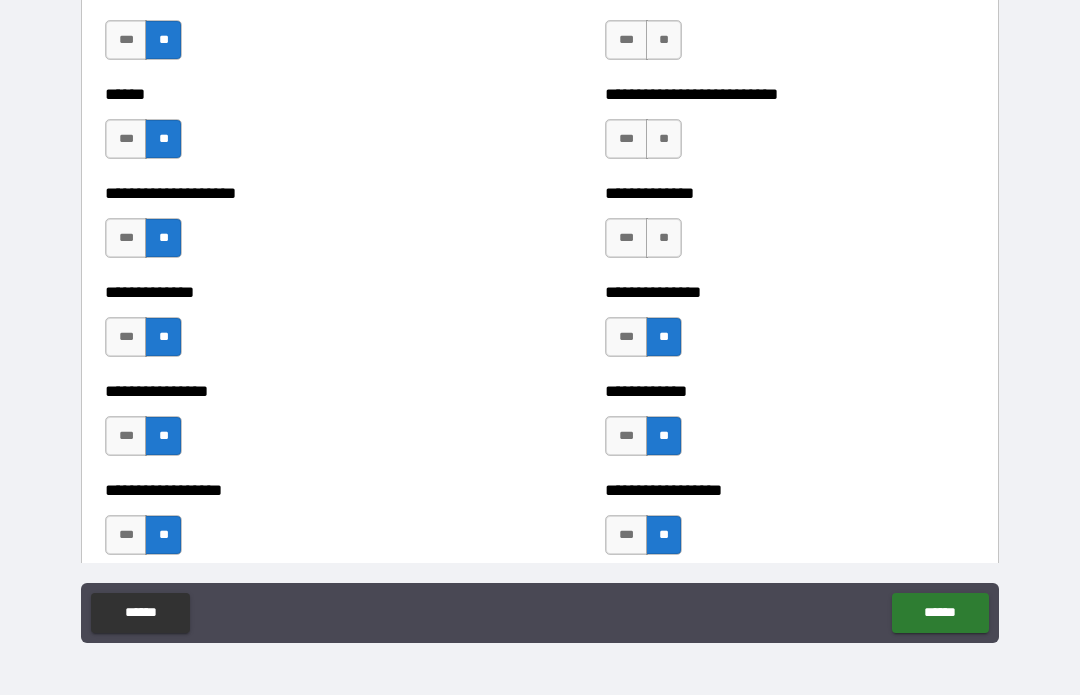 click on "**" at bounding box center [664, 239] 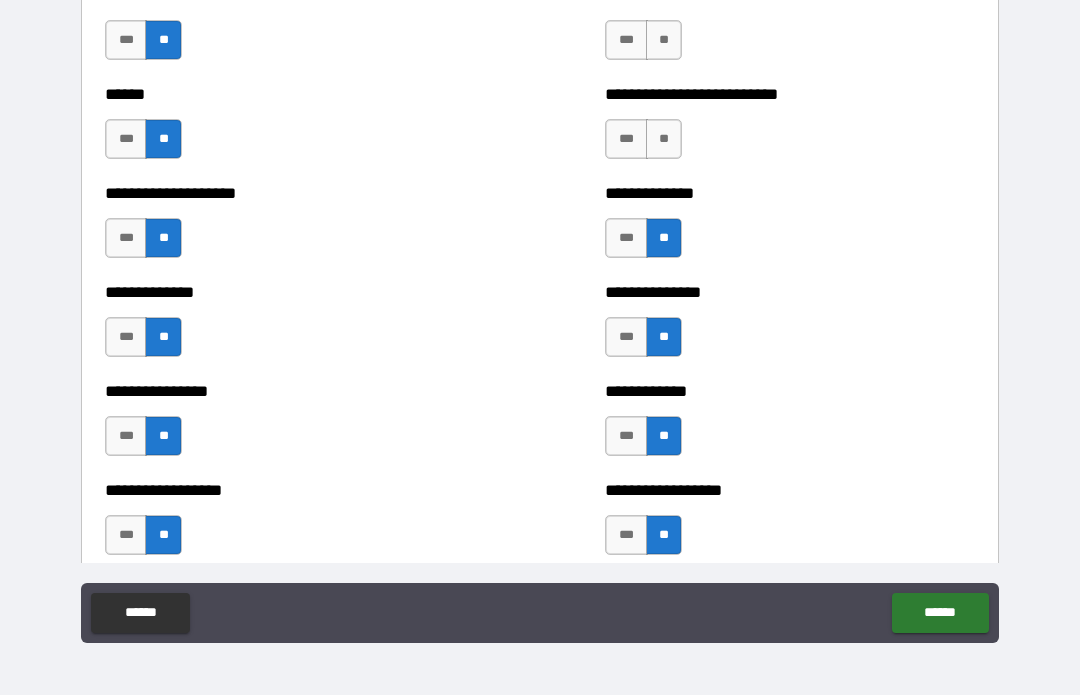 click on "**" at bounding box center [664, 140] 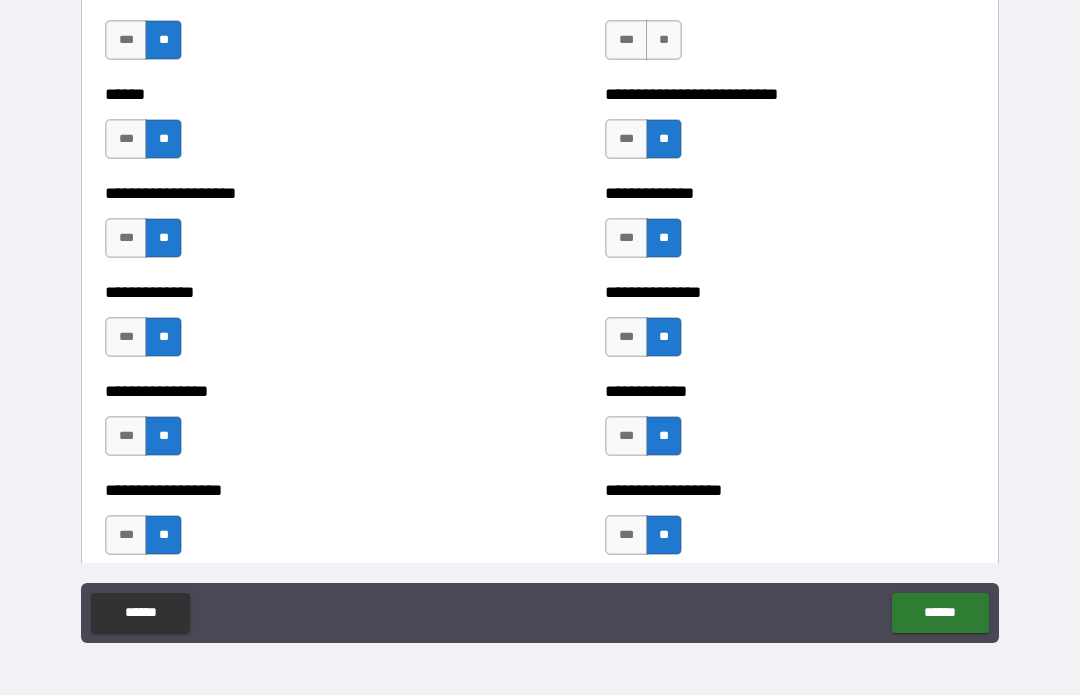 click on "**" at bounding box center (664, 41) 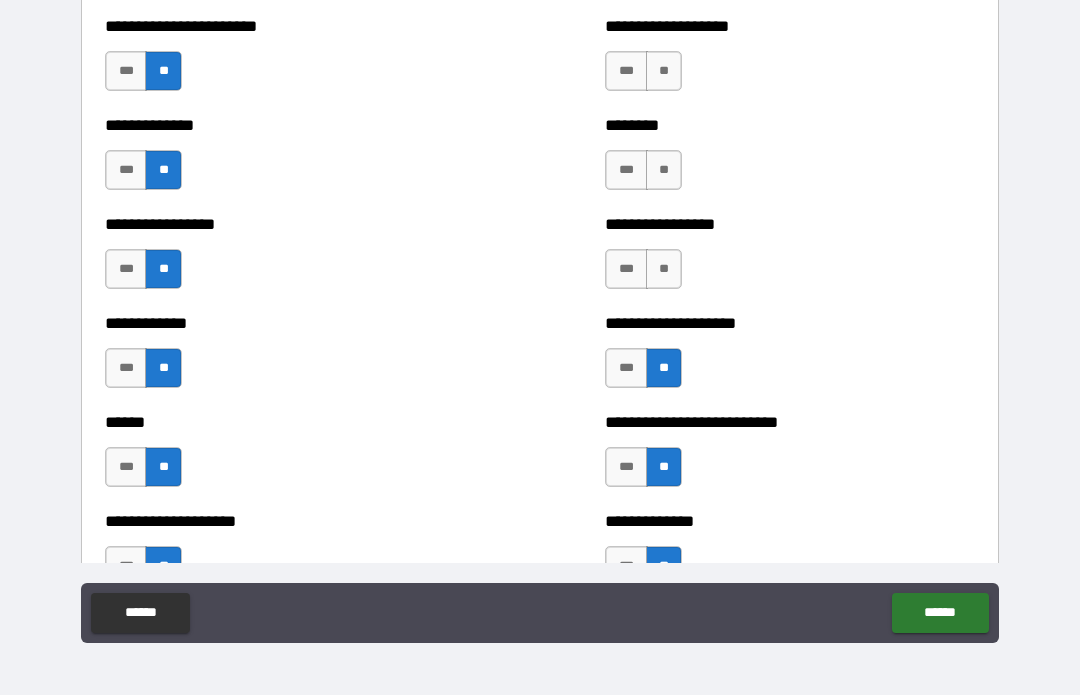 scroll, scrollTop: 3660, scrollLeft: 0, axis: vertical 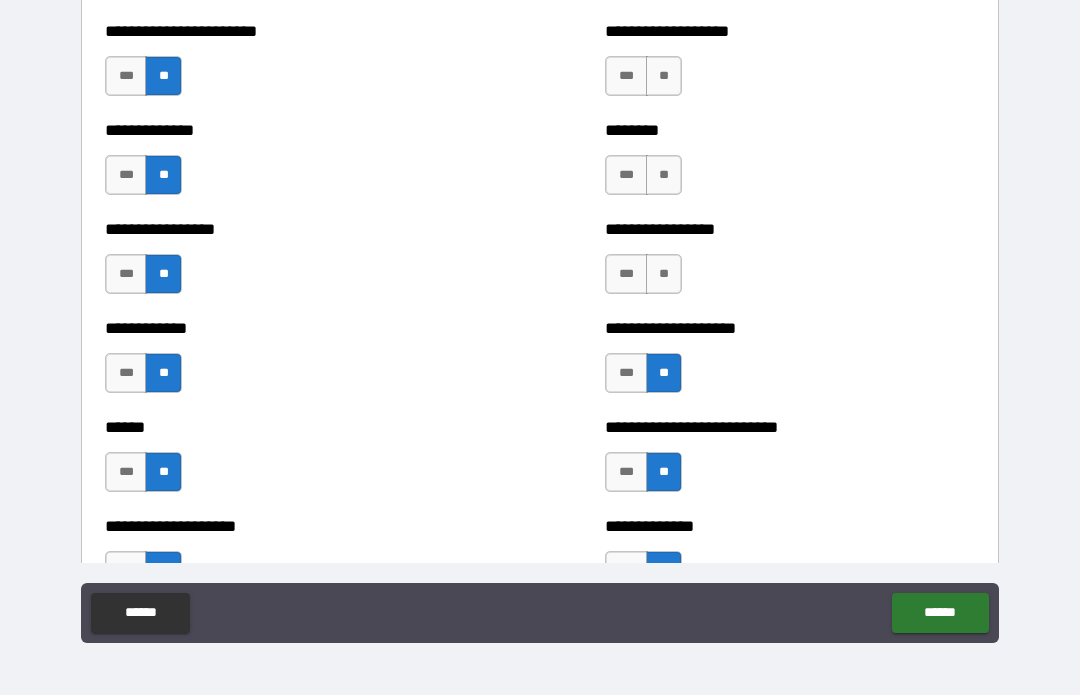 click on "**" at bounding box center (664, 275) 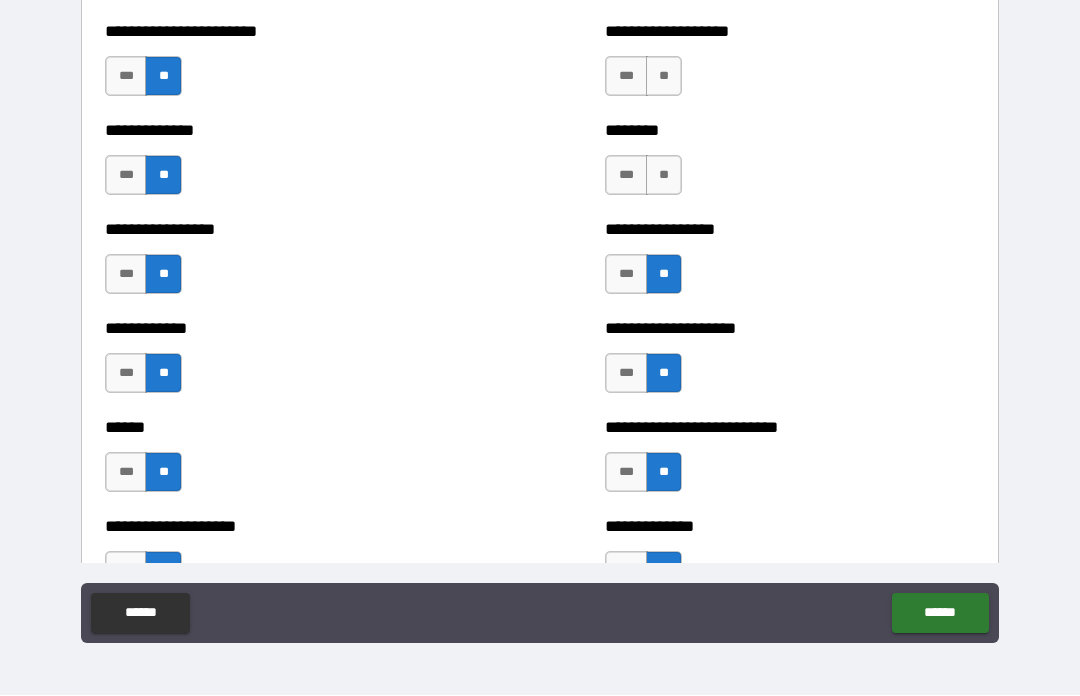 click on "**" at bounding box center (664, 176) 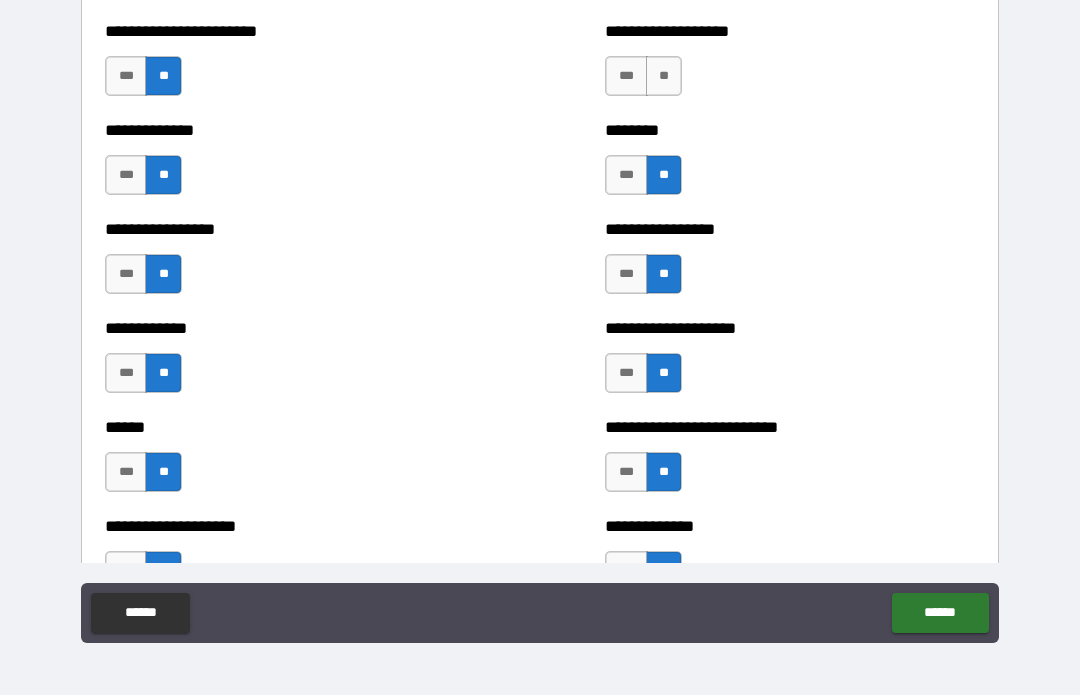 click on "**" at bounding box center (664, 77) 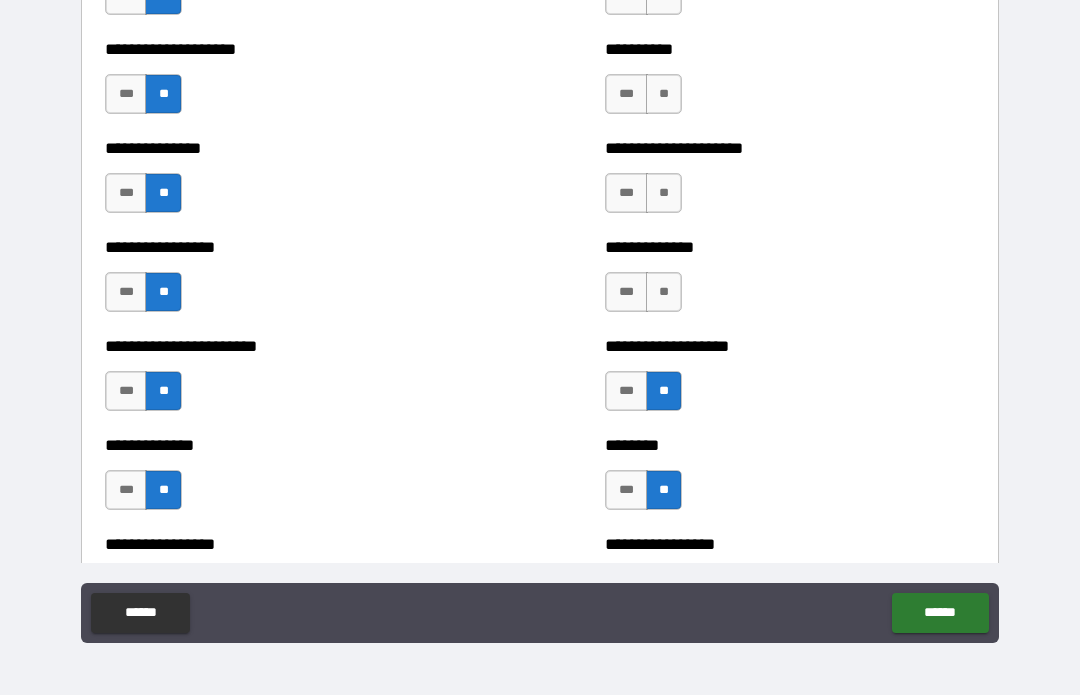 scroll, scrollTop: 3335, scrollLeft: 0, axis: vertical 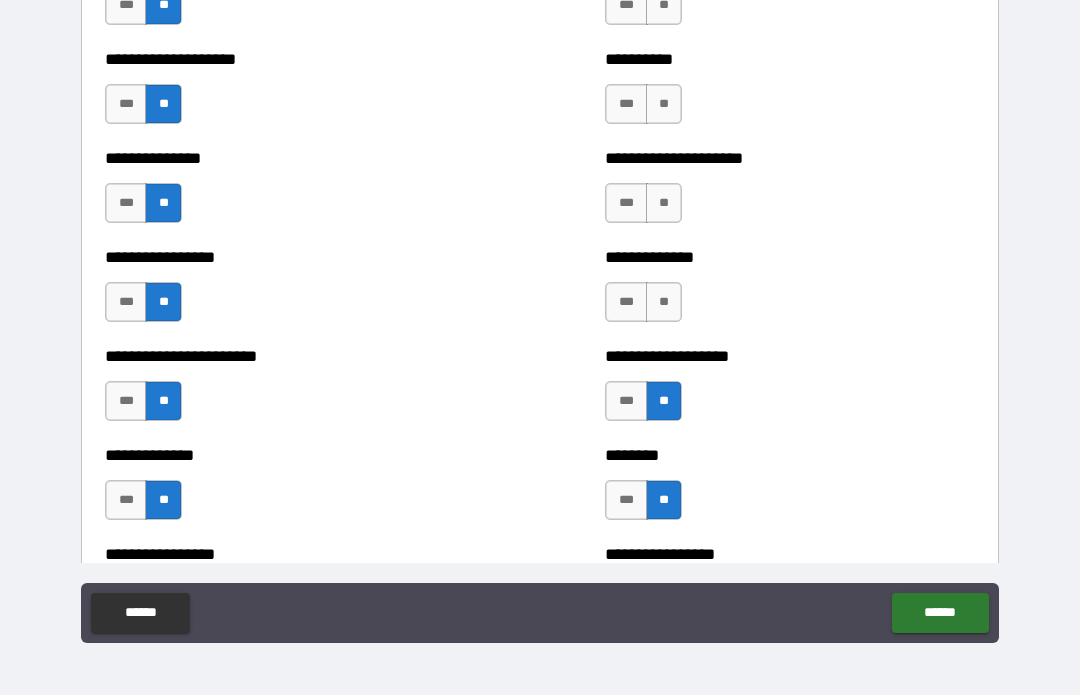 click on "**" at bounding box center [664, 303] 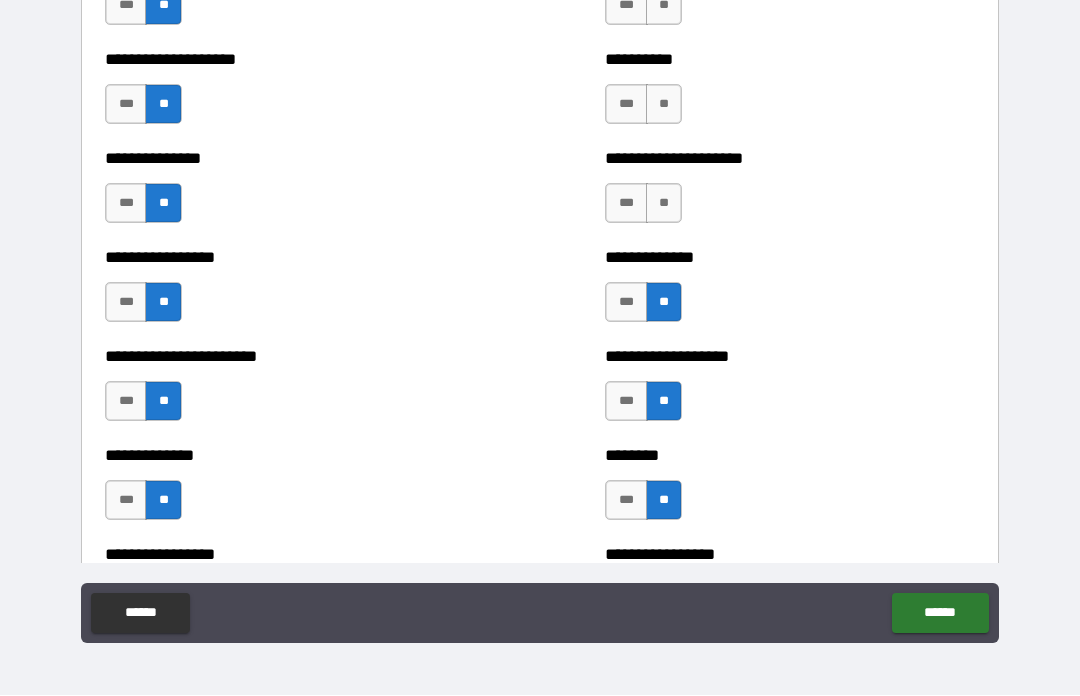 click on "**" at bounding box center (664, 204) 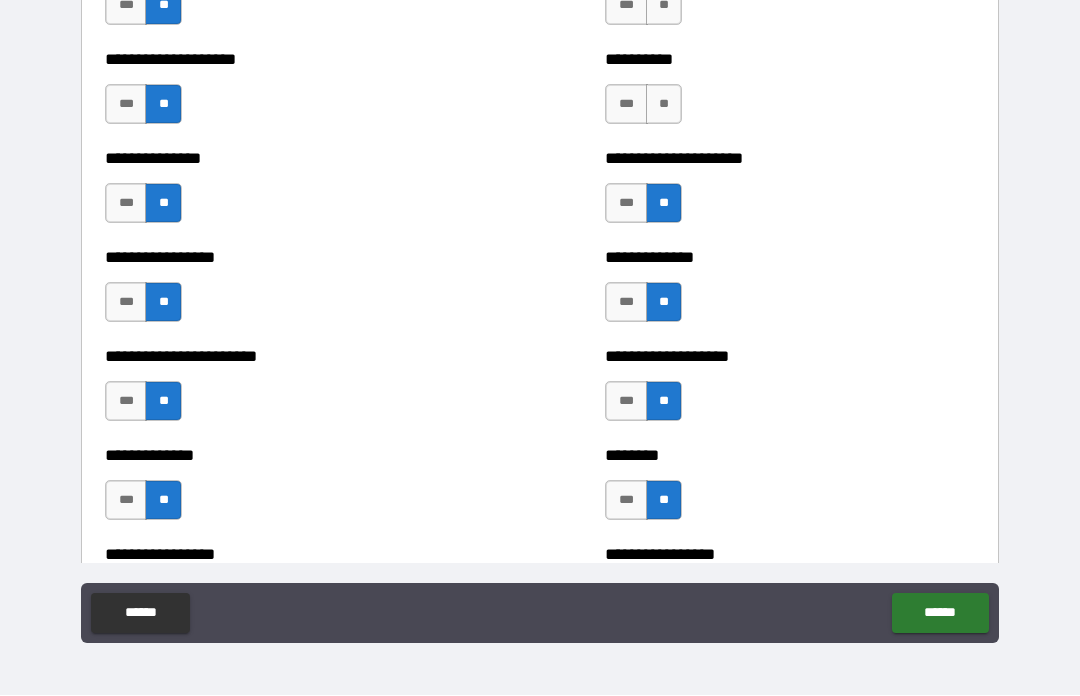 click on "**" at bounding box center (664, 105) 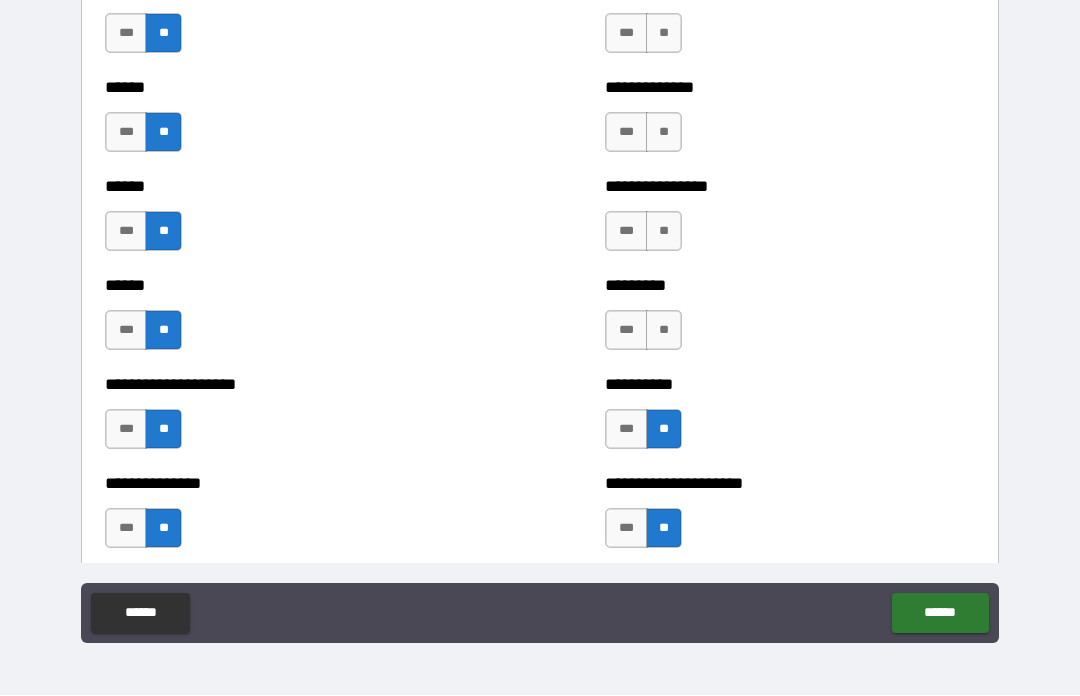 scroll, scrollTop: 3008, scrollLeft: 0, axis: vertical 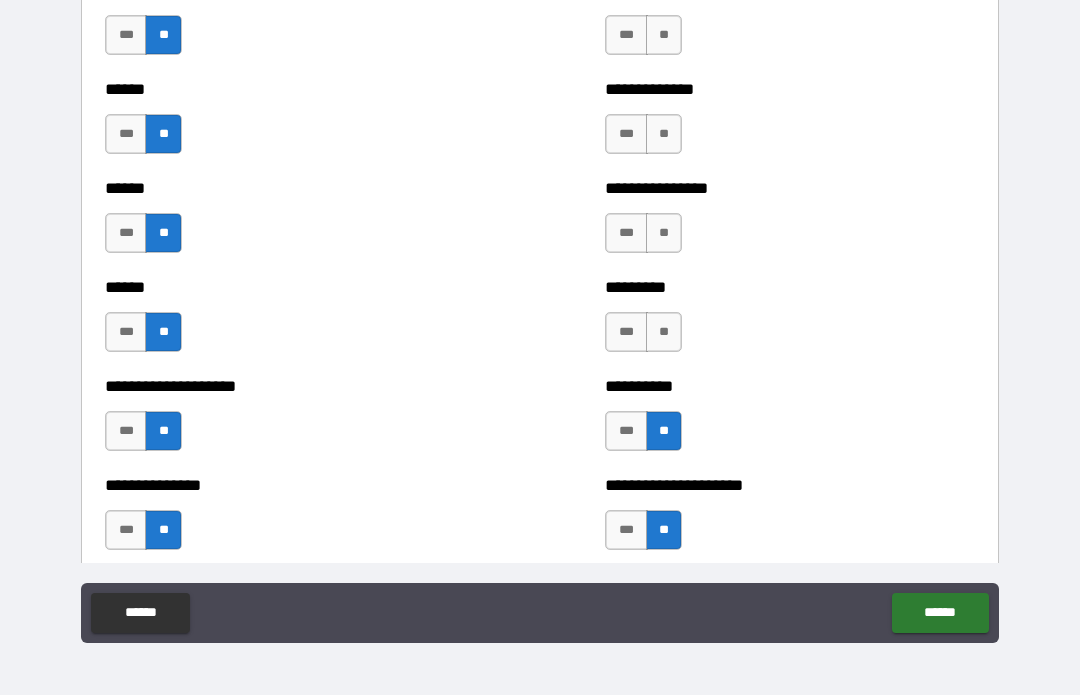 click on "**" at bounding box center (664, 333) 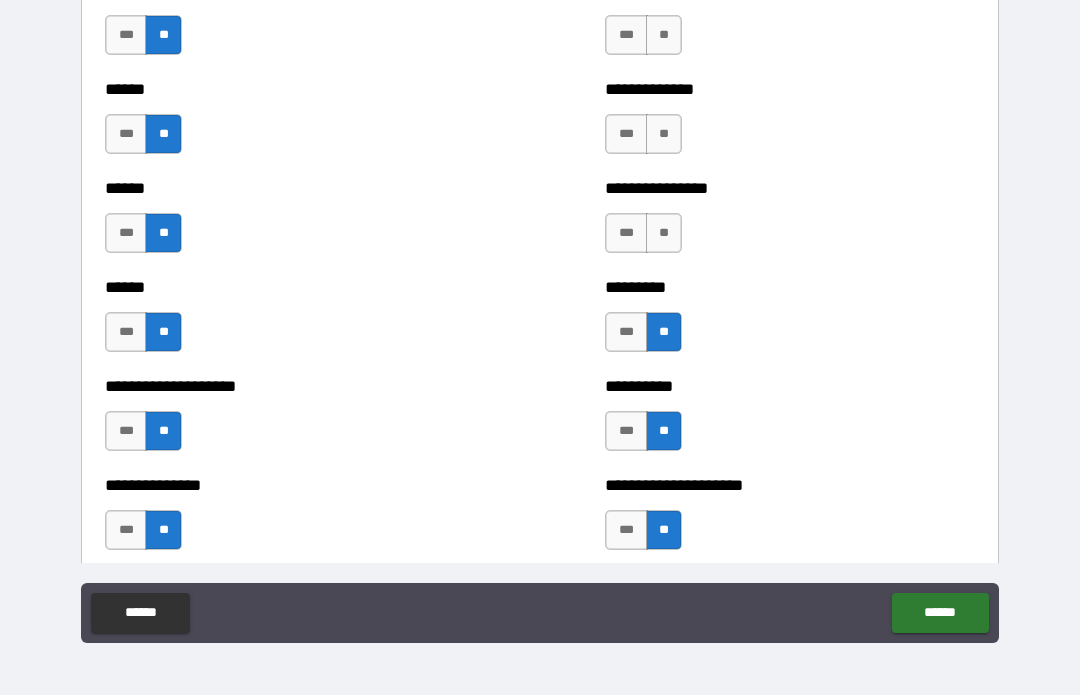 click on "**" at bounding box center [664, 234] 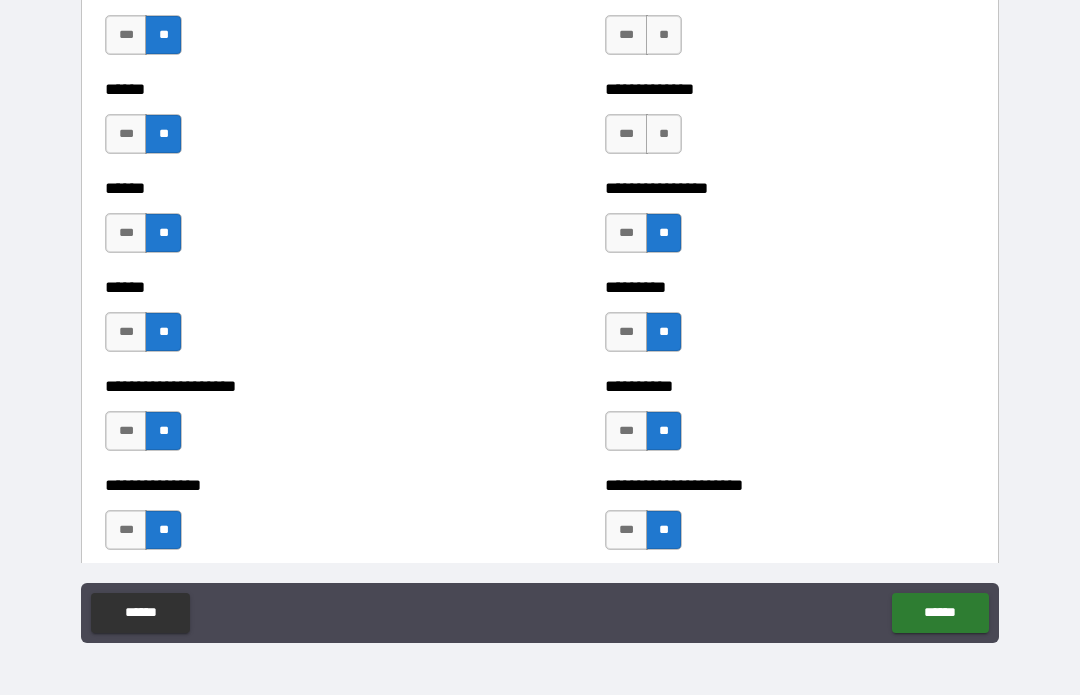click on "**" at bounding box center [664, 135] 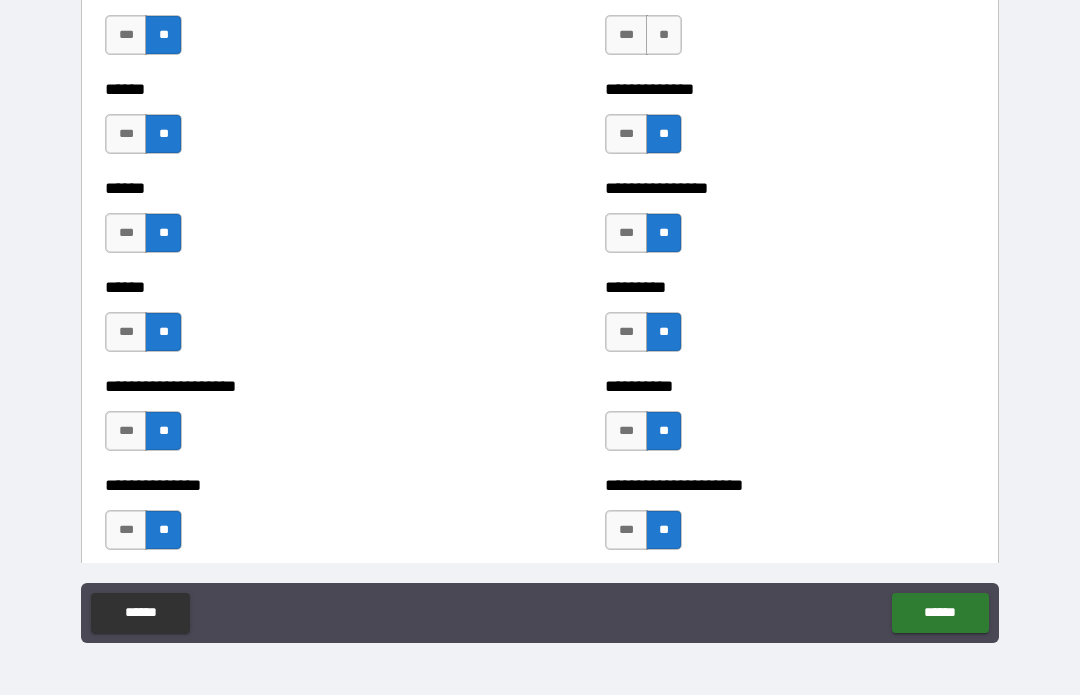 click on "**" at bounding box center (664, 36) 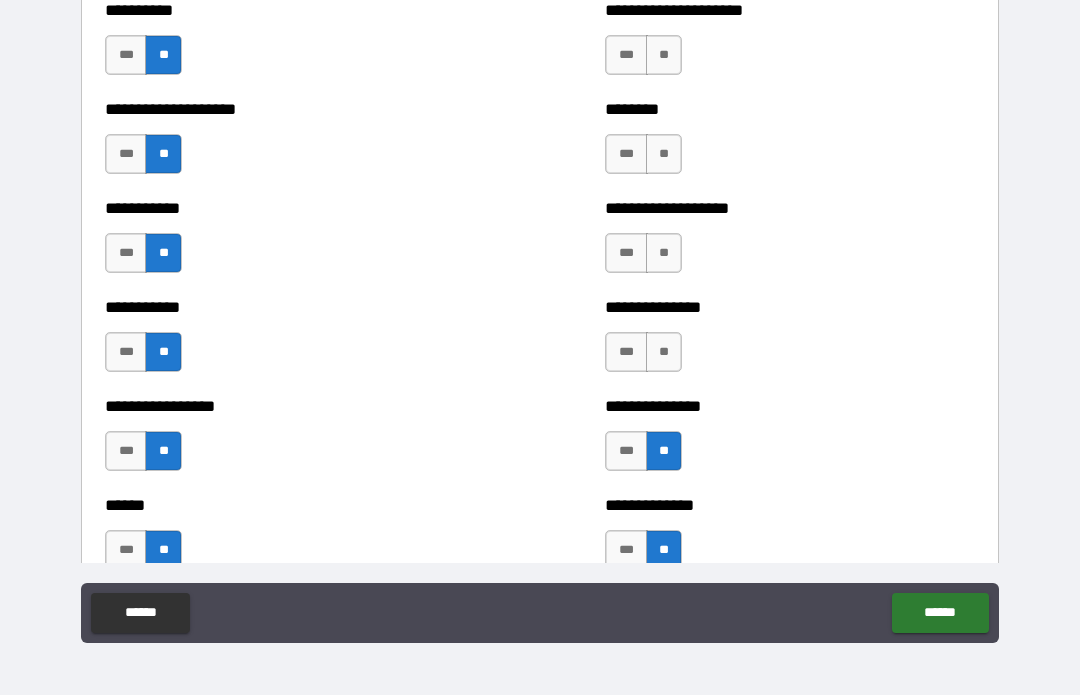 scroll, scrollTop: 2590, scrollLeft: 0, axis: vertical 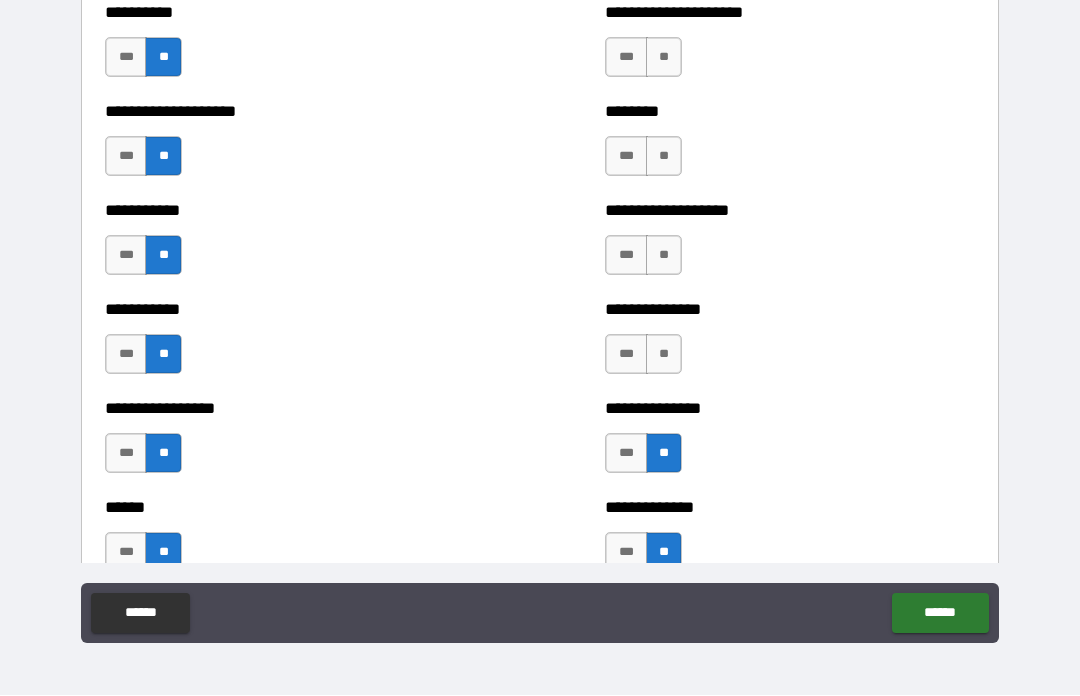 click on "**" at bounding box center (664, 355) 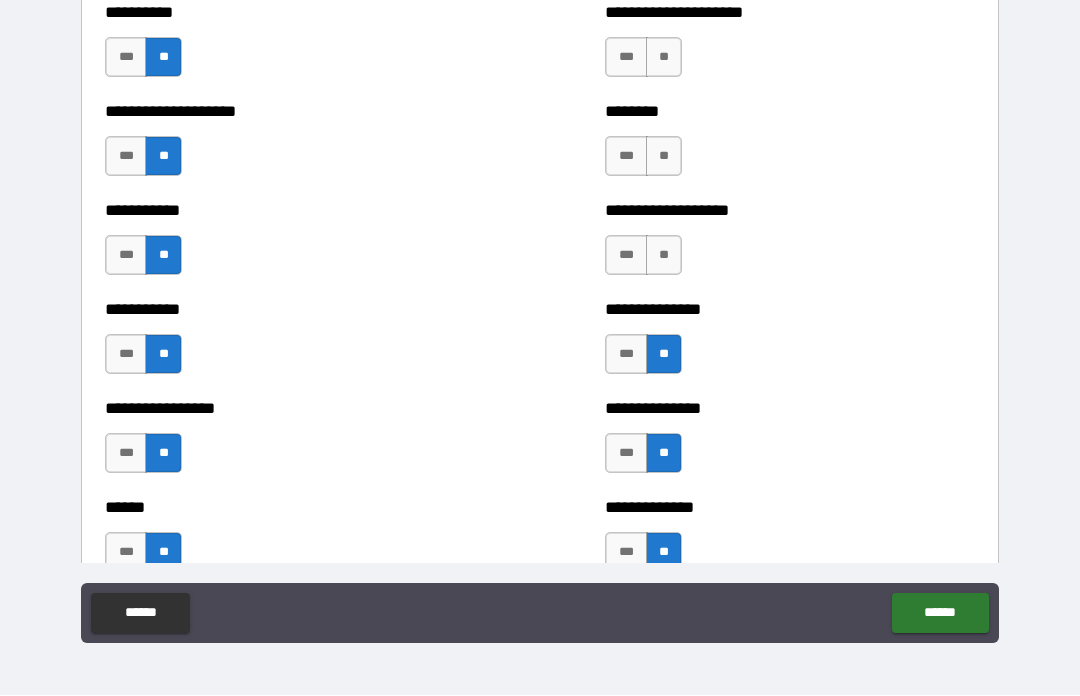 click on "**" at bounding box center (664, 256) 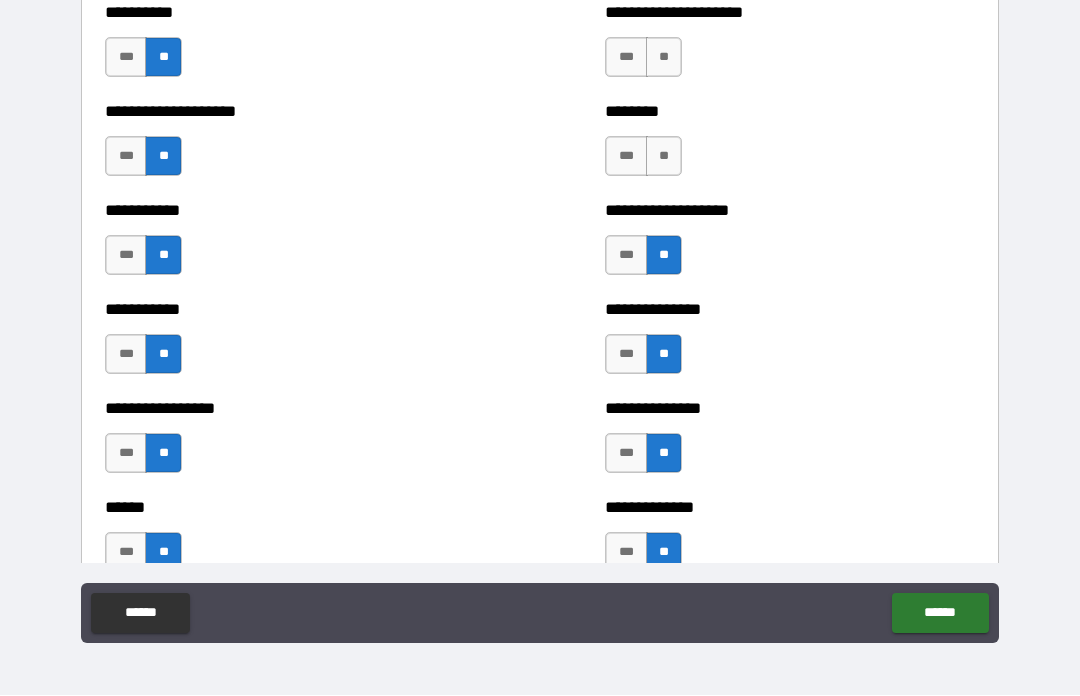 click on "**" at bounding box center (664, 157) 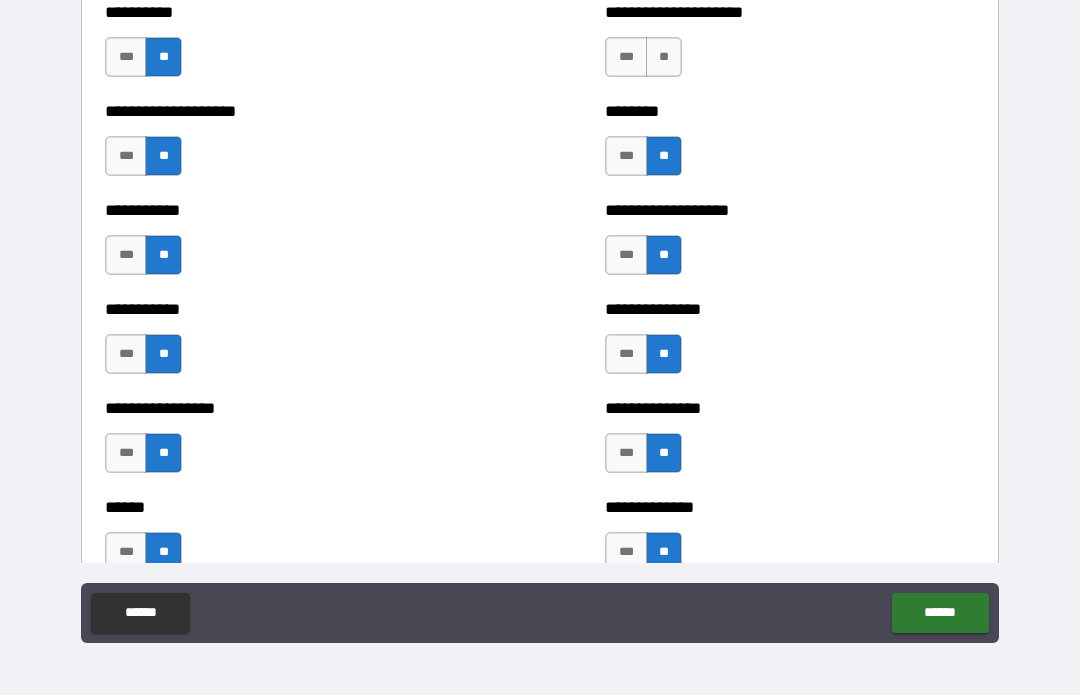 click on "**" at bounding box center (664, 58) 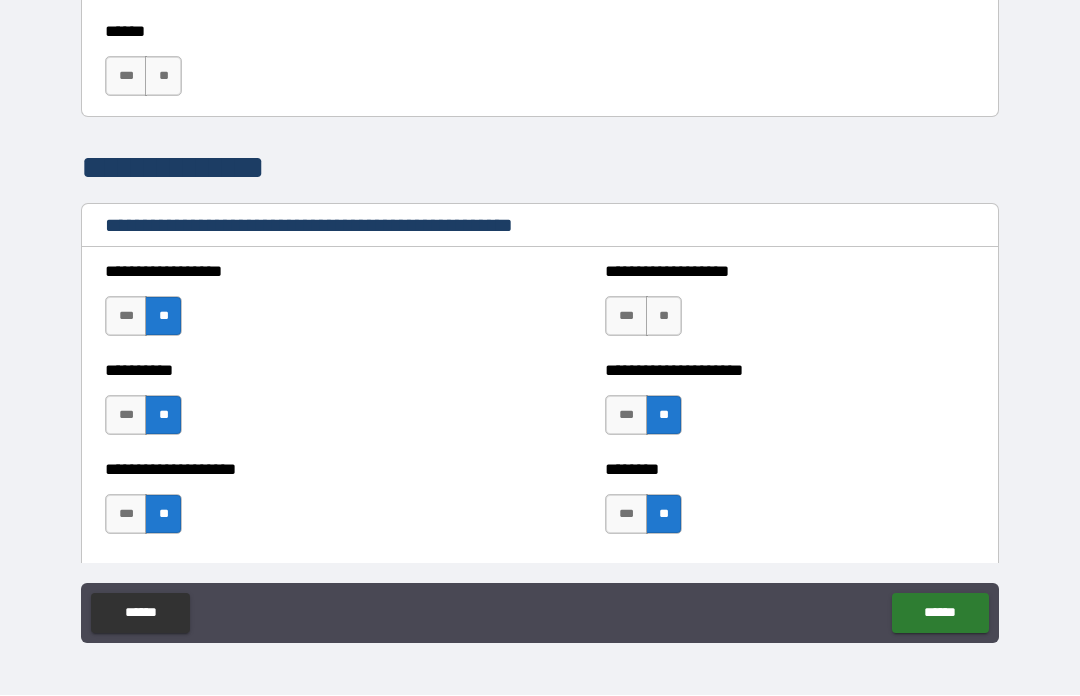 scroll, scrollTop: 2230, scrollLeft: 0, axis: vertical 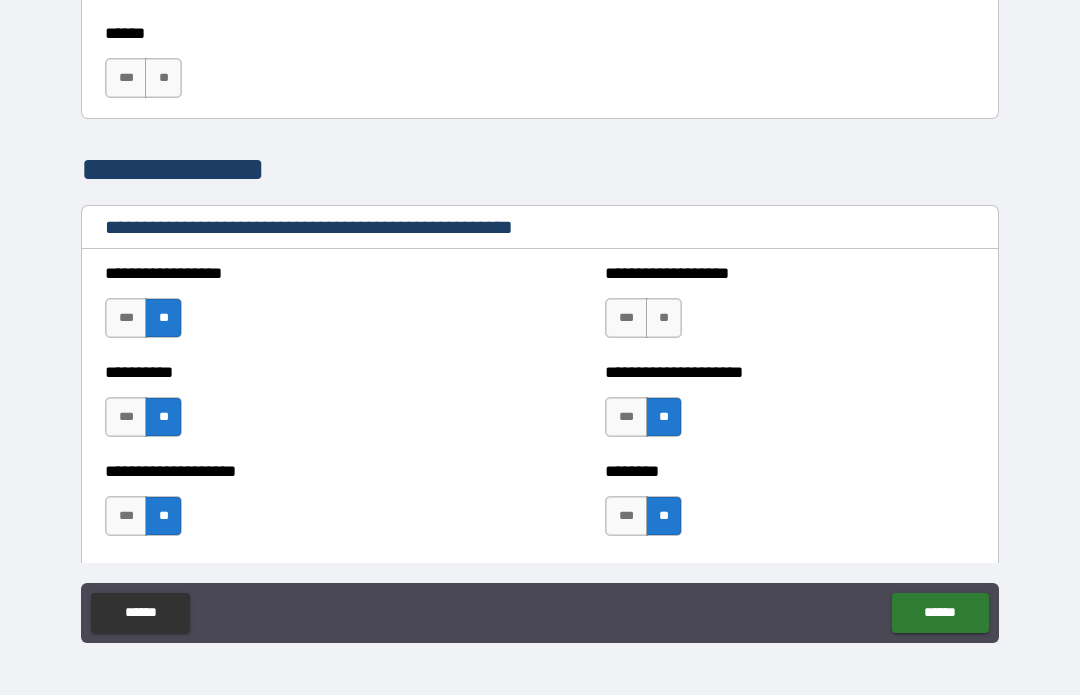 click on "**" at bounding box center (664, 319) 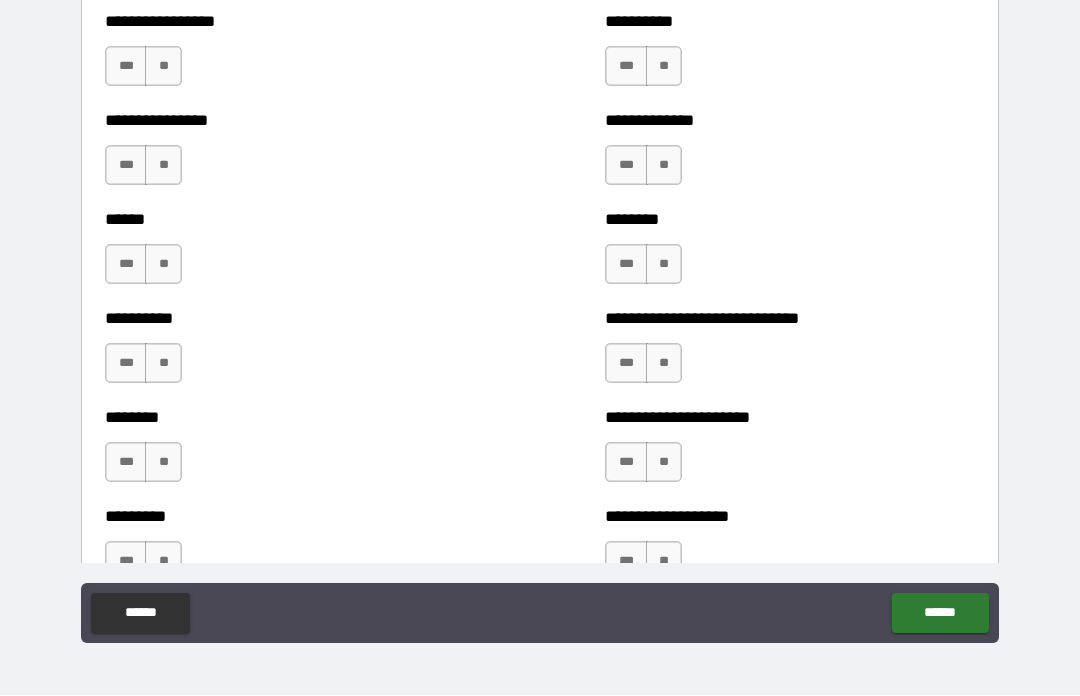 scroll, scrollTop: 6764, scrollLeft: 0, axis: vertical 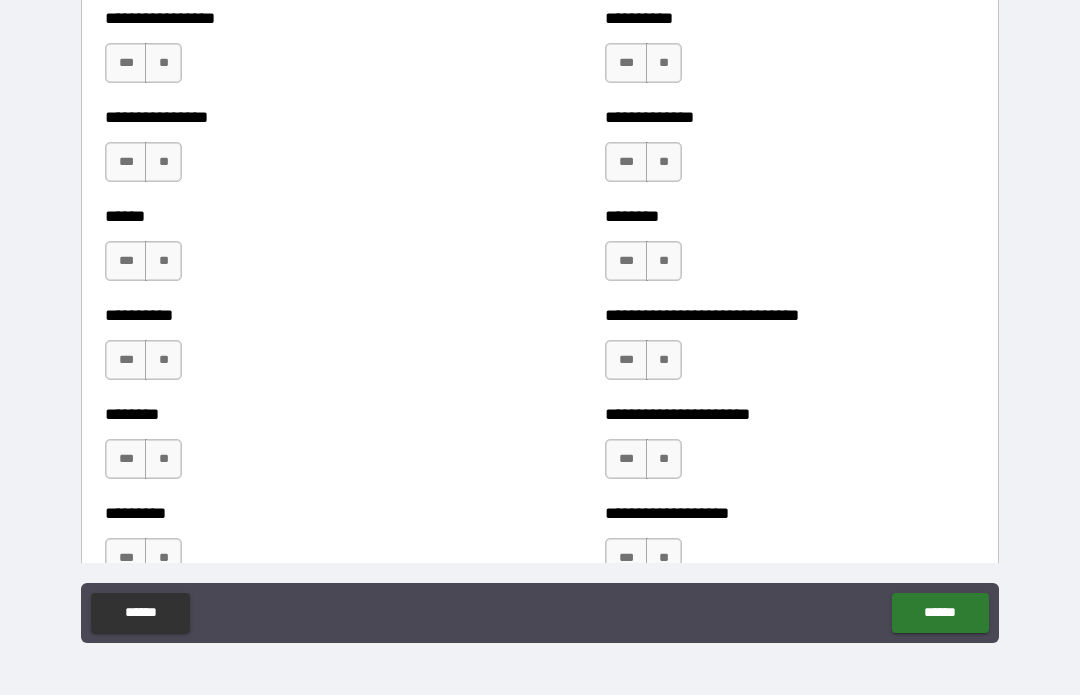 click on "**" at bounding box center (163, 64) 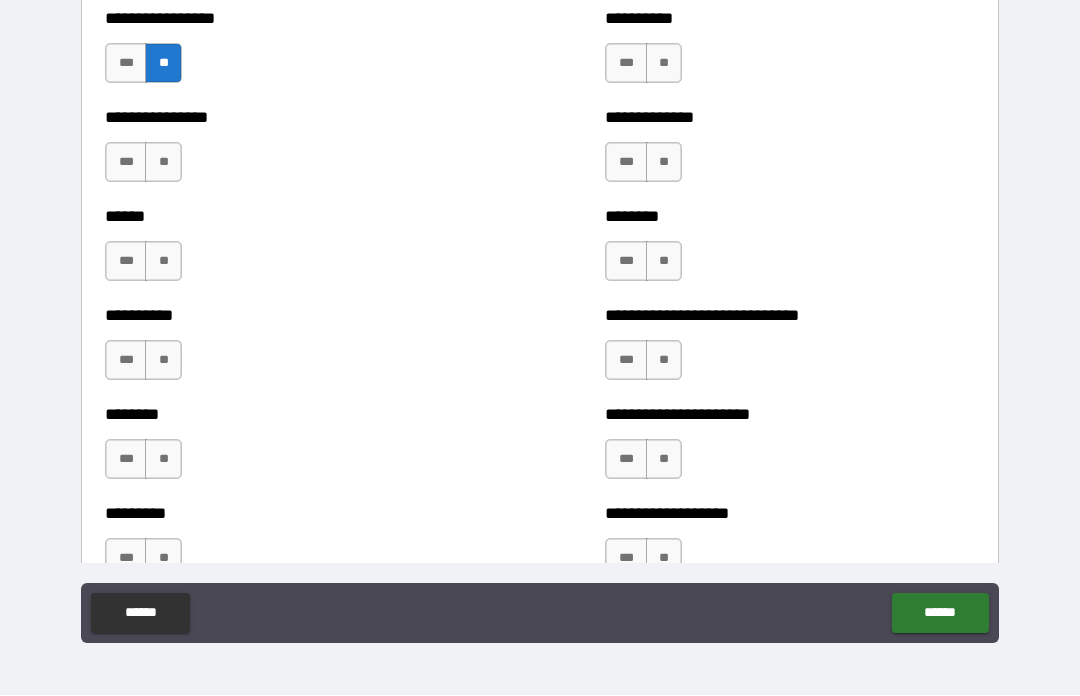 click on "**" at bounding box center [163, 163] 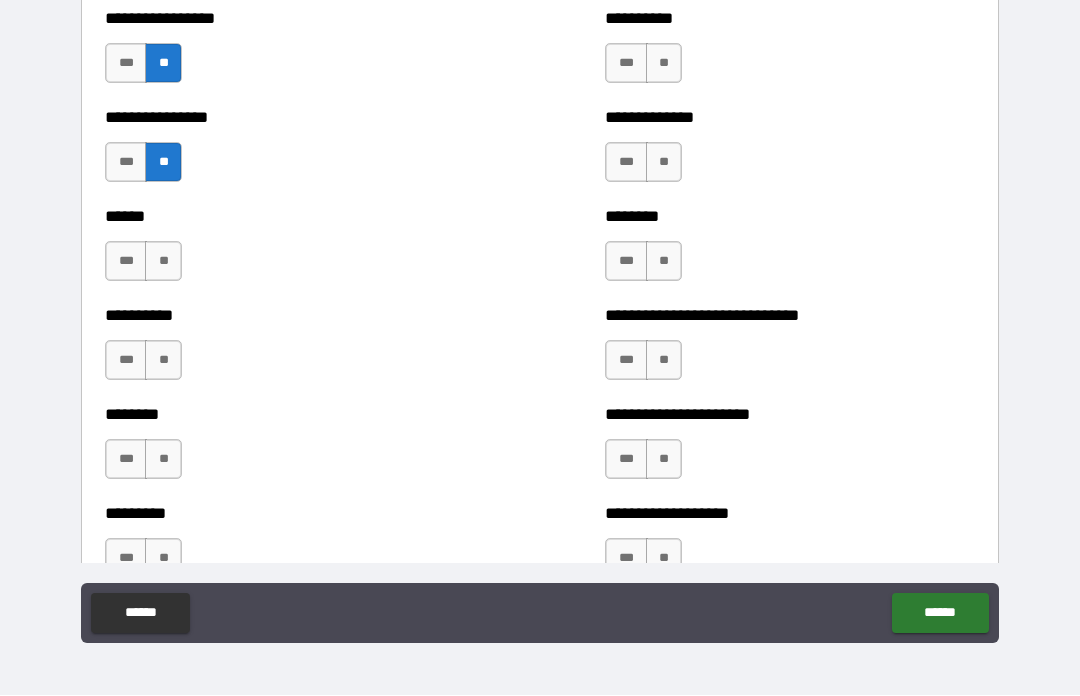 click on "**" at bounding box center (163, 262) 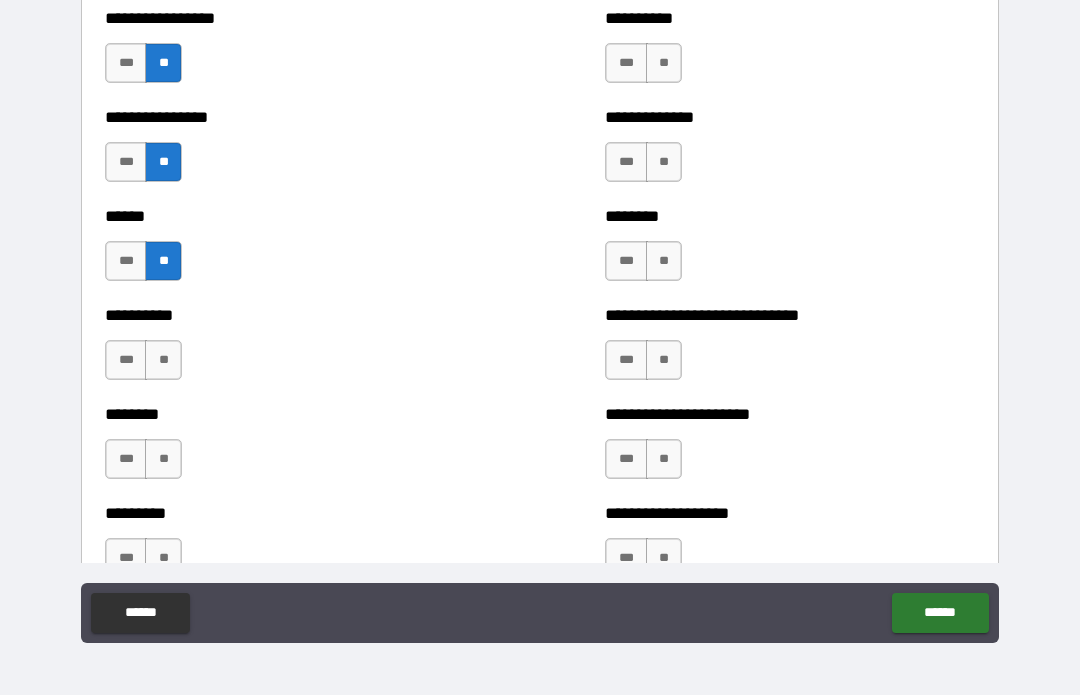 click on "**" at bounding box center [163, 361] 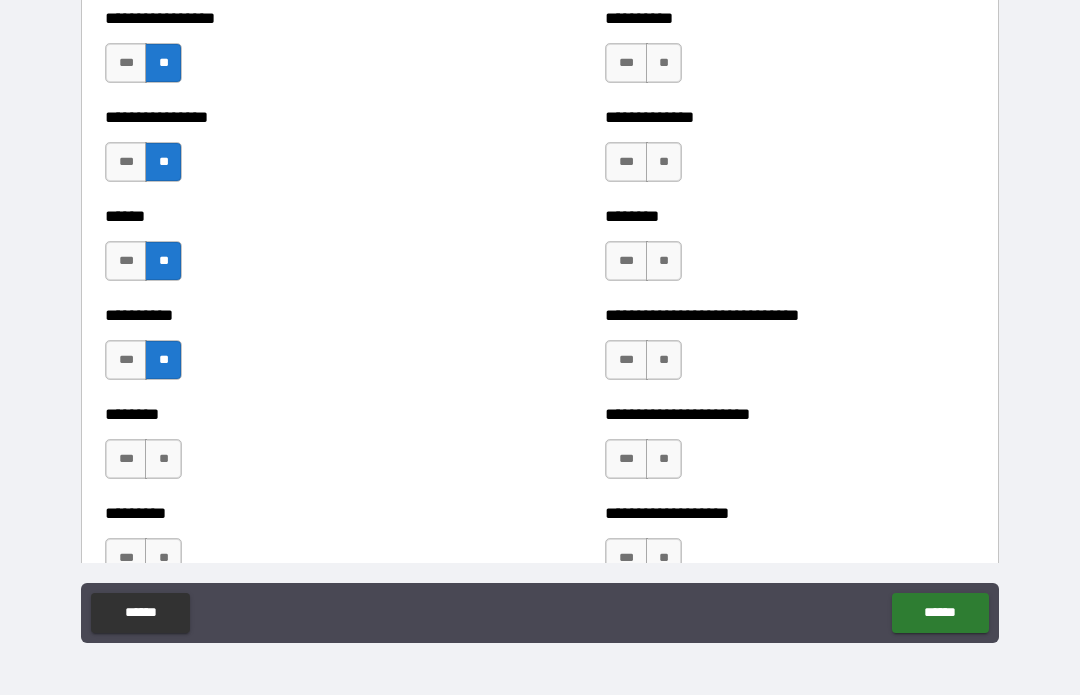 click on "**" at bounding box center (163, 460) 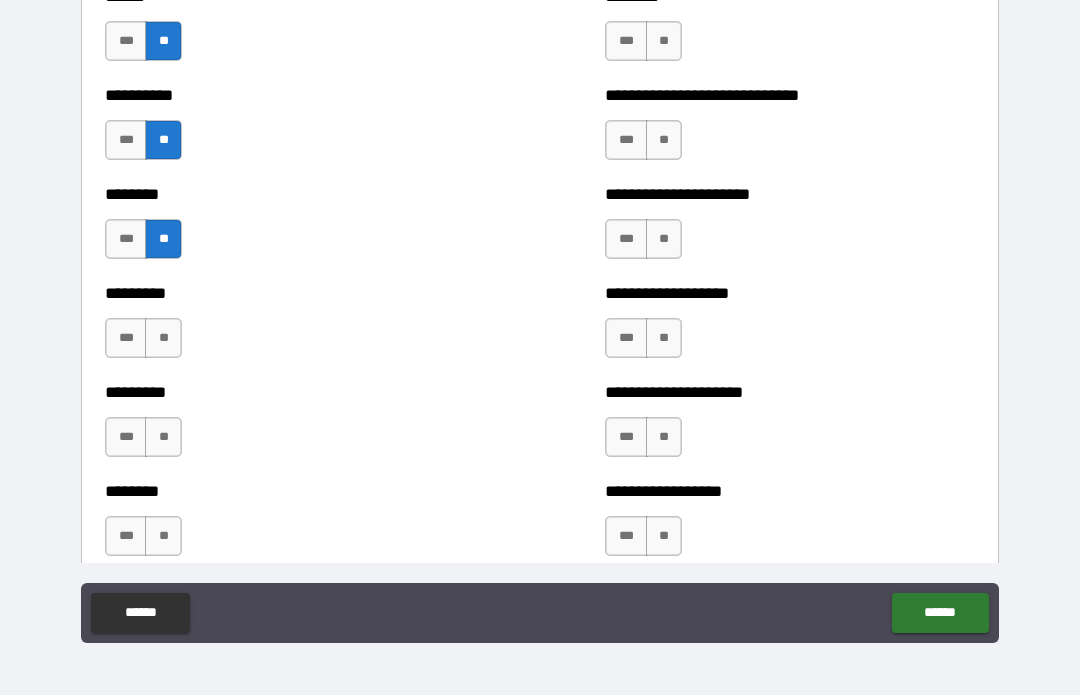 scroll, scrollTop: 7030, scrollLeft: 0, axis: vertical 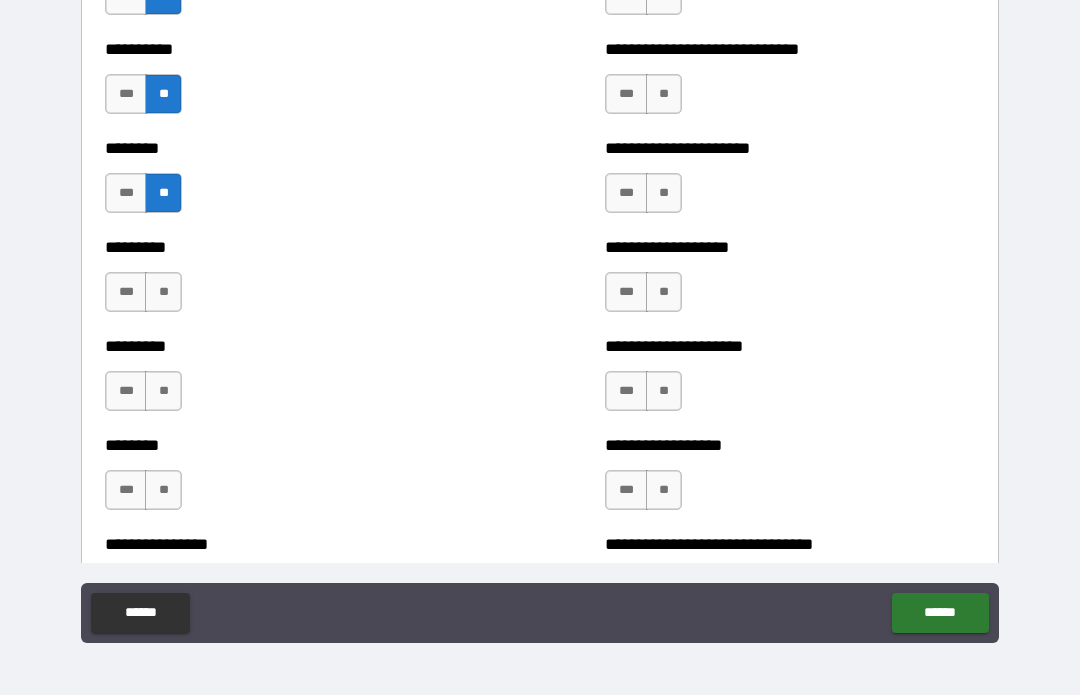 click on "**" at bounding box center [163, 293] 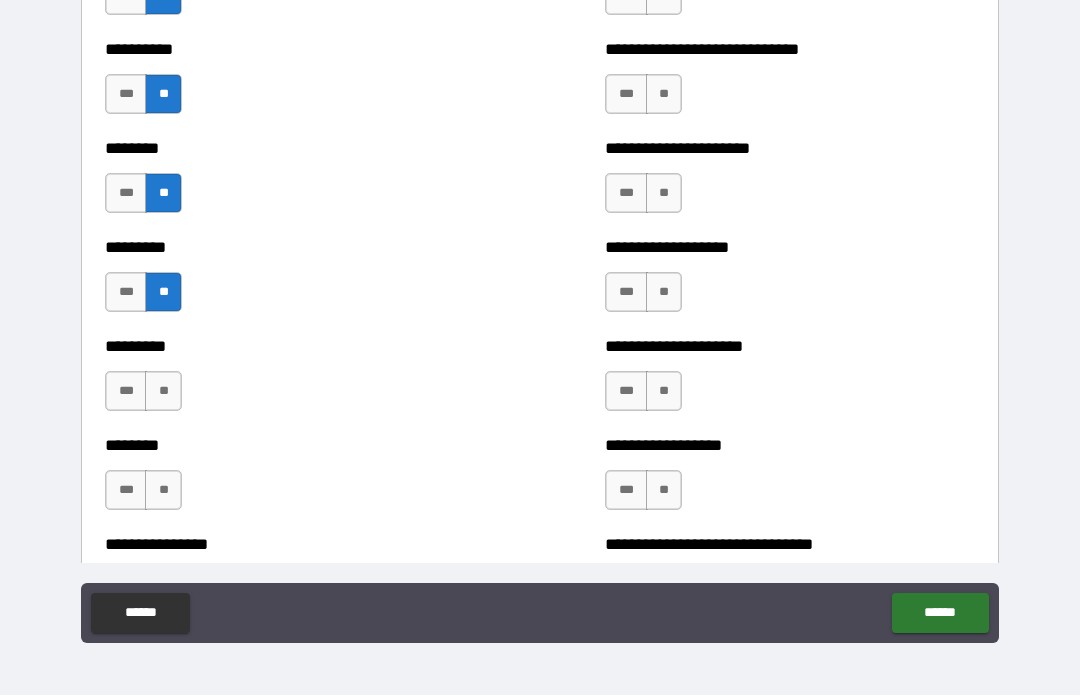click on "**" at bounding box center (163, 392) 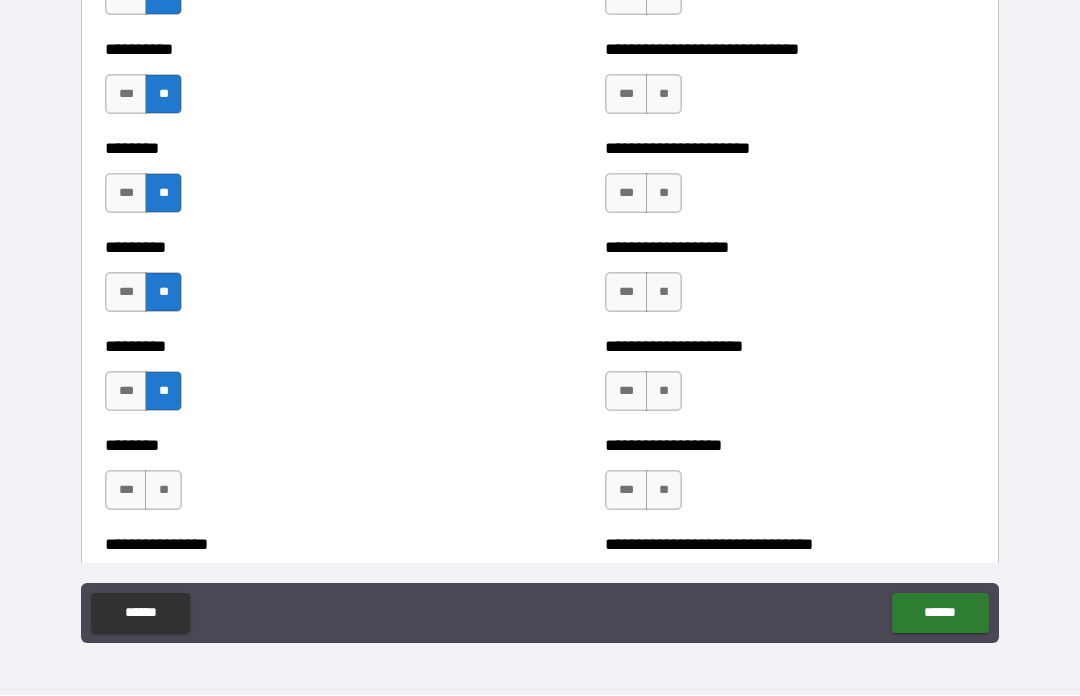 click on "**" at bounding box center (163, 491) 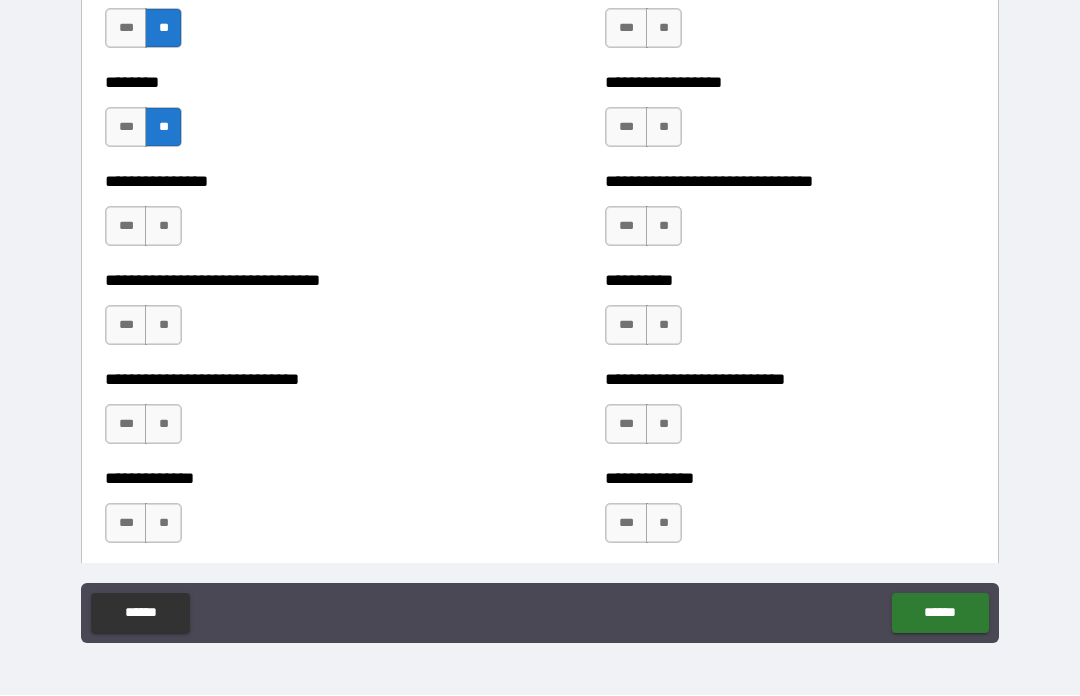 scroll, scrollTop: 7404, scrollLeft: 0, axis: vertical 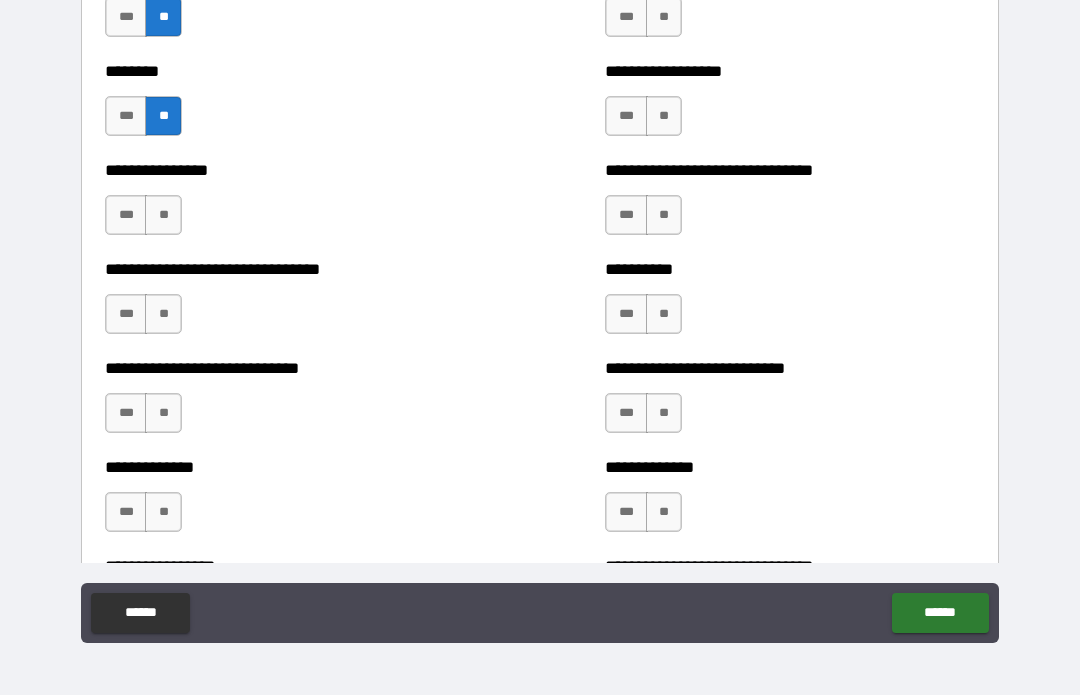click on "**" at bounding box center [163, 216] 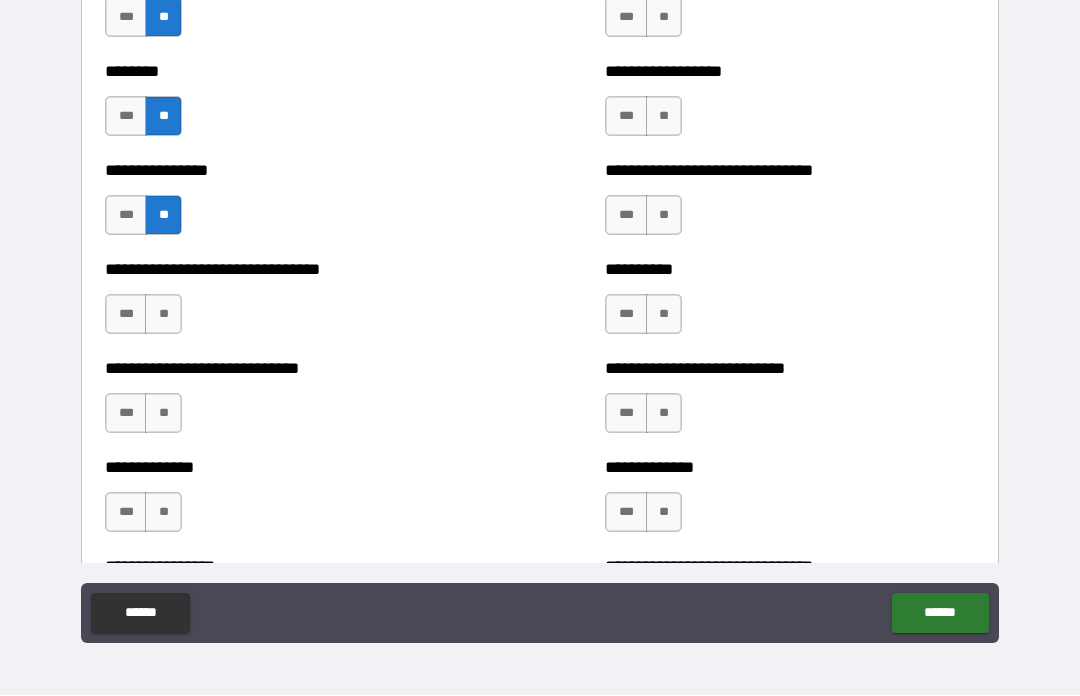 click on "**" at bounding box center (163, 315) 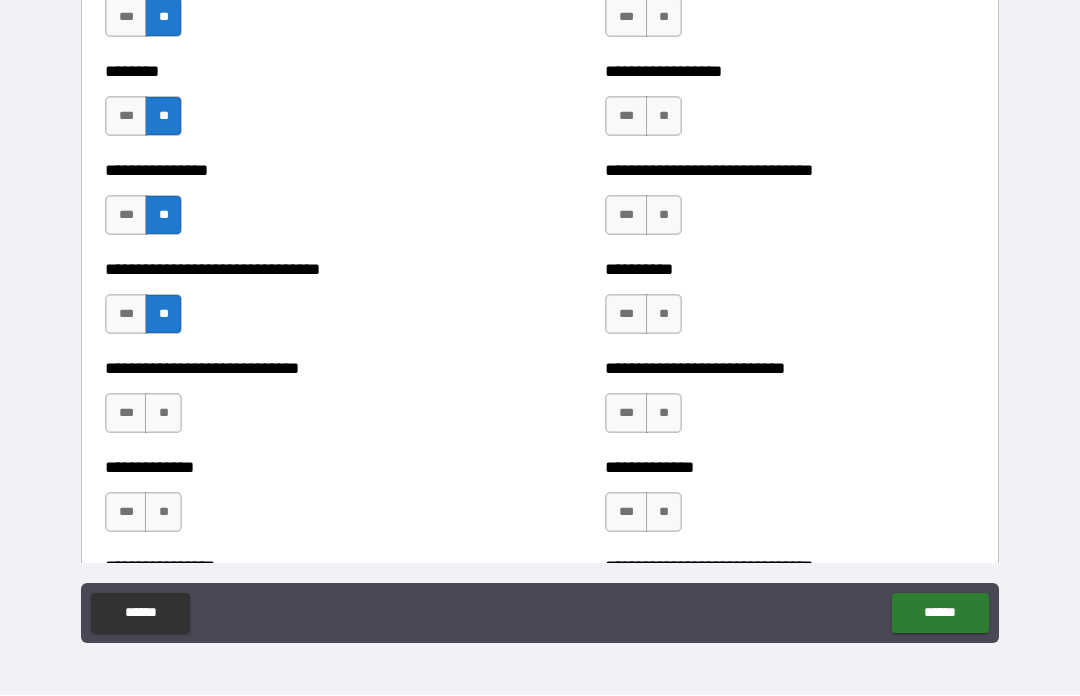 click on "**" at bounding box center [163, 414] 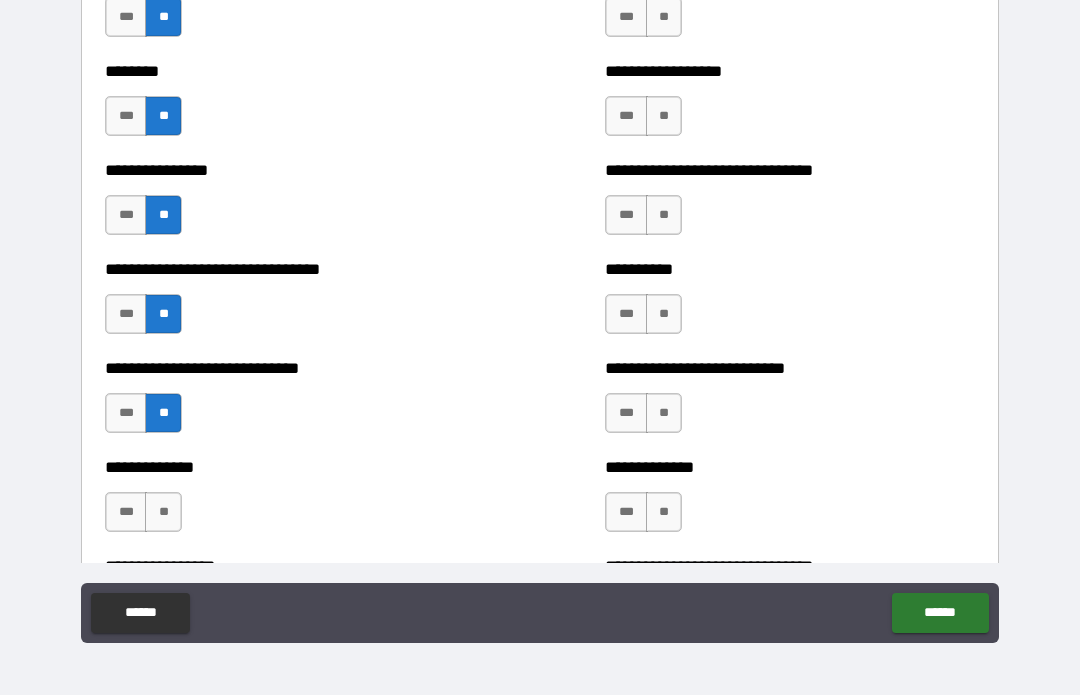 click on "**" at bounding box center [163, 513] 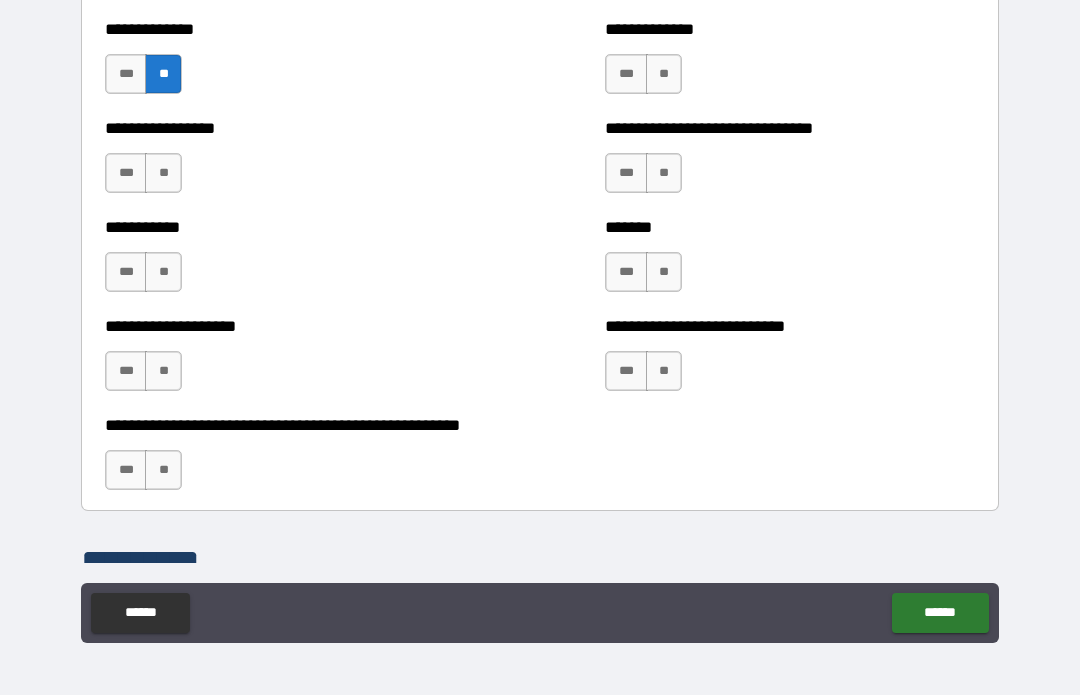 scroll, scrollTop: 7846, scrollLeft: 0, axis: vertical 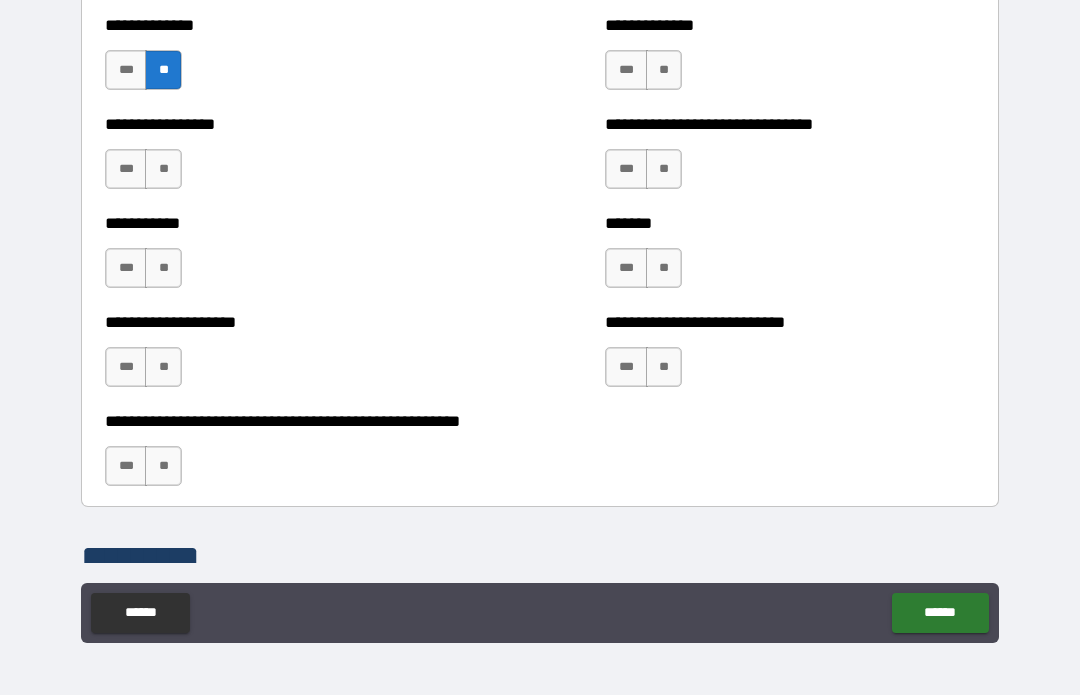 click on "**" at bounding box center [163, 170] 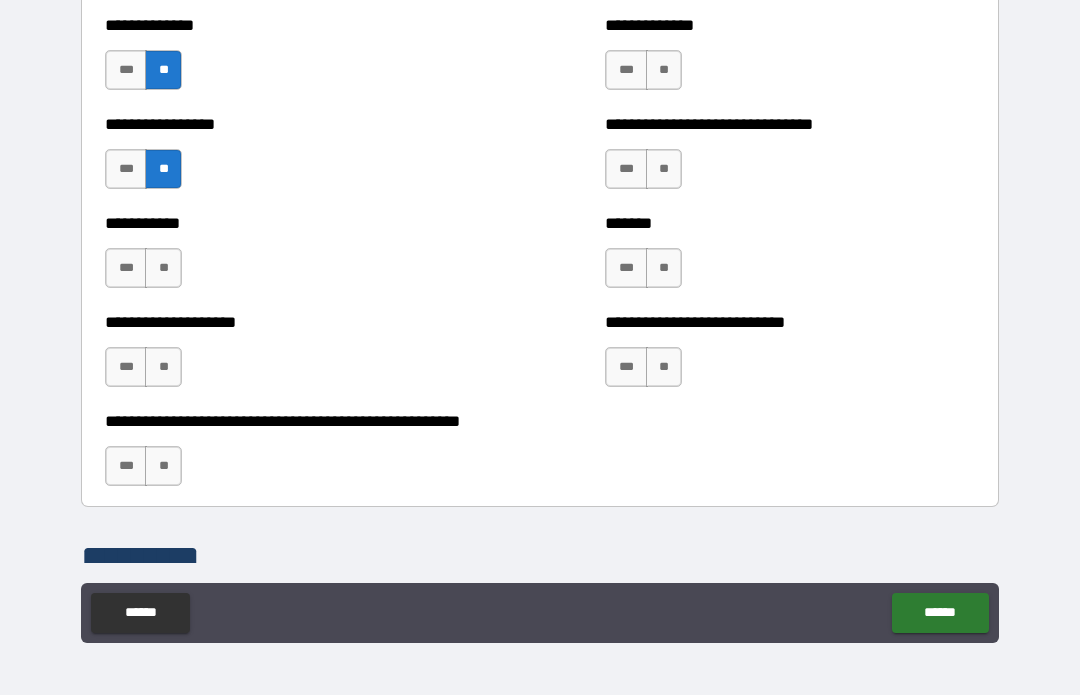 click on "**" at bounding box center (163, 269) 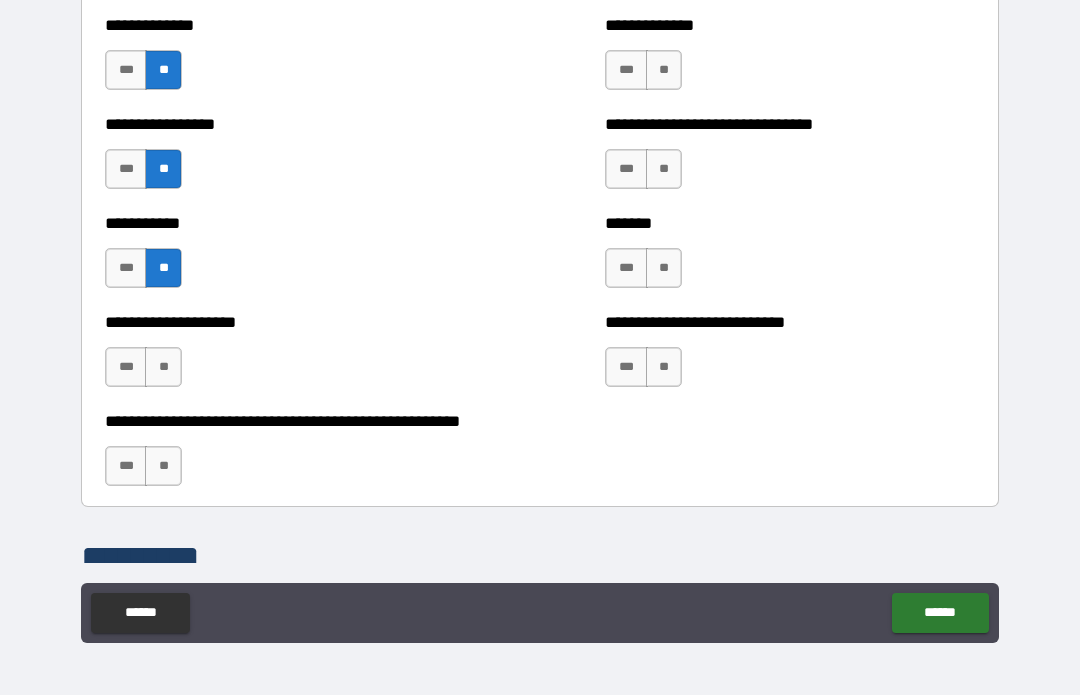 click on "**" at bounding box center (163, 368) 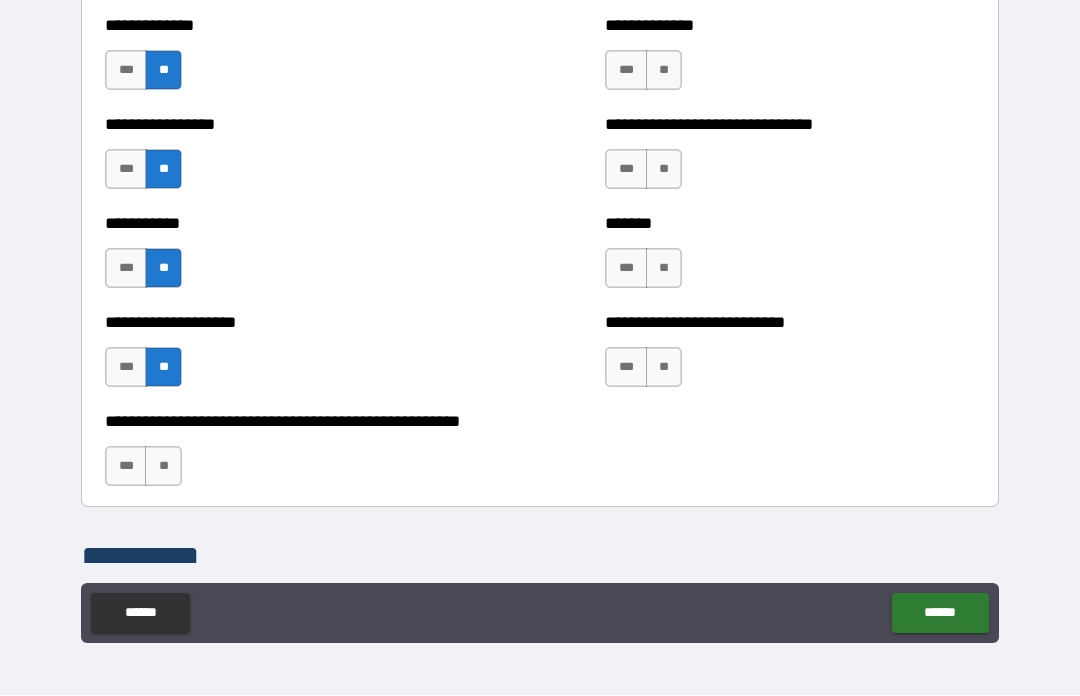 click on "**" at bounding box center [163, 467] 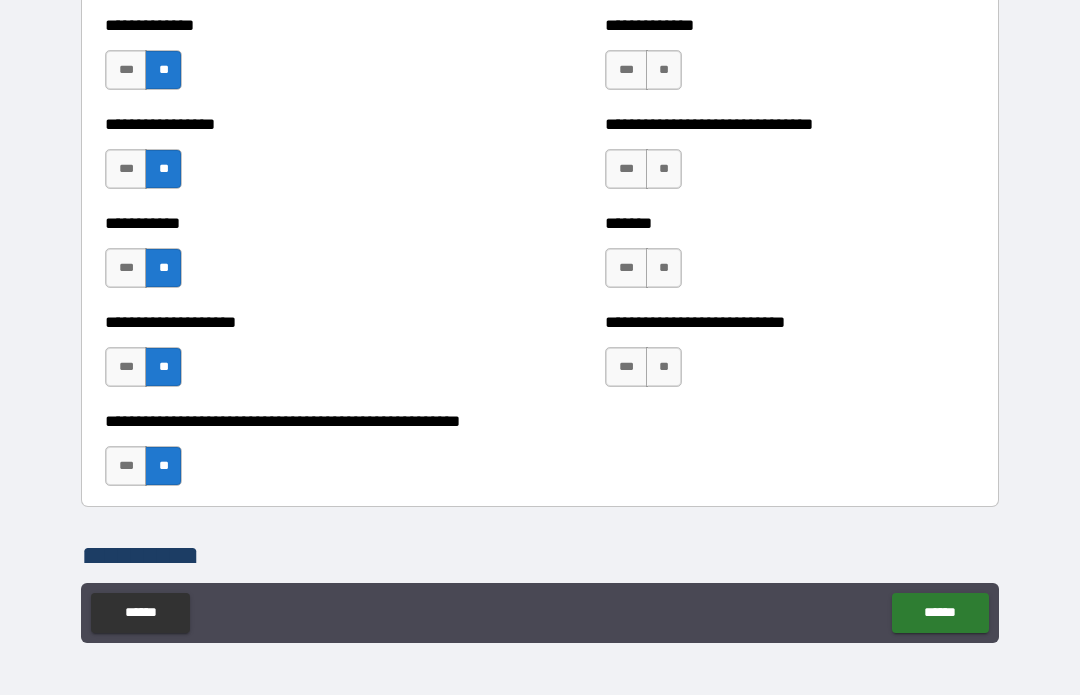 click on "**" at bounding box center (664, 368) 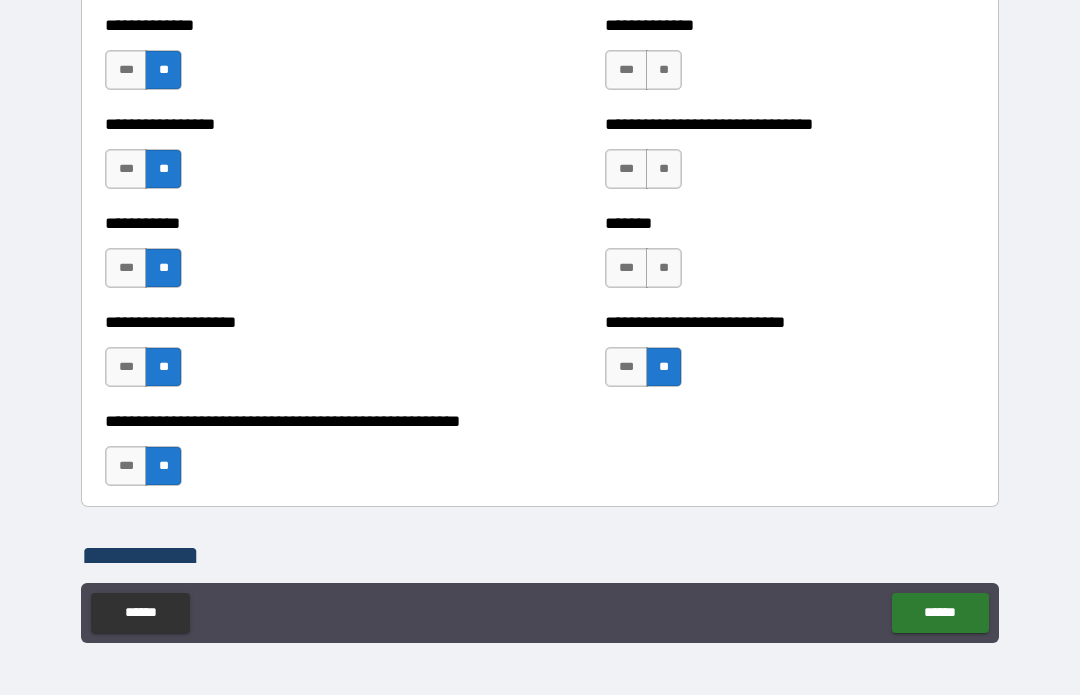 click on "**" at bounding box center (664, 269) 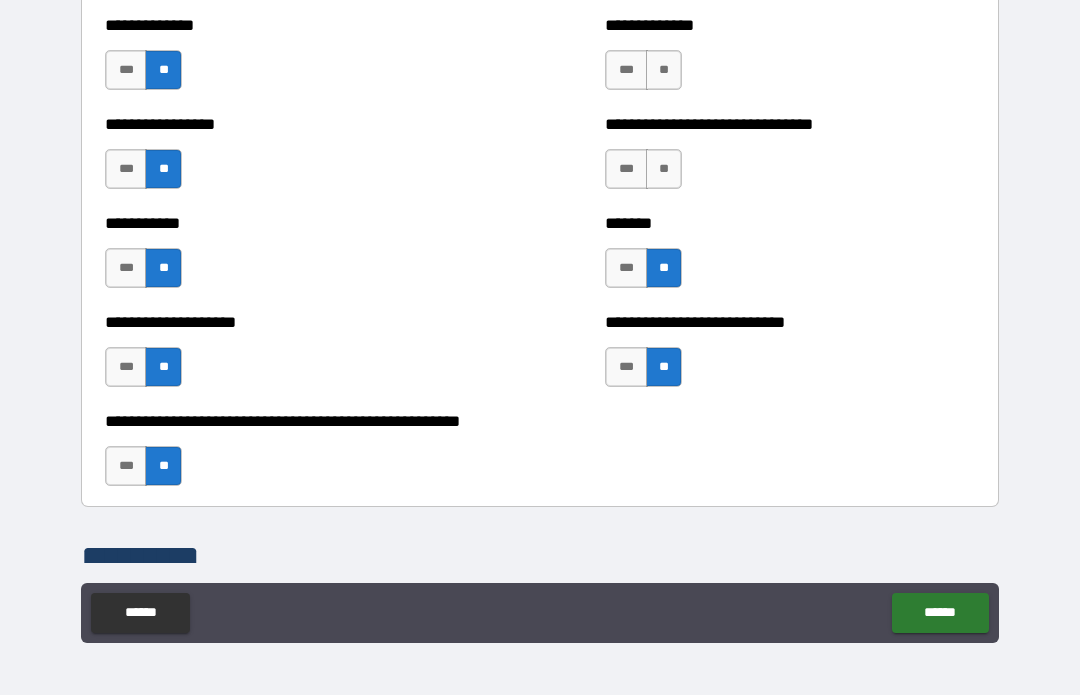 click on "**" at bounding box center (664, 170) 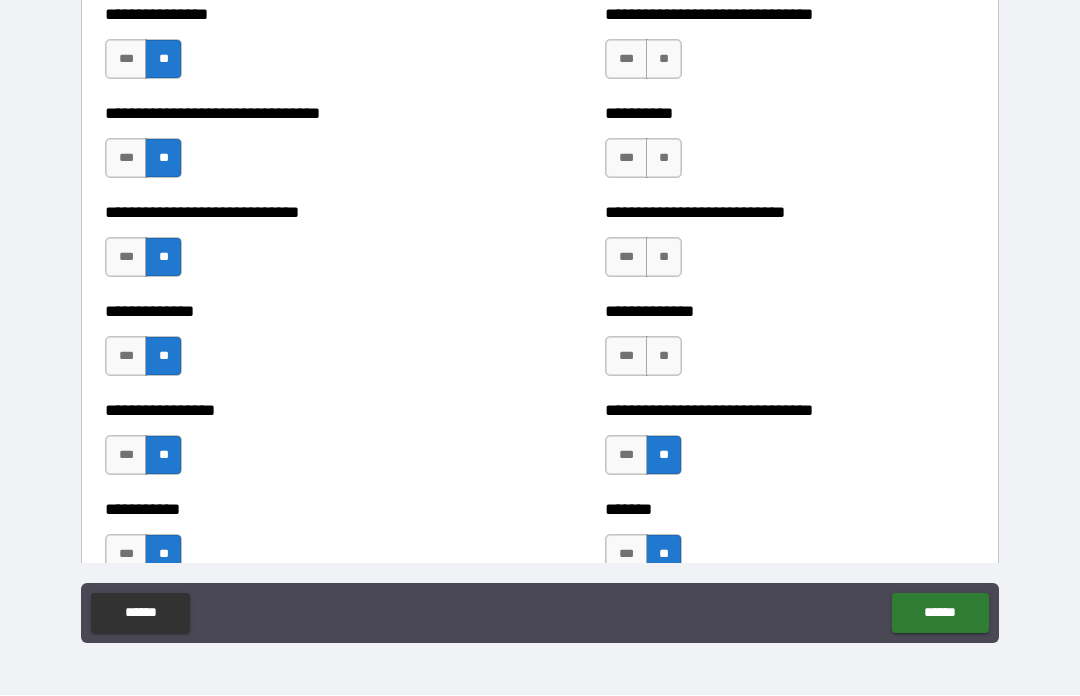 scroll, scrollTop: 7542, scrollLeft: 0, axis: vertical 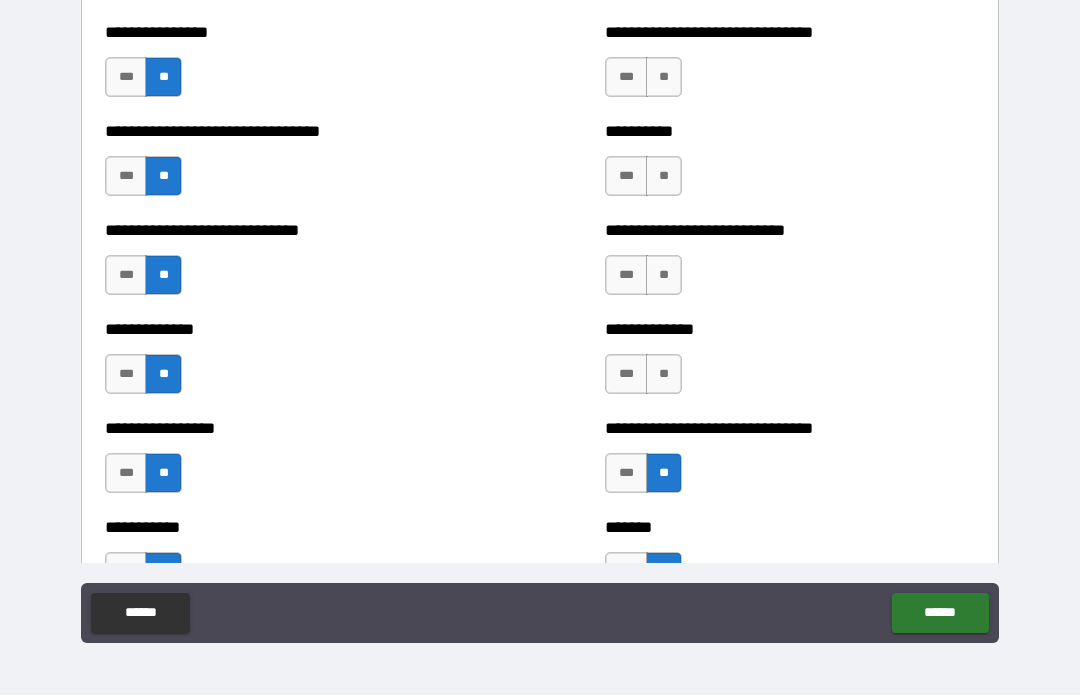click on "**" at bounding box center [664, 375] 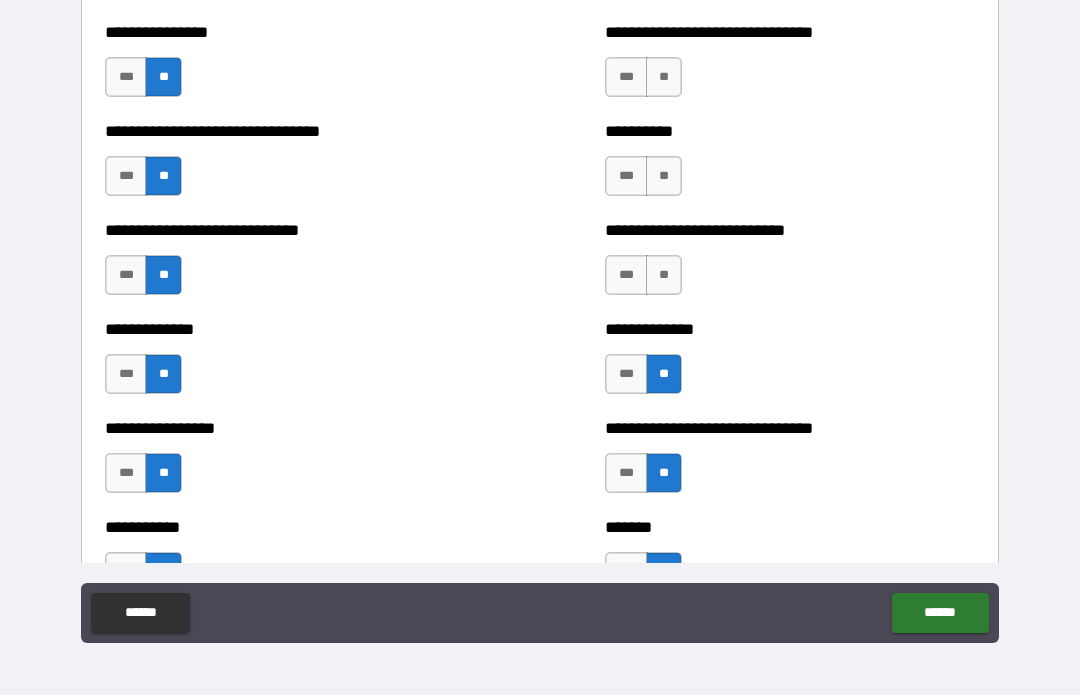 click on "**" at bounding box center (664, 276) 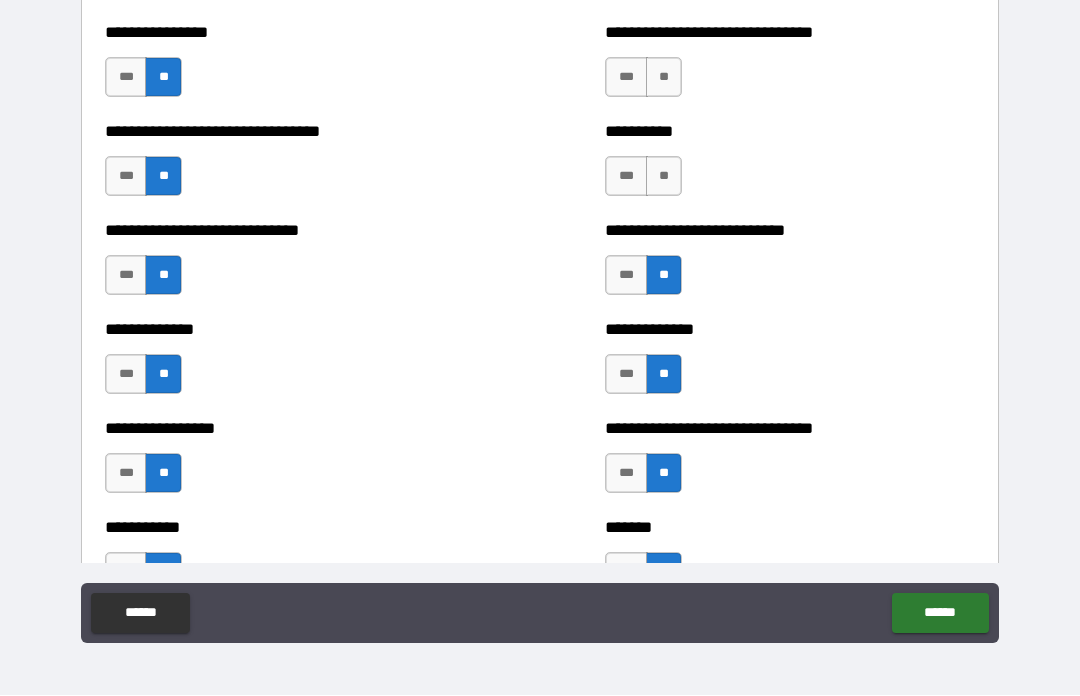 click on "**" at bounding box center [664, 177] 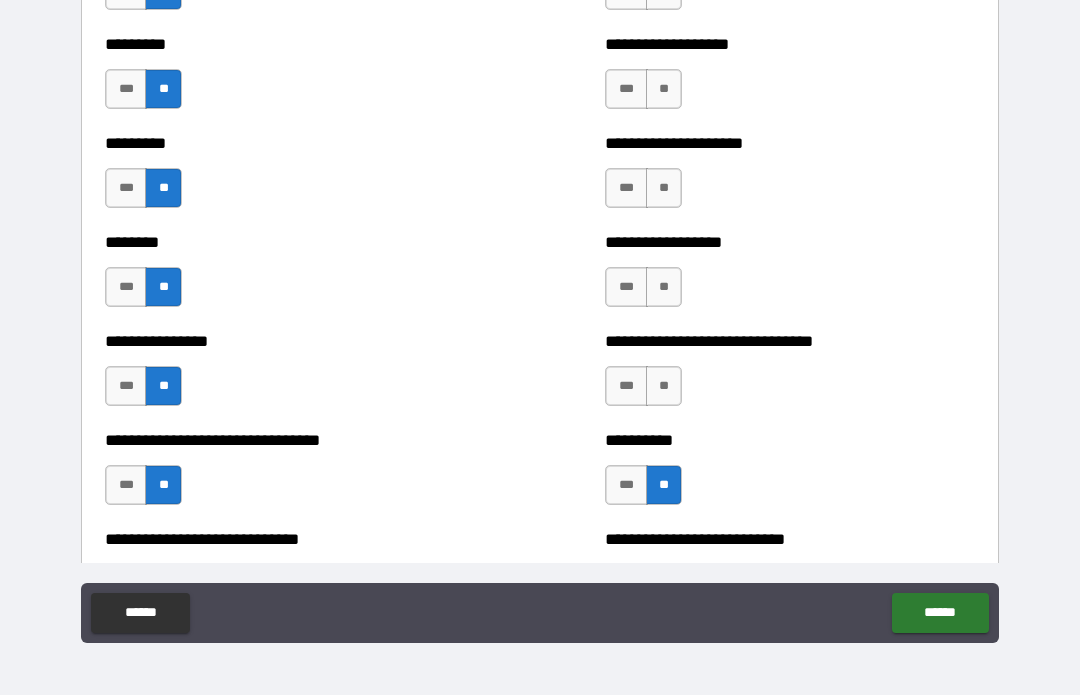 scroll, scrollTop: 7209, scrollLeft: 0, axis: vertical 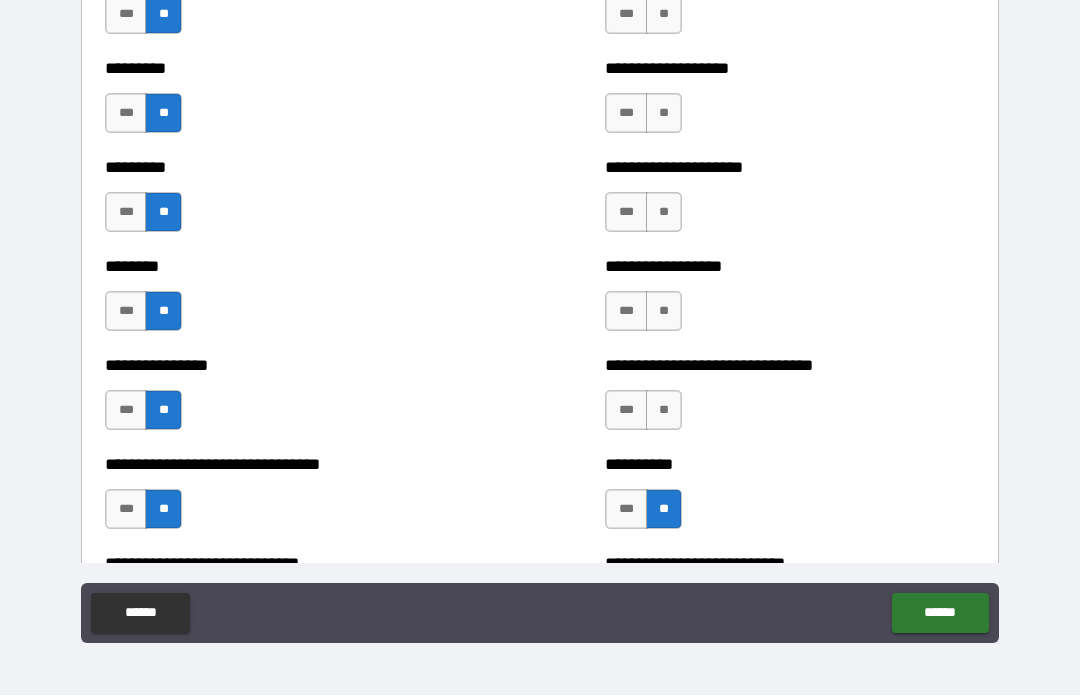 click on "**" at bounding box center [664, 411] 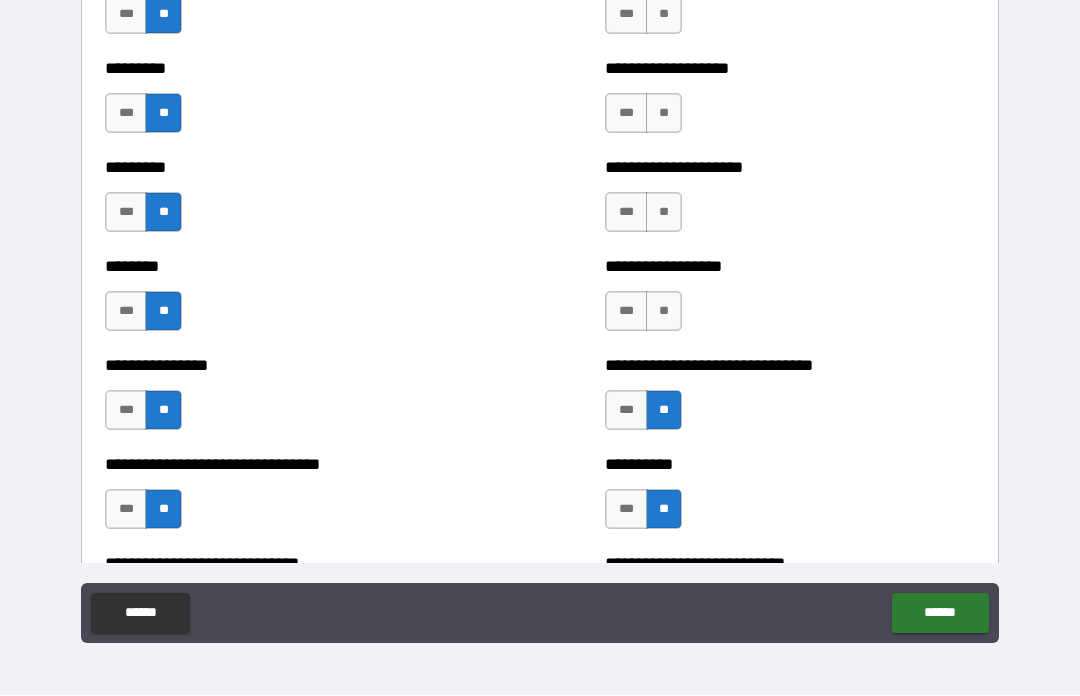 click on "**" at bounding box center (664, 312) 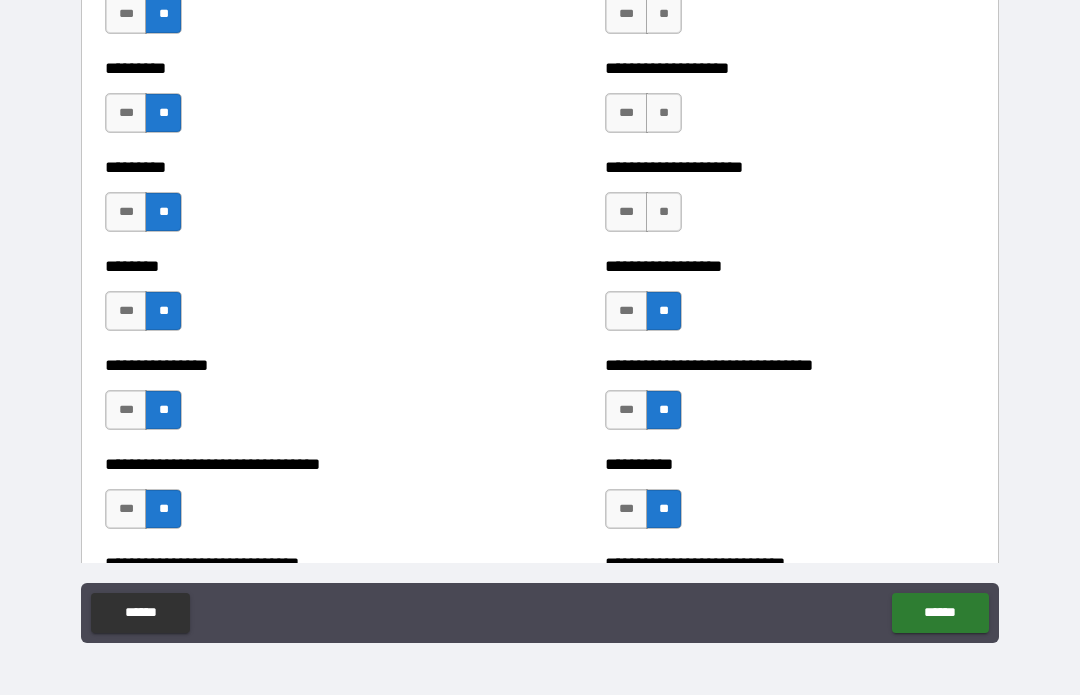 click on "**" at bounding box center [664, 213] 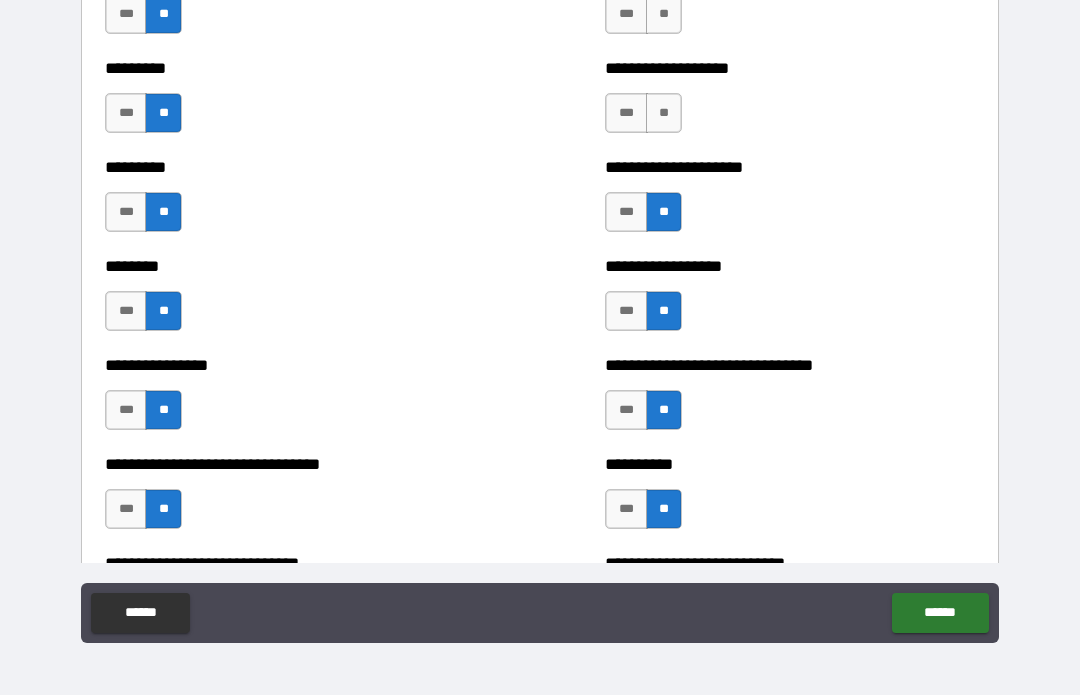 click on "**" at bounding box center [664, 114] 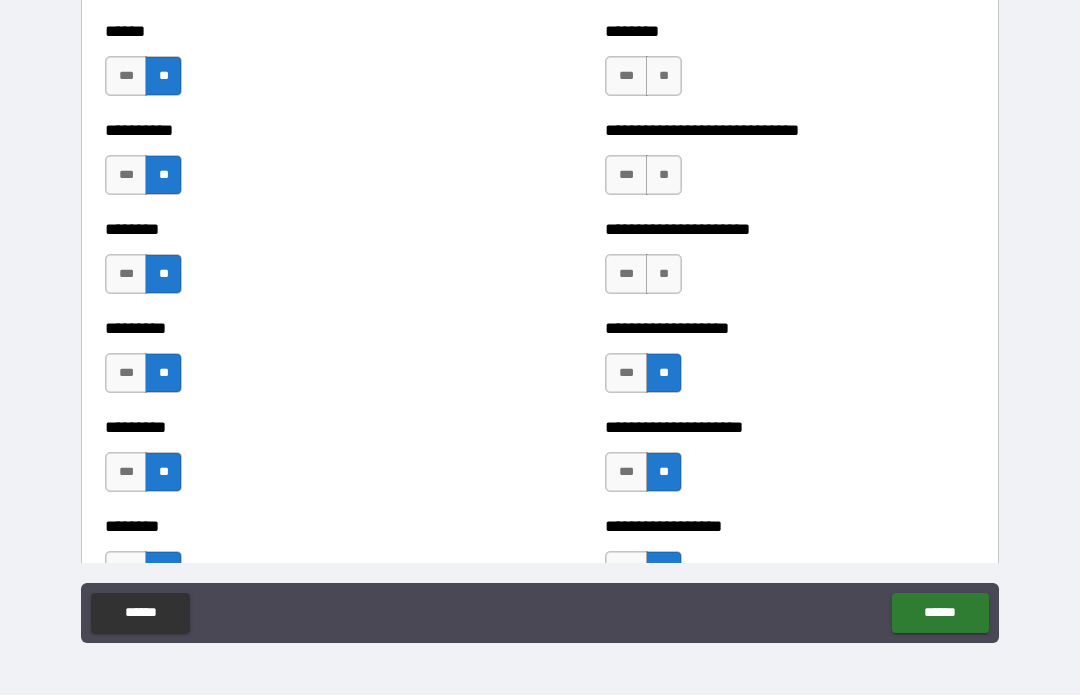 scroll, scrollTop: 6938, scrollLeft: 0, axis: vertical 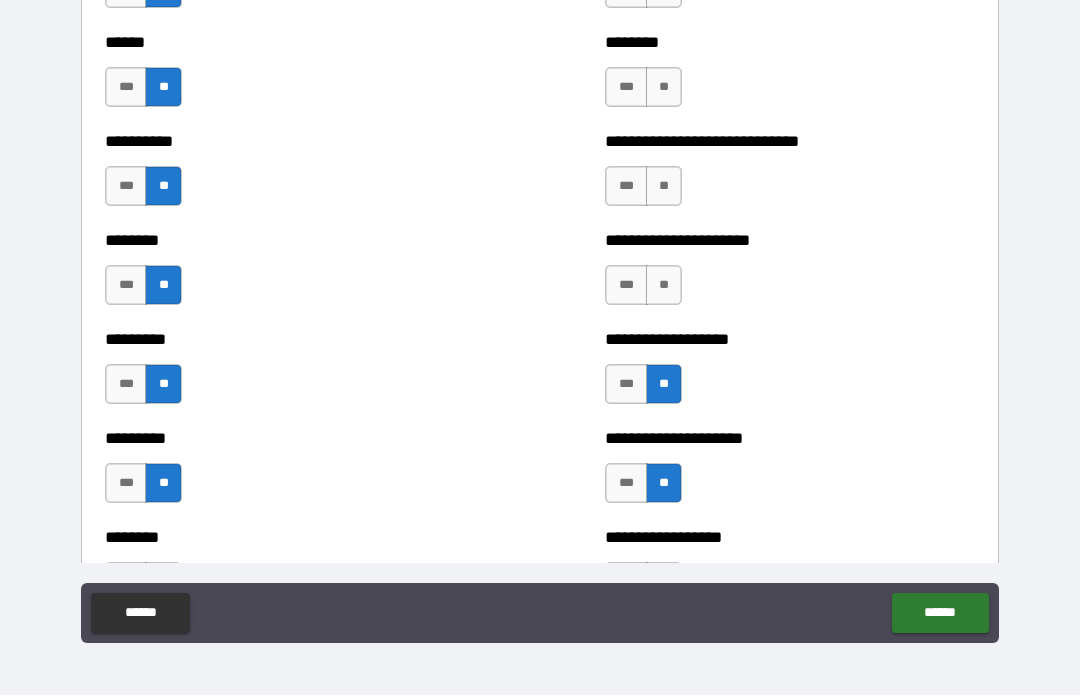 click on "**" at bounding box center (664, 286) 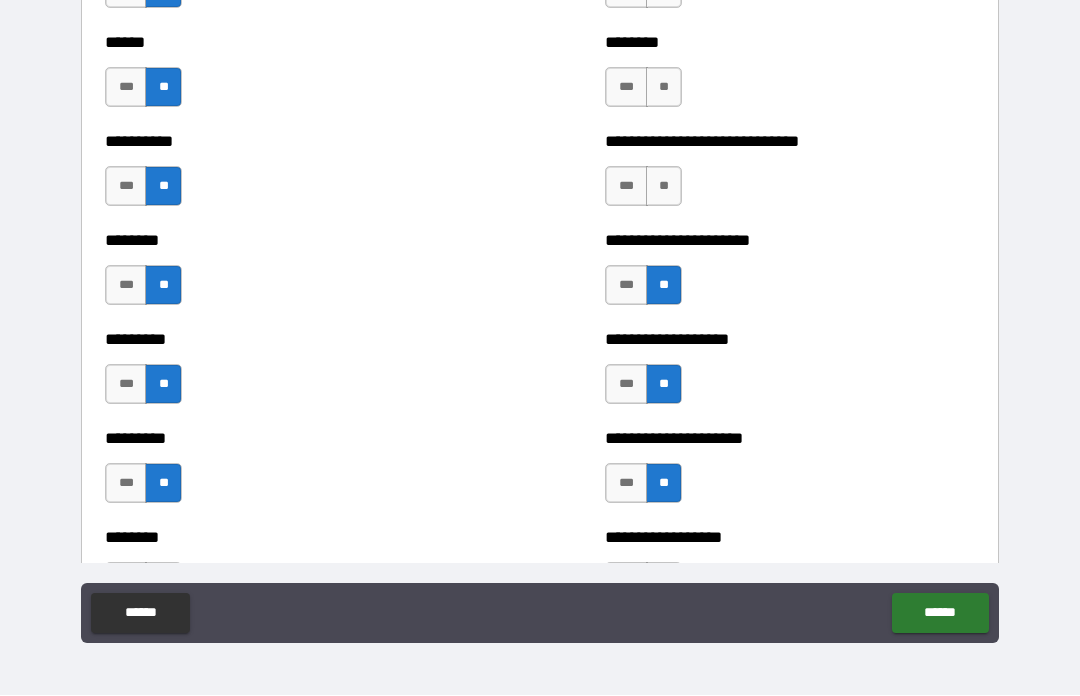 click on "**" at bounding box center [664, 187] 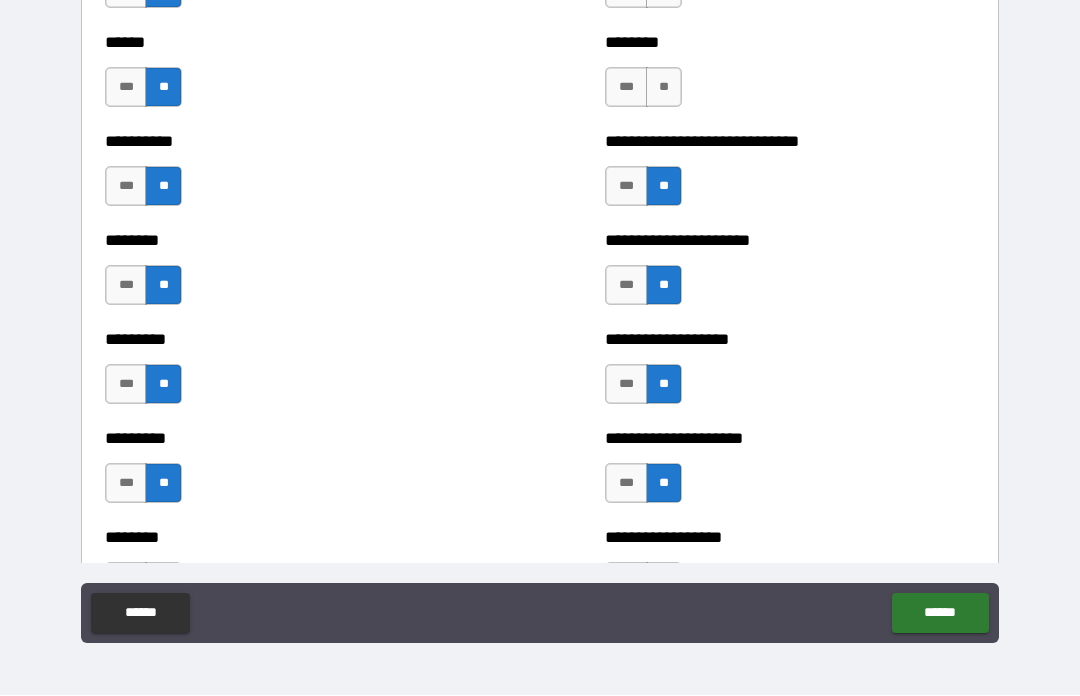 click on "**" at bounding box center [664, 88] 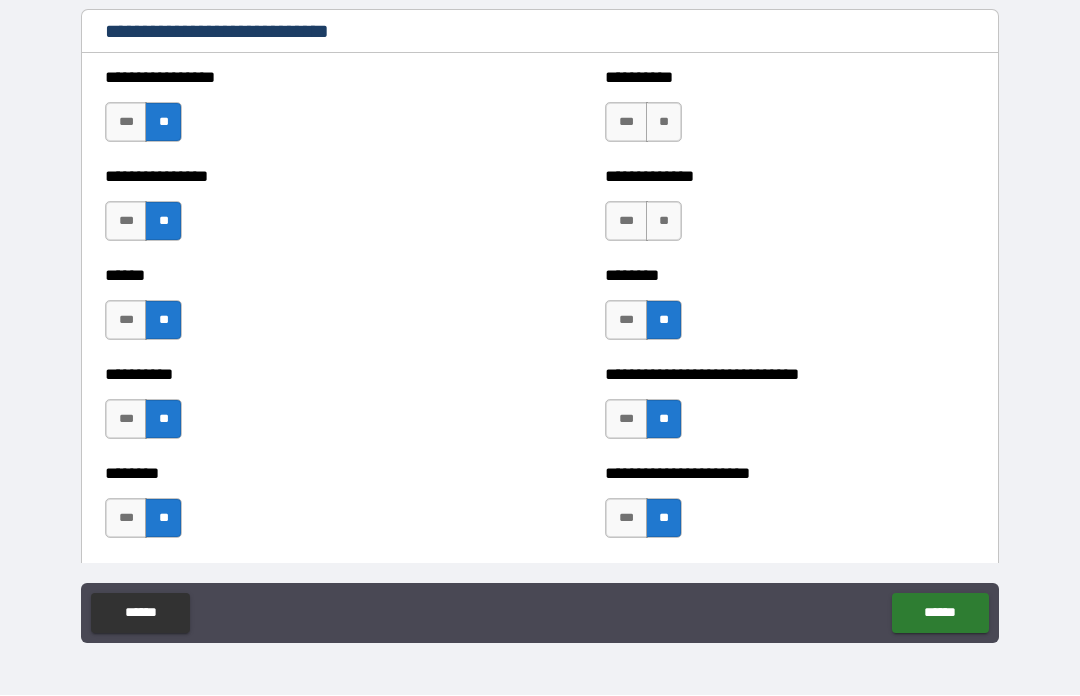 scroll, scrollTop: 6701, scrollLeft: 0, axis: vertical 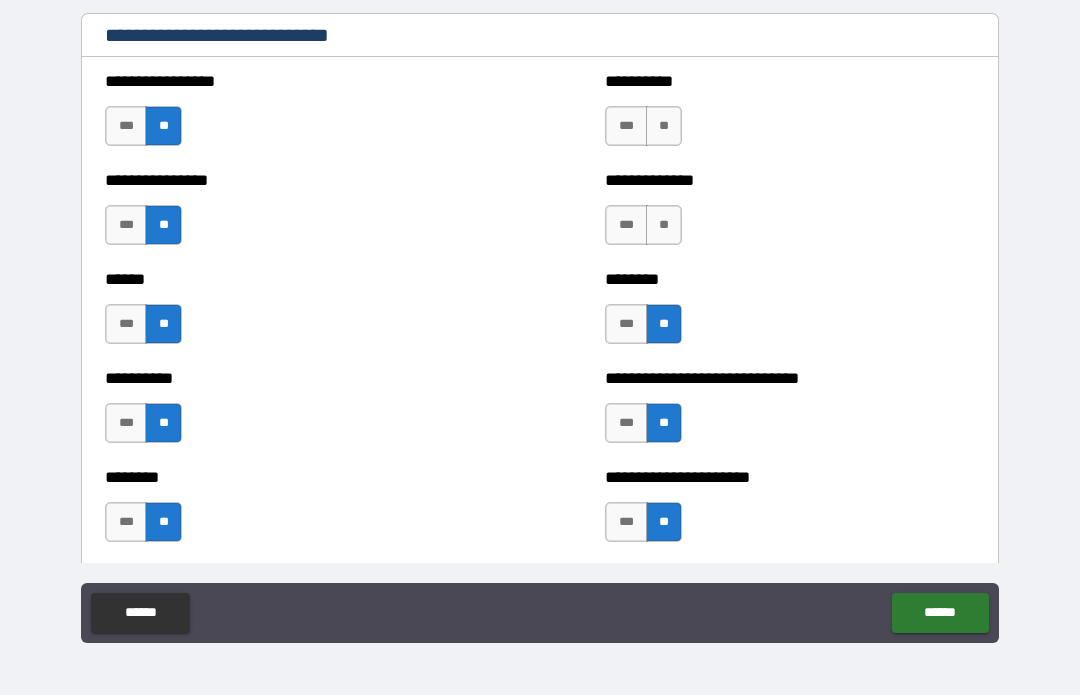 click on "**" at bounding box center (664, 226) 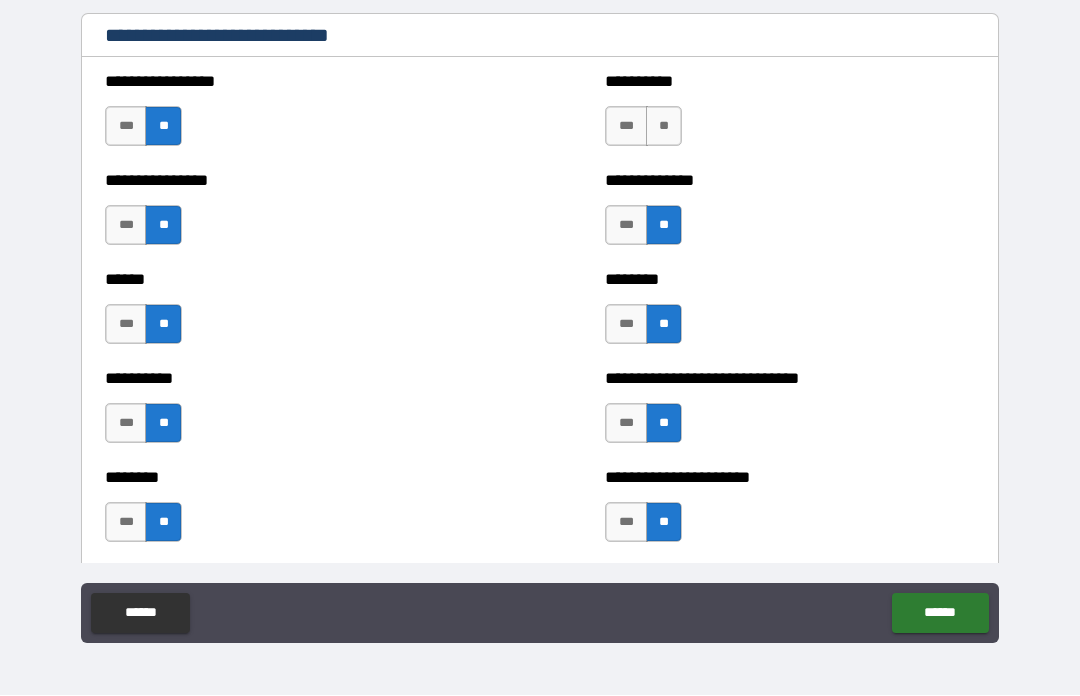 click on "**" at bounding box center [664, 127] 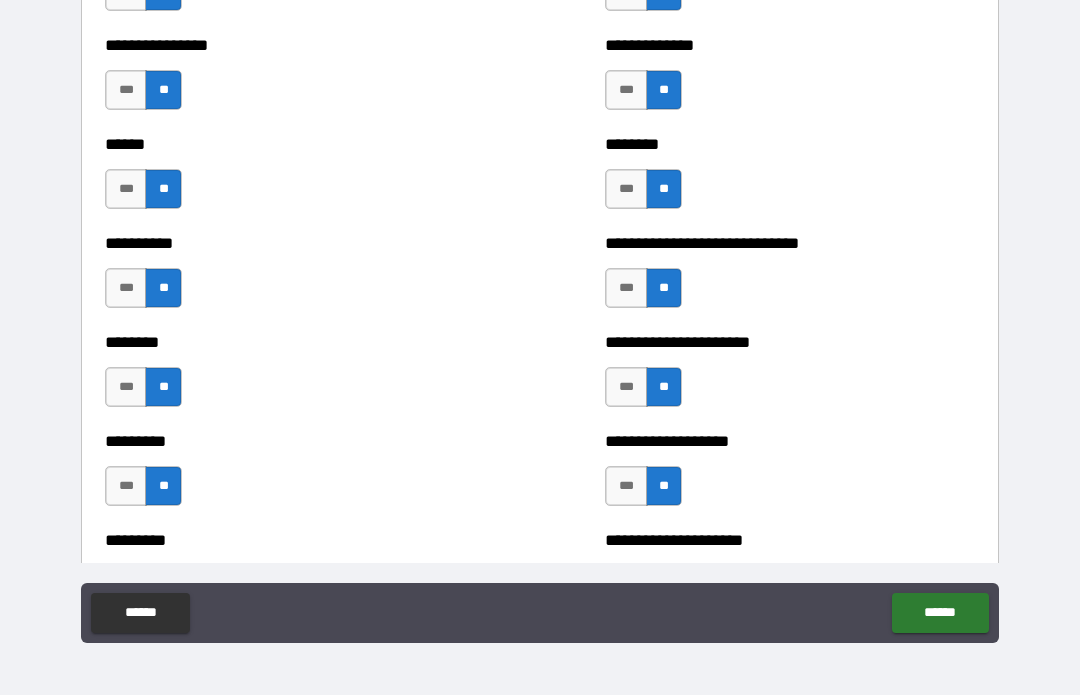 scroll, scrollTop: 6820, scrollLeft: 0, axis: vertical 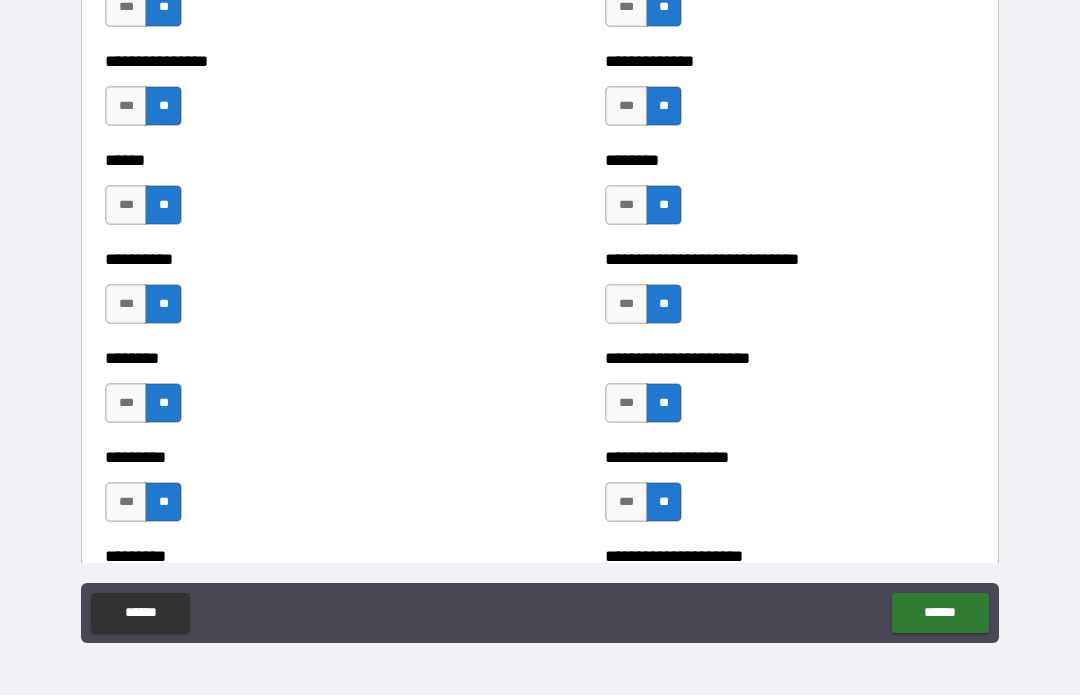 click on "***" at bounding box center (626, 107) 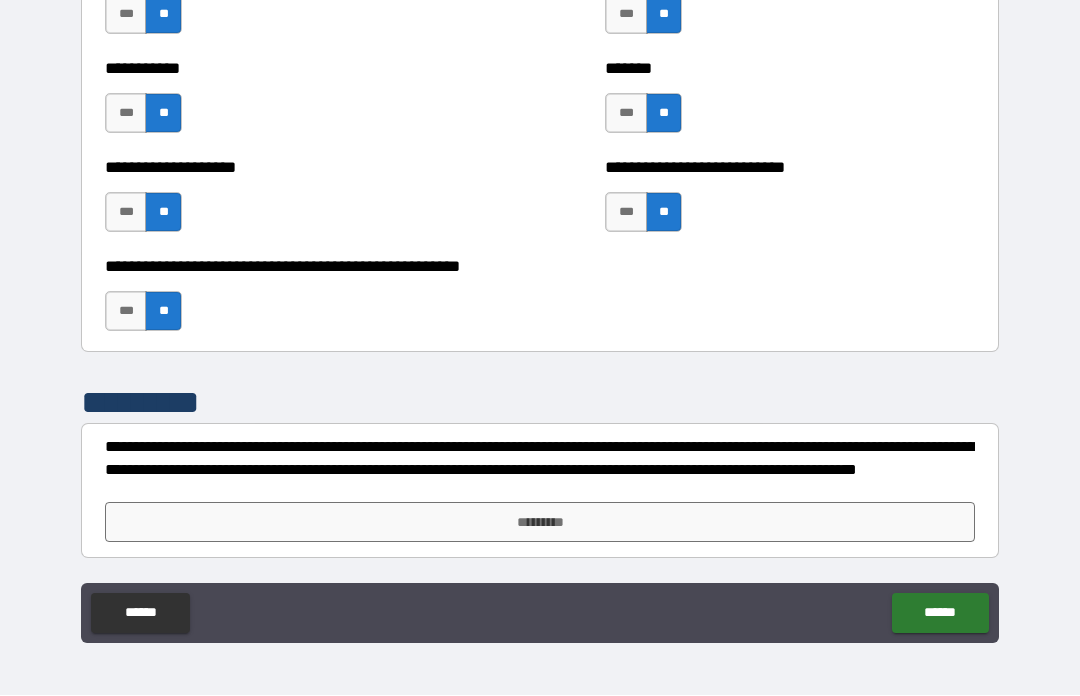 scroll, scrollTop: 8001, scrollLeft: 0, axis: vertical 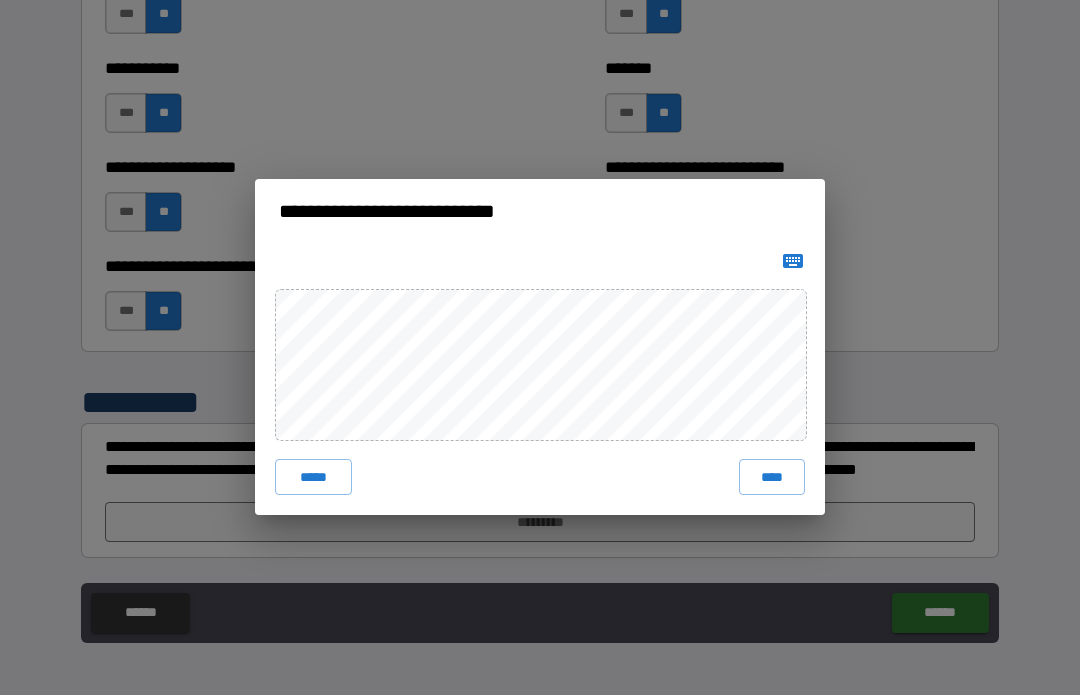 click on "****" at bounding box center [772, 478] 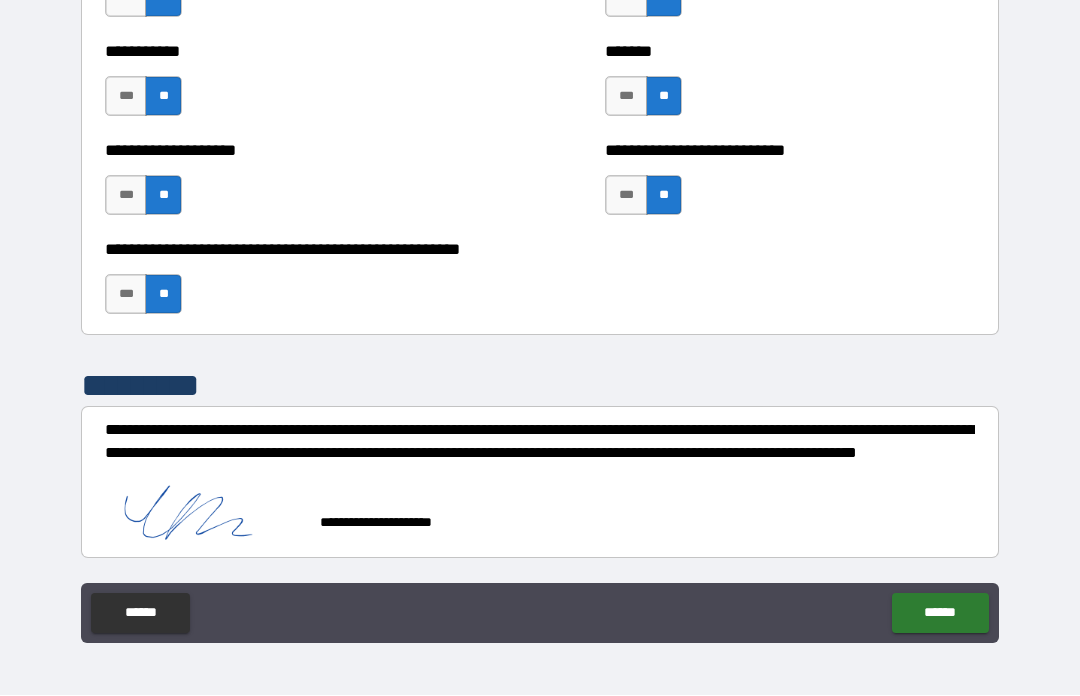 scroll, scrollTop: 8018, scrollLeft: 0, axis: vertical 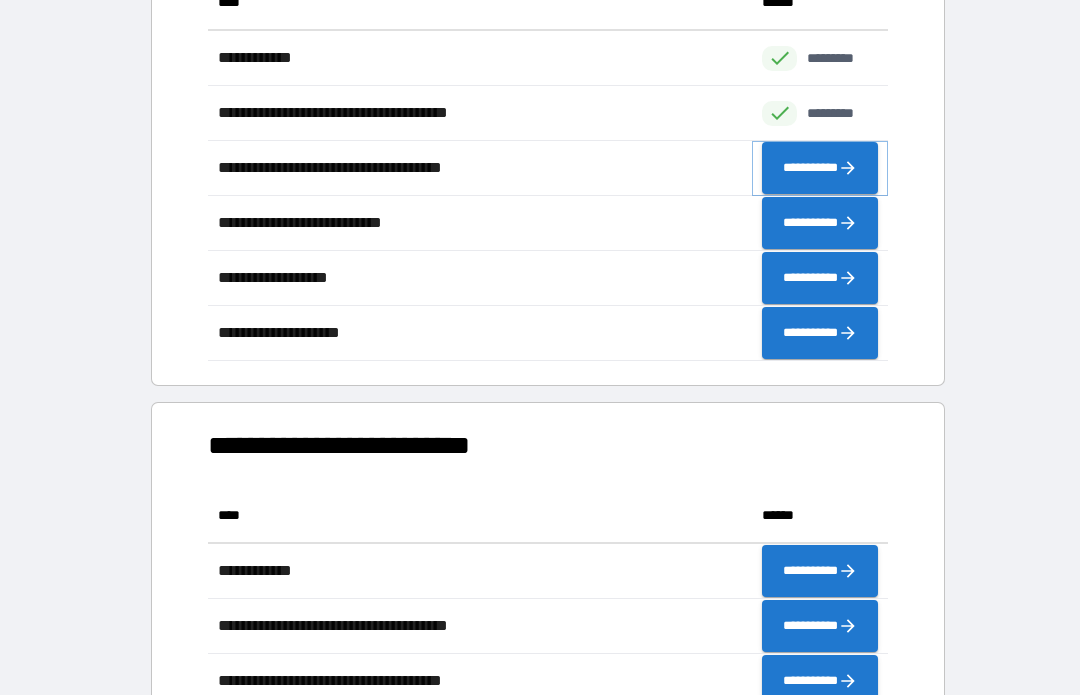 click on "**********" at bounding box center [820, 169] 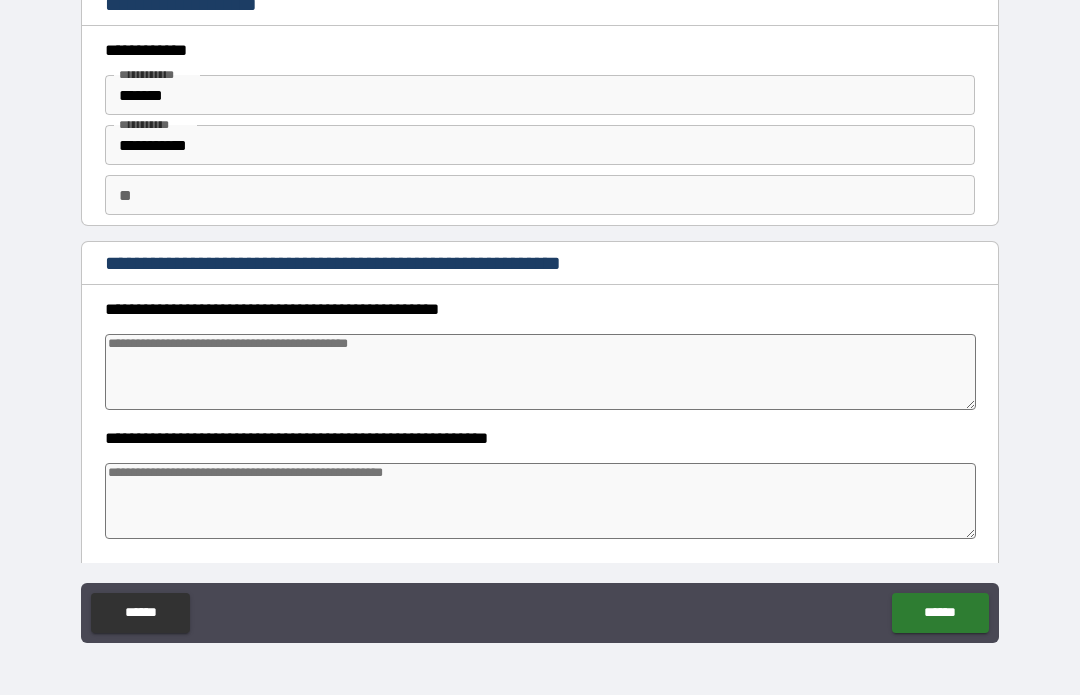 type on "*" 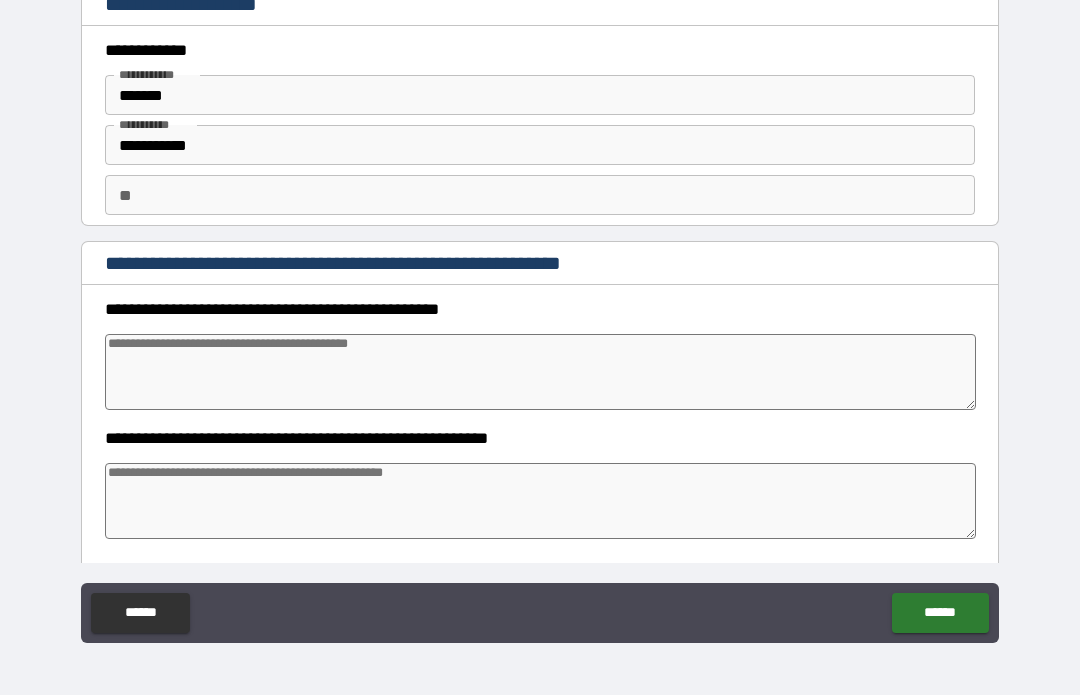 type on "*" 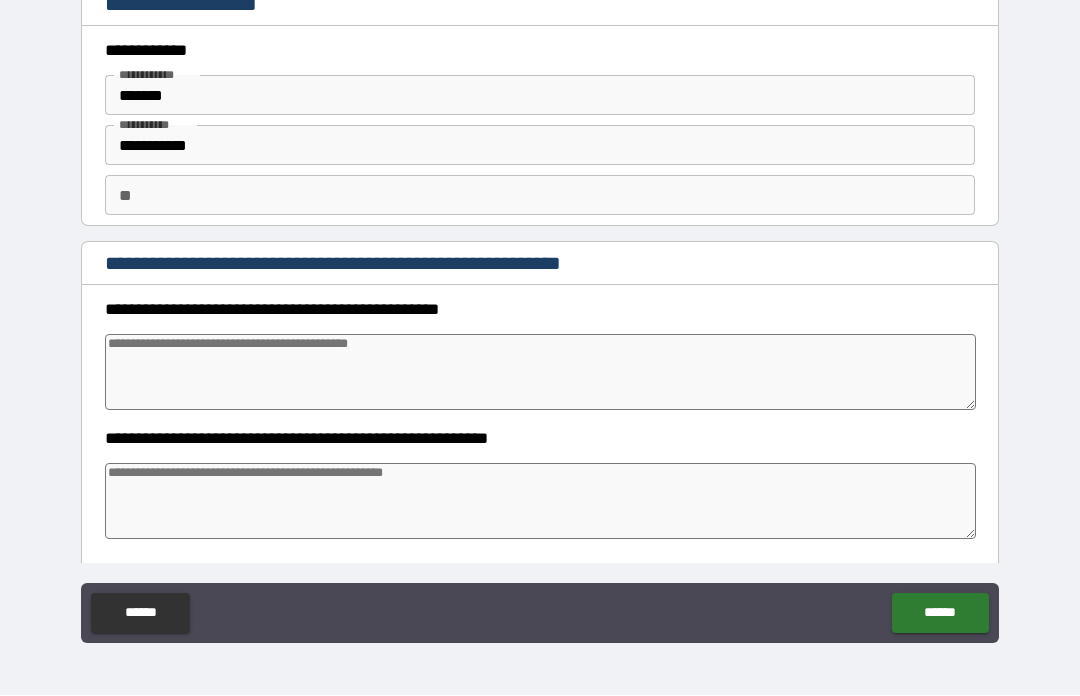 click at bounding box center (540, 373) 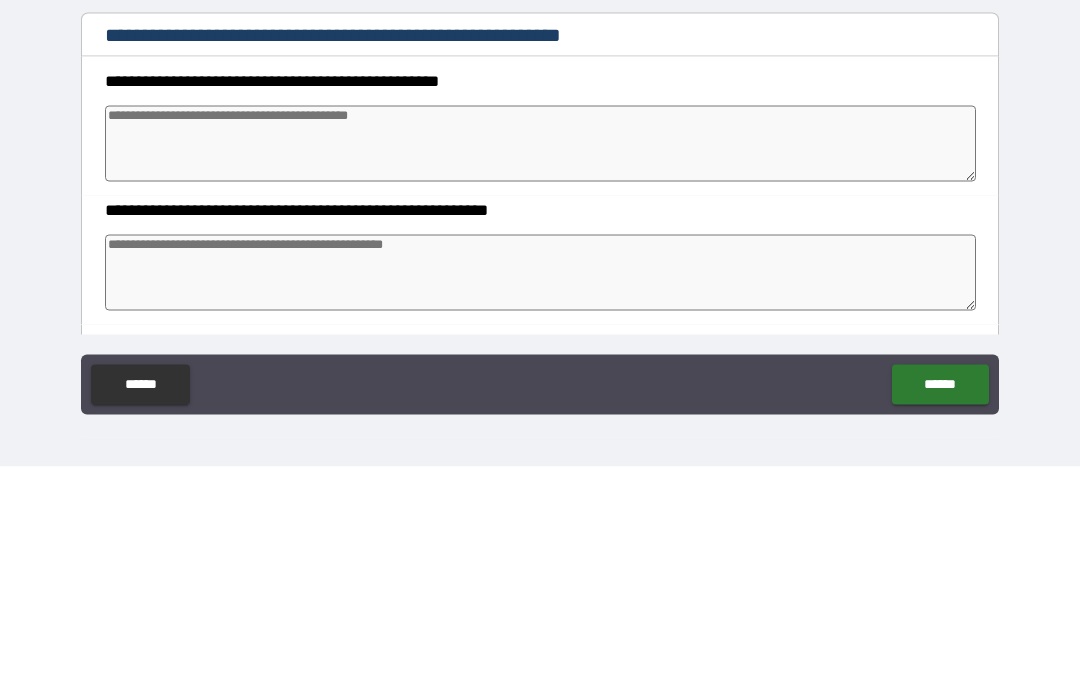 type on "*" 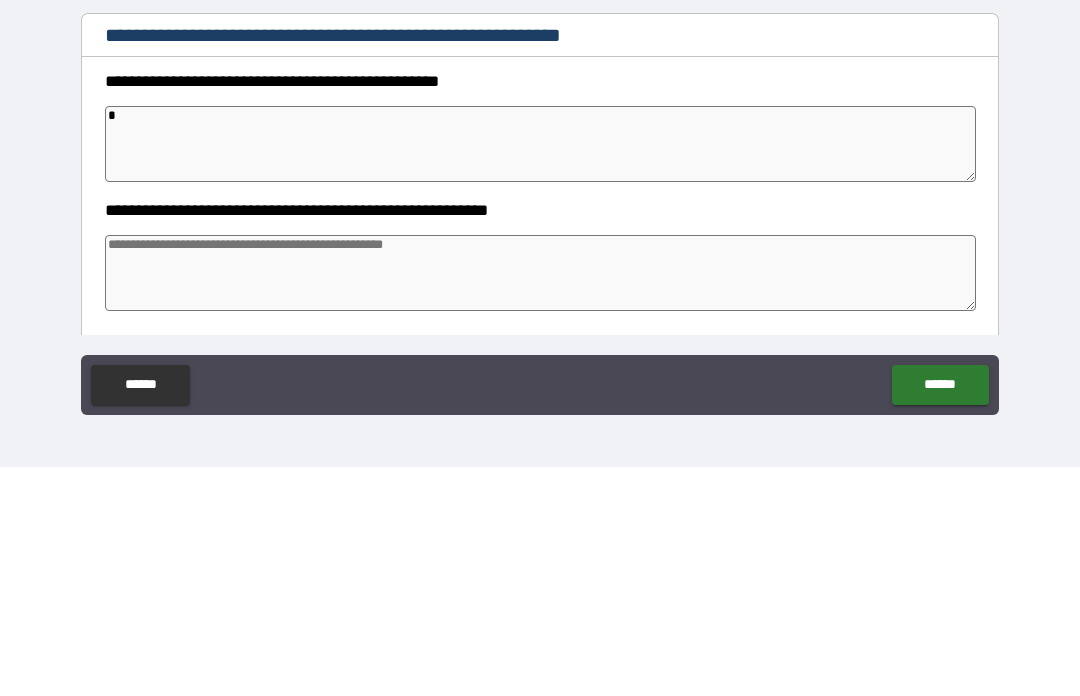 type on "*" 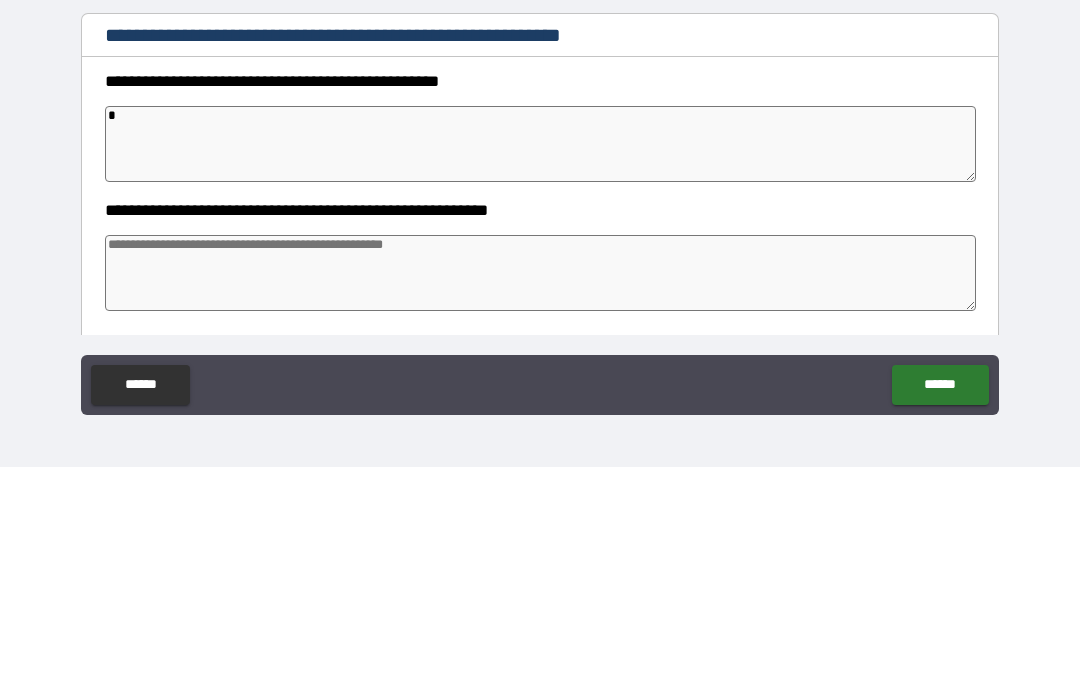 type on "*" 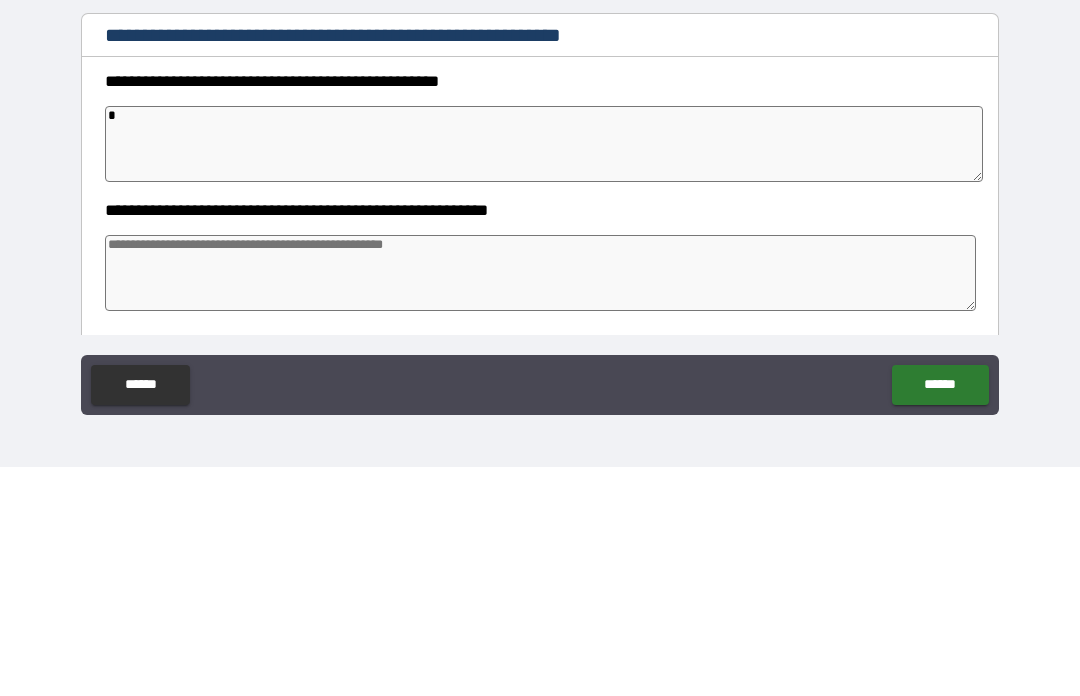 type on "**" 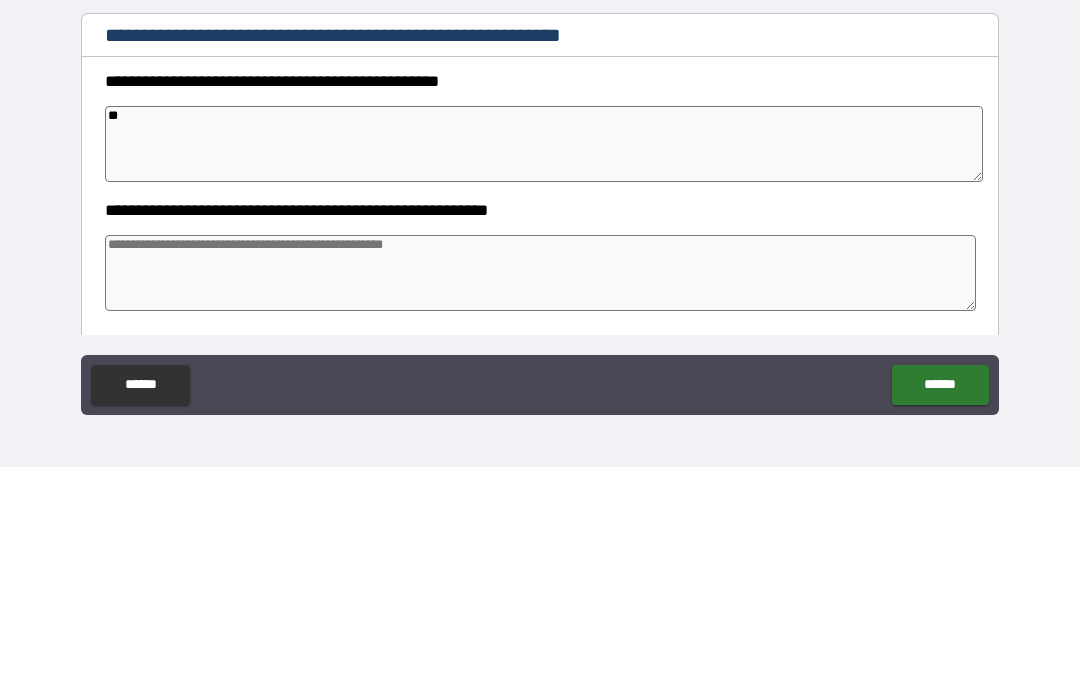 type on "*" 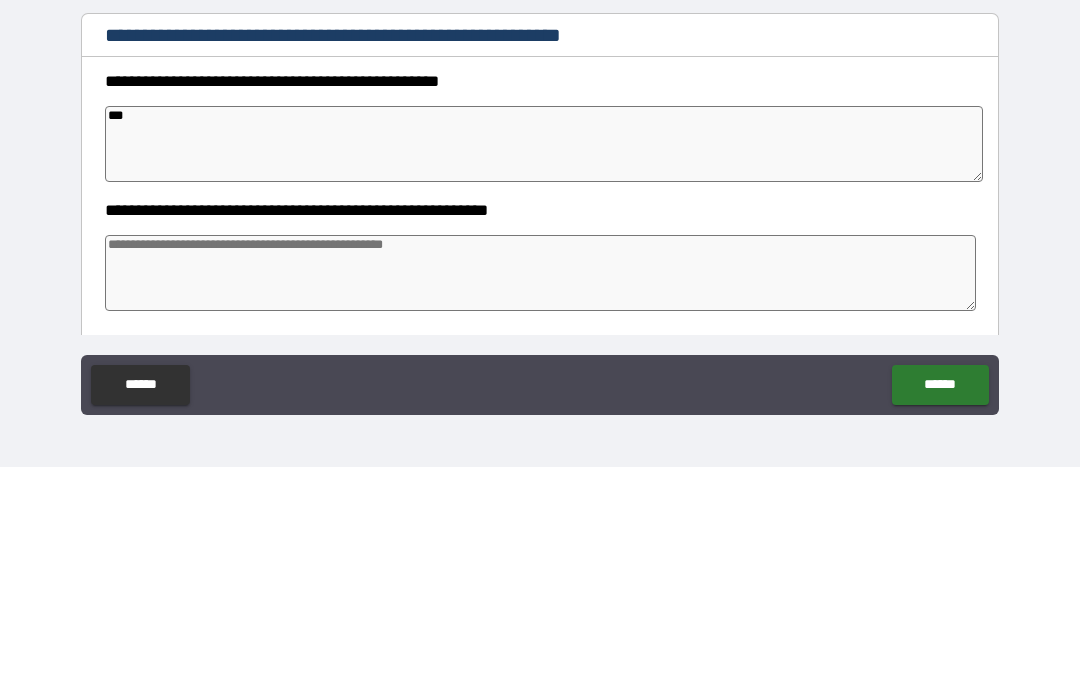 type on "*" 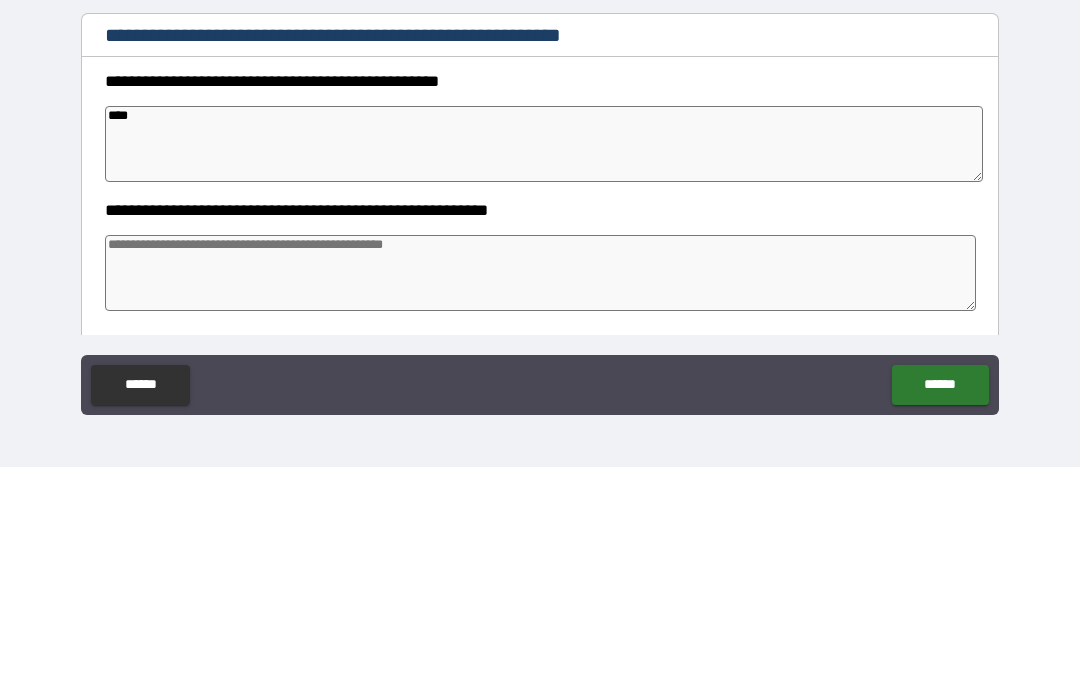 type on "*" 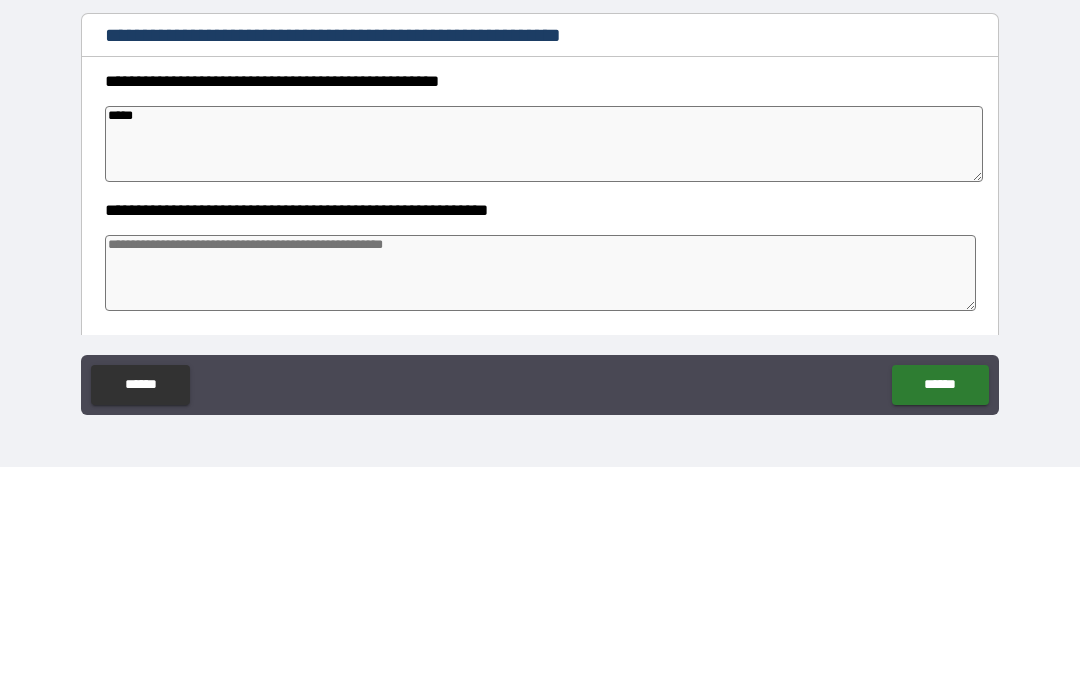 type on "*" 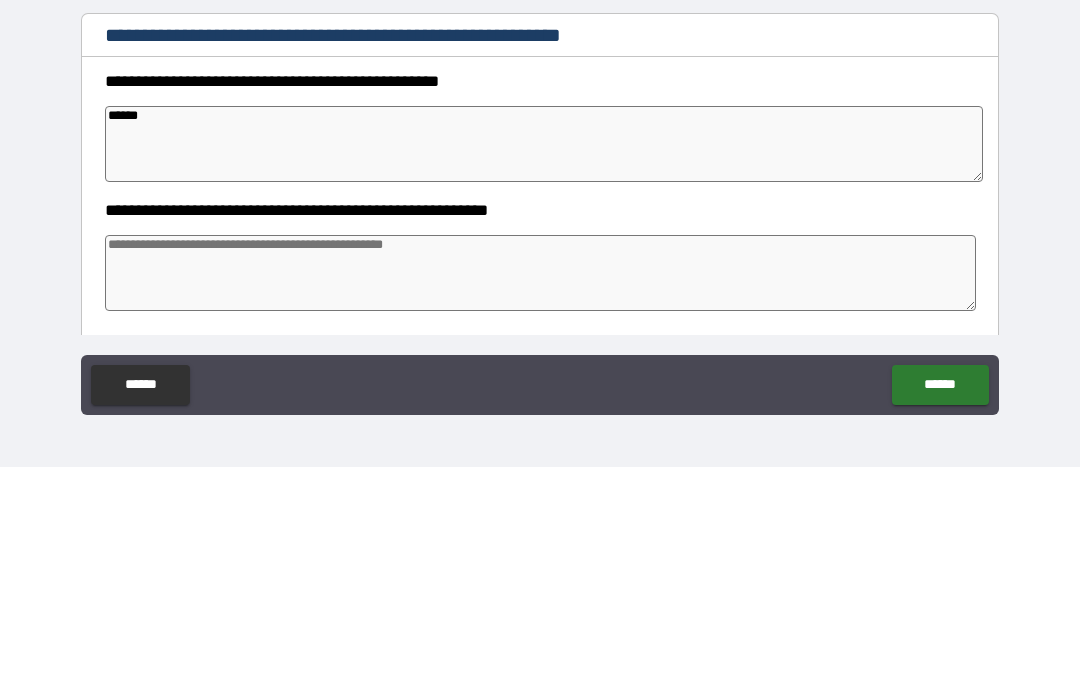 type on "*" 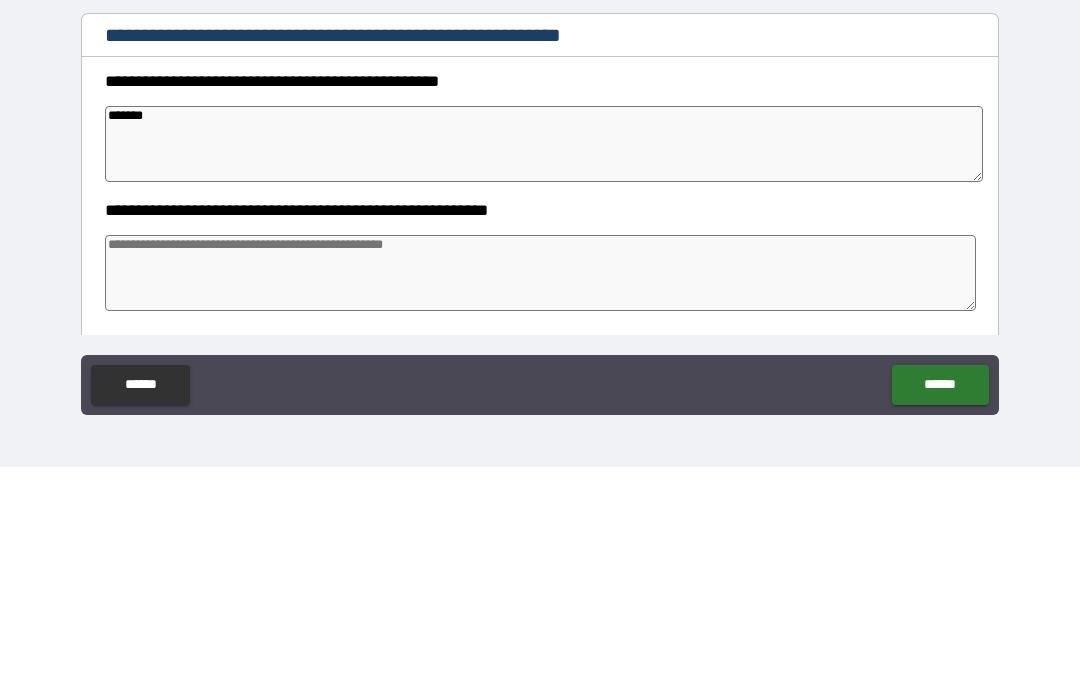 type on "*" 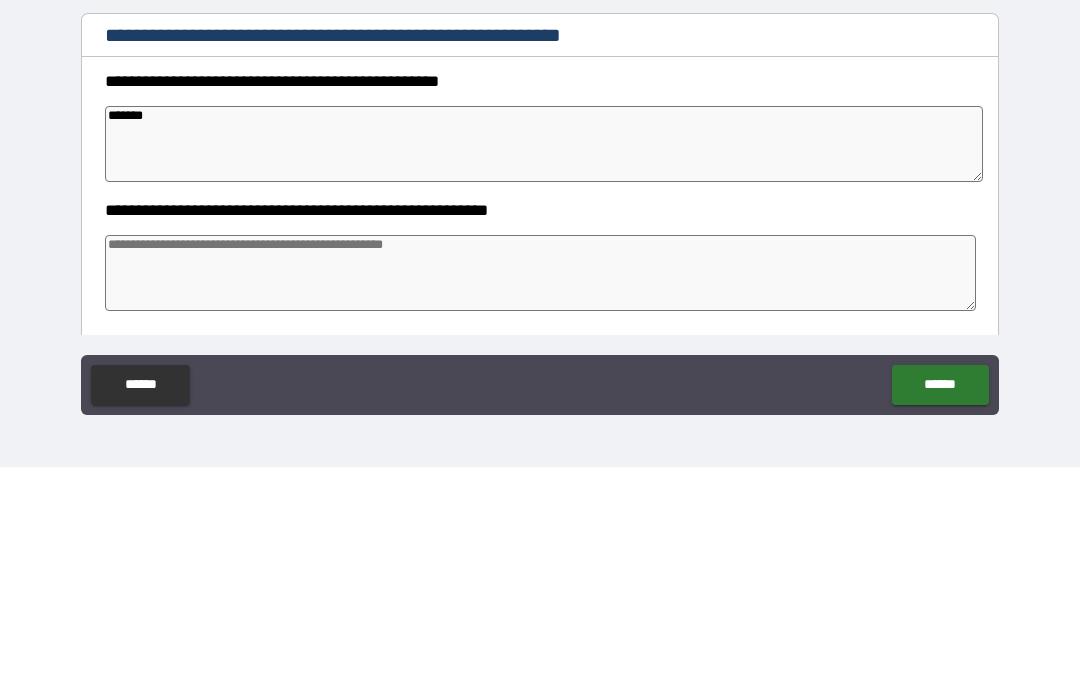 type on "*" 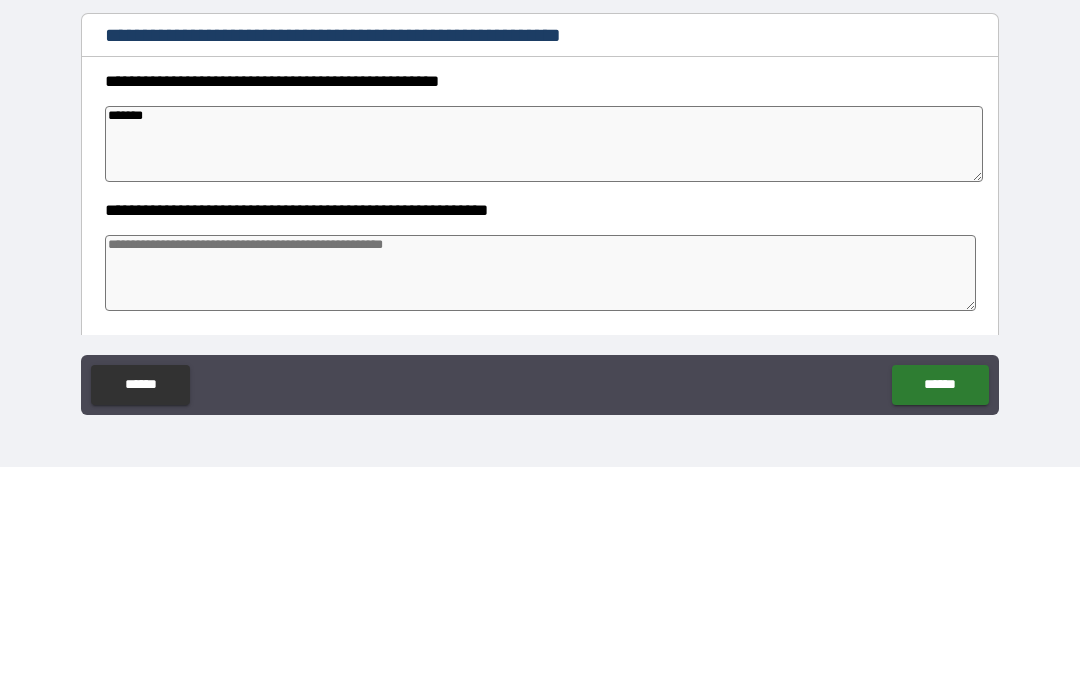 type on "********" 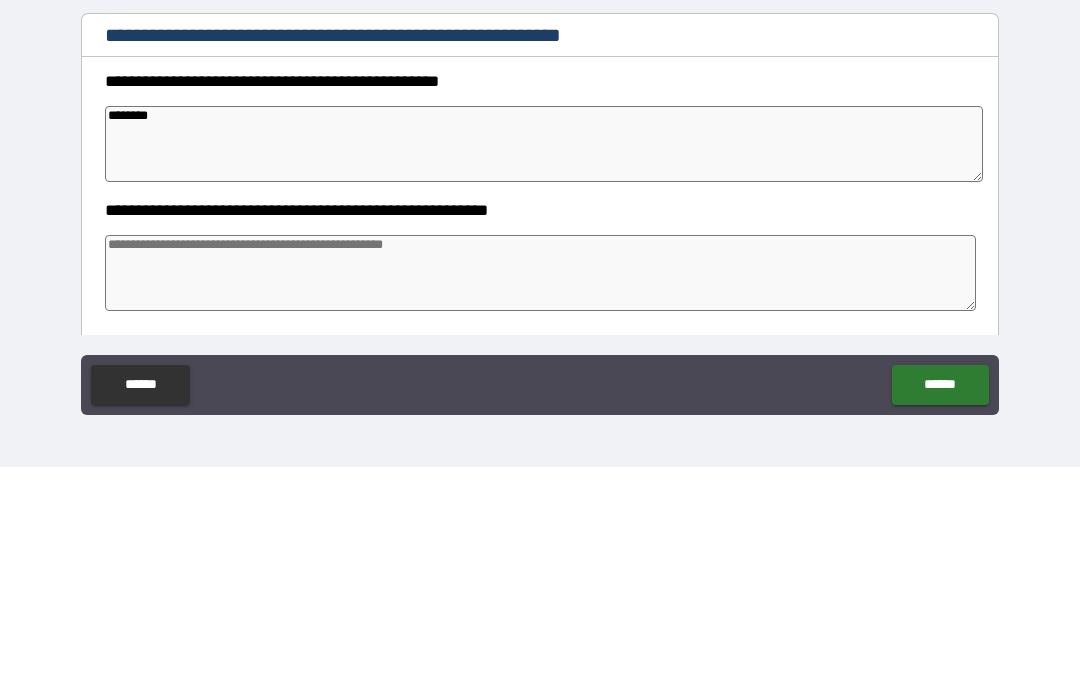 type on "*" 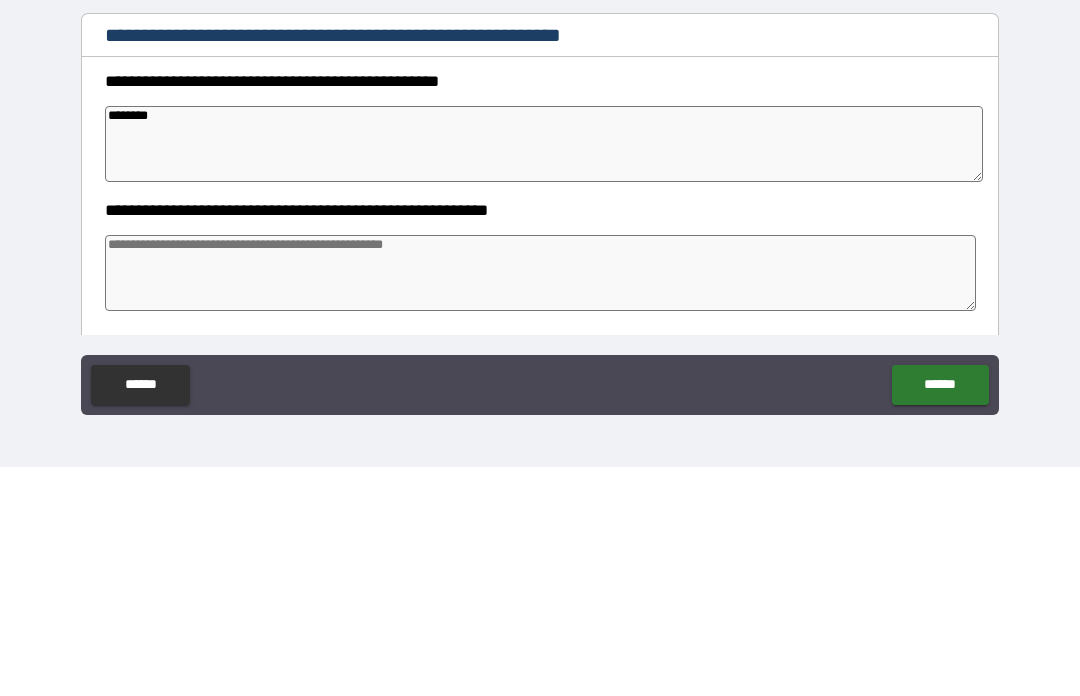 type on "*" 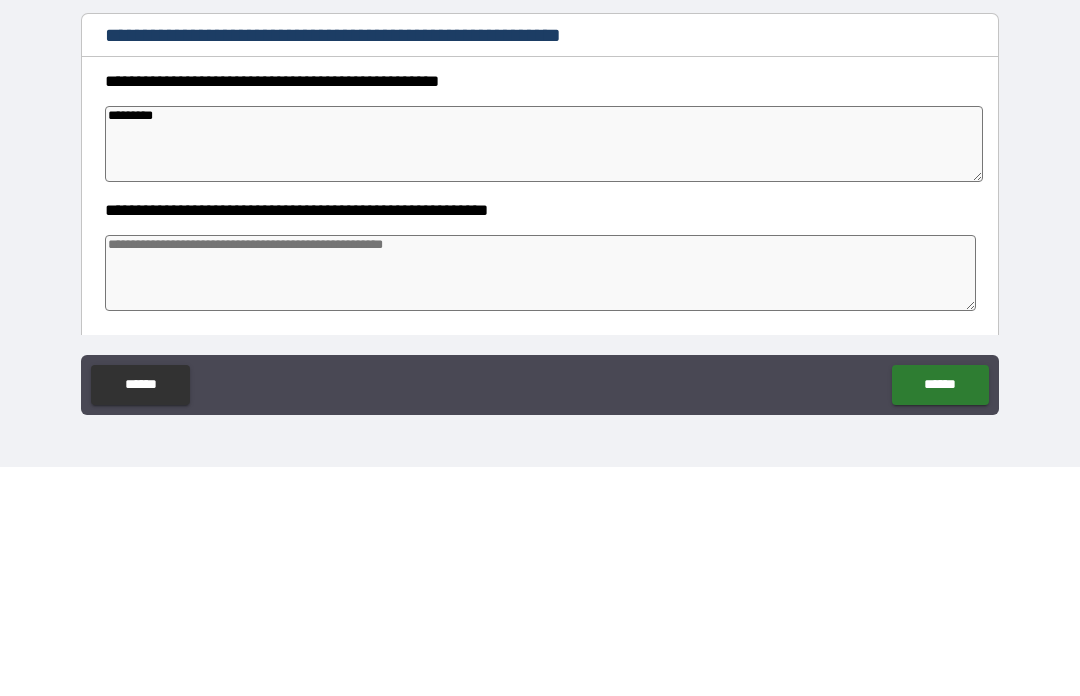 type on "*" 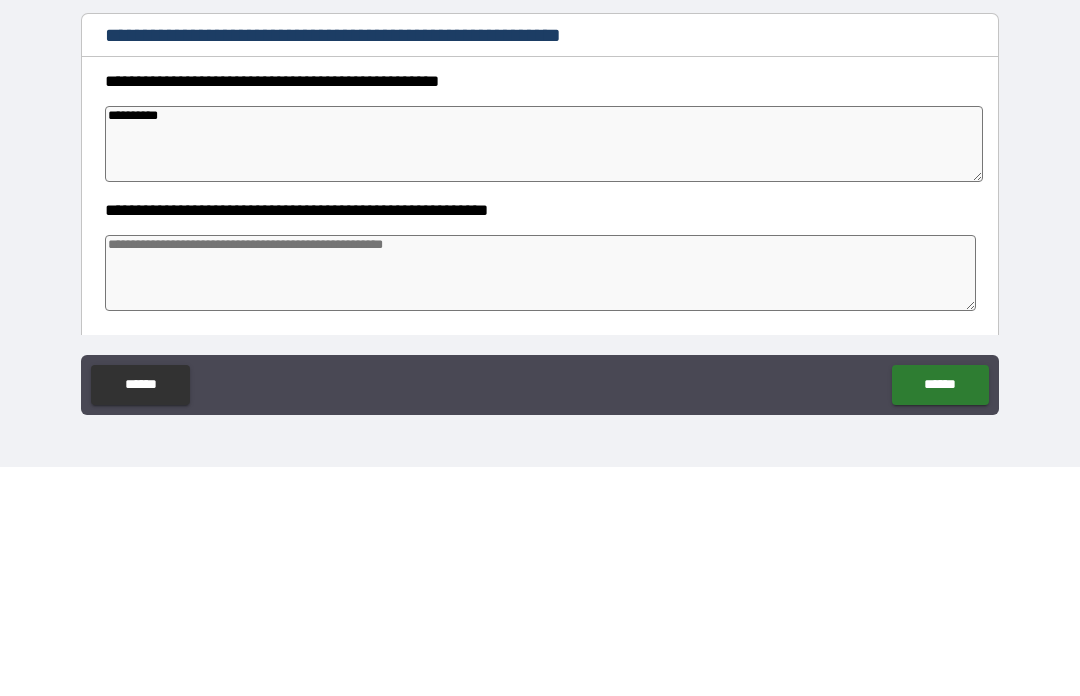 type on "*" 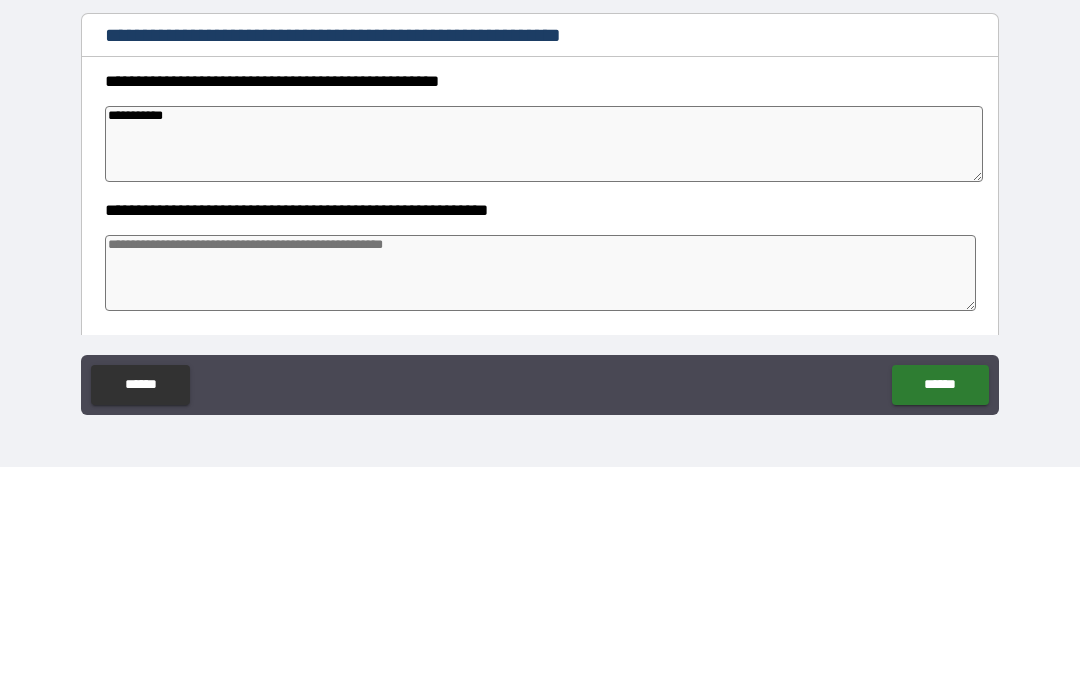 type on "*" 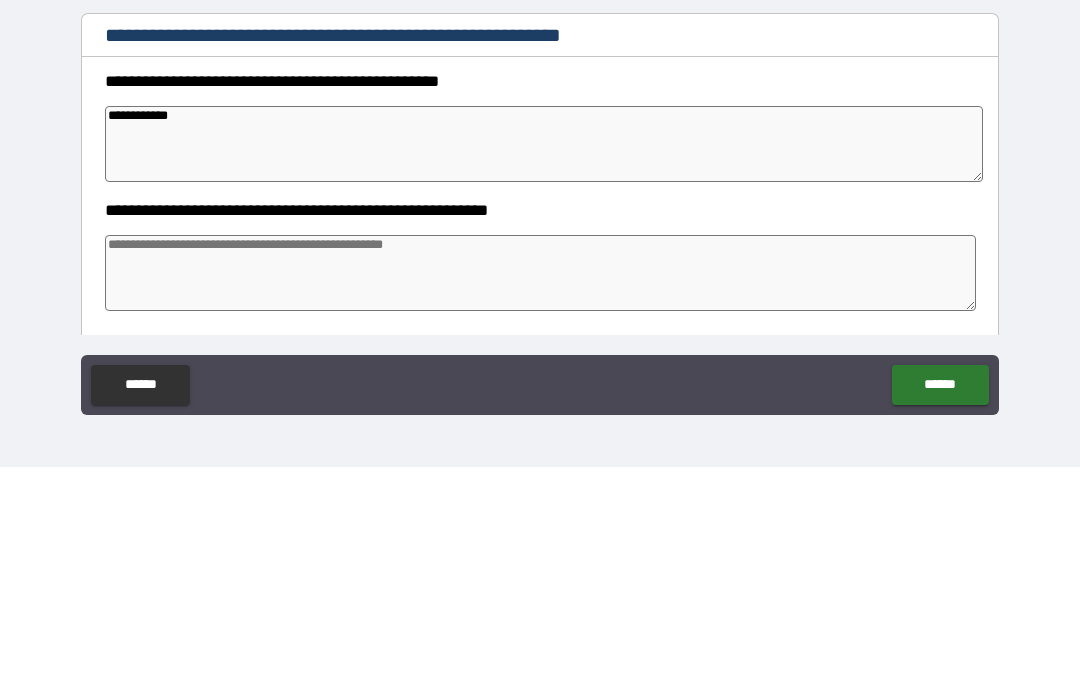 type on "*" 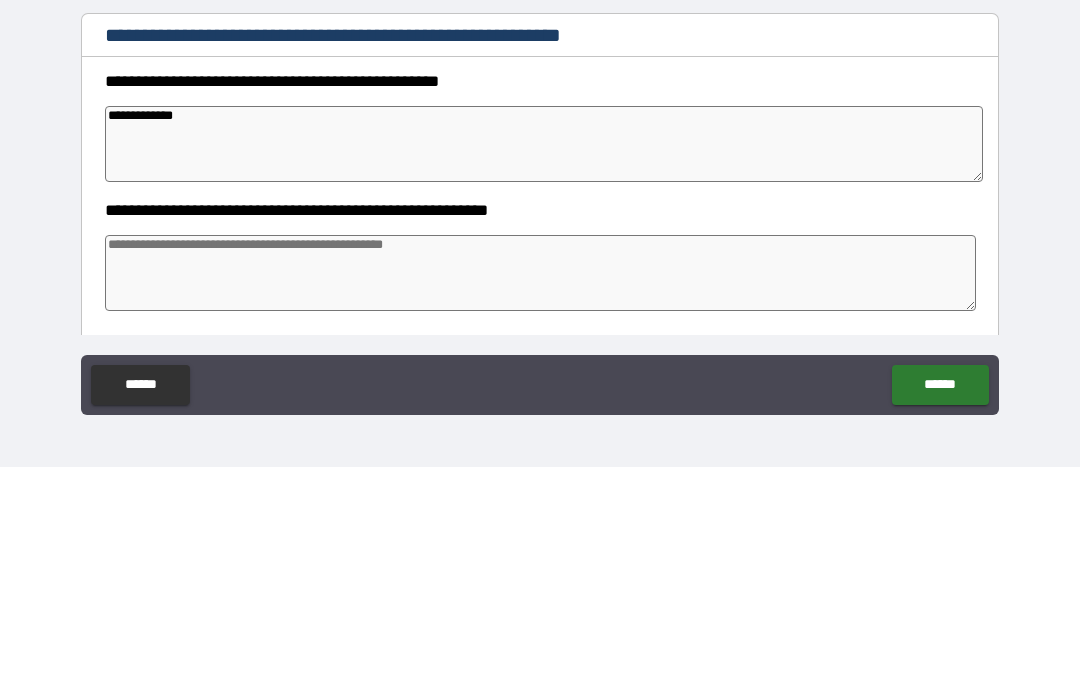 type on "*" 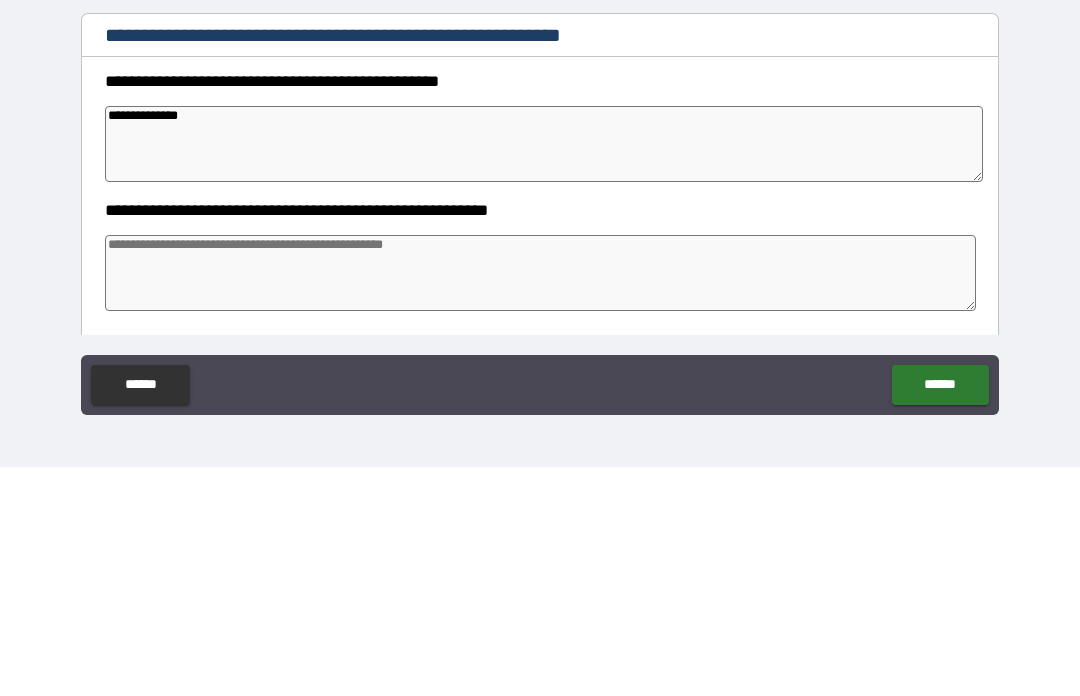 type on "*" 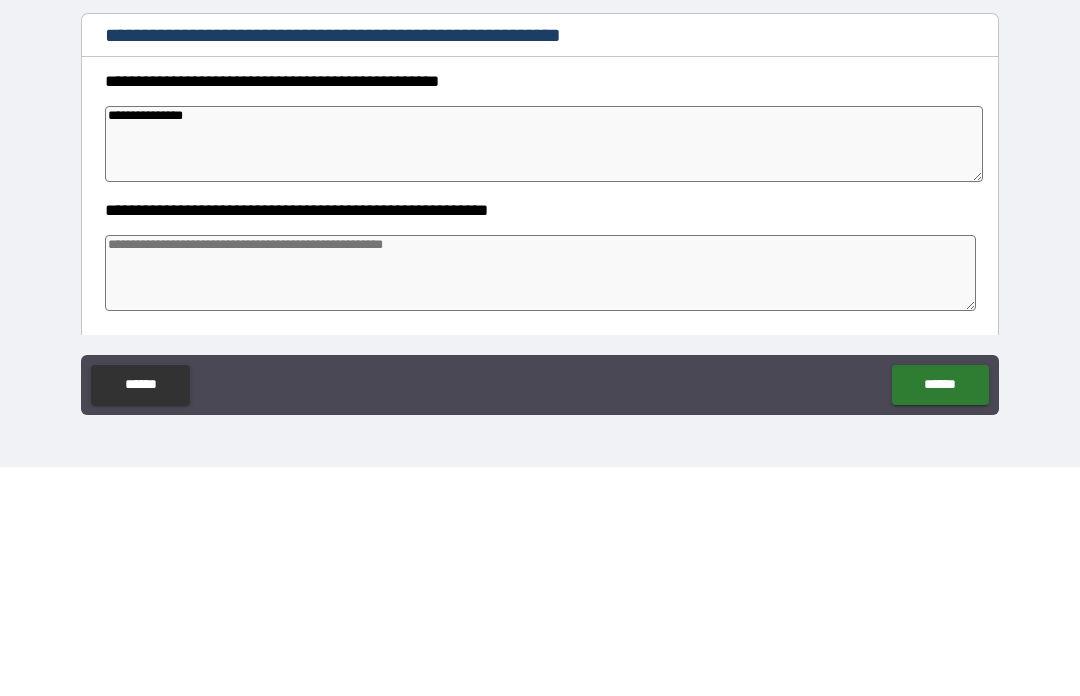 type on "*" 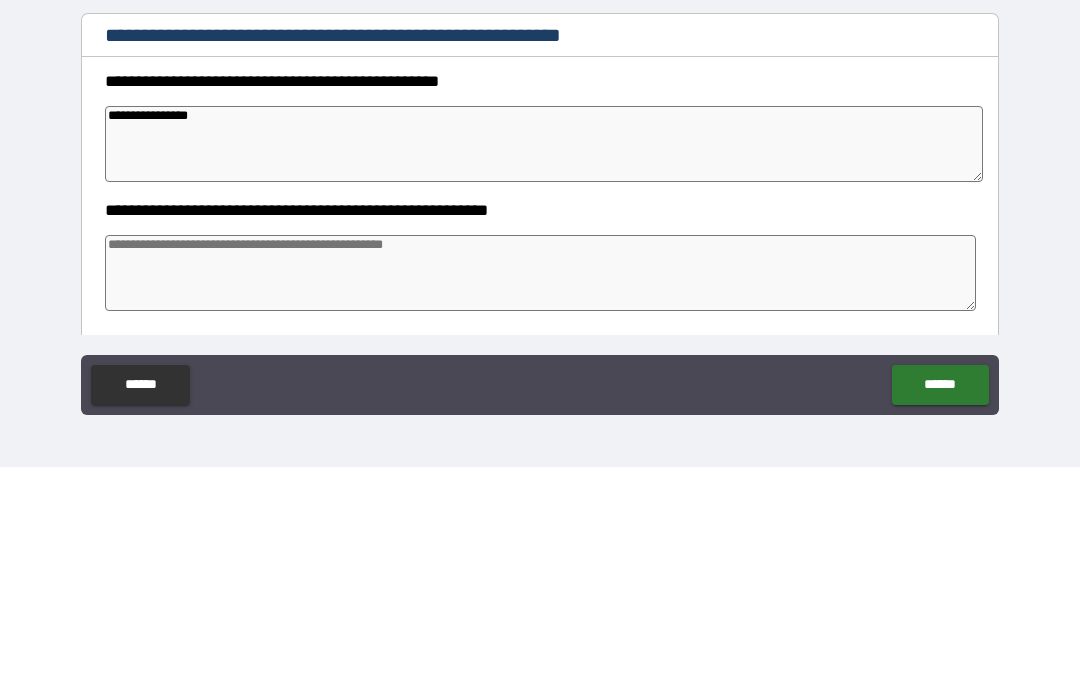 type on "*" 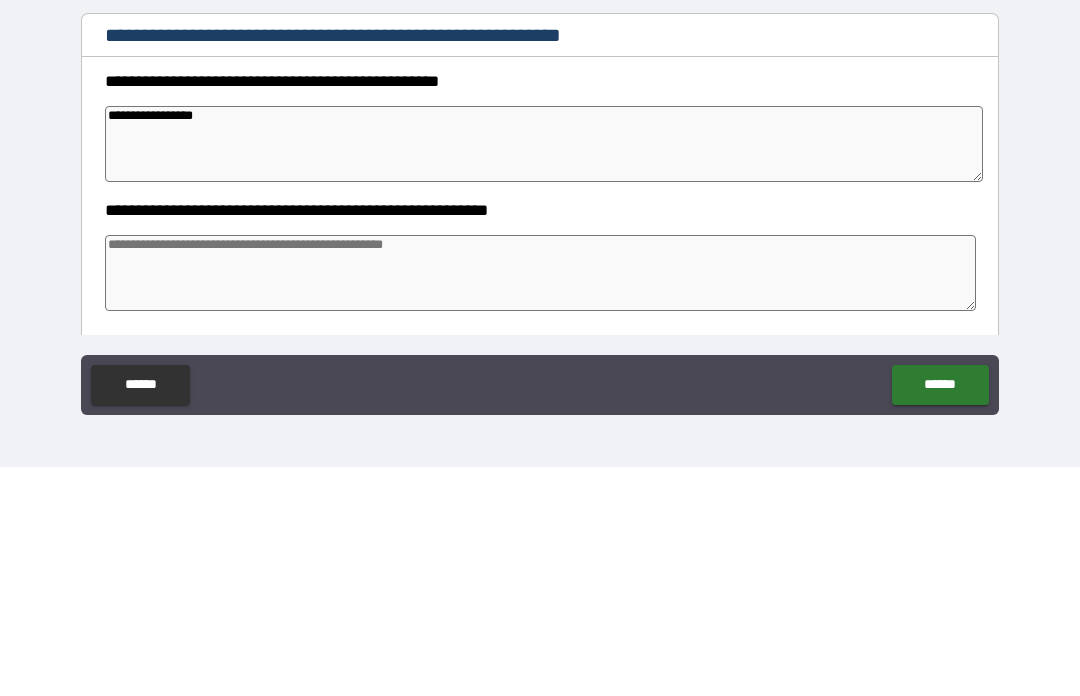 type on "*" 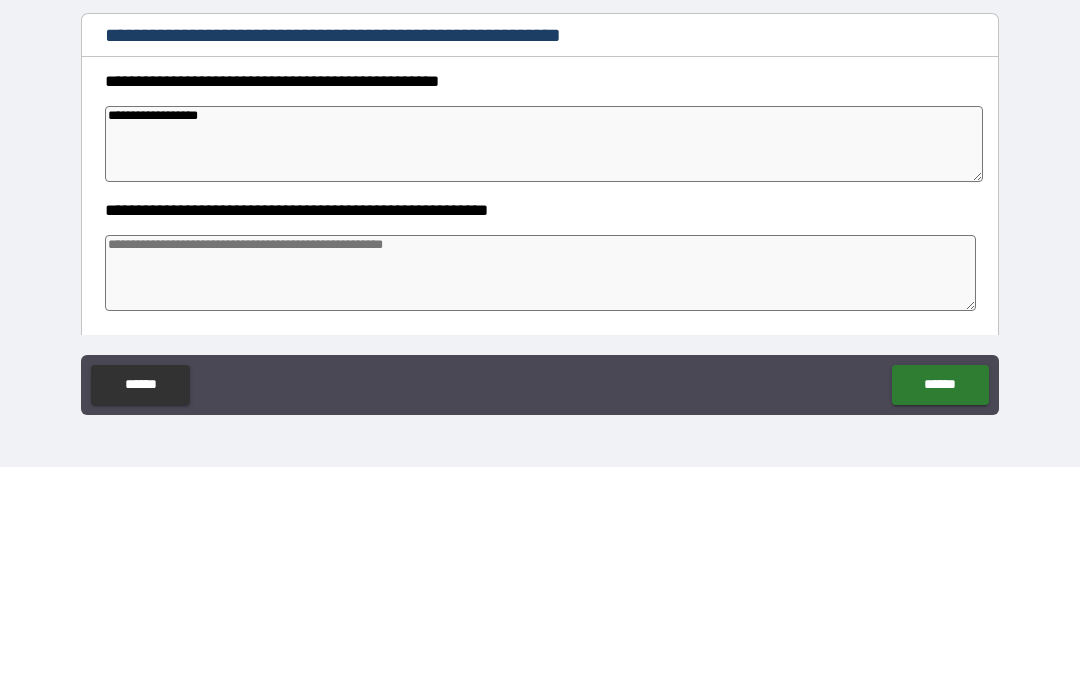 type on "*" 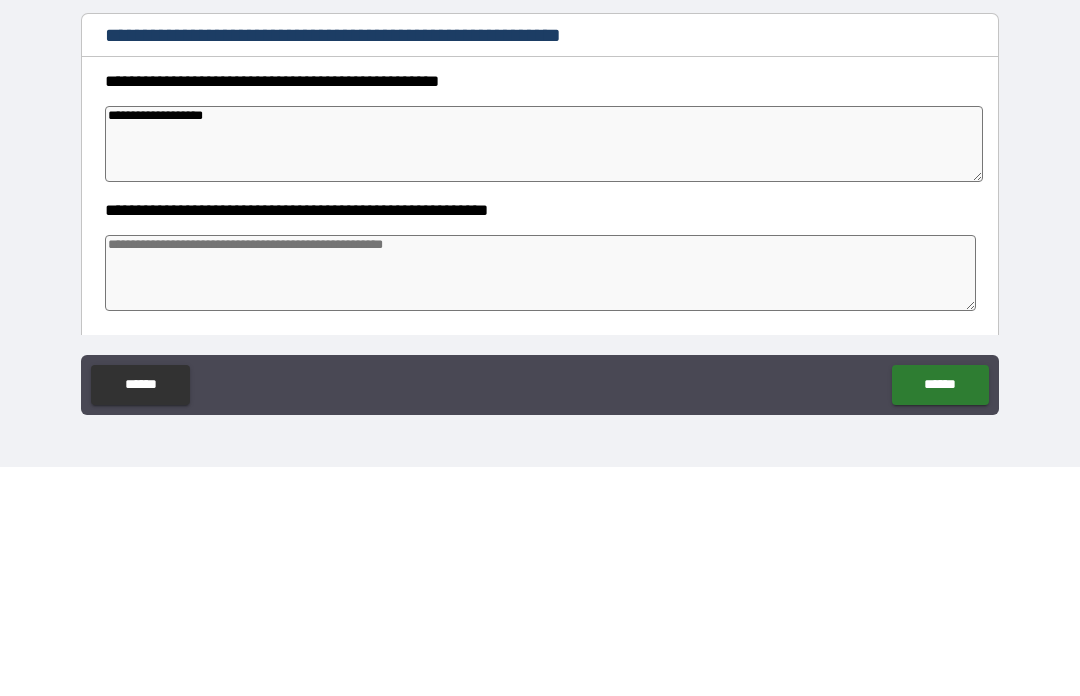 type on "*" 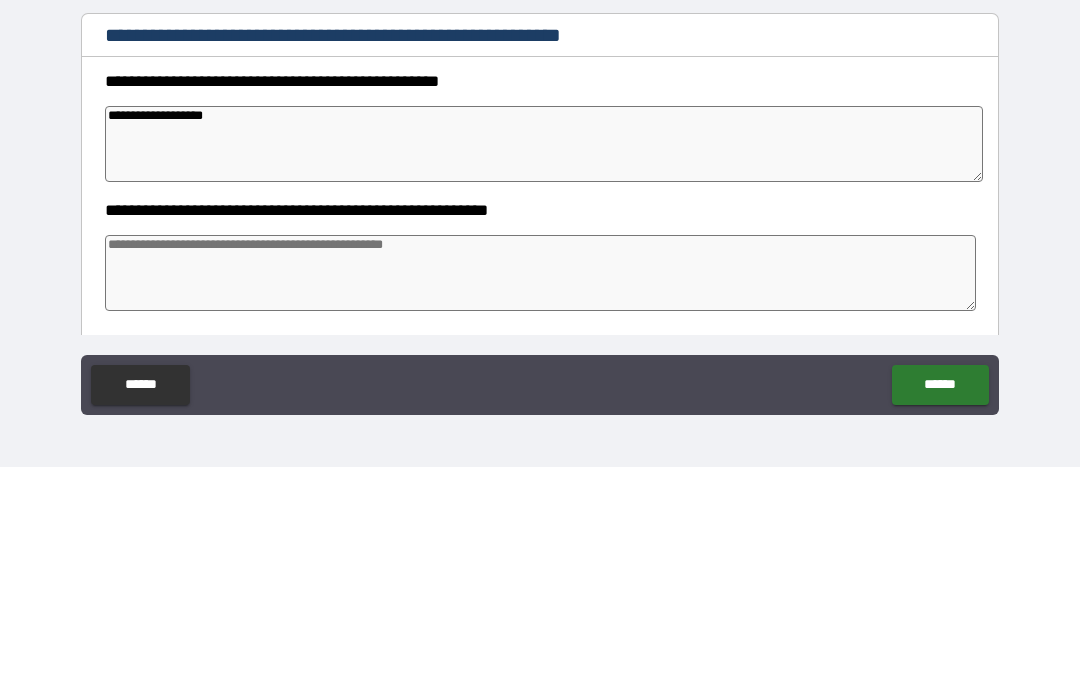 type on "**********" 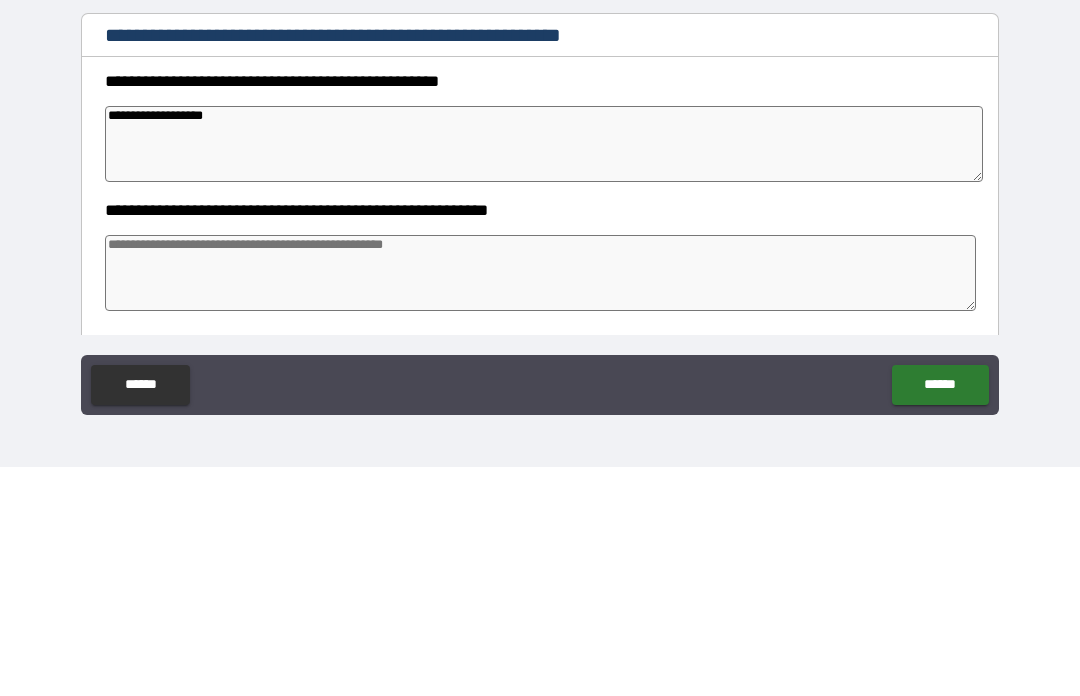 type on "*" 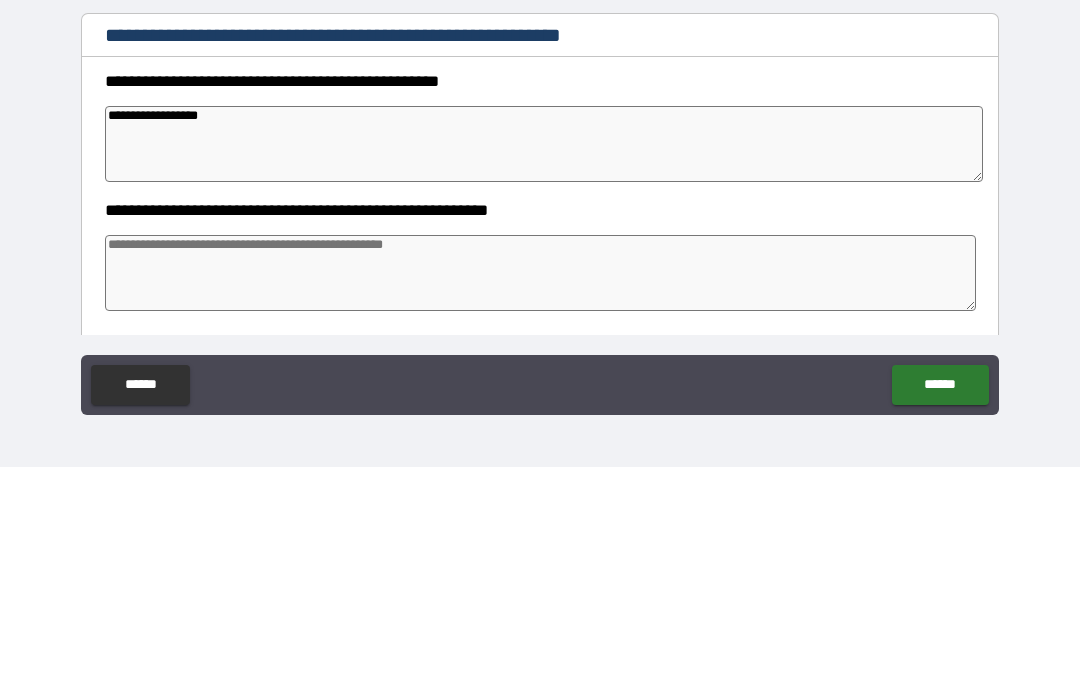 type on "*" 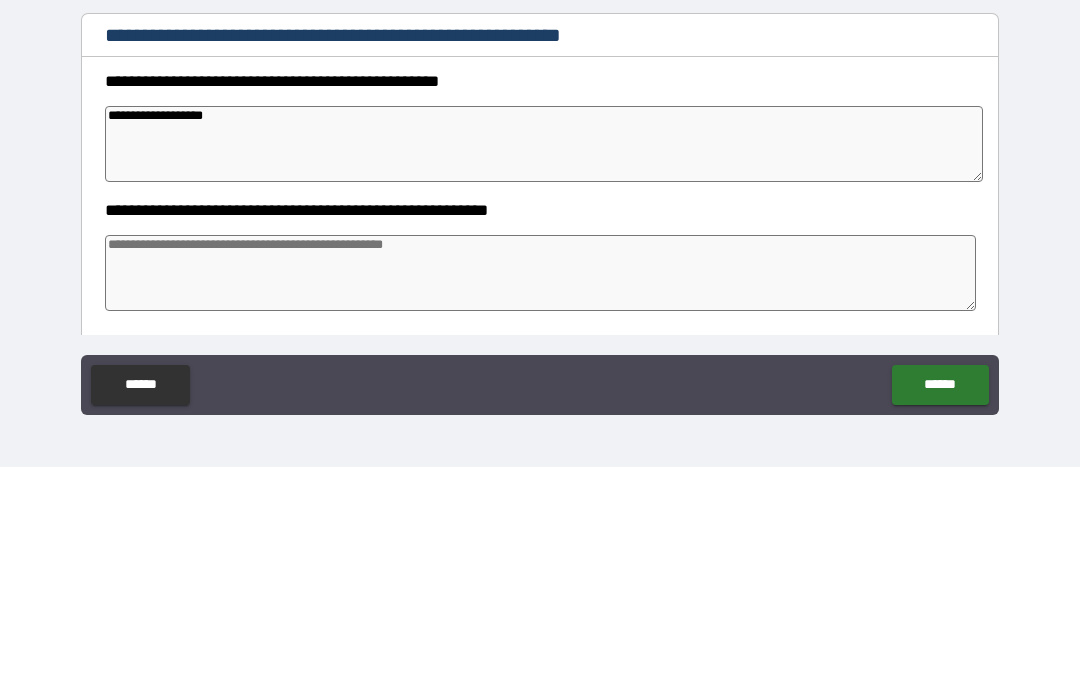 type on "*" 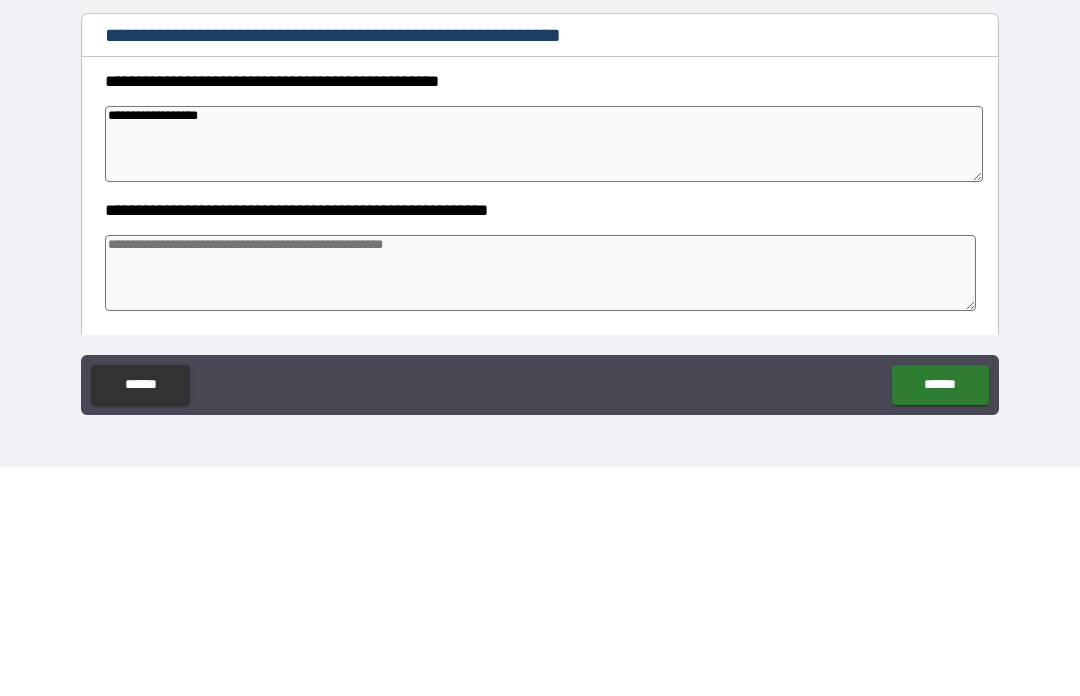 type on "*" 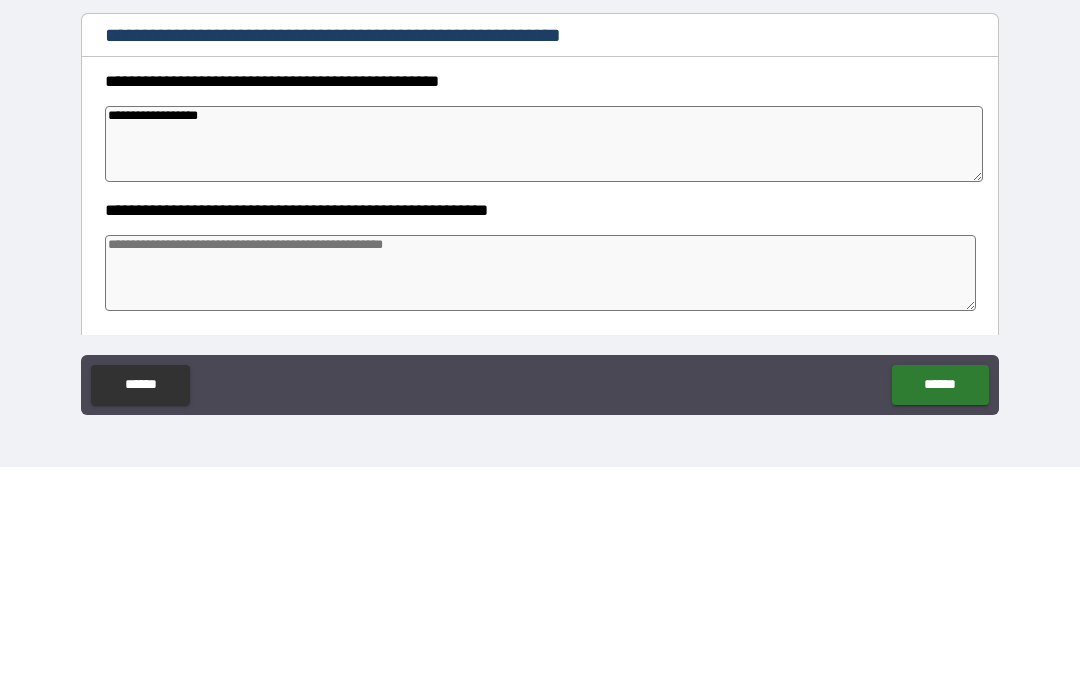 type on "**********" 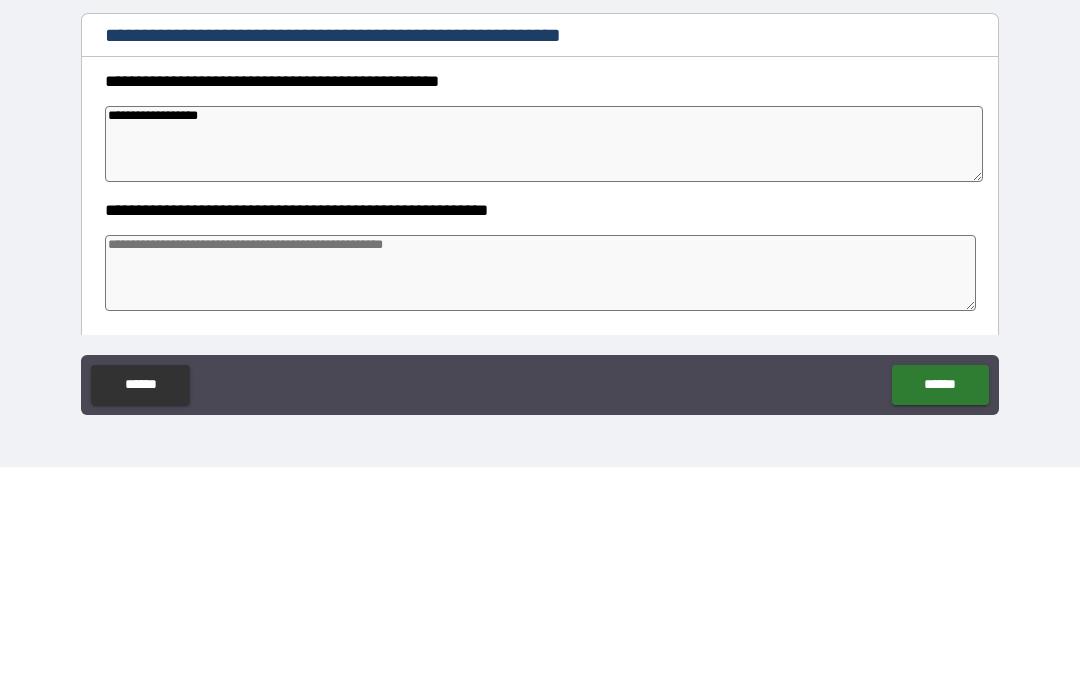 type on "*" 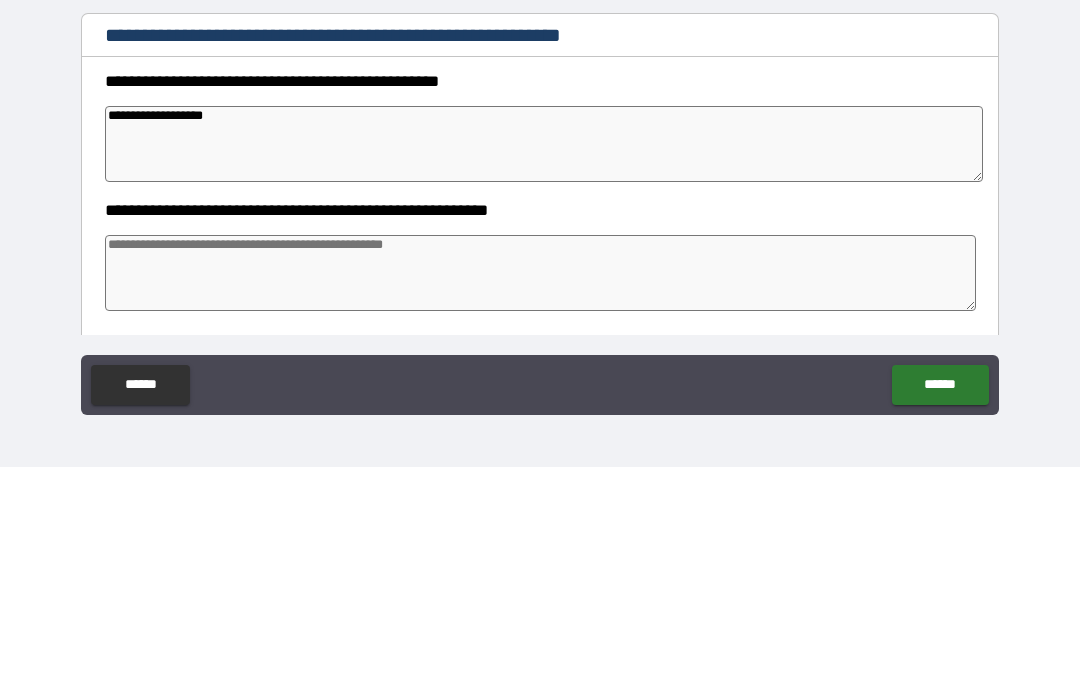 type on "*" 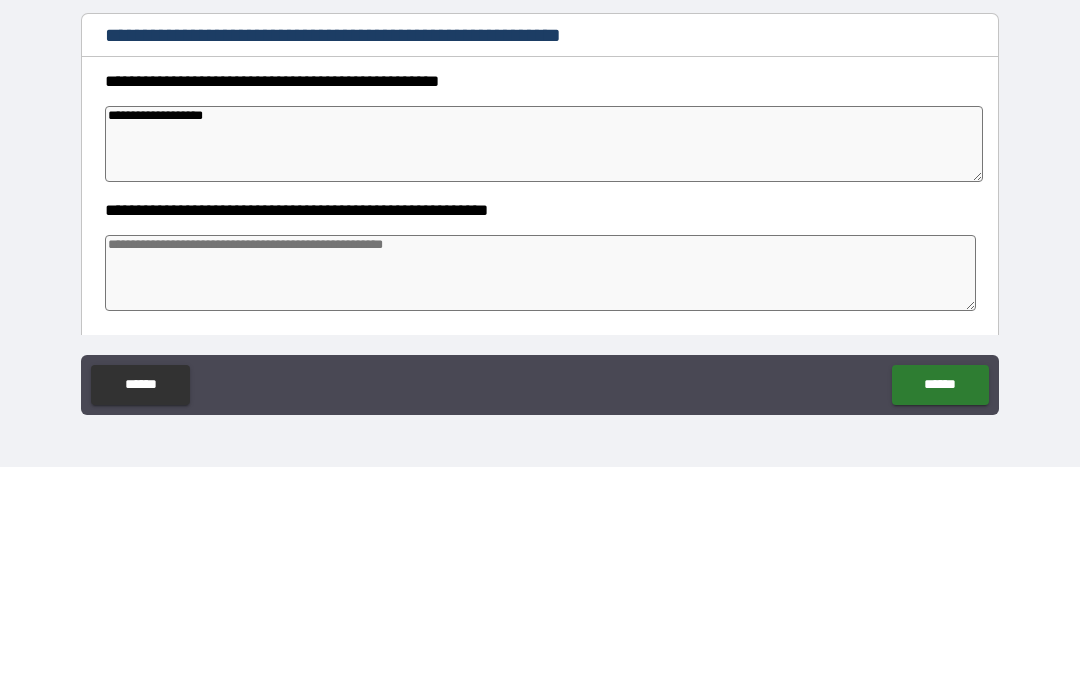 type on "**********" 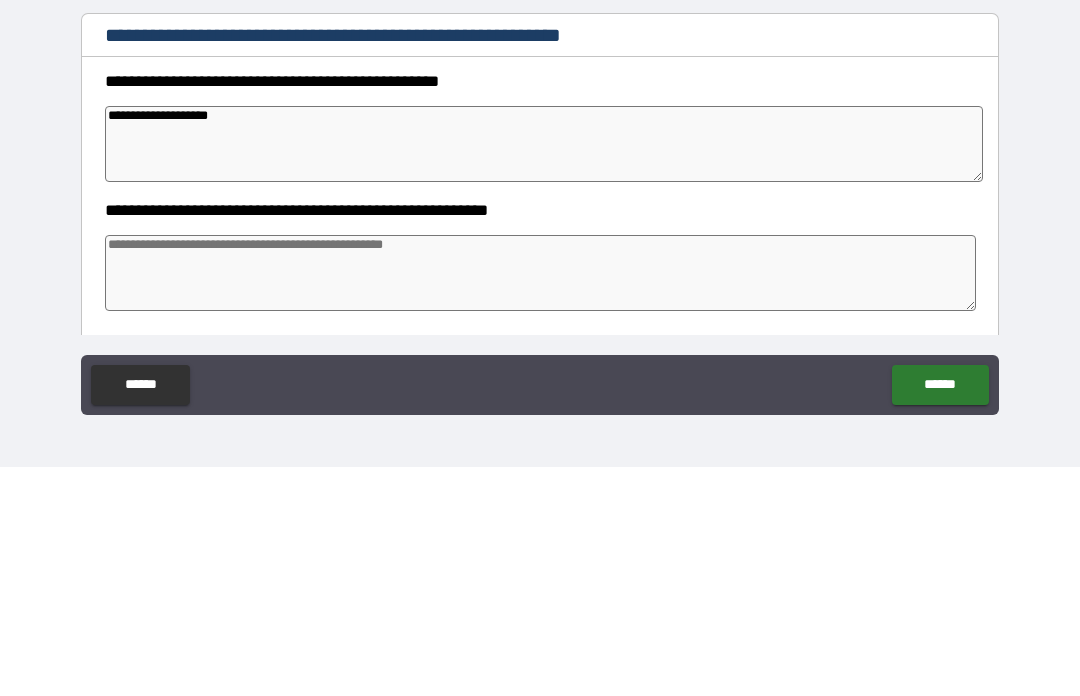 type on "*" 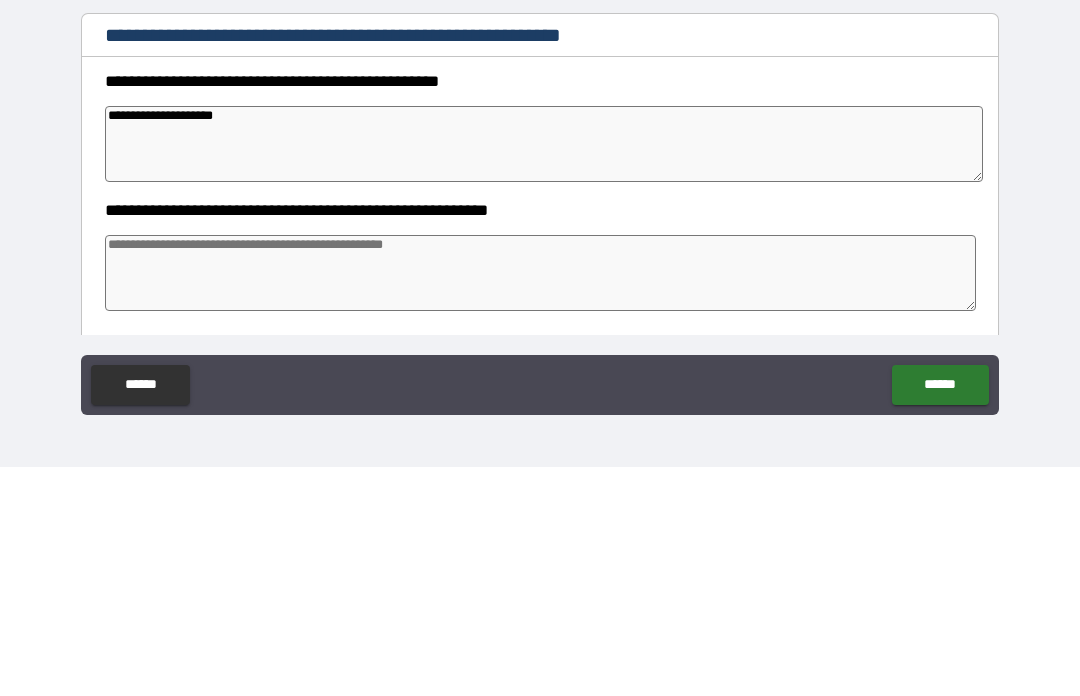 type on "*" 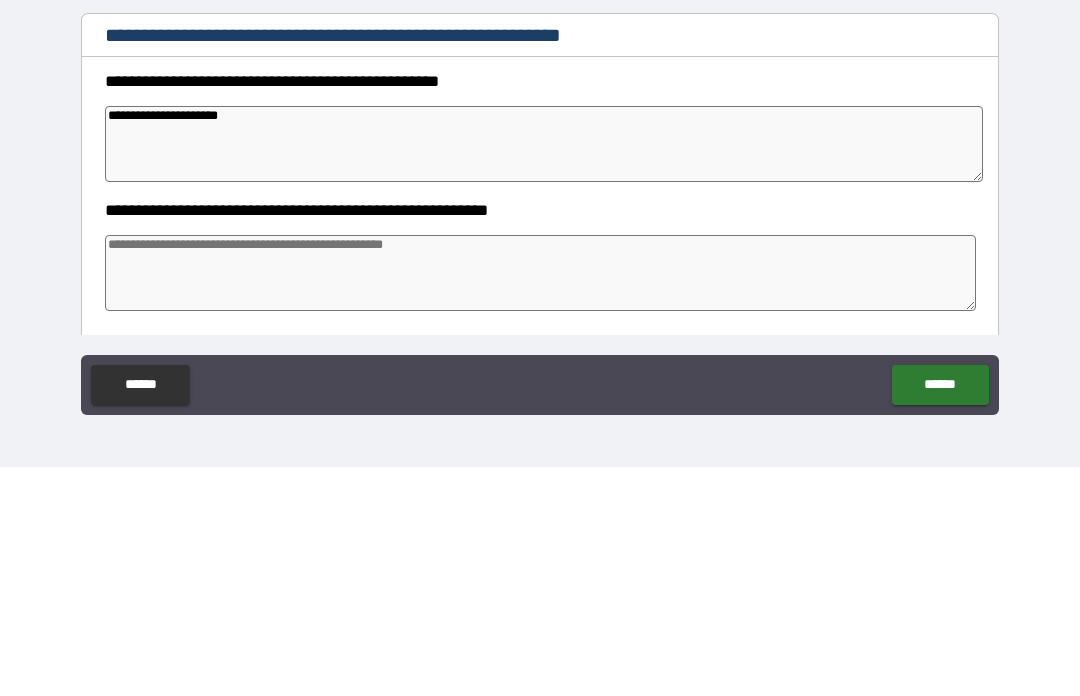 type on "*" 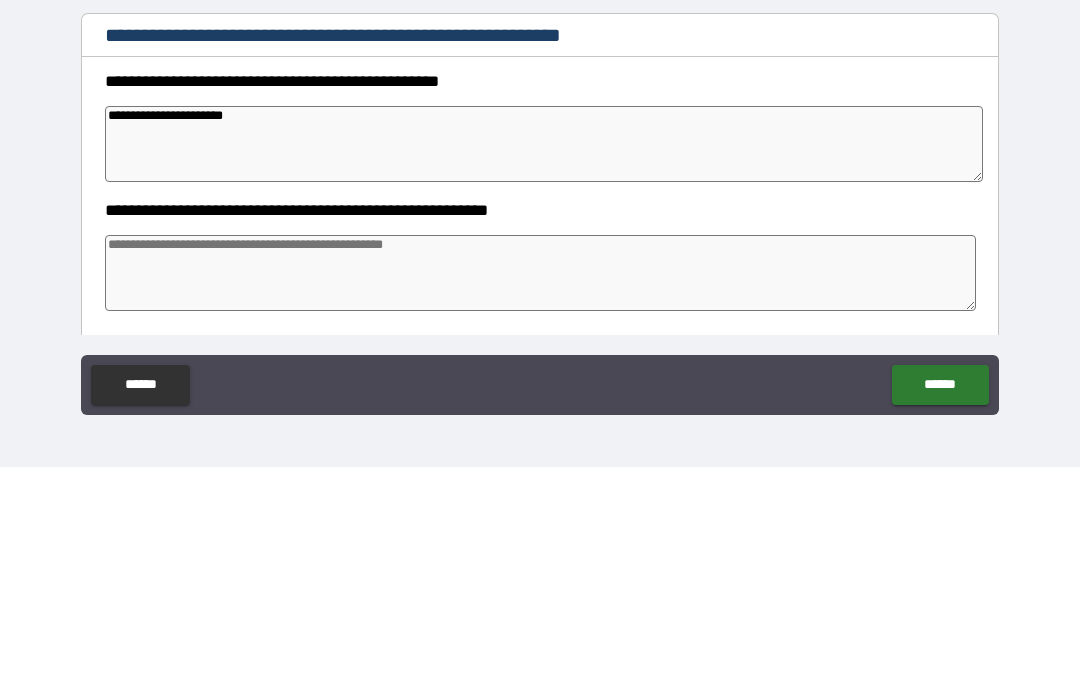 type on "*" 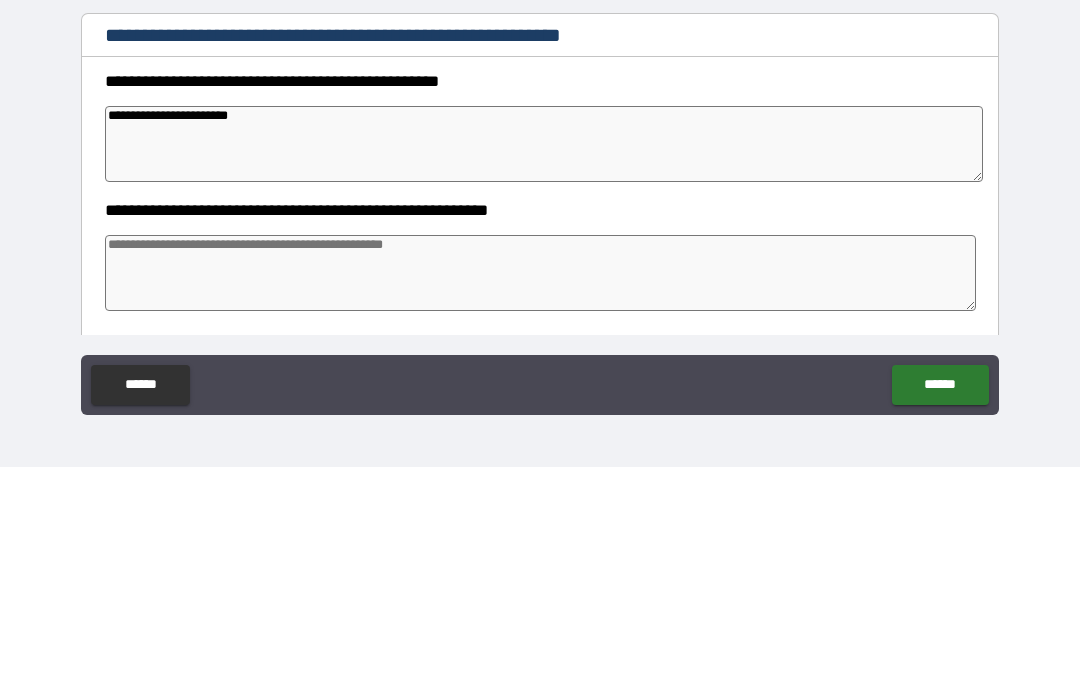 type on "**********" 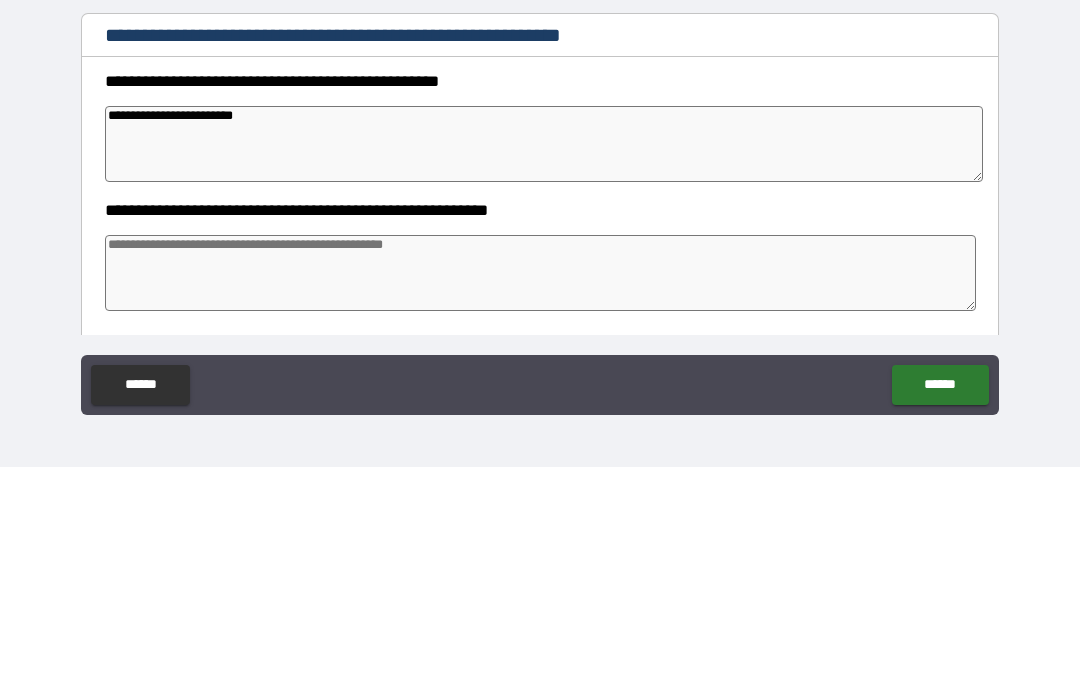 type on "*" 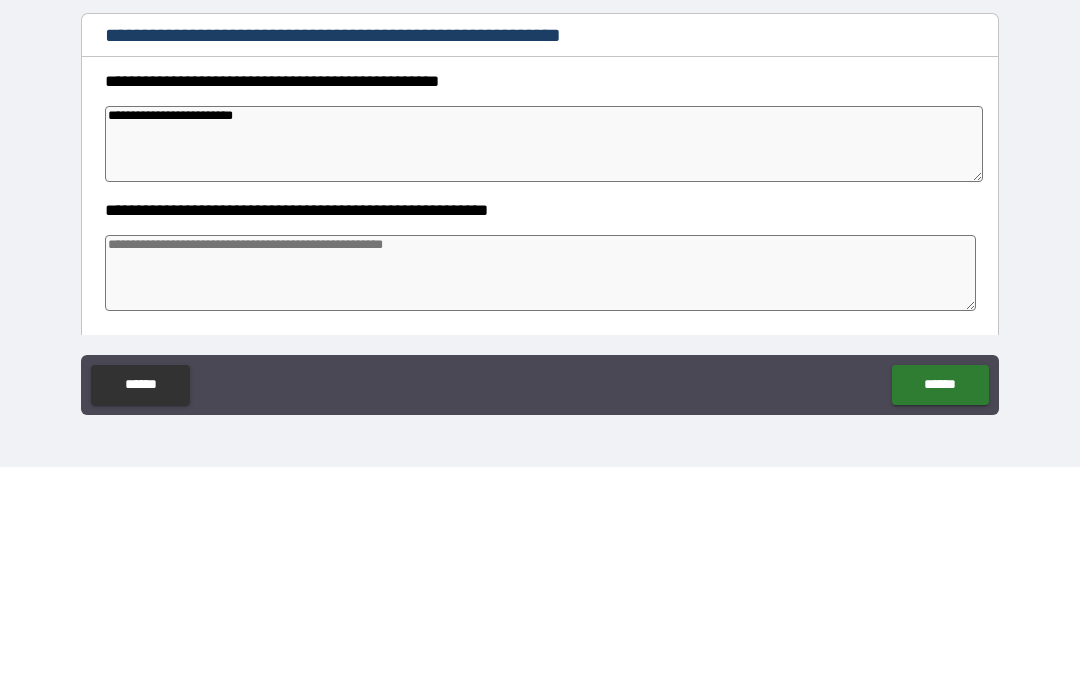 type on "**********" 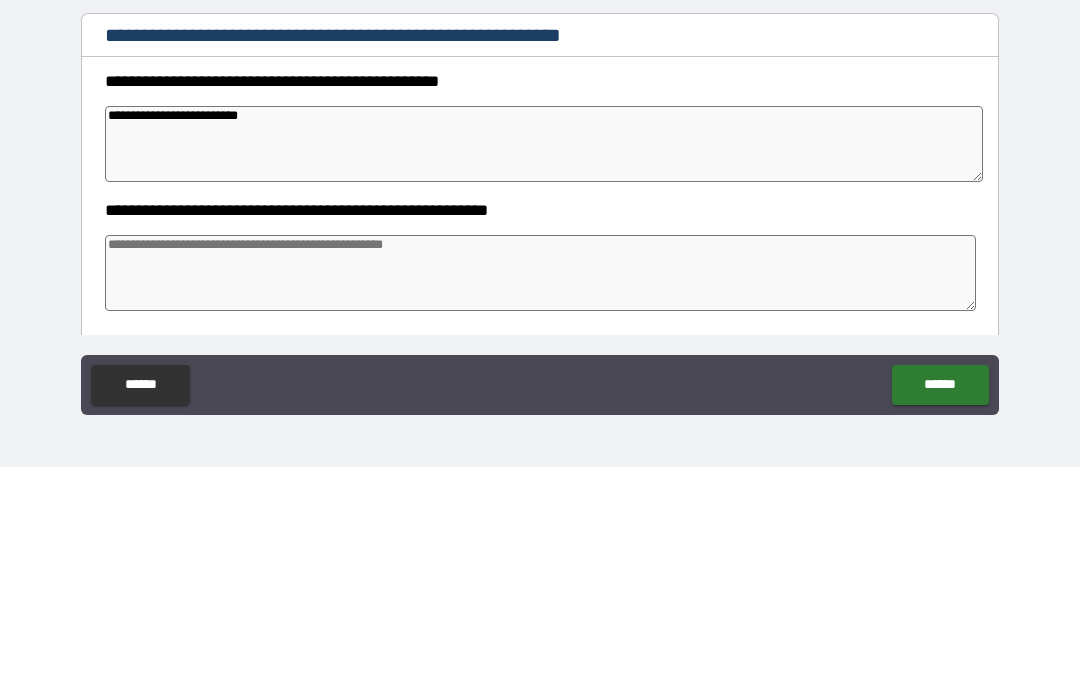 type on "*" 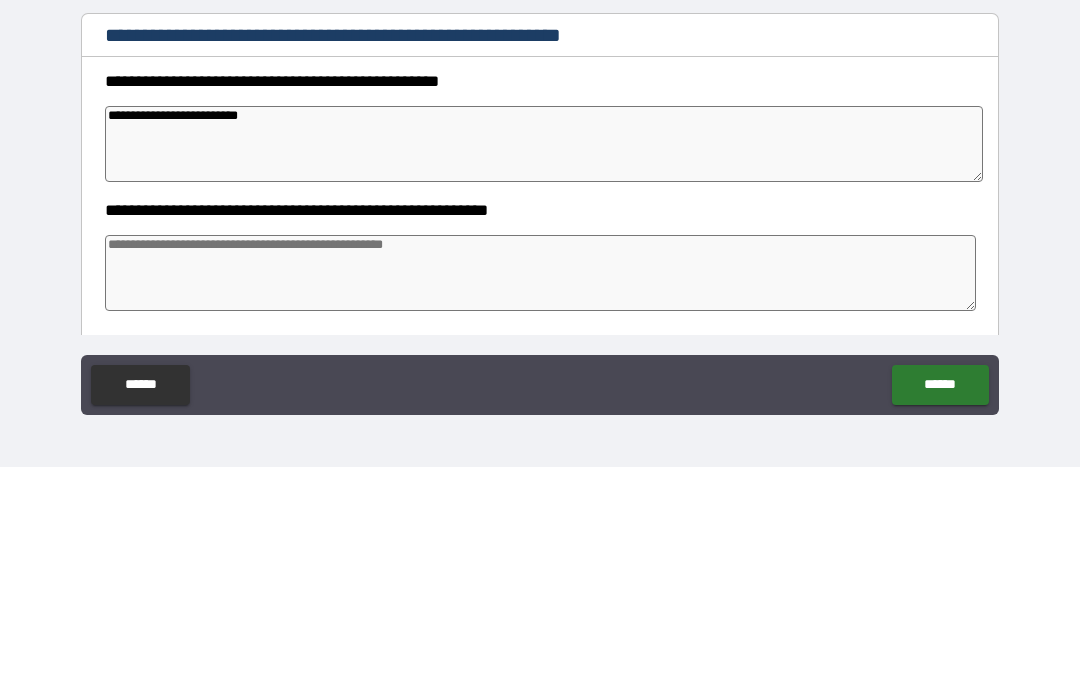 type on "**********" 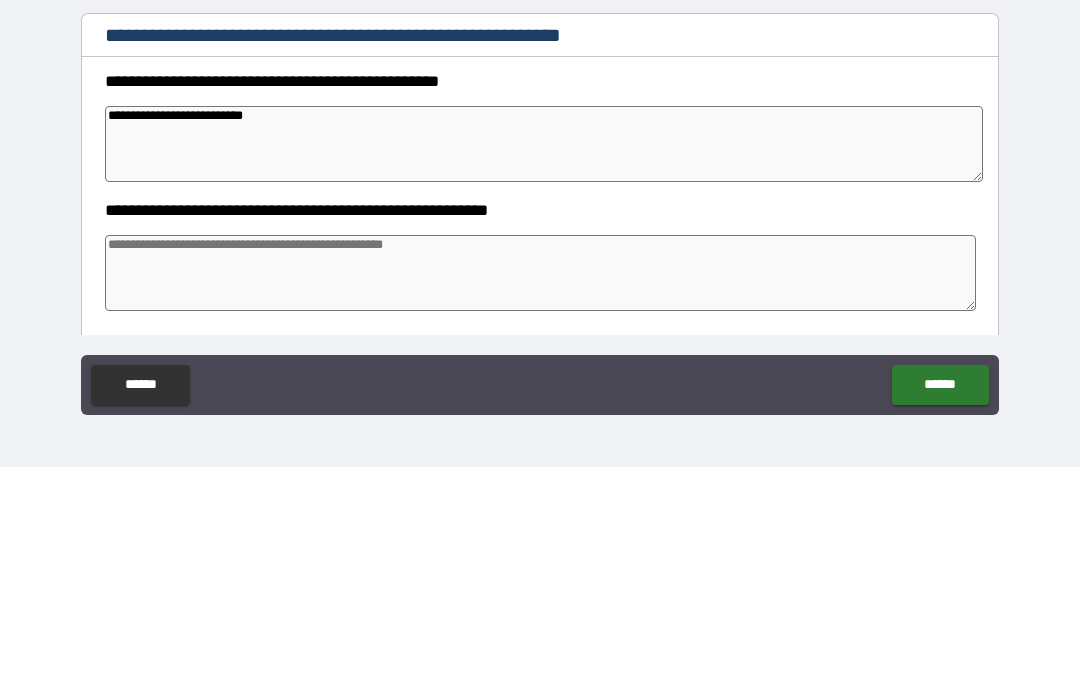 type on "*" 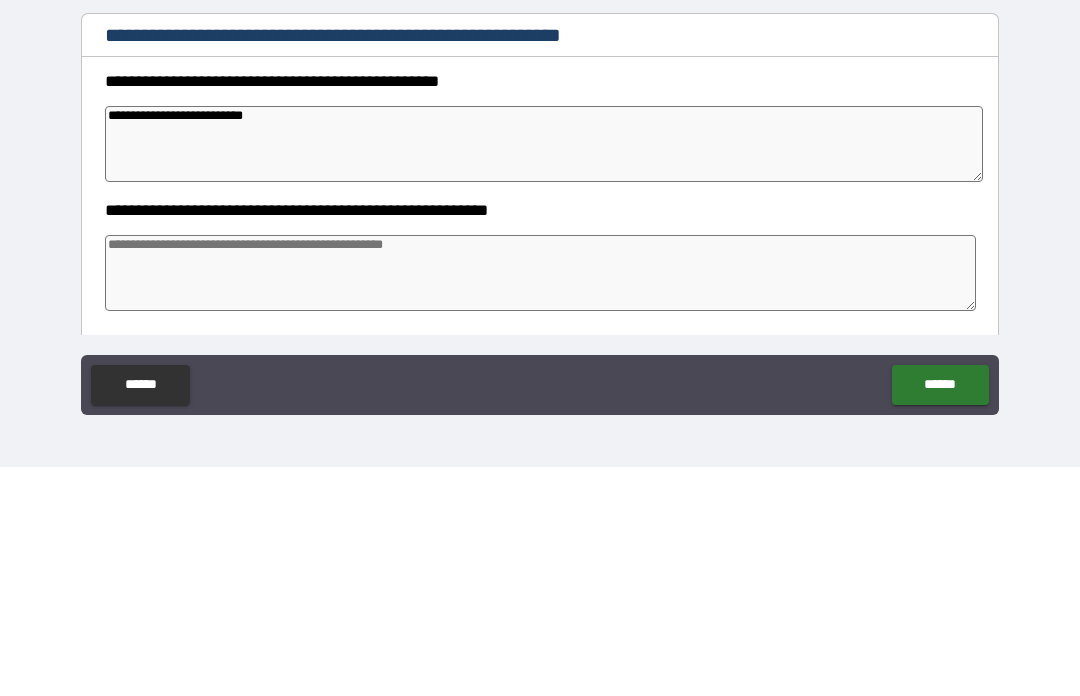 type on "**********" 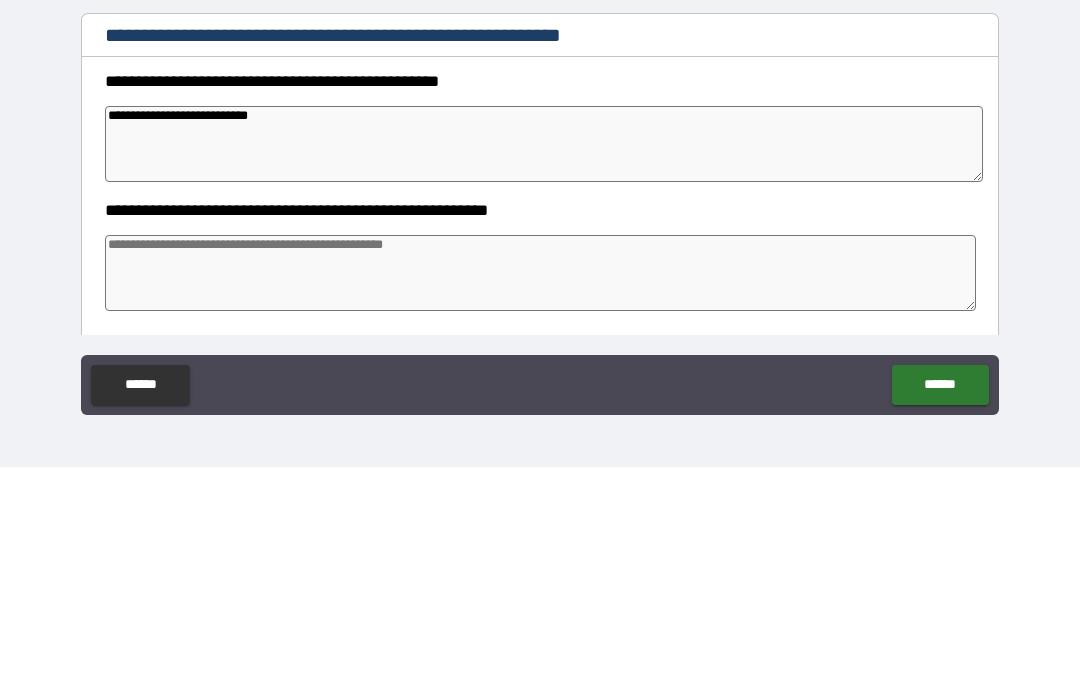 type on "*" 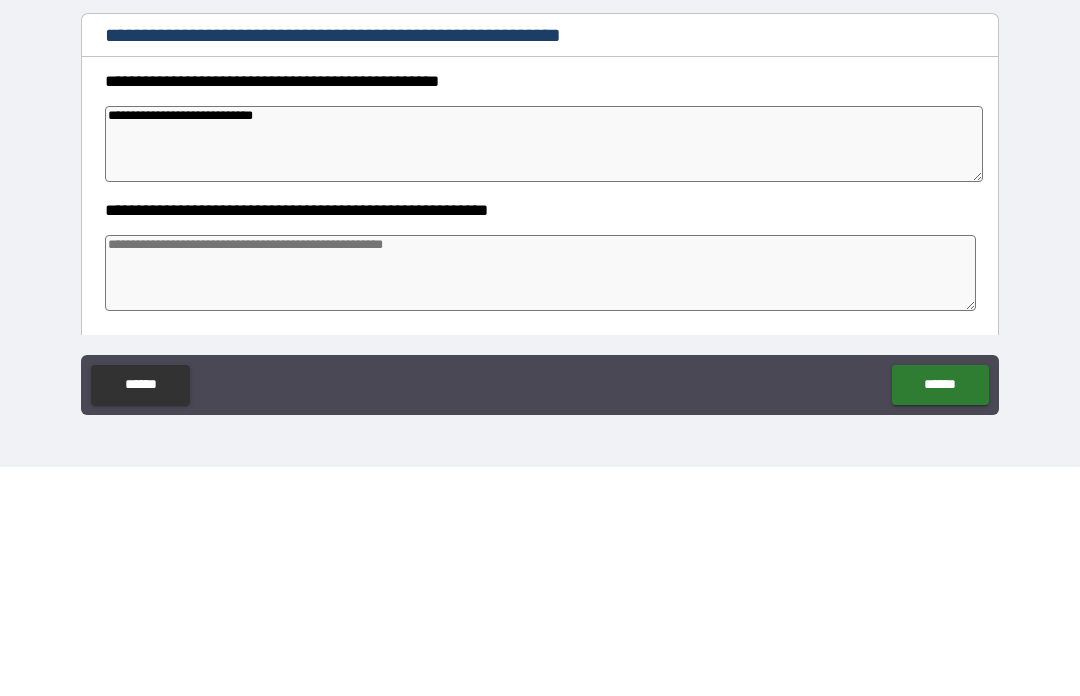 type on "*" 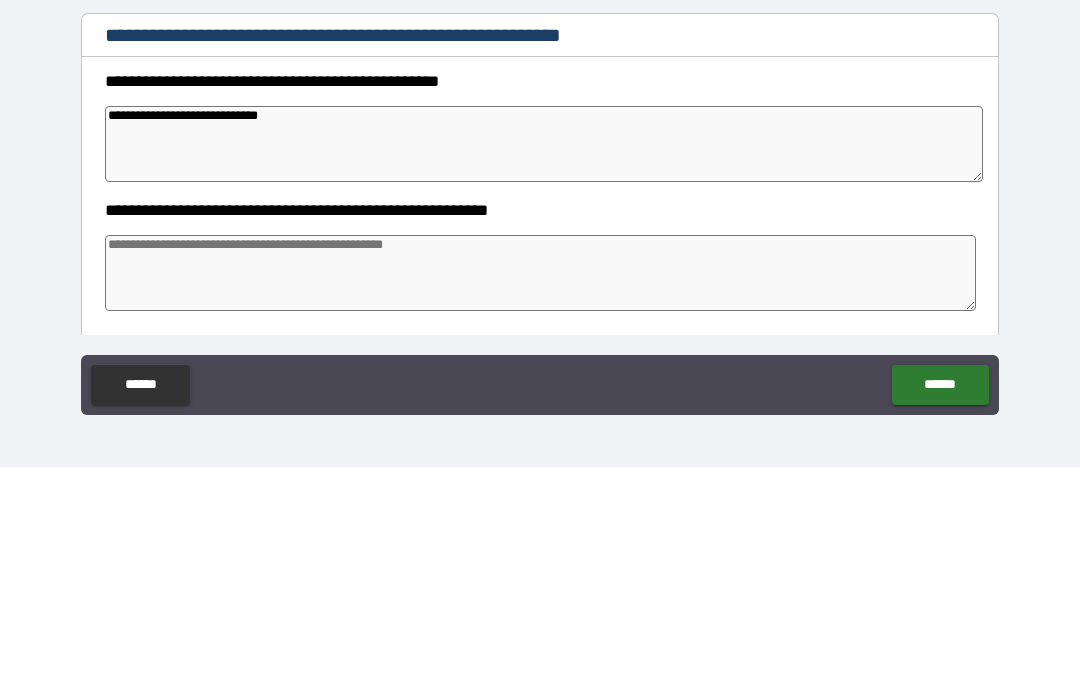 type on "*" 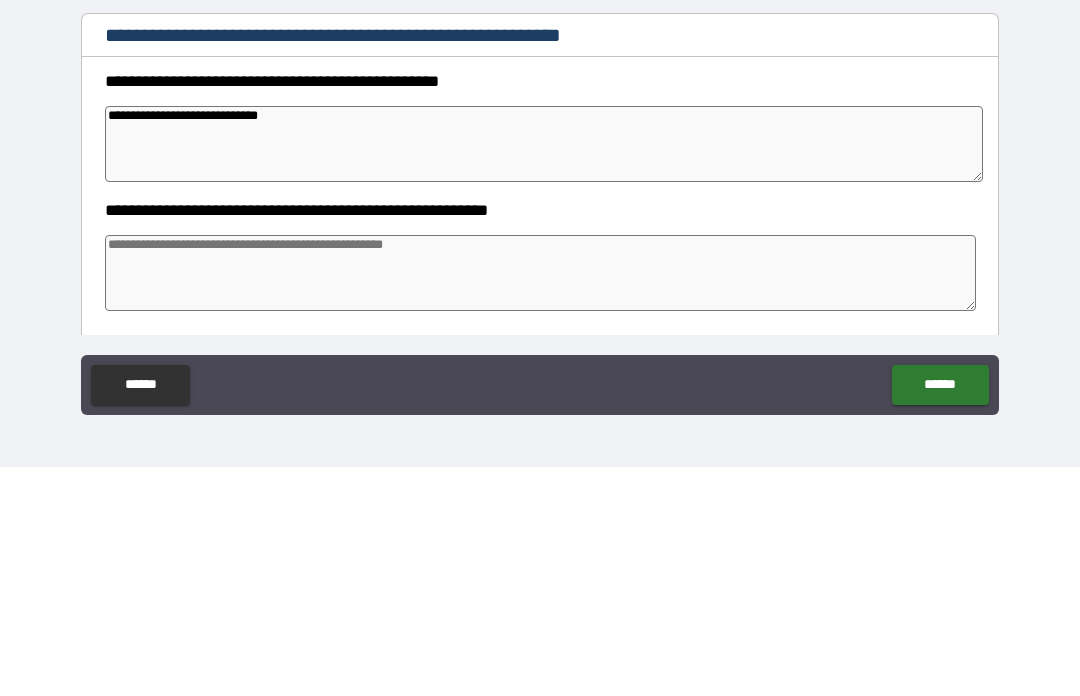 type on "**********" 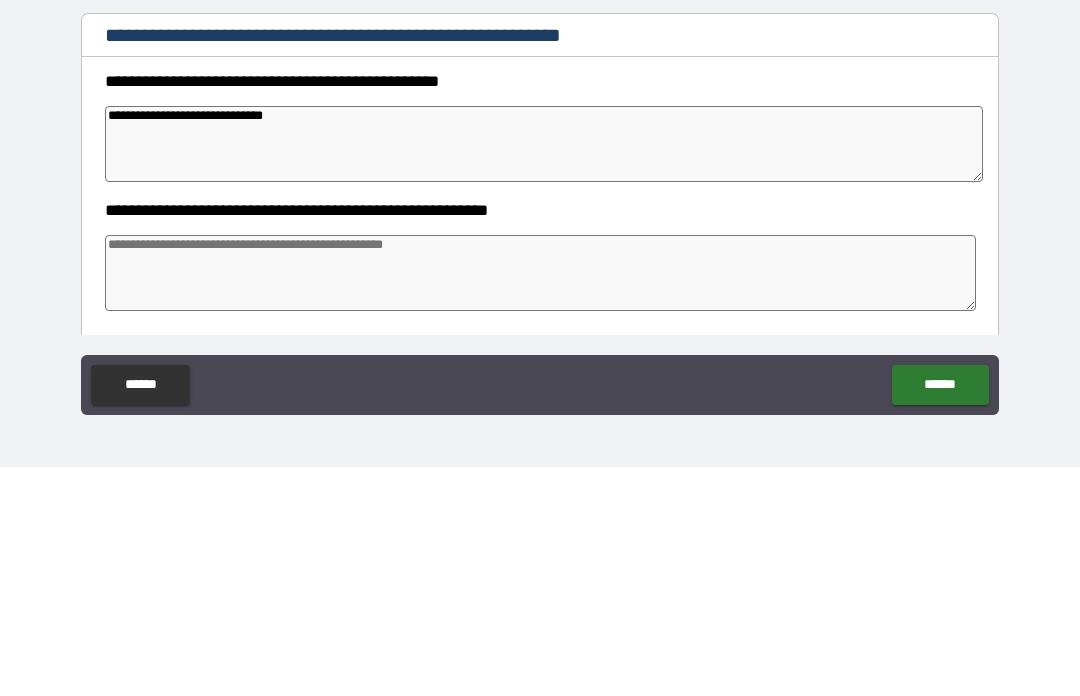 type on "*" 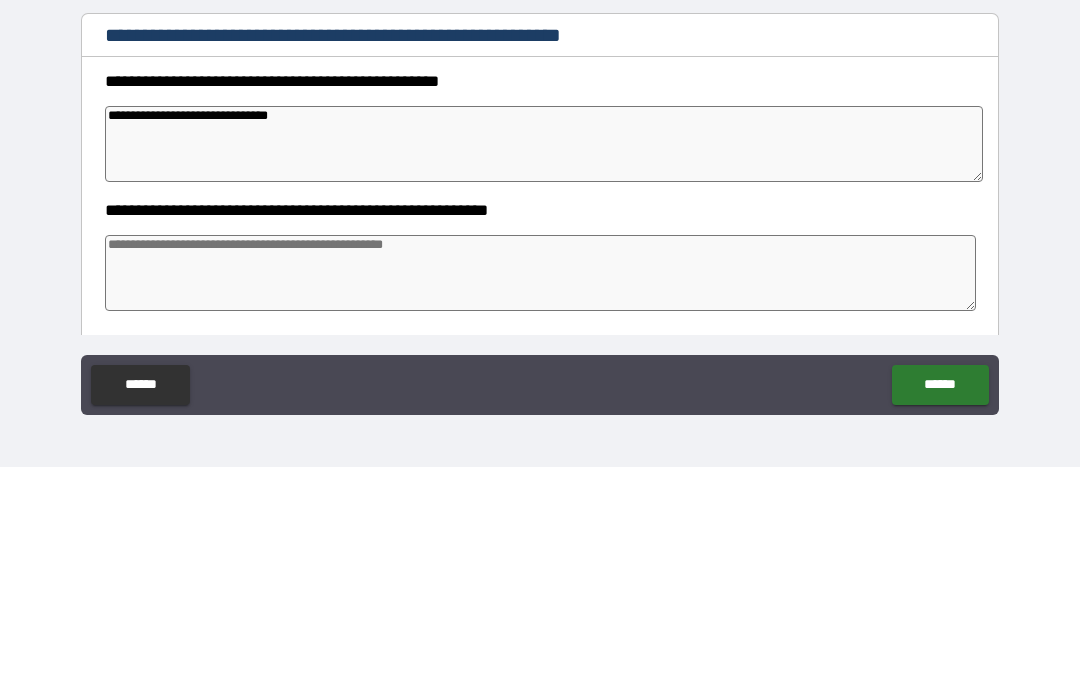 type on "*" 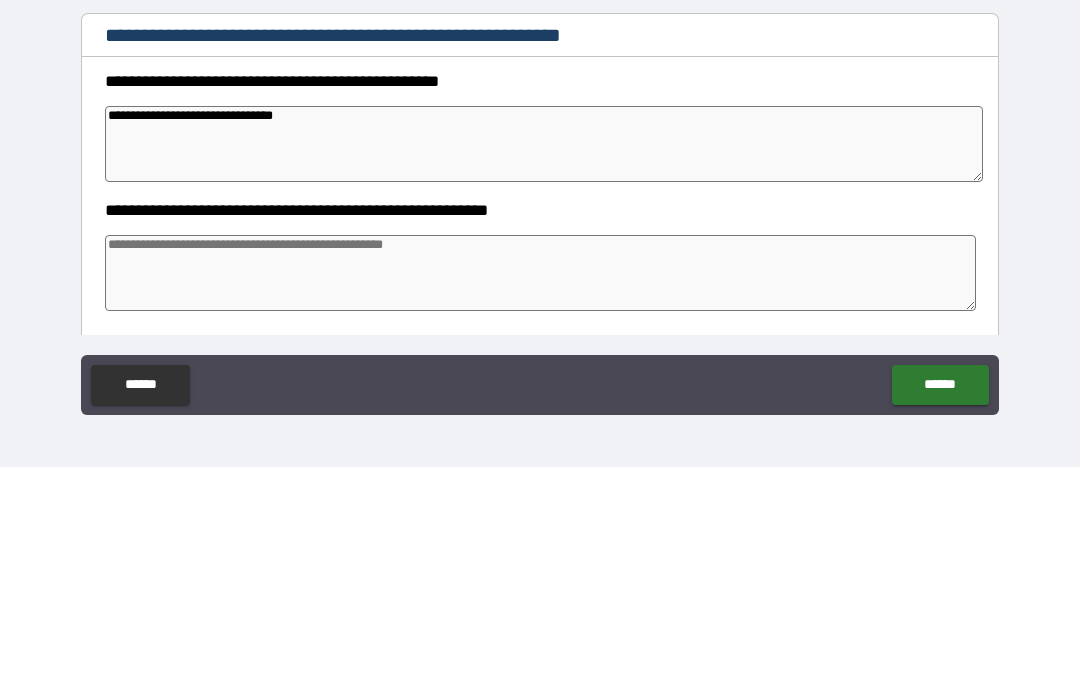 type on "*" 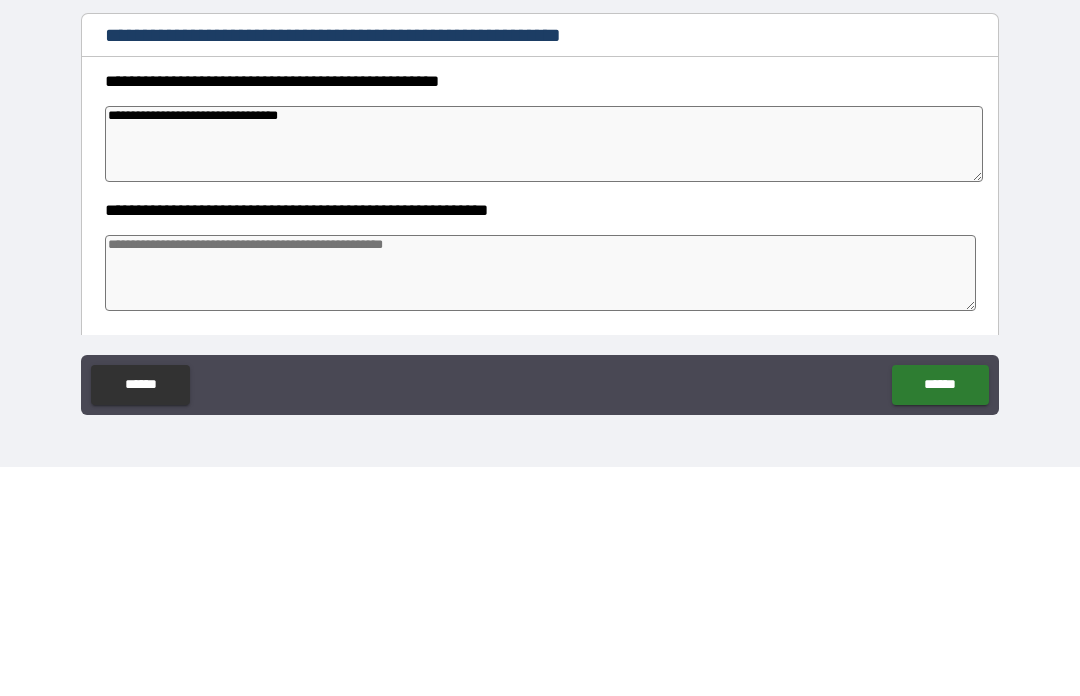 type on "*" 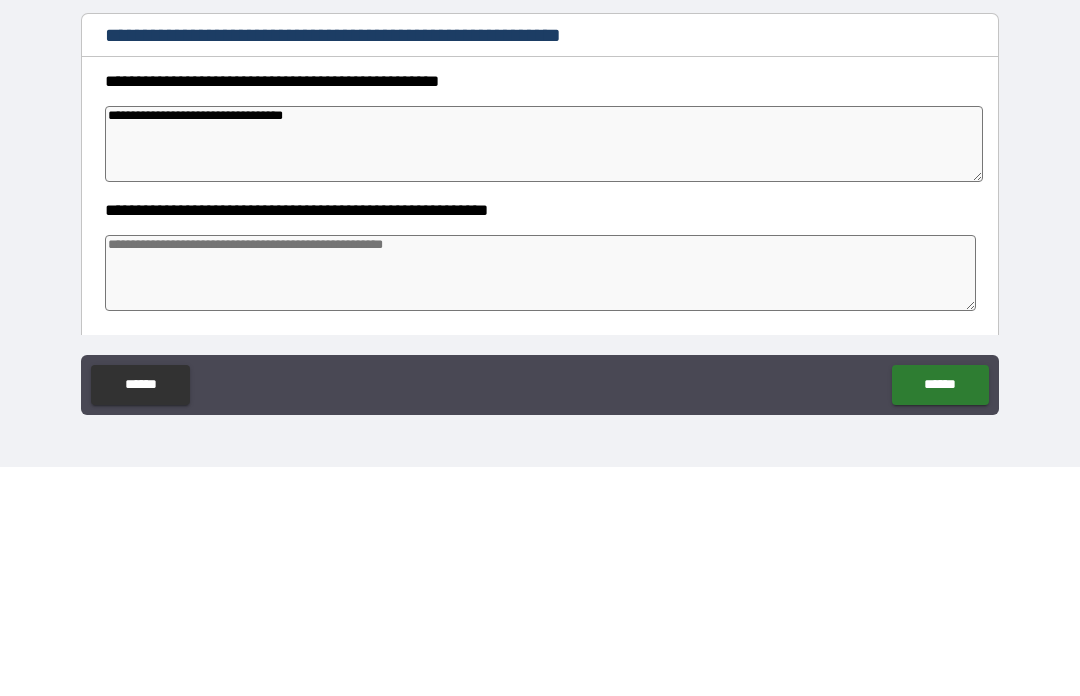 type on "*" 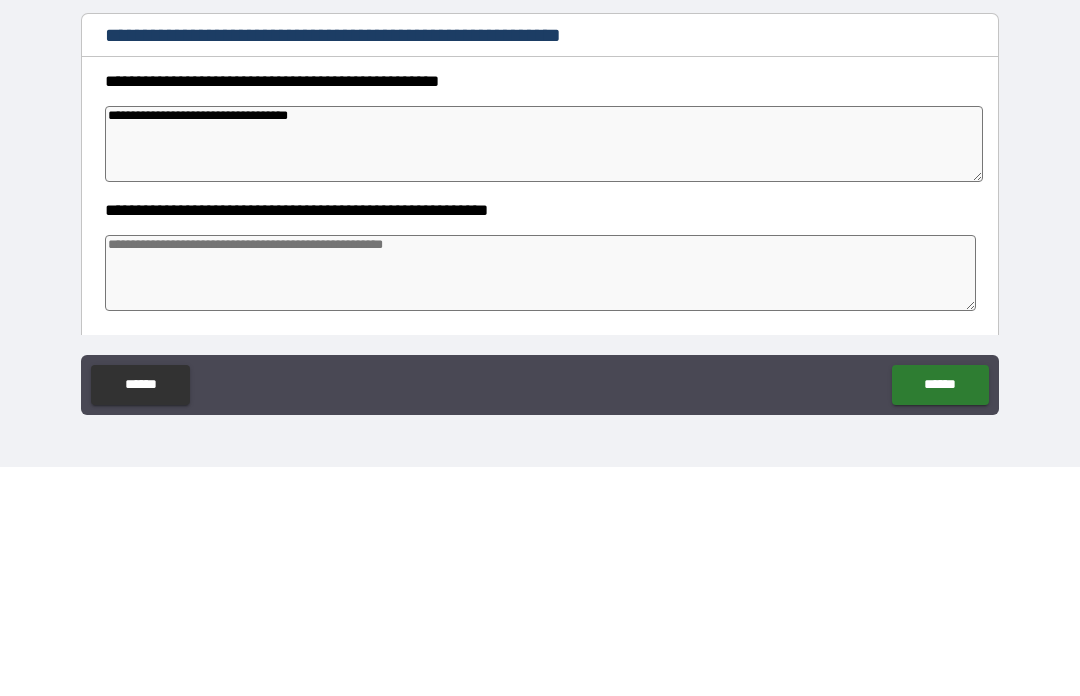 type on "*" 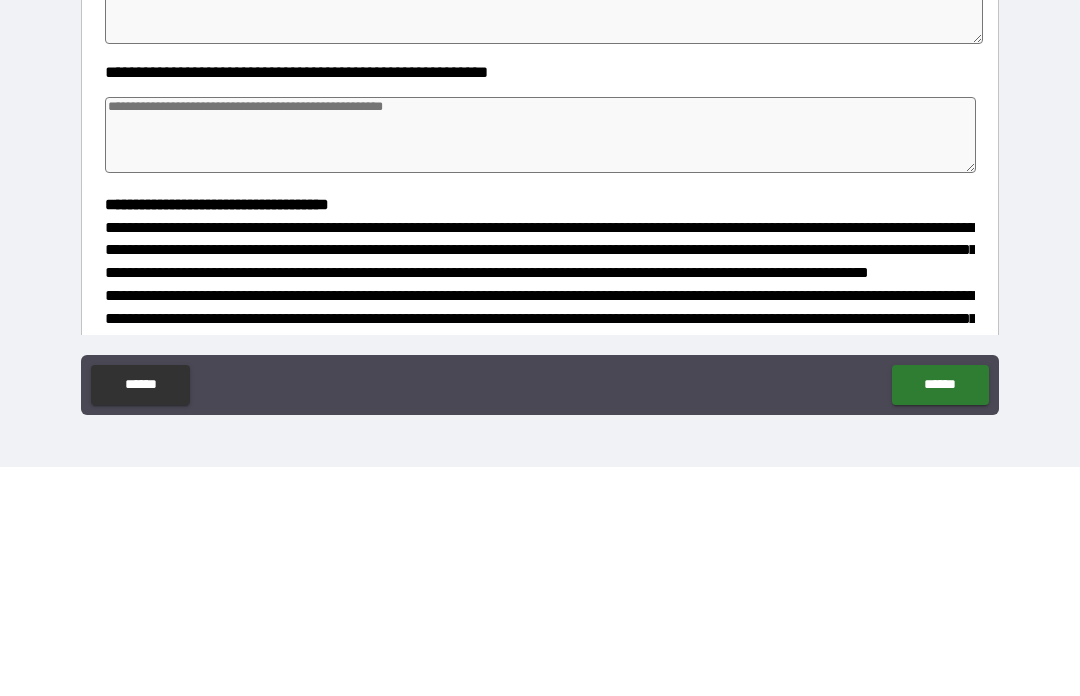 scroll, scrollTop: 139, scrollLeft: 0, axis: vertical 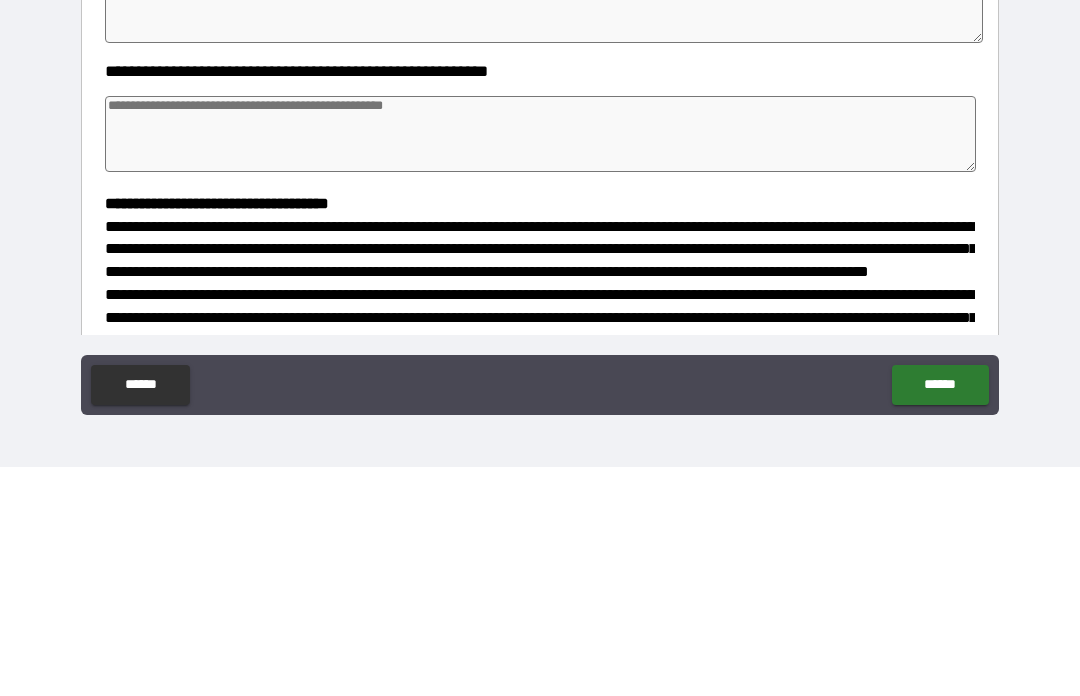 click at bounding box center (540, 363) 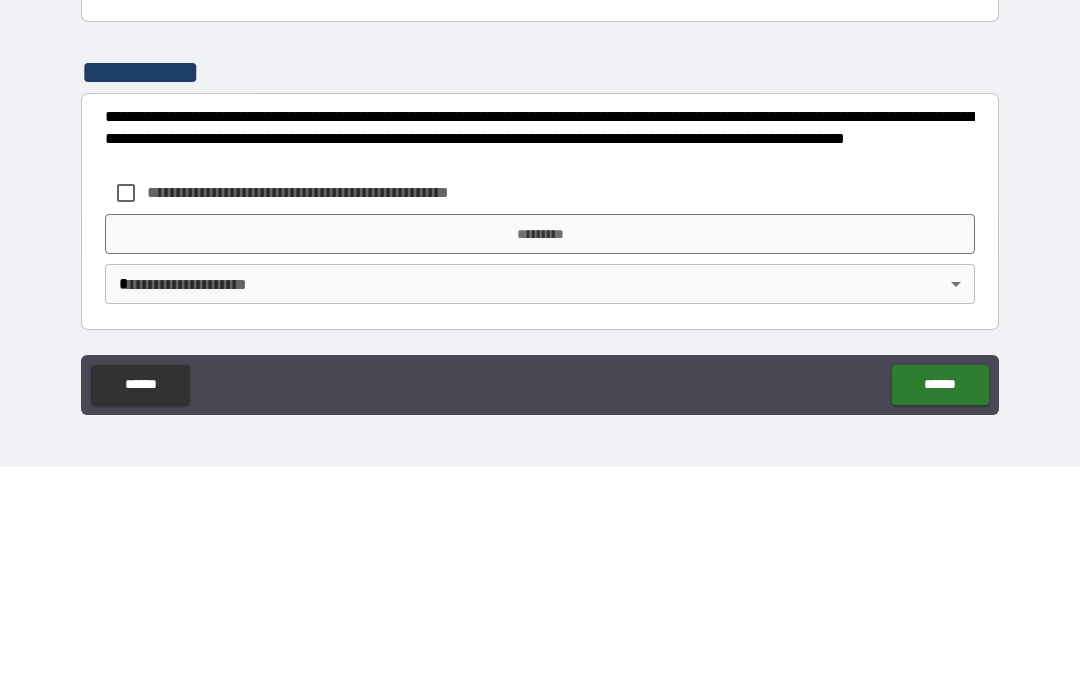 scroll, scrollTop: 531, scrollLeft: 0, axis: vertical 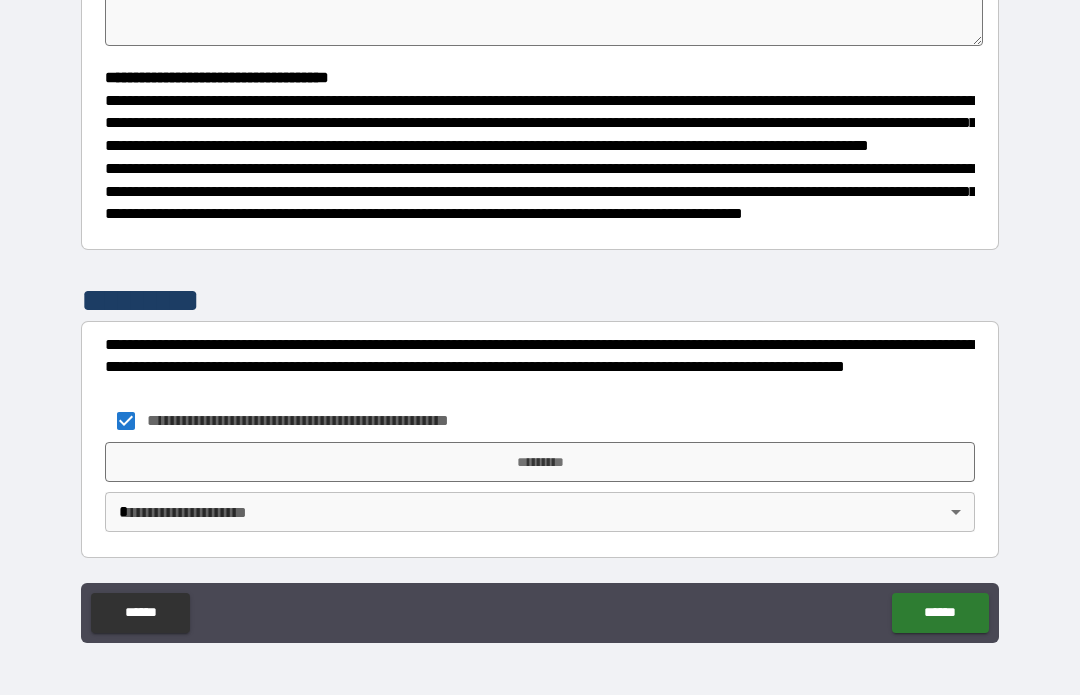 click on "*********" at bounding box center (540, 463) 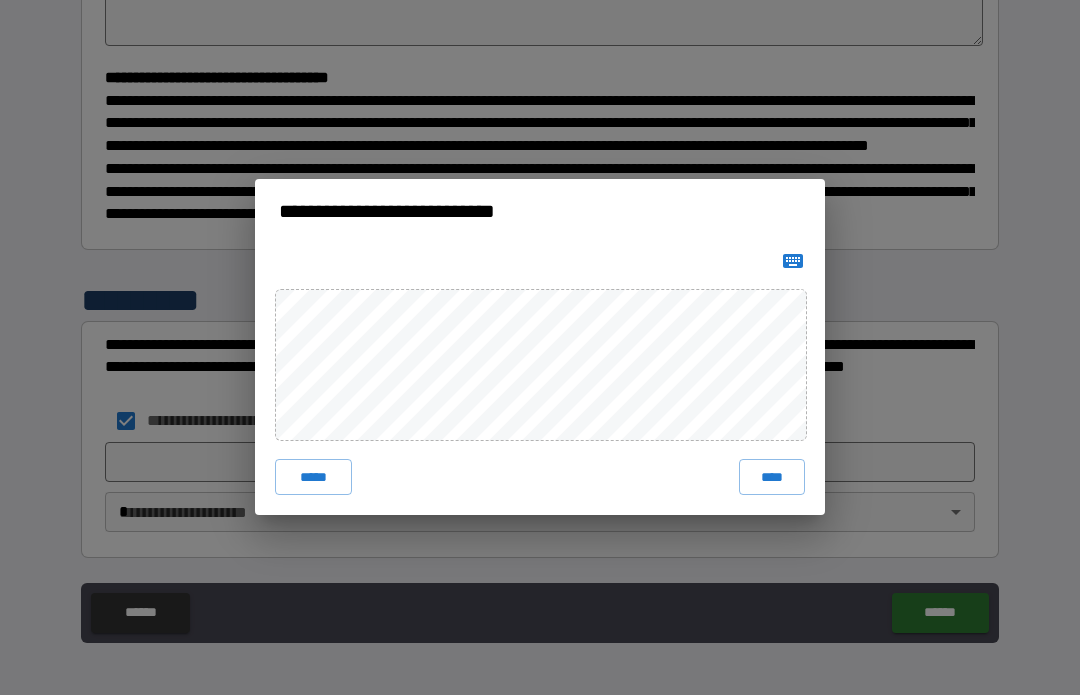 click on "****" at bounding box center (772, 478) 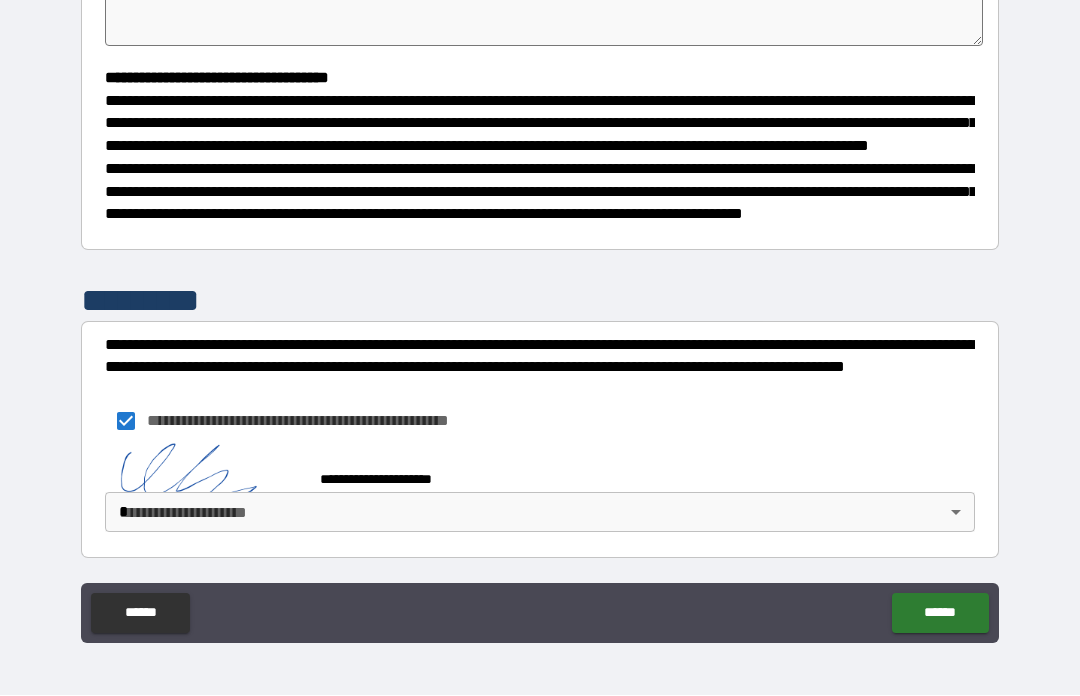 scroll, scrollTop: 521, scrollLeft: 0, axis: vertical 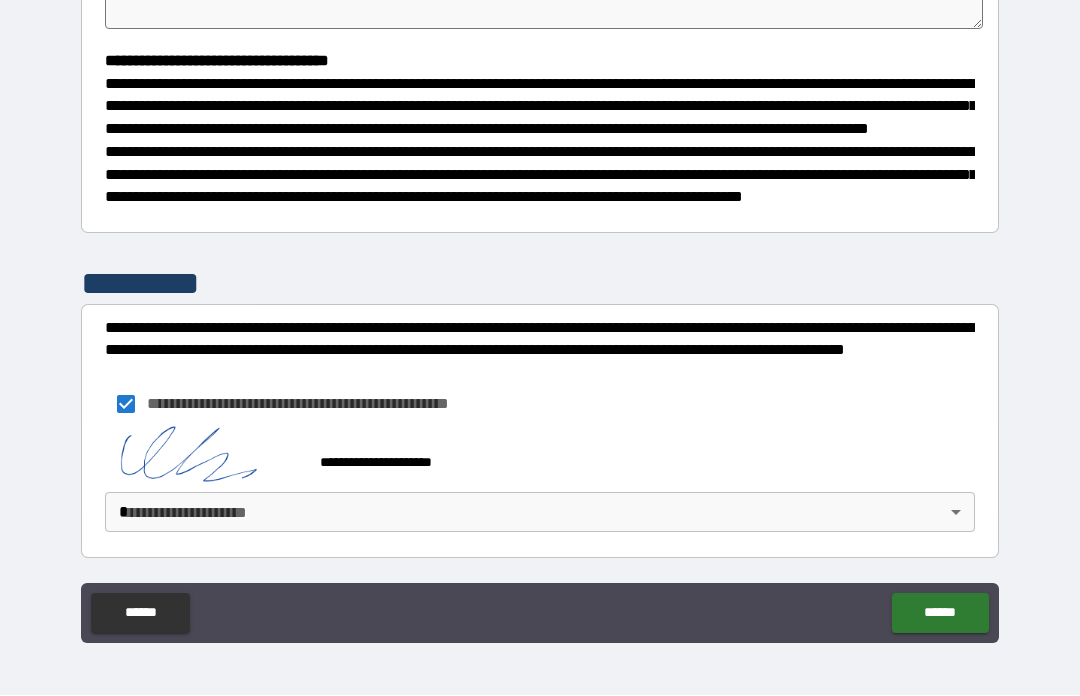click on "**********" at bounding box center [540, 313] 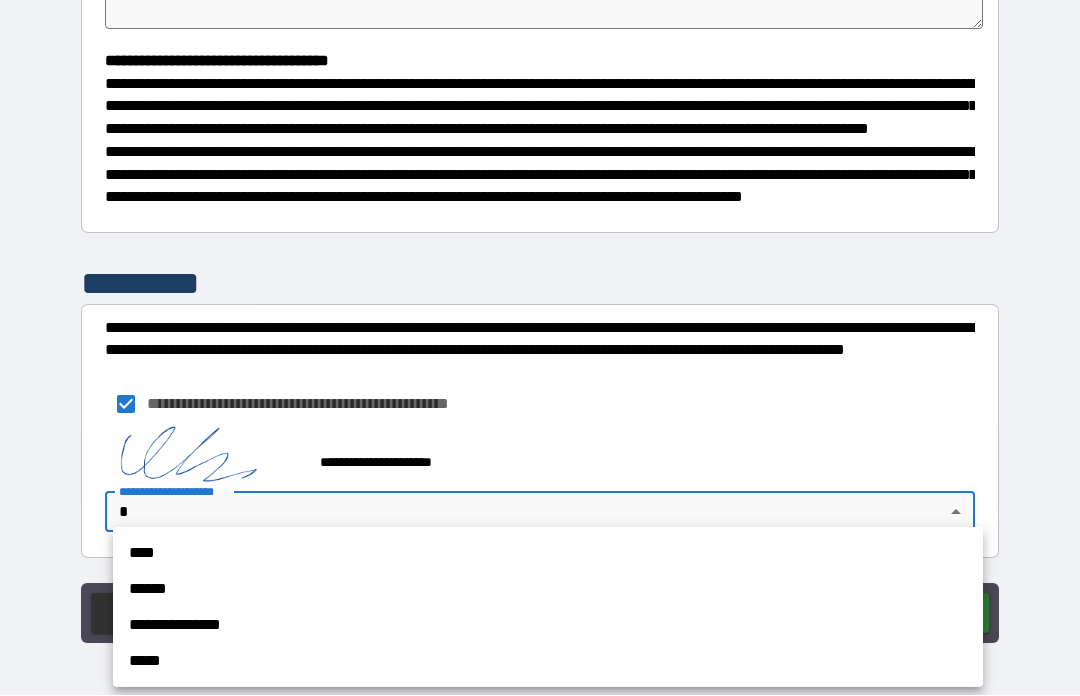 click on "**********" at bounding box center (548, 626) 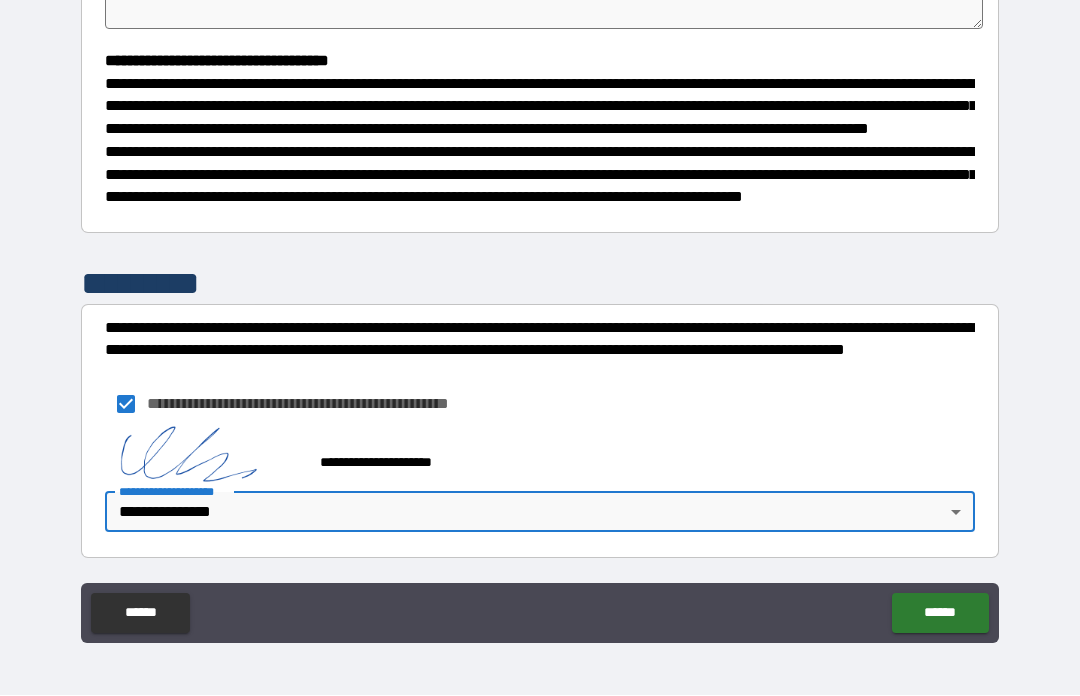 scroll, scrollTop: 548, scrollLeft: 0, axis: vertical 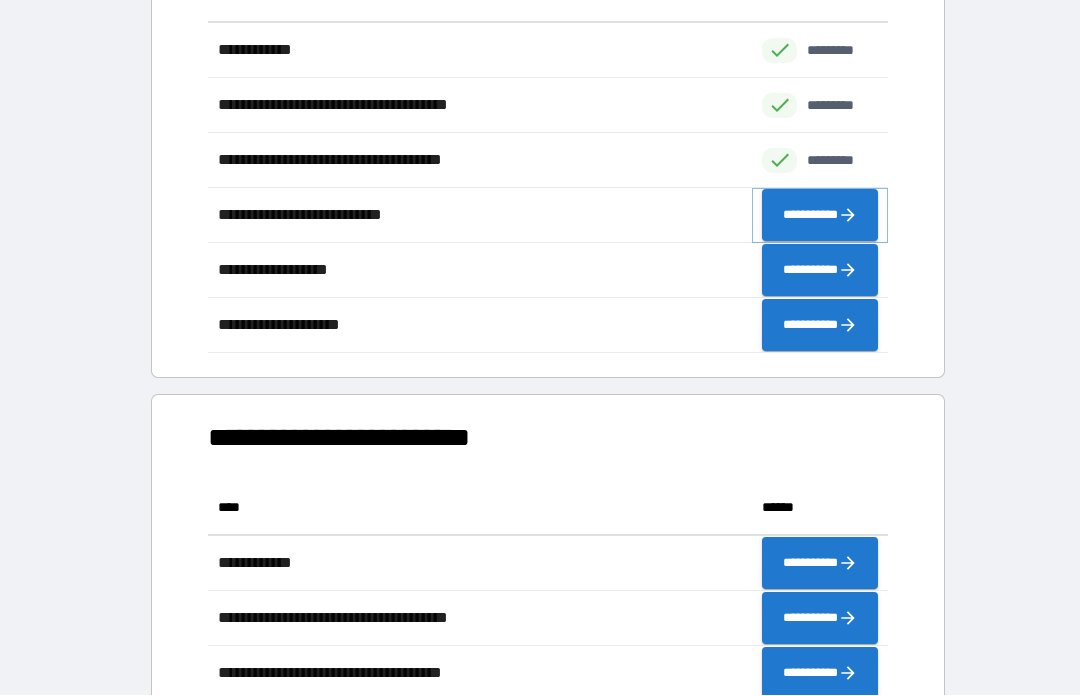 click on "**********" at bounding box center (820, 216) 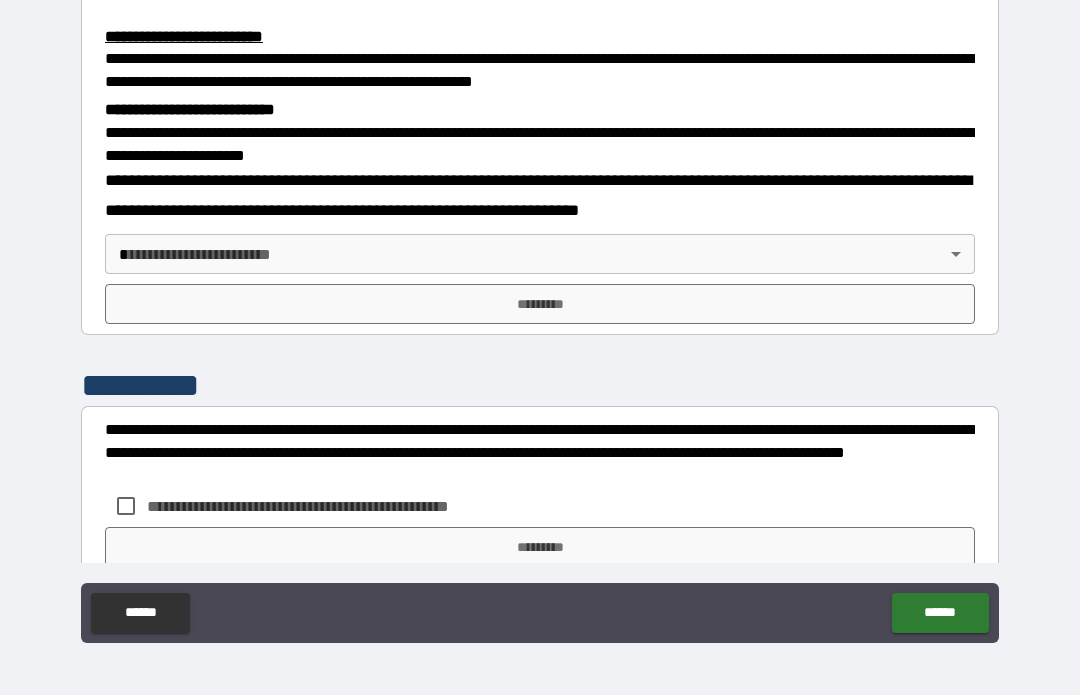 scroll, scrollTop: 556, scrollLeft: 0, axis: vertical 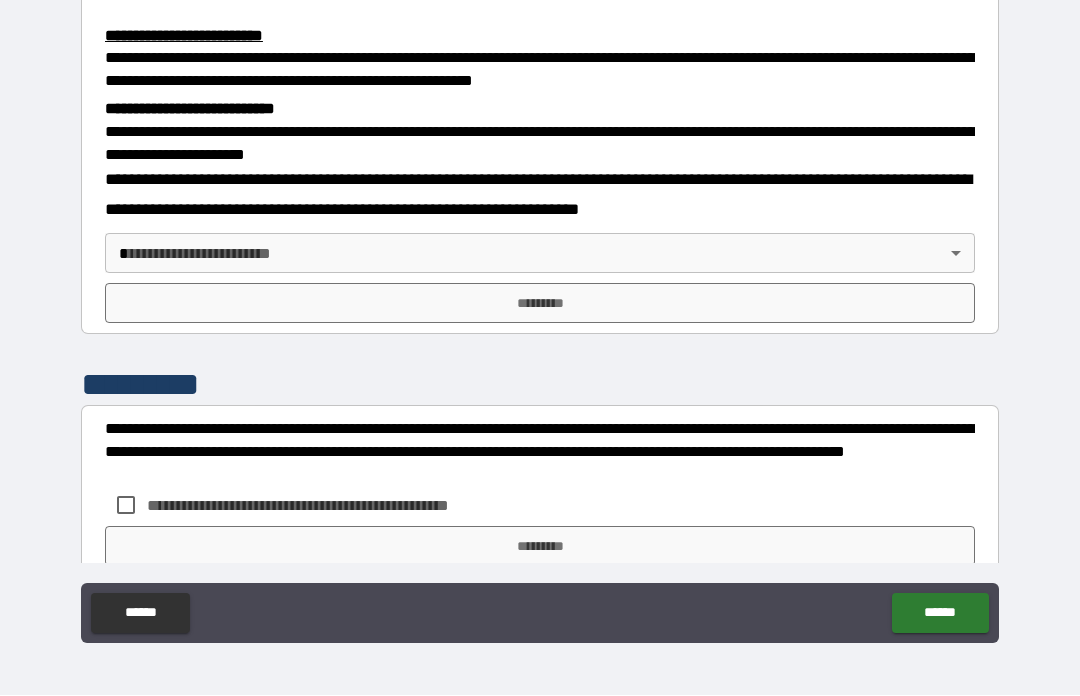 click on "**********" at bounding box center [540, 313] 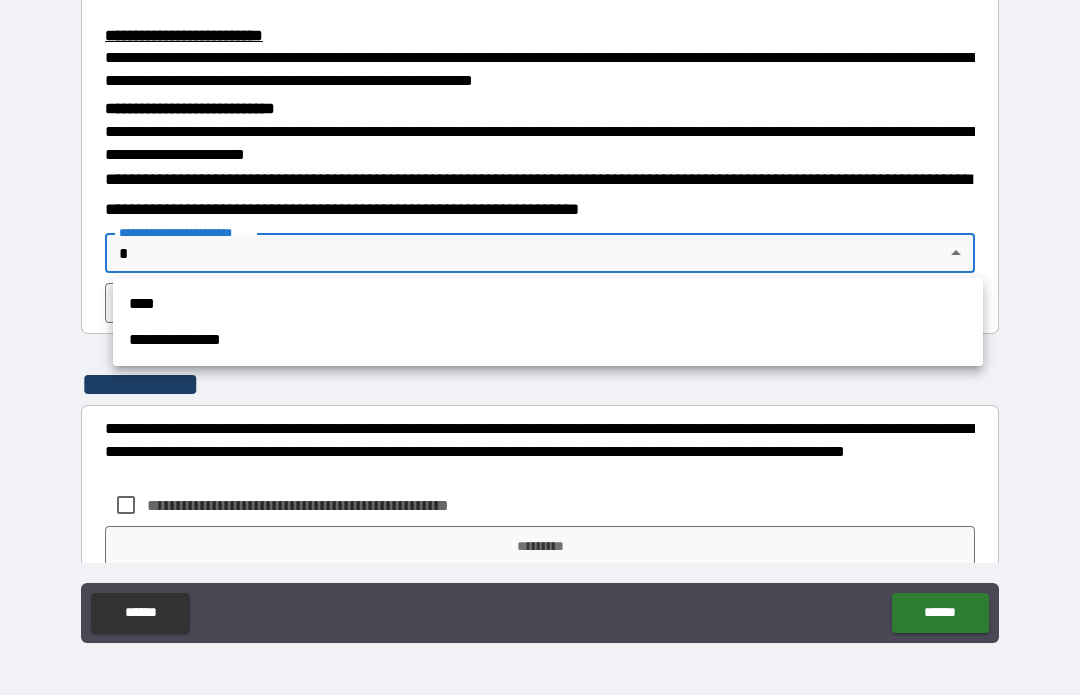 click on "**********" at bounding box center [548, 341] 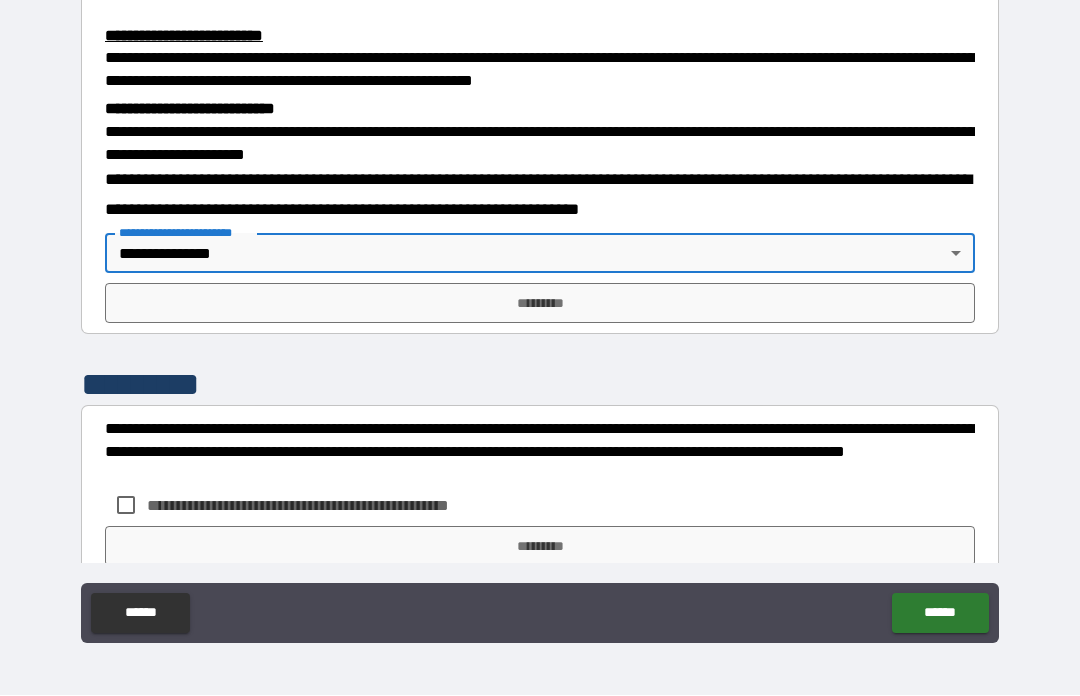 click on "*********" at bounding box center (540, 304) 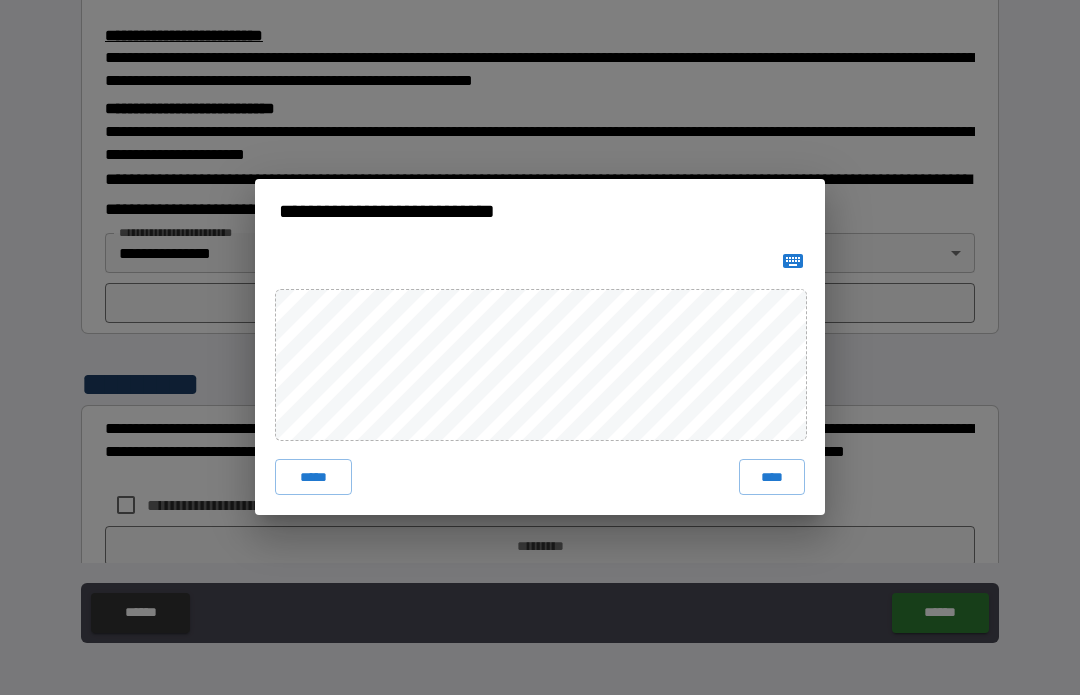 click on "****" at bounding box center (772, 478) 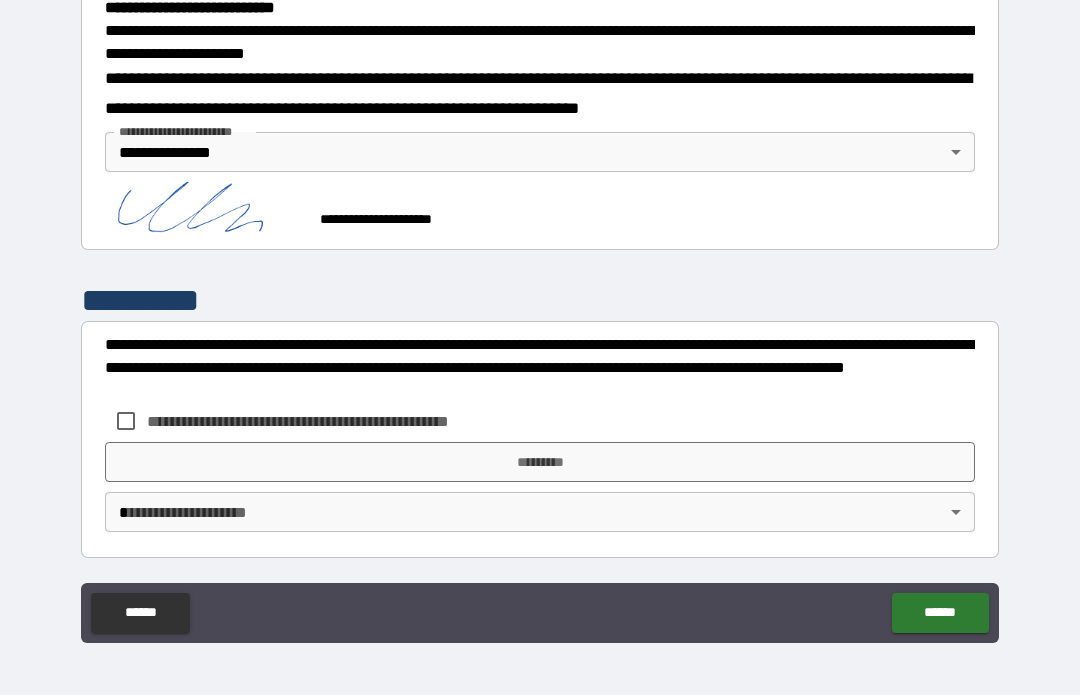 scroll, scrollTop: 655, scrollLeft: 0, axis: vertical 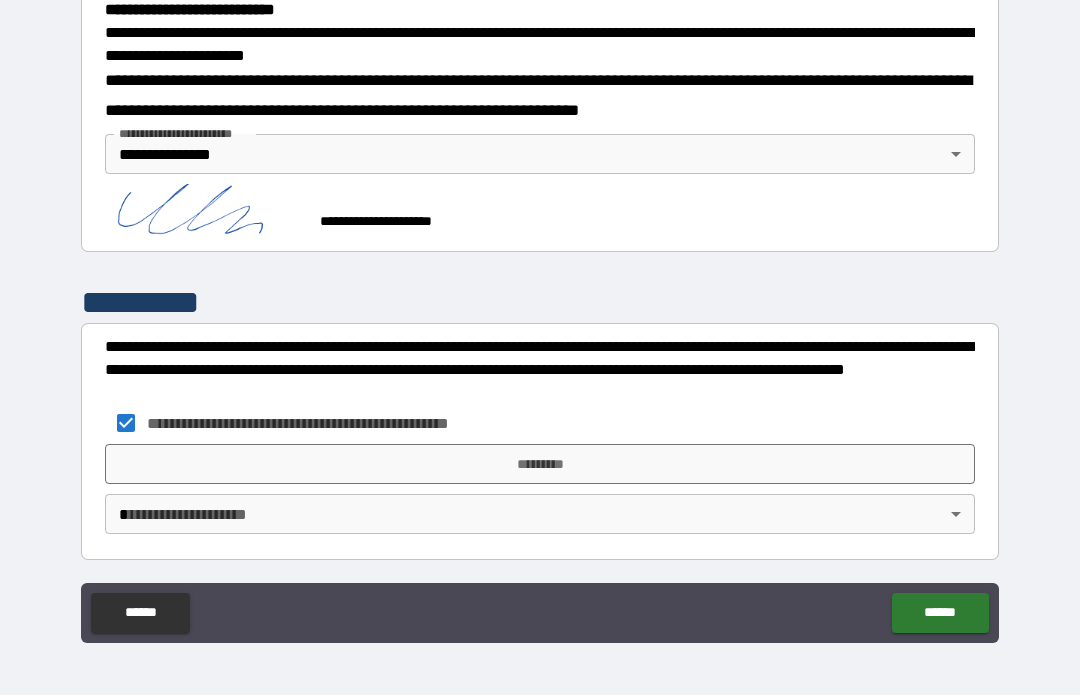 click on "*********" at bounding box center (540, 465) 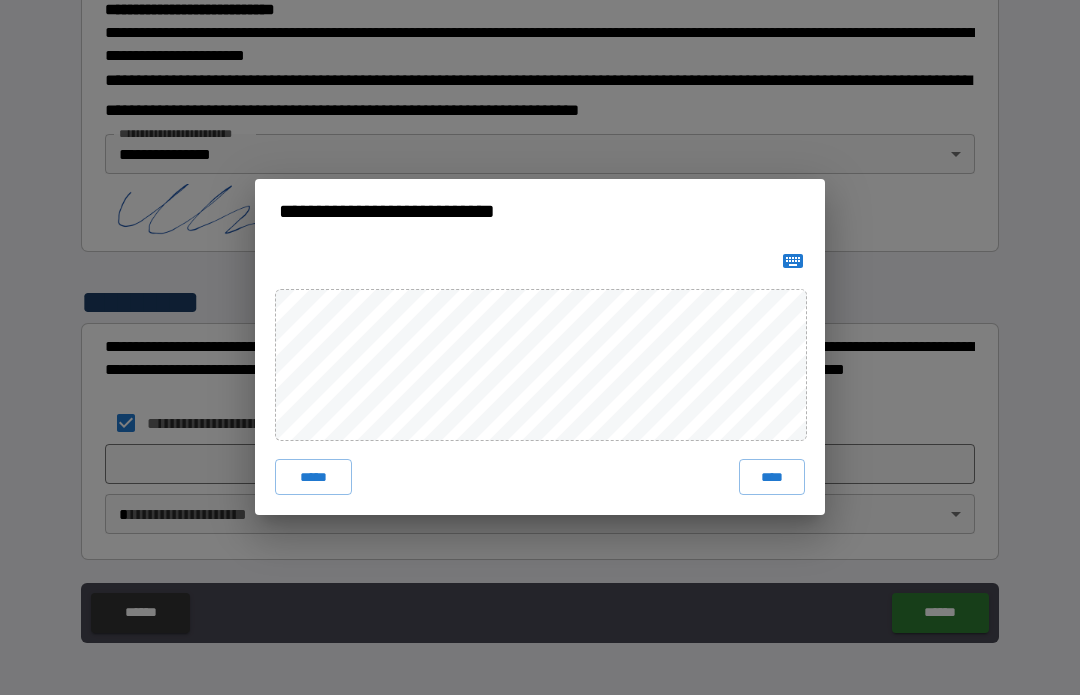 click on "****" at bounding box center [772, 478] 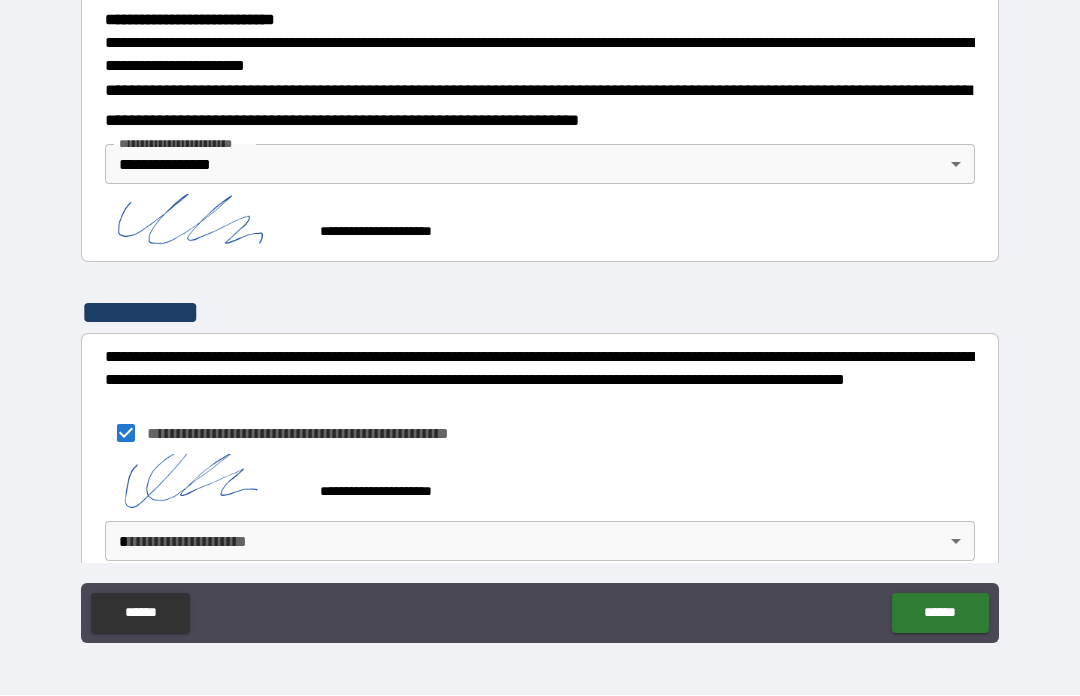click on "**********" at bounding box center (540, 313) 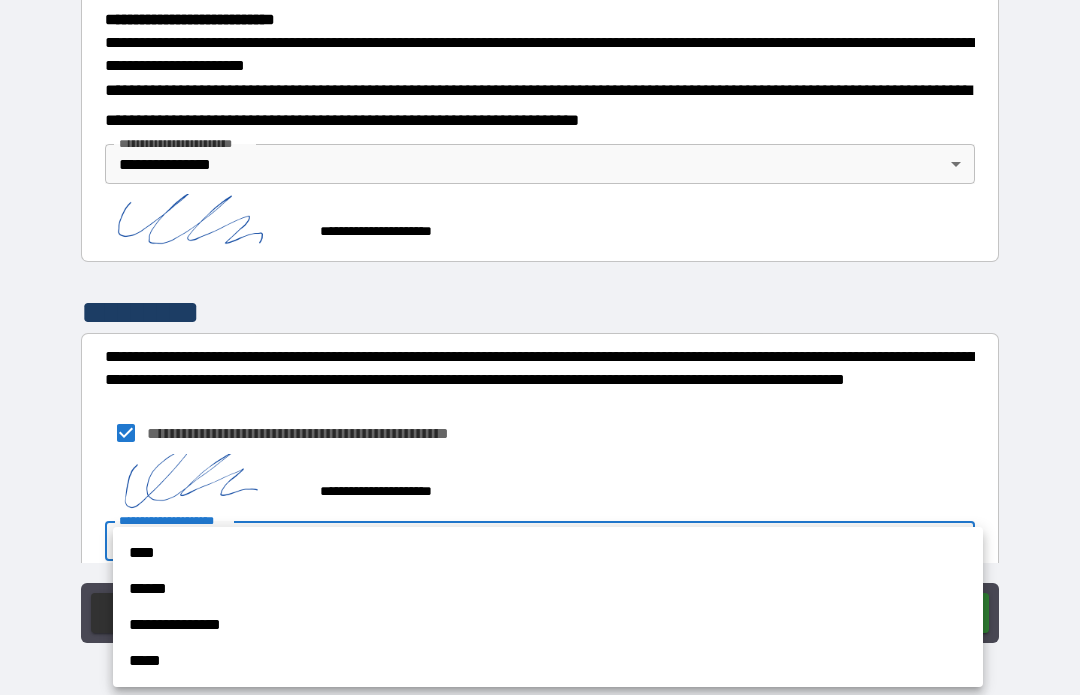 click on "**********" at bounding box center (548, 626) 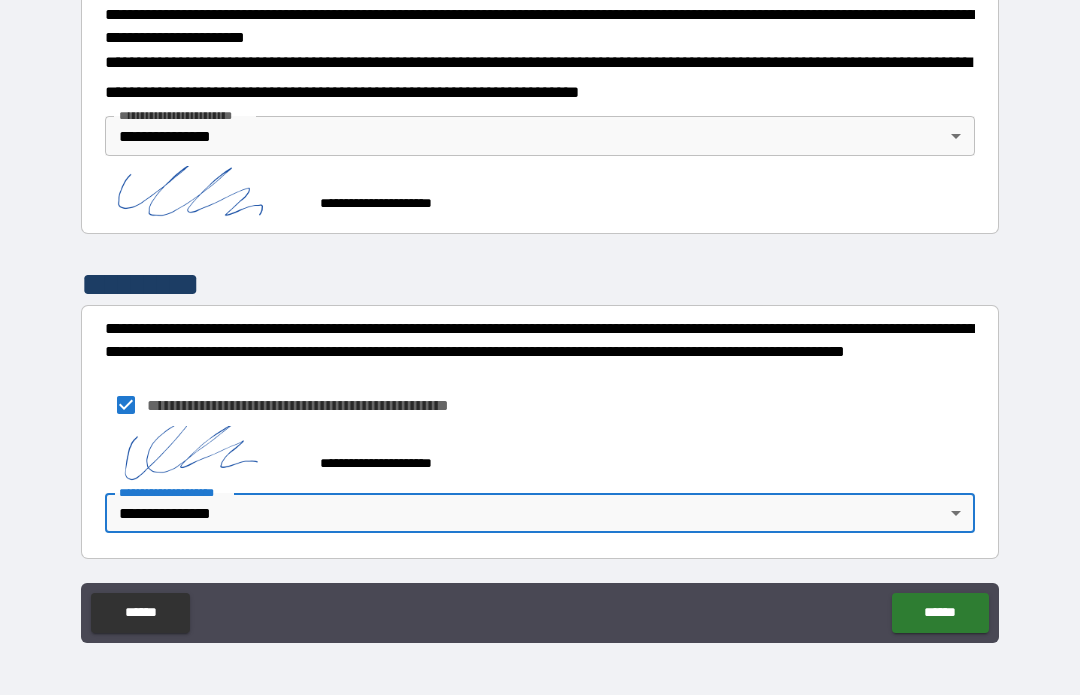 scroll, scrollTop: 672, scrollLeft: 0, axis: vertical 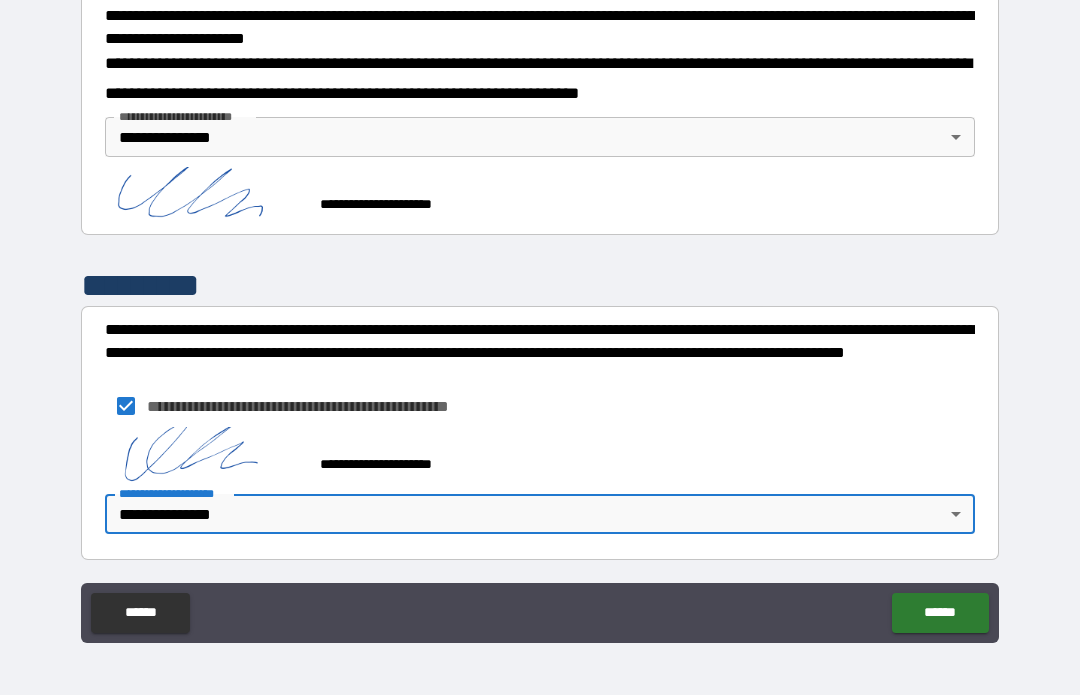 click on "******" at bounding box center (940, 614) 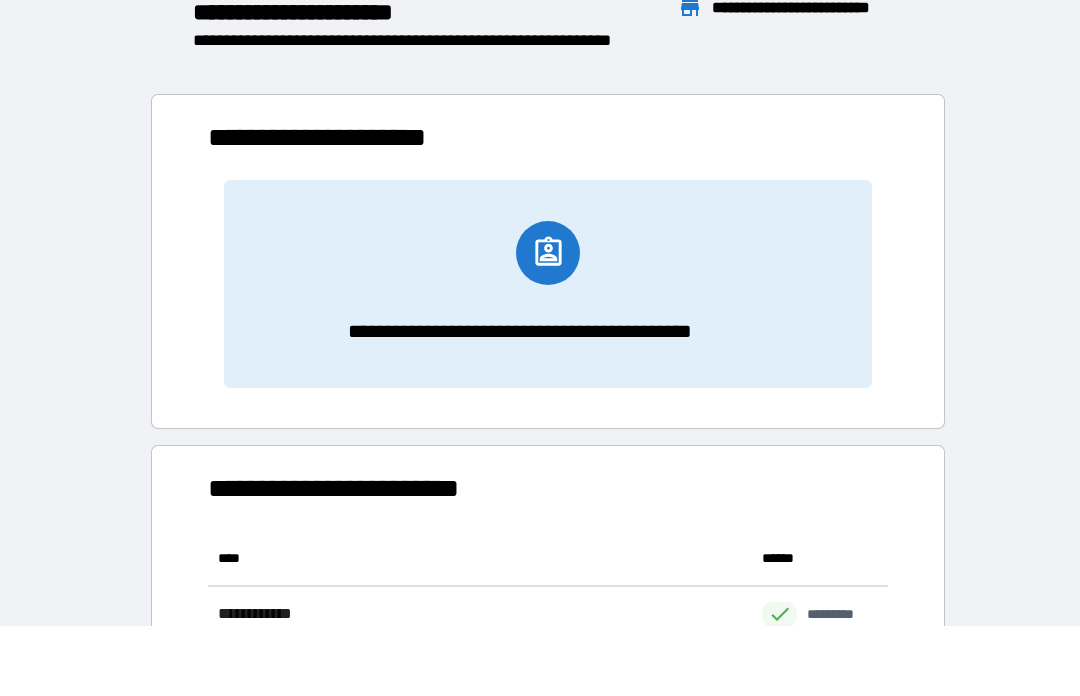scroll, scrollTop: 1, scrollLeft: 1, axis: both 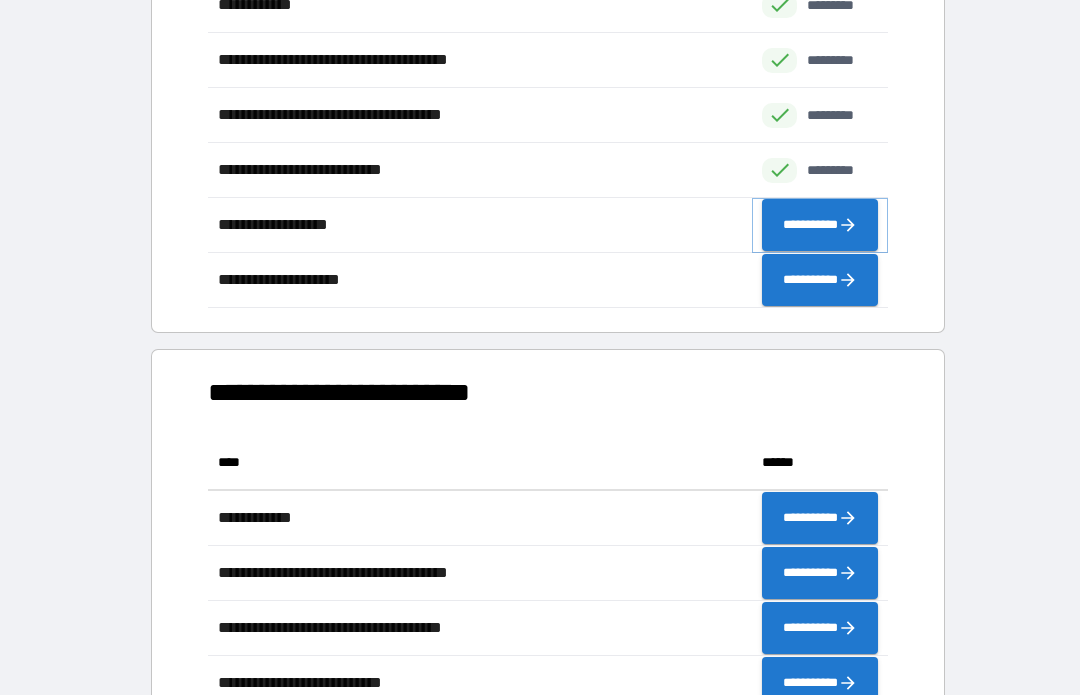 click on "**********" at bounding box center [820, 226] 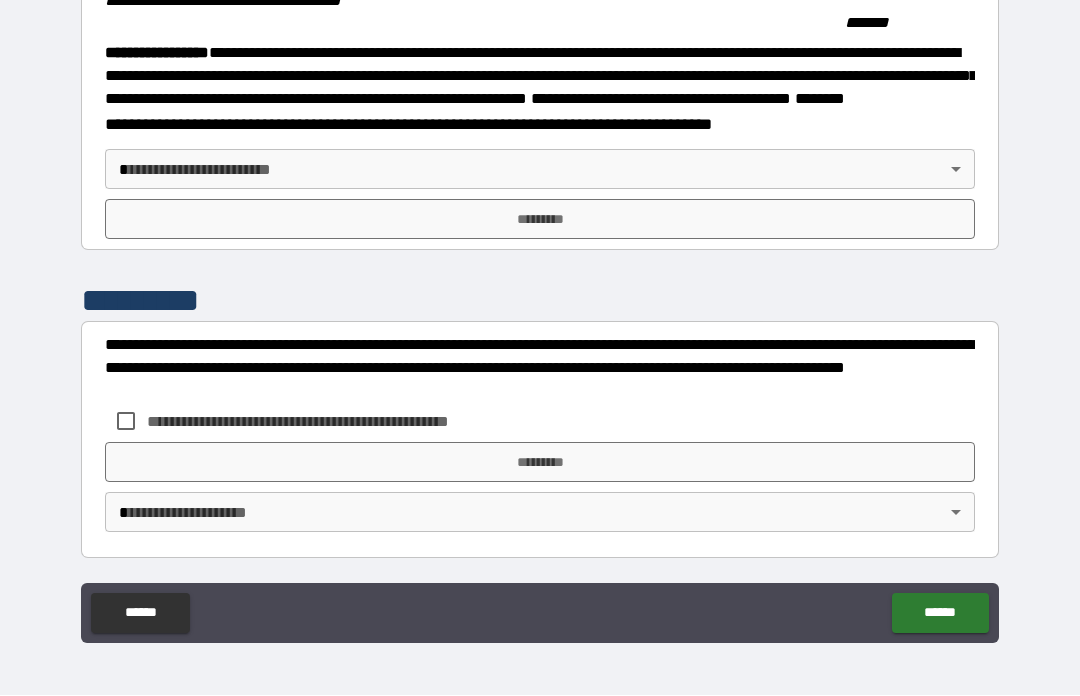 scroll, scrollTop: 2242, scrollLeft: 0, axis: vertical 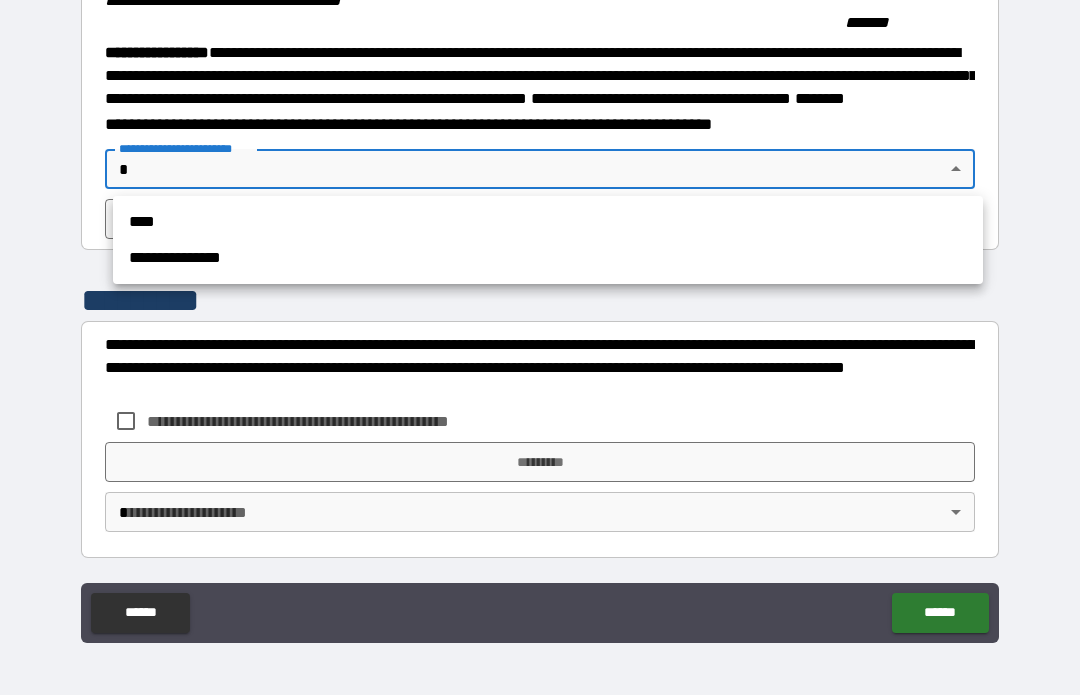 click on "**********" at bounding box center (548, 259) 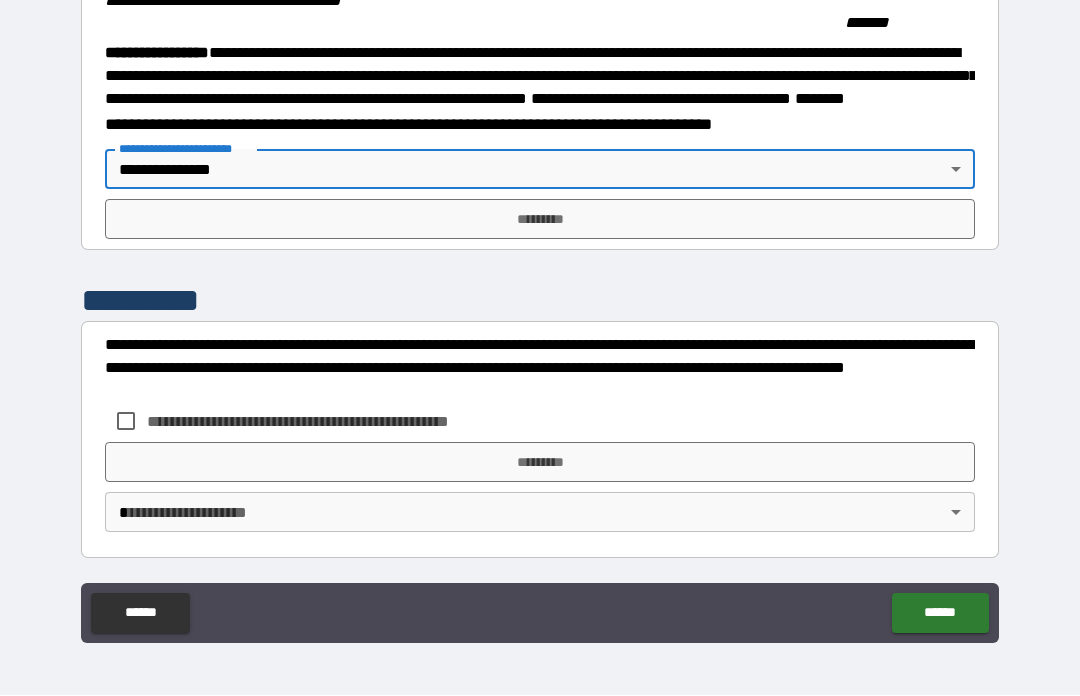 click on "*********" at bounding box center [540, 220] 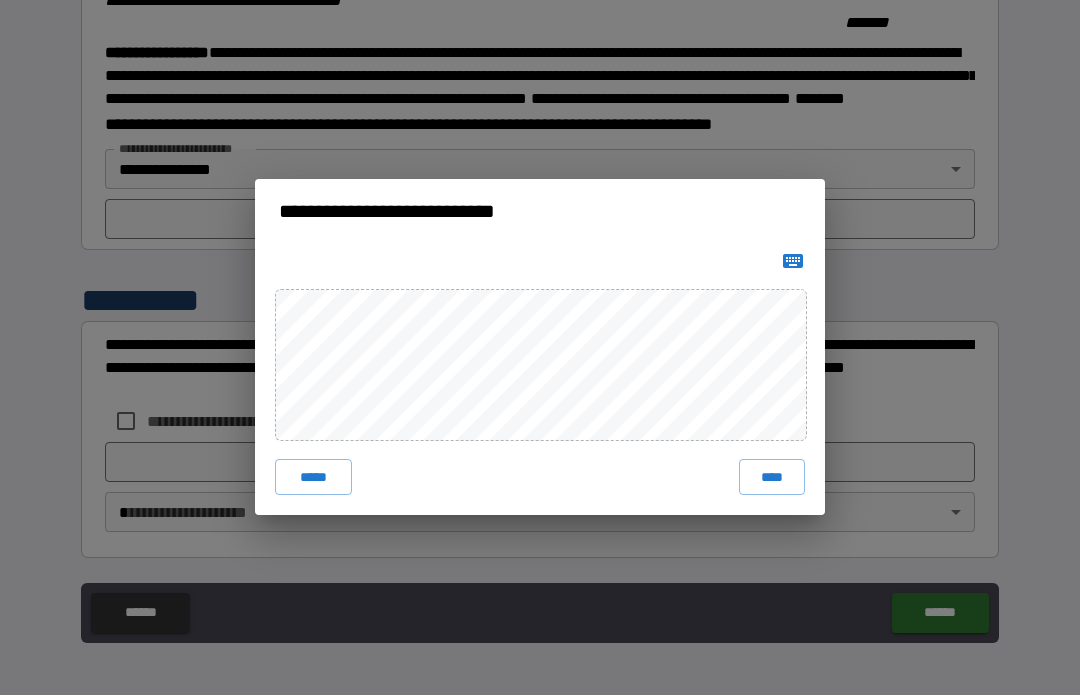 click on "****" at bounding box center [772, 478] 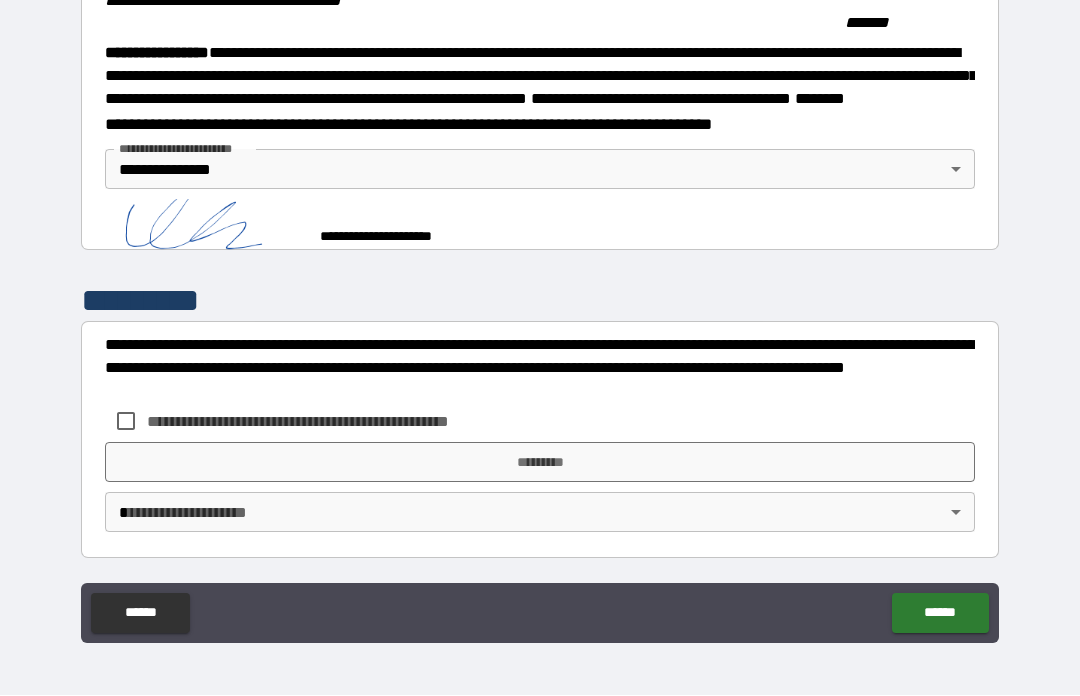 scroll, scrollTop: 2232, scrollLeft: 0, axis: vertical 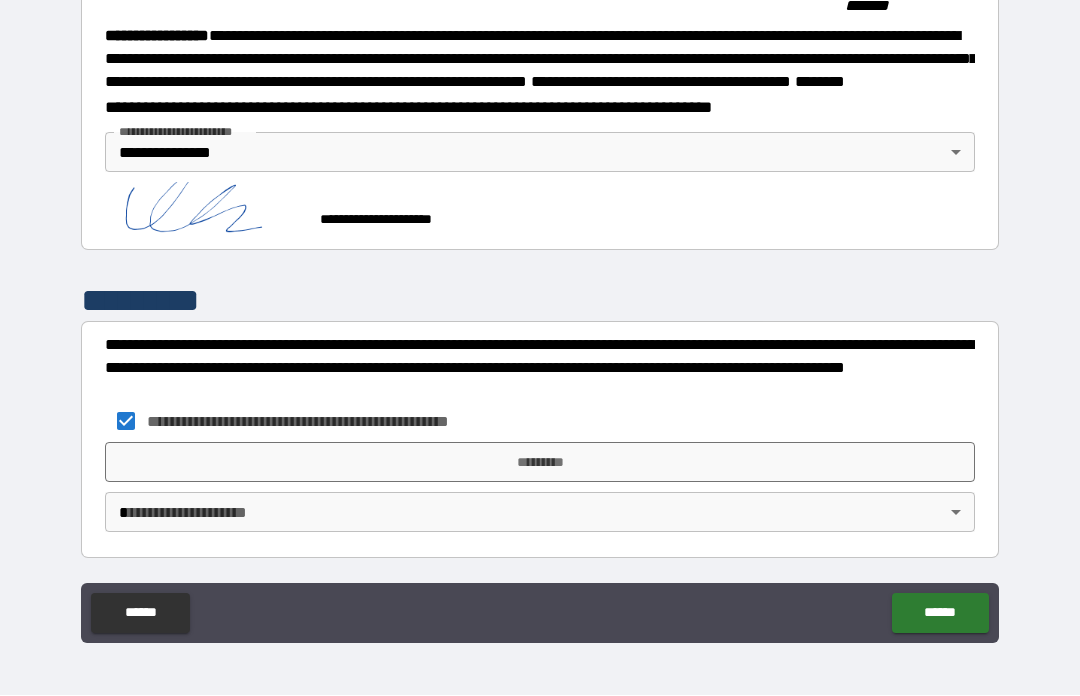 click on "*********" at bounding box center [540, 463] 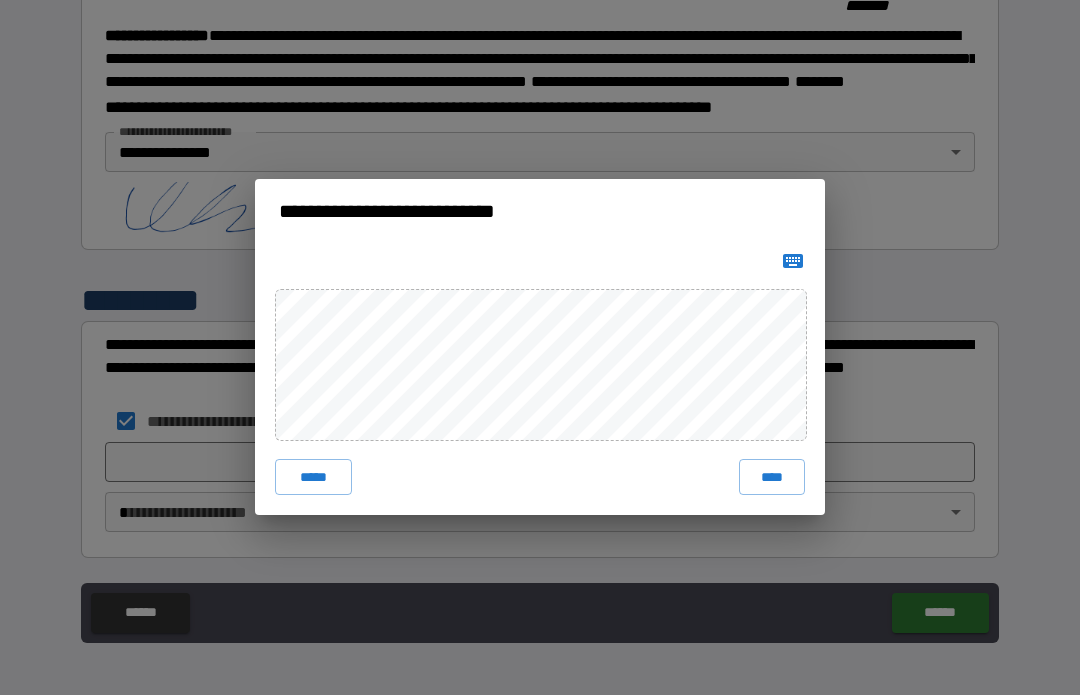 click on "****" at bounding box center (772, 478) 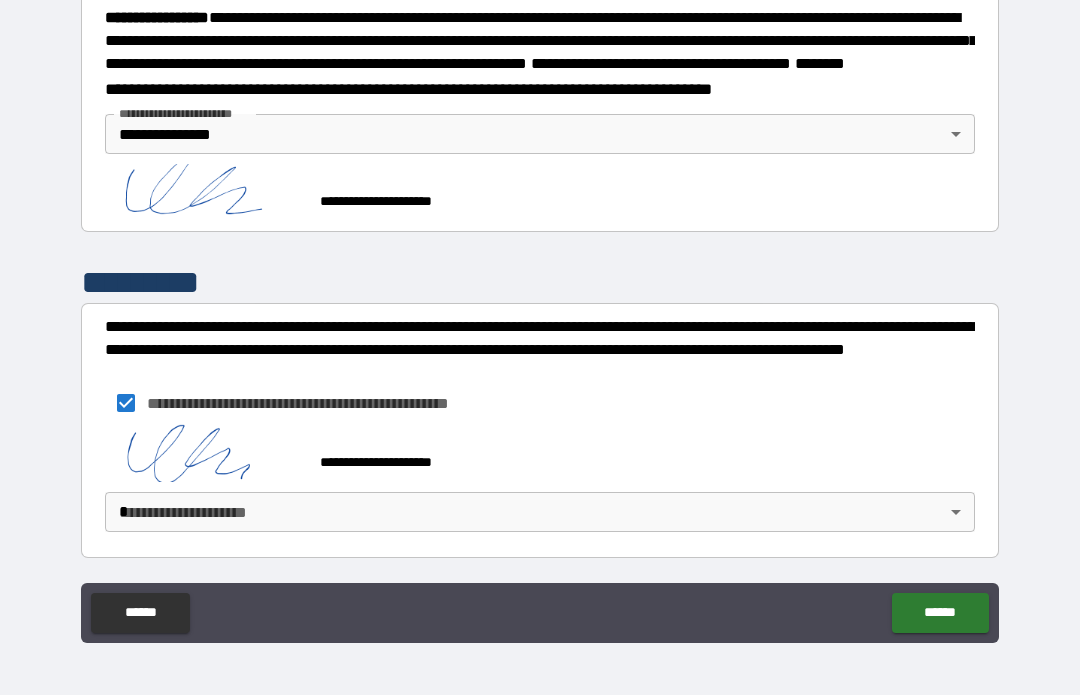 scroll, scrollTop: 2276, scrollLeft: 0, axis: vertical 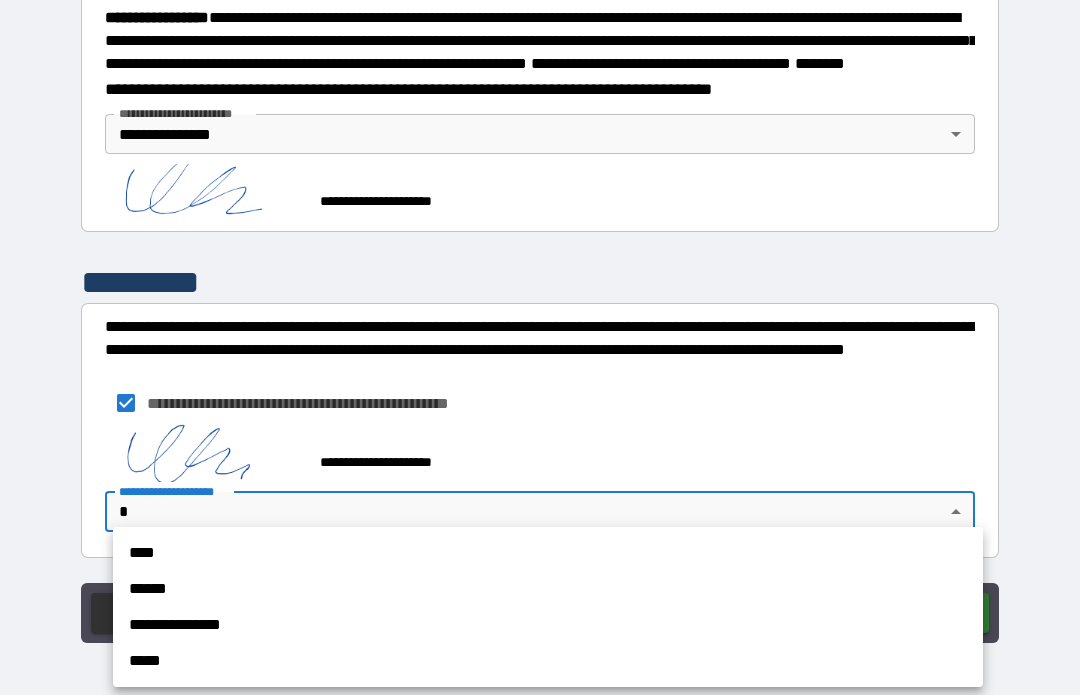 click on "**********" at bounding box center (548, 626) 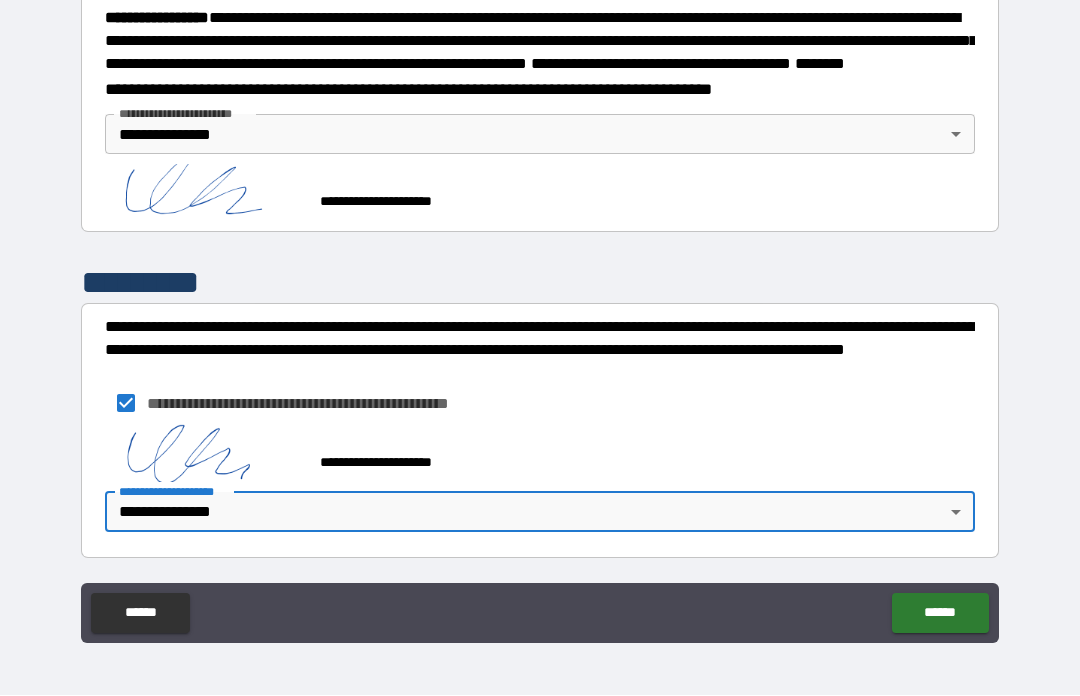 click on "******" at bounding box center [940, 614] 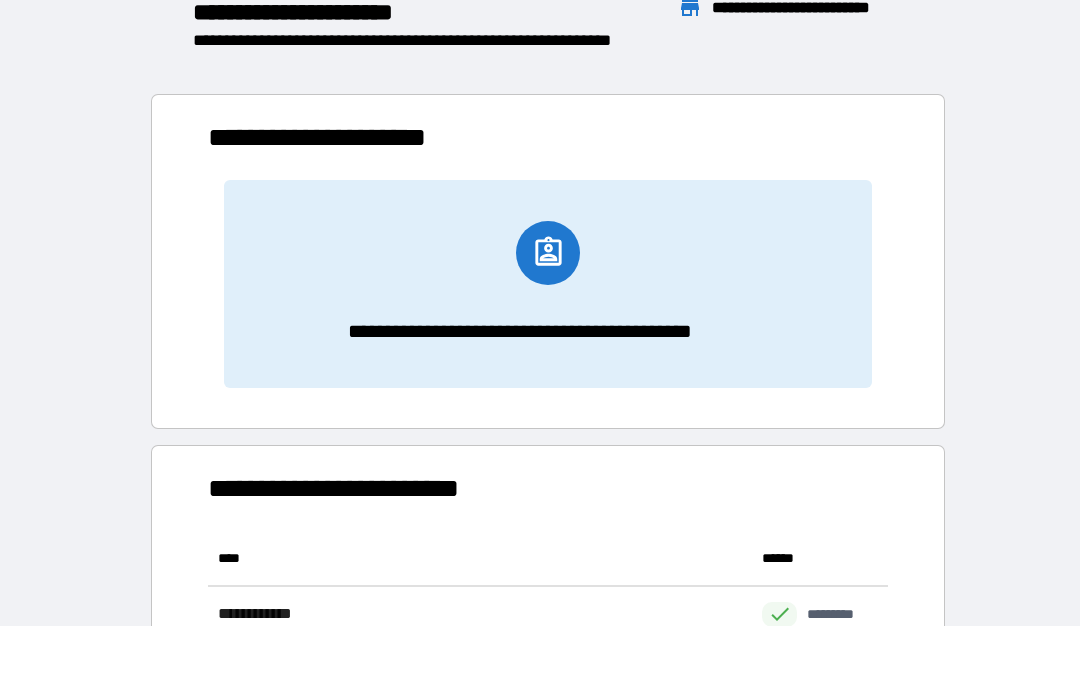 scroll, scrollTop: 1, scrollLeft: 1, axis: both 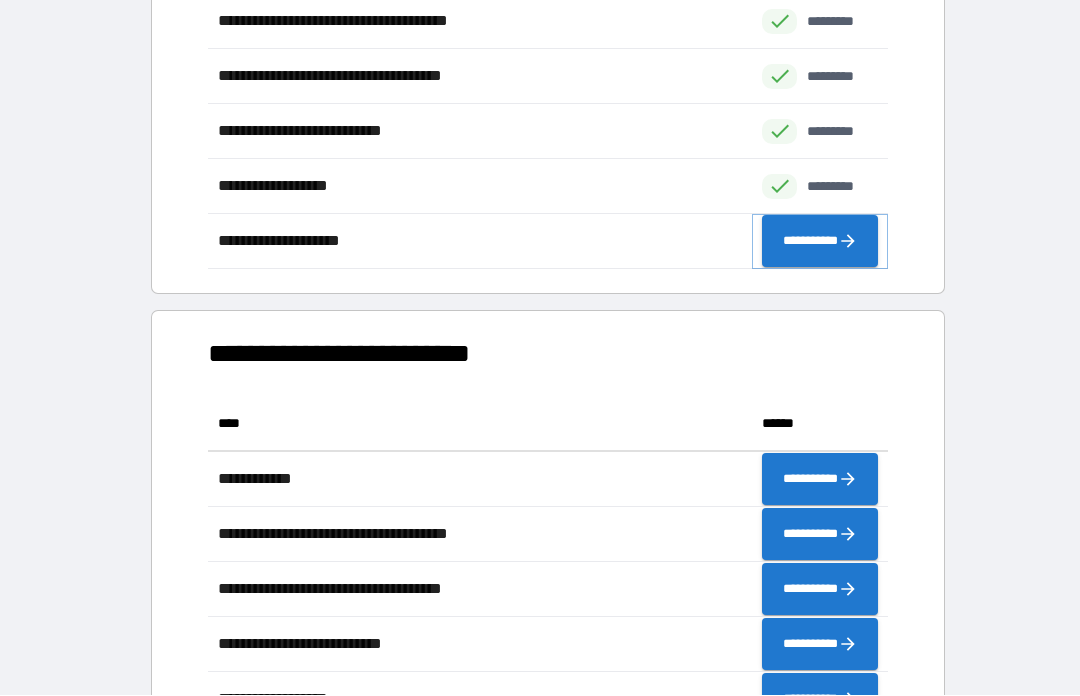 click on "**********" at bounding box center (820, 242) 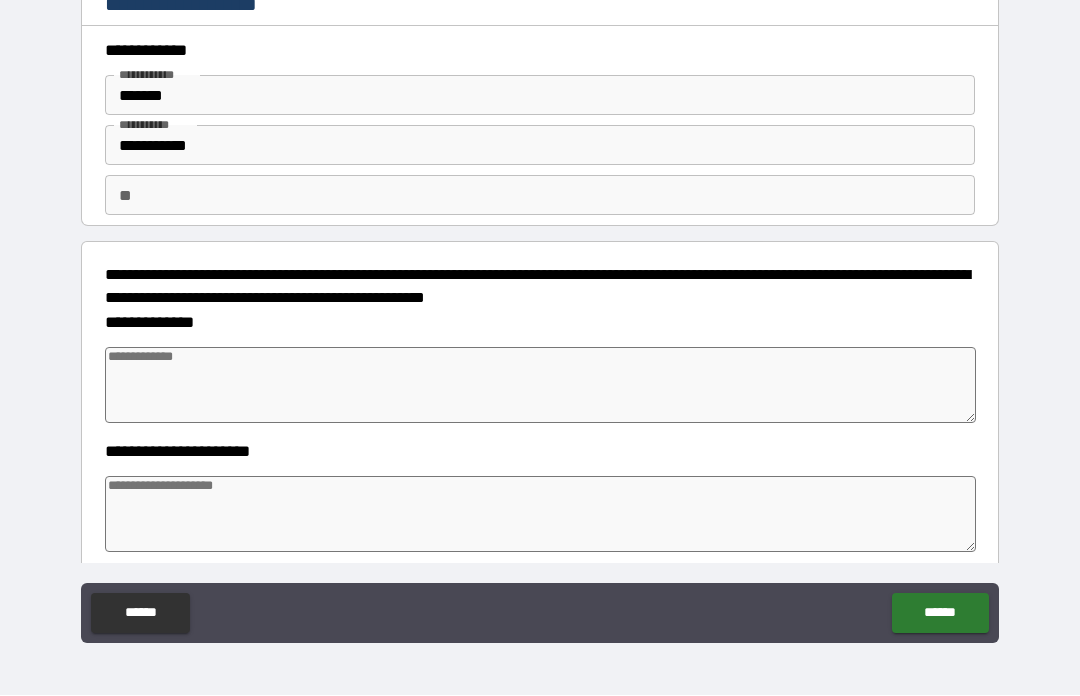 click at bounding box center (540, 386) 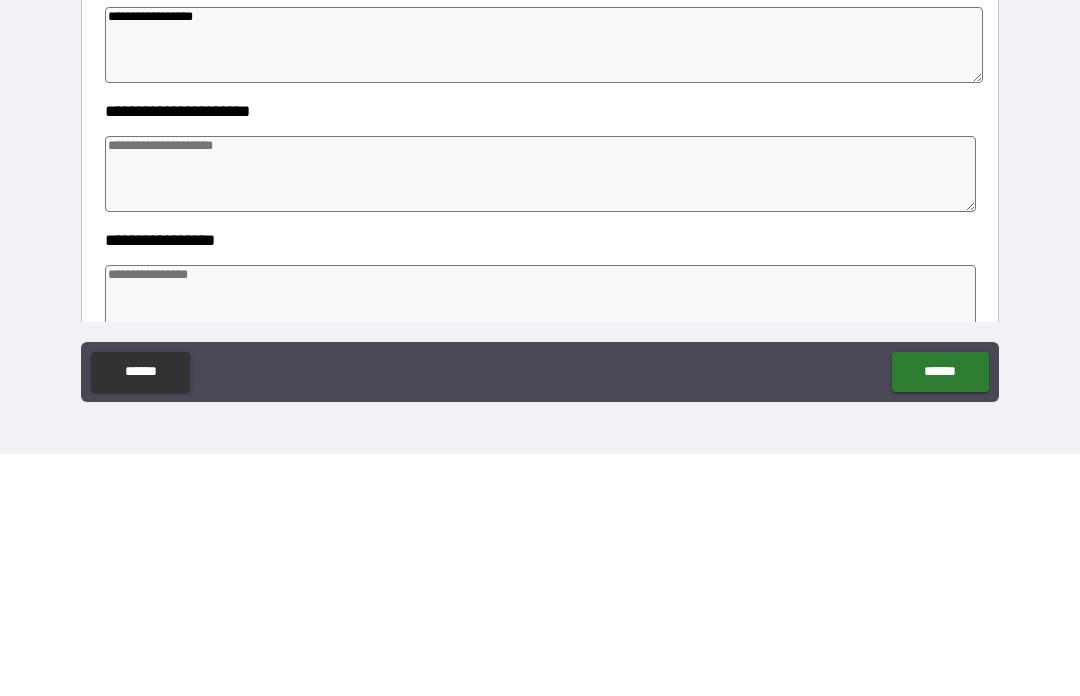 scroll, scrollTop: 103, scrollLeft: 0, axis: vertical 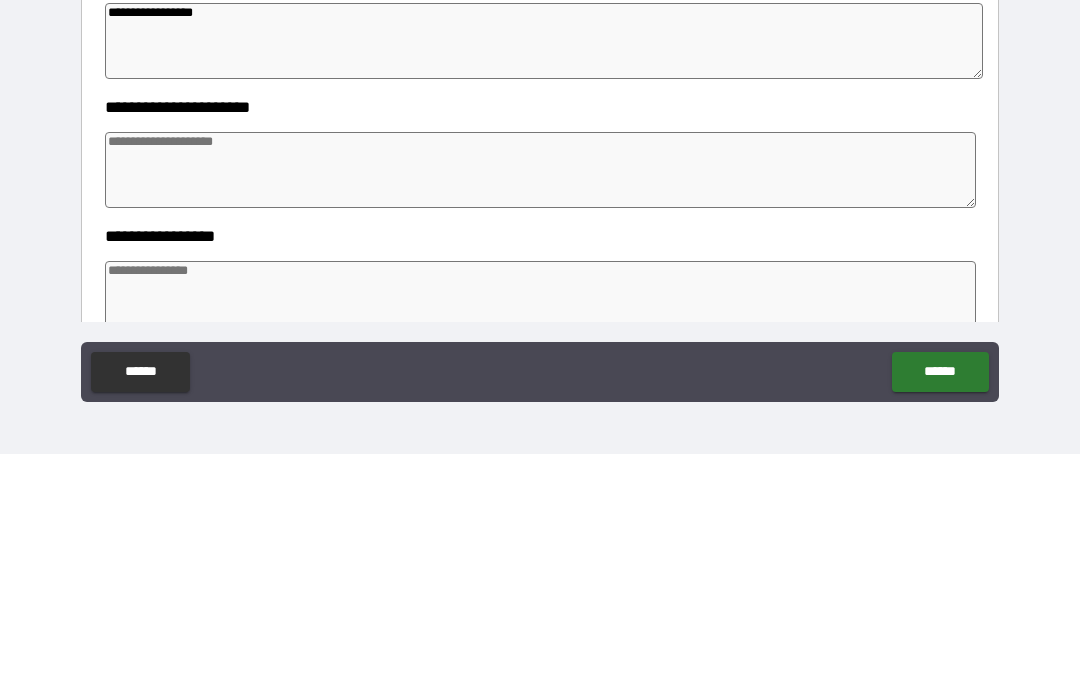 click at bounding box center [540, 412] 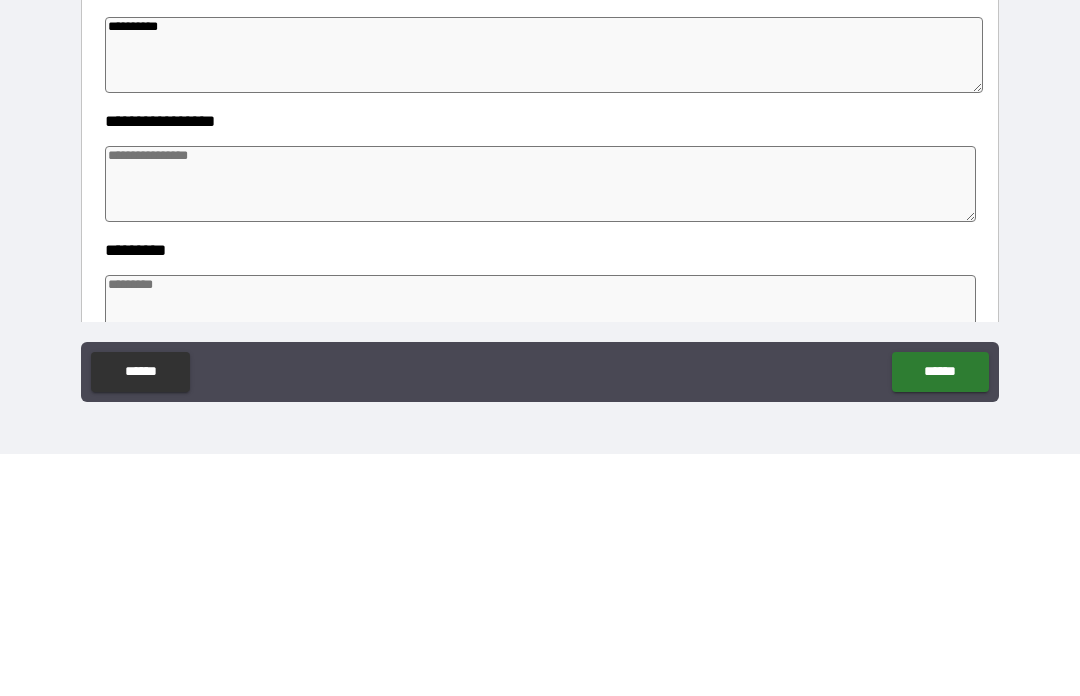 scroll, scrollTop: 234, scrollLeft: 0, axis: vertical 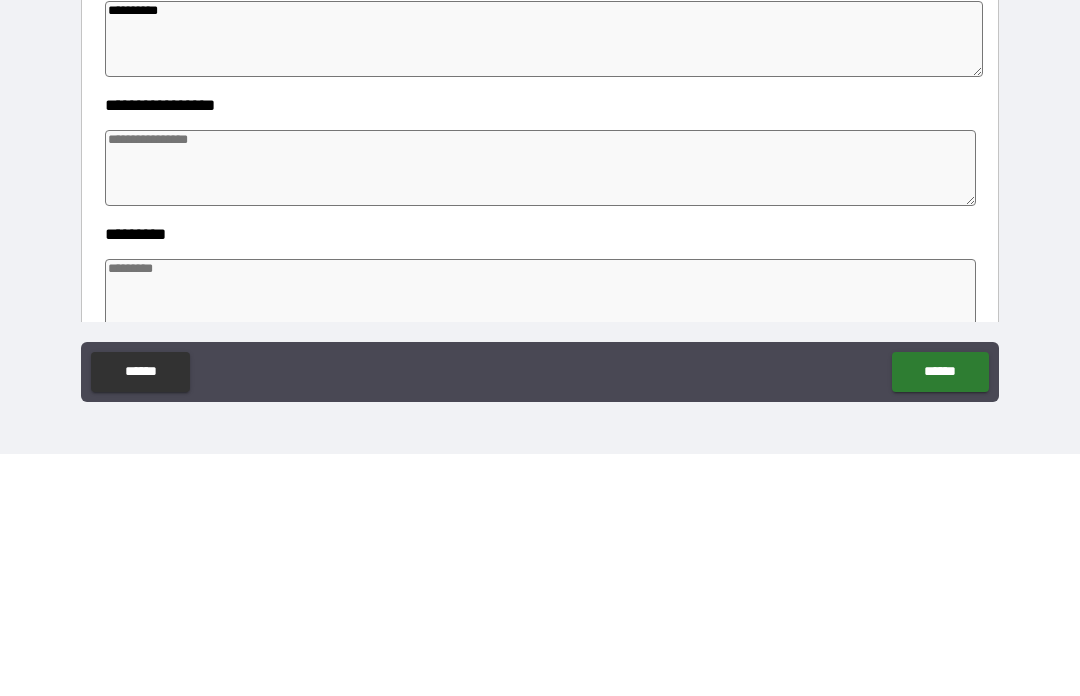 click at bounding box center (540, 410) 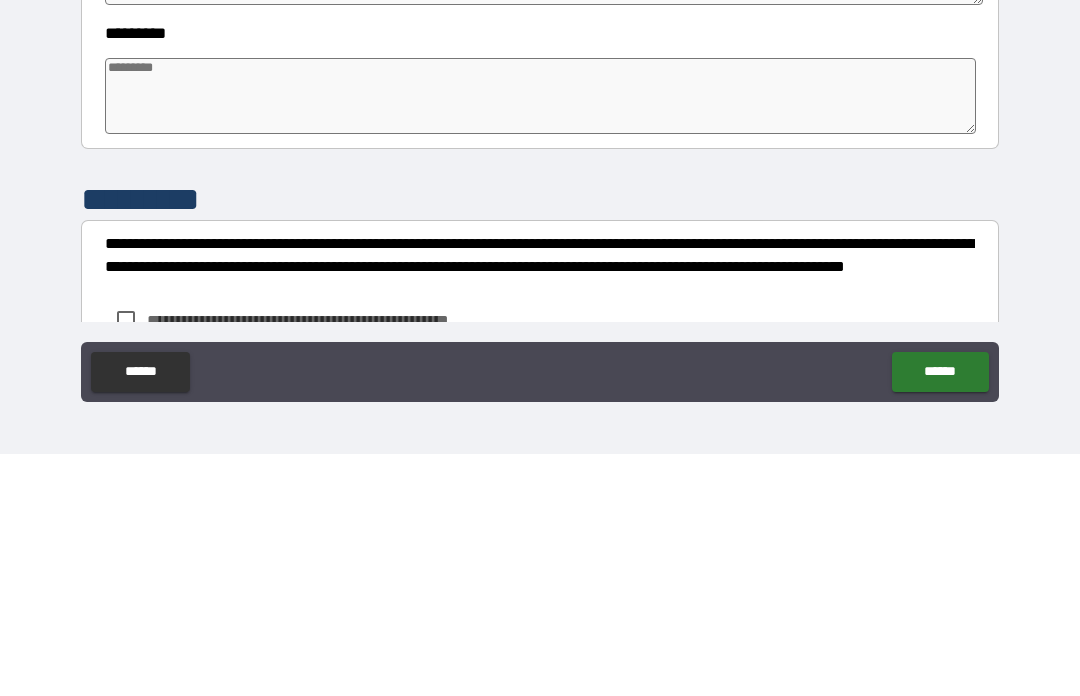 scroll, scrollTop: 443, scrollLeft: 0, axis: vertical 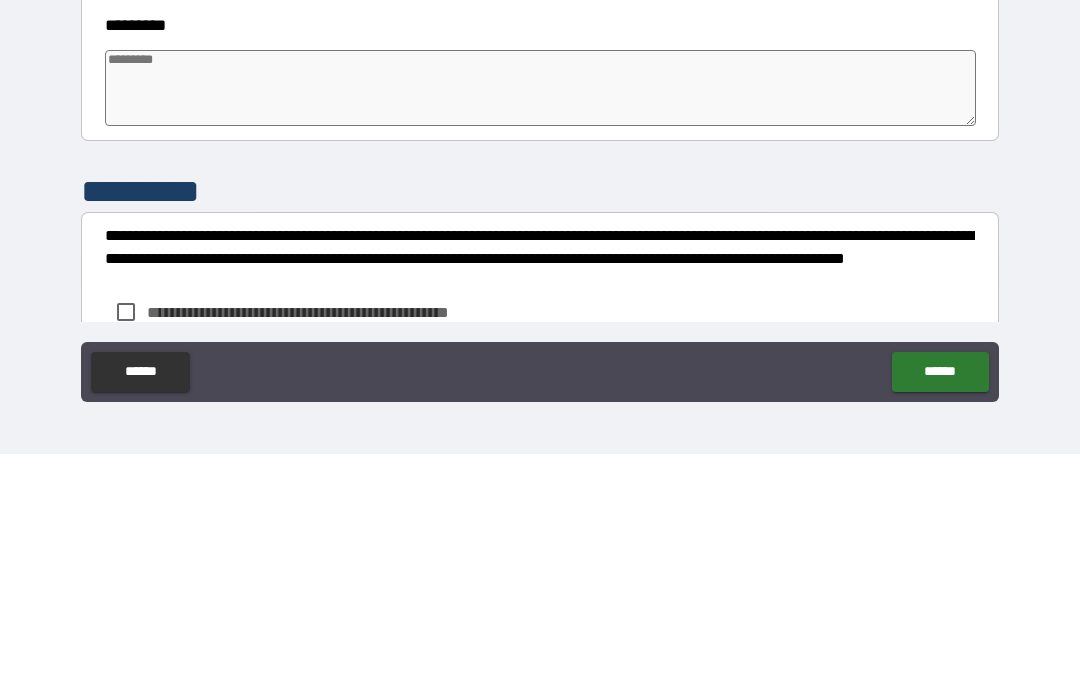 click at bounding box center (540, 330) 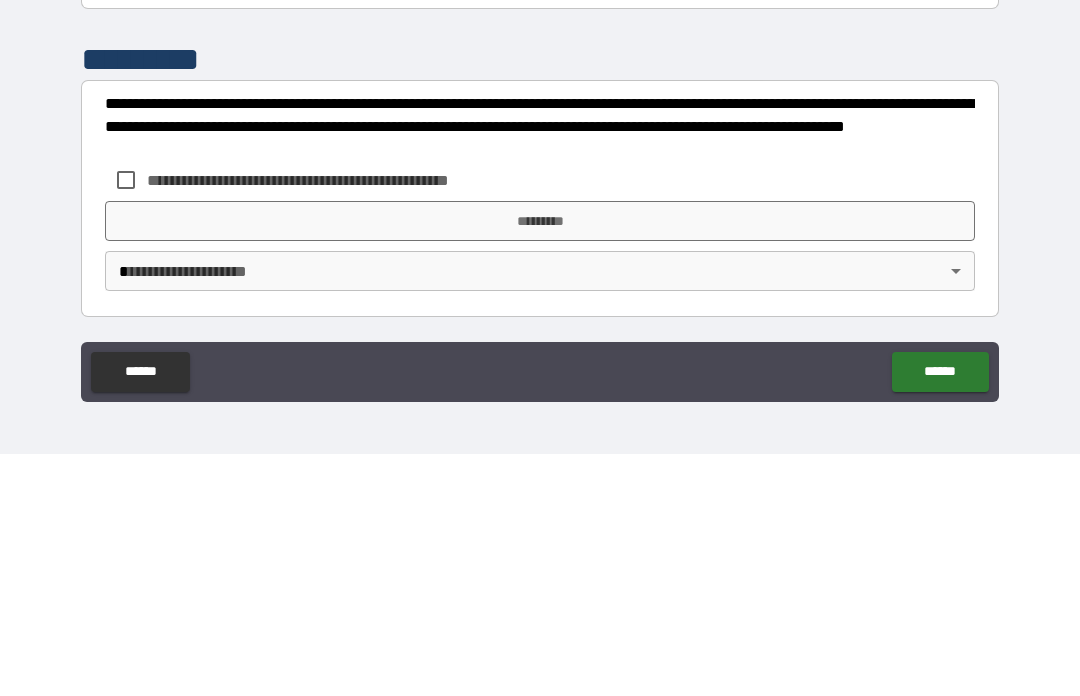 scroll, scrollTop: 575, scrollLeft: 0, axis: vertical 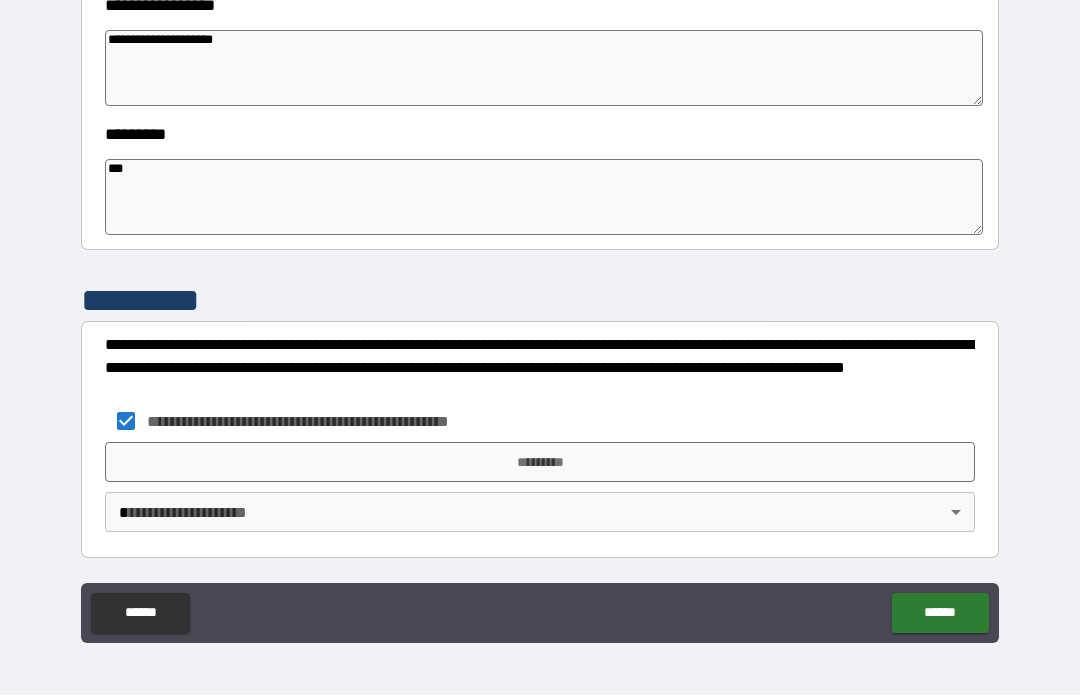 click on "*********" at bounding box center [540, 463] 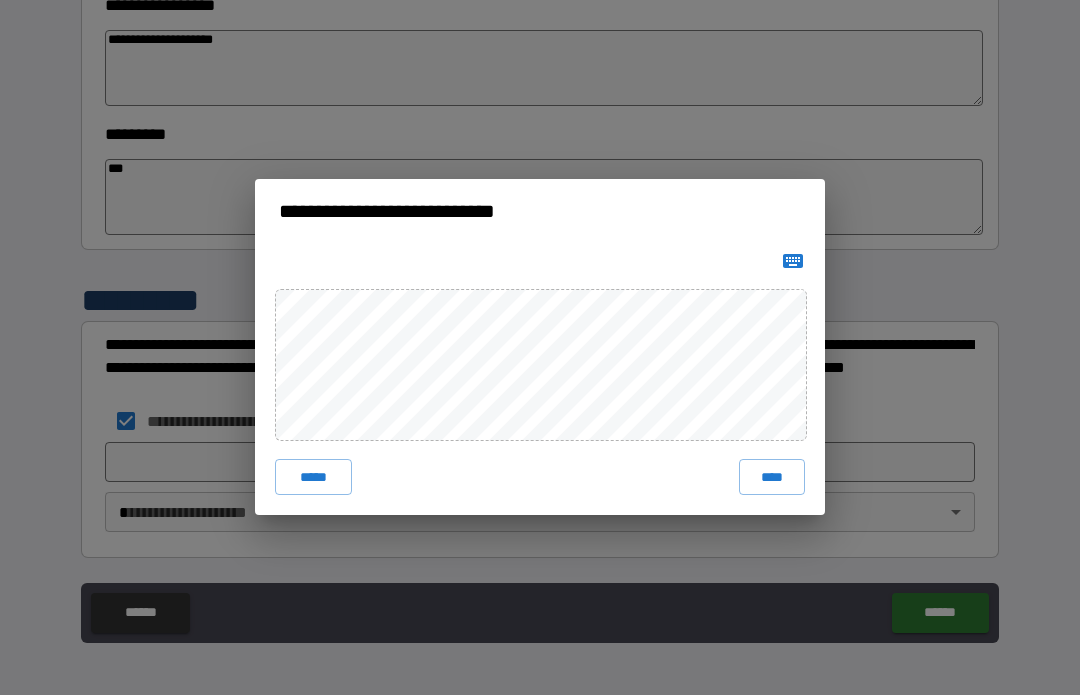 click on "****" at bounding box center [772, 478] 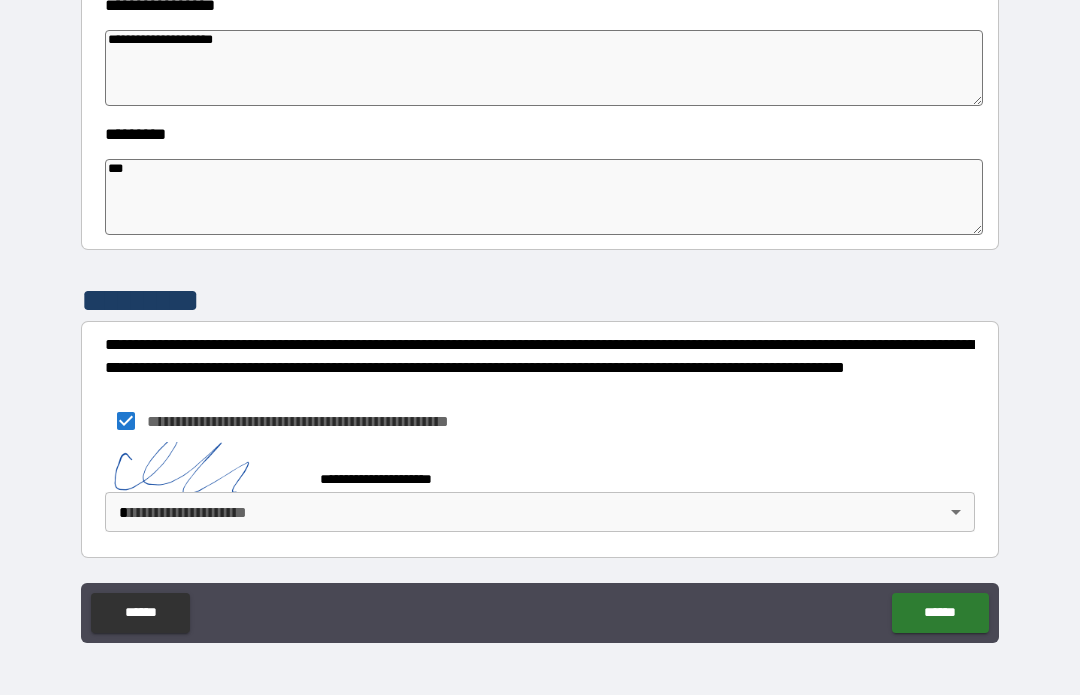 scroll, scrollTop: 565, scrollLeft: 0, axis: vertical 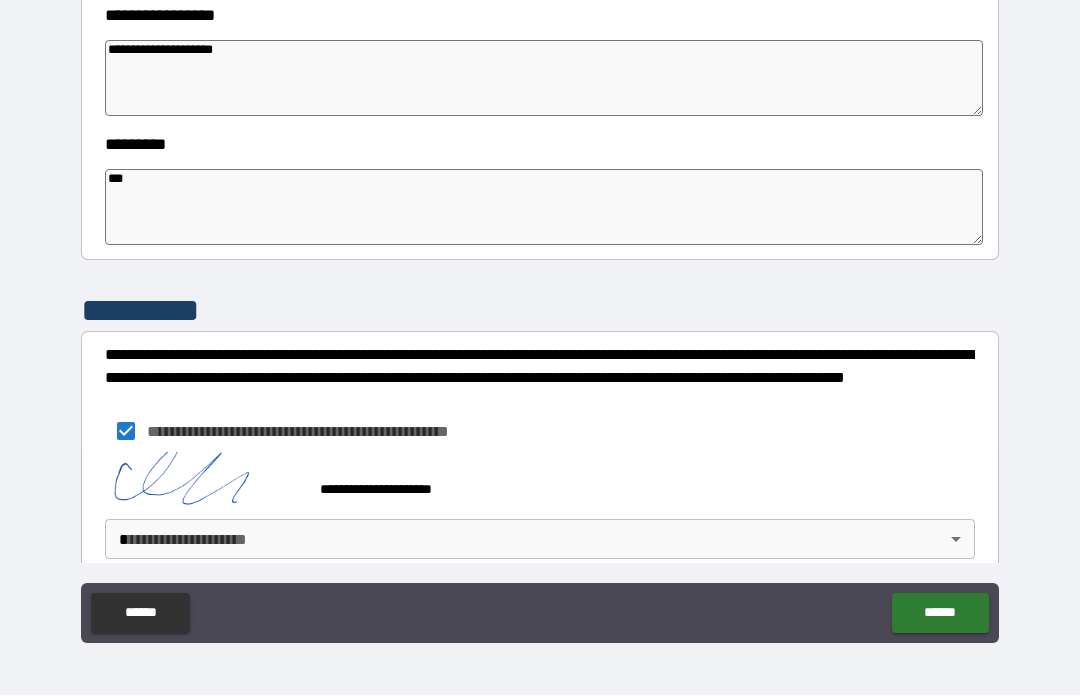 click on "**********" at bounding box center (540, 313) 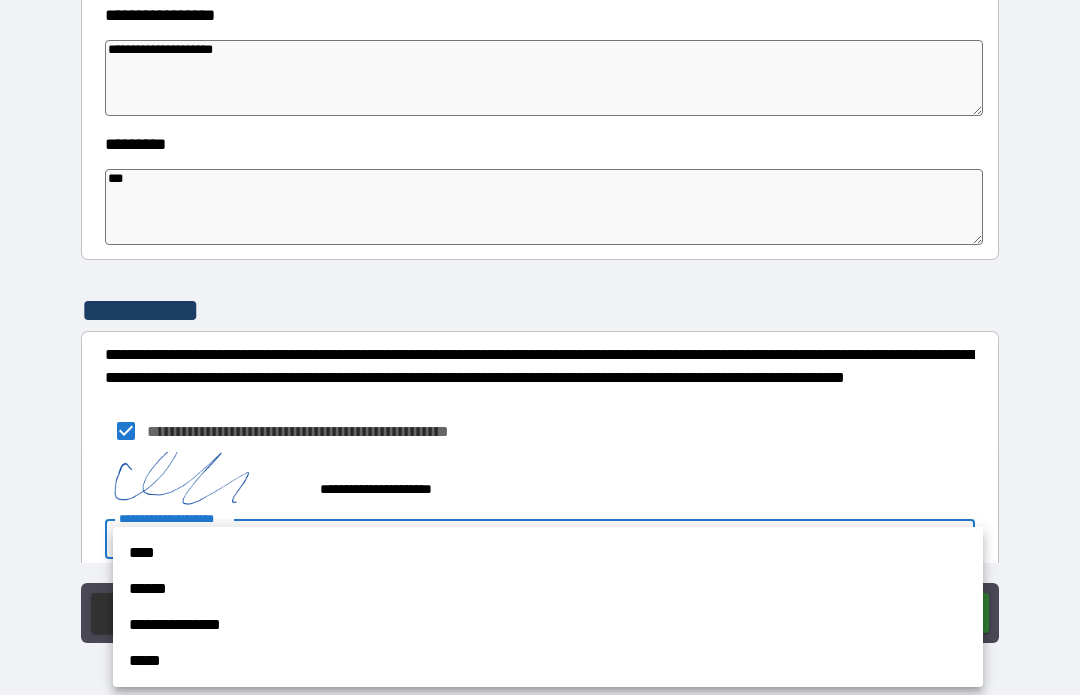 click on "**********" at bounding box center [548, 626] 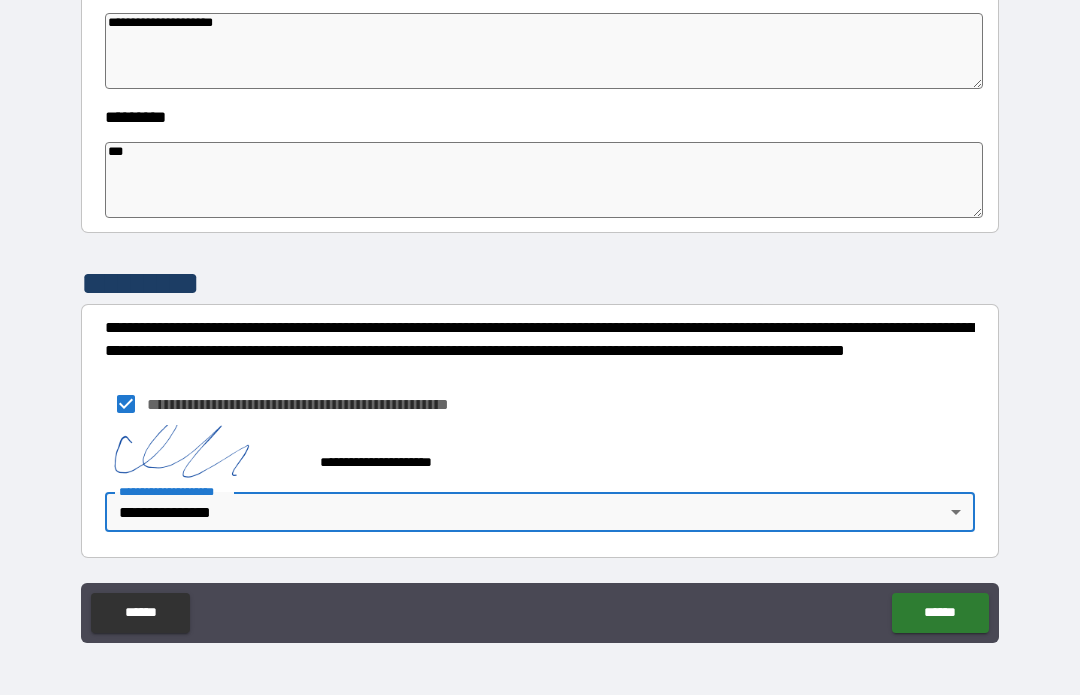 scroll, scrollTop: 592, scrollLeft: 0, axis: vertical 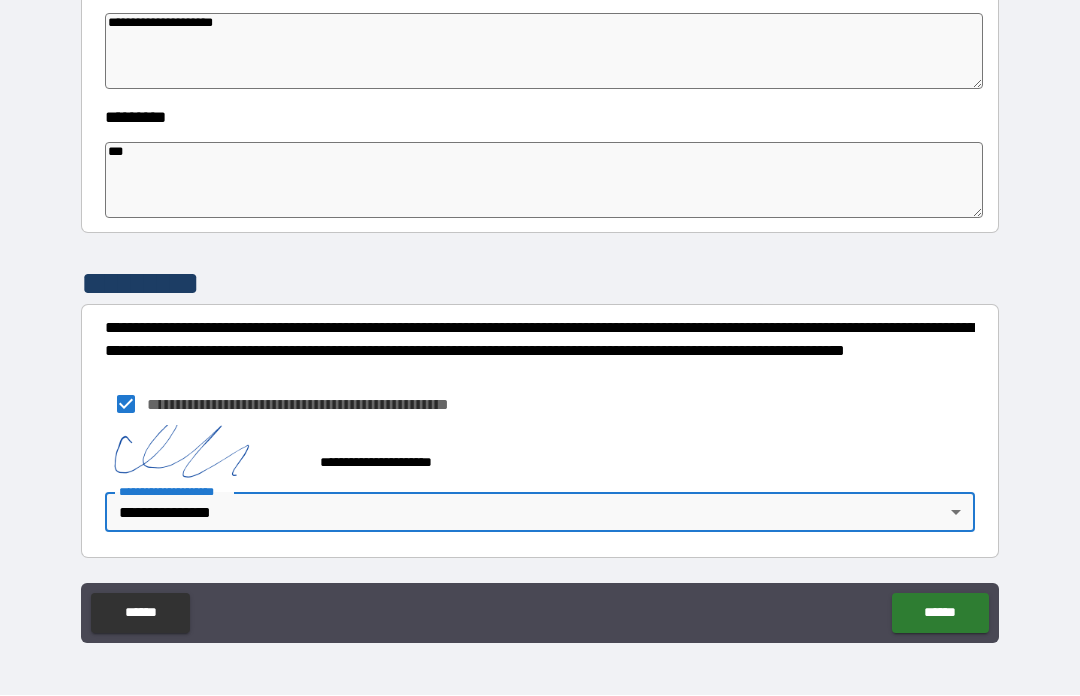 click on "******" at bounding box center (940, 614) 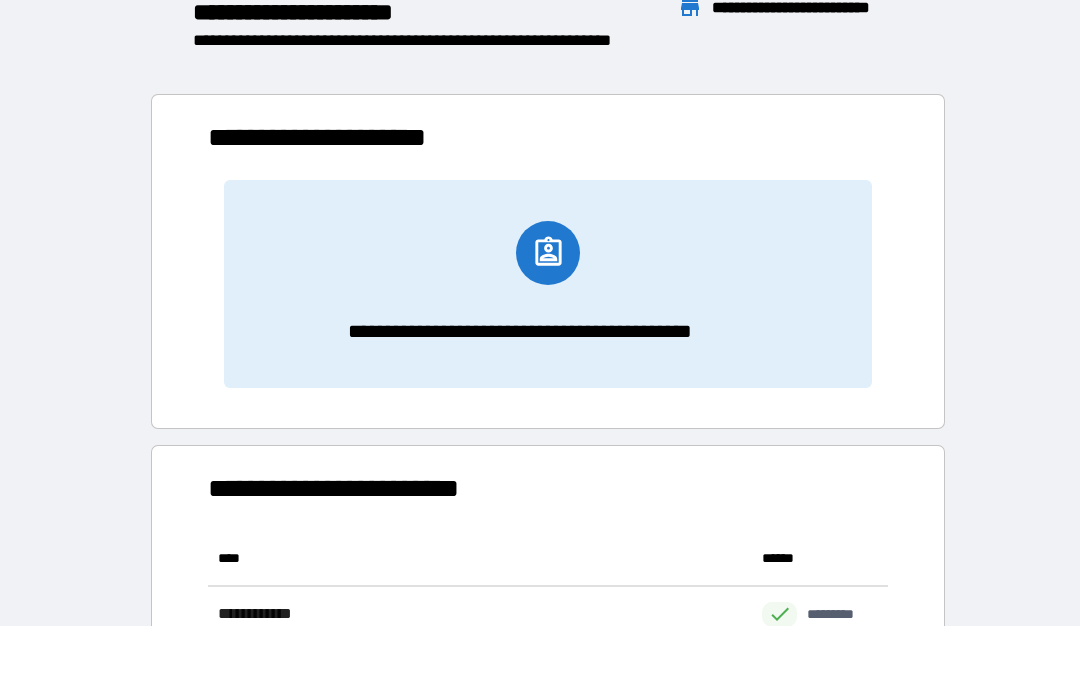 scroll, scrollTop: 1, scrollLeft: 1, axis: both 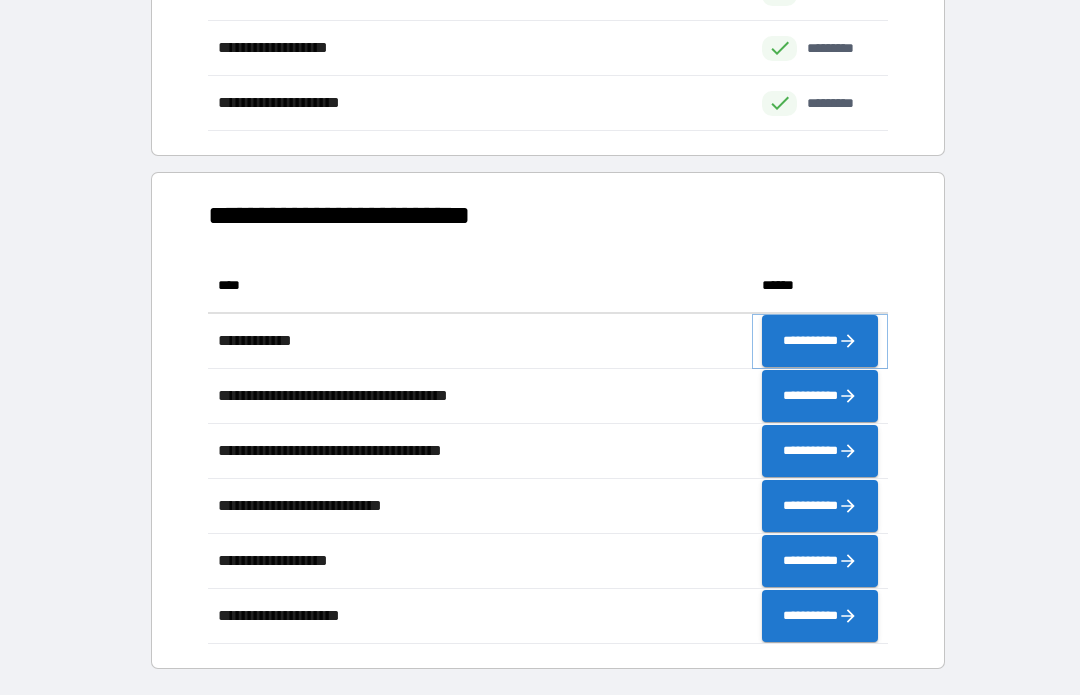 click on "**********" at bounding box center (820, 342) 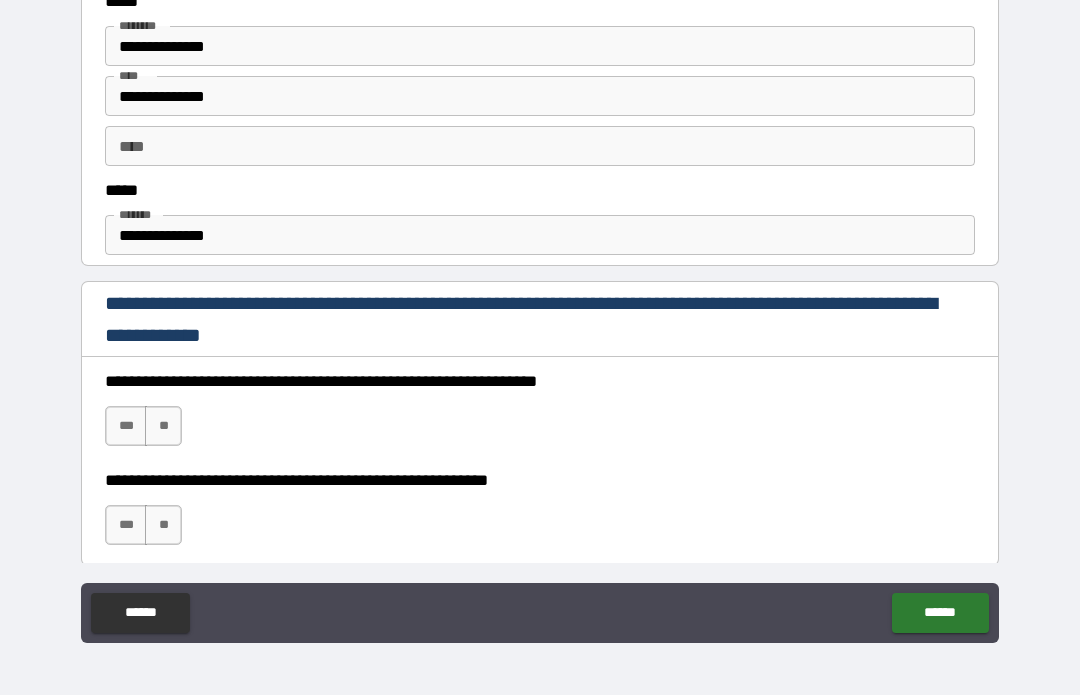 scroll, scrollTop: 1058, scrollLeft: 0, axis: vertical 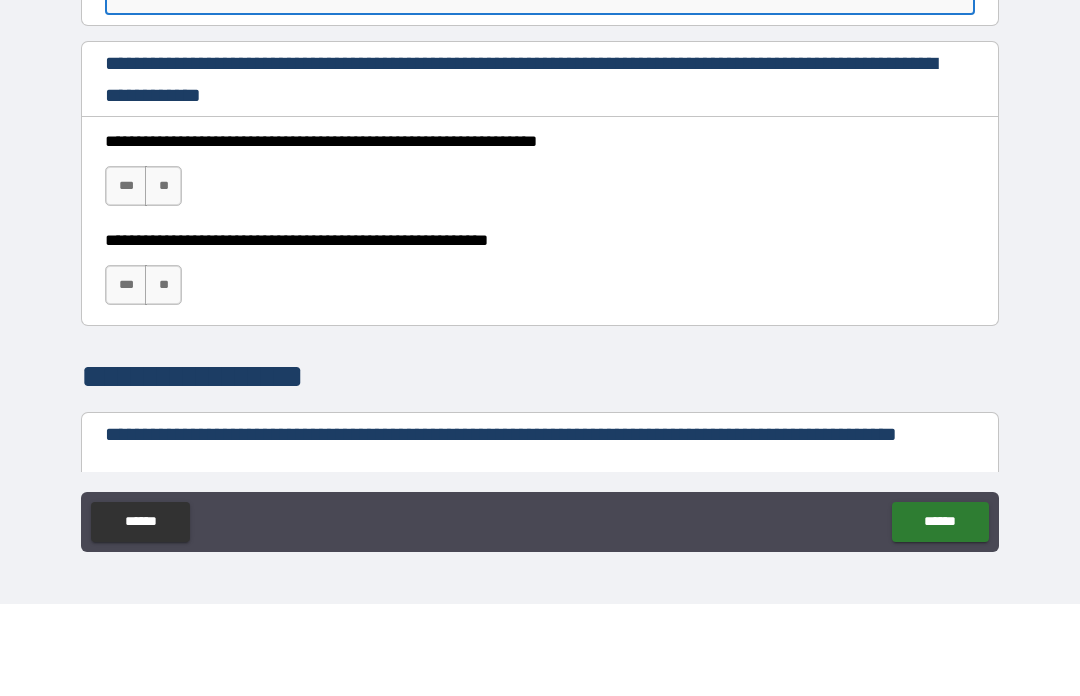 click on "***" at bounding box center [126, 278] 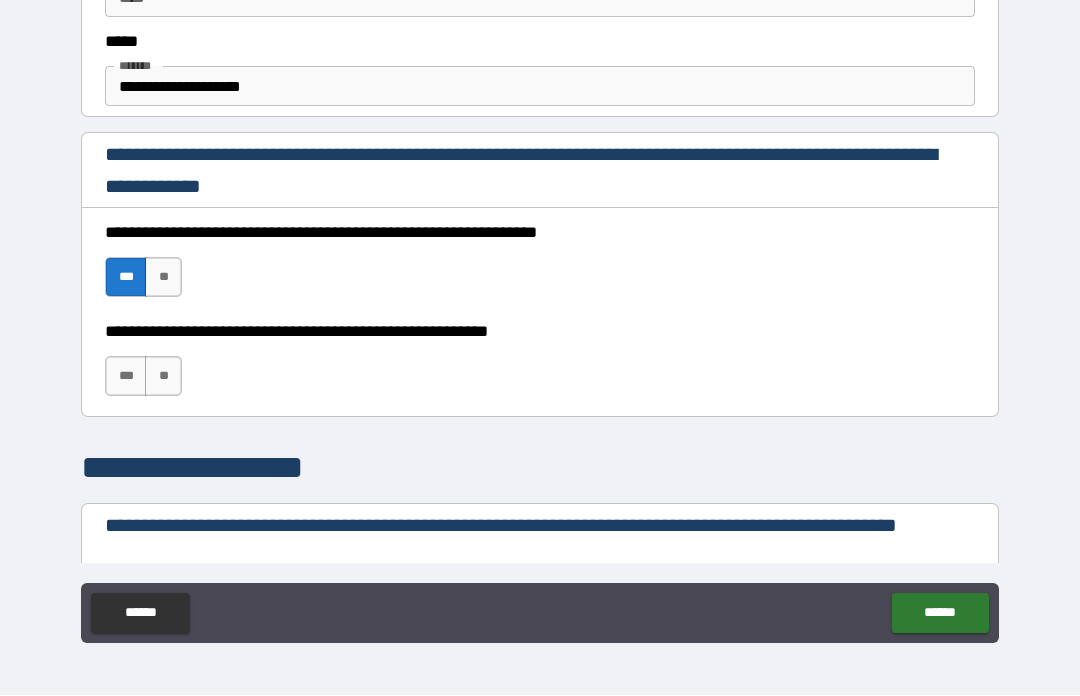 click on "***" at bounding box center (126, 377) 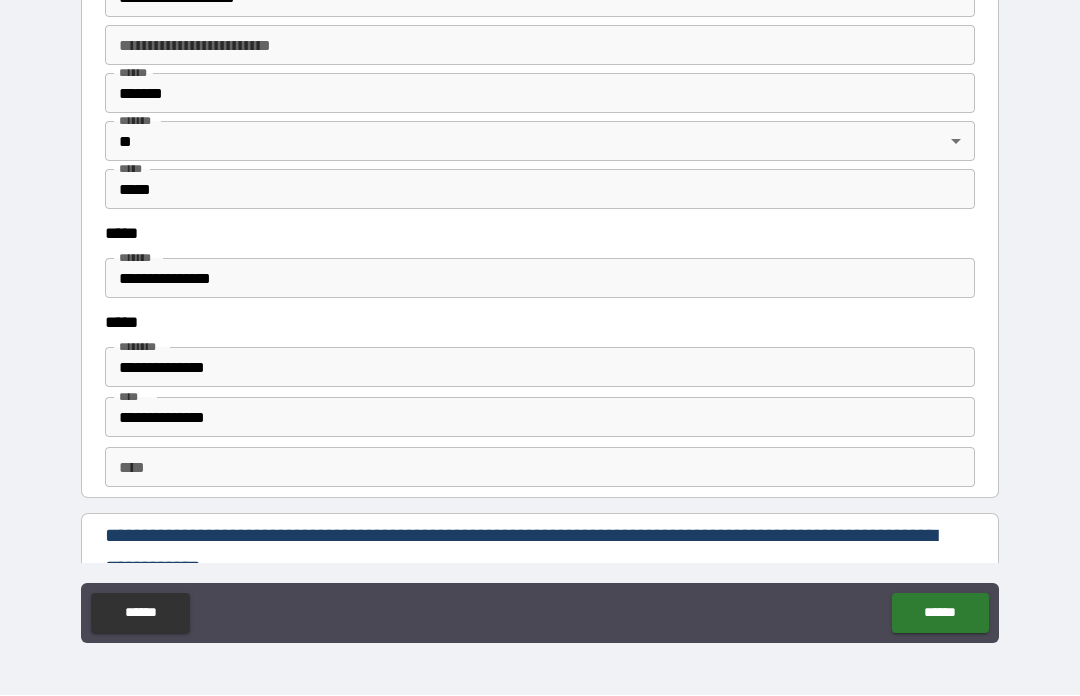 scroll, scrollTop: 2470, scrollLeft: 0, axis: vertical 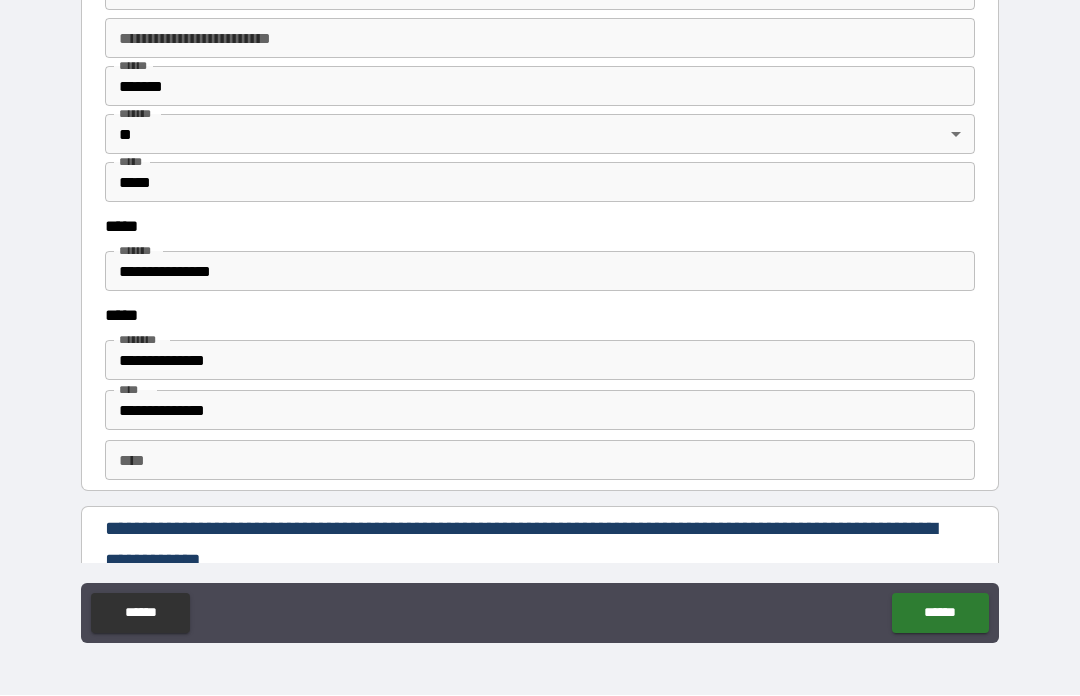 click on "**********" at bounding box center [540, 272] 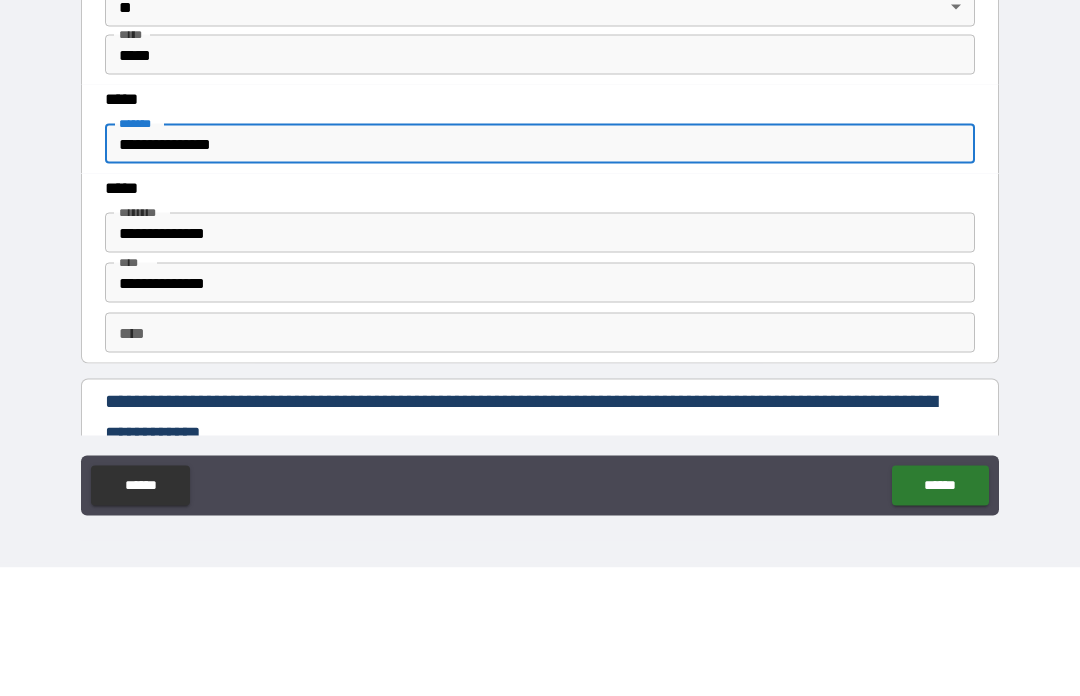 click on "**********" at bounding box center (540, 272) 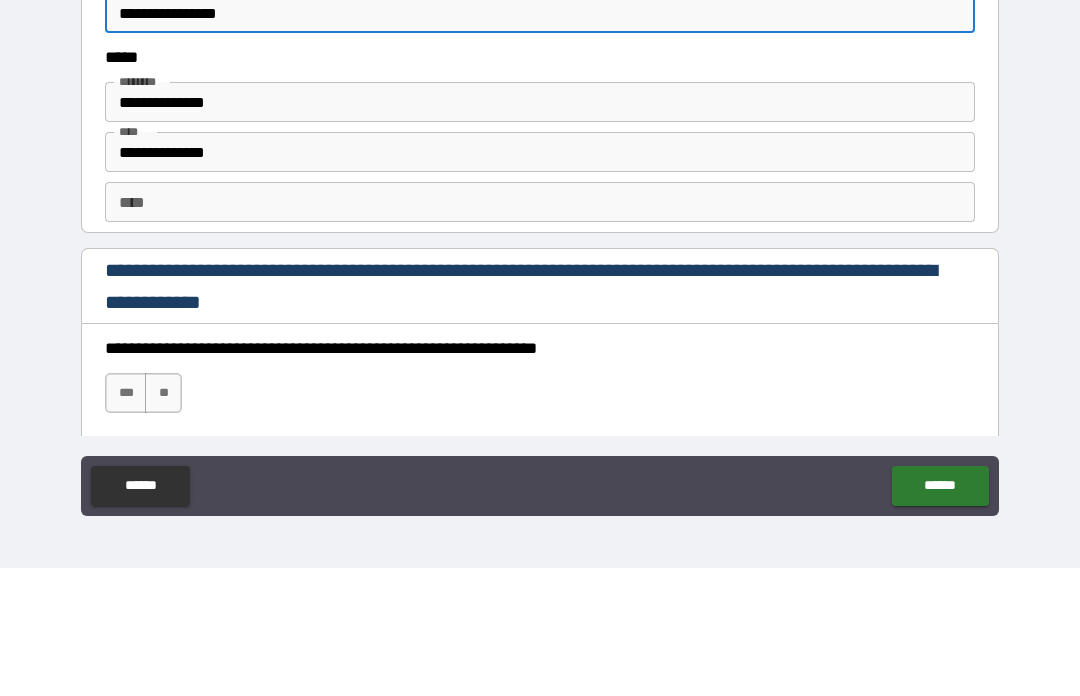 scroll, scrollTop: 2602, scrollLeft: 0, axis: vertical 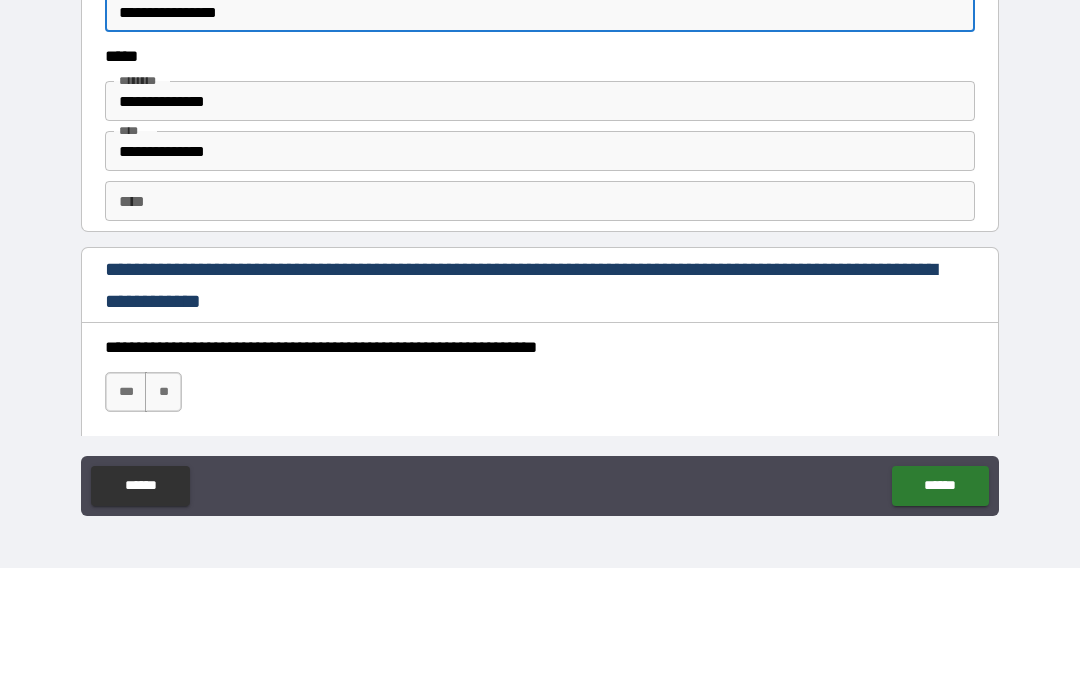 click on "**********" at bounding box center [540, 229] 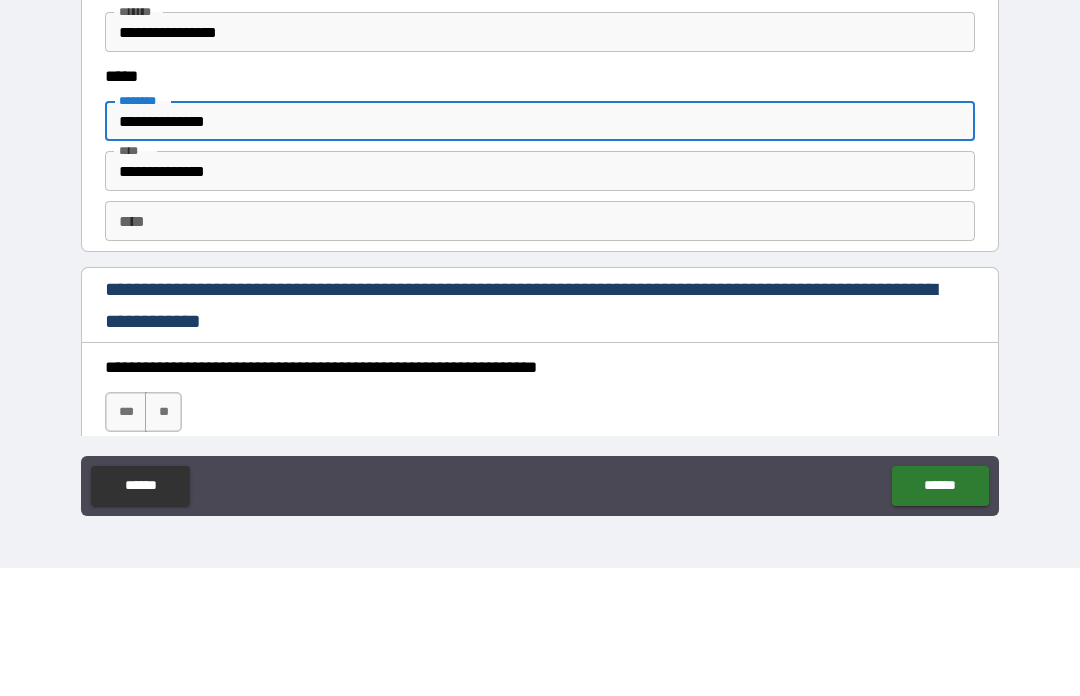 scroll, scrollTop: 2578, scrollLeft: 0, axis: vertical 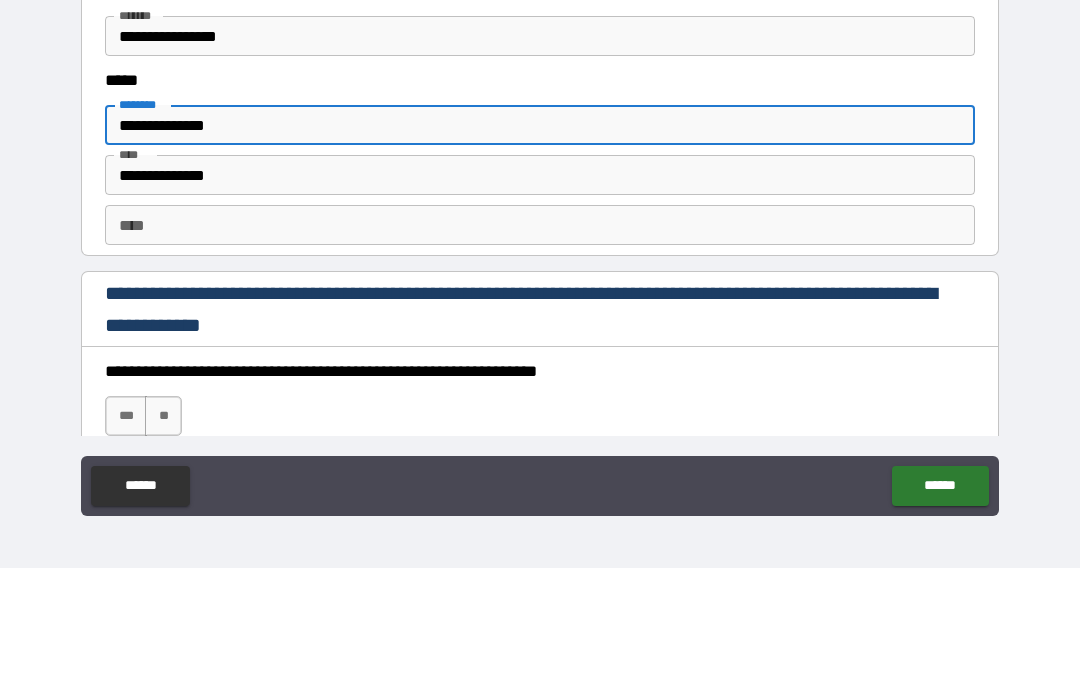 click on "**********" at bounding box center (540, 164) 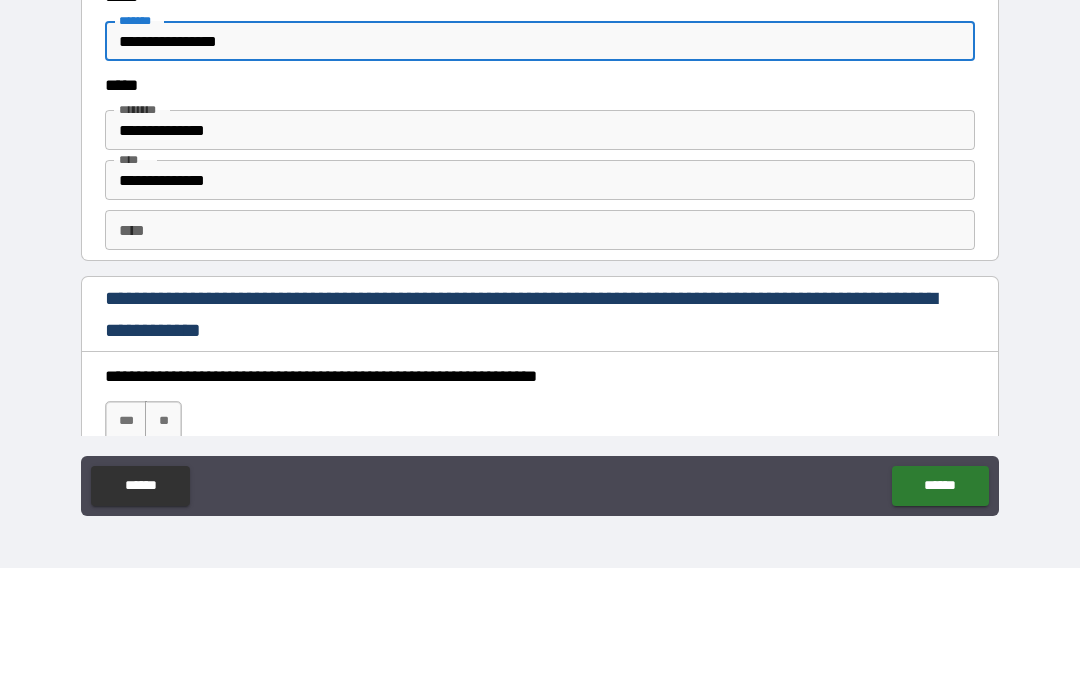 scroll, scrollTop: 2569, scrollLeft: 0, axis: vertical 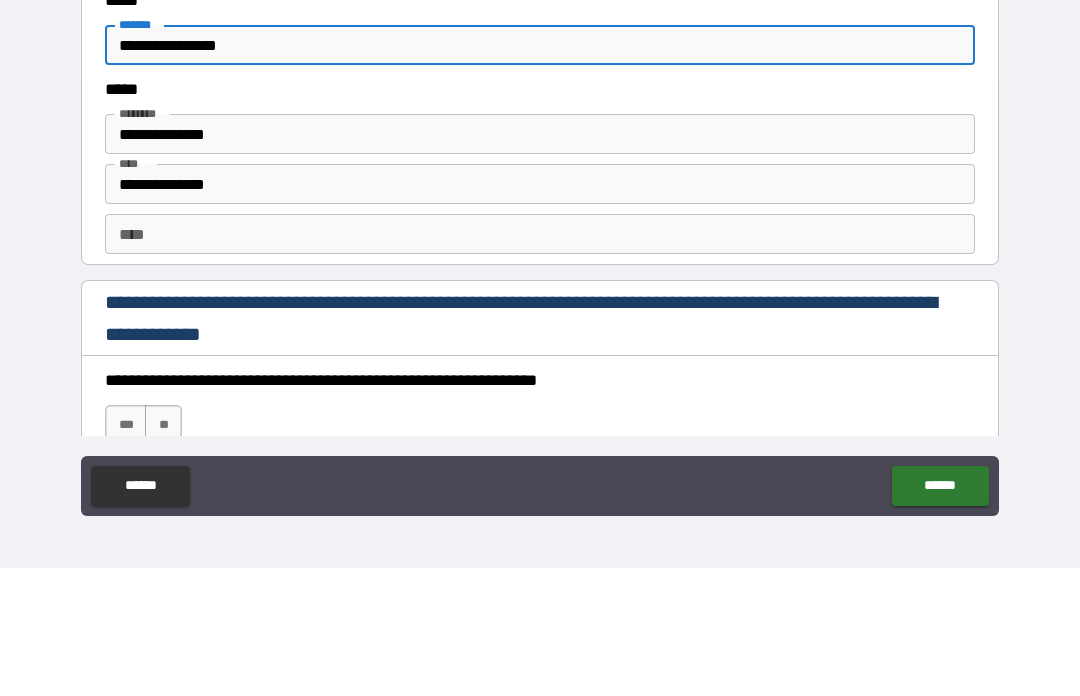 click on "**********" at bounding box center (540, 173) 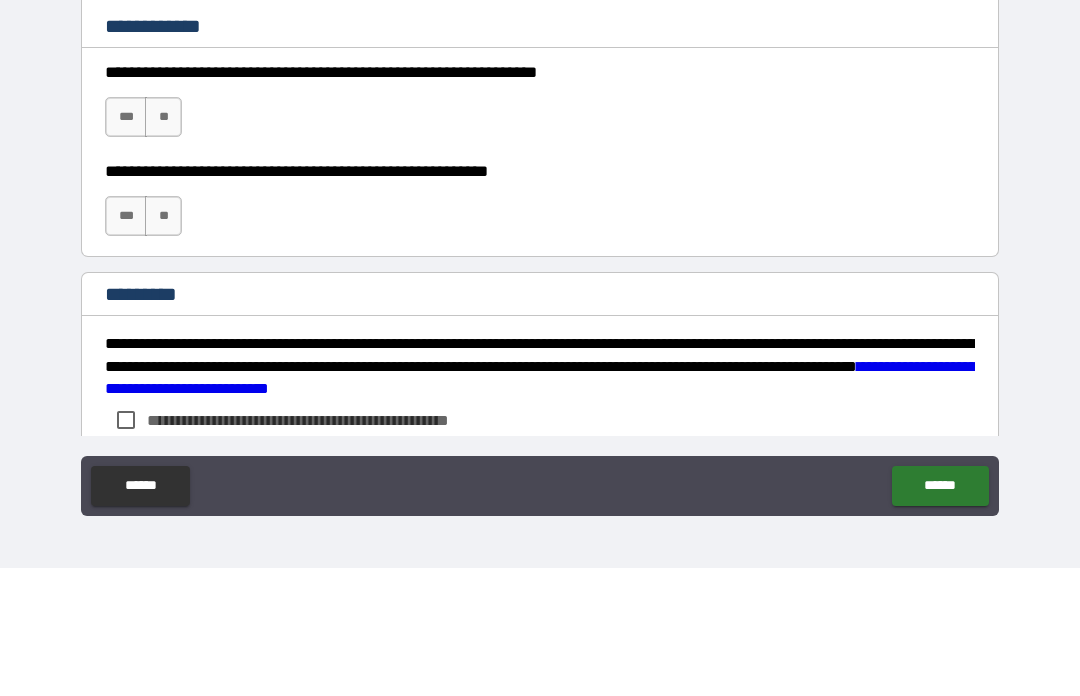 scroll, scrollTop: 2878, scrollLeft: 0, axis: vertical 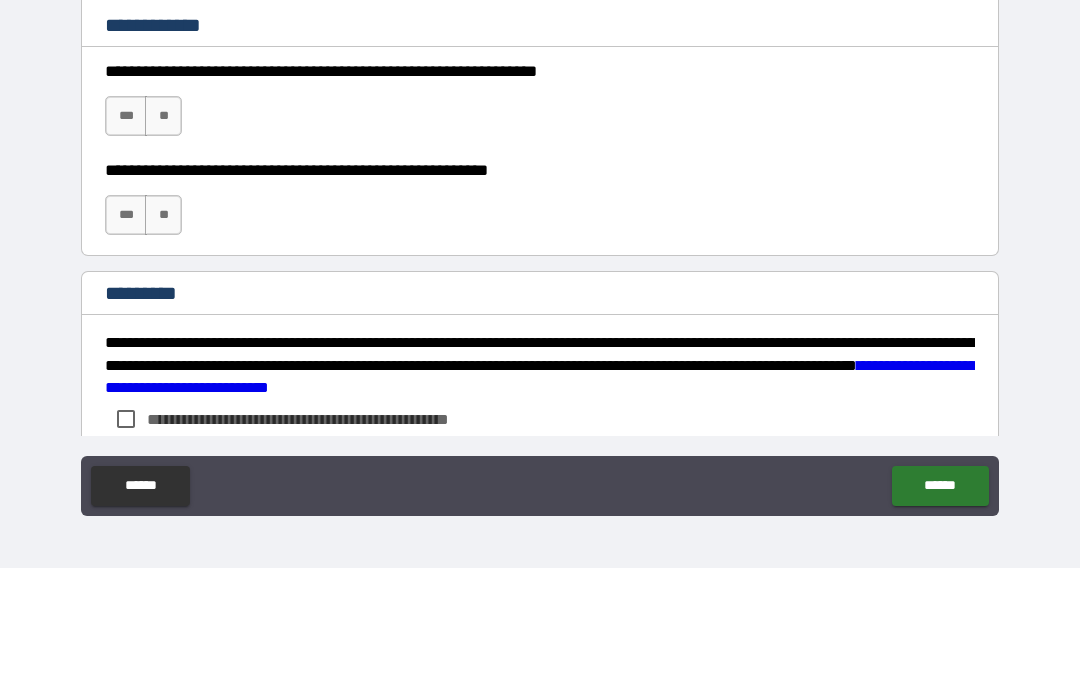 click on "***" at bounding box center [126, 244] 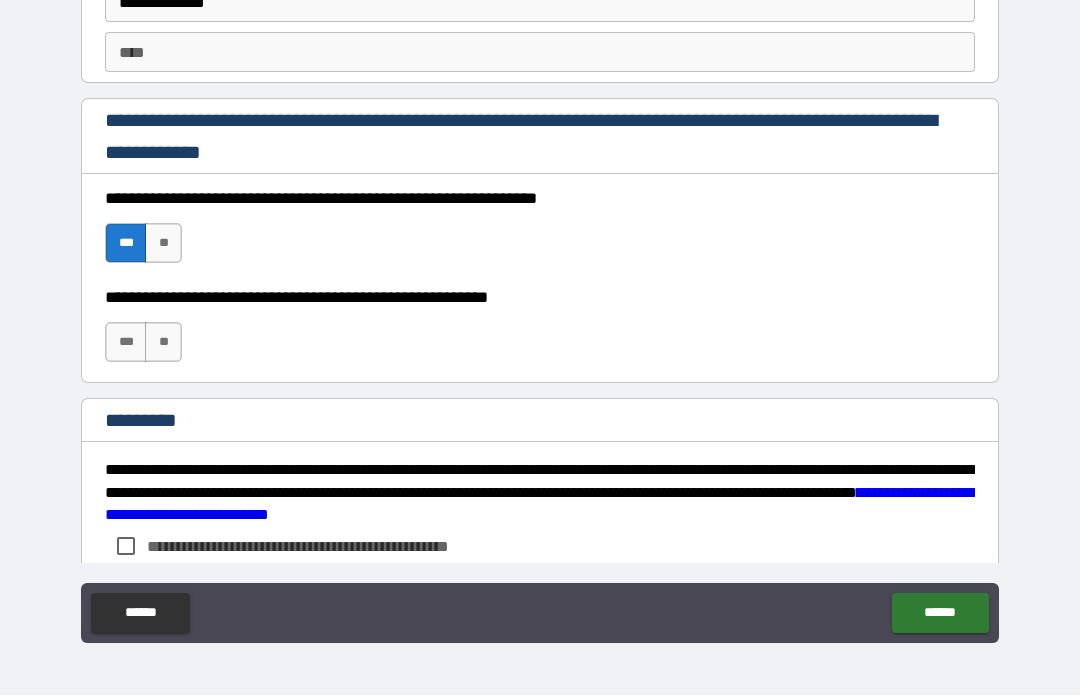 click on "***" at bounding box center [126, 343] 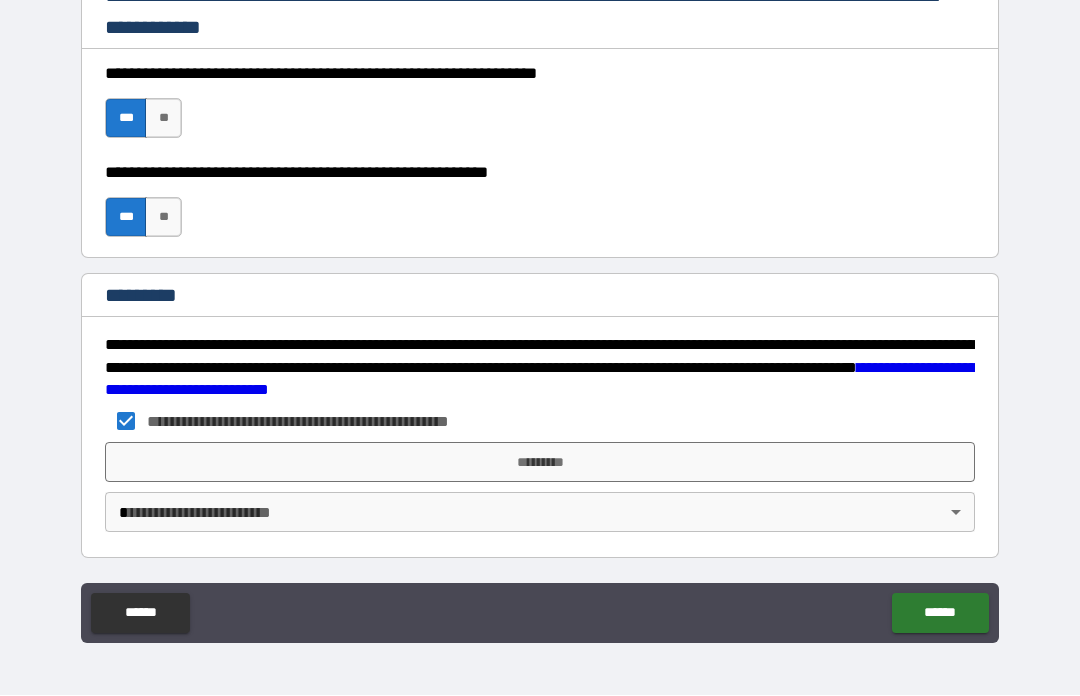 click on "*********" at bounding box center [540, 463] 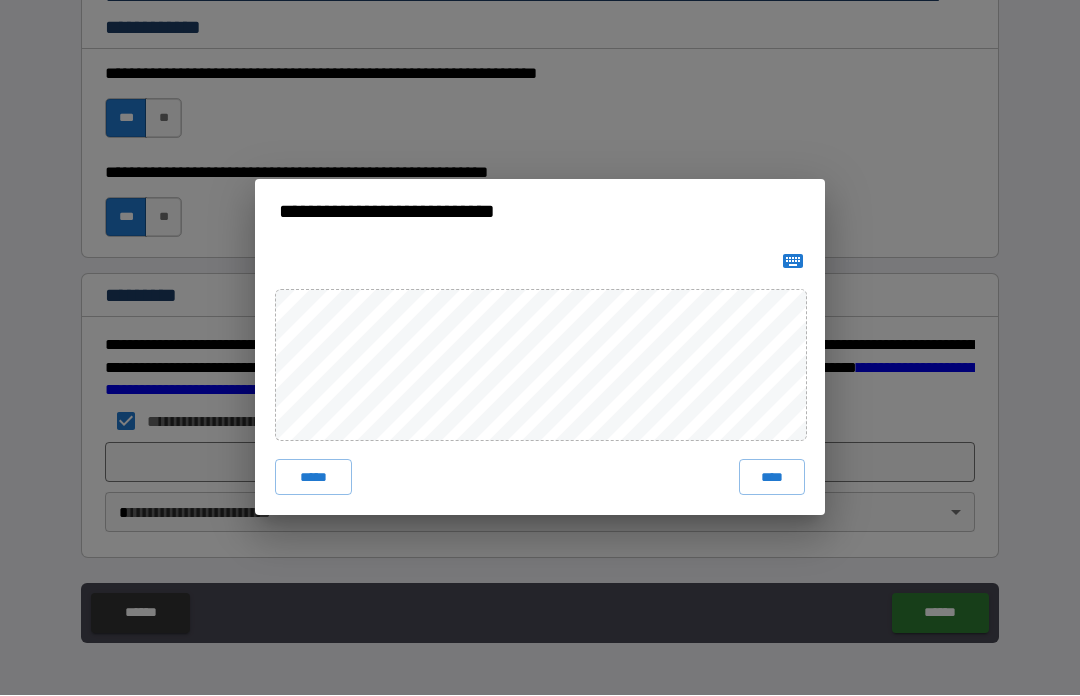 click on "****" at bounding box center (772, 478) 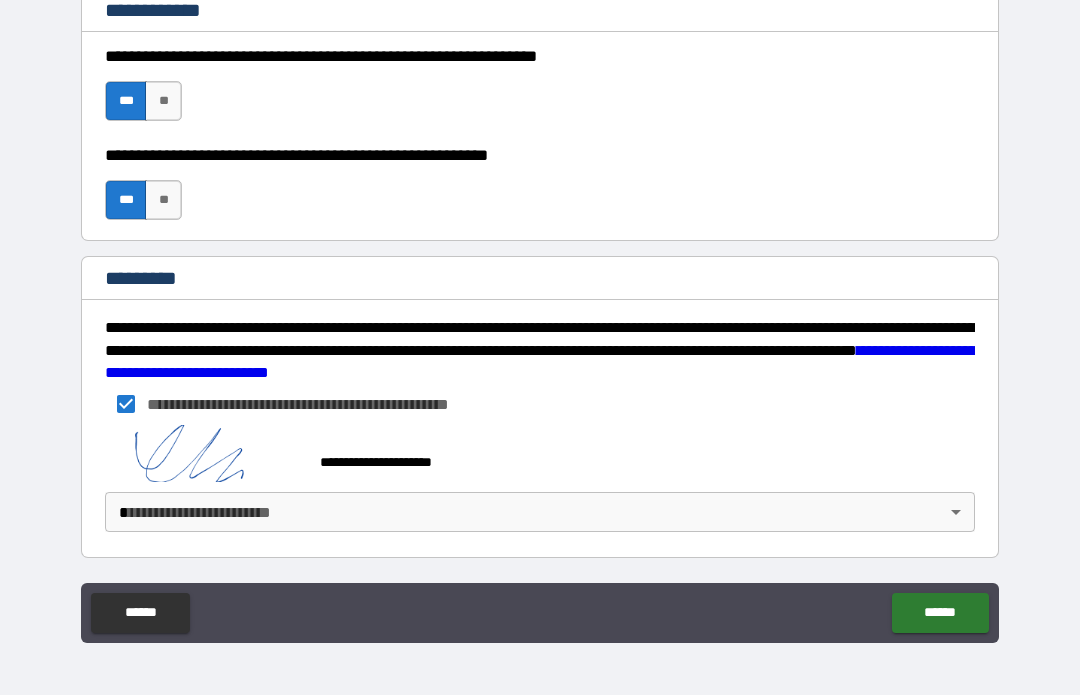 scroll, scrollTop: 3020, scrollLeft: 0, axis: vertical 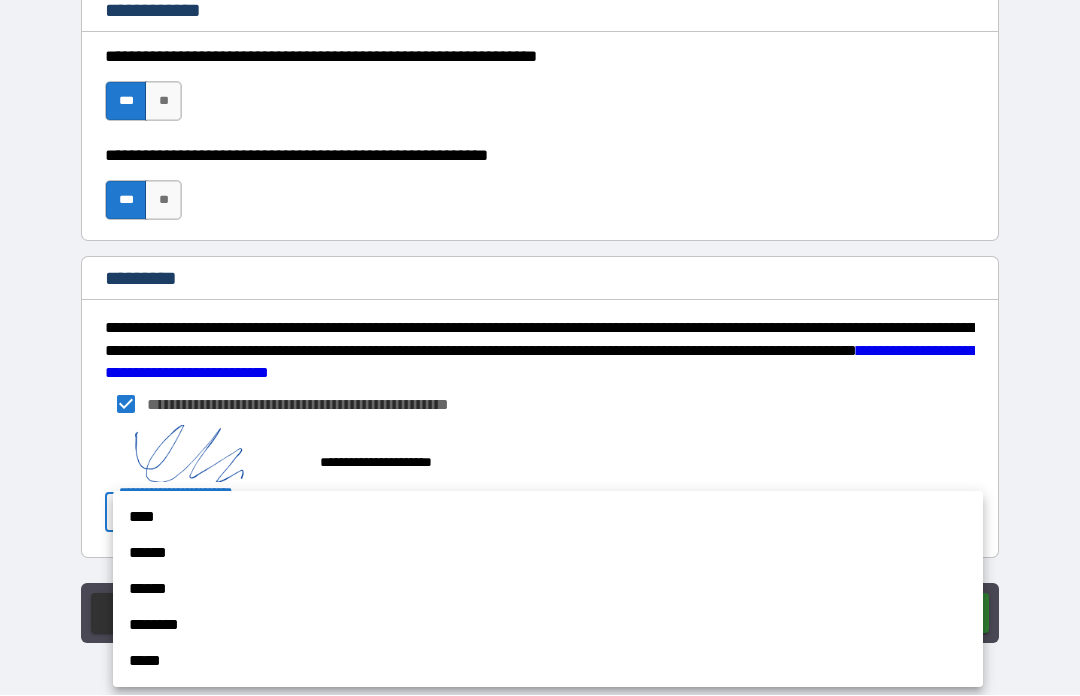 click on "********" at bounding box center (548, 626) 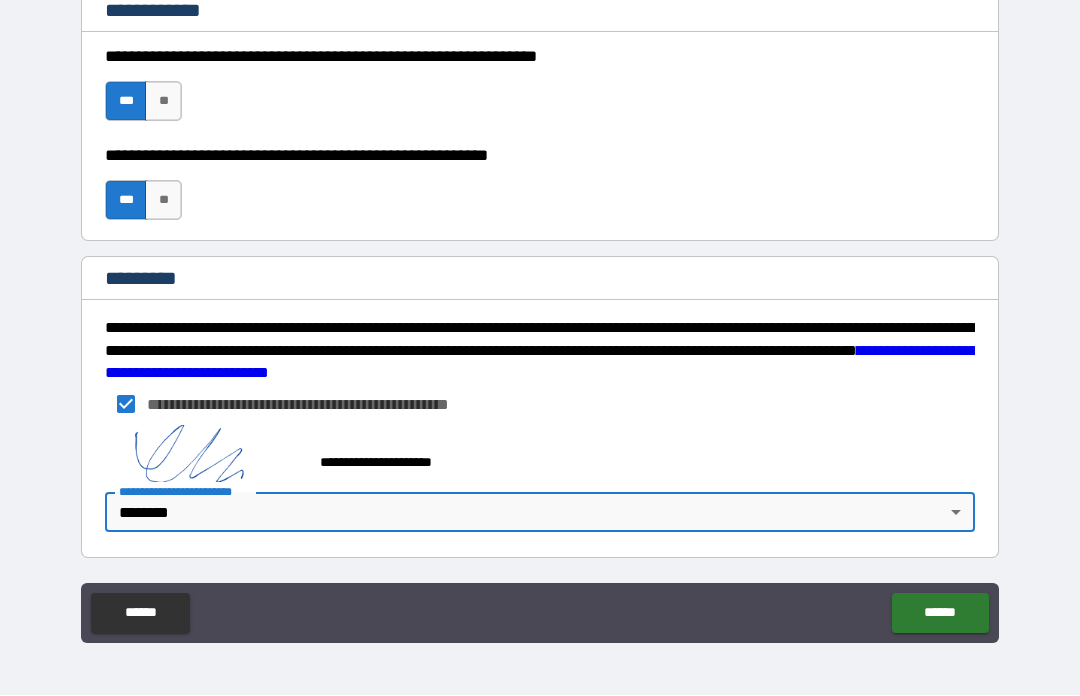 scroll, scrollTop: 0, scrollLeft: 0, axis: both 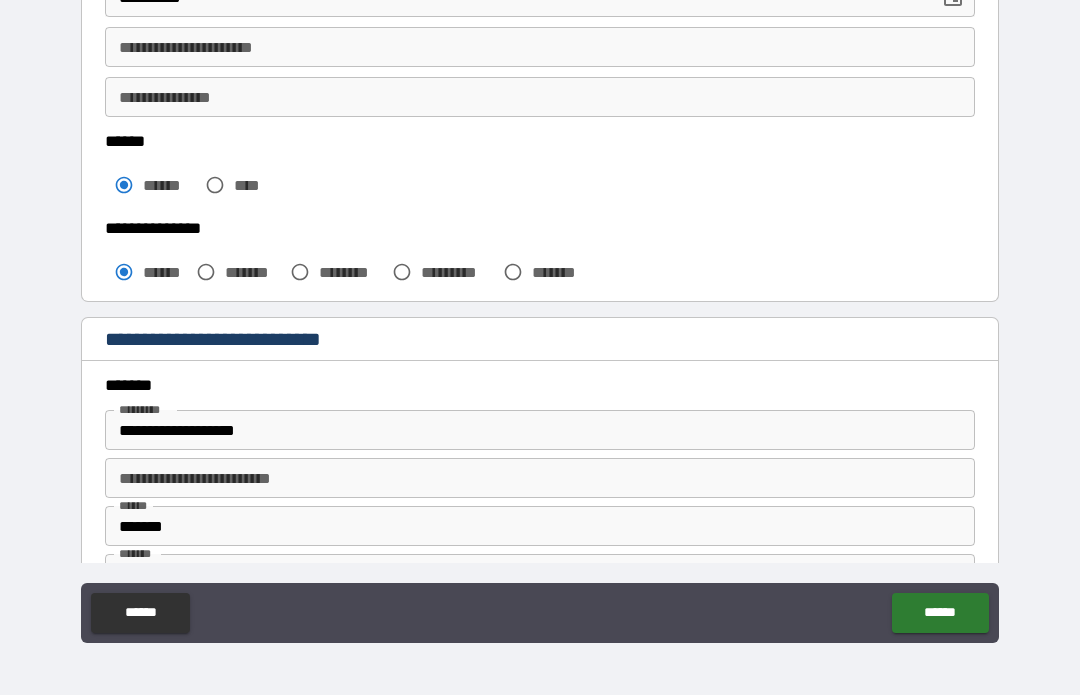 click on "******" at bounding box center (940, 614) 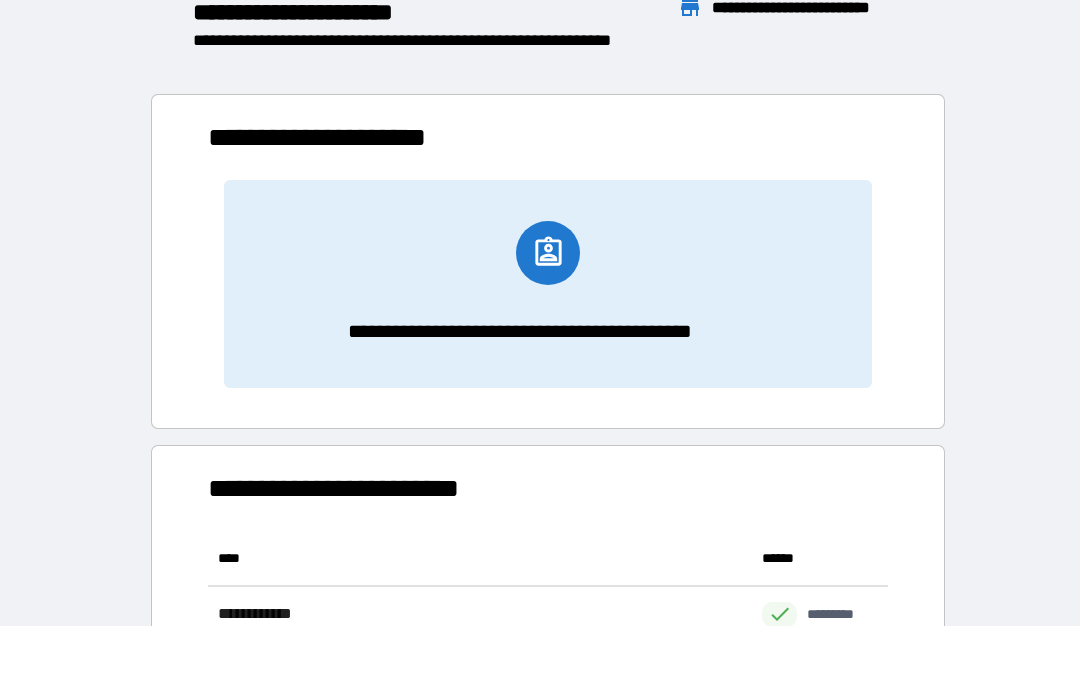 scroll, scrollTop: 386, scrollLeft: 680, axis: both 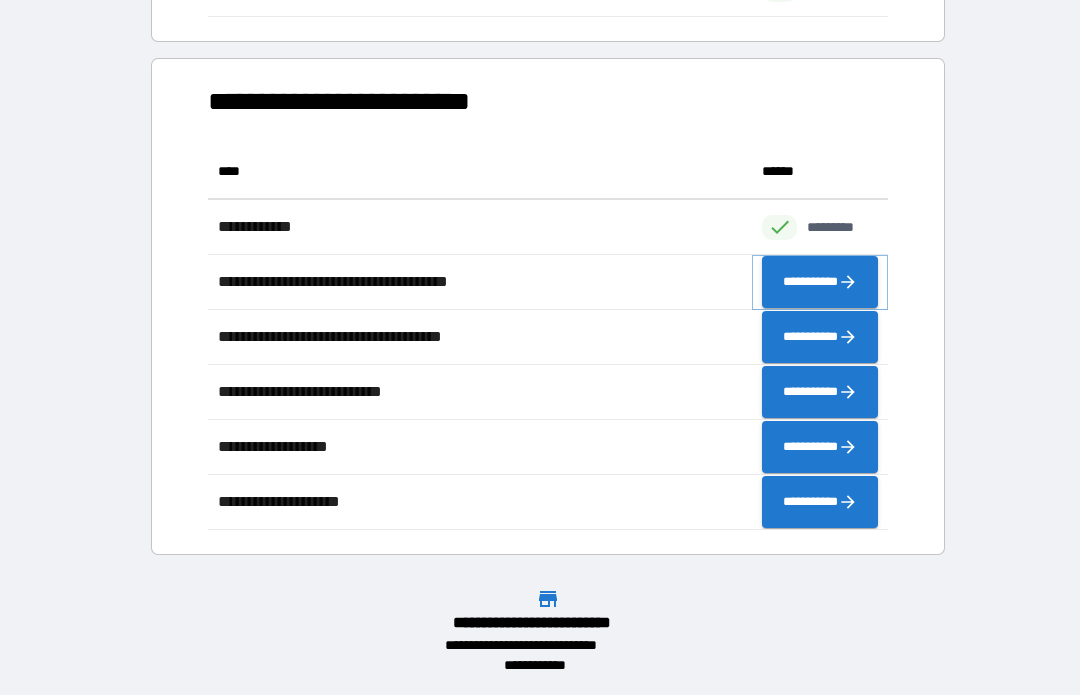 click on "**********" at bounding box center (820, 283) 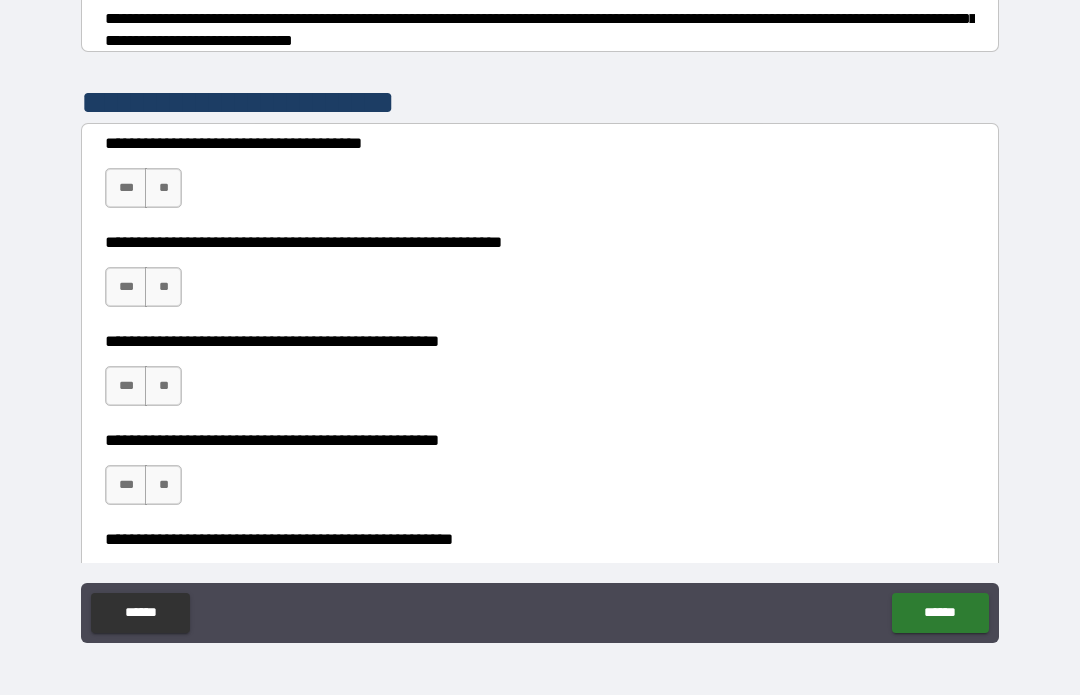 scroll, scrollTop: 327, scrollLeft: 0, axis: vertical 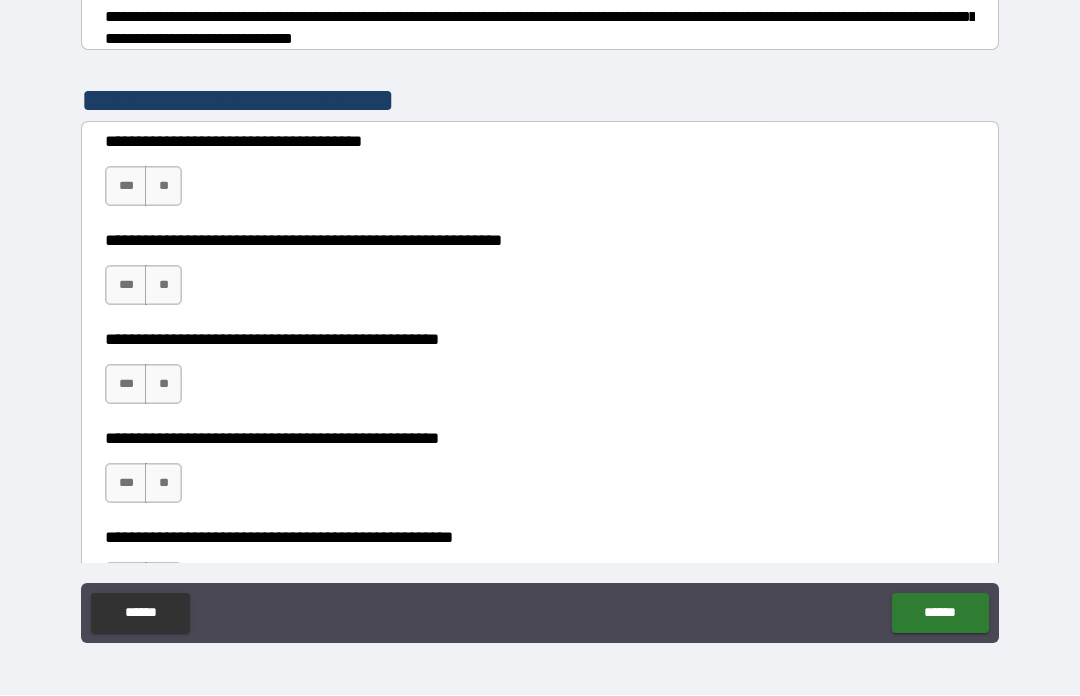 click on "**" at bounding box center (163, 187) 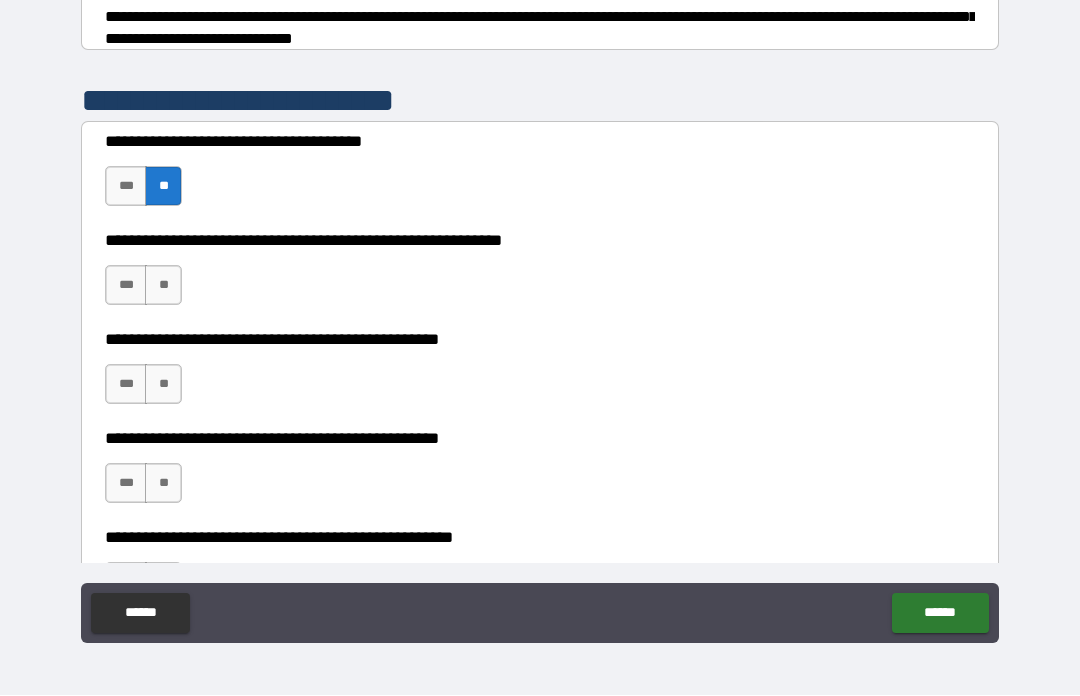 click on "**" at bounding box center [163, 286] 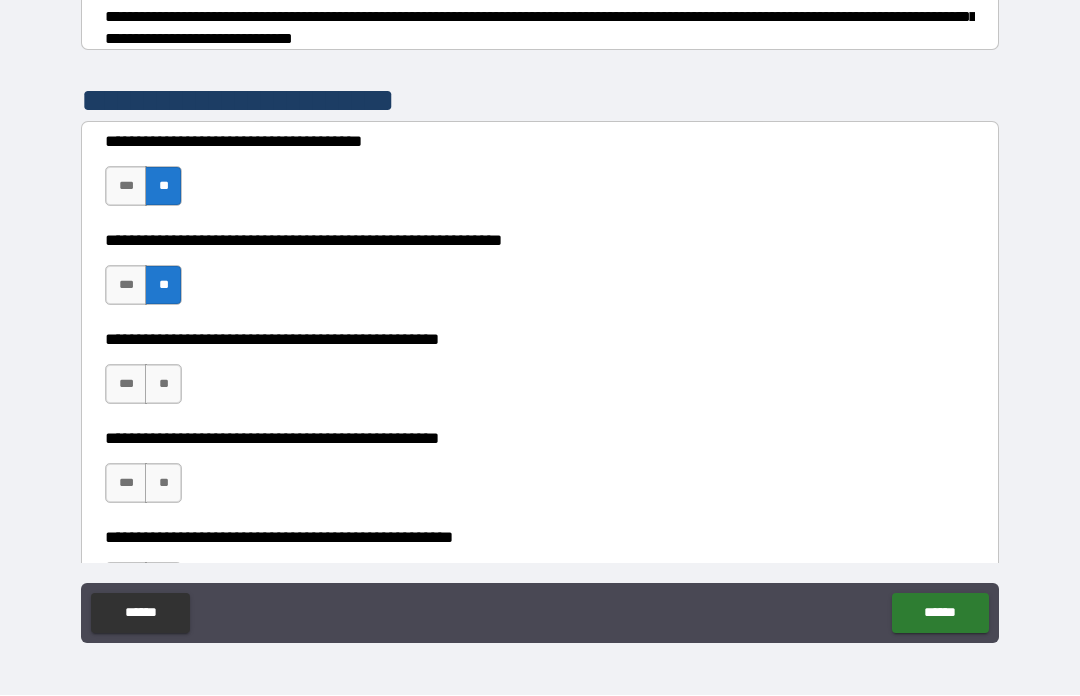 click on "**" at bounding box center [163, 385] 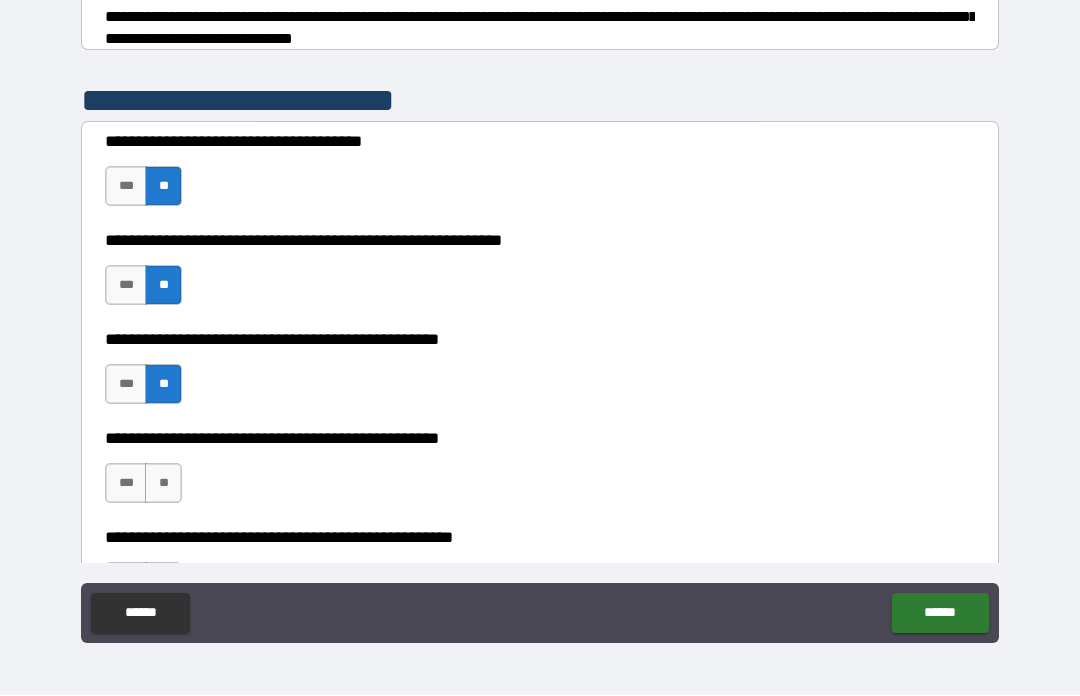 click on "**********" at bounding box center [540, 474] 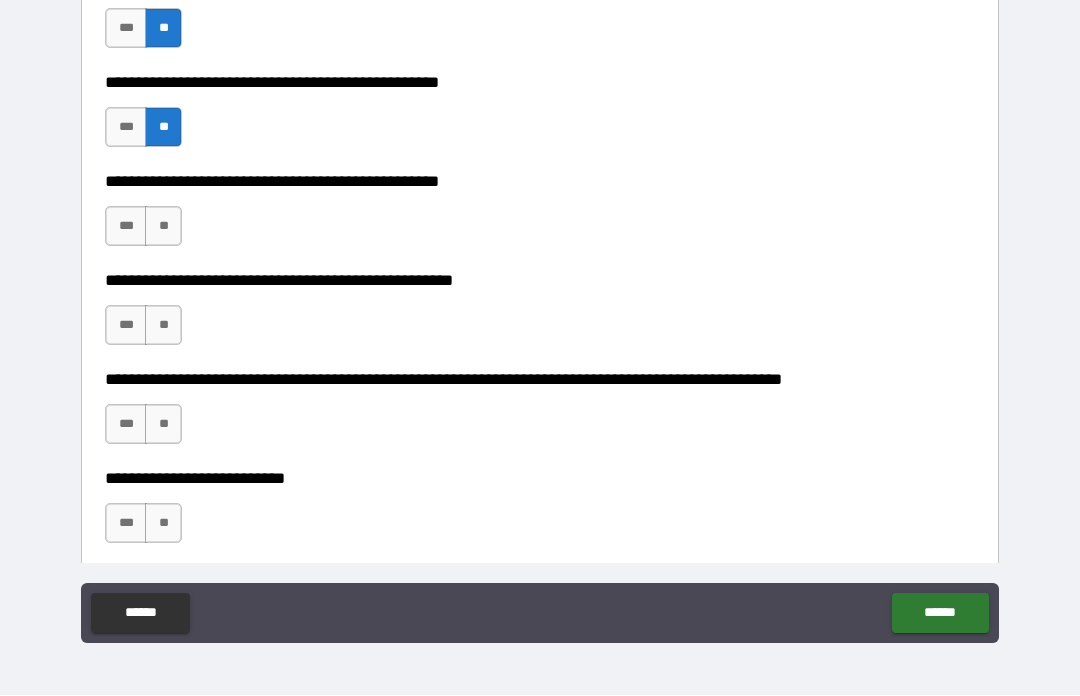 scroll, scrollTop: 588, scrollLeft: 0, axis: vertical 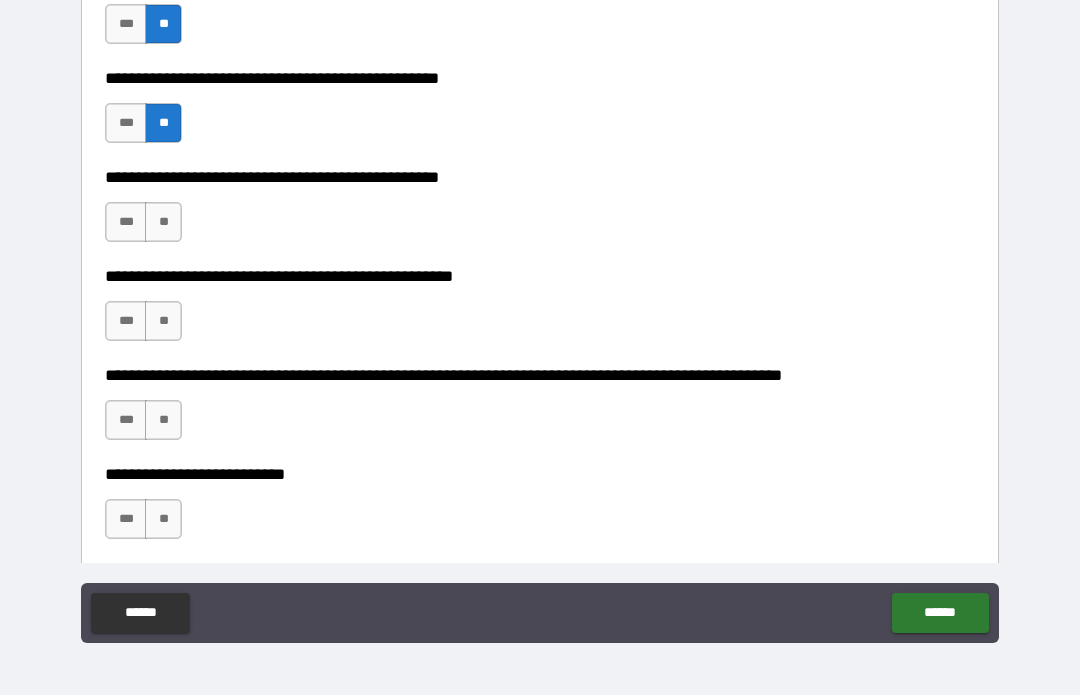 click on "**" at bounding box center (163, 223) 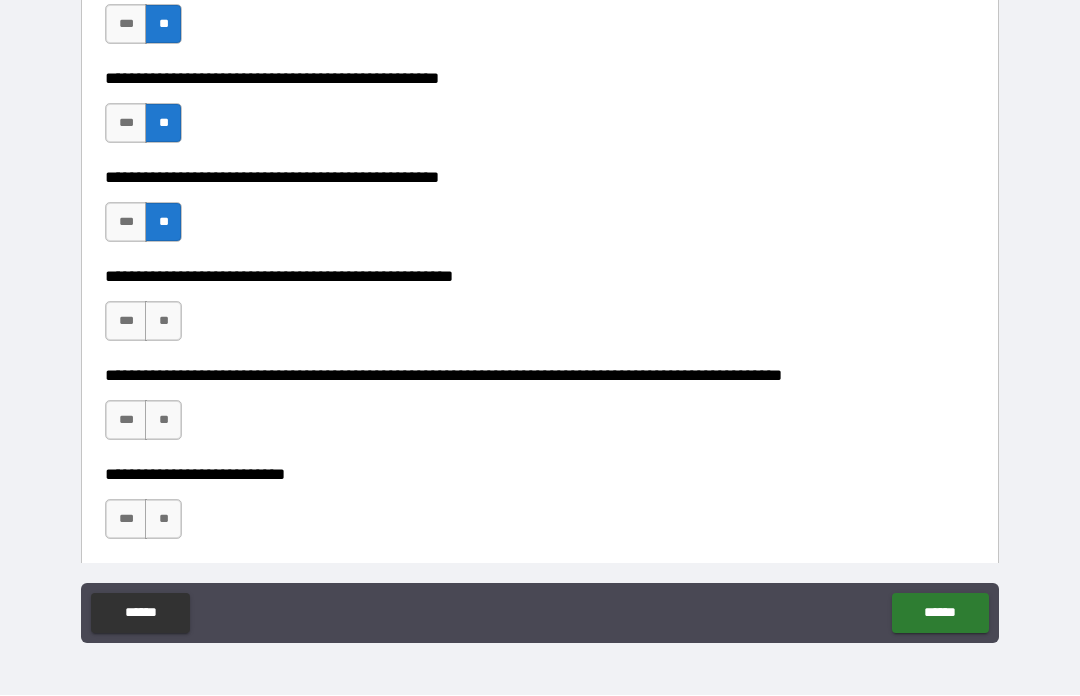 click on "**" at bounding box center [163, 322] 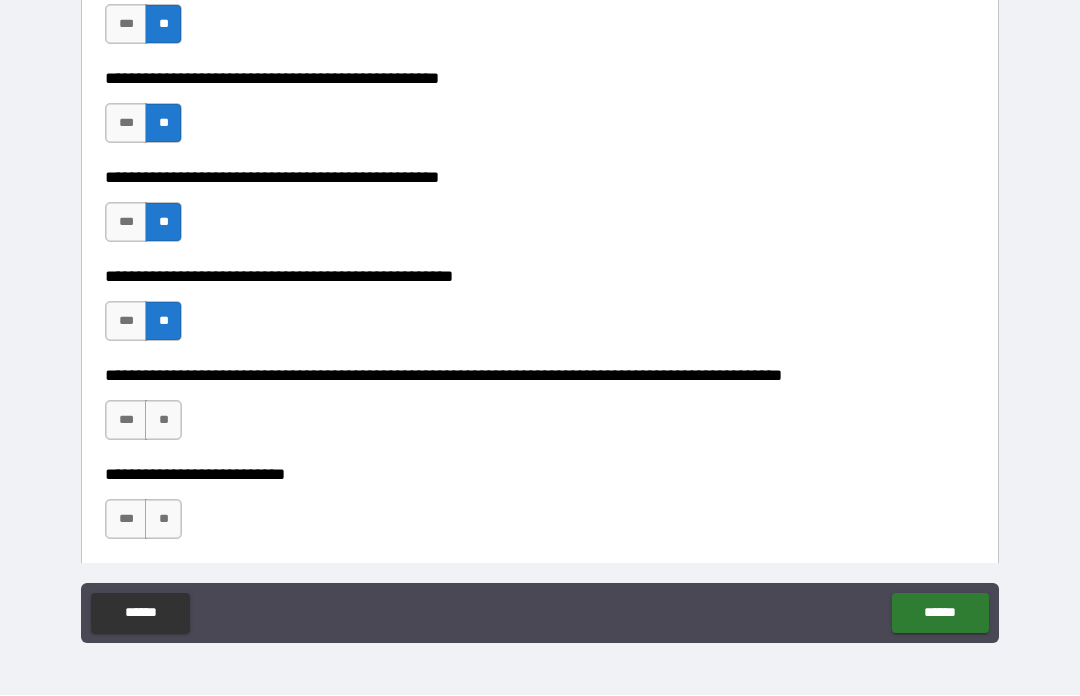 click on "**" at bounding box center (163, 421) 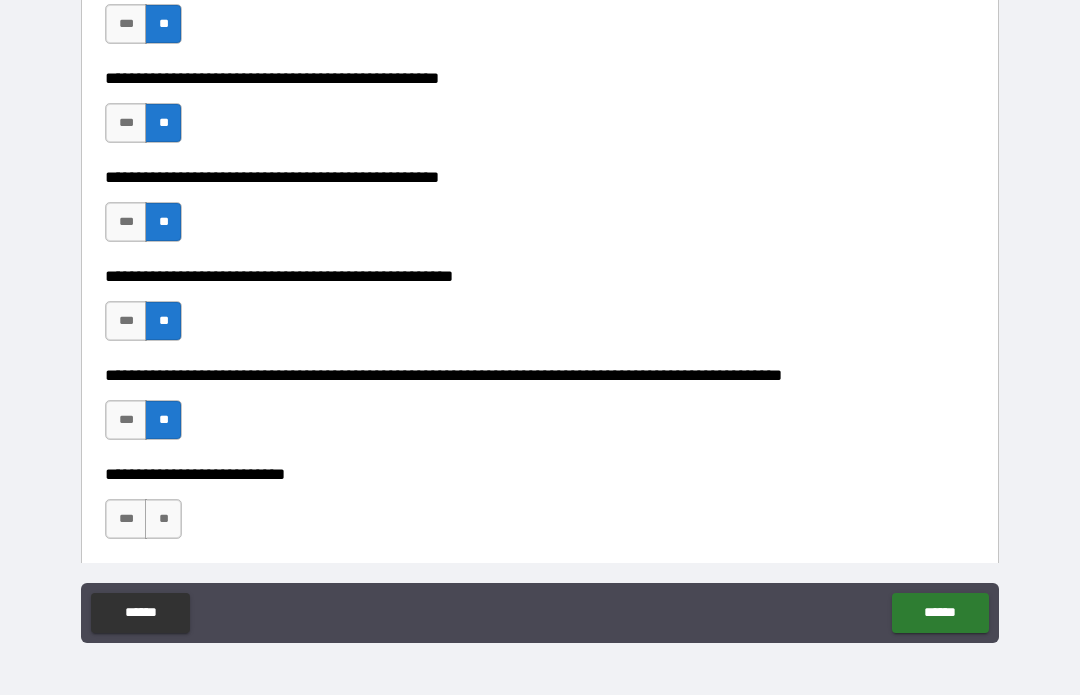 click on "**" at bounding box center [163, 520] 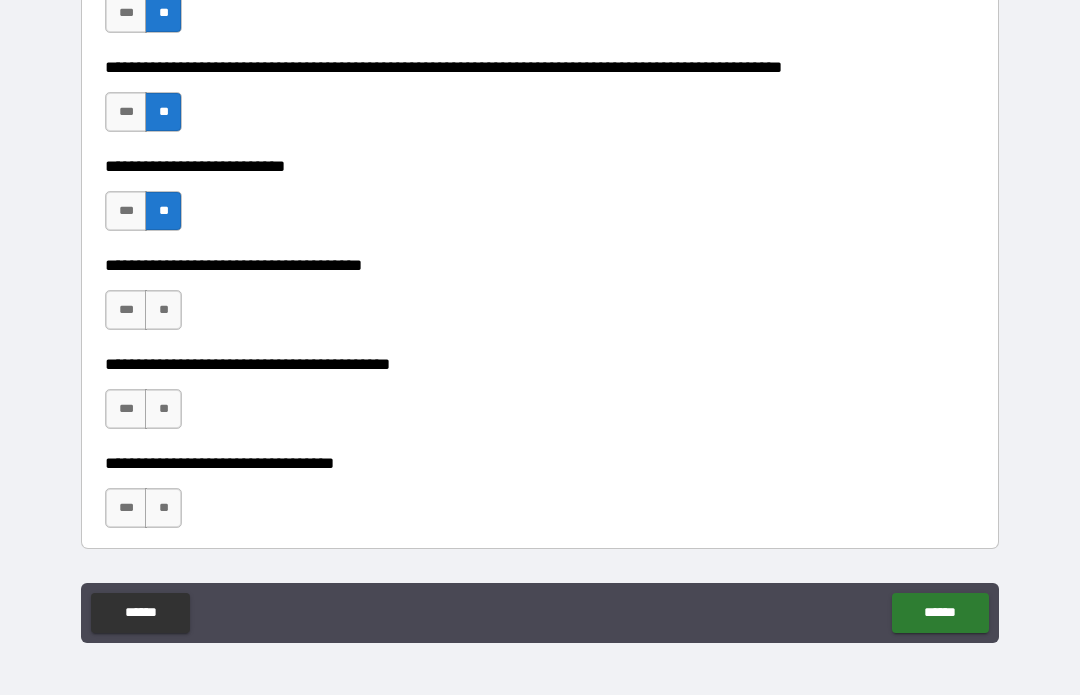 scroll, scrollTop: 905, scrollLeft: 0, axis: vertical 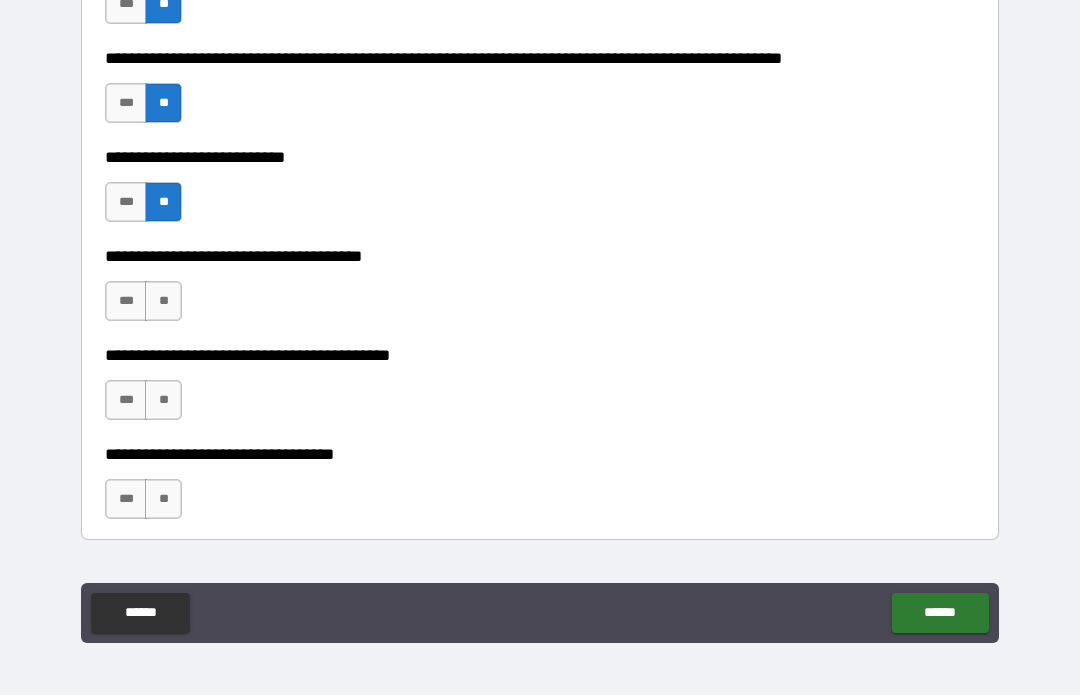click on "**" at bounding box center (163, 302) 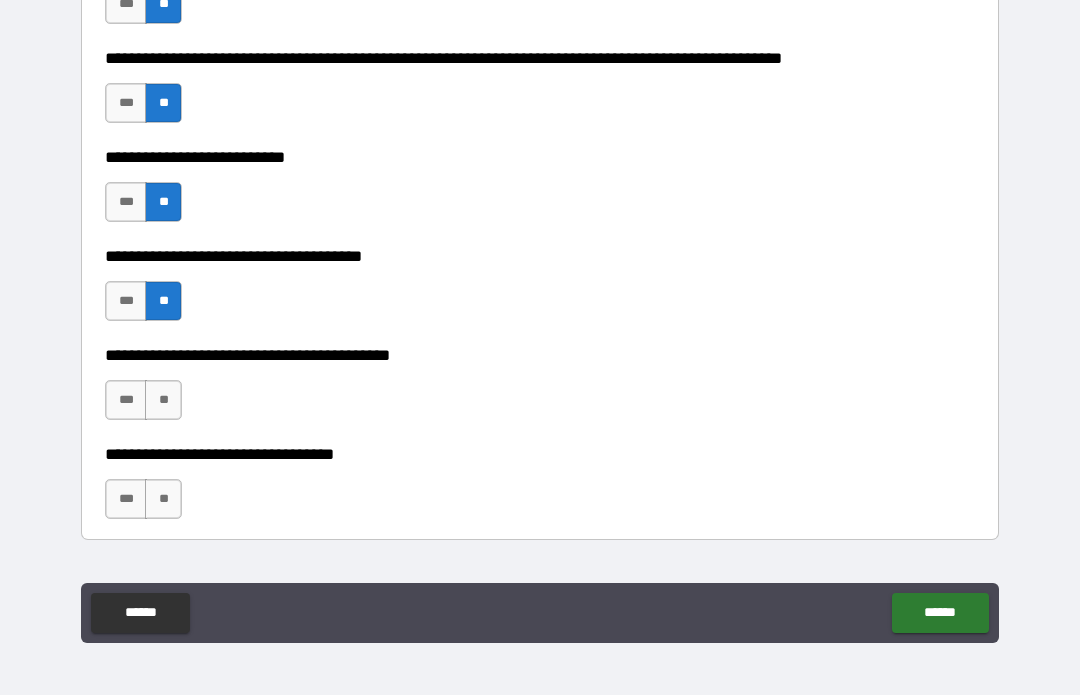 click on "**" at bounding box center [163, 401] 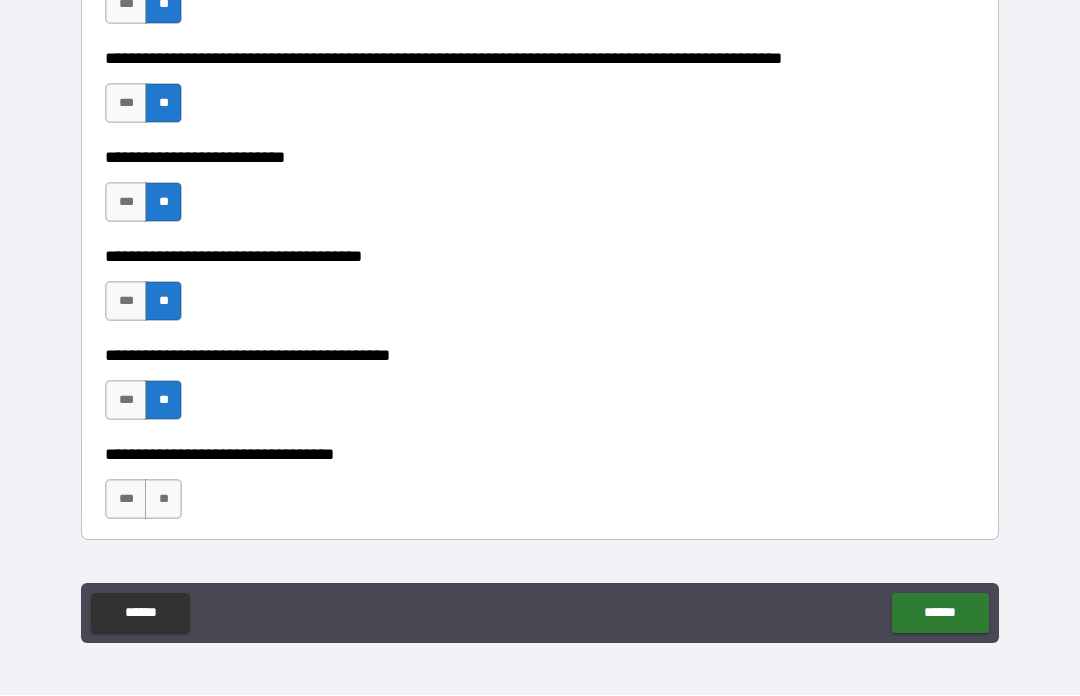 click on "**" at bounding box center [163, 500] 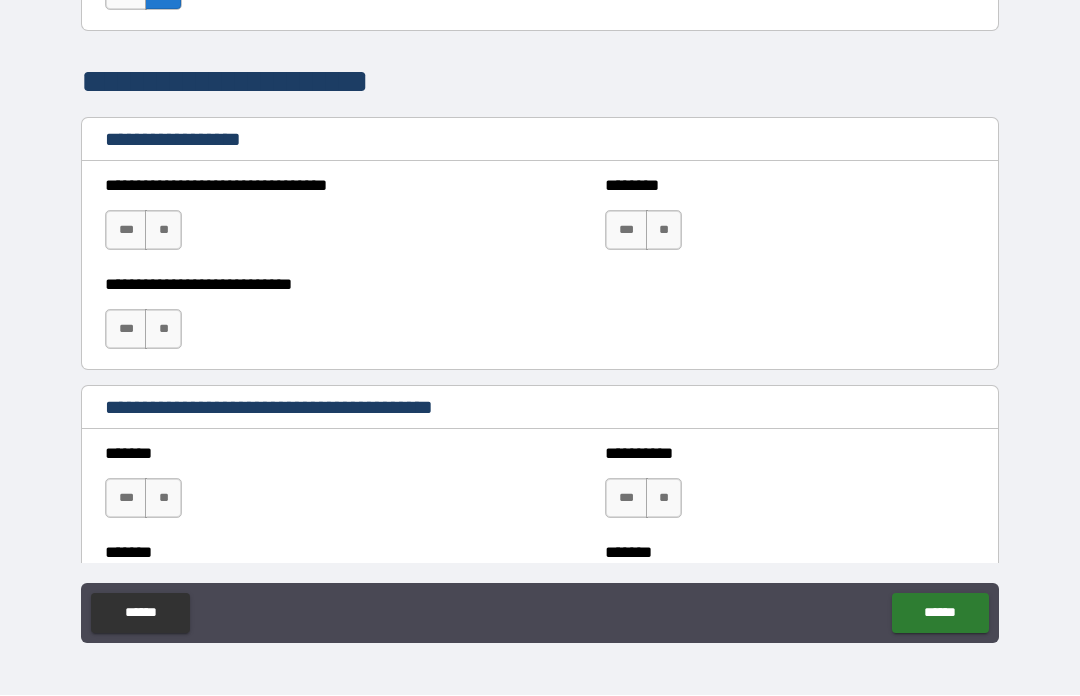 scroll, scrollTop: 1425, scrollLeft: 0, axis: vertical 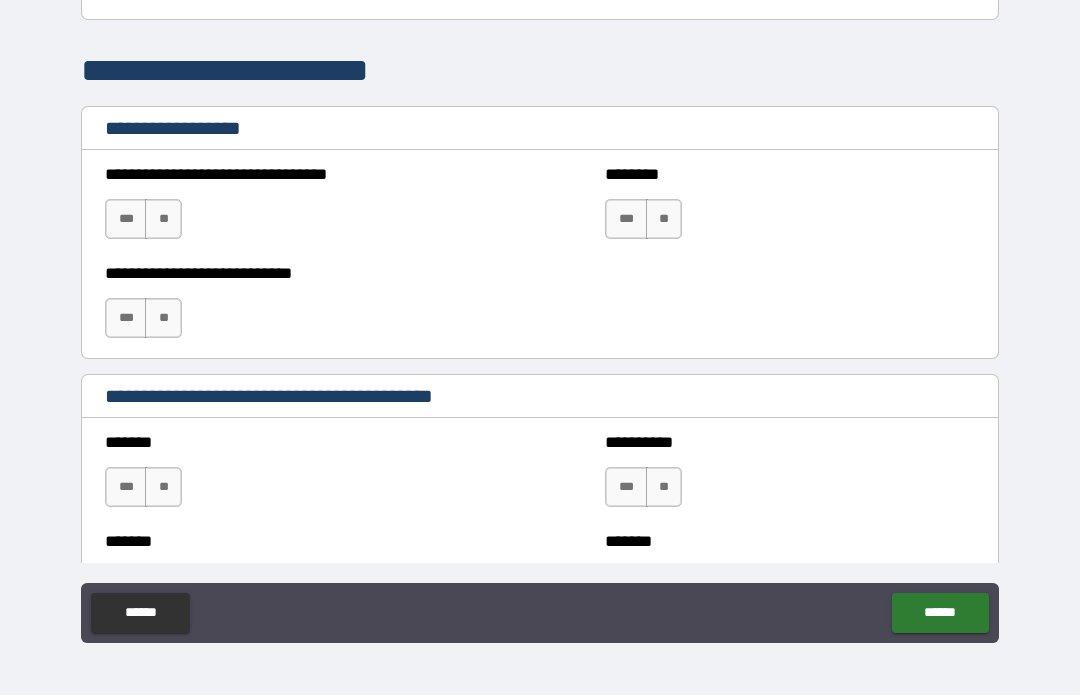 click on "**" at bounding box center (163, 220) 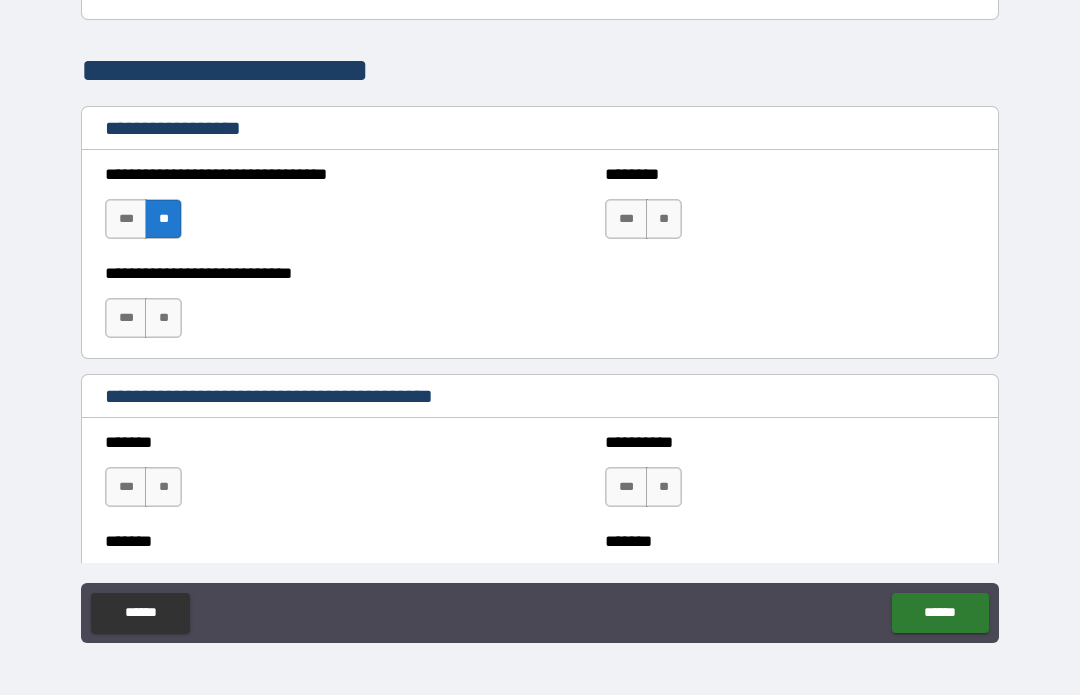 click on "**" at bounding box center (163, 319) 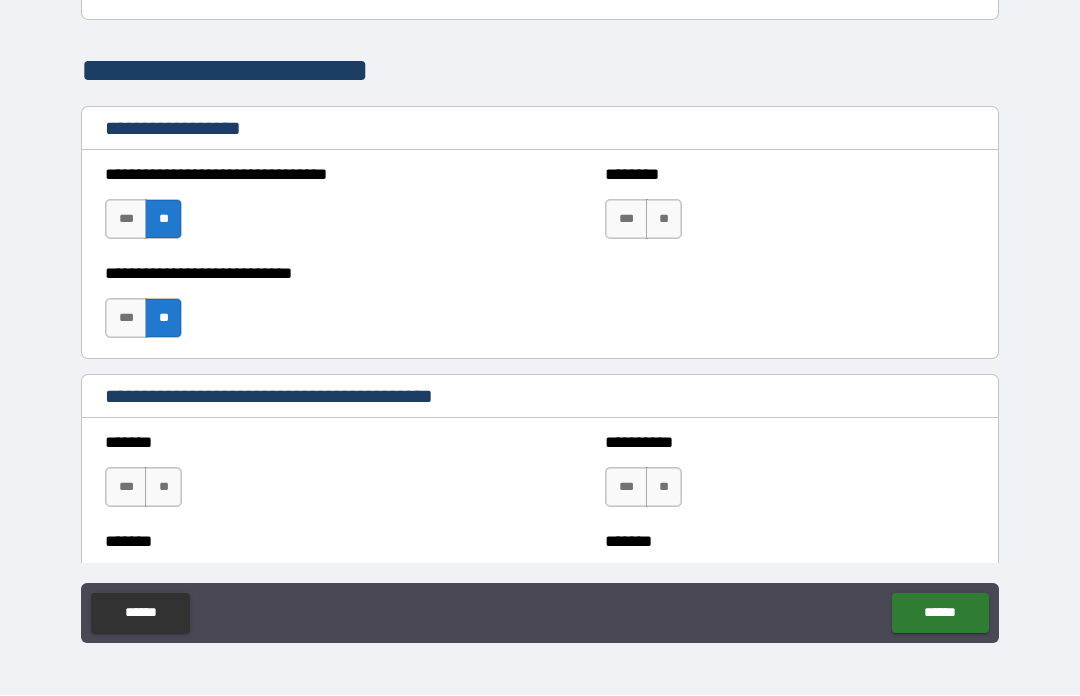 click on "**" at bounding box center [664, 220] 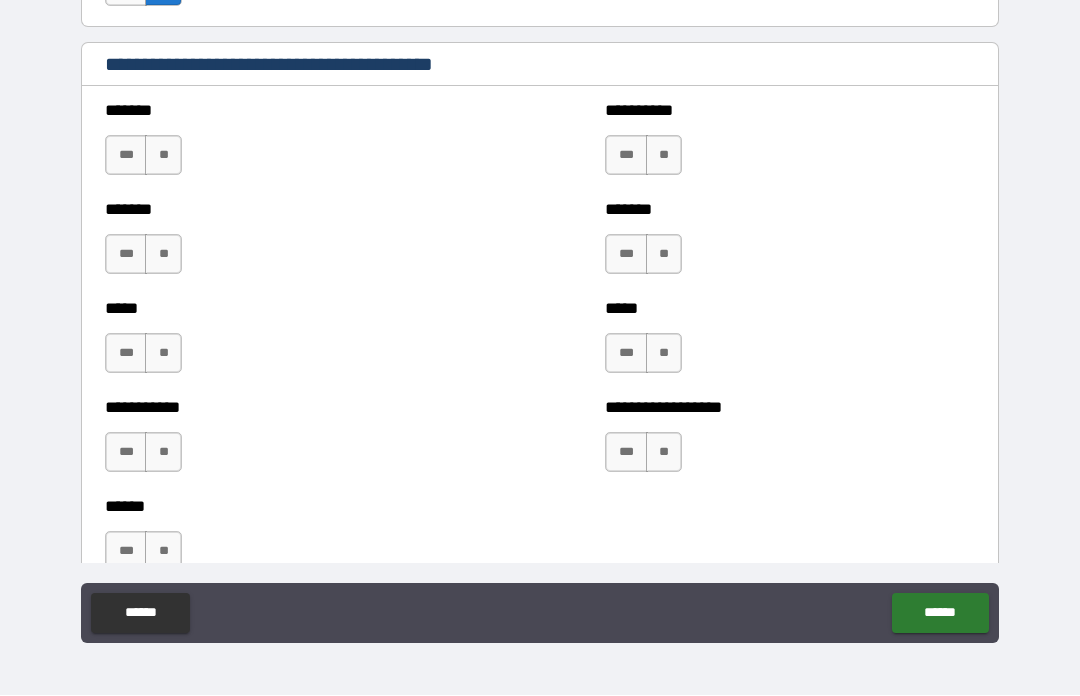 scroll, scrollTop: 1756, scrollLeft: 0, axis: vertical 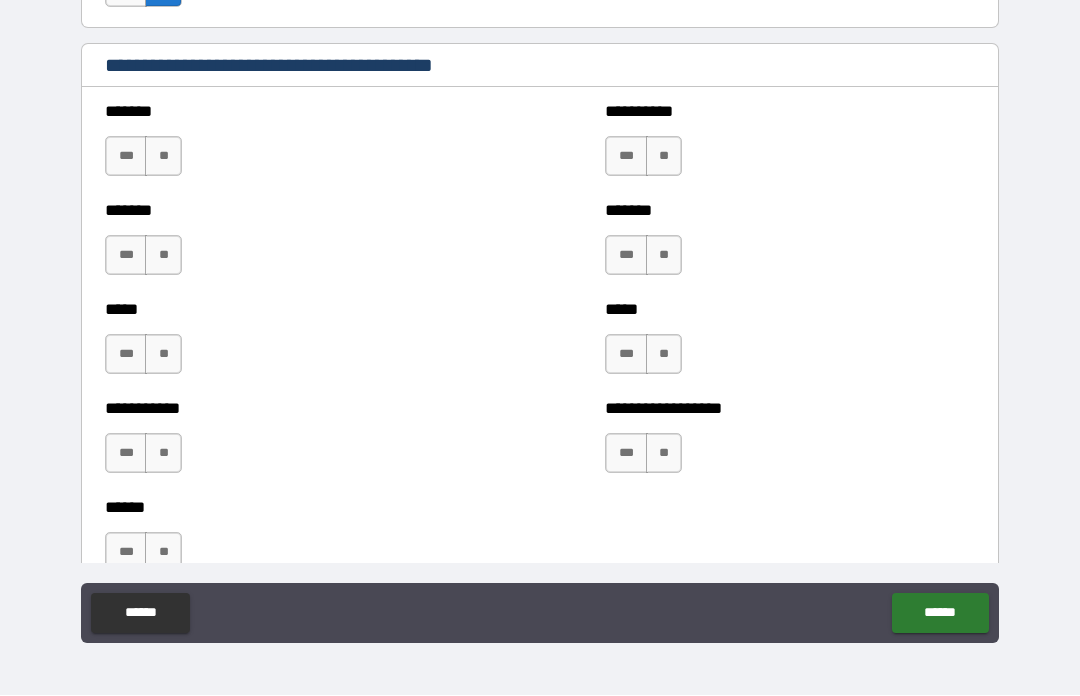 click on "**" at bounding box center [163, 157] 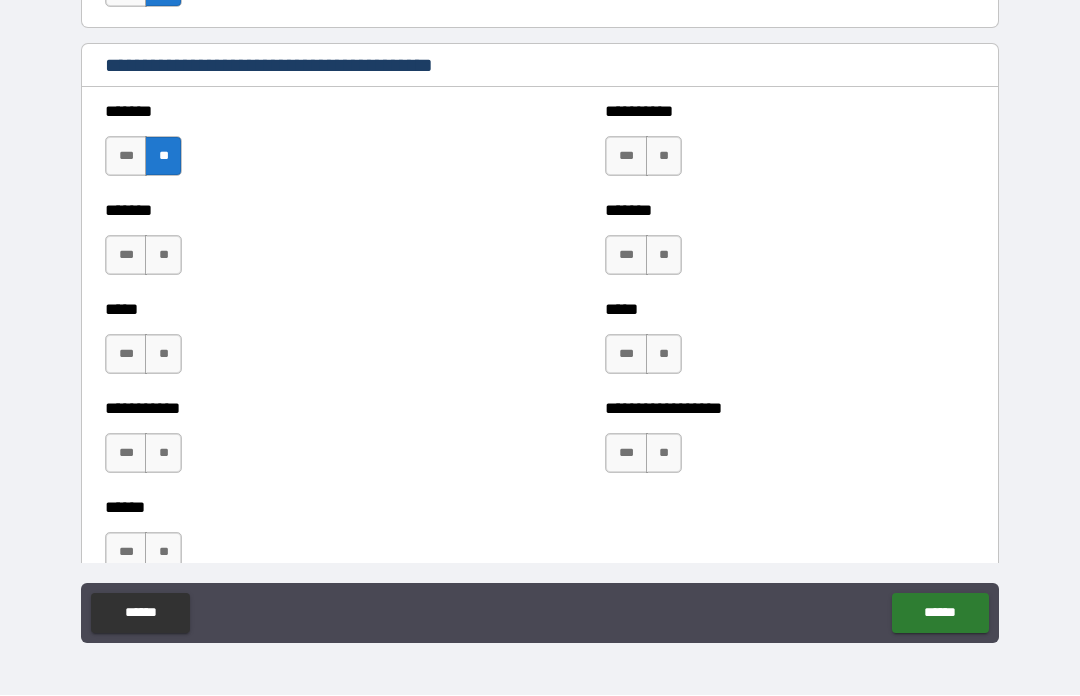 click on "**" at bounding box center [163, 256] 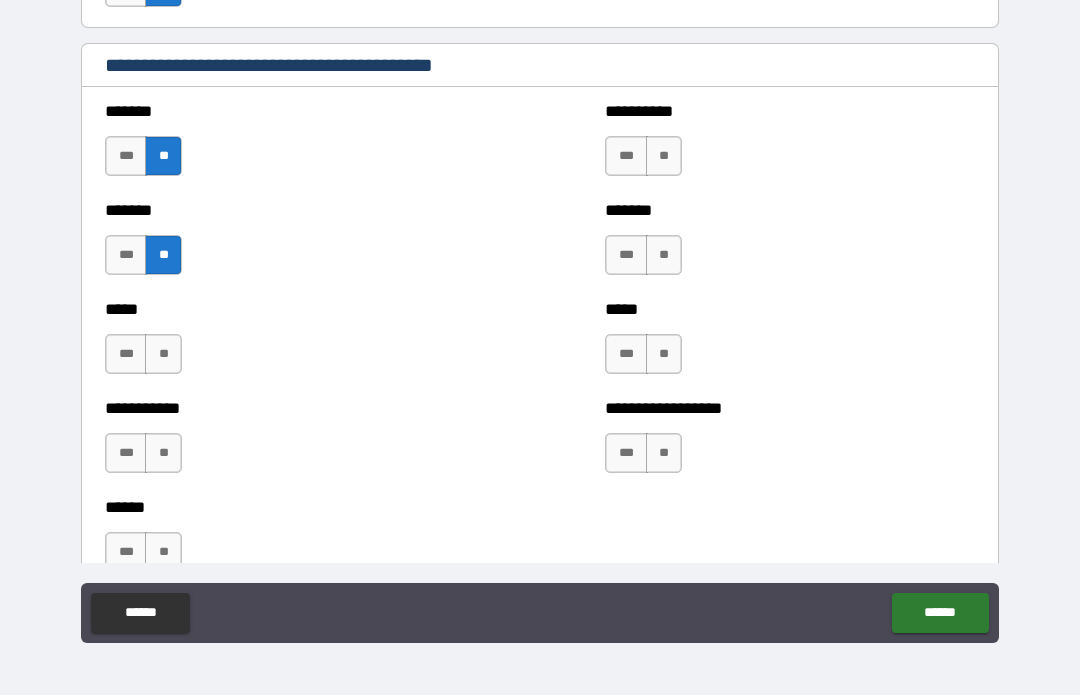 click on "**" at bounding box center [163, 355] 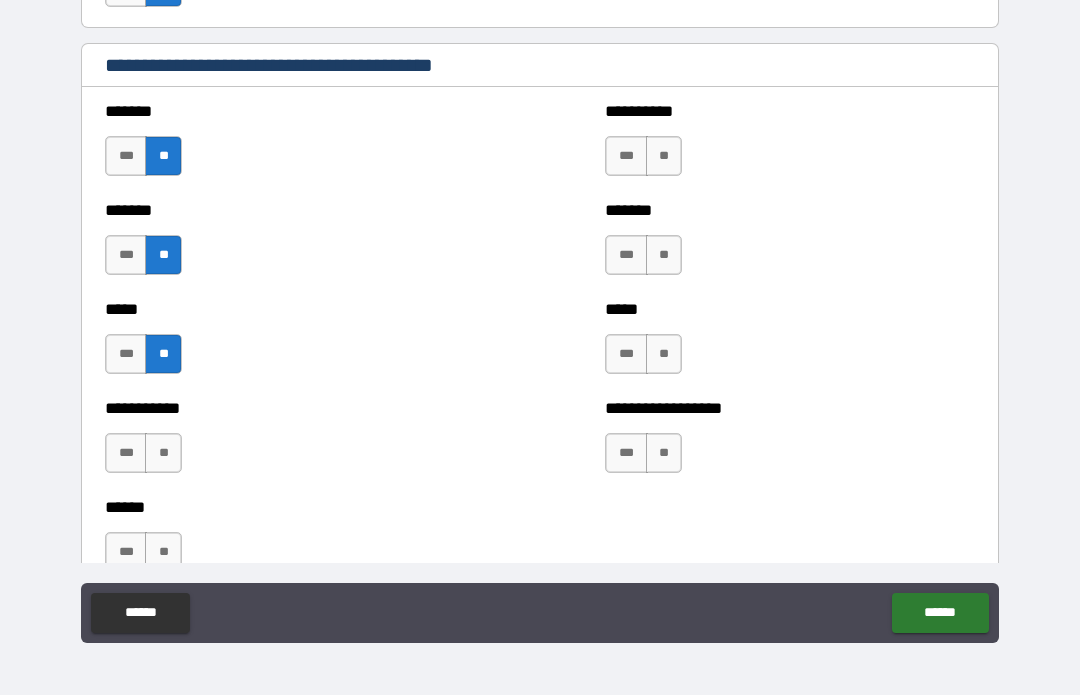 click on "**" at bounding box center (163, 454) 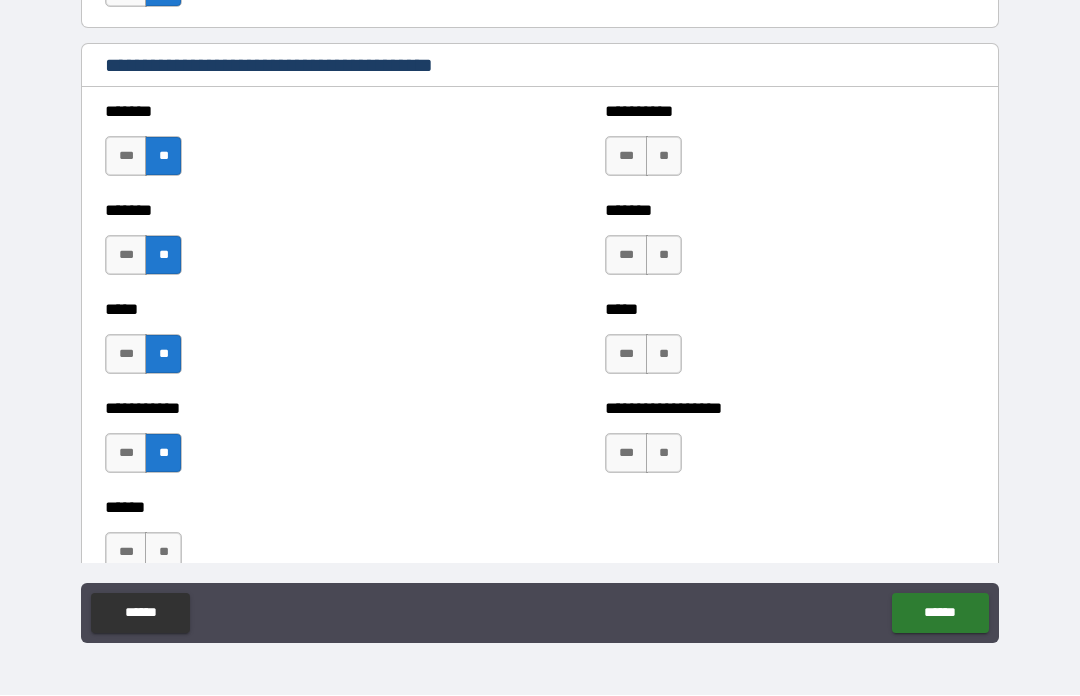 click on "**" at bounding box center [163, 553] 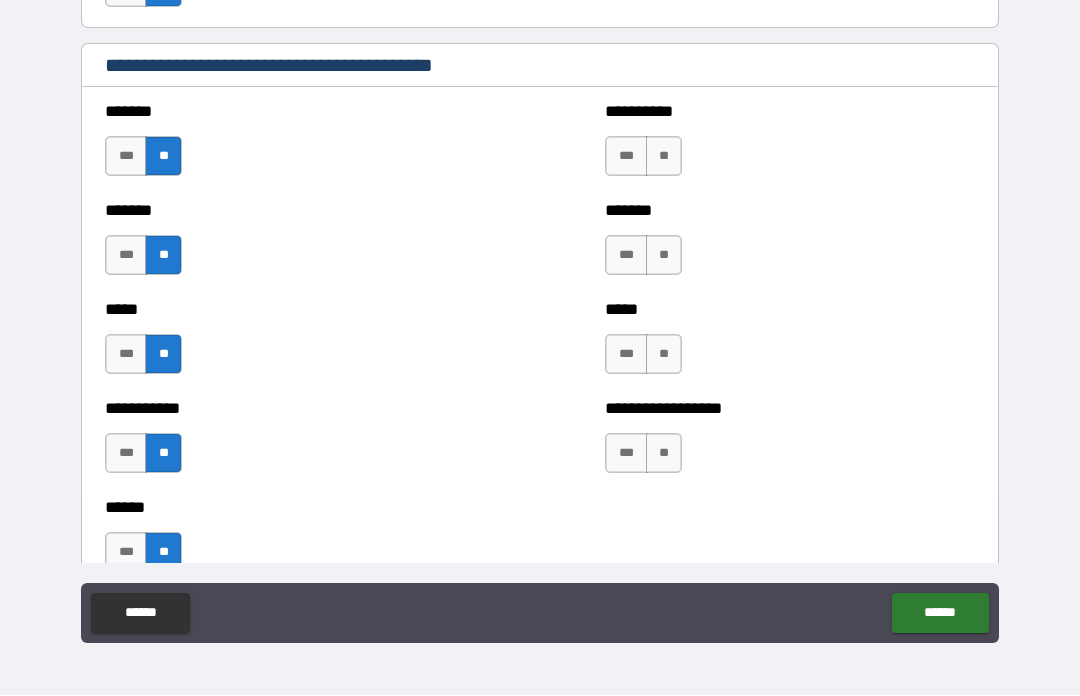 click on "**" at bounding box center [664, 157] 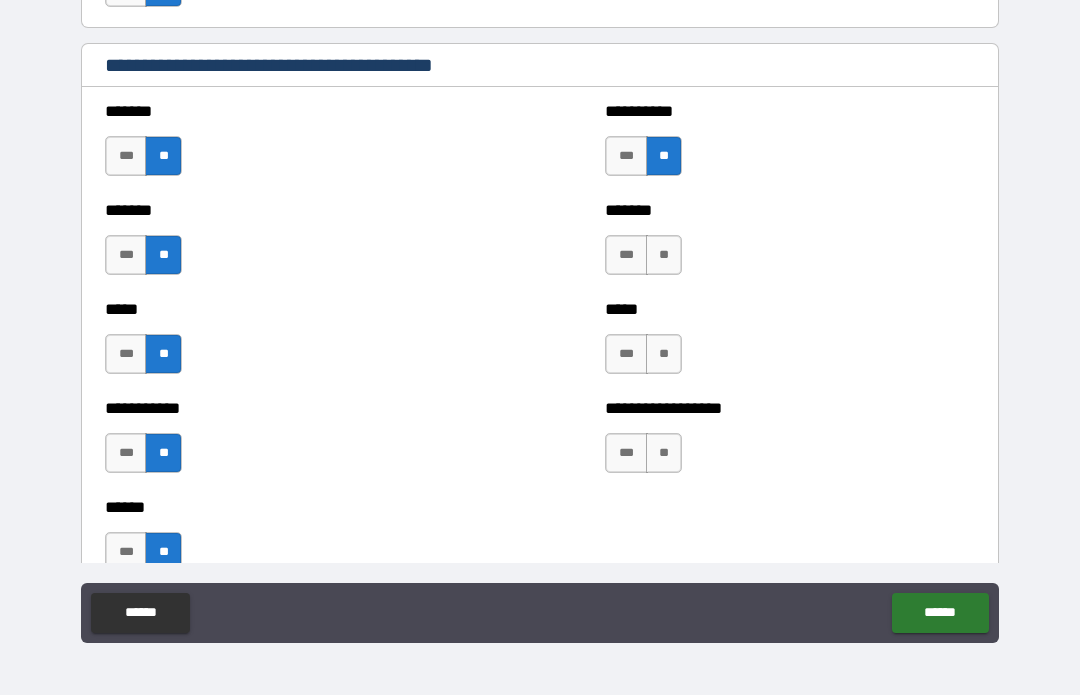 click on "**" at bounding box center [664, 256] 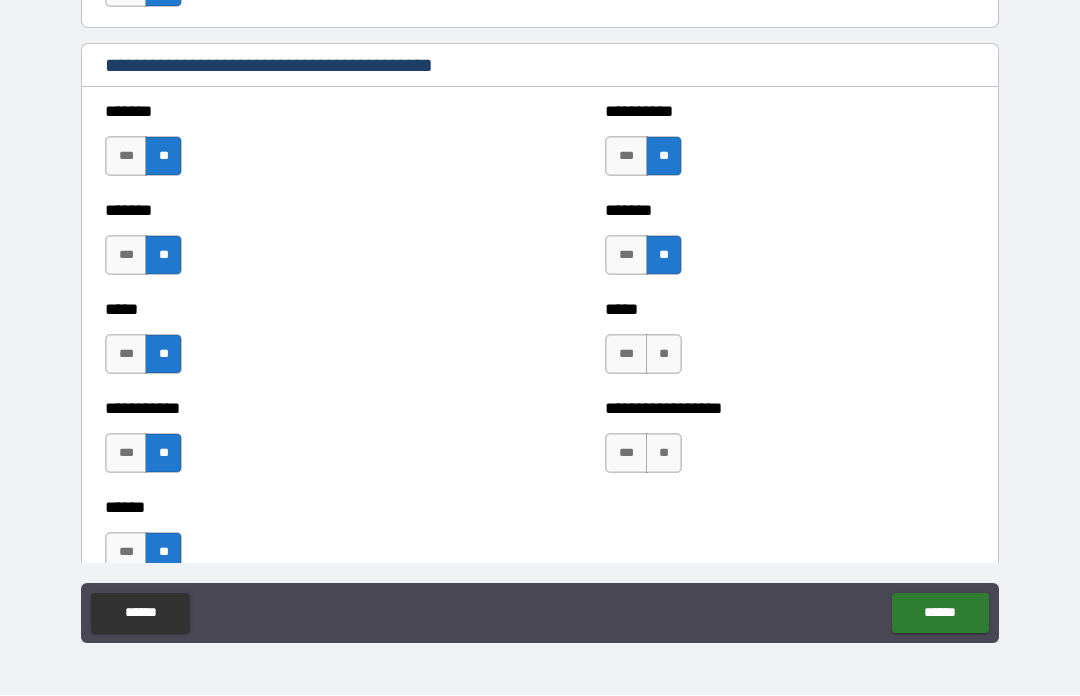 click on "**" at bounding box center [664, 355] 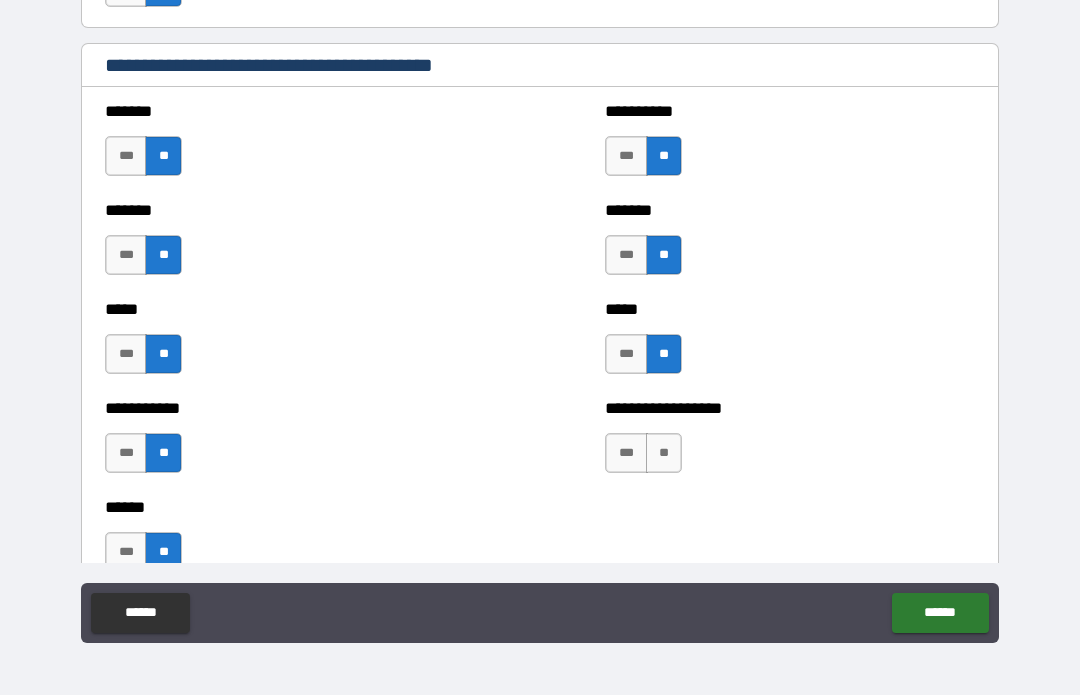 click on "**" at bounding box center [664, 454] 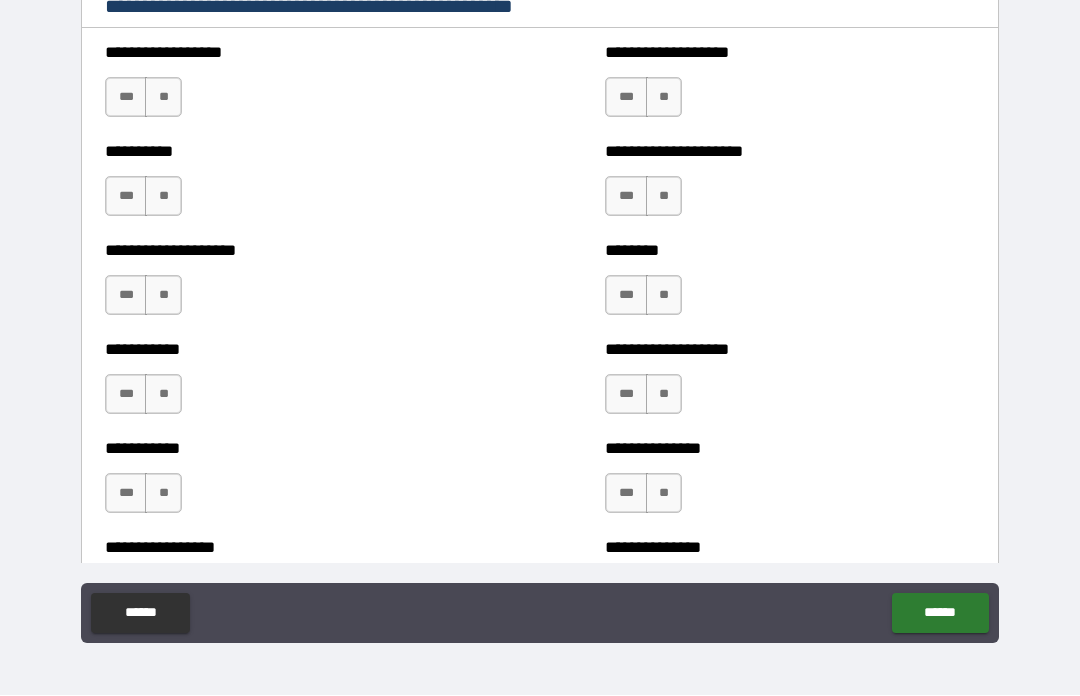 scroll, scrollTop: 2458, scrollLeft: 0, axis: vertical 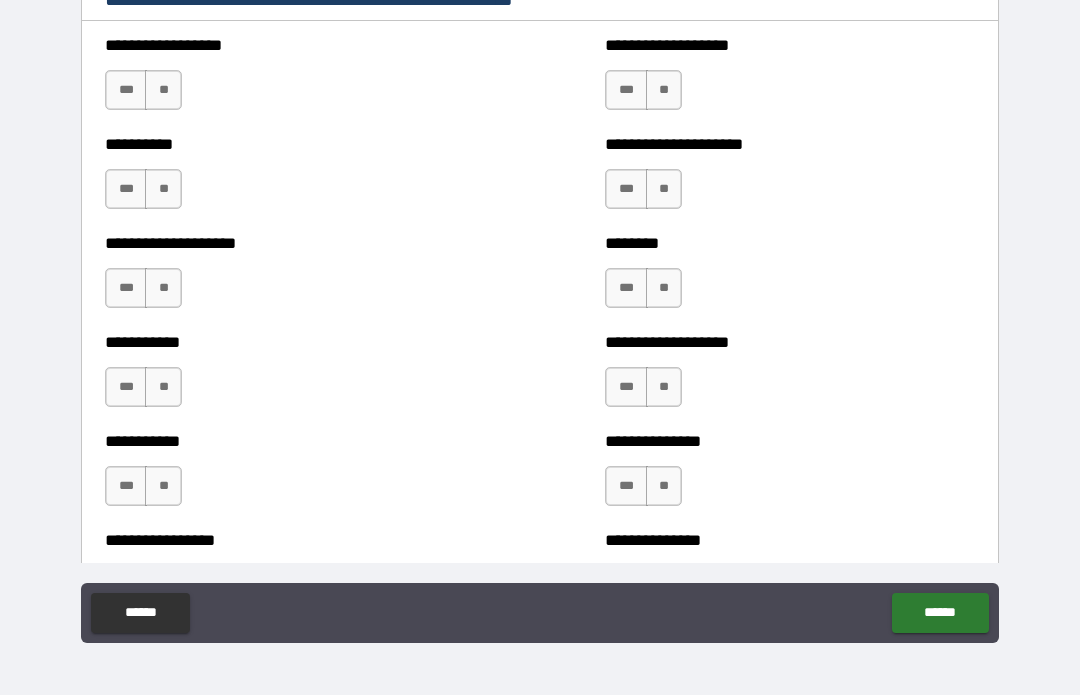 click on "**" at bounding box center (163, 91) 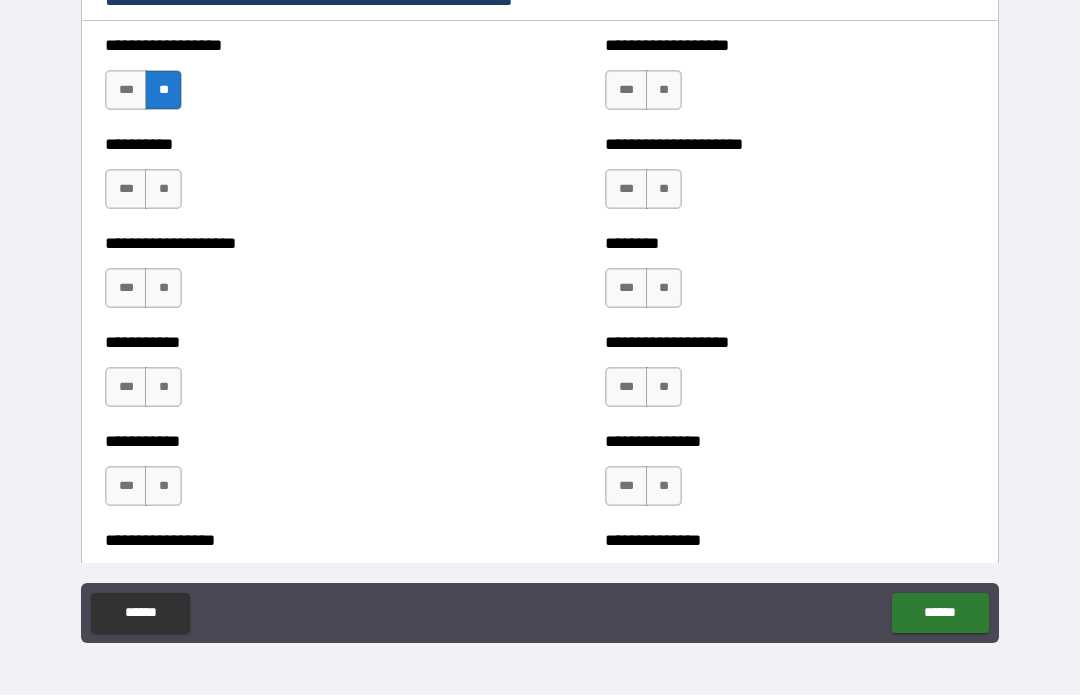 click on "**" at bounding box center [163, 190] 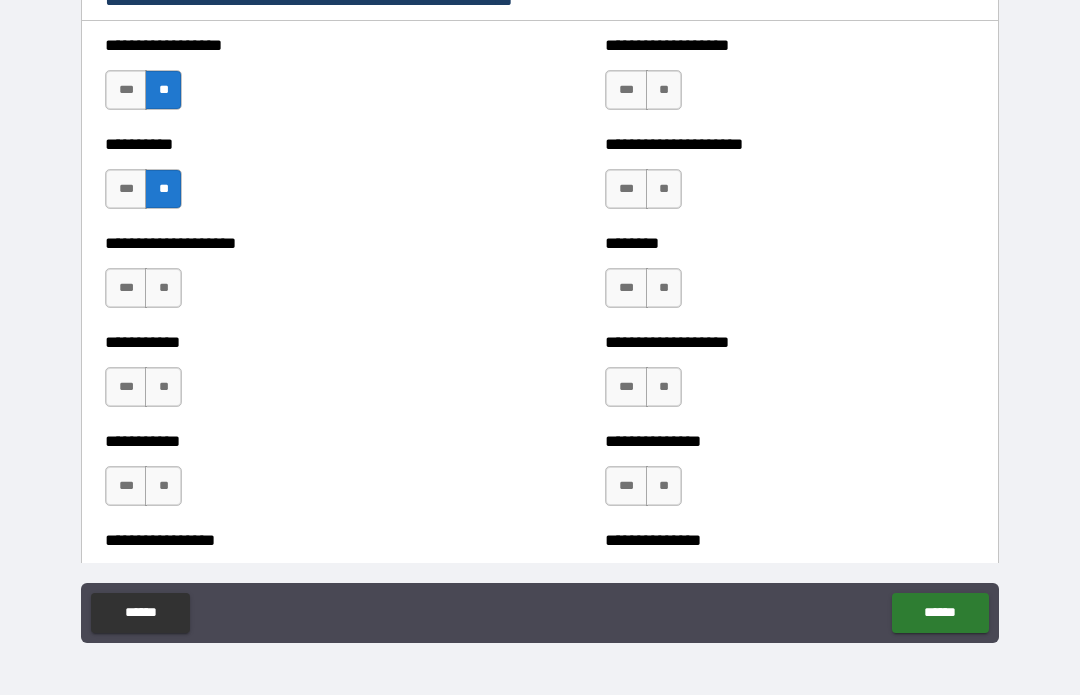 click on "**" at bounding box center [163, 289] 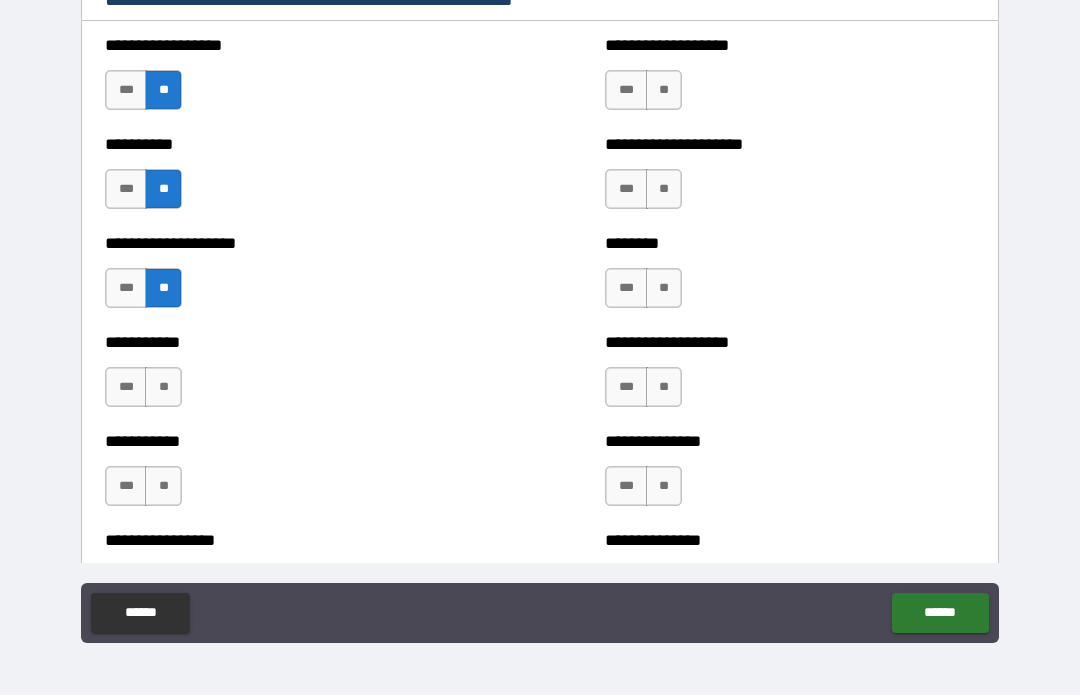 click on "**" at bounding box center [163, 388] 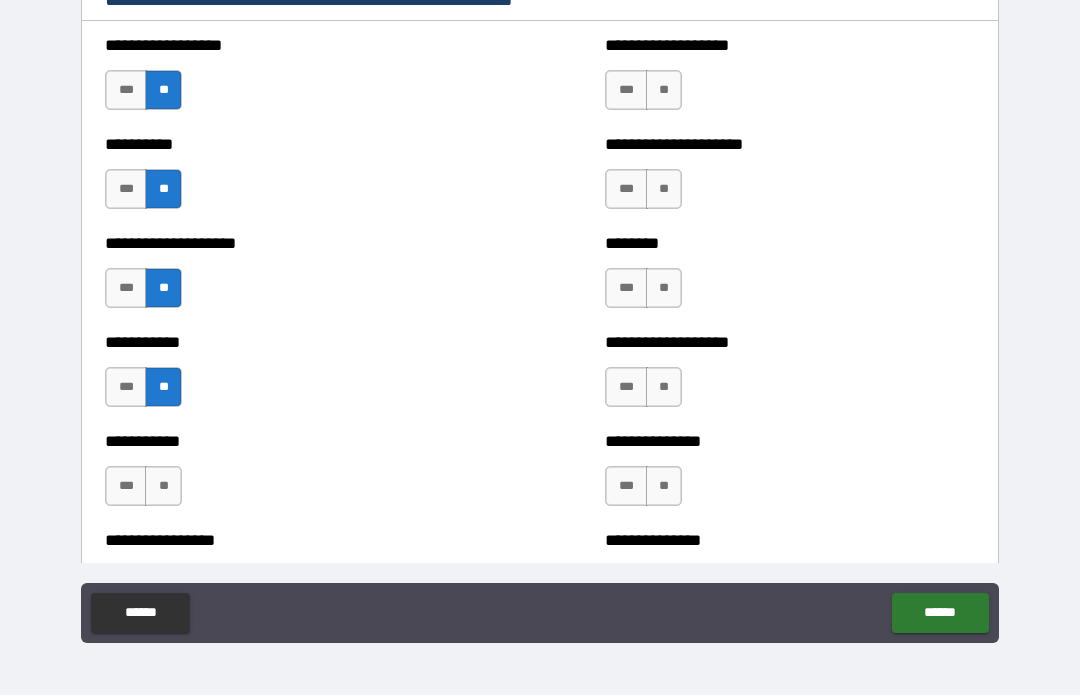 click on "**" at bounding box center (163, 487) 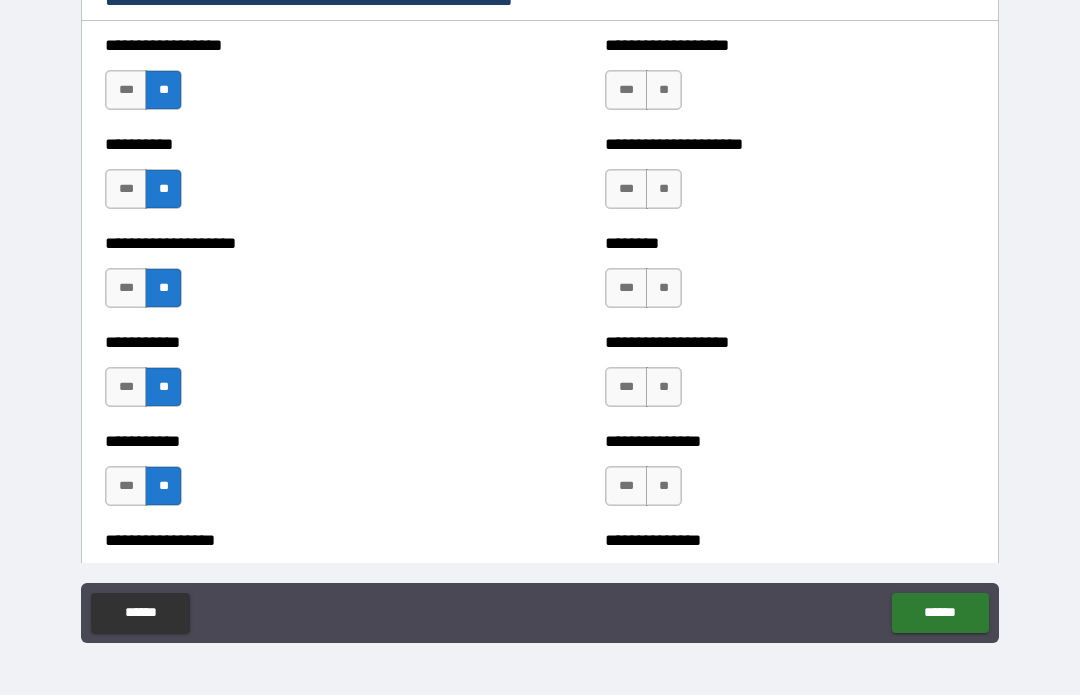 click on "**" at bounding box center [664, 91] 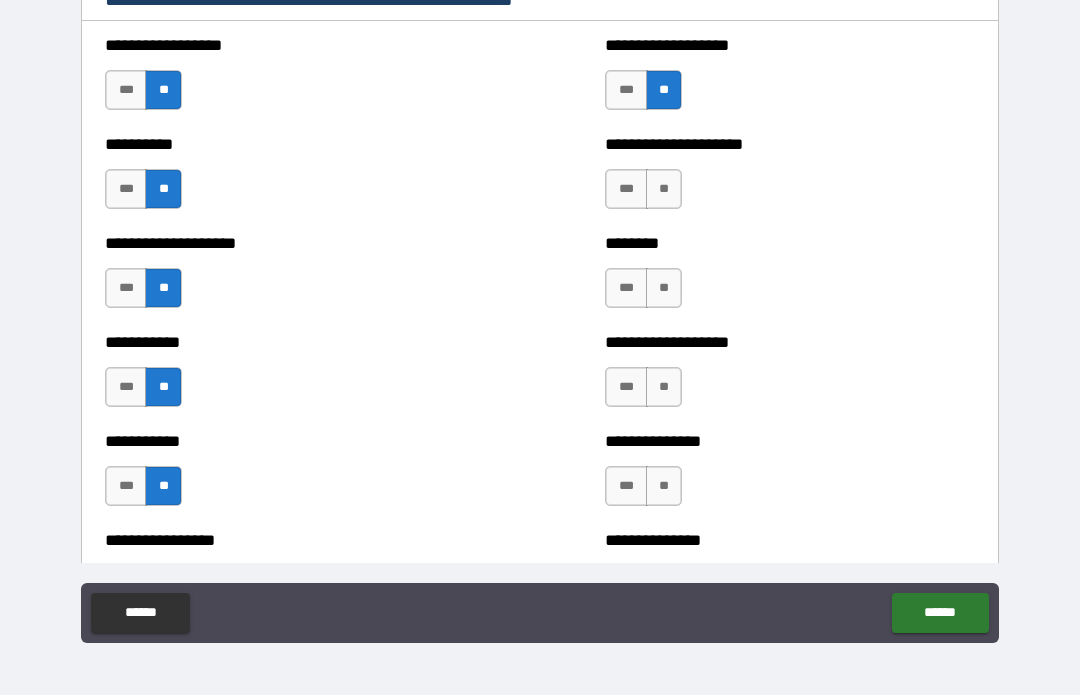 click on "**" at bounding box center (664, 190) 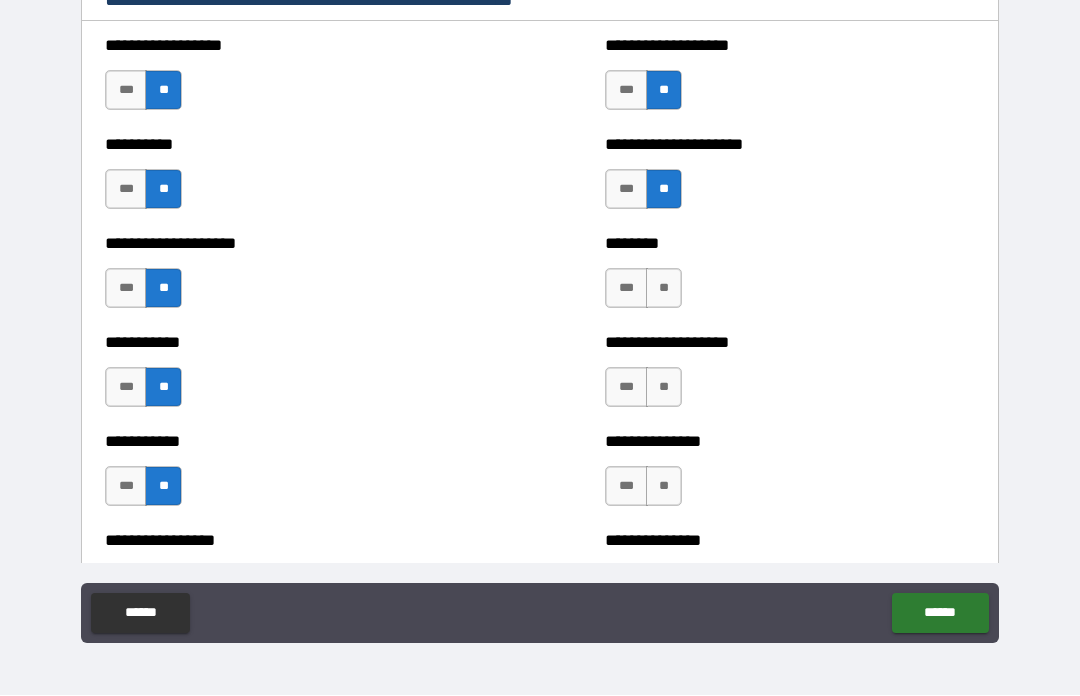 click on "**" at bounding box center [664, 289] 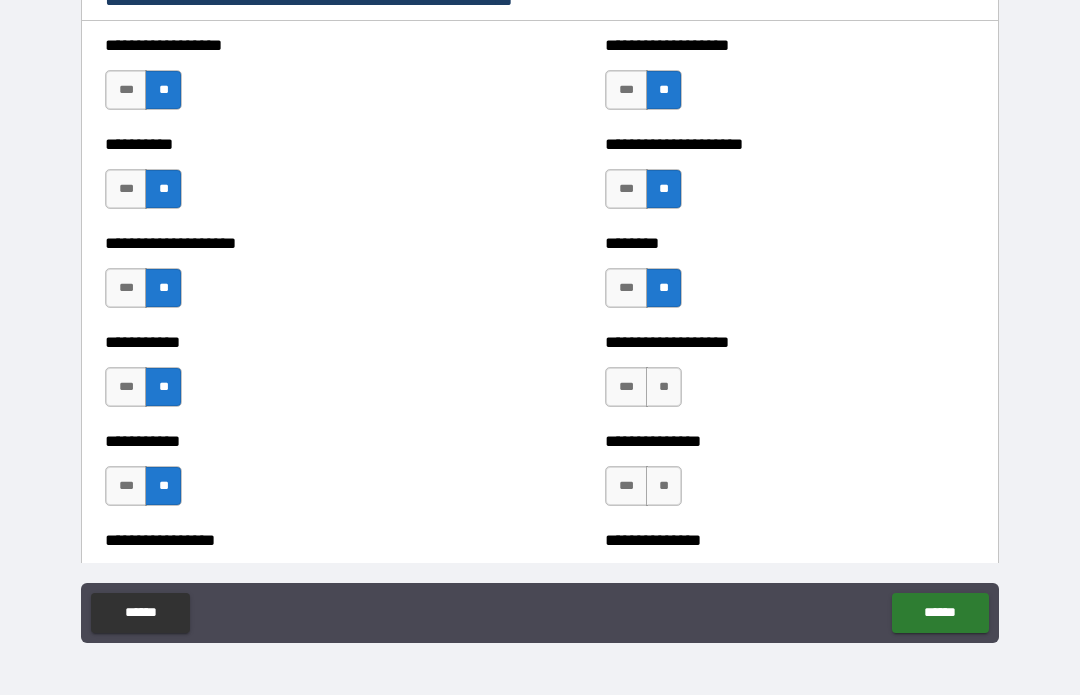 click on "**" at bounding box center [664, 388] 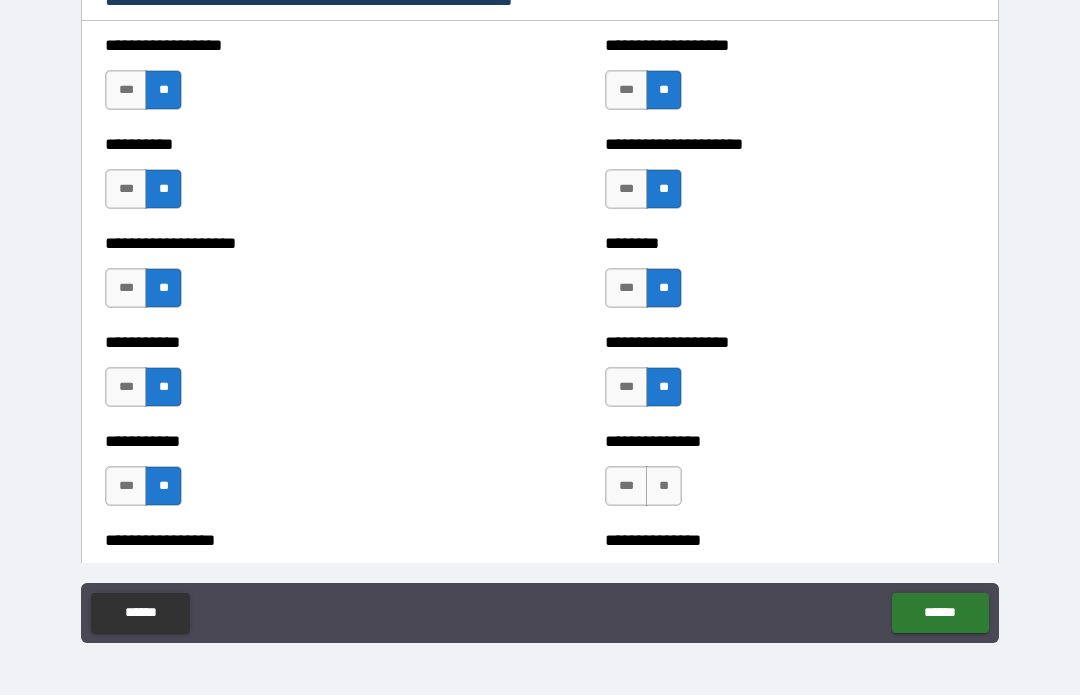 click on "**" at bounding box center [664, 487] 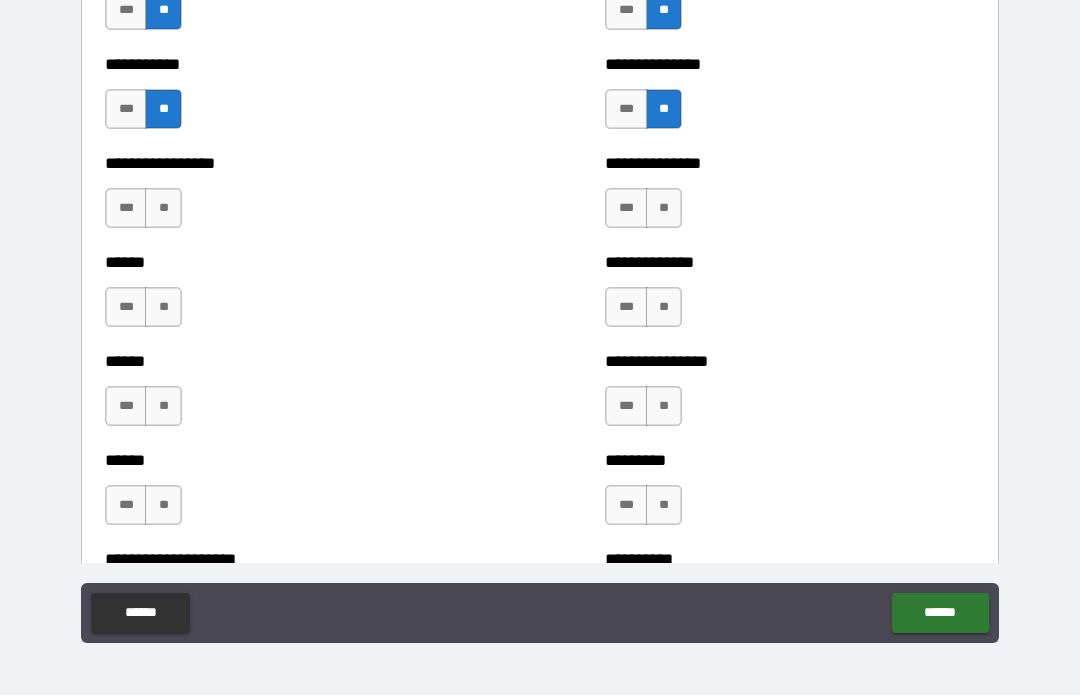 scroll, scrollTop: 2850, scrollLeft: 0, axis: vertical 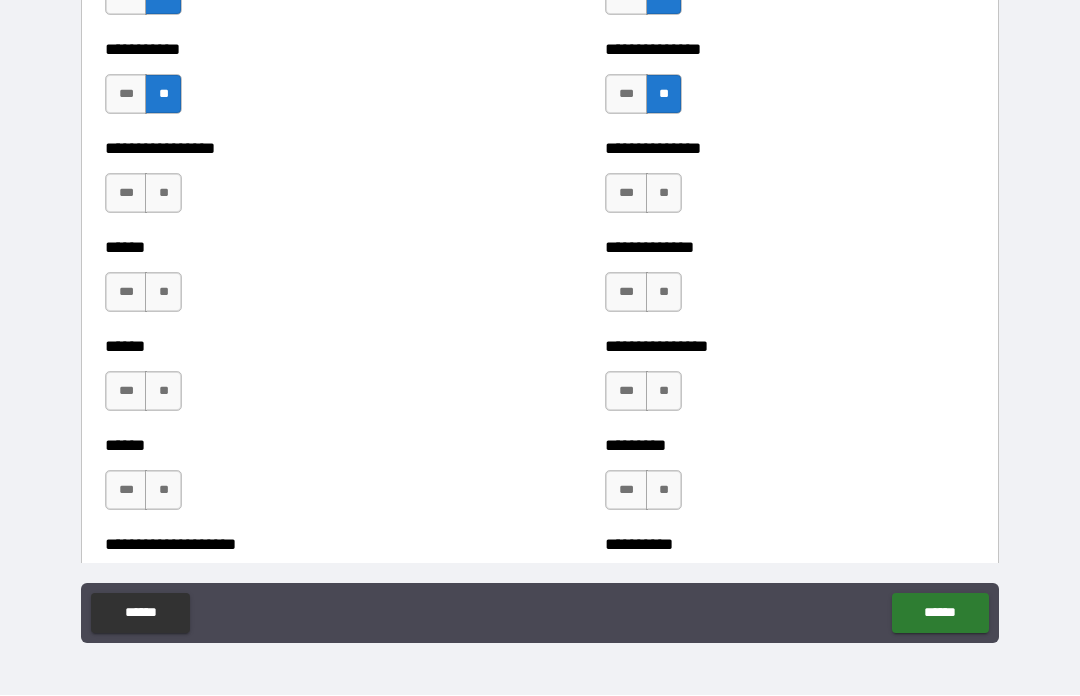 click on "**" at bounding box center [163, 194] 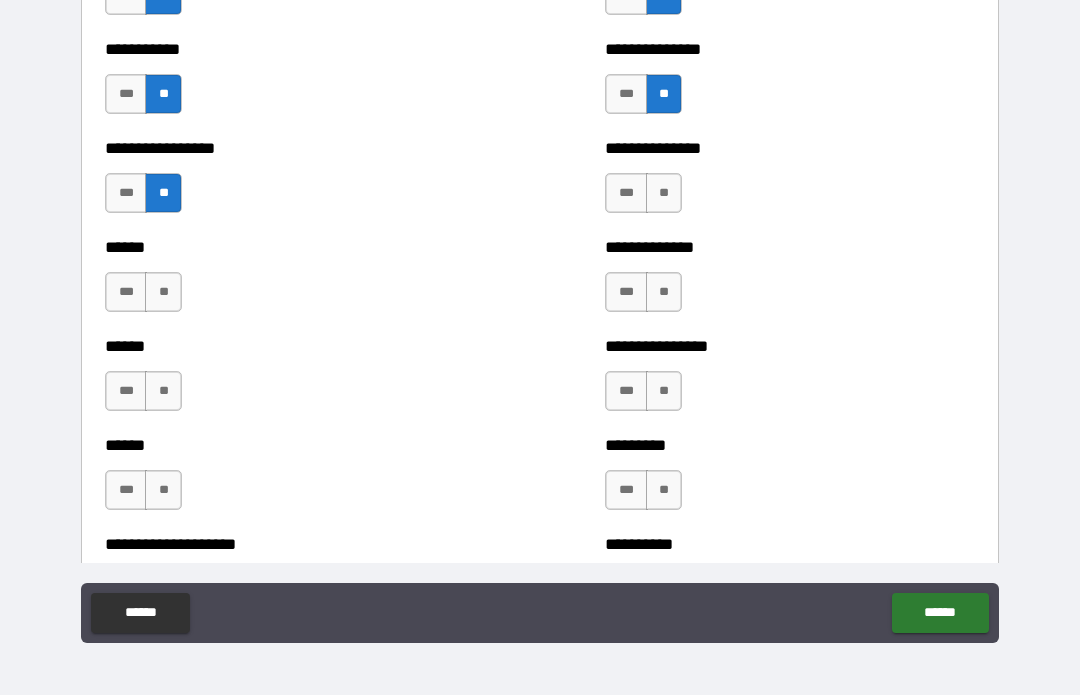 click on "**" at bounding box center [163, 293] 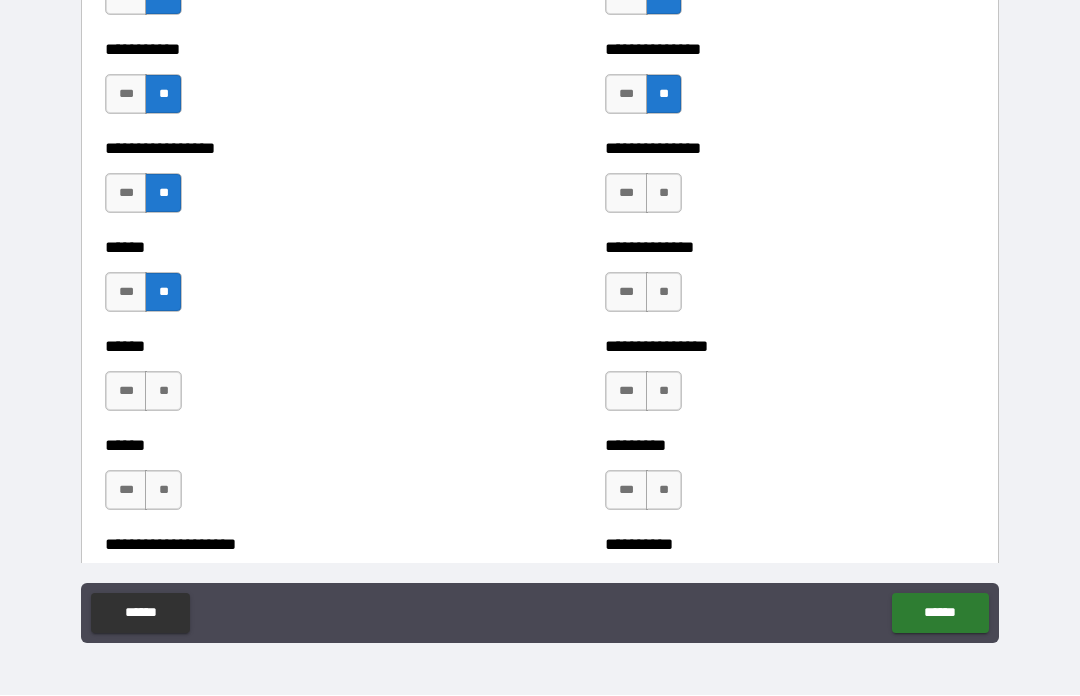 click on "**" at bounding box center (163, 392) 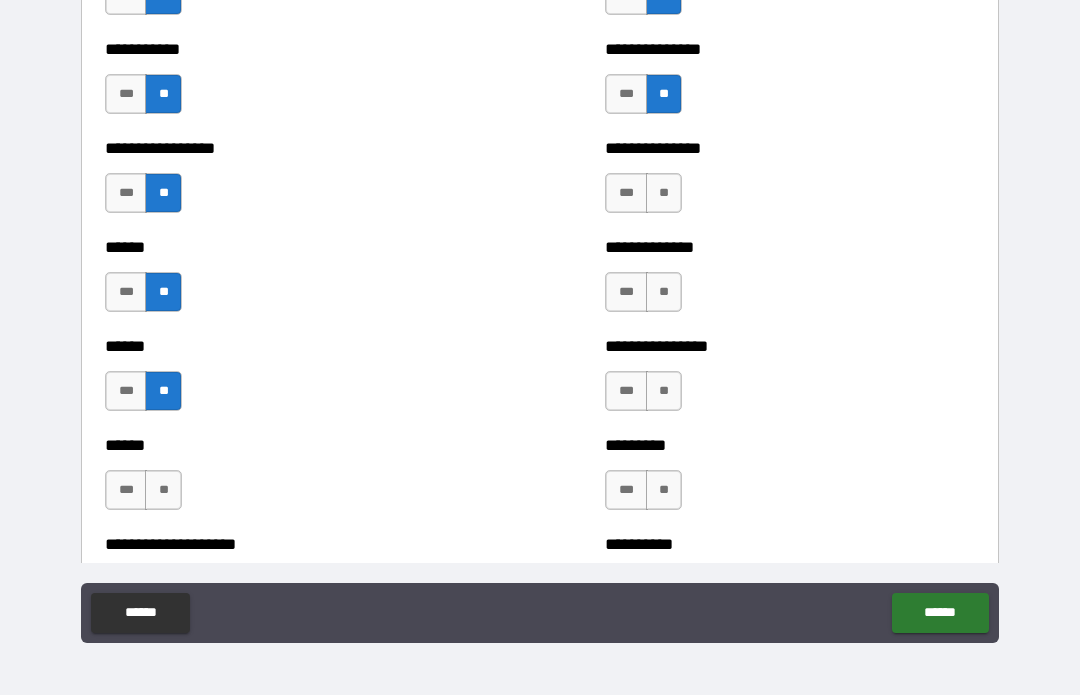 click on "**" at bounding box center (163, 491) 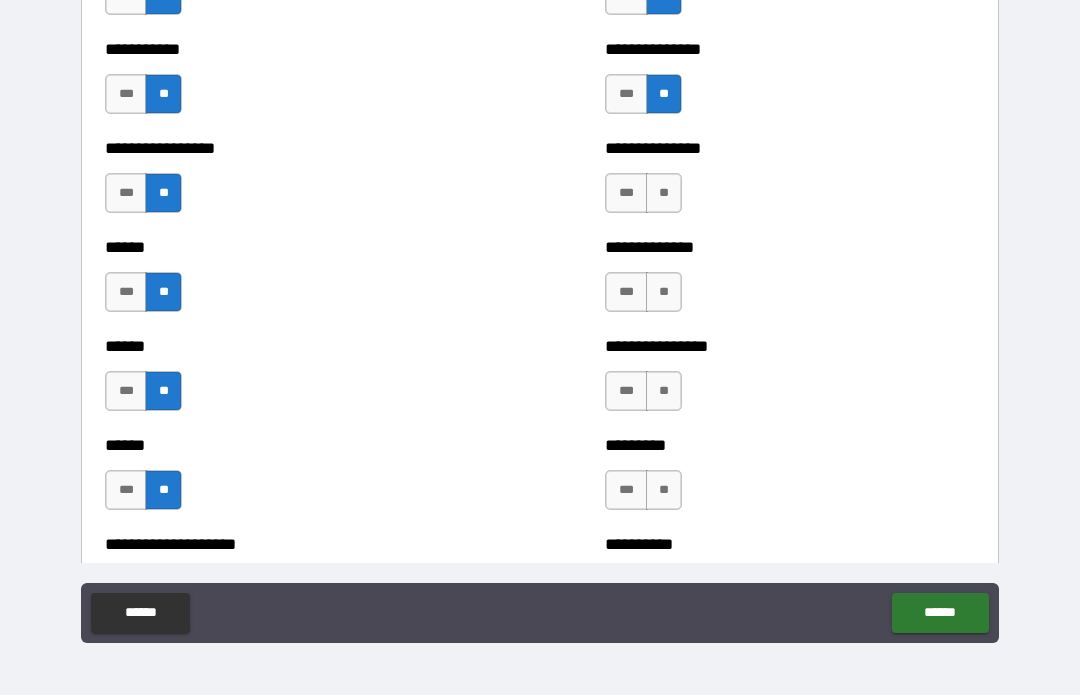click on "**" at bounding box center (664, 194) 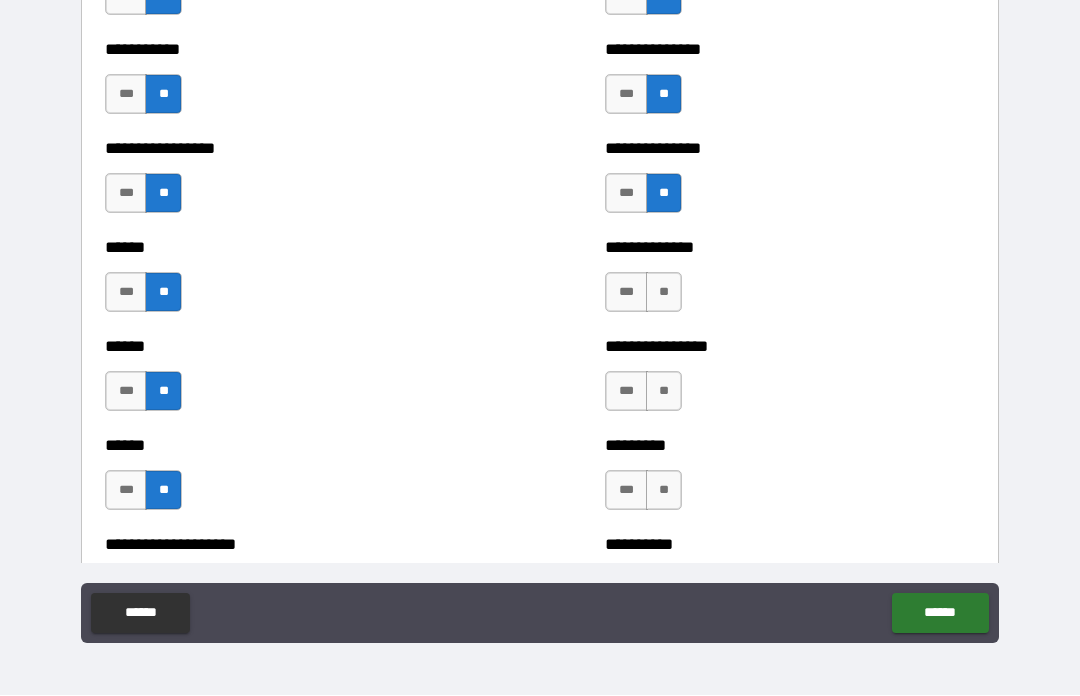 click on "**" at bounding box center (664, 293) 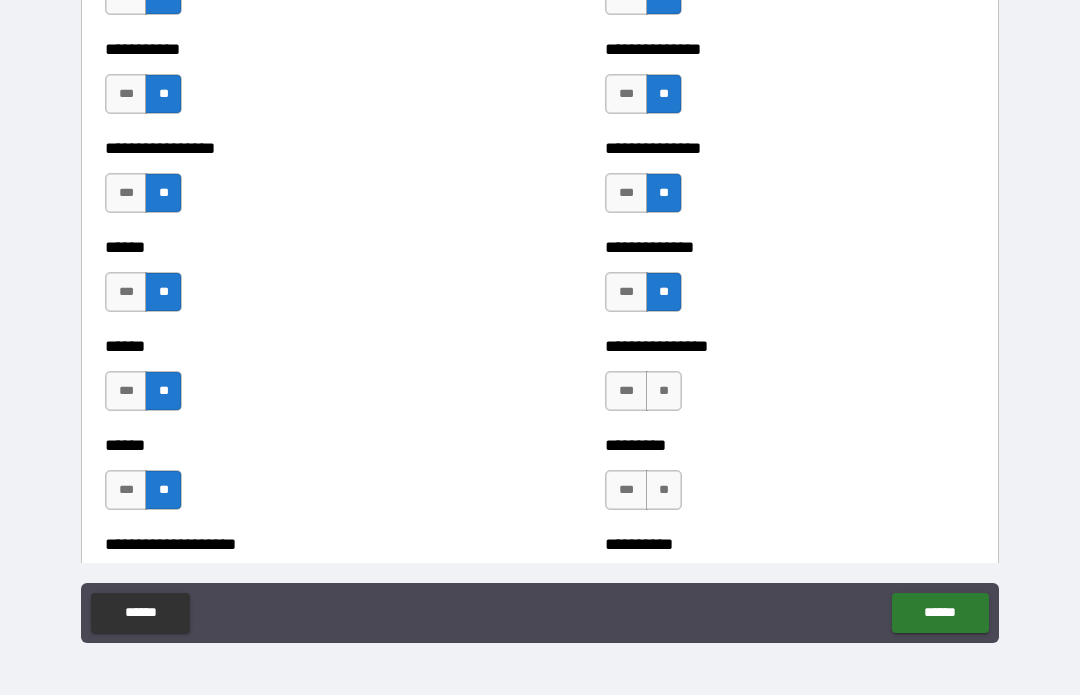 click on "**" at bounding box center (664, 392) 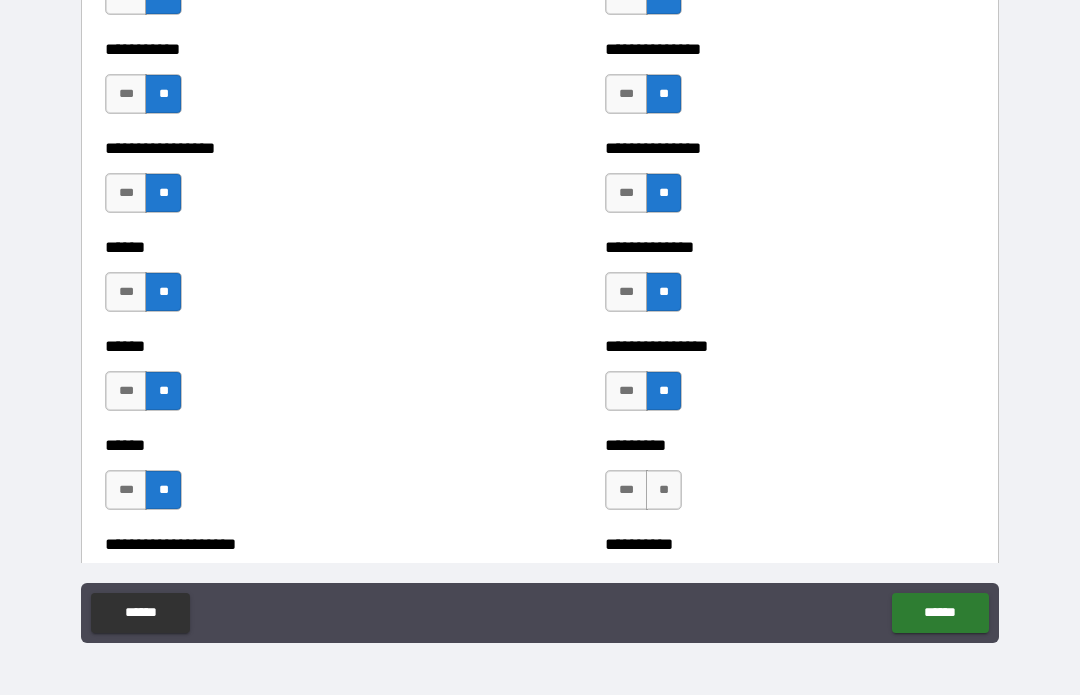 click on "**" at bounding box center [664, 491] 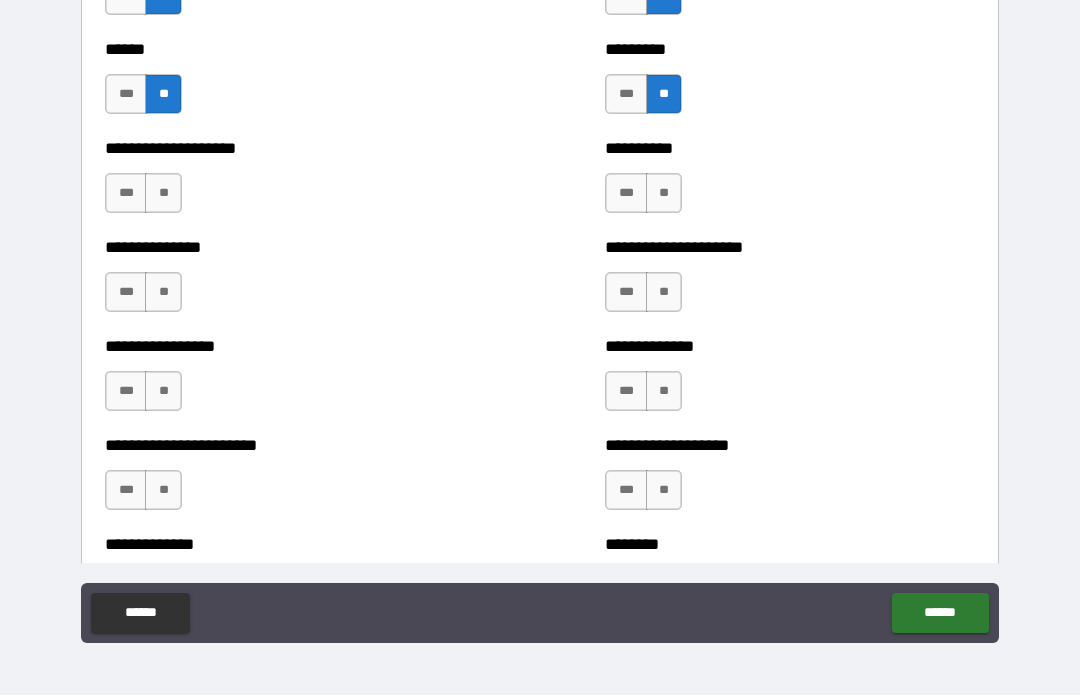scroll, scrollTop: 3263, scrollLeft: 0, axis: vertical 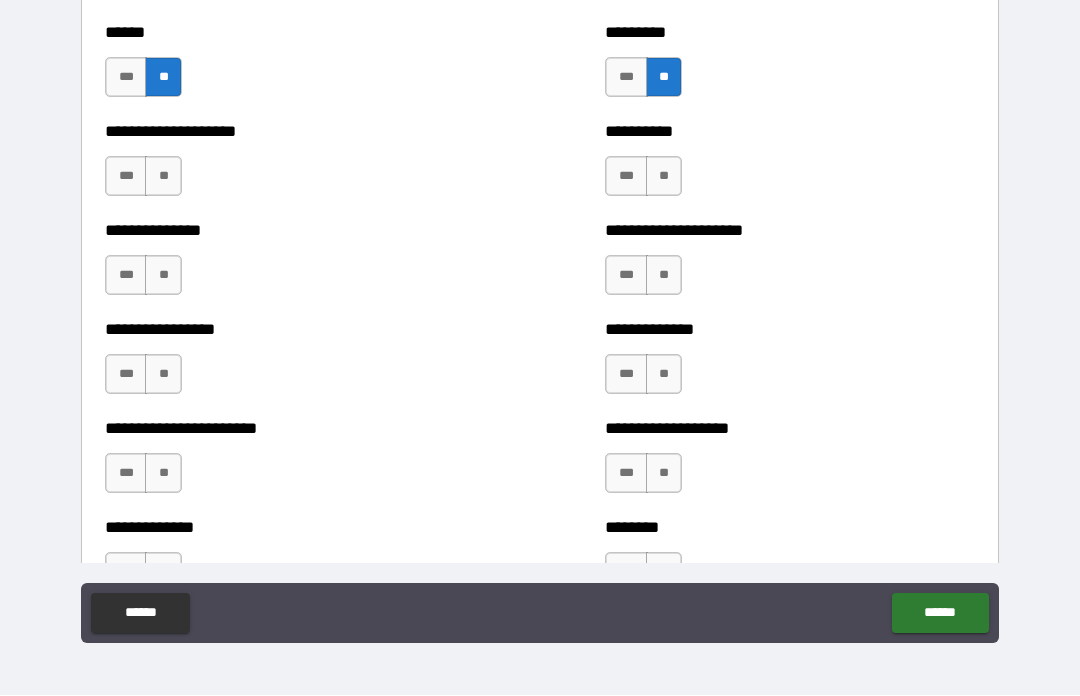 click on "**" at bounding box center [163, 177] 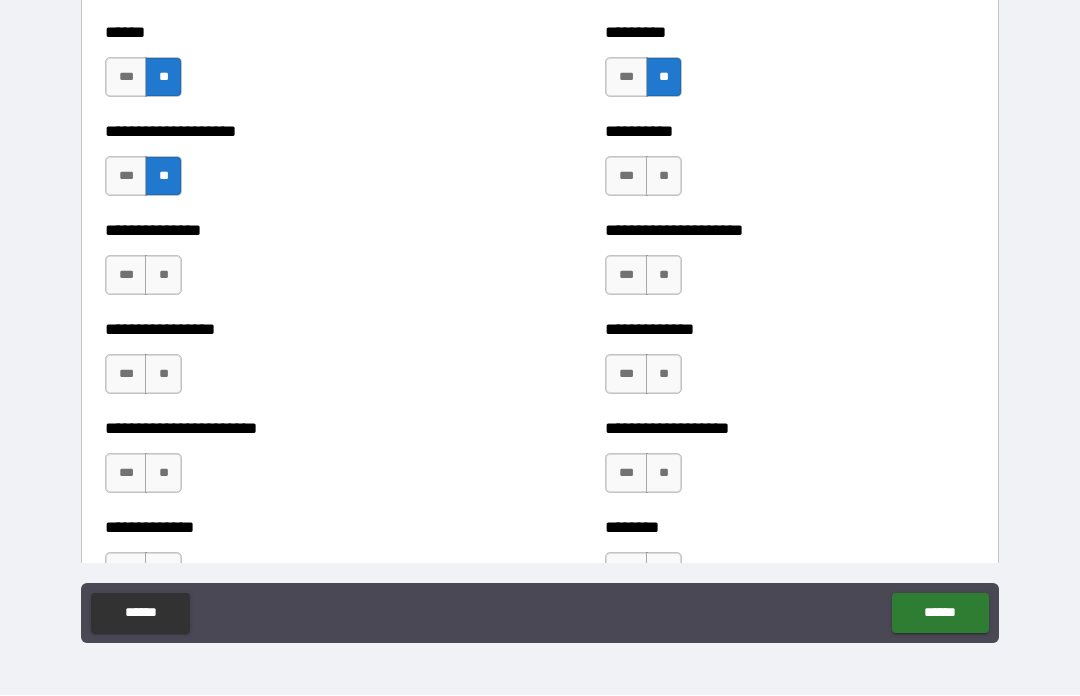click on "**" at bounding box center [163, 276] 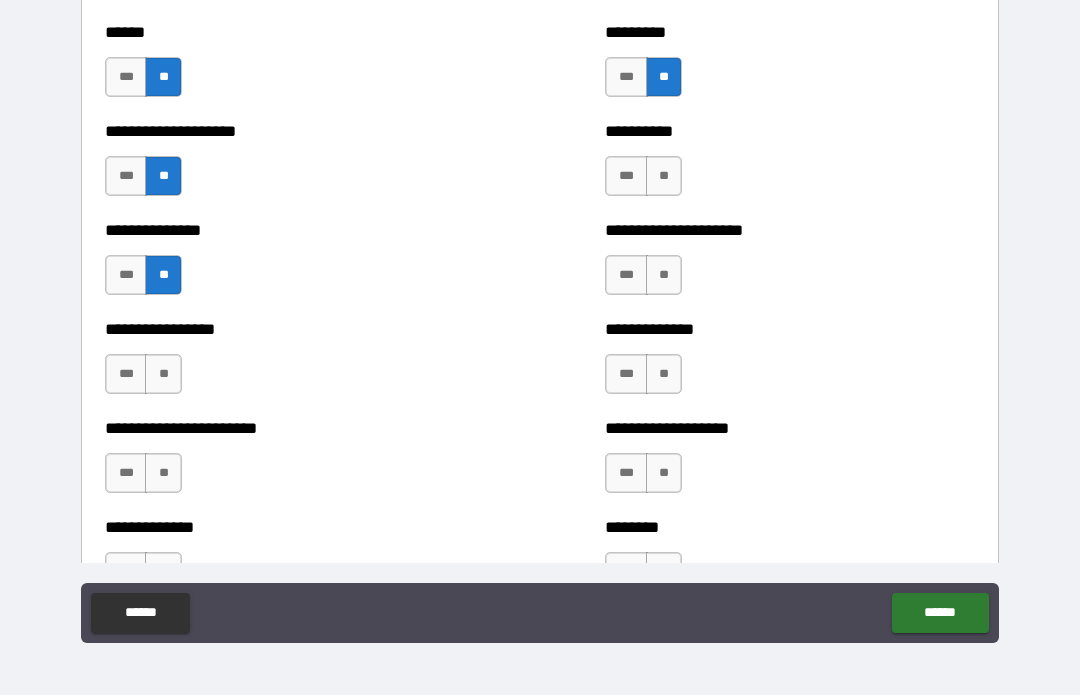 click on "**" at bounding box center (163, 375) 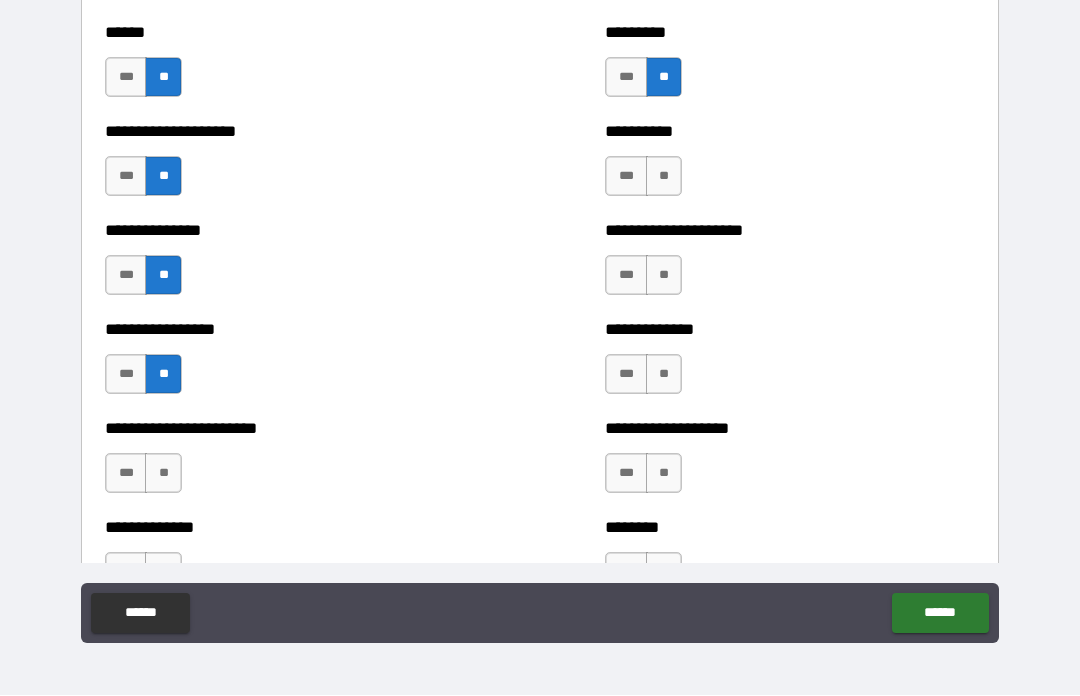 click on "**" at bounding box center (163, 474) 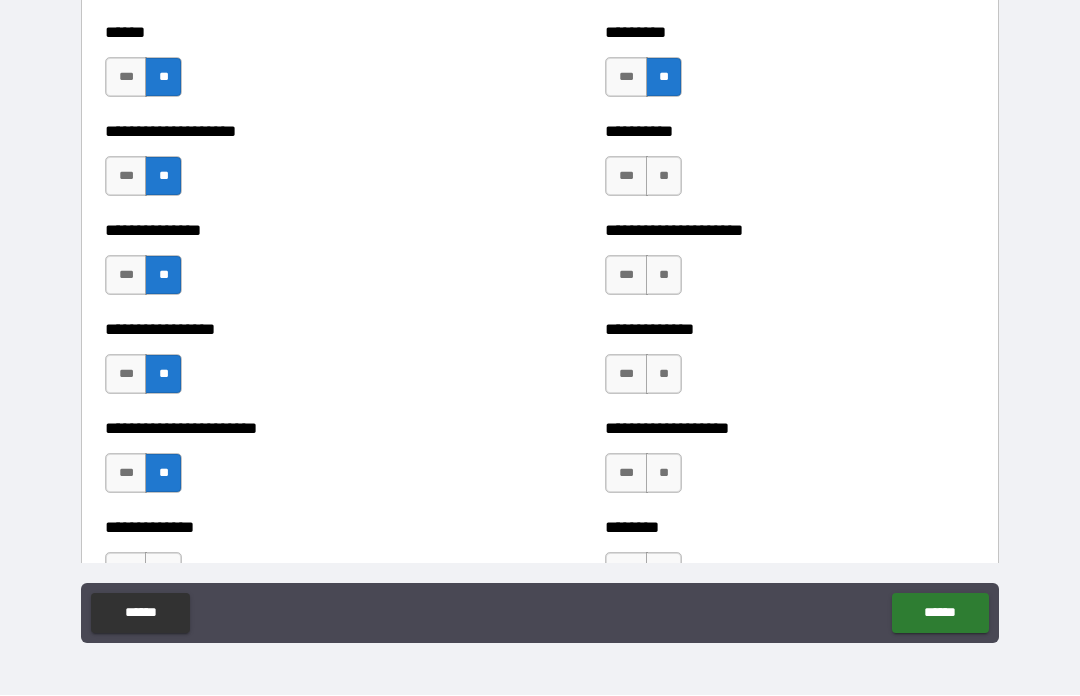 click on "**" at bounding box center (664, 177) 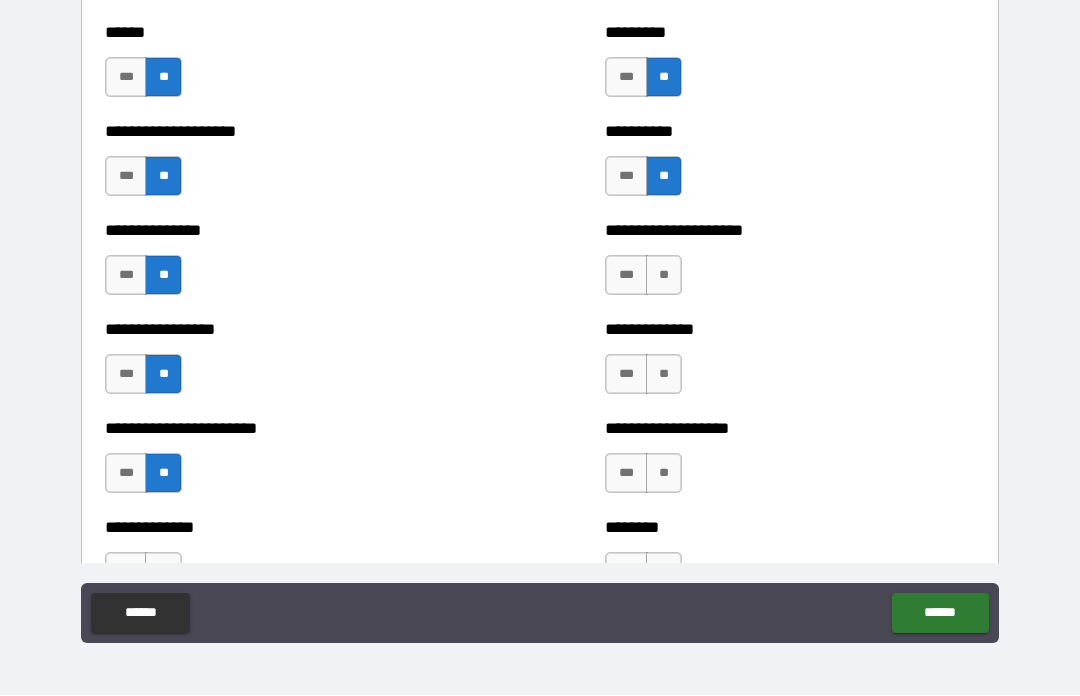 click on "**" at bounding box center (664, 276) 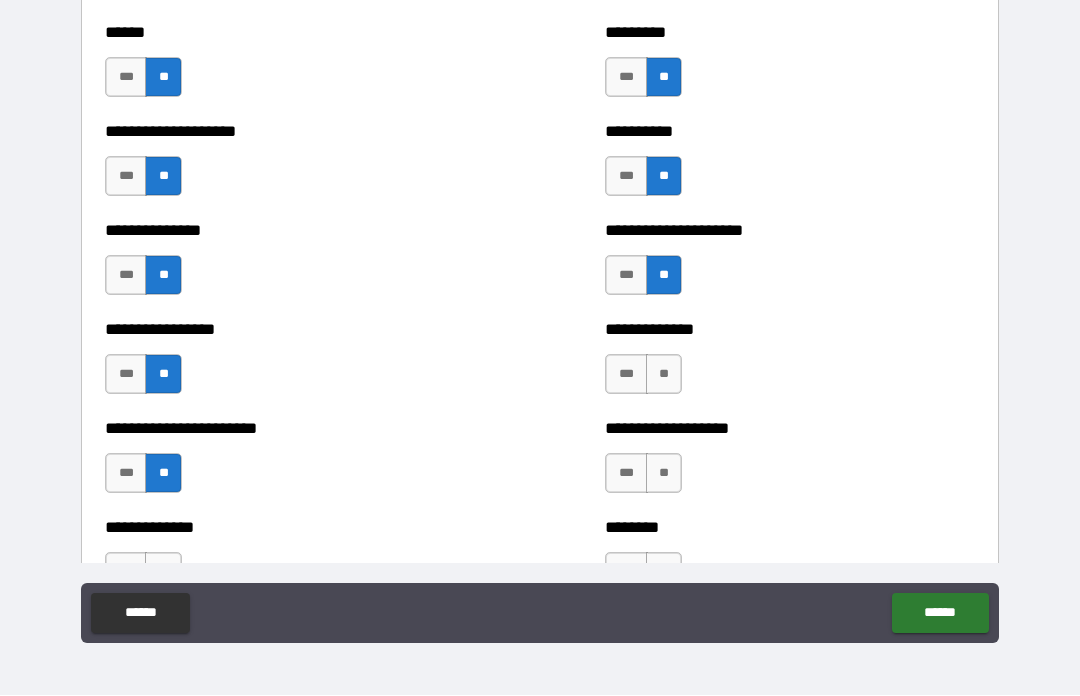 click on "**" at bounding box center (664, 375) 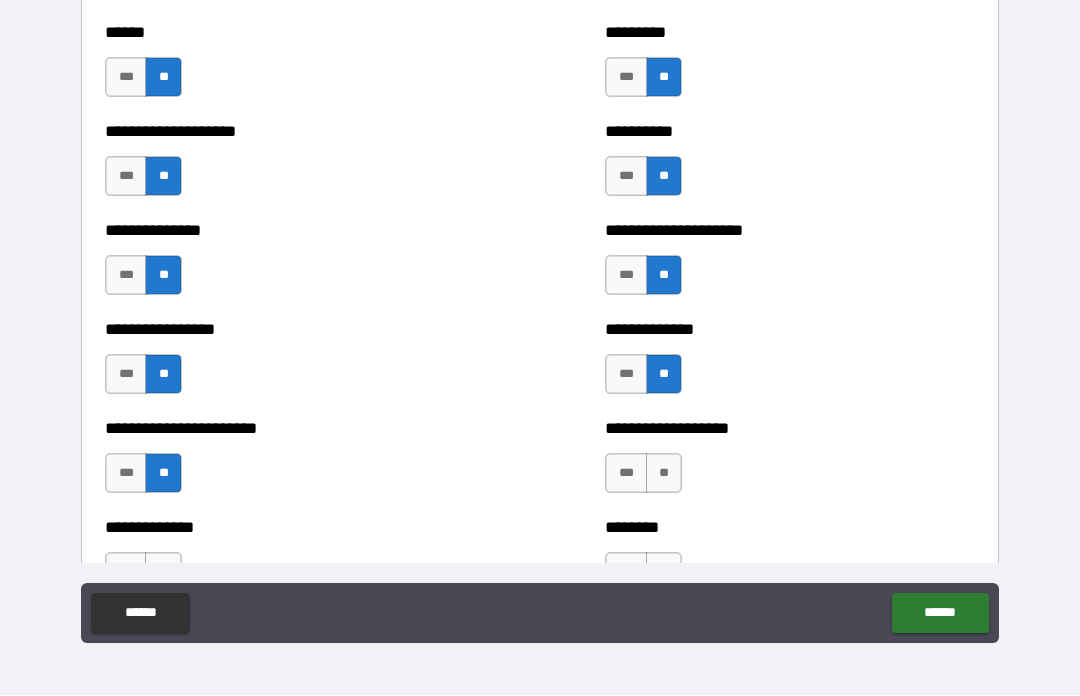 click on "**" at bounding box center (664, 474) 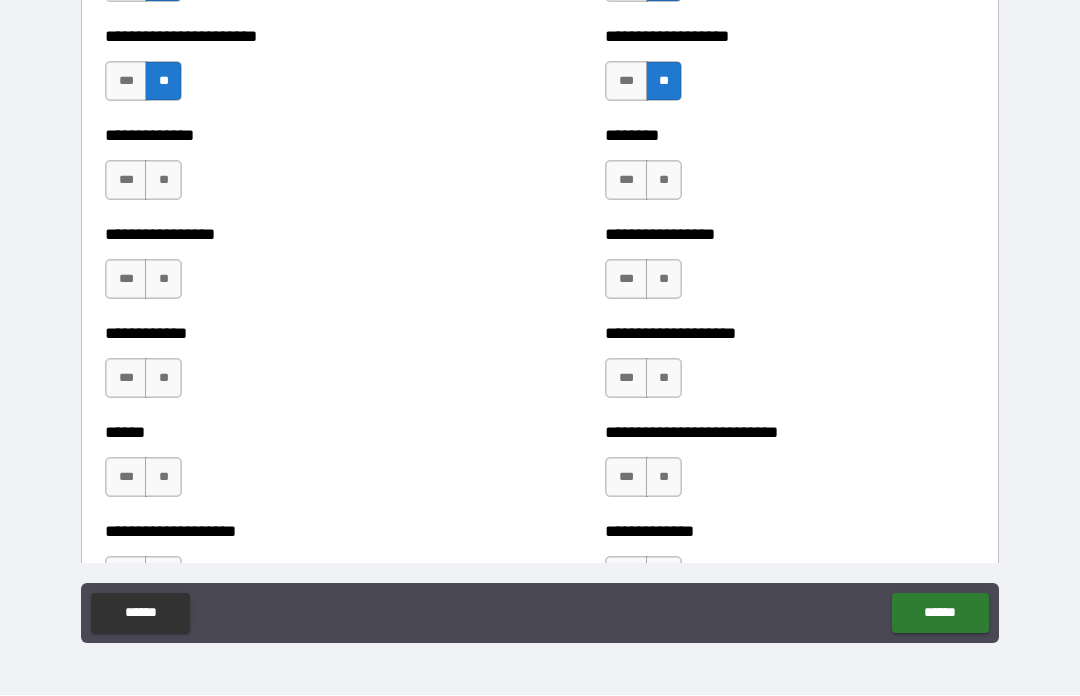 scroll, scrollTop: 3663, scrollLeft: 0, axis: vertical 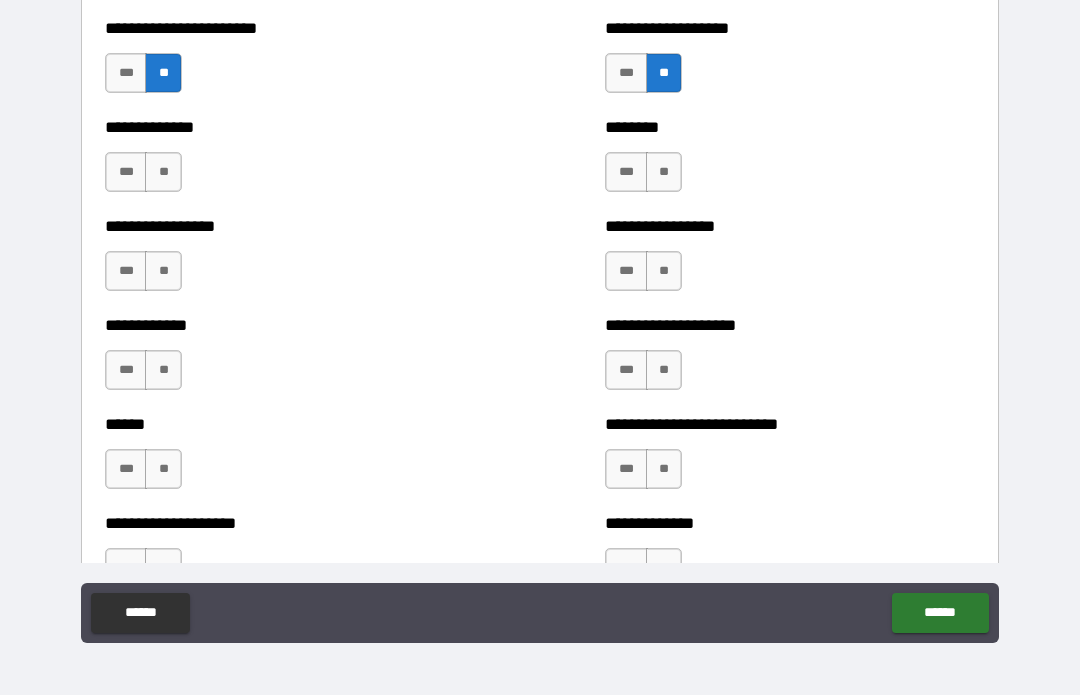 click on "**" at bounding box center [163, 173] 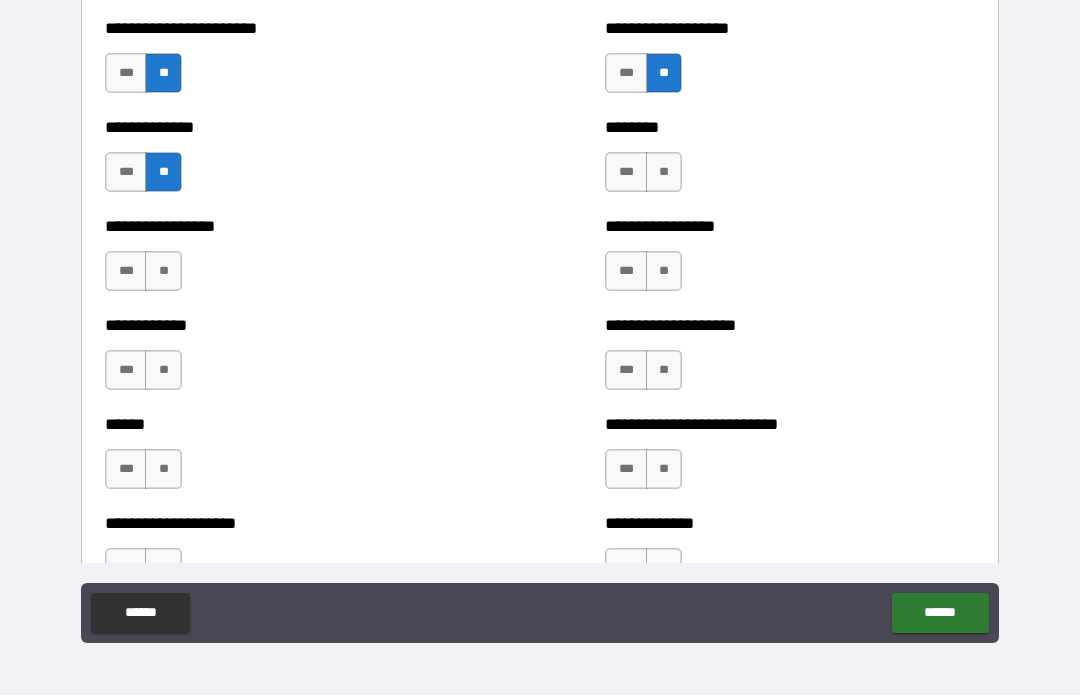 click on "**" at bounding box center [163, 272] 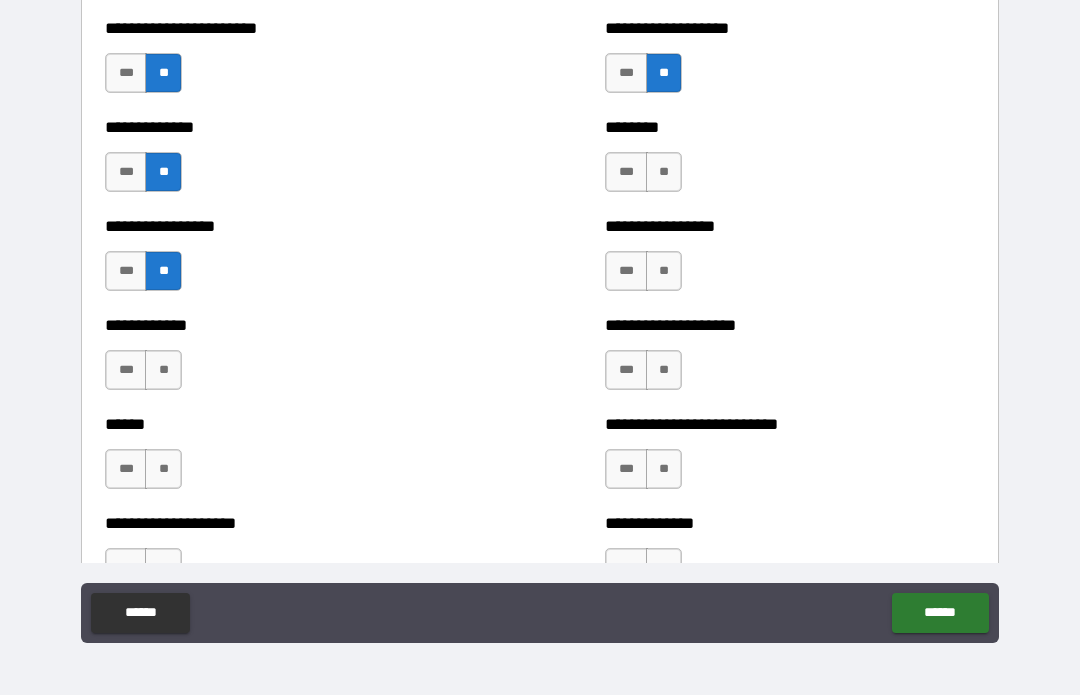 click on "**" at bounding box center [163, 371] 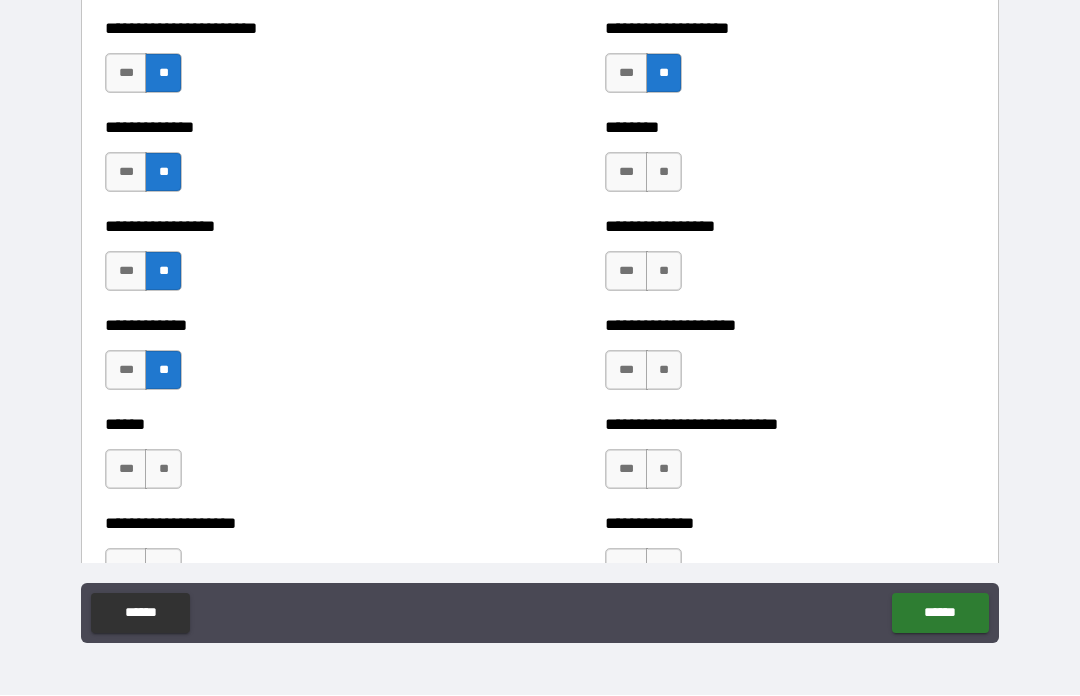 click on "**" at bounding box center [163, 470] 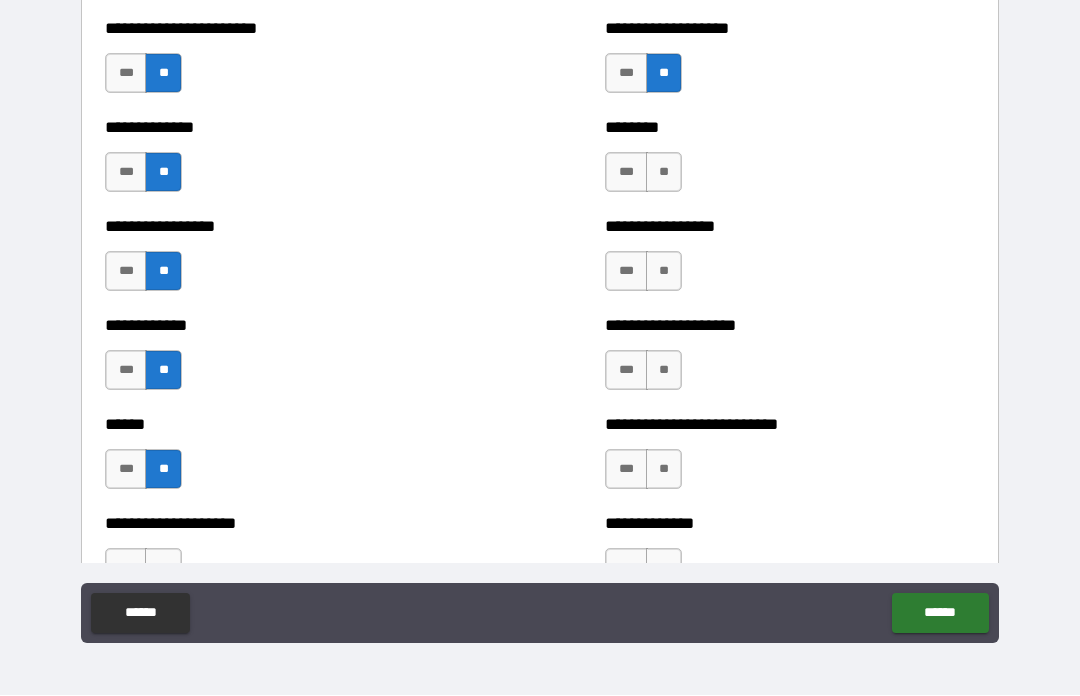 click on "**" at bounding box center [664, 173] 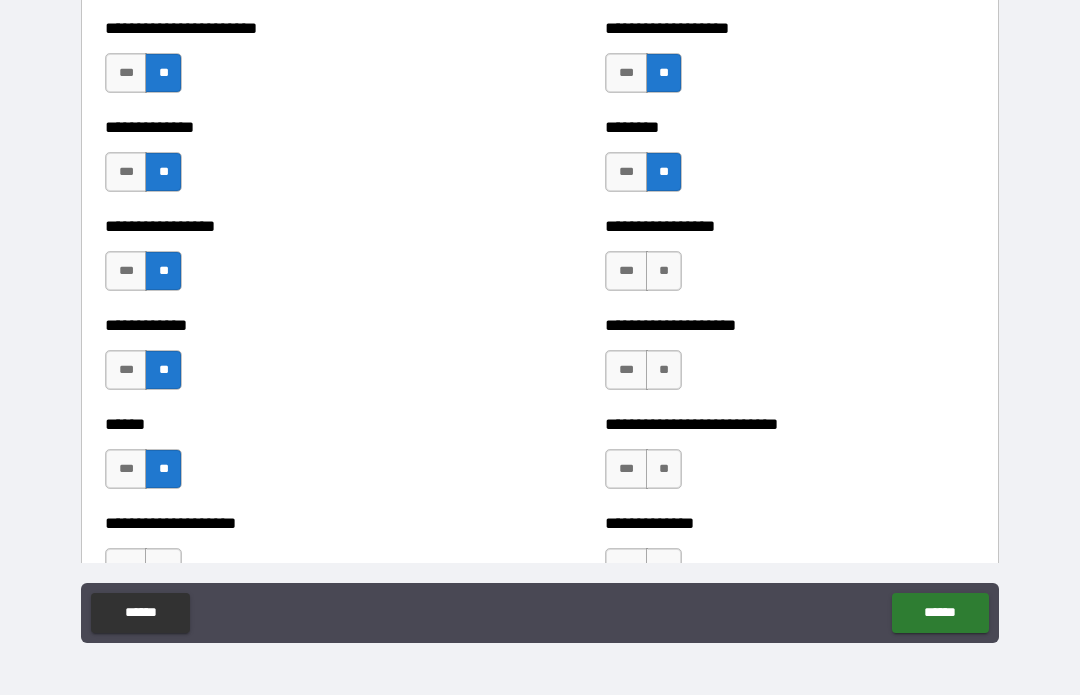 click on "**" at bounding box center [664, 272] 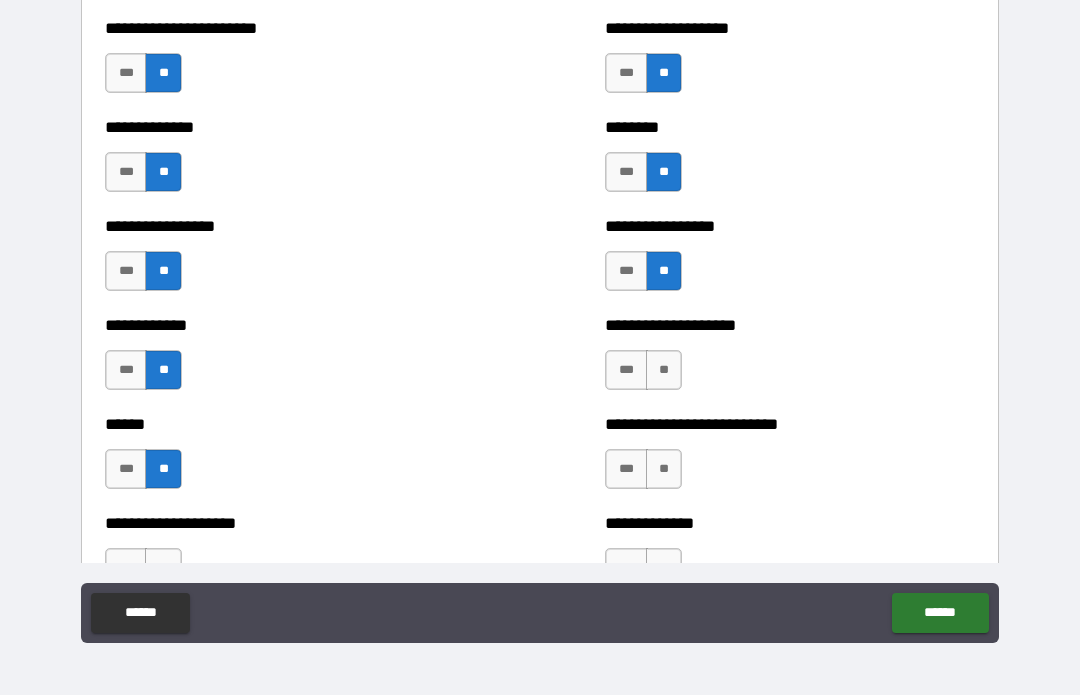 click on "**" at bounding box center [664, 371] 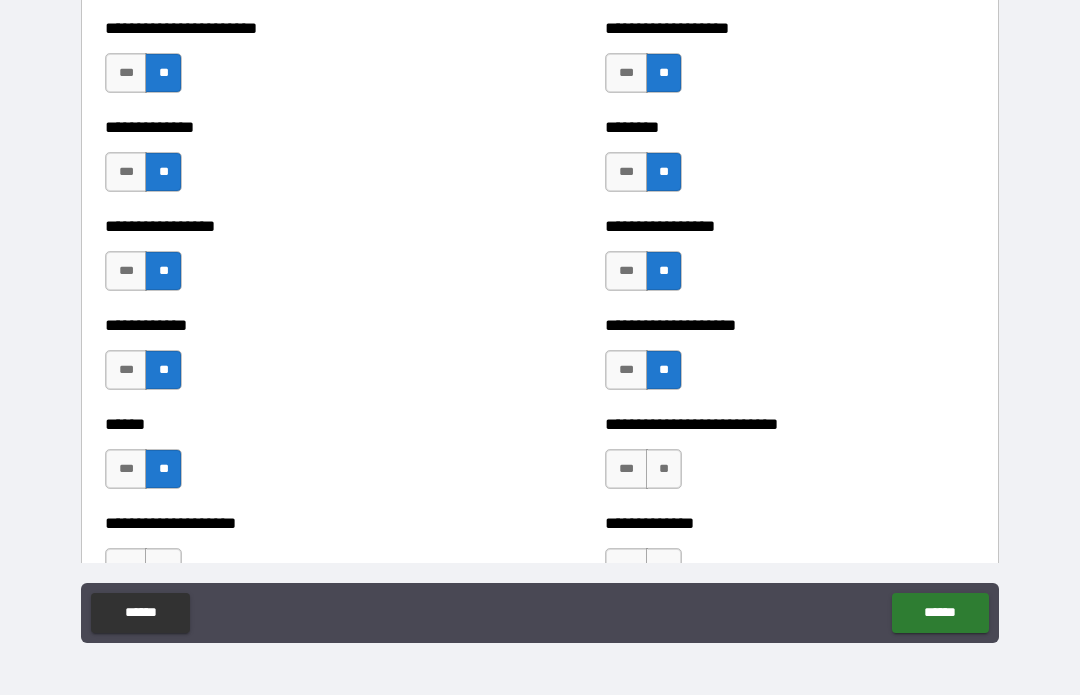 click on "**" at bounding box center (664, 470) 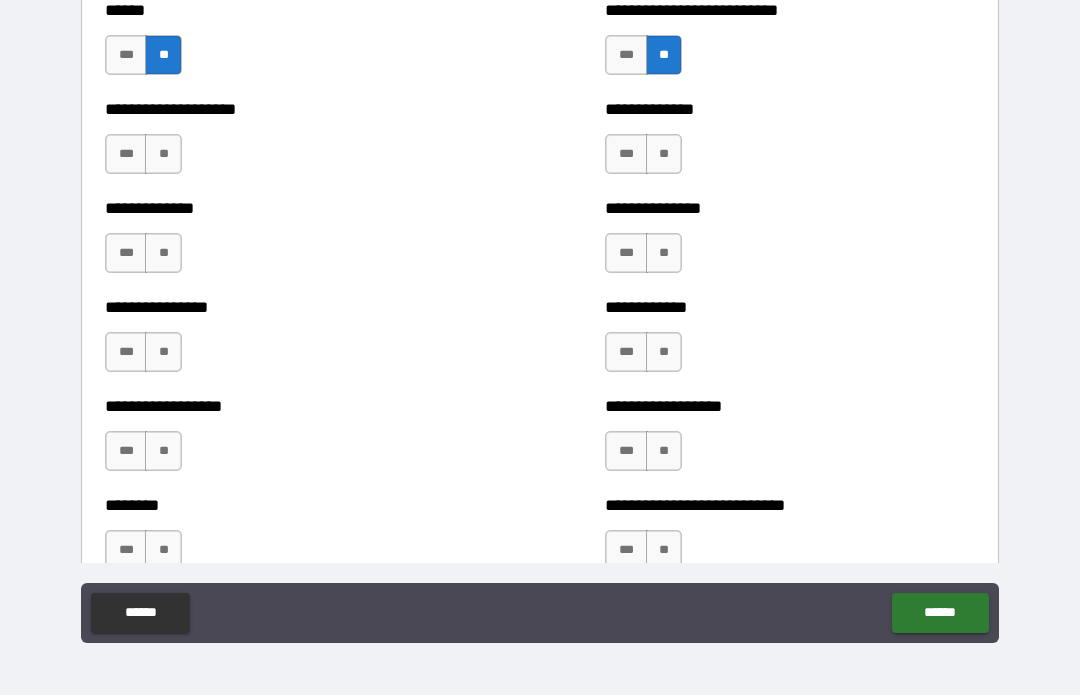 scroll, scrollTop: 4075, scrollLeft: 0, axis: vertical 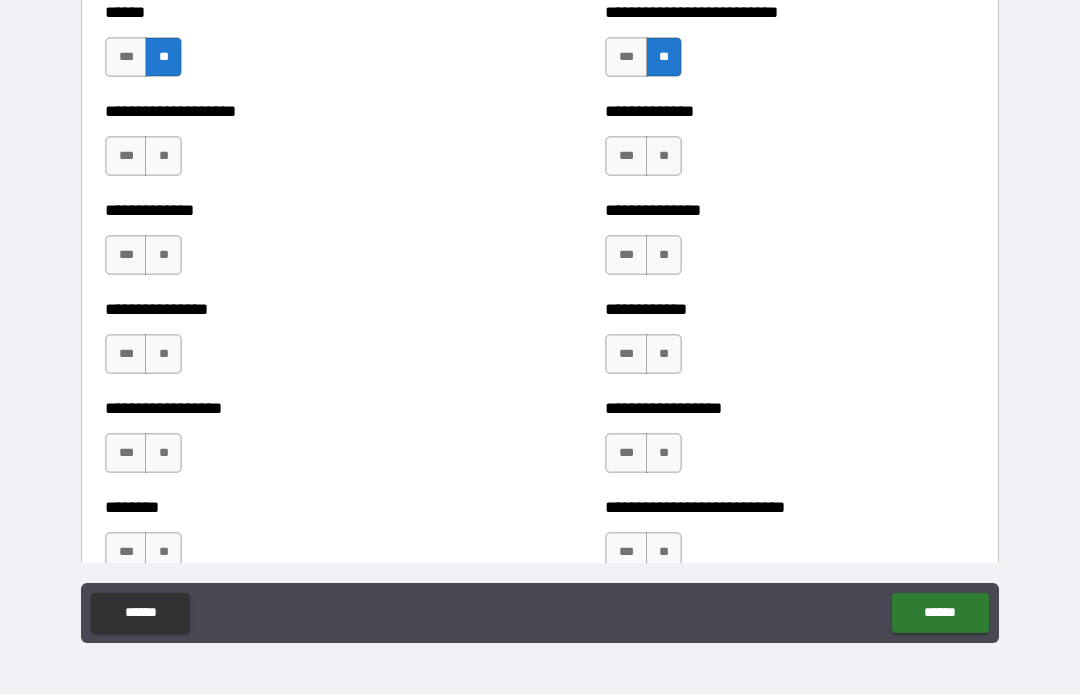 click on "**" at bounding box center (664, 157) 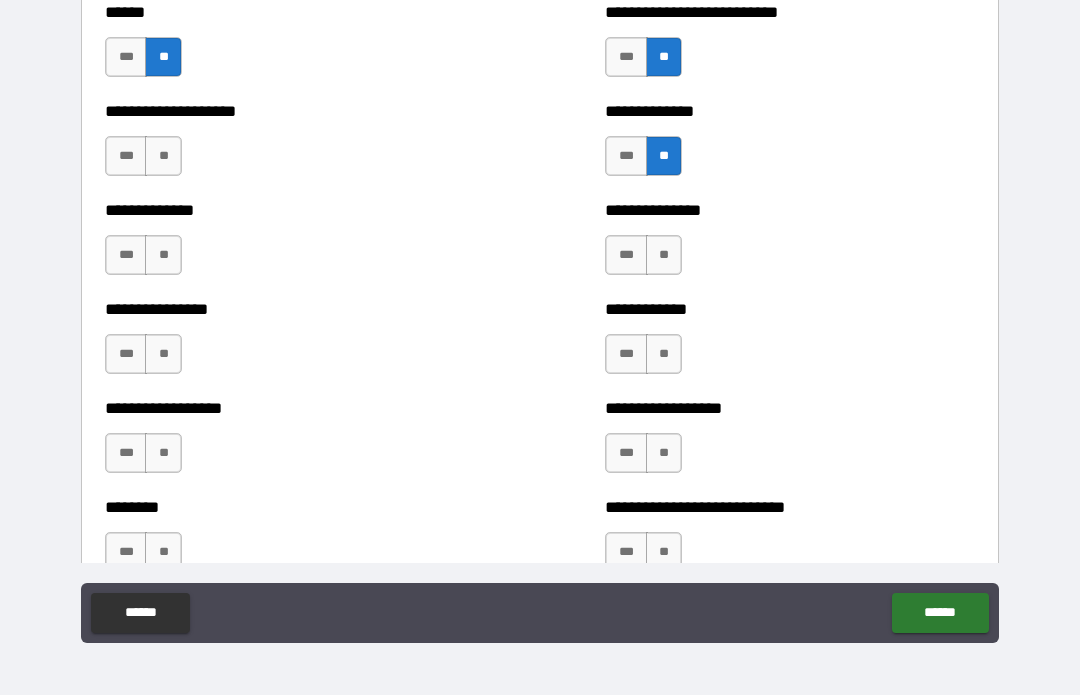 click on "**" at bounding box center (664, 256) 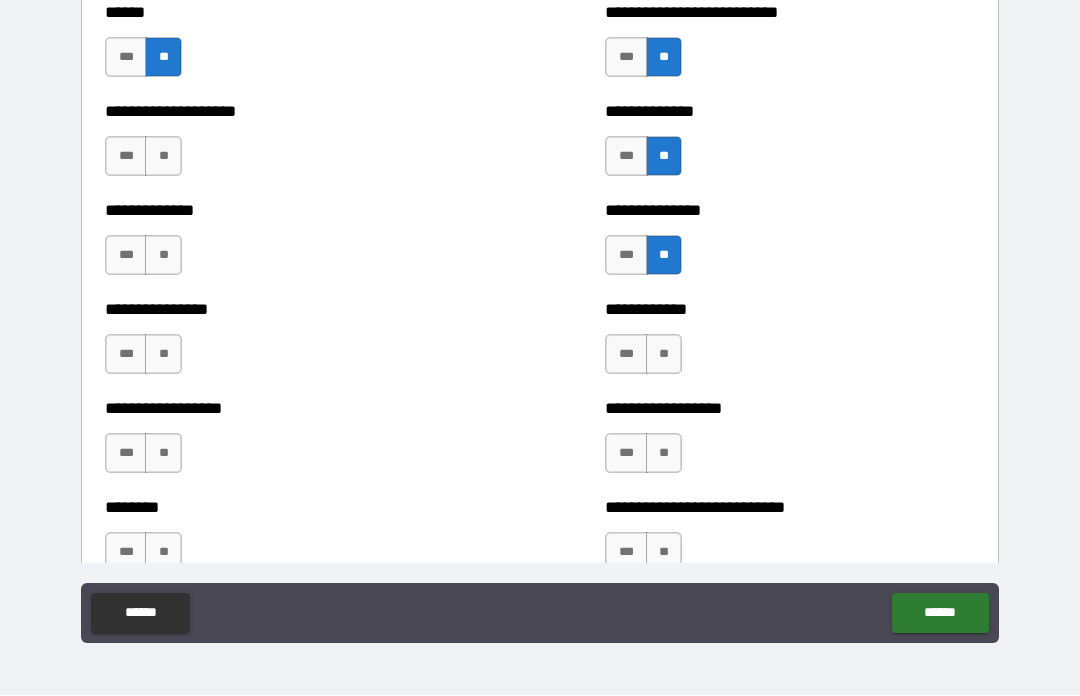 click on "**" at bounding box center (664, 355) 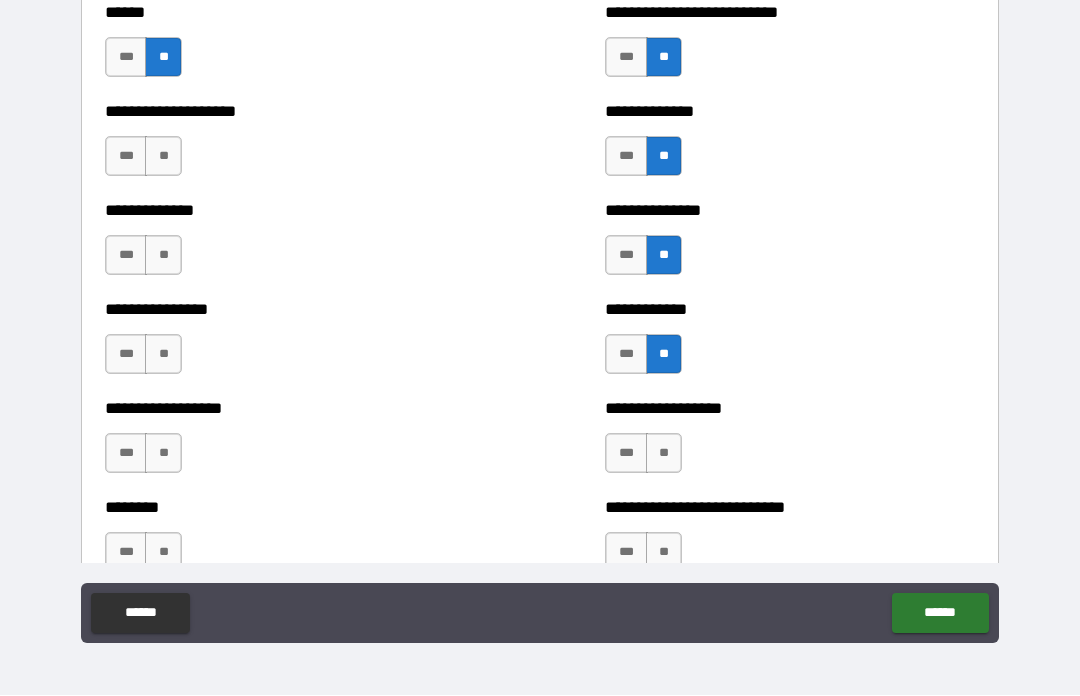 click on "**" at bounding box center (664, 454) 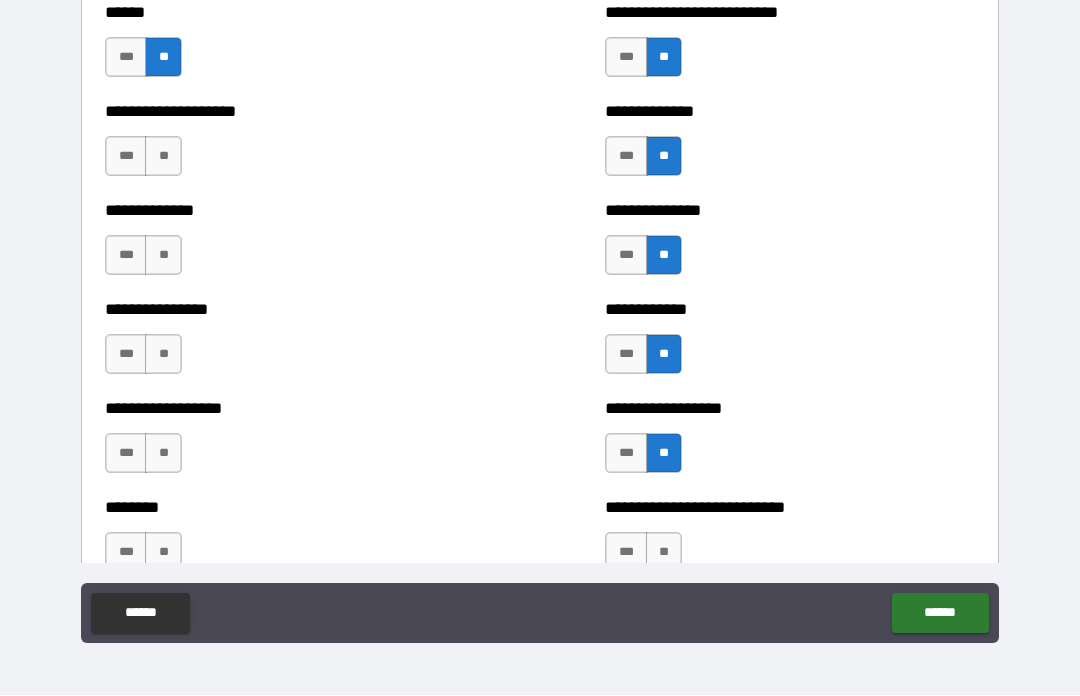 click on "**" at bounding box center [664, 553] 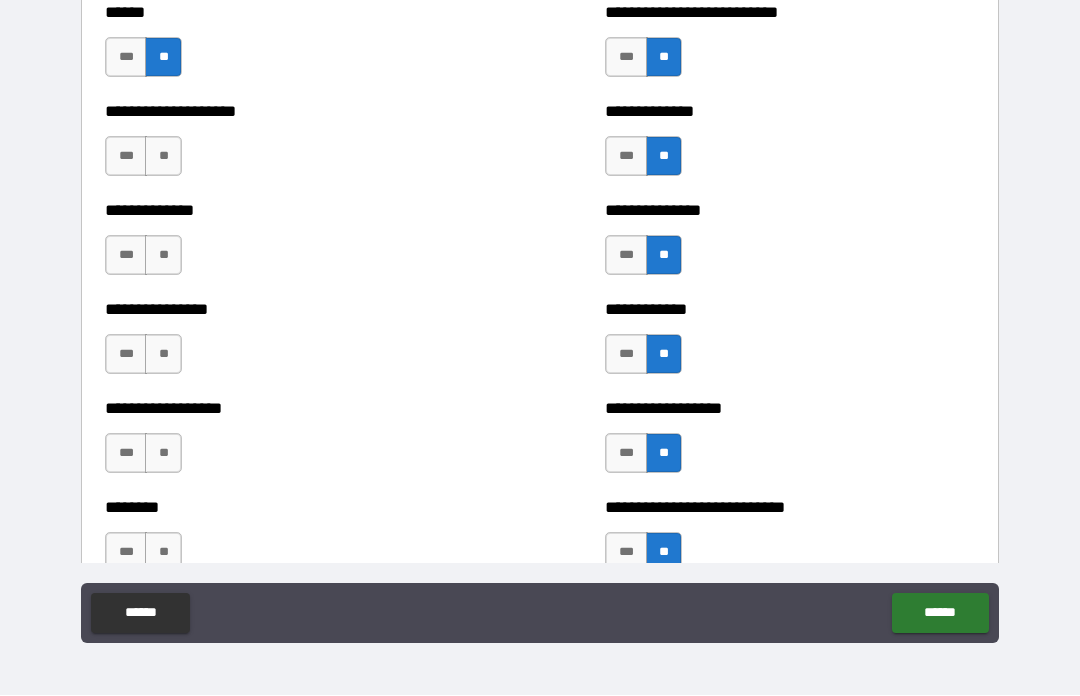 click on "**" at bounding box center (163, 157) 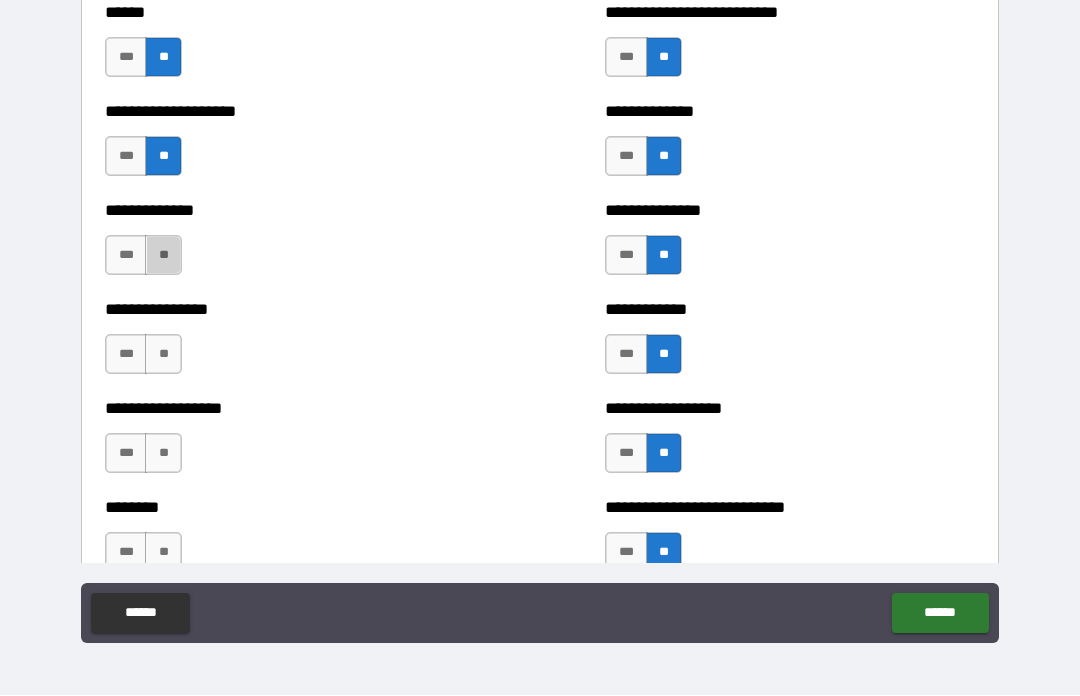 click on "**" at bounding box center (163, 256) 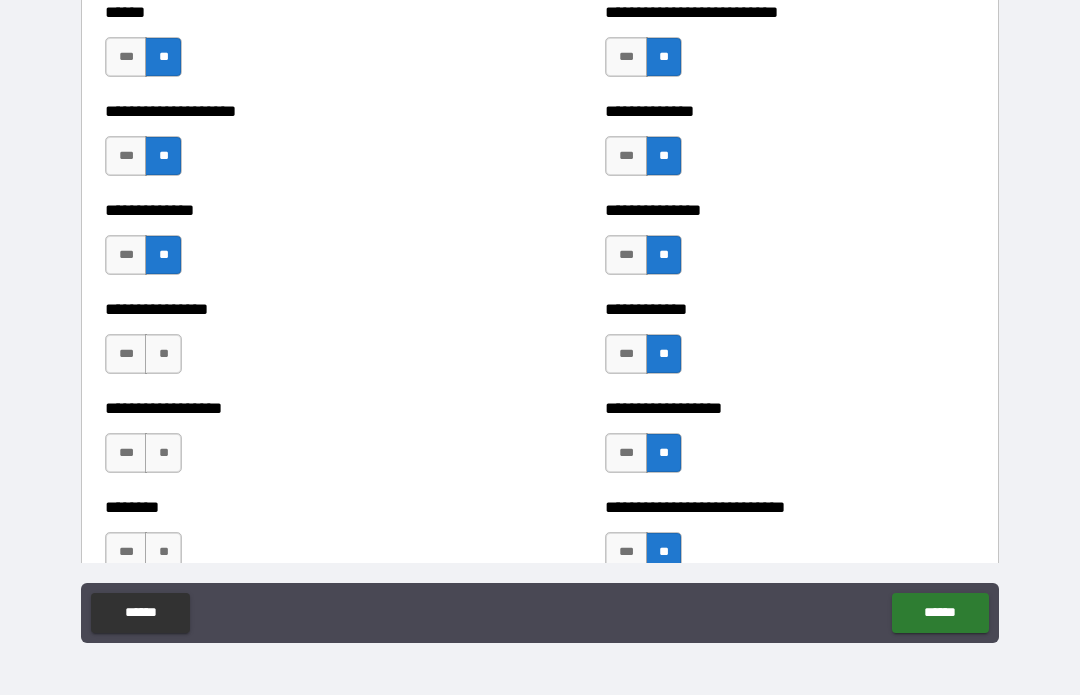 click on "**" at bounding box center (163, 355) 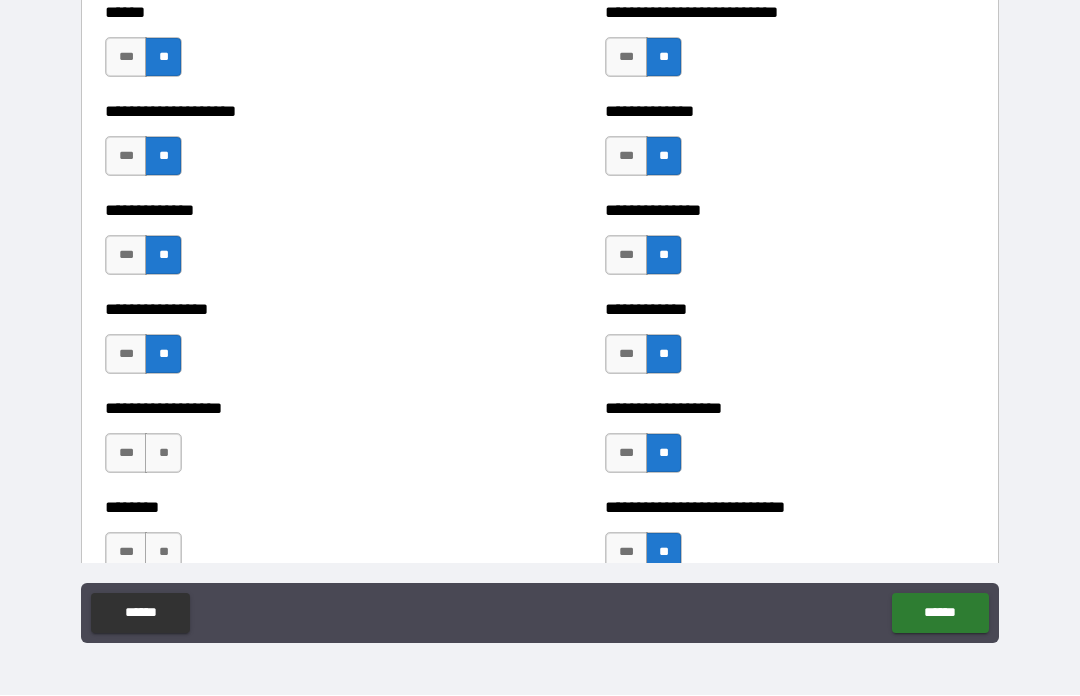 click on "**" at bounding box center (163, 454) 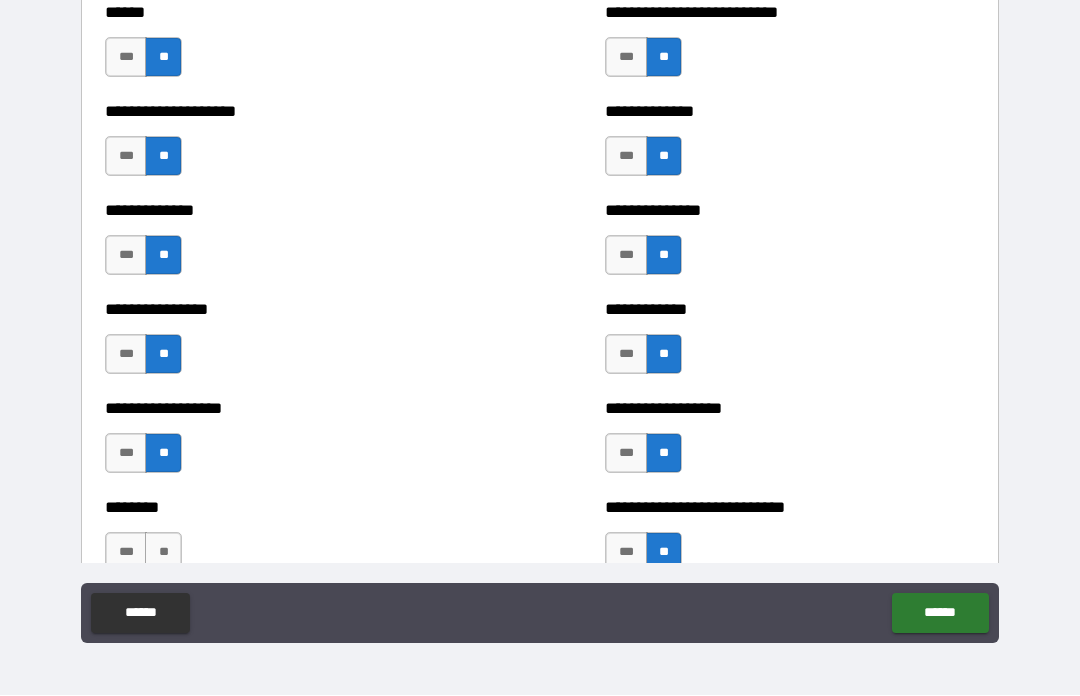 click on "**" at bounding box center (163, 553) 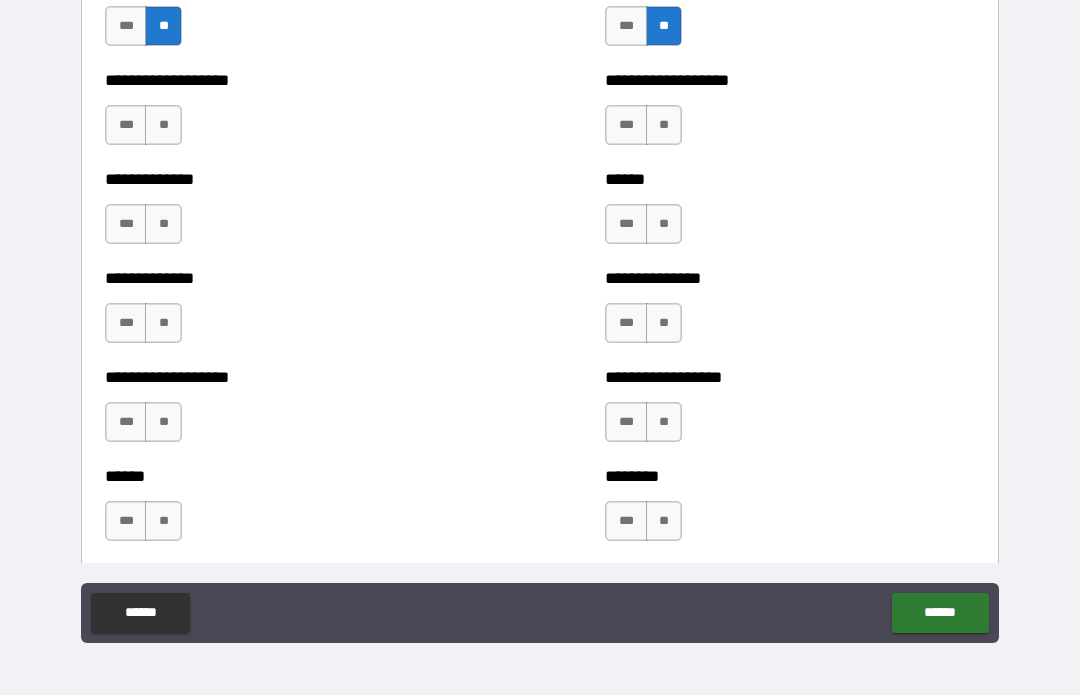 scroll, scrollTop: 4602, scrollLeft: 0, axis: vertical 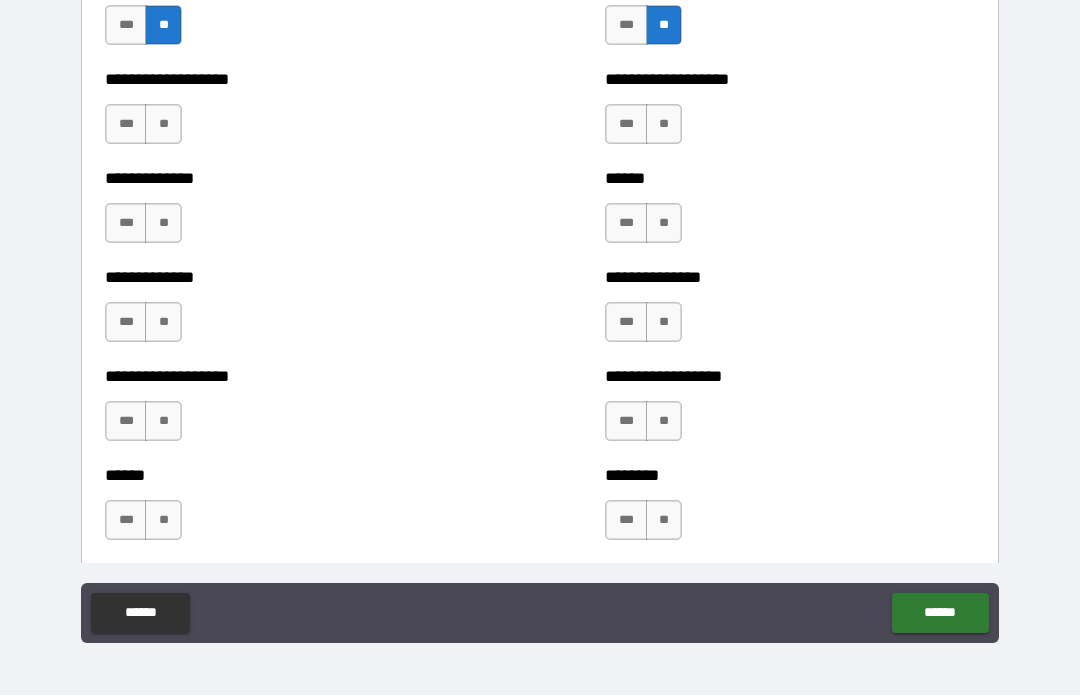 click on "***" at bounding box center [626, 125] 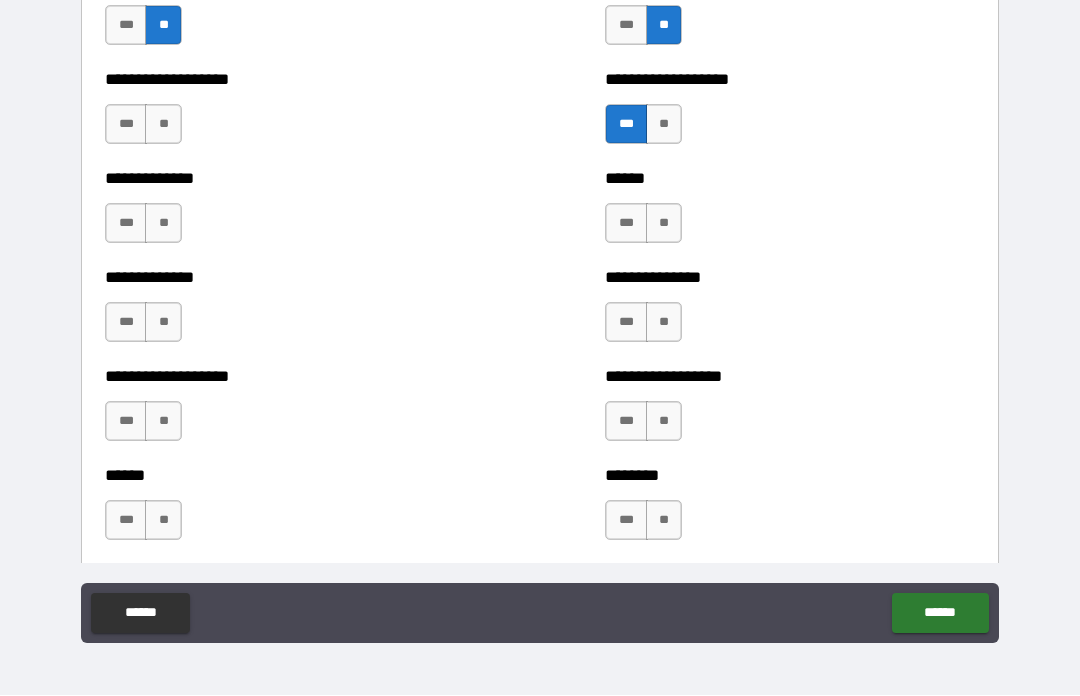 click on "**" at bounding box center [163, 125] 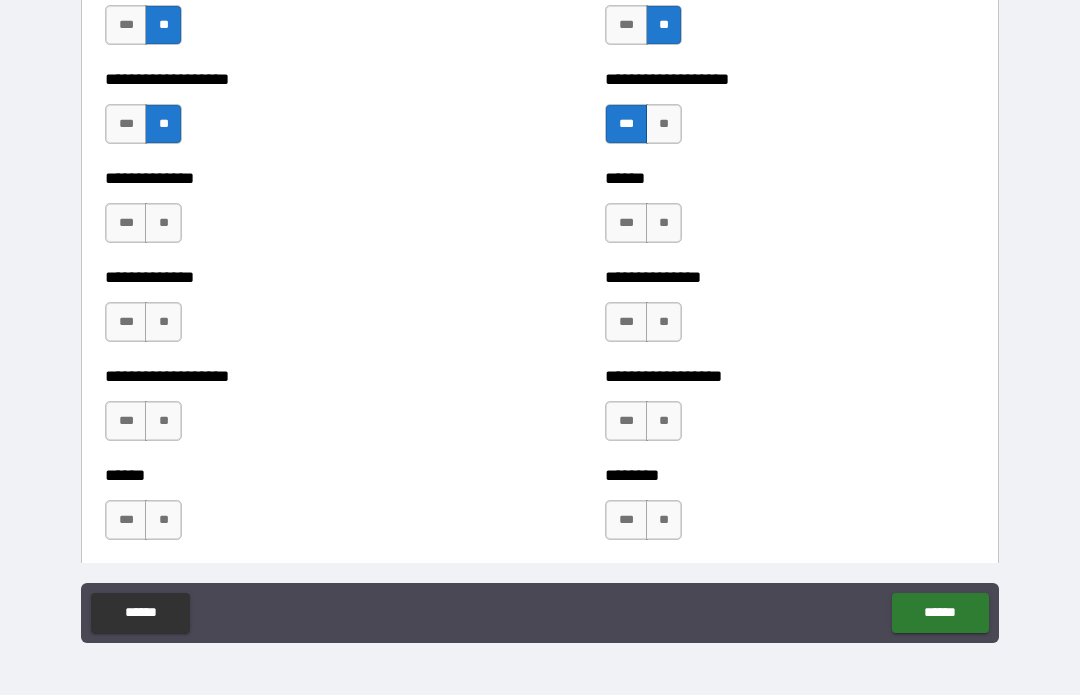 click on "**" at bounding box center [163, 224] 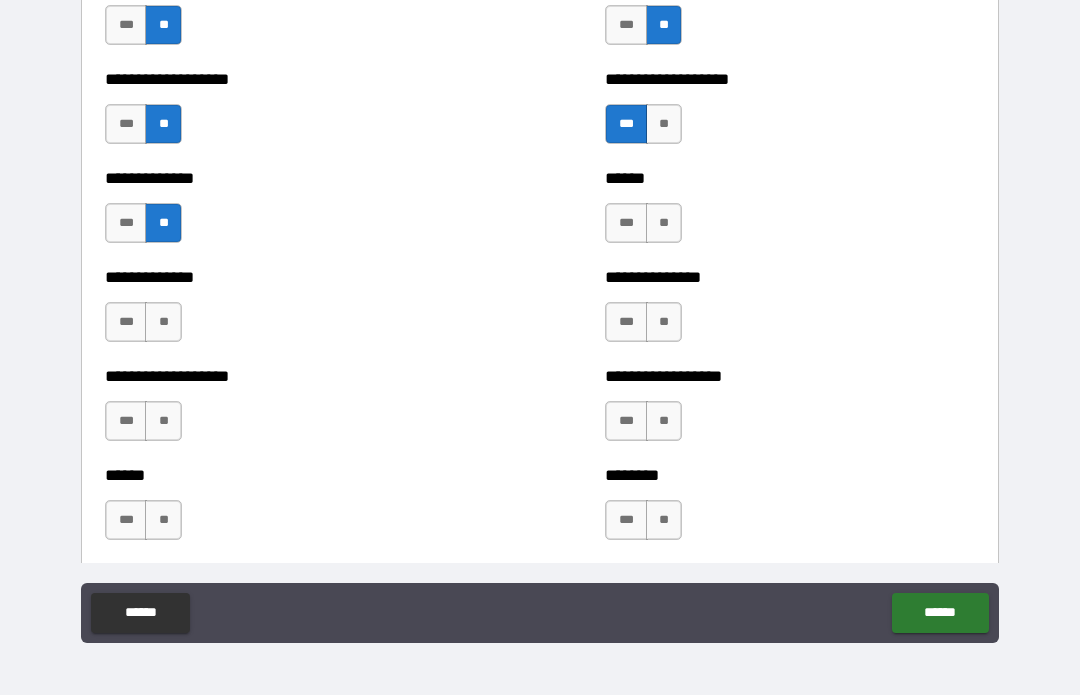 click on "**" at bounding box center [163, 323] 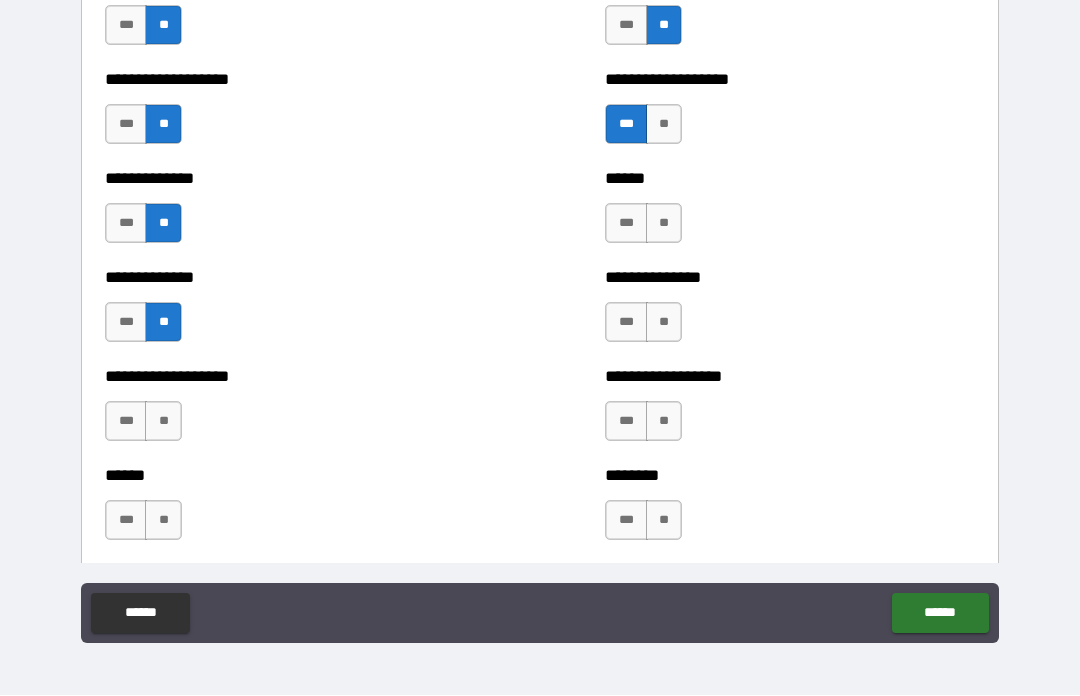 click on "**" at bounding box center [163, 422] 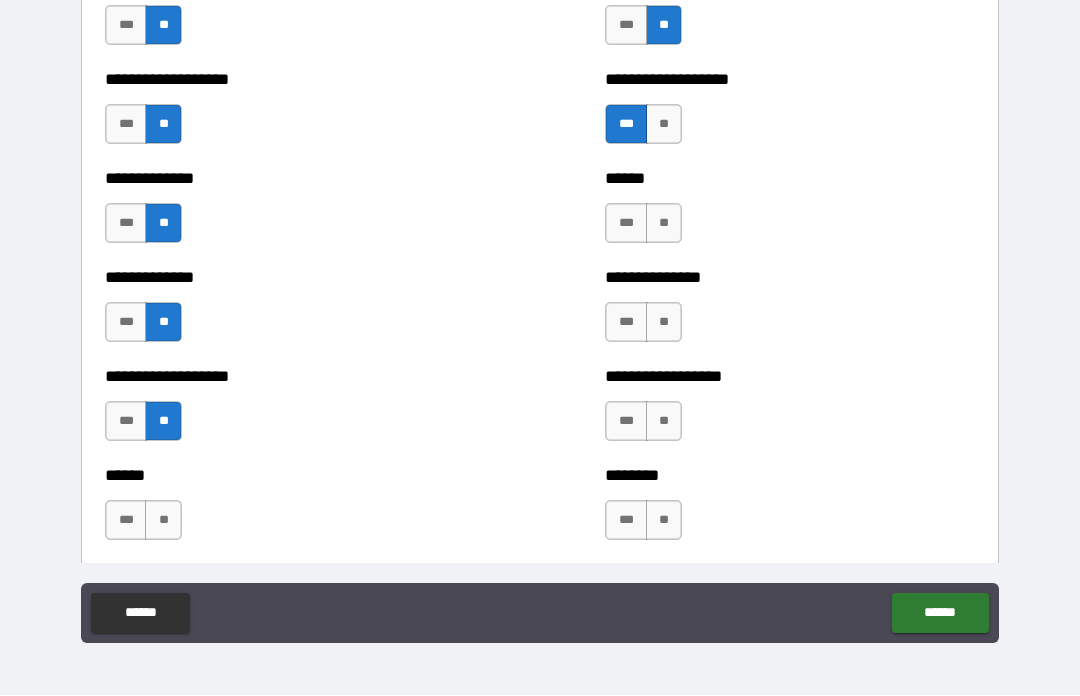click on "**" at bounding box center (163, 521) 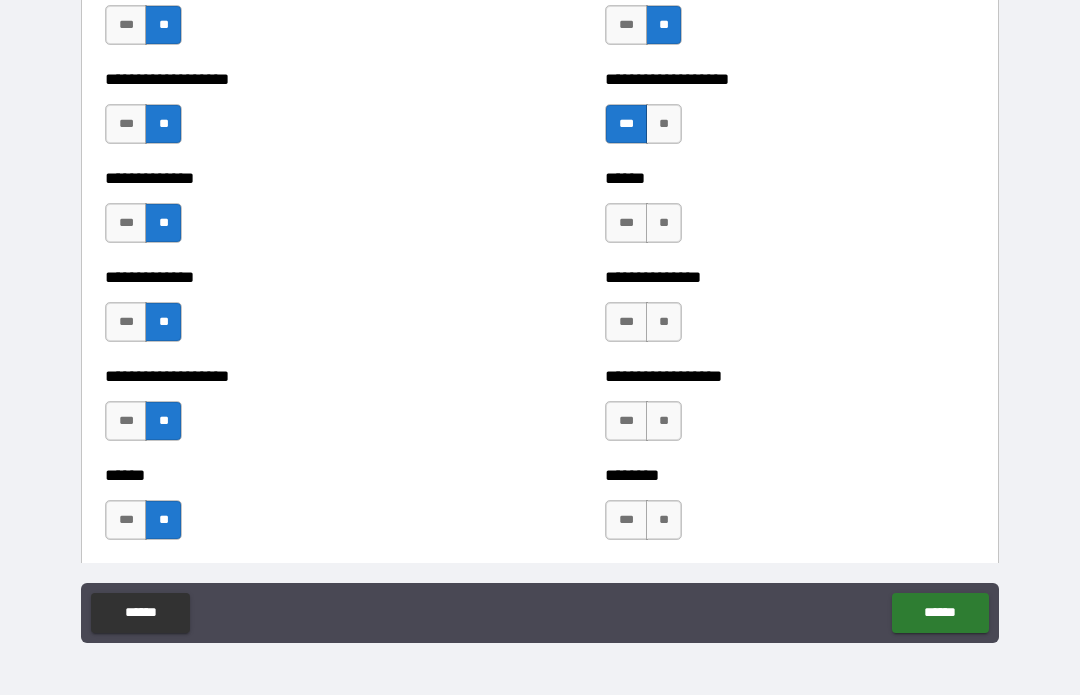 click on "**" at bounding box center (664, 224) 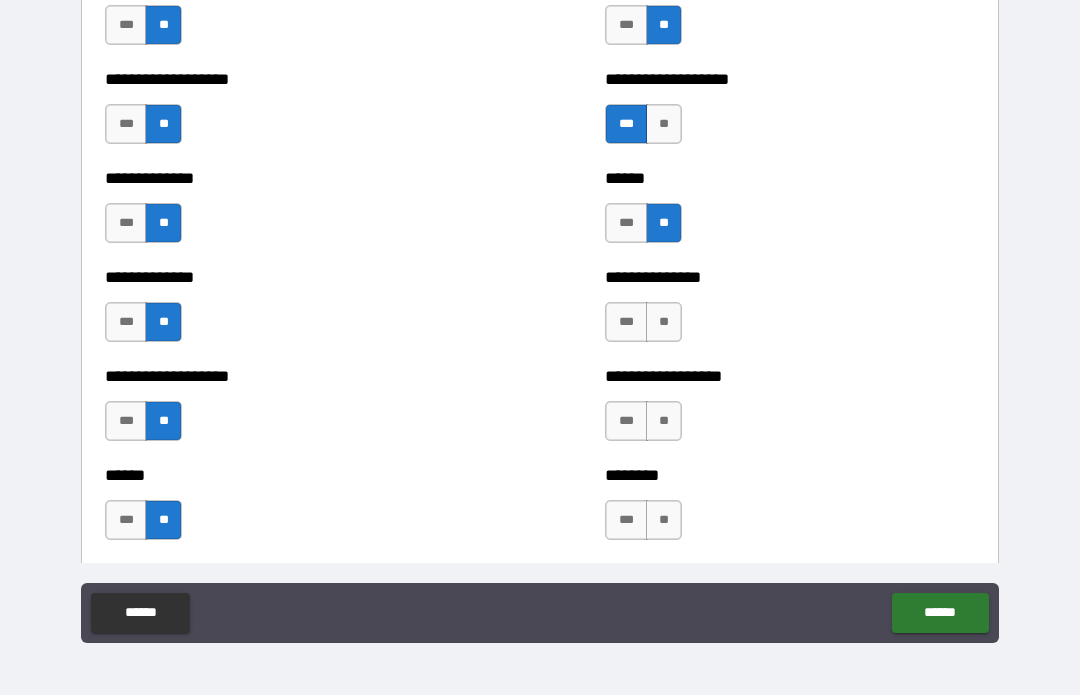 click on "**" at bounding box center (664, 323) 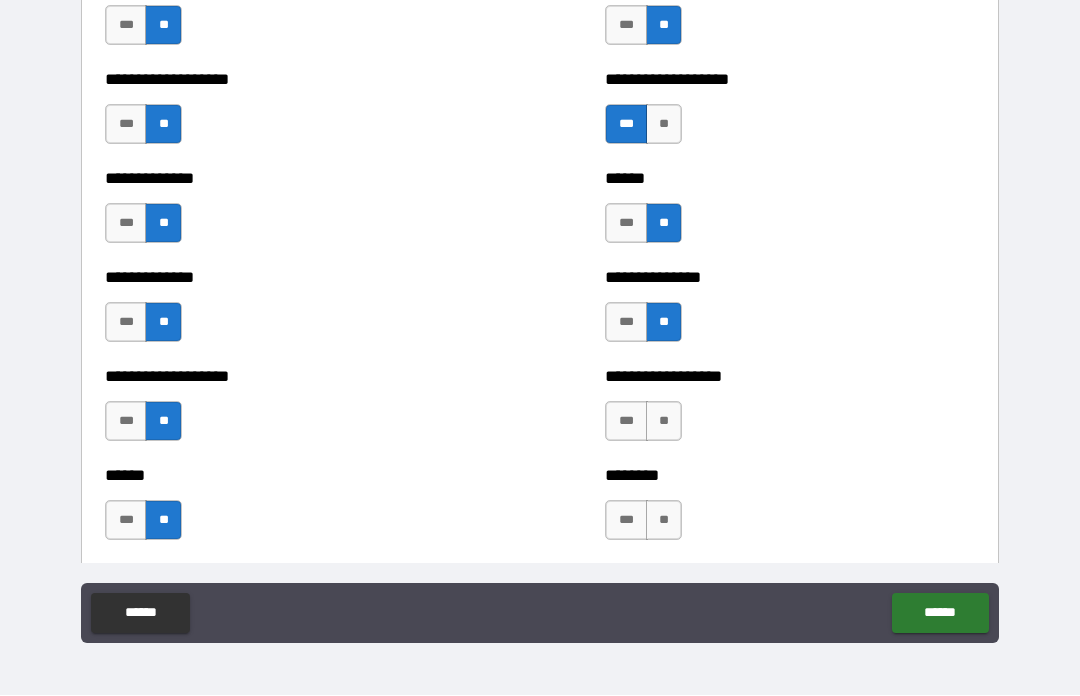 click on "**" at bounding box center (664, 422) 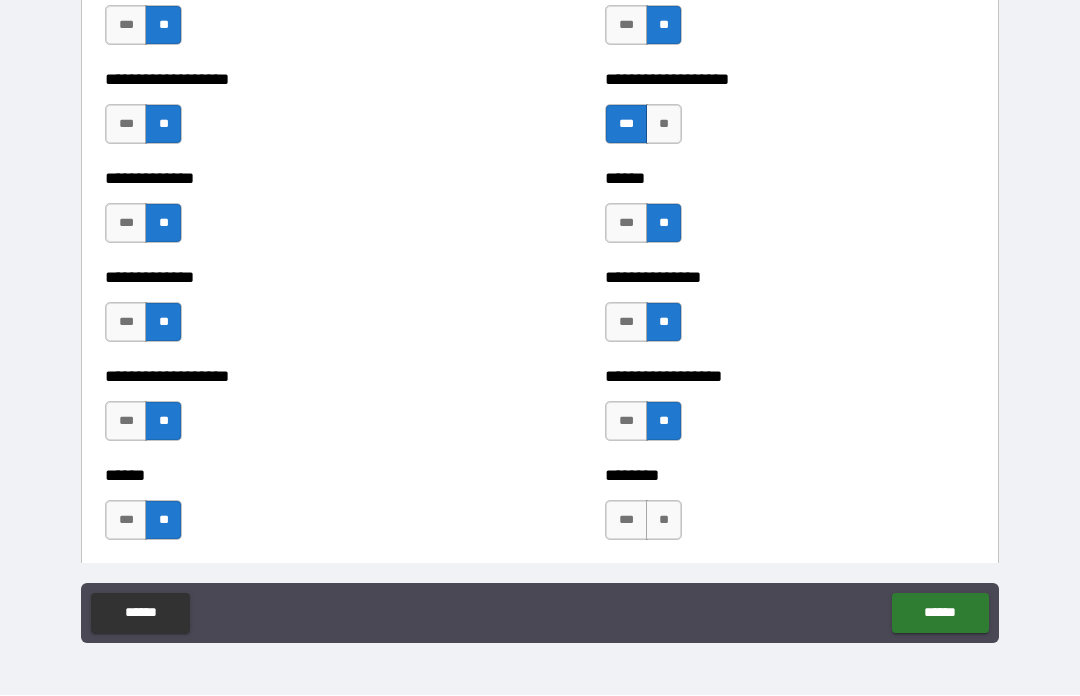 click on "**" at bounding box center [664, 521] 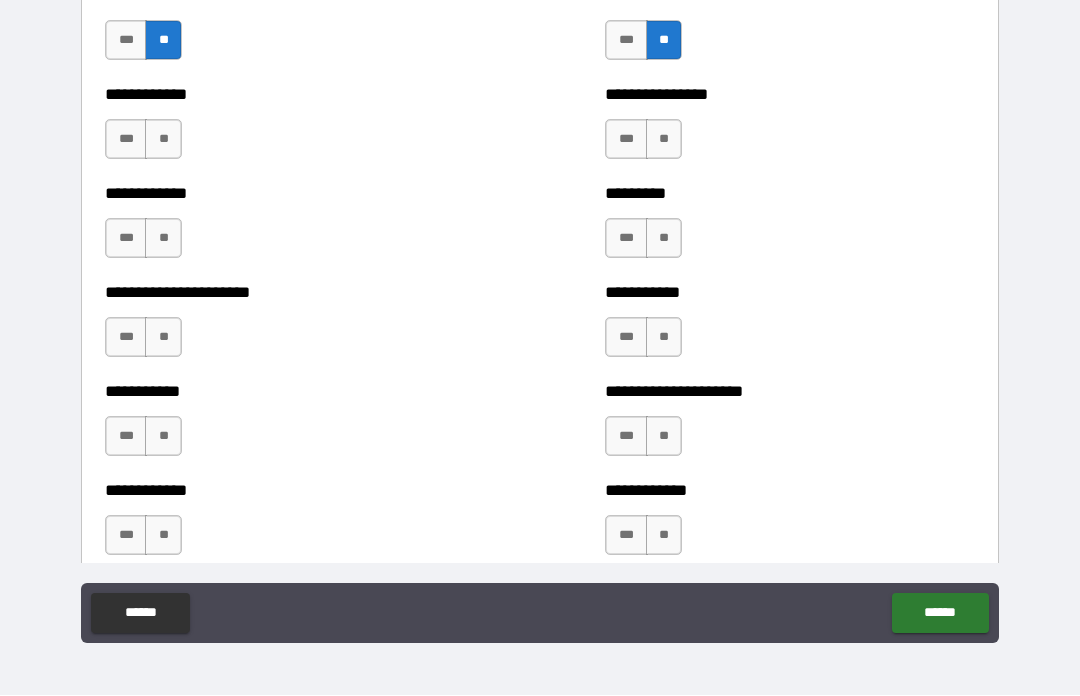 scroll, scrollTop: 5091, scrollLeft: 0, axis: vertical 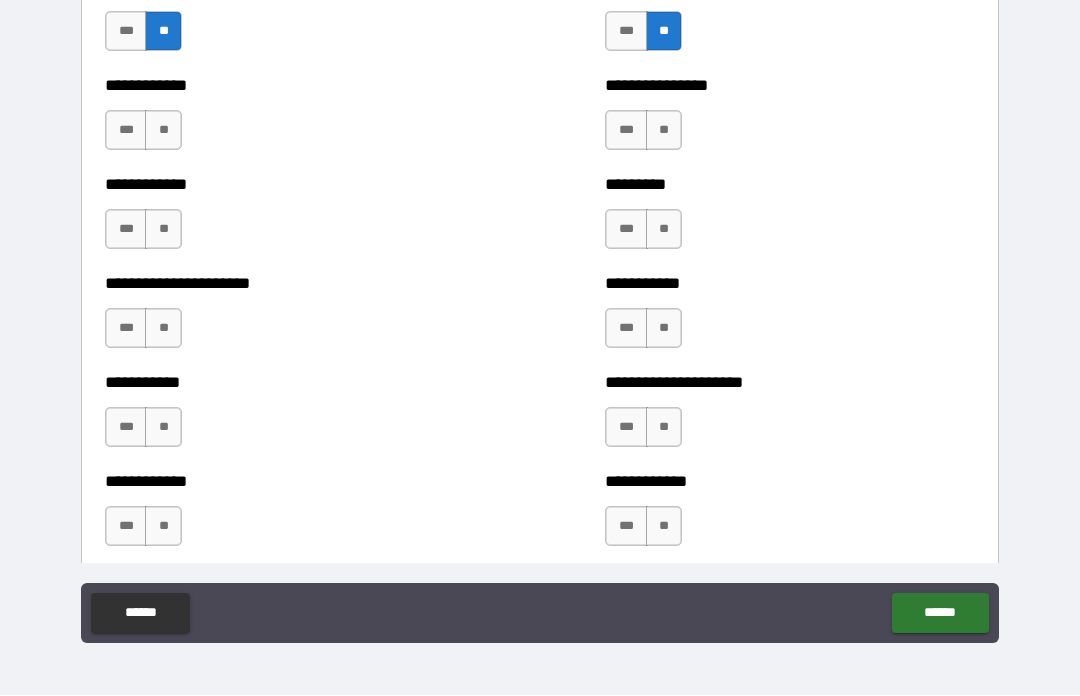 click on "**" at bounding box center [163, 131] 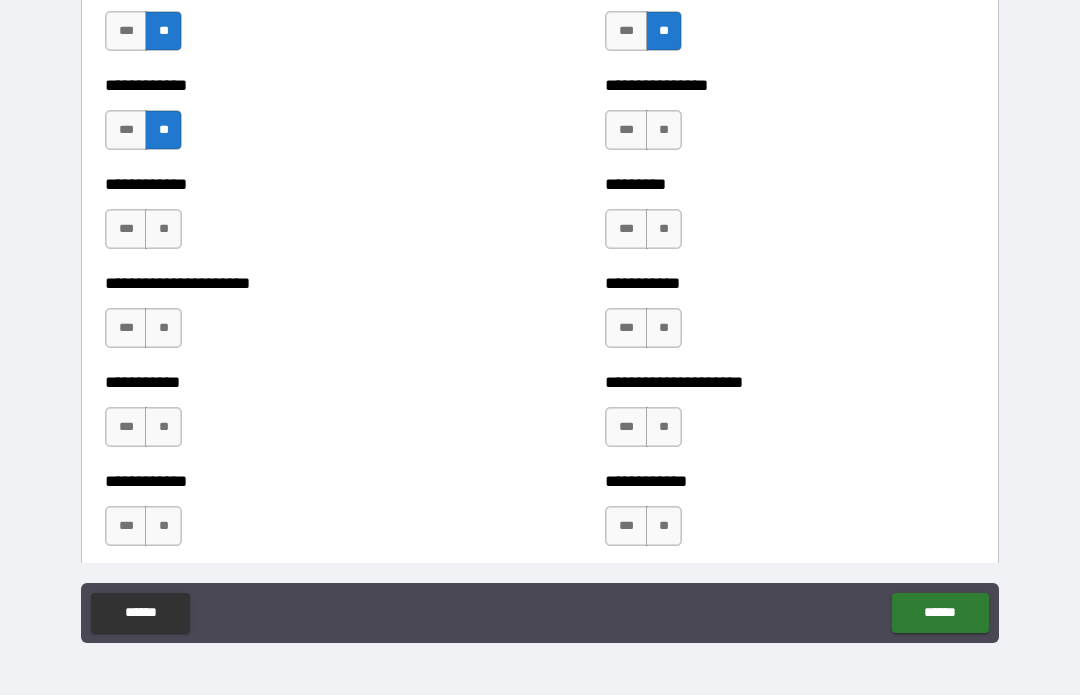 click on "**" at bounding box center [163, 230] 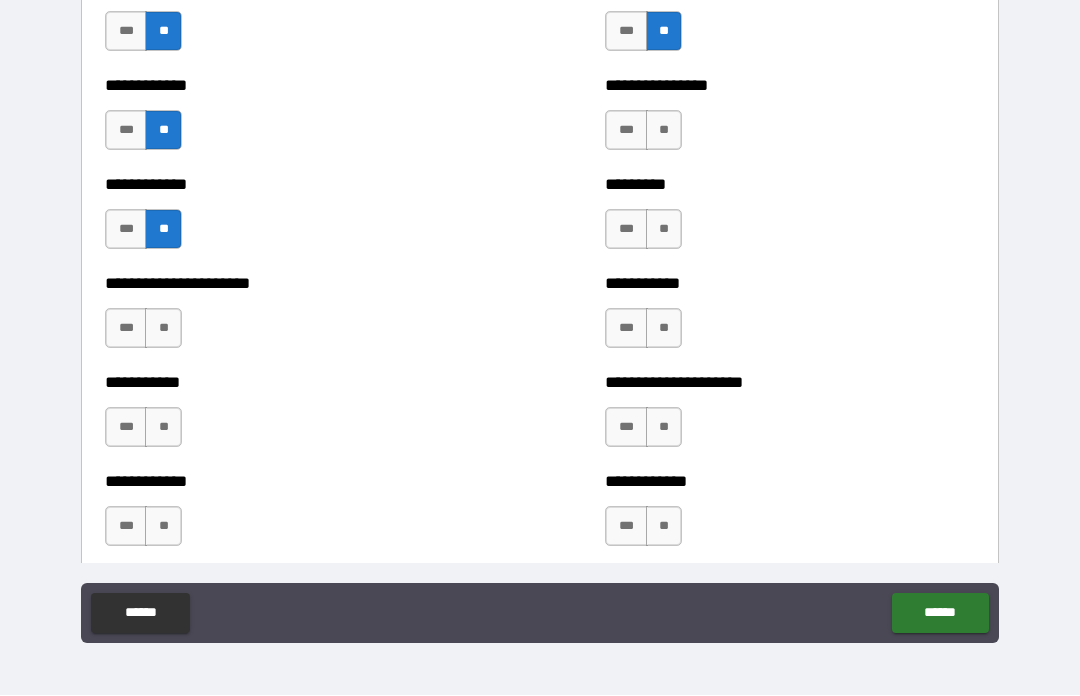 click on "**" at bounding box center [163, 329] 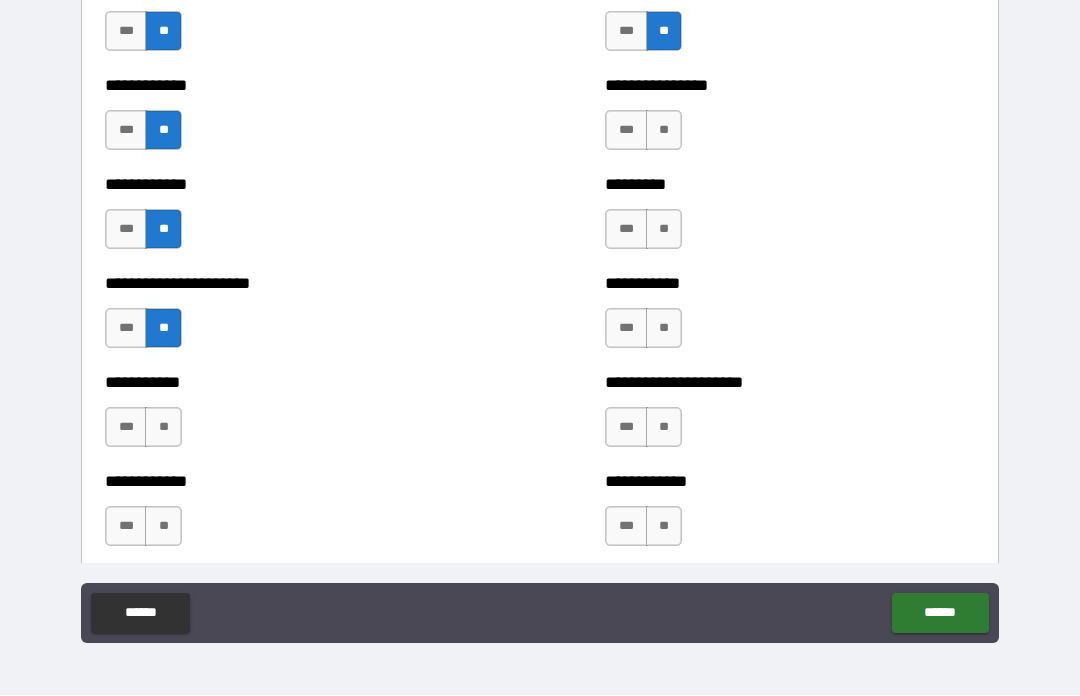 click on "**" at bounding box center [163, 428] 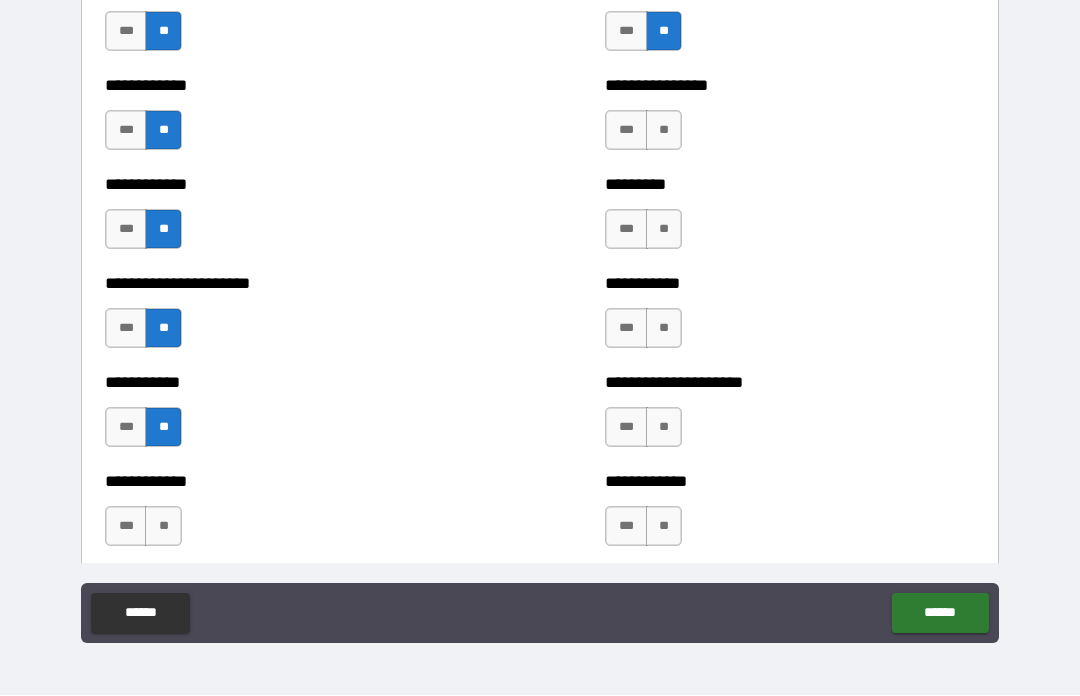 click on "**" at bounding box center (163, 527) 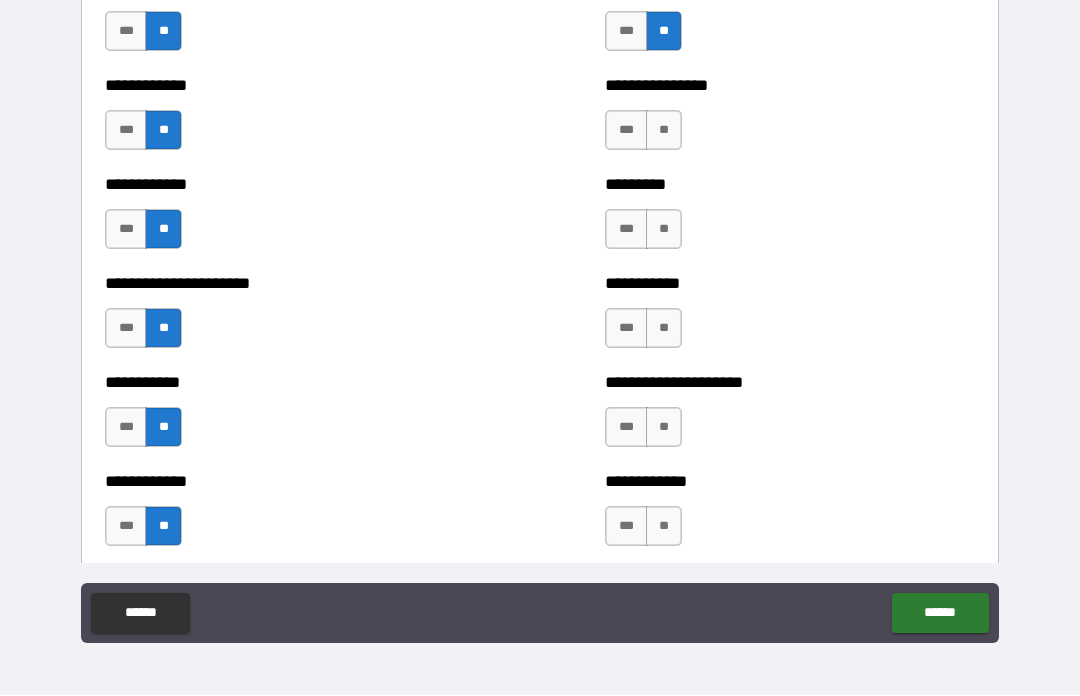 click on "**" at bounding box center (664, 131) 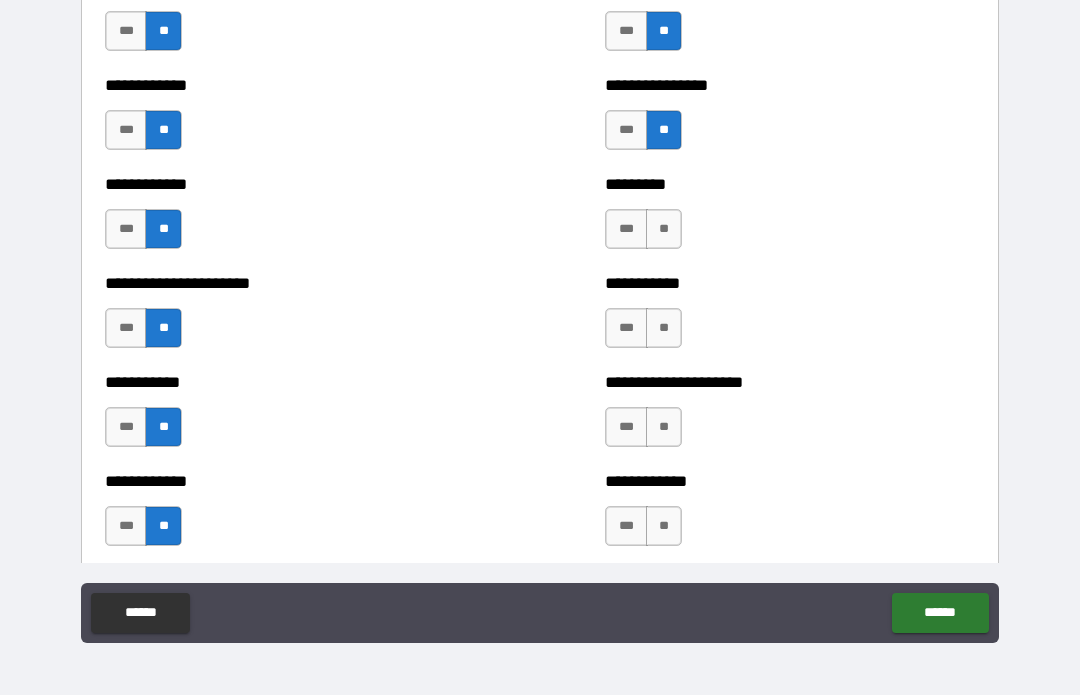 click on "**" at bounding box center (664, 230) 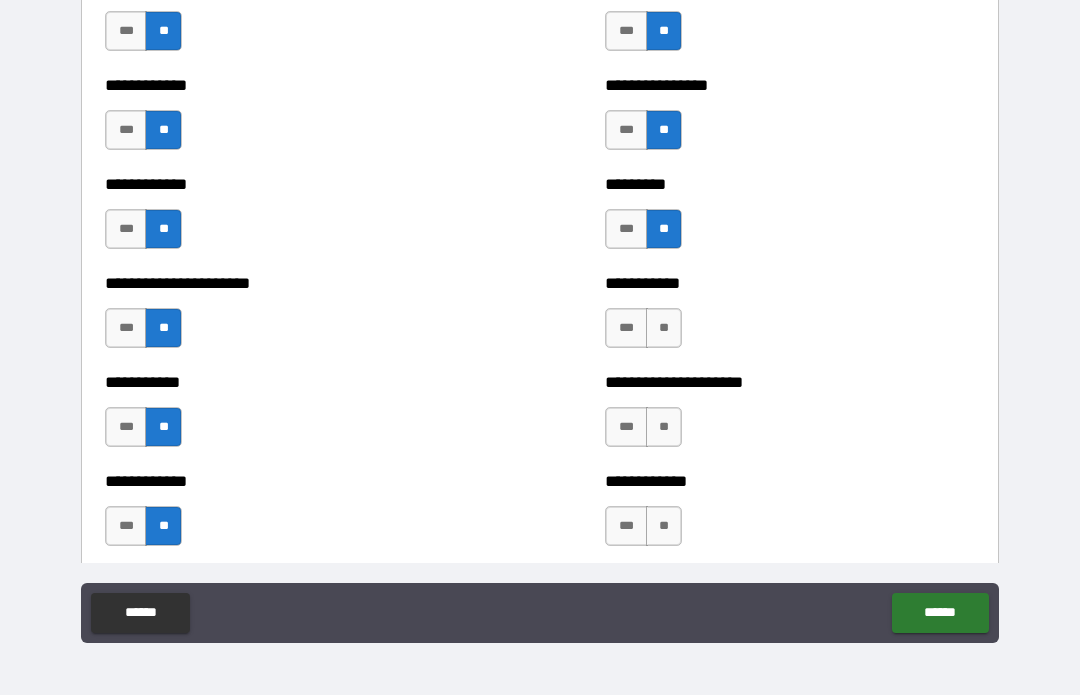 click on "**" at bounding box center [664, 329] 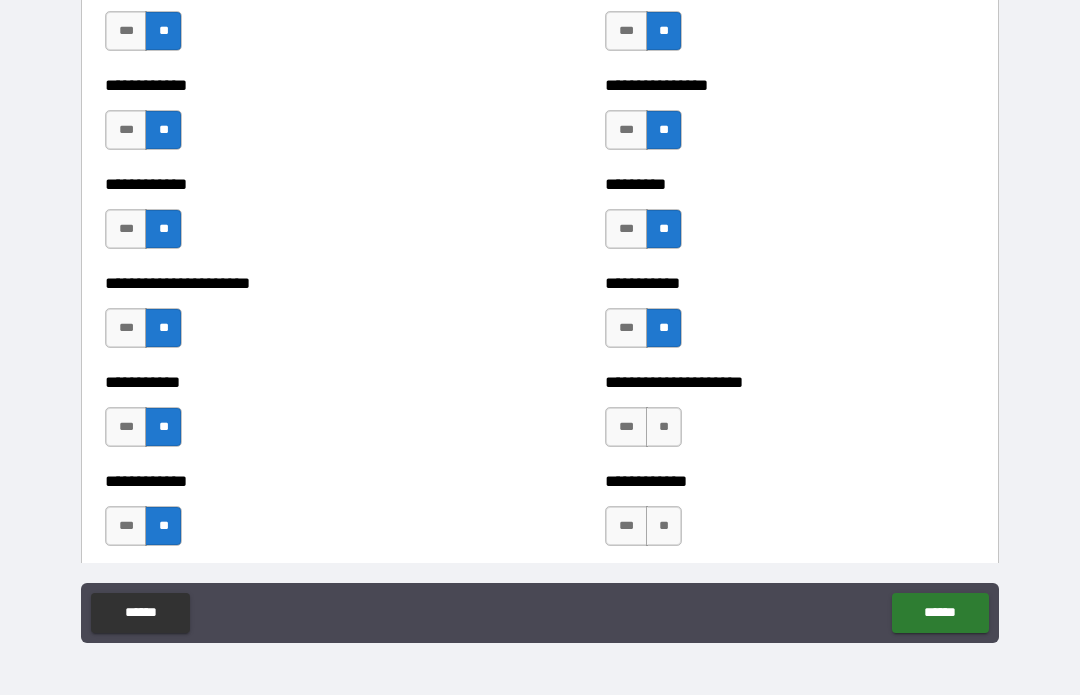 click on "**" at bounding box center (664, 428) 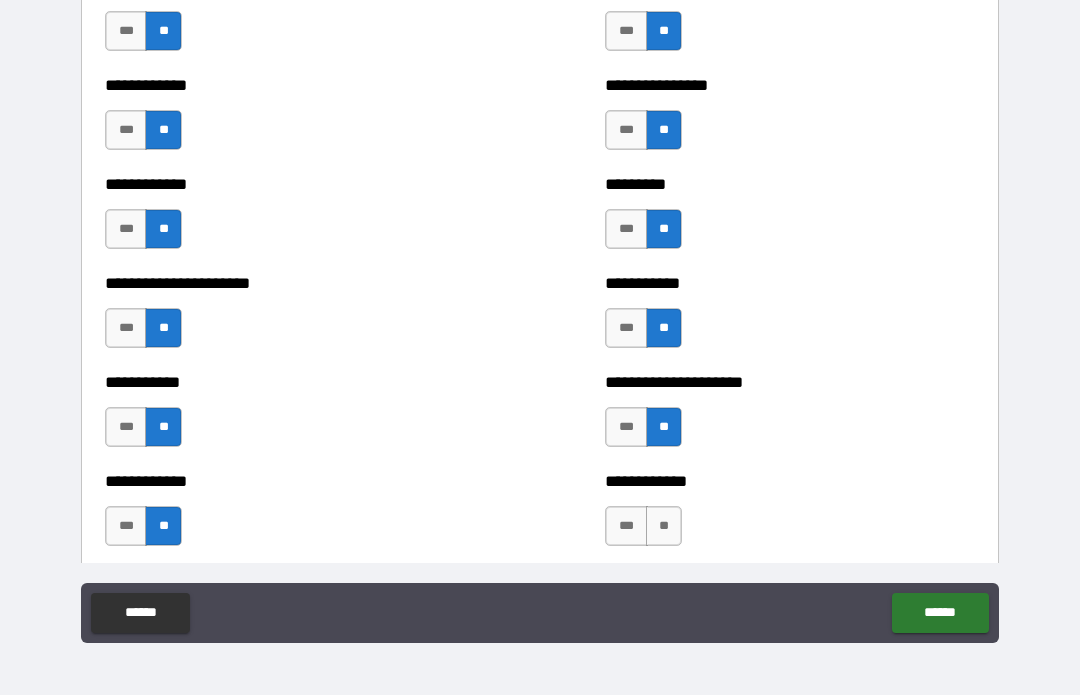 click on "**" at bounding box center [664, 527] 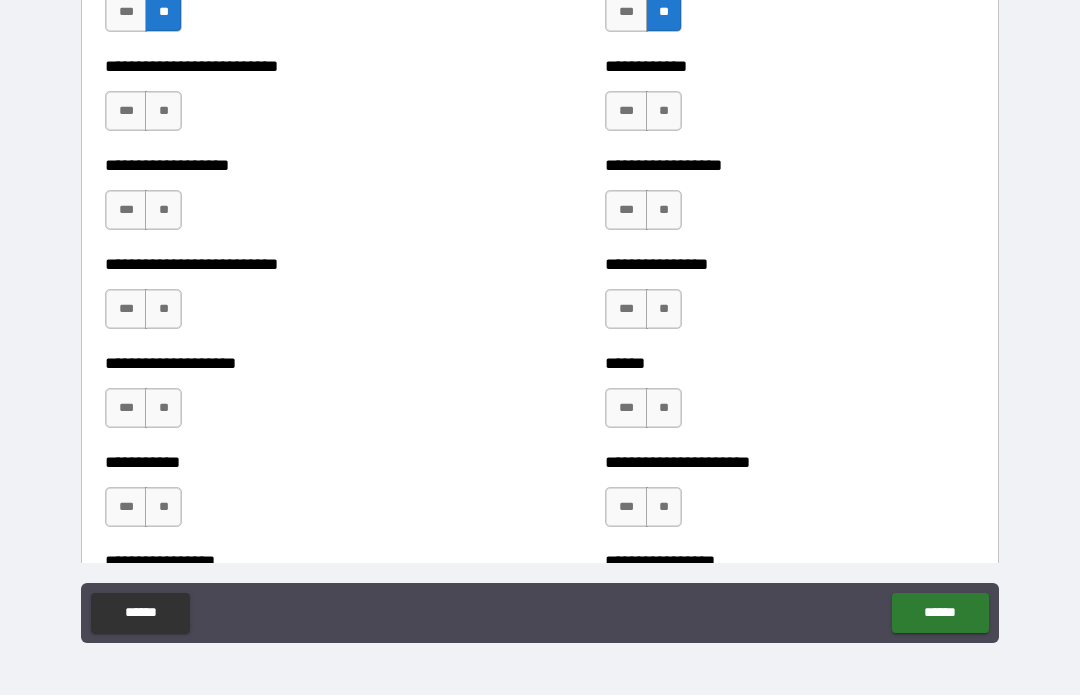 scroll, scrollTop: 5615, scrollLeft: 0, axis: vertical 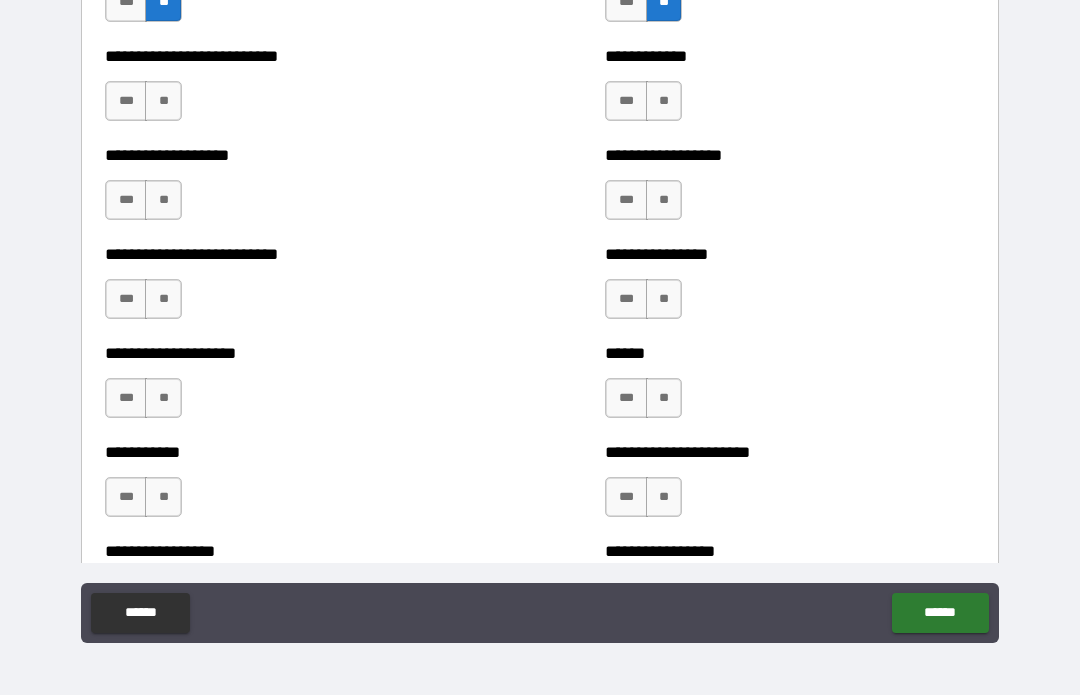 click on "**" at bounding box center (163, 102) 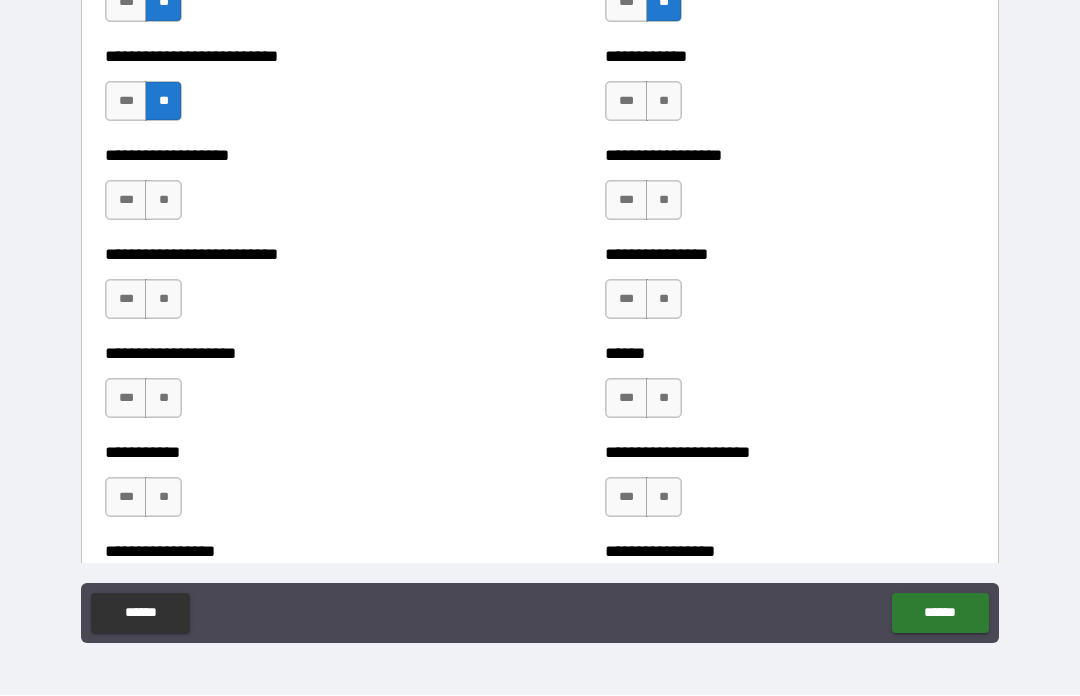 click on "**" at bounding box center (163, 201) 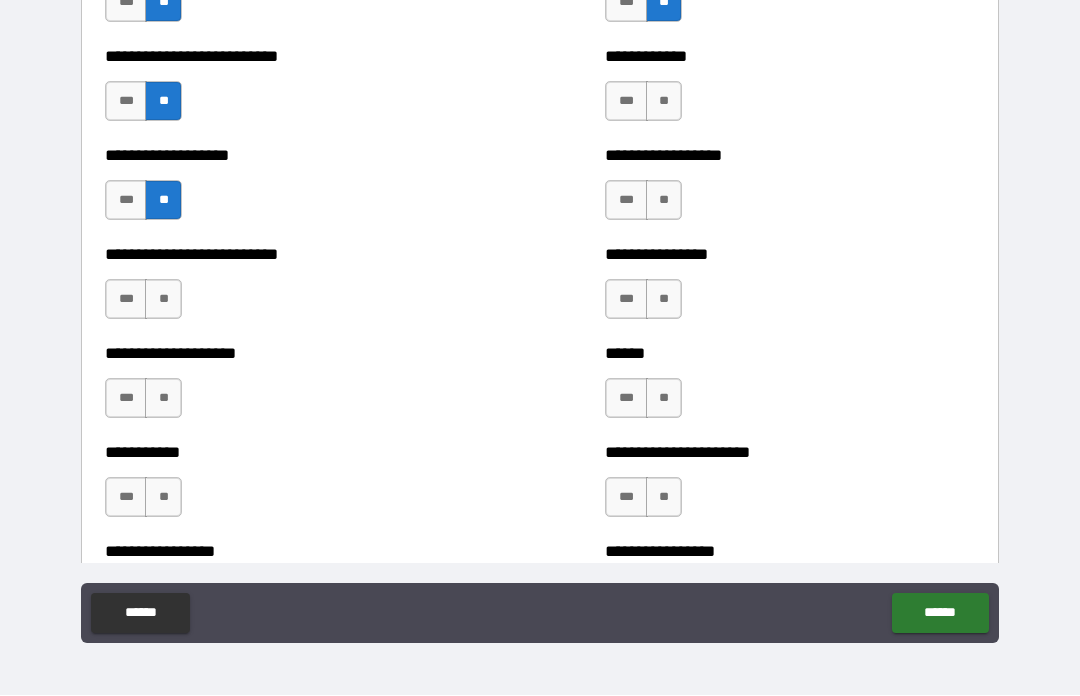 click on "**" at bounding box center (163, 300) 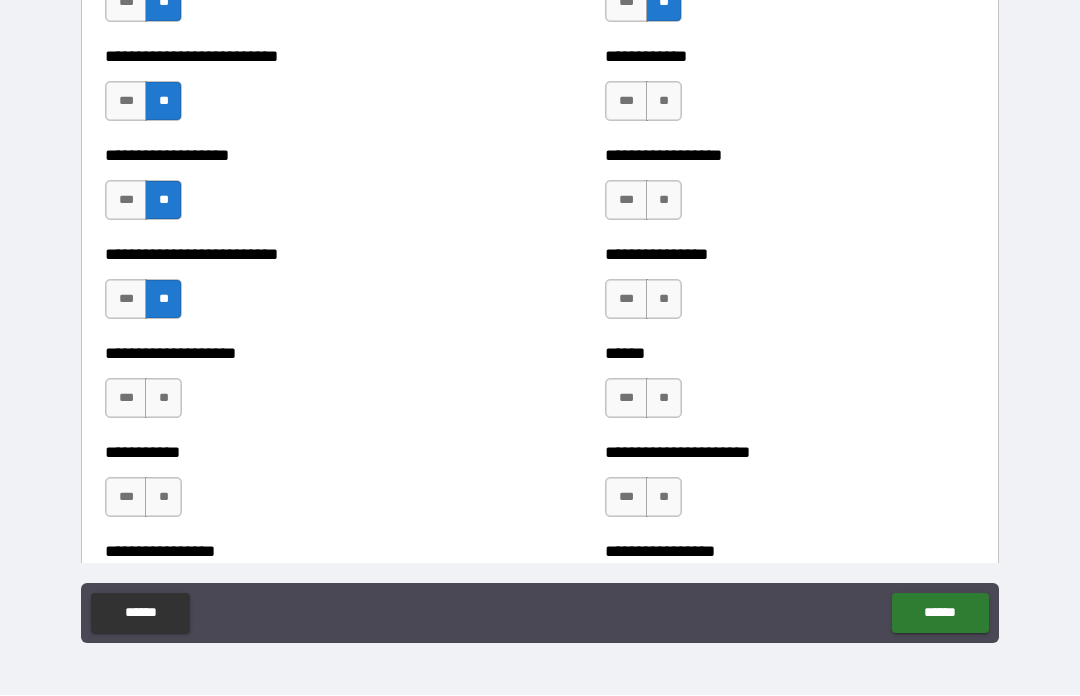 click on "**" at bounding box center (163, 399) 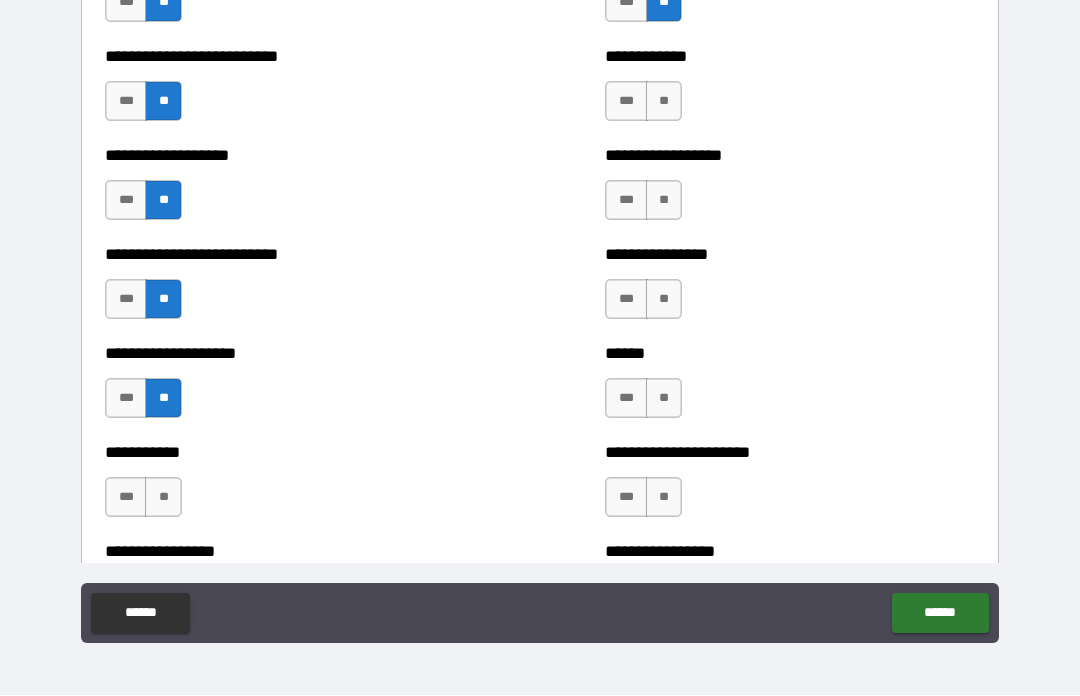 click on "**" at bounding box center [163, 498] 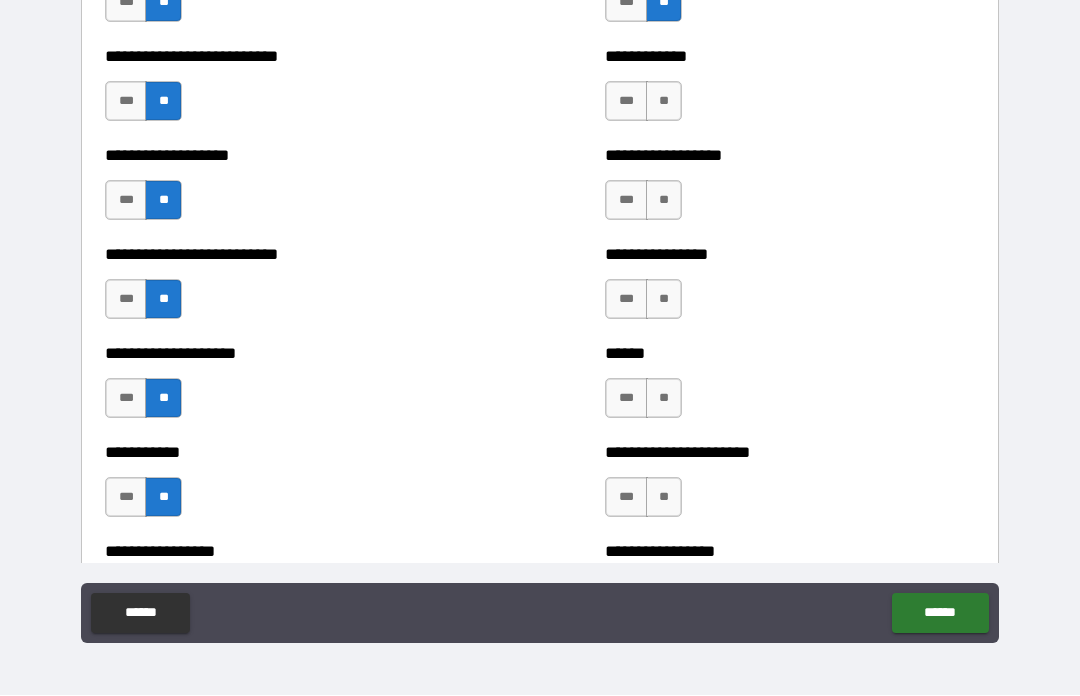 click on "**" at bounding box center (664, 102) 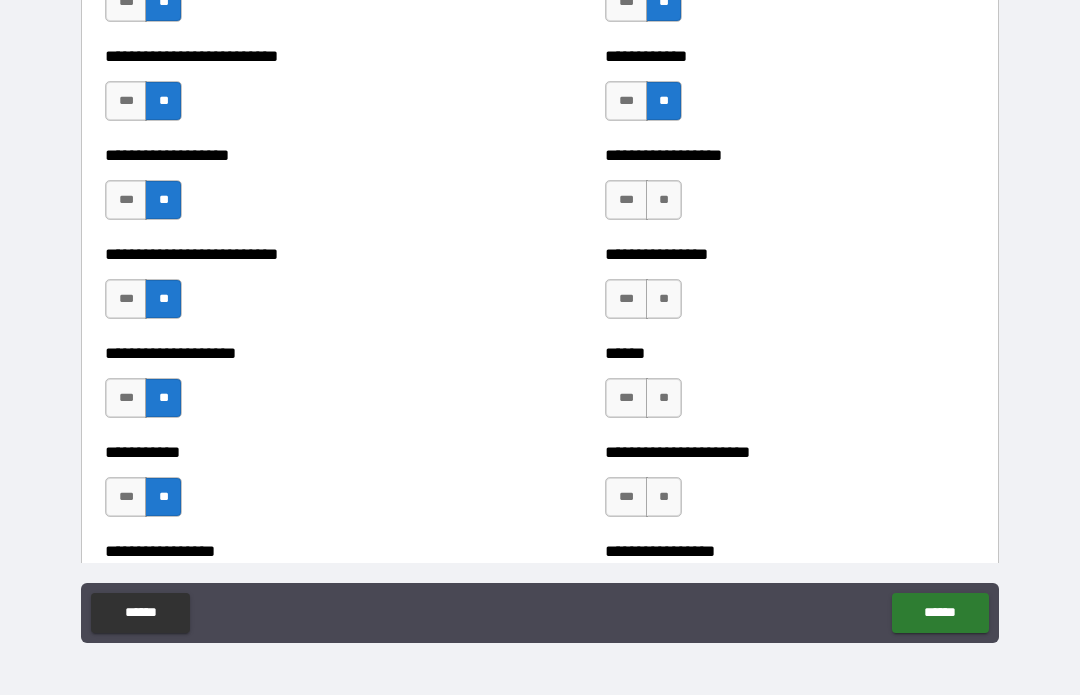 click on "**" at bounding box center [664, 201] 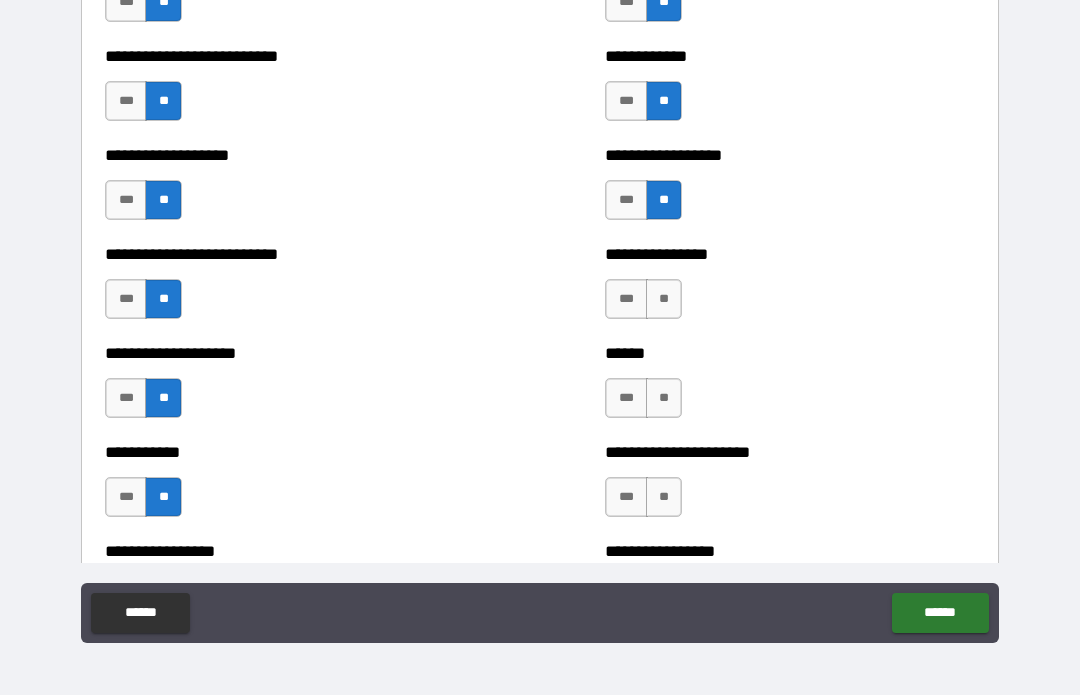click on "**" at bounding box center [664, 300] 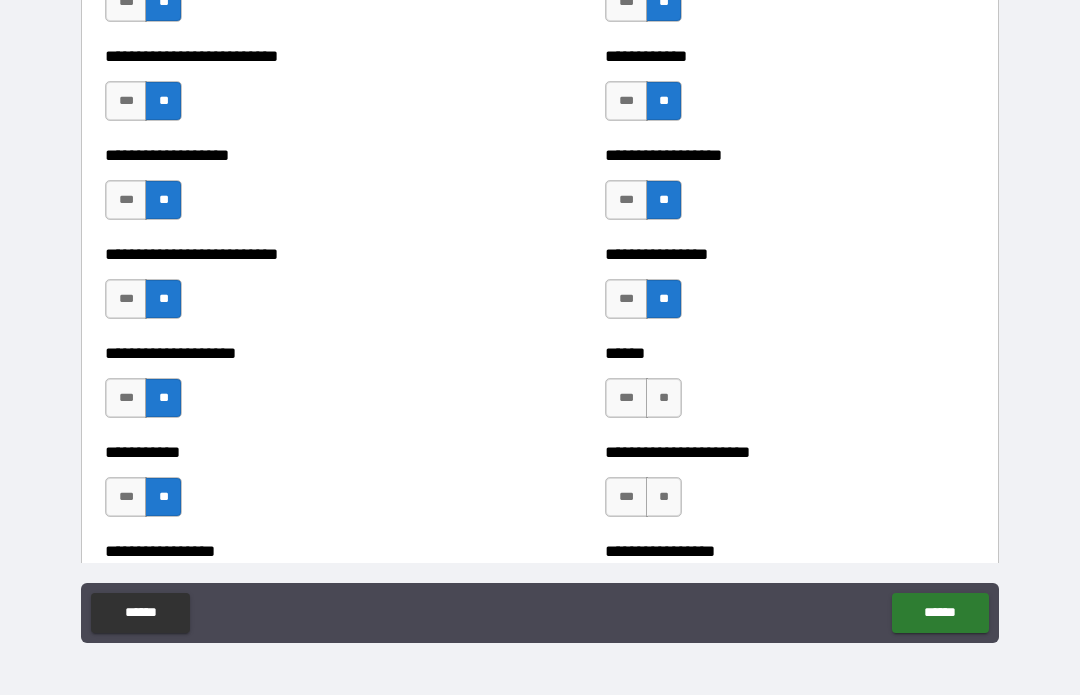 click on "**" at bounding box center [664, 399] 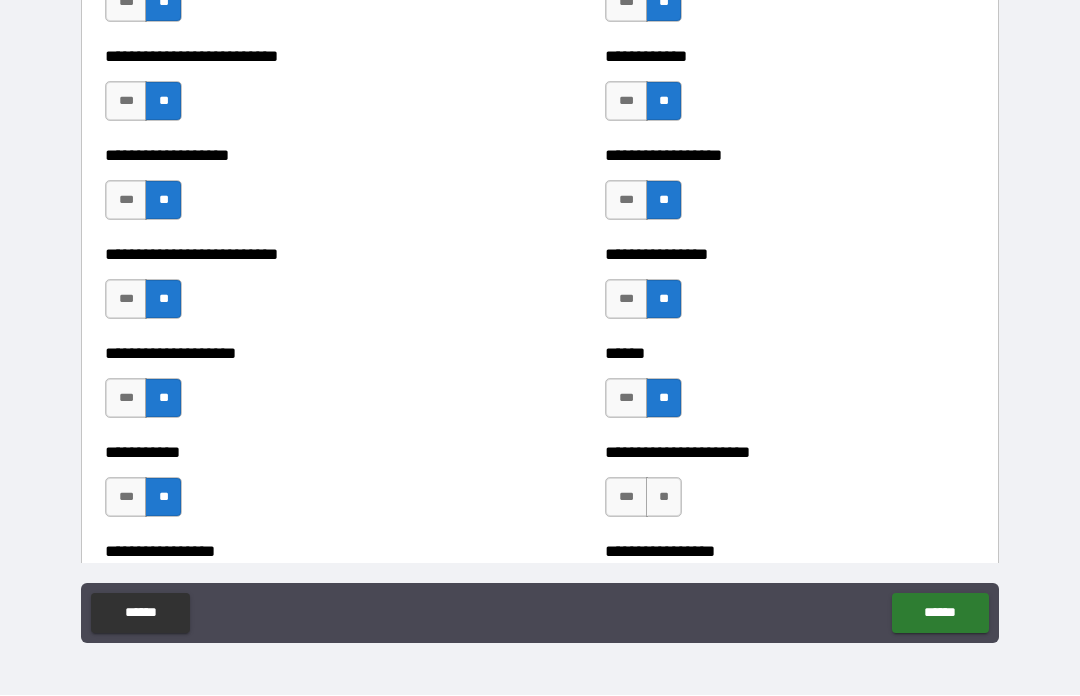 click on "**" at bounding box center [664, 498] 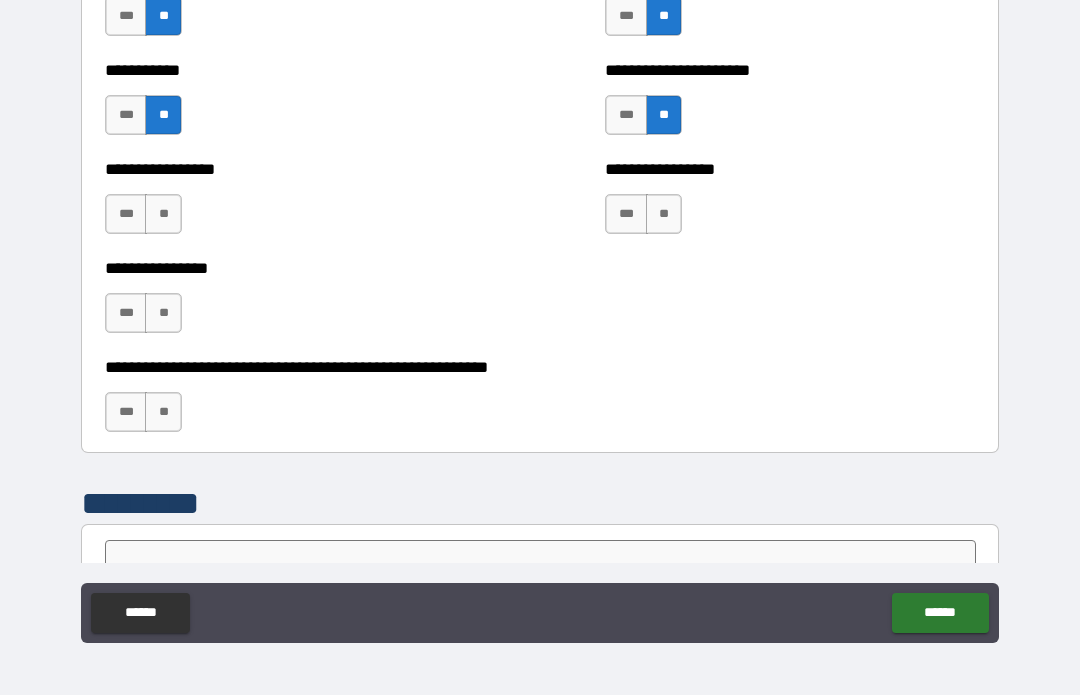 scroll, scrollTop: 6003, scrollLeft: 0, axis: vertical 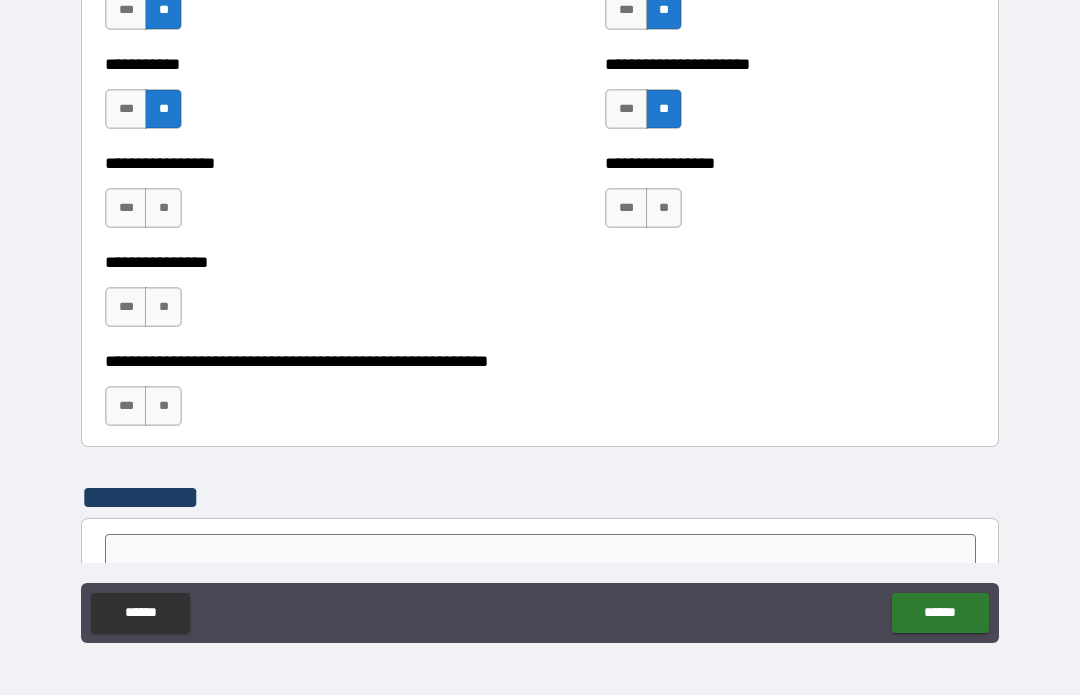 click on "**" at bounding box center (664, 209) 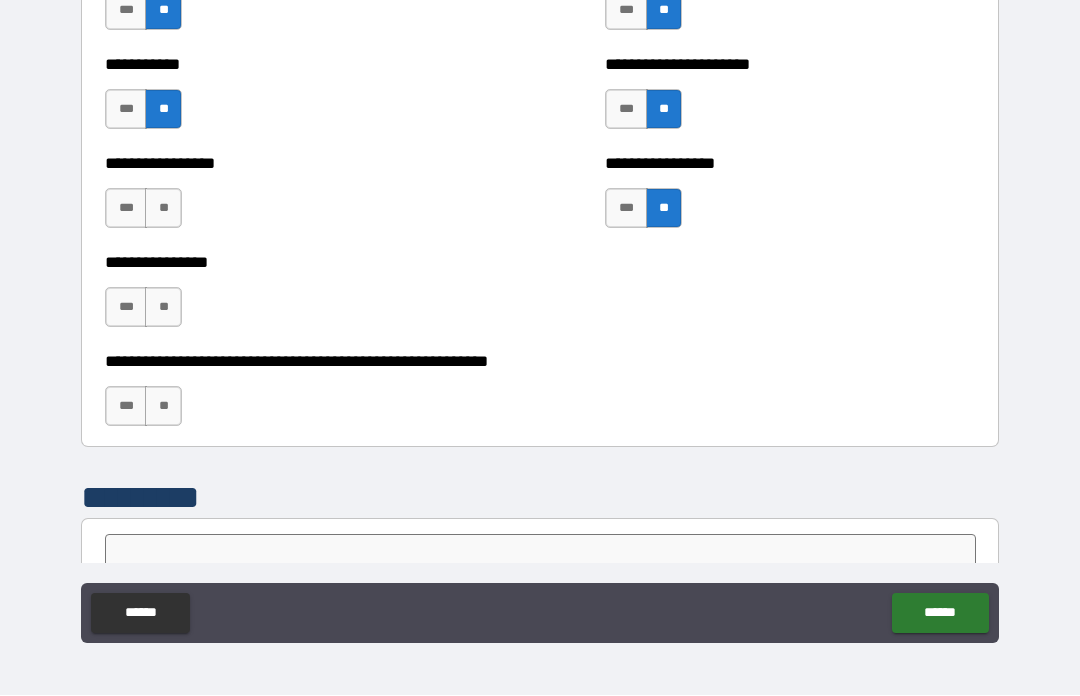 click on "**" at bounding box center (163, 209) 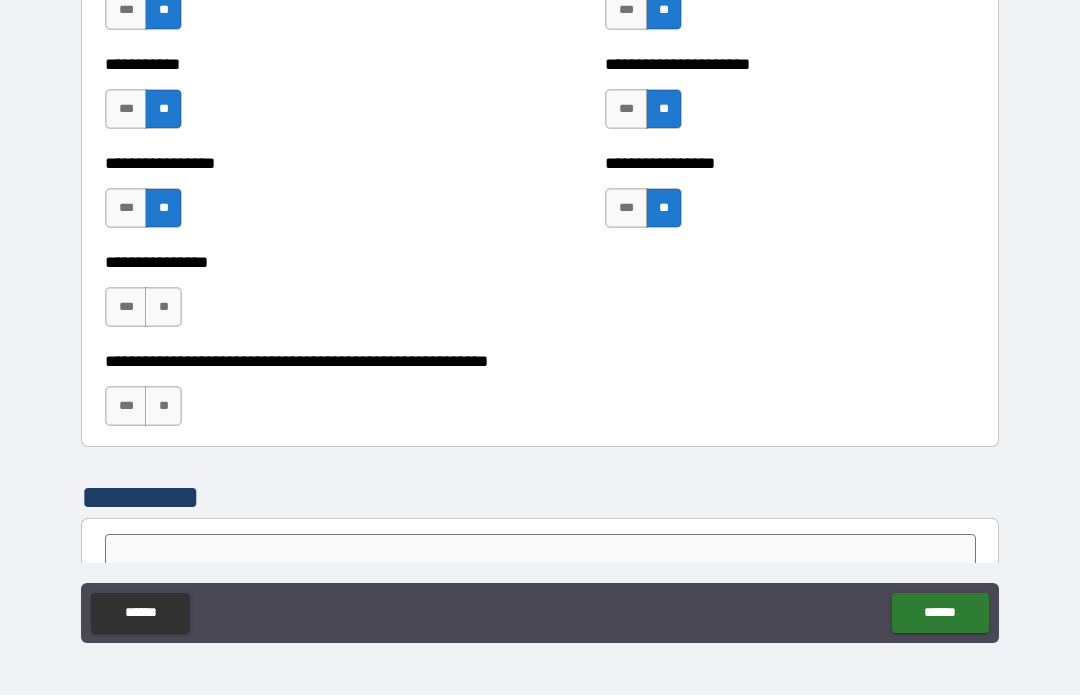 click on "**" at bounding box center [163, 308] 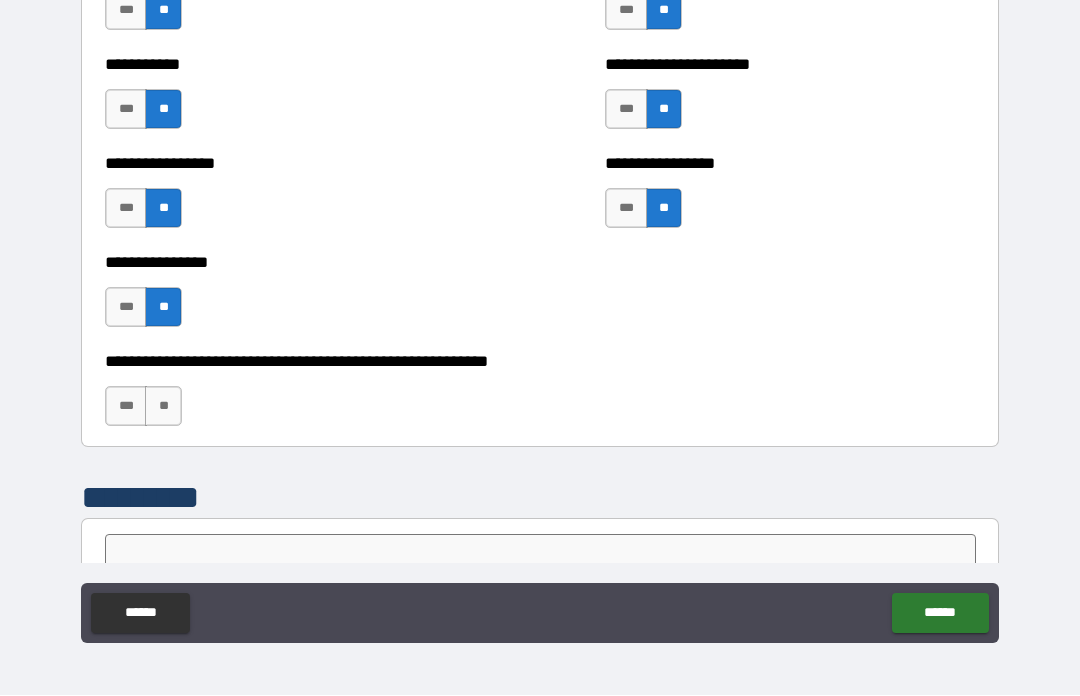 click on "**" at bounding box center [163, 407] 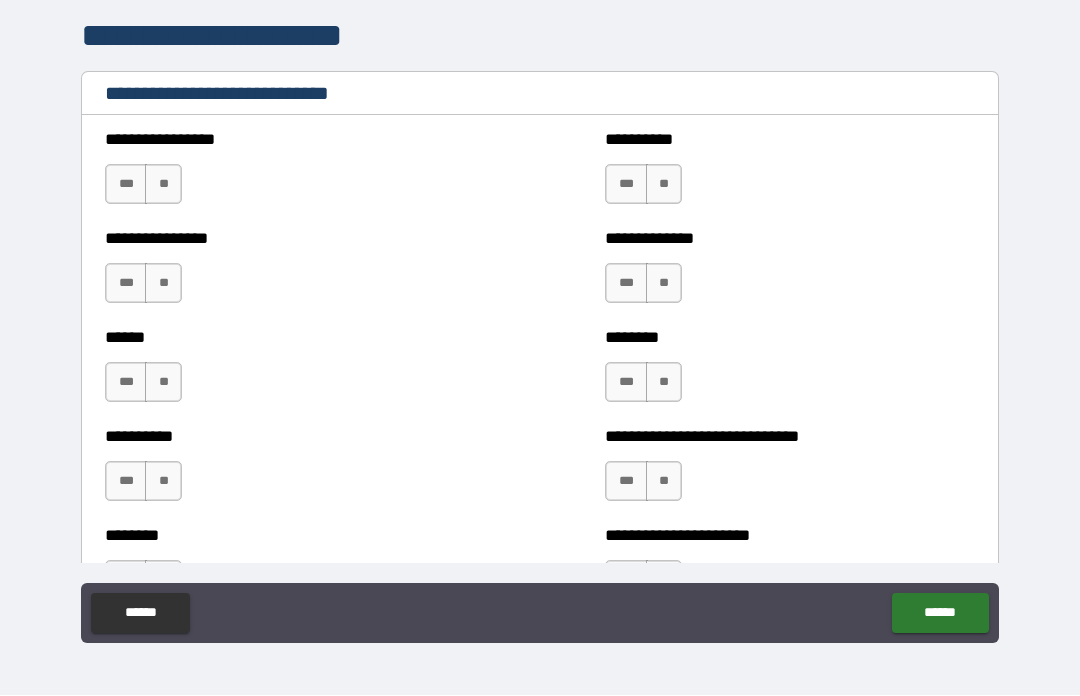 scroll, scrollTop: 6650, scrollLeft: 0, axis: vertical 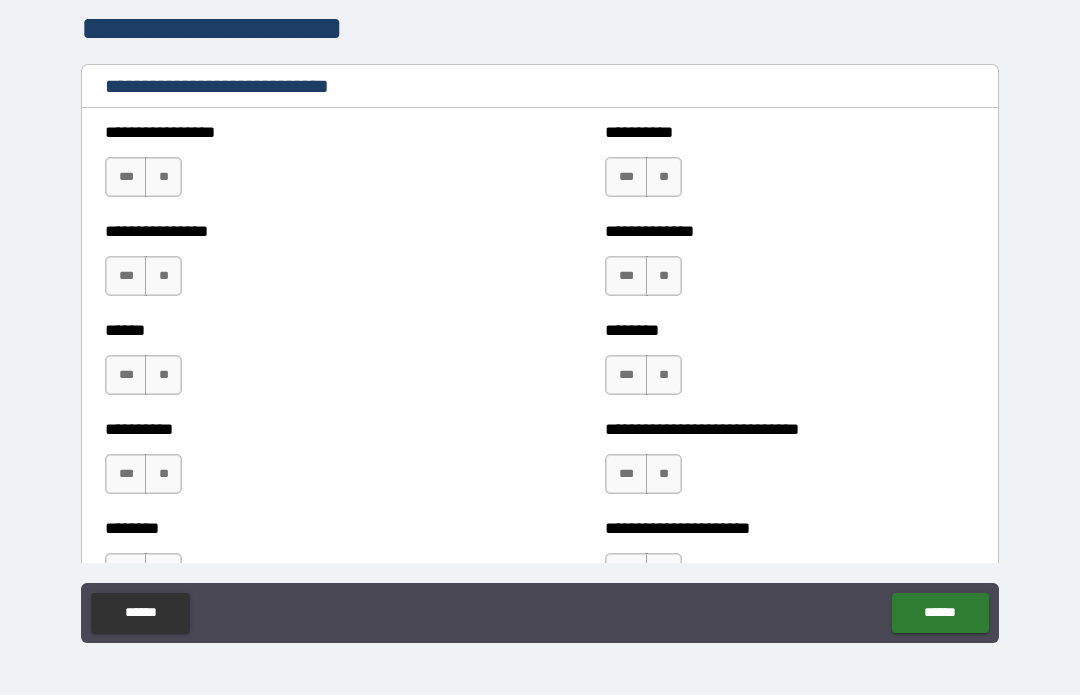 click on "**" at bounding box center (163, 178) 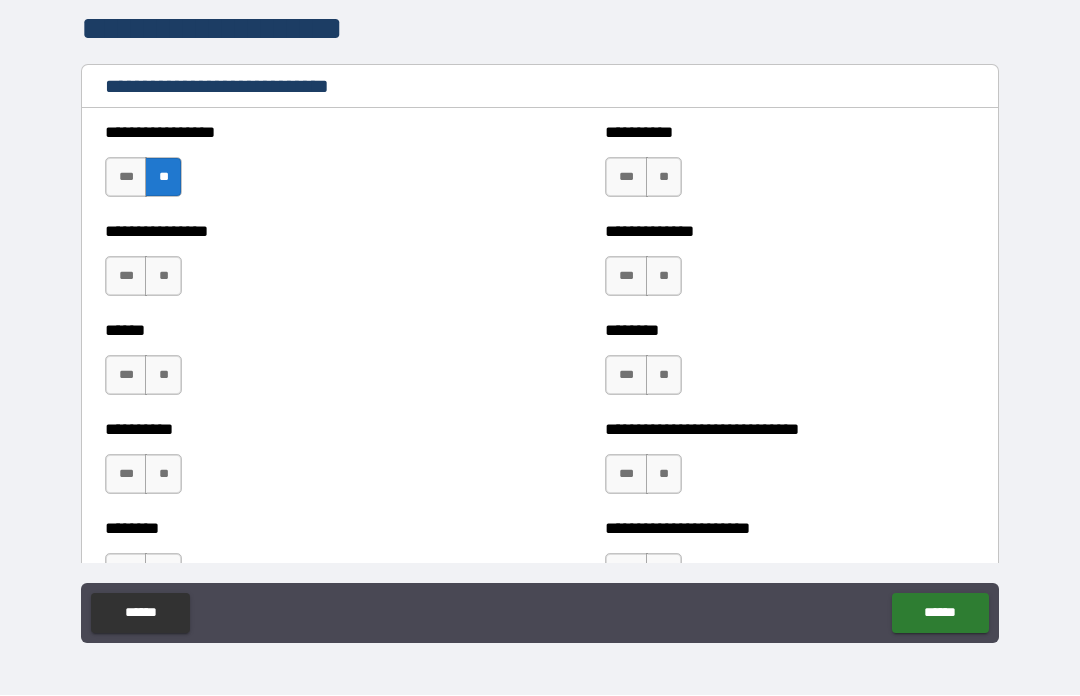 click on "**" at bounding box center (163, 277) 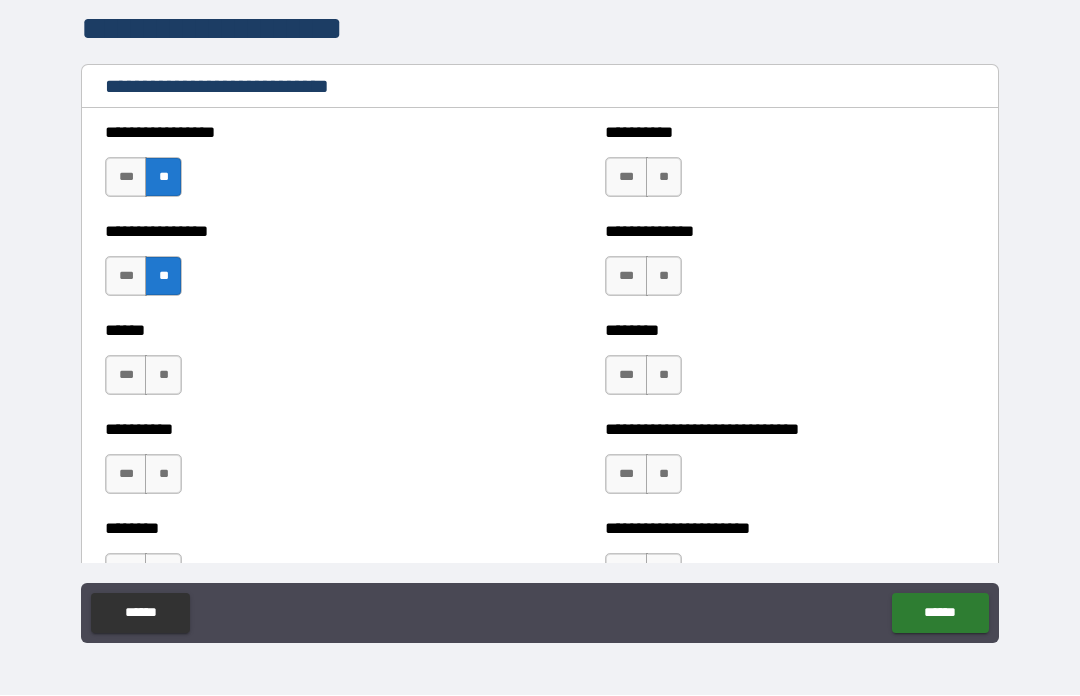 click on "***" at bounding box center (126, 376) 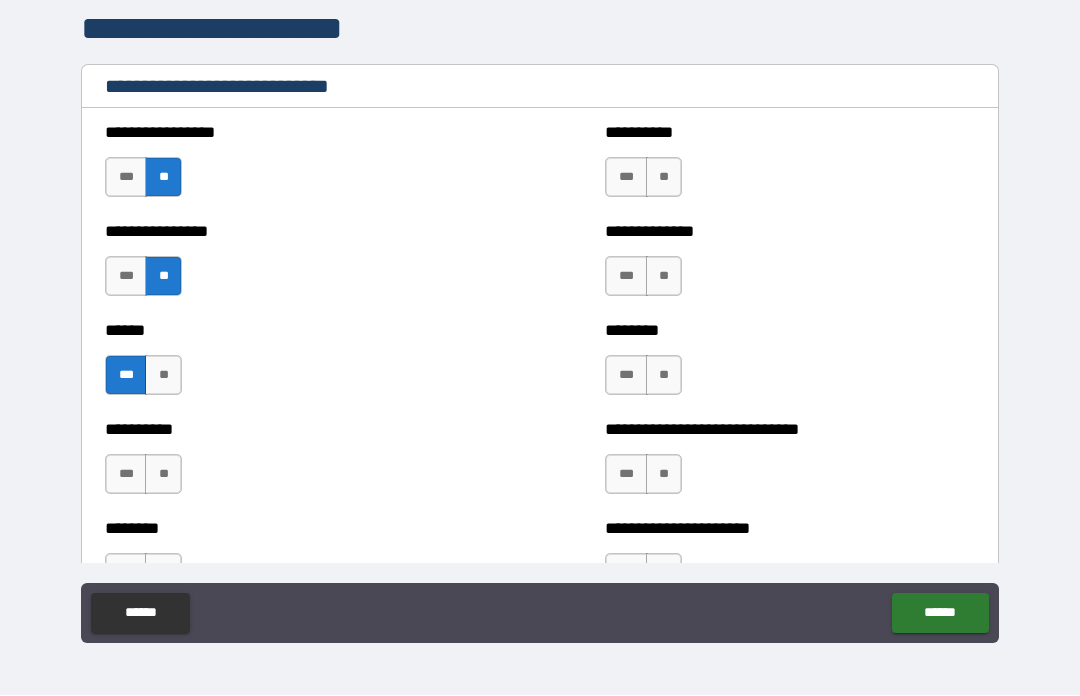 click on "**" at bounding box center [163, 475] 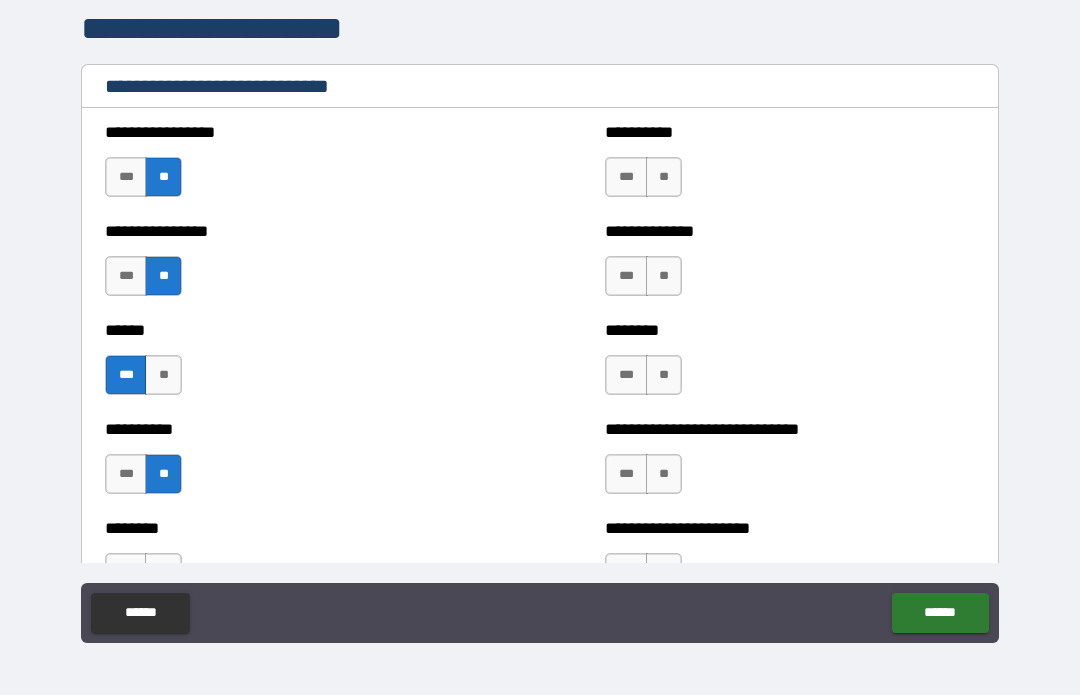 click on "***" at bounding box center (626, 178) 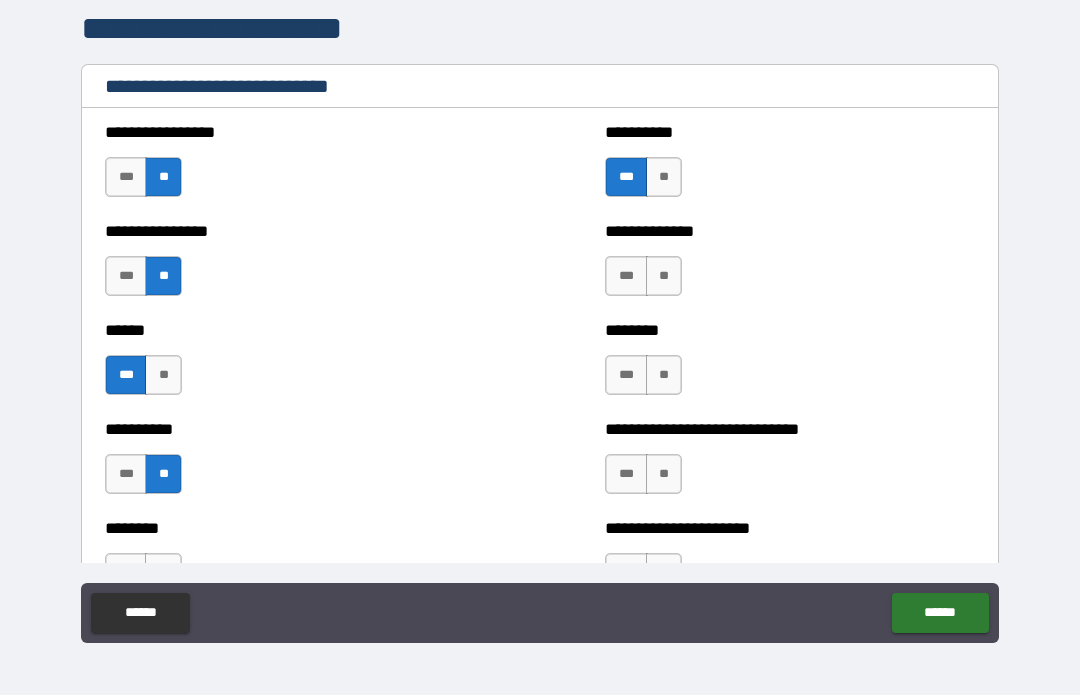 click on "**" at bounding box center [664, 277] 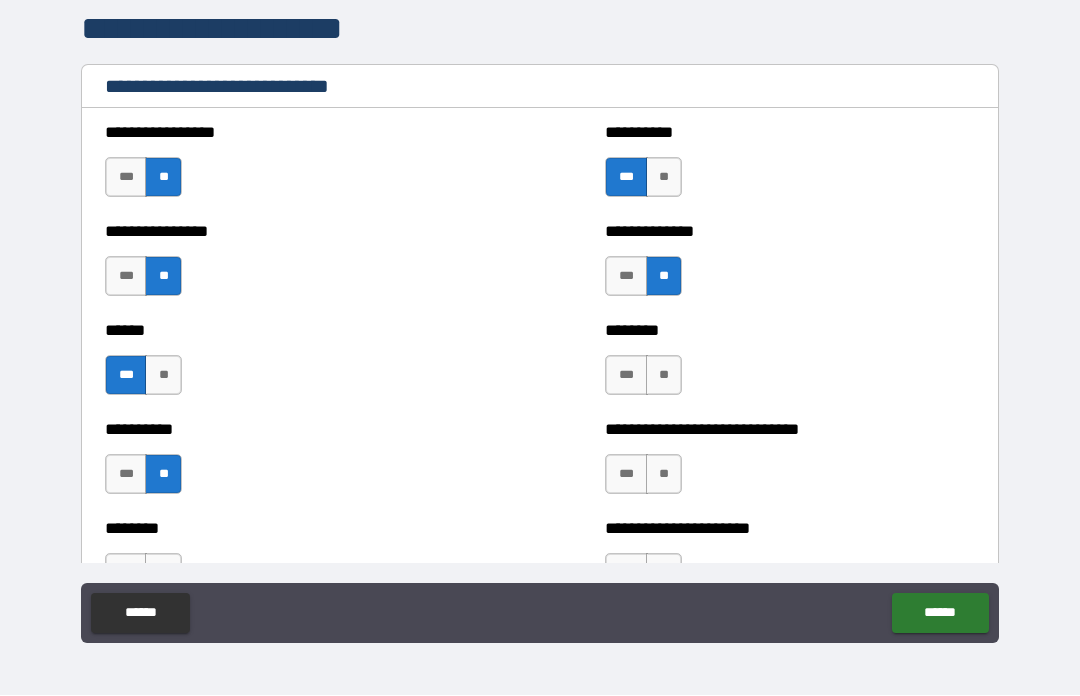 click on "**" at bounding box center (664, 376) 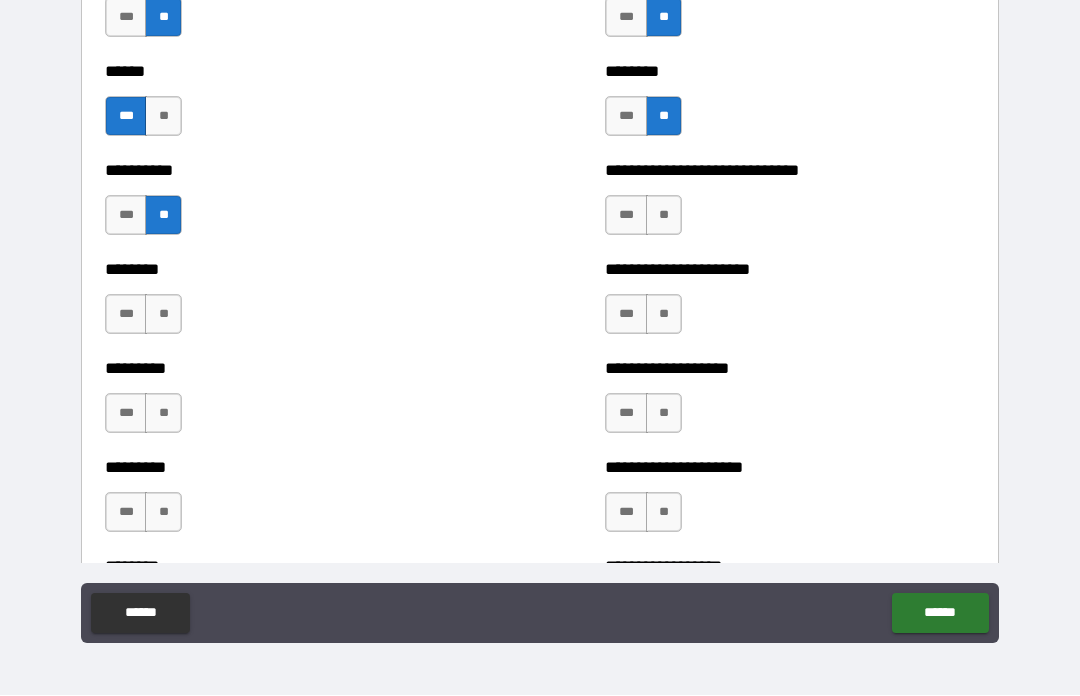 scroll, scrollTop: 6942, scrollLeft: 0, axis: vertical 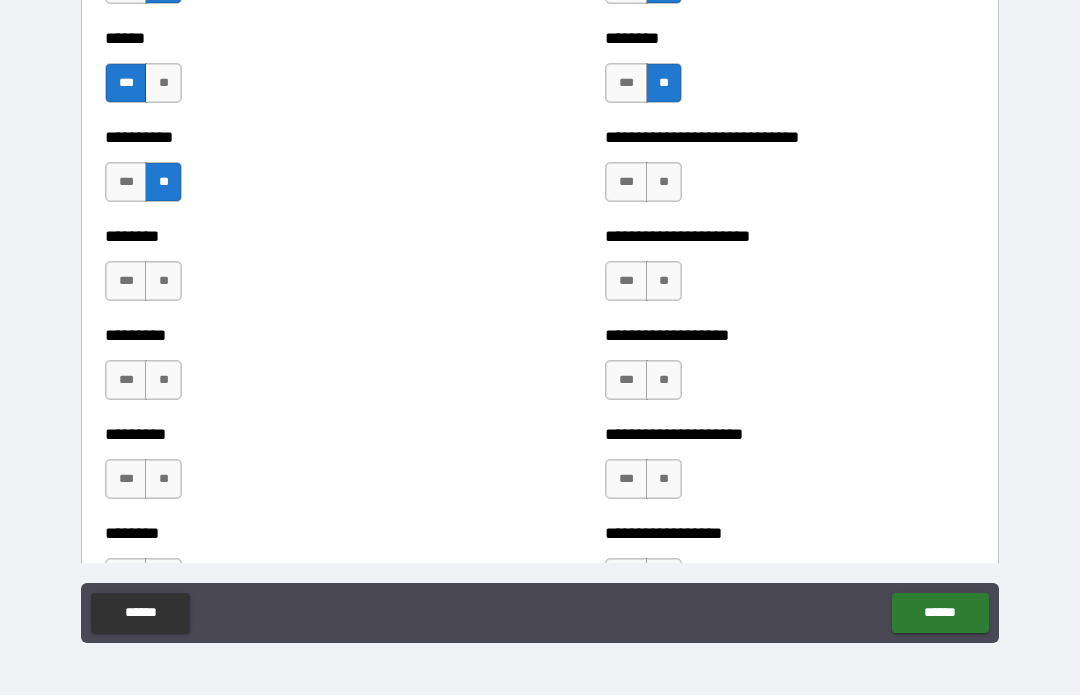 click on "**" at bounding box center [664, 183] 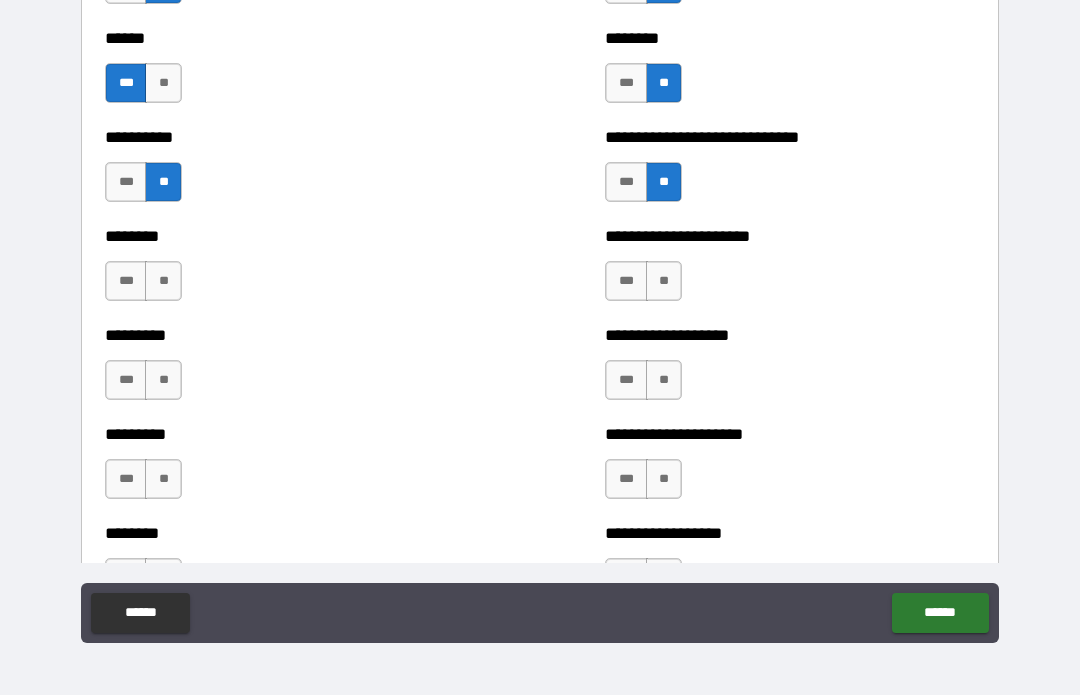 click on "**" at bounding box center [664, 282] 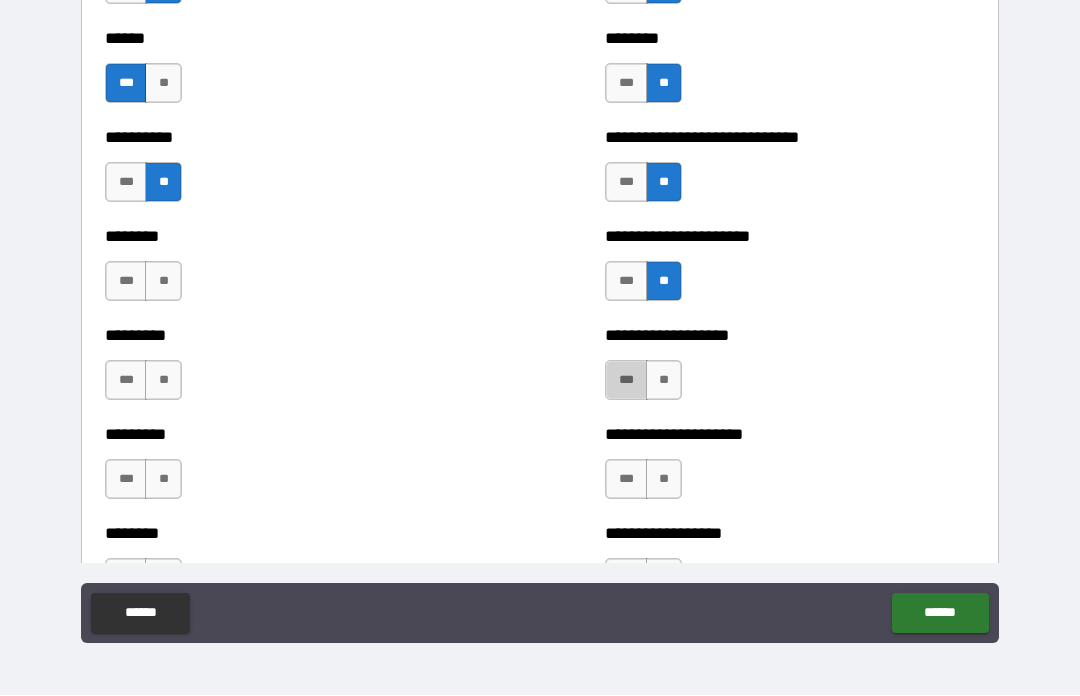 click on "***" at bounding box center (626, 381) 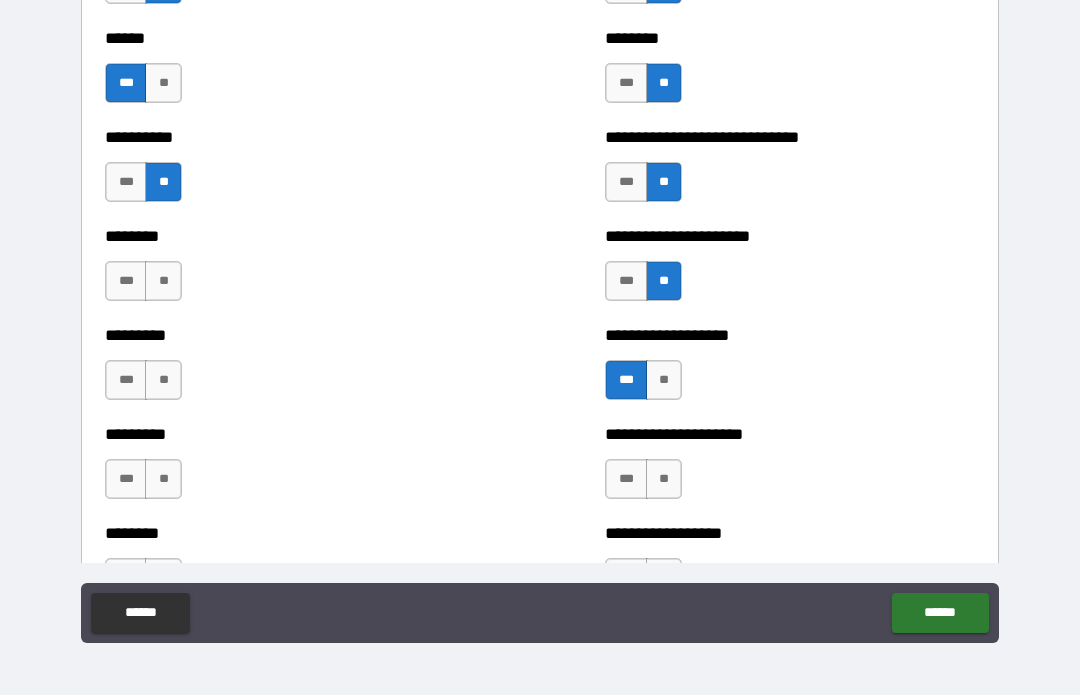 click on "**" at bounding box center [664, 480] 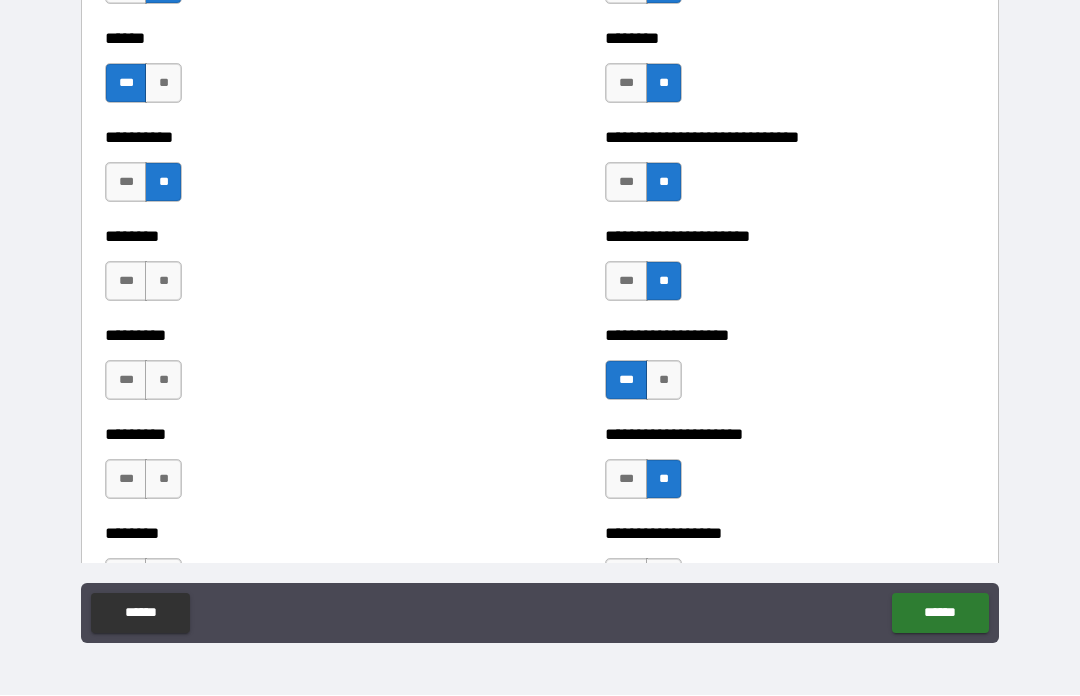 click on "**" at bounding box center [163, 282] 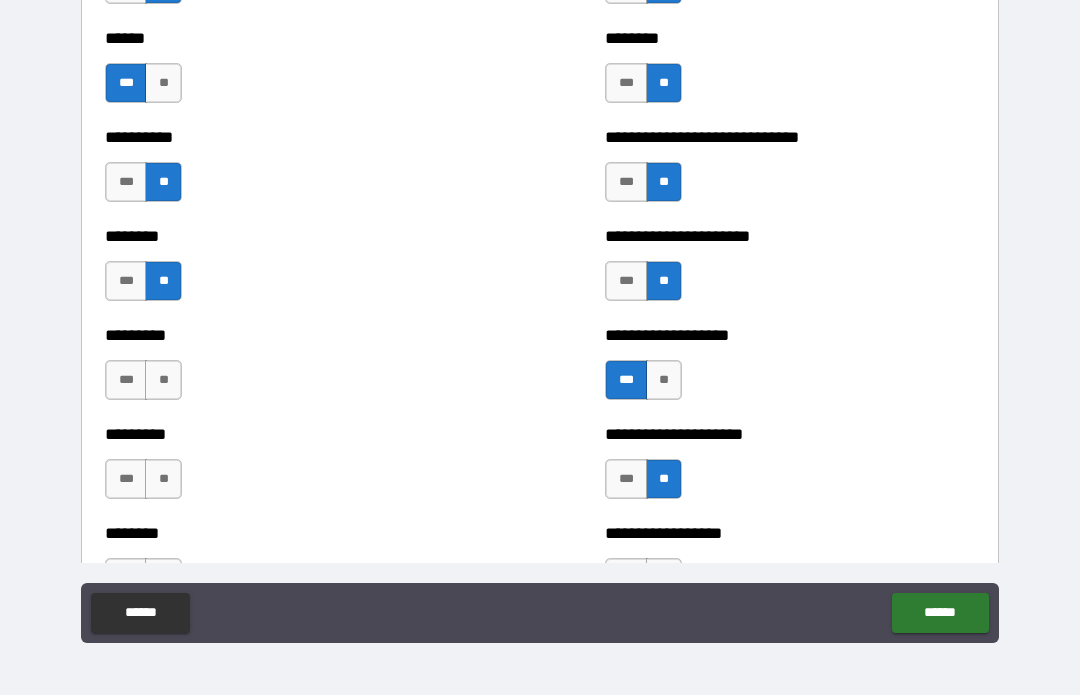 click on "**" at bounding box center [163, 381] 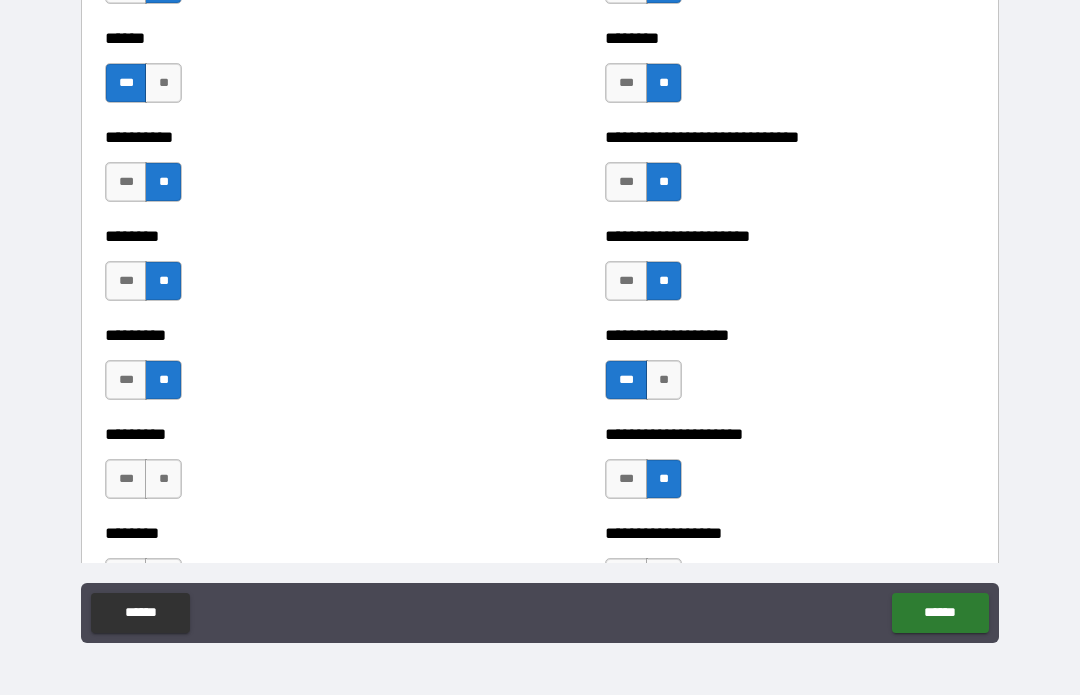 click on "**" at bounding box center (163, 480) 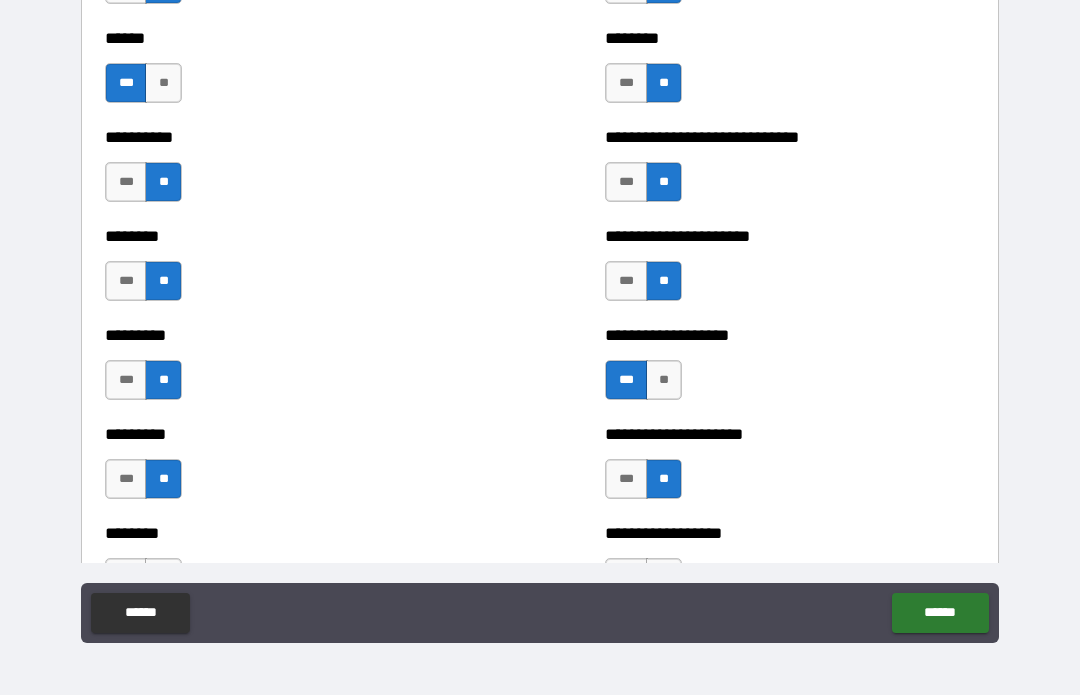 click on "***" at bounding box center (126, 480) 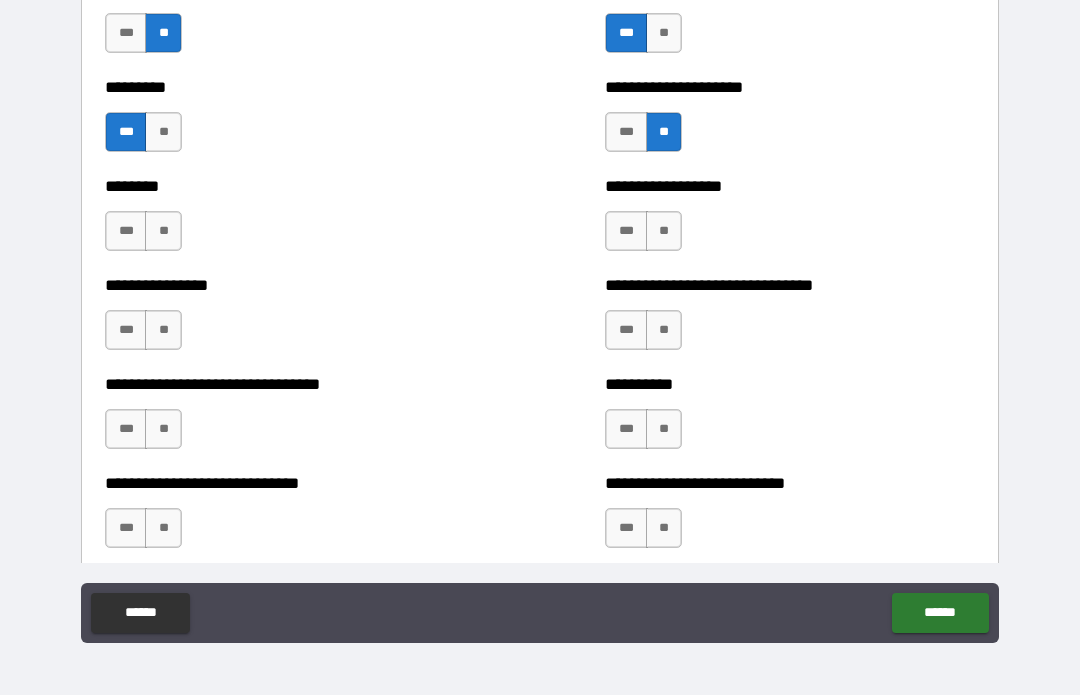 scroll, scrollTop: 7319, scrollLeft: 0, axis: vertical 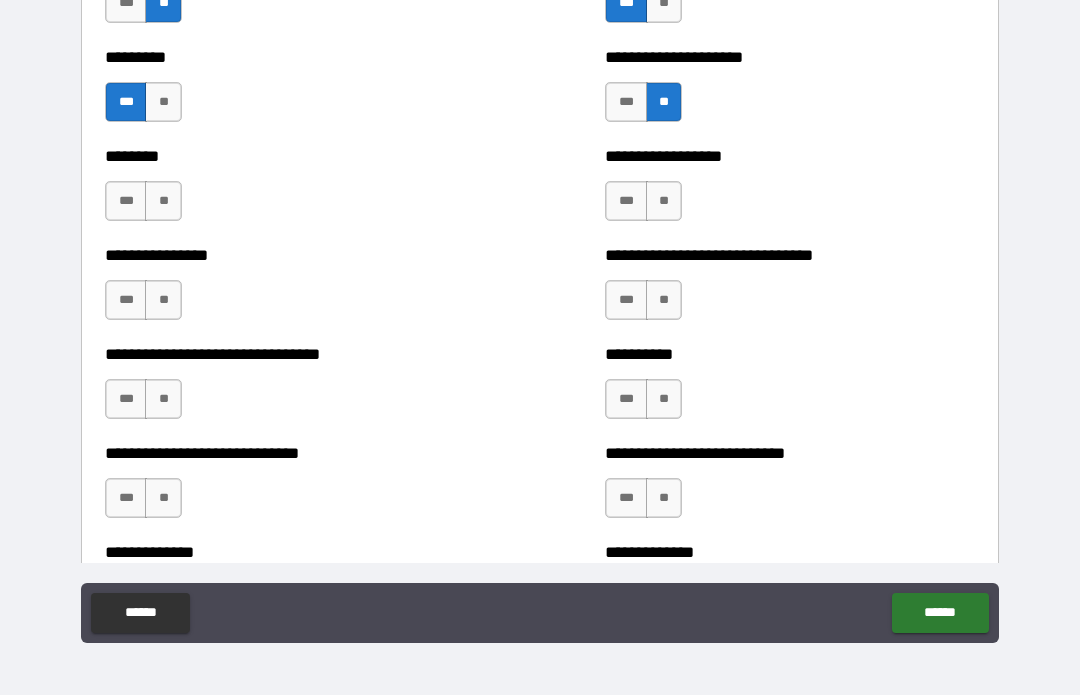 click on "**" at bounding box center [163, 202] 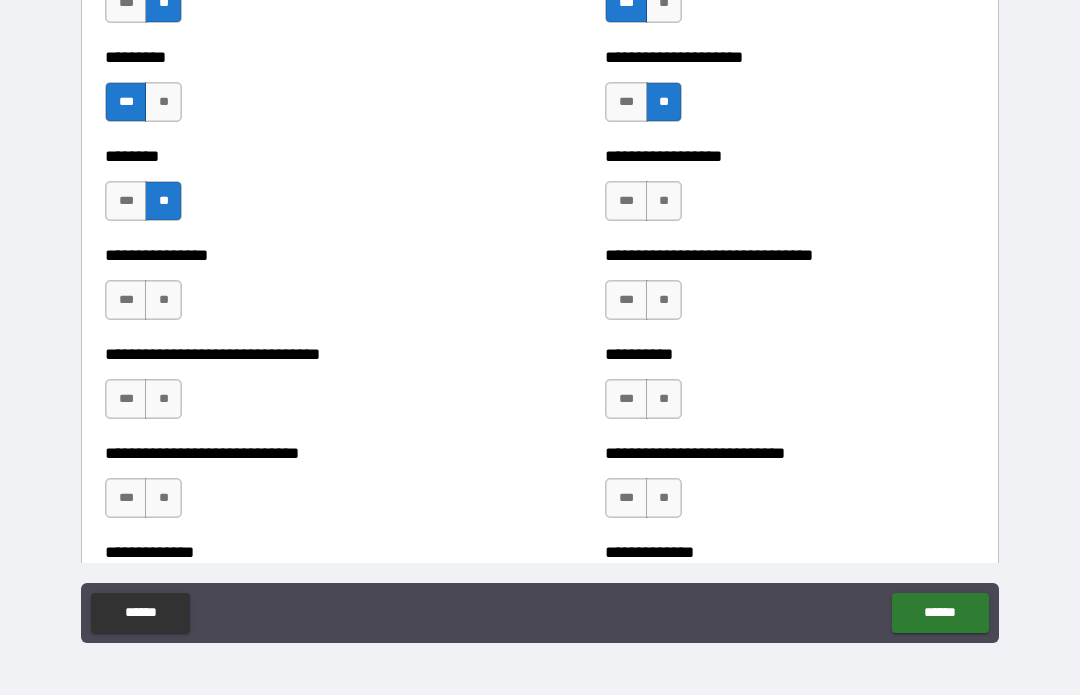 click on "**" at bounding box center (163, 301) 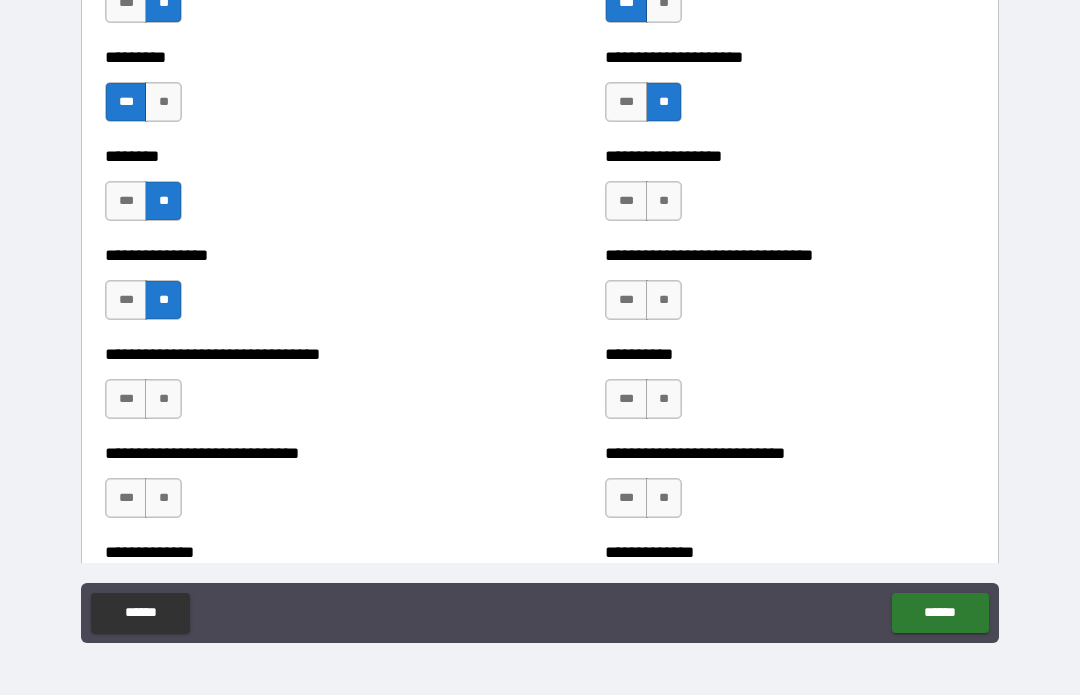 click on "**" at bounding box center [163, 400] 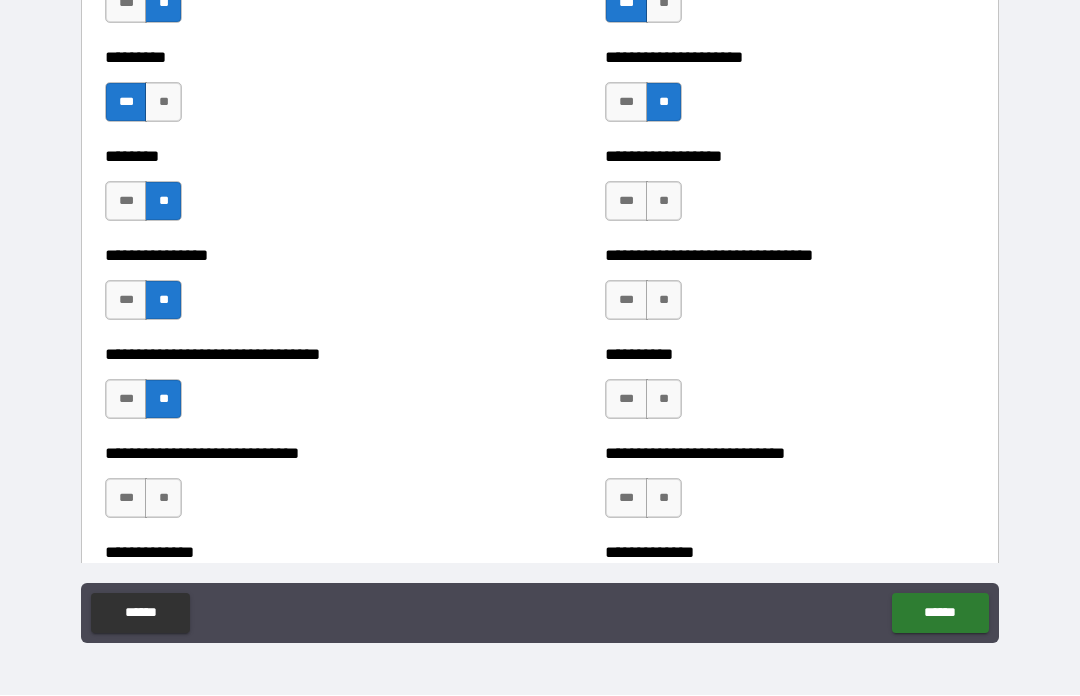 click on "***" at bounding box center (126, 202) 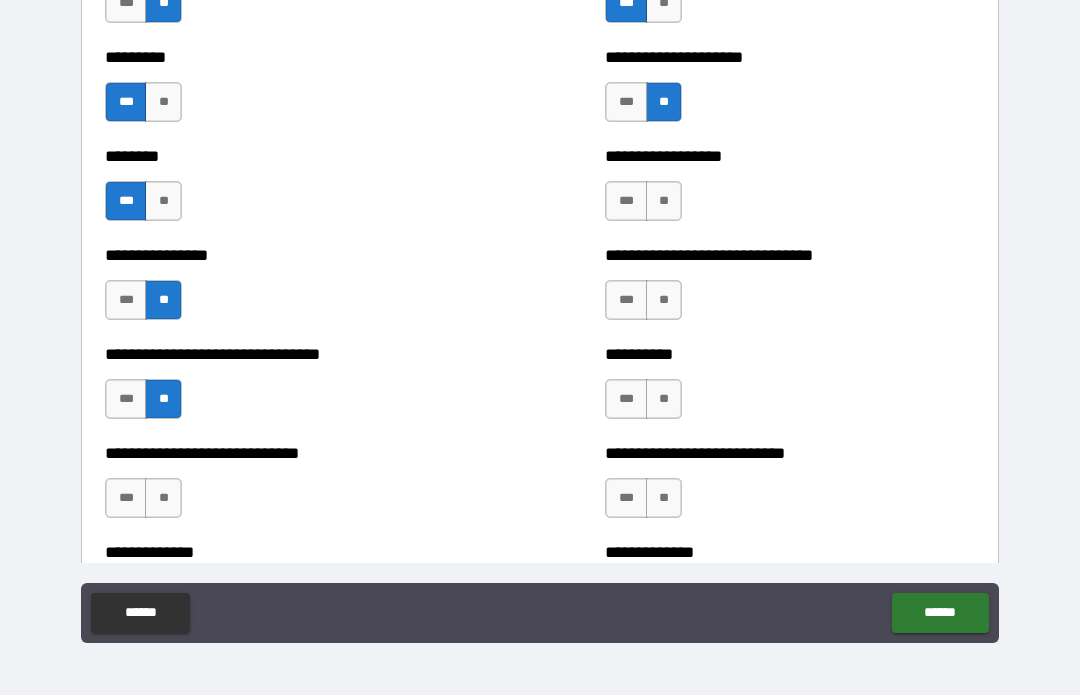 click on "**" at bounding box center (664, 202) 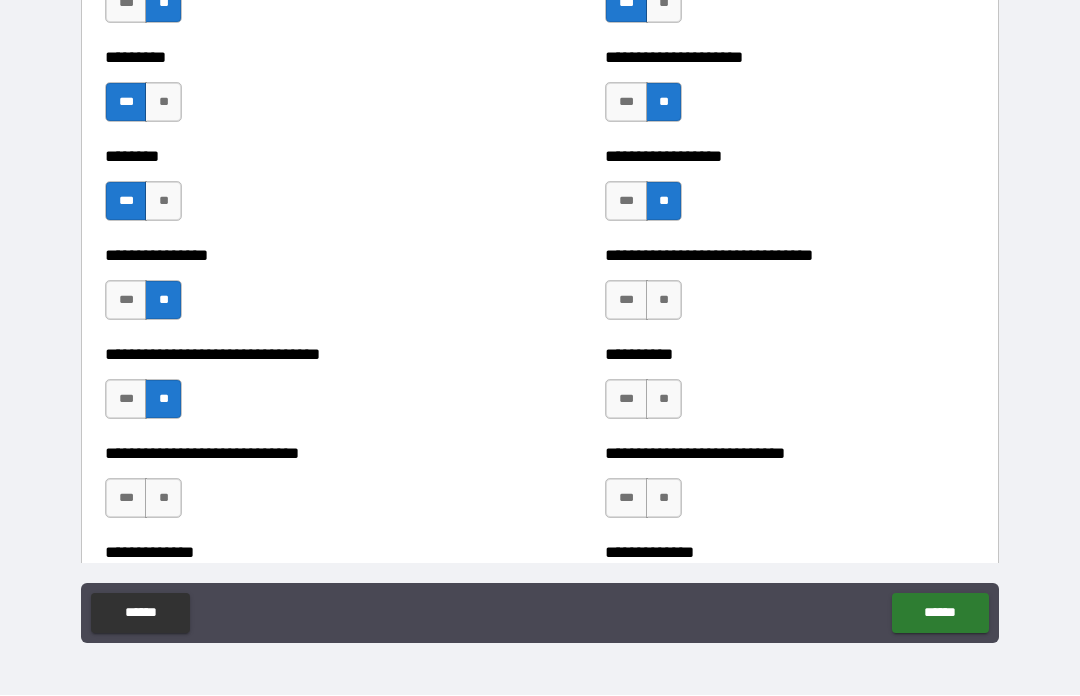 click on "**" at bounding box center [664, 301] 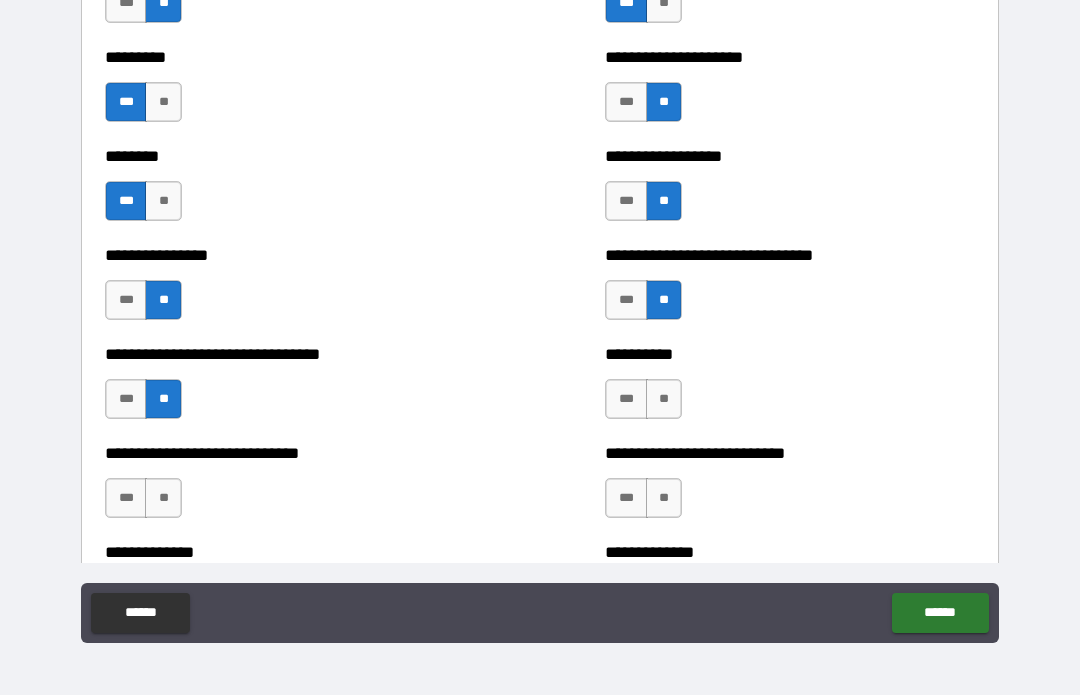 click on "**" at bounding box center [664, 400] 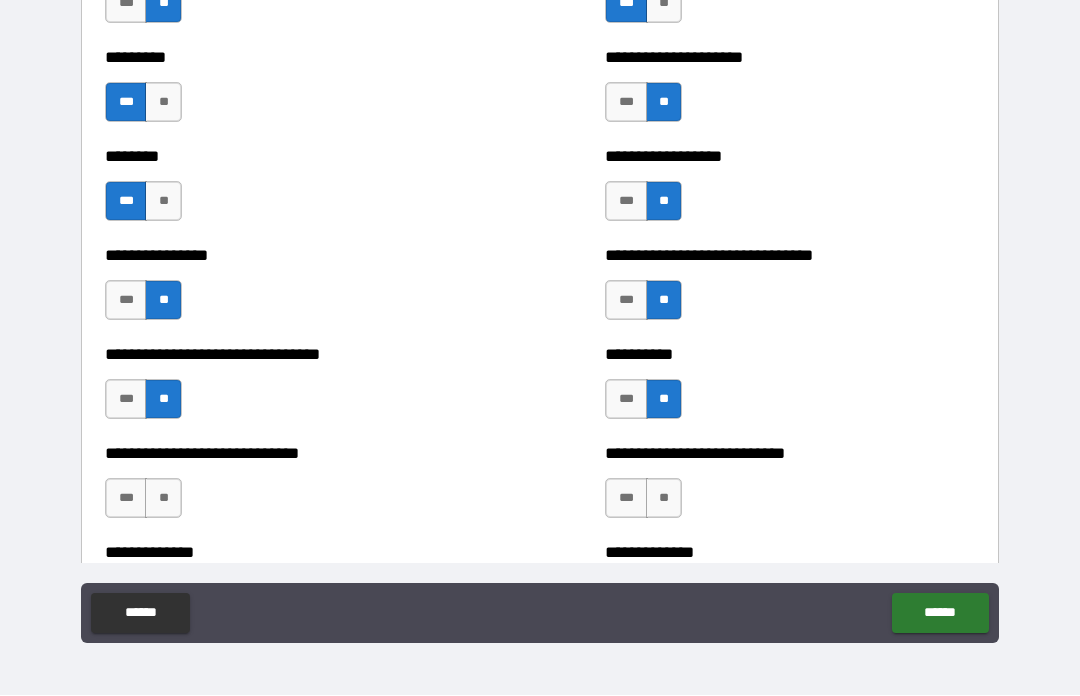 click on "**" at bounding box center [664, 499] 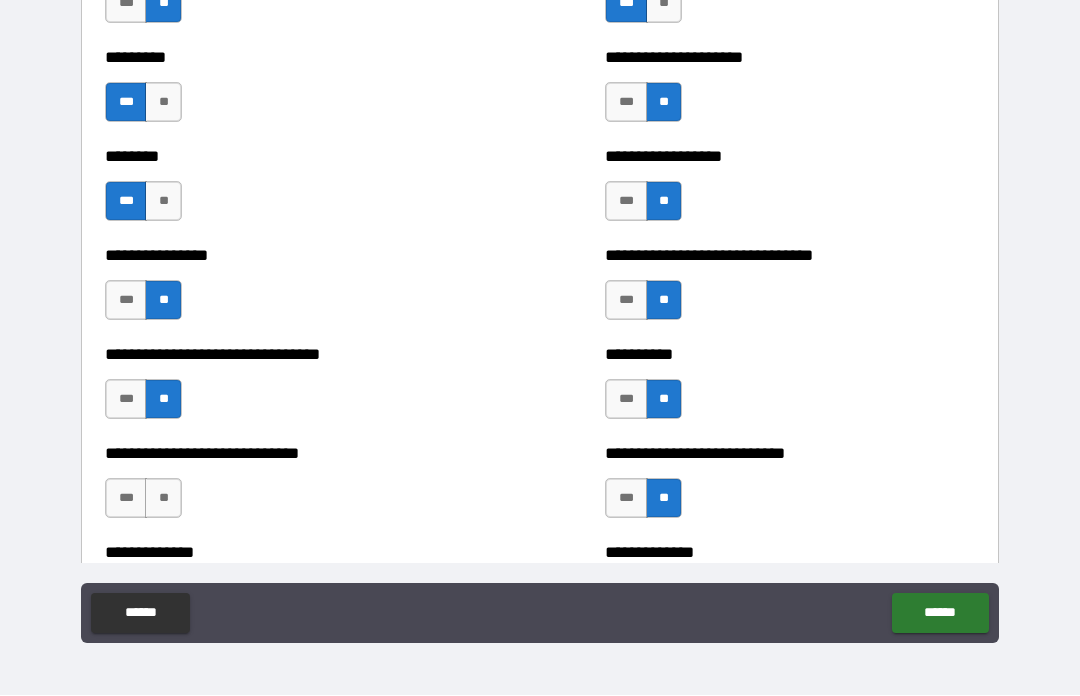 click on "**" at bounding box center [163, 499] 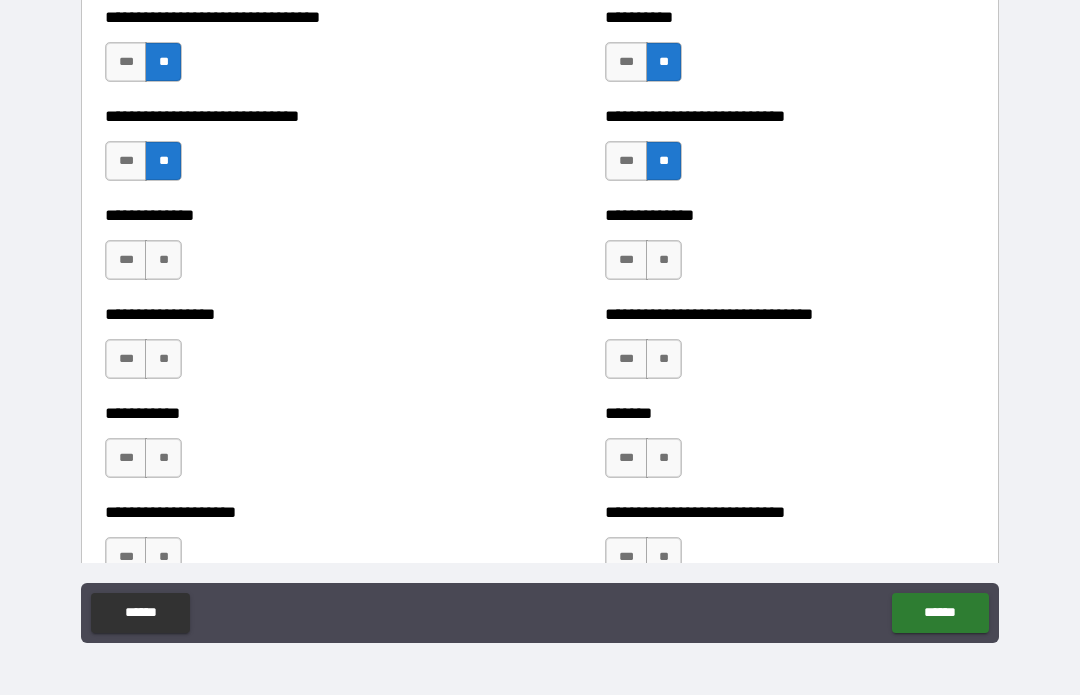 scroll, scrollTop: 7661, scrollLeft: 0, axis: vertical 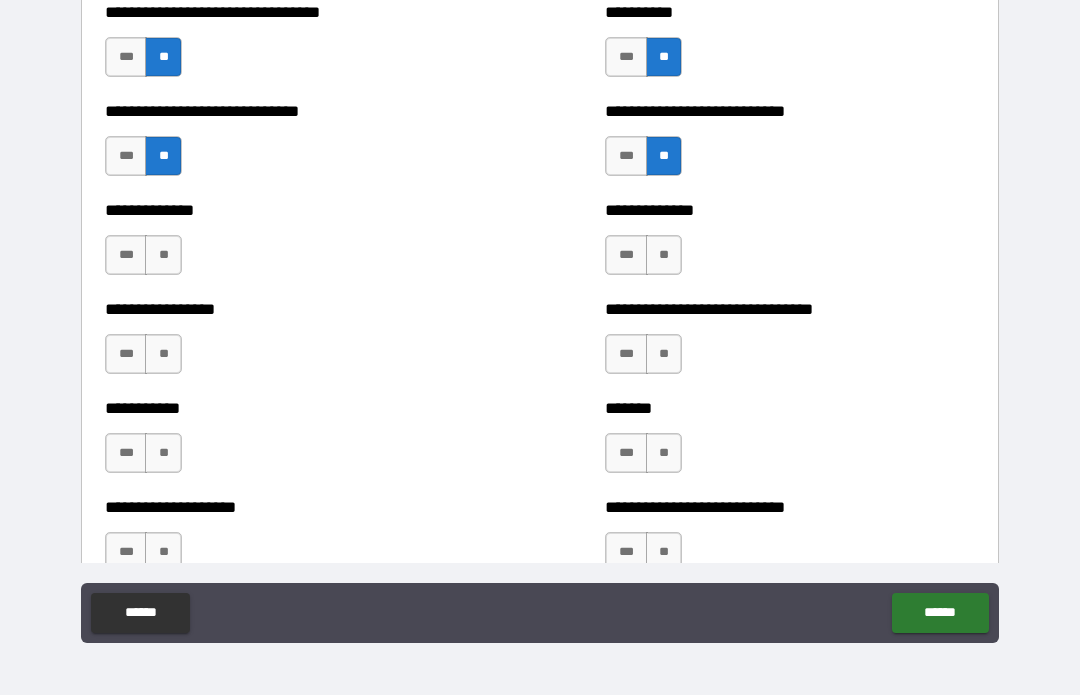 click on "**" at bounding box center (163, 256) 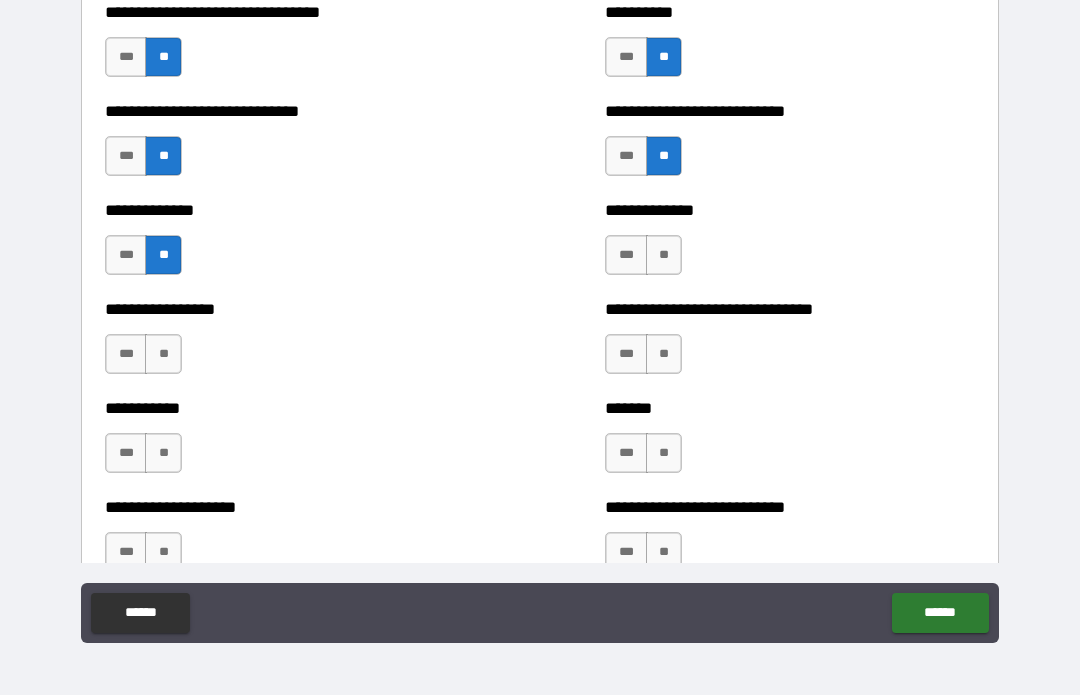 click on "**" at bounding box center [163, 355] 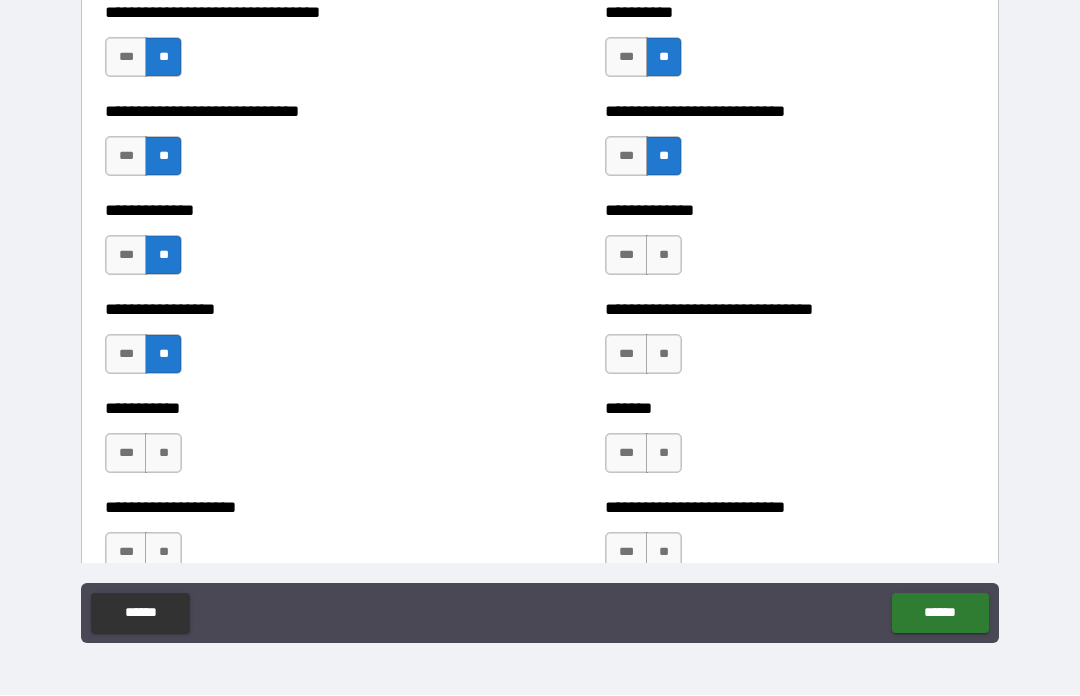 click on "**" at bounding box center (163, 454) 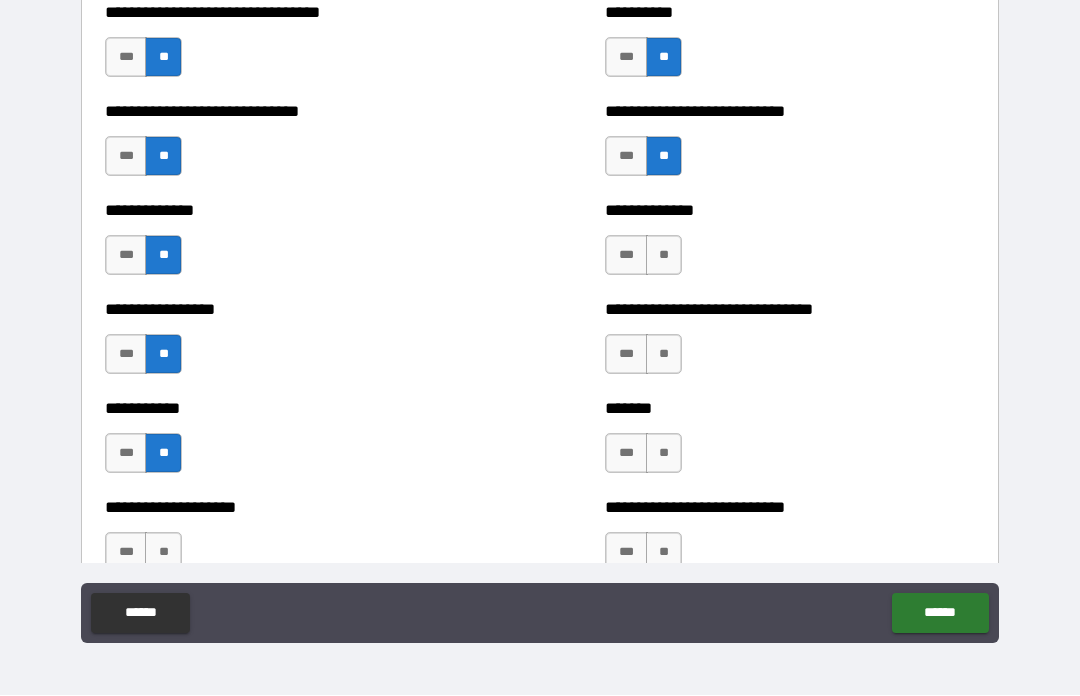 click on "**" at bounding box center [664, 256] 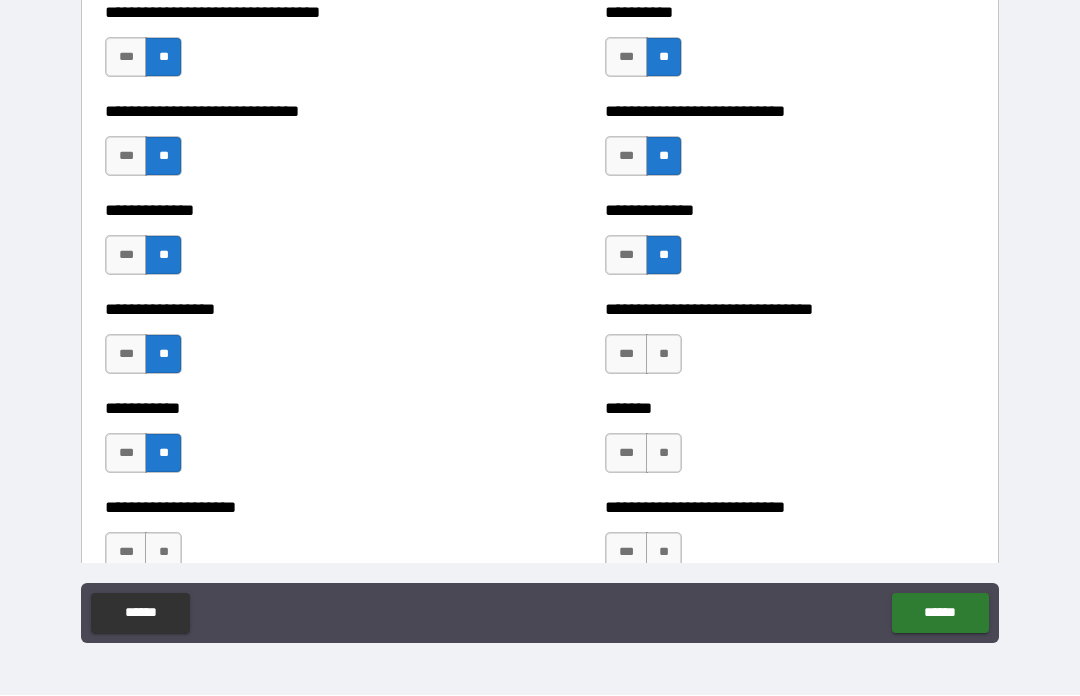 click on "**" at bounding box center (664, 355) 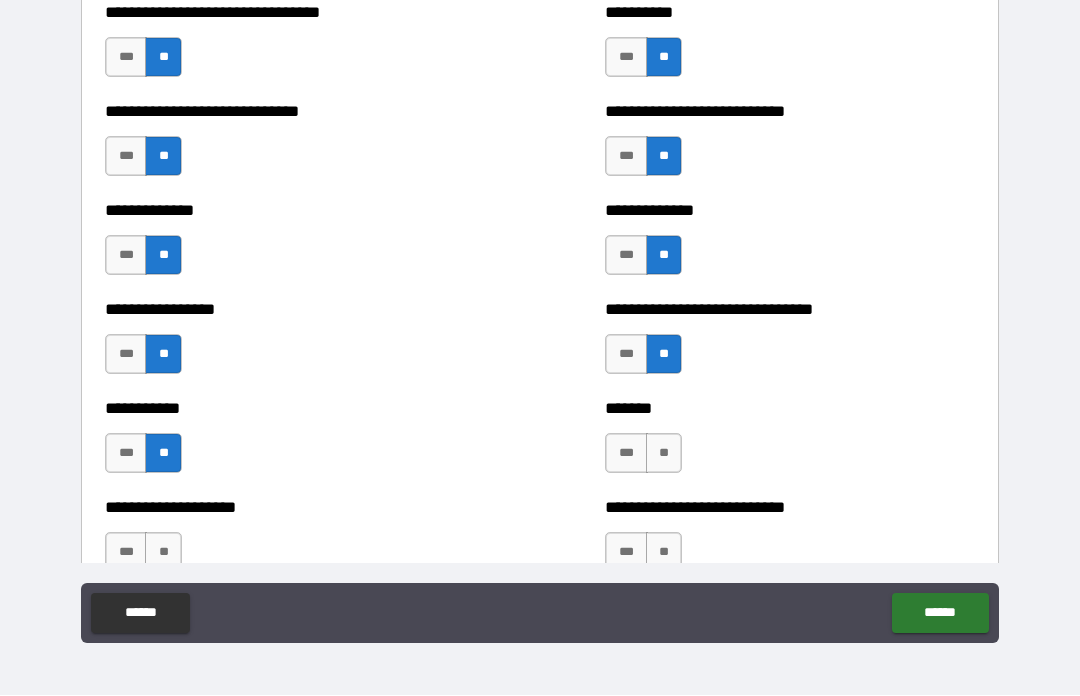 click on "**" at bounding box center [664, 454] 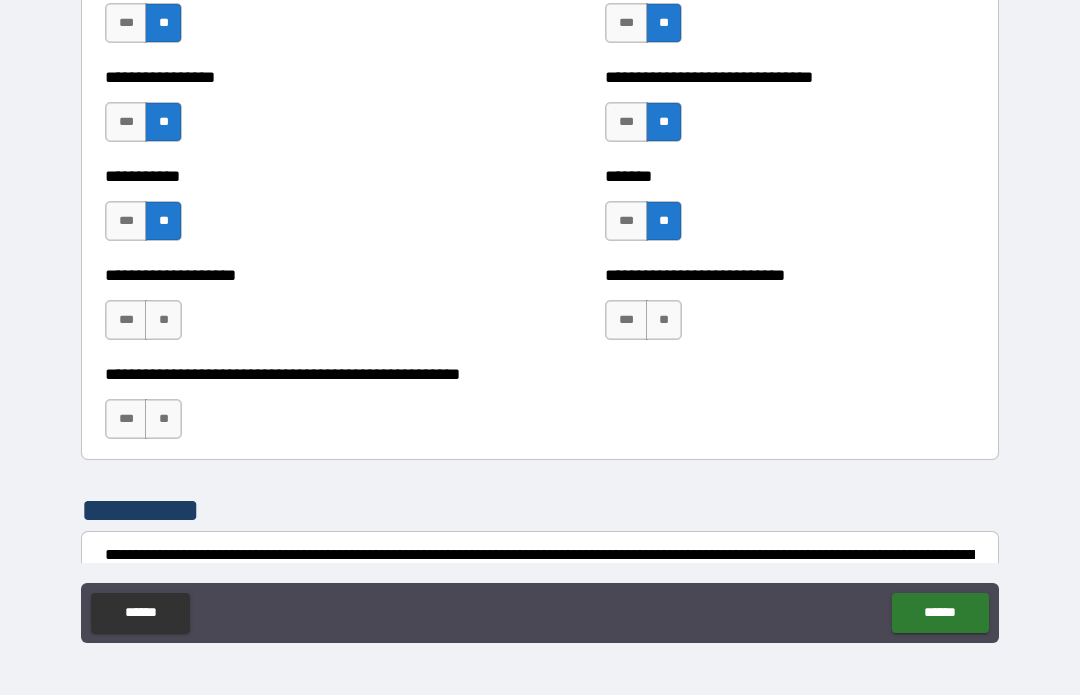 scroll, scrollTop: 7895, scrollLeft: 0, axis: vertical 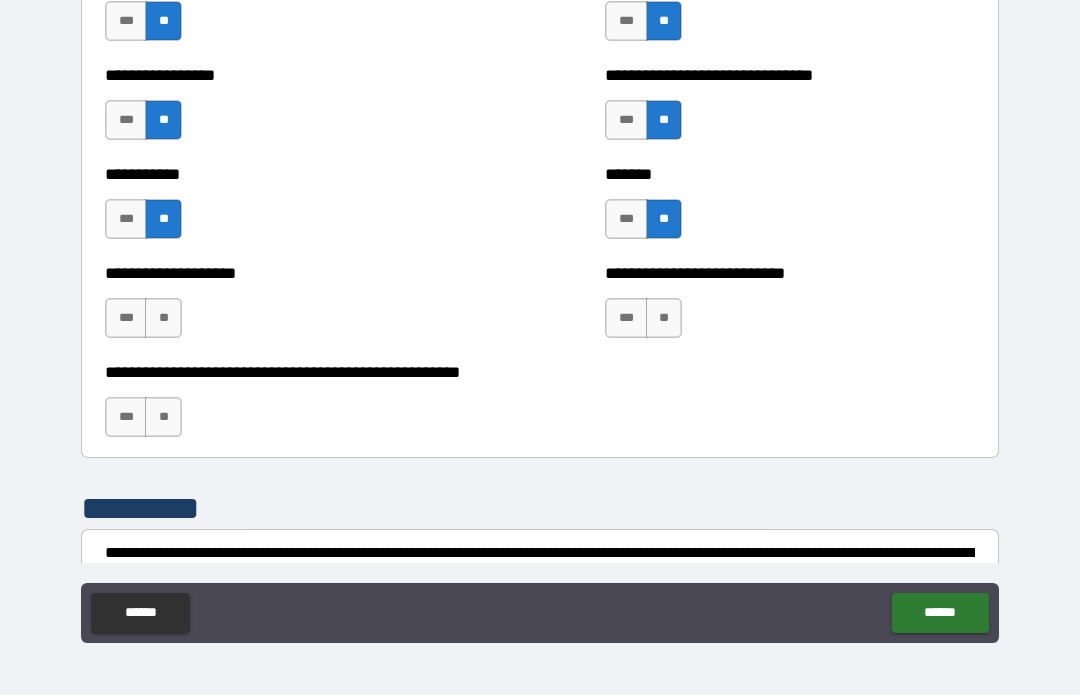 click on "**" at bounding box center [664, 319] 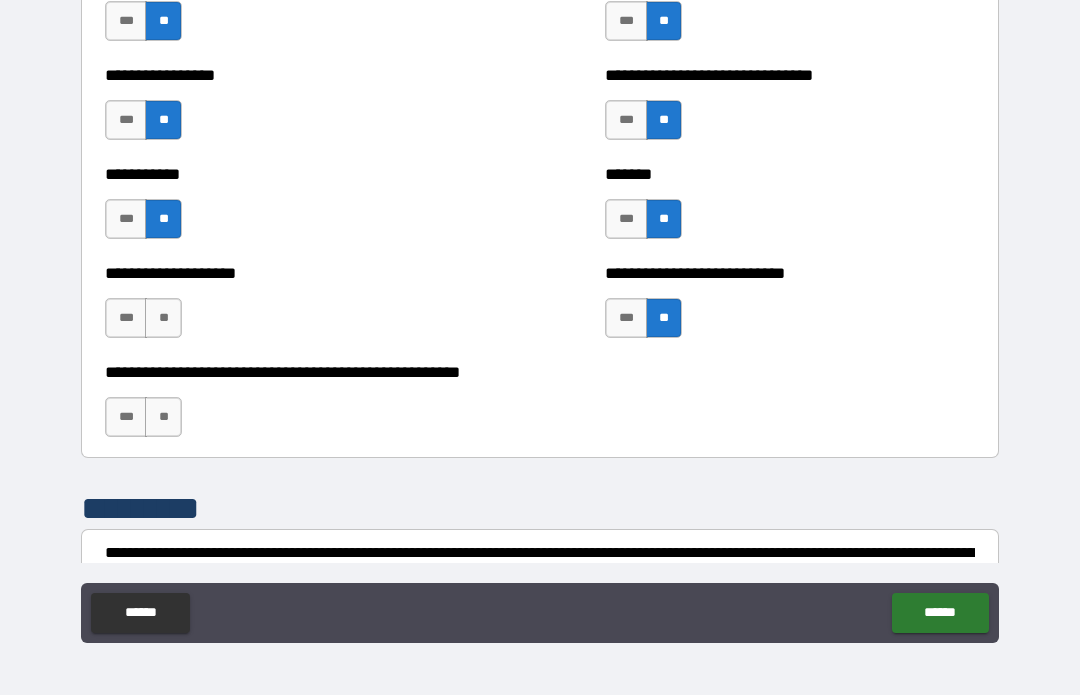 click on "**" at bounding box center (163, 319) 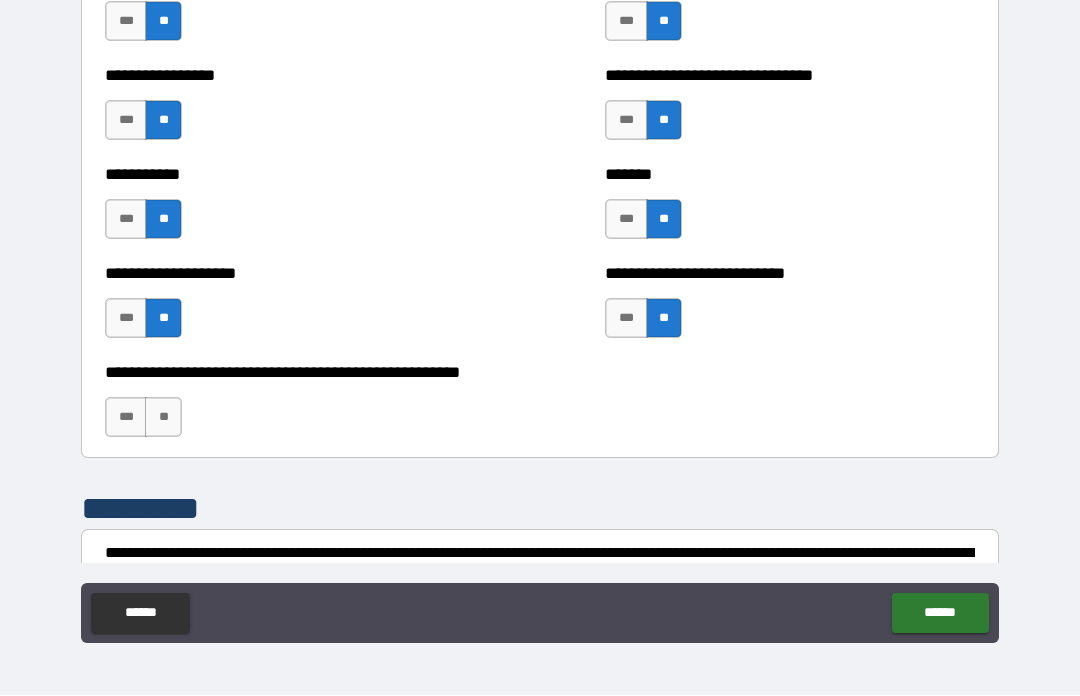 click on "**" at bounding box center [163, 418] 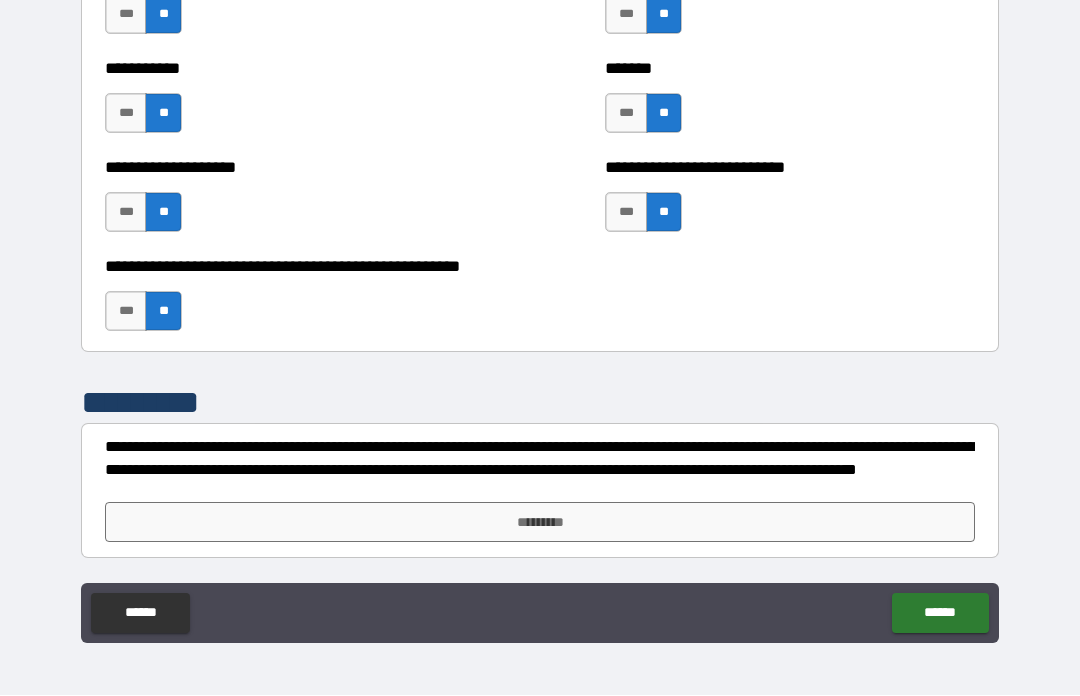 scroll, scrollTop: 8001, scrollLeft: 0, axis: vertical 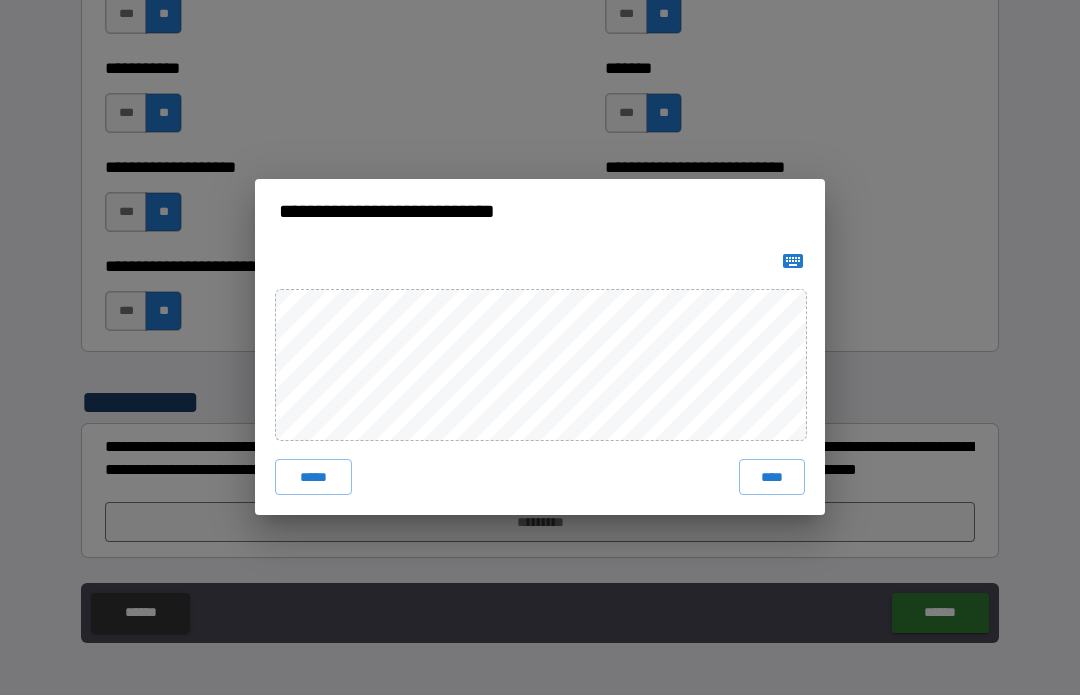 click on "****" at bounding box center (772, 478) 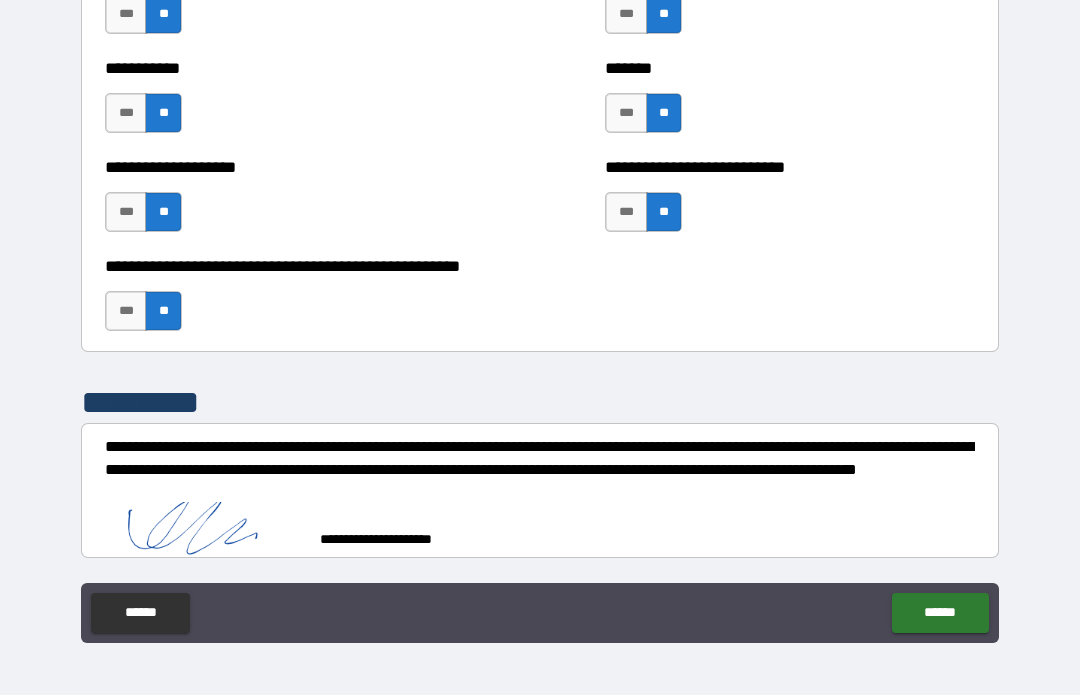 scroll, scrollTop: 7991, scrollLeft: 0, axis: vertical 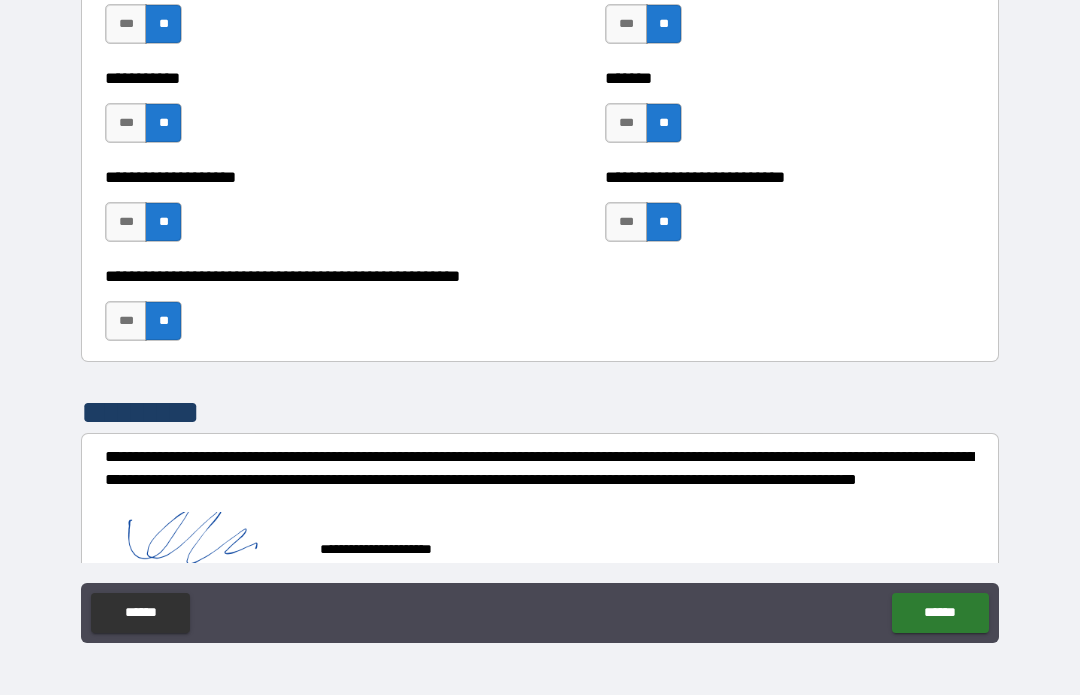 click on "******" at bounding box center [940, 614] 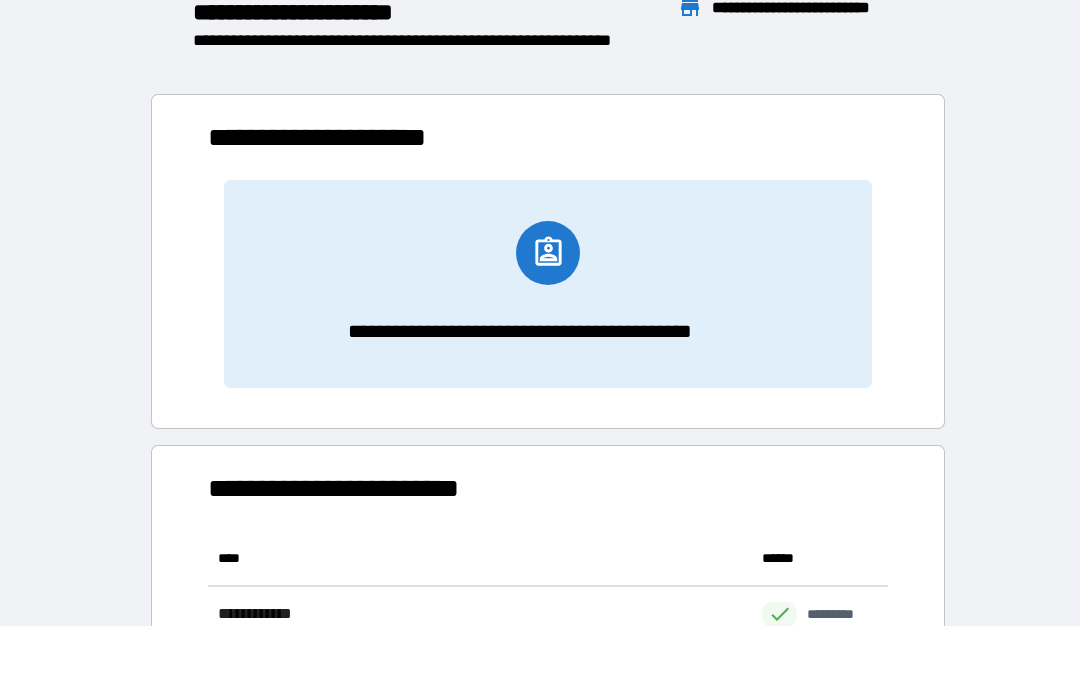 scroll, scrollTop: 1, scrollLeft: 1, axis: both 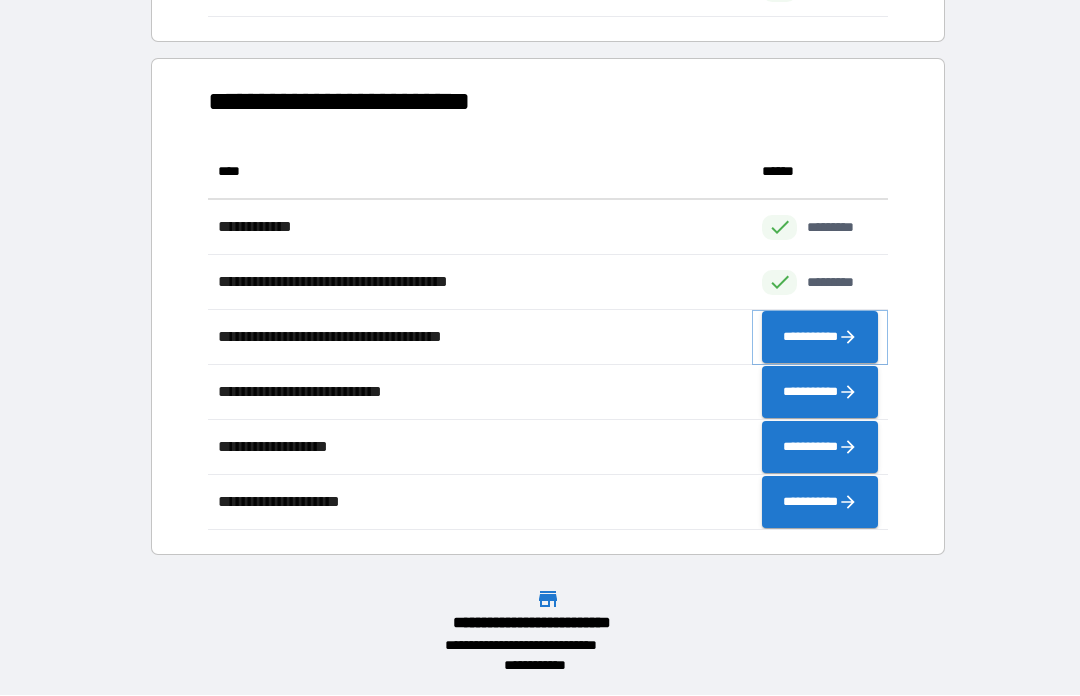 click on "**********" at bounding box center [820, 338] 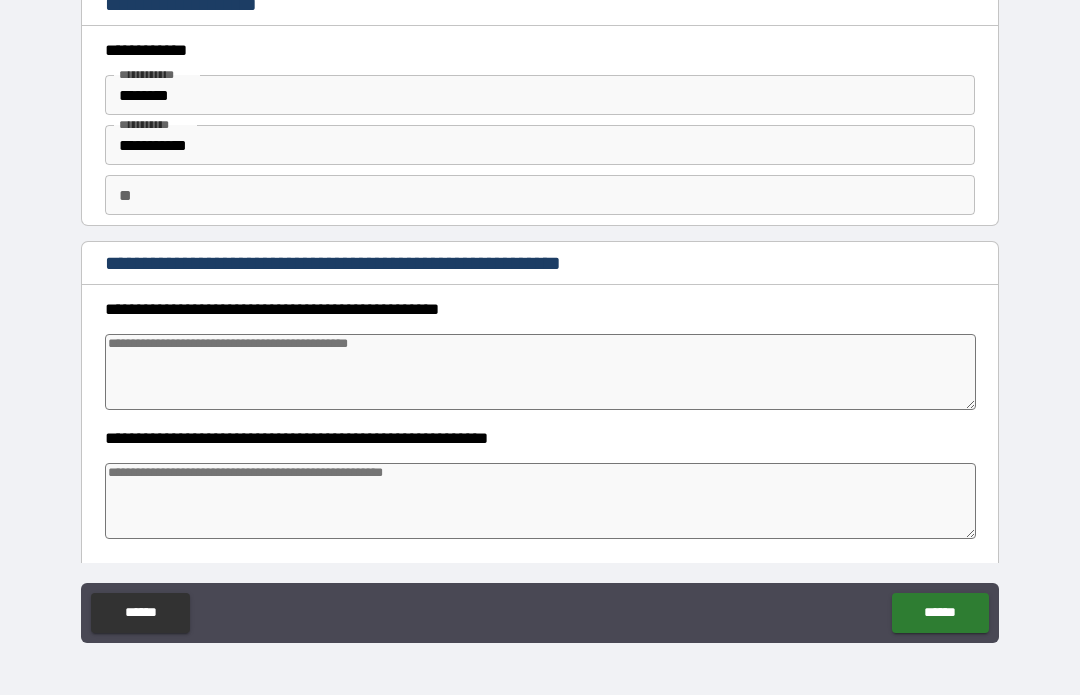 click at bounding box center (540, 373) 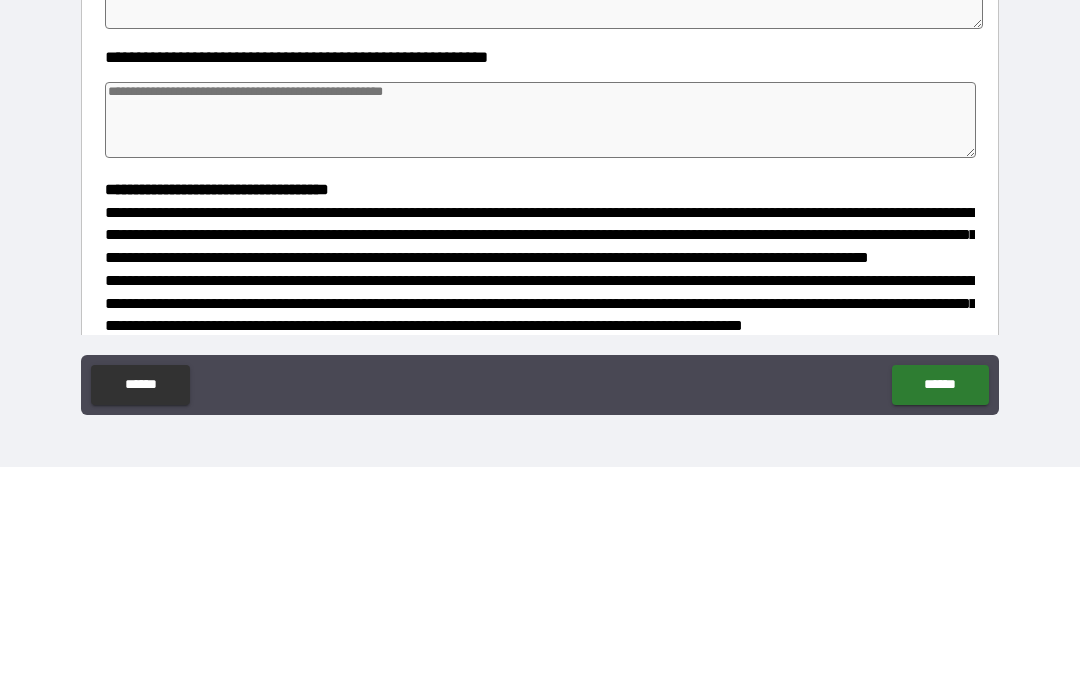 scroll, scrollTop: 155, scrollLeft: 0, axis: vertical 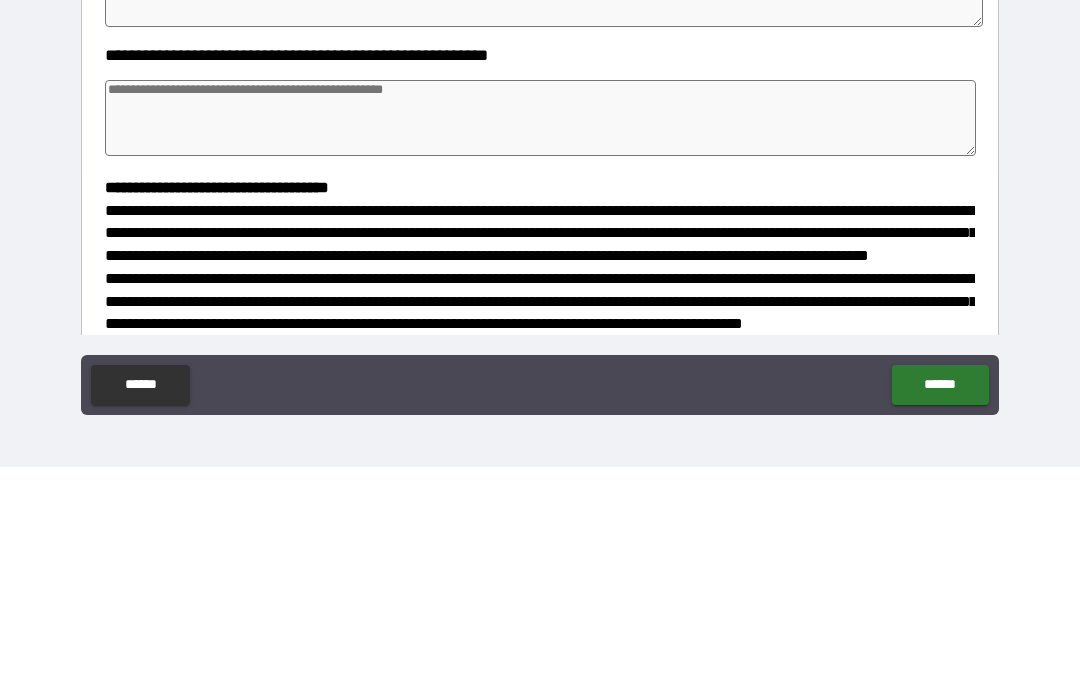 click at bounding box center [540, 347] 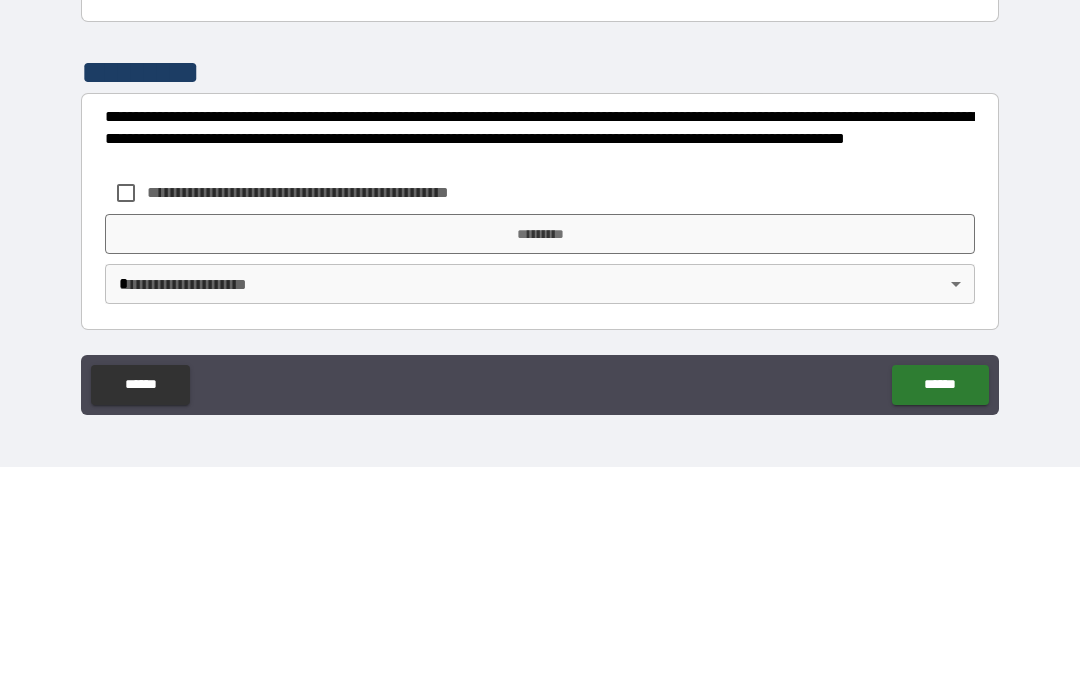 scroll, scrollTop: 531, scrollLeft: 0, axis: vertical 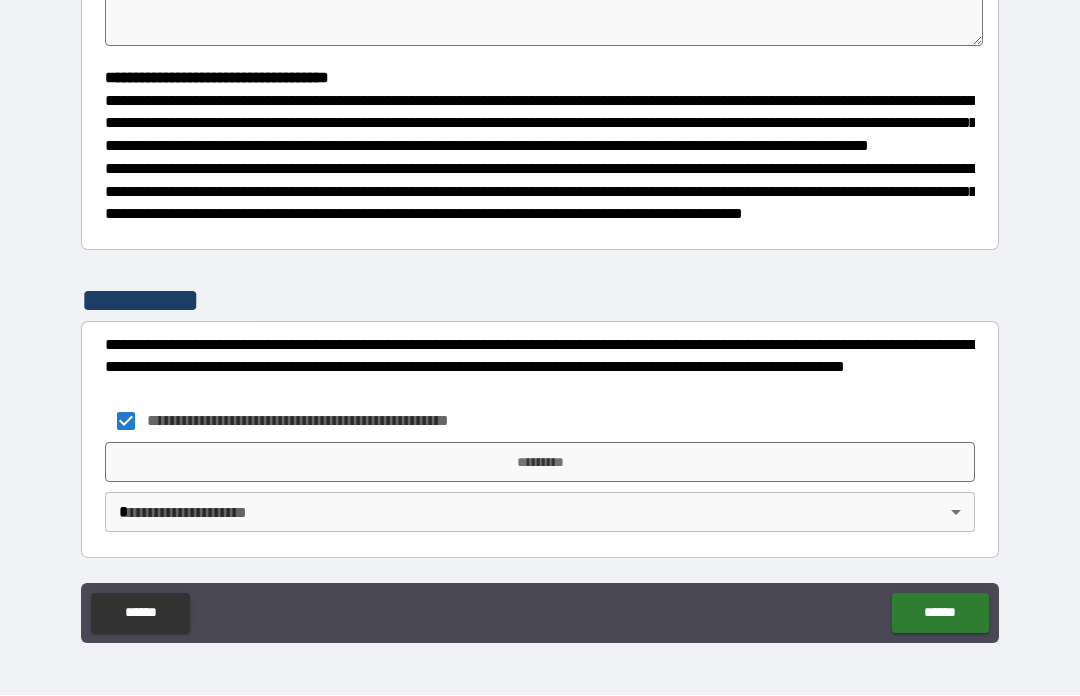 click on "*********" at bounding box center [540, 463] 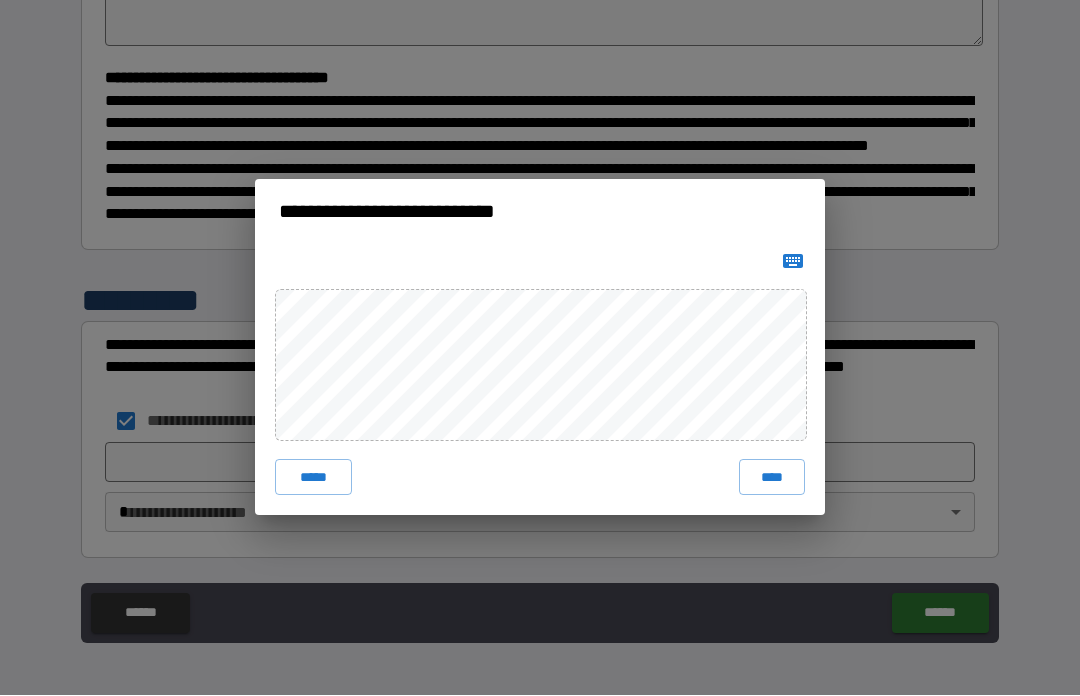 click on "****" at bounding box center (772, 478) 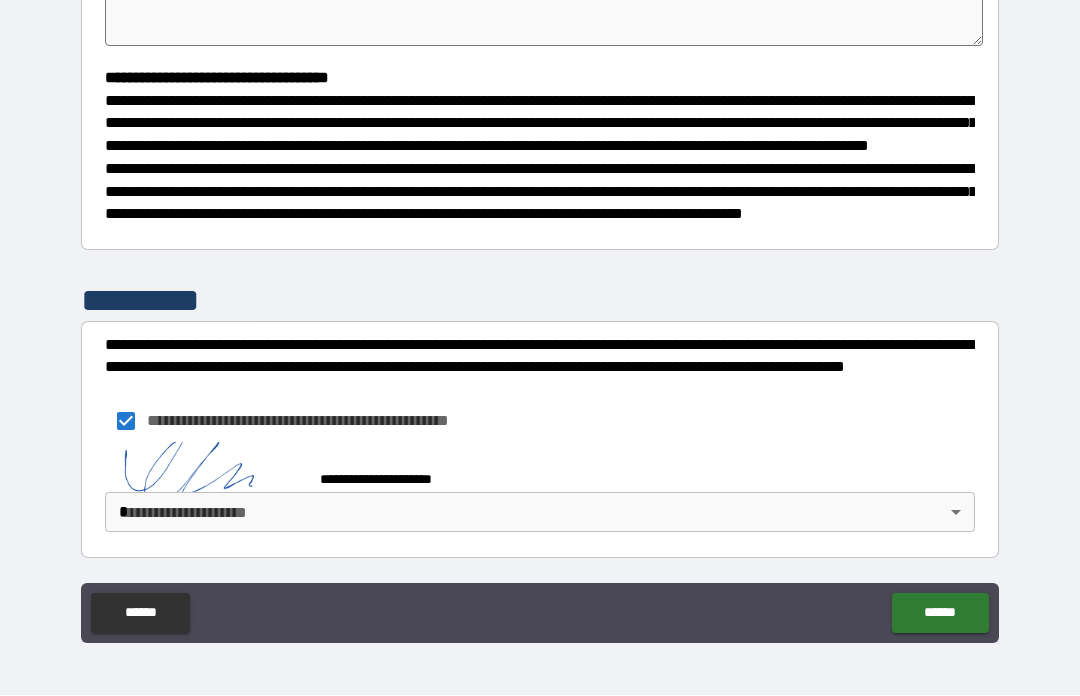 scroll, scrollTop: 521, scrollLeft: 0, axis: vertical 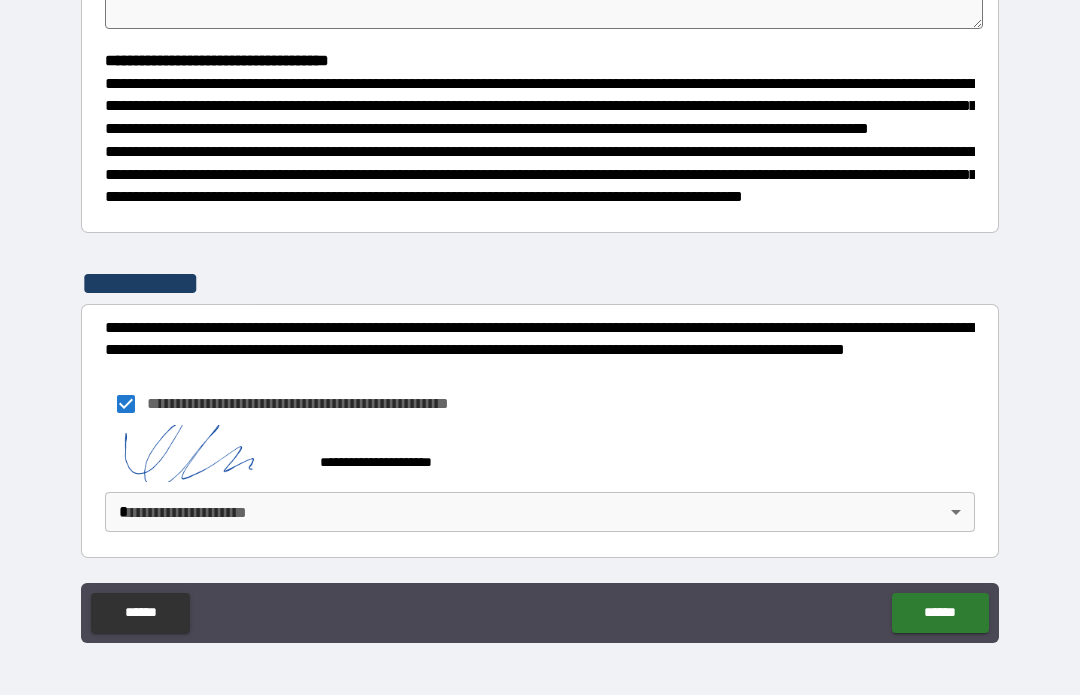 click on "**********" at bounding box center [540, 313] 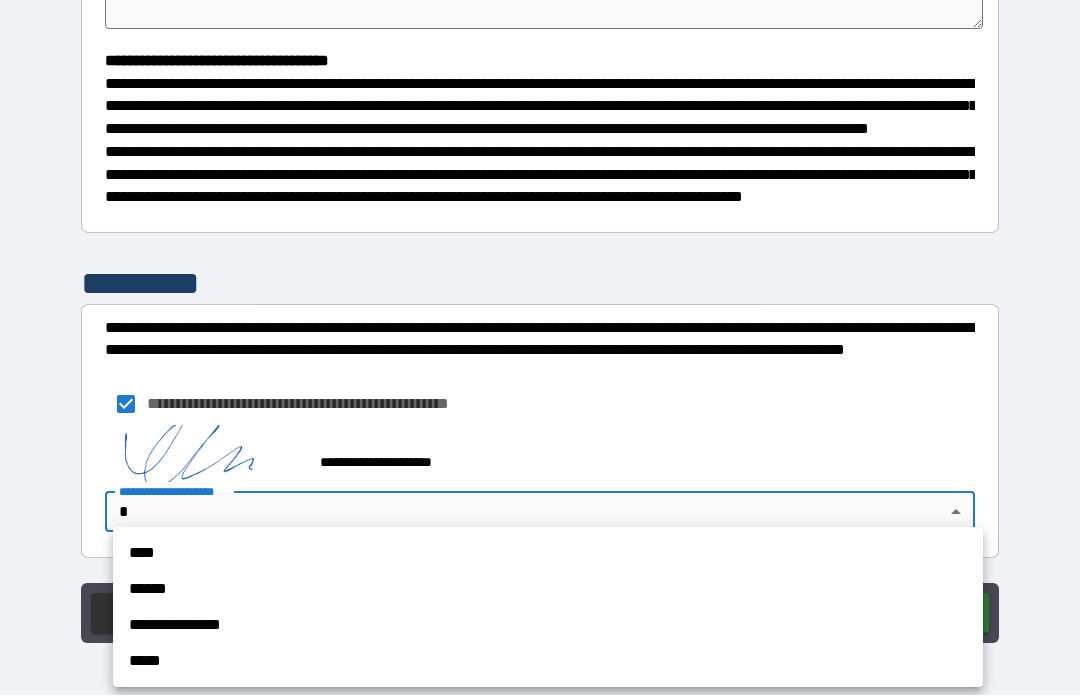 click on "****" at bounding box center [548, 554] 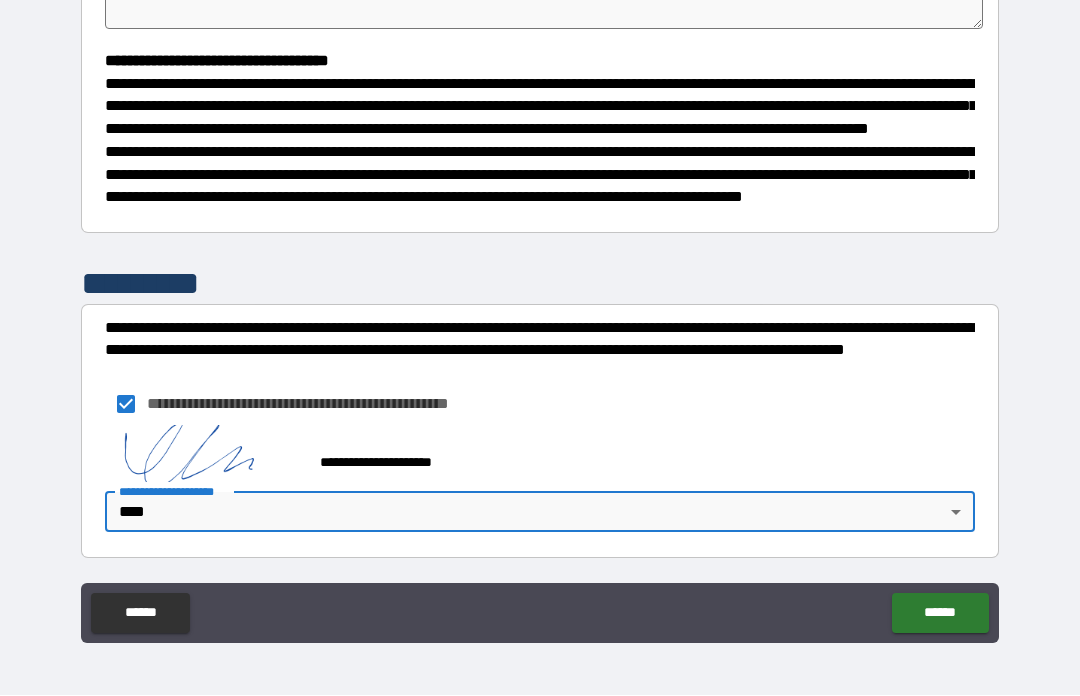 click on "**********" at bounding box center [540, 313] 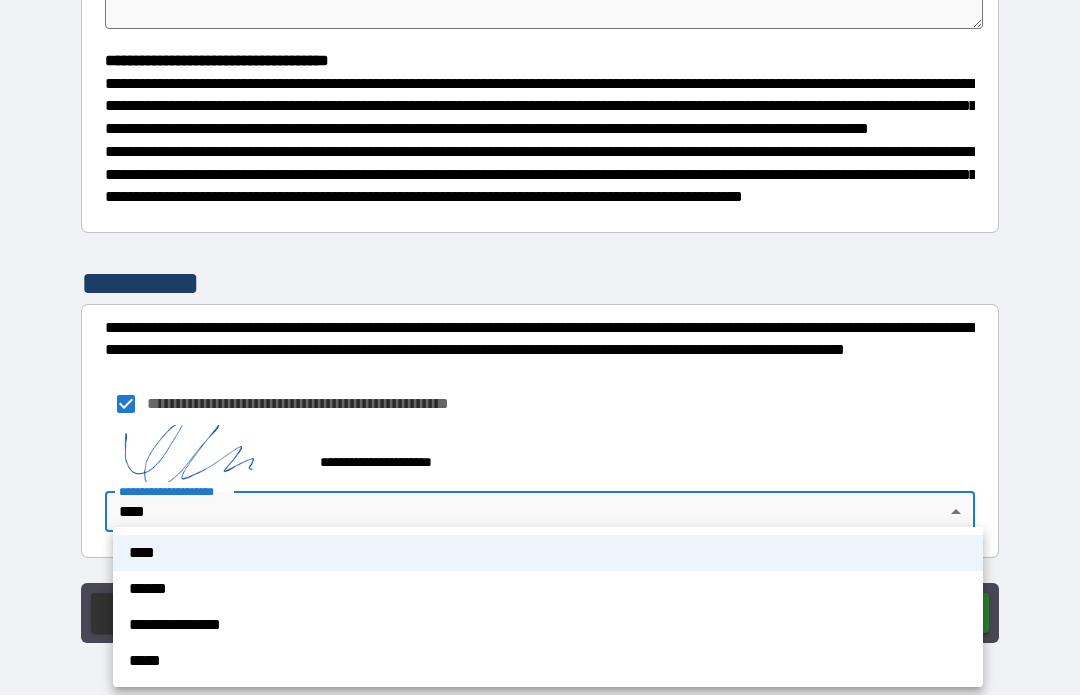 click on "**********" at bounding box center (548, 626) 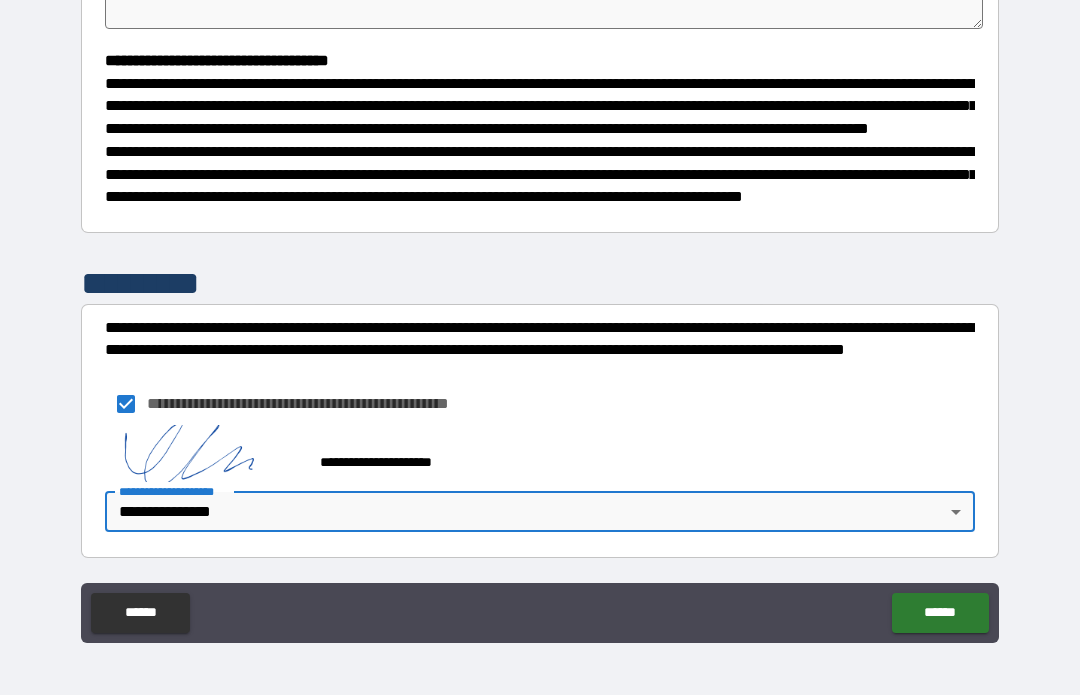 scroll, scrollTop: 548, scrollLeft: 0, axis: vertical 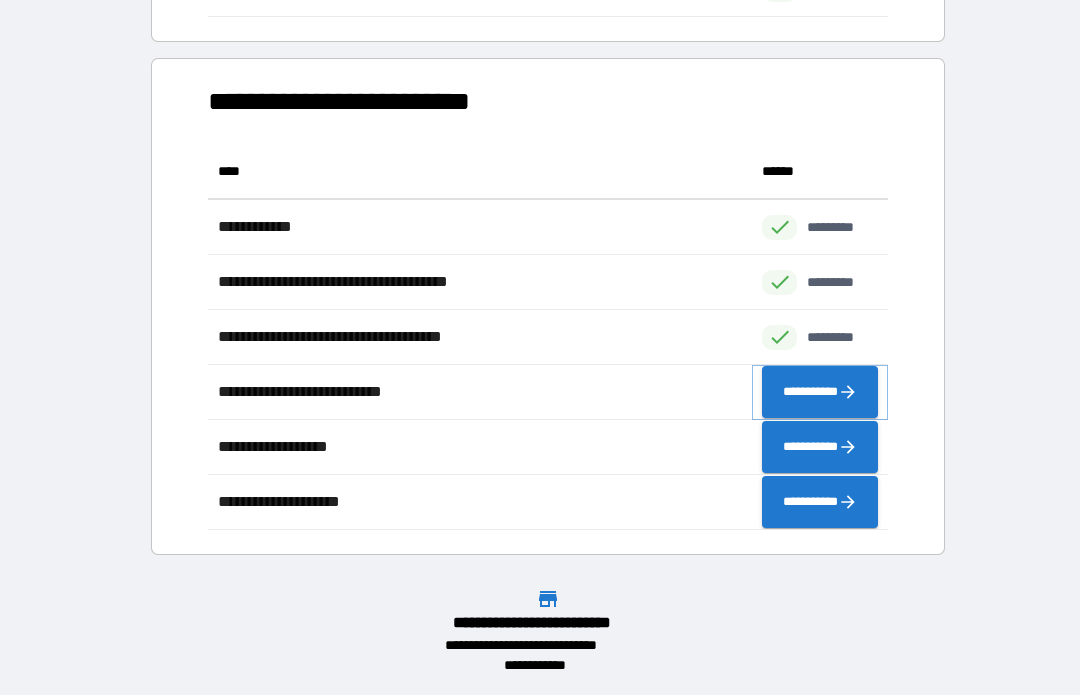 click on "**********" at bounding box center [820, 393] 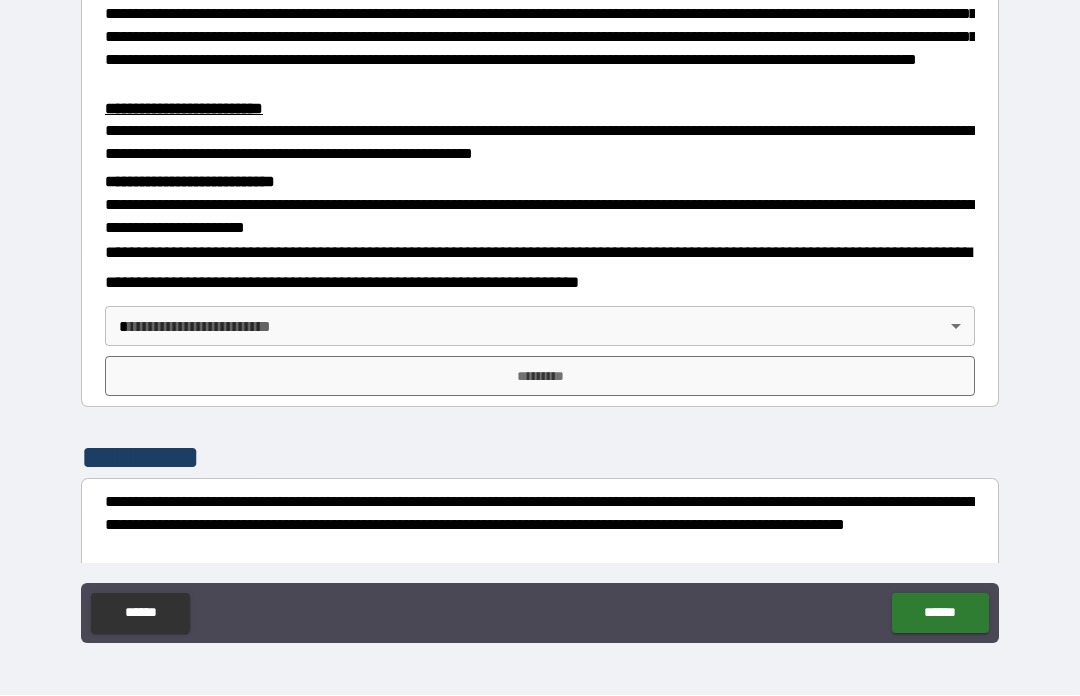 scroll, scrollTop: 488, scrollLeft: 0, axis: vertical 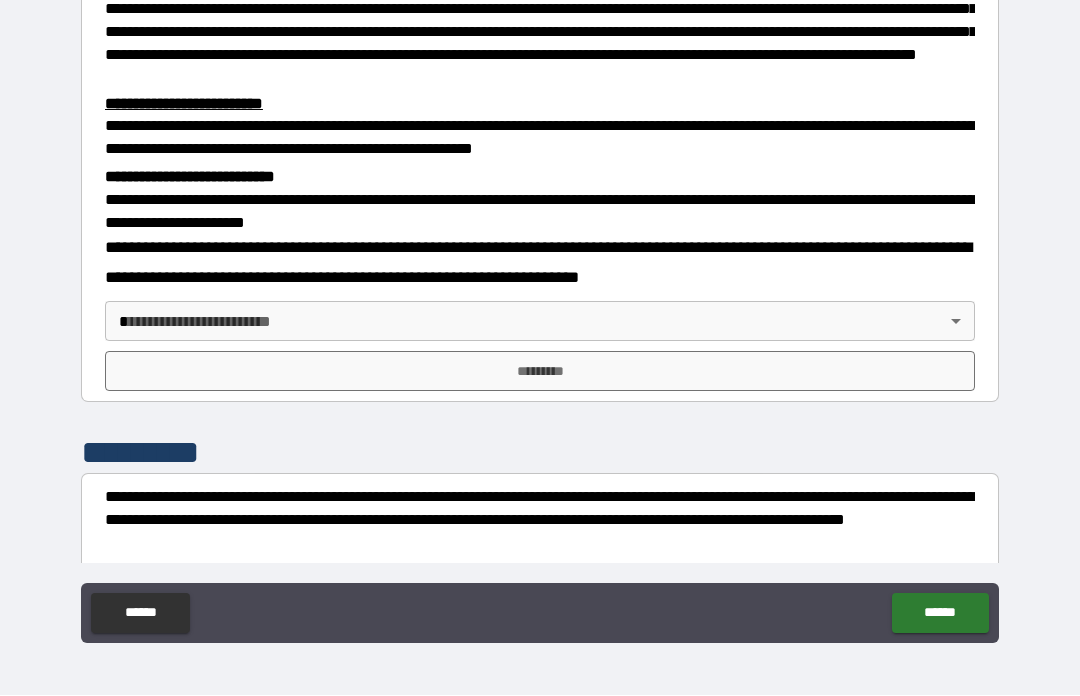 click on "**********" at bounding box center [540, 313] 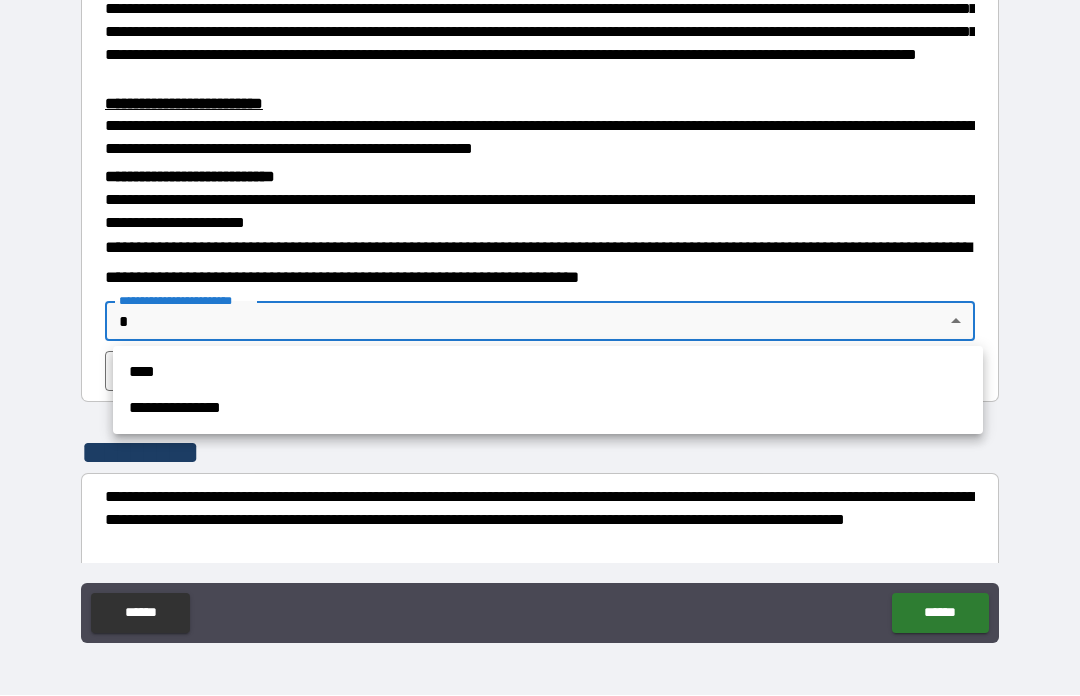 click on "**********" at bounding box center [548, 409] 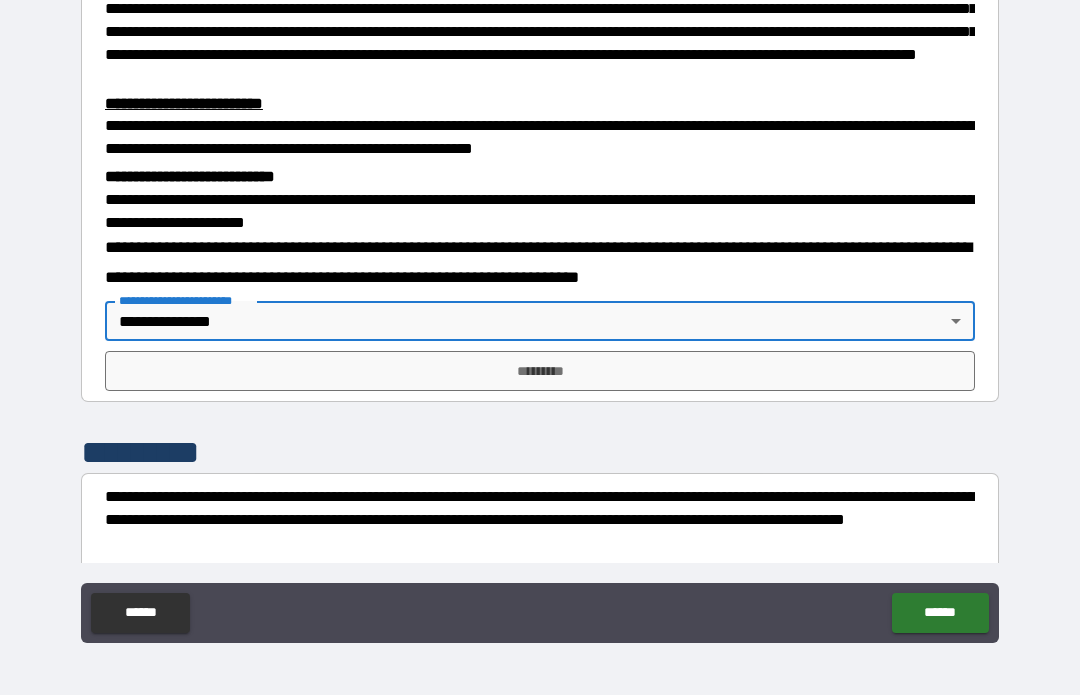 click on "*********" at bounding box center [540, 372] 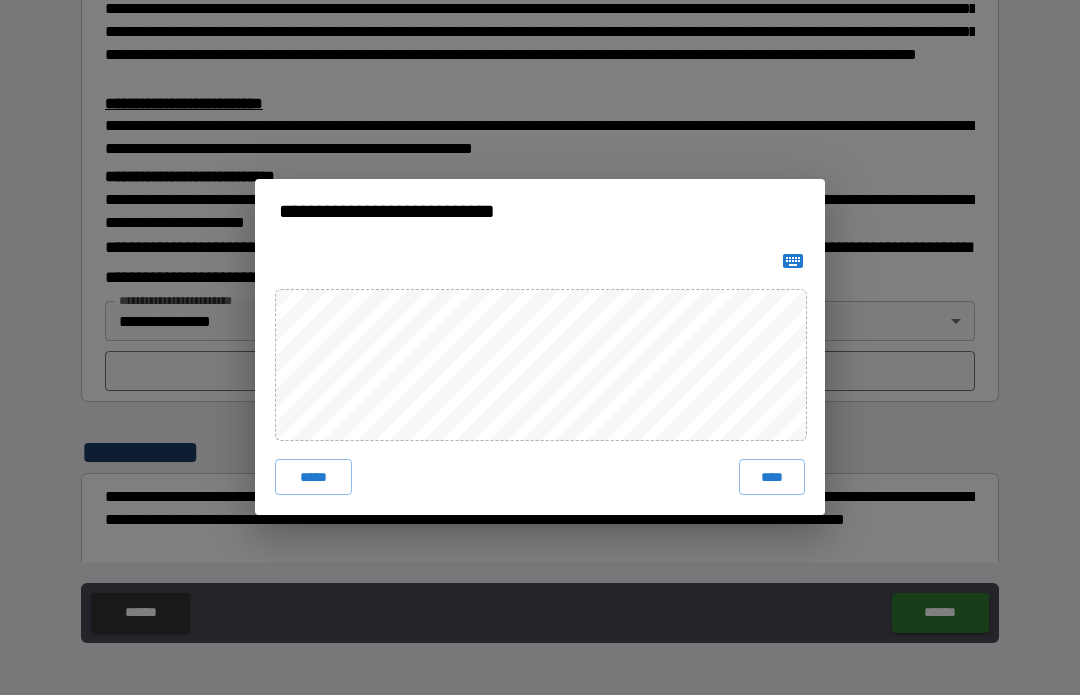 click on "****" at bounding box center (772, 478) 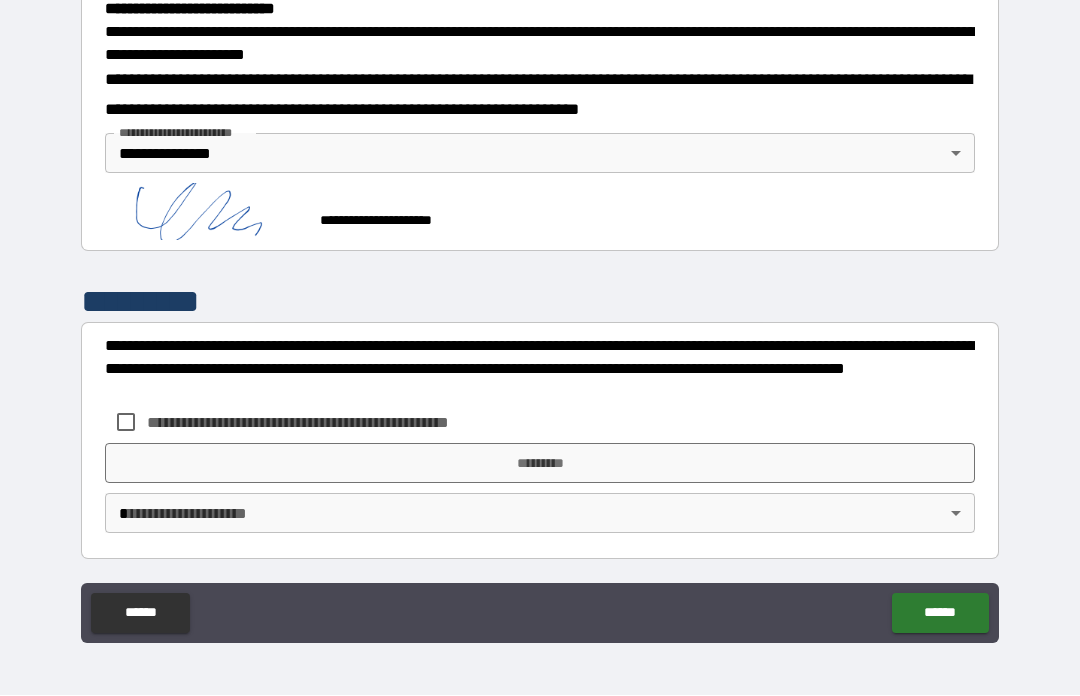 scroll, scrollTop: 655, scrollLeft: 0, axis: vertical 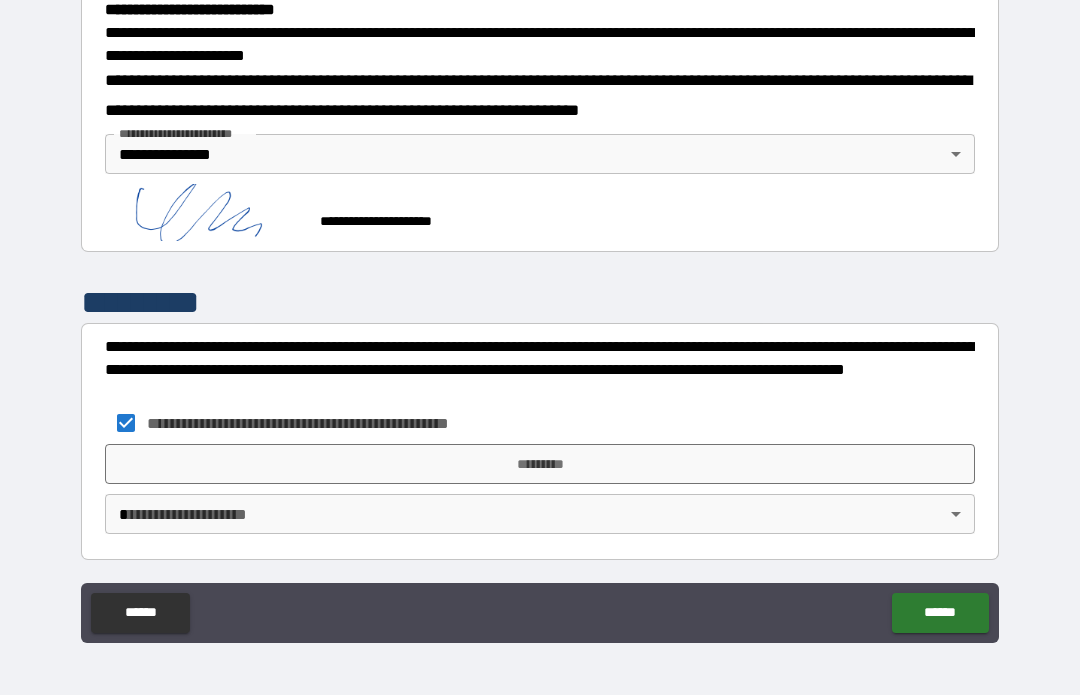click on "*********" at bounding box center [540, 465] 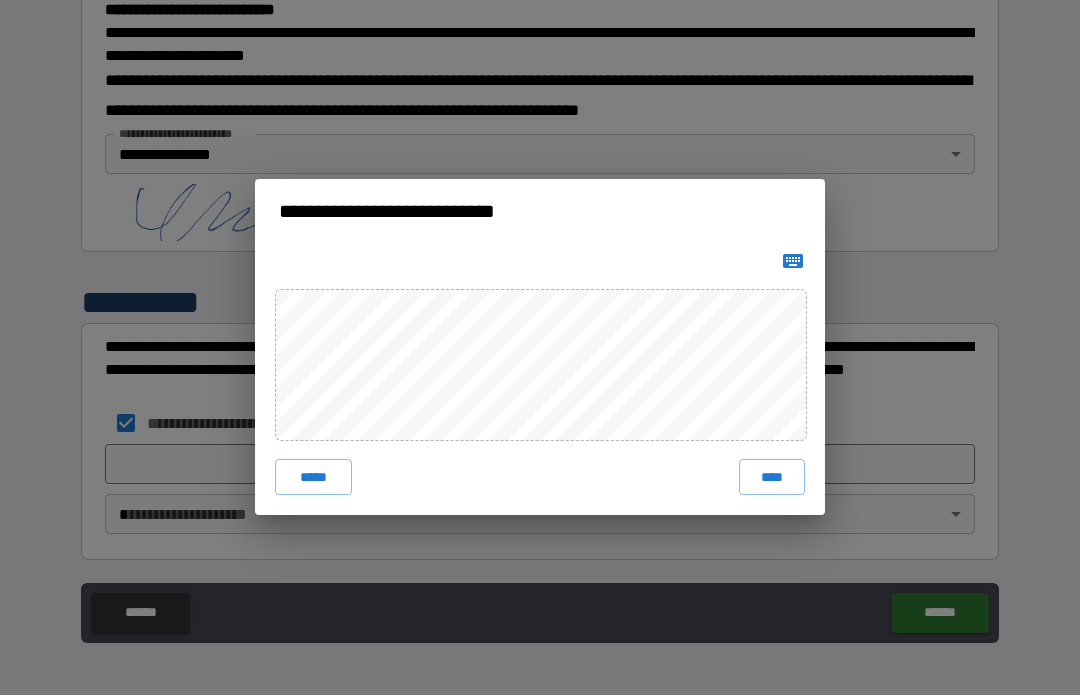 click on "****" at bounding box center (772, 478) 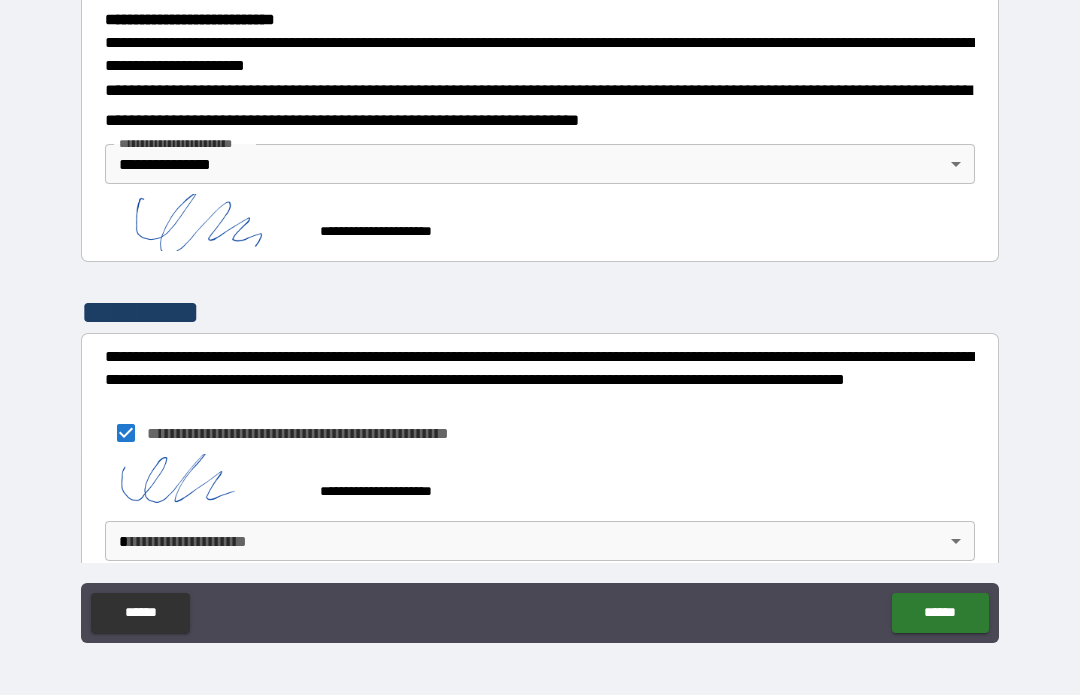 click on "**********" at bounding box center (540, 313) 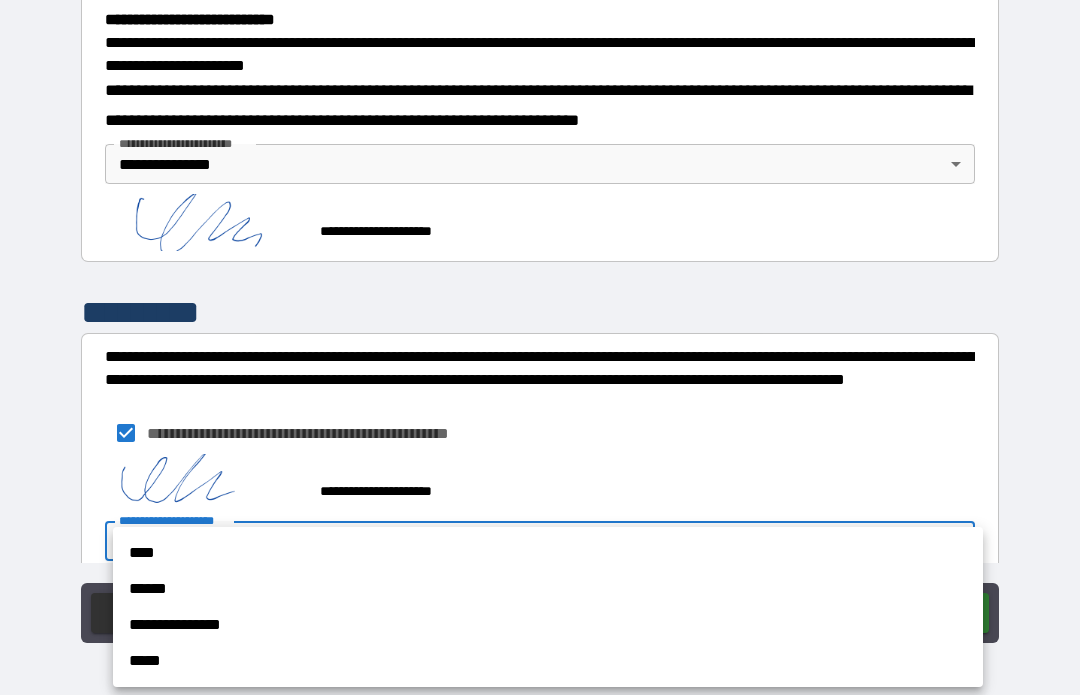 click on "**********" at bounding box center (548, 626) 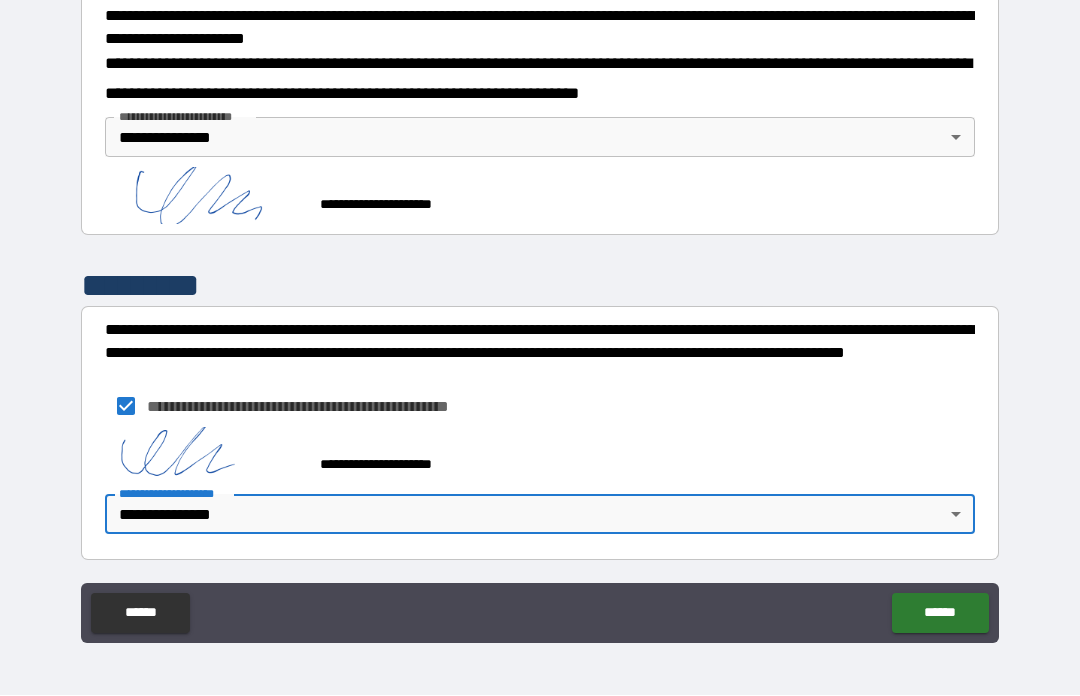 scroll, scrollTop: 672, scrollLeft: 0, axis: vertical 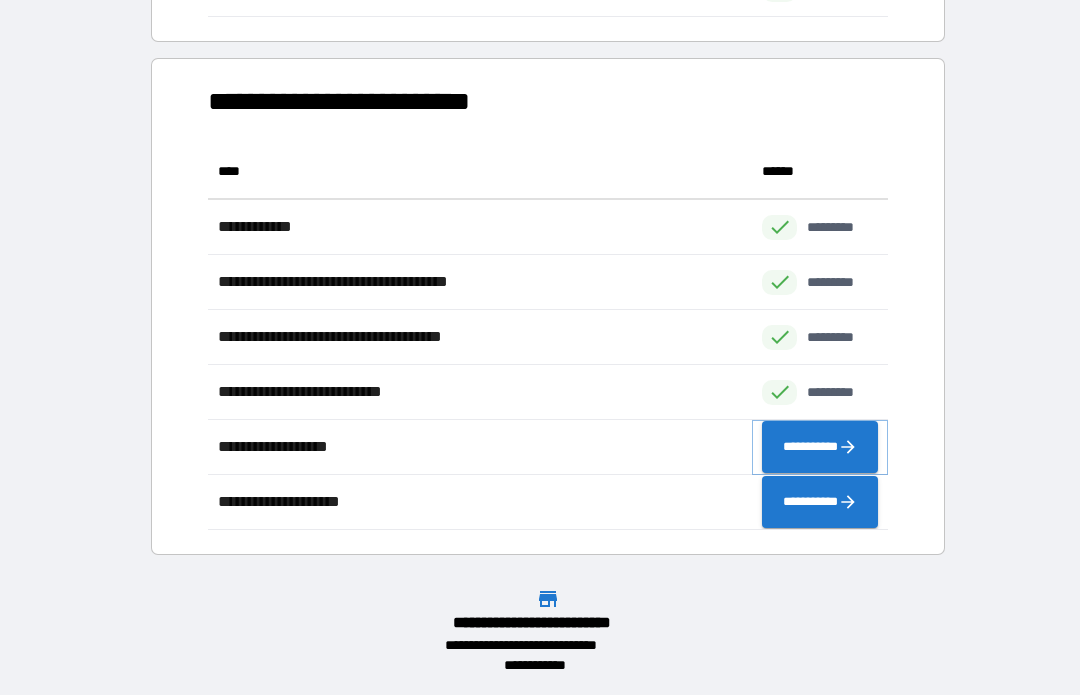 click on "**********" at bounding box center [820, 448] 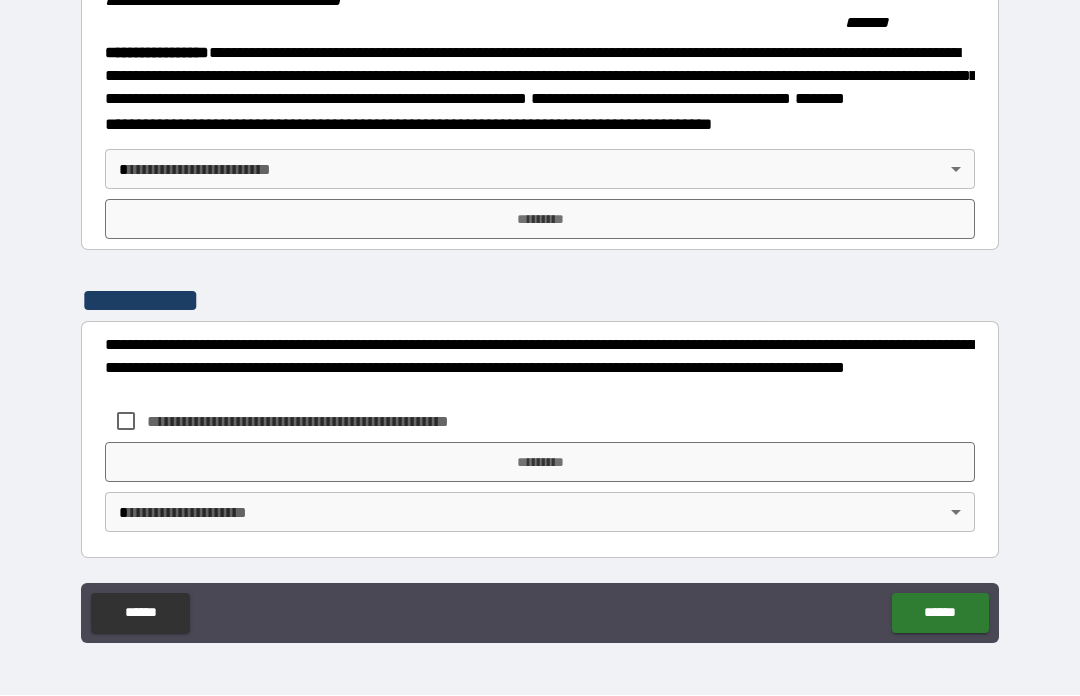 scroll, scrollTop: 2242, scrollLeft: 0, axis: vertical 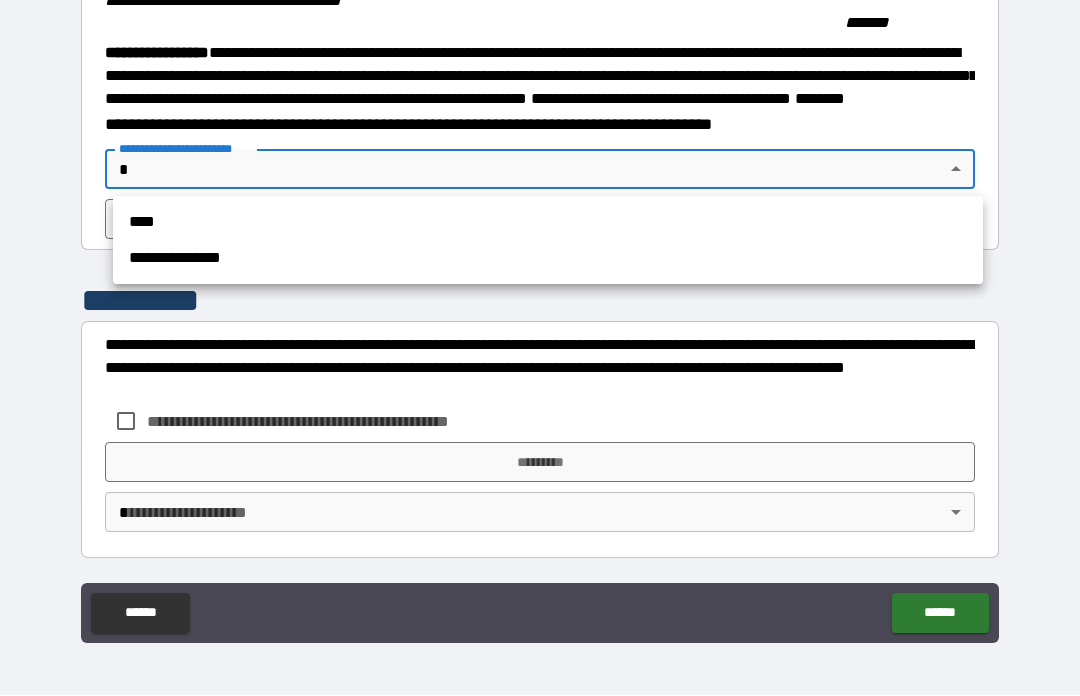 click on "**********" at bounding box center (548, 259) 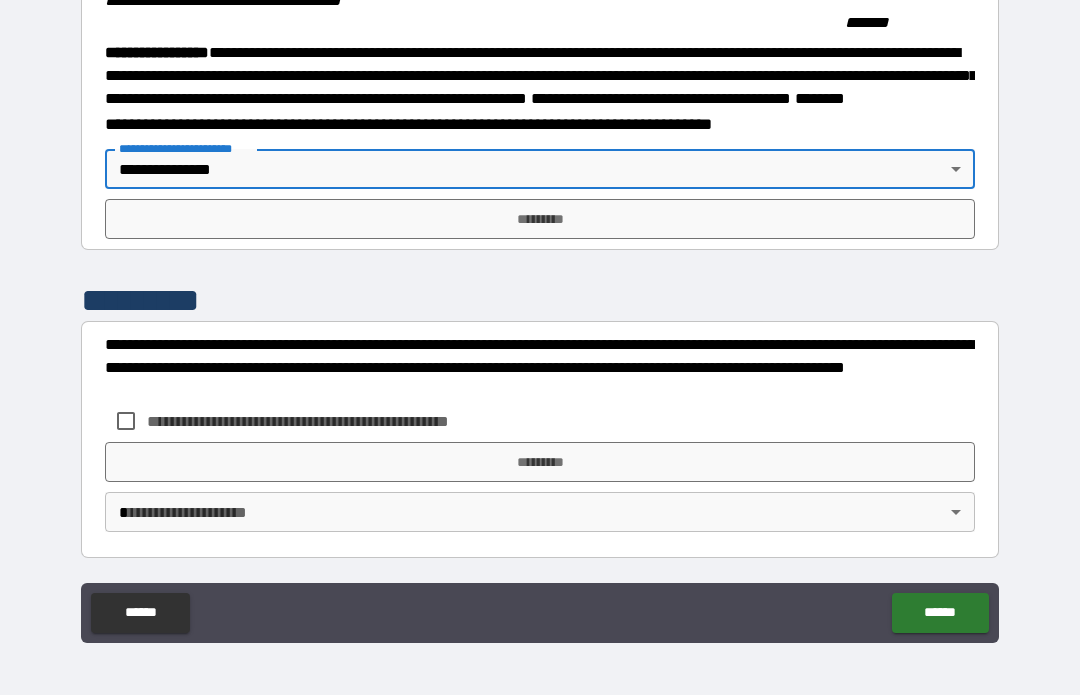 click on "*********" at bounding box center (540, 220) 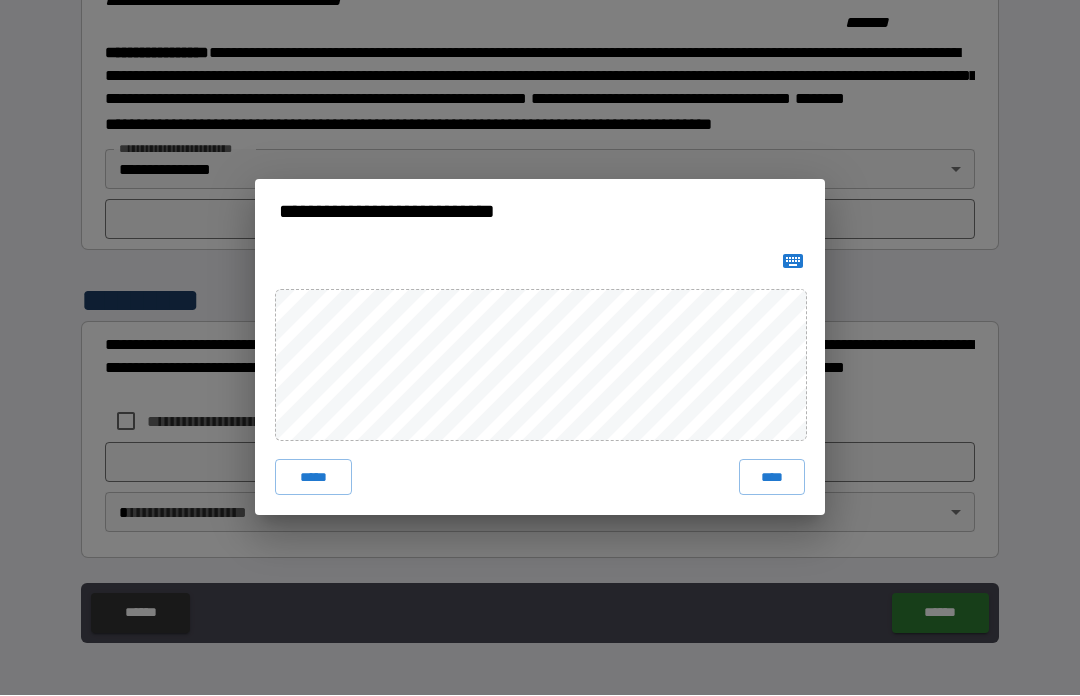 click on "****" at bounding box center (772, 478) 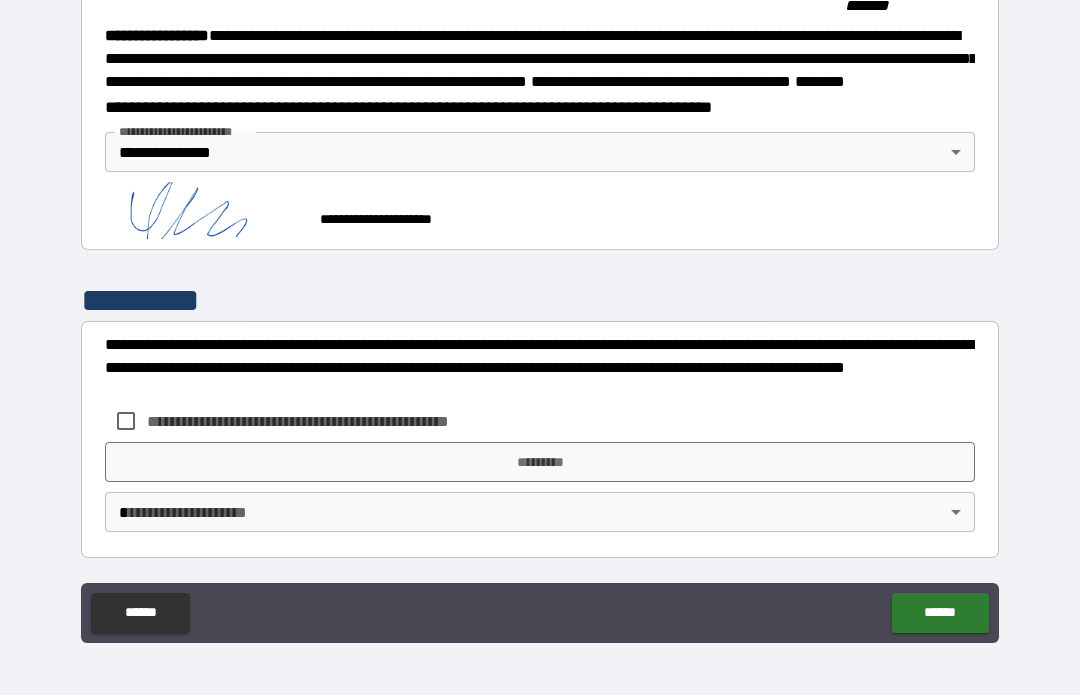 scroll, scrollTop: 2232, scrollLeft: 0, axis: vertical 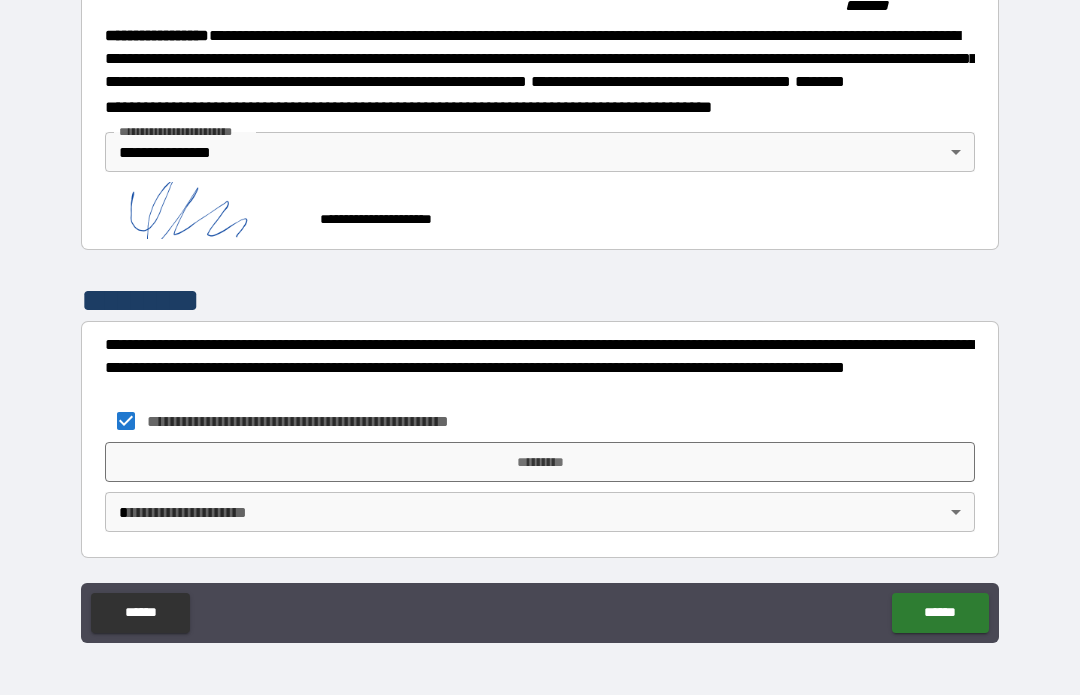 click on "*********" at bounding box center (540, 463) 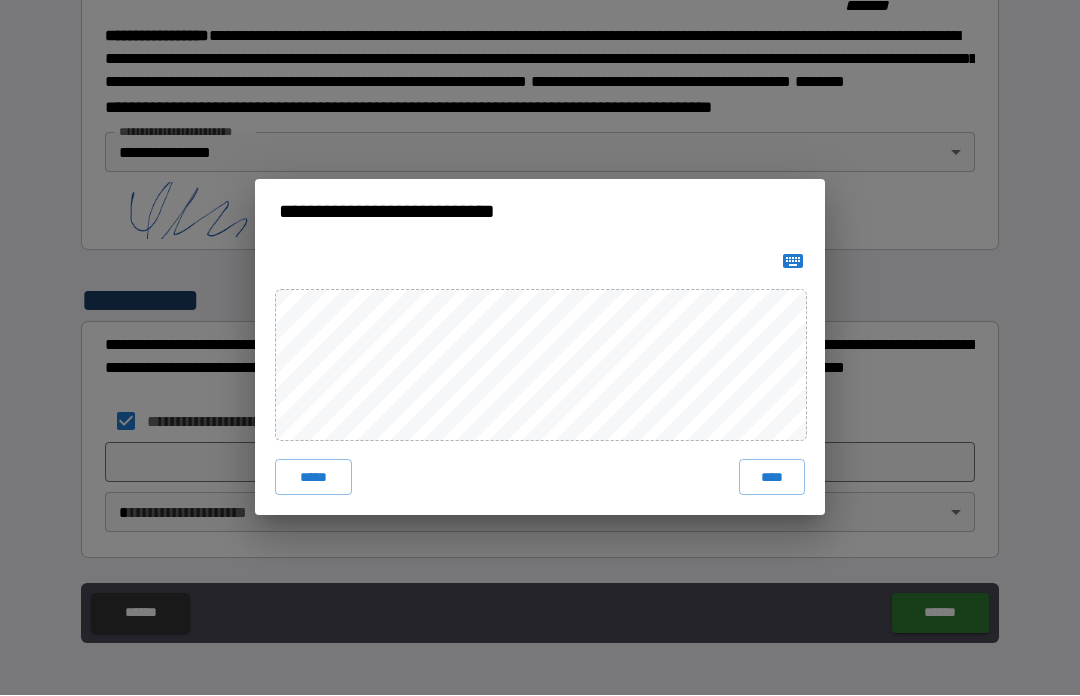 click on "****" at bounding box center [772, 478] 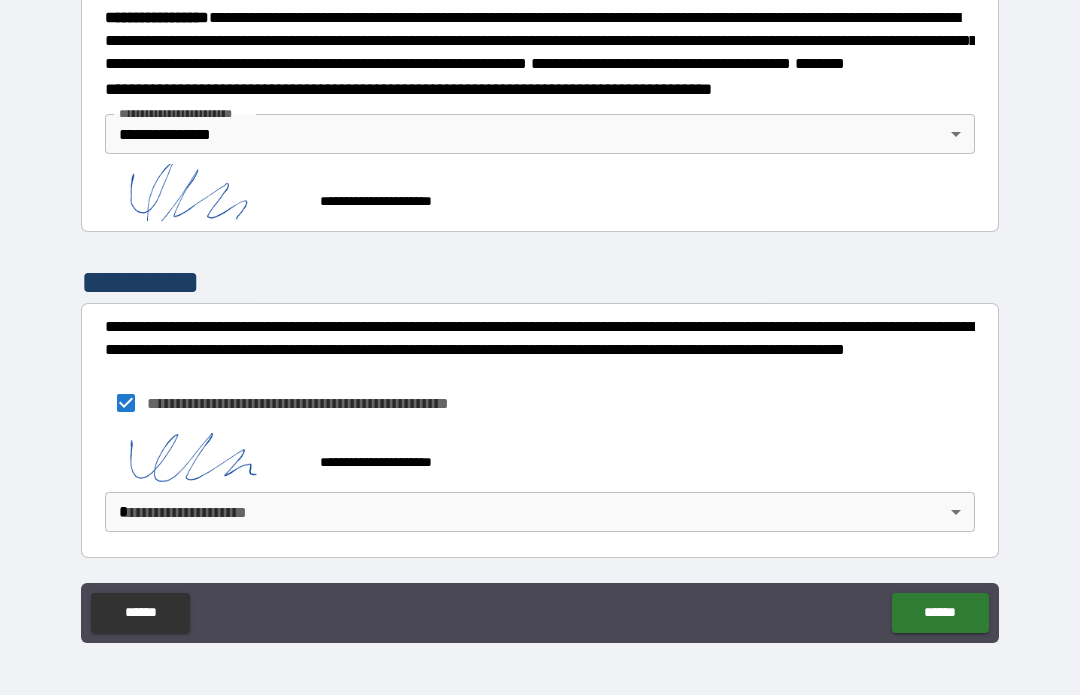scroll, scrollTop: 2276, scrollLeft: 0, axis: vertical 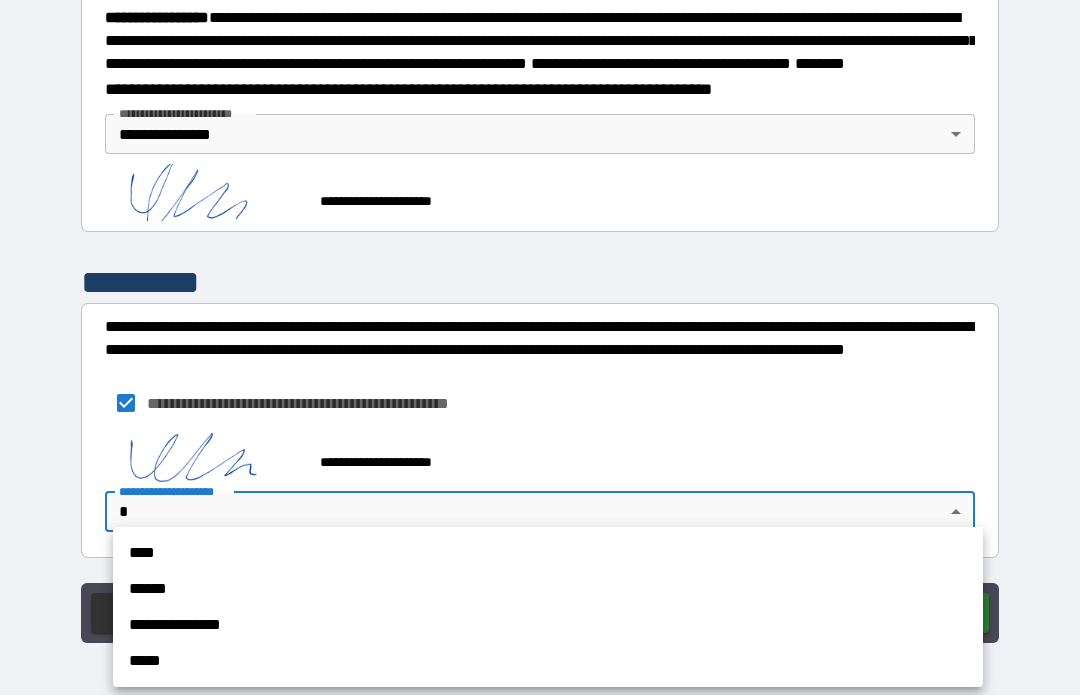 click on "**********" at bounding box center (548, 626) 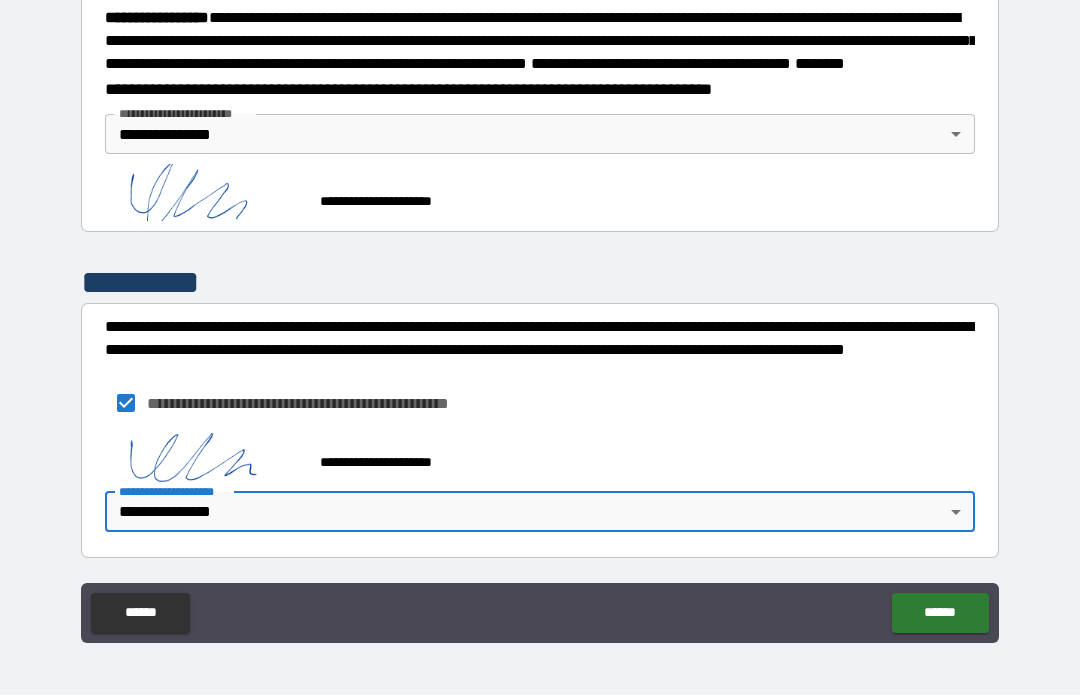 click on "******" at bounding box center (940, 614) 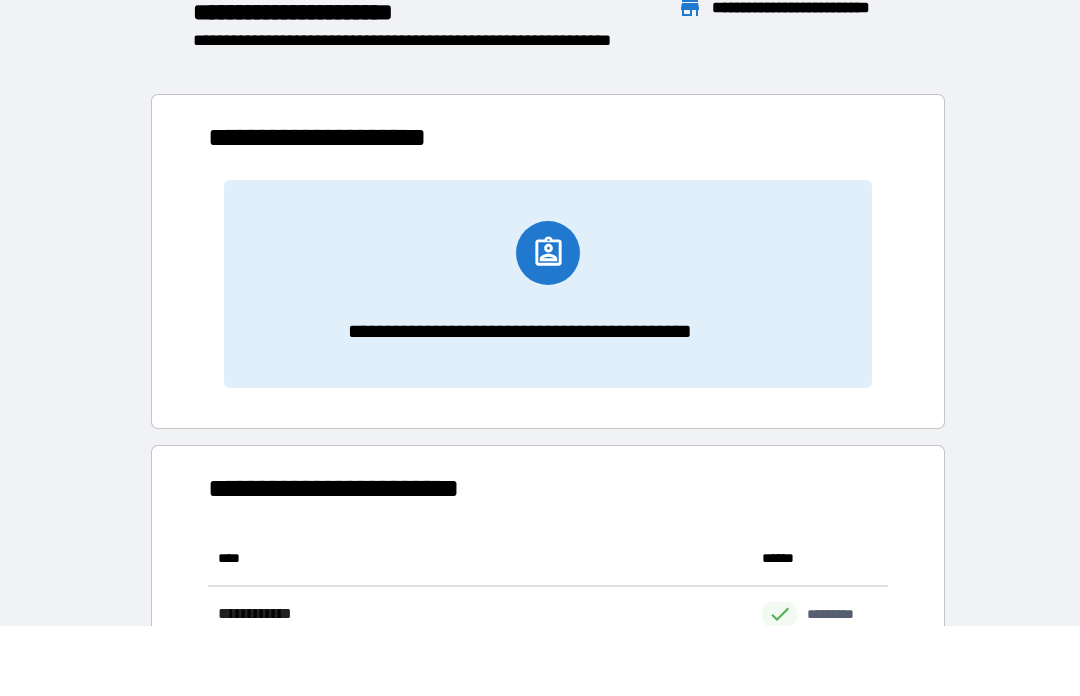 scroll, scrollTop: 386, scrollLeft: 680, axis: both 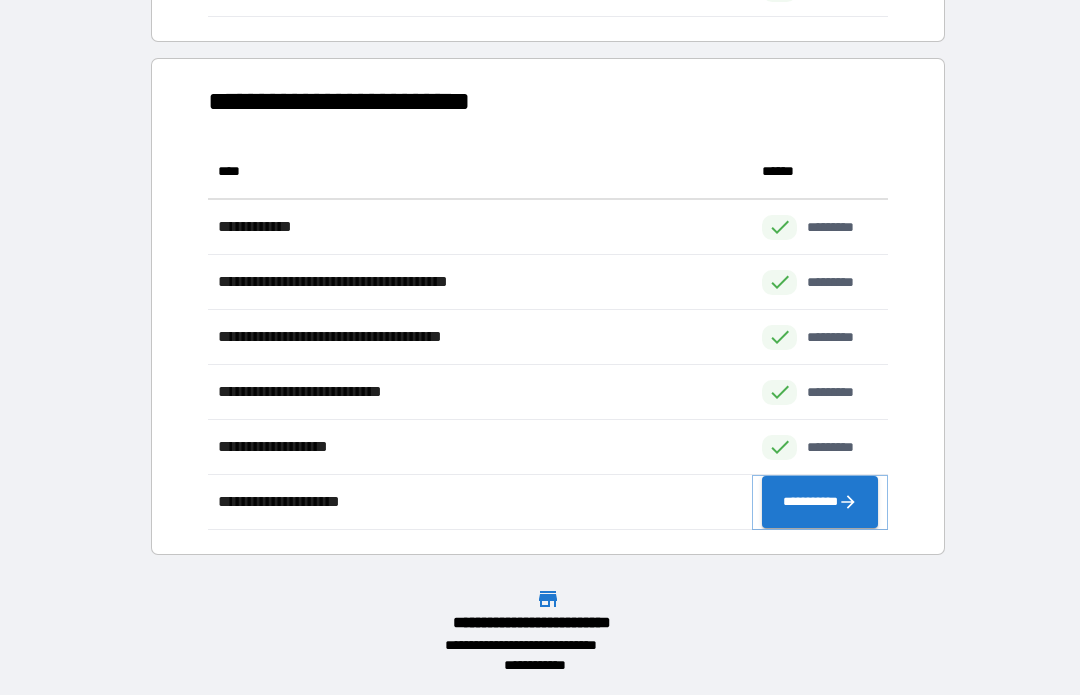 click on "**********" at bounding box center [820, 503] 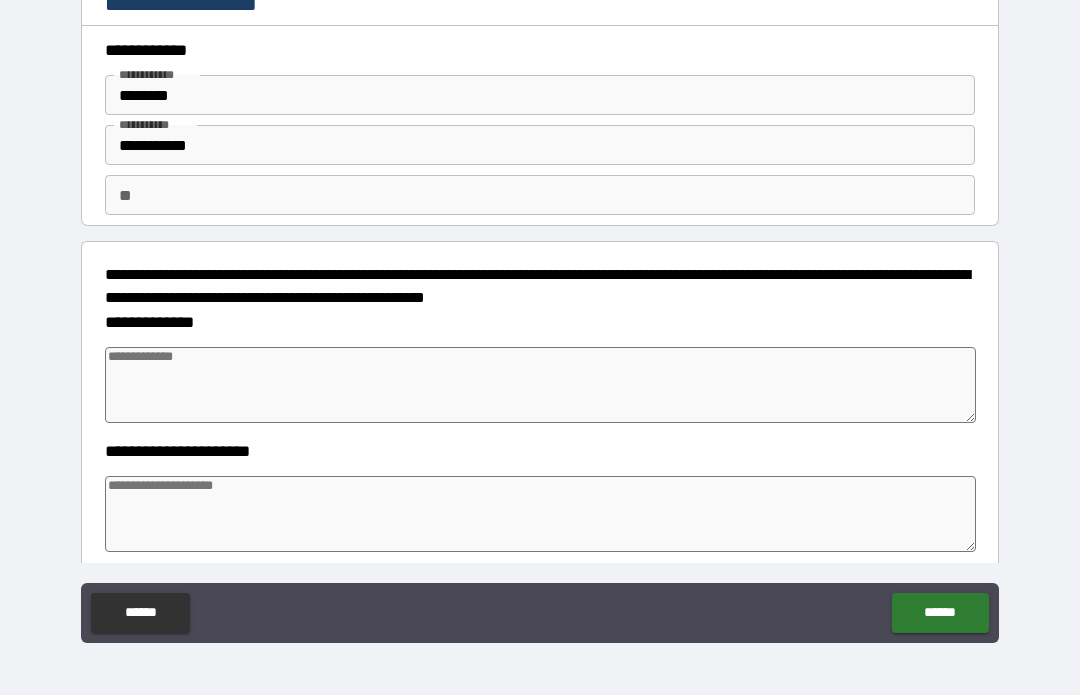 click at bounding box center (540, 386) 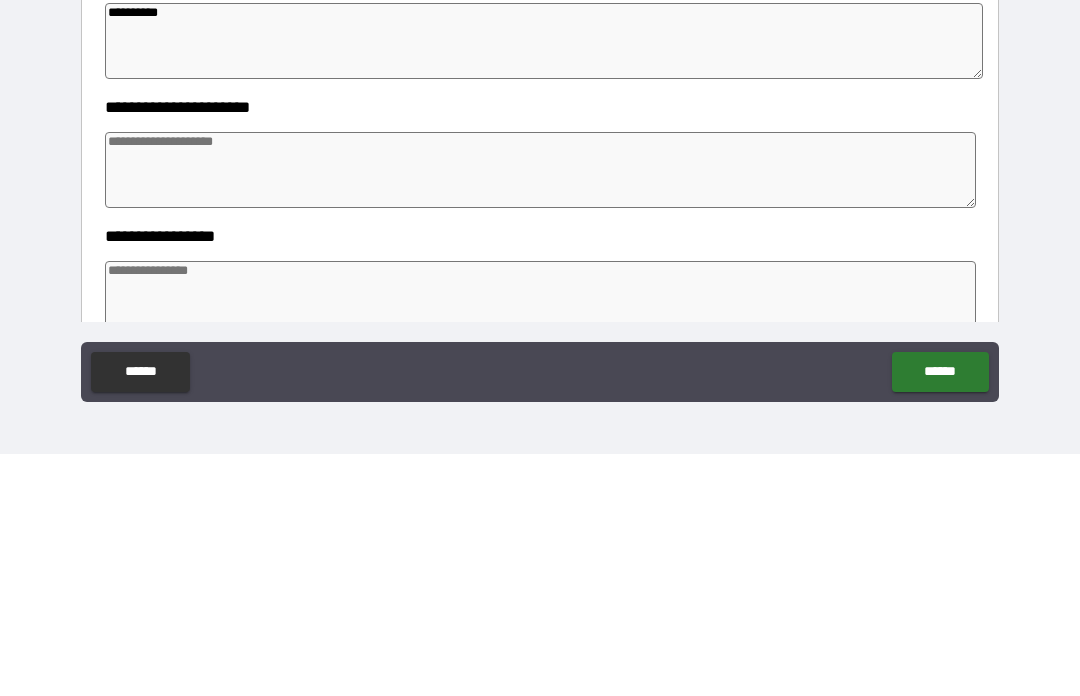 scroll, scrollTop: 104, scrollLeft: 0, axis: vertical 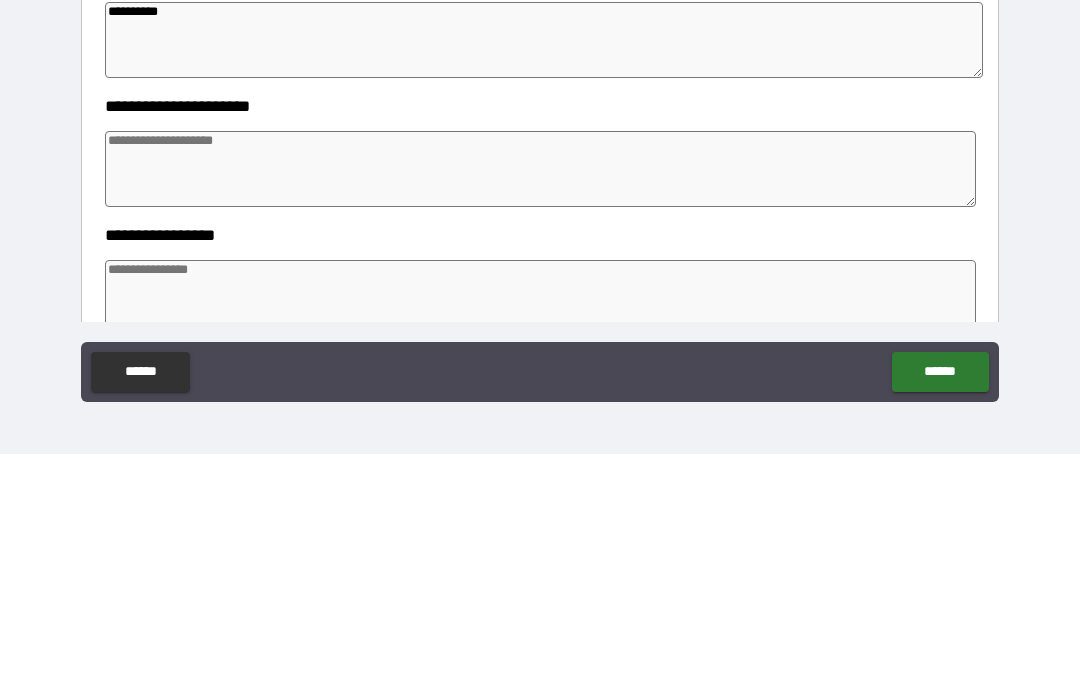 click at bounding box center [540, 411] 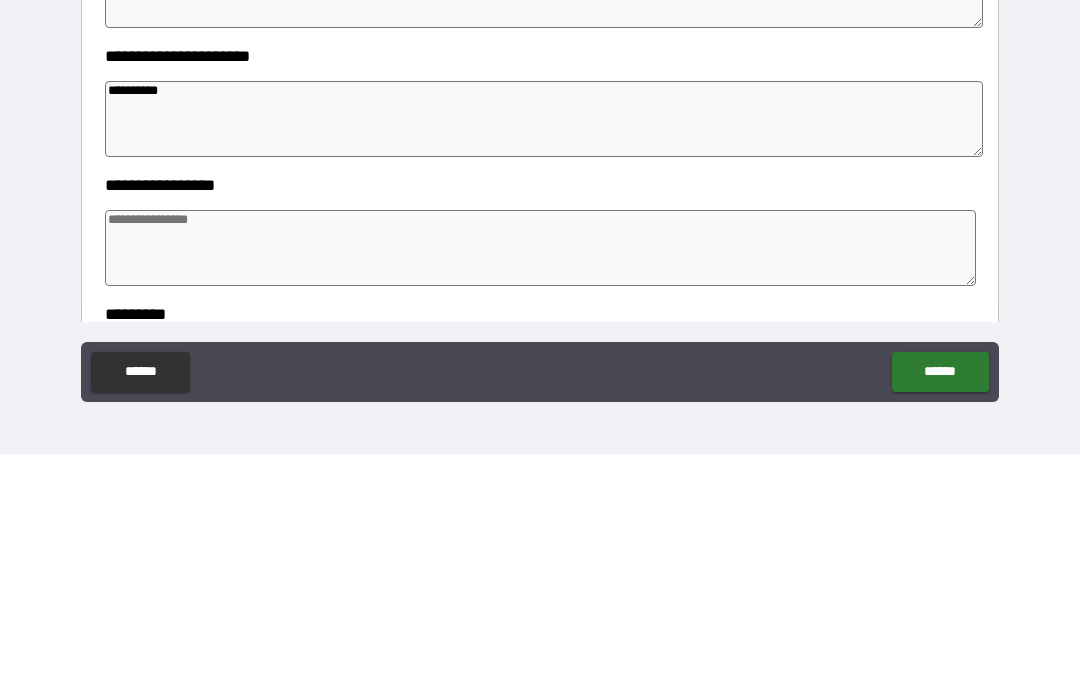 scroll, scrollTop: 214, scrollLeft: 0, axis: vertical 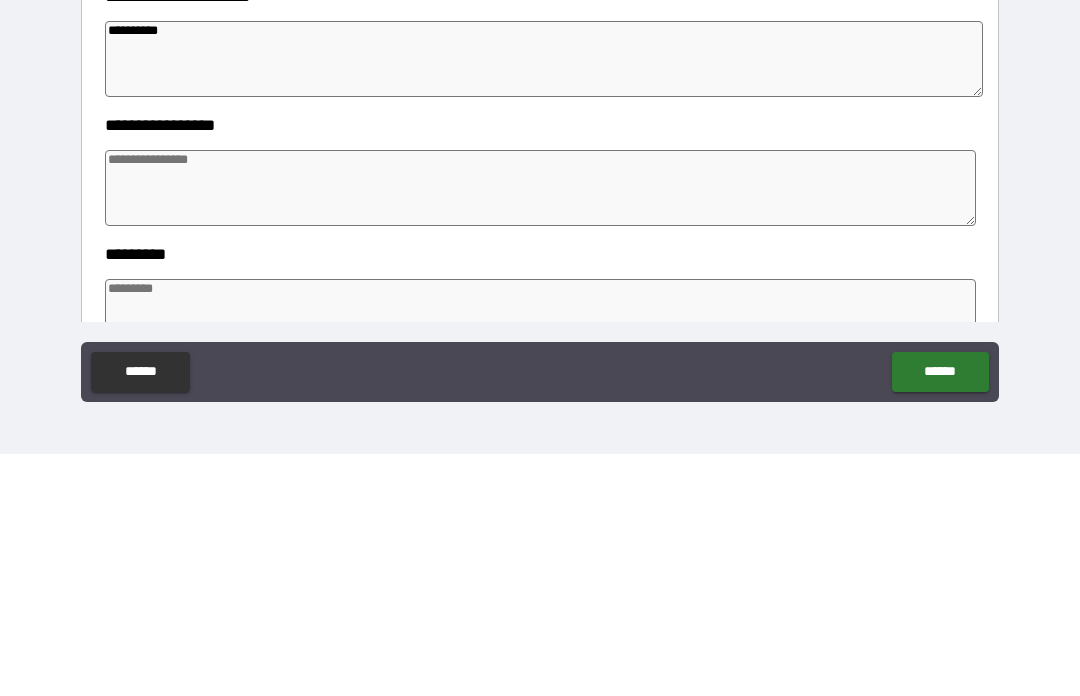 click at bounding box center (540, 430) 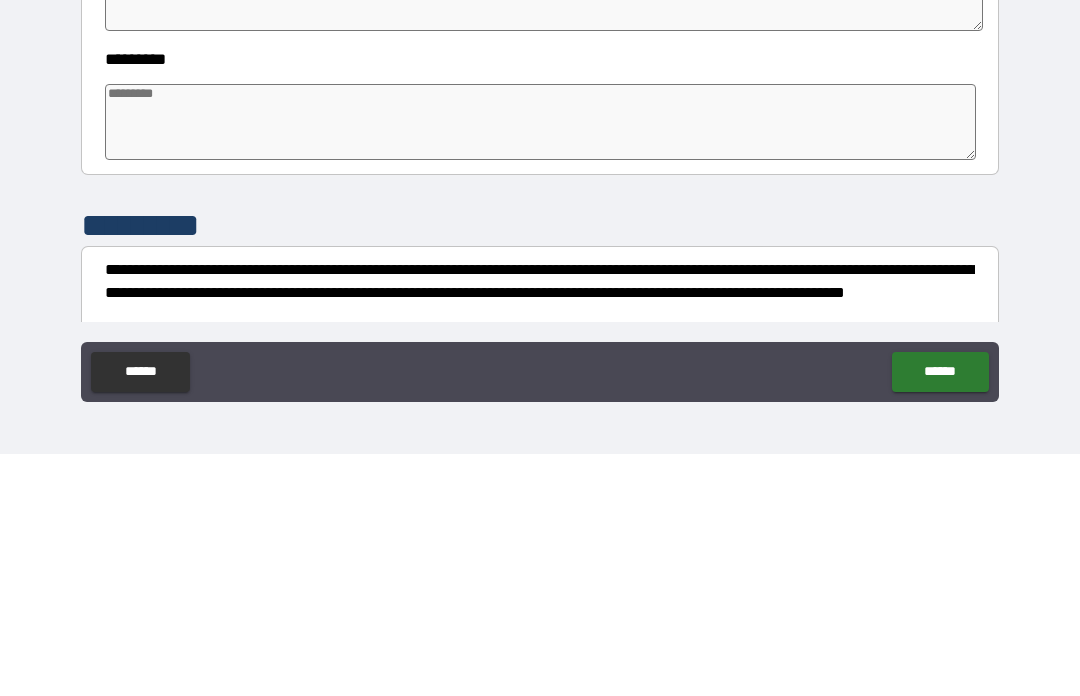 scroll, scrollTop: 411, scrollLeft: 0, axis: vertical 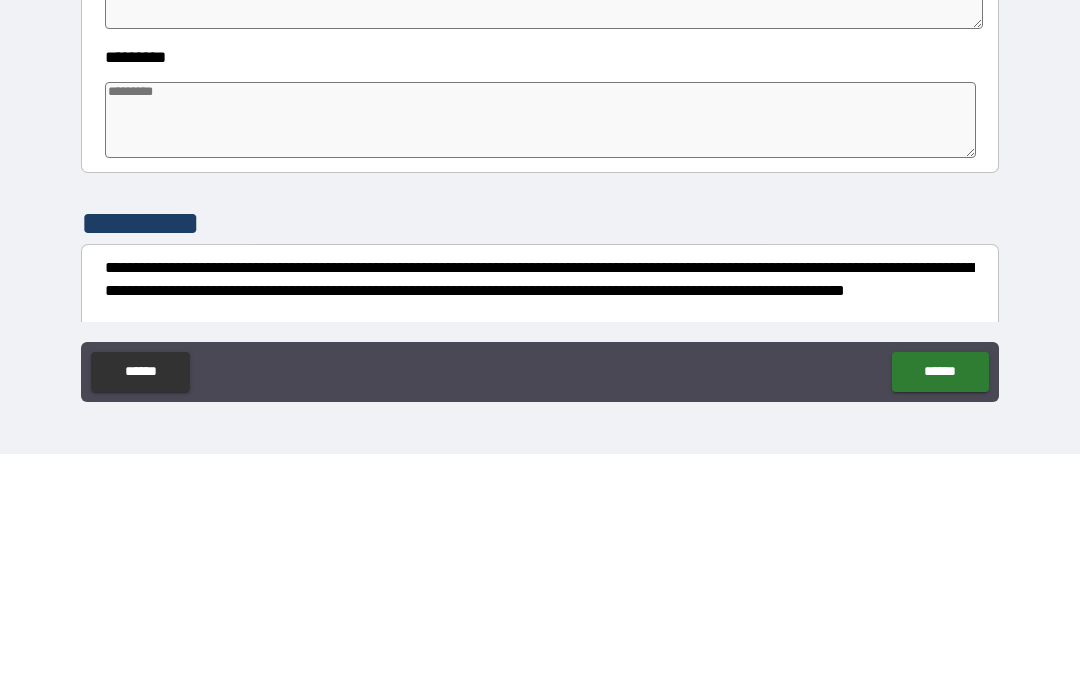 click at bounding box center (540, 362) 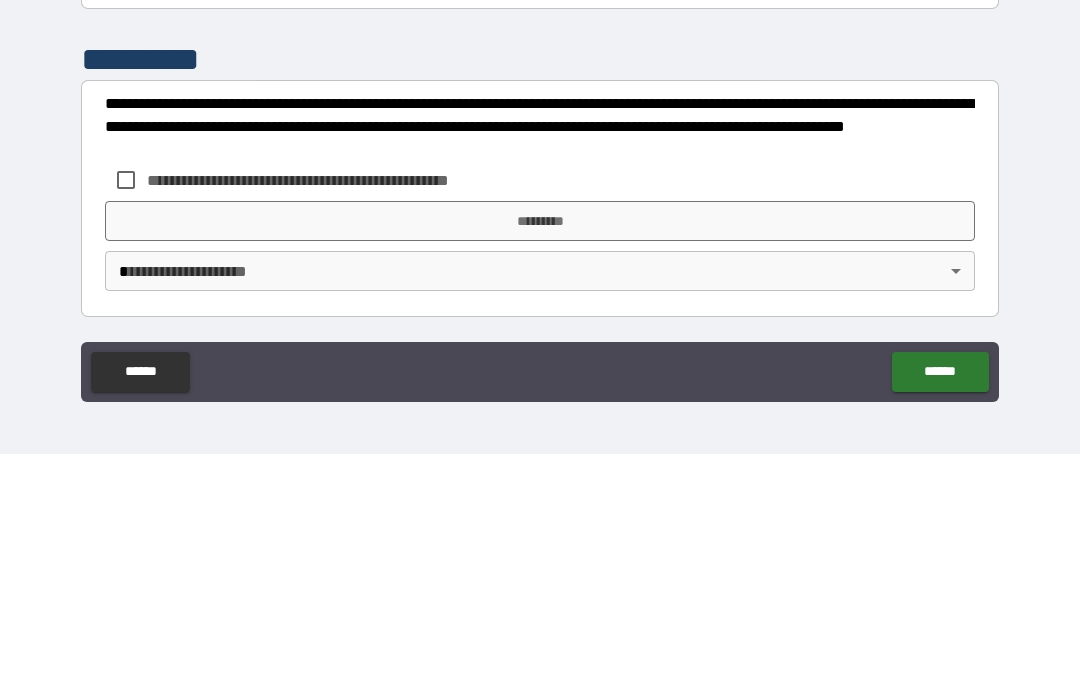 scroll, scrollTop: 575, scrollLeft: 0, axis: vertical 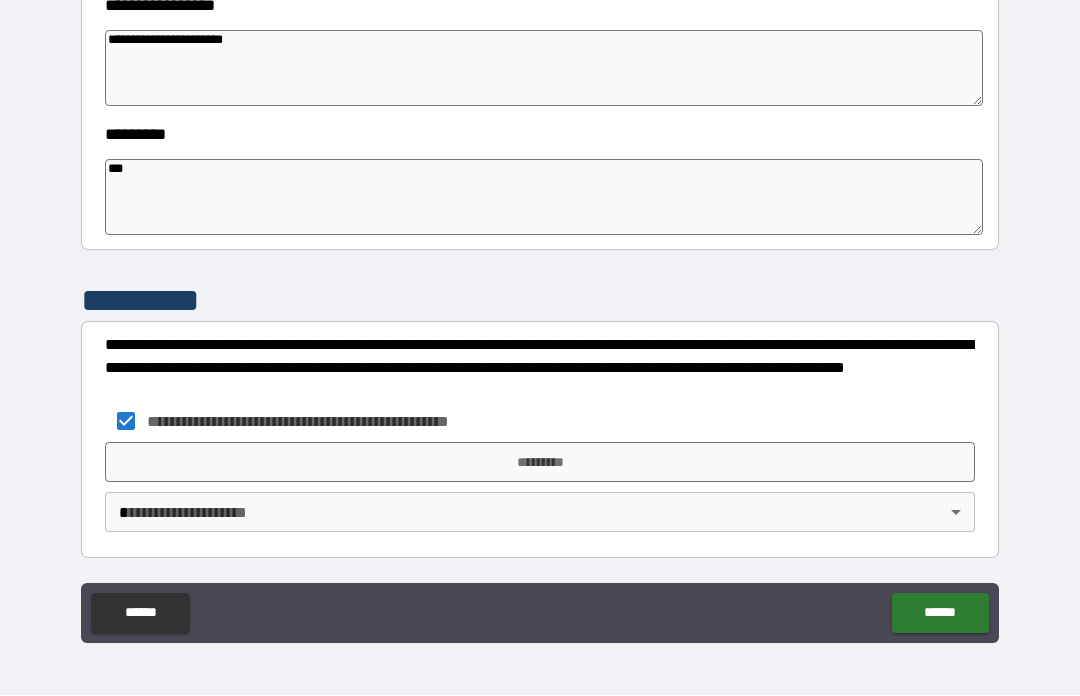 click on "*********" at bounding box center (540, 463) 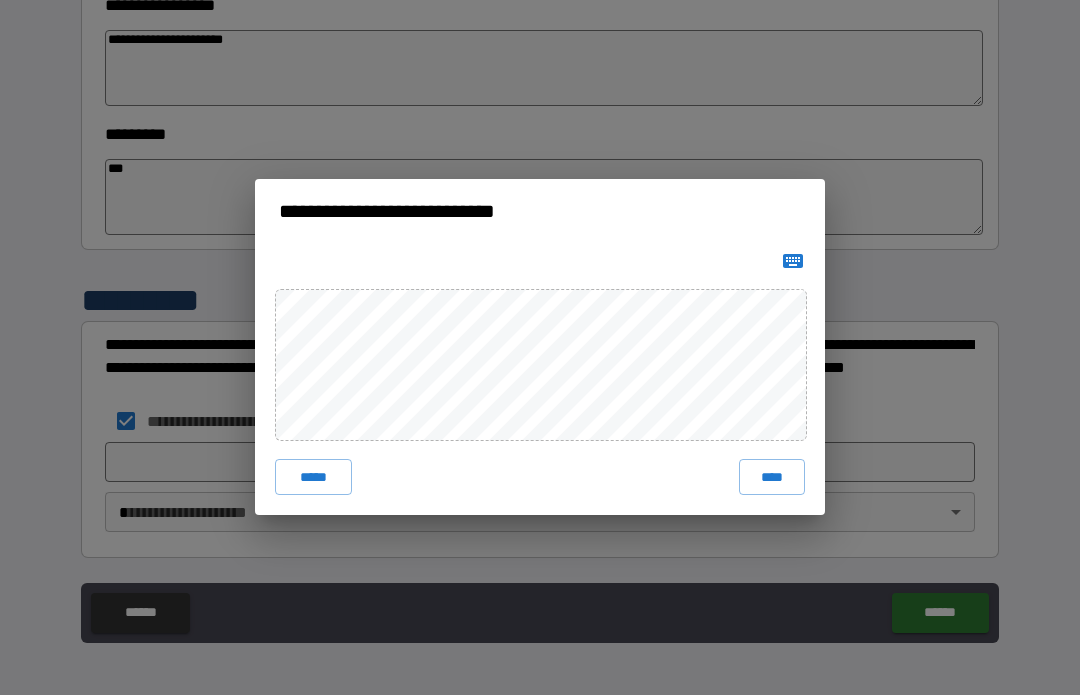 click on "****" at bounding box center (772, 478) 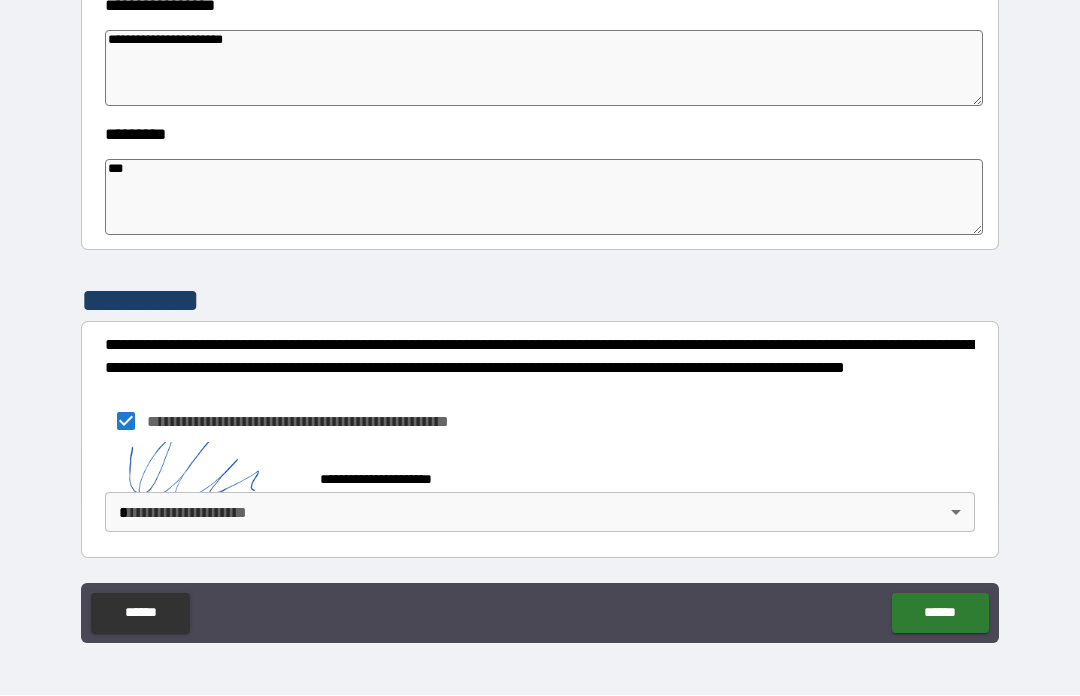 scroll, scrollTop: 565, scrollLeft: 0, axis: vertical 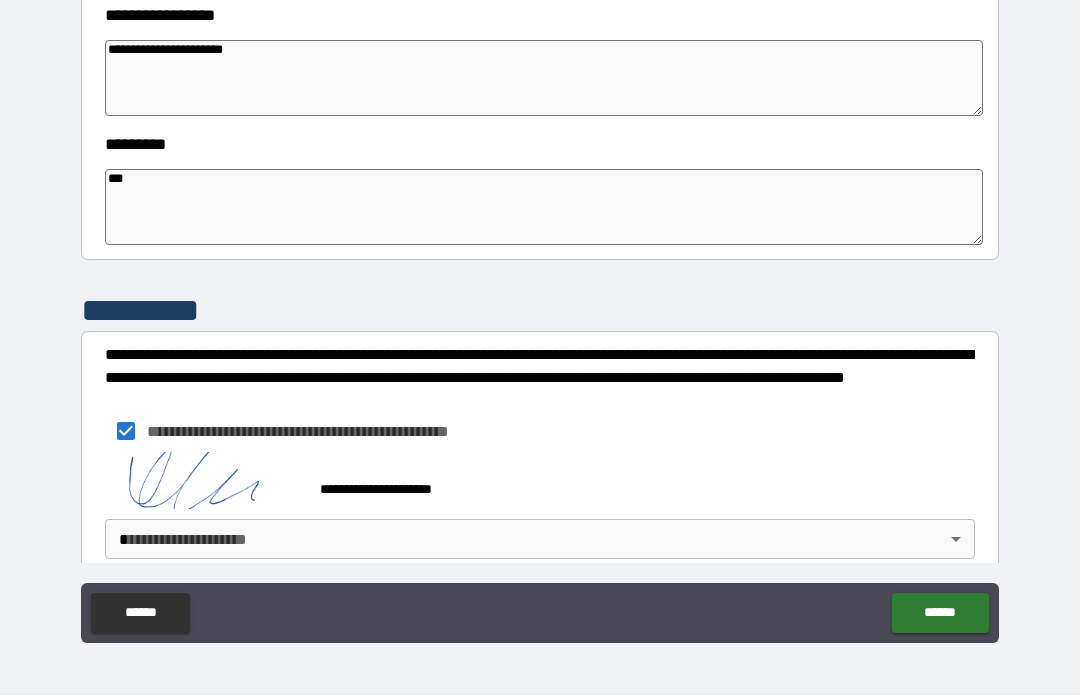 click on "**********" at bounding box center (540, 313) 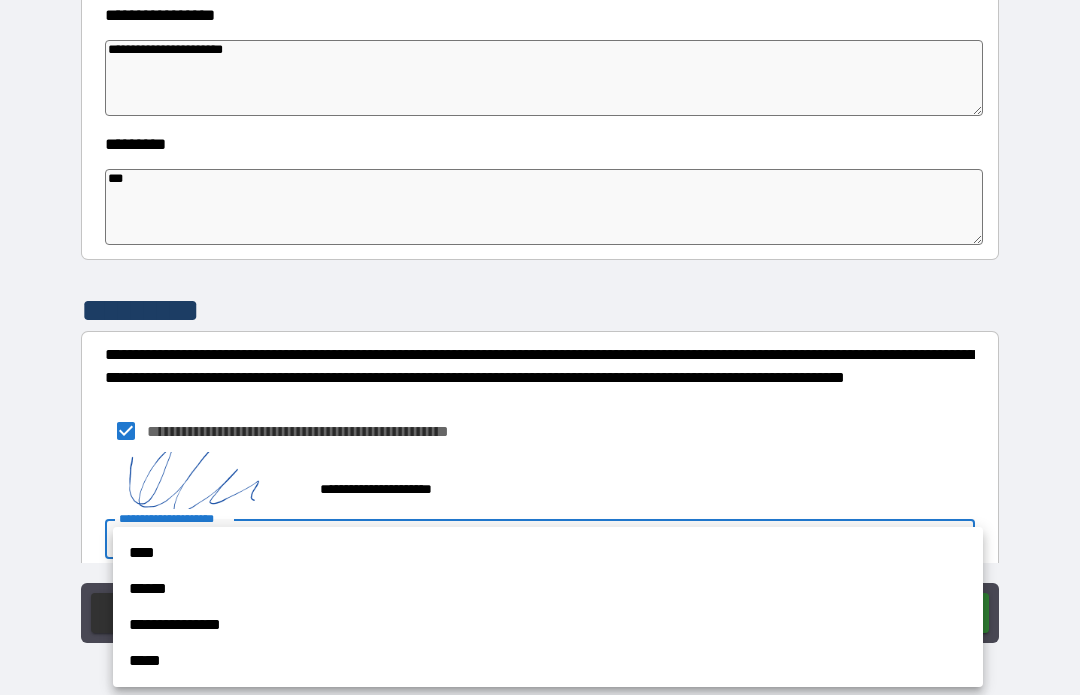 click on "**********" at bounding box center (548, 626) 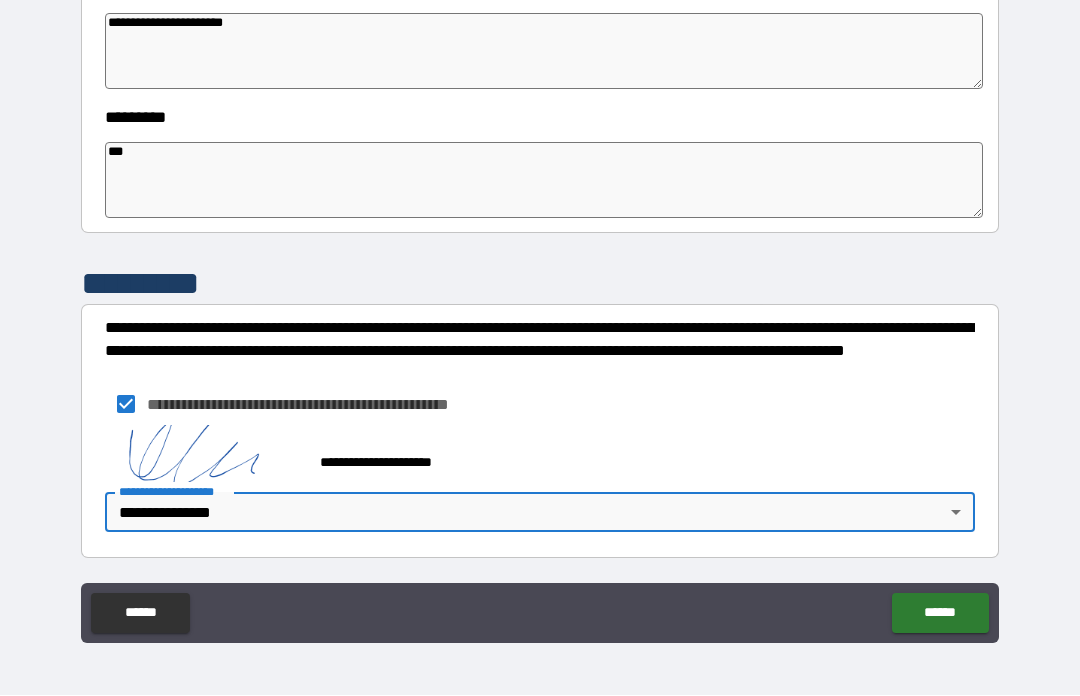 scroll, scrollTop: 592, scrollLeft: 0, axis: vertical 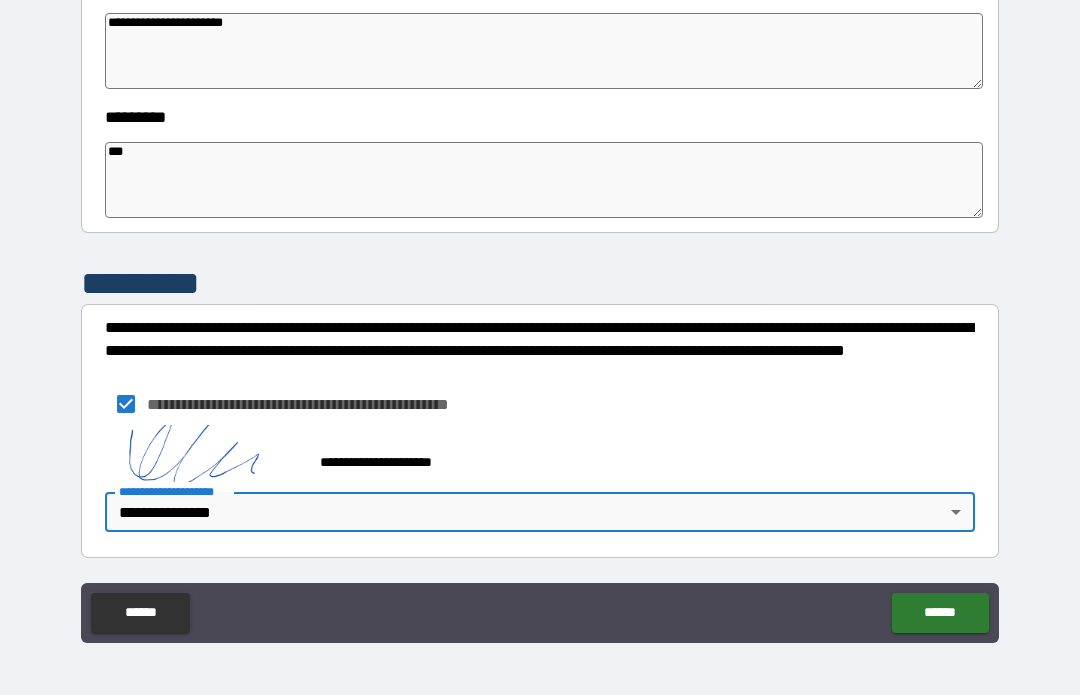 click on "******" at bounding box center (940, 614) 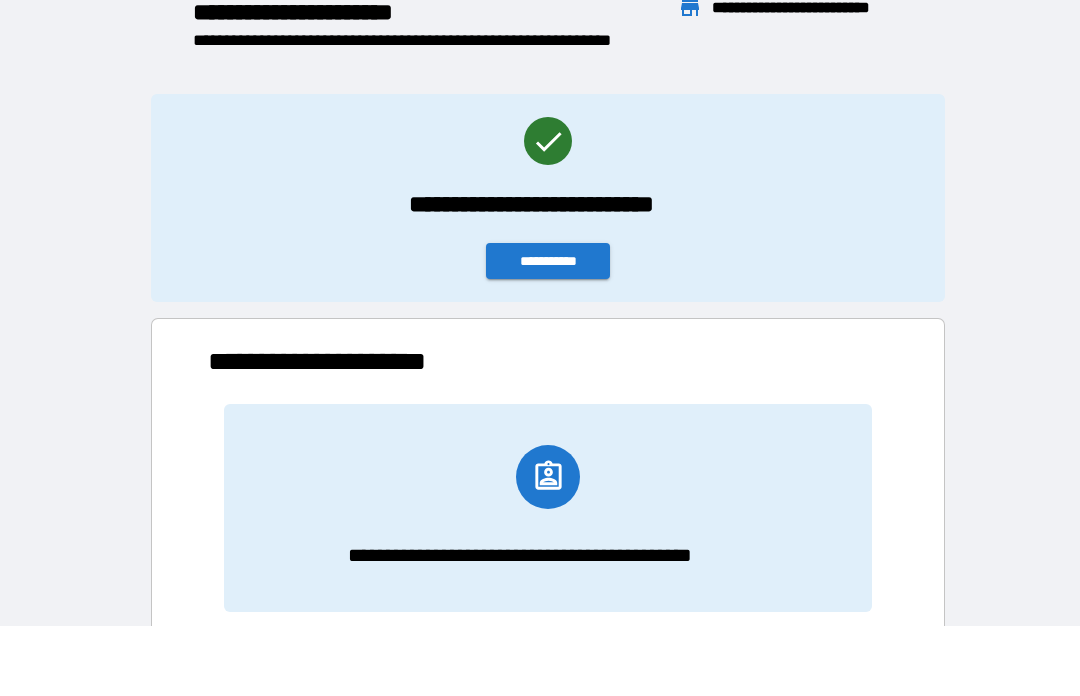 scroll, scrollTop: 386, scrollLeft: 680, axis: both 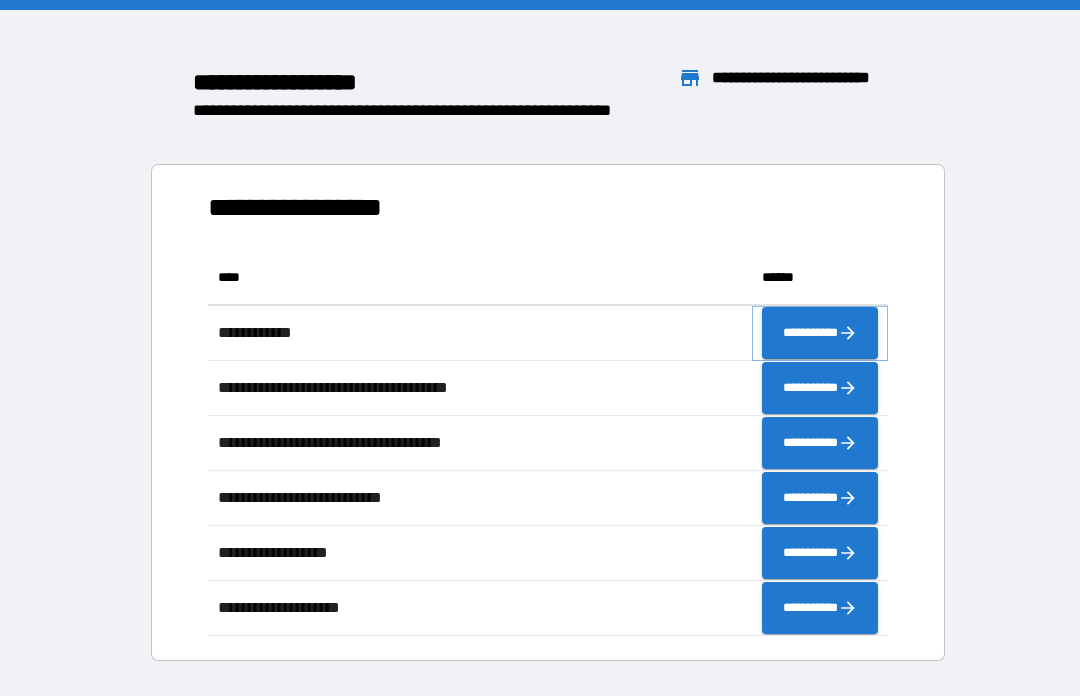 click on "**********" at bounding box center [820, 333] 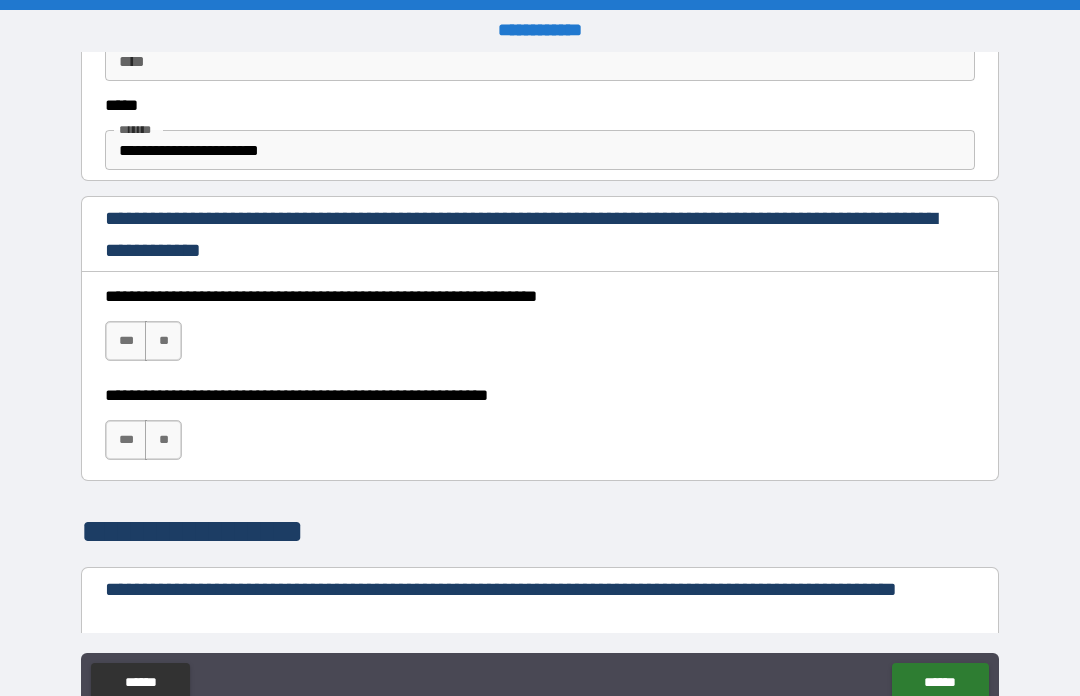 scroll, scrollTop: 1218, scrollLeft: 0, axis: vertical 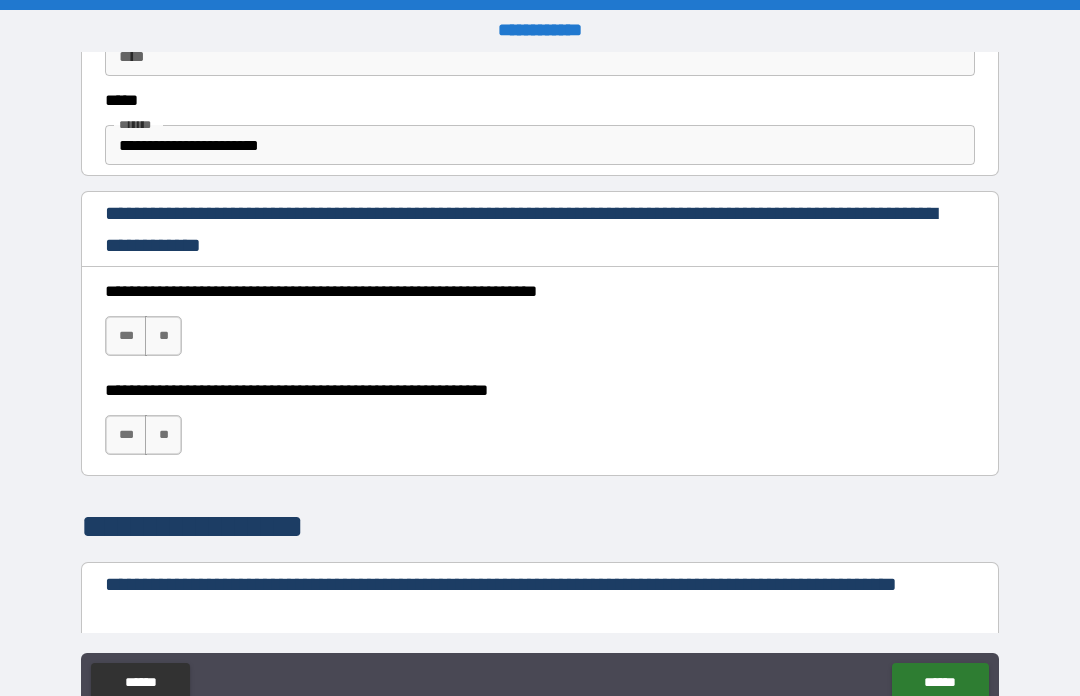 click on "***" at bounding box center [126, 336] 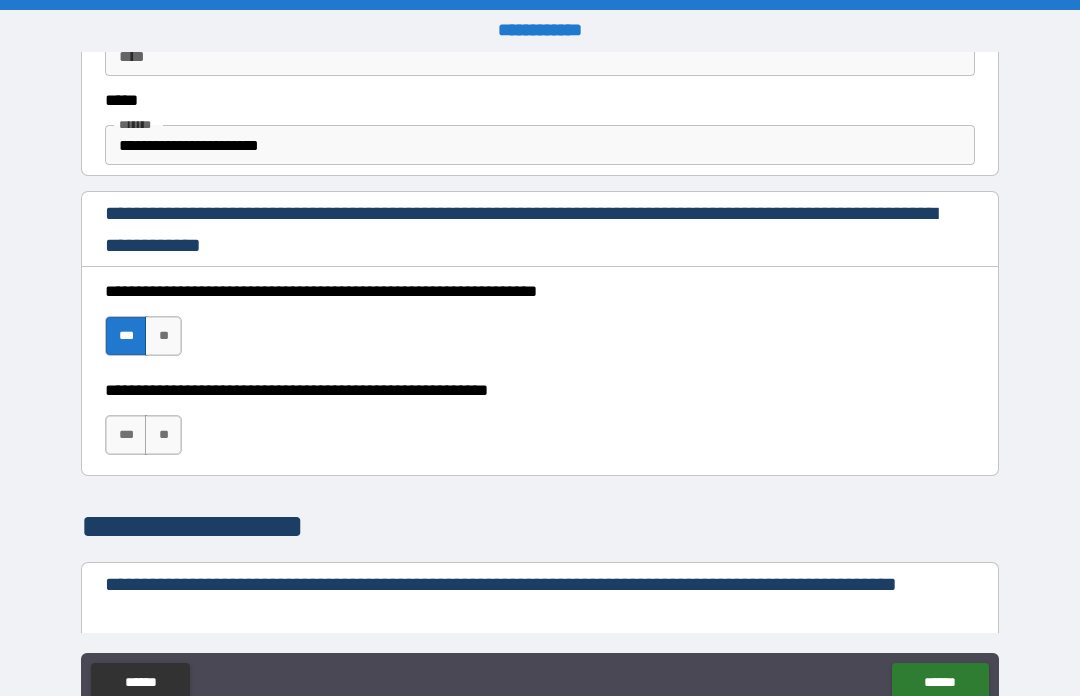 click on "***" at bounding box center (126, 435) 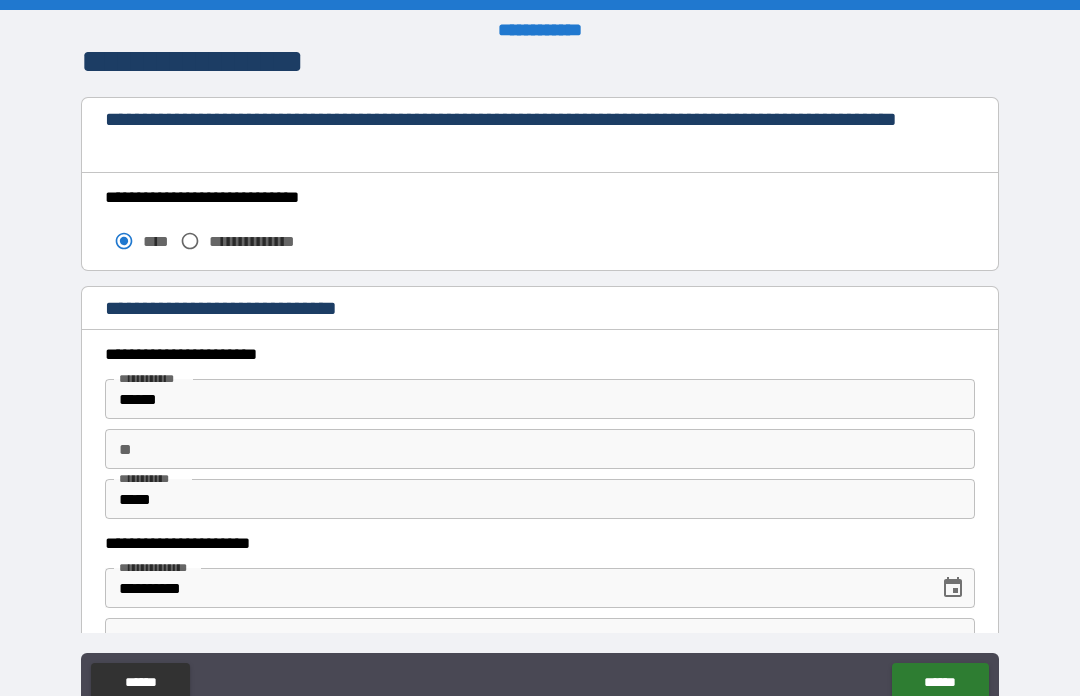 scroll, scrollTop: 1689, scrollLeft: 0, axis: vertical 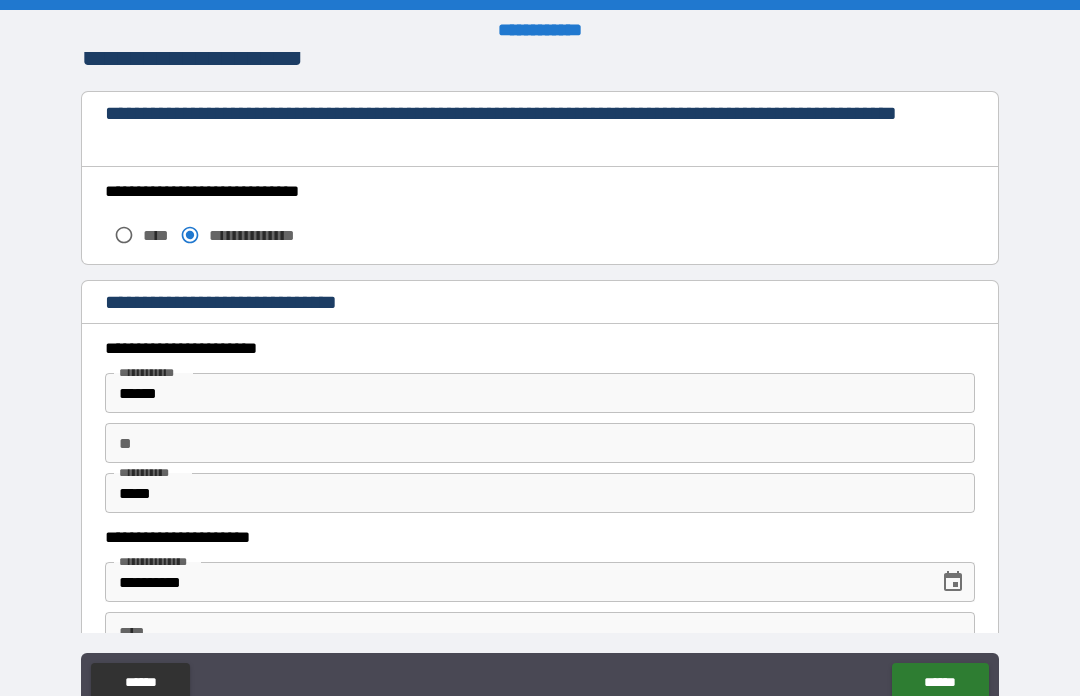 click on "******" at bounding box center [540, 393] 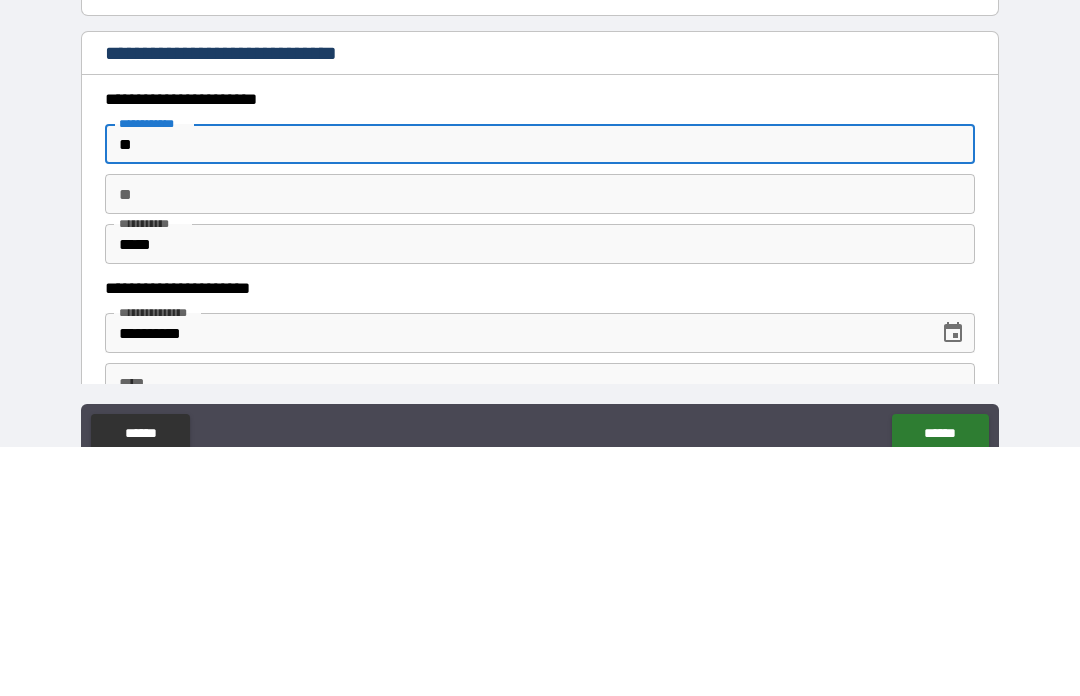 type on "*" 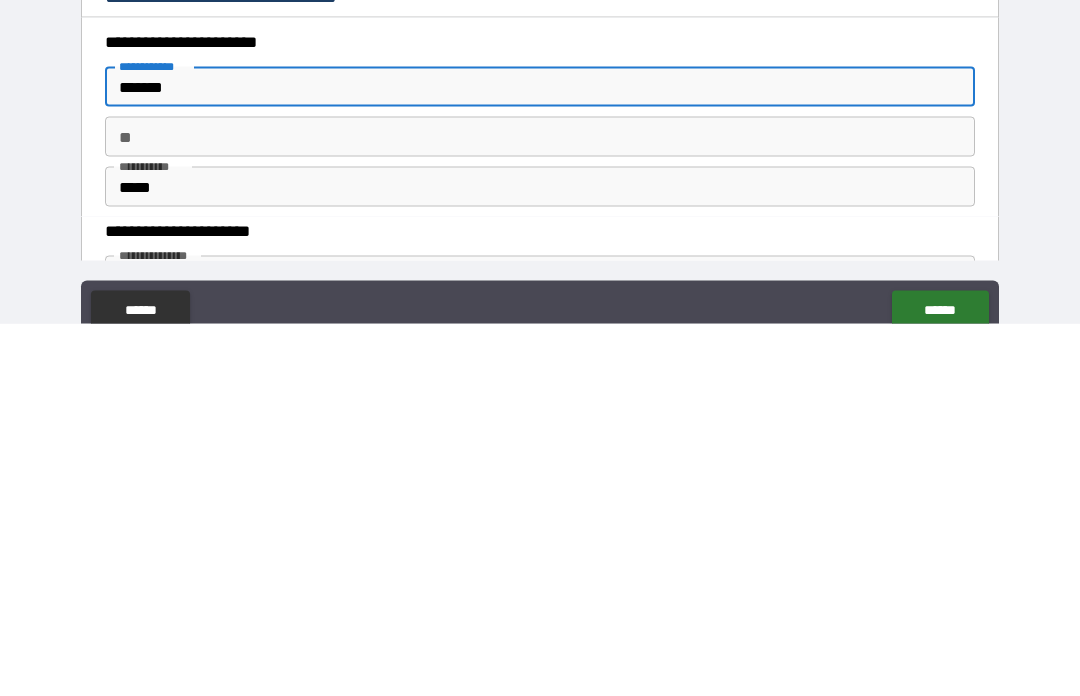 scroll, scrollTop: 1621, scrollLeft: 0, axis: vertical 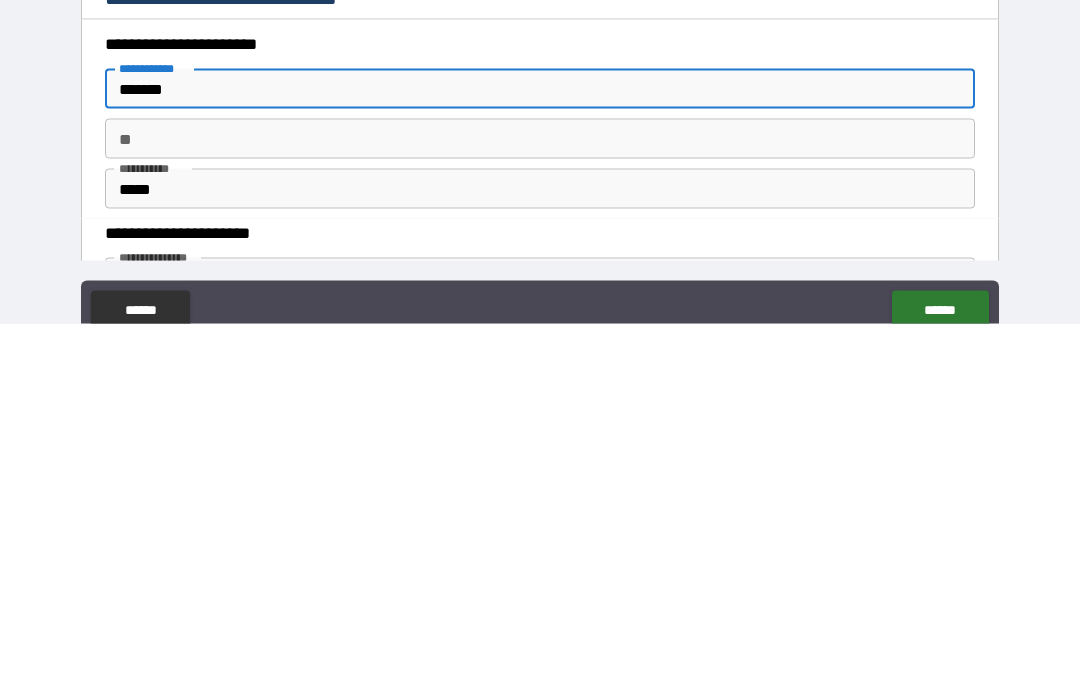 type on "*******" 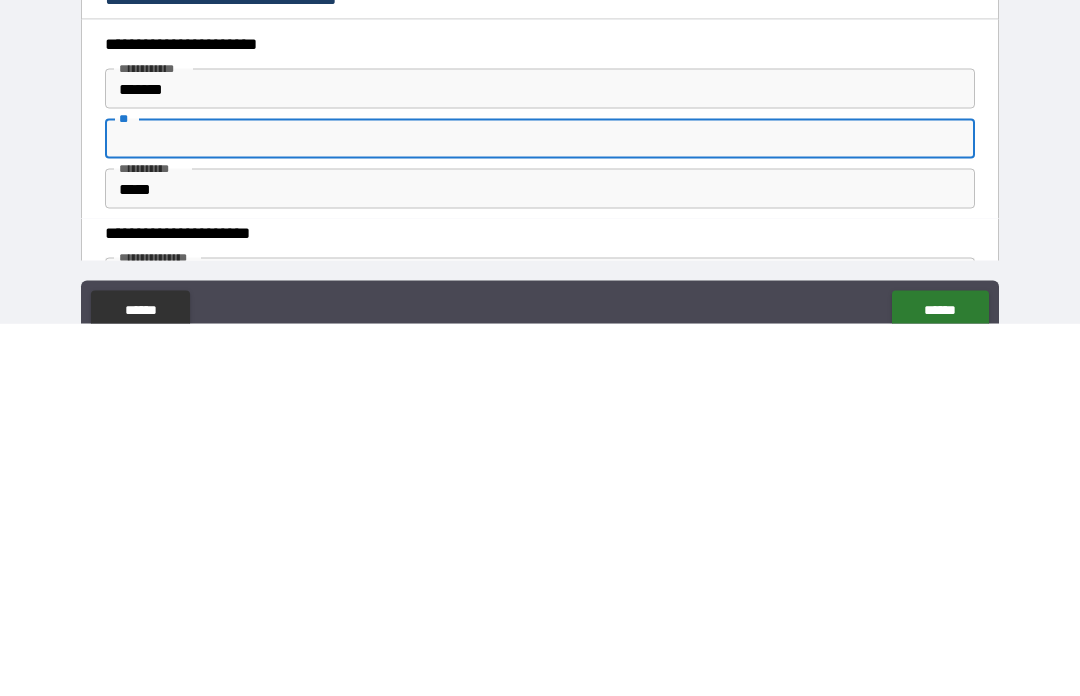scroll, scrollTop: 69, scrollLeft: 0, axis: vertical 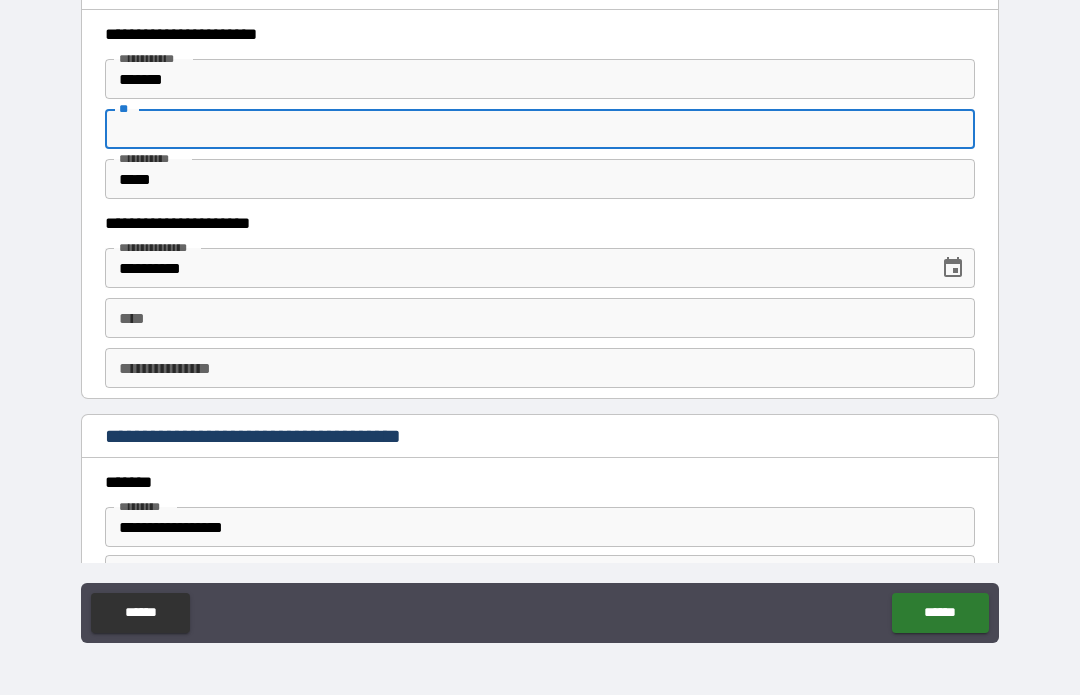 click on "**********" at bounding box center [515, 269] 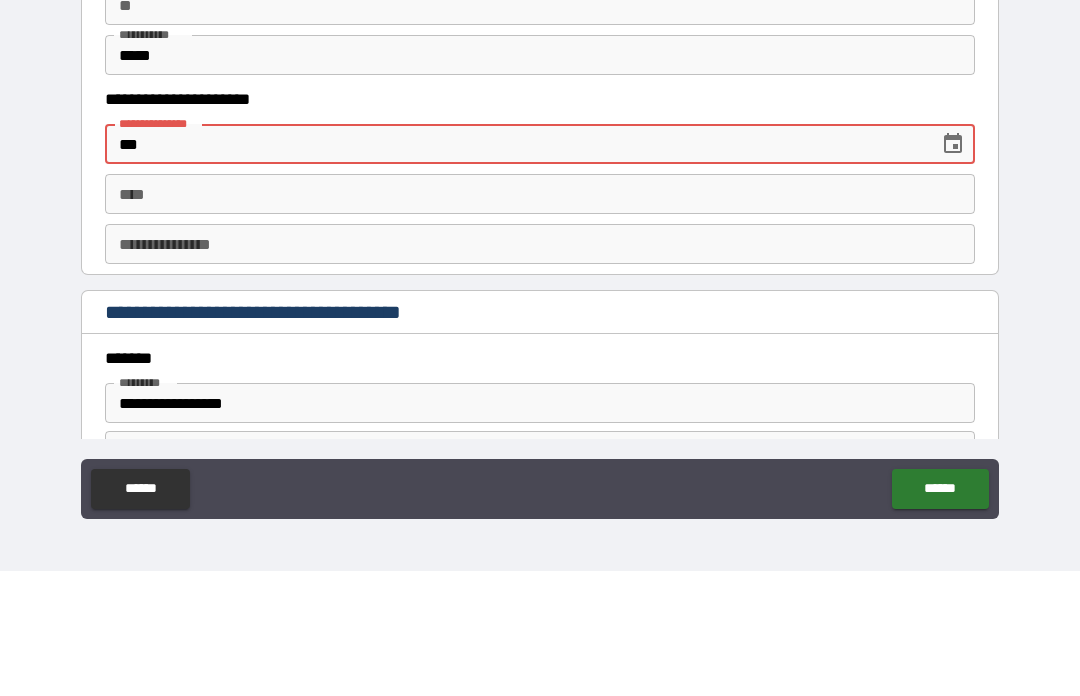 type on "*" 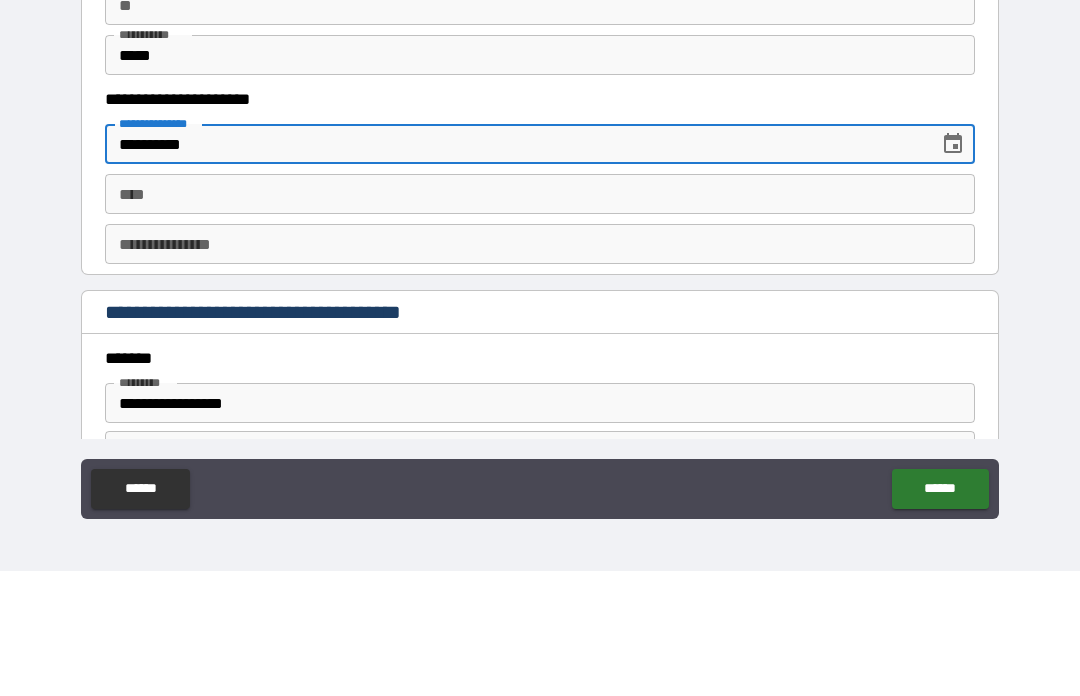 type on "**********" 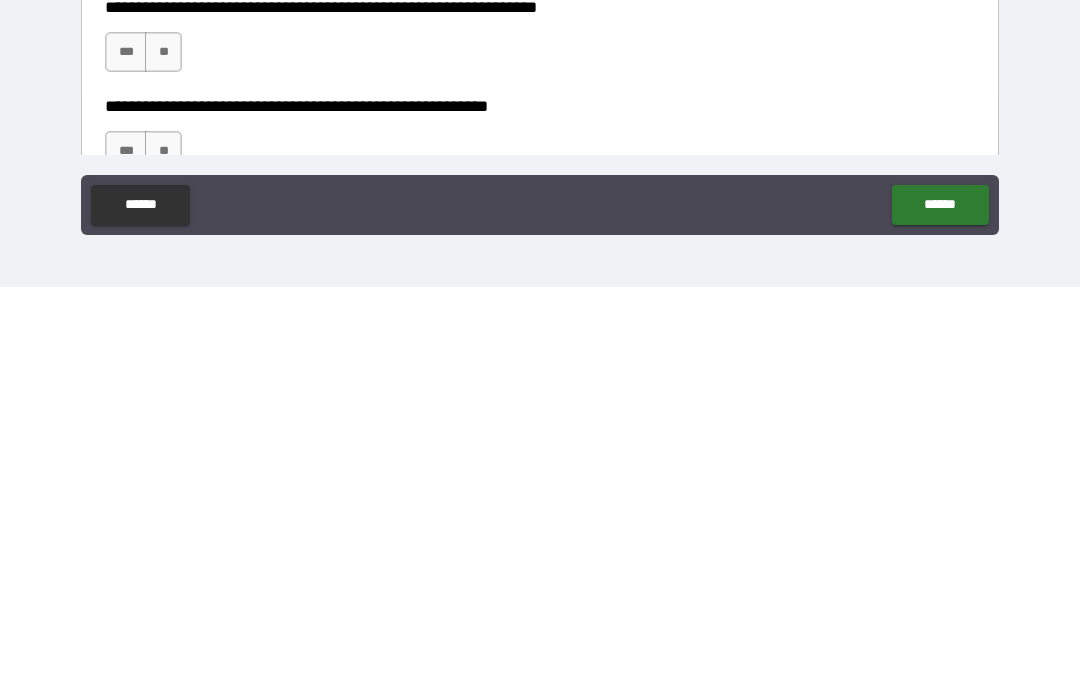 scroll, scrollTop: 2657, scrollLeft: 0, axis: vertical 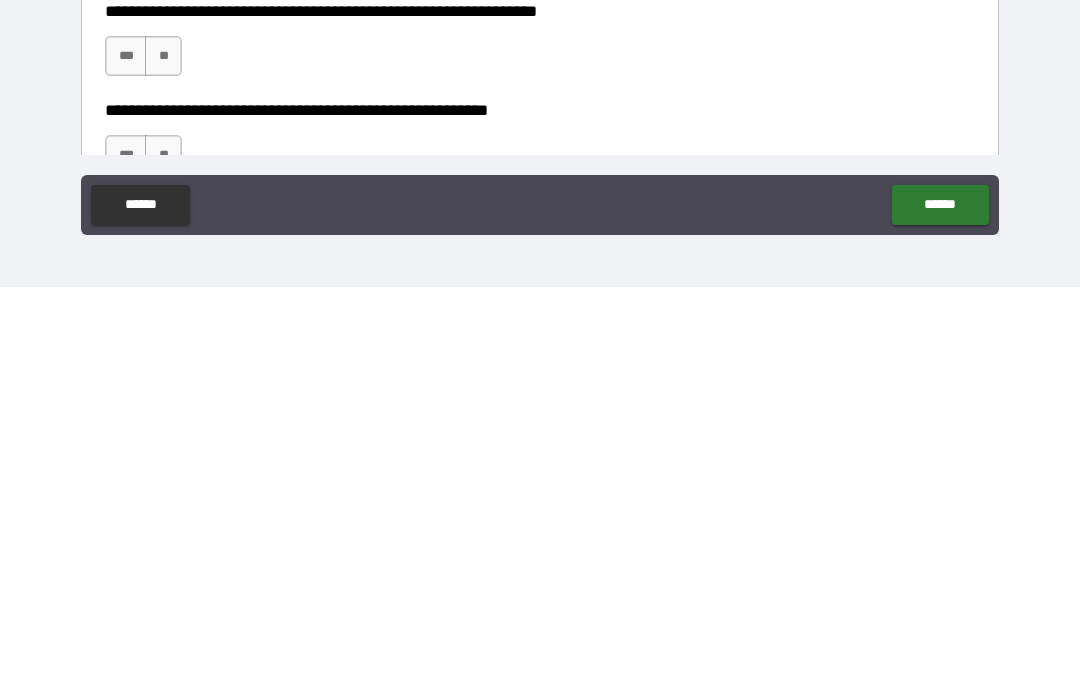 type on "**********" 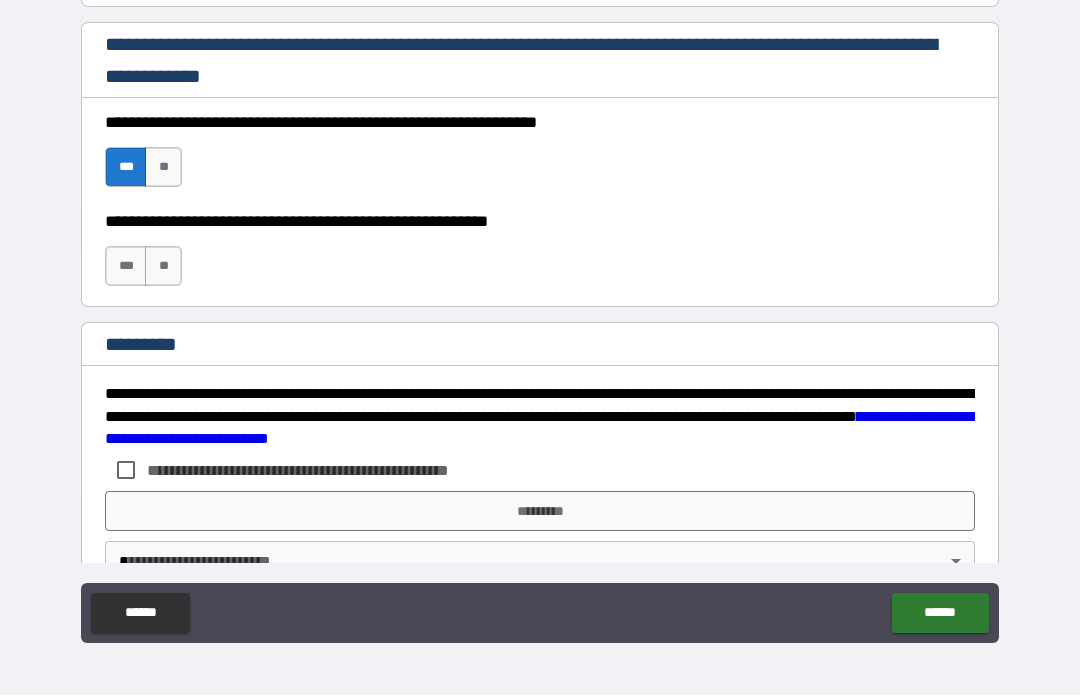 scroll, scrollTop: 2959, scrollLeft: 0, axis: vertical 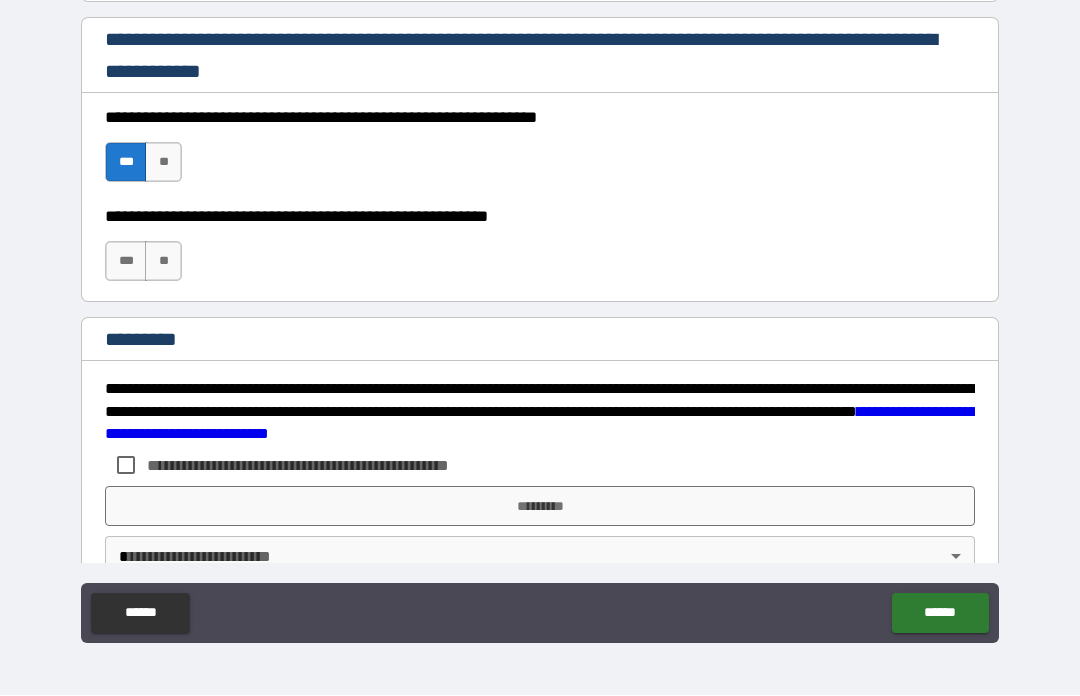 click on "***" at bounding box center [126, 262] 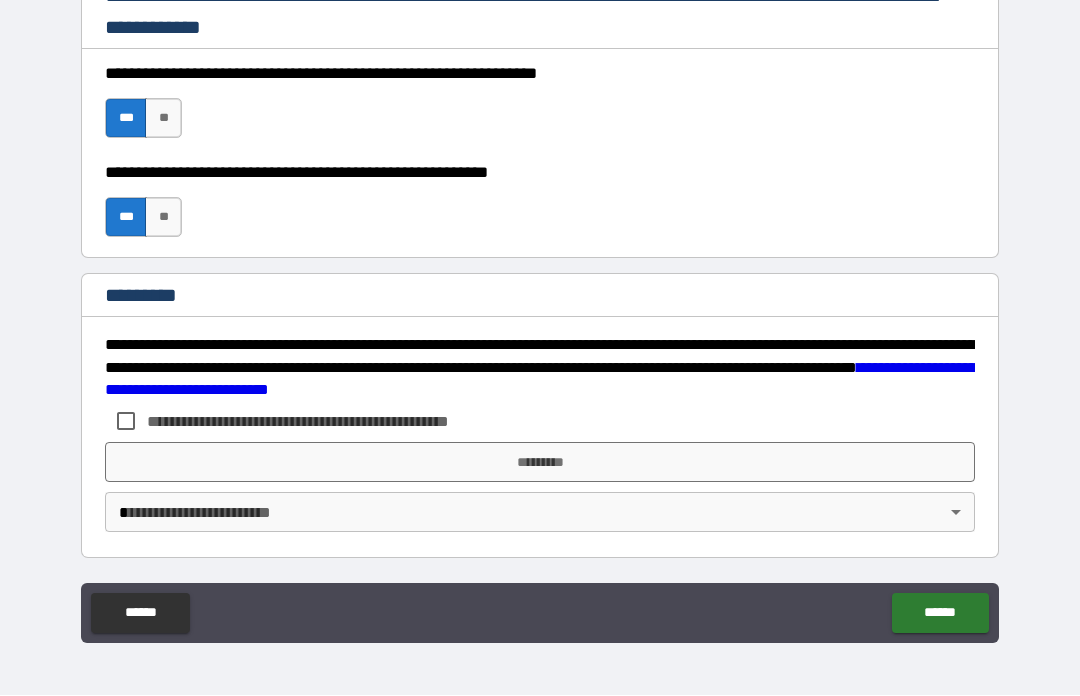 scroll, scrollTop: 3003, scrollLeft: 0, axis: vertical 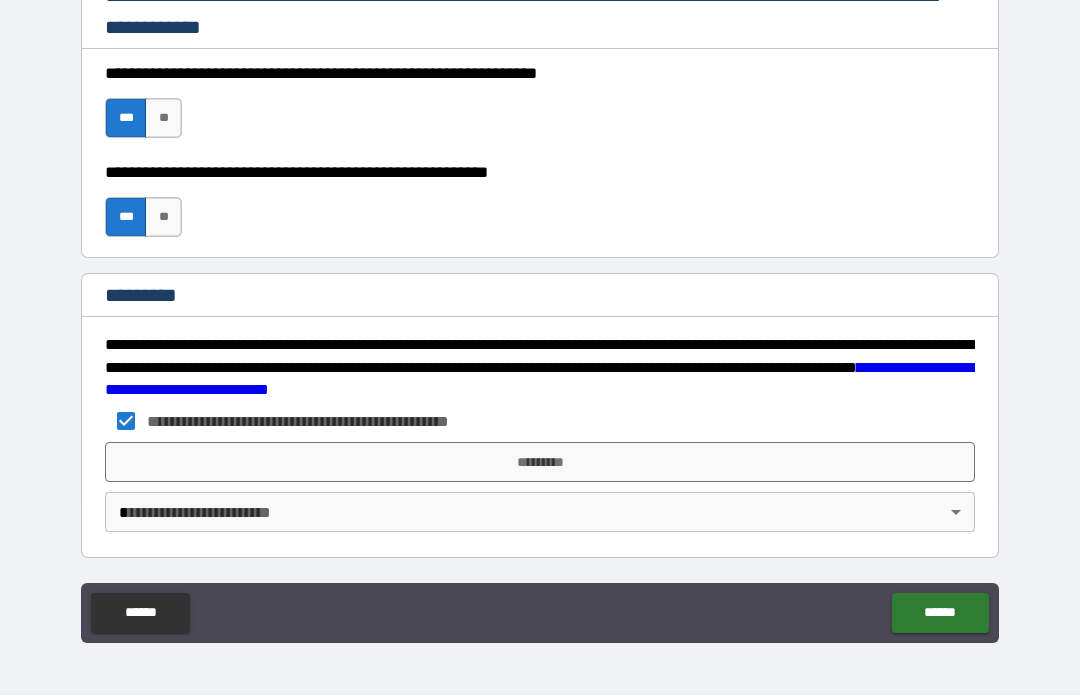 click on "*********" at bounding box center (540, 463) 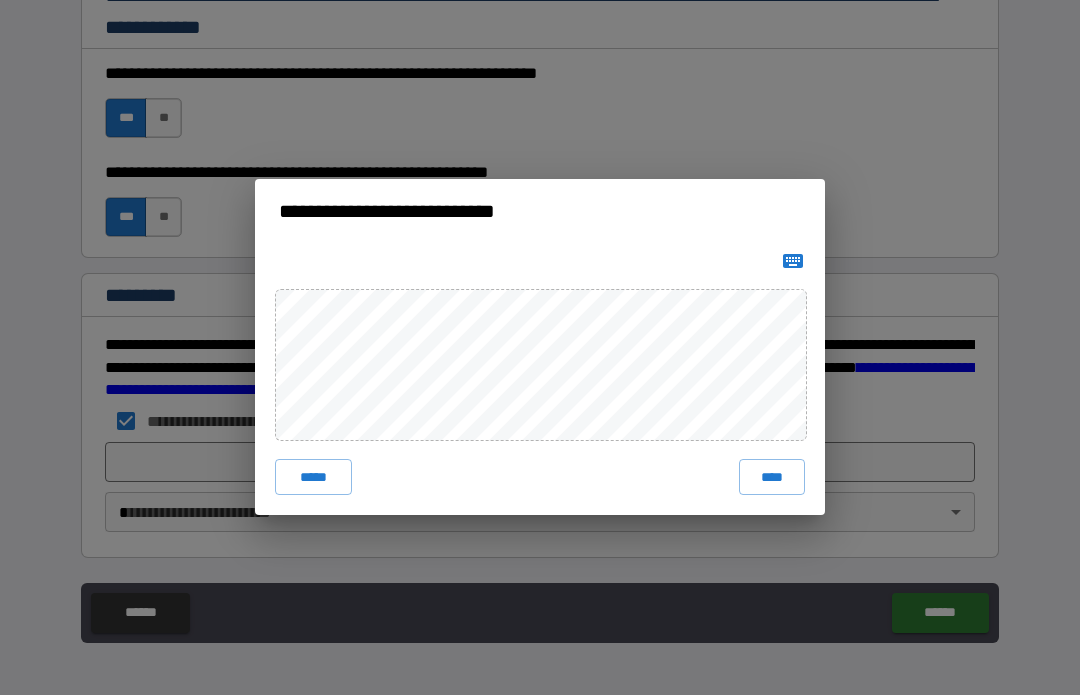 click on "****" at bounding box center [772, 478] 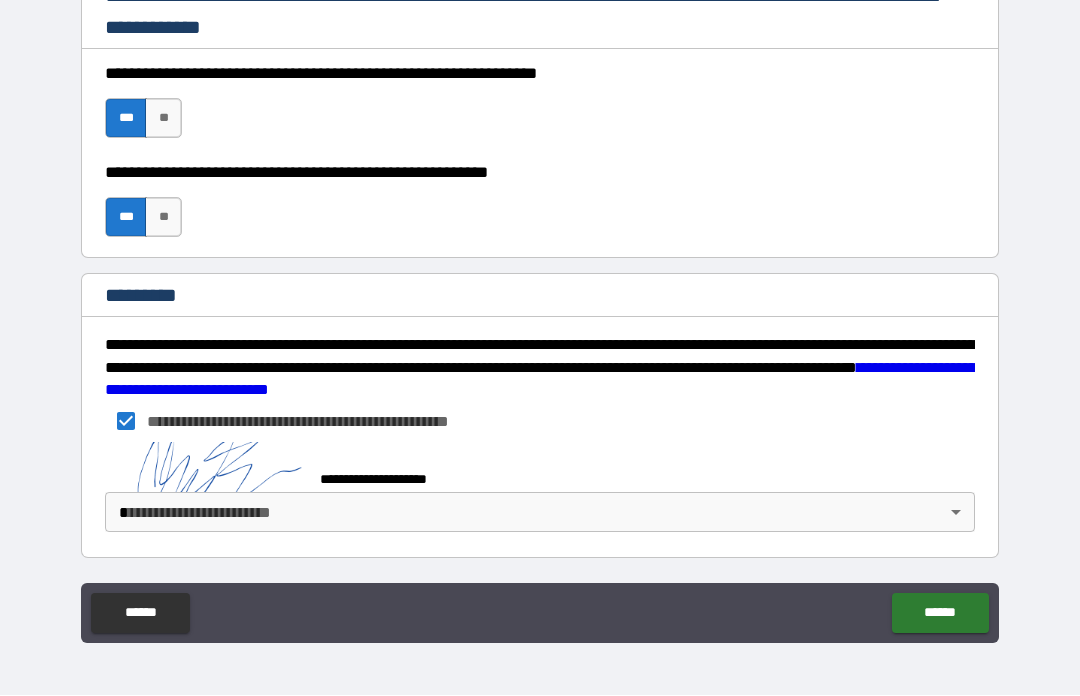 scroll, scrollTop: 2993, scrollLeft: 0, axis: vertical 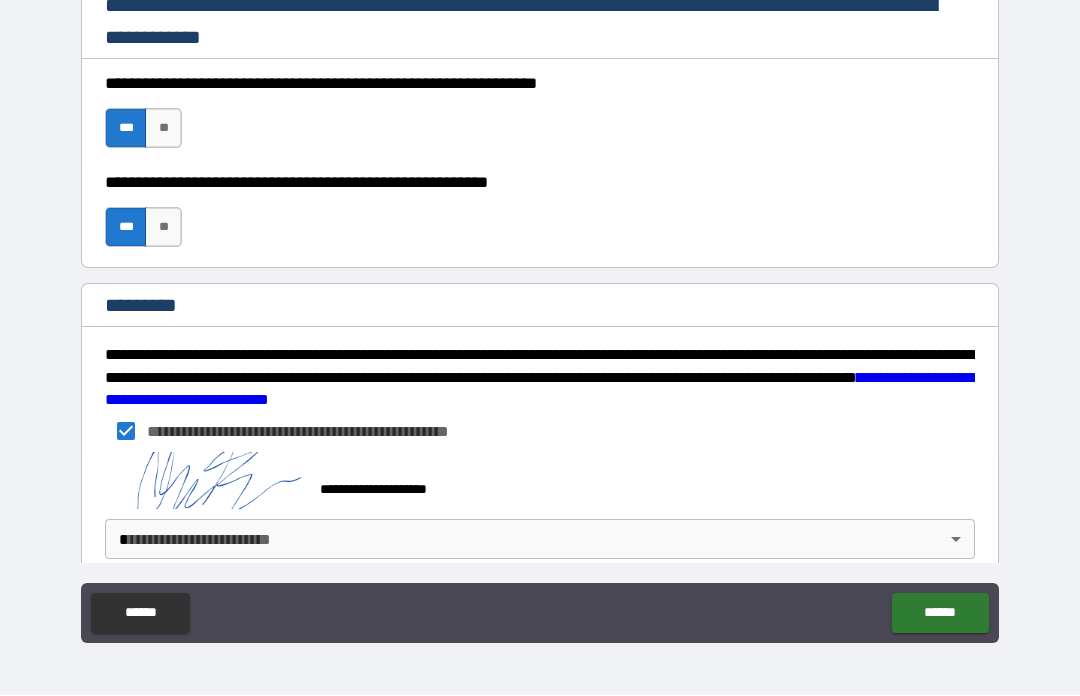 click on "**********" at bounding box center (540, 313) 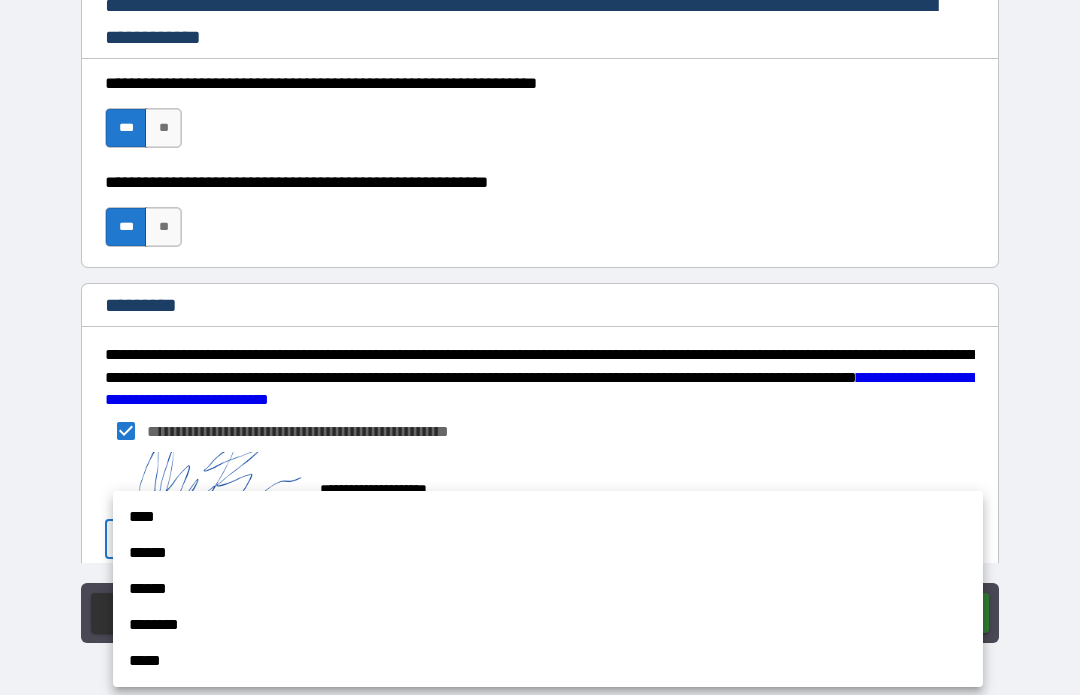 click on "******" at bounding box center [548, 554] 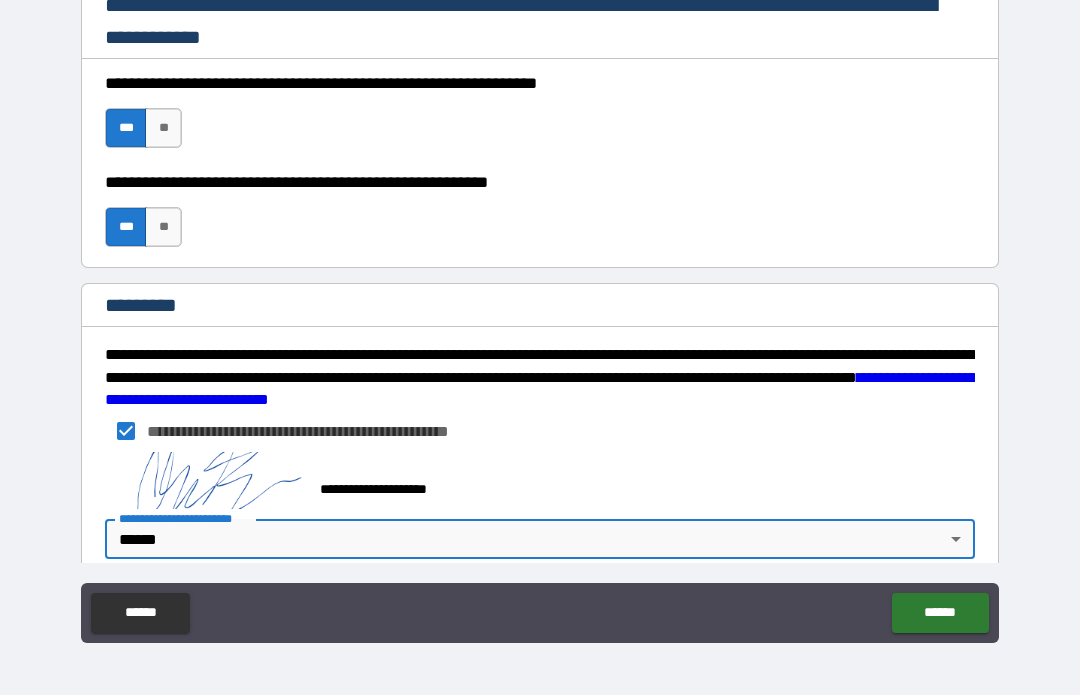 type on "*" 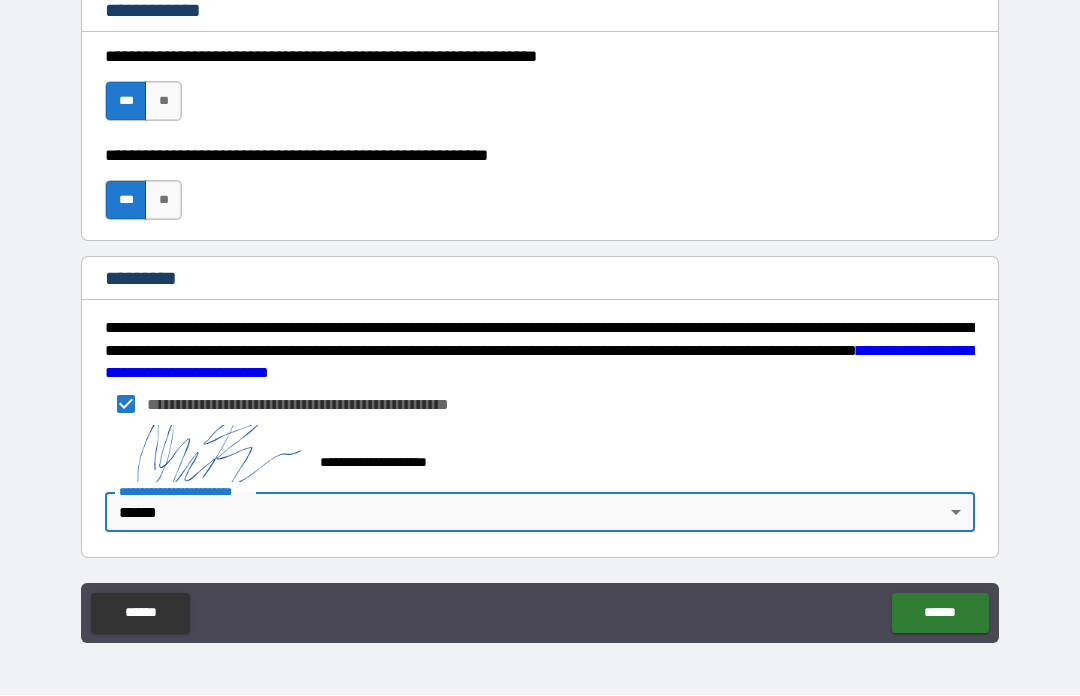 scroll, scrollTop: 3021, scrollLeft: 0, axis: vertical 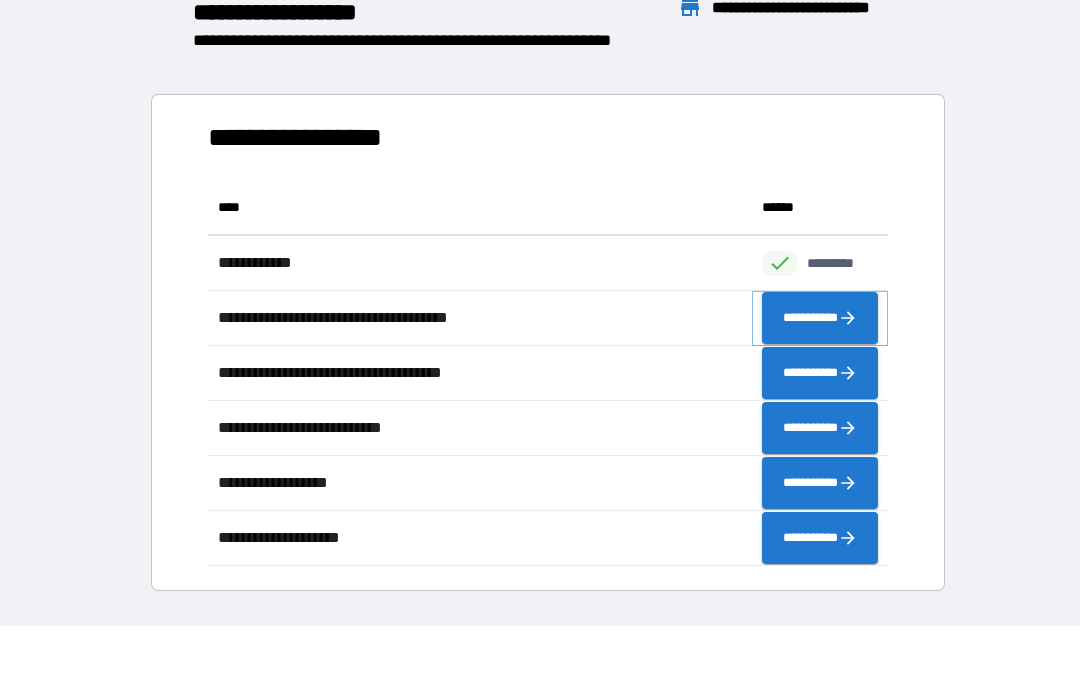 click on "**********" at bounding box center [820, 319] 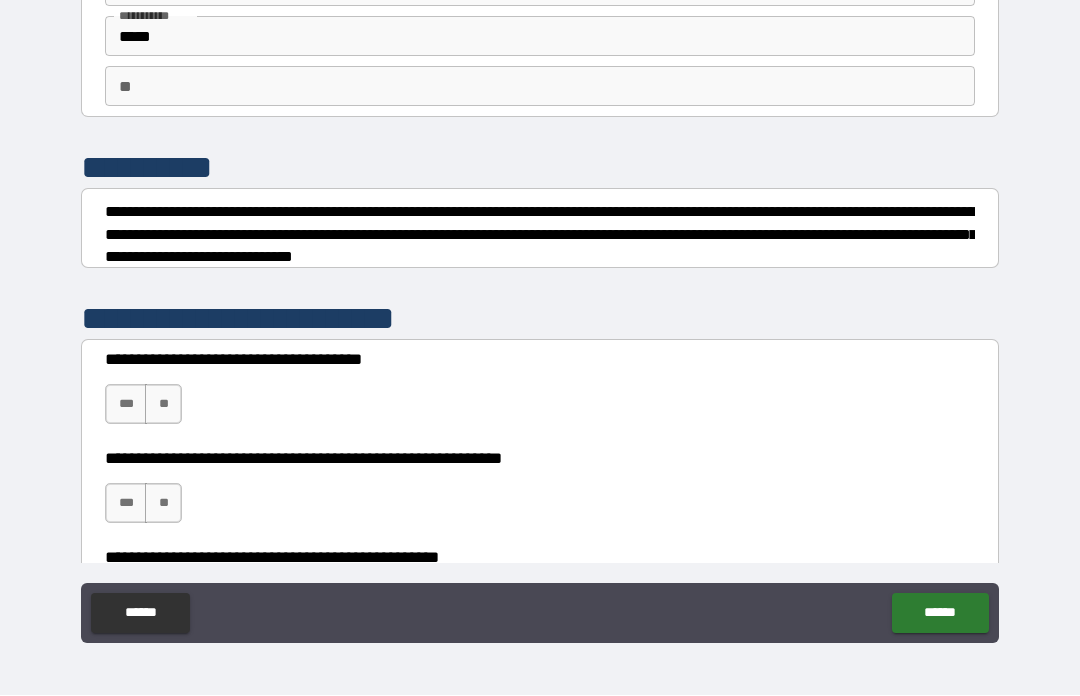 scroll, scrollTop: 110, scrollLeft: 0, axis: vertical 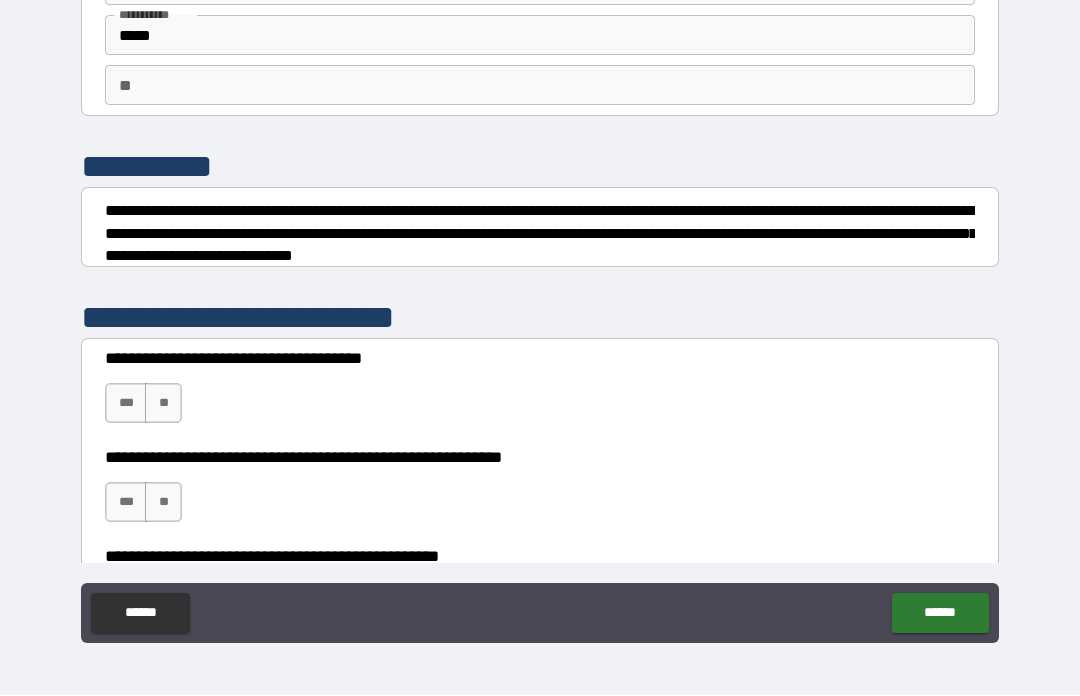 click on "***" at bounding box center [126, 404] 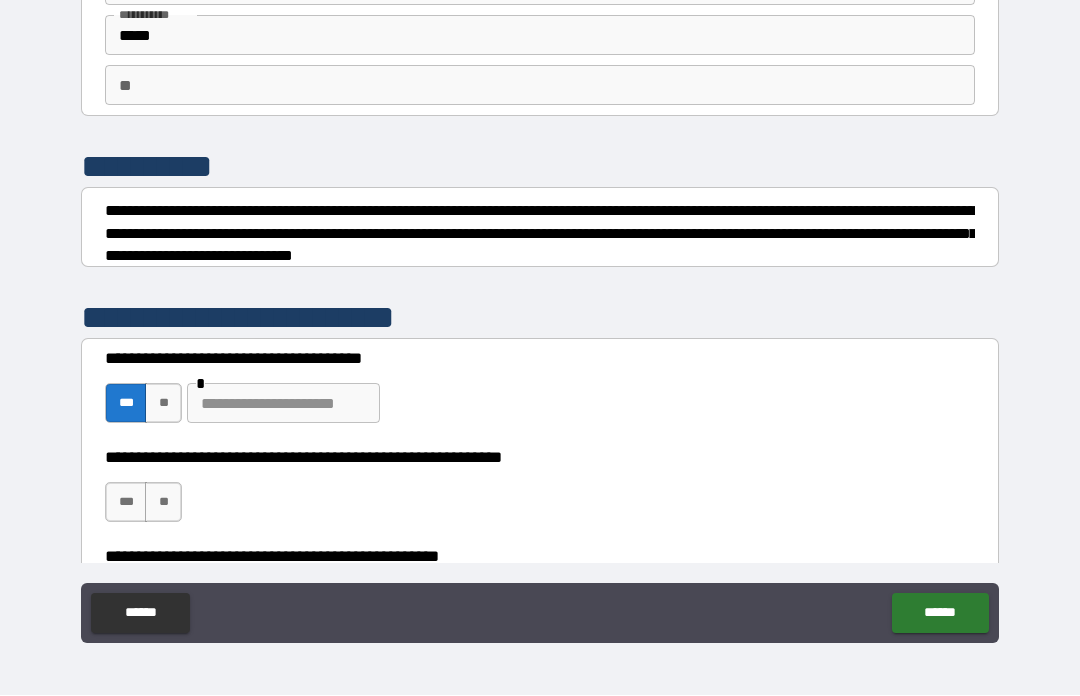 click on "**" at bounding box center (163, 503) 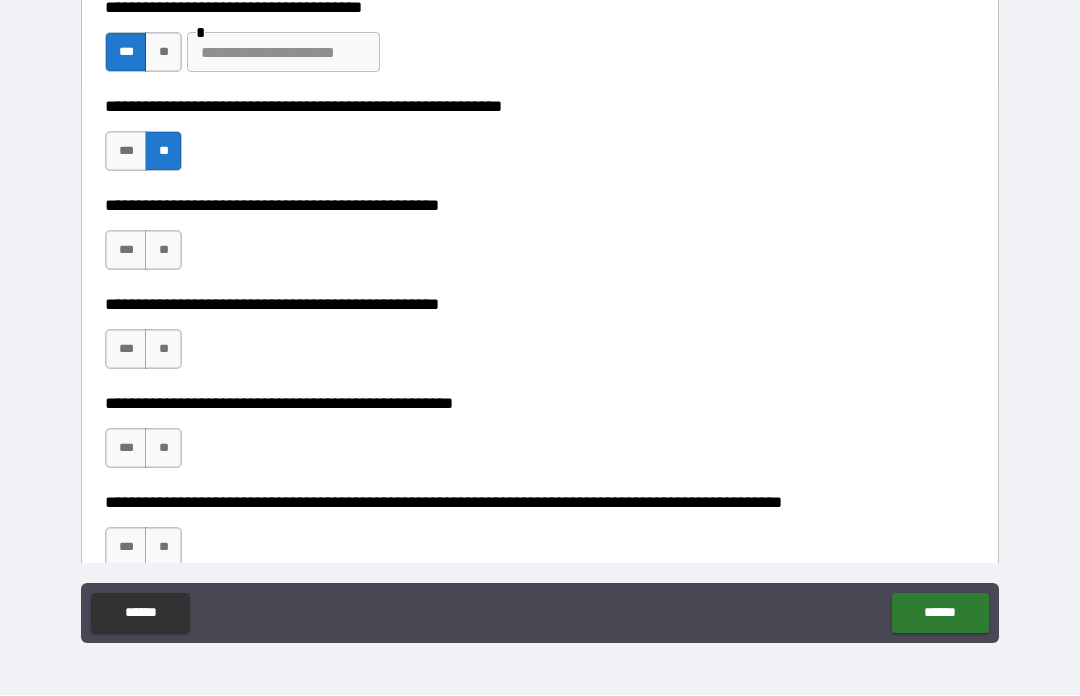 scroll, scrollTop: 463, scrollLeft: 0, axis: vertical 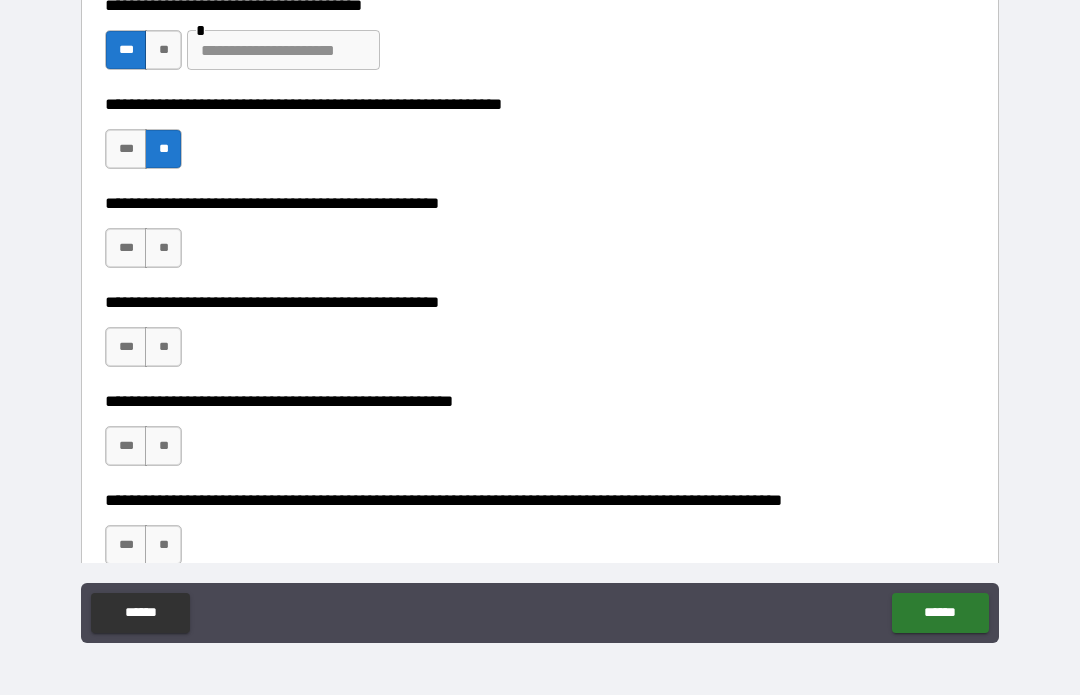 click on "**" at bounding box center [163, 249] 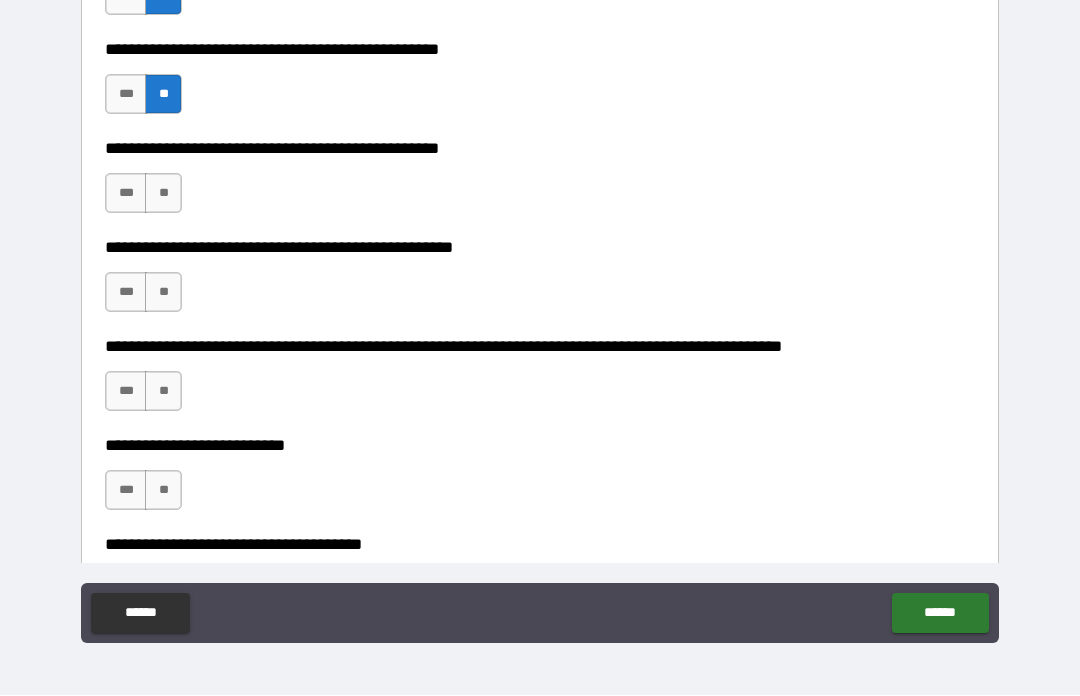 scroll, scrollTop: 618, scrollLeft: 0, axis: vertical 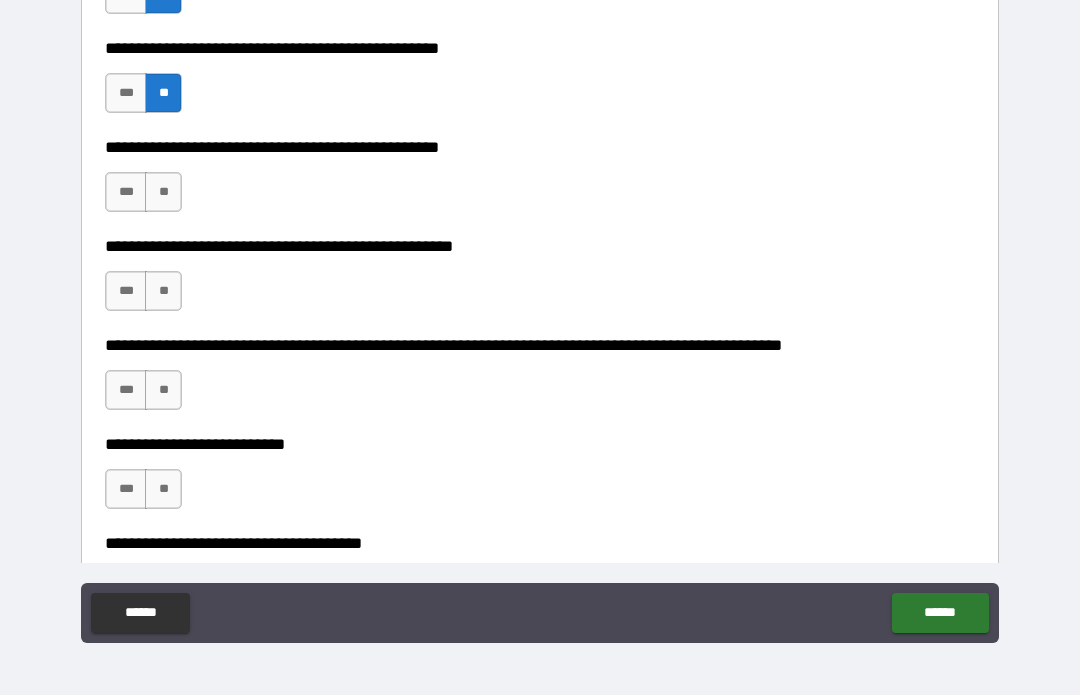 click on "***" at bounding box center [126, 193] 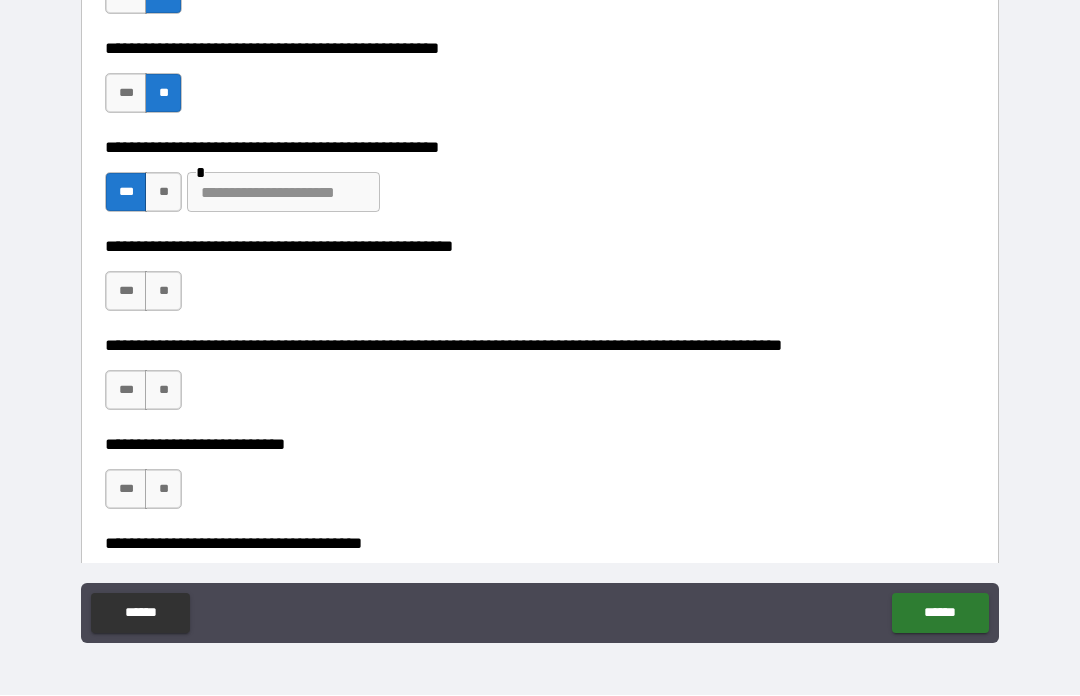 click at bounding box center (283, 193) 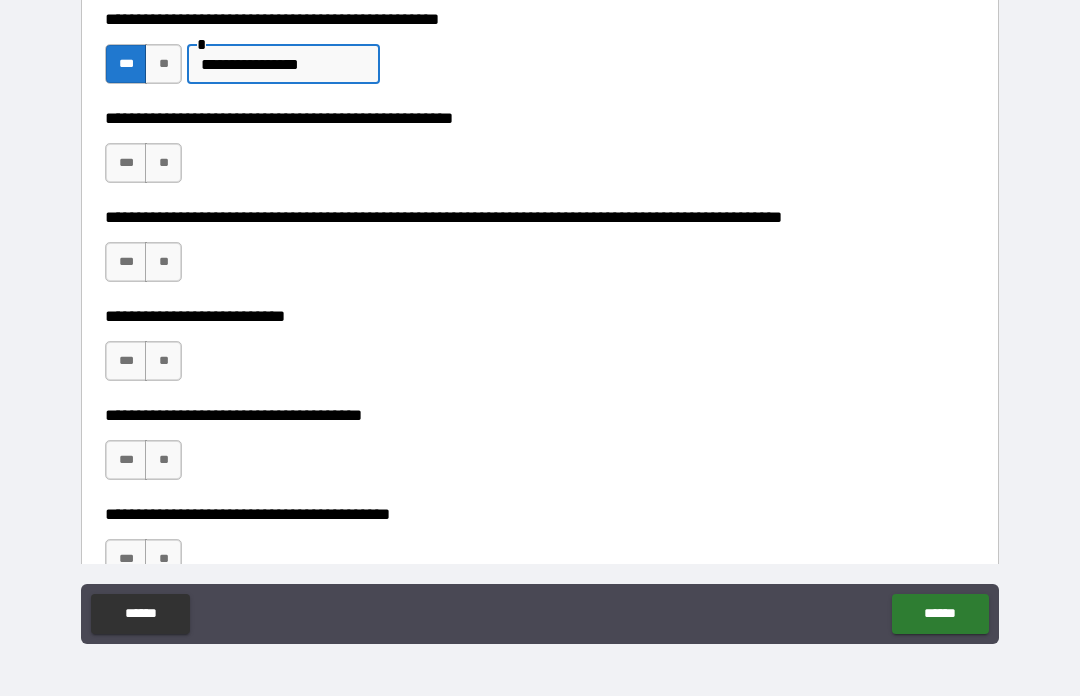 scroll, scrollTop: 749, scrollLeft: 0, axis: vertical 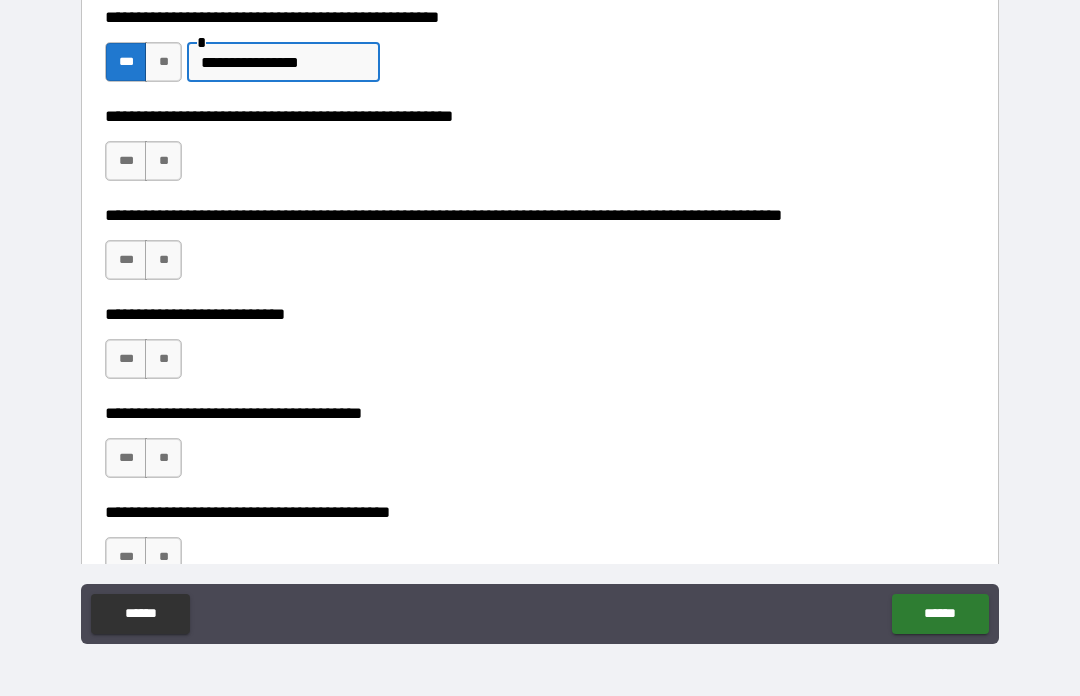 type on "**********" 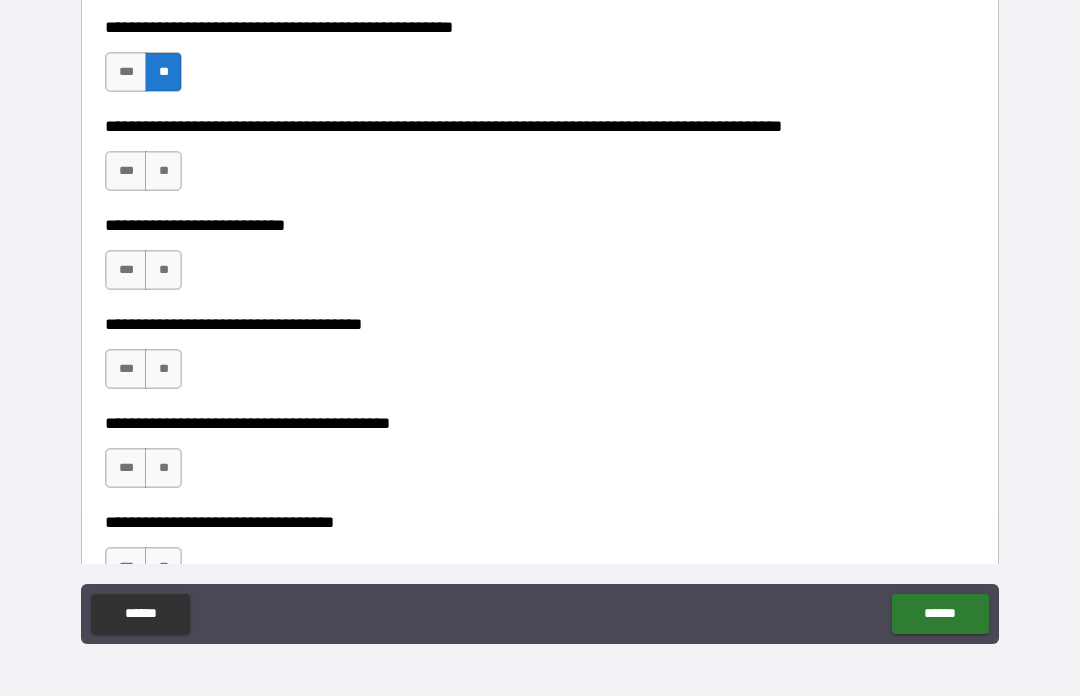 scroll, scrollTop: 847, scrollLeft: 0, axis: vertical 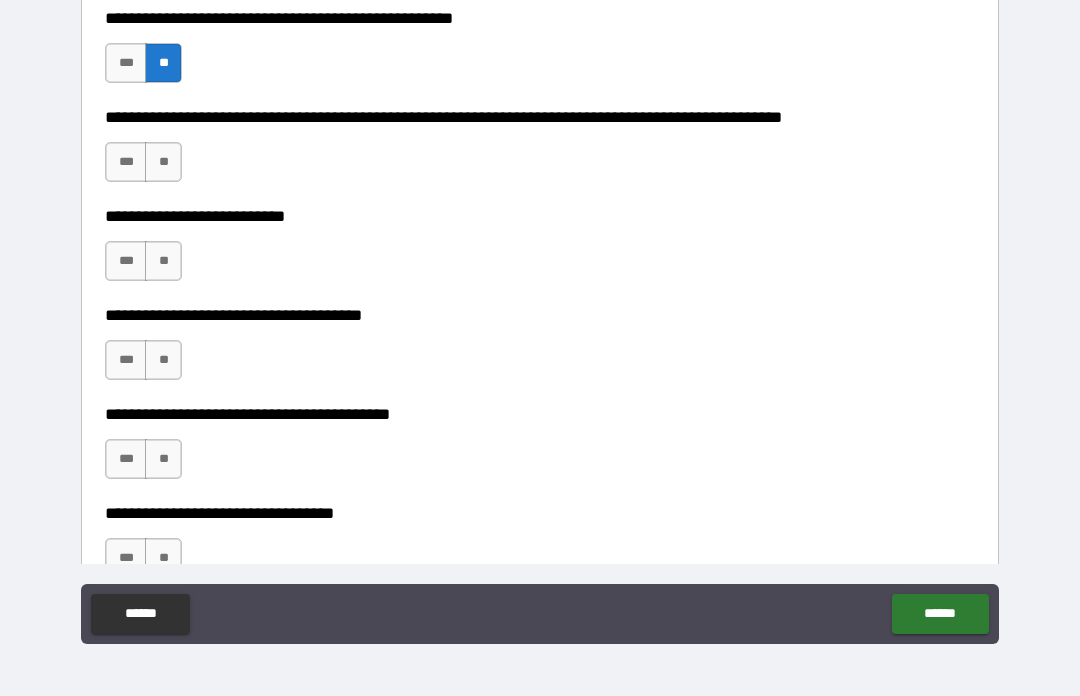 click on "**" at bounding box center (163, 162) 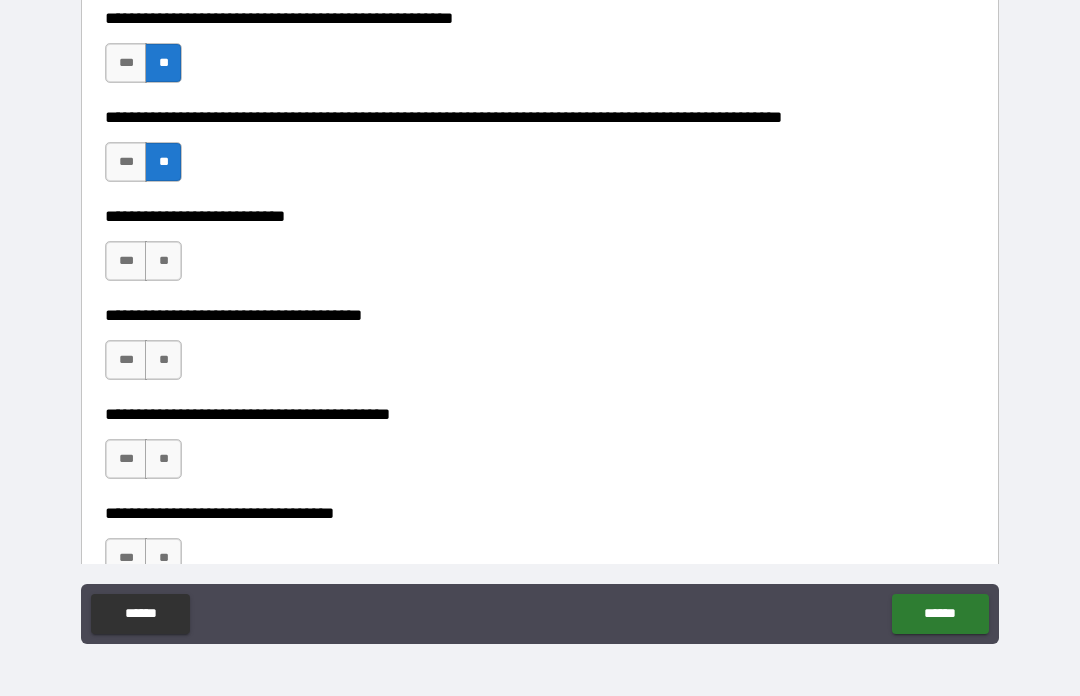 click on "**" at bounding box center [163, 261] 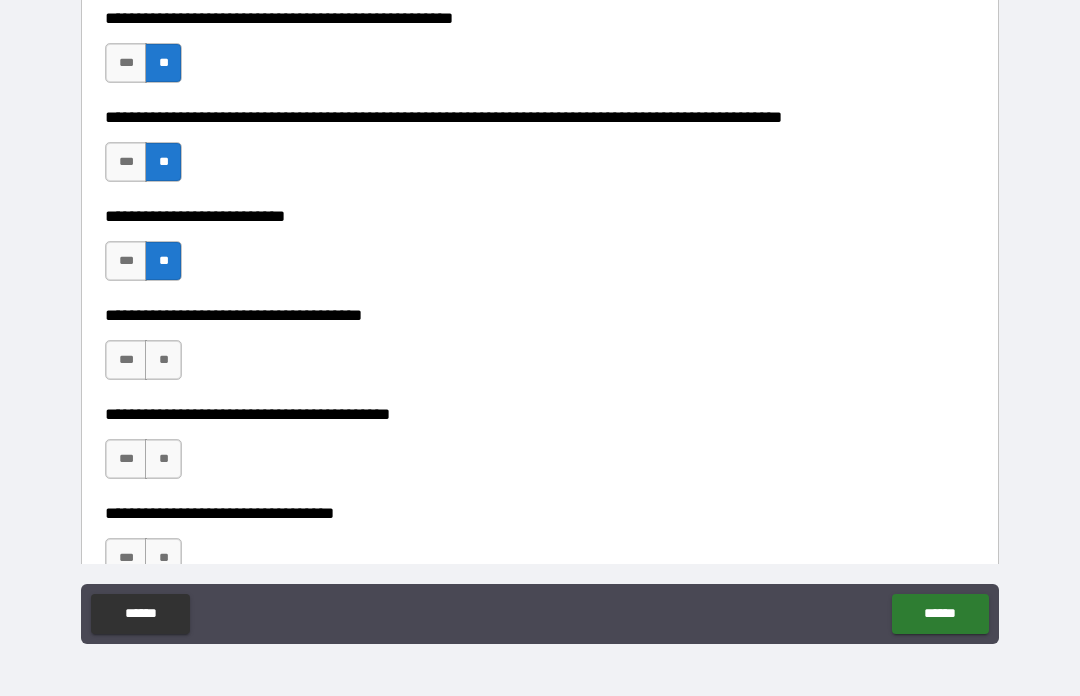 click on "**" at bounding box center (163, 360) 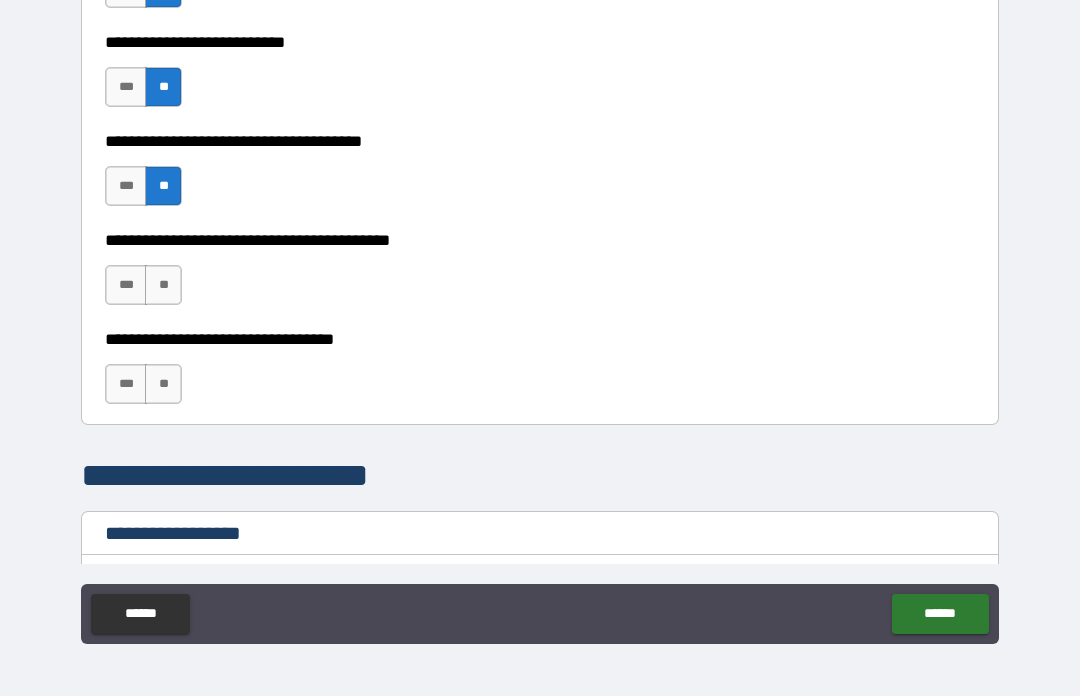 scroll, scrollTop: 1022, scrollLeft: 0, axis: vertical 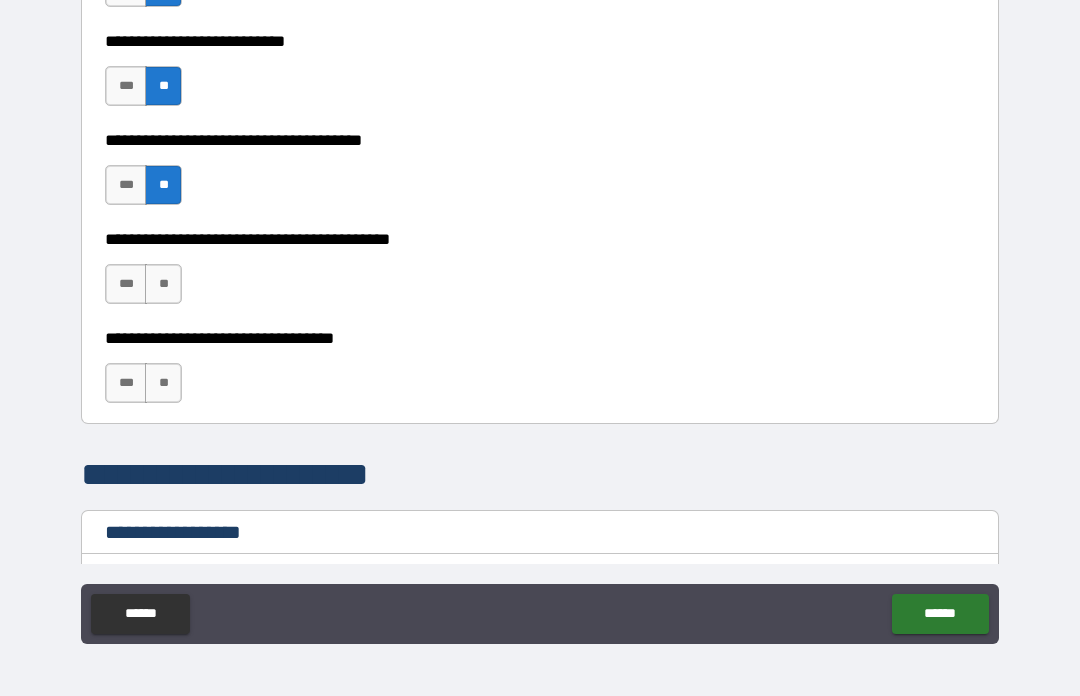 click on "**" at bounding box center [163, 284] 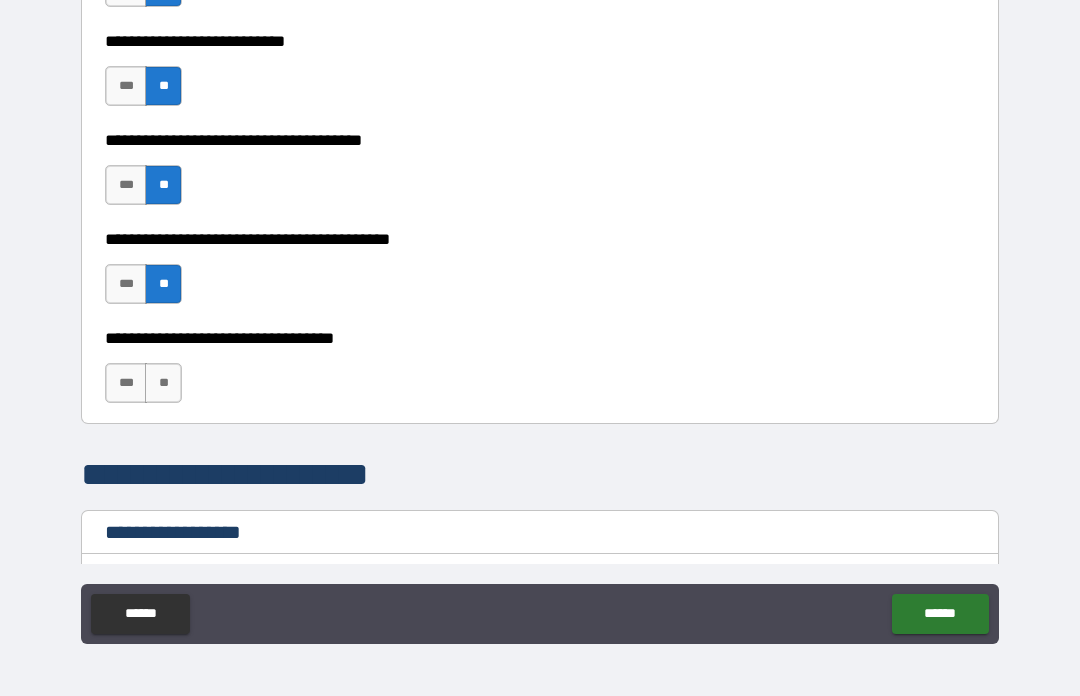 click on "**" at bounding box center (163, 383) 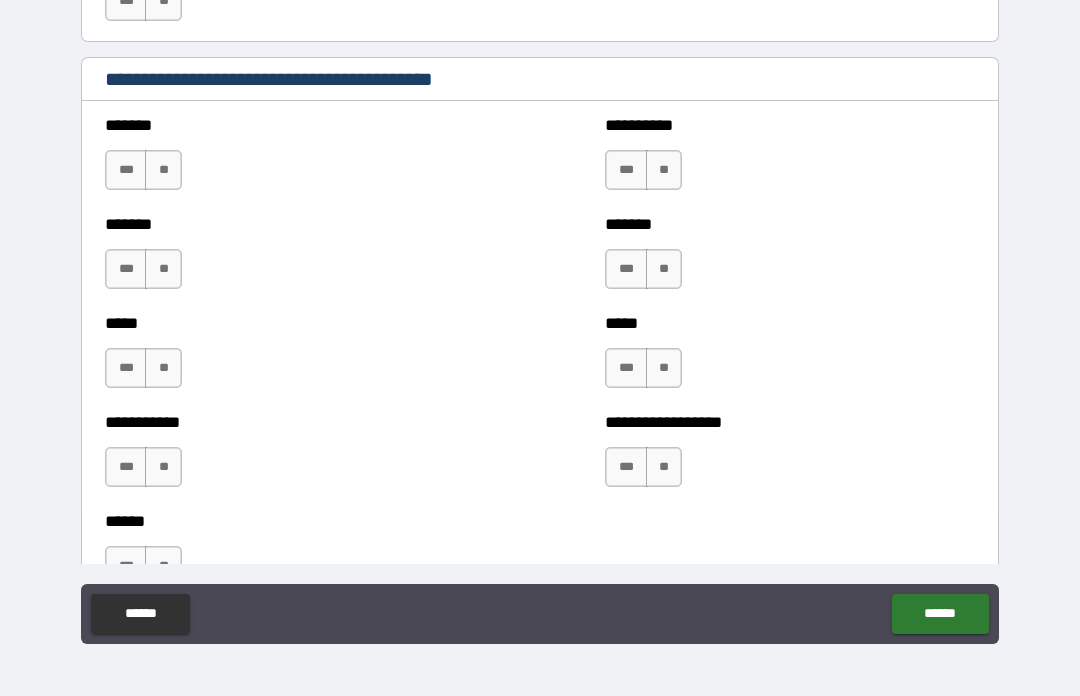scroll, scrollTop: 1751, scrollLeft: 0, axis: vertical 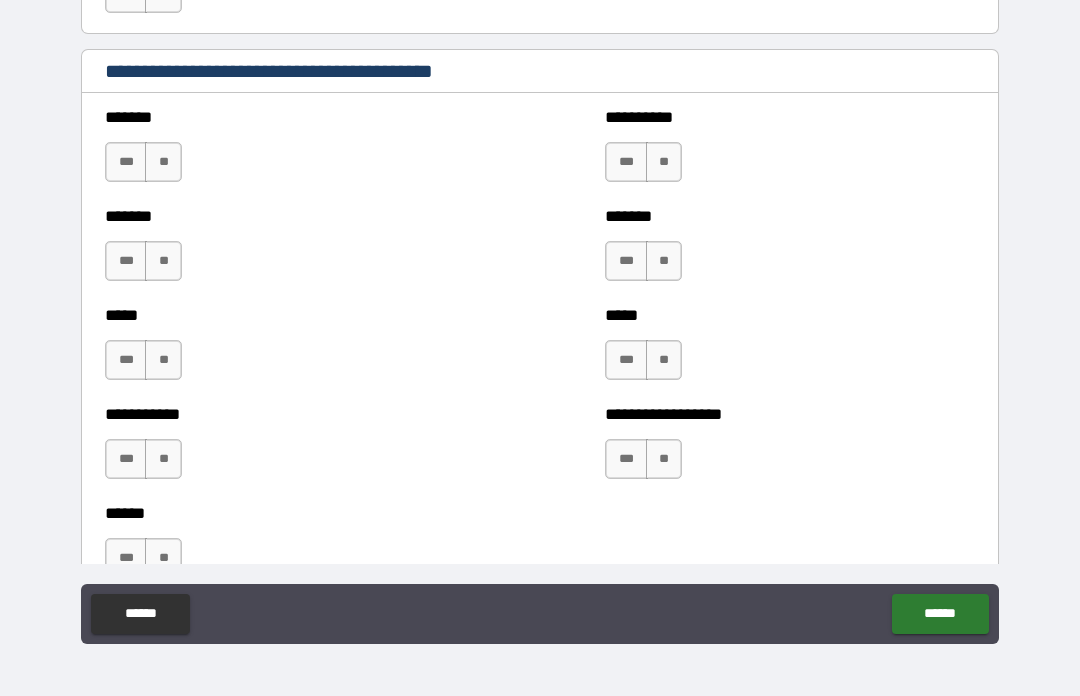 click on "**" at bounding box center (163, 162) 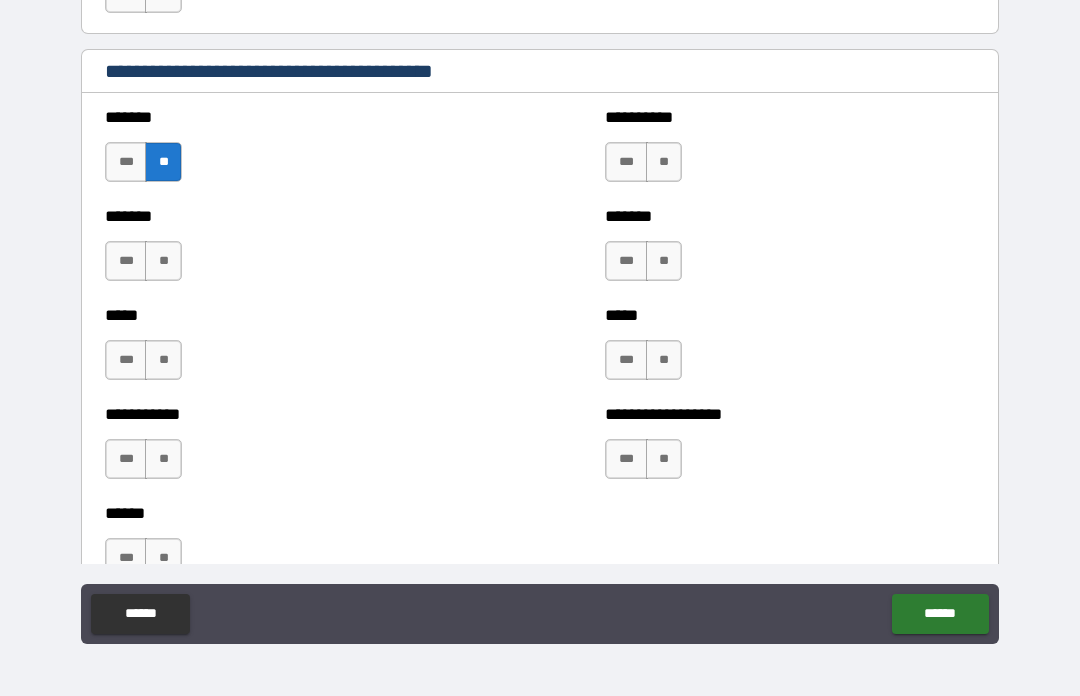 click on "**" at bounding box center (163, 261) 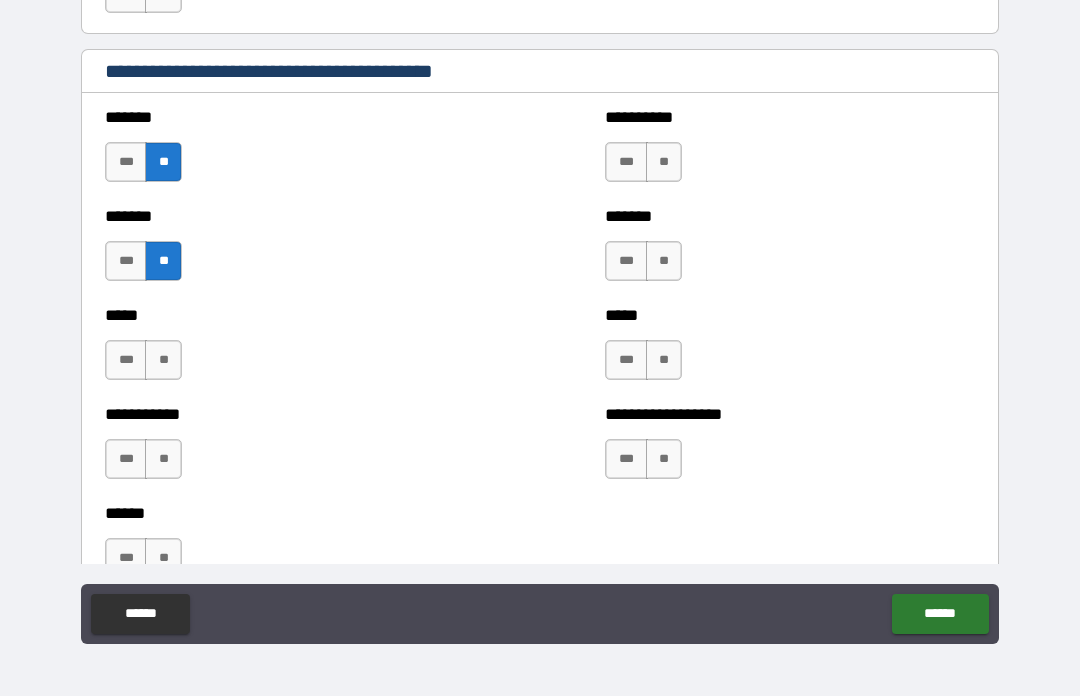 click on "**" at bounding box center [163, 360] 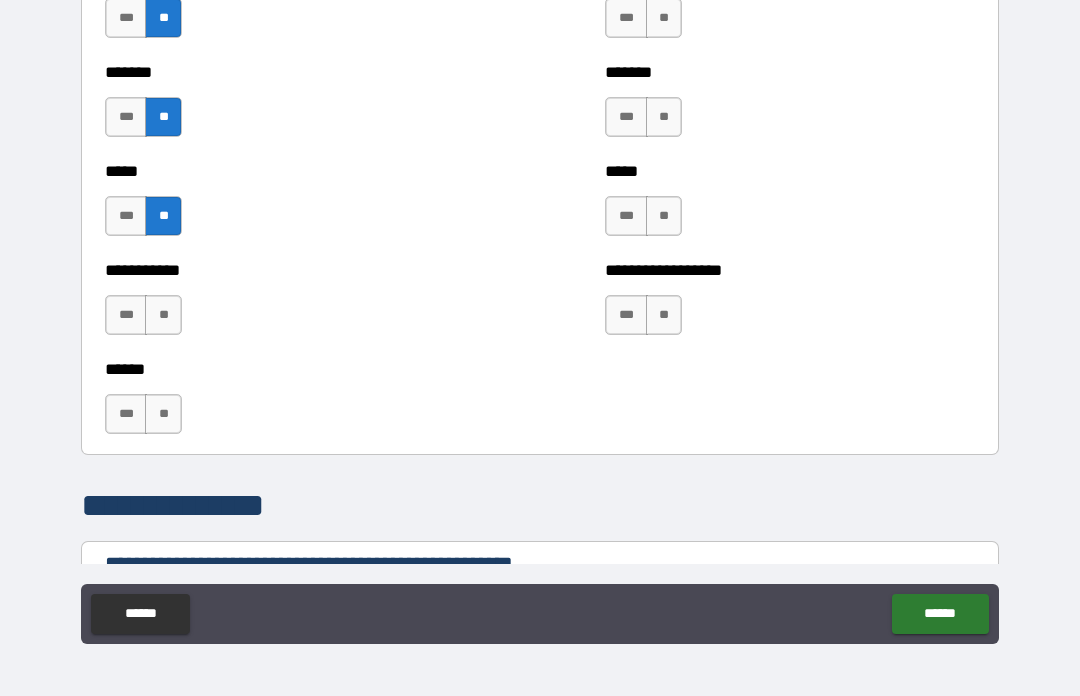 scroll, scrollTop: 1897, scrollLeft: 0, axis: vertical 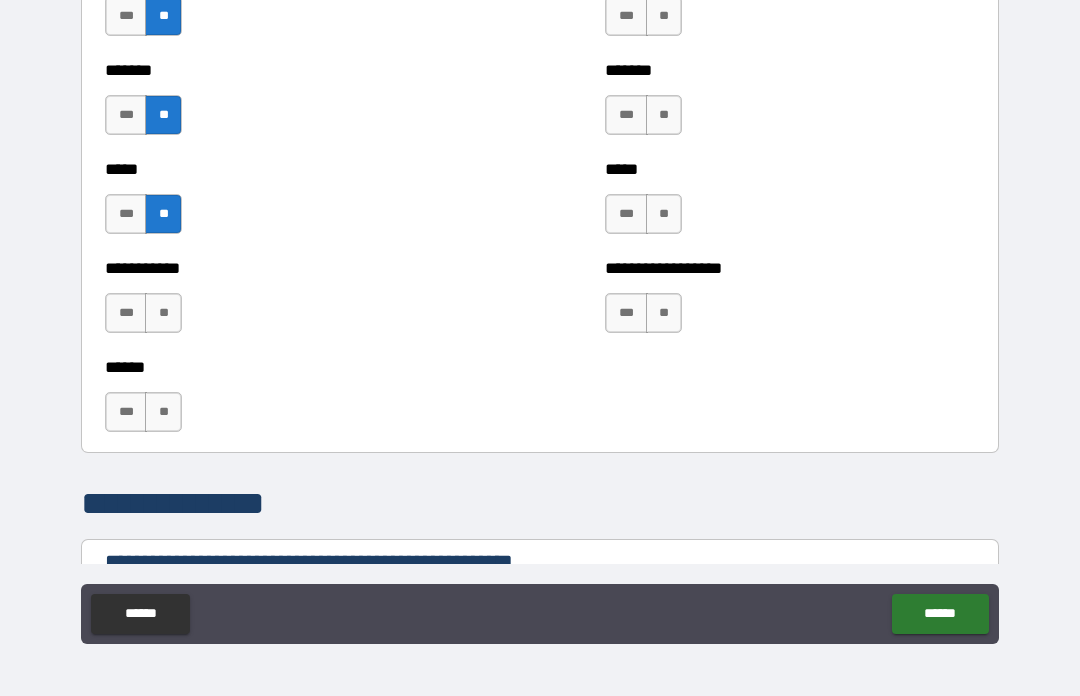 click on "**" at bounding box center (163, 313) 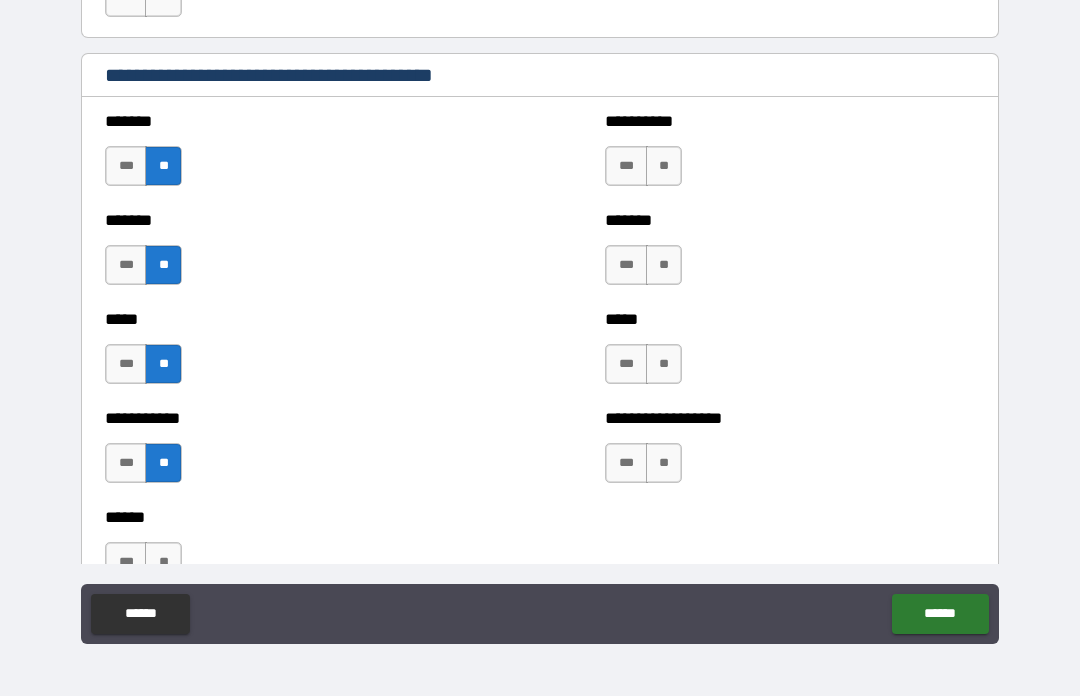 scroll, scrollTop: 1739, scrollLeft: 0, axis: vertical 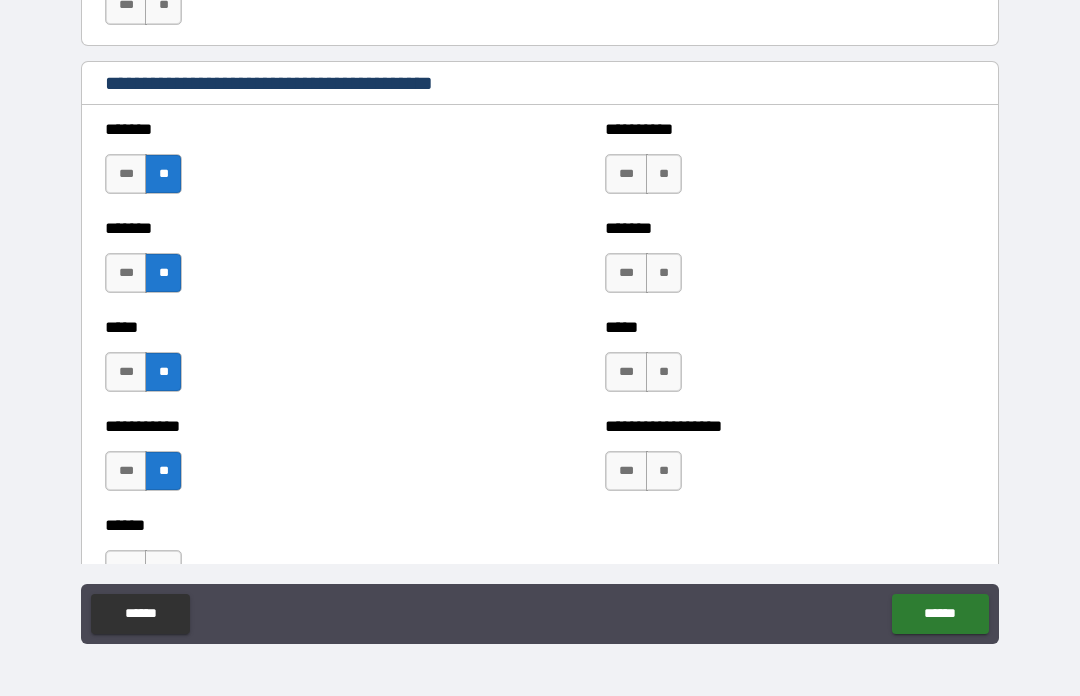 click on "**" at bounding box center [664, 174] 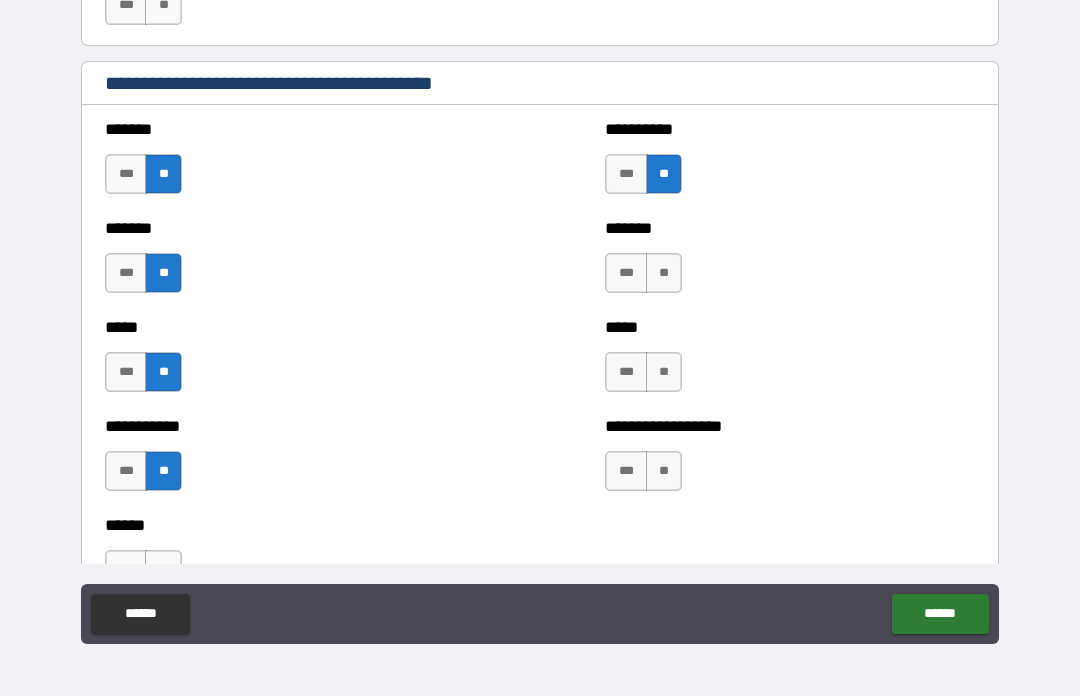 click on "**" at bounding box center [664, 273] 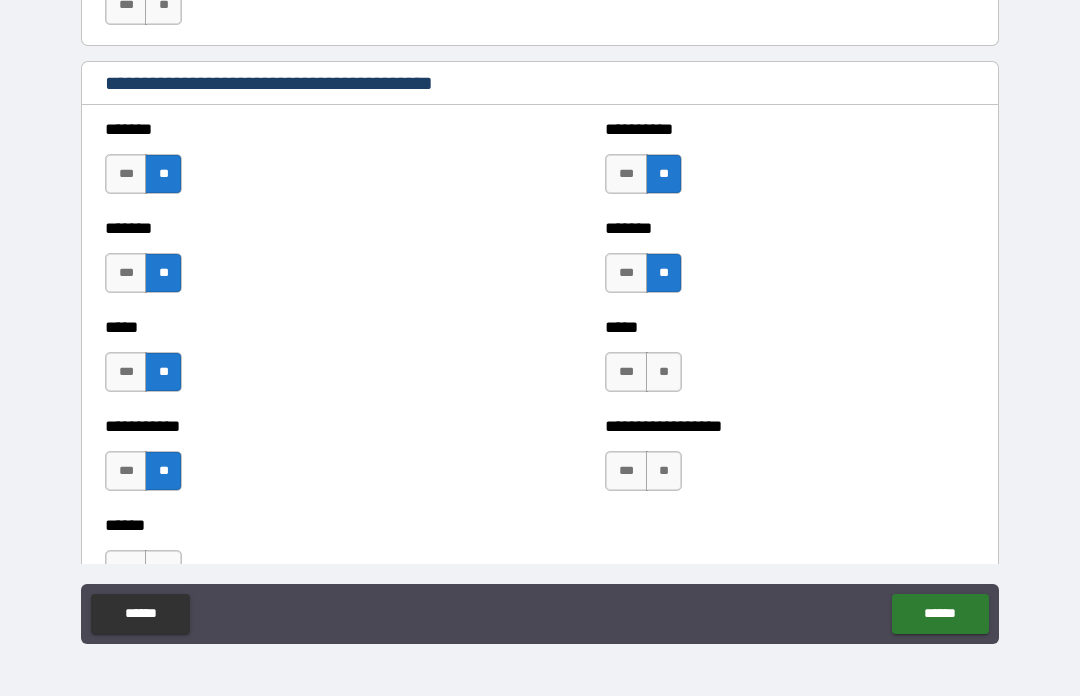 click on "**" at bounding box center [664, 372] 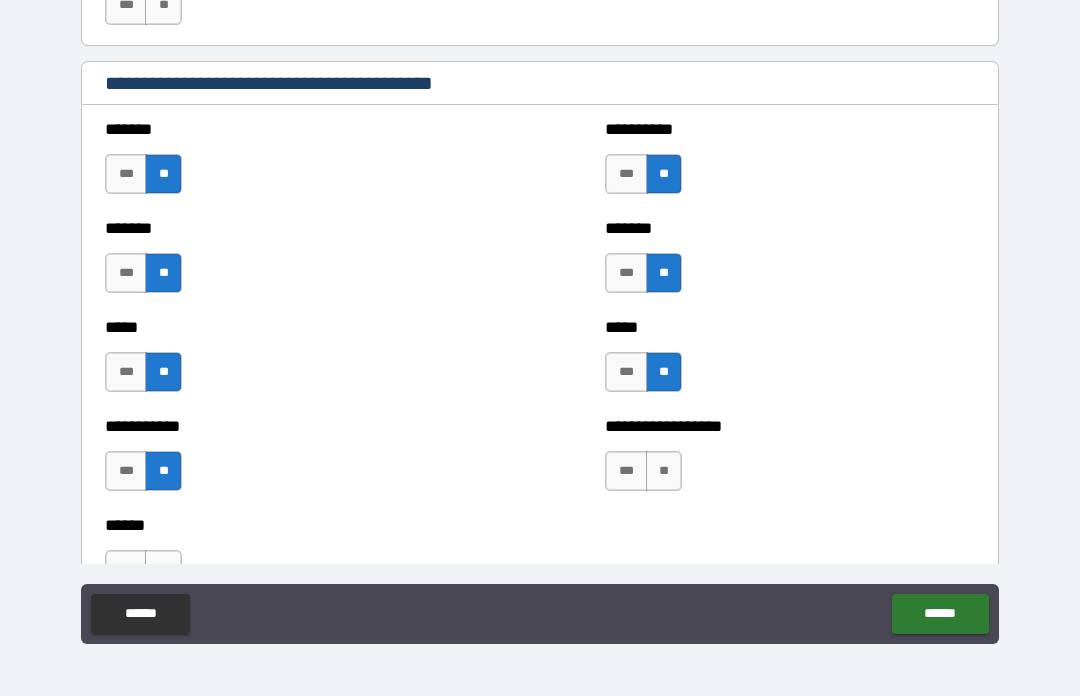 click on "**" at bounding box center [664, 471] 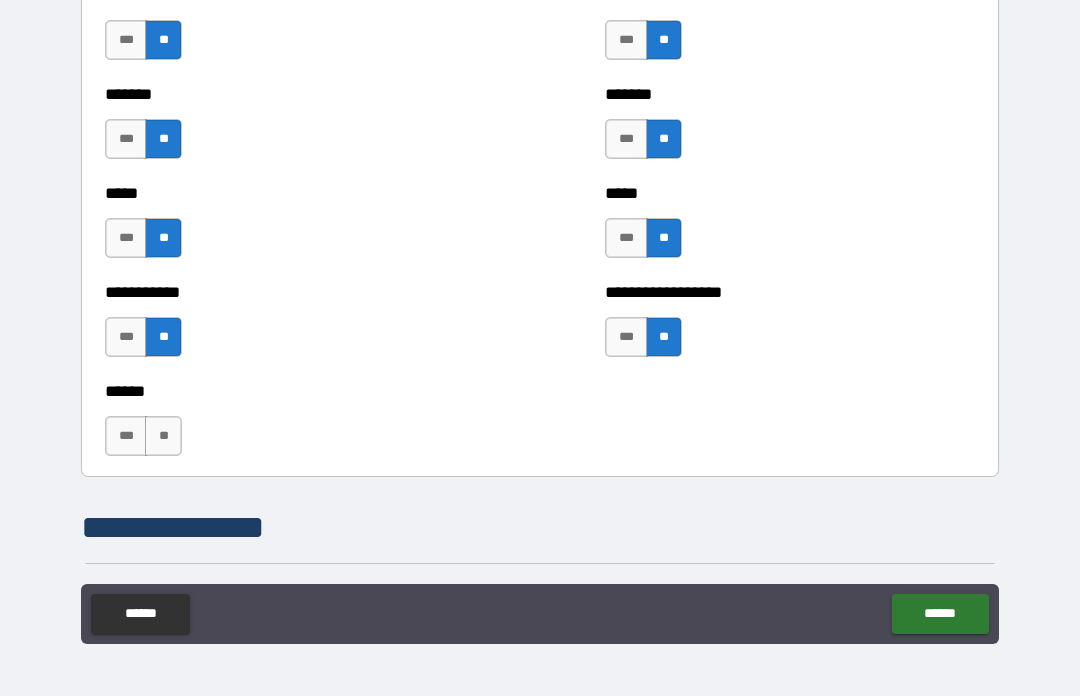 scroll, scrollTop: 1874, scrollLeft: 0, axis: vertical 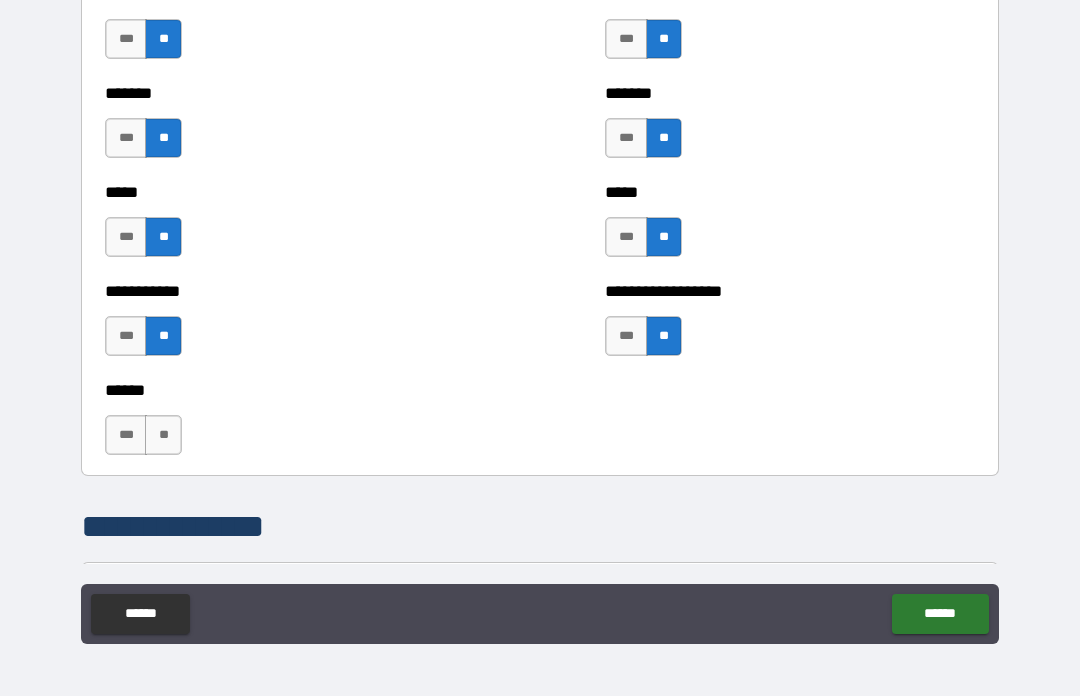 click on "**" at bounding box center (163, 435) 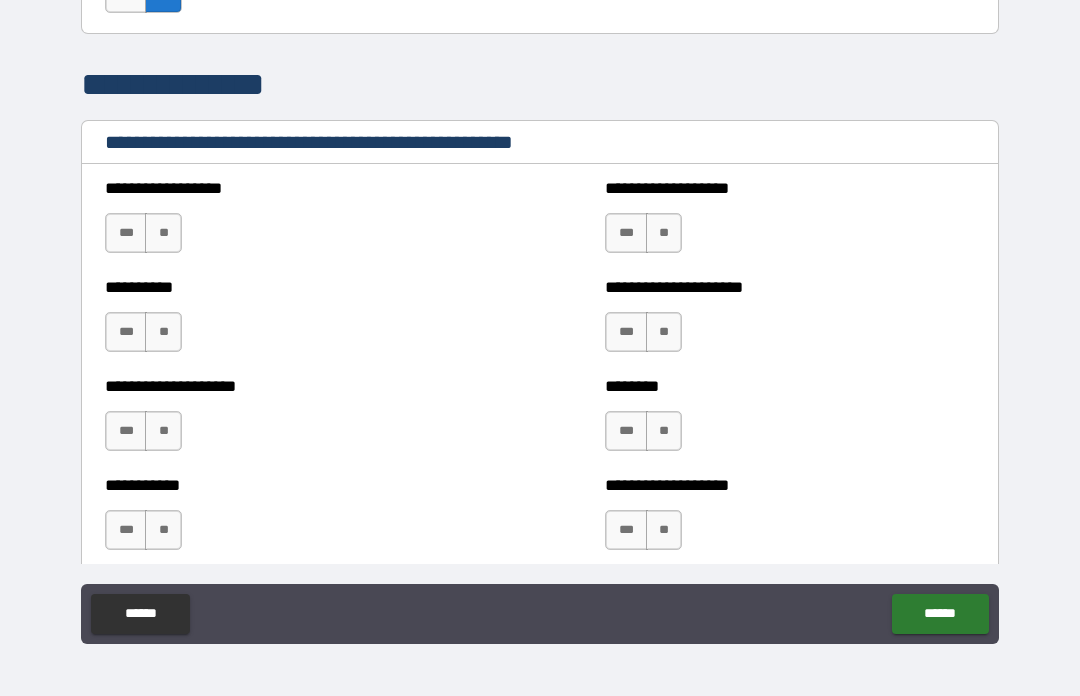 scroll, scrollTop: 2319, scrollLeft: 0, axis: vertical 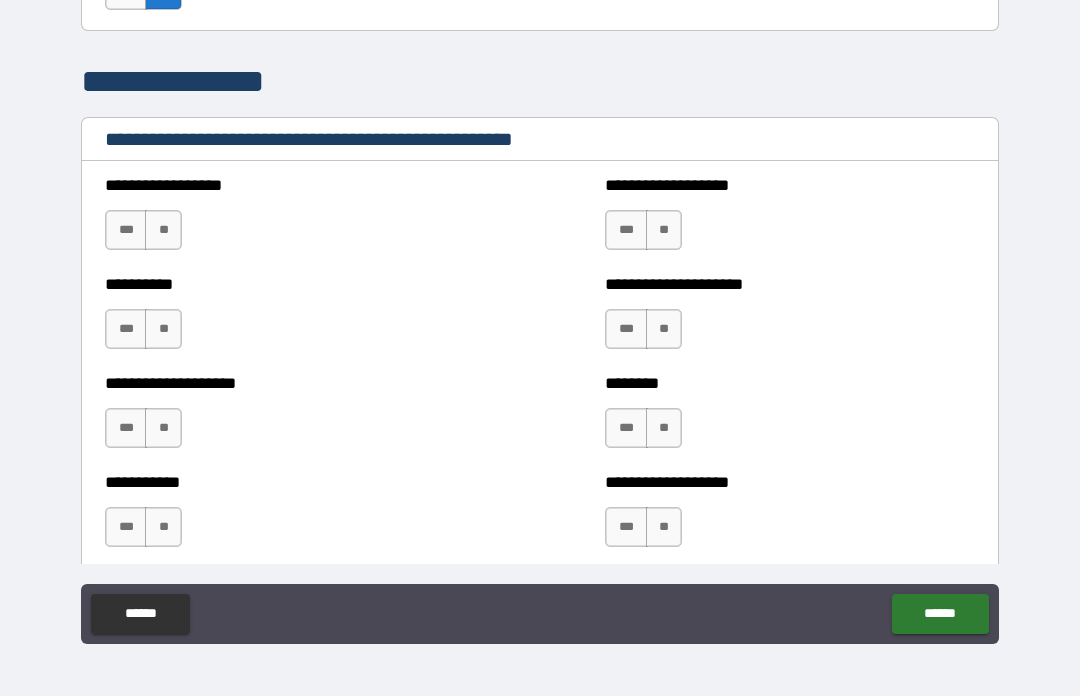 click on "**" at bounding box center (163, 230) 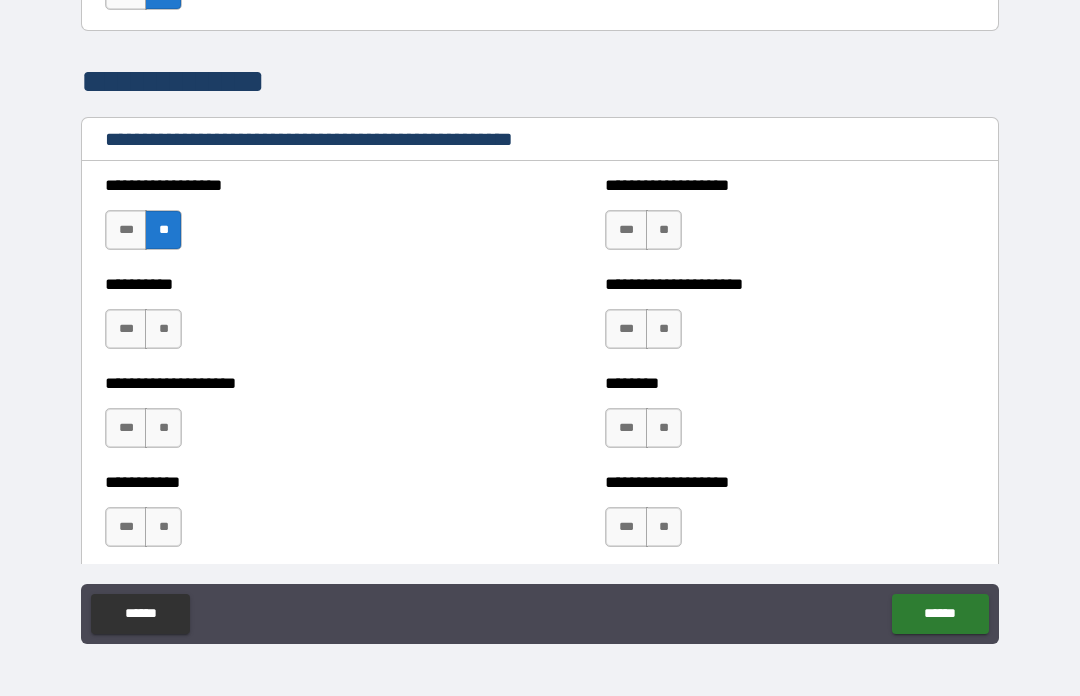 click on "**" at bounding box center [163, 329] 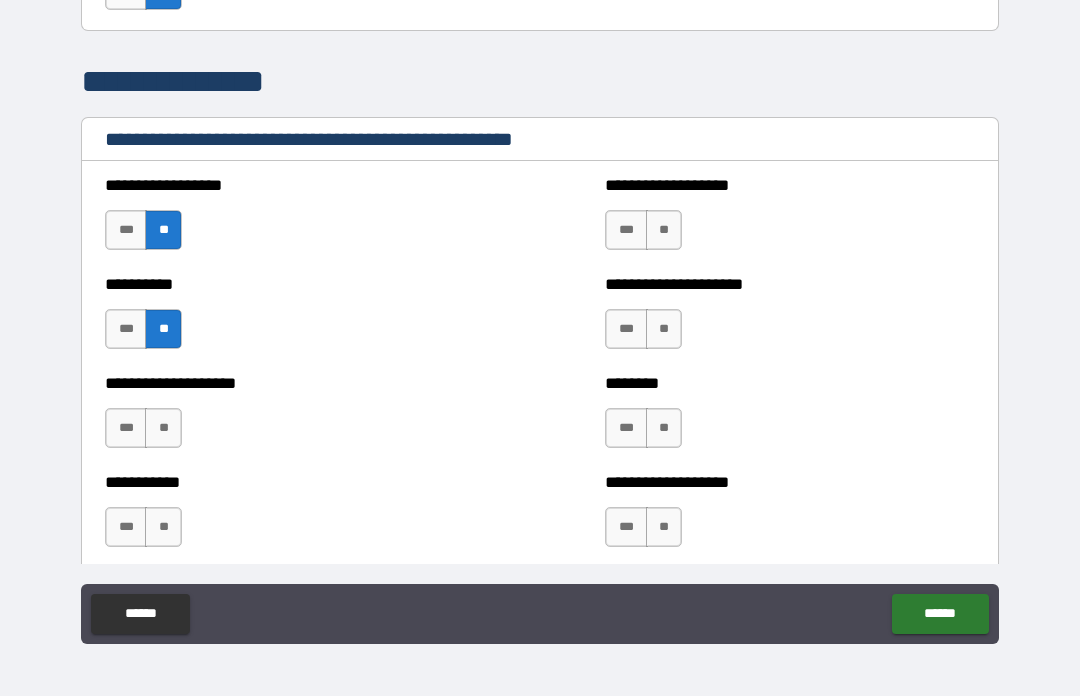 click on "**" at bounding box center (163, 428) 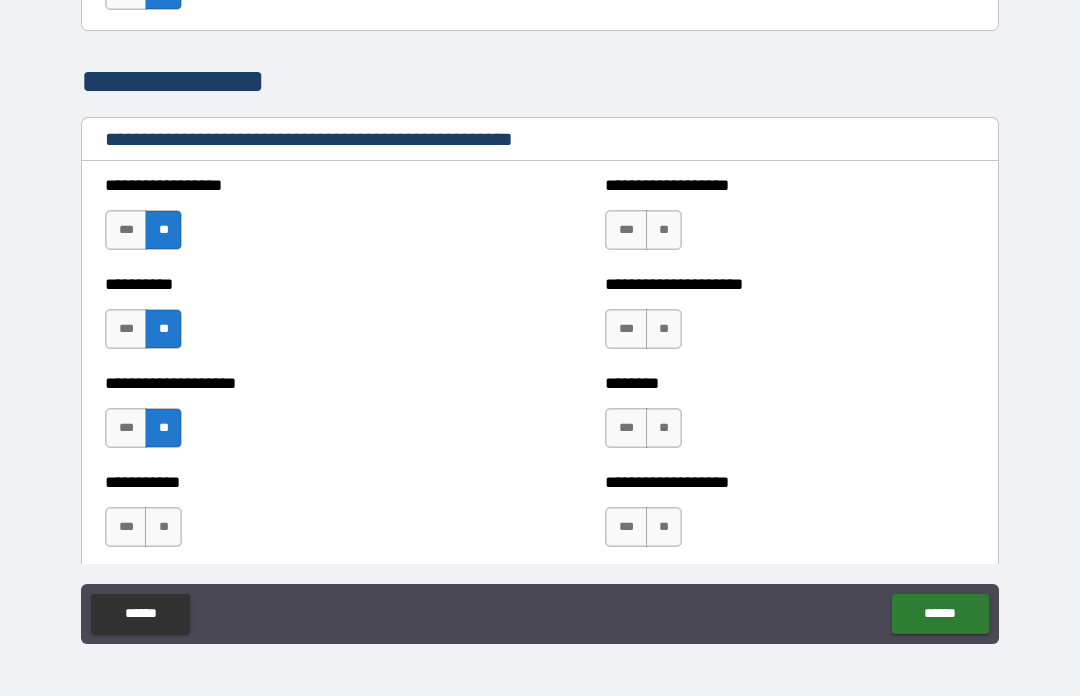 click on "**" at bounding box center [163, 527] 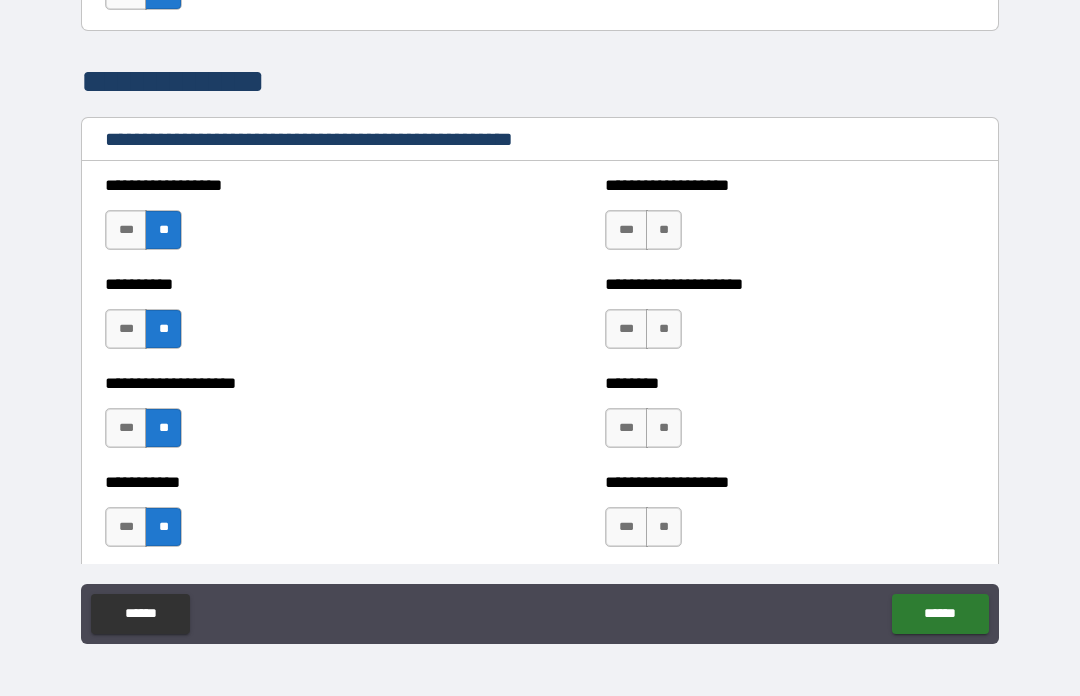 click on "**" at bounding box center (664, 230) 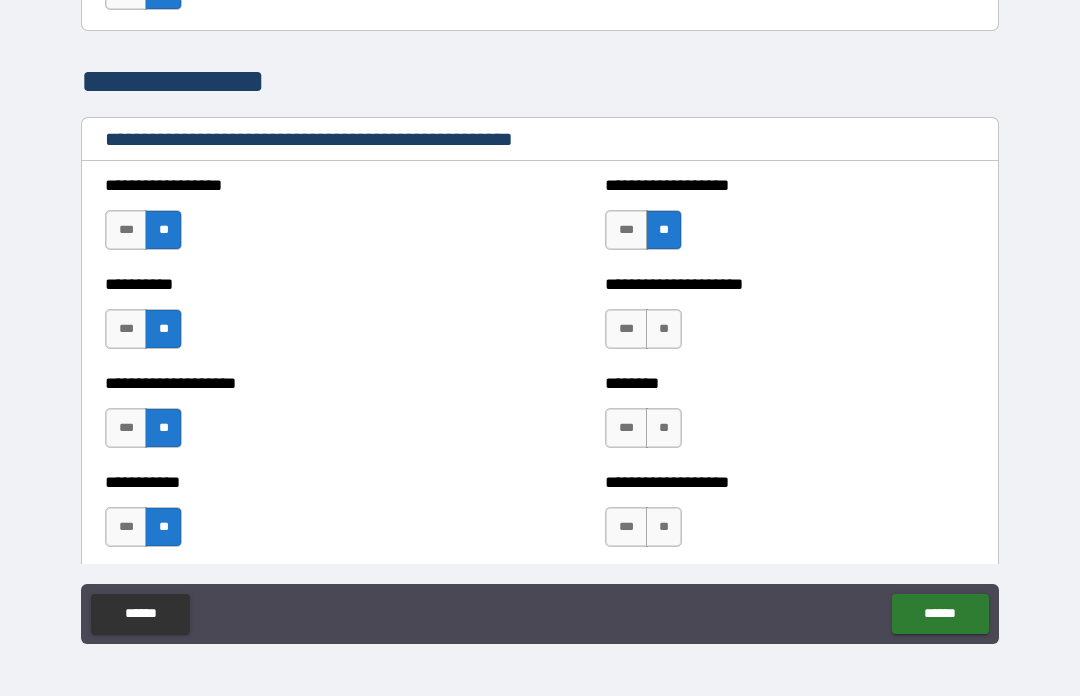 click on "**" at bounding box center [664, 329] 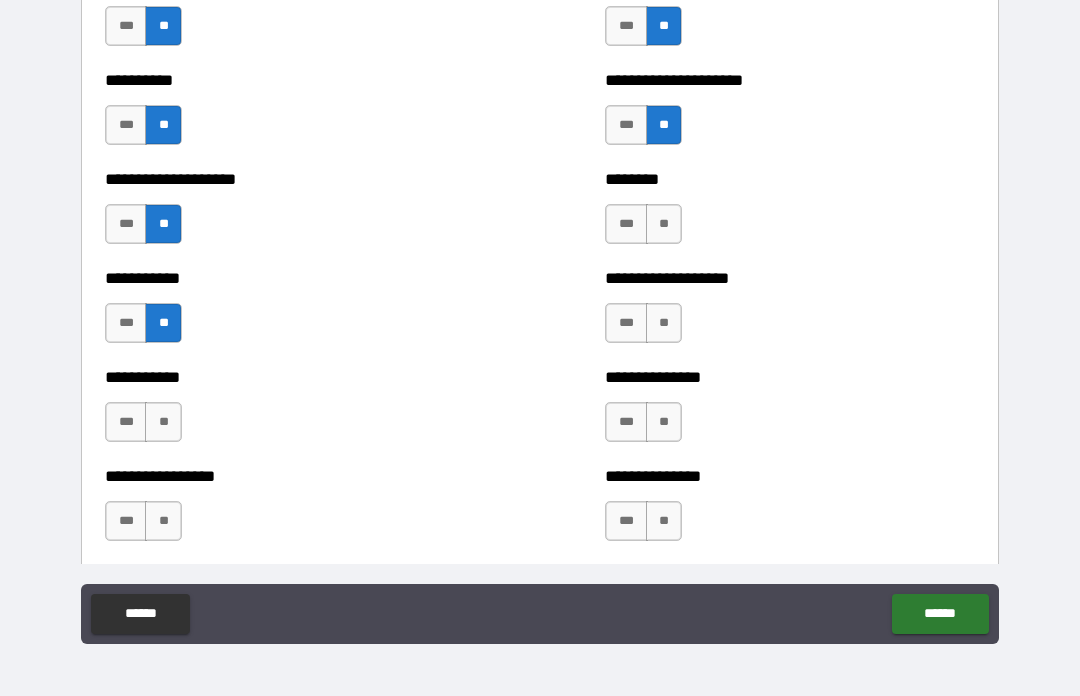 scroll, scrollTop: 2526, scrollLeft: 0, axis: vertical 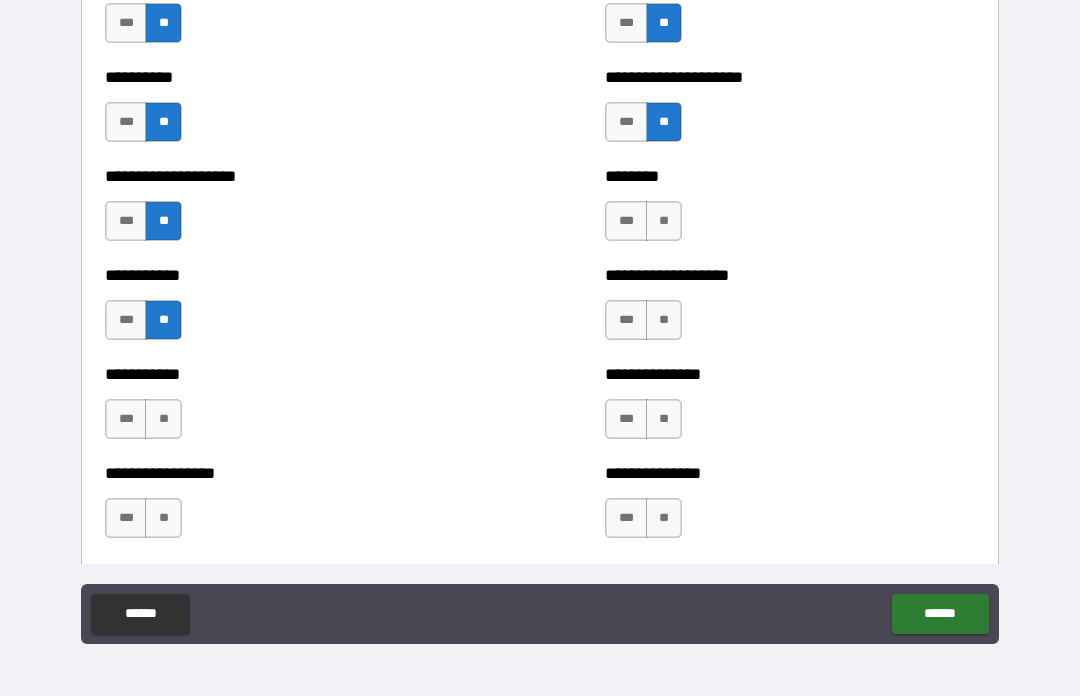 click on "**" at bounding box center (664, 221) 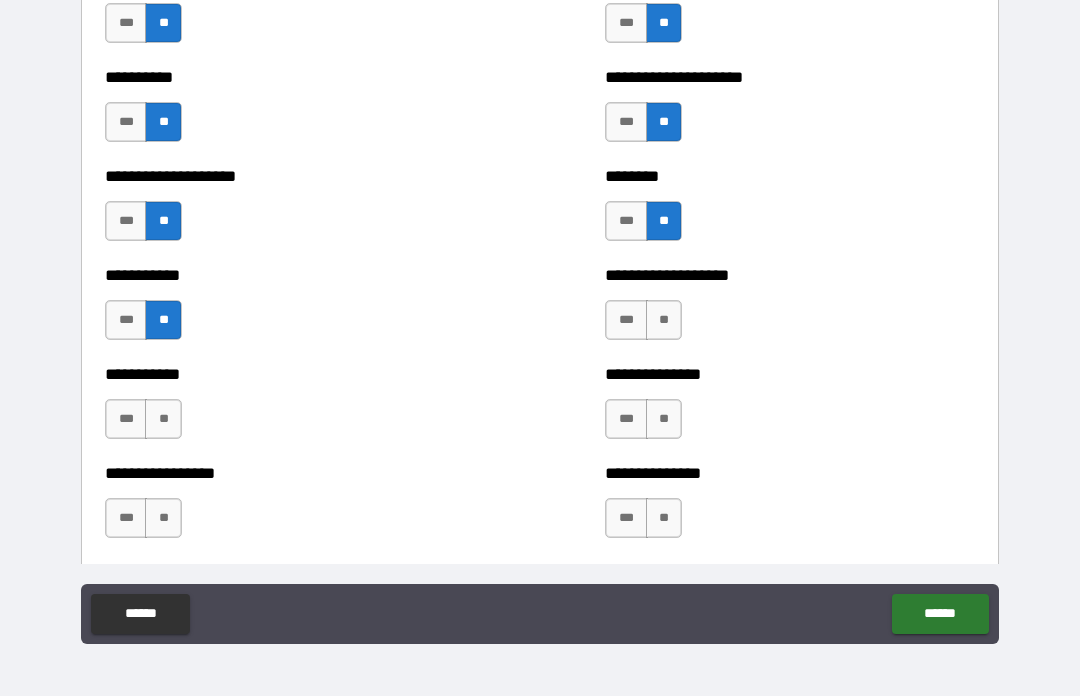 click on "**" at bounding box center [664, 320] 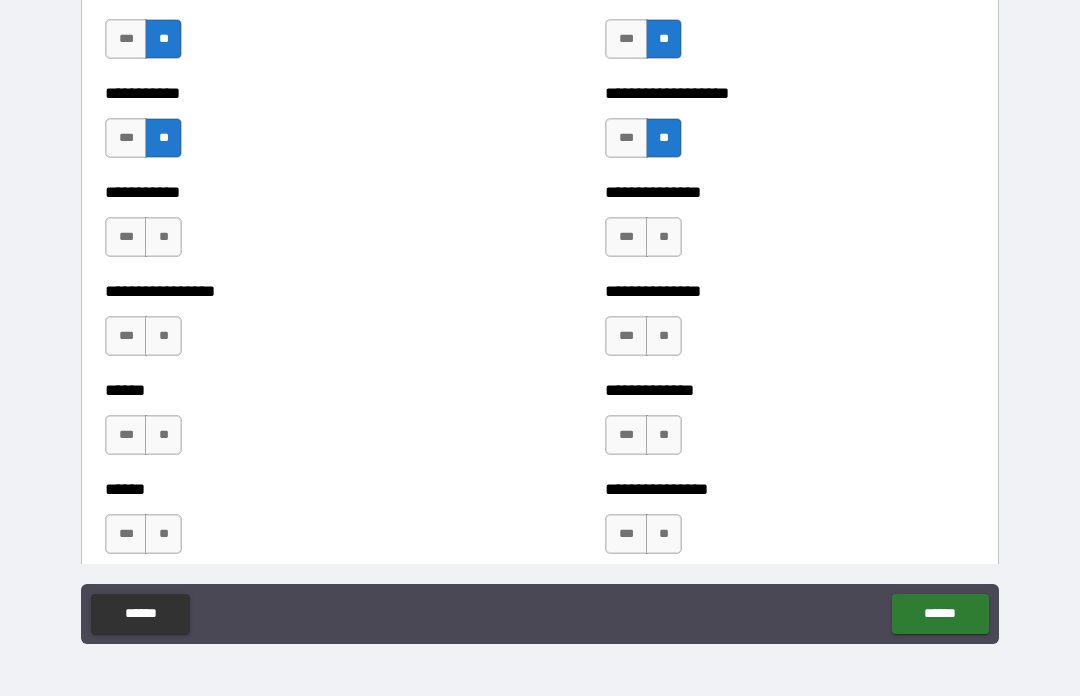 scroll, scrollTop: 2713, scrollLeft: 0, axis: vertical 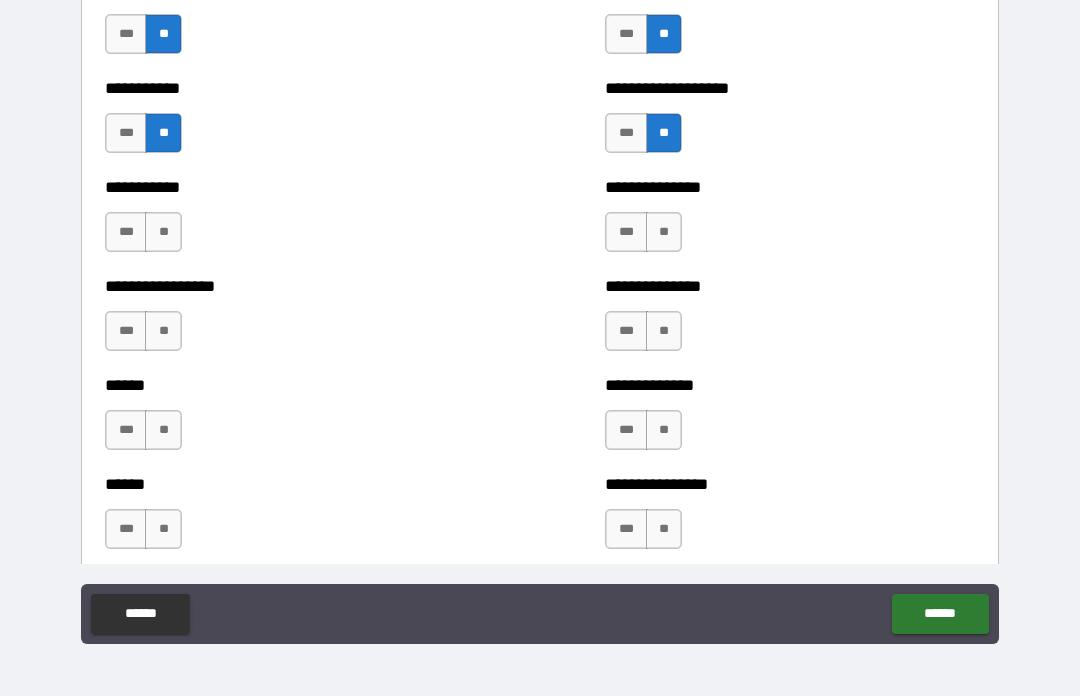 click on "**" at bounding box center (664, 232) 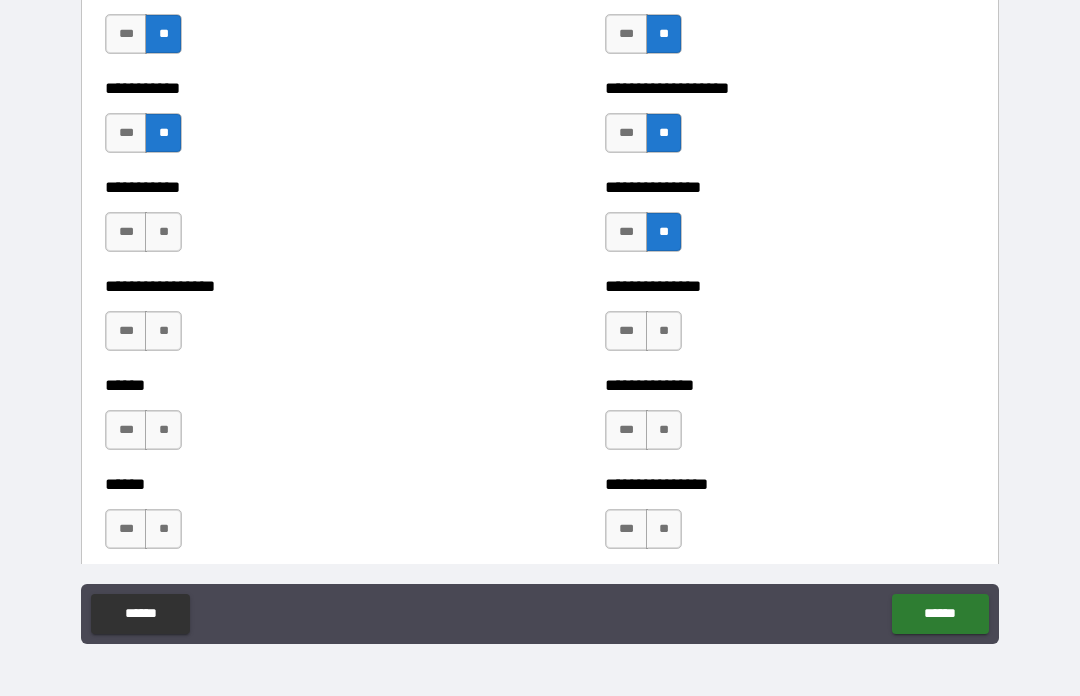 click on "**" at bounding box center (664, 331) 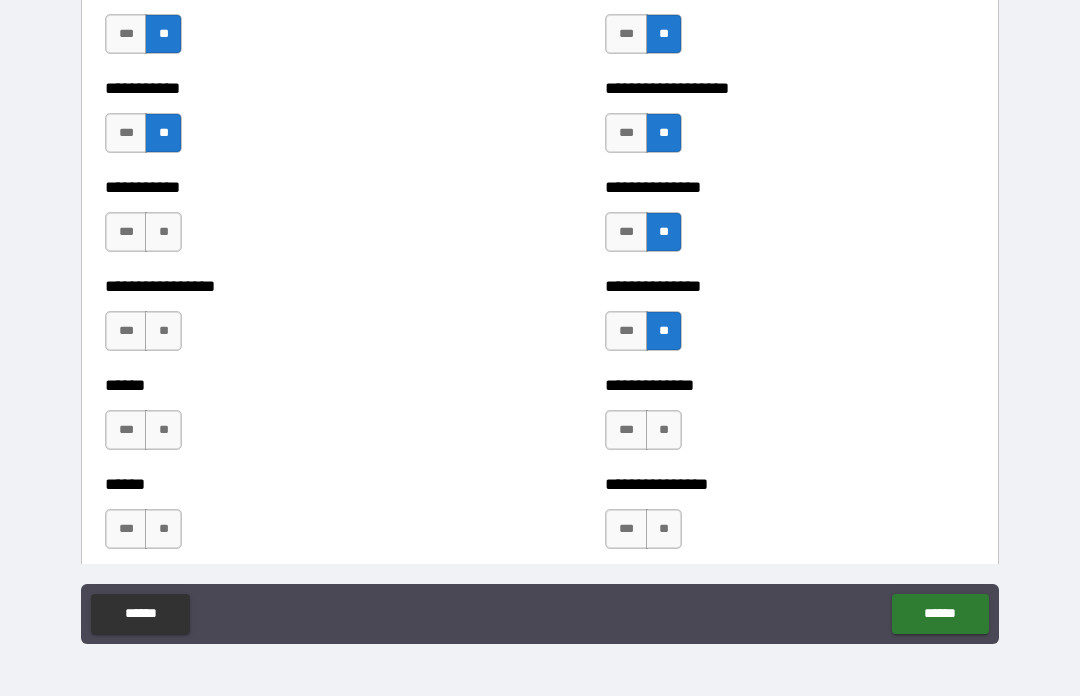 click on "**" at bounding box center [664, 430] 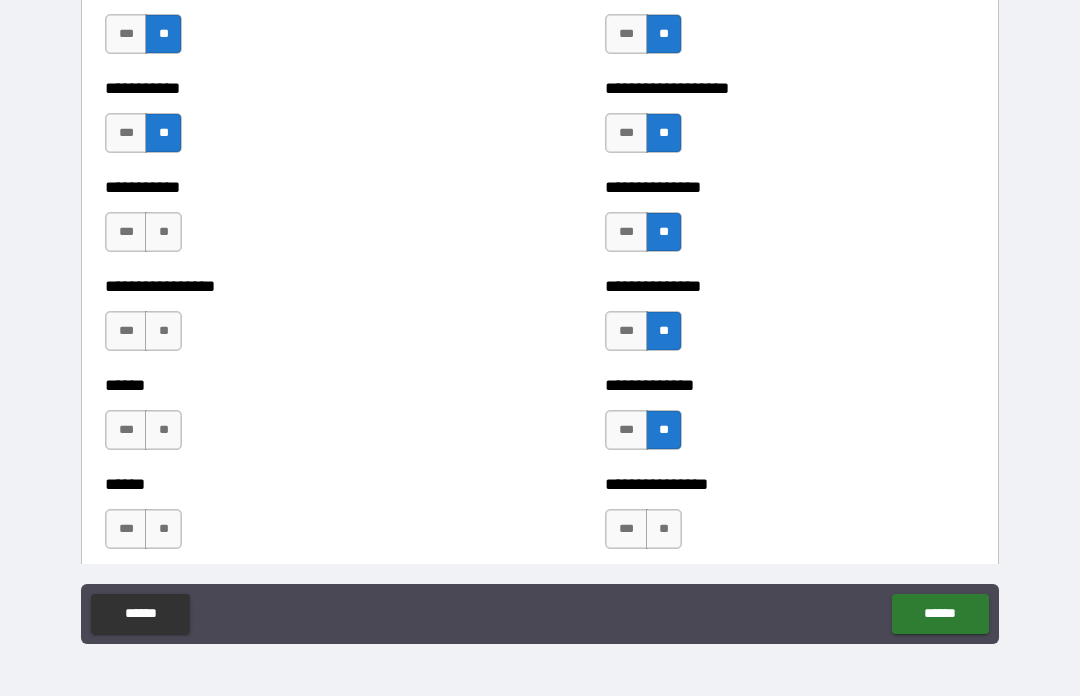 click on "**" at bounding box center (664, 529) 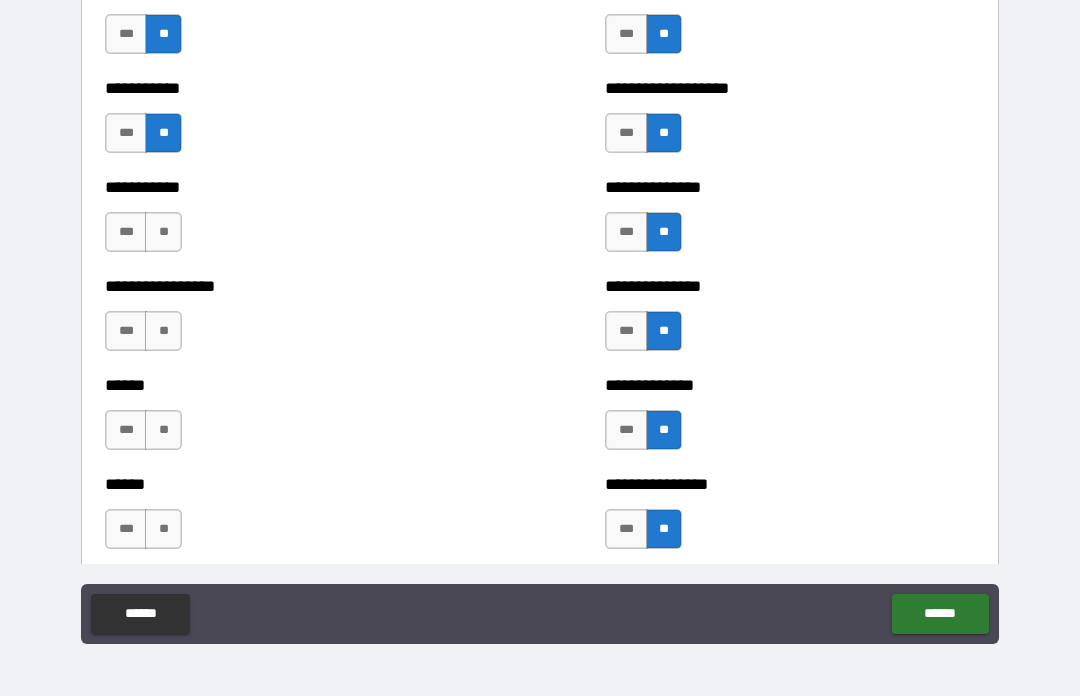click on "**" at bounding box center [163, 232] 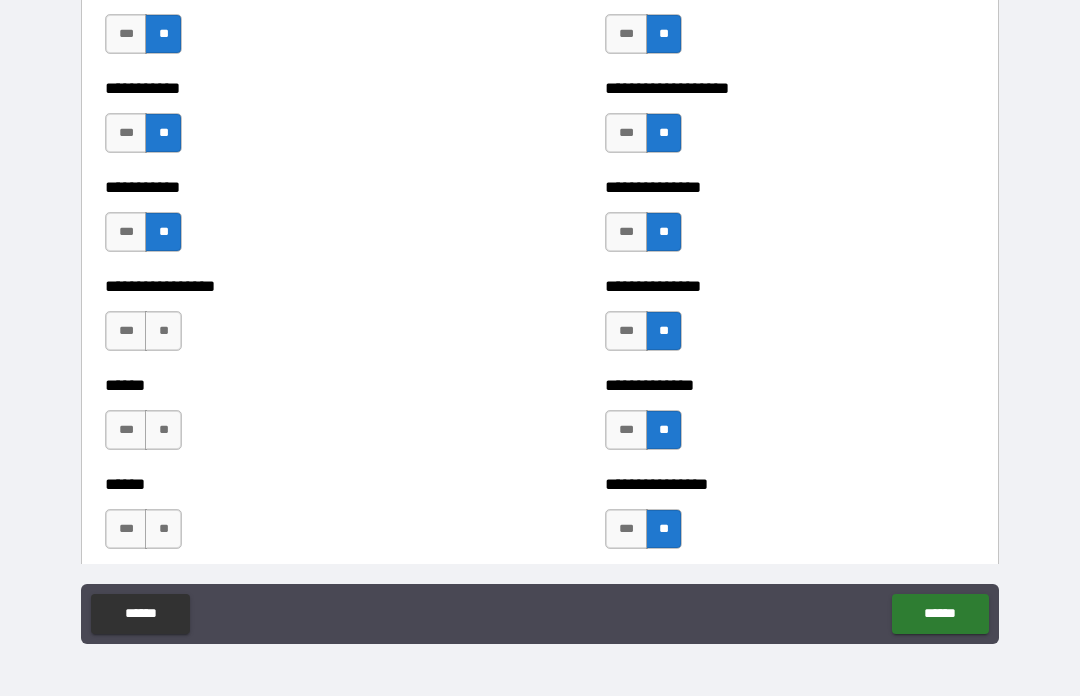 click on "**" at bounding box center (163, 331) 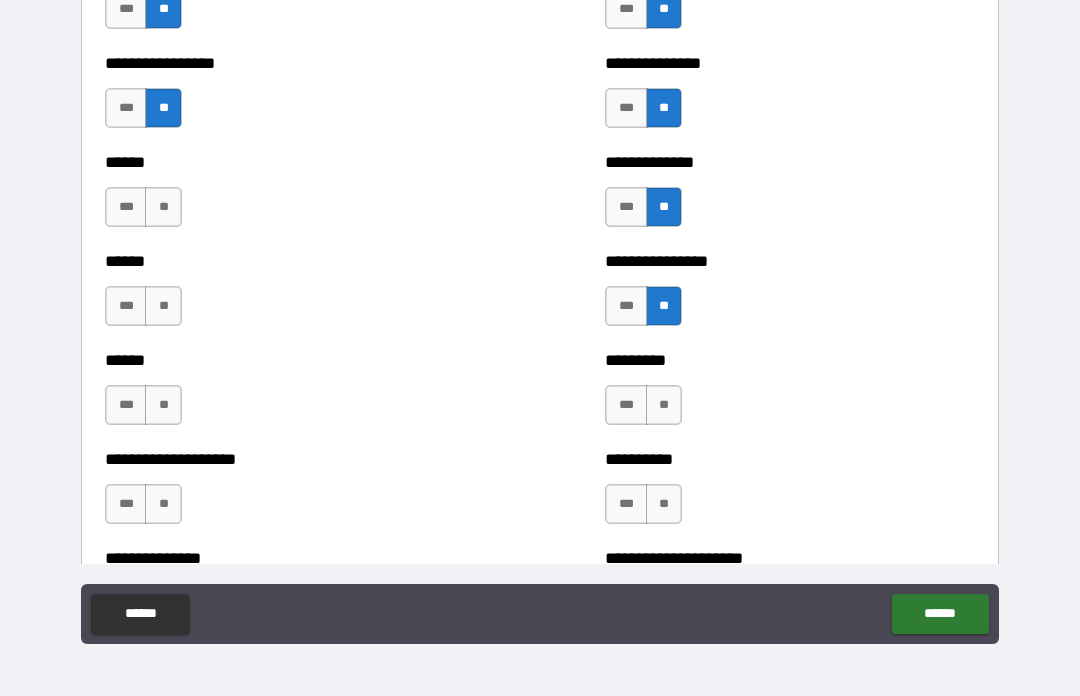 scroll, scrollTop: 2983, scrollLeft: 0, axis: vertical 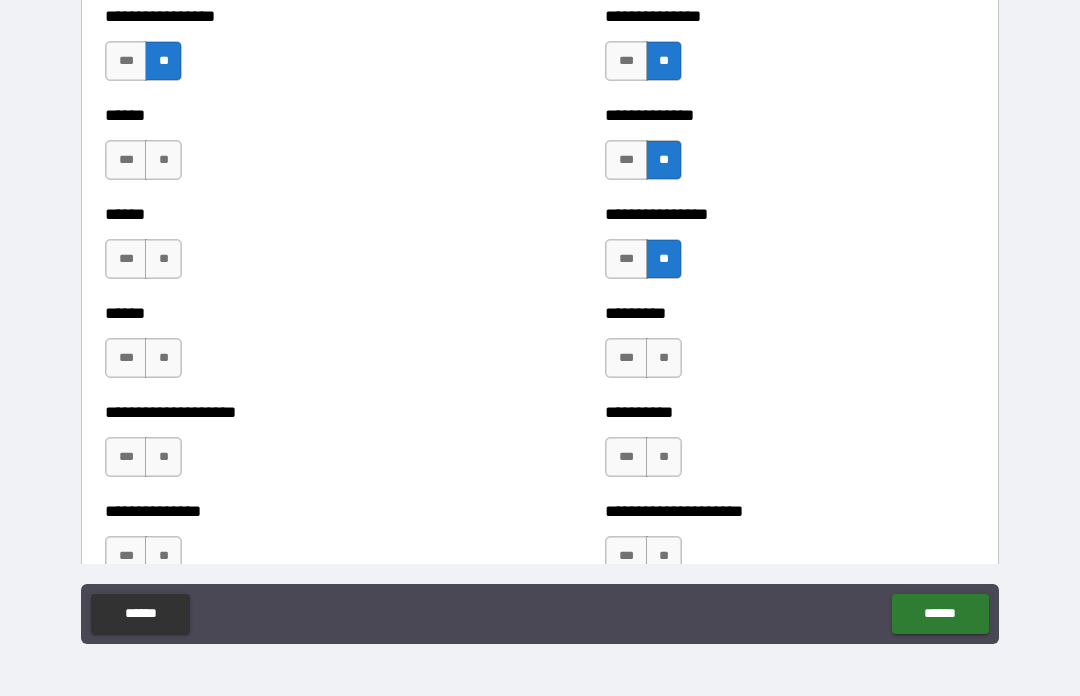 click on "**" at bounding box center (163, 259) 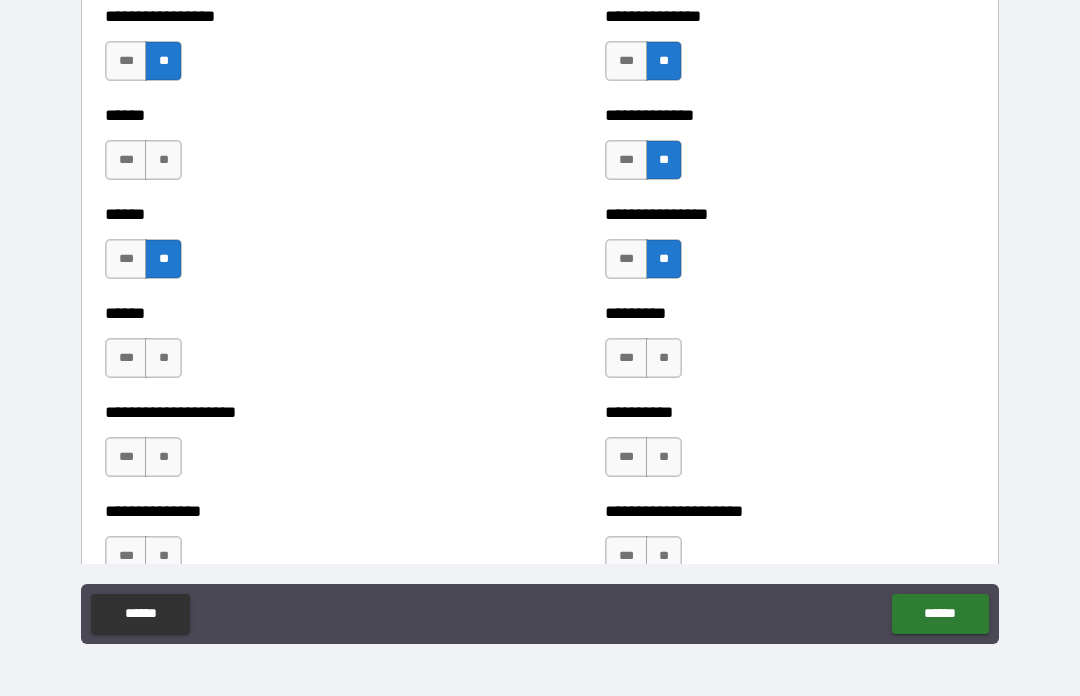 click on "**" at bounding box center [163, 358] 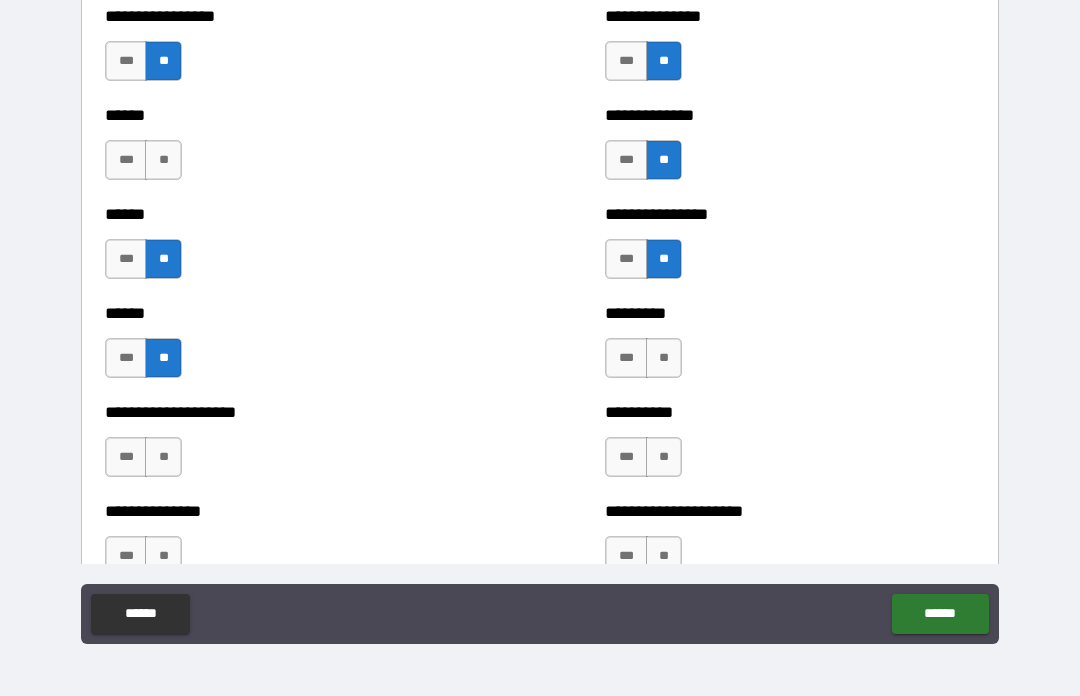 click on "**" at bounding box center (163, 457) 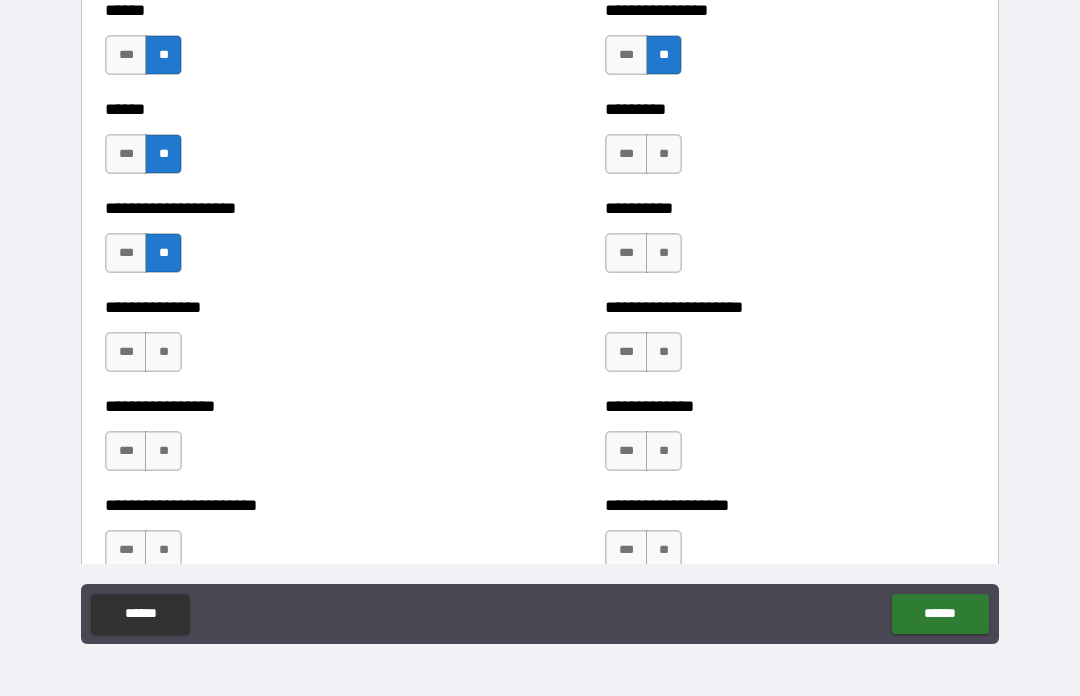 scroll, scrollTop: 3189, scrollLeft: 0, axis: vertical 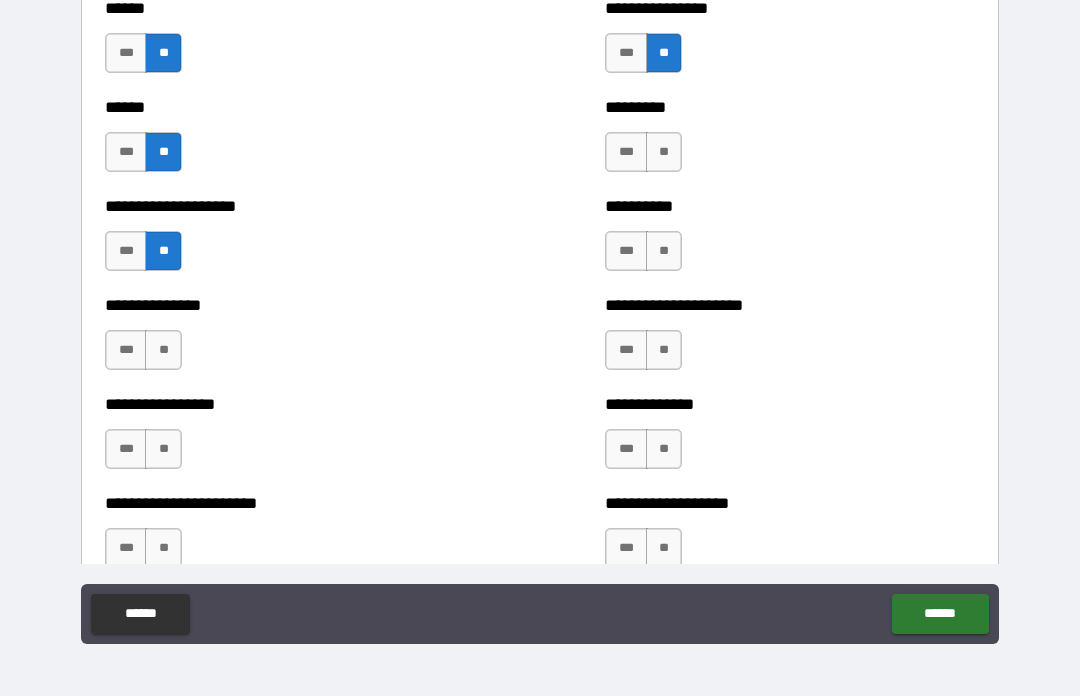click on "**" at bounding box center (163, 350) 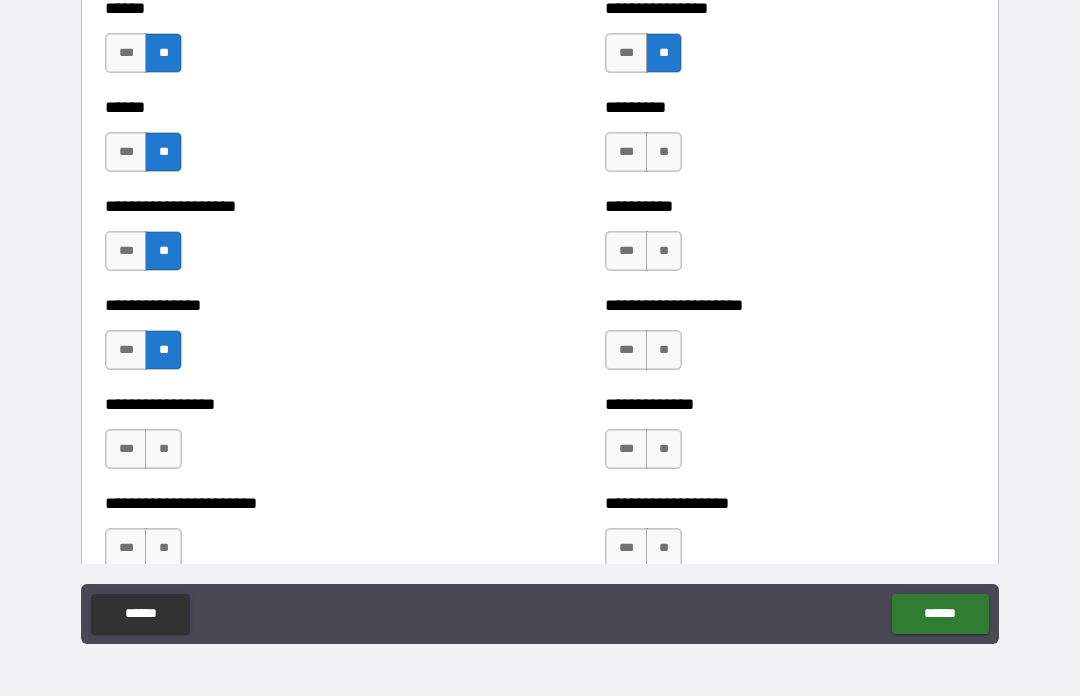 click on "**" at bounding box center [163, 449] 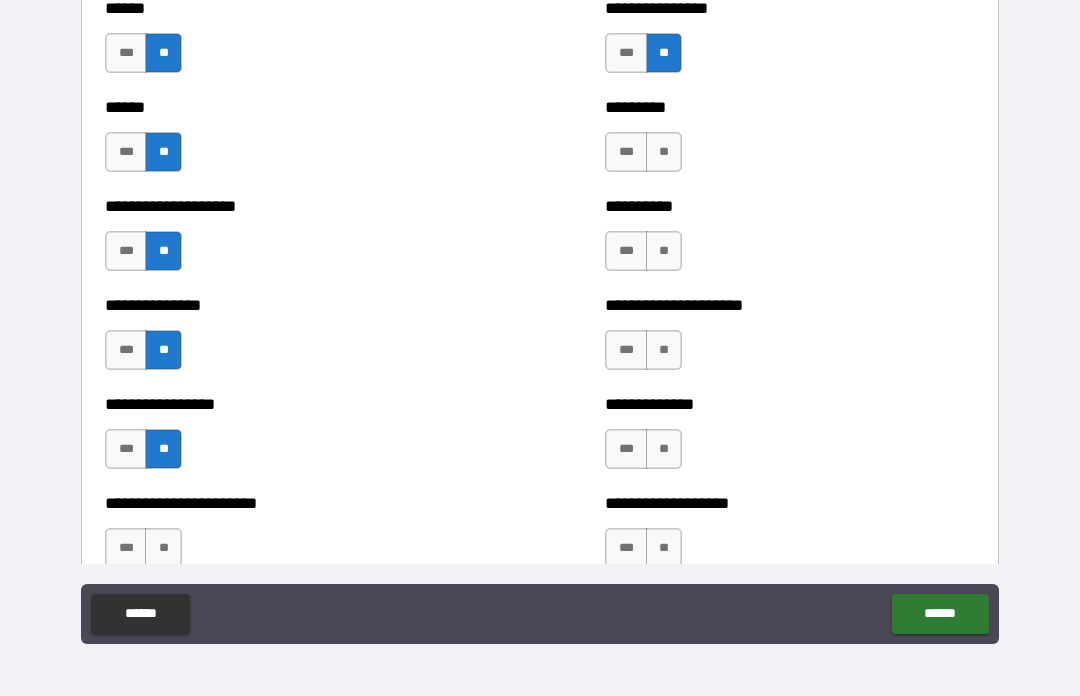click on "**" at bounding box center (664, 251) 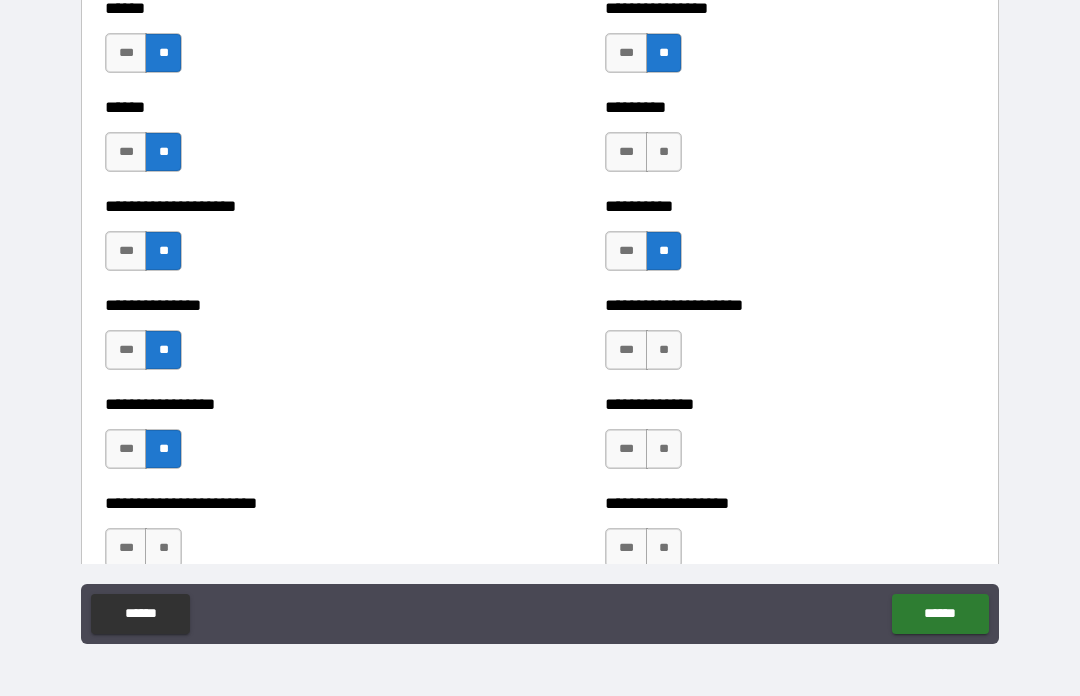 click on "**" at bounding box center (664, 152) 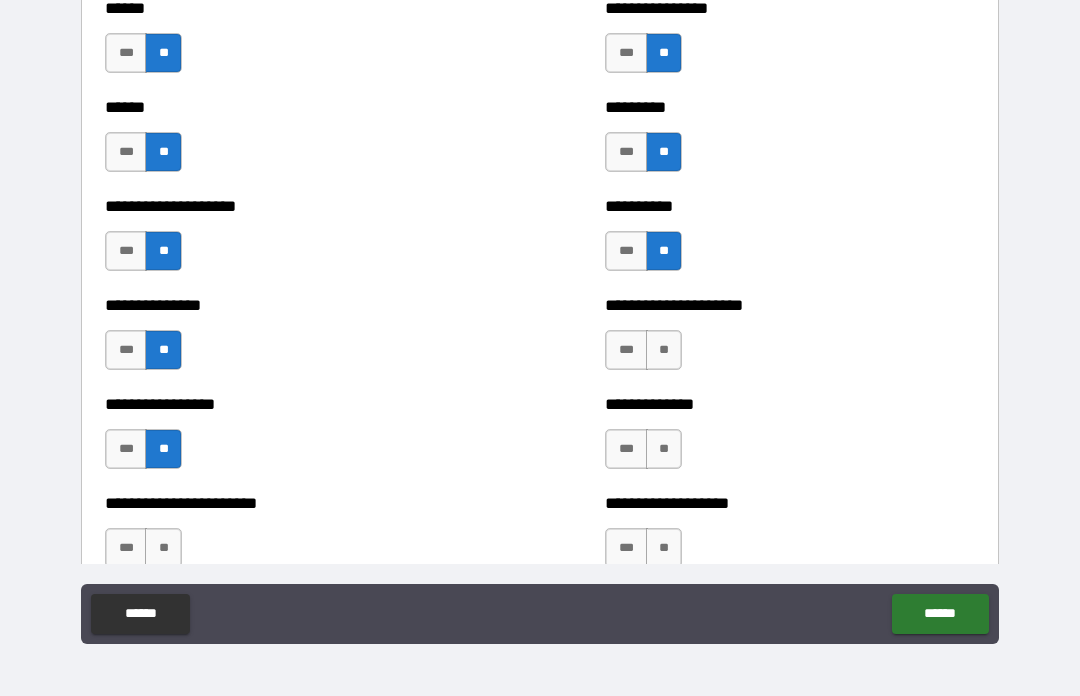 click on "**" at bounding box center [664, 350] 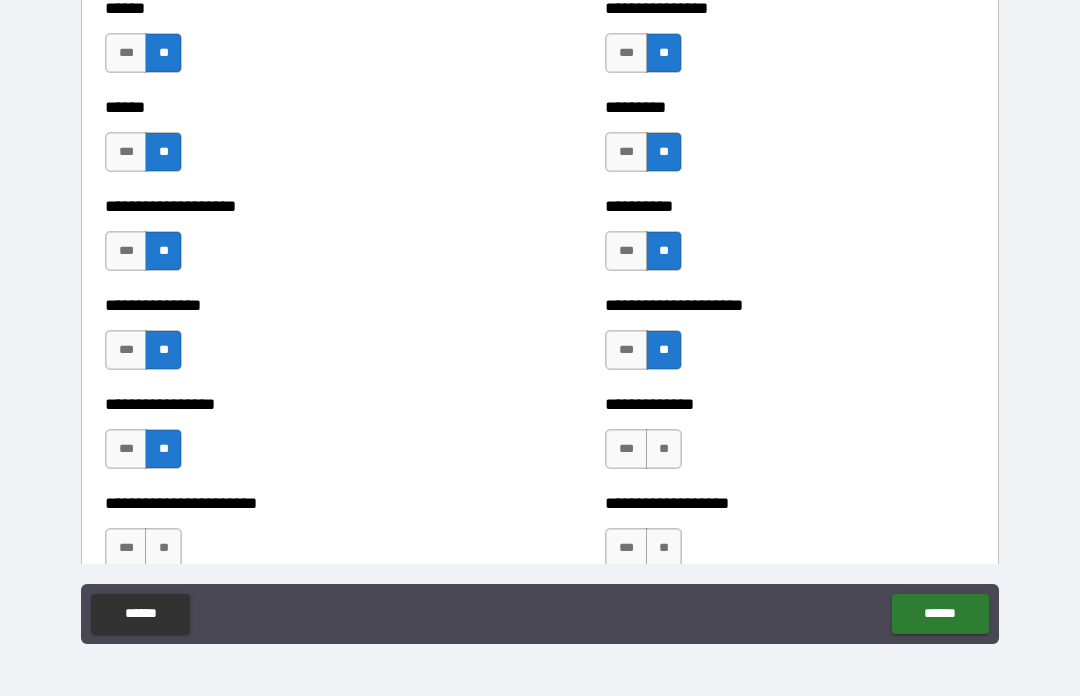 click on "**" at bounding box center (664, 449) 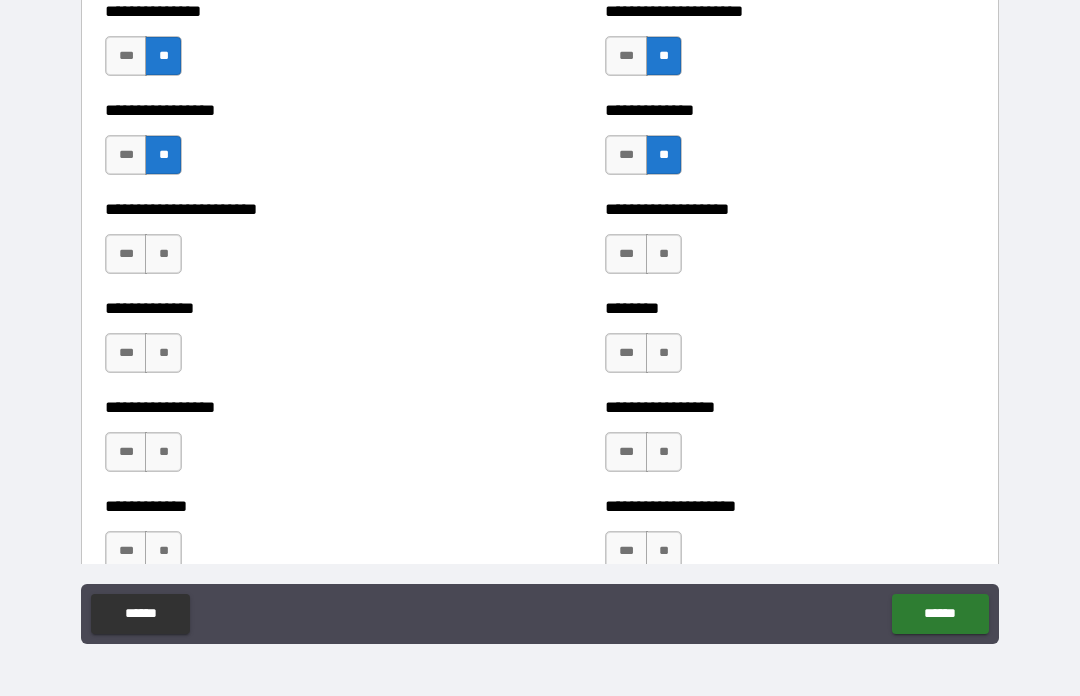 scroll, scrollTop: 3490, scrollLeft: 0, axis: vertical 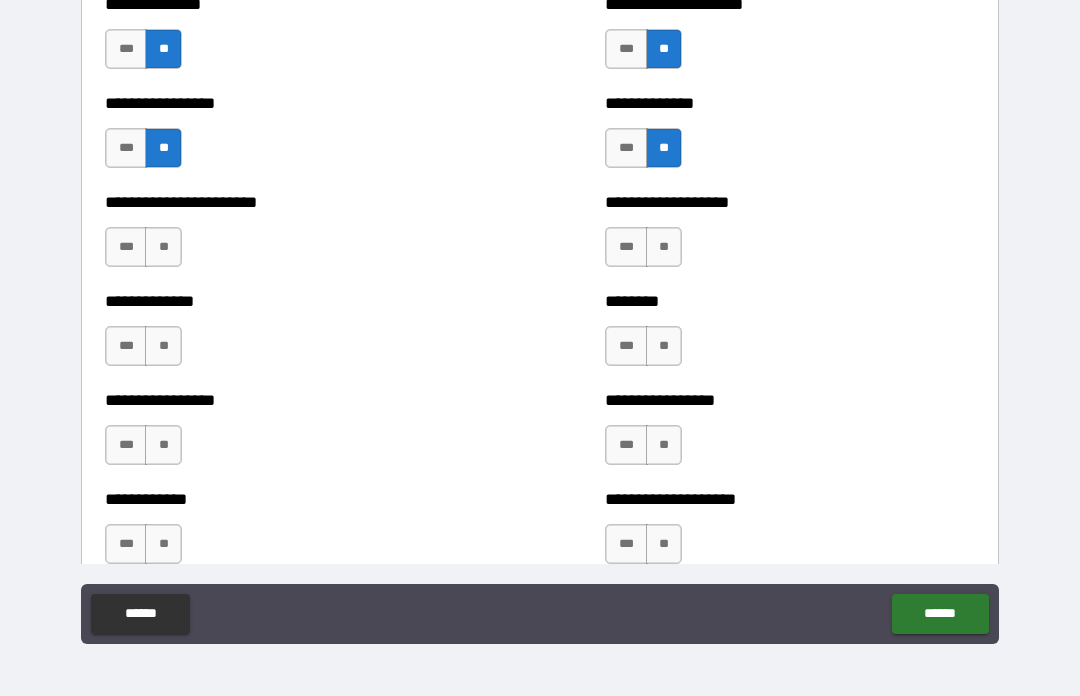 click on "**" at bounding box center [664, 247] 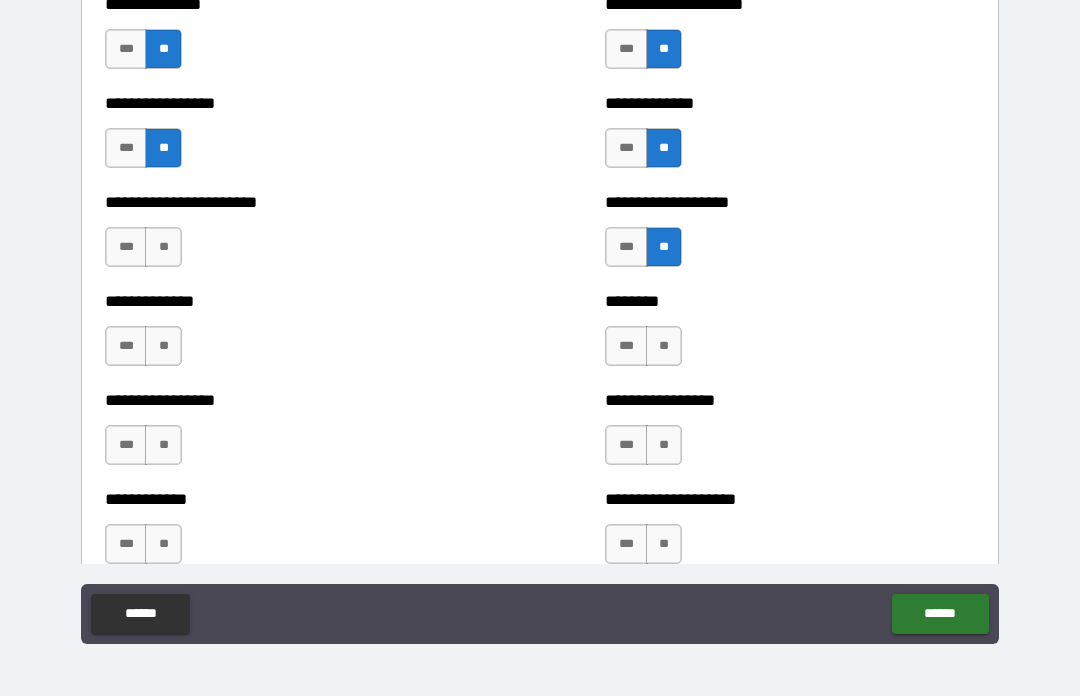 click on "**" at bounding box center [664, 346] 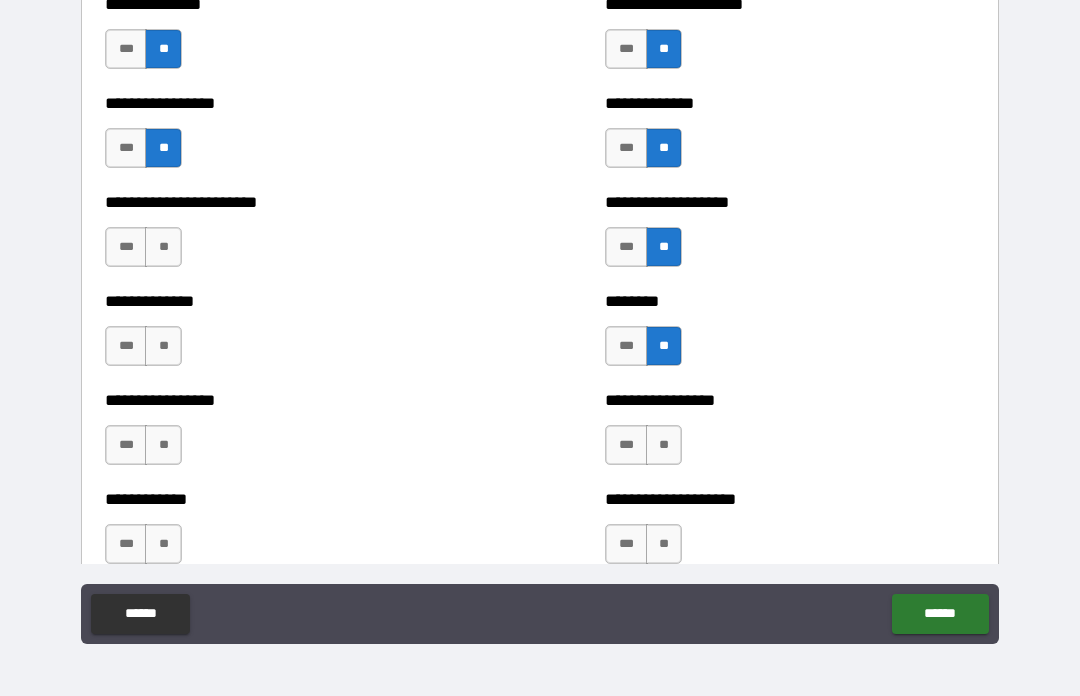 click on "**" at bounding box center (664, 445) 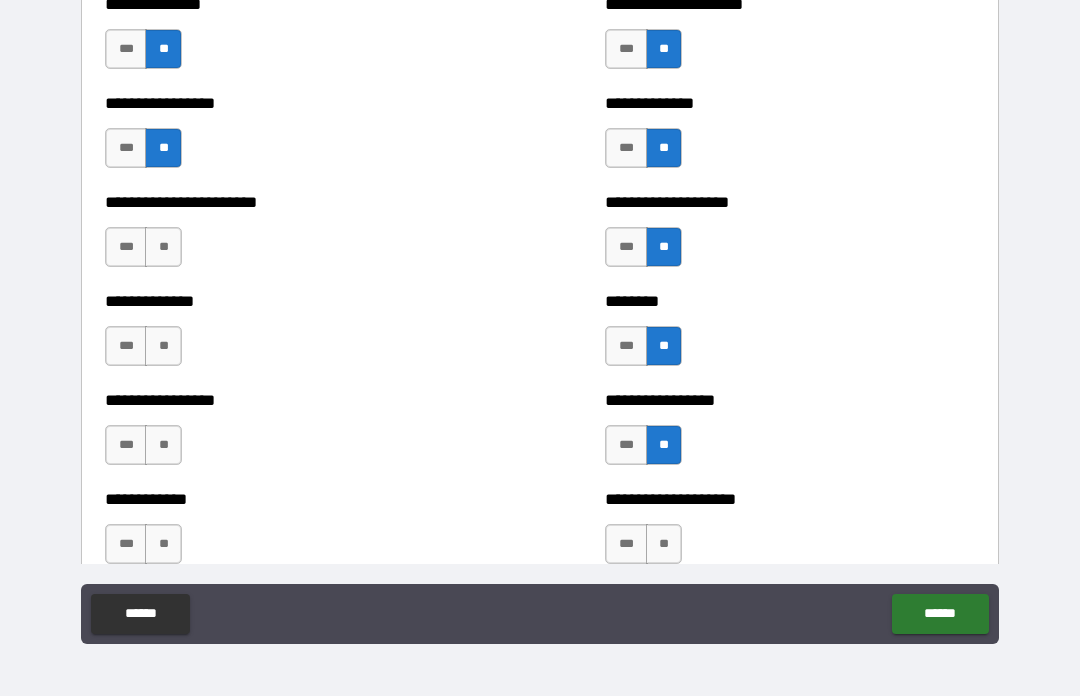 click on "**" at bounding box center [664, 544] 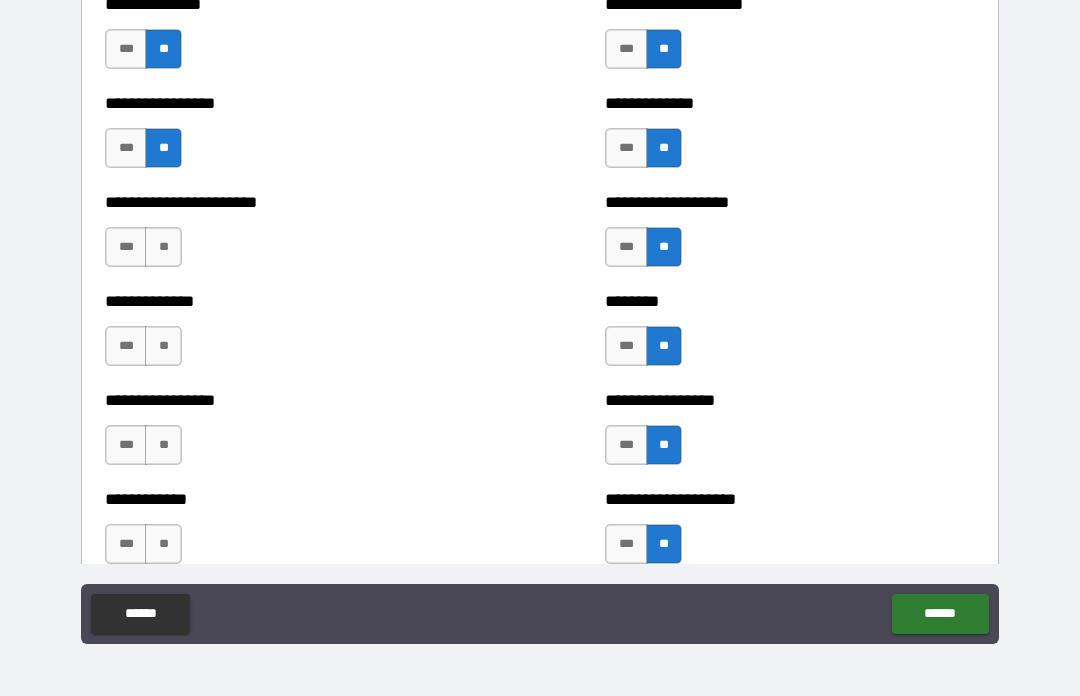 click on "**" at bounding box center (163, 247) 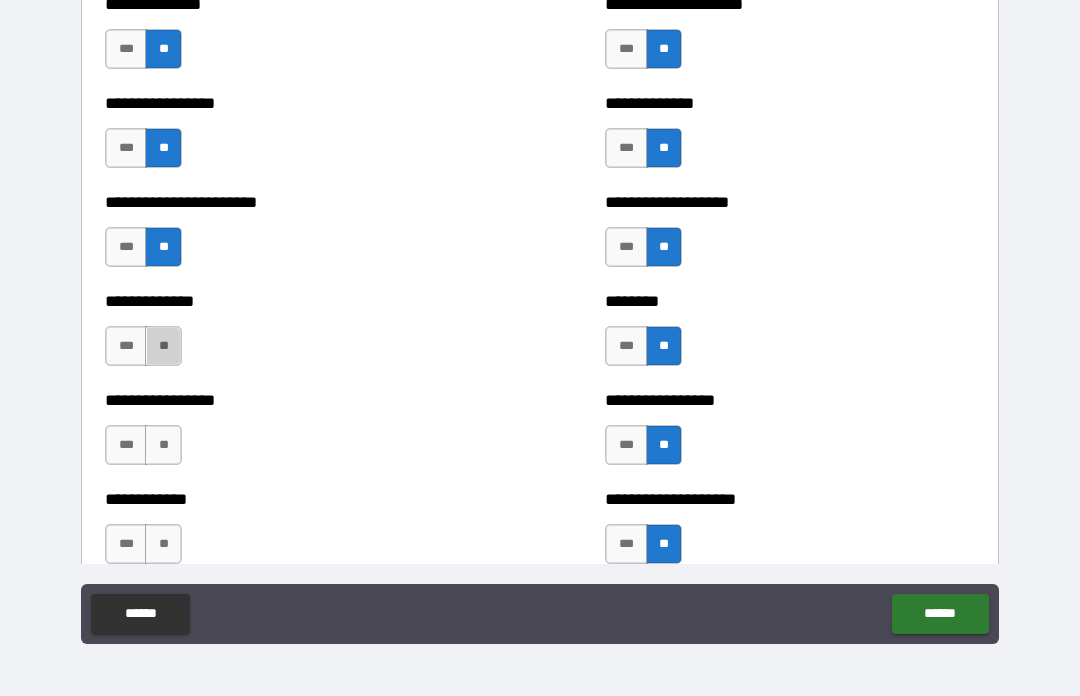 click on "**" at bounding box center [163, 346] 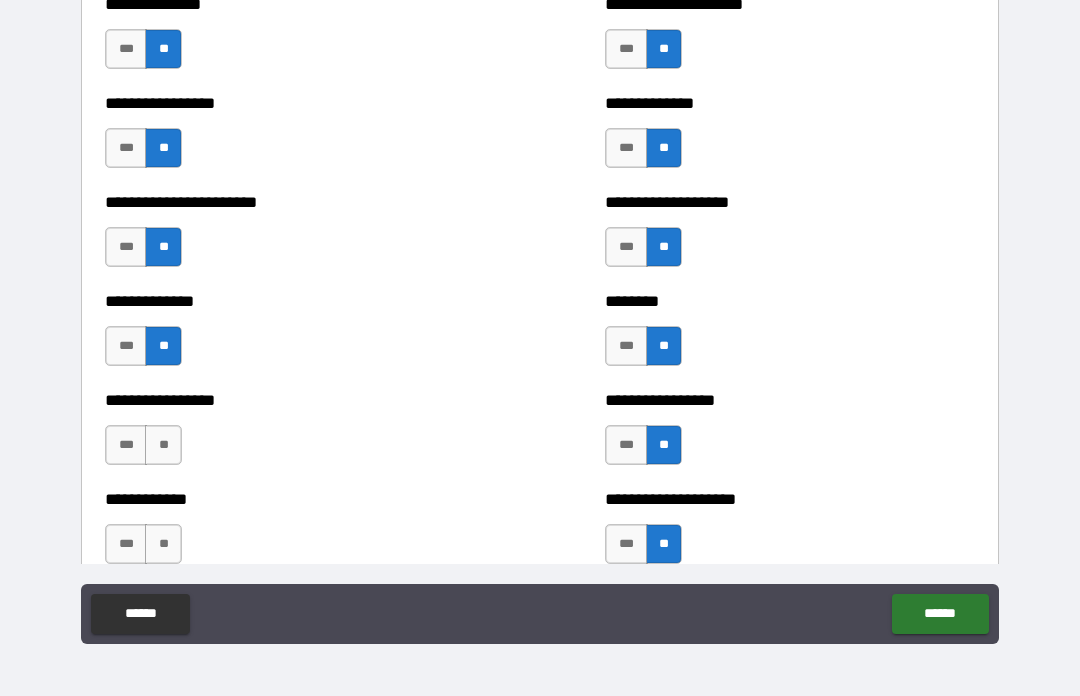 click on "**" at bounding box center [163, 445] 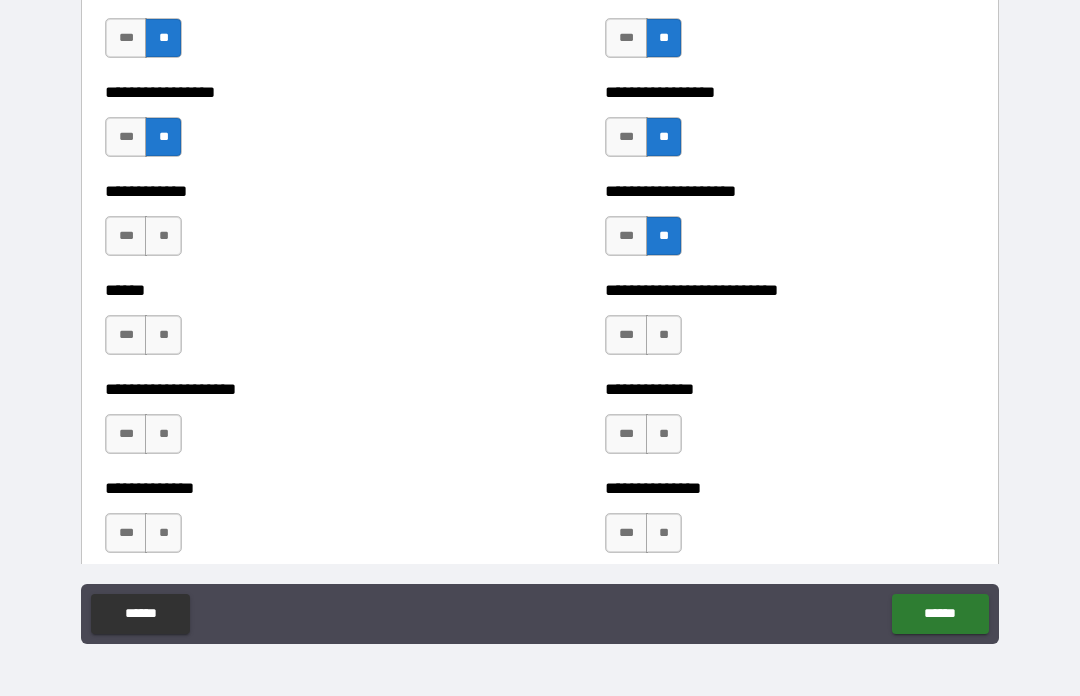 scroll, scrollTop: 3799, scrollLeft: 0, axis: vertical 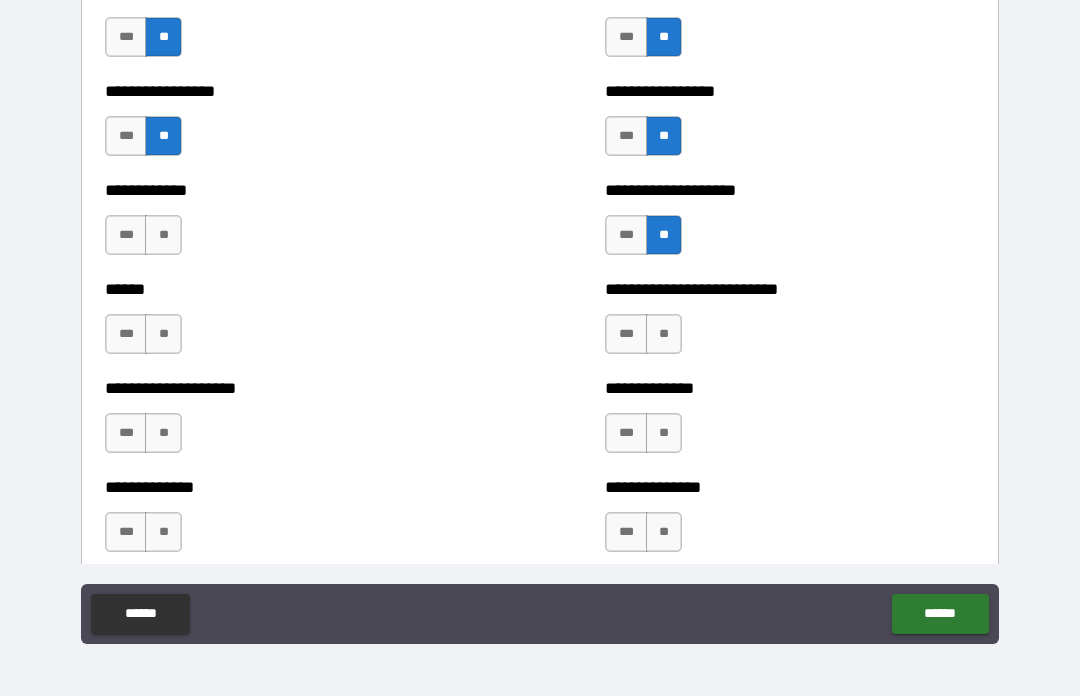 click on "**" at bounding box center (163, 235) 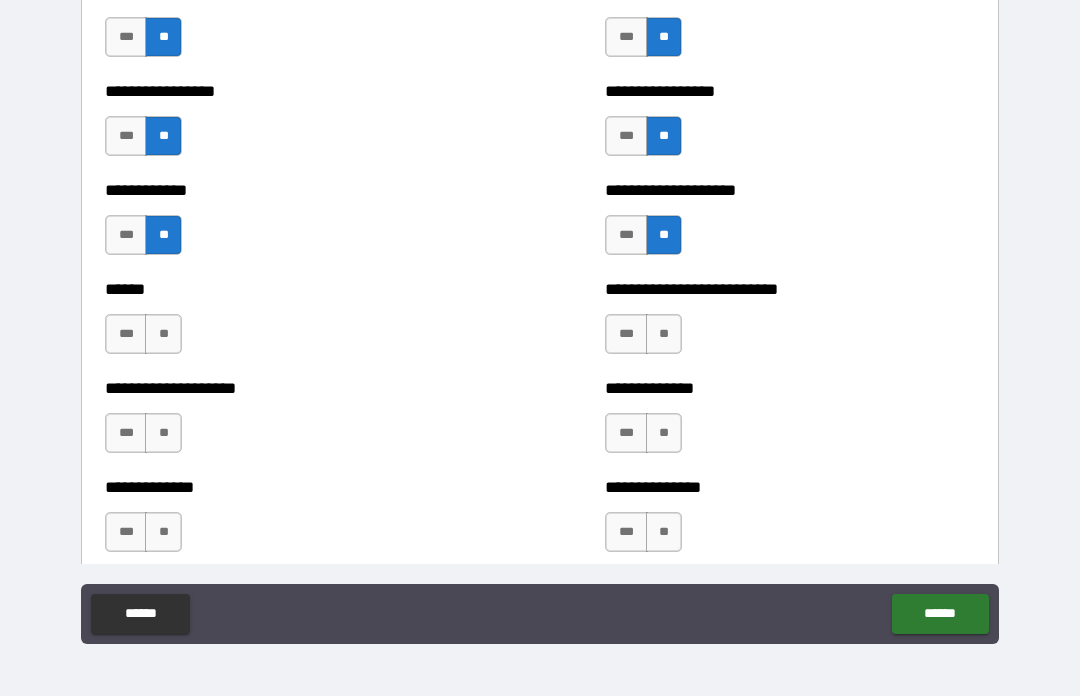 click on "**" at bounding box center (163, 334) 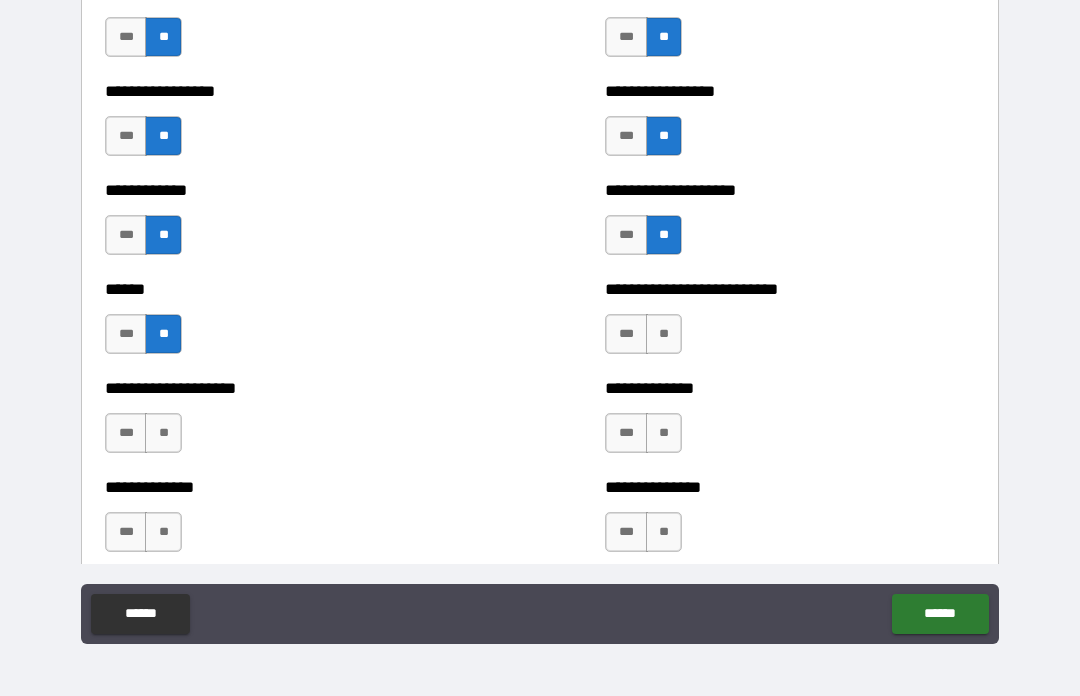 click on "**" at bounding box center (163, 433) 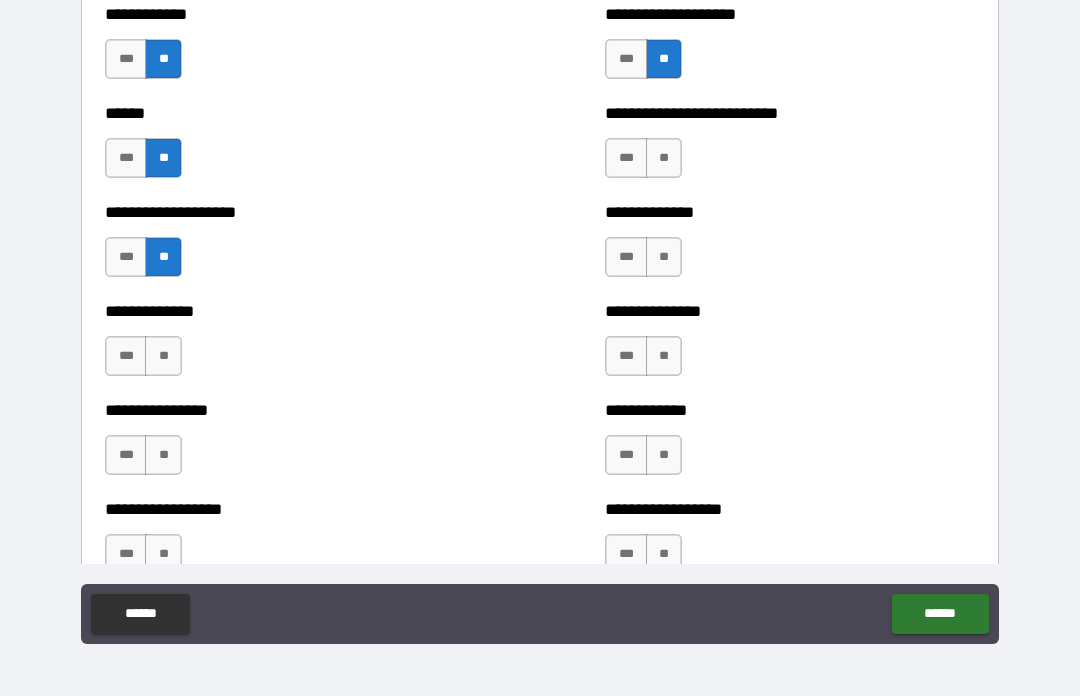 scroll, scrollTop: 3980, scrollLeft: 0, axis: vertical 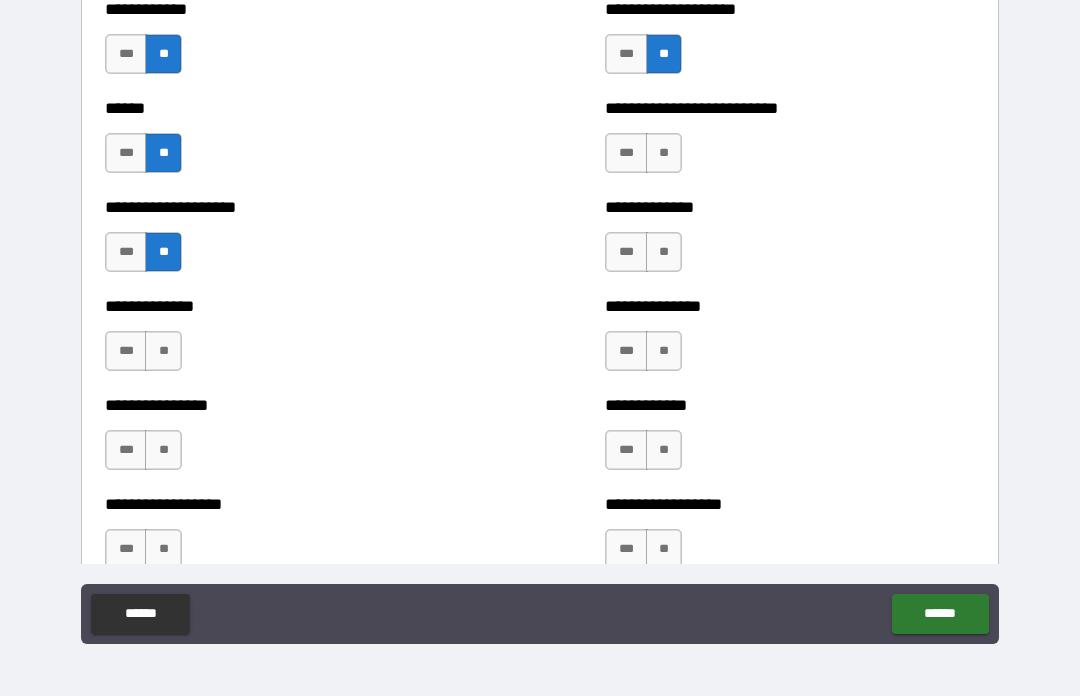 click on "**" at bounding box center [163, 351] 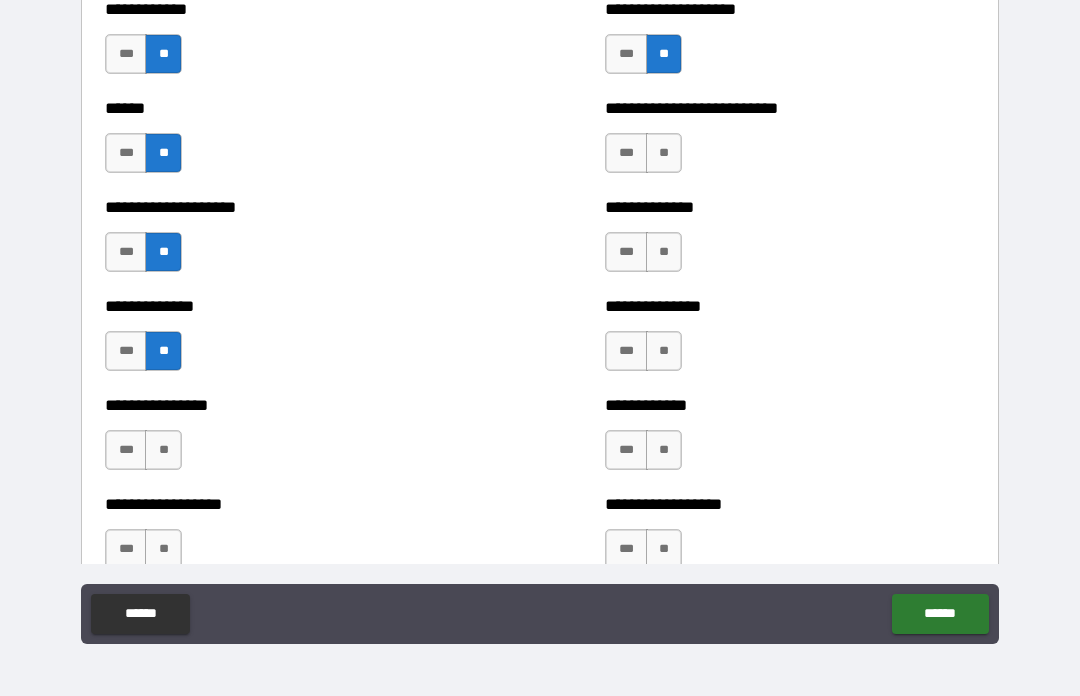 click on "**" at bounding box center [163, 450] 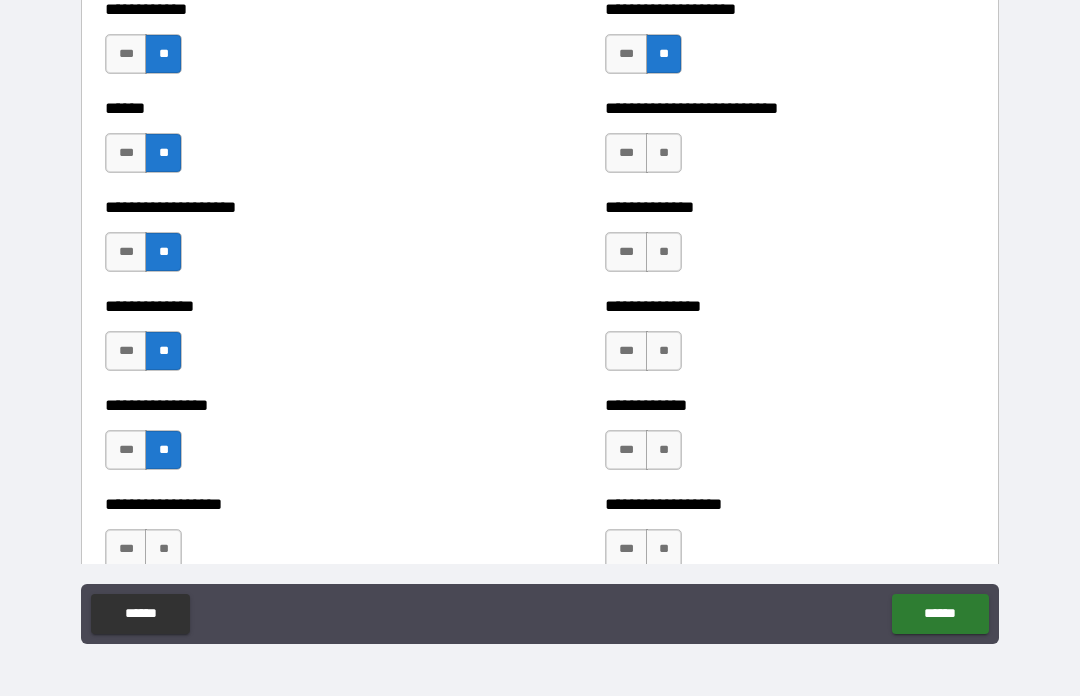 click on "**" at bounding box center [664, 153] 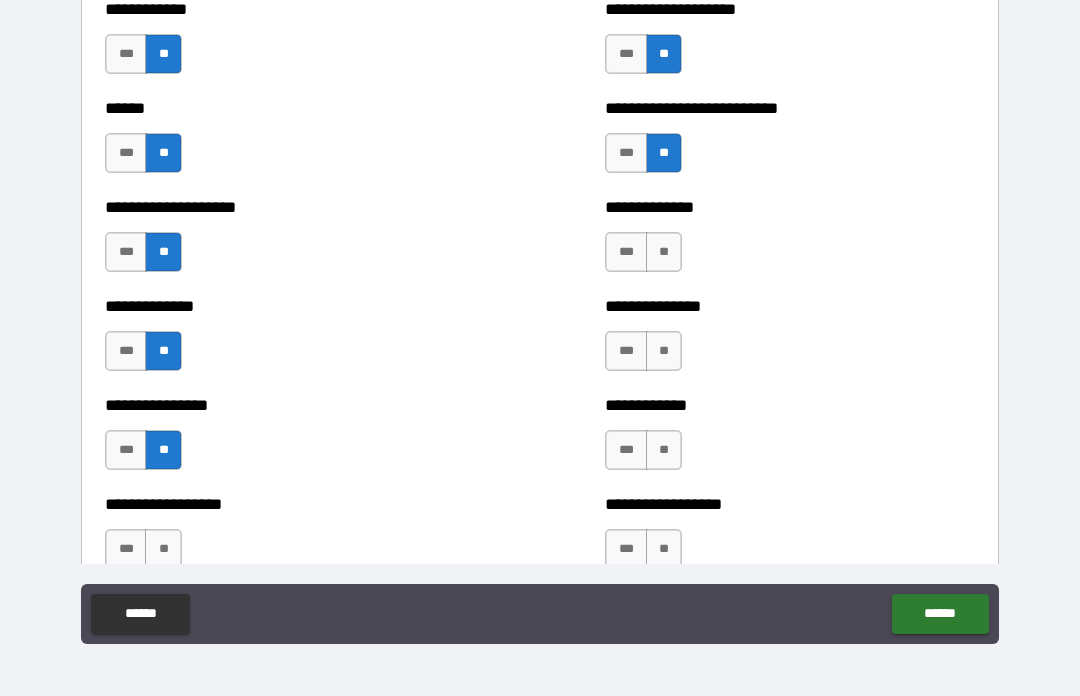 click on "**" at bounding box center (664, 252) 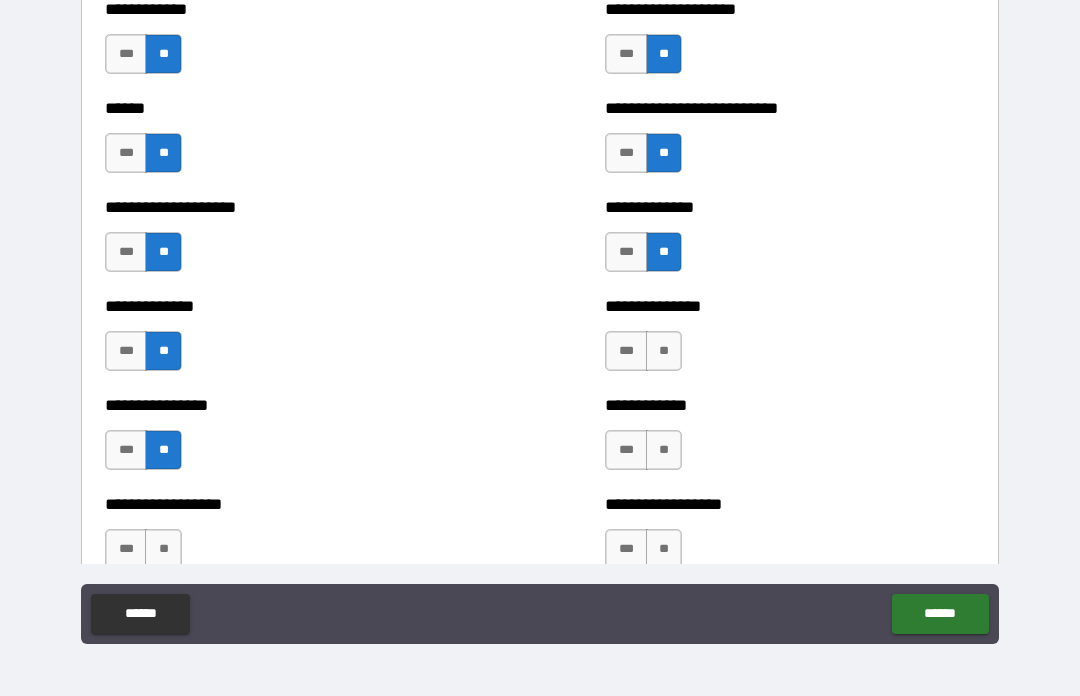click on "**" at bounding box center (664, 351) 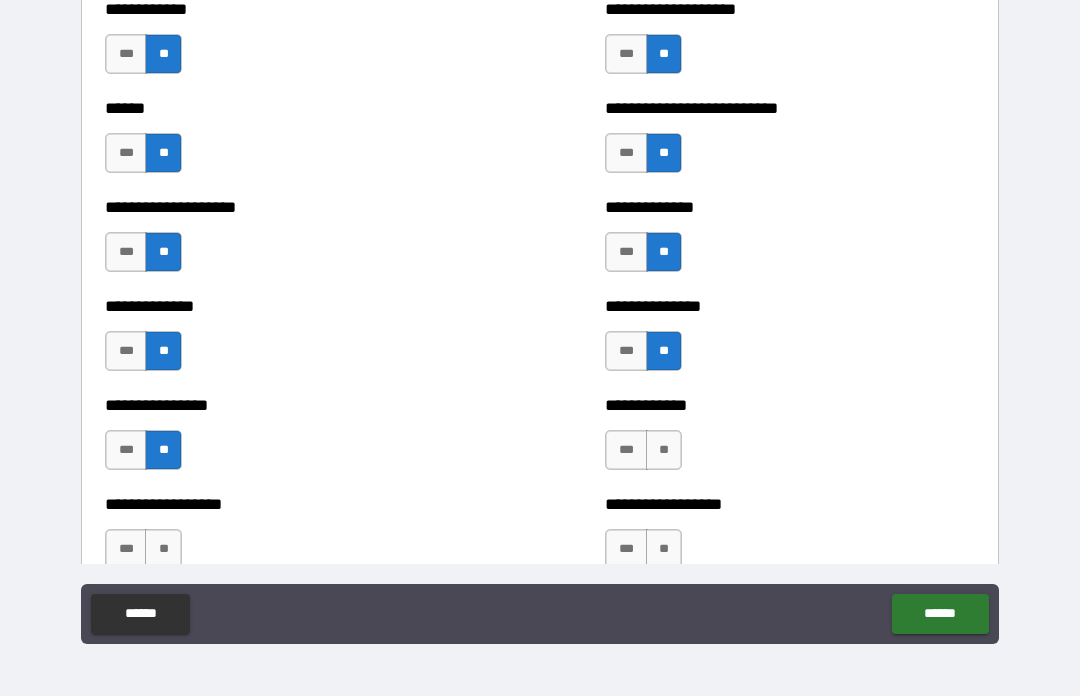 click on "**" at bounding box center [664, 450] 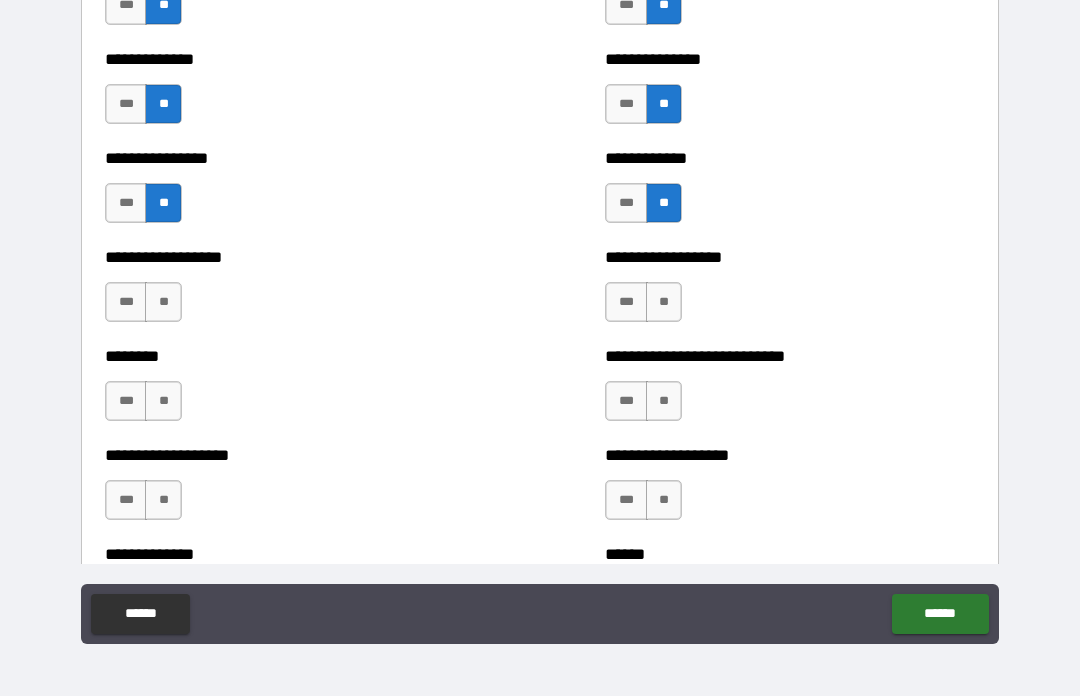 scroll, scrollTop: 4249, scrollLeft: 0, axis: vertical 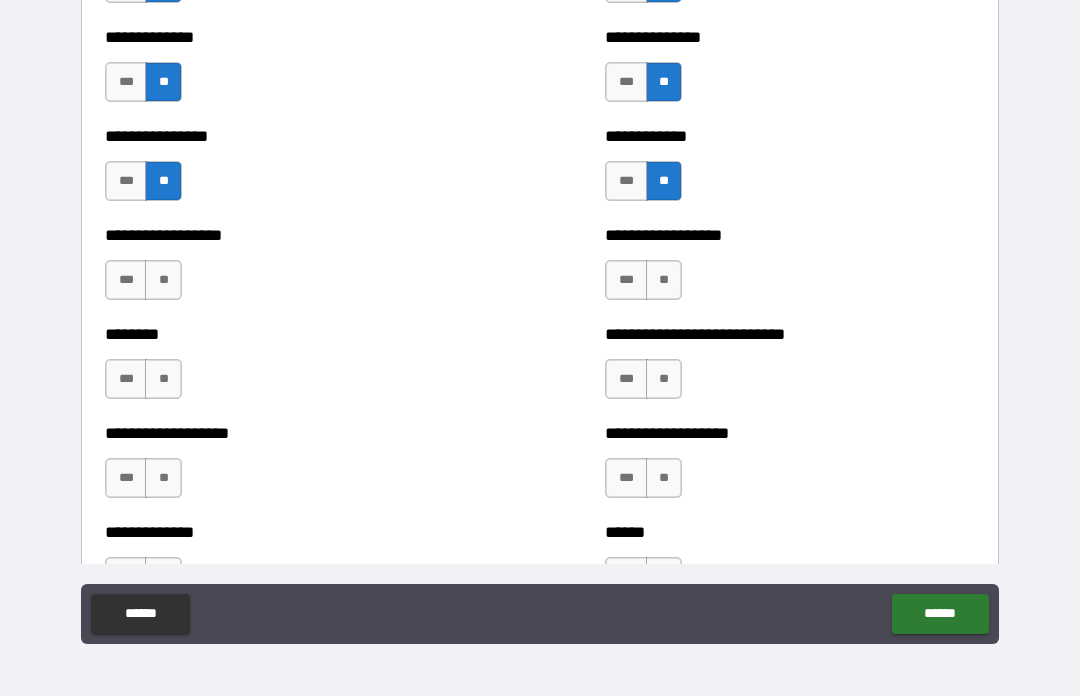 click on "**" at bounding box center [664, 280] 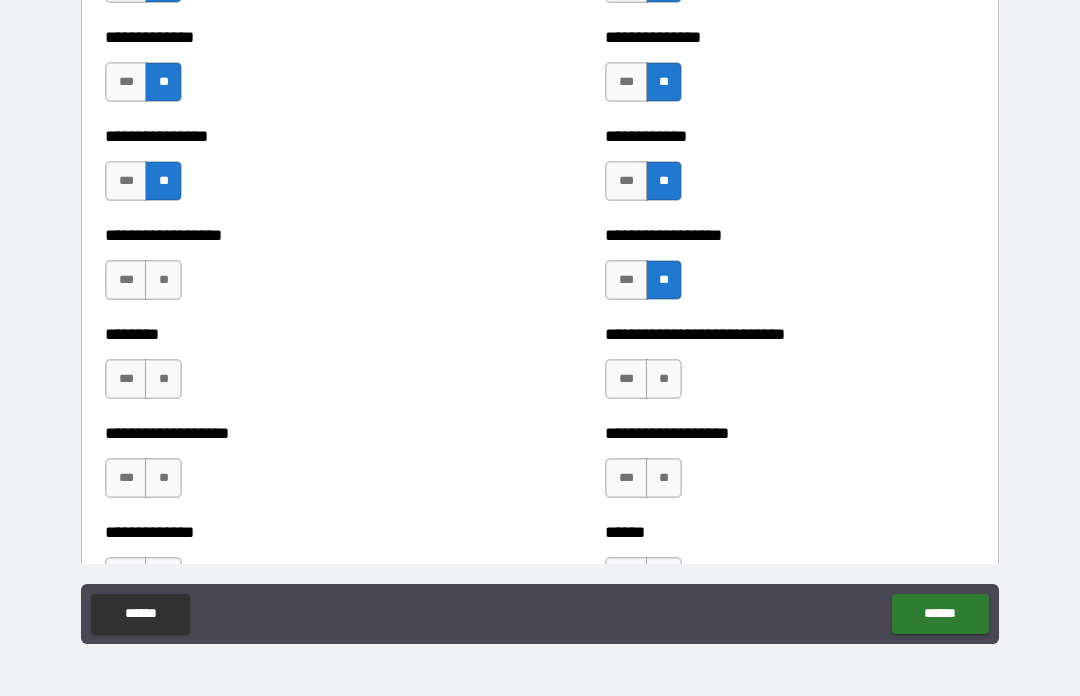 click on "**" at bounding box center [664, 379] 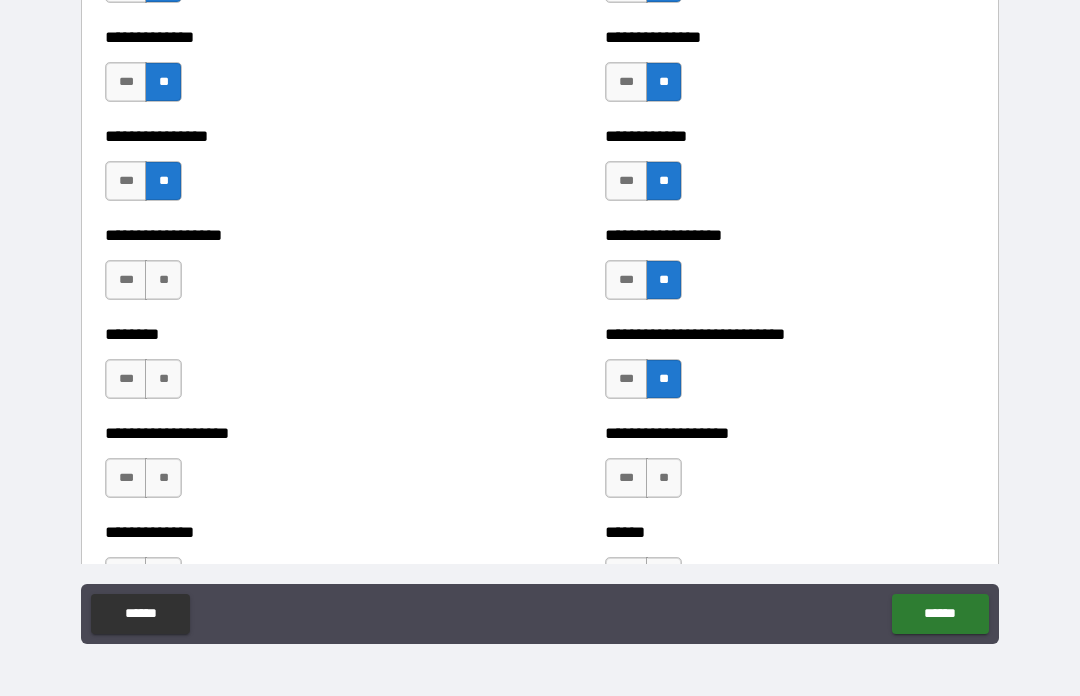 click on "**" at bounding box center (664, 478) 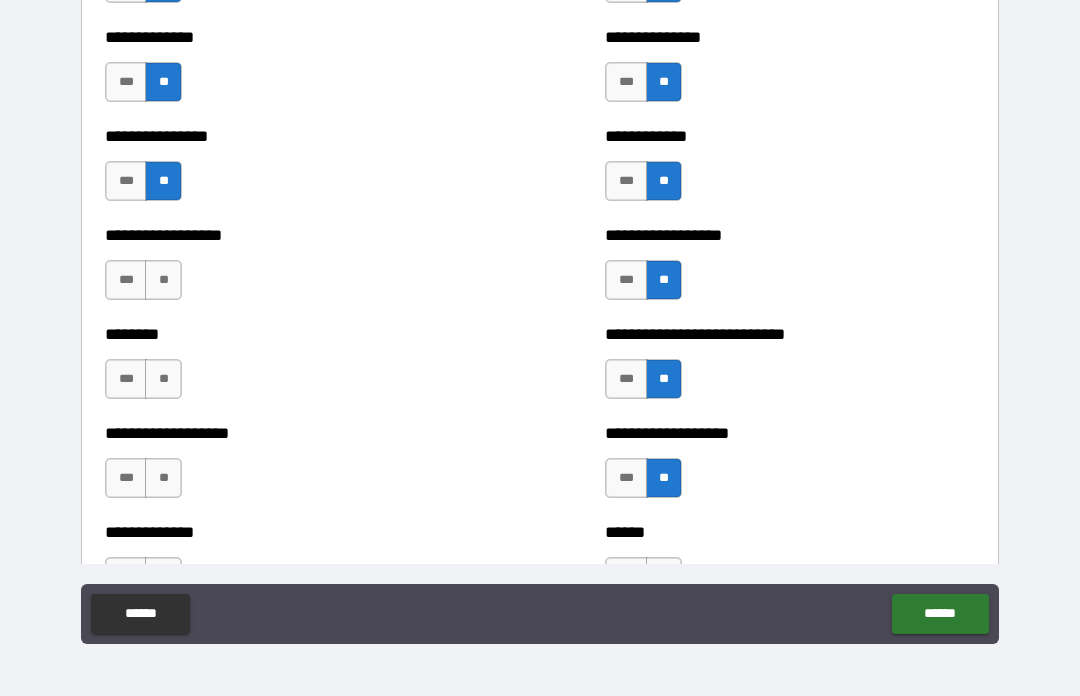 click on "**" at bounding box center [163, 280] 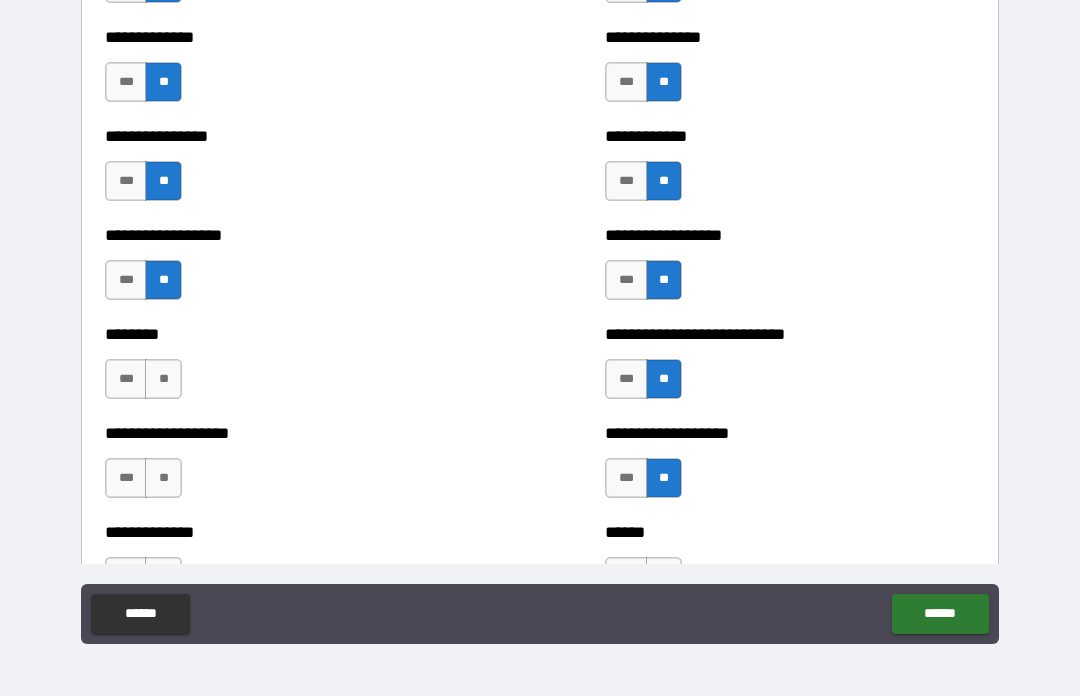 click on "**" at bounding box center [163, 379] 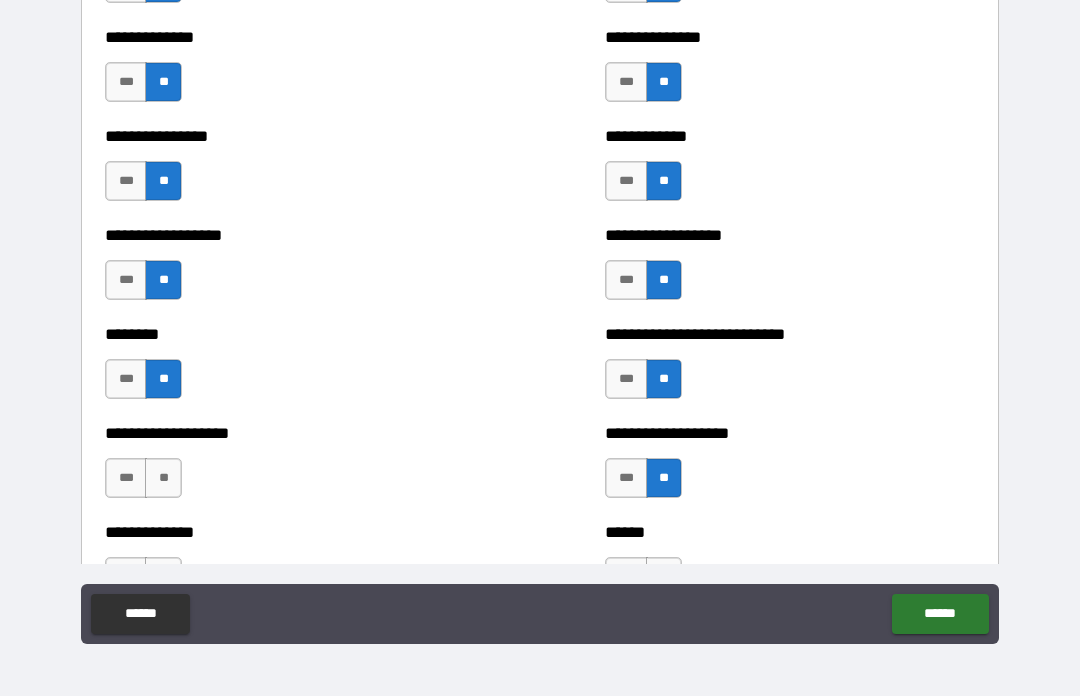 click on "**" at bounding box center (163, 478) 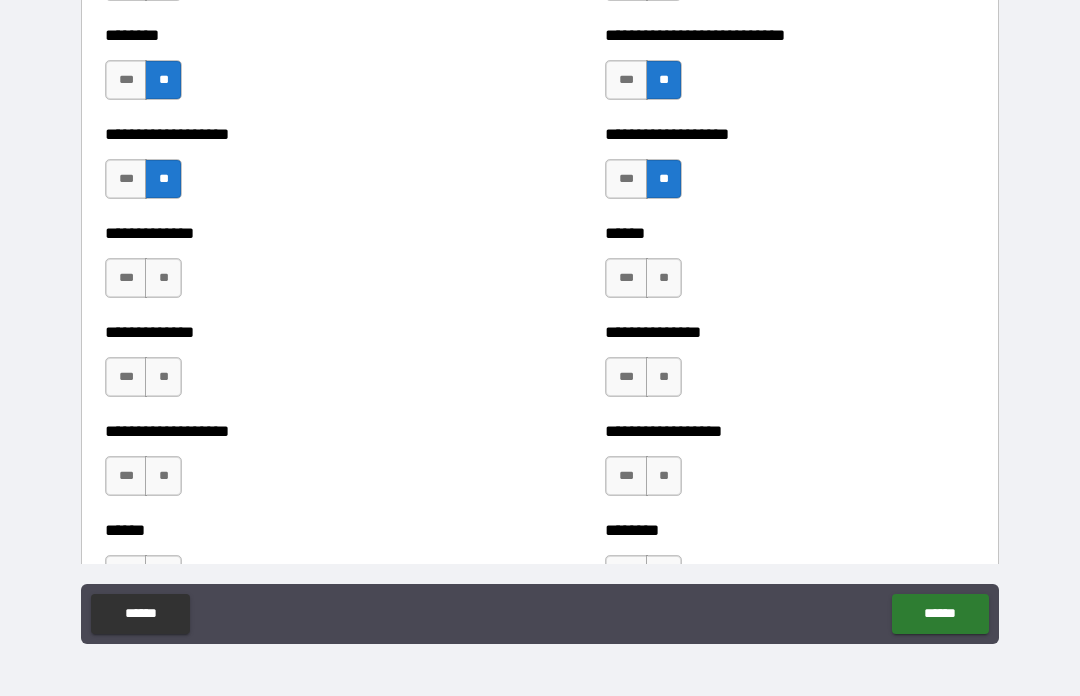 scroll, scrollTop: 4596, scrollLeft: 0, axis: vertical 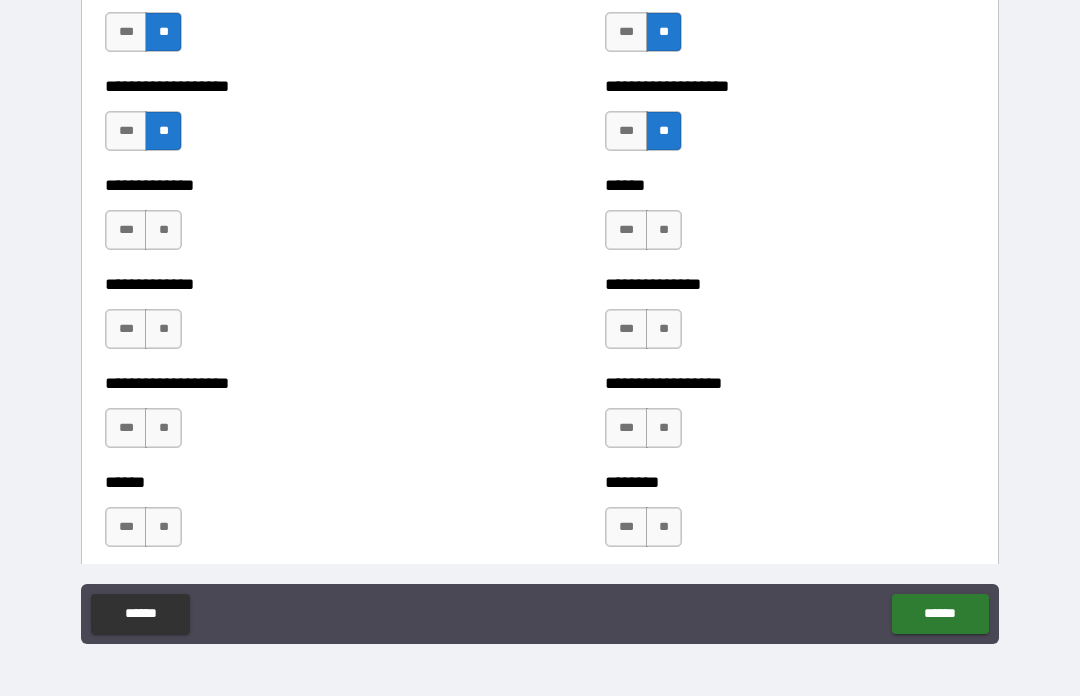 click on "**" at bounding box center [163, 230] 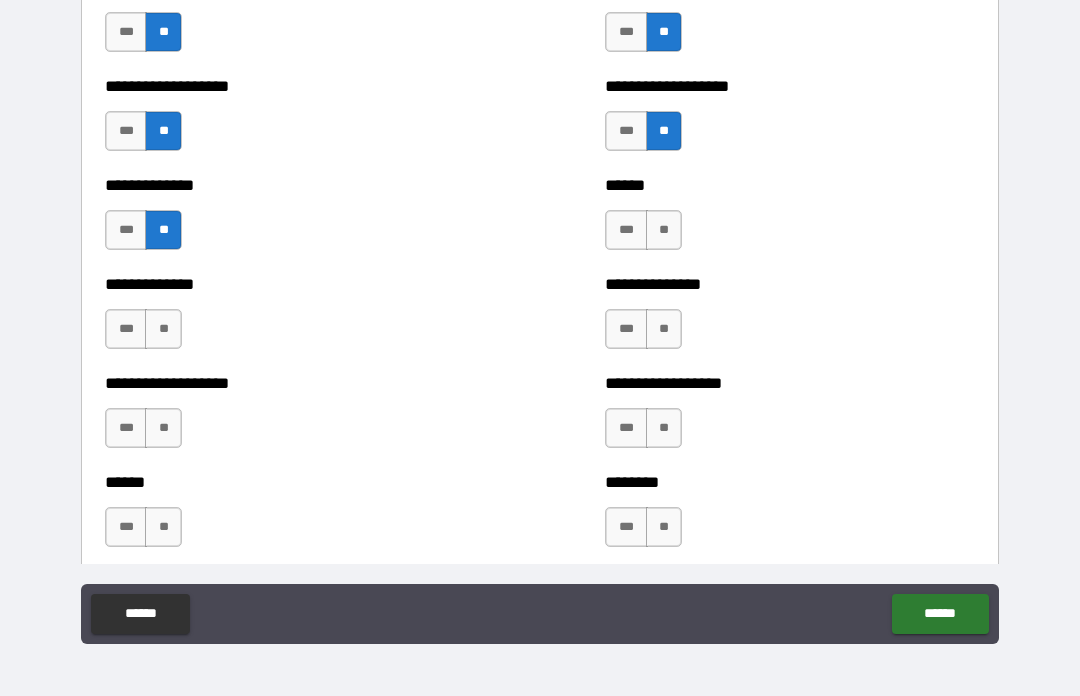 click on "**" at bounding box center [163, 329] 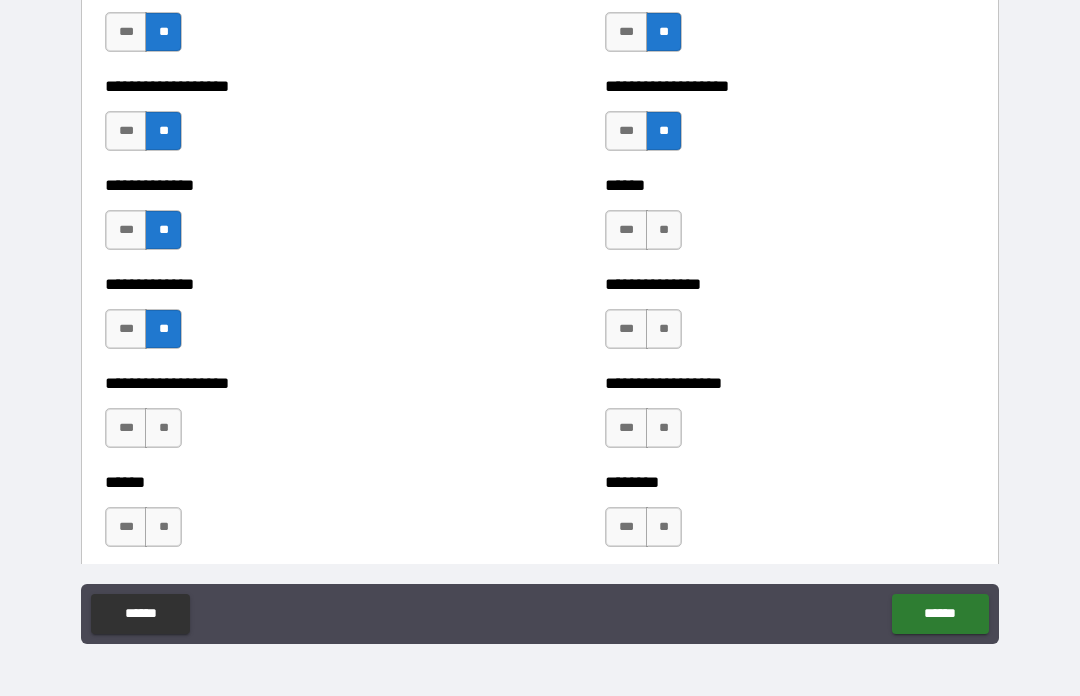 click on "**" at bounding box center [163, 428] 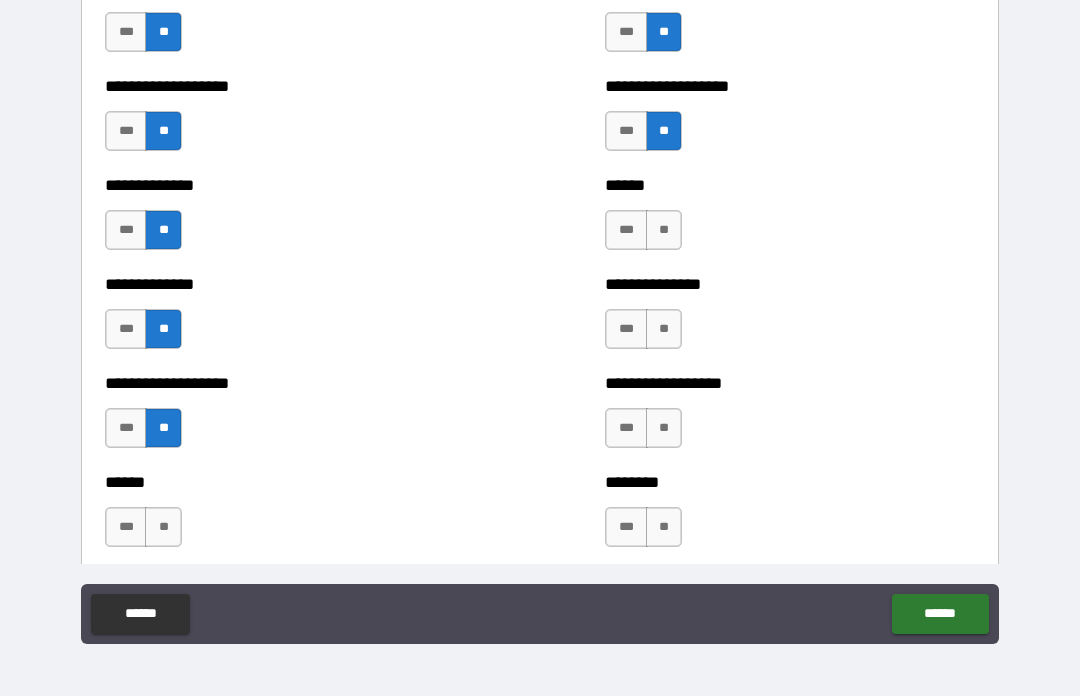 click on "**" at bounding box center (163, 527) 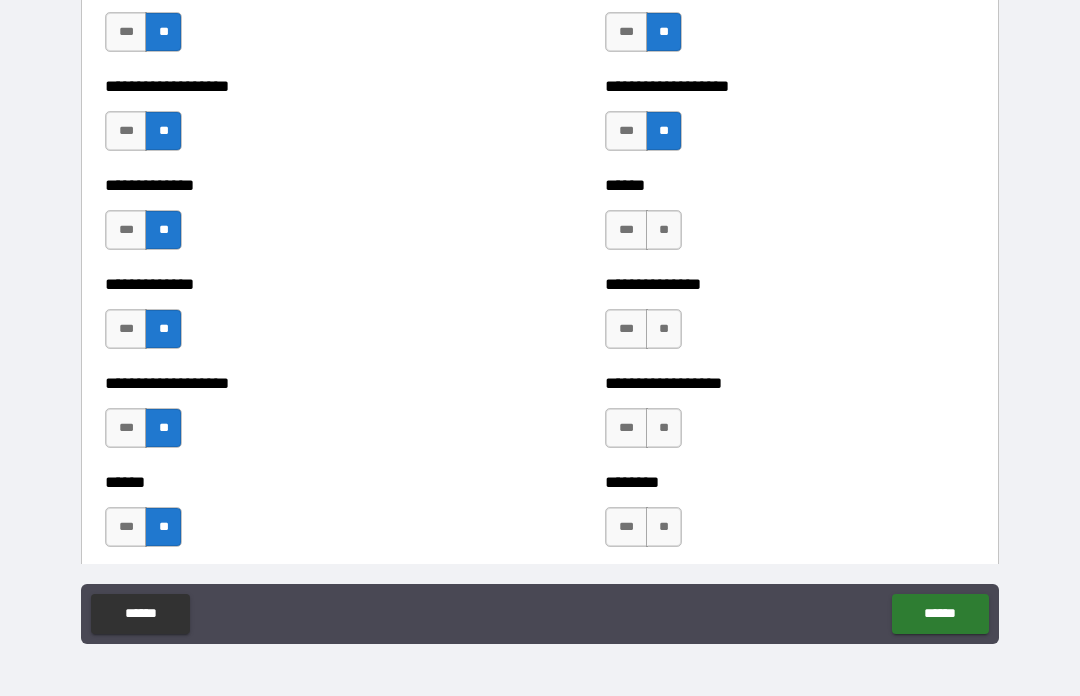 click on "**" at bounding box center (664, 230) 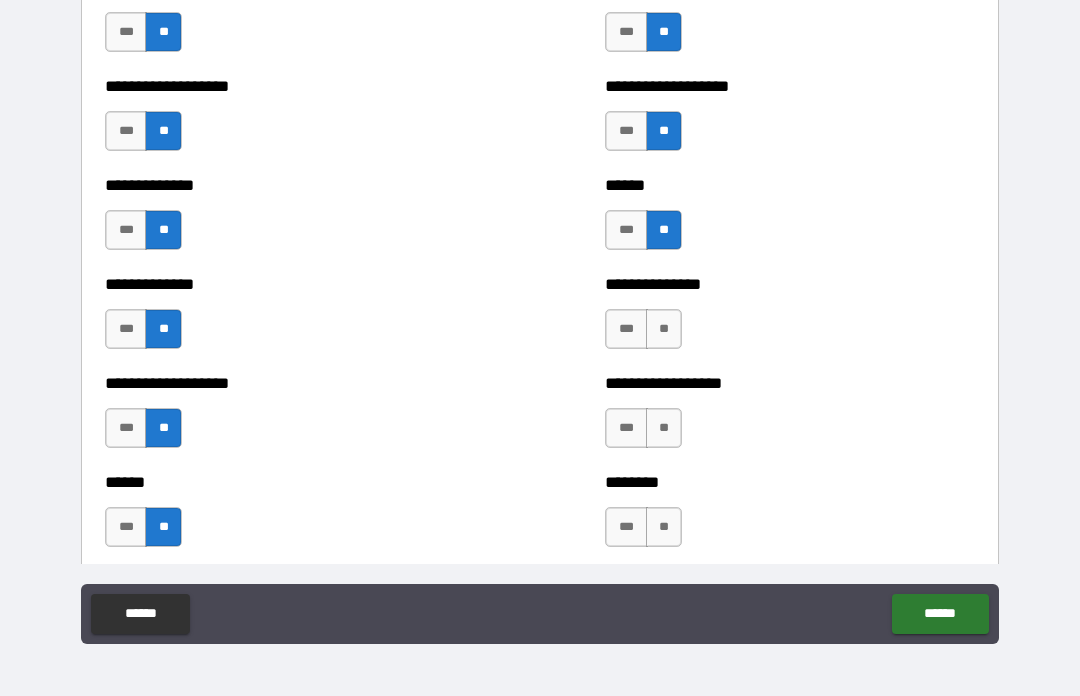 click on "**" at bounding box center [664, 329] 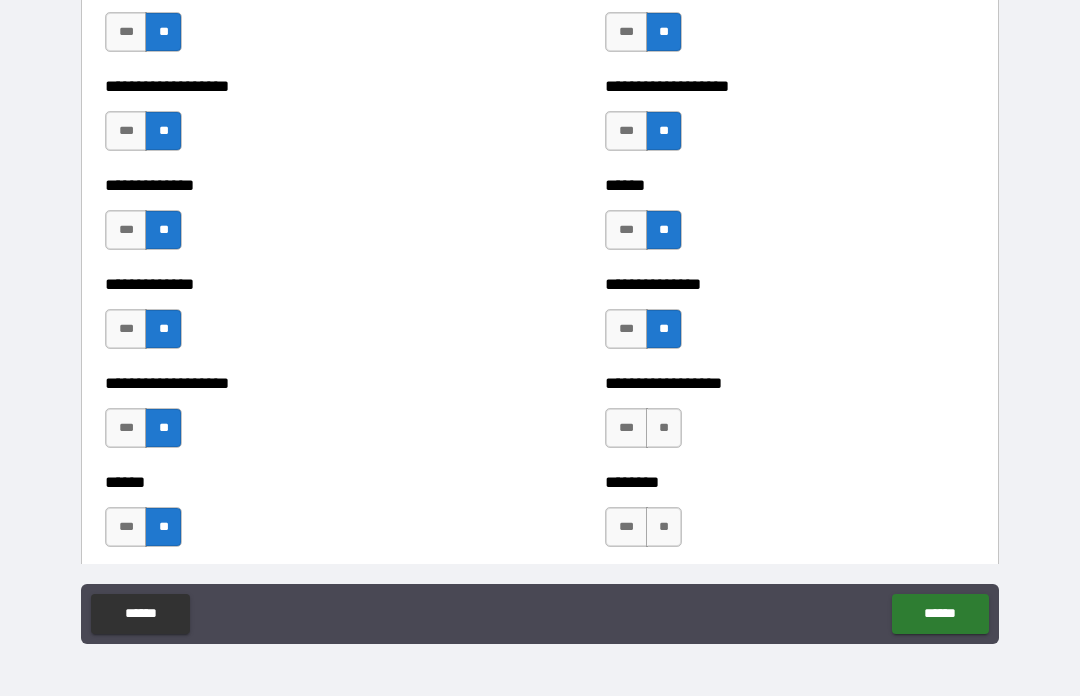 click on "**" at bounding box center [664, 428] 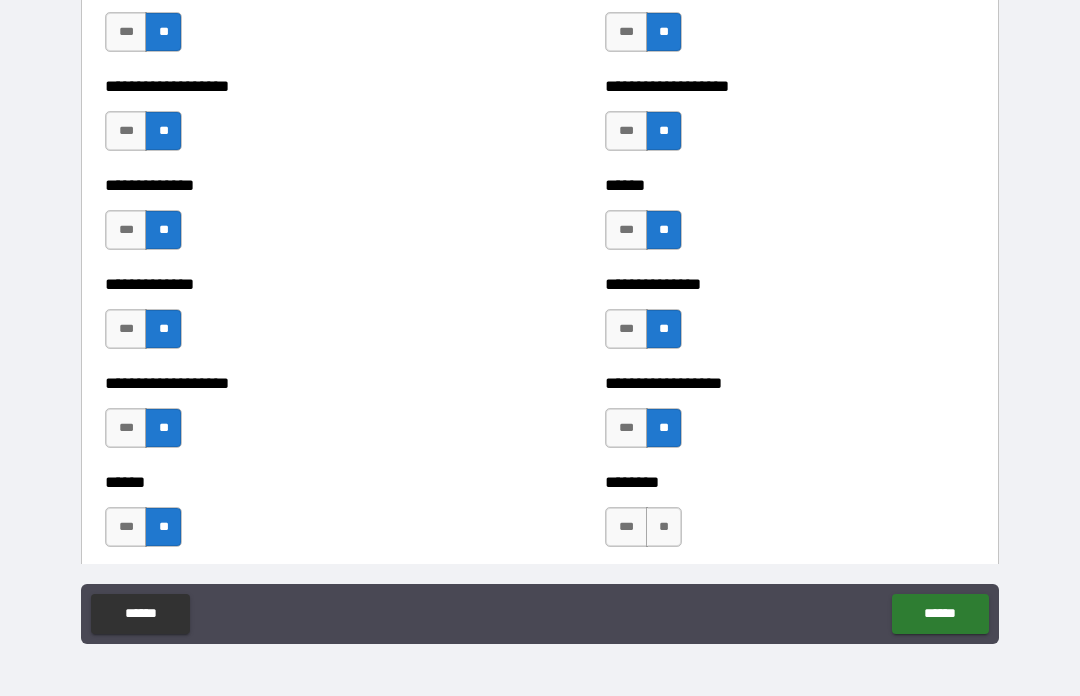 click on "**" at bounding box center [664, 527] 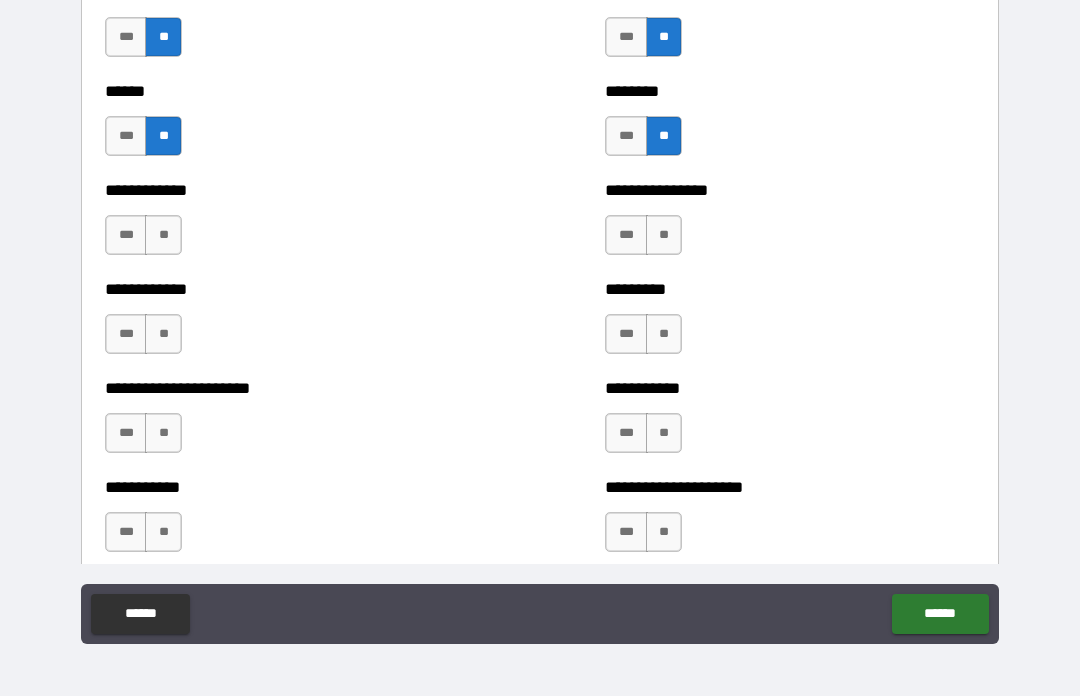 scroll, scrollTop: 5017, scrollLeft: 0, axis: vertical 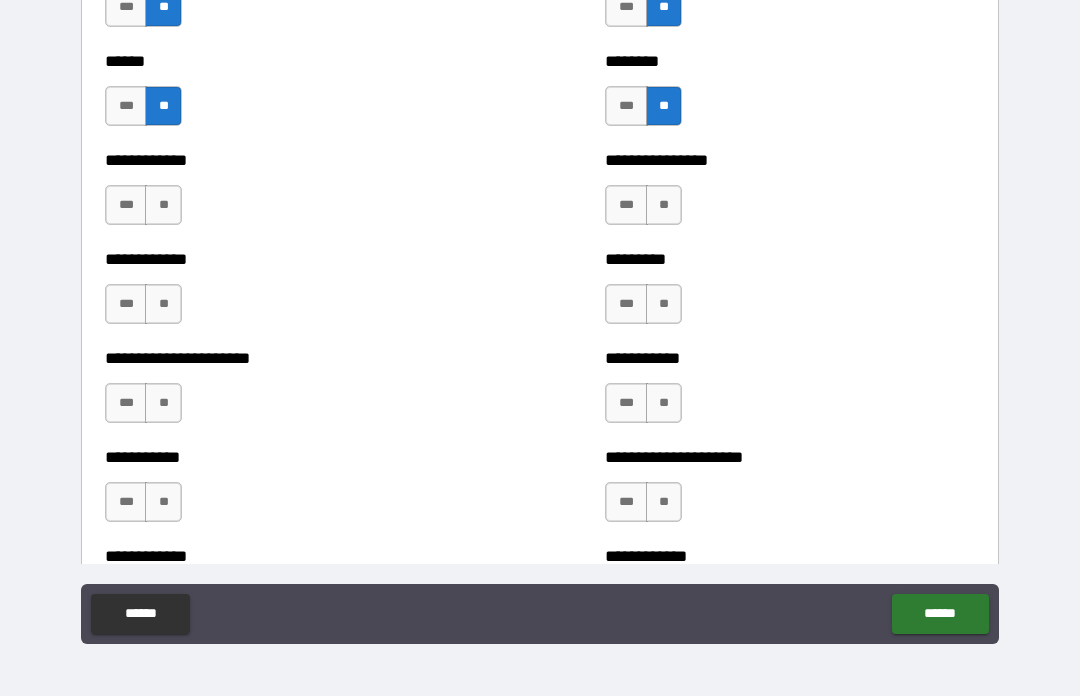 click on "**" at bounding box center [664, 205] 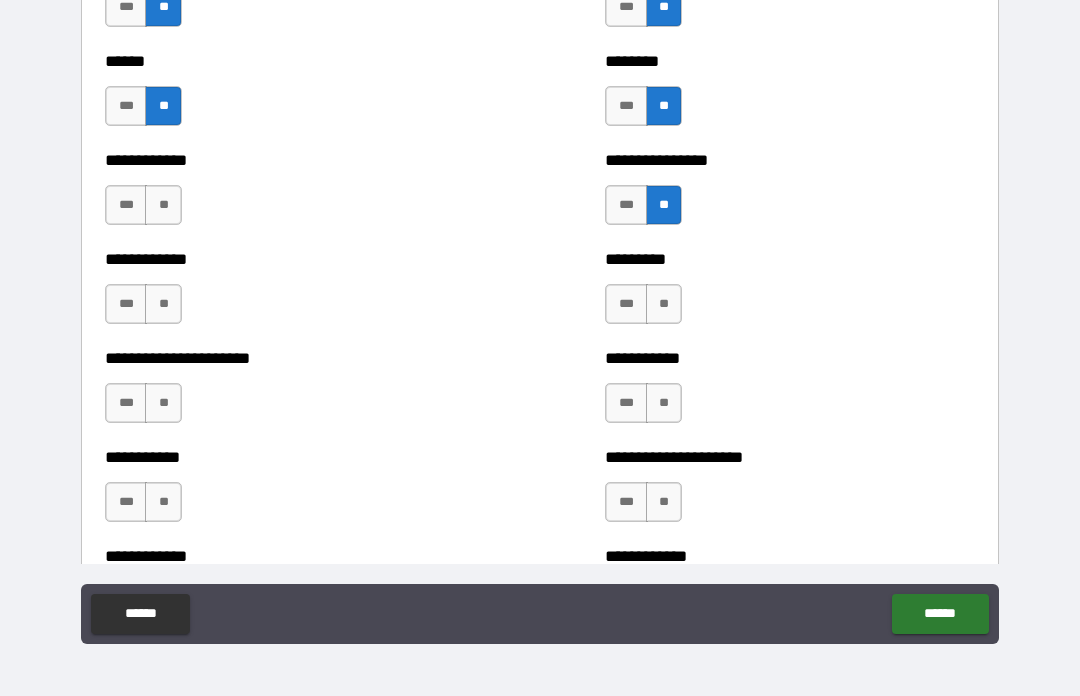 click on "**" at bounding box center [664, 304] 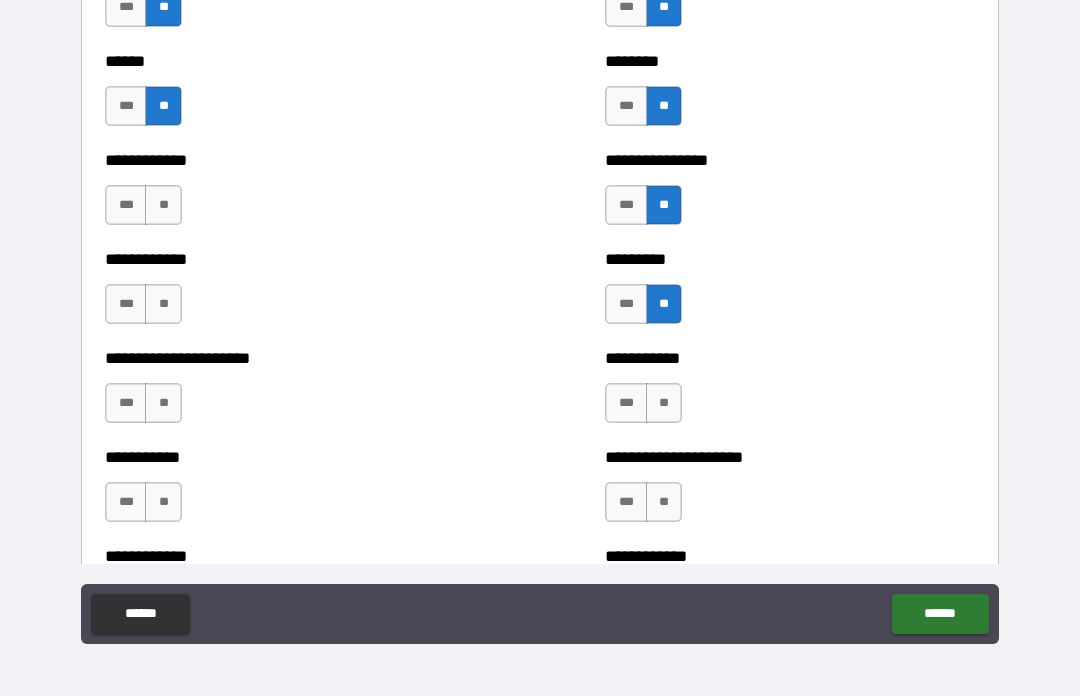 click on "**" at bounding box center (664, 403) 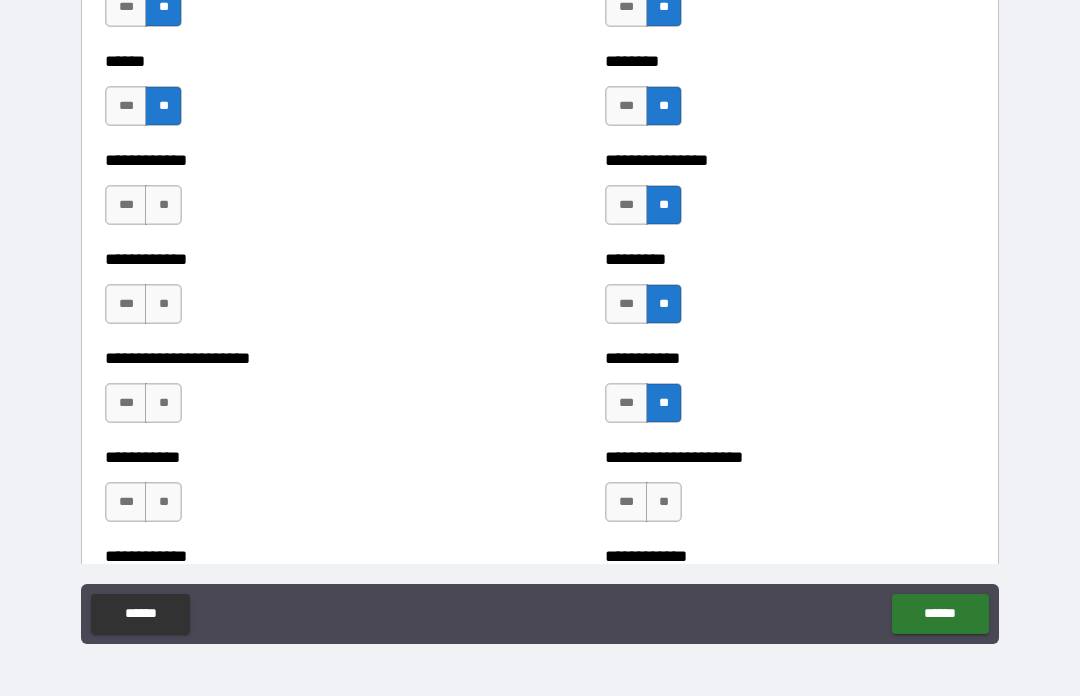 click on "**" at bounding box center (664, 502) 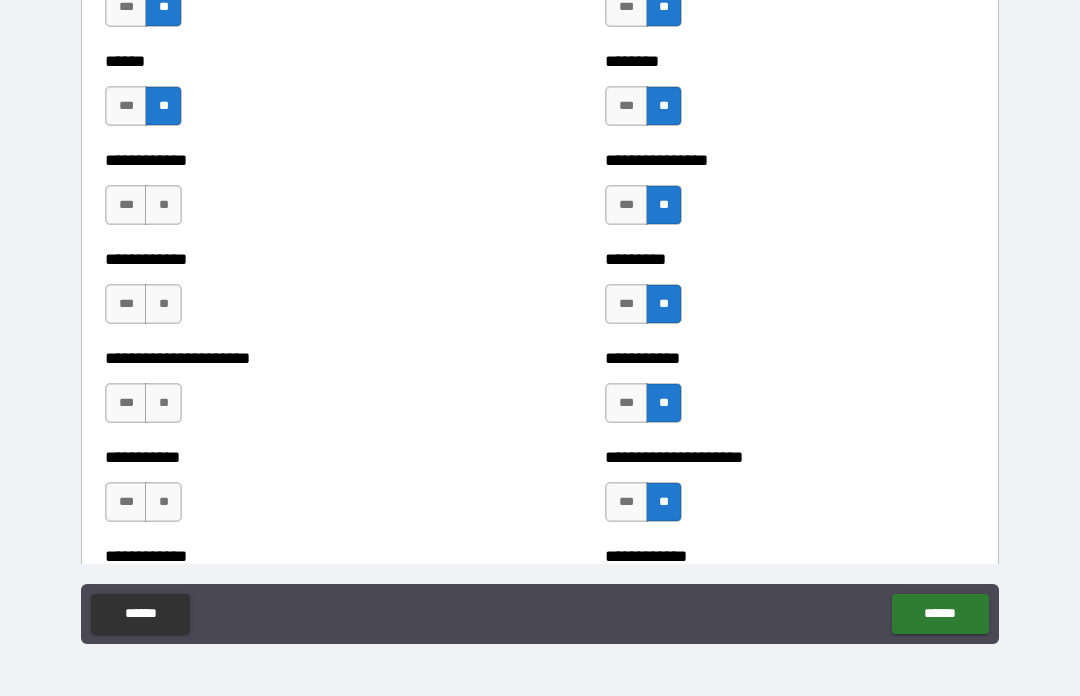 click on "**" at bounding box center (163, 205) 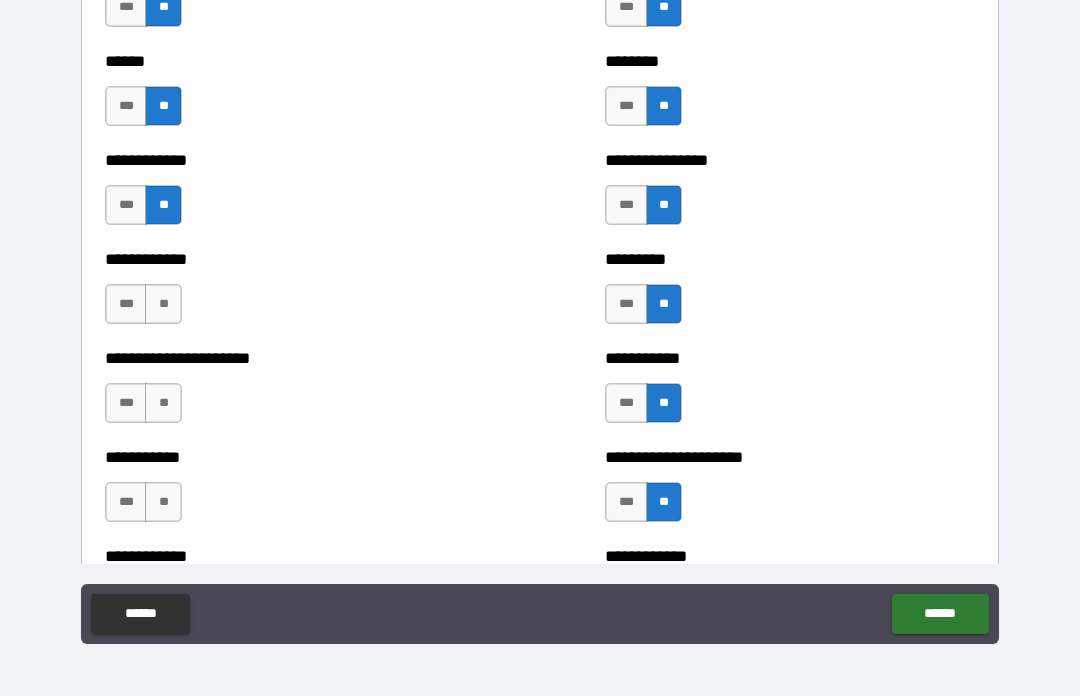 click on "**" at bounding box center [163, 304] 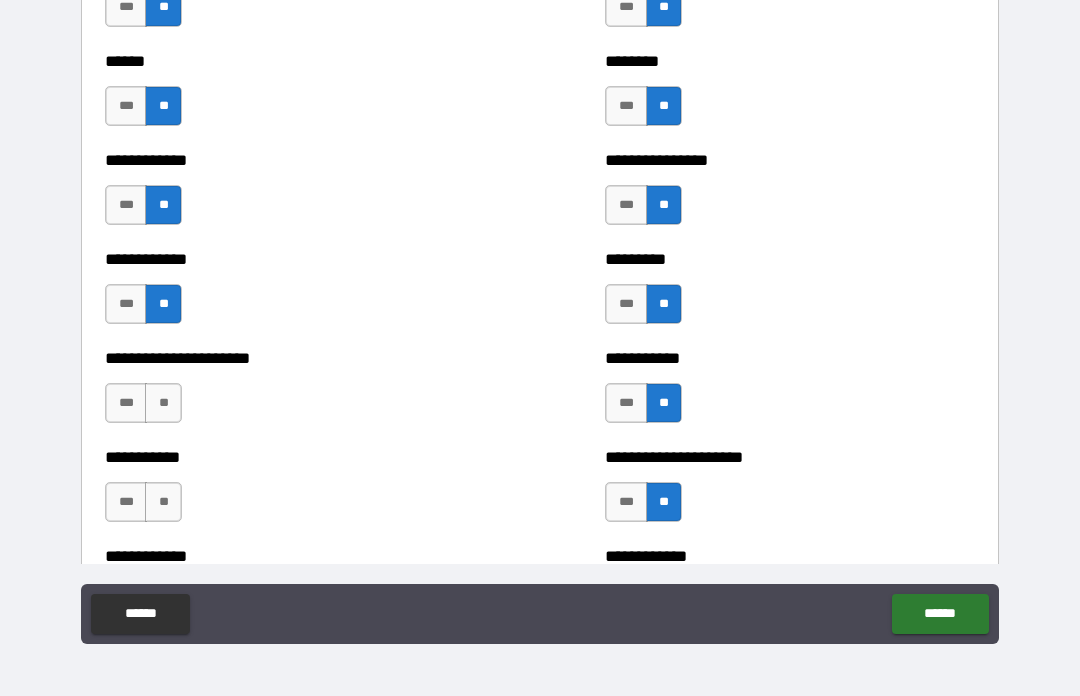 click on "**" at bounding box center (163, 403) 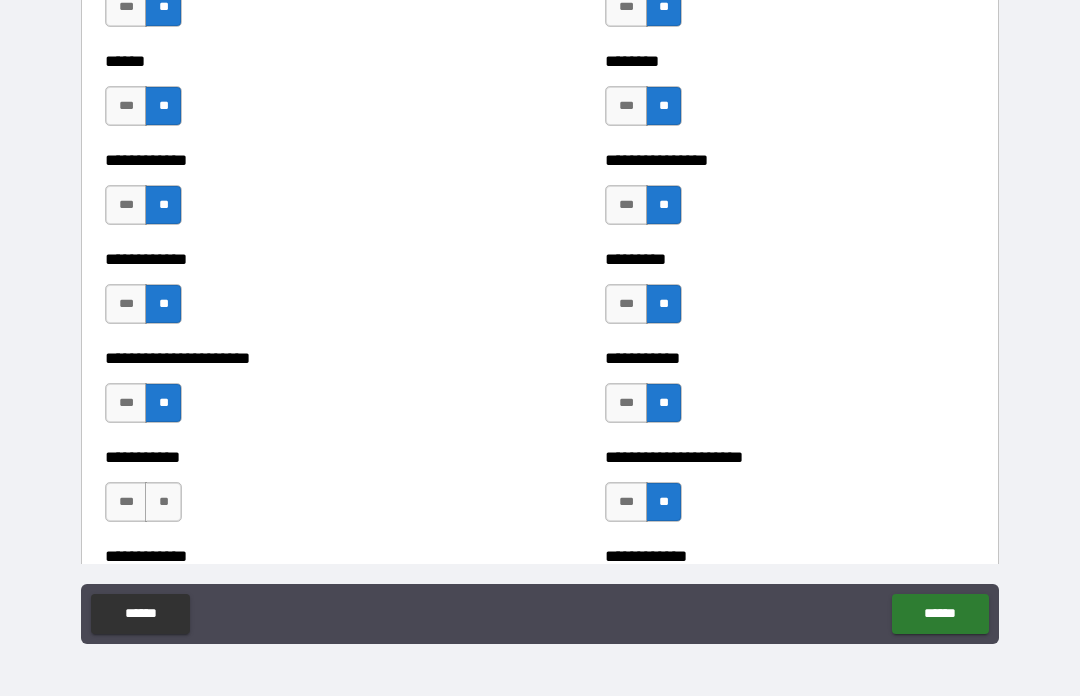 click on "**" at bounding box center (163, 502) 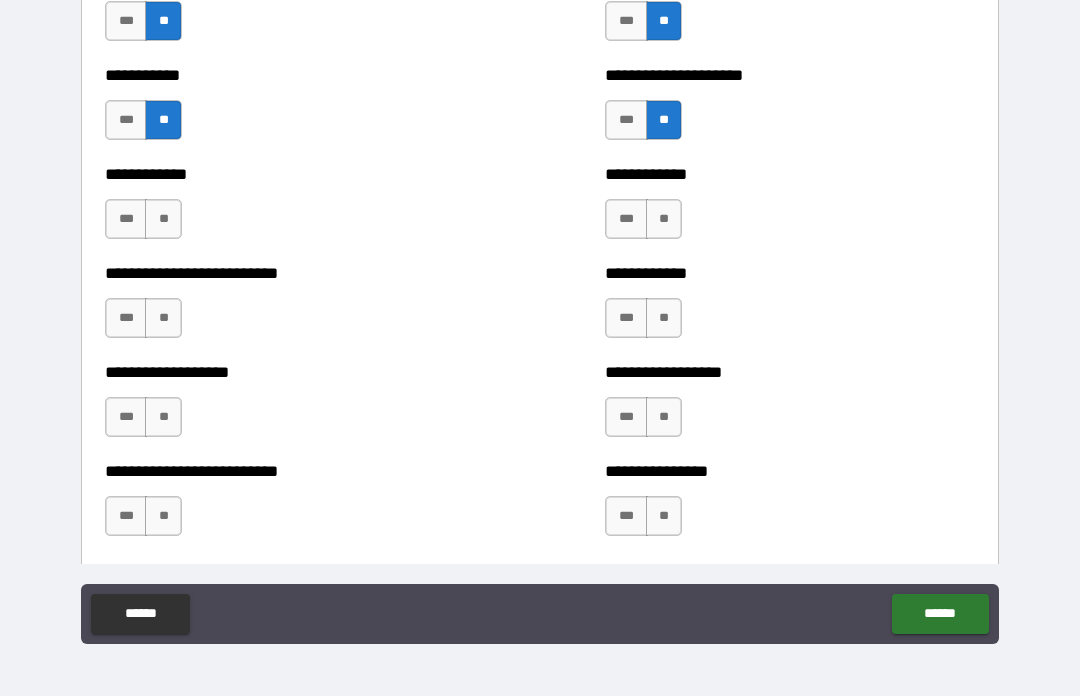 scroll, scrollTop: 5413, scrollLeft: 0, axis: vertical 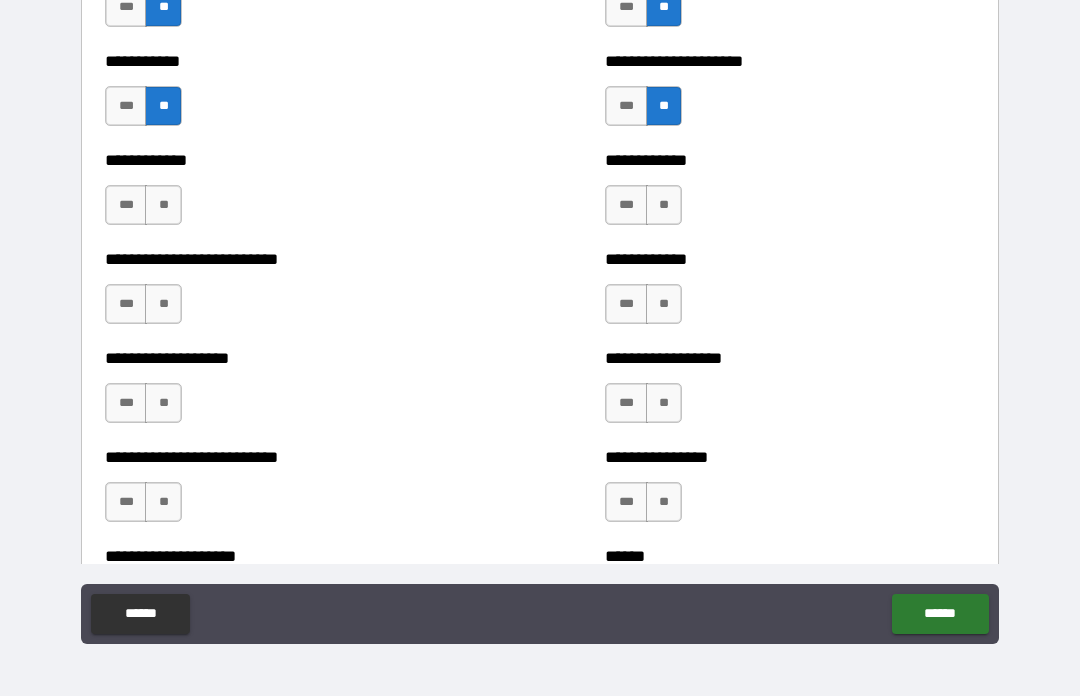click on "**" at bounding box center (163, 205) 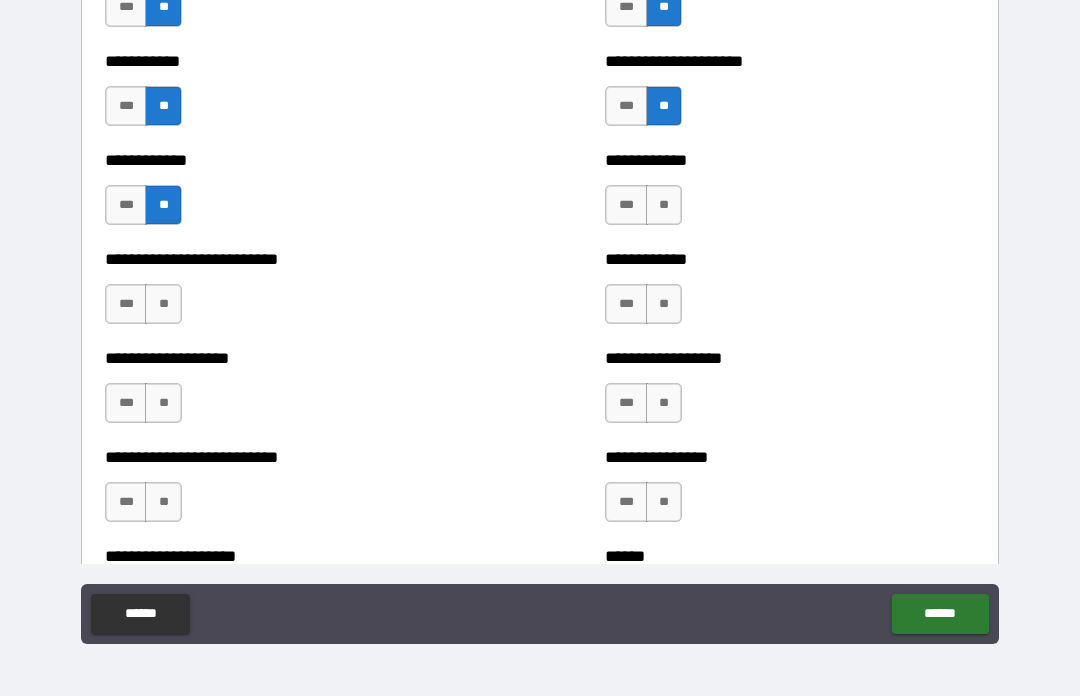 click on "**" at bounding box center [163, 304] 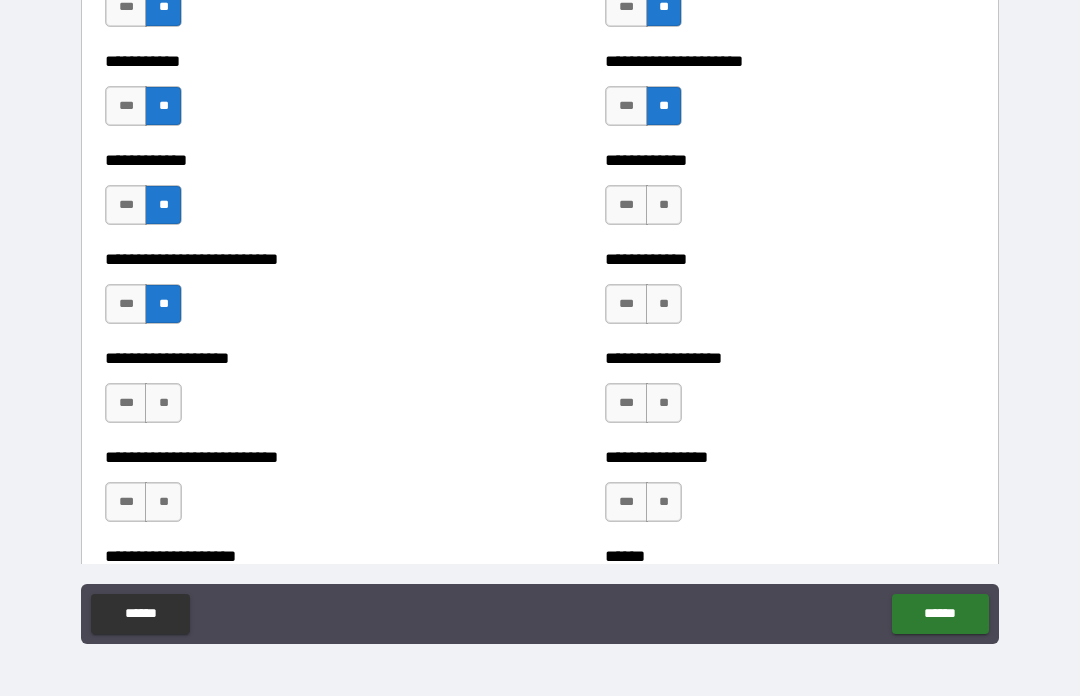 click on "**" at bounding box center [163, 403] 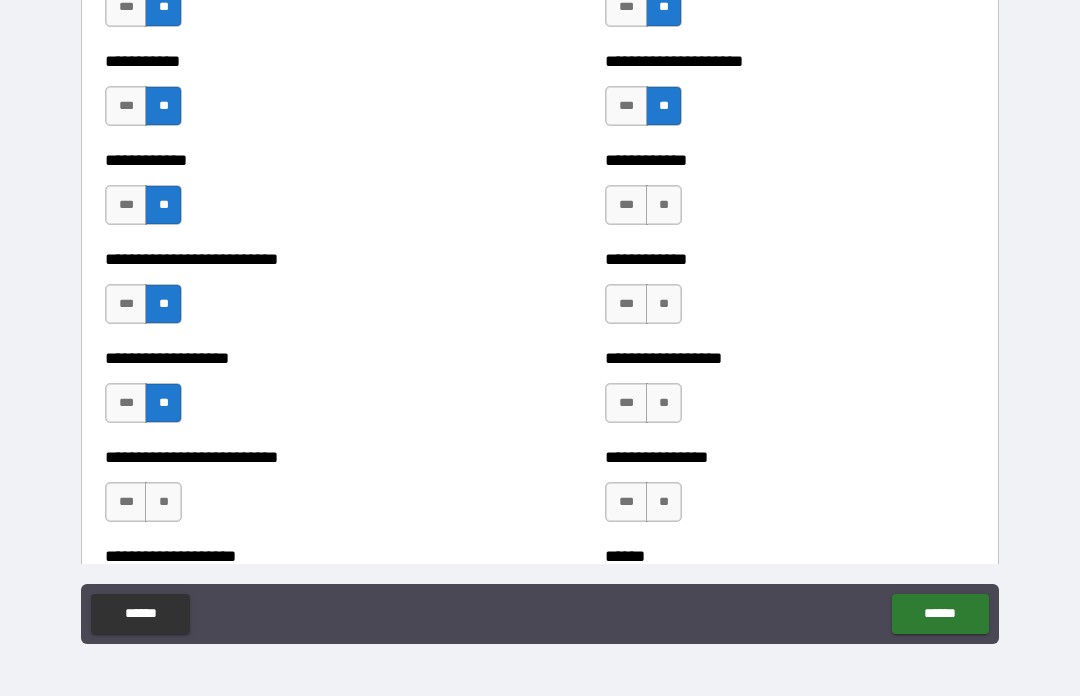 click on "**" at bounding box center (163, 502) 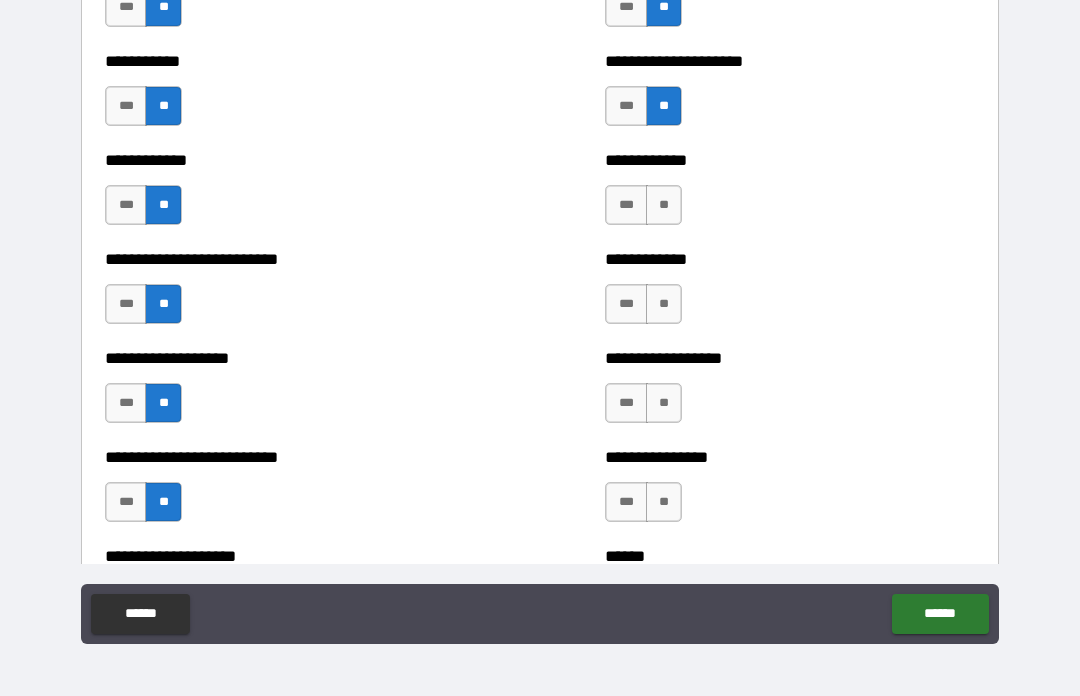 click on "**" at bounding box center [664, 205] 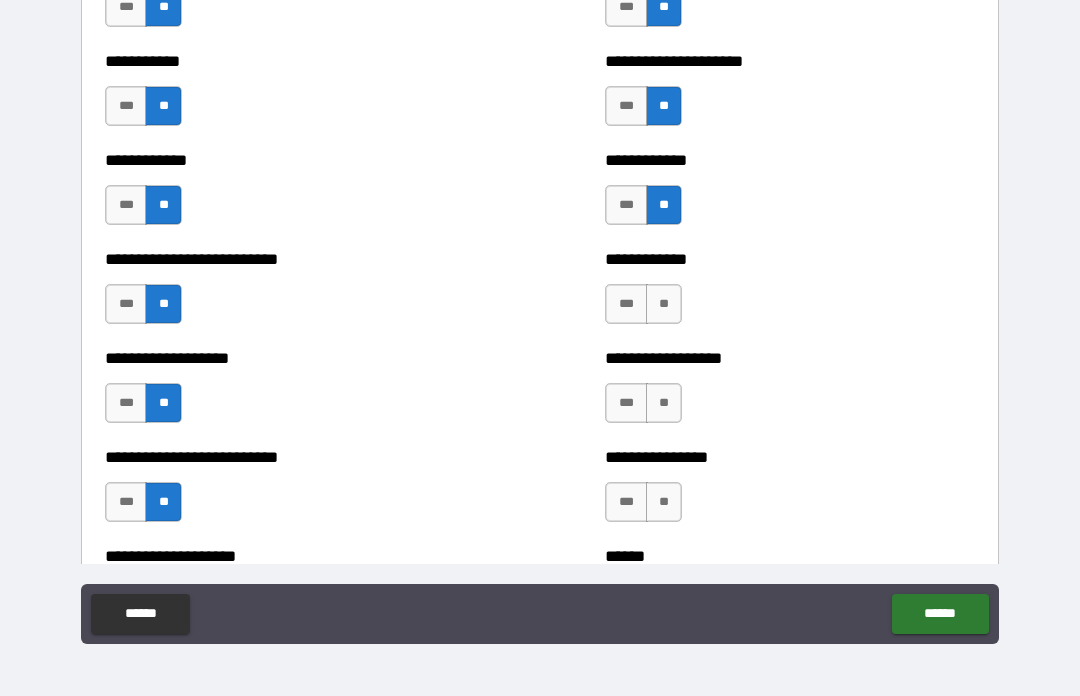 click on "**" at bounding box center (664, 304) 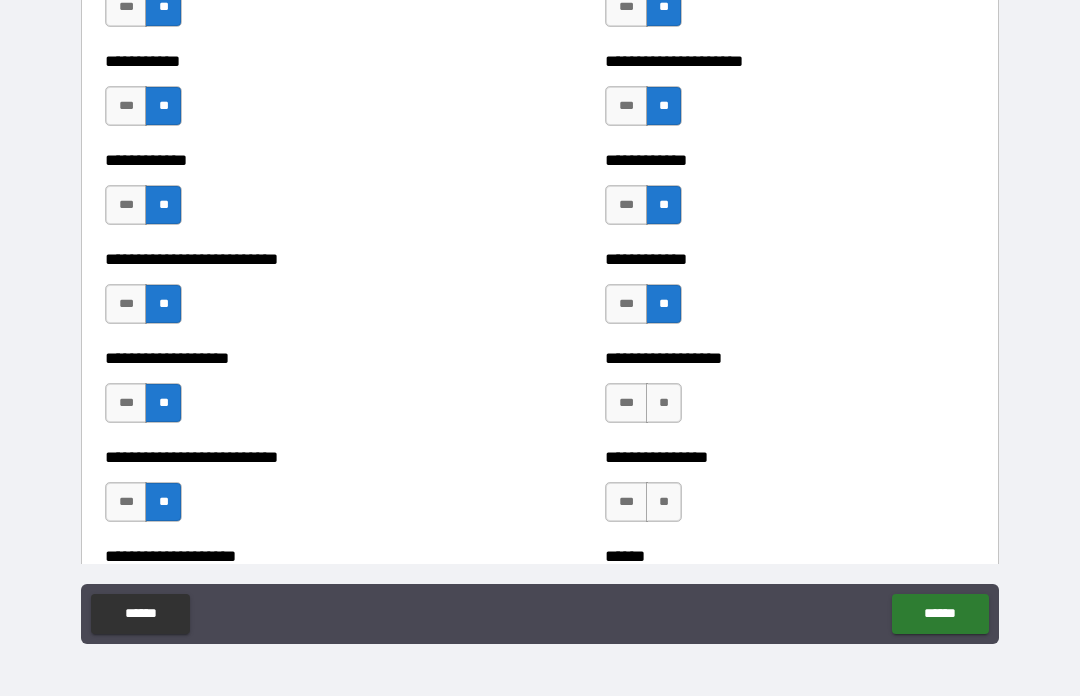 click on "**" at bounding box center (664, 403) 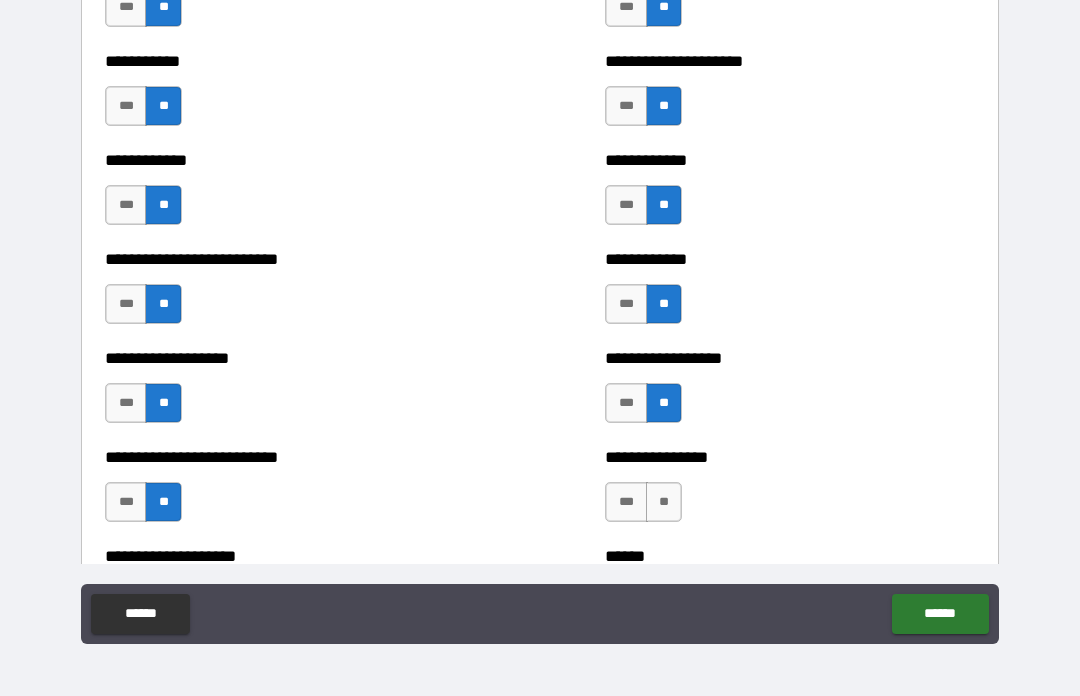 click on "**" at bounding box center [664, 502] 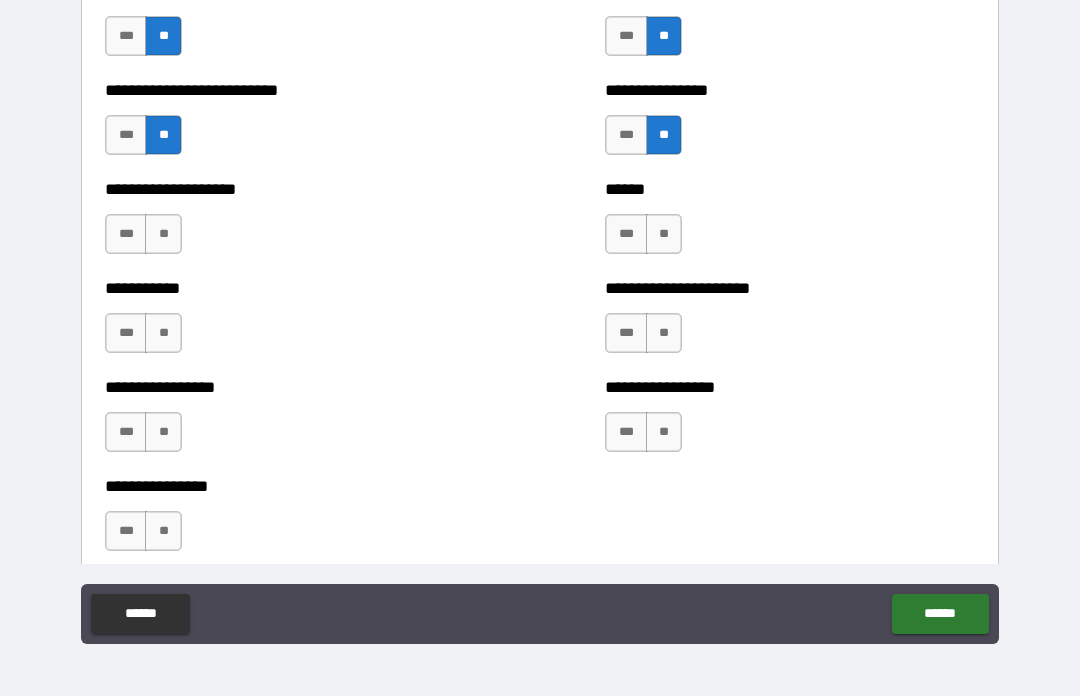 scroll, scrollTop: 5785, scrollLeft: 0, axis: vertical 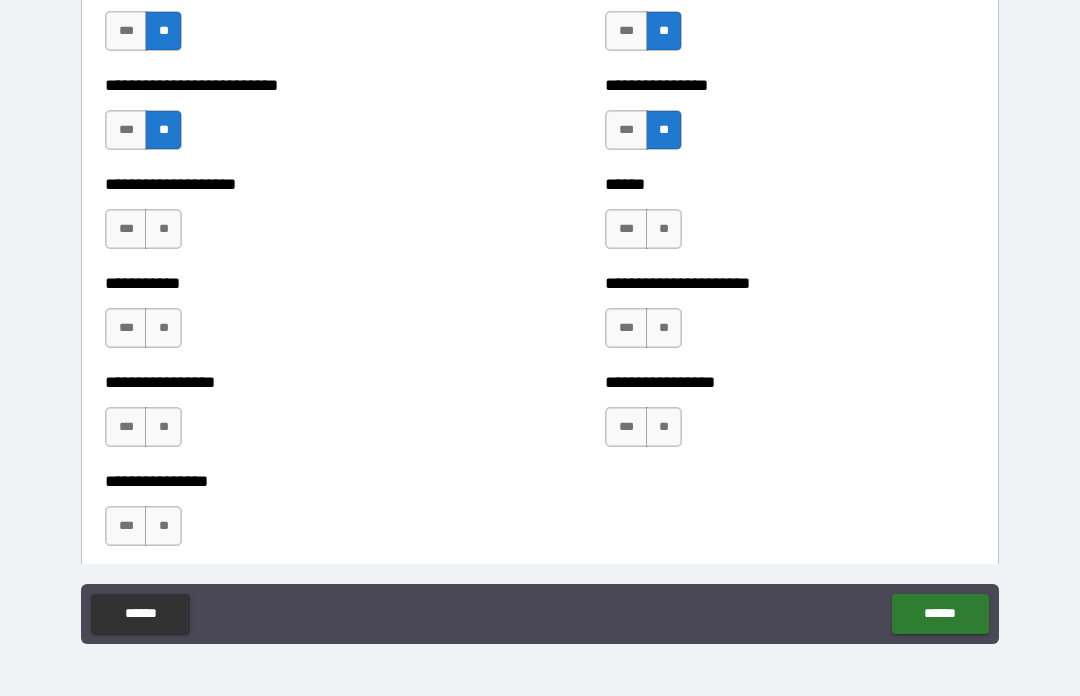 click on "**" at bounding box center (664, 229) 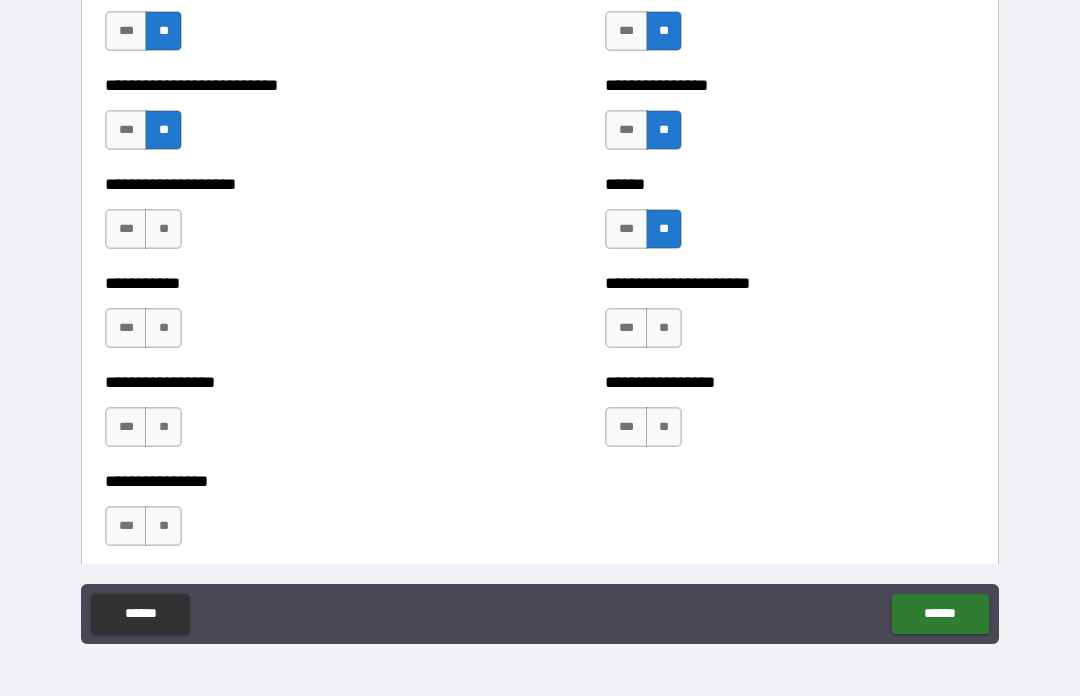 click on "**" at bounding box center (664, 328) 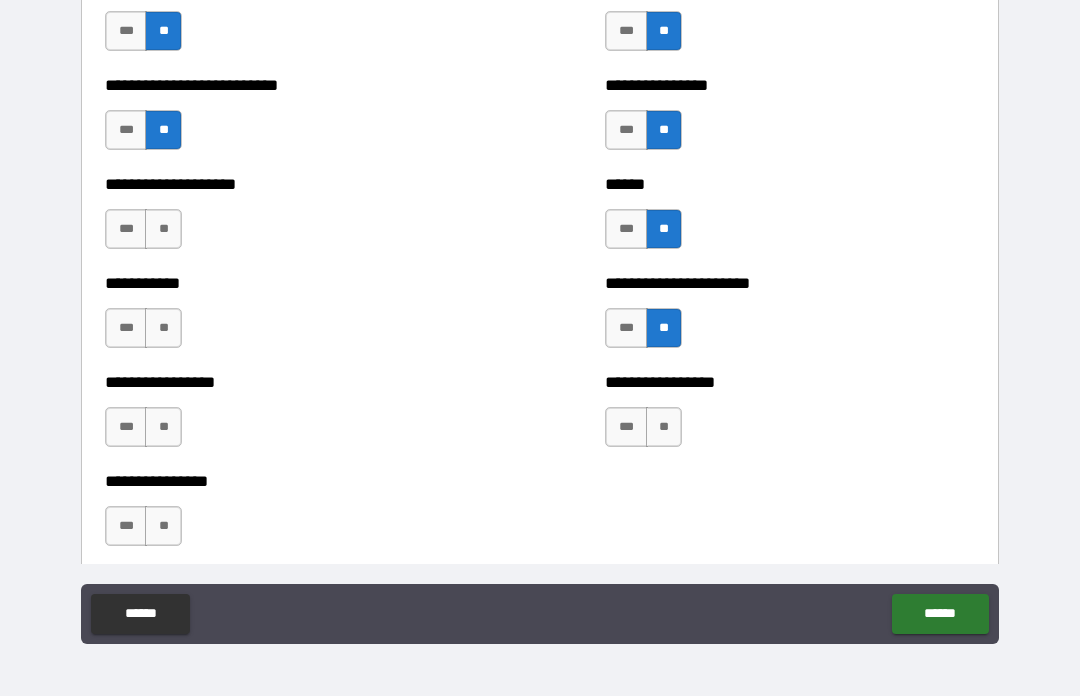 click on "**" at bounding box center [664, 427] 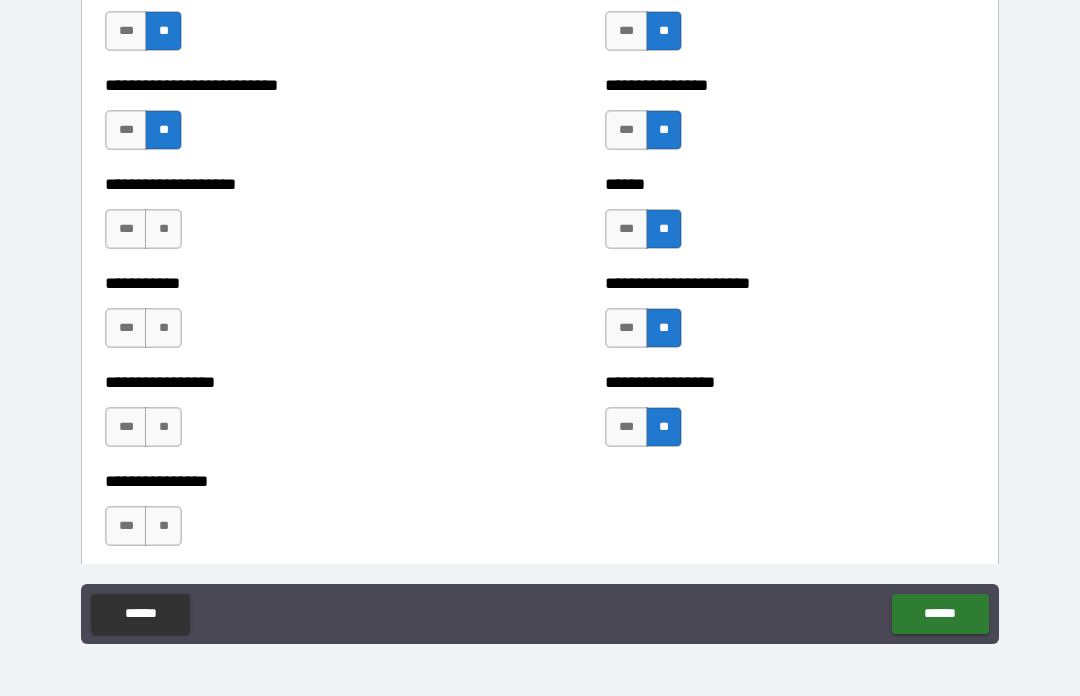 click on "**" at bounding box center (163, 229) 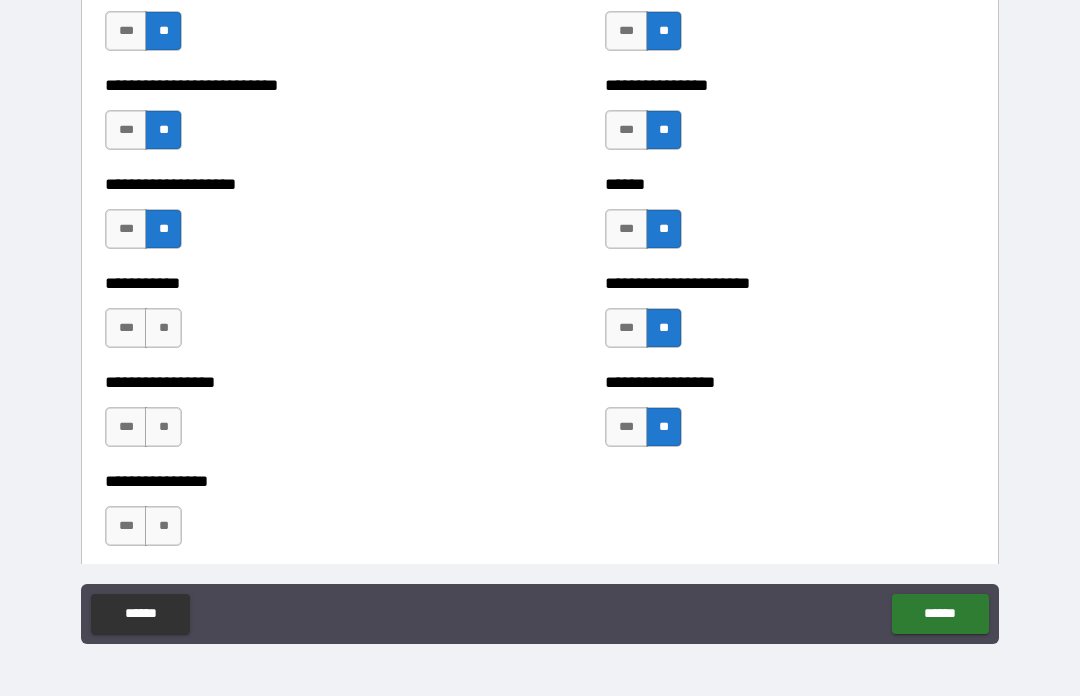 click on "**" at bounding box center (163, 328) 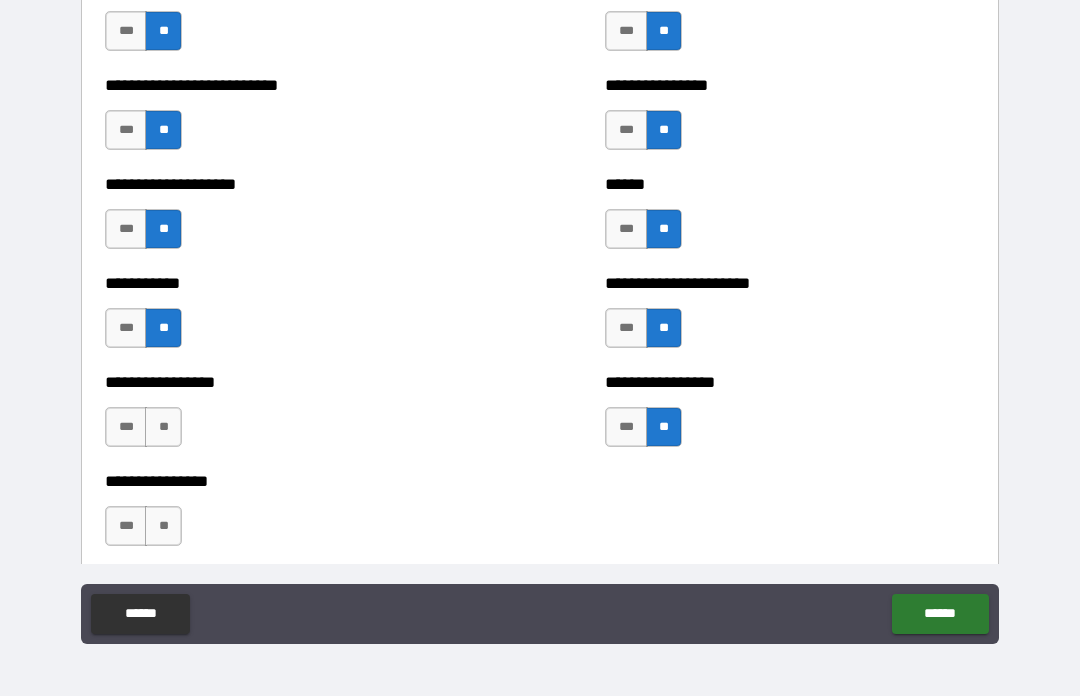 click on "**" at bounding box center (163, 427) 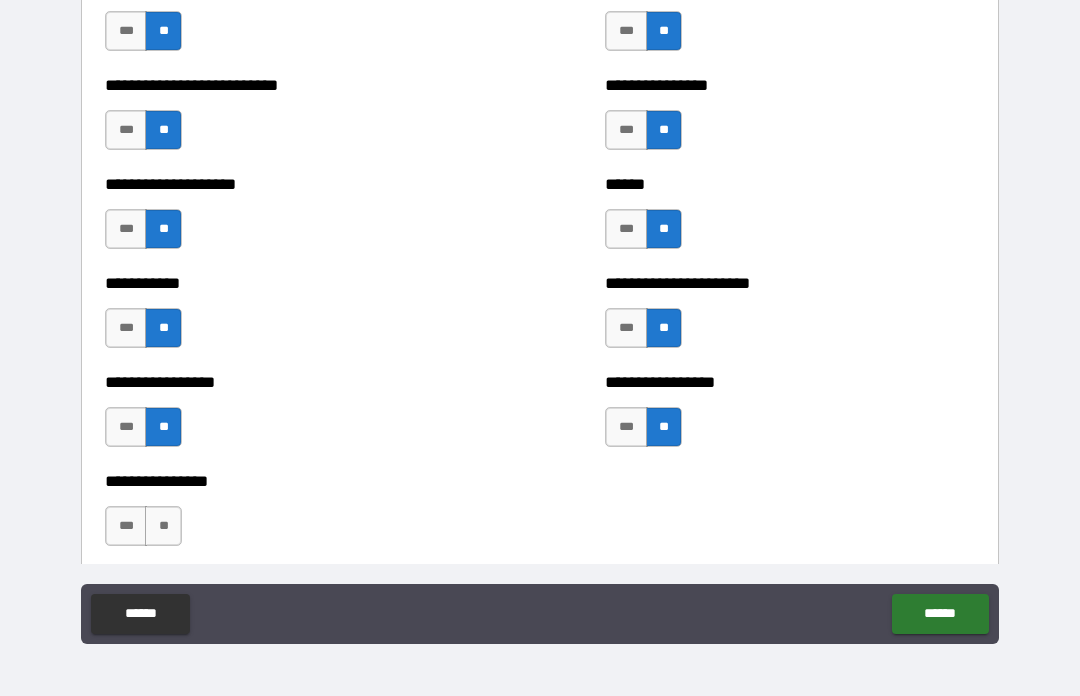 click on "**" at bounding box center (163, 526) 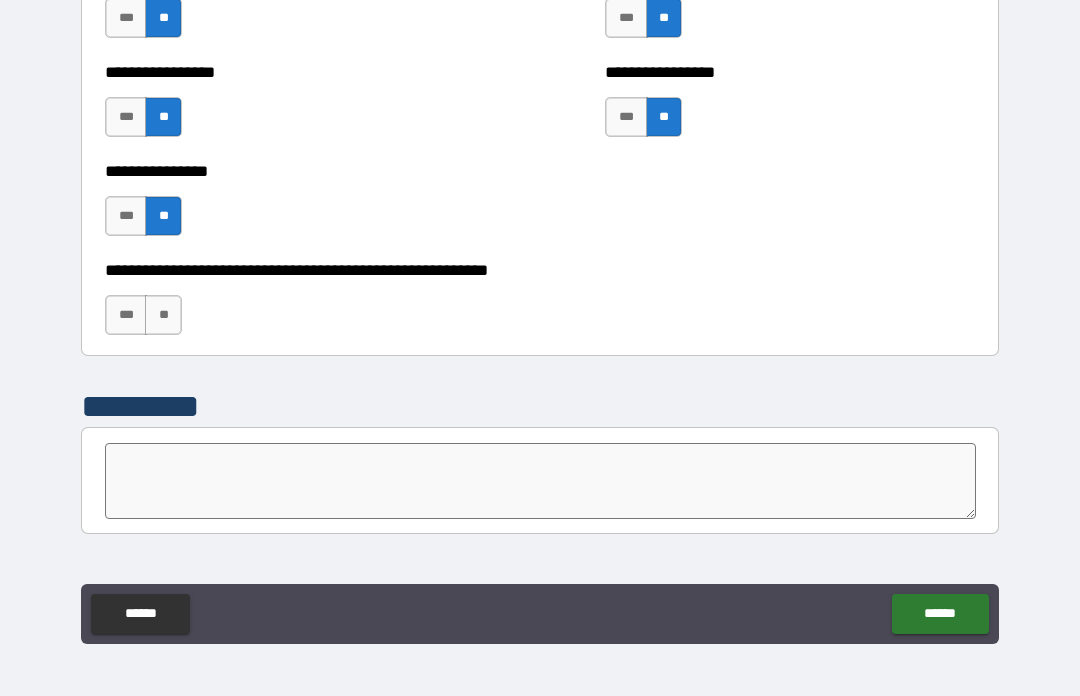 scroll, scrollTop: 6097, scrollLeft: 0, axis: vertical 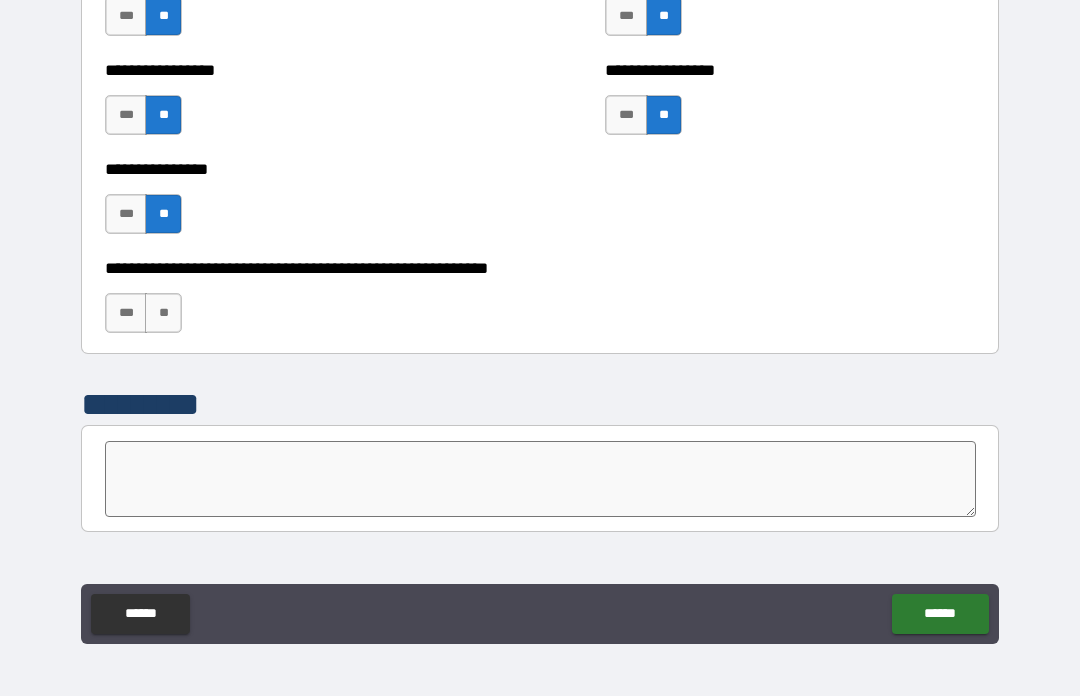 click on "**" at bounding box center (163, 313) 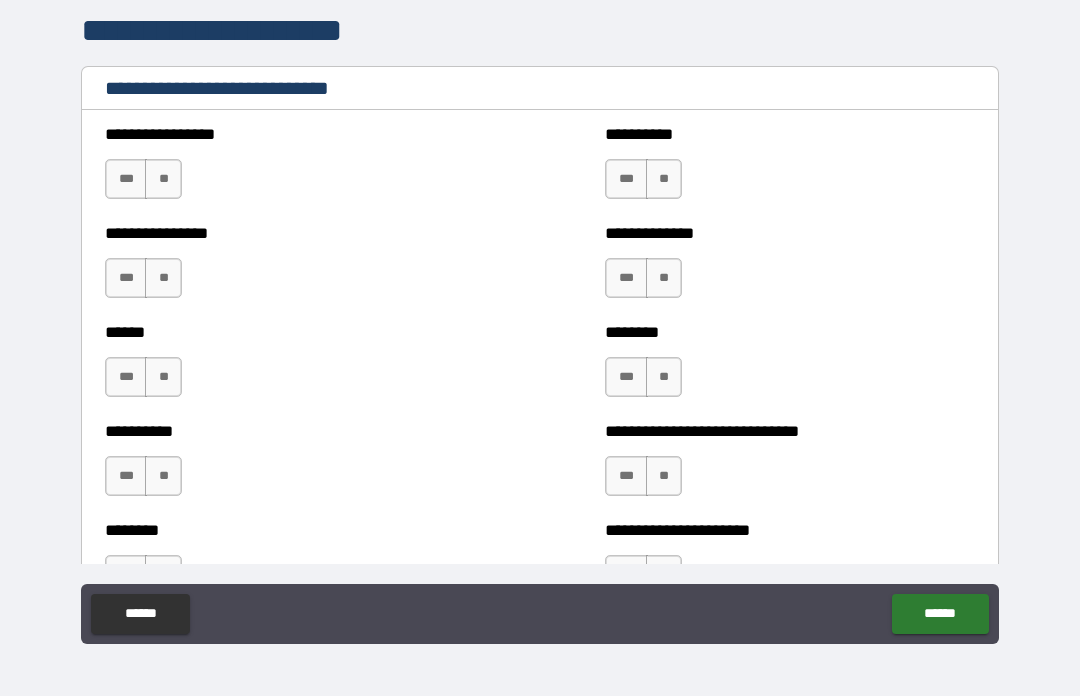 scroll, scrollTop: 6641, scrollLeft: 0, axis: vertical 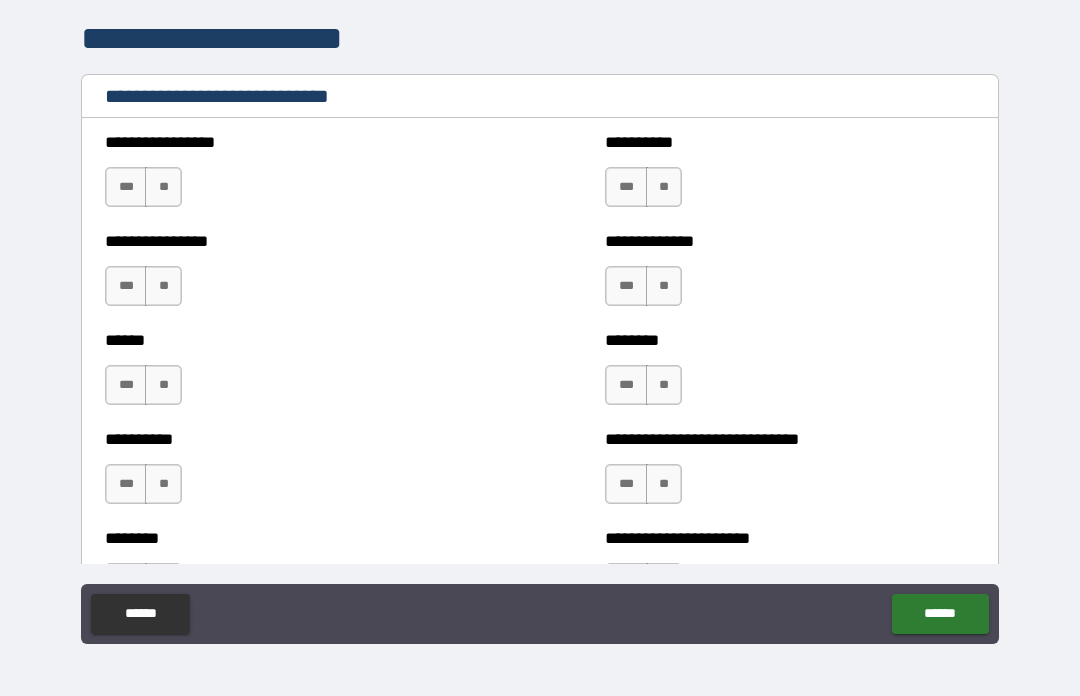 click on "***" at bounding box center (126, 187) 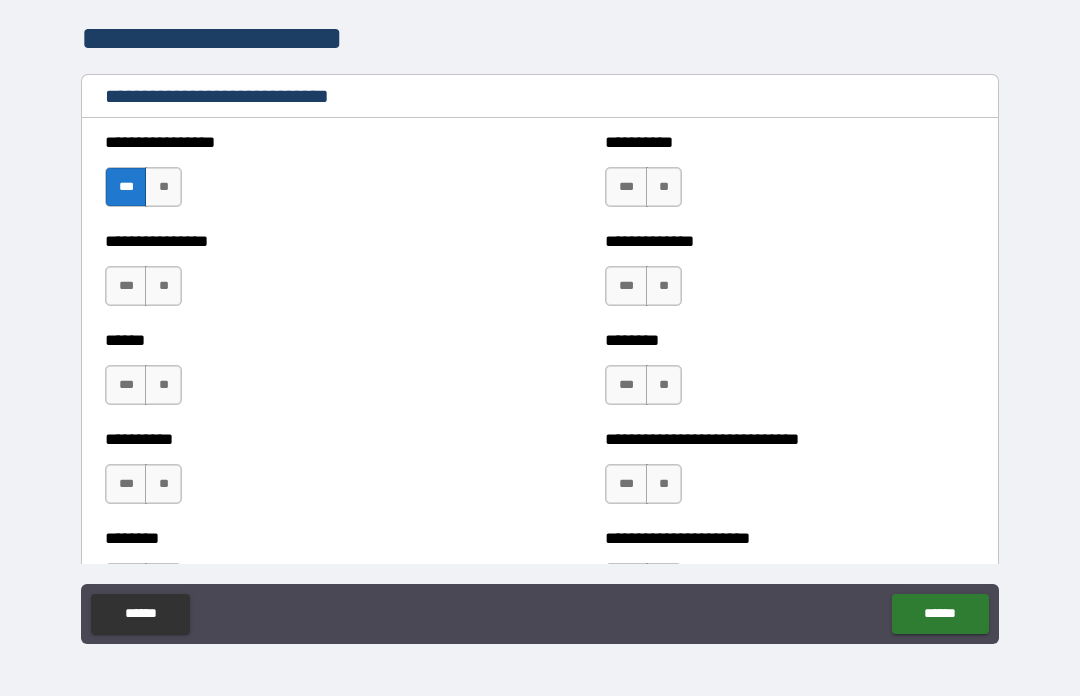 click on "***" at bounding box center [126, 286] 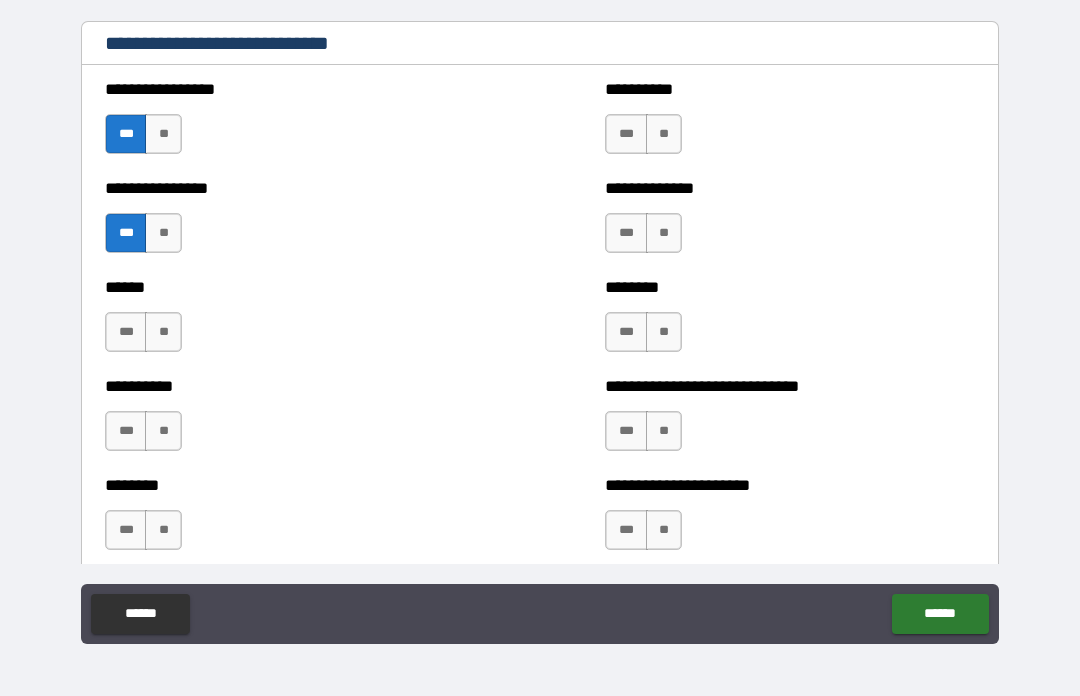 scroll, scrollTop: 6696, scrollLeft: 0, axis: vertical 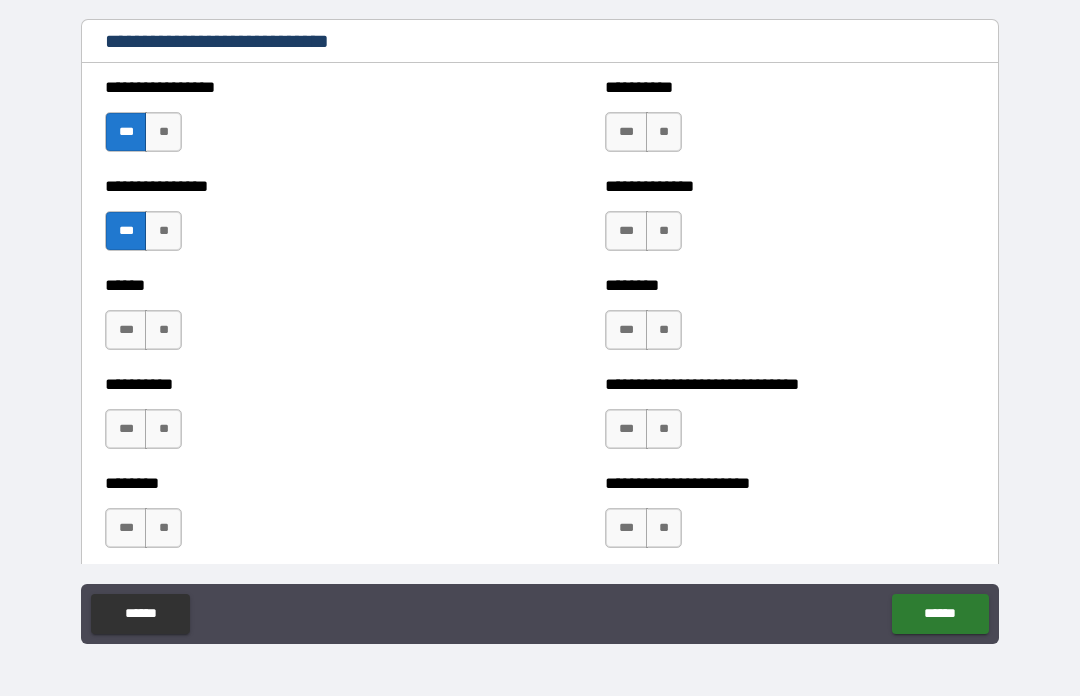 click on "***" at bounding box center [626, 231] 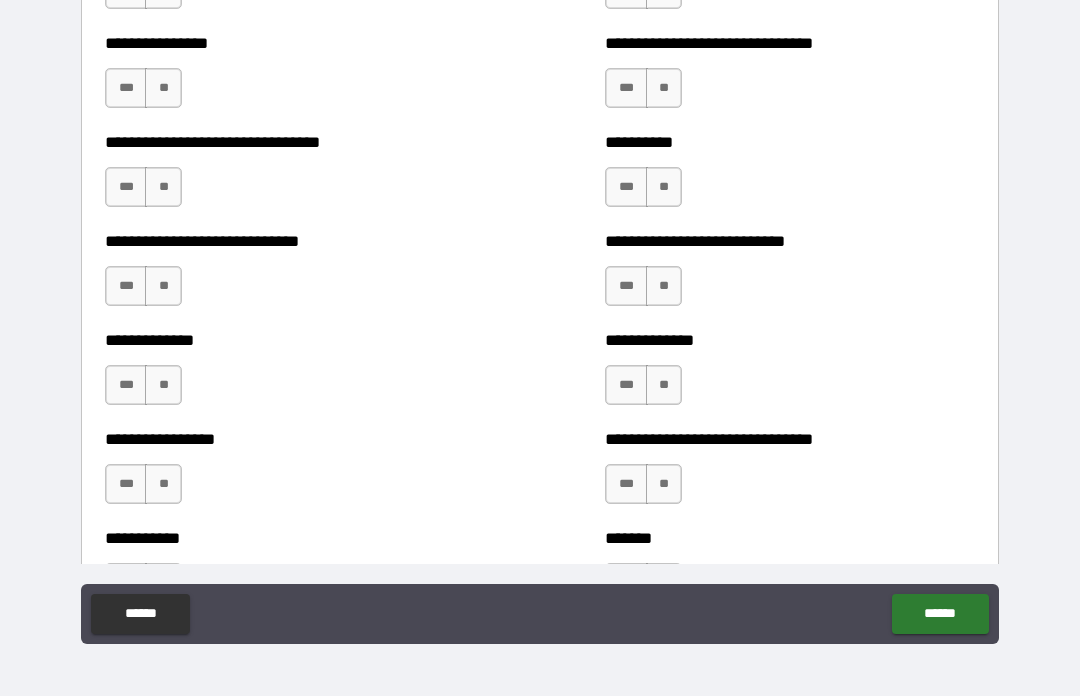 scroll, scrollTop: 7541, scrollLeft: 0, axis: vertical 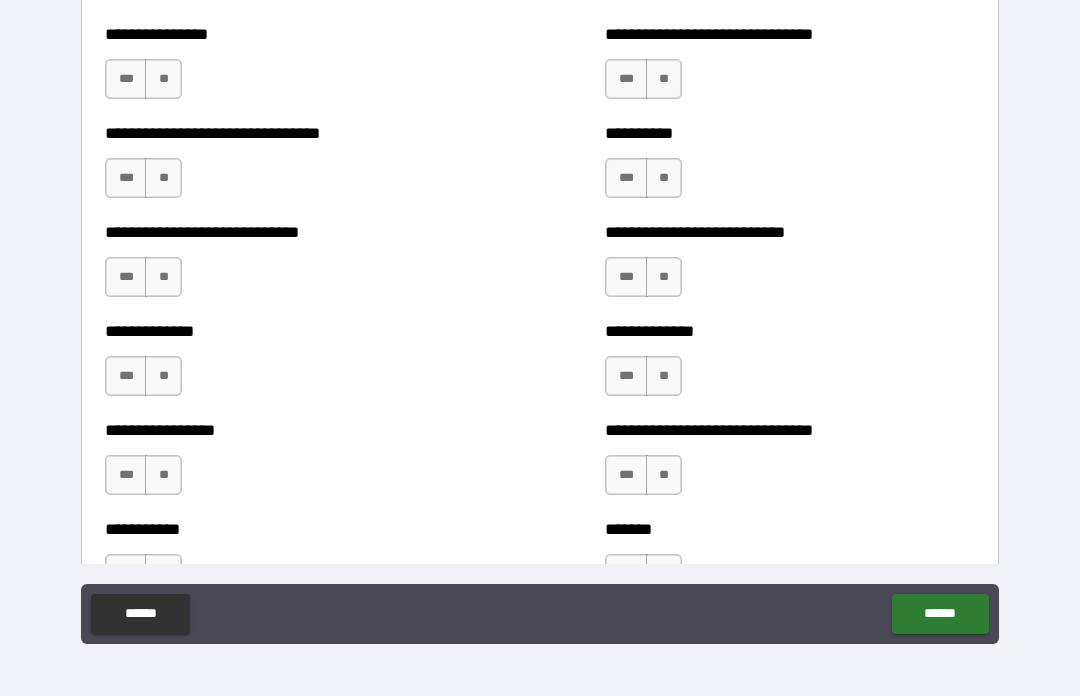 click on "***" at bounding box center [626, 178] 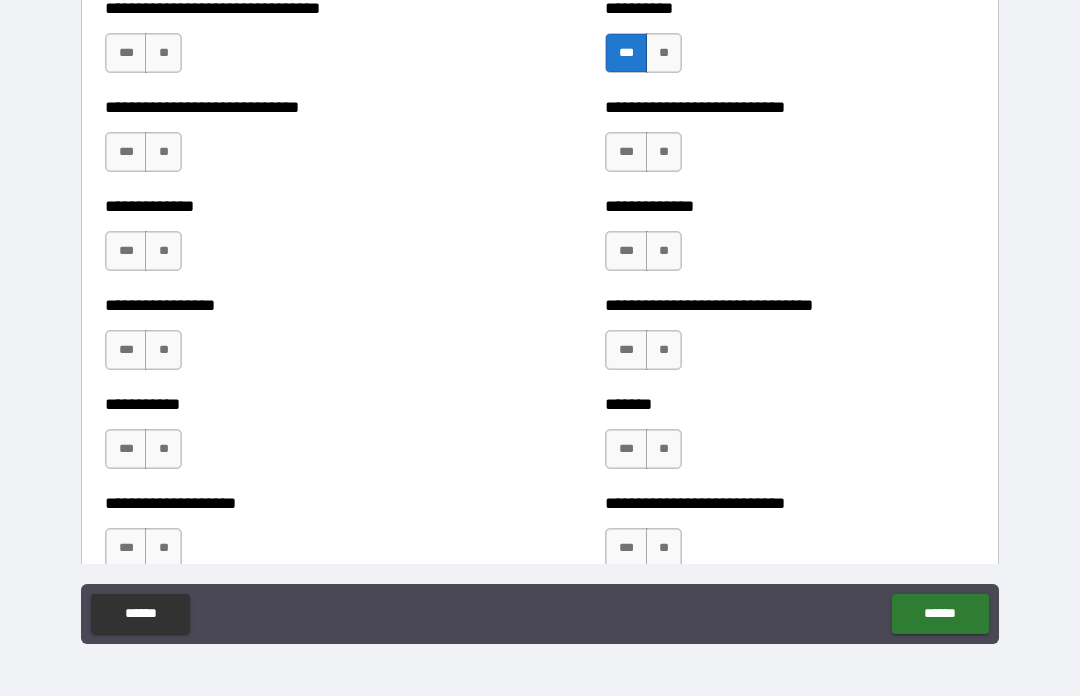 scroll, scrollTop: 7668, scrollLeft: 0, axis: vertical 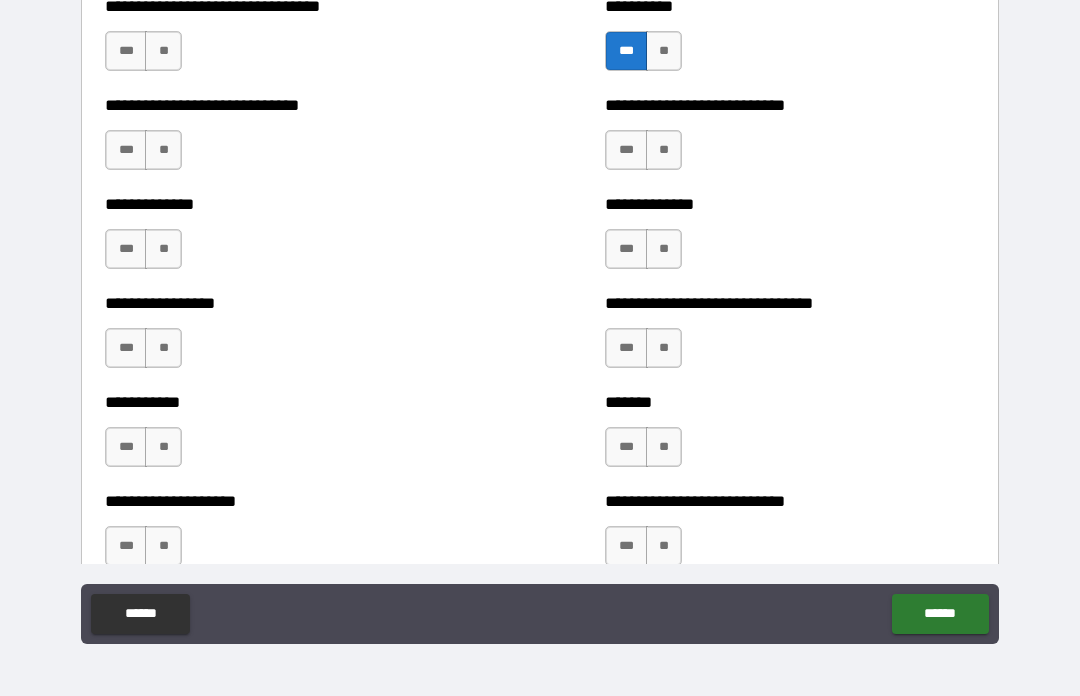click on "***" at bounding box center [626, 249] 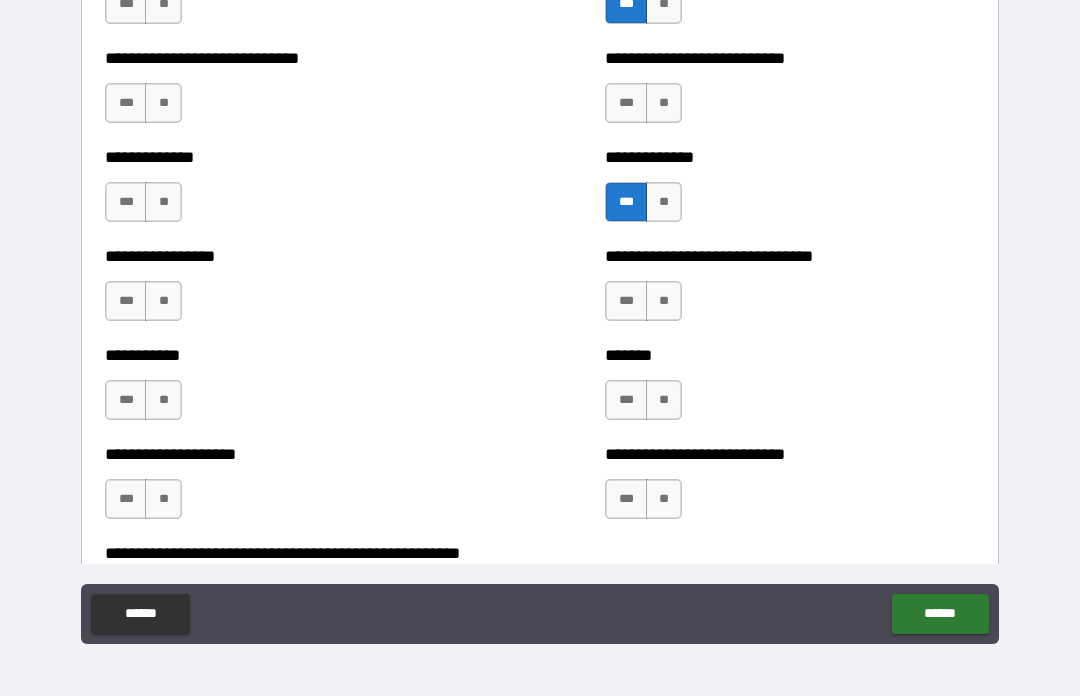 scroll, scrollTop: 7720, scrollLeft: 0, axis: vertical 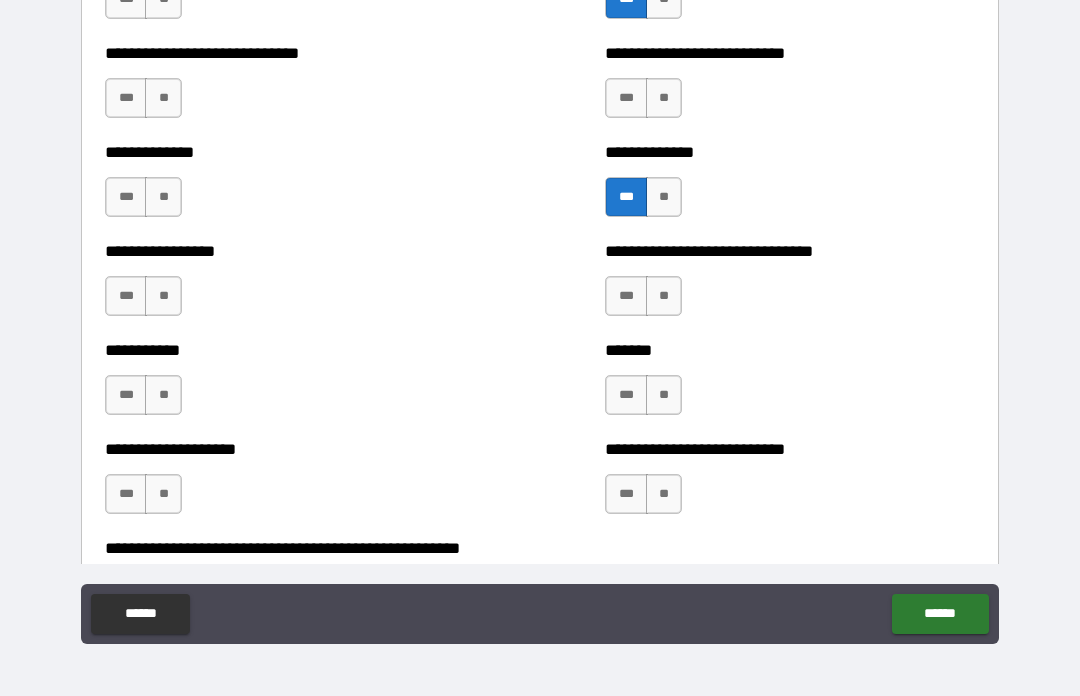 click on "***" at bounding box center [626, 296] 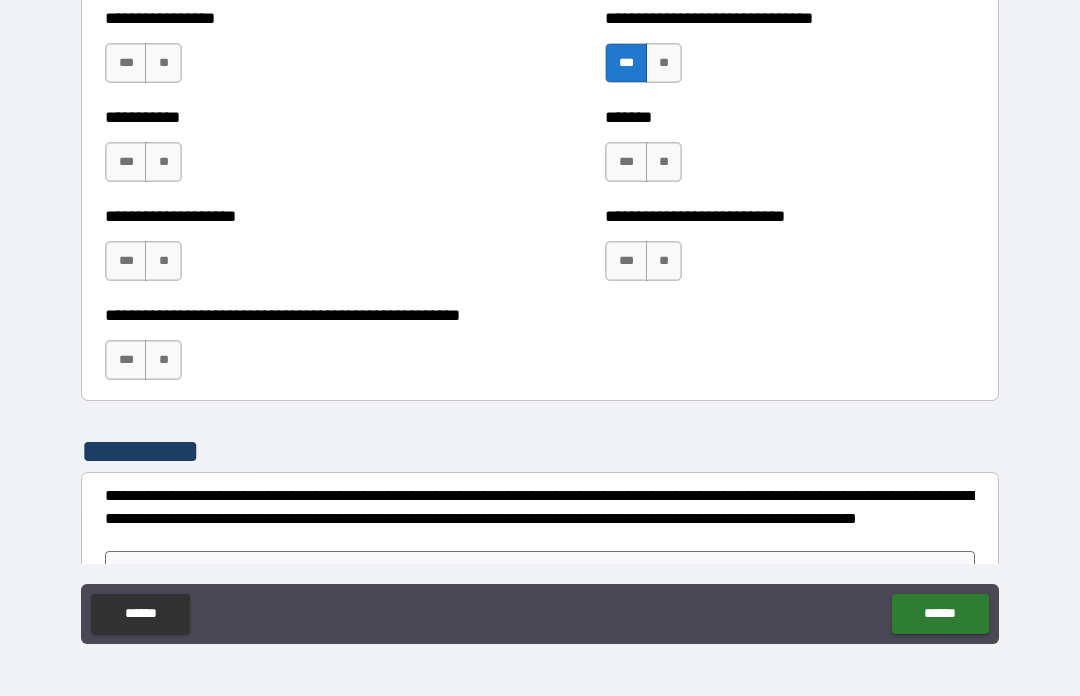 scroll, scrollTop: 7955, scrollLeft: 0, axis: vertical 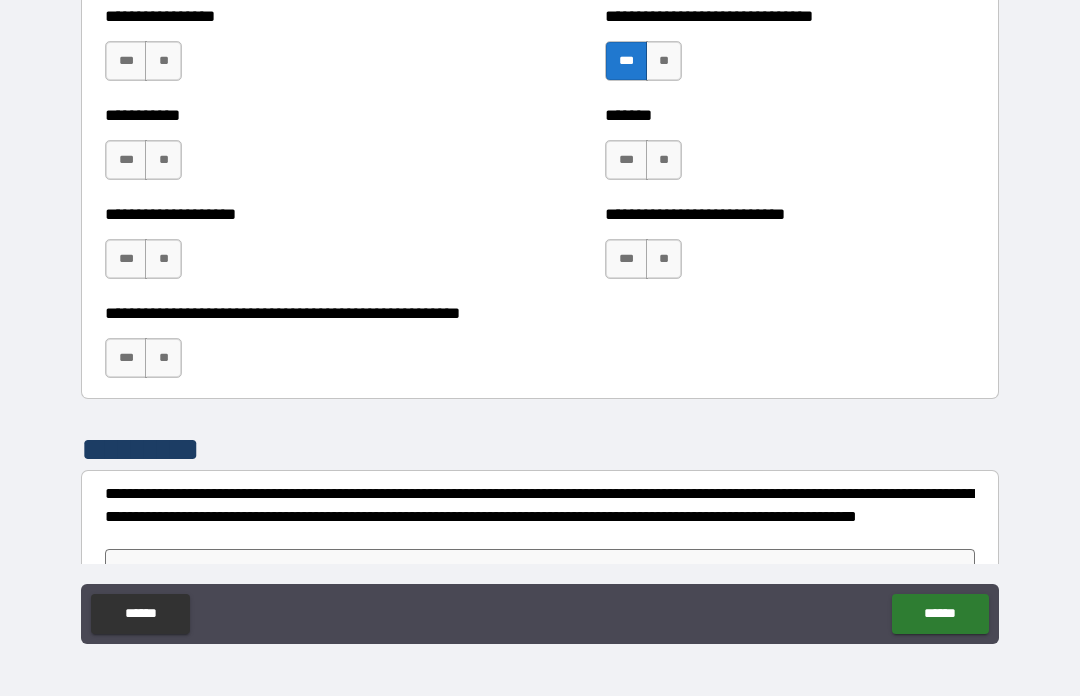 click on "***" at bounding box center [126, 259] 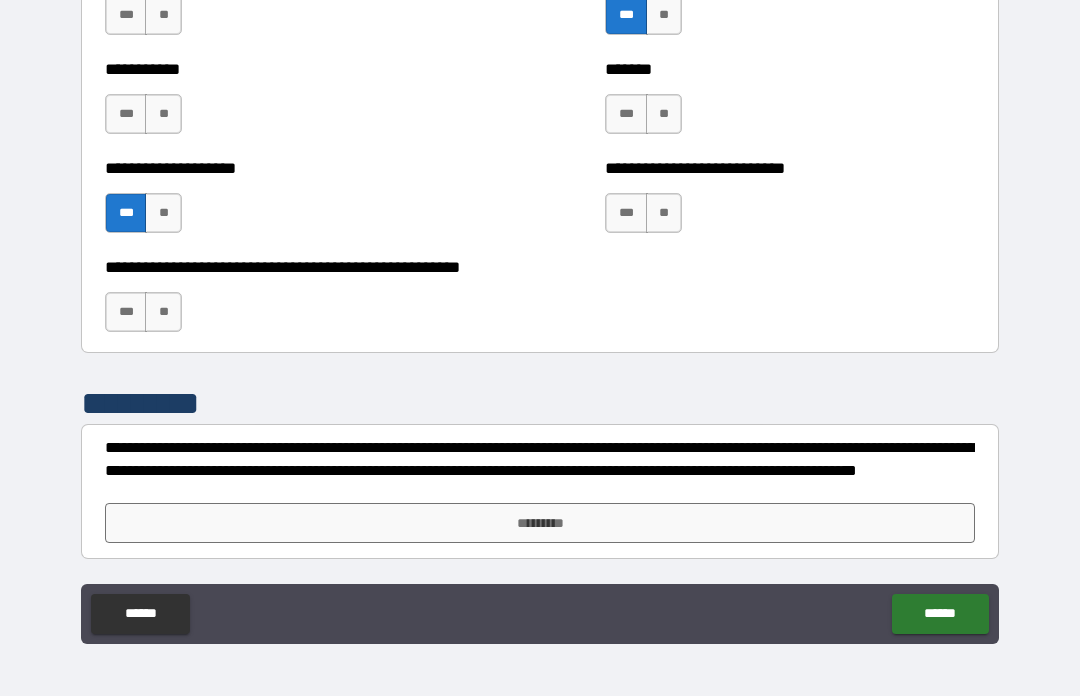 scroll, scrollTop: 8001, scrollLeft: 0, axis: vertical 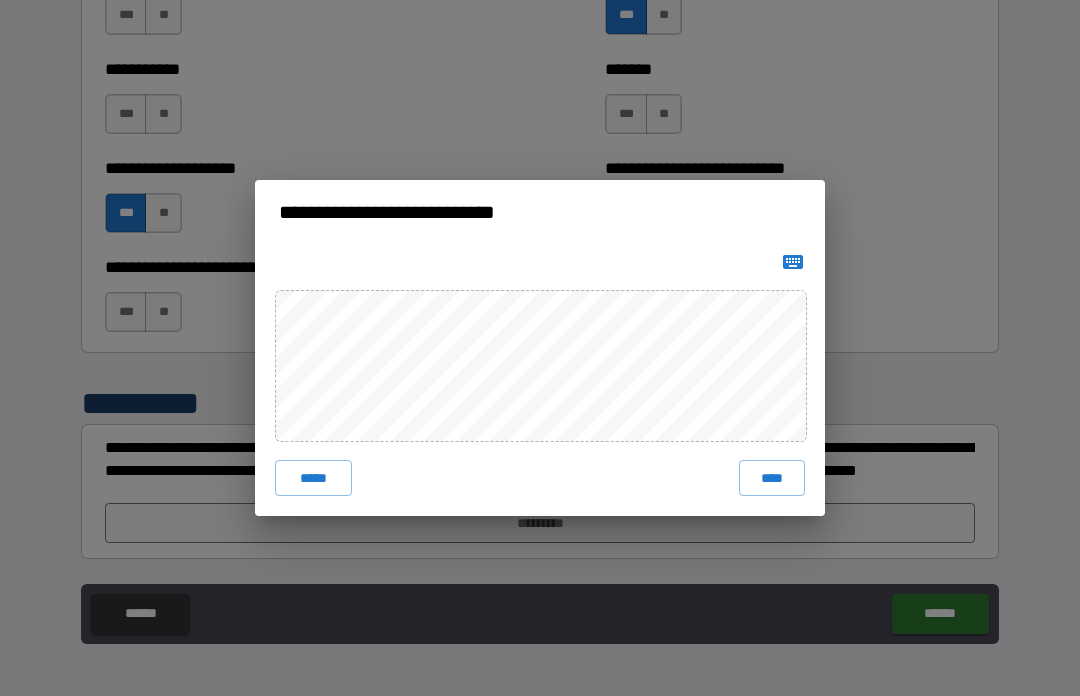 click on "****" at bounding box center [772, 478] 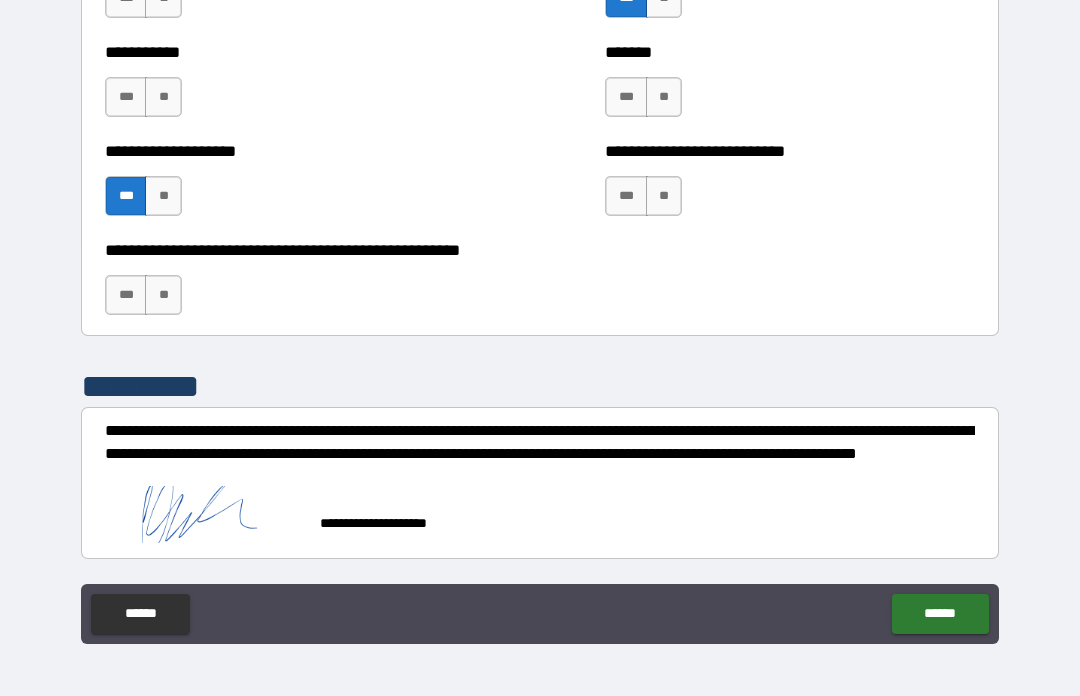 scroll, scrollTop: 8018, scrollLeft: 0, axis: vertical 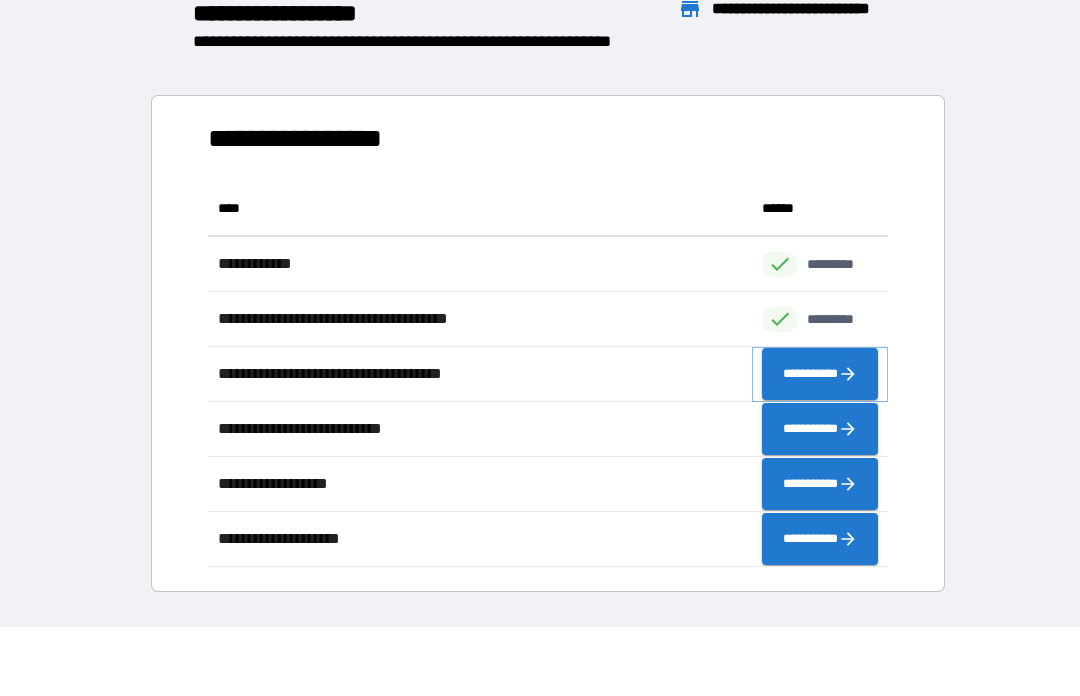 click on "**********" at bounding box center [820, 374] 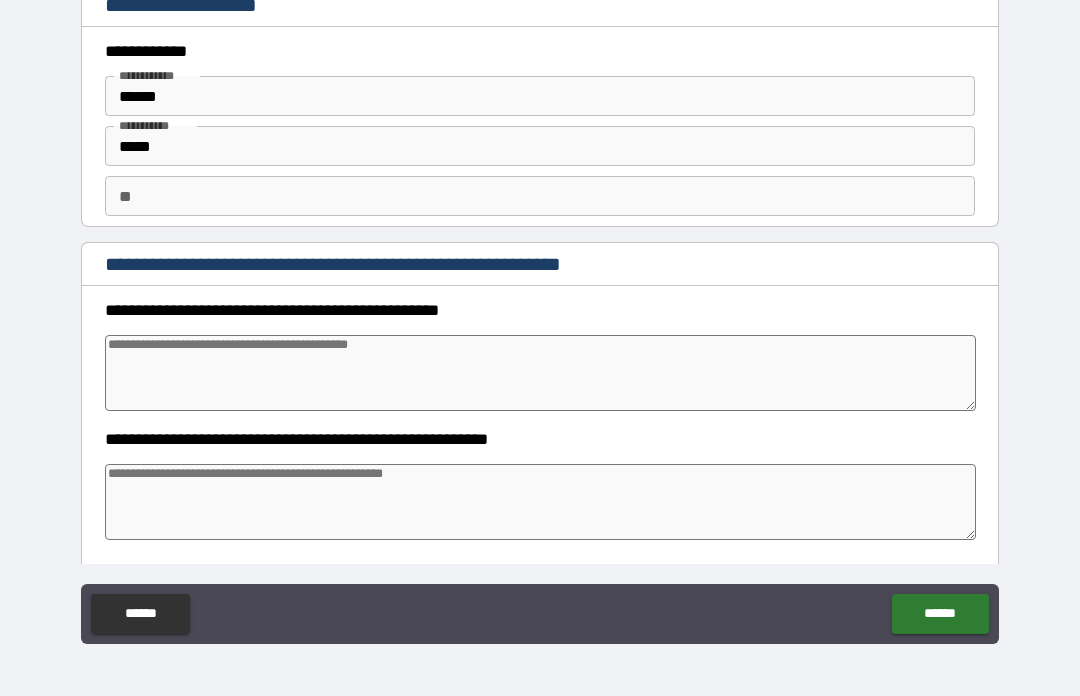 type on "*" 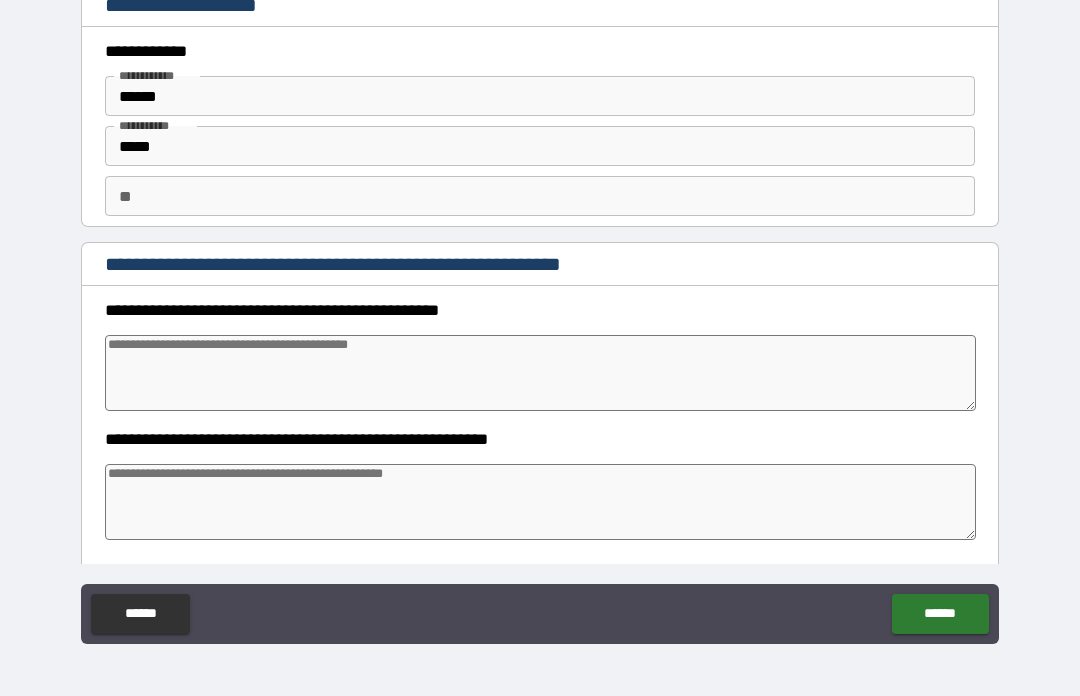 type on "*" 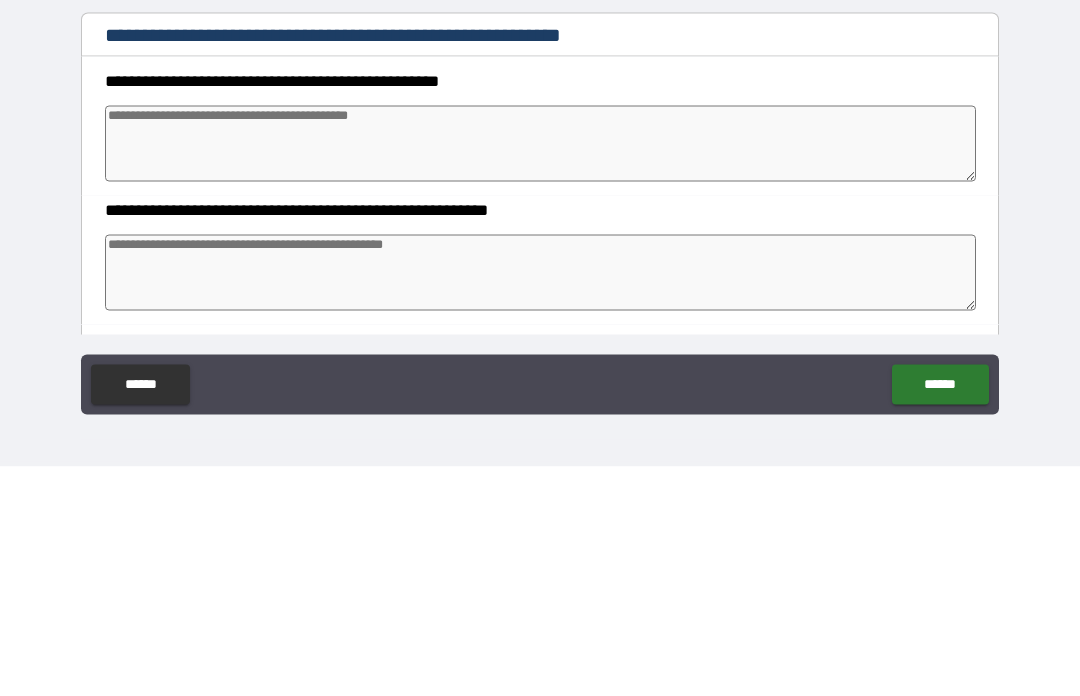 type on "*" 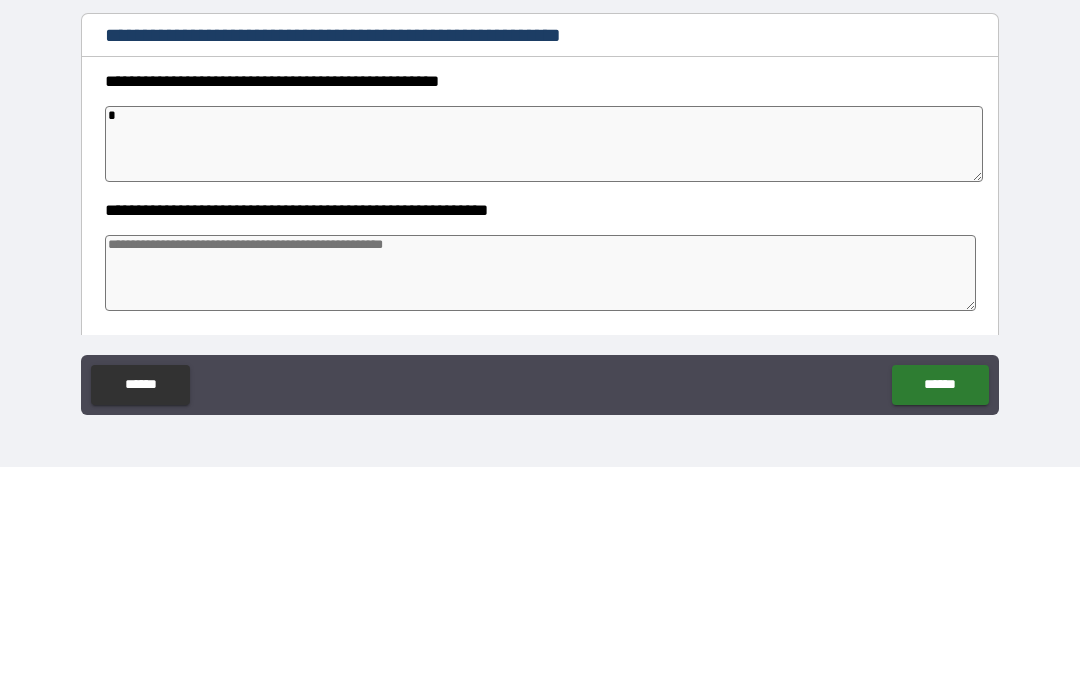 type on "**" 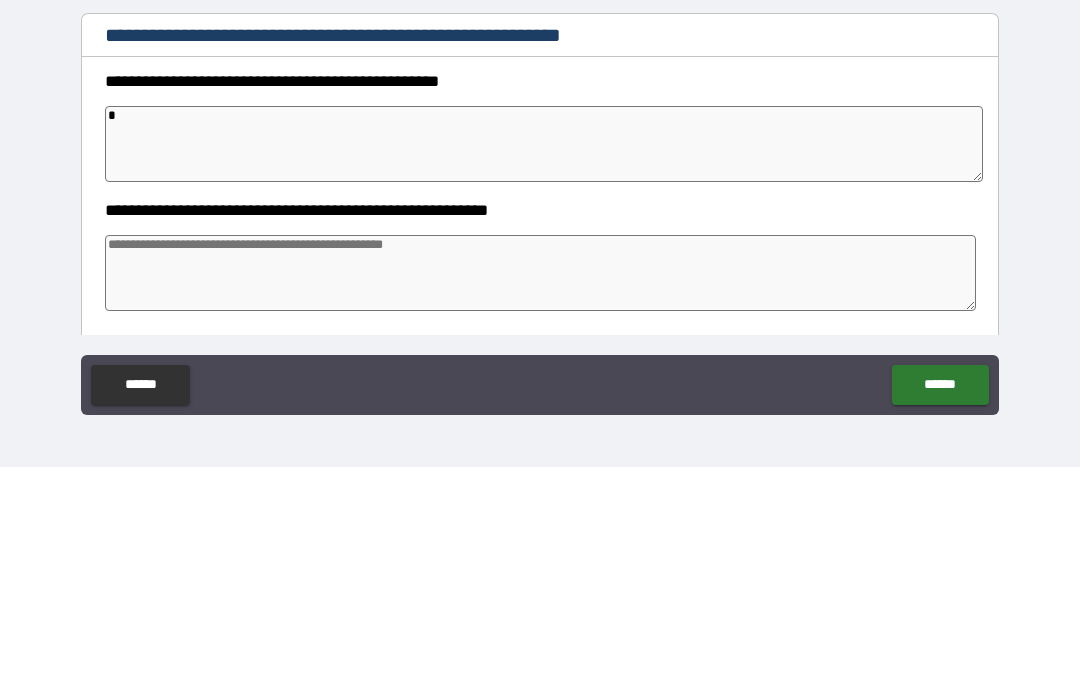 type on "*" 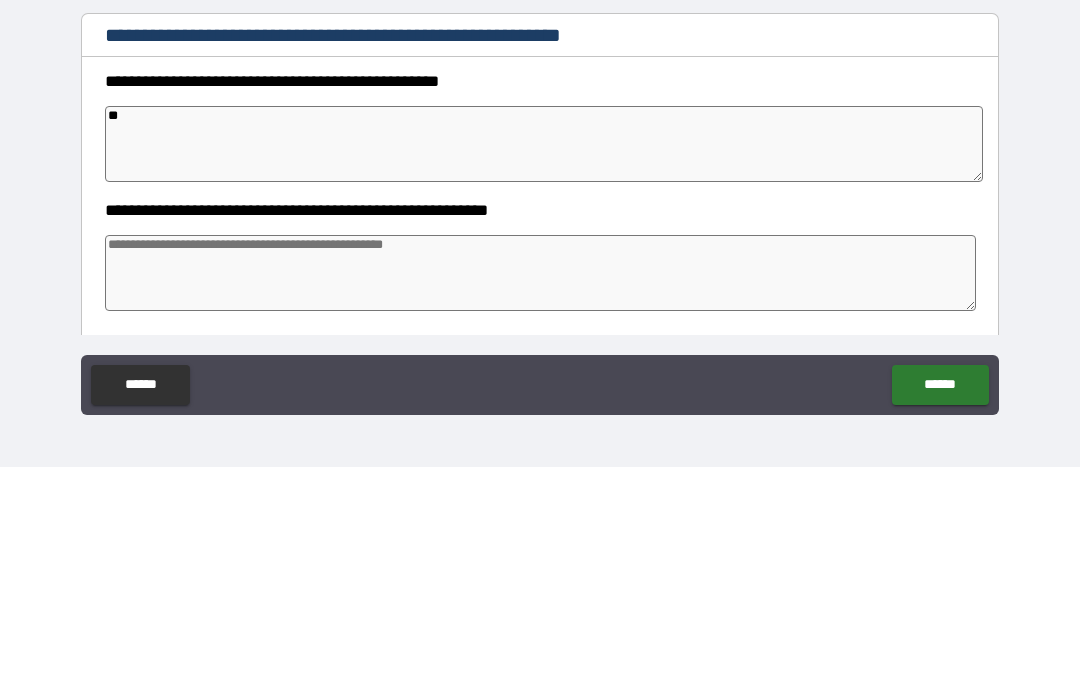 type on "*" 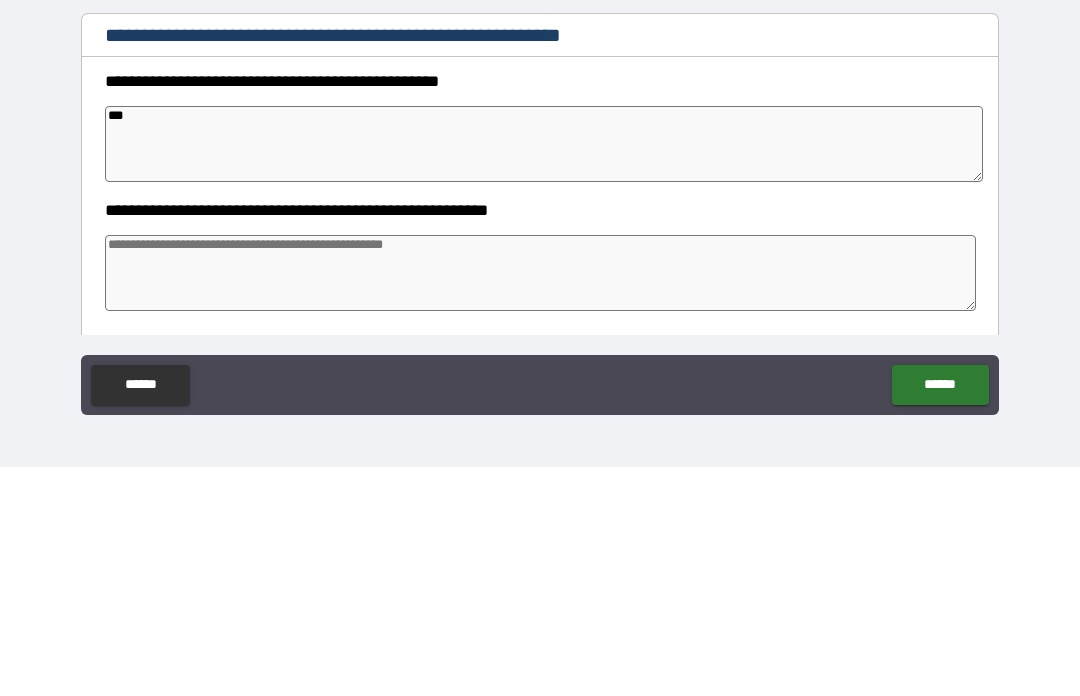 type on "*" 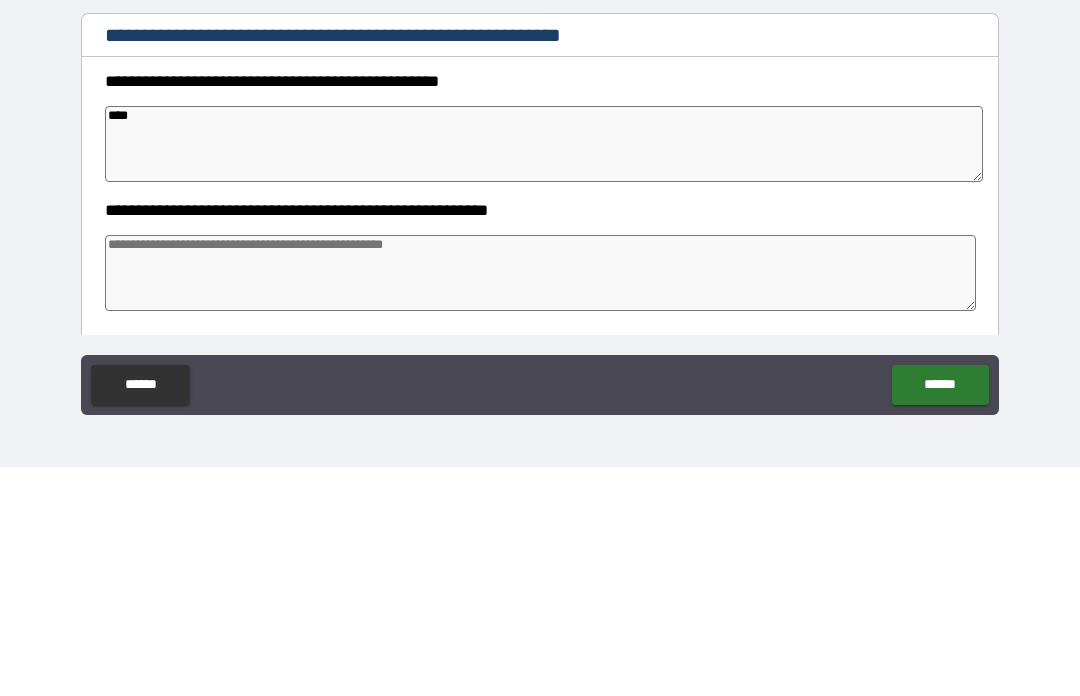type on "*" 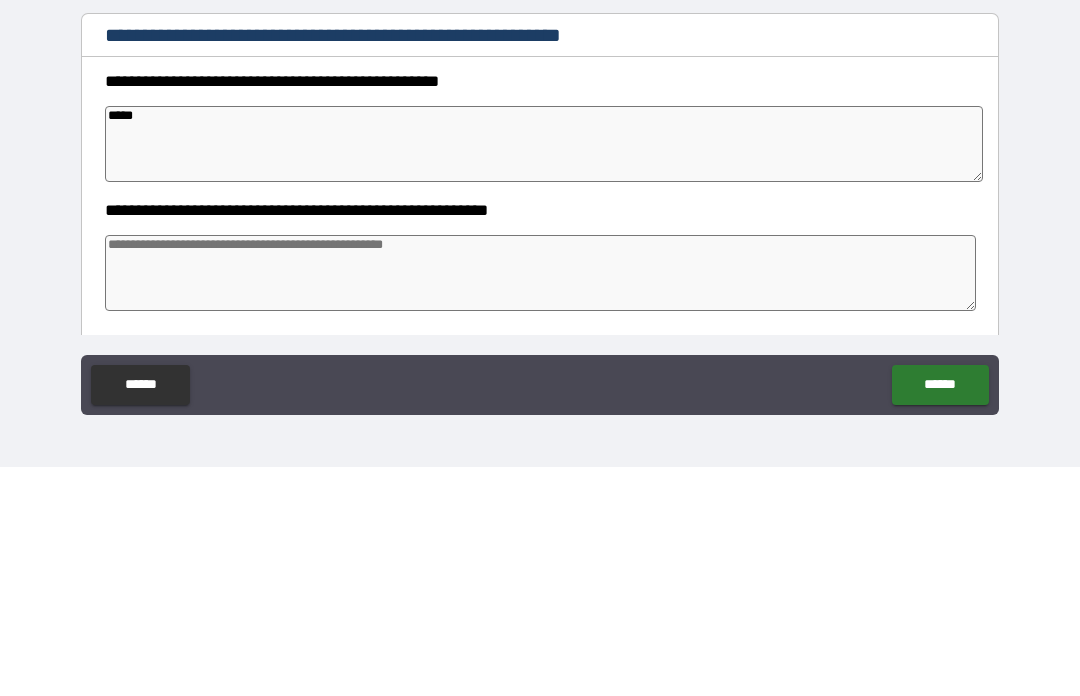 type on "*" 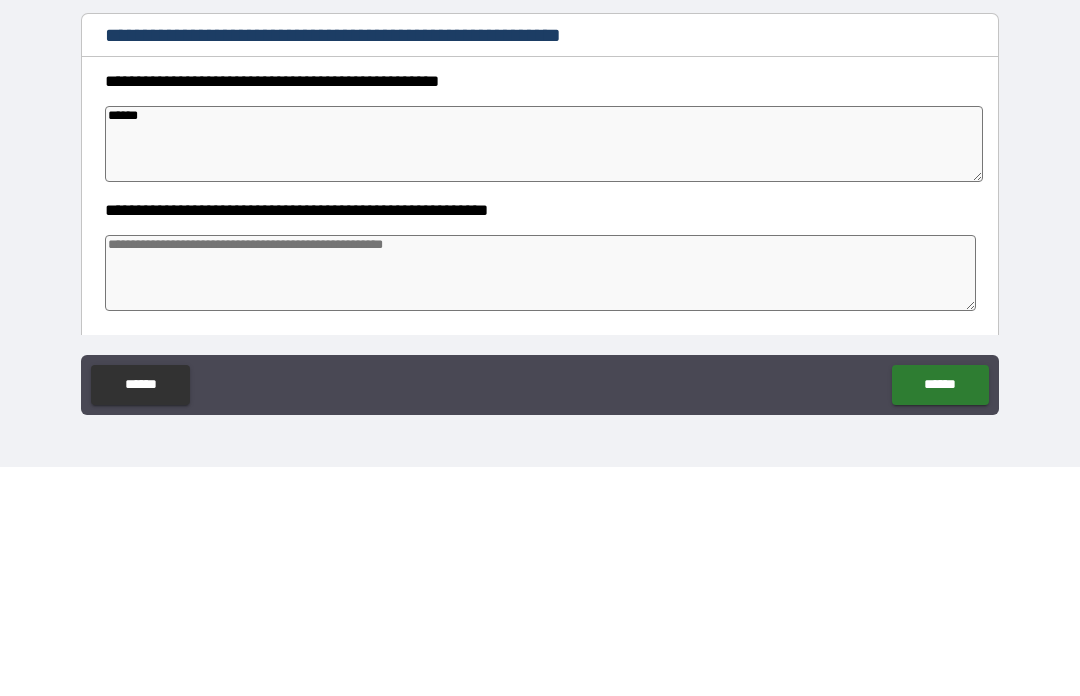 type on "*******" 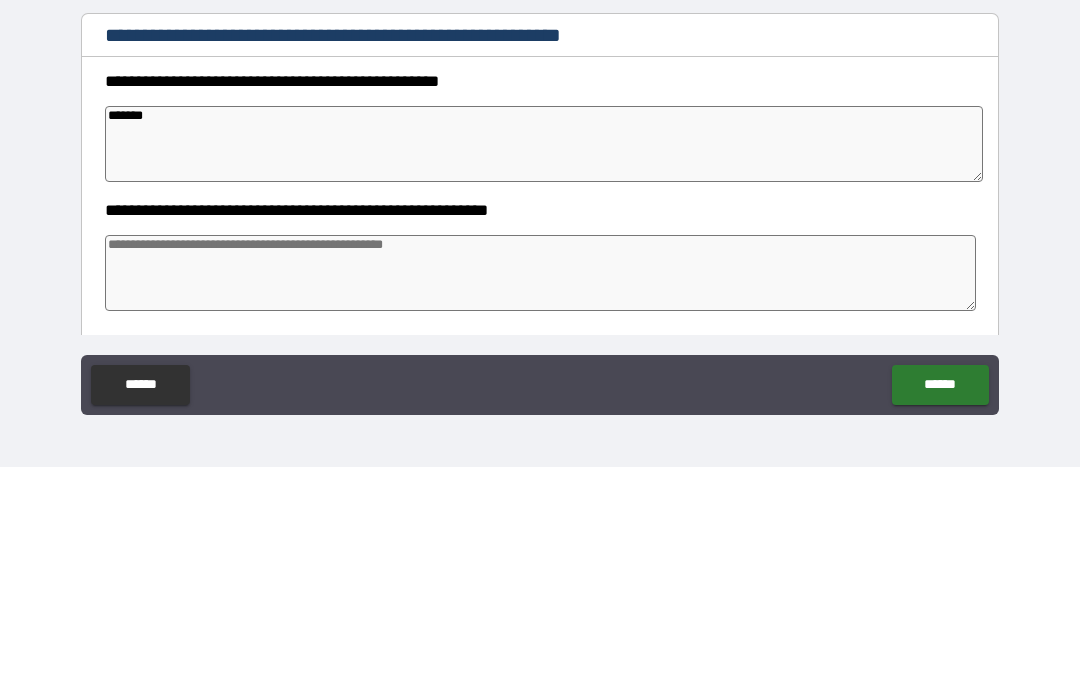 type on "*" 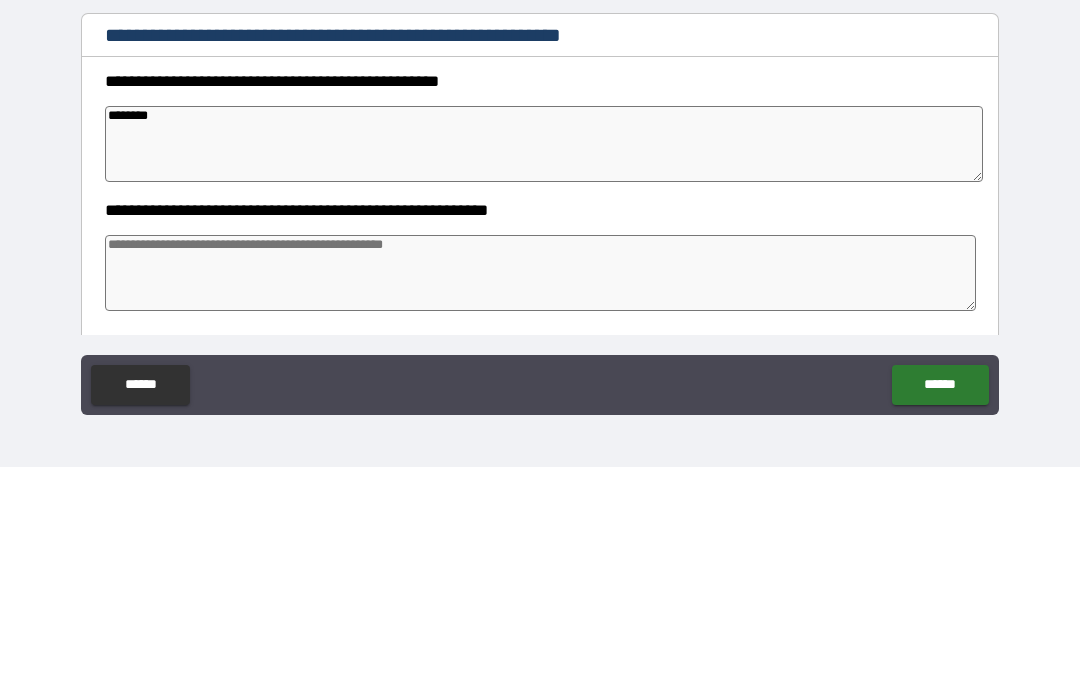type on "*" 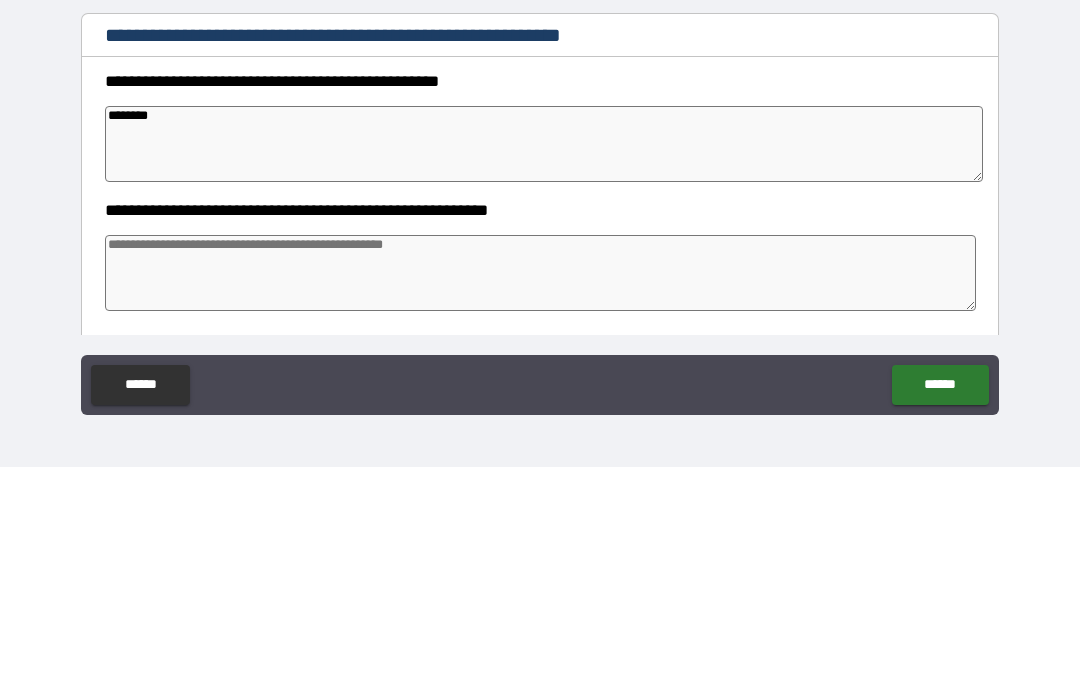 type on "*********" 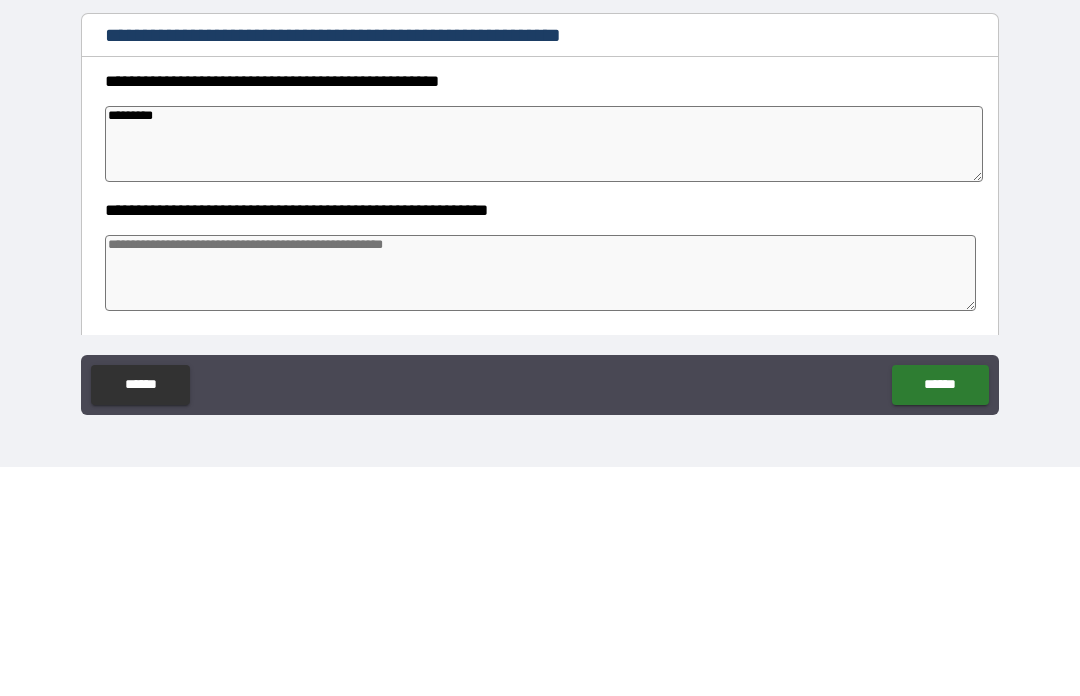 type on "*" 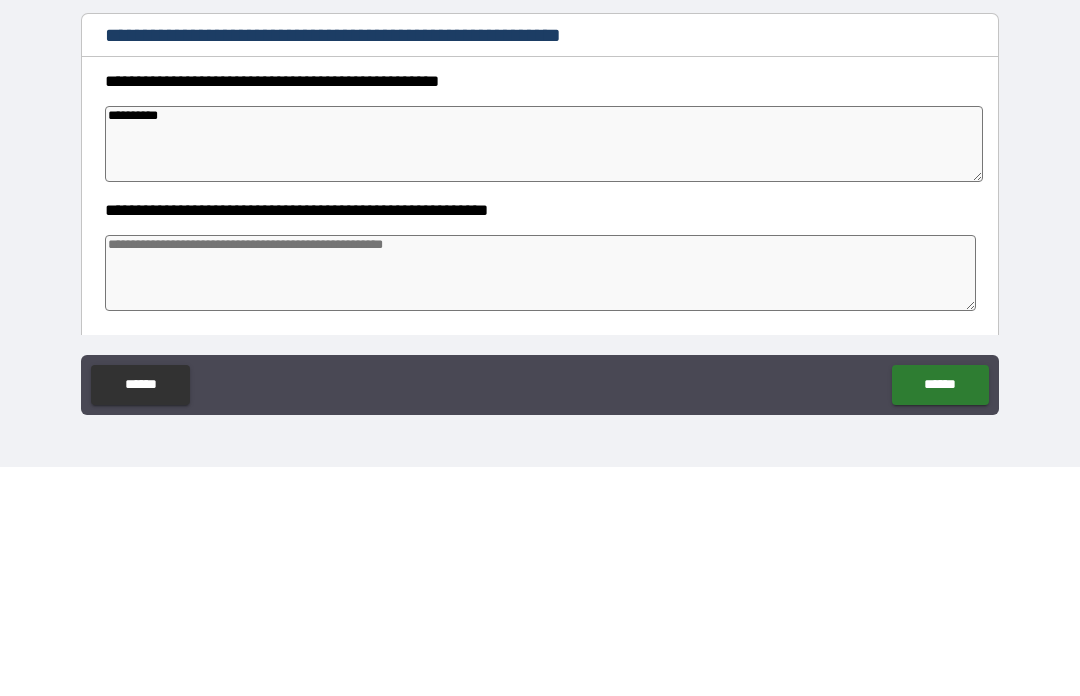 type on "**********" 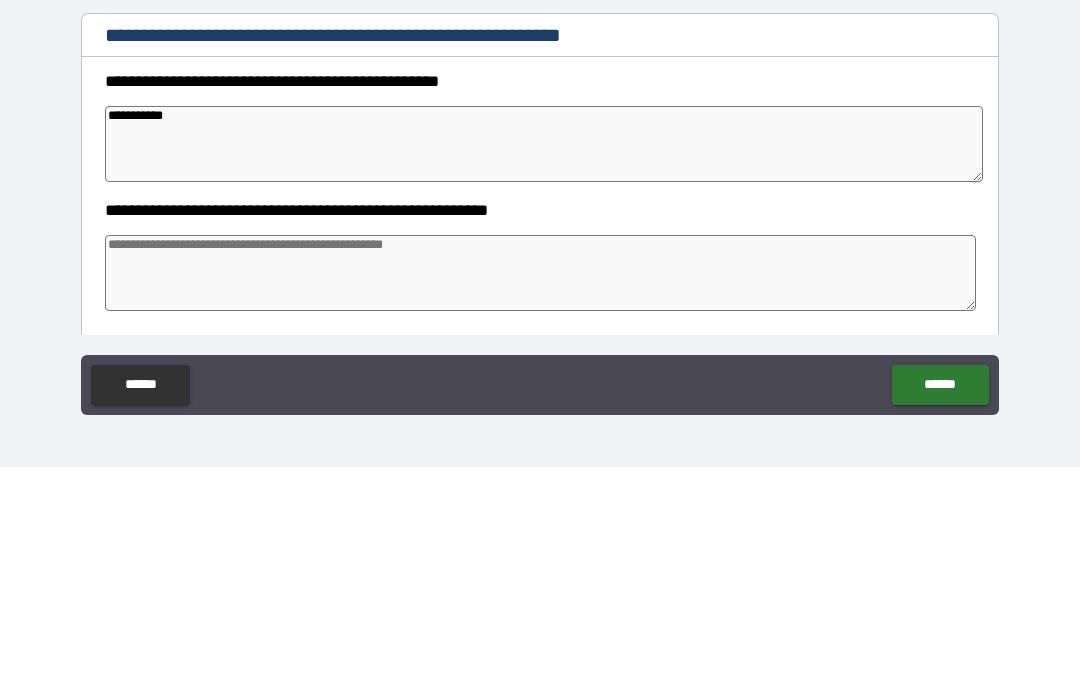 type on "*" 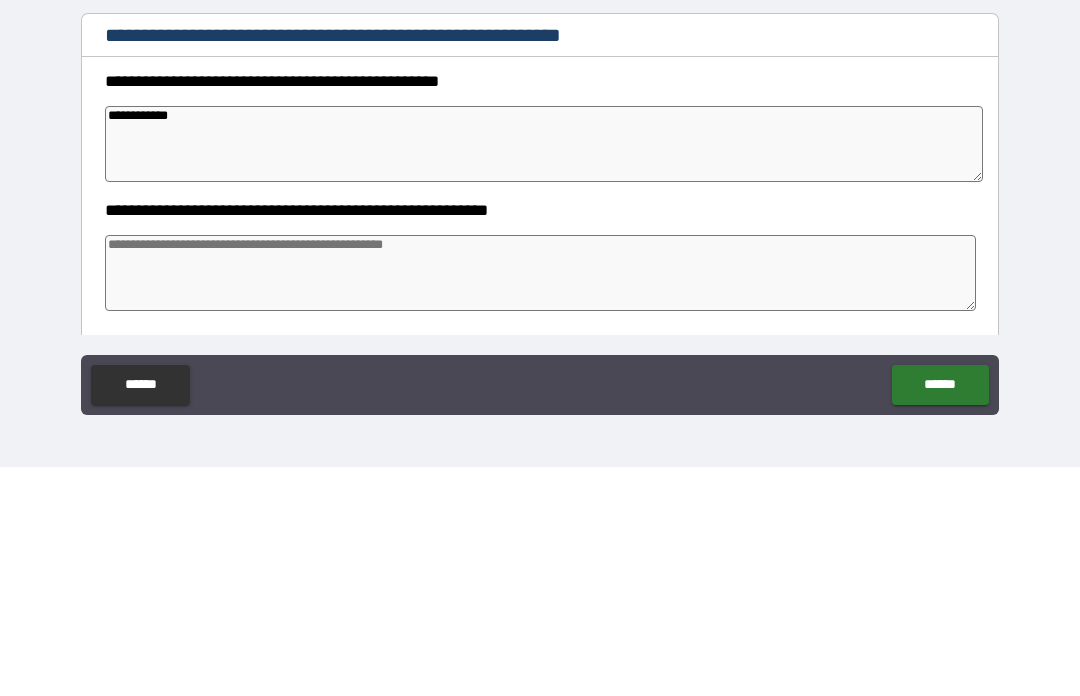 type on "*" 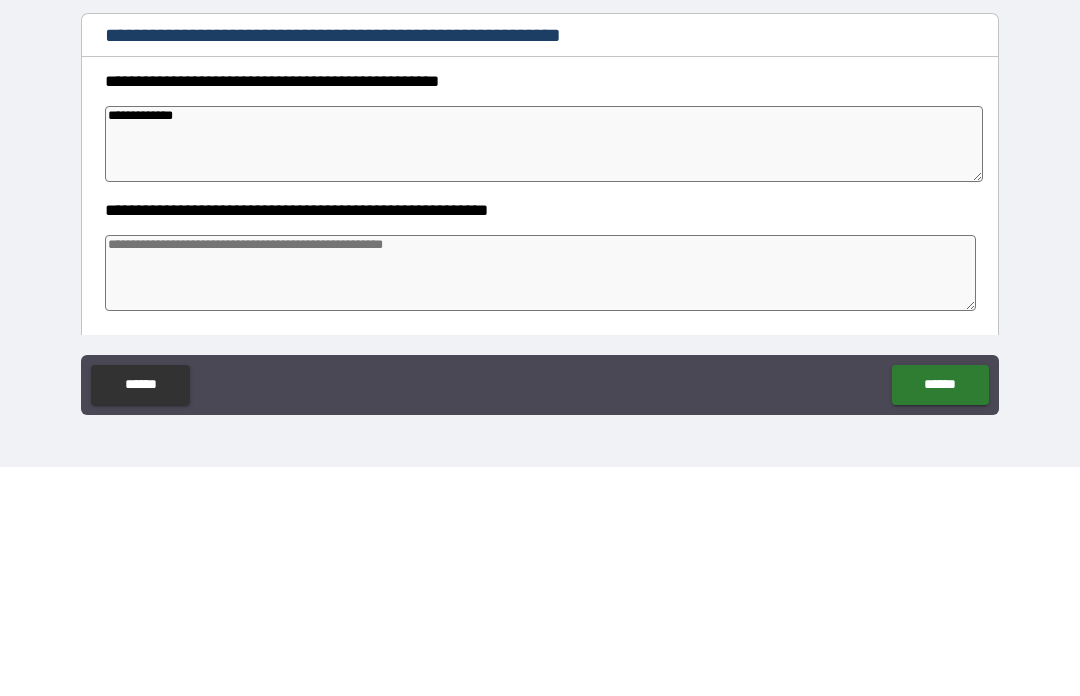 type on "*" 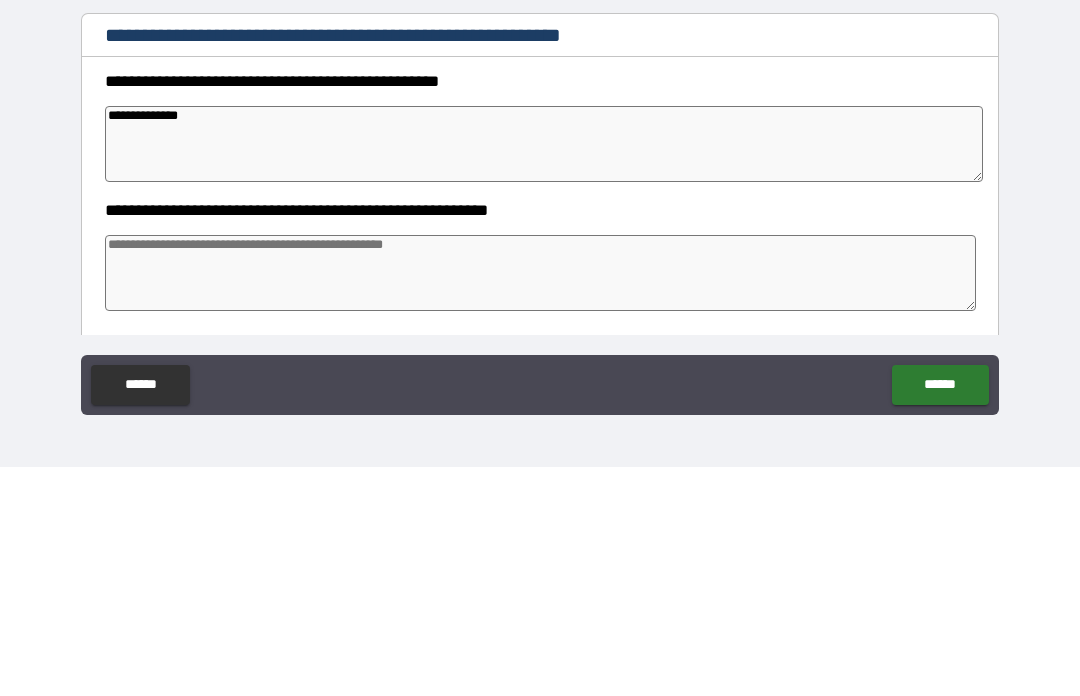 type on "**********" 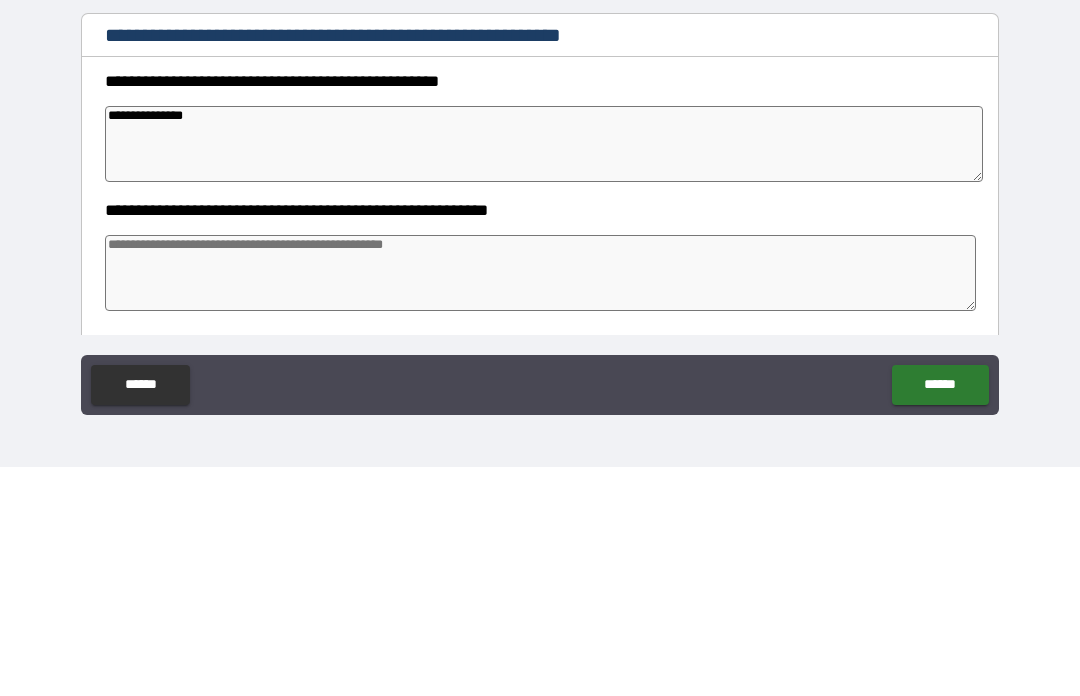 type on "*" 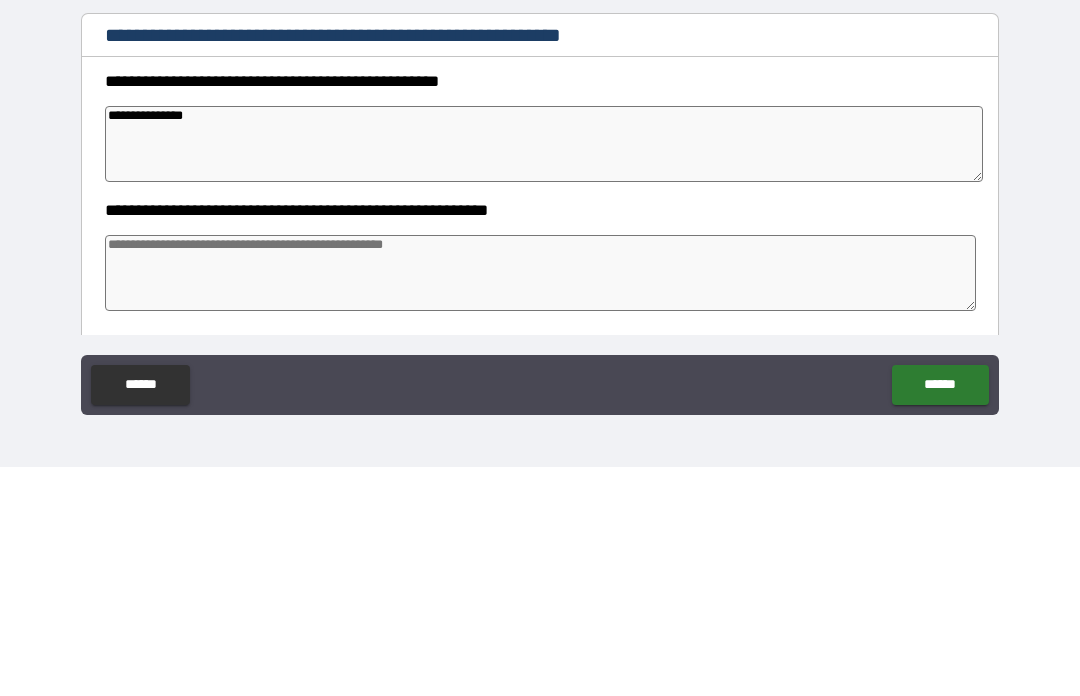 type on "**********" 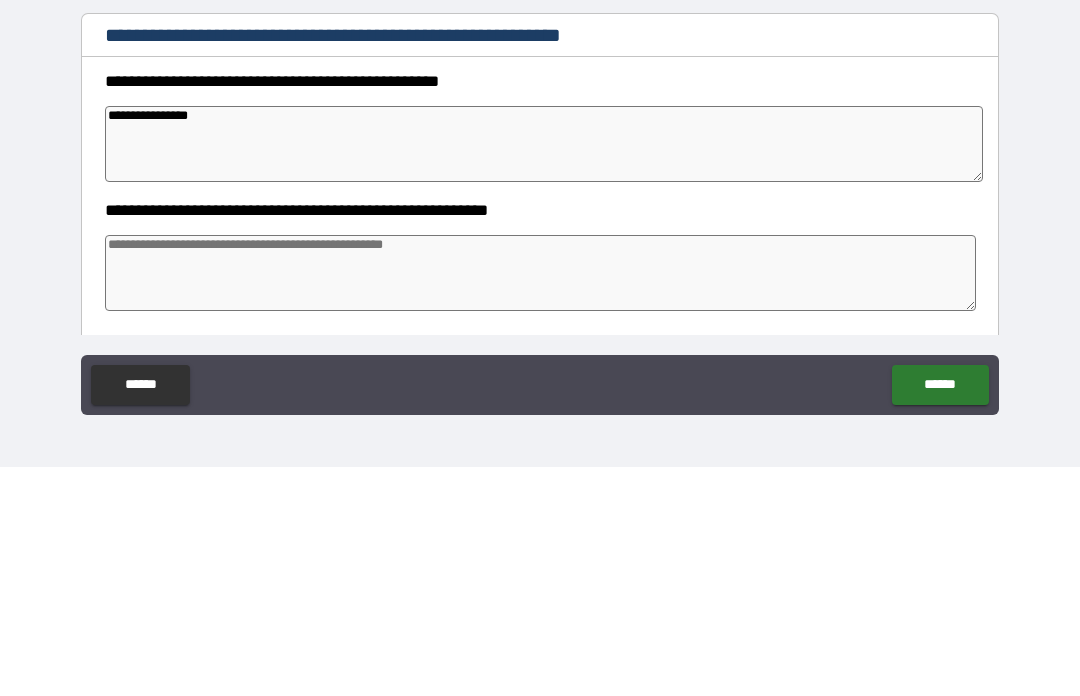 type on "*" 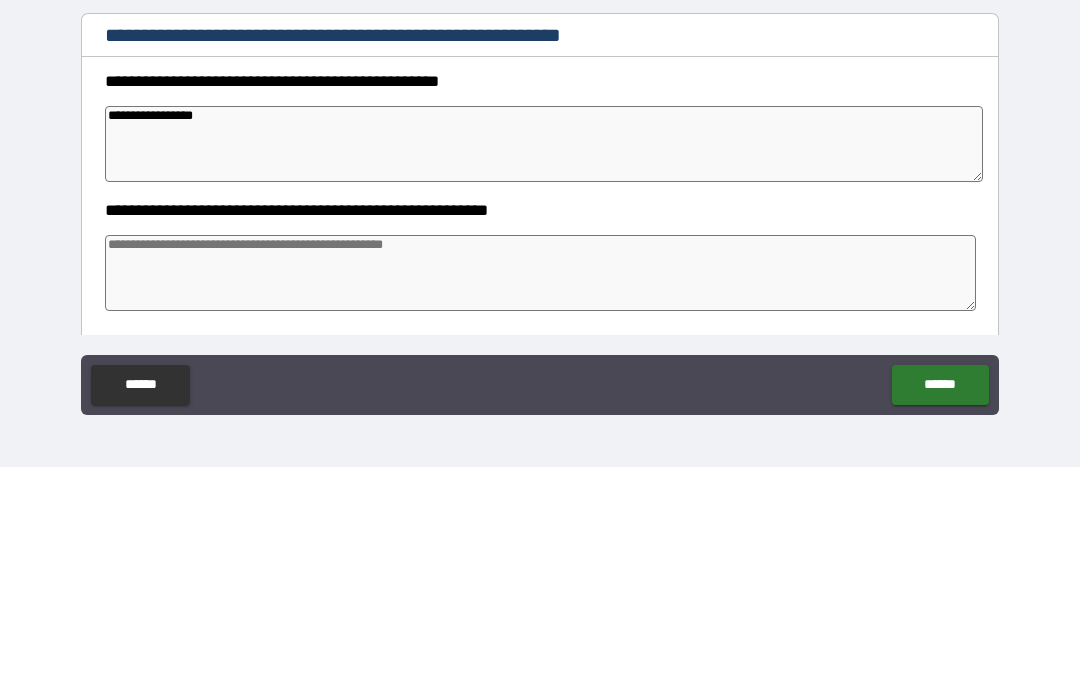 type on "*" 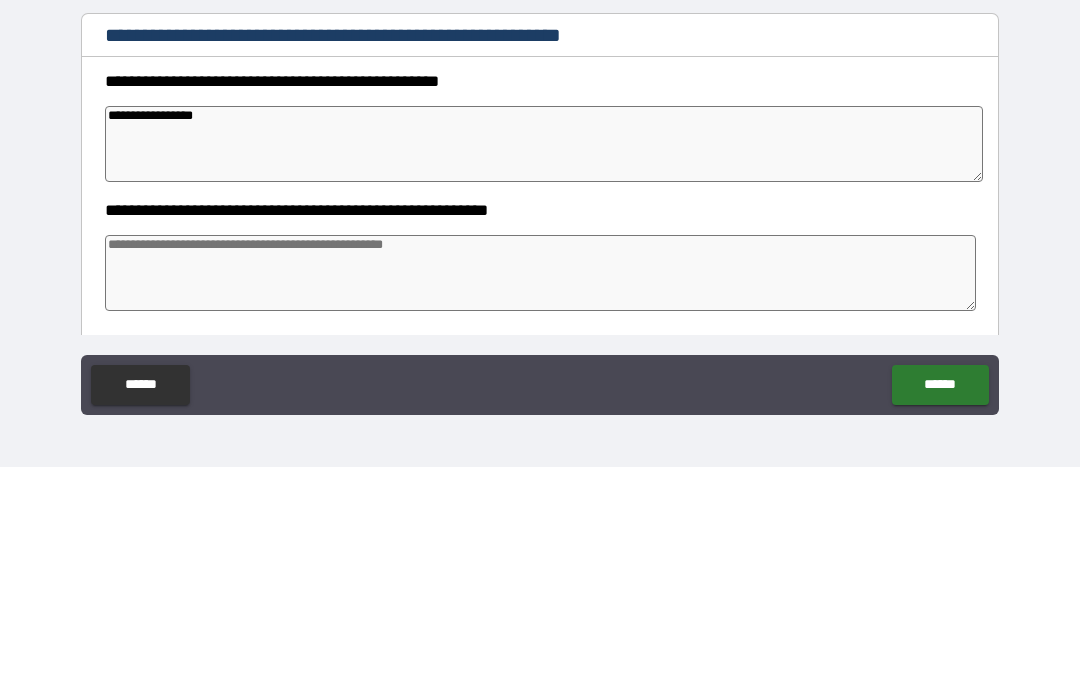 type on "**********" 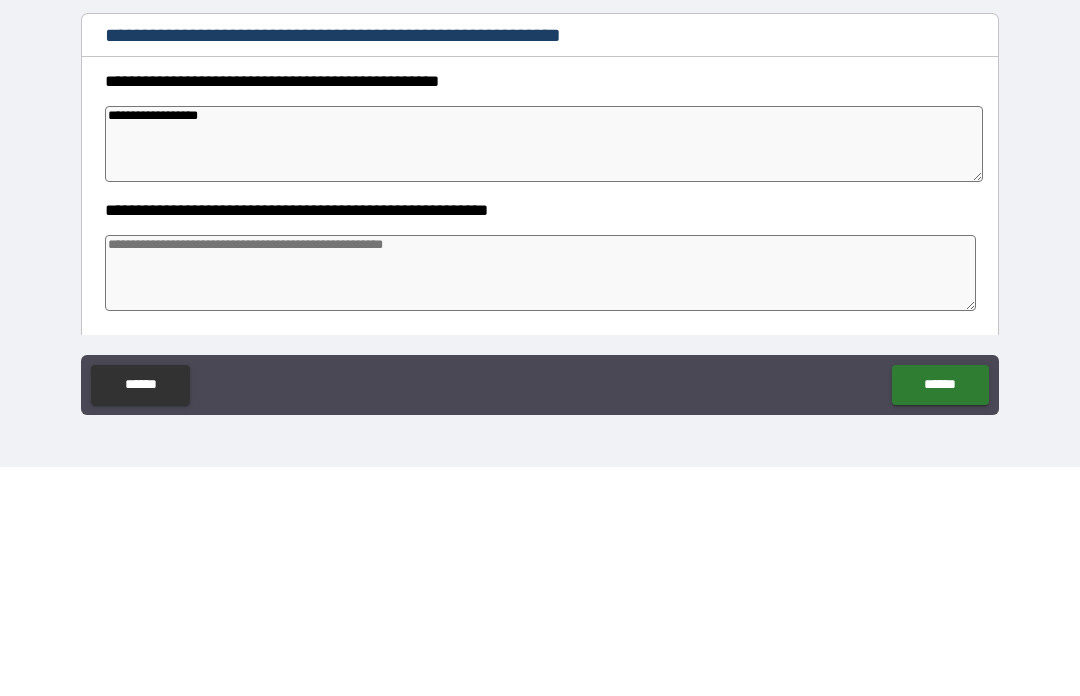 type on "*" 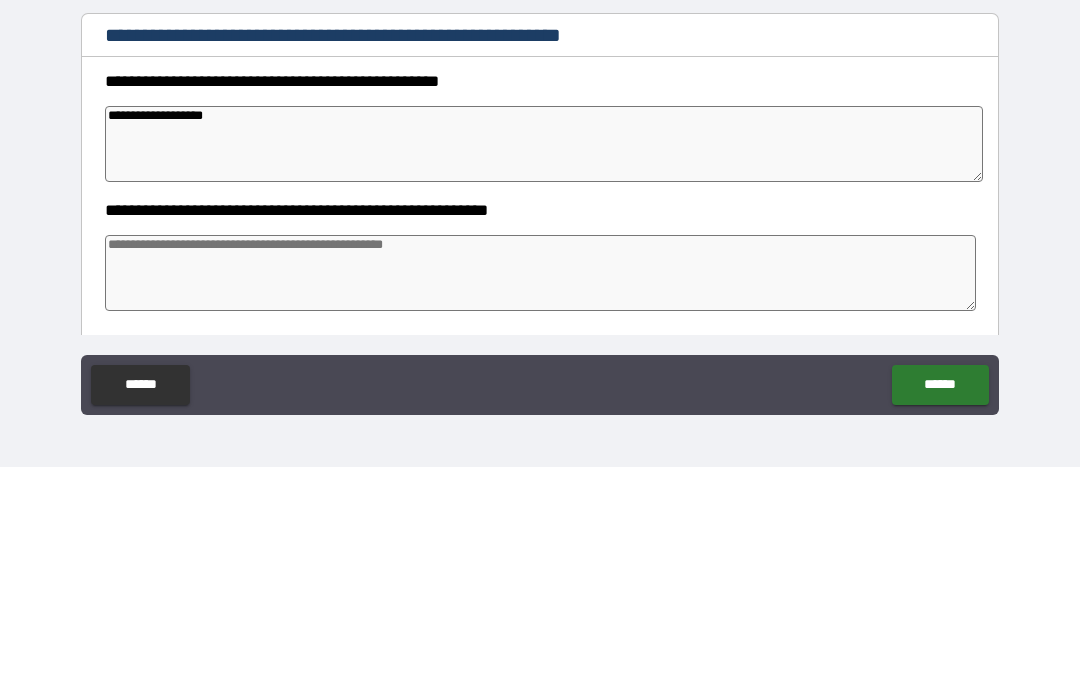 type on "*" 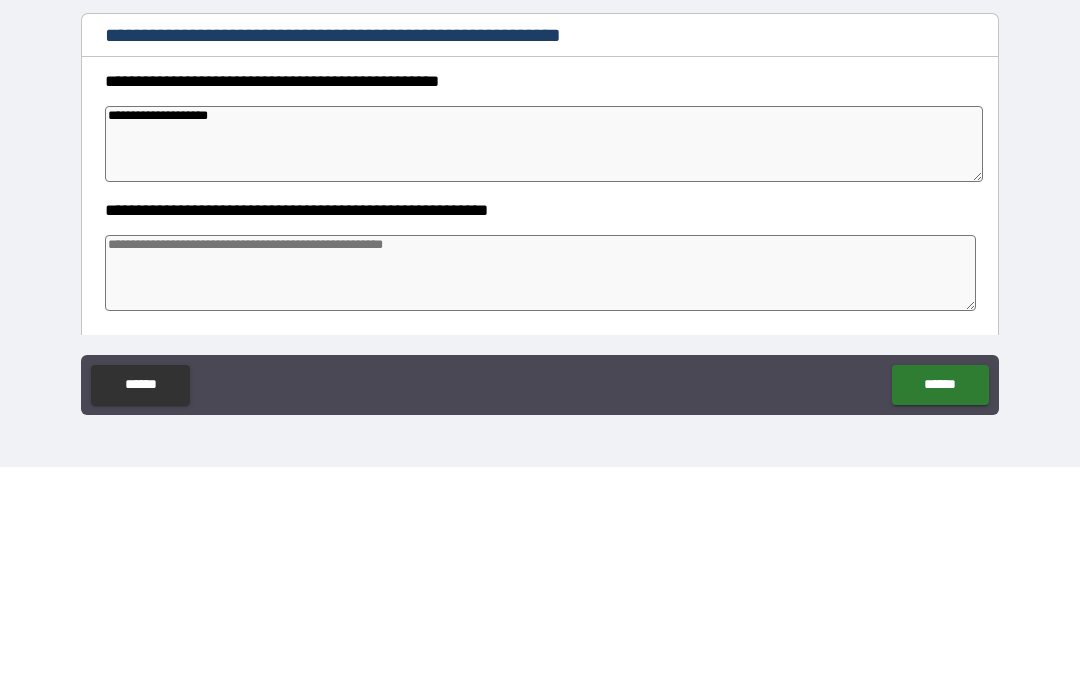 type on "**********" 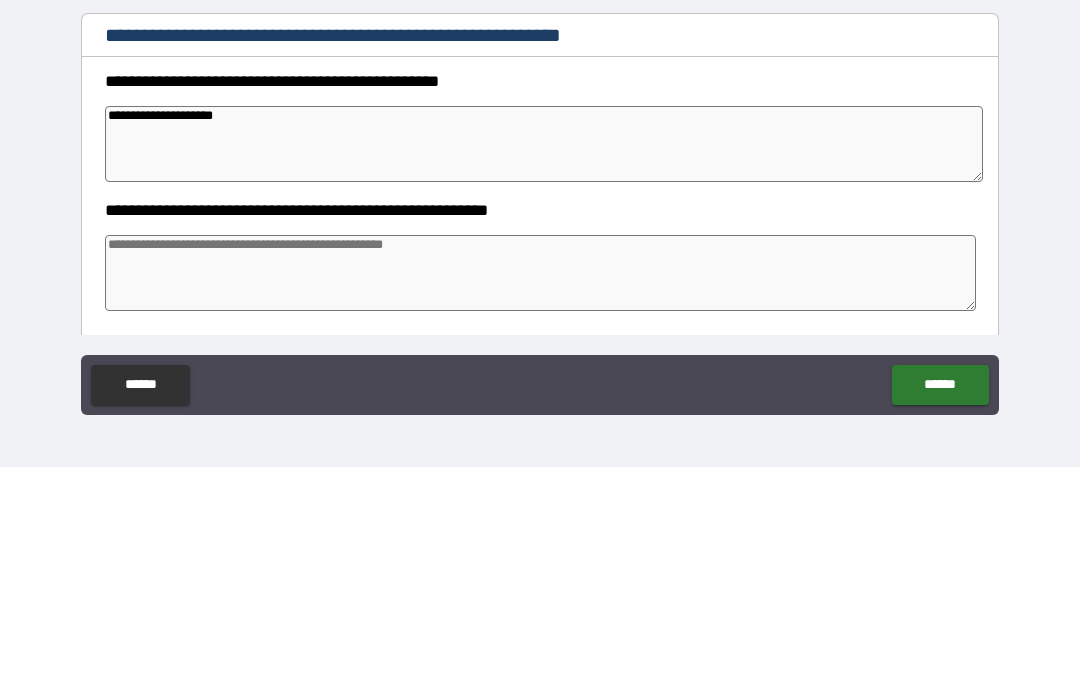 type on "*" 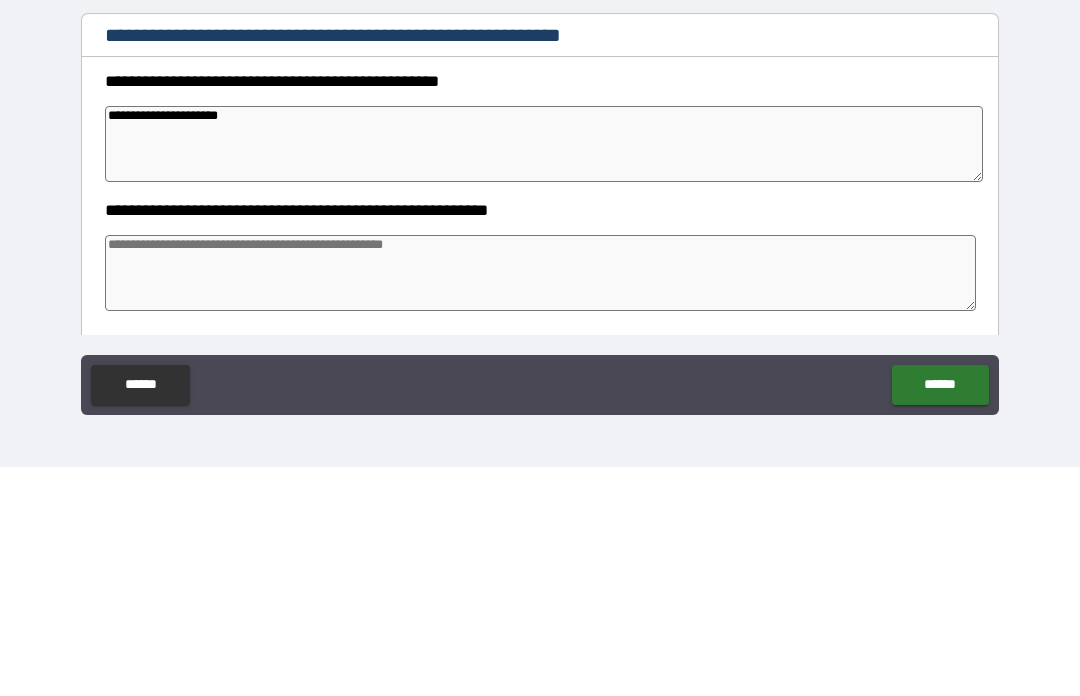 type on "*" 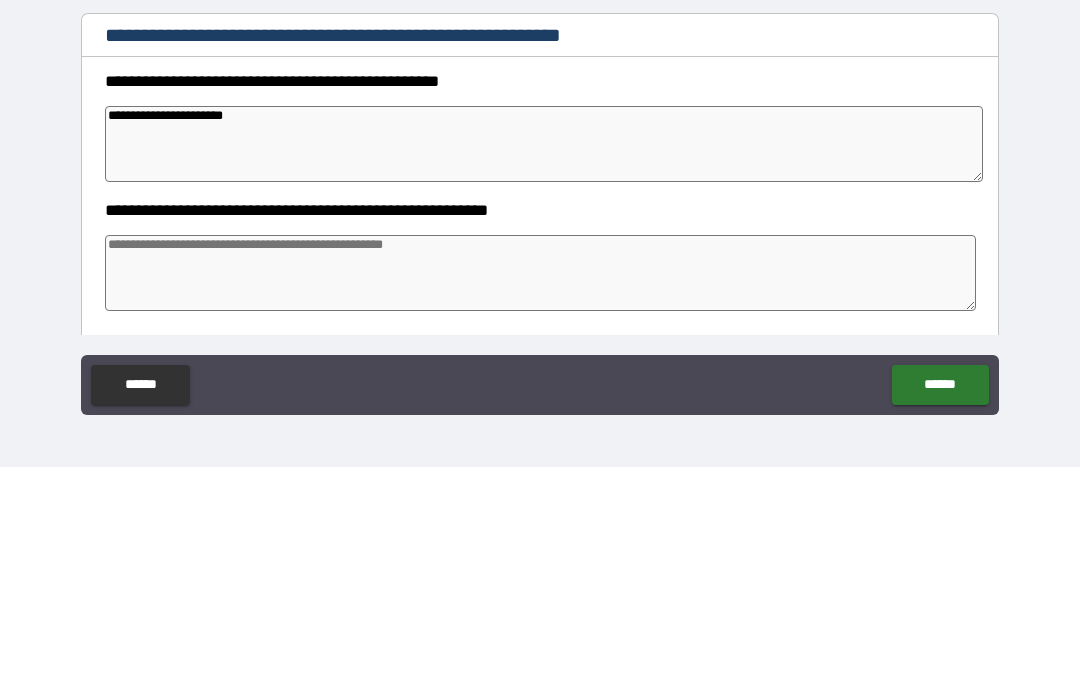 type on "*" 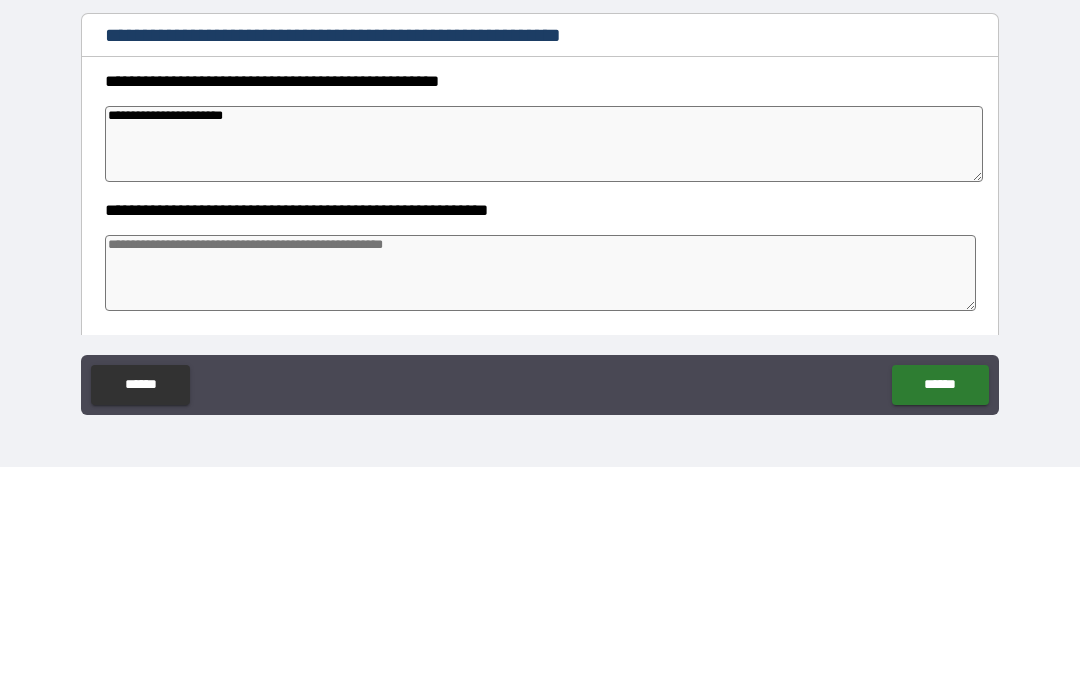 type on "**********" 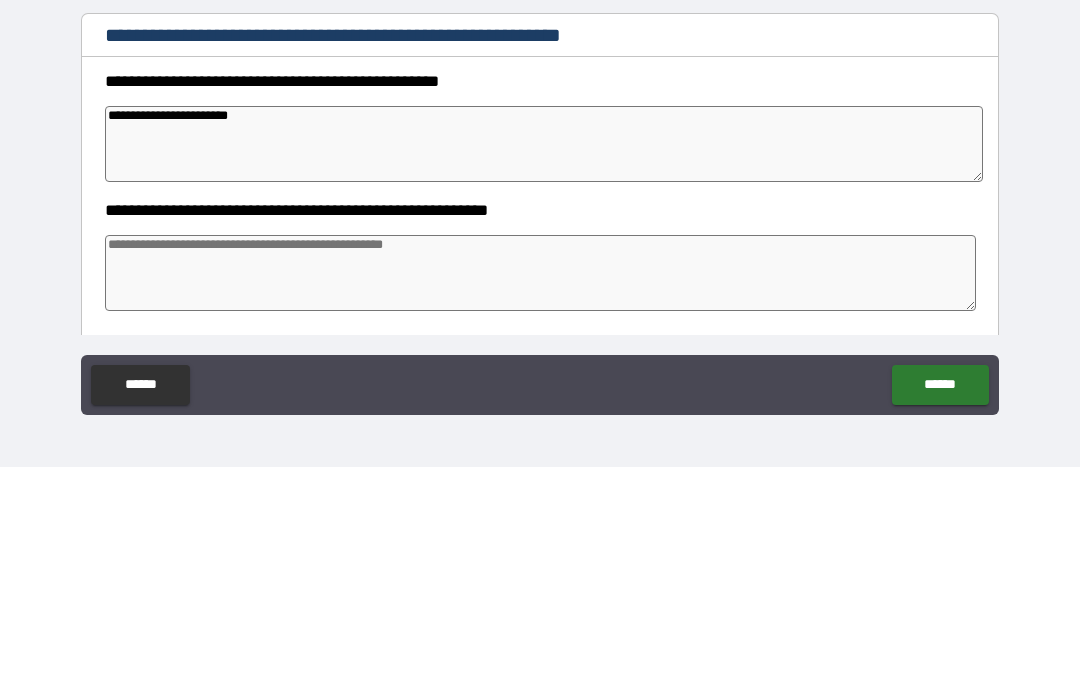 type on "*" 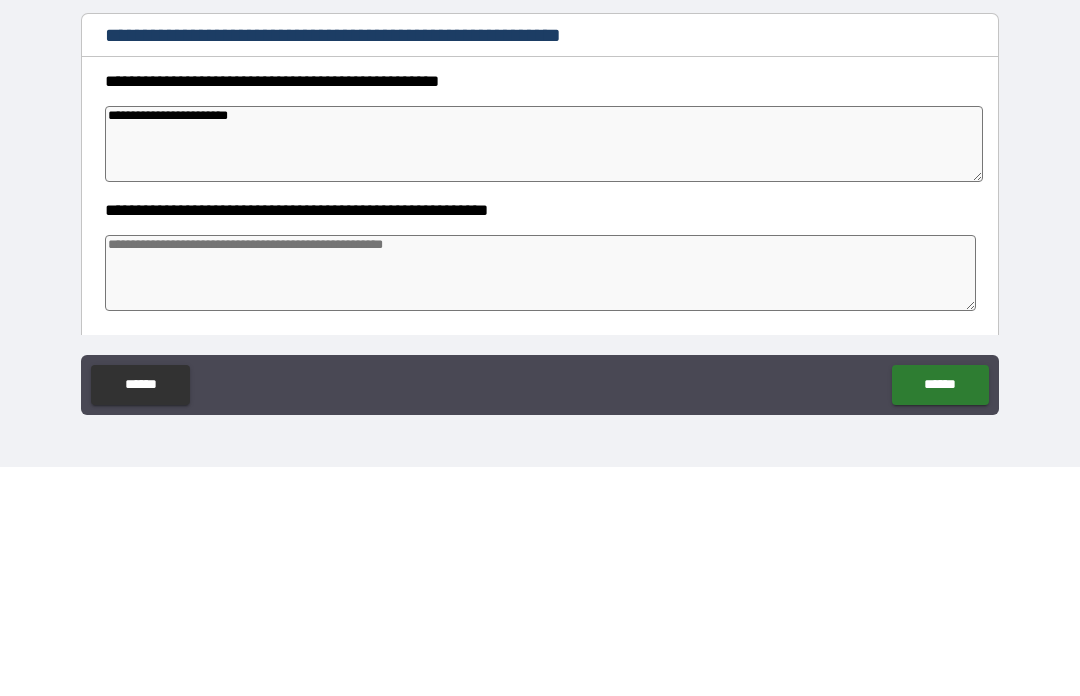 type on "**********" 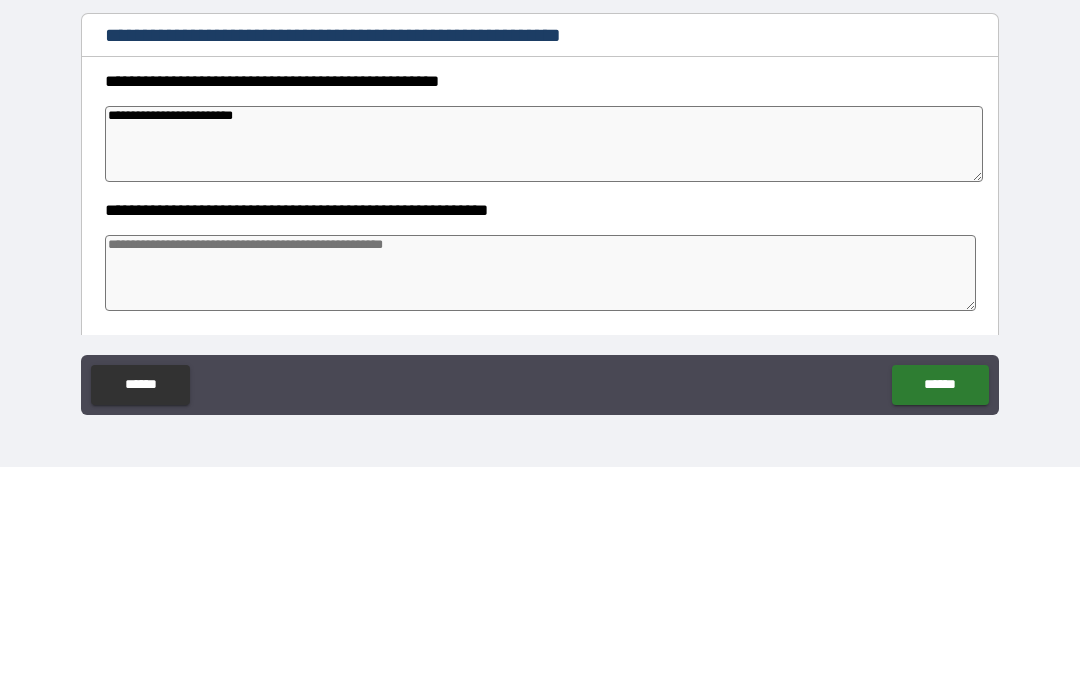 type on "*" 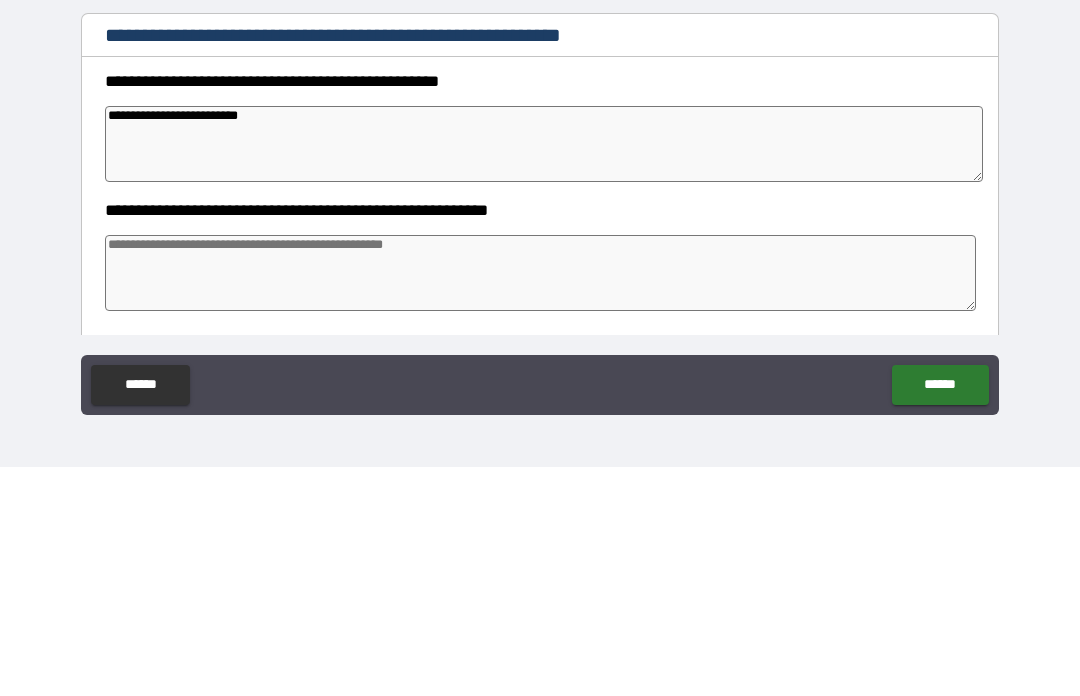 type on "*" 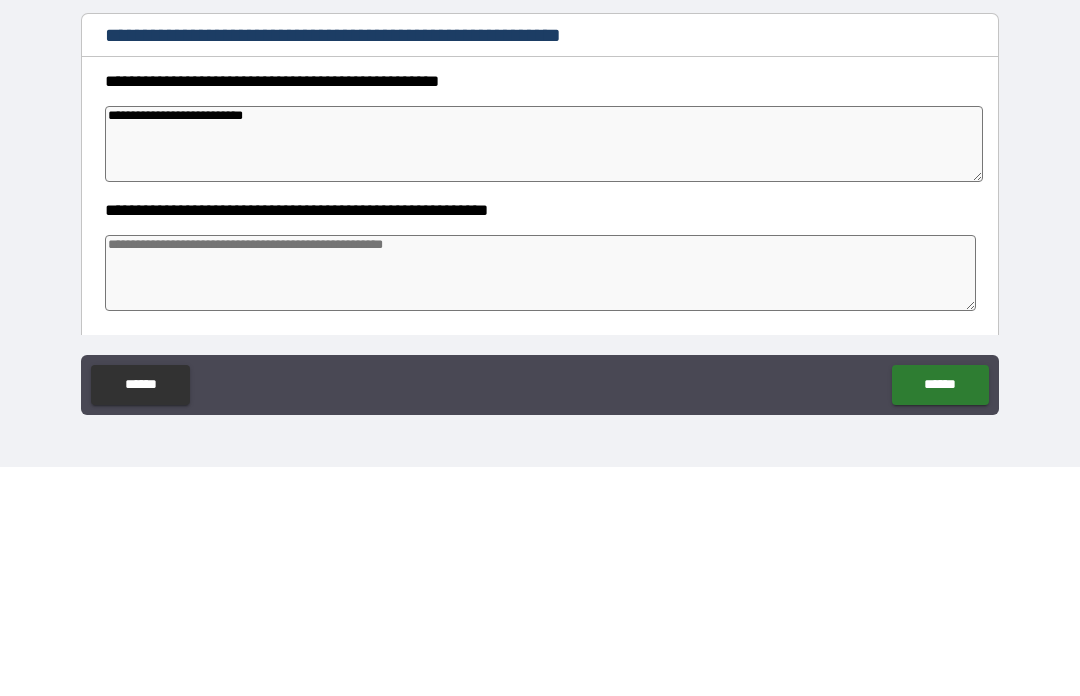 type on "*" 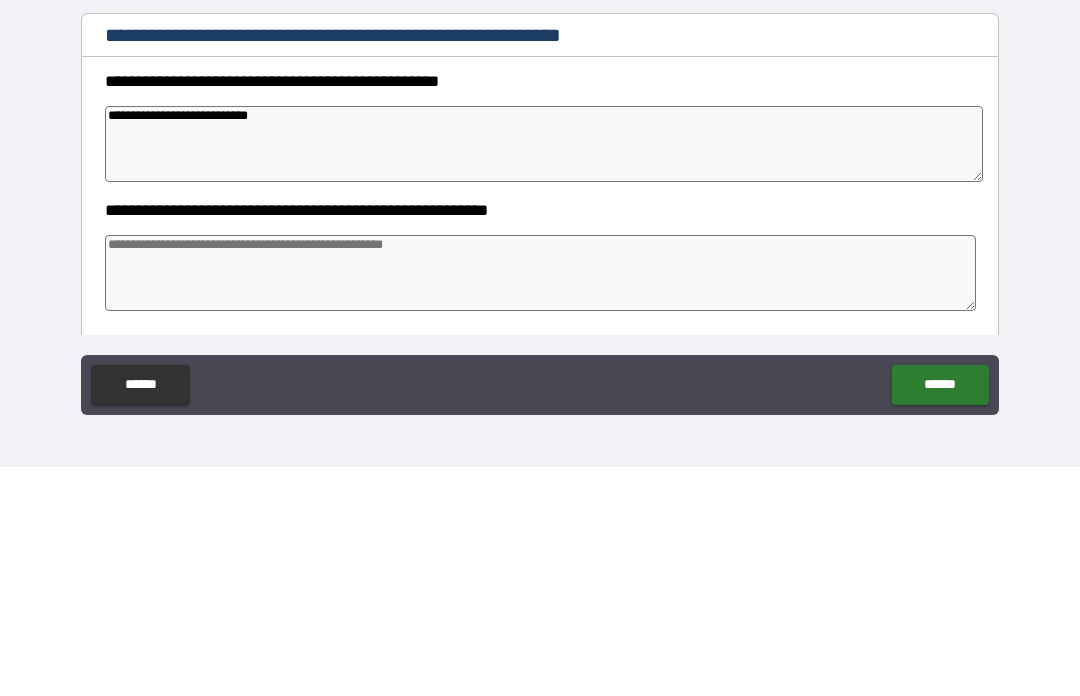 type on "*" 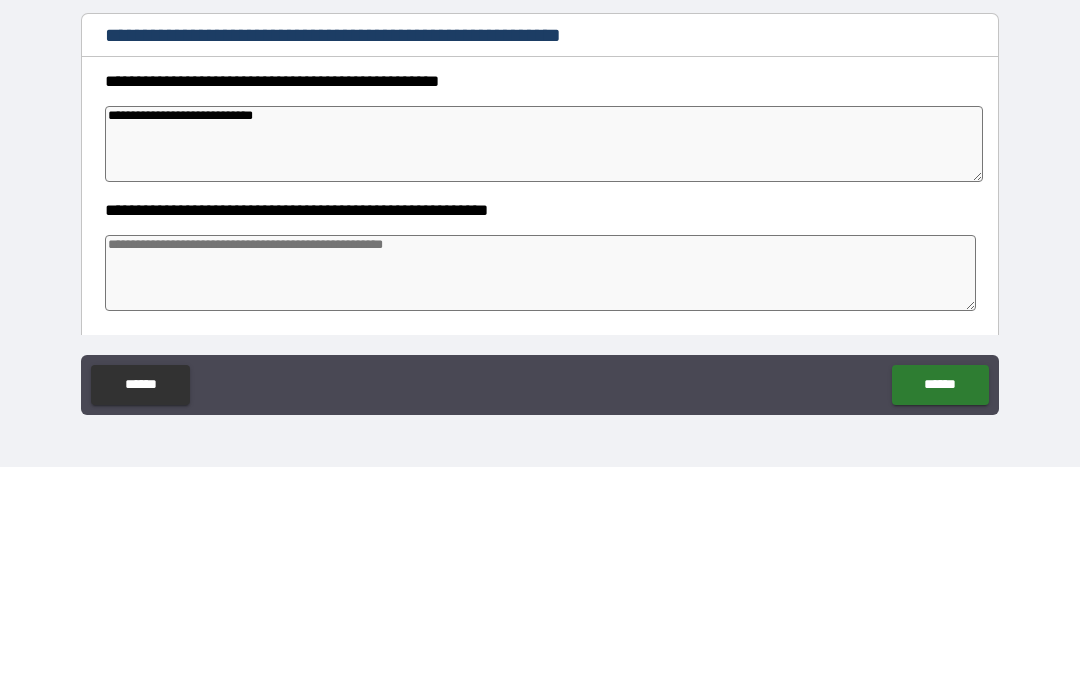 type on "*" 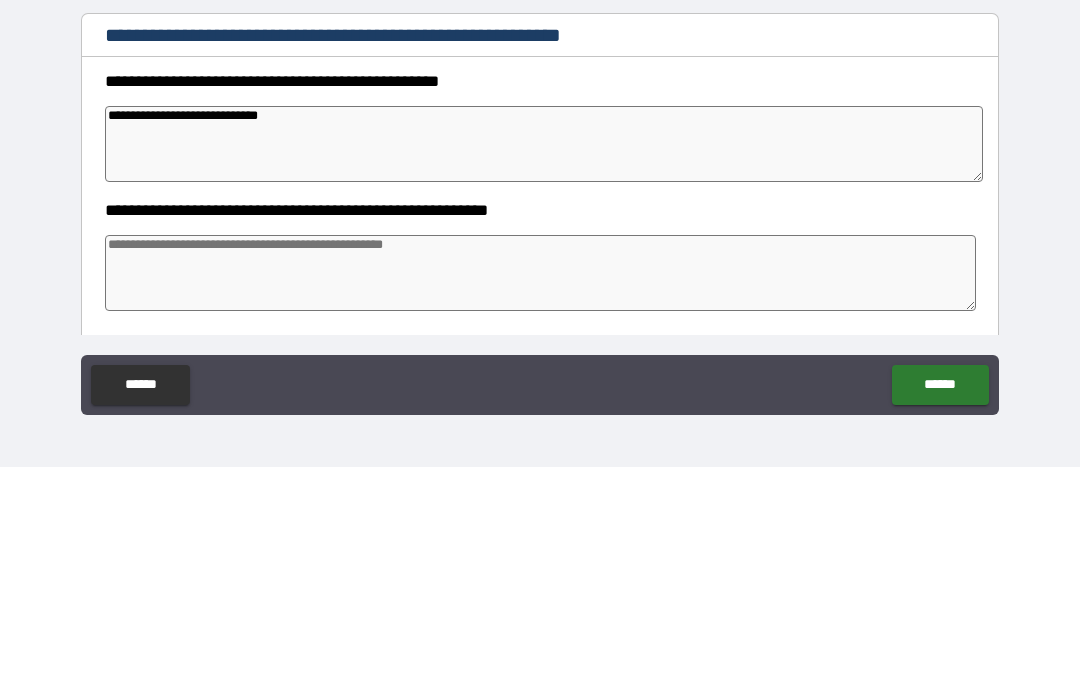 type on "*" 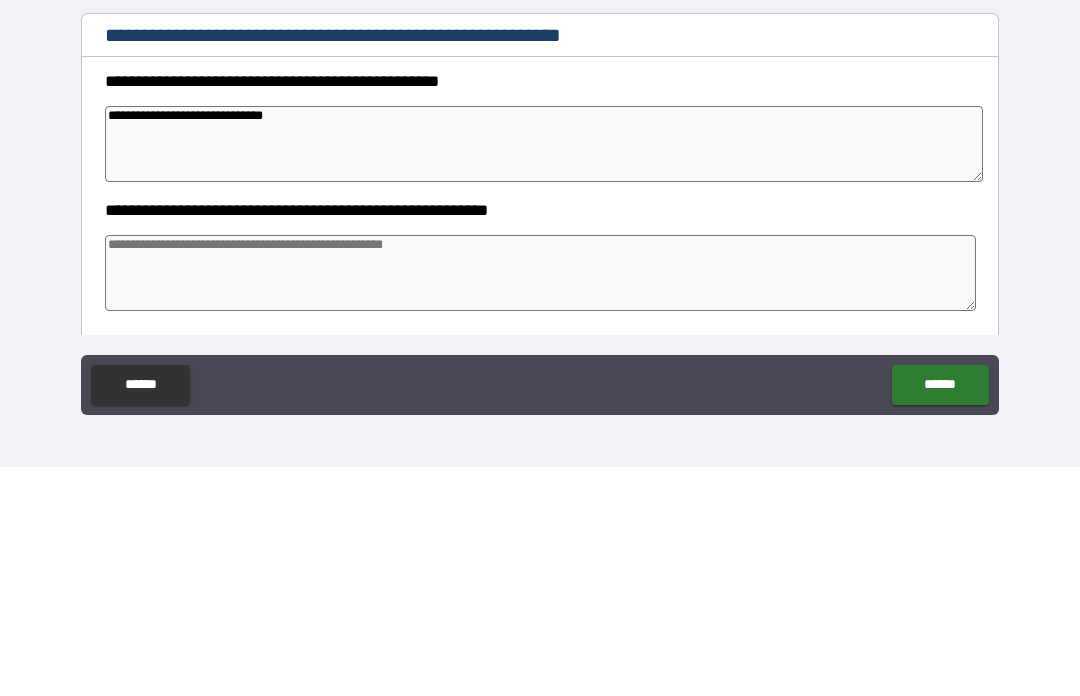 type on "*" 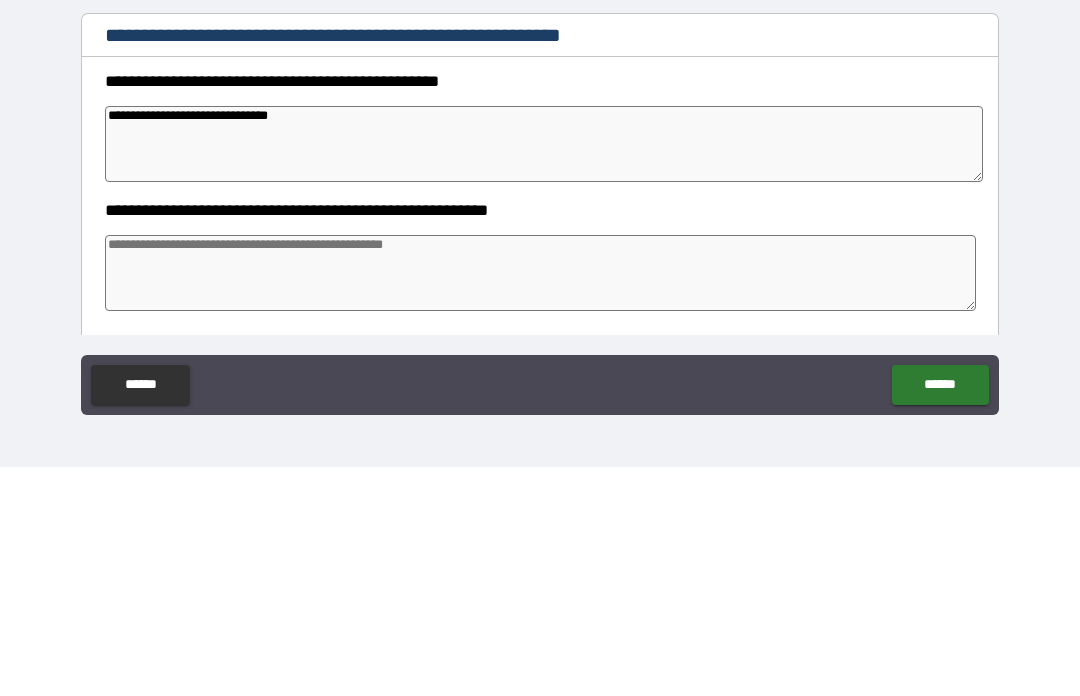 type on "*" 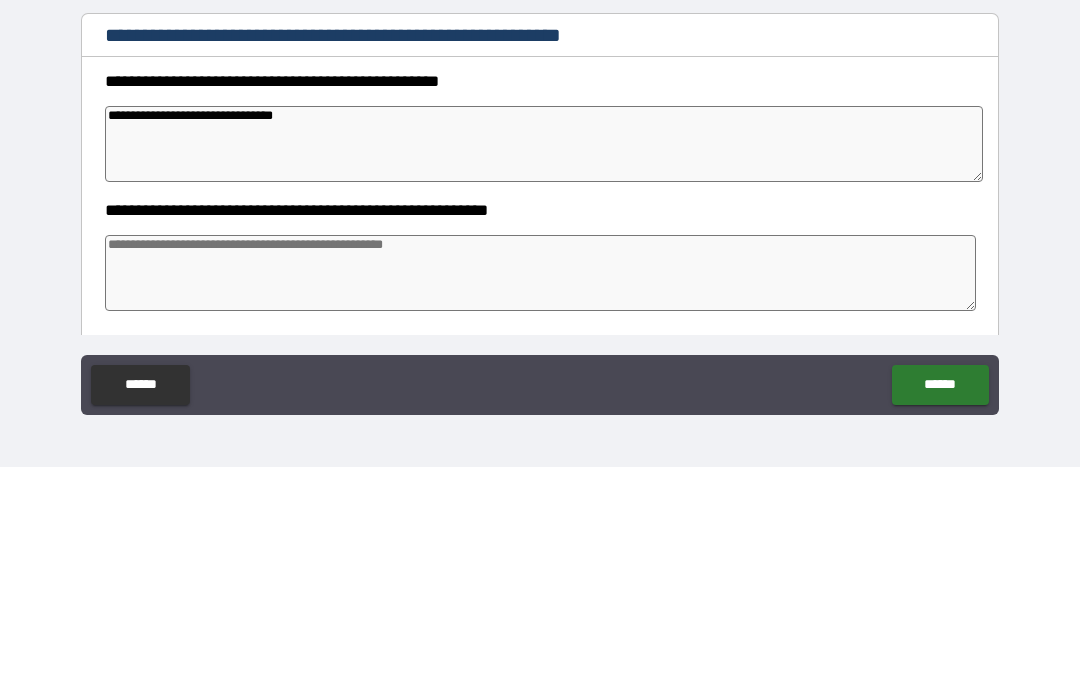type on "*" 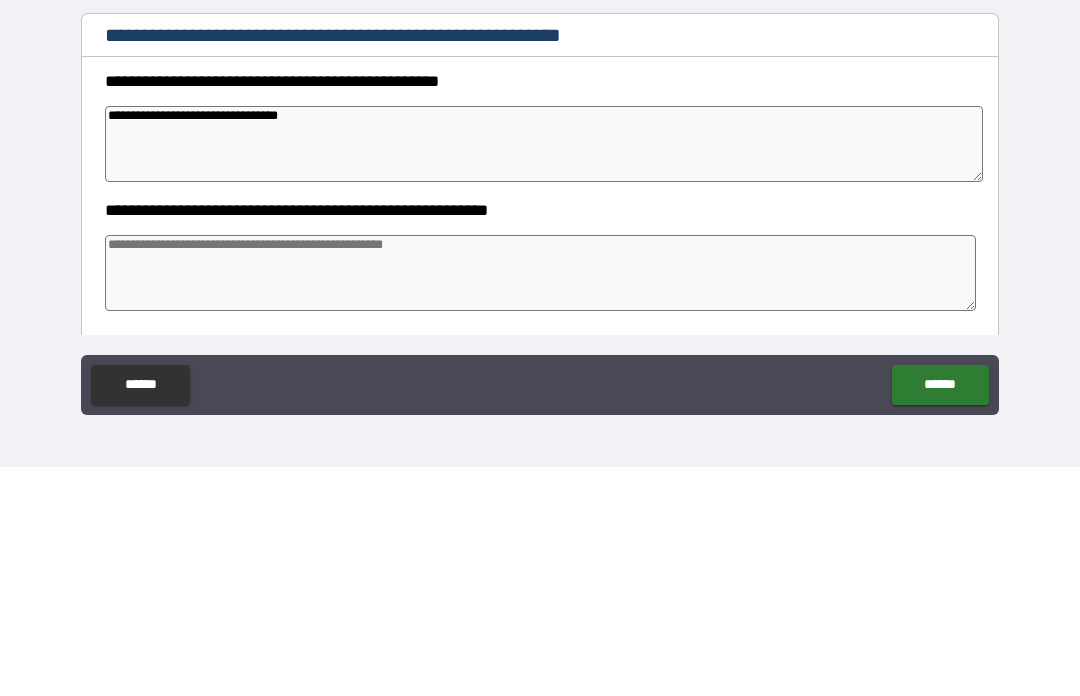 type on "*" 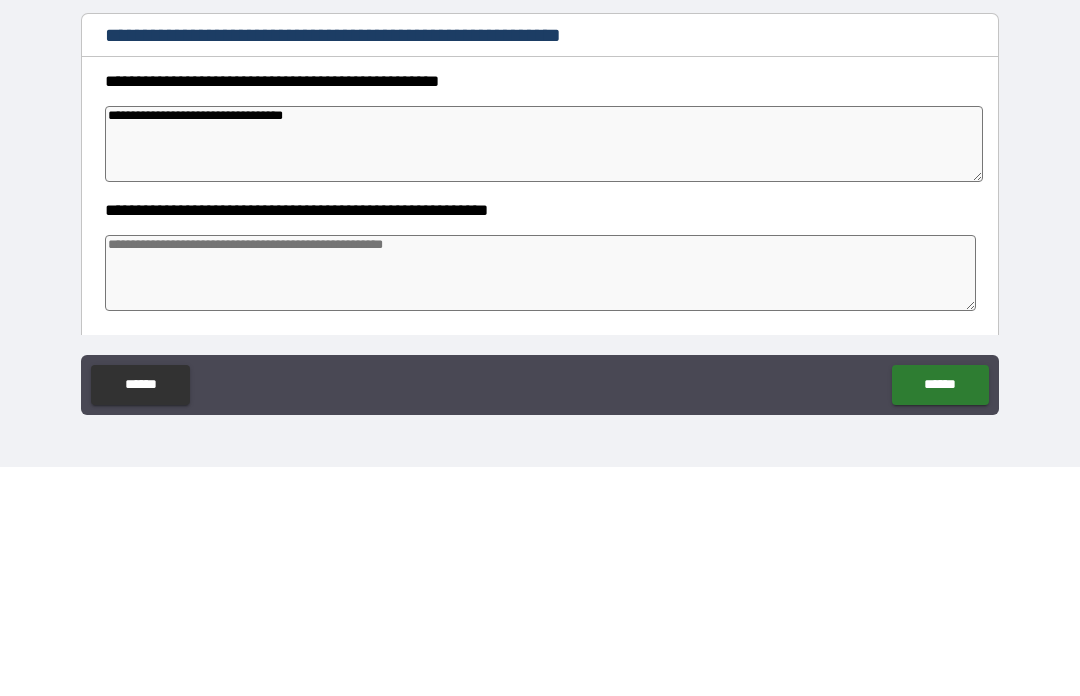 type on "*" 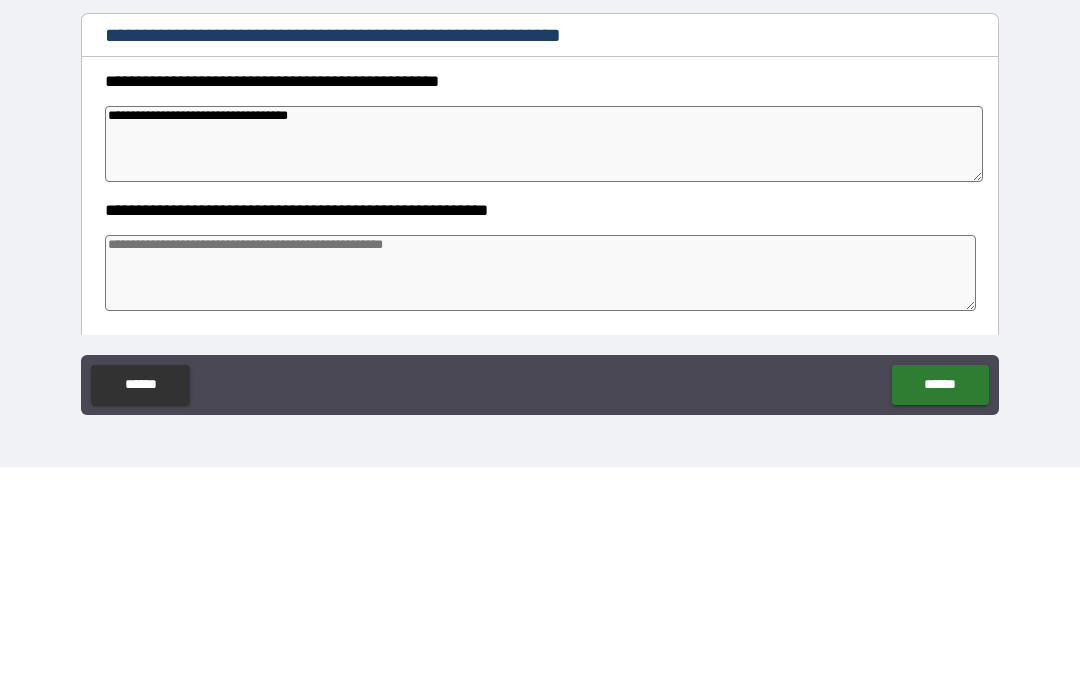 type on "*" 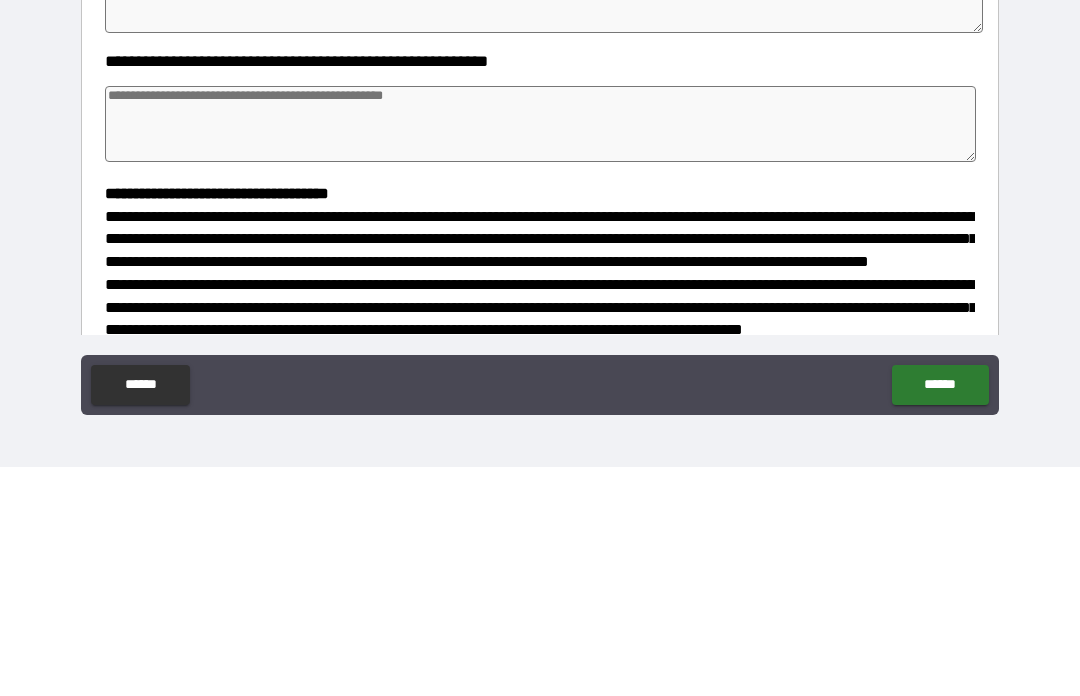 scroll, scrollTop: 150, scrollLeft: 0, axis: vertical 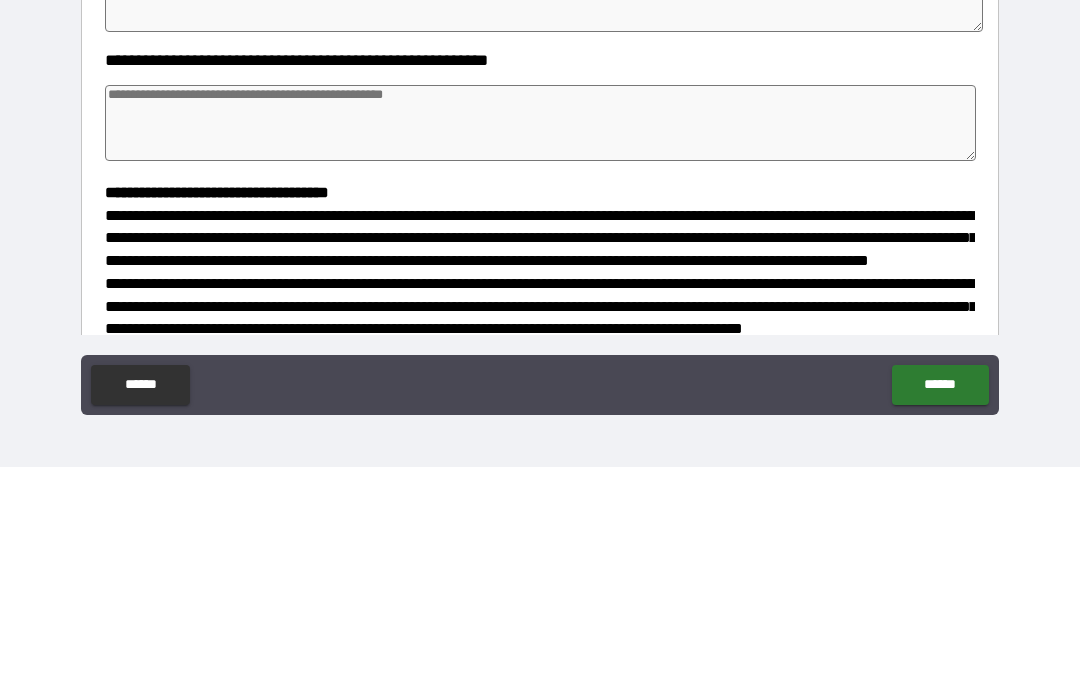 type on "**********" 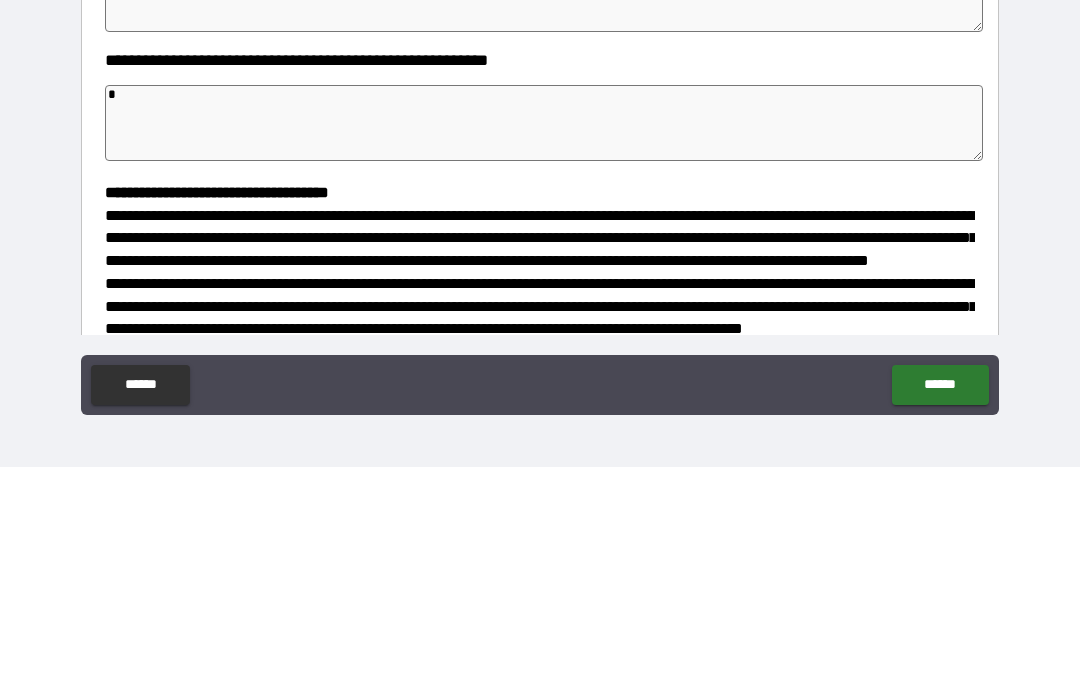 type on "*" 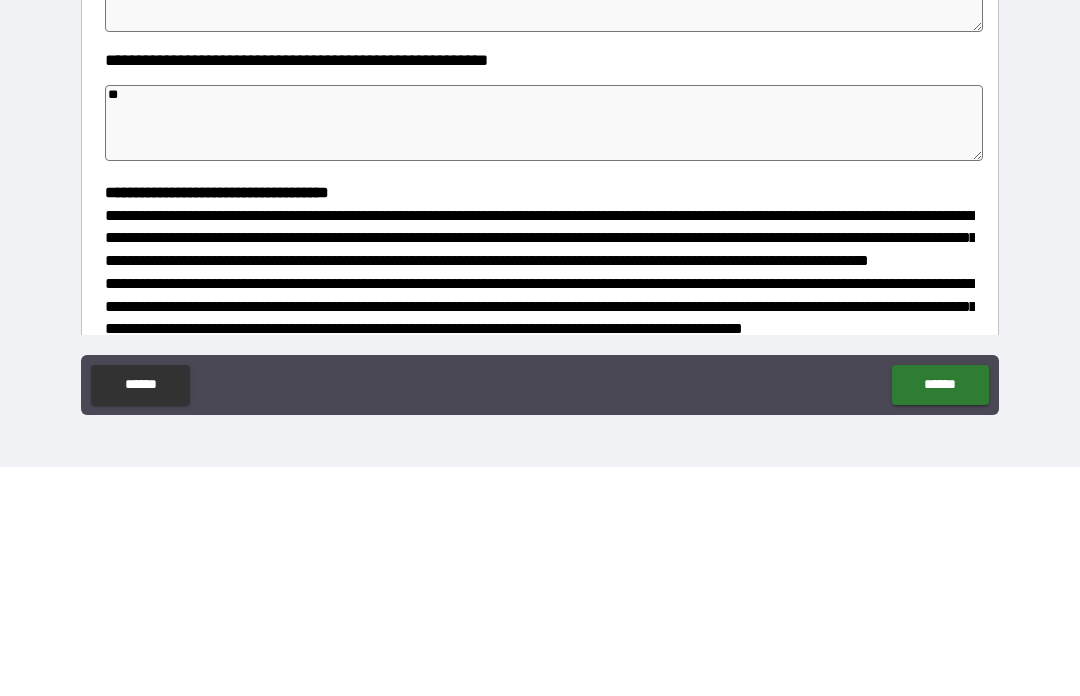 type on "*" 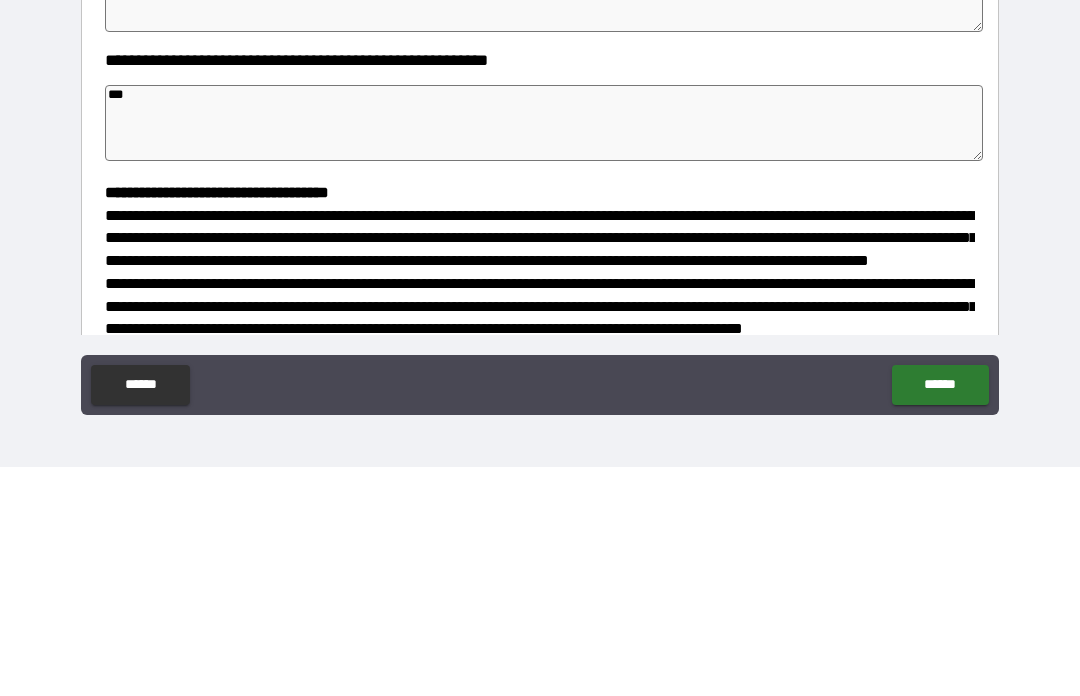 type on "*" 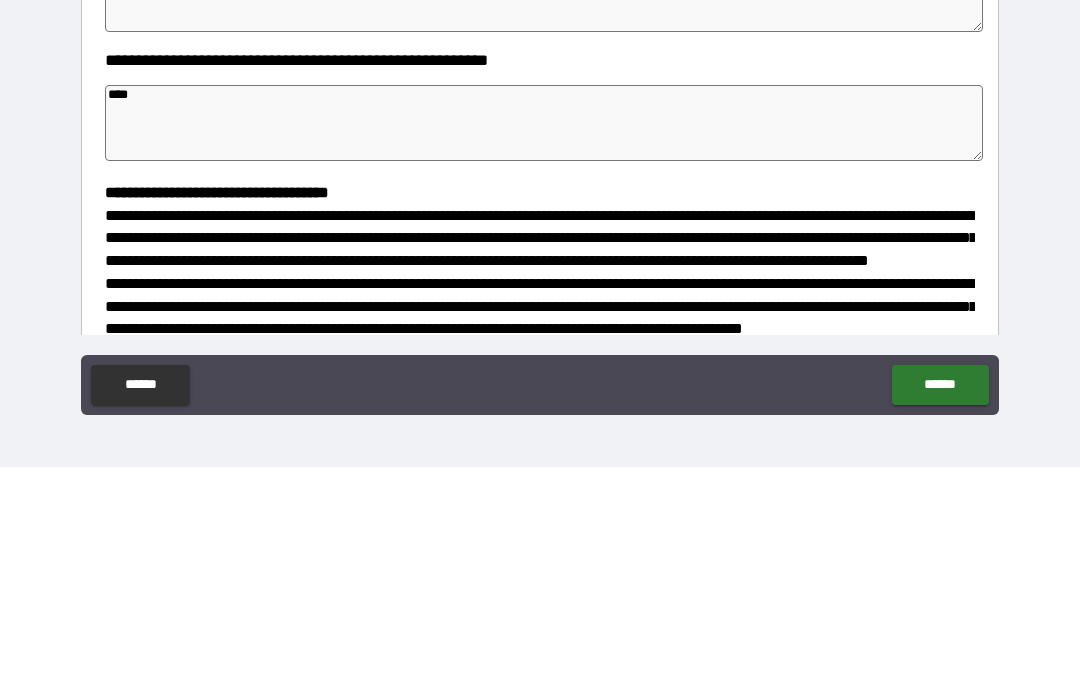 type on "*" 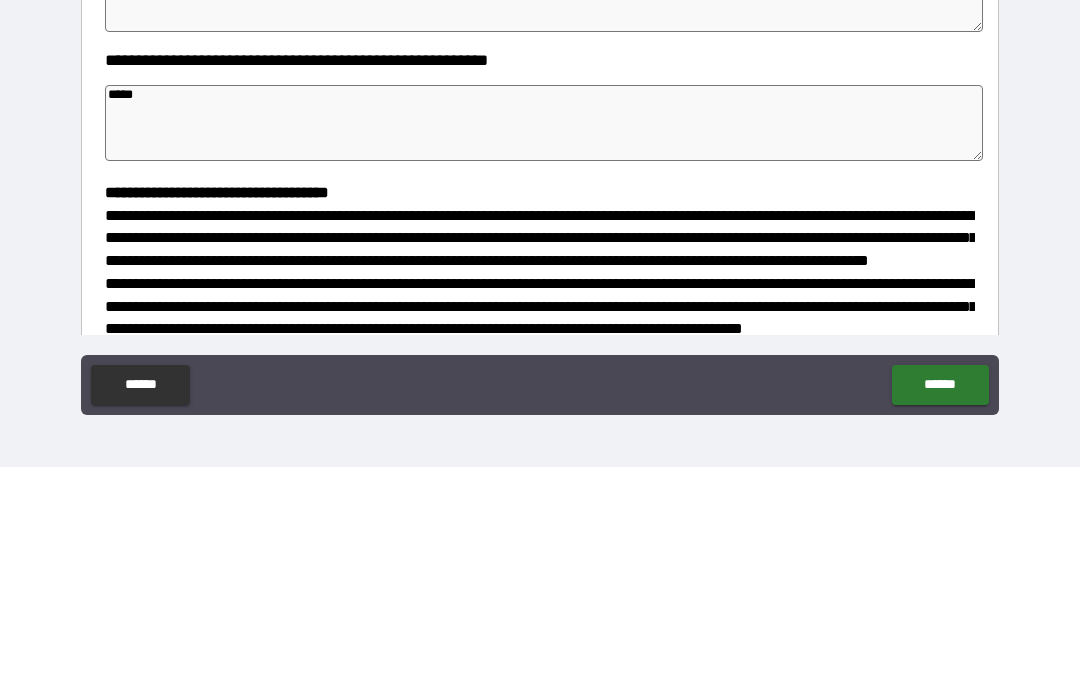 type on "*" 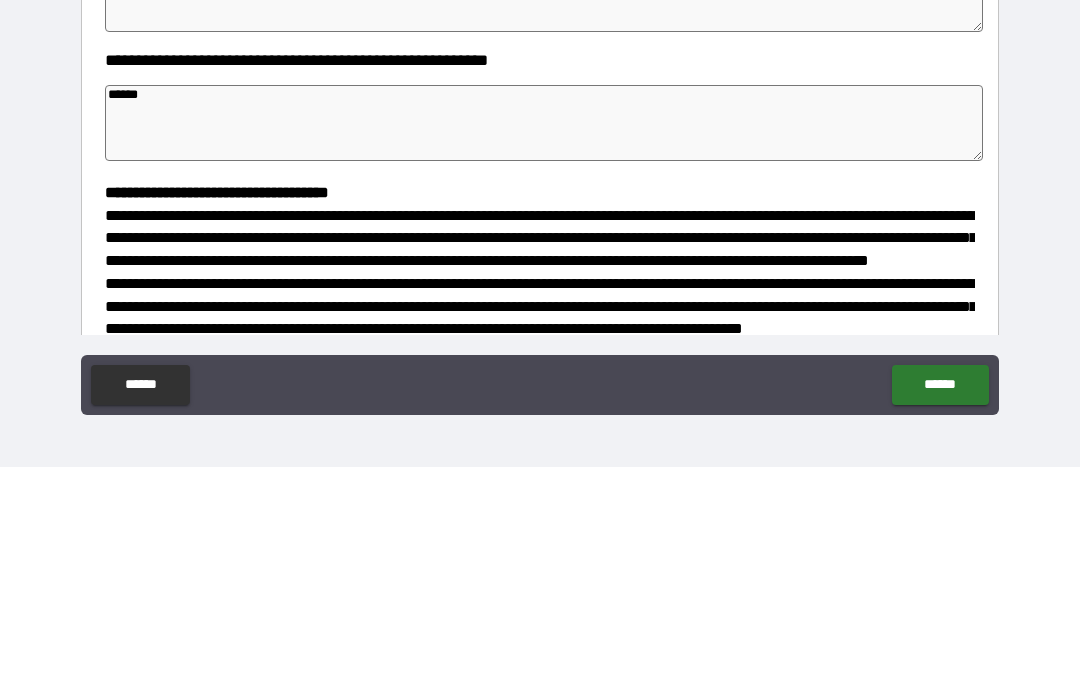 type on "*" 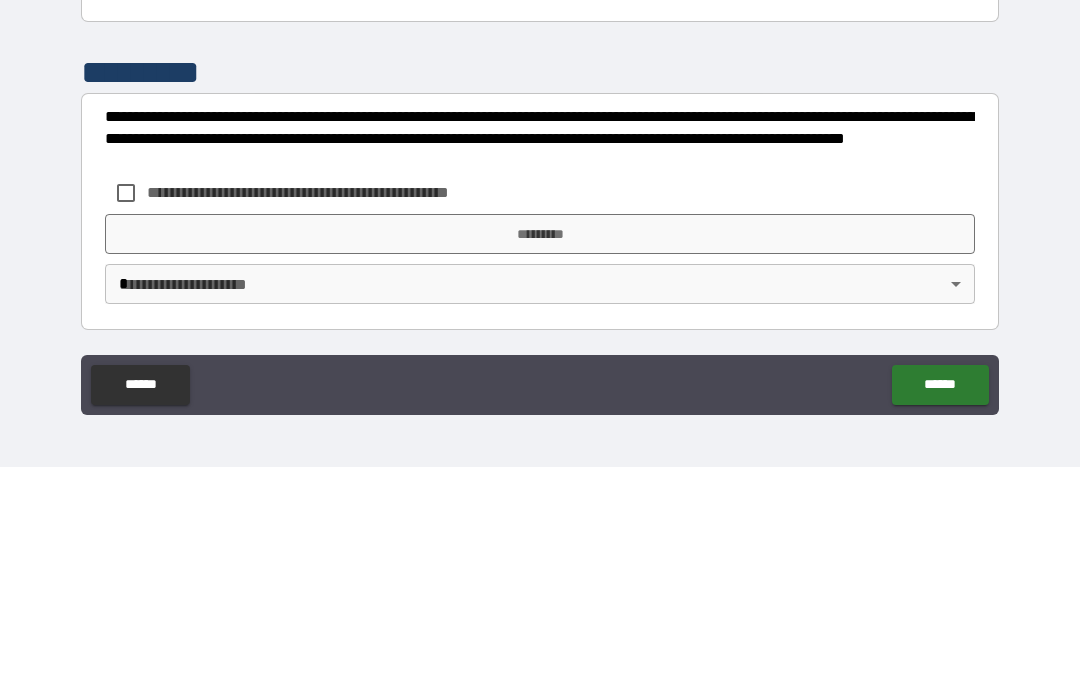 scroll, scrollTop: 531, scrollLeft: 0, axis: vertical 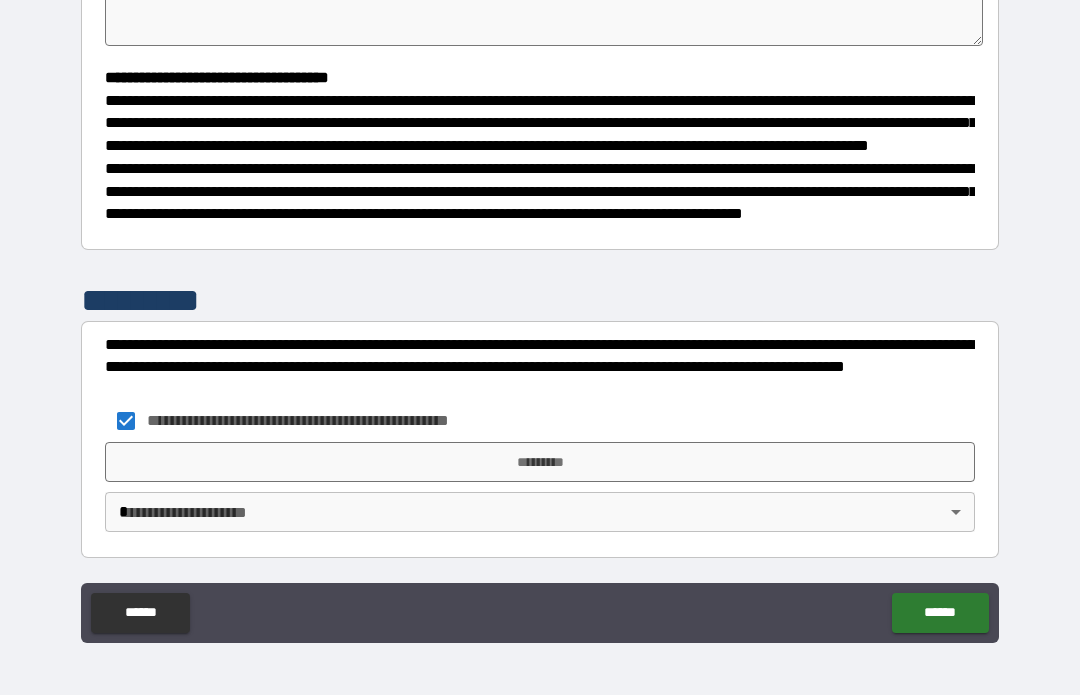type on "*" 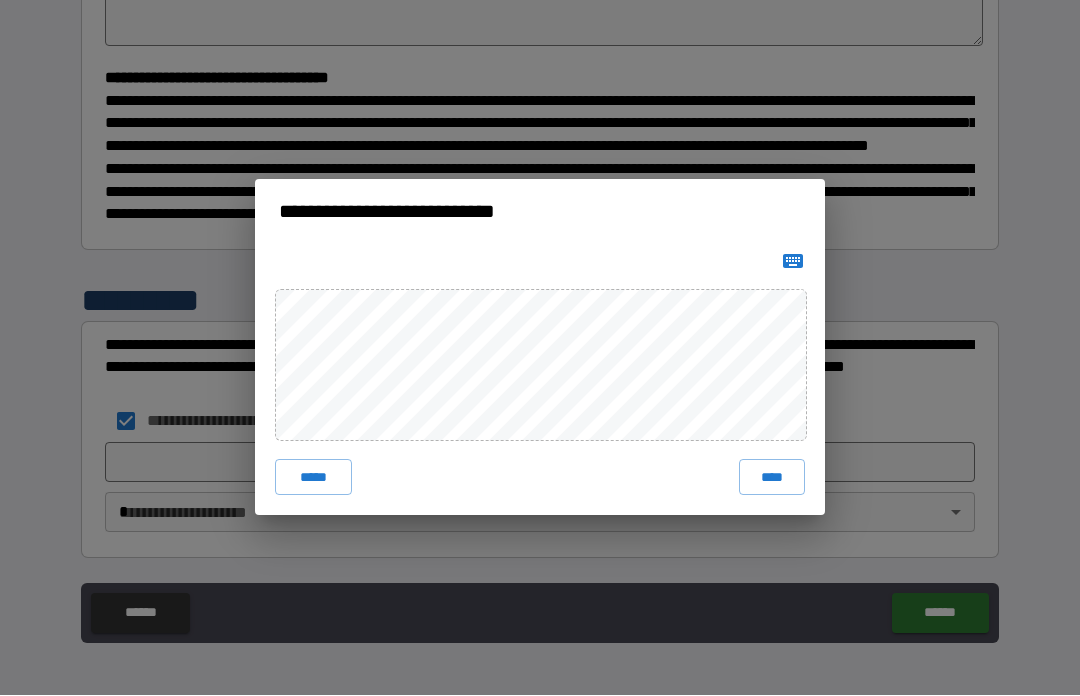 click on "****" at bounding box center (772, 478) 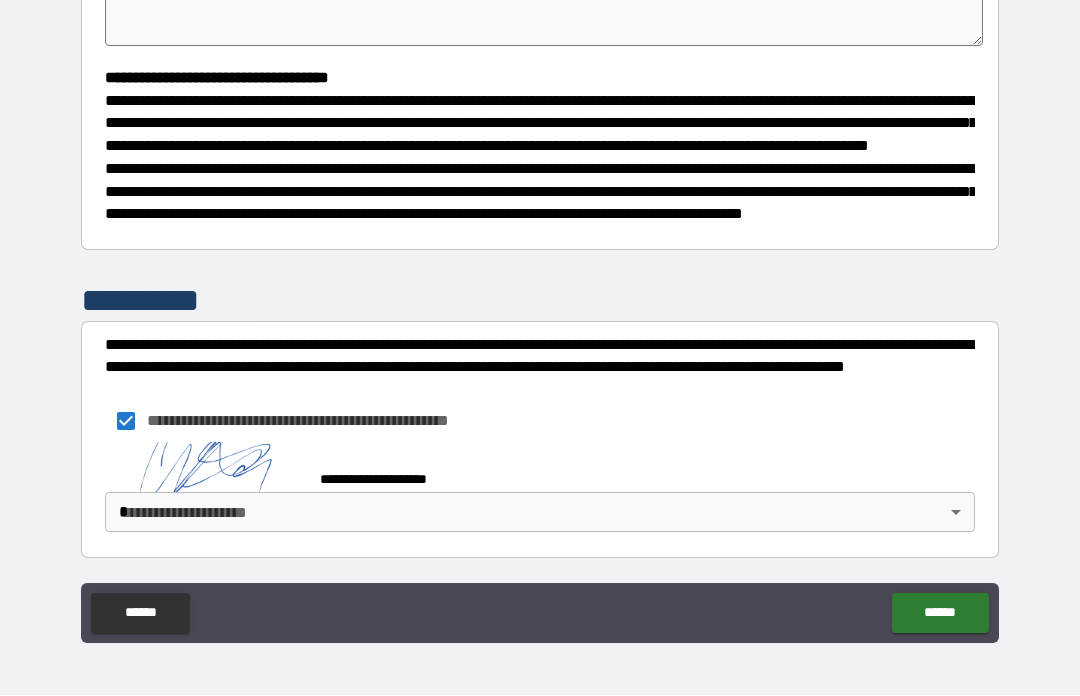 type on "*" 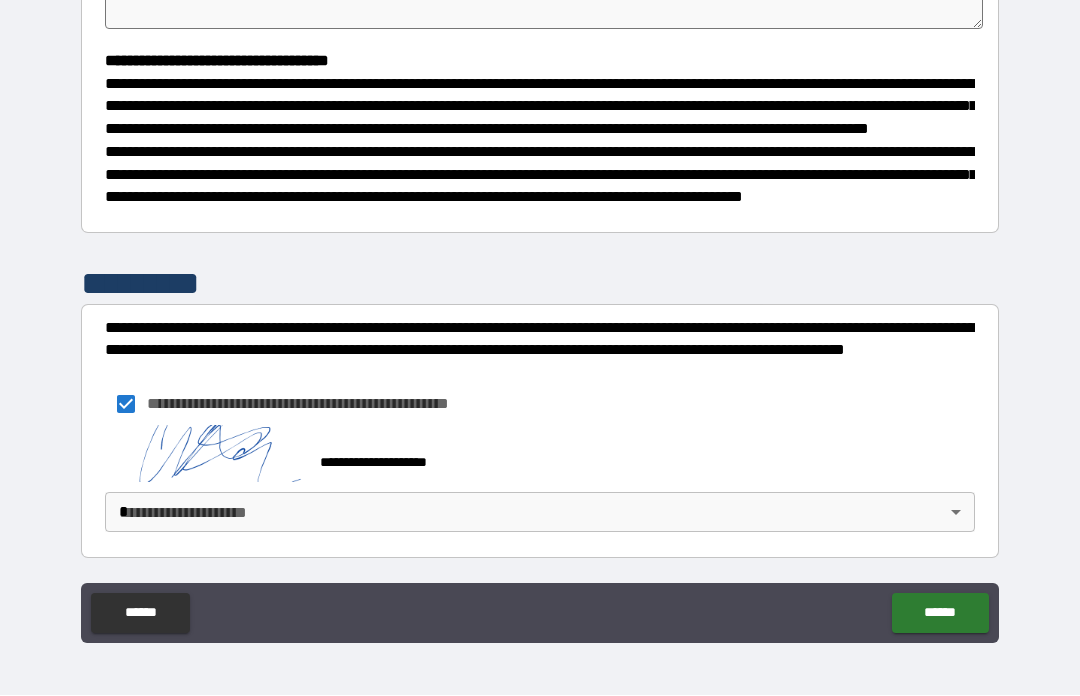 click on "**********" at bounding box center (540, 313) 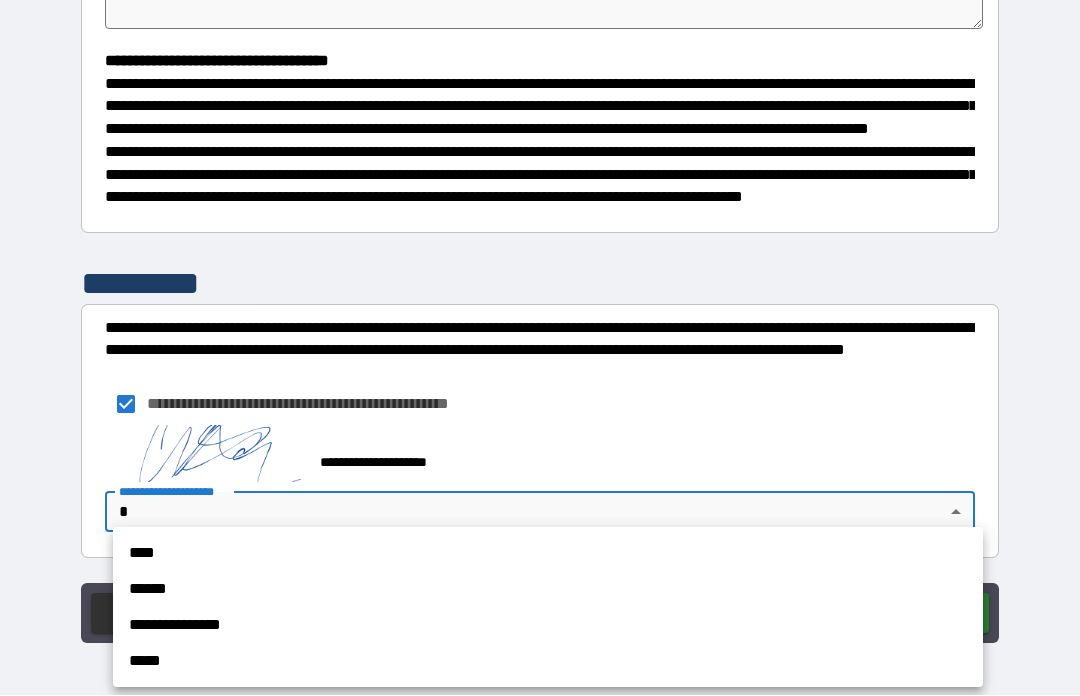 click on "**********" at bounding box center (548, 626) 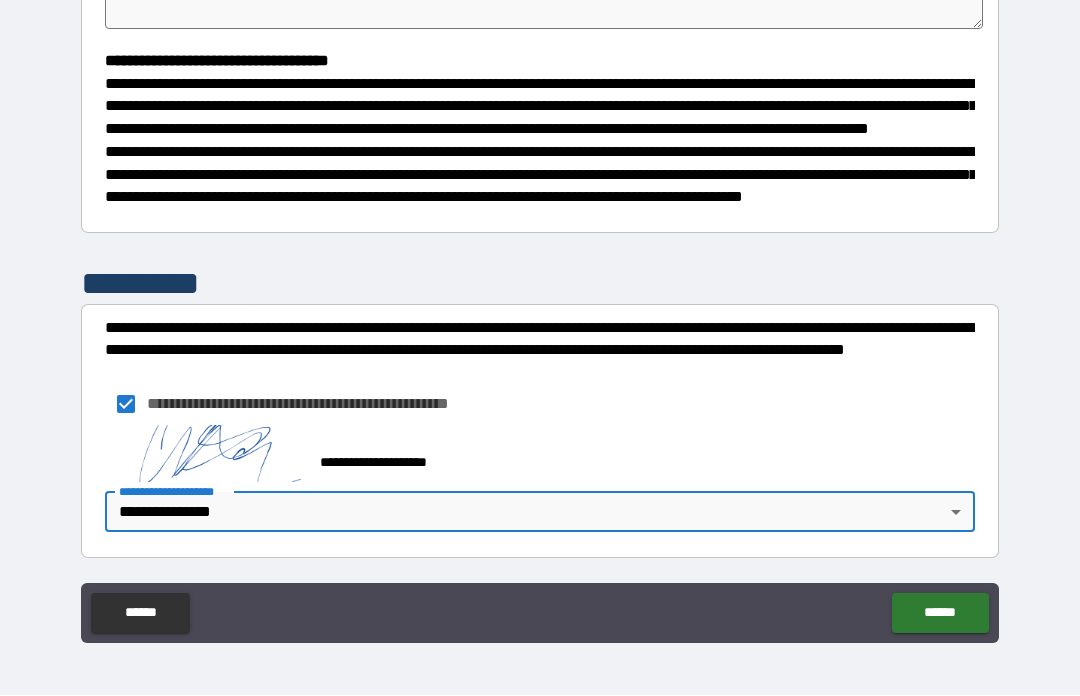scroll, scrollTop: 549, scrollLeft: 0, axis: vertical 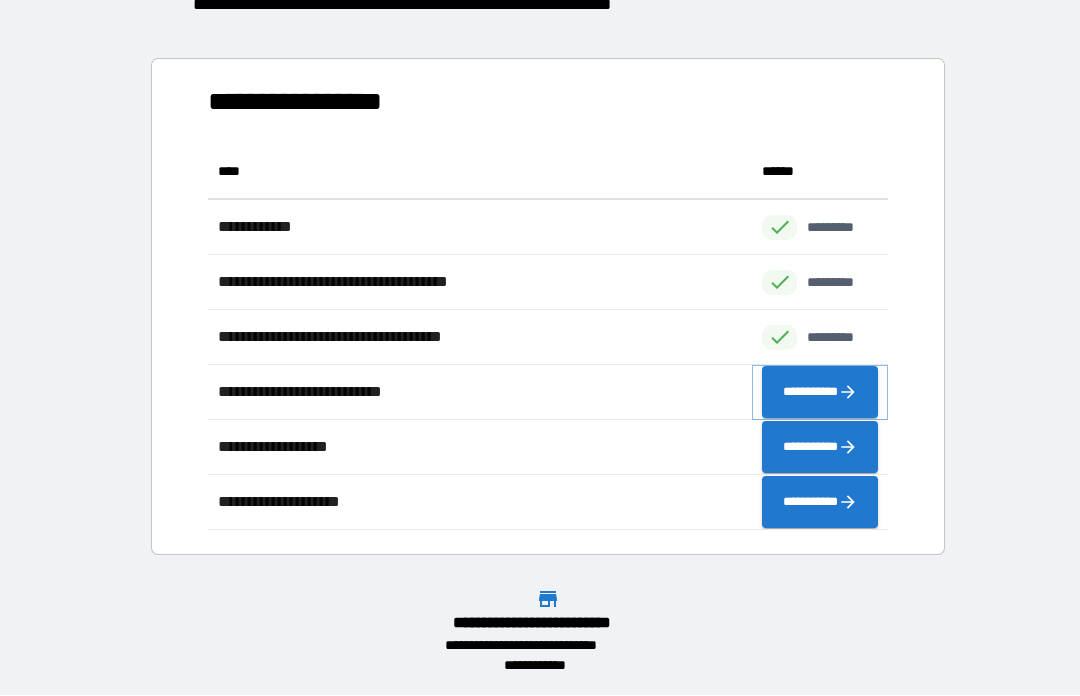 click on "**********" at bounding box center (820, 393) 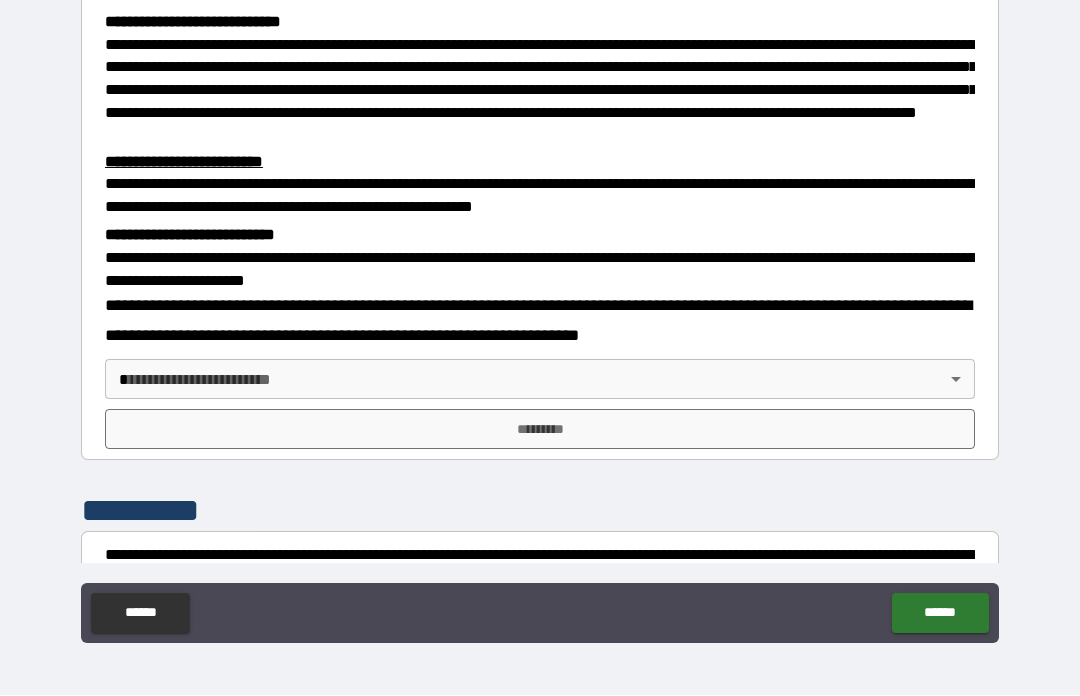 scroll, scrollTop: 433, scrollLeft: 0, axis: vertical 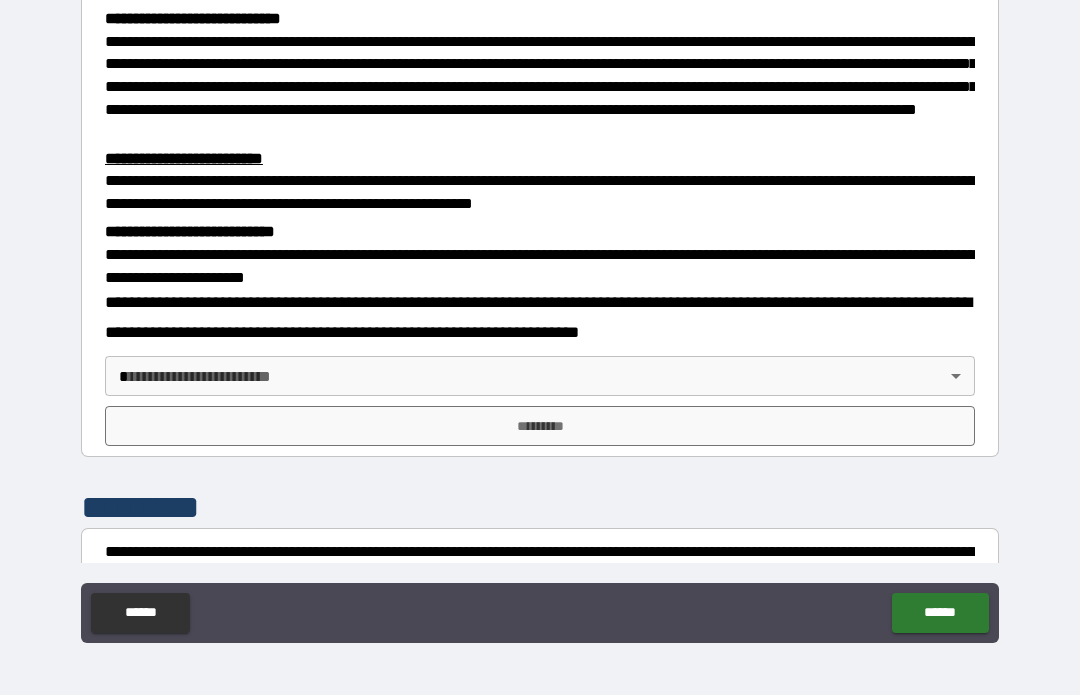 click on "**********" at bounding box center (540, 313) 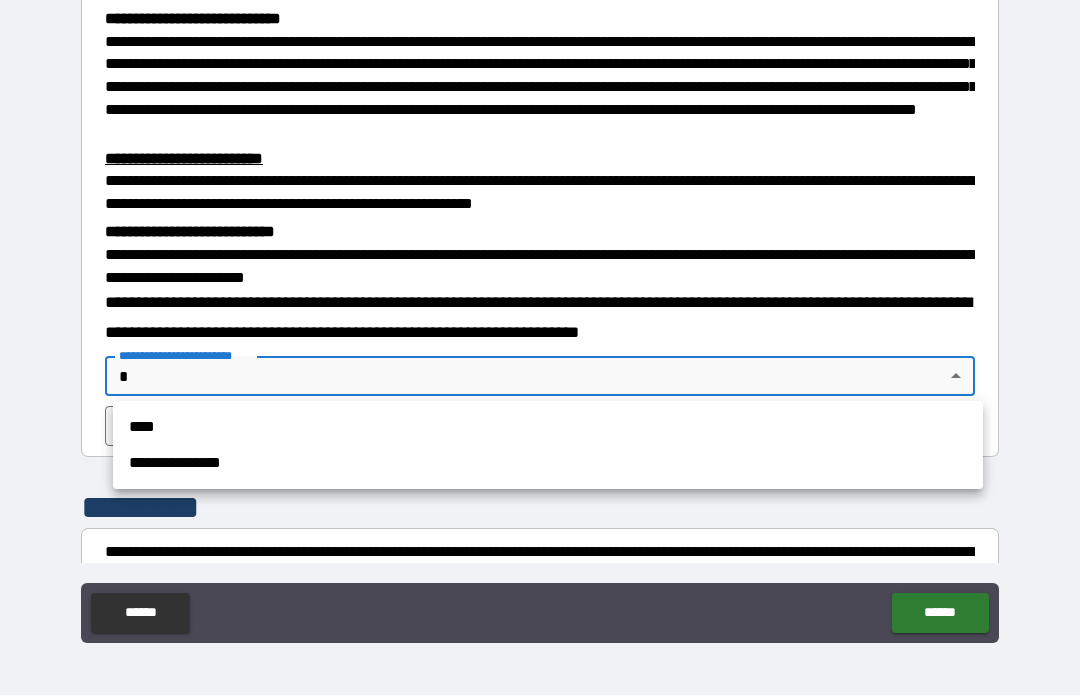 click on "**********" at bounding box center (548, 464) 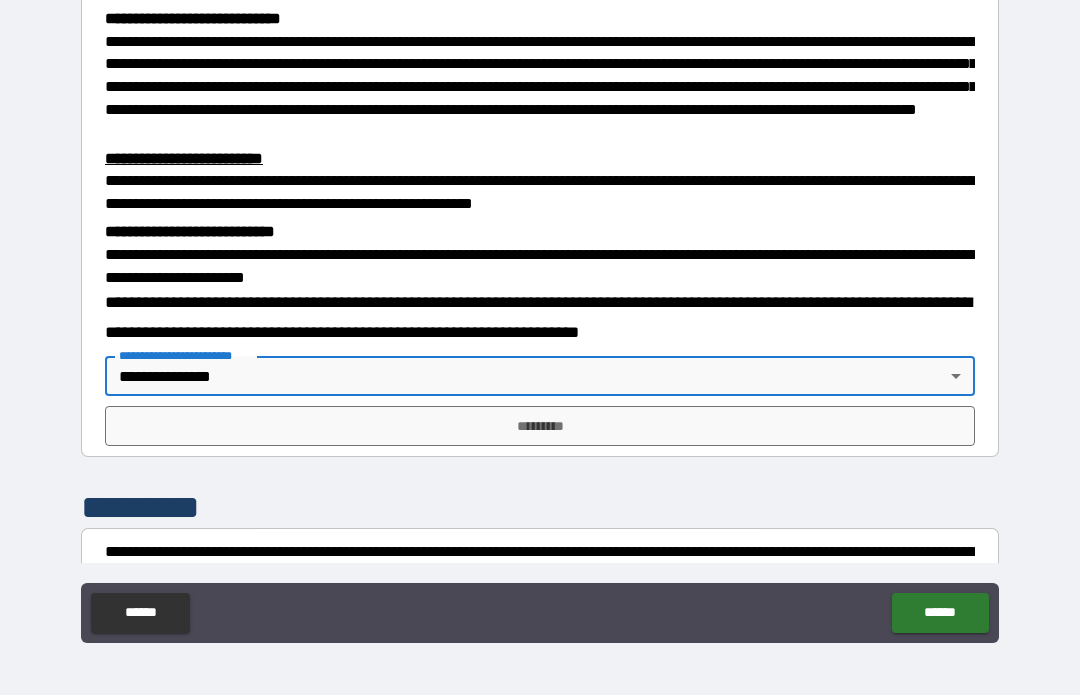 click on "*********" at bounding box center [540, 427] 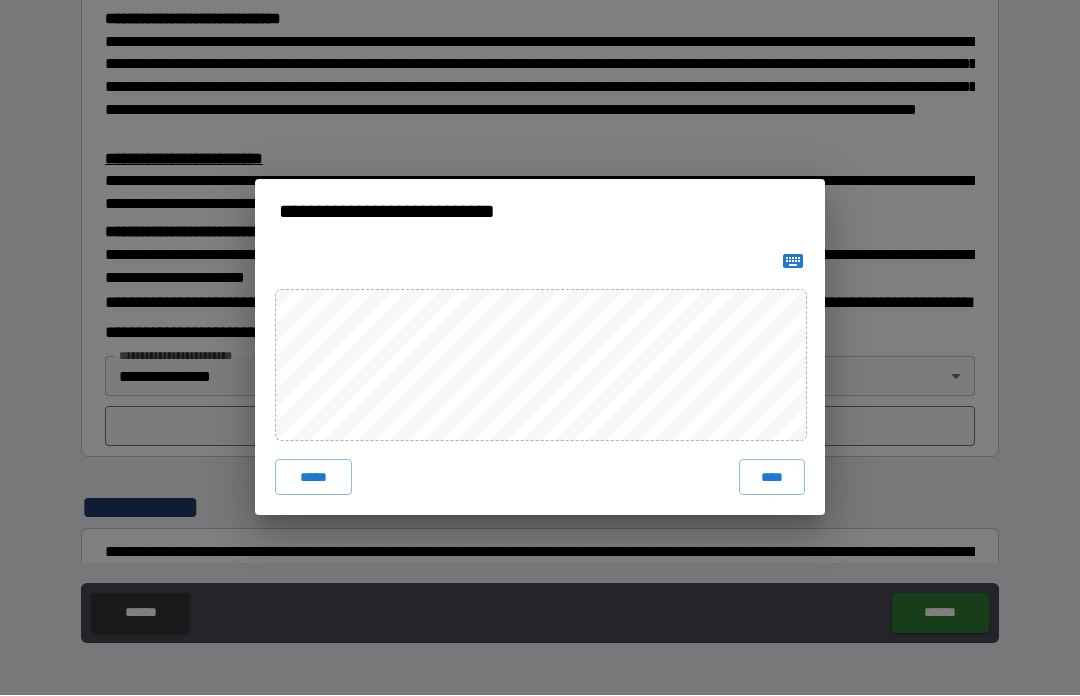 click on "****" at bounding box center (772, 478) 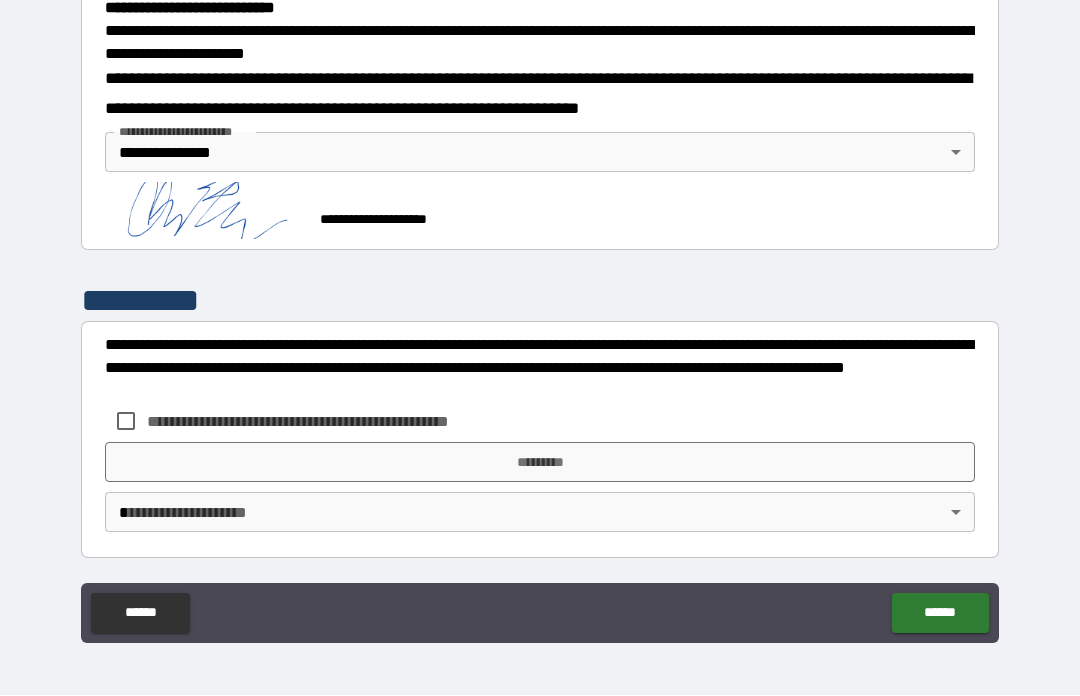 scroll, scrollTop: 655, scrollLeft: 0, axis: vertical 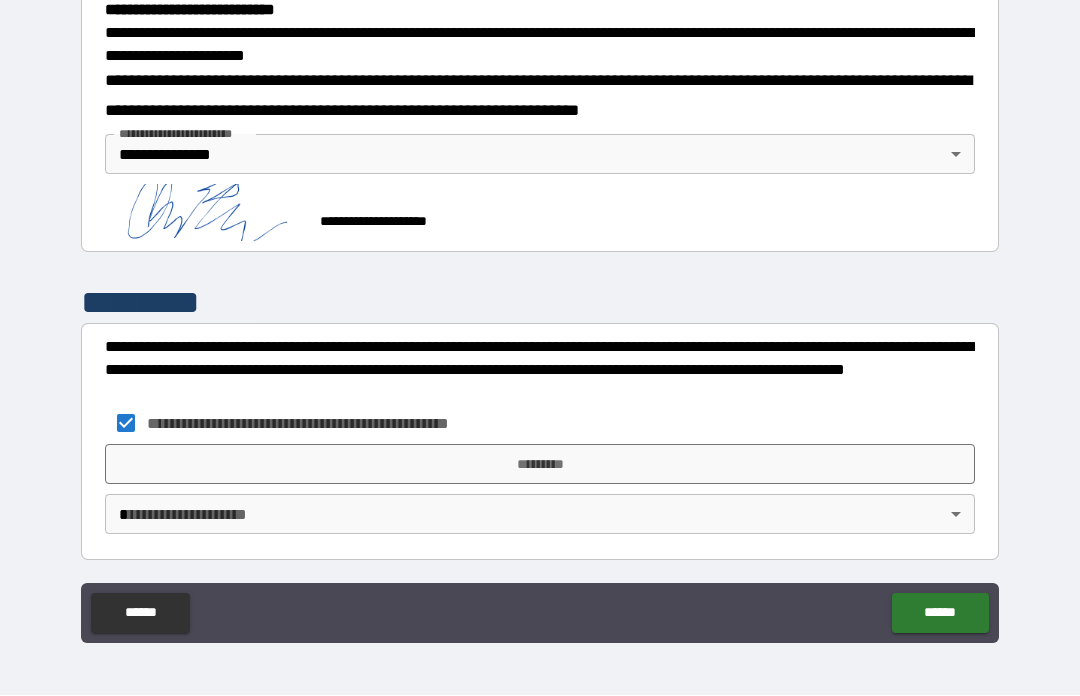 click on "**********" at bounding box center [540, 313] 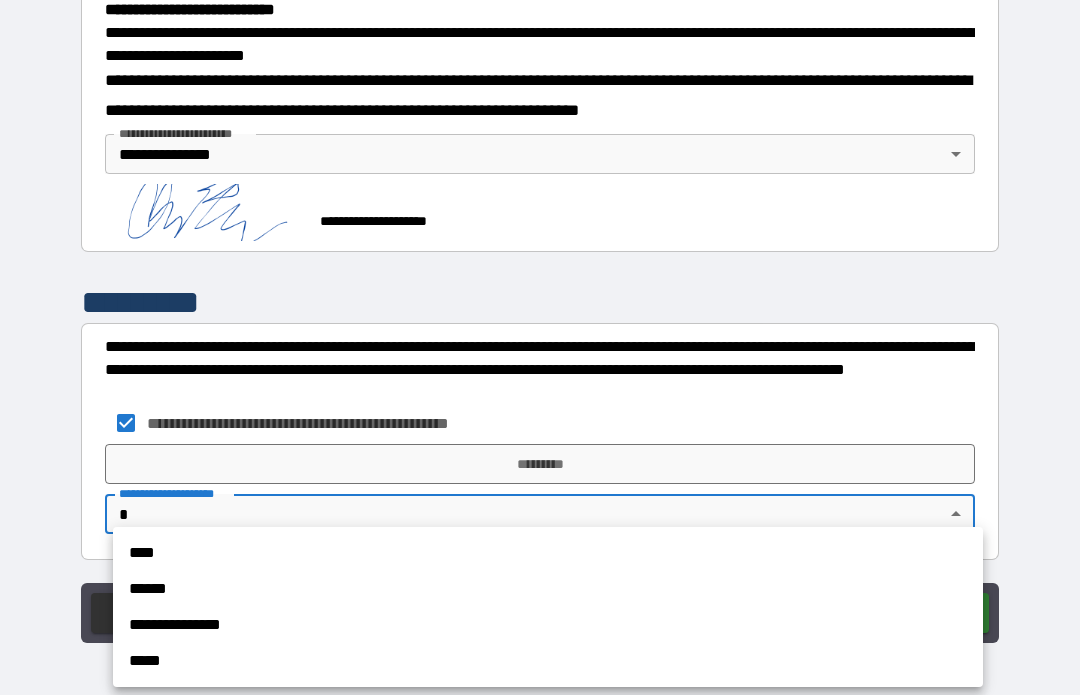 click on "**********" at bounding box center [548, 626] 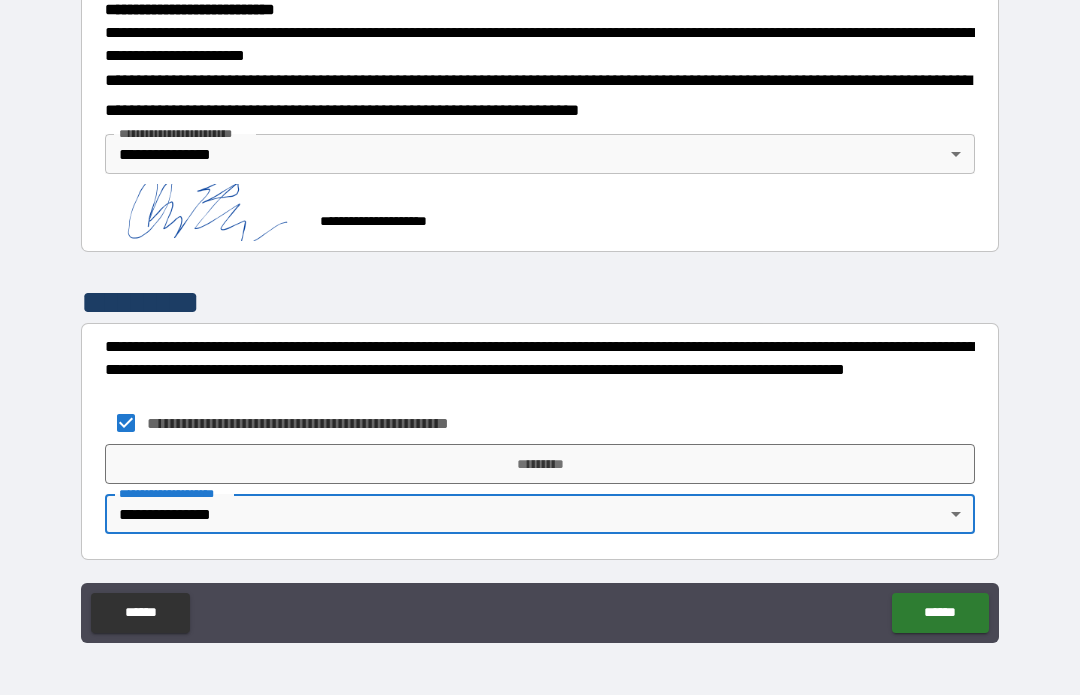 click on "*********" at bounding box center [540, 465] 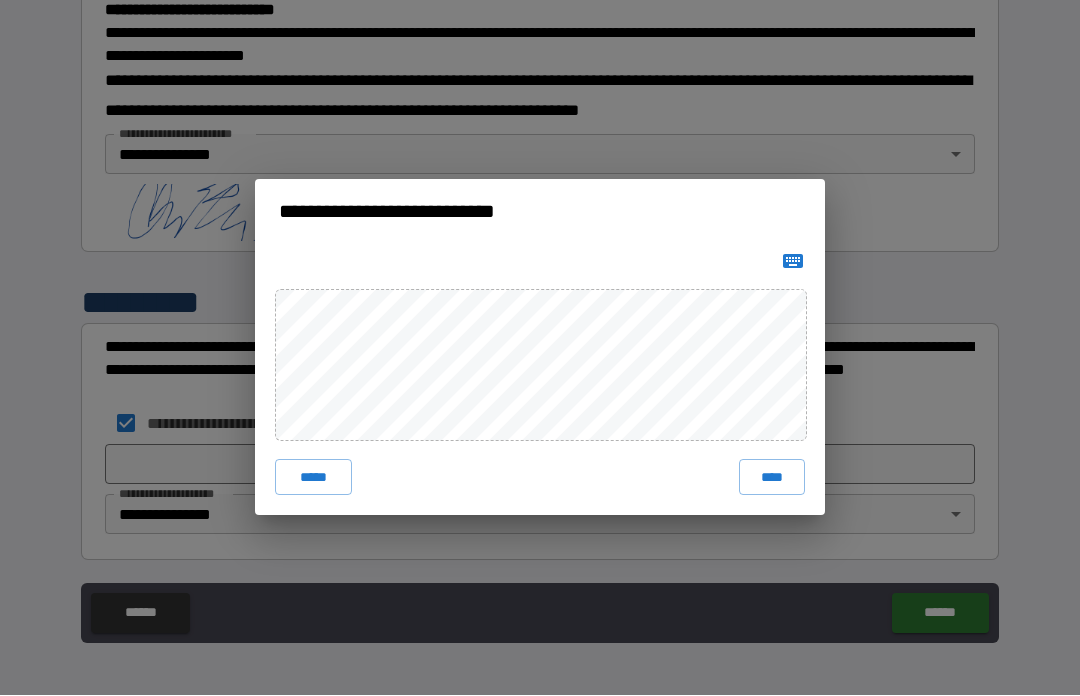 click on "****" at bounding box center (772, 478) 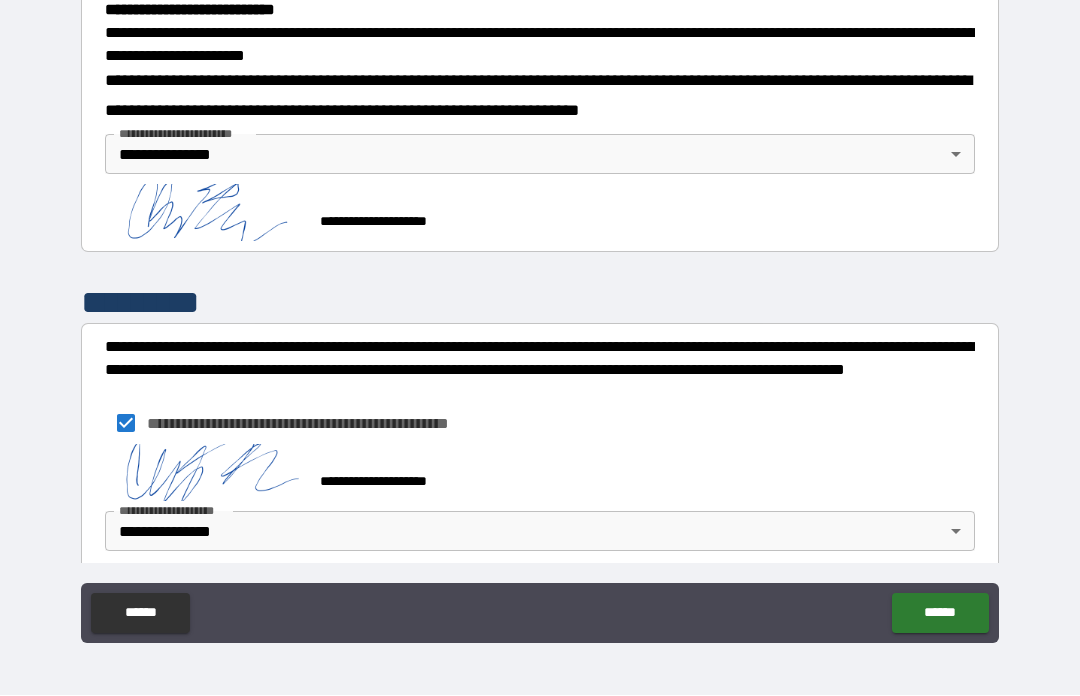 scroll, scrollTop: 645, scrollLeft: 0, axis: vertical 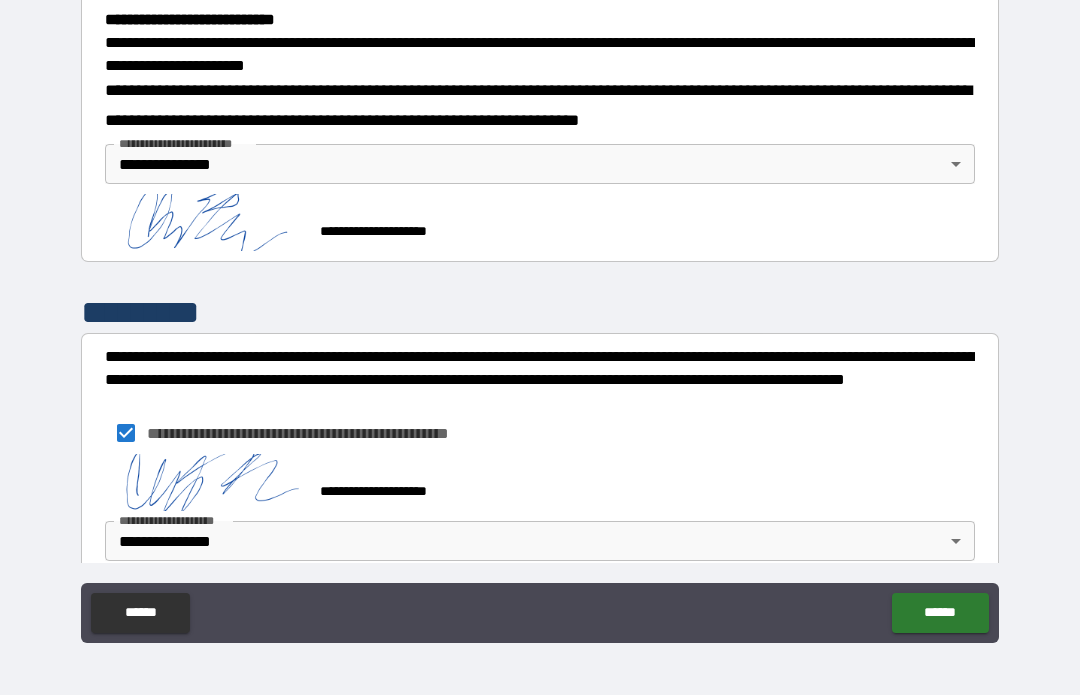 click on "******" at bounding box center (940, 614) 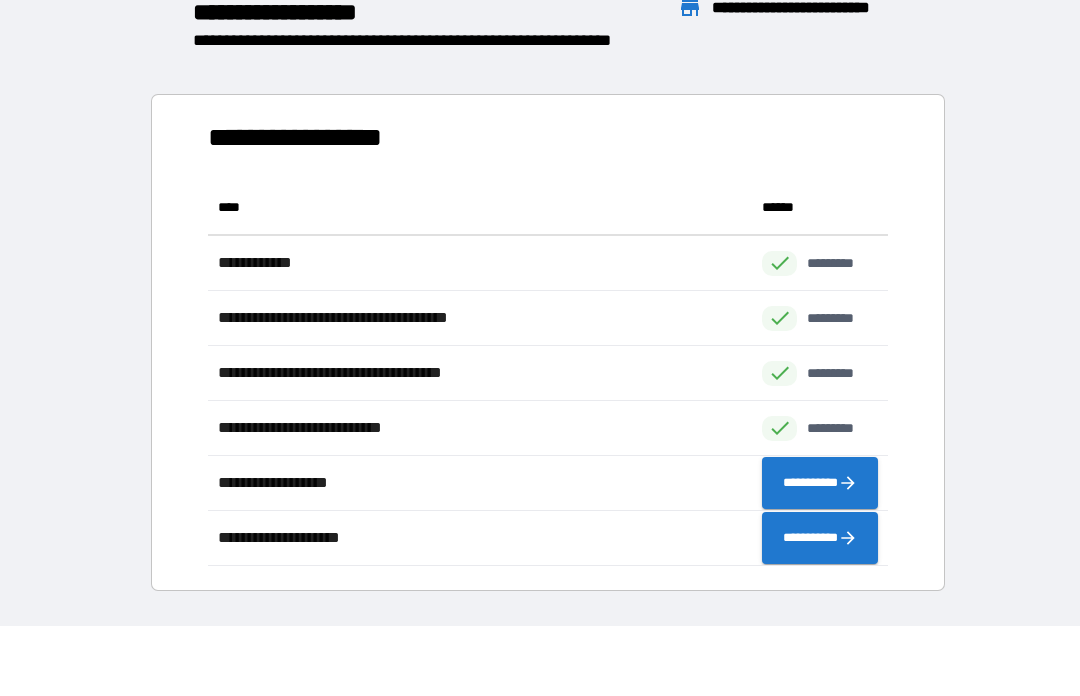 scroll, scrollTop: 386, scrollLeft: 680, axis: both 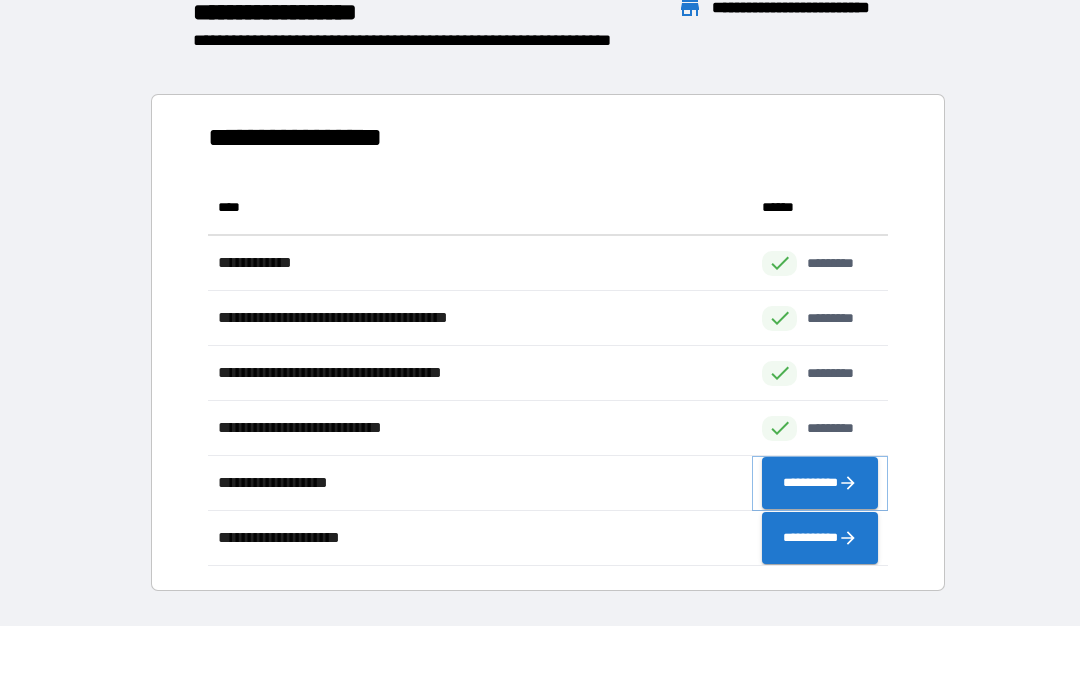 click on "**********" at bounding box center (820, 484) 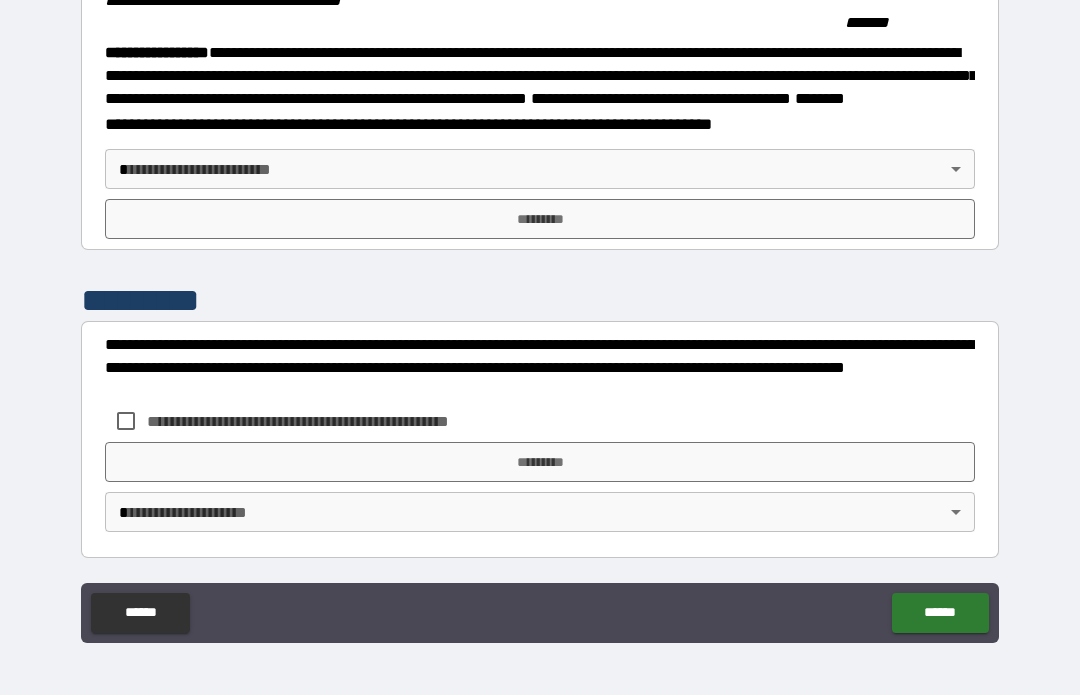 scroll, scrollTop: 2242, scrollLeft: 0, axis: vertical 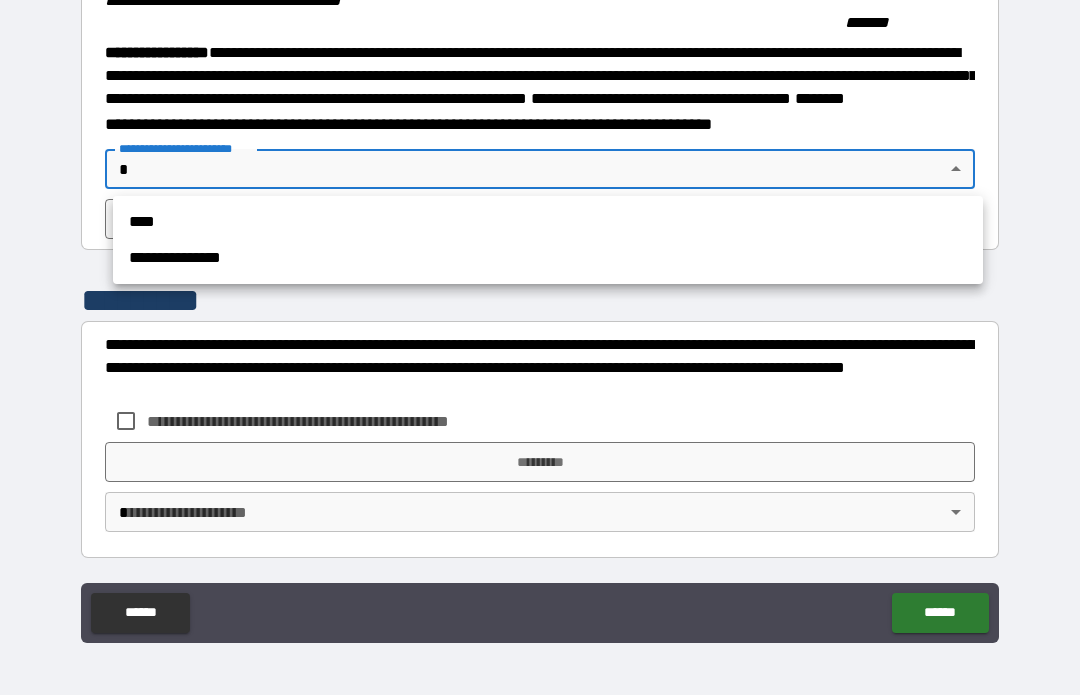 click on "**********" at bounding box center [548, 259] 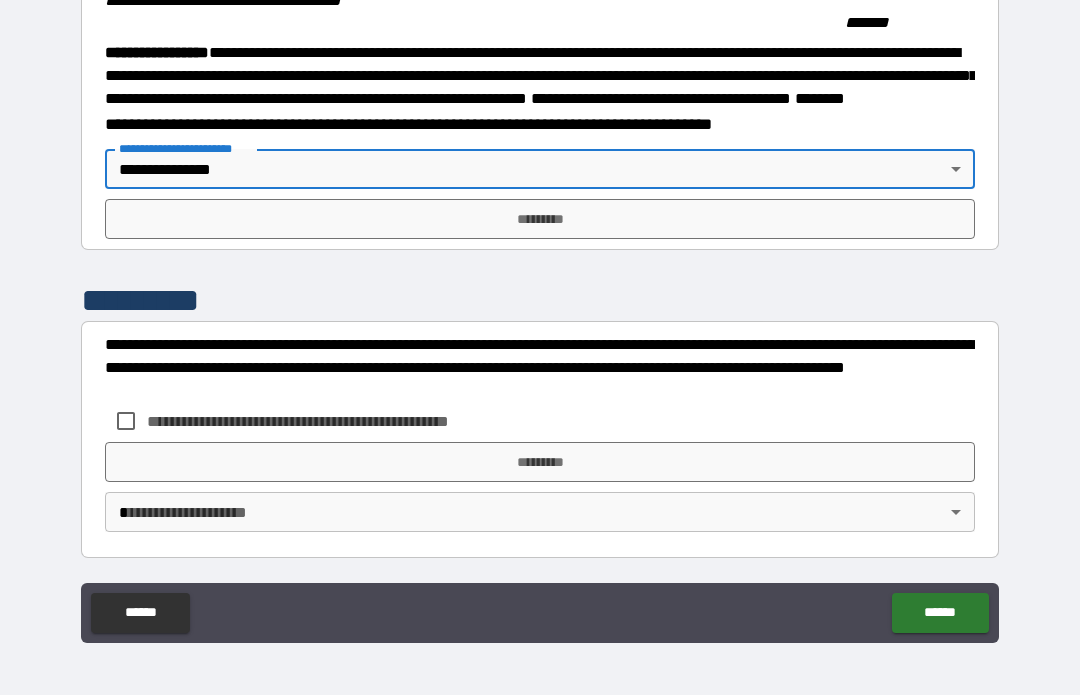click on "*********" at bounding box center [540, 220] 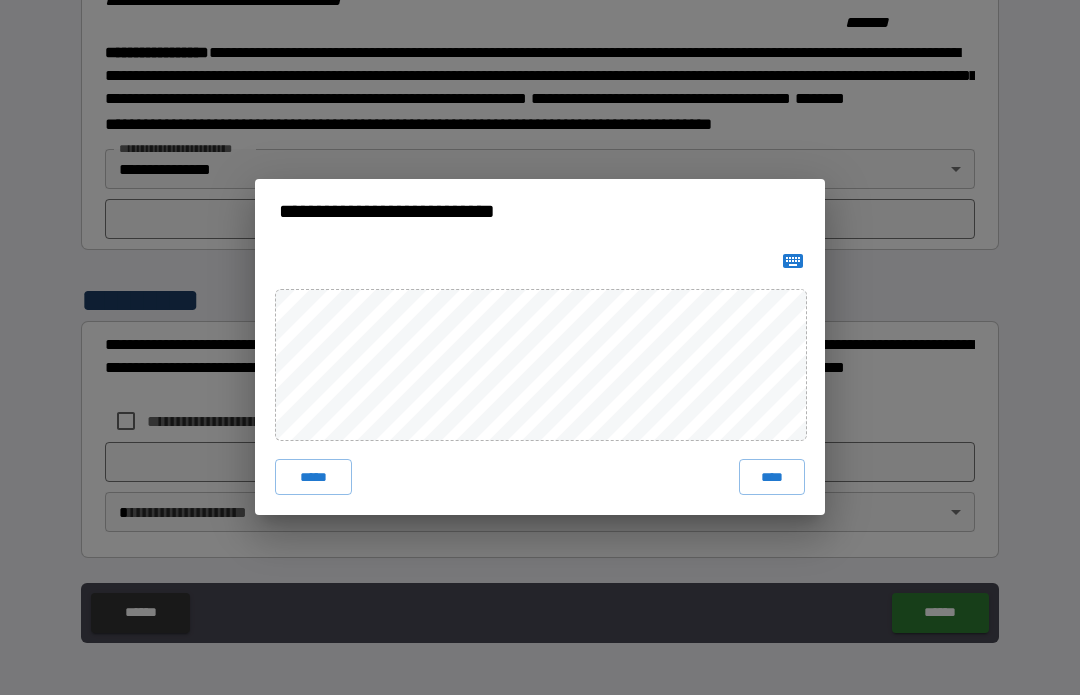 click on "****" at bounding box center (772, 478) 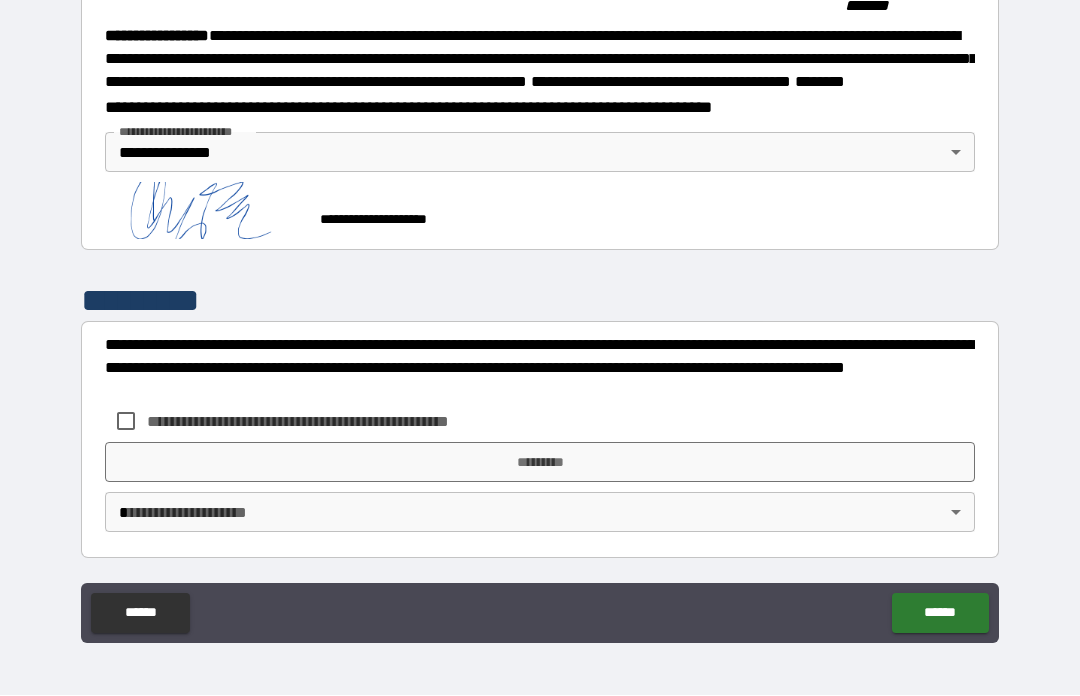 scroll, scrollTop: 2259, scrollLeft: 0, axis: vertical 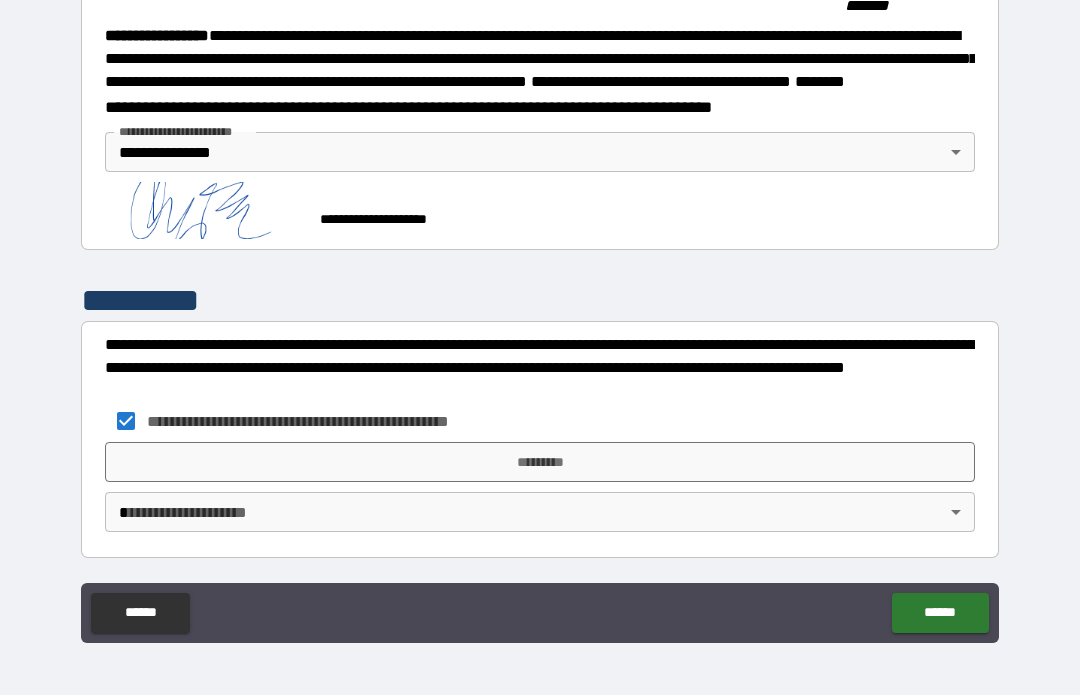 click on "**********" at bounding box center [540, 313] 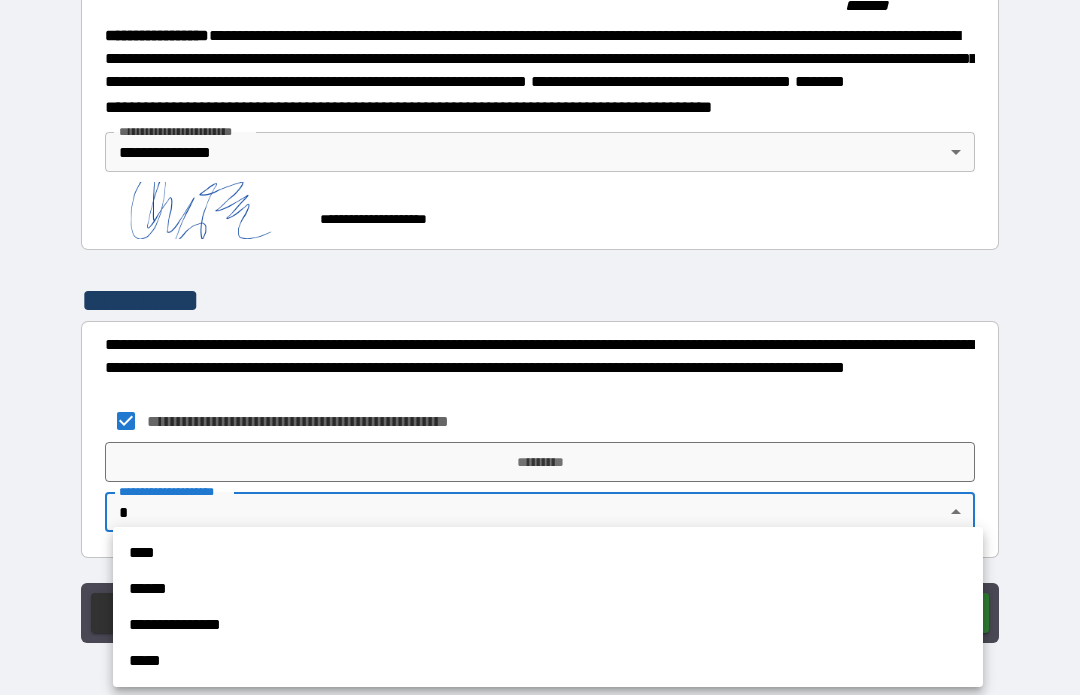 click on "**********" at bounding box center [548, 626] 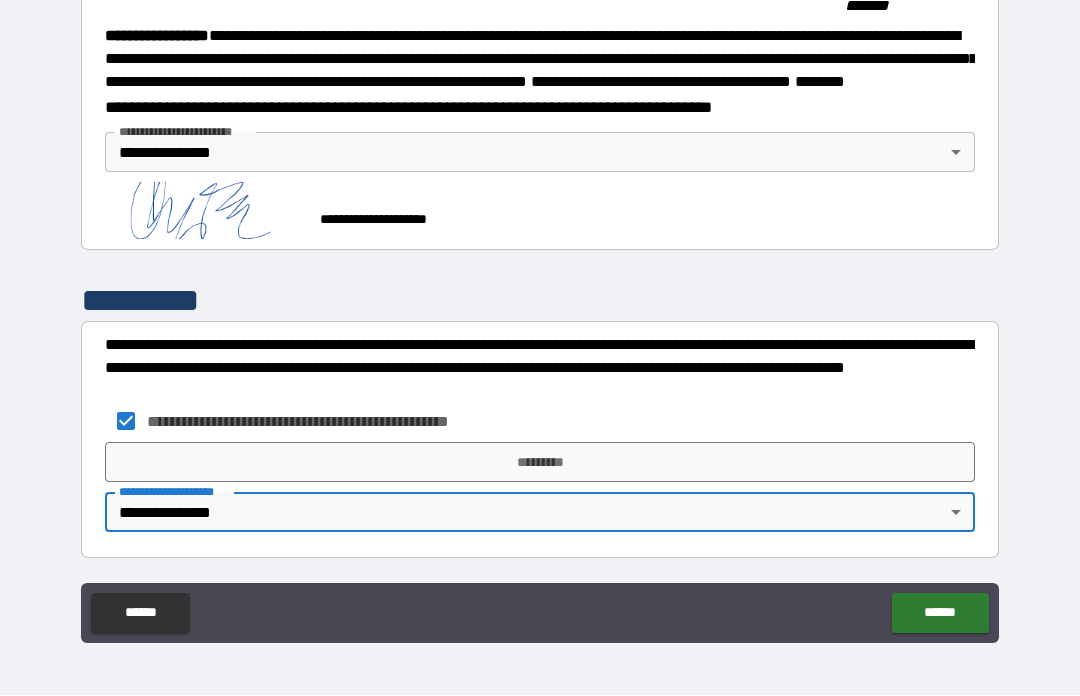 click on "*********" at bounding box center [540, 463] 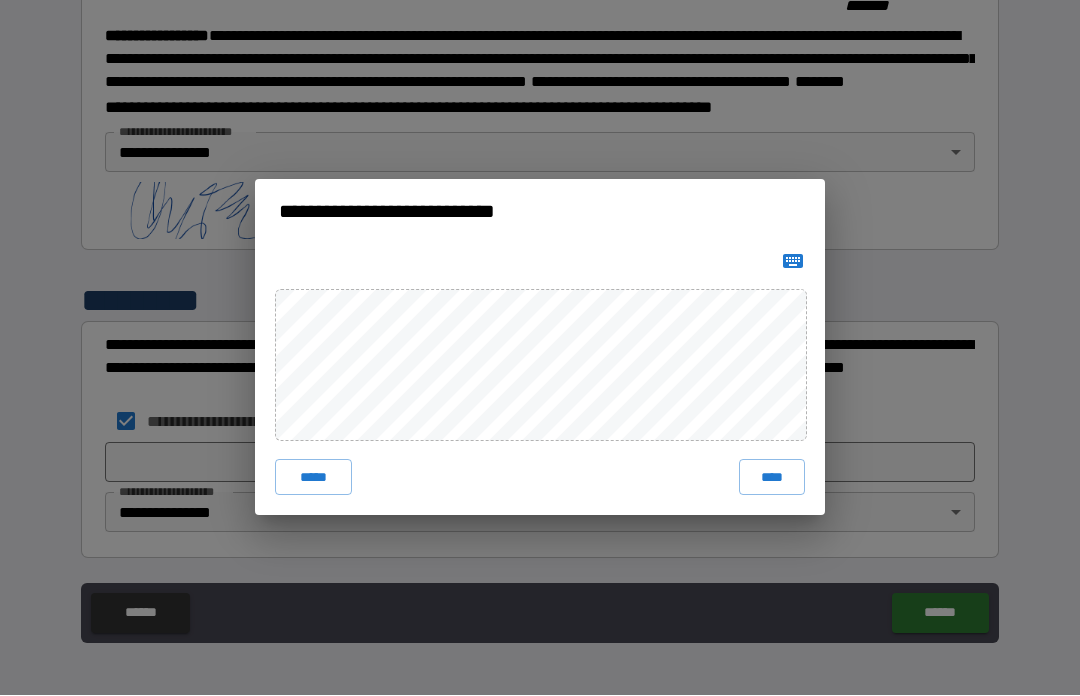 click on "****" at bounding box center [772, 478] 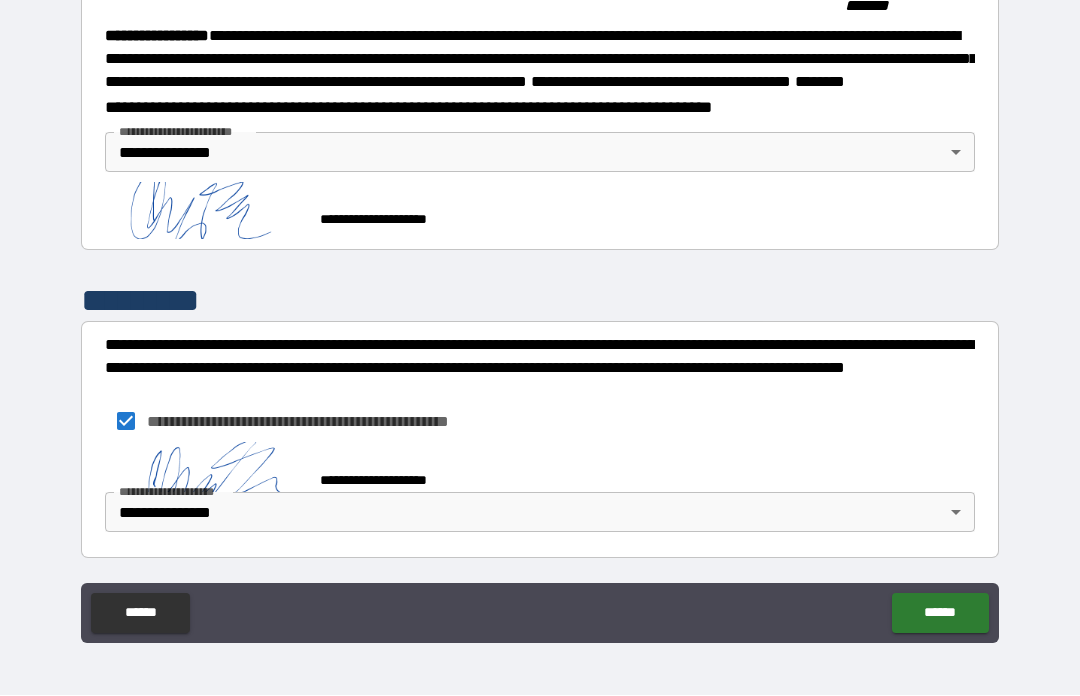 scroll, scrollTop: 2249, scrollLeft: 0, axis: vertical 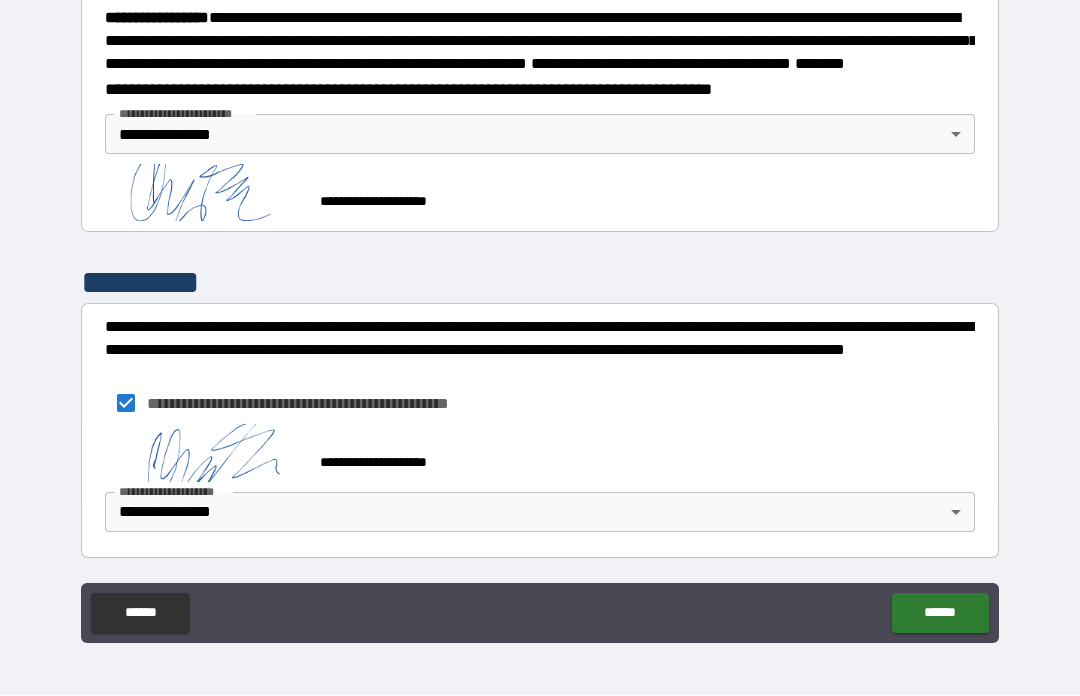 click on "******" at bounding box center [940, 614] 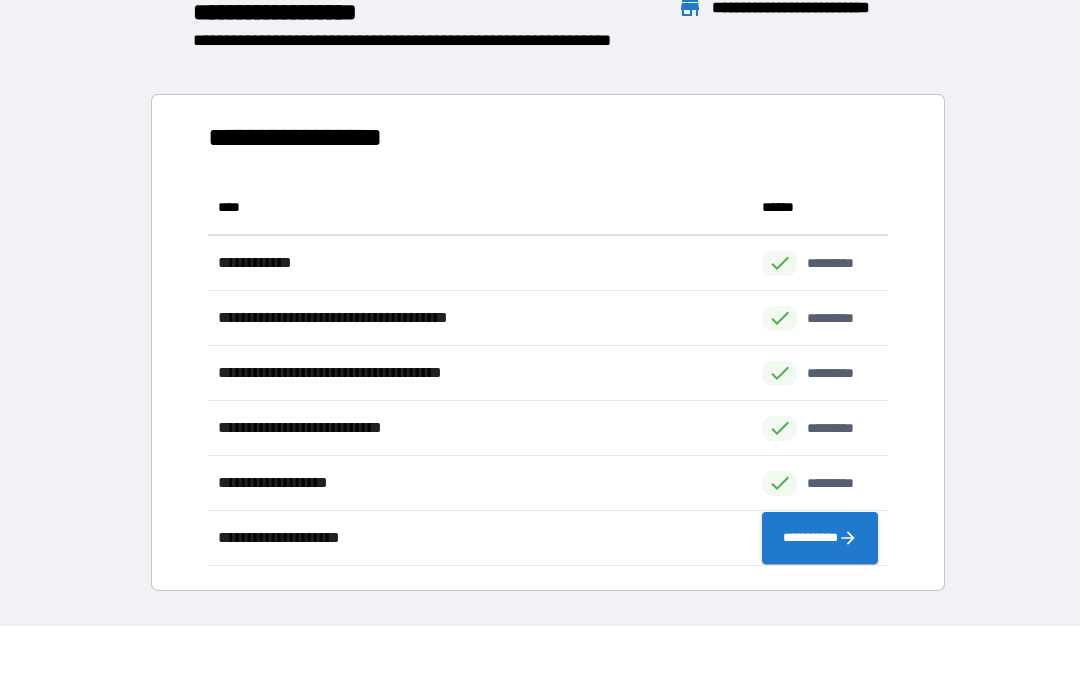 scroll, scrollTop: 1, scrollLeft: 1, axis: both 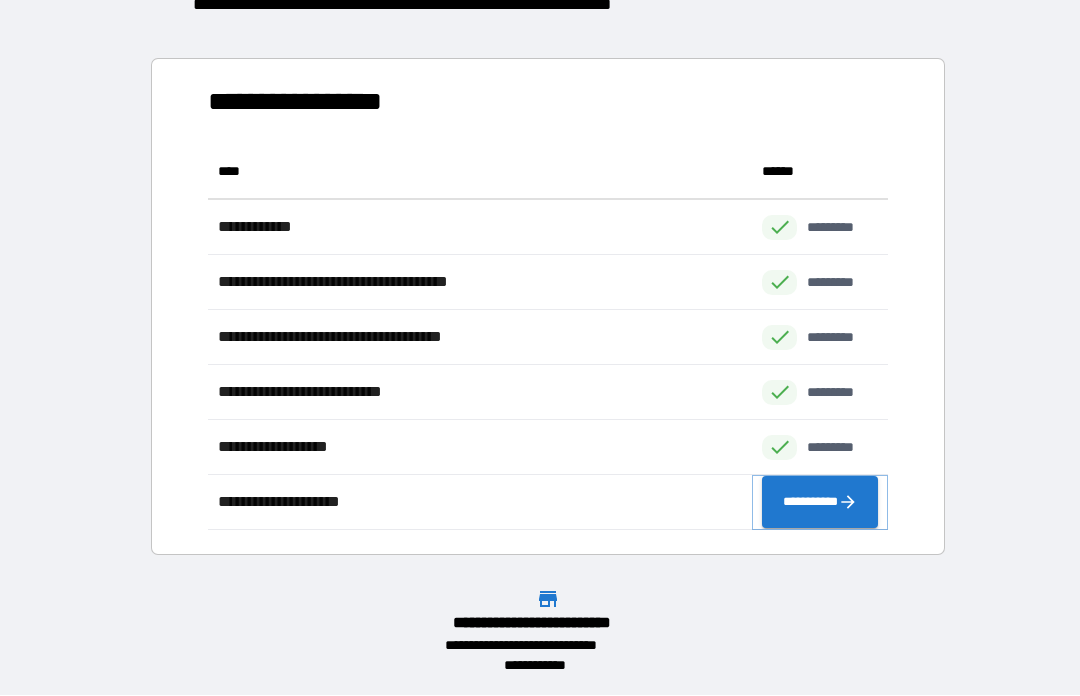 click on "**********" at bounding box center [820, 503] 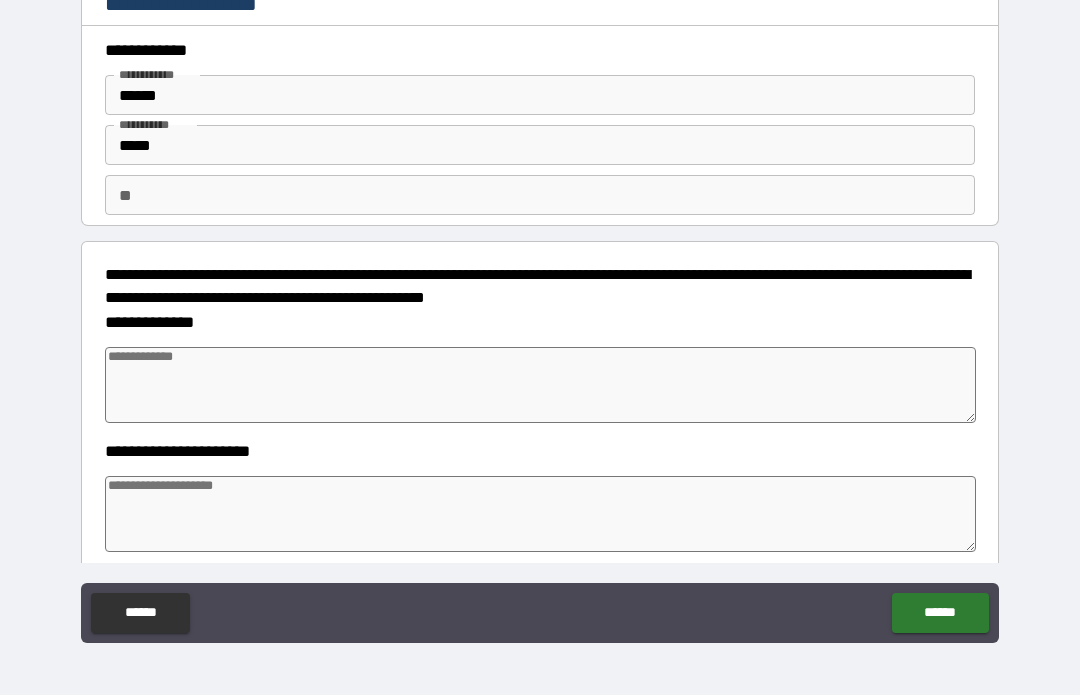 click at bounding box center [540, 386] 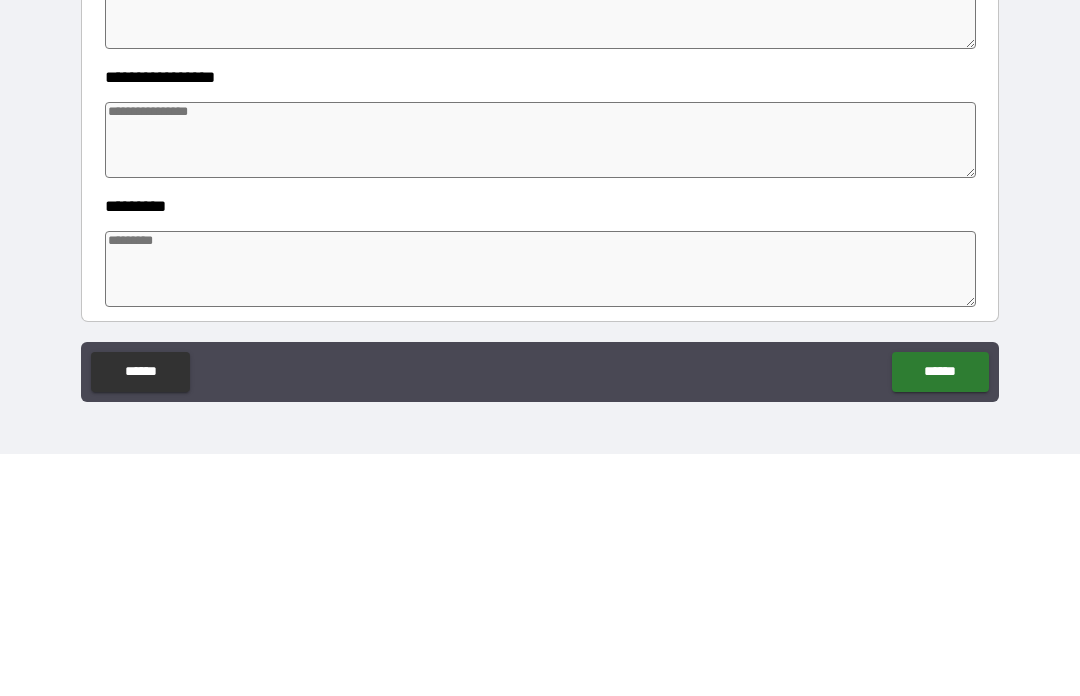 scroll, scrollTop: 263, scrollLeft: 0, axis: vertical 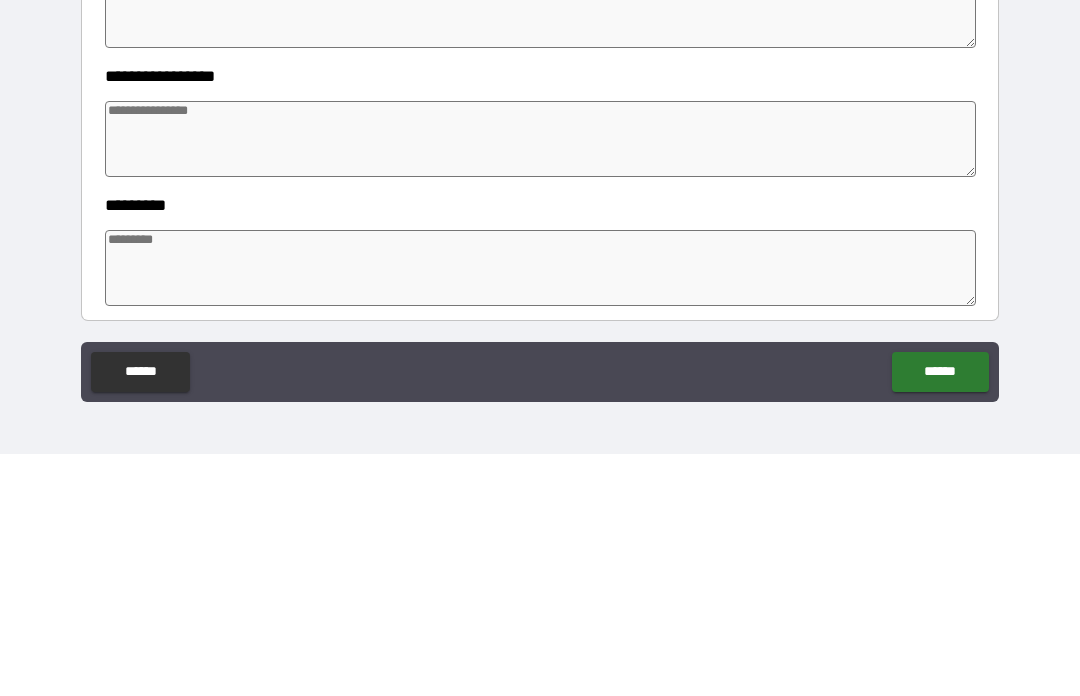click at bounding box center (540, 381) 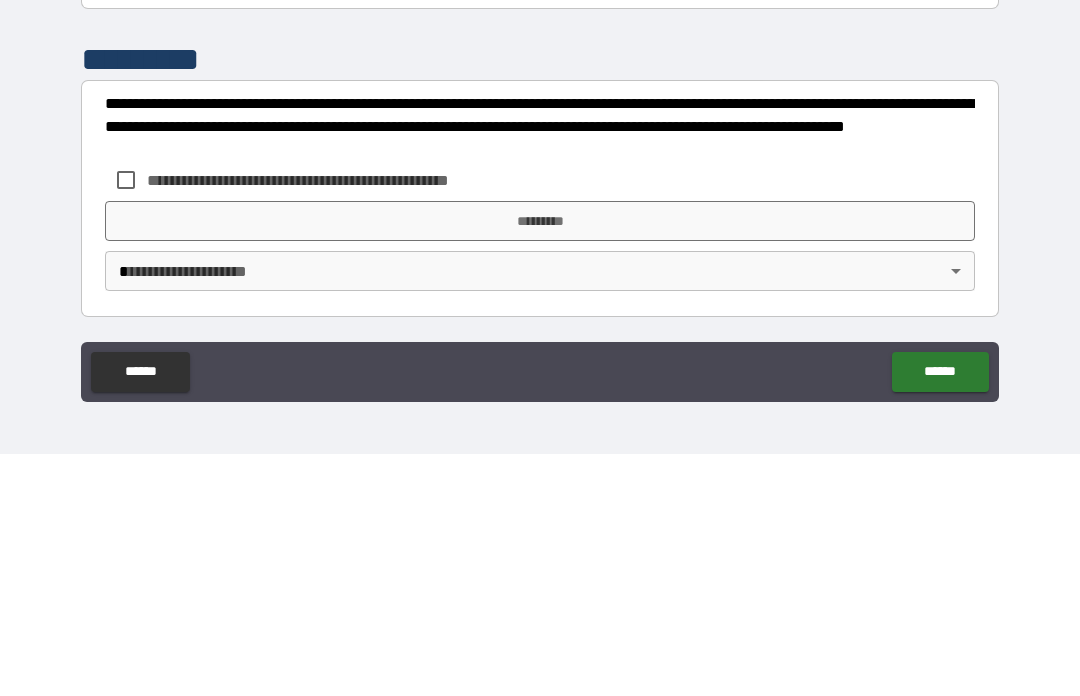 scroll, scrollTop: 575, scrollLeft: 0, axis: vertical 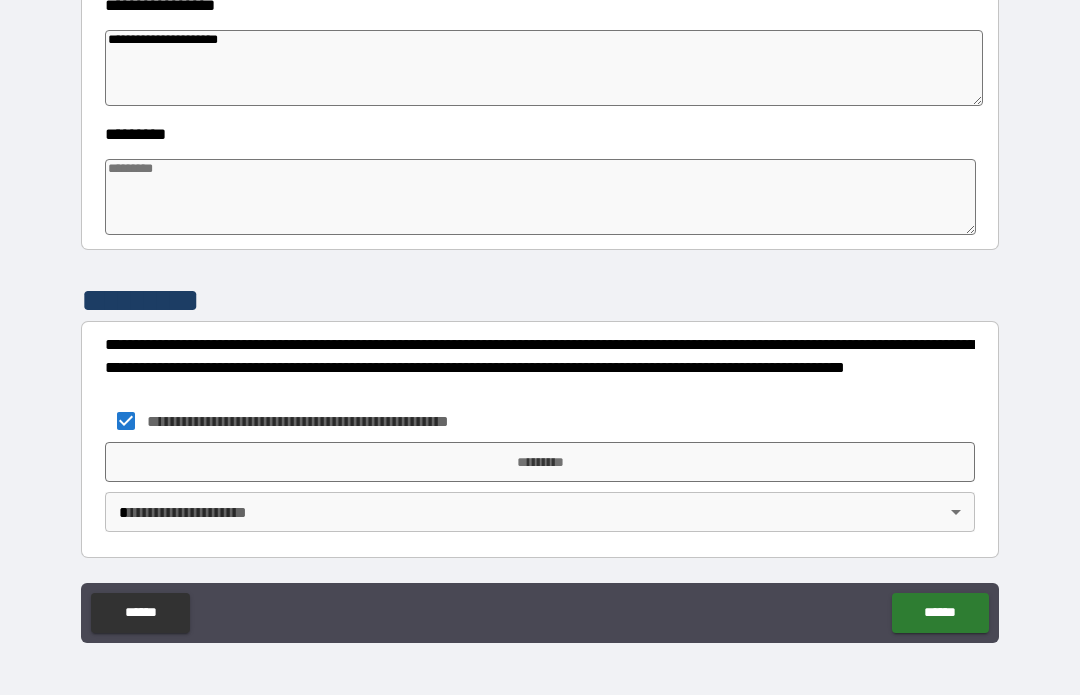click on "*********" at bounding box center (540, 463) 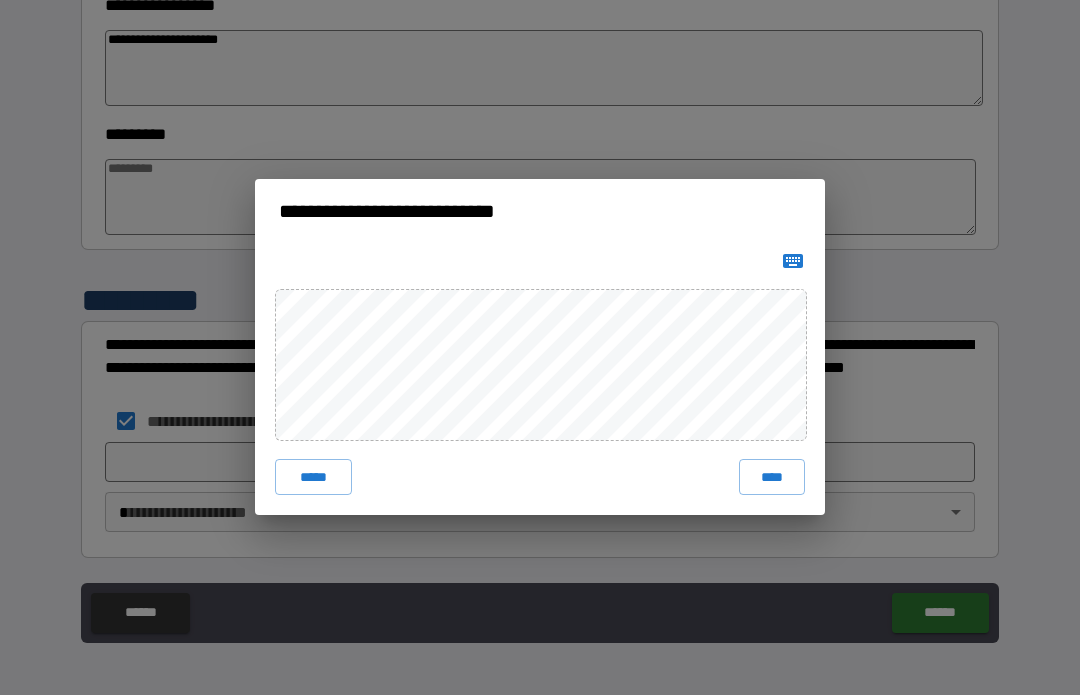 click on "****" at bounding box center (772, 478) 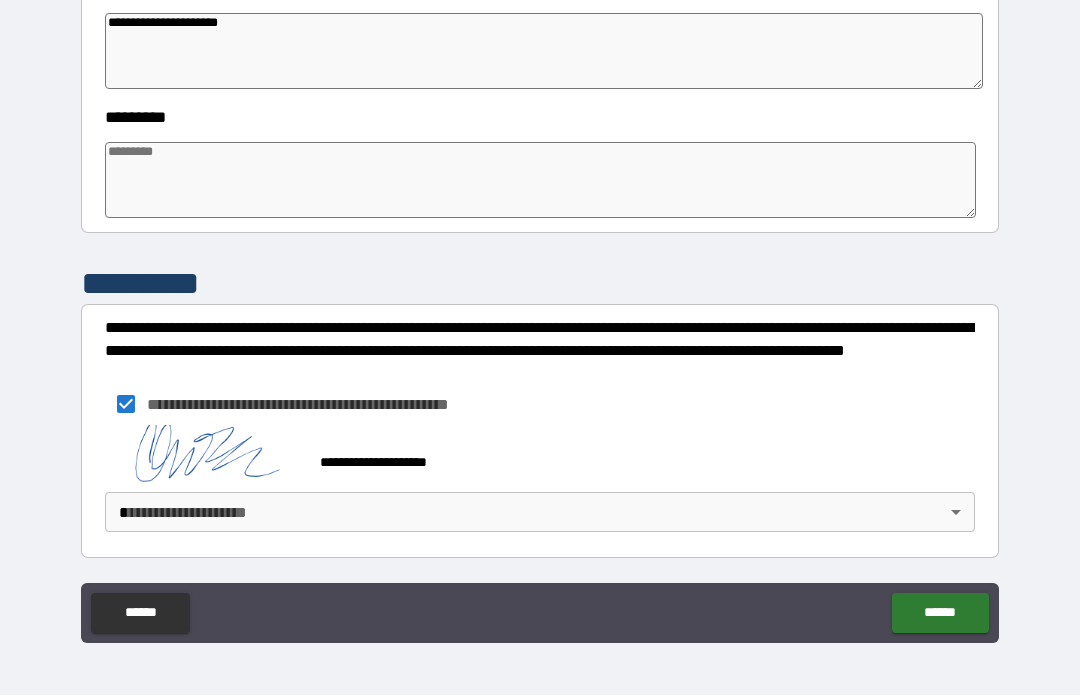 scroll, scrollTop: 592, scrollLeft: 0, axis: vertical 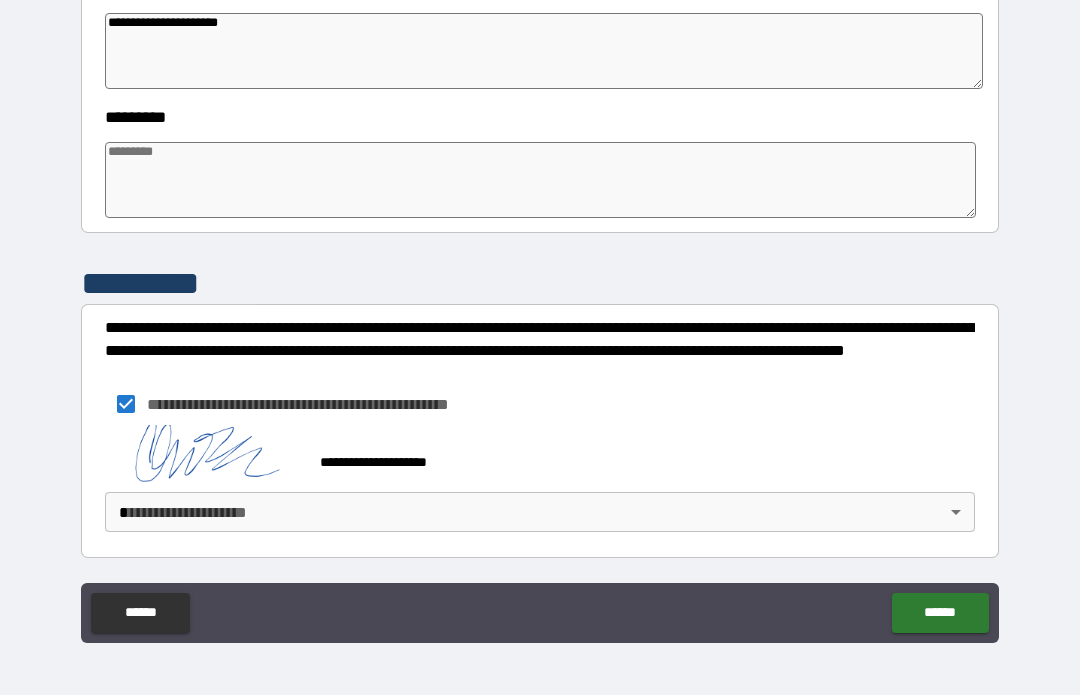 click on "**********" at bounding box center [540, 313] 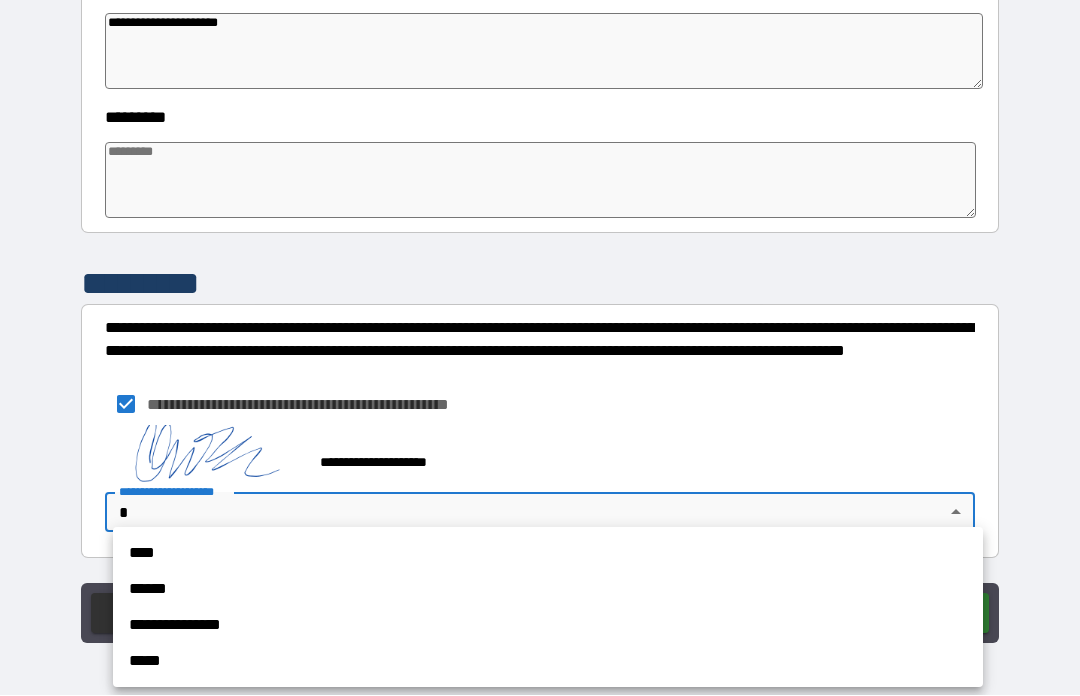click on "**********" at bounding box center (548, 626) 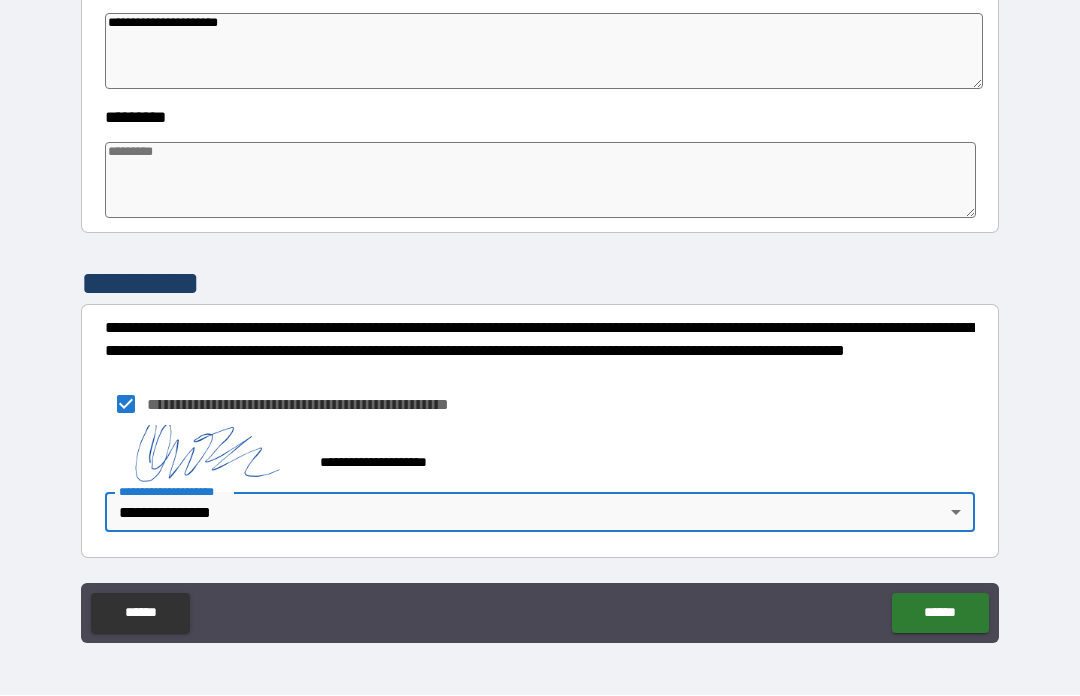 click on "******" at bounding box center (940, 614) 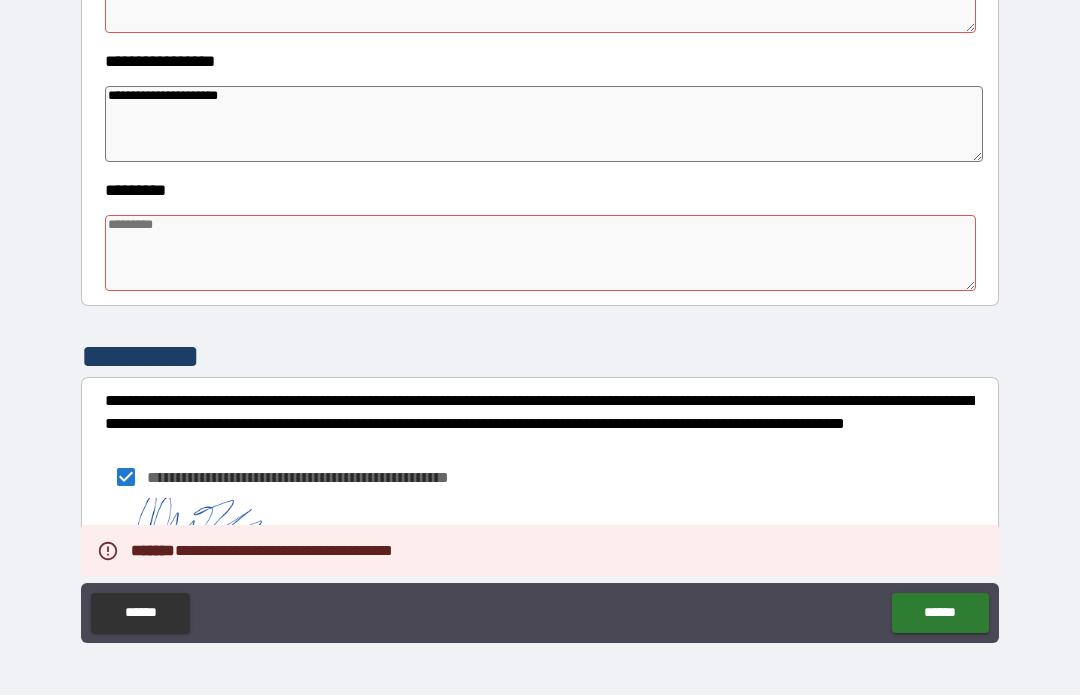 scroll, scrollTop: 507, scrollLeft: 0, axis: vertical 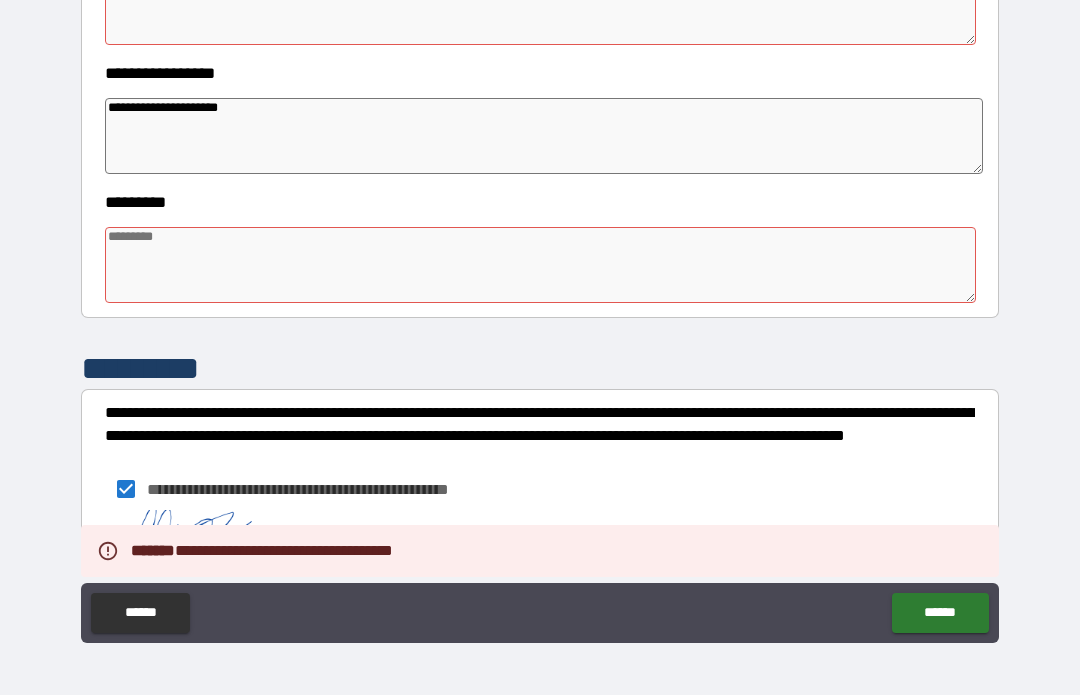 click at bounding box center [540, 266] 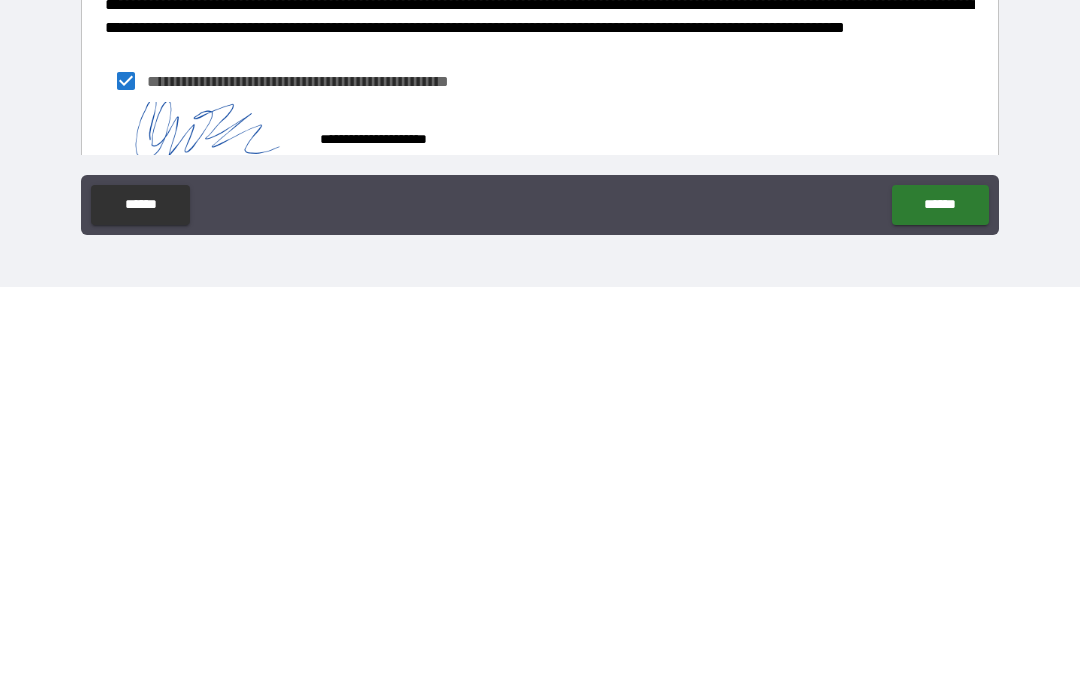 click on "******" at bounding box center [940, 614] 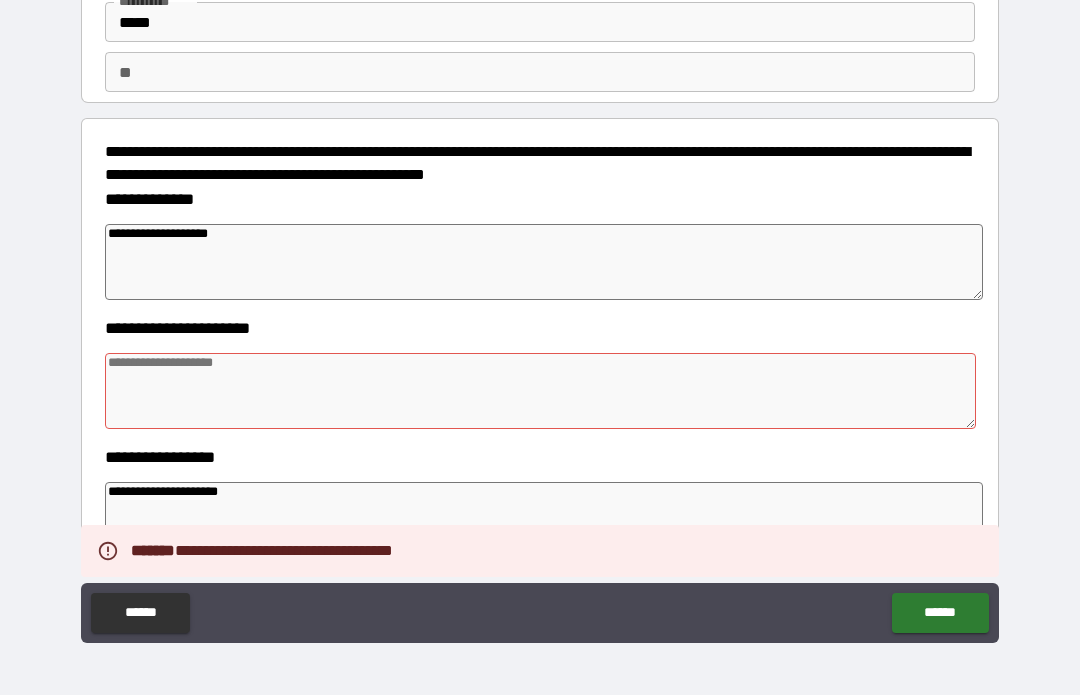 scroll, scrollTop: 126, scrollLeft: 0, axis: vertical 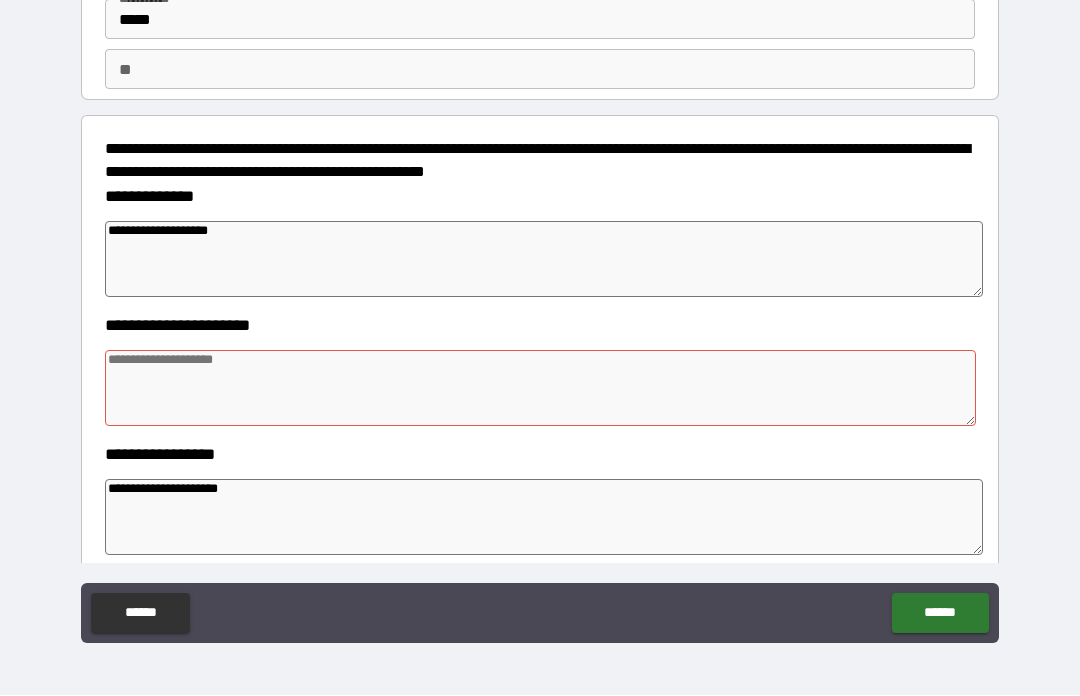 click at bounding box center (540, 389) 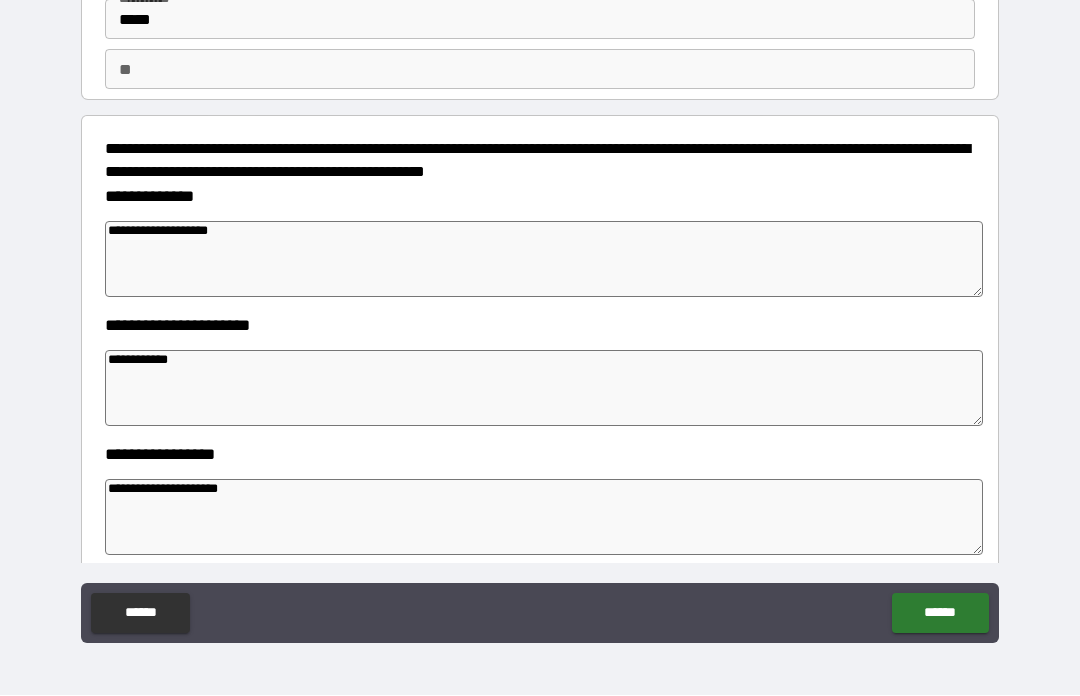 click on "******" at bounding box center [940, 614] 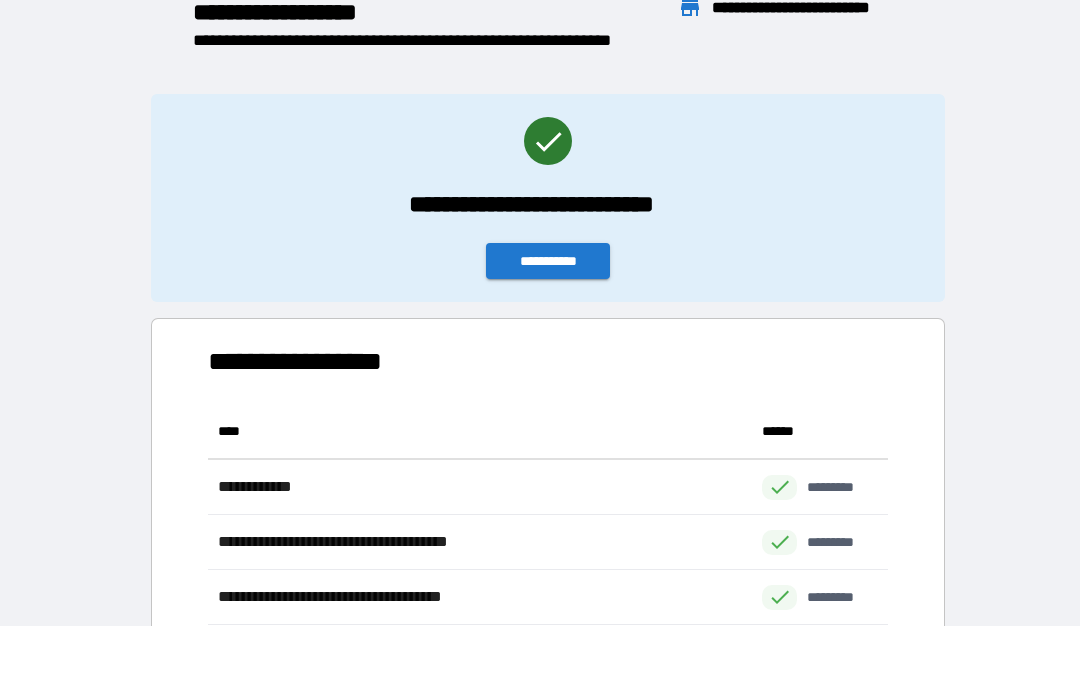 scroll, scrollTop: 386, scrollLeft: 680, axis: both 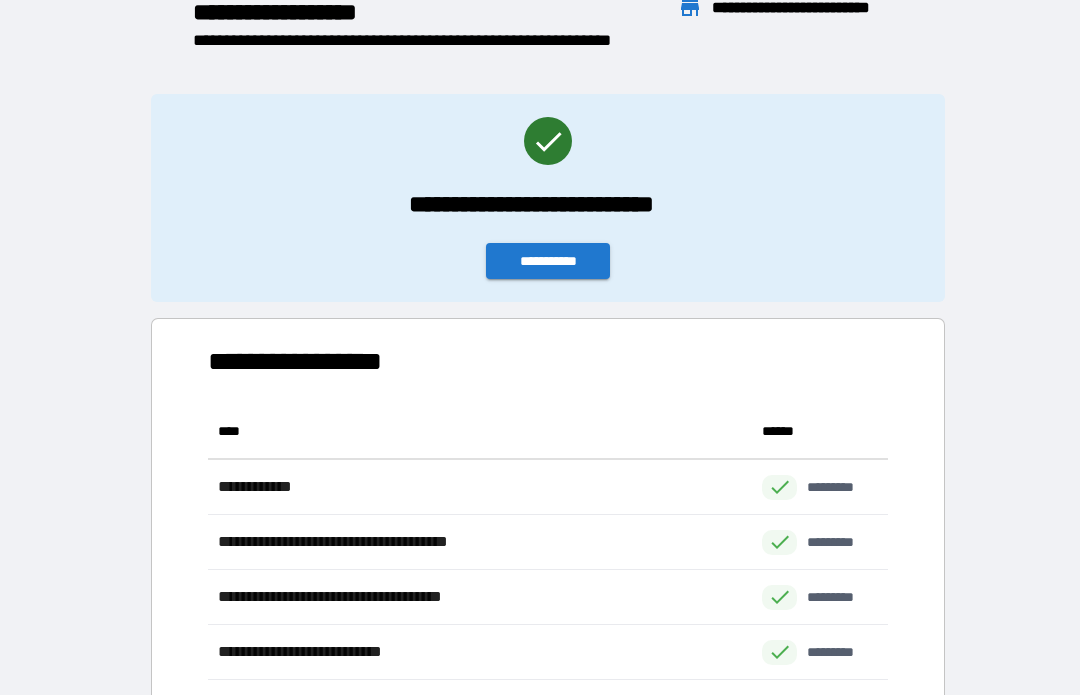 click on "**********" at bounding box center (548, 262) 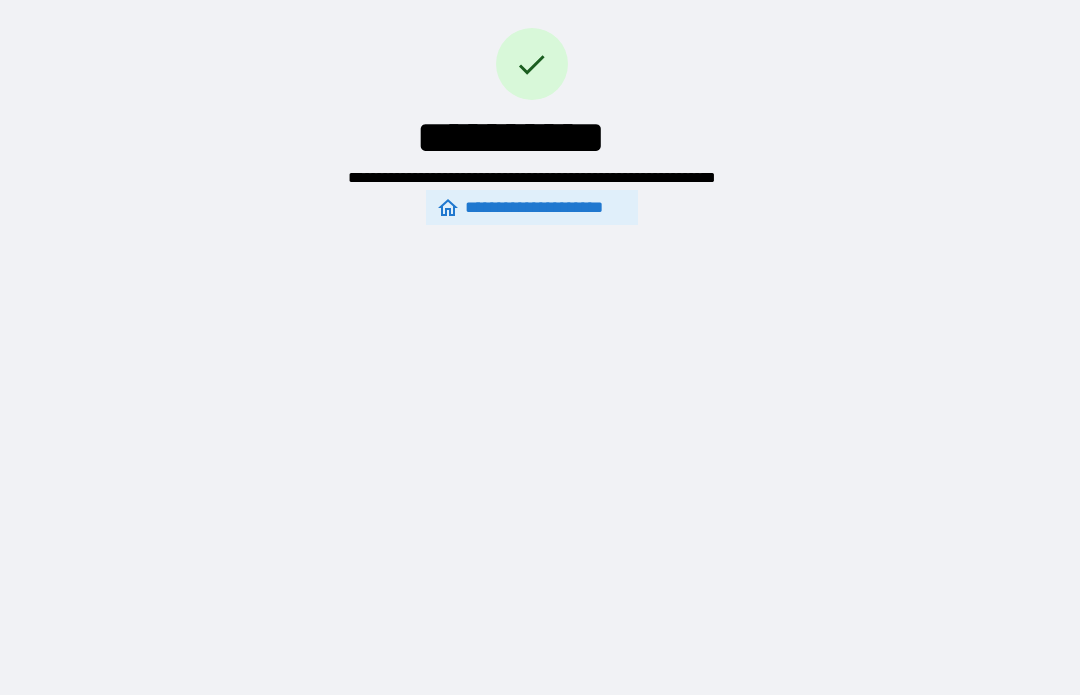 click on "**********" at bounding box center [532, 75] 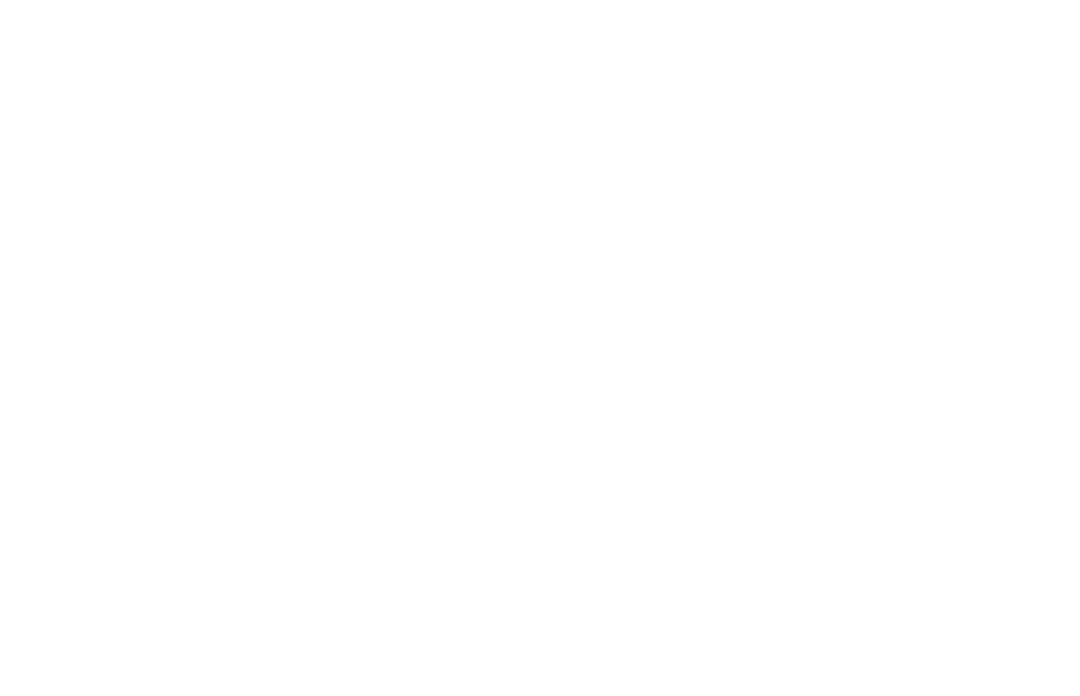 scroll, scrollTop: 70, scrollLeft: 0, axis: vertical 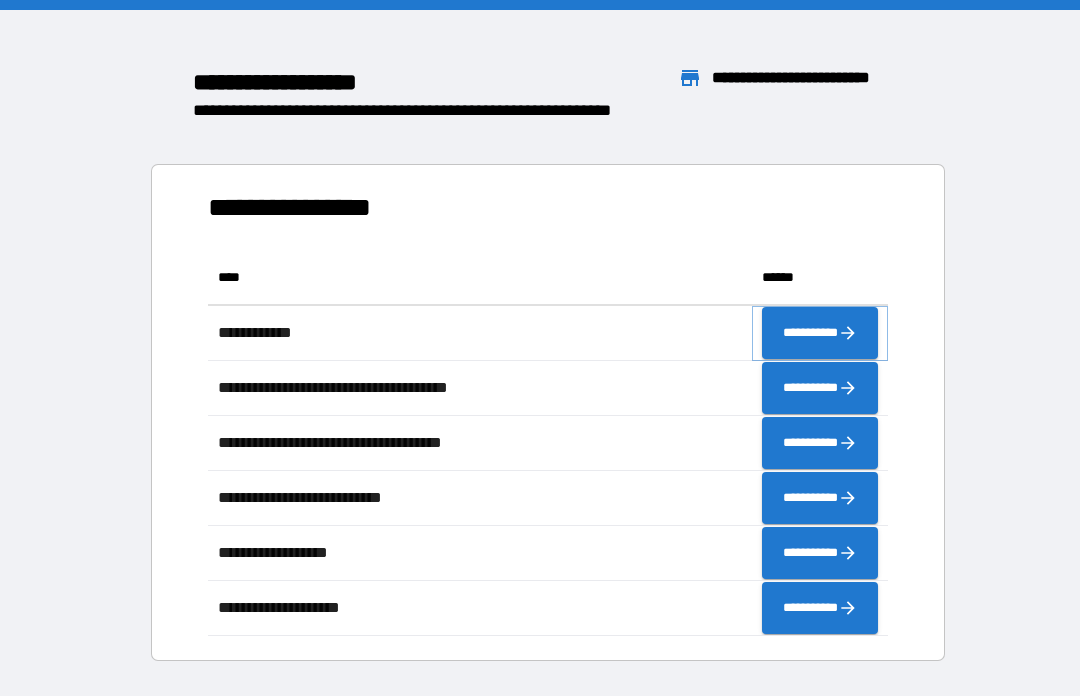 click on "**********" at bounding box center [820, 333] 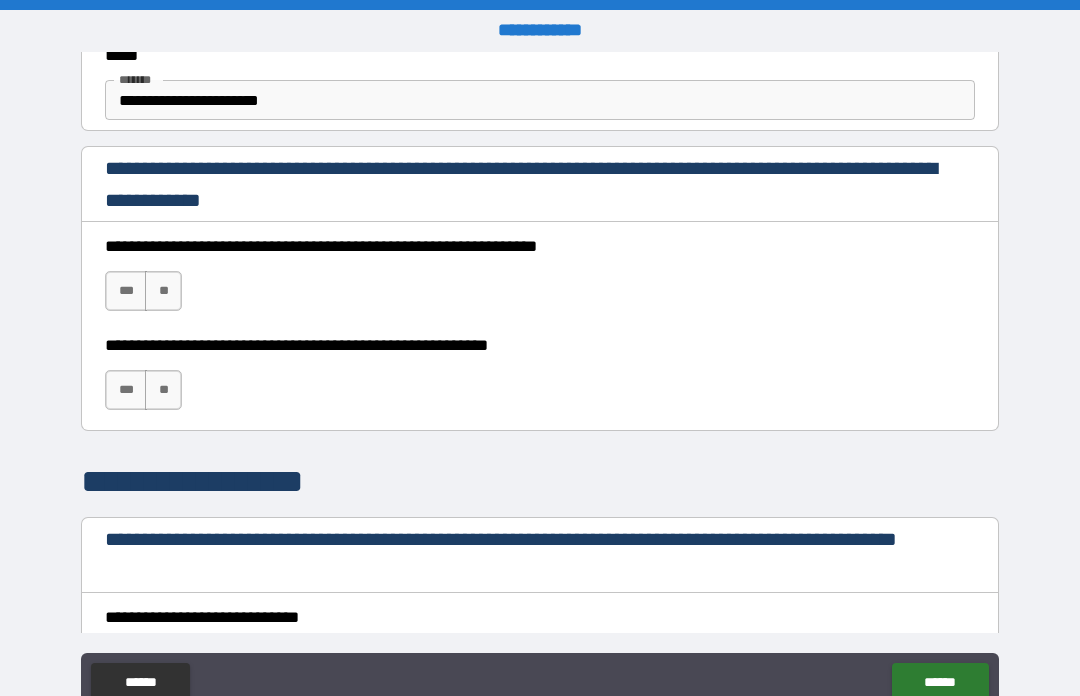scroll, scrollTop: 1275, scrollLeft: 0, axis: vertical 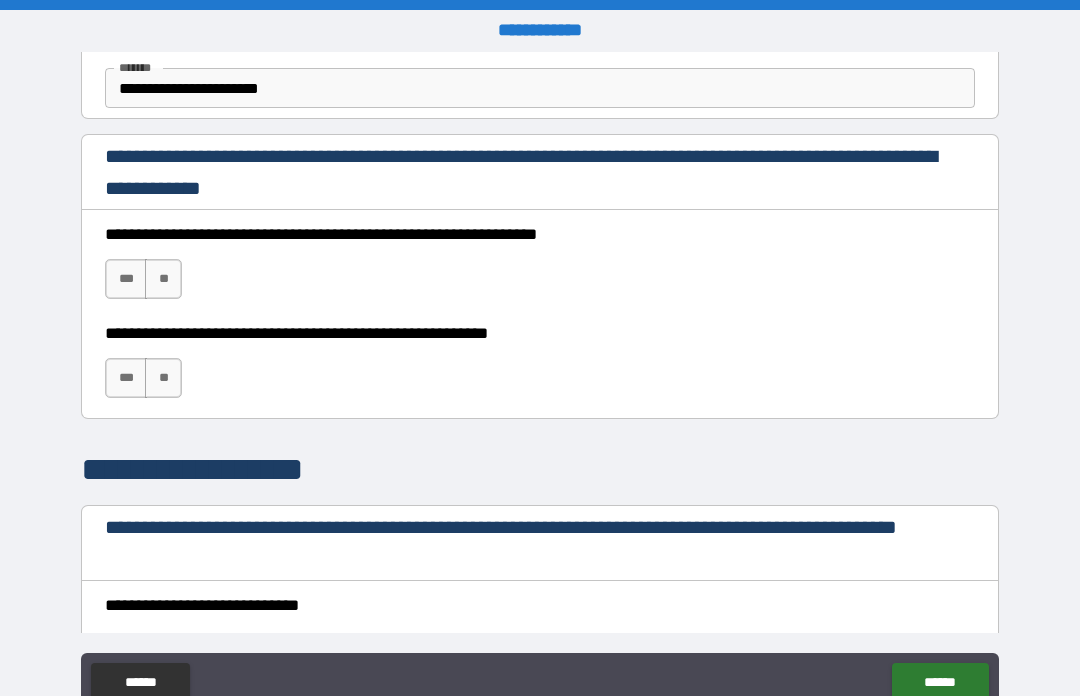 click on "***" at bounding box center (126, 279) 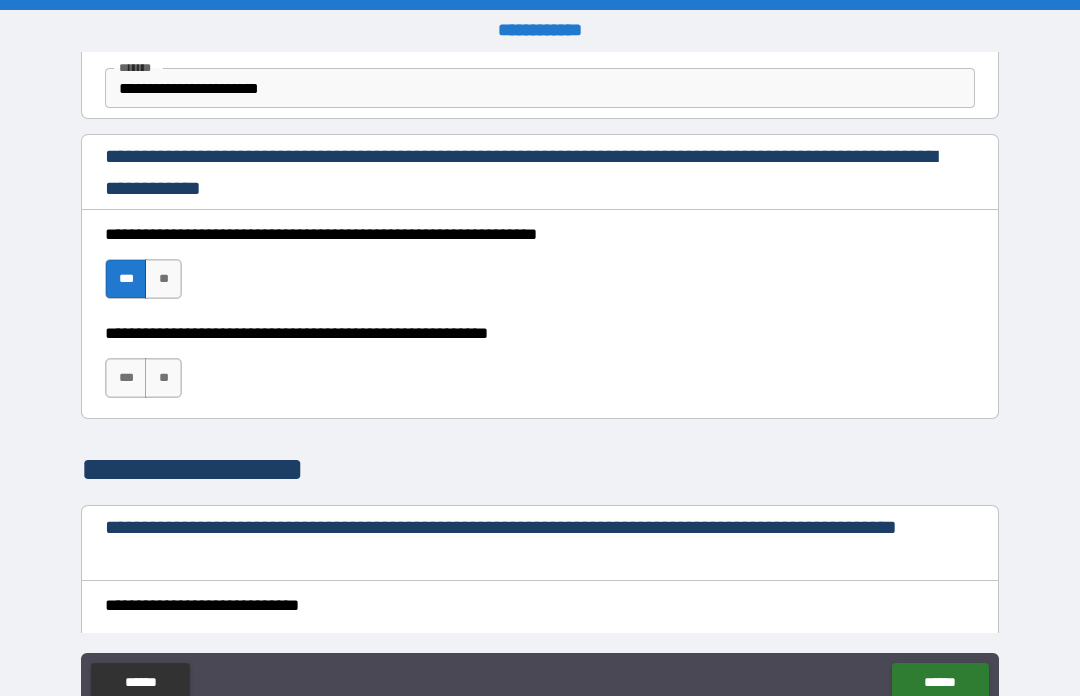 click on "***" at bounding box center (126, 378) 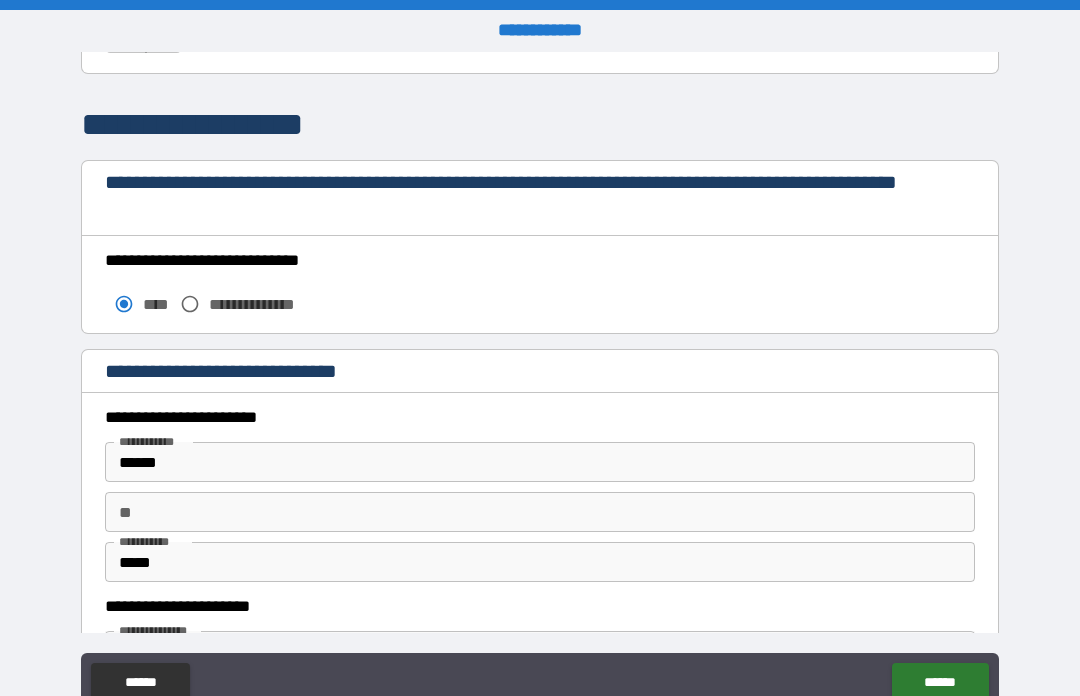 scroll, scrollTop: 1626, scrollLeft: 0, axis: vertical 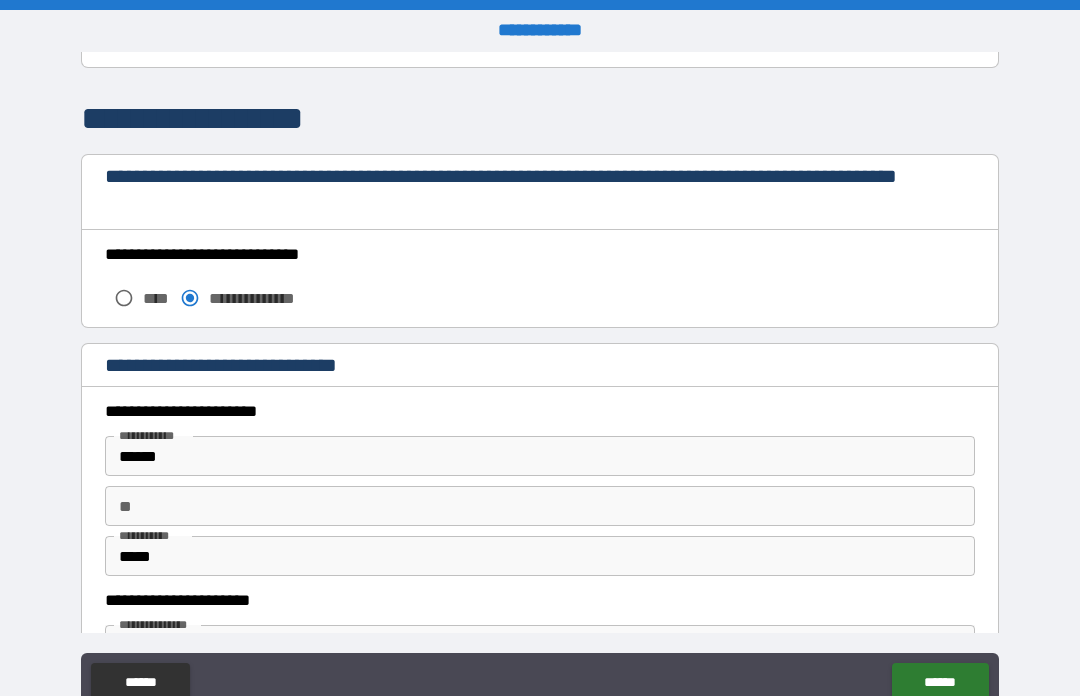 click on "******" at bounding box center [540, 456] 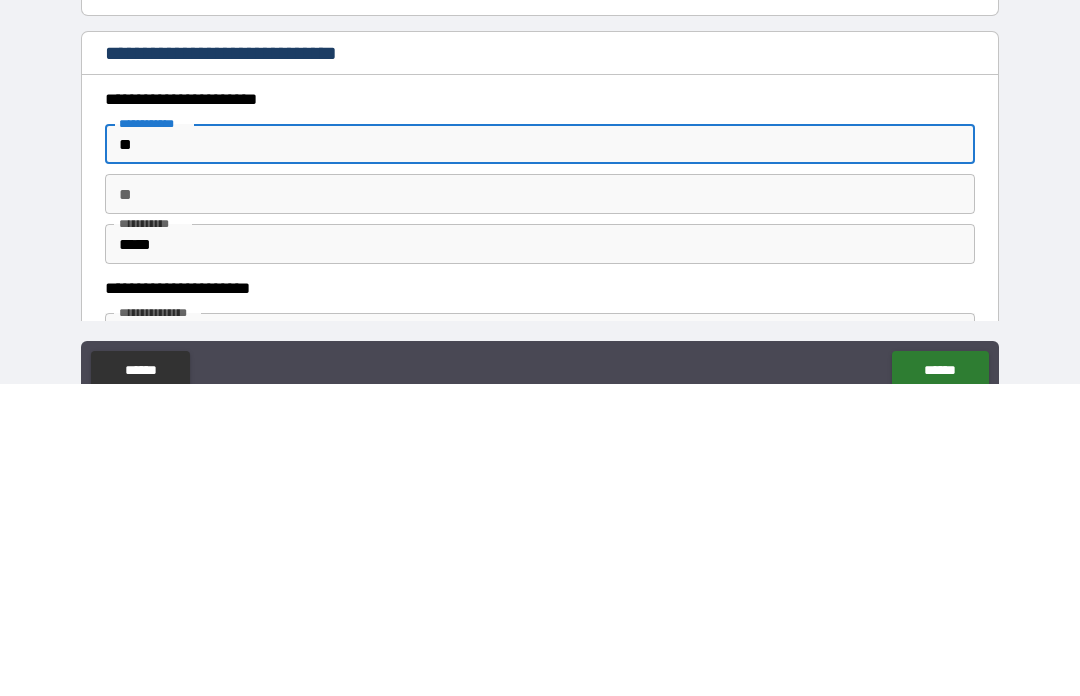 type on "*" 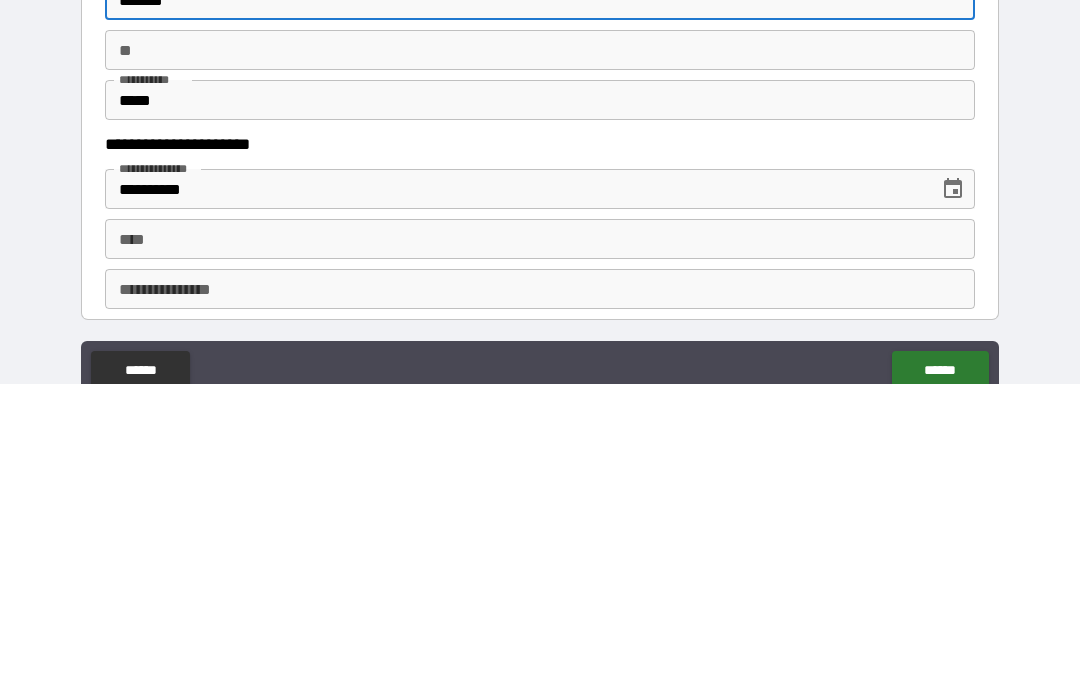 scroll, scrollTop: 1791, scrollLeft: 0, axis: vertical 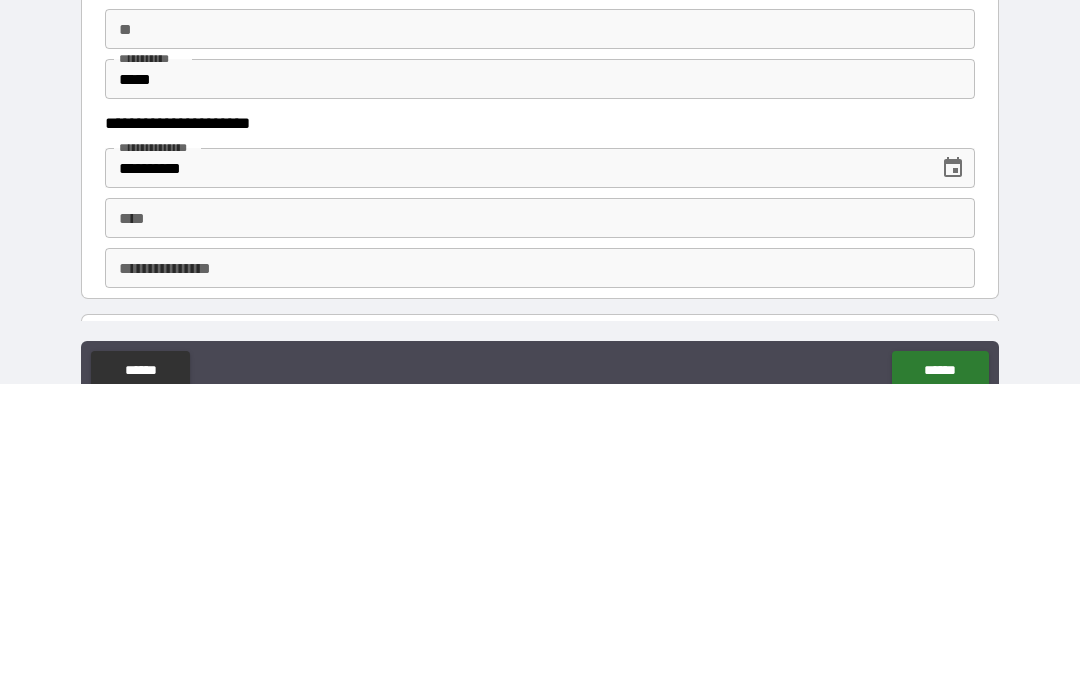 type on "*******" 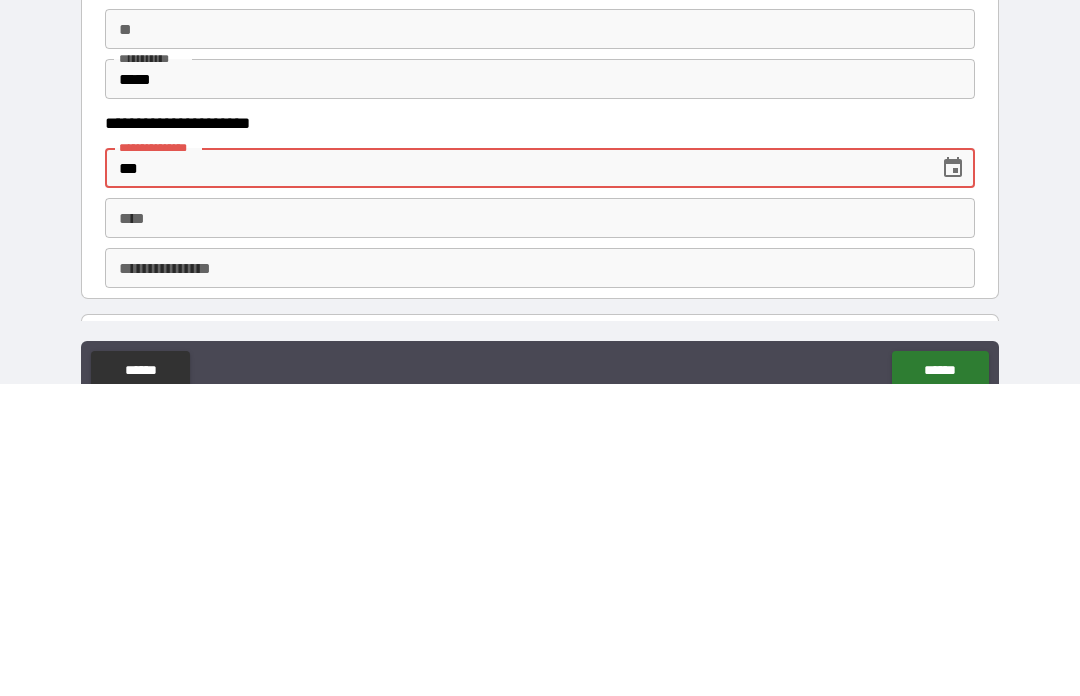type on "*" 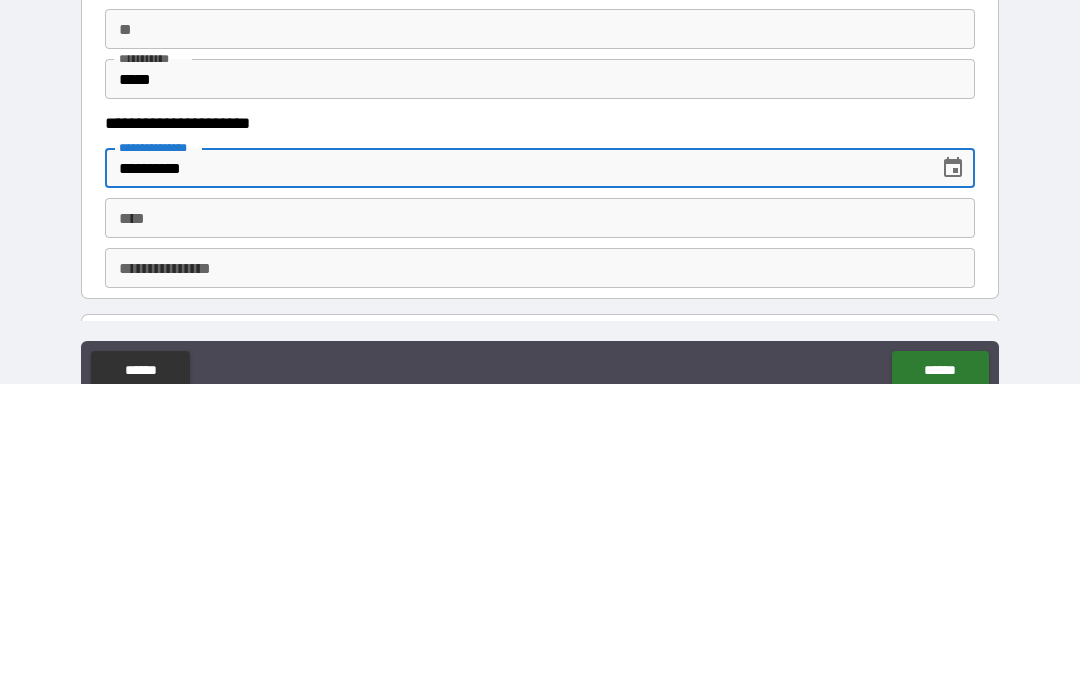 type on "**********" 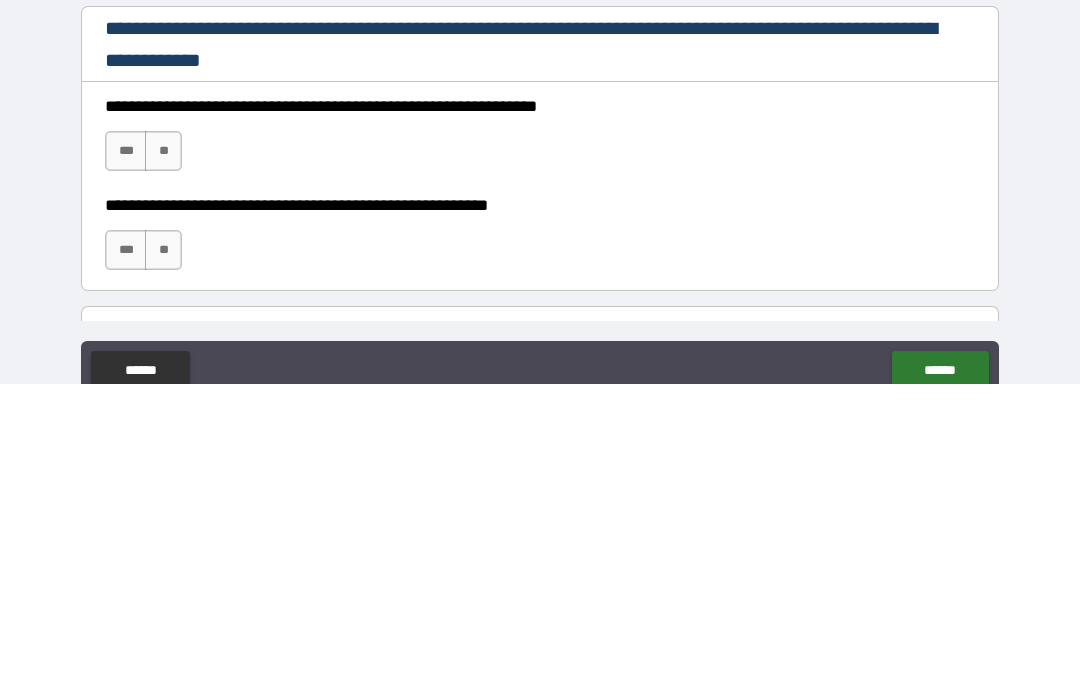 scroll, scrollTop: 2726, scrollLeft: 0, axis: vertical 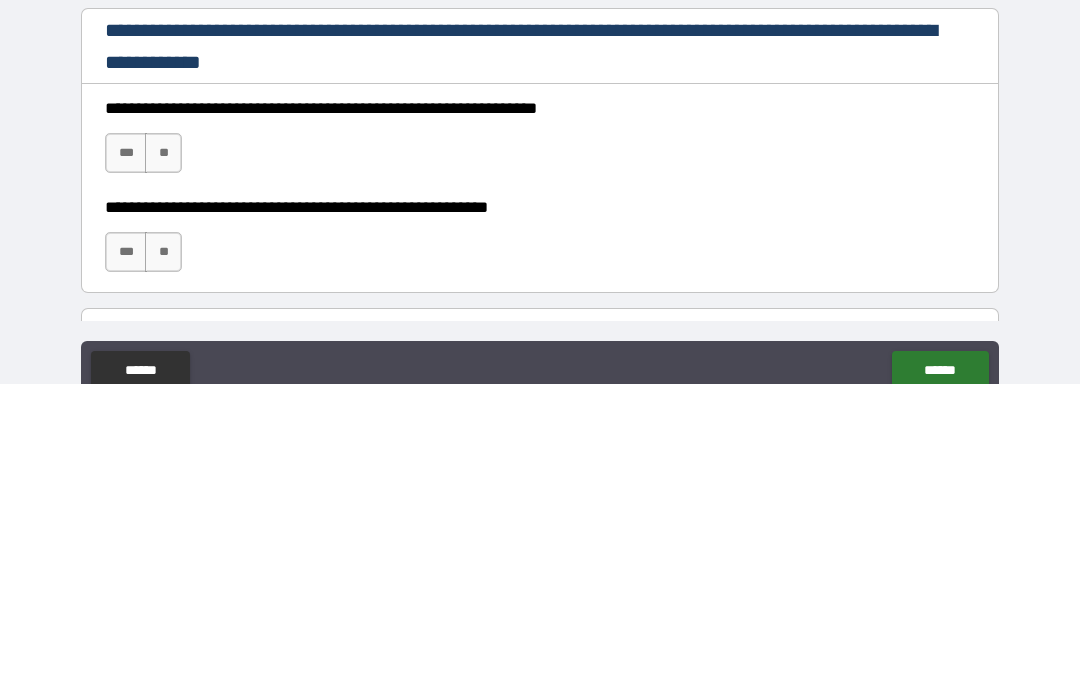 type on "**********" 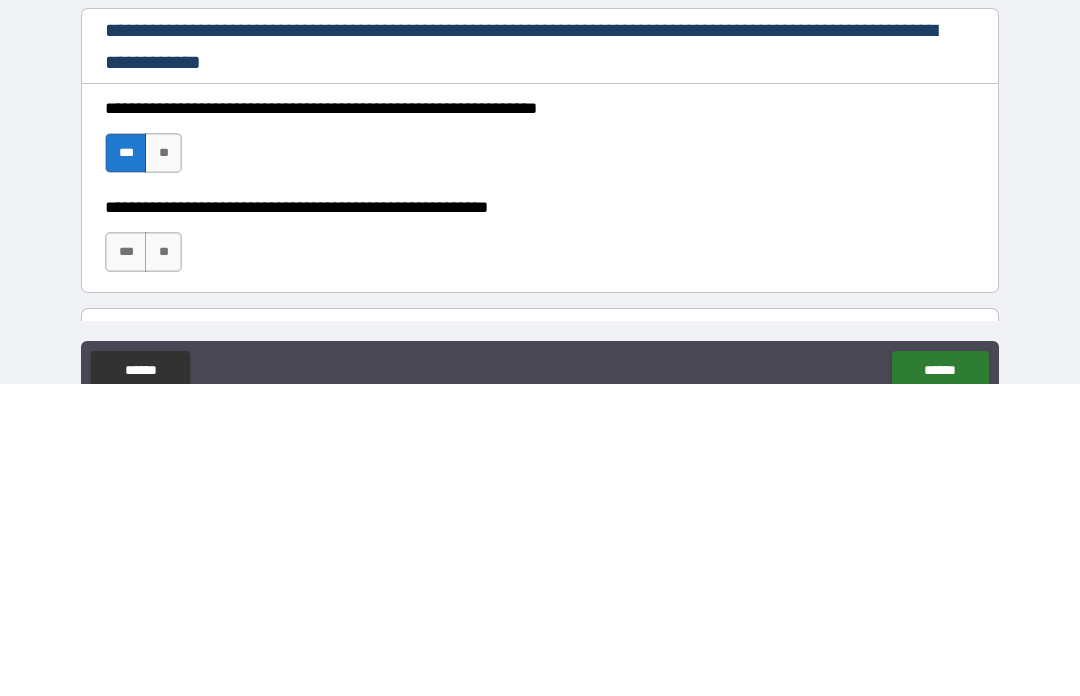 scroll, scrollTop: 69, scrollLeft: 0, axis: vertical 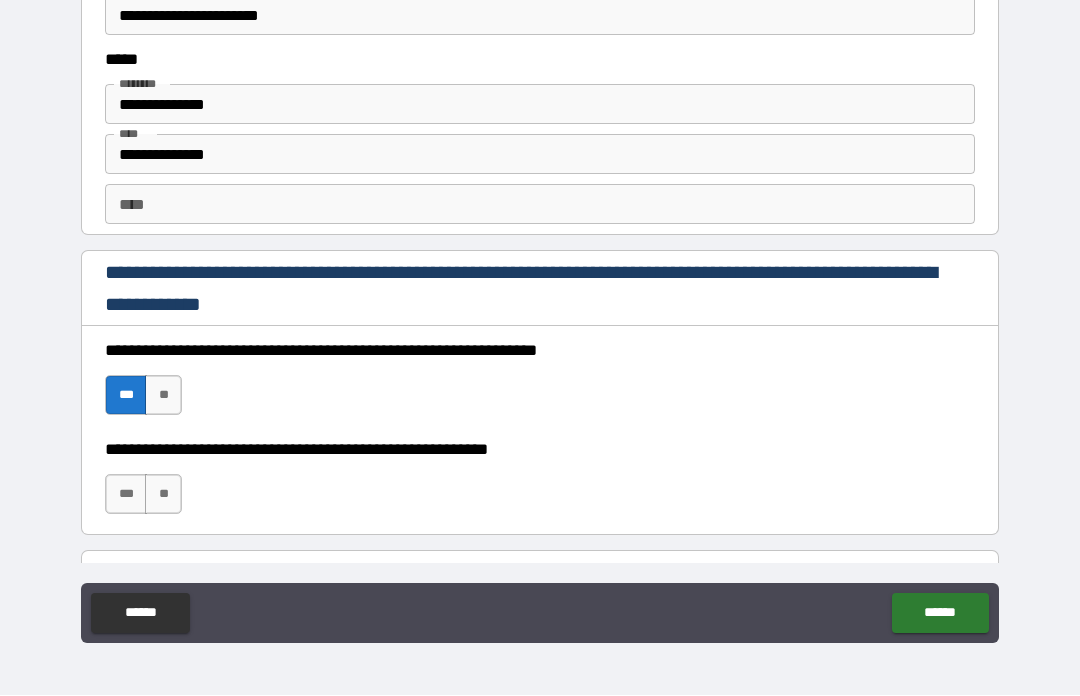 click on "***" at bounding box center (126, 495) 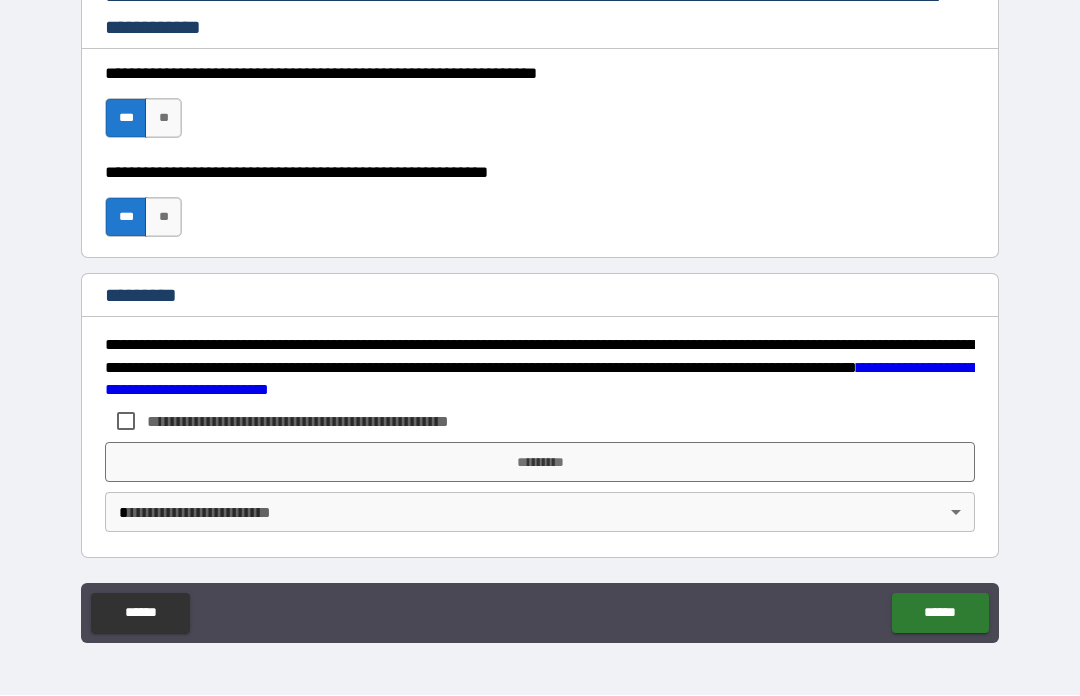 scroll, scrollTop: 3003, scrollLeft: 0, axis: vertical 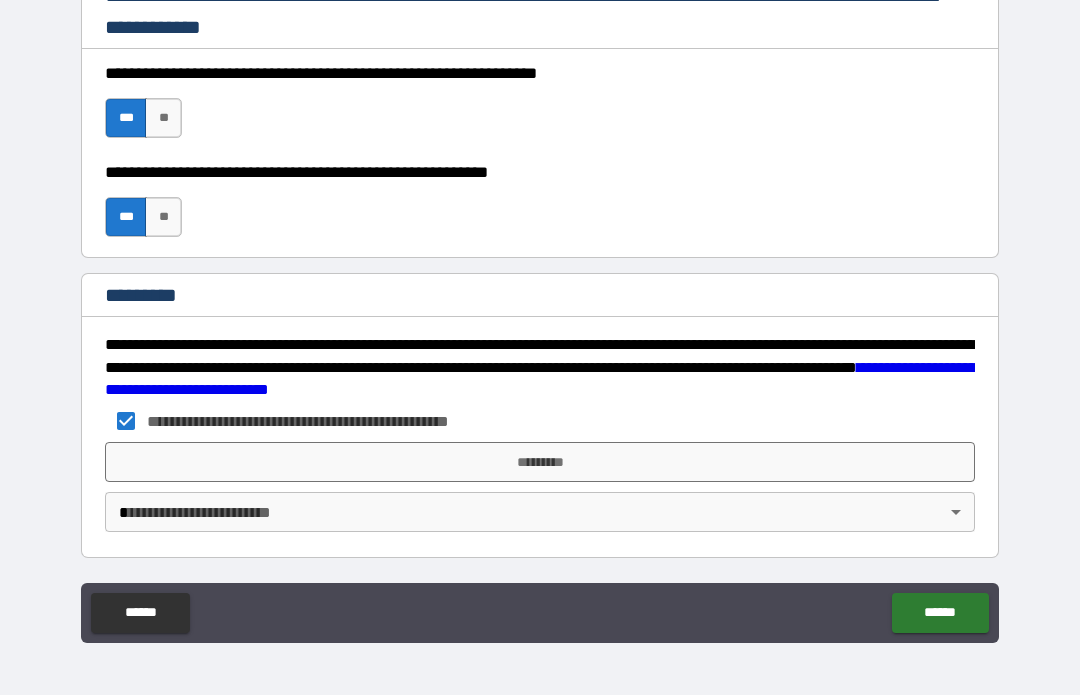 click on "**********" at bounding box center (540, 313) 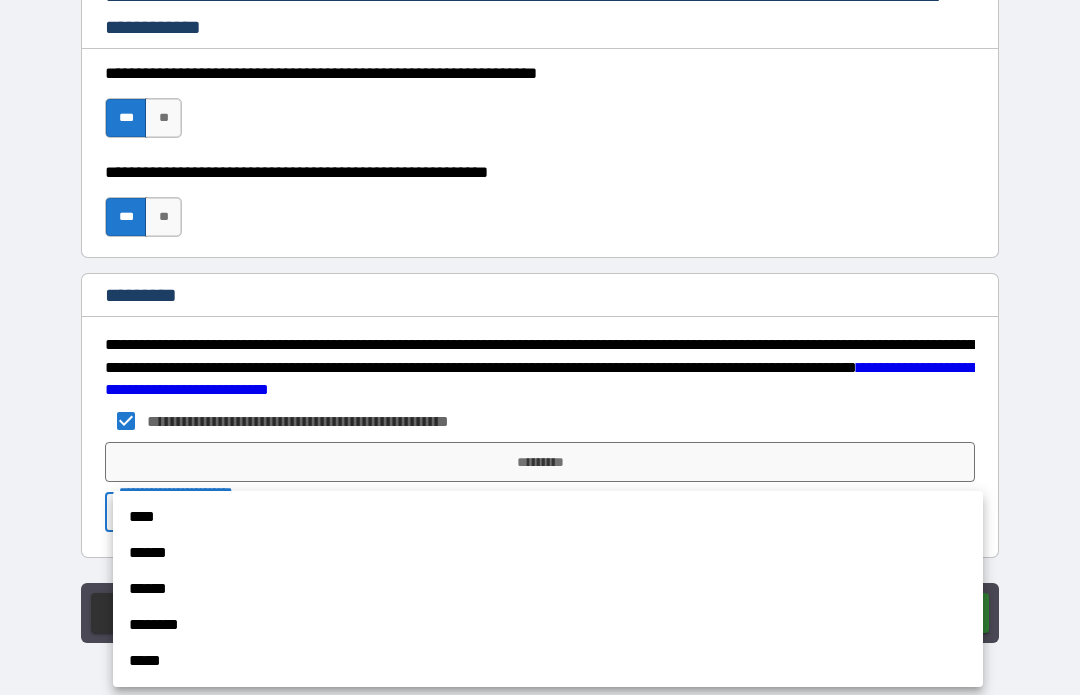 click on "******" at bounding box center (548, 554) 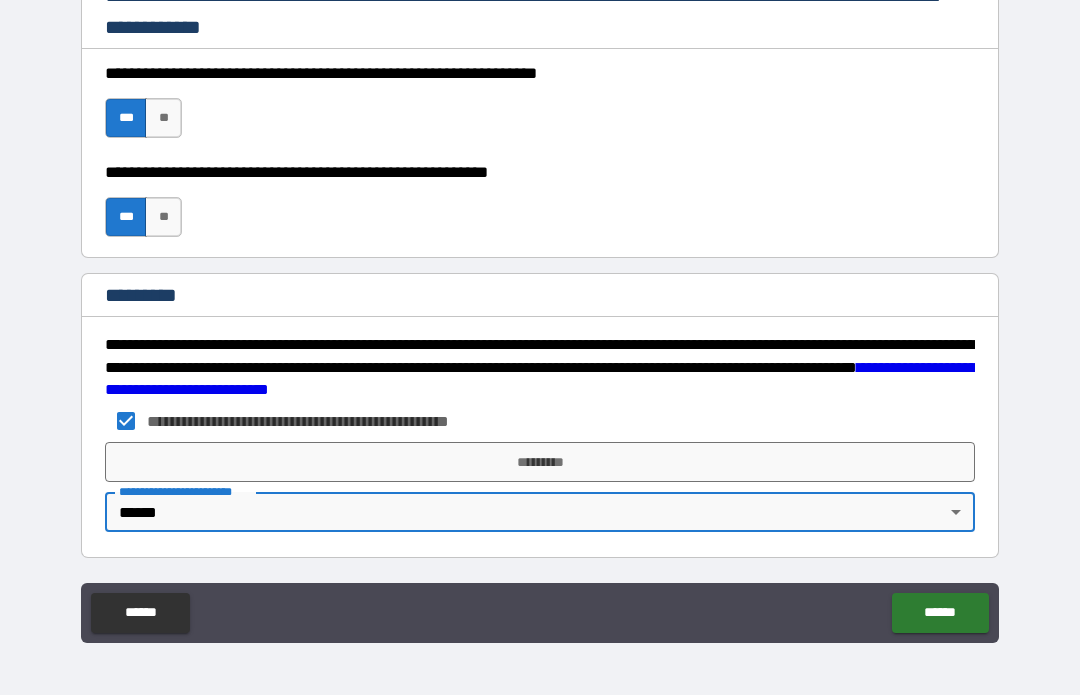click on "*********" at bounding box center [540, 463] 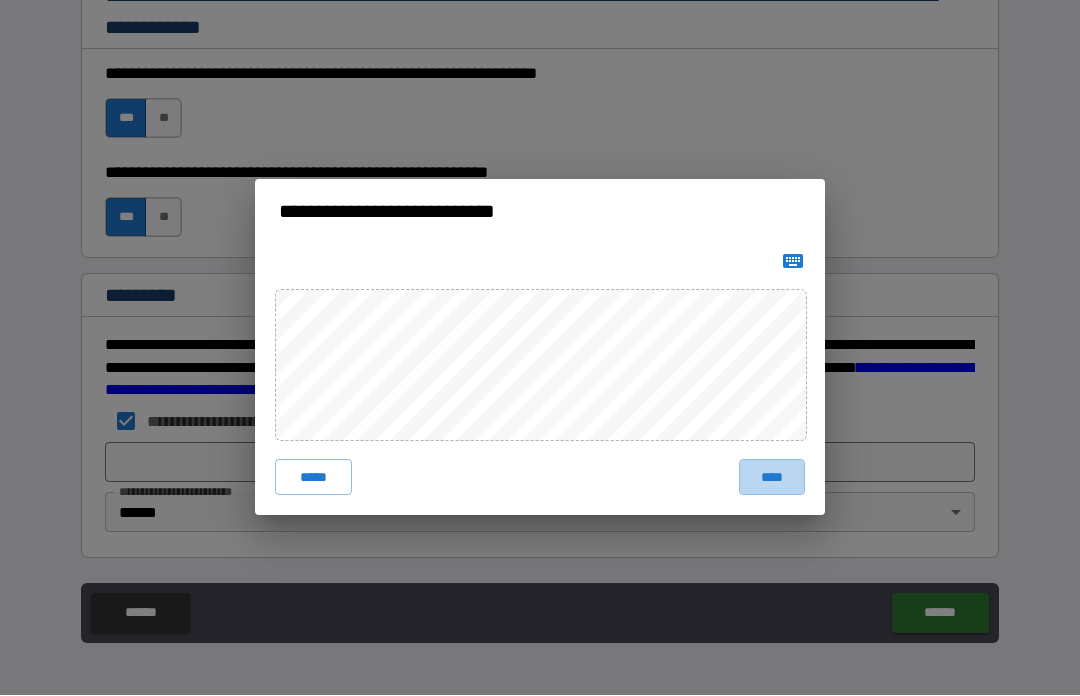 click on "****" at bounding box center [772, 478] 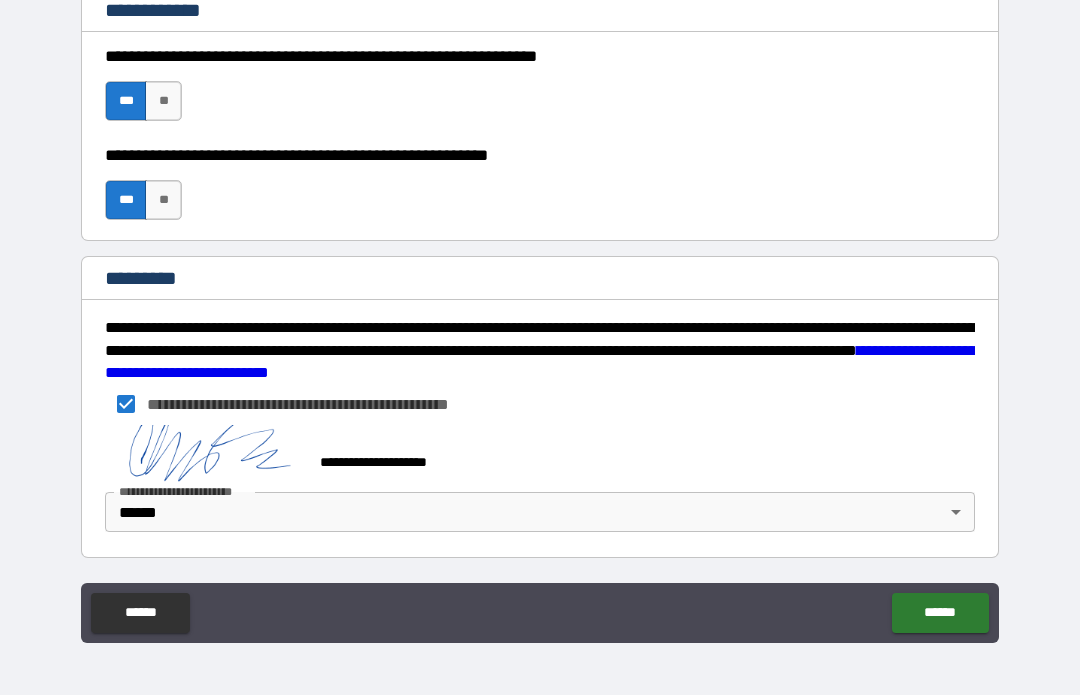 scroll, scrollTop: 3021, scrollLeft: 0, axis: vertical 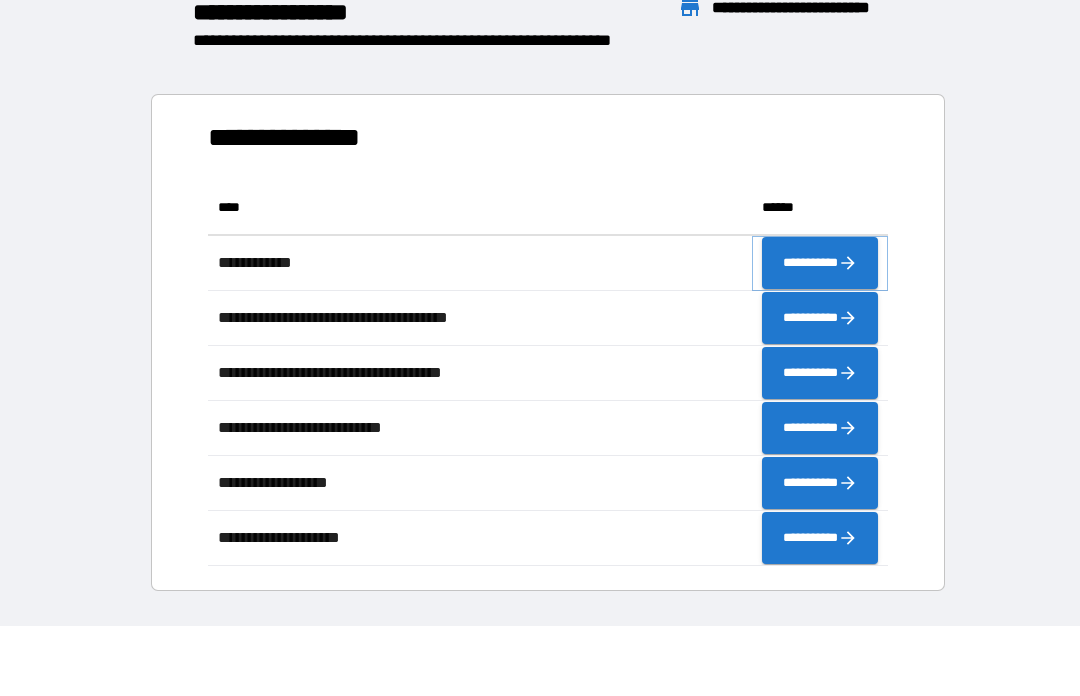 click on "**********" at bounding box center [820, 264] 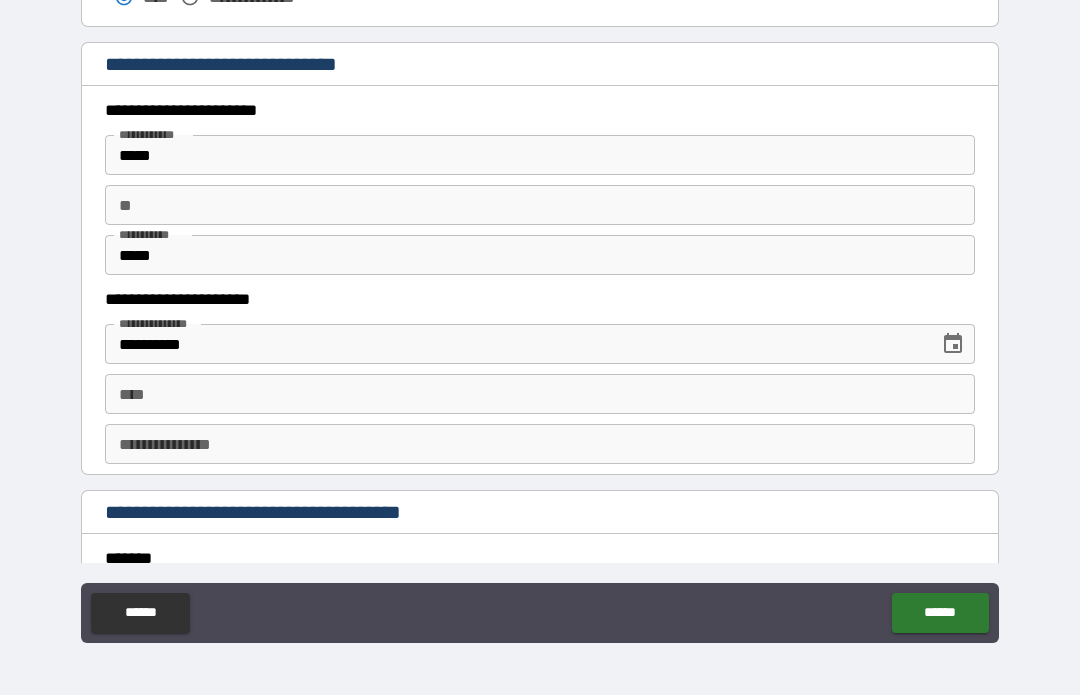 scroll, scrollTop: 1855, scrollLeft: 0, axis: vertical 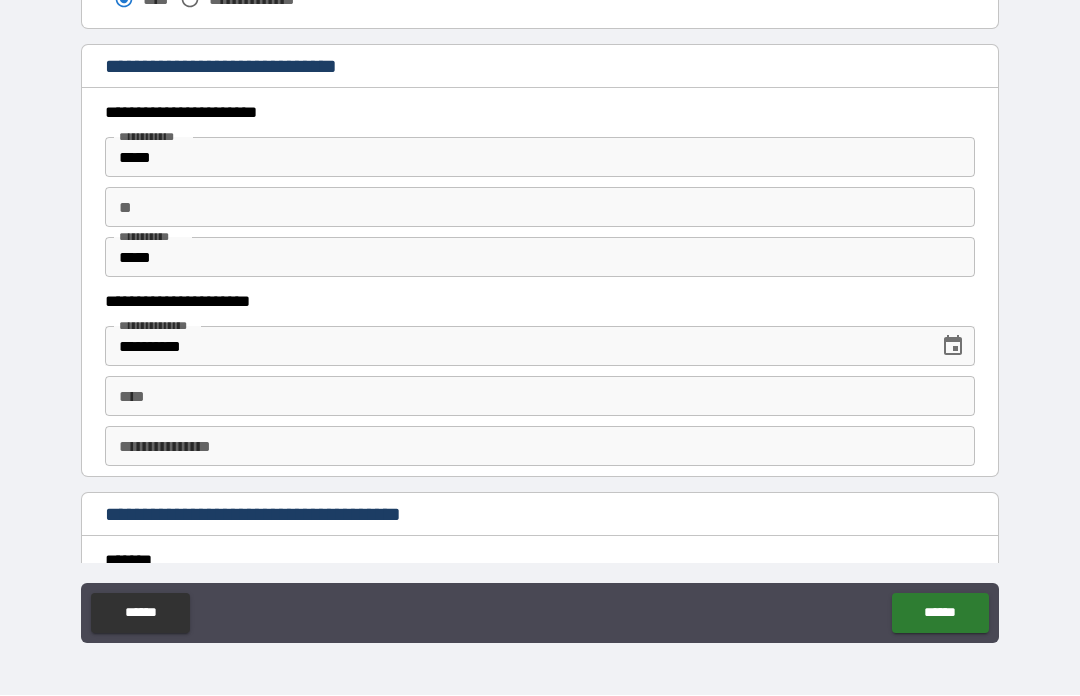 click on "*****" at bounding box center (540, 158) 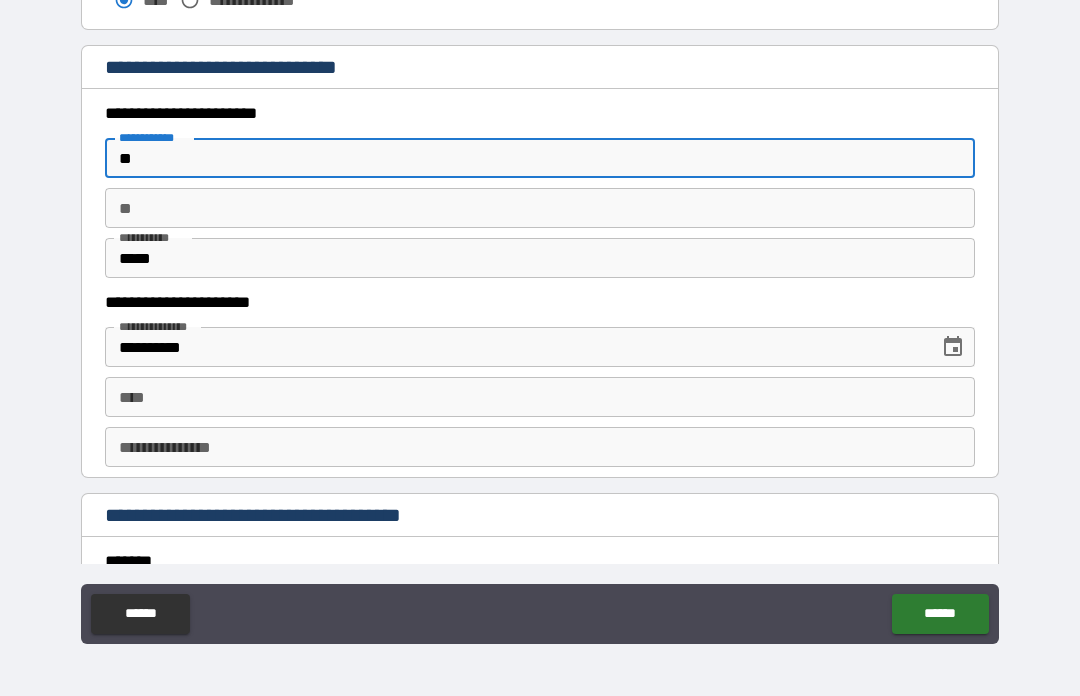 type on "*" 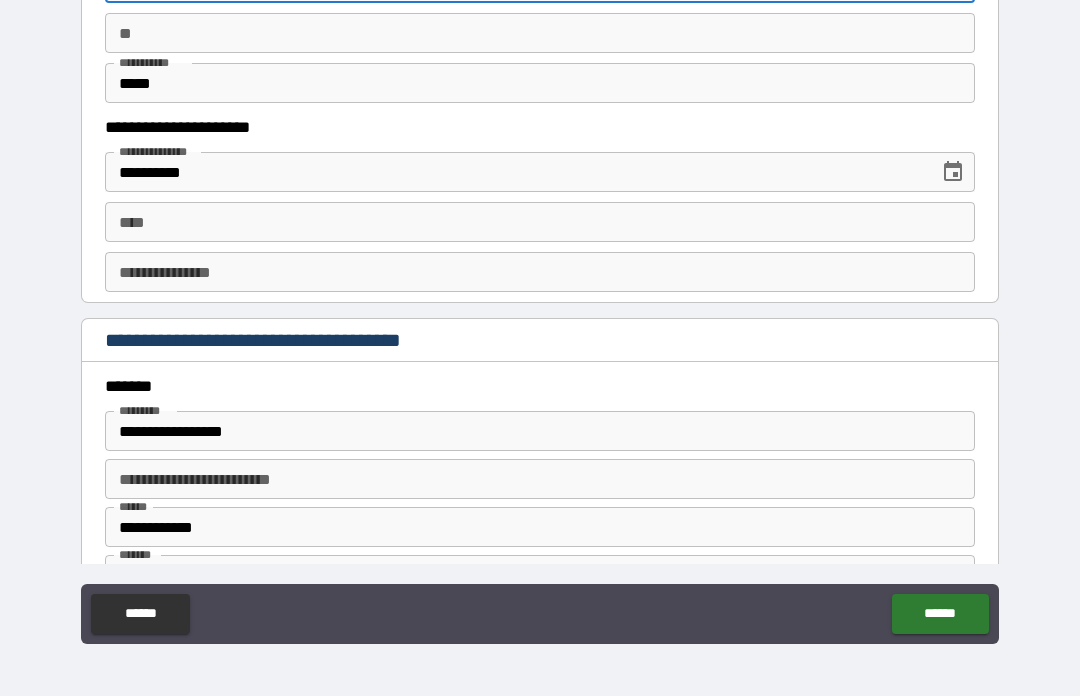 scroll, scrollTop: 2031, scrollLeft: 0, axis: vertical 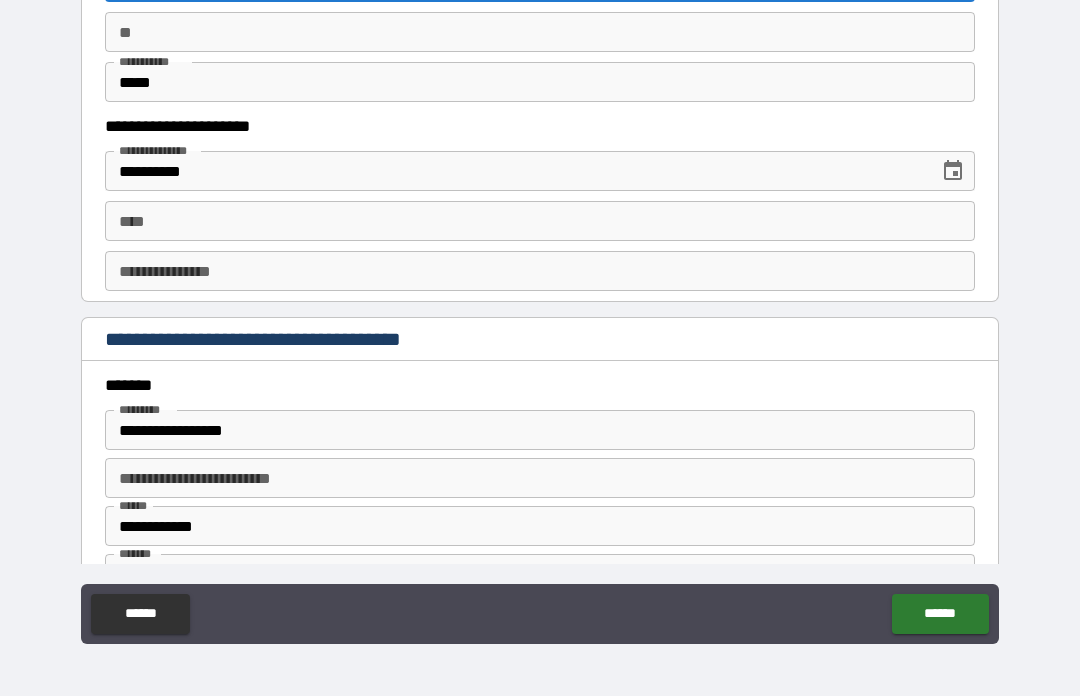 type on "*******" 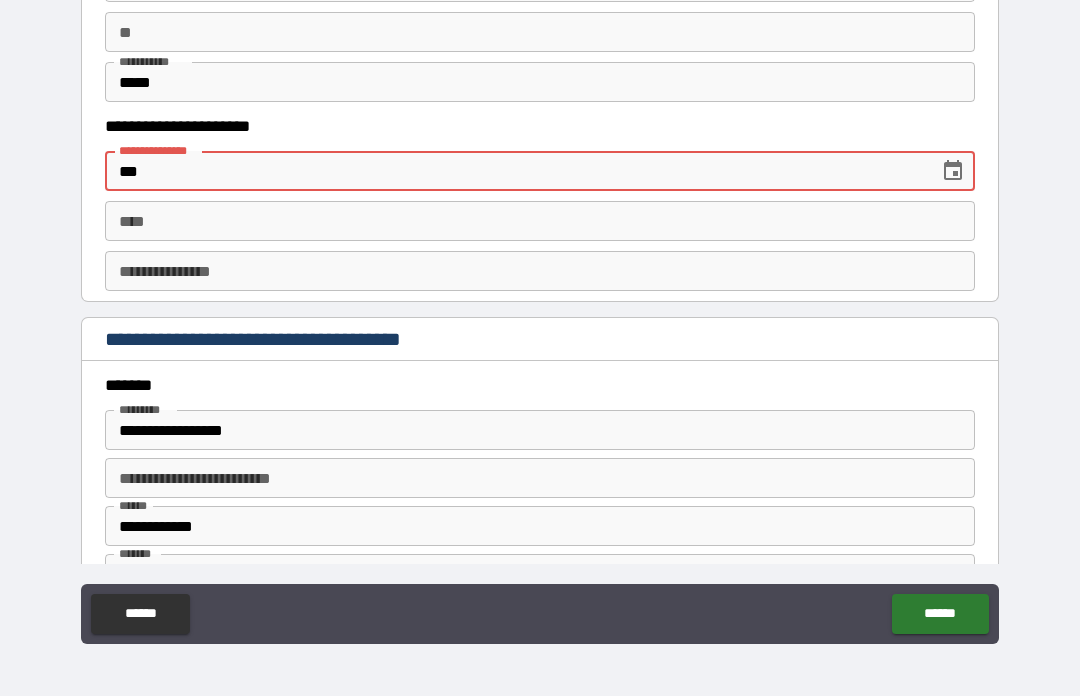 type on "*" 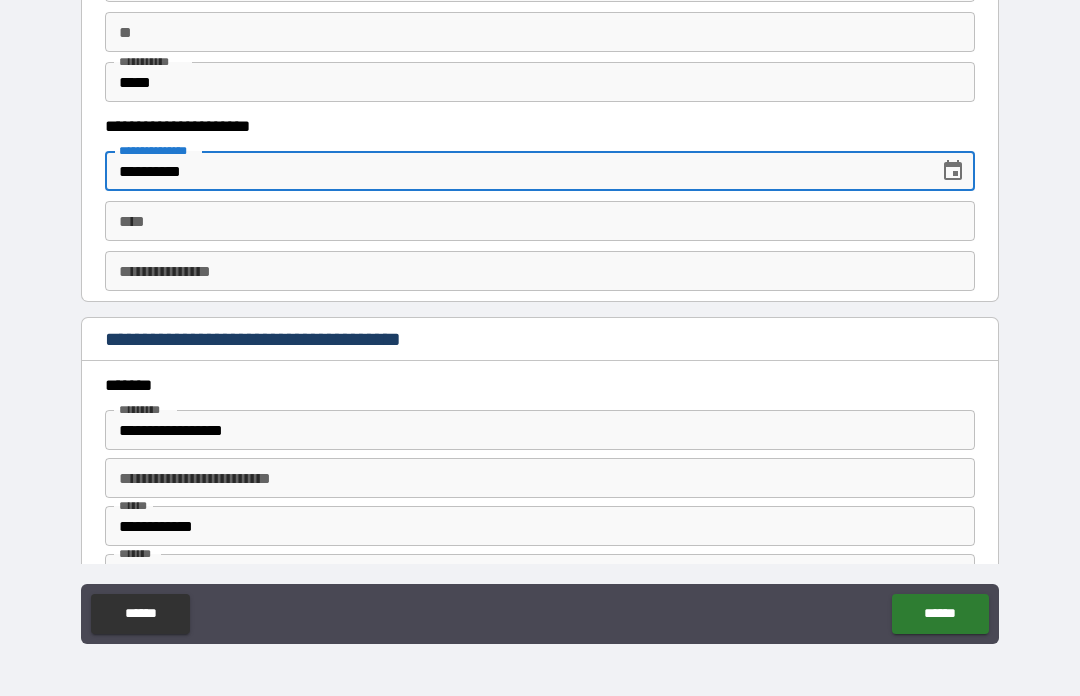 type on "**********" 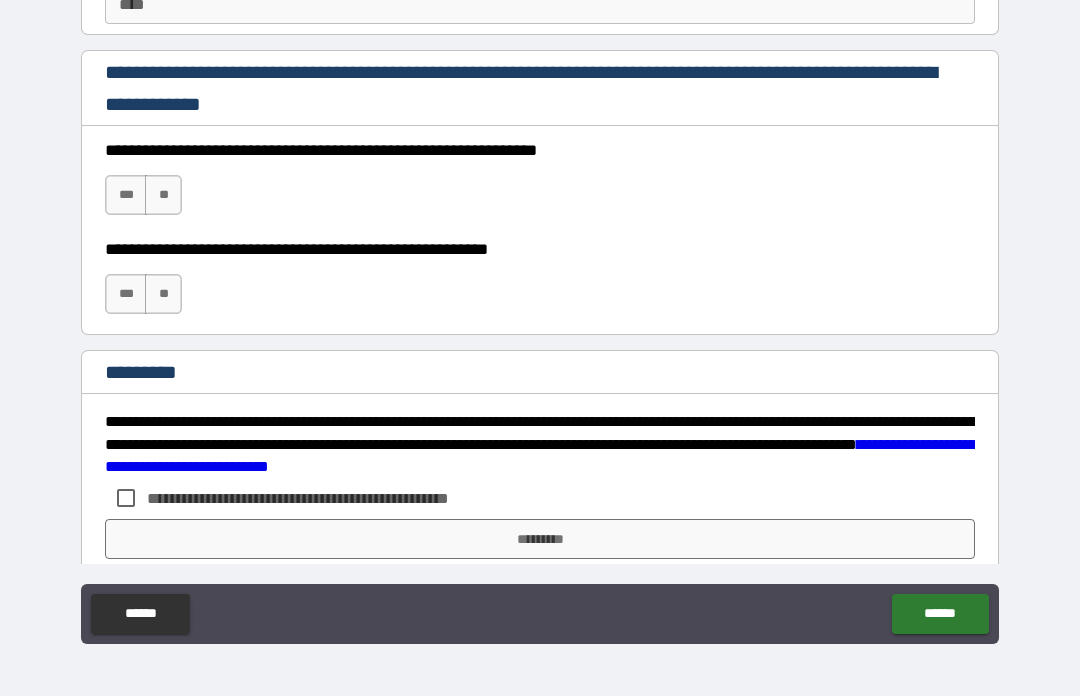 scroll, scrollTop: 2977, scrollLeft: 0, axis: vertical 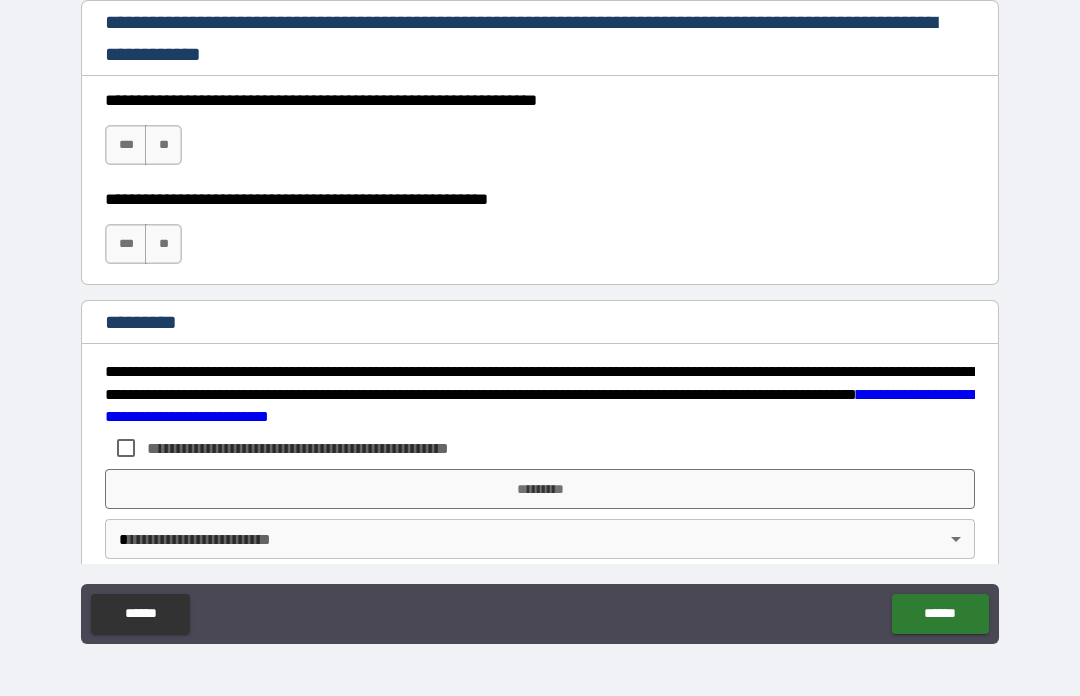 type on "**********" 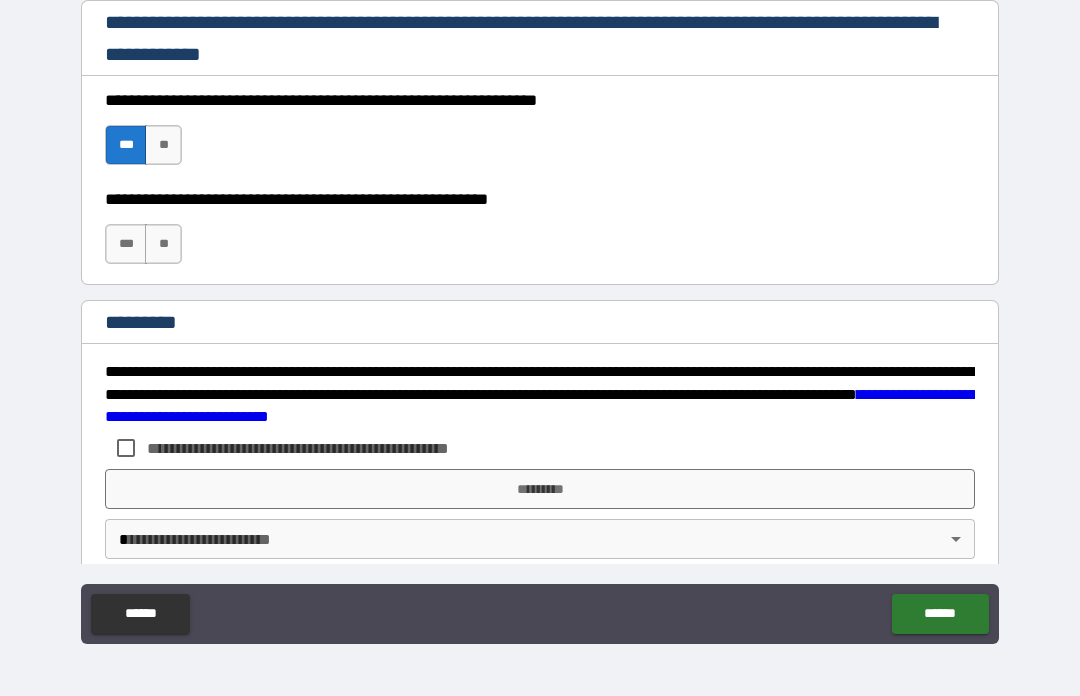 click on "***" at bounding box center (126, 244) 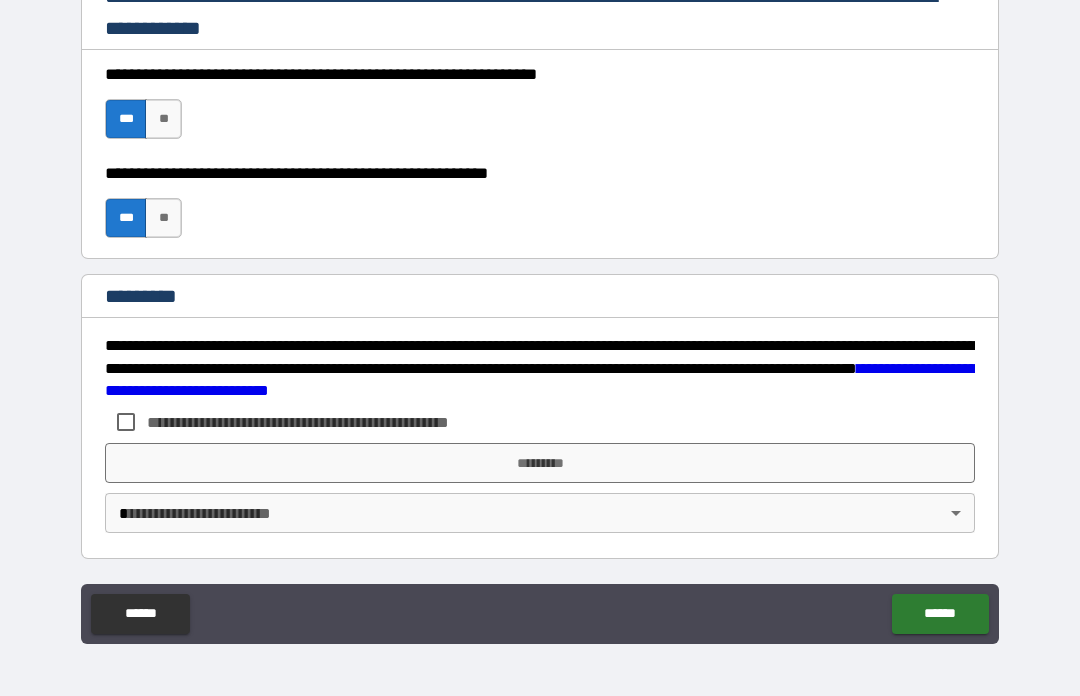 scroll, scrollTop: 3003, scrollLeft: 0, axis: vertical 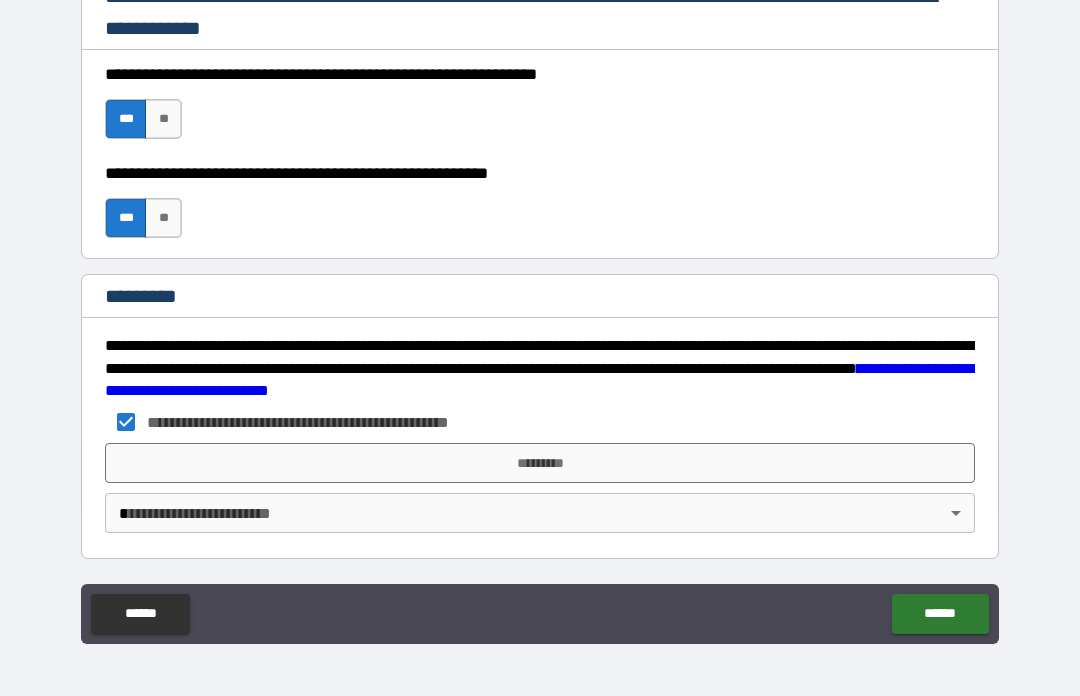 click on "*********" at bounding box center [540, 463] 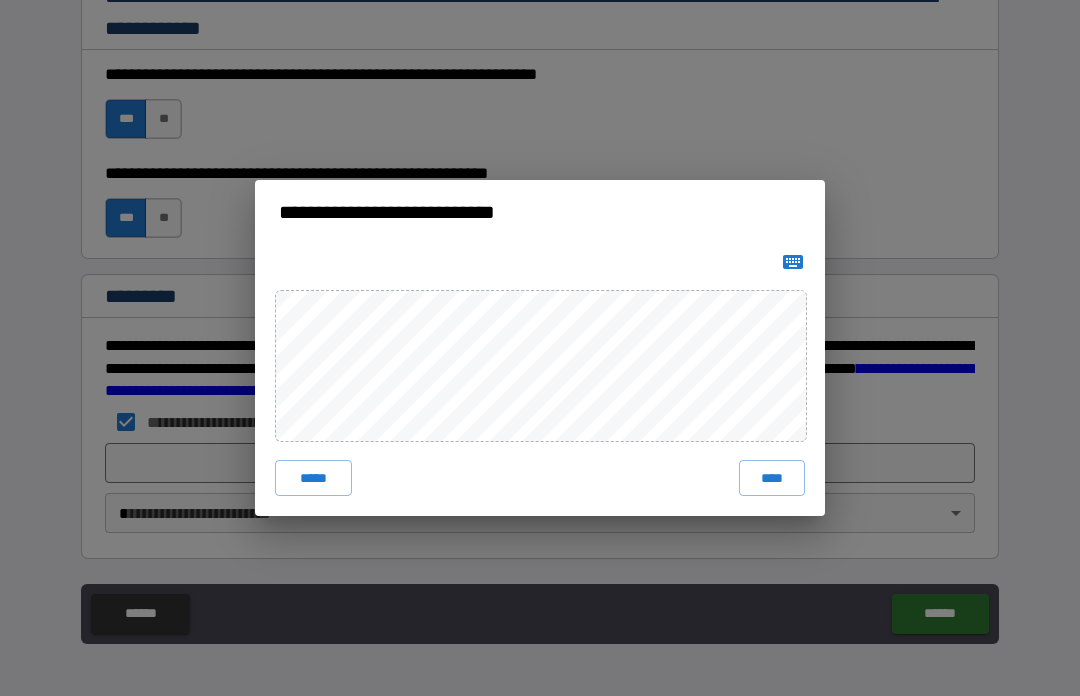 click on "****" at bounding box center [772, 478] 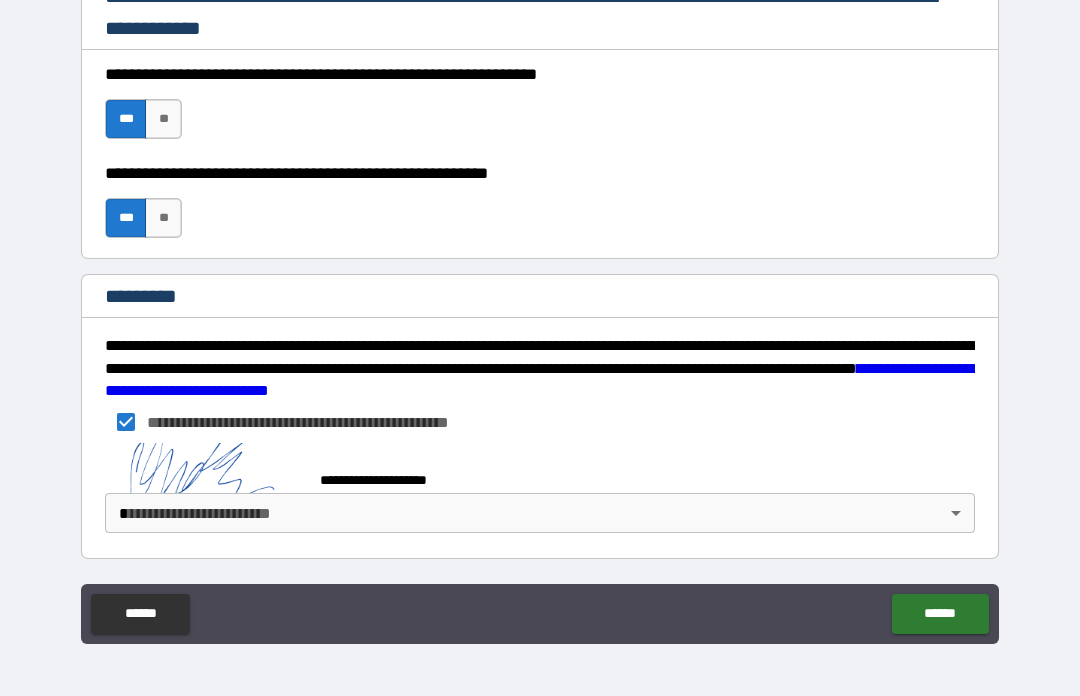scroll, scrollTop: 2993, scrollLeft: 0, axis: vertical 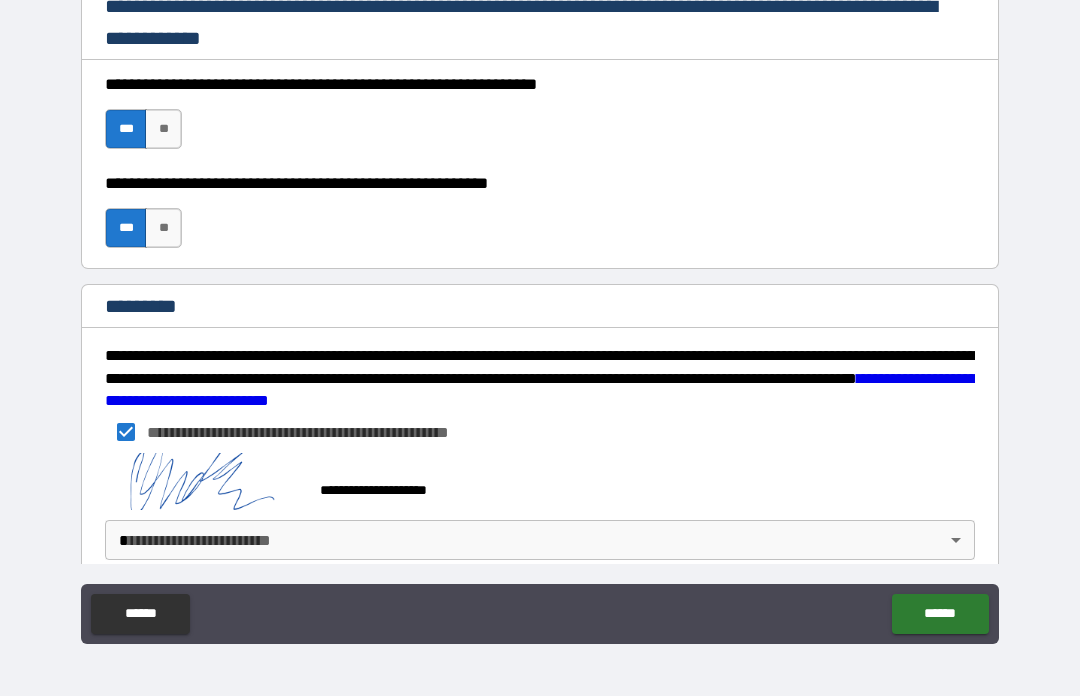 click on "**********" at bounding box center [540, 313] 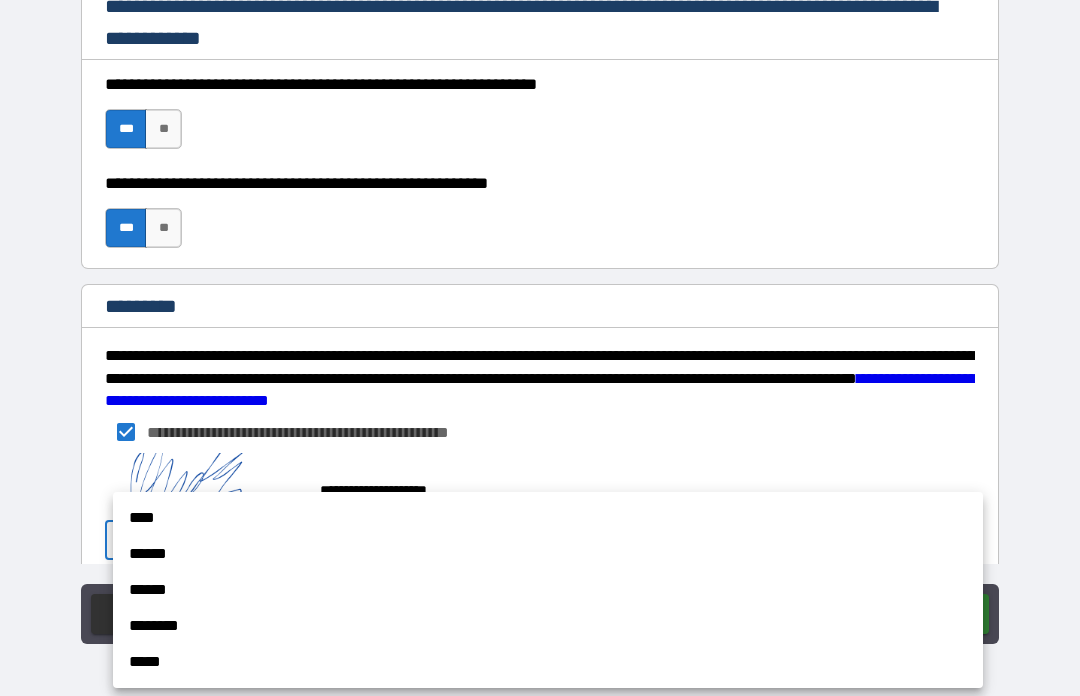 click on "******" at bounding box center [548, 554] 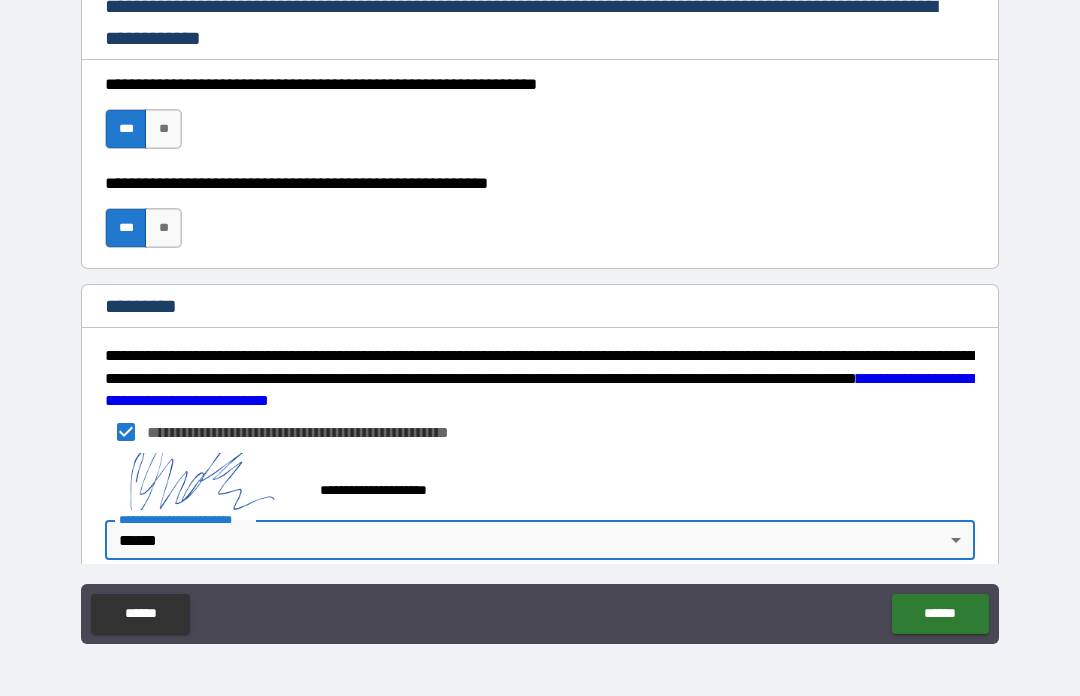 type on "*" 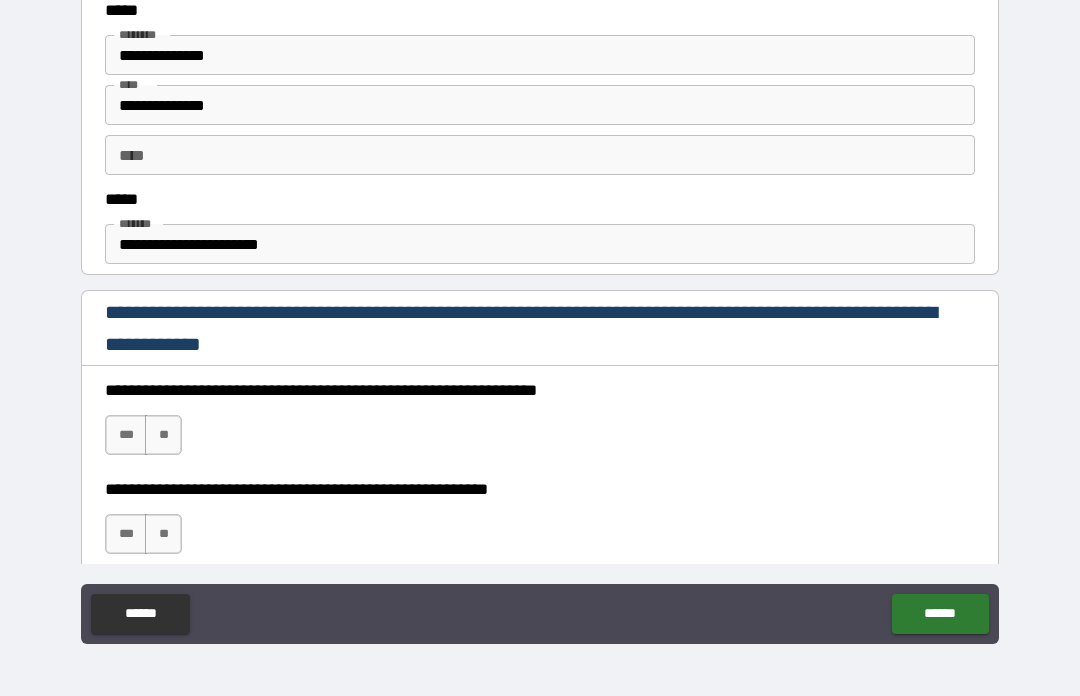 scroll, scrollTop: 1118, scrollLeft: 0, axis: vertical 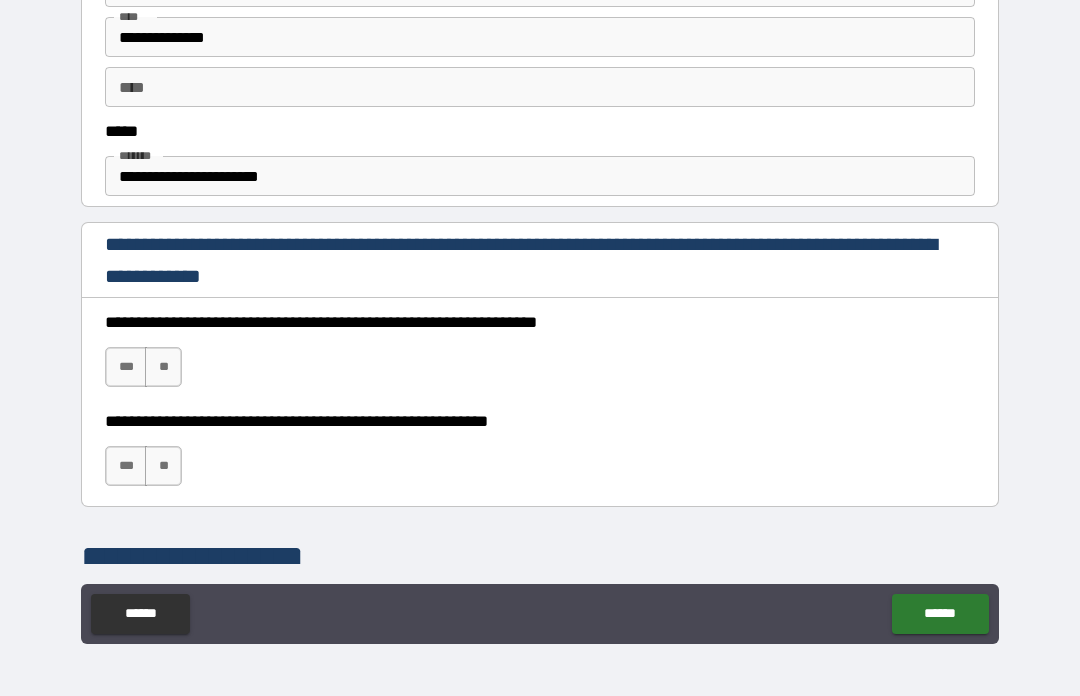 click on "***" at bounding box center (126, 367) 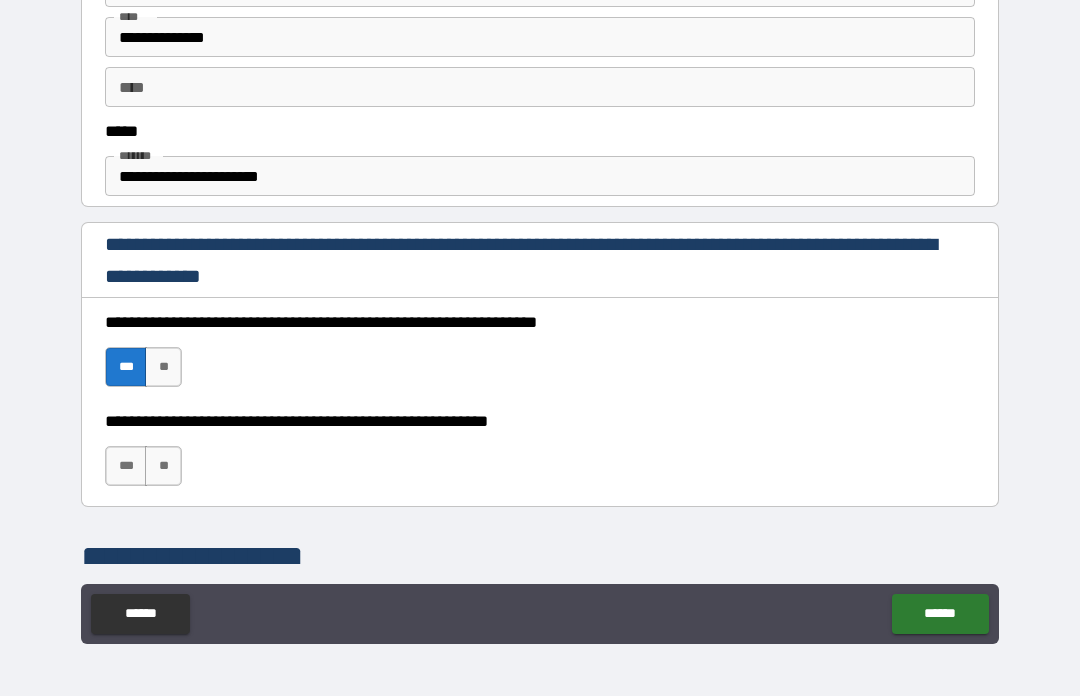 click on "***" at bounding box center [126, 466] 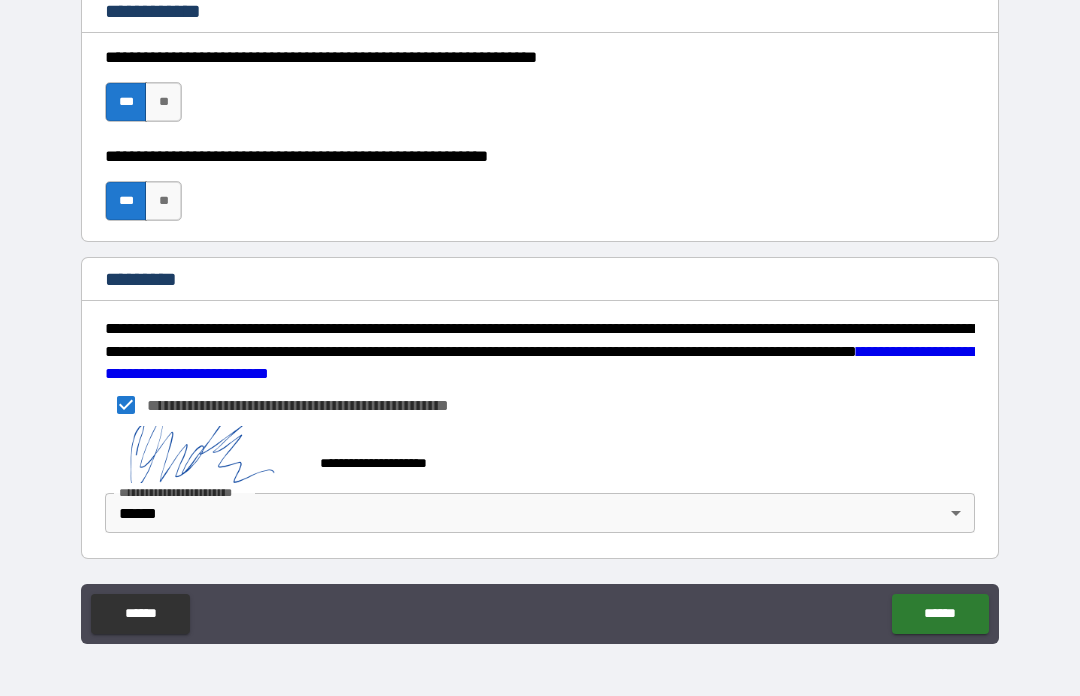 click on "******" at bounding box center [940, 614] 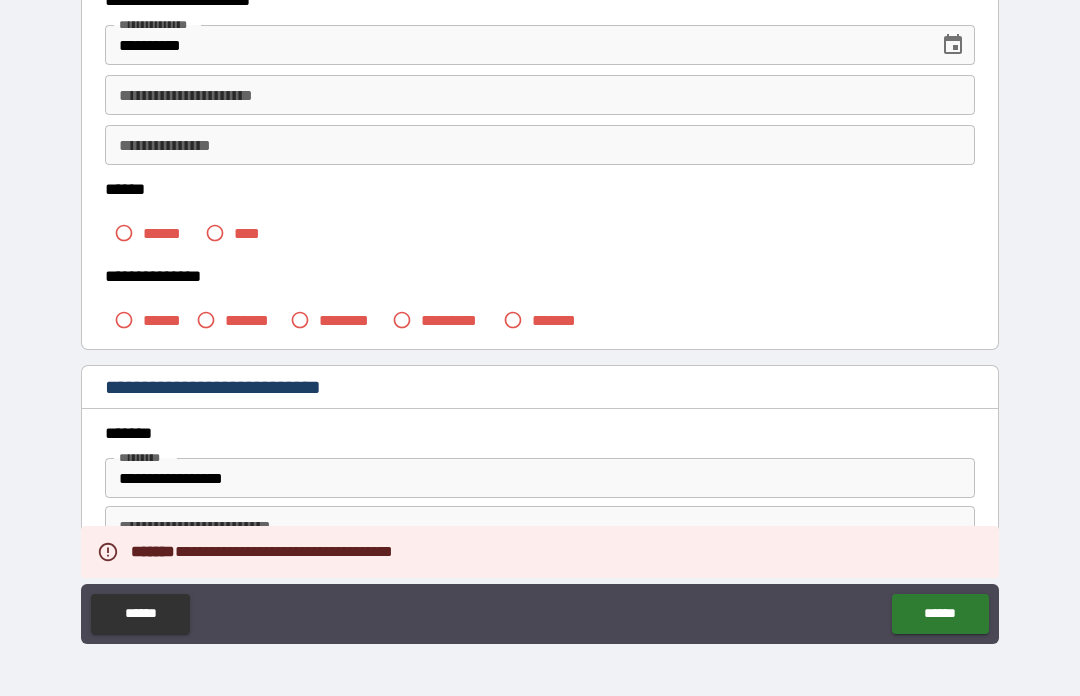 scroll, scrollTop: 347, scrollLeft: 0, axis: vertical 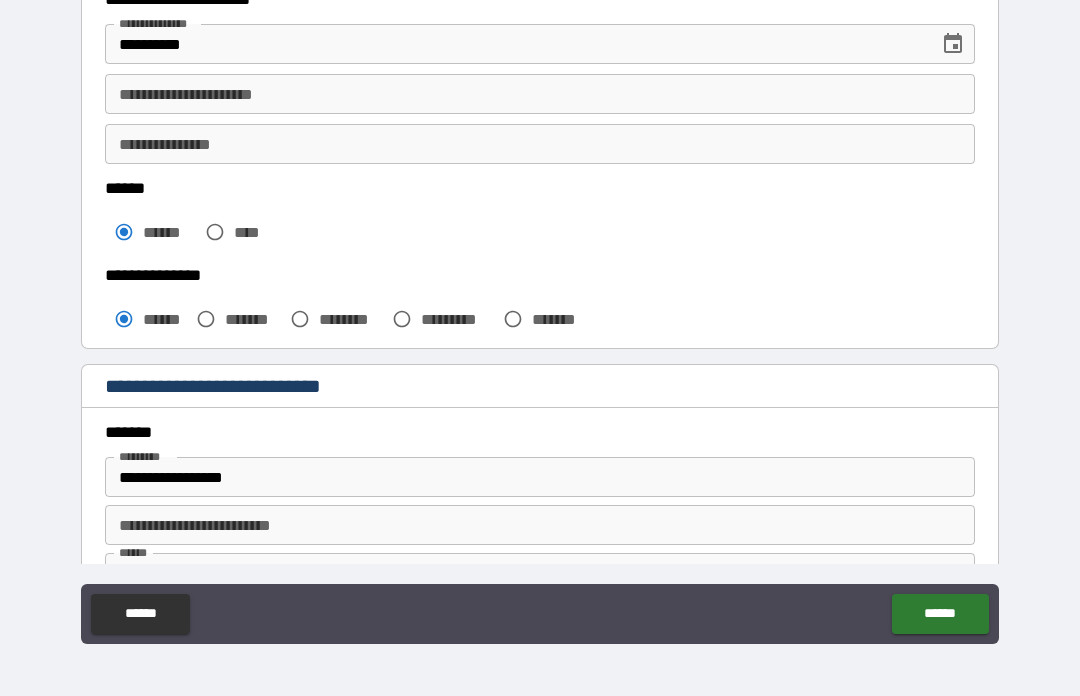 click on "******" at bounding box center [940, 614] 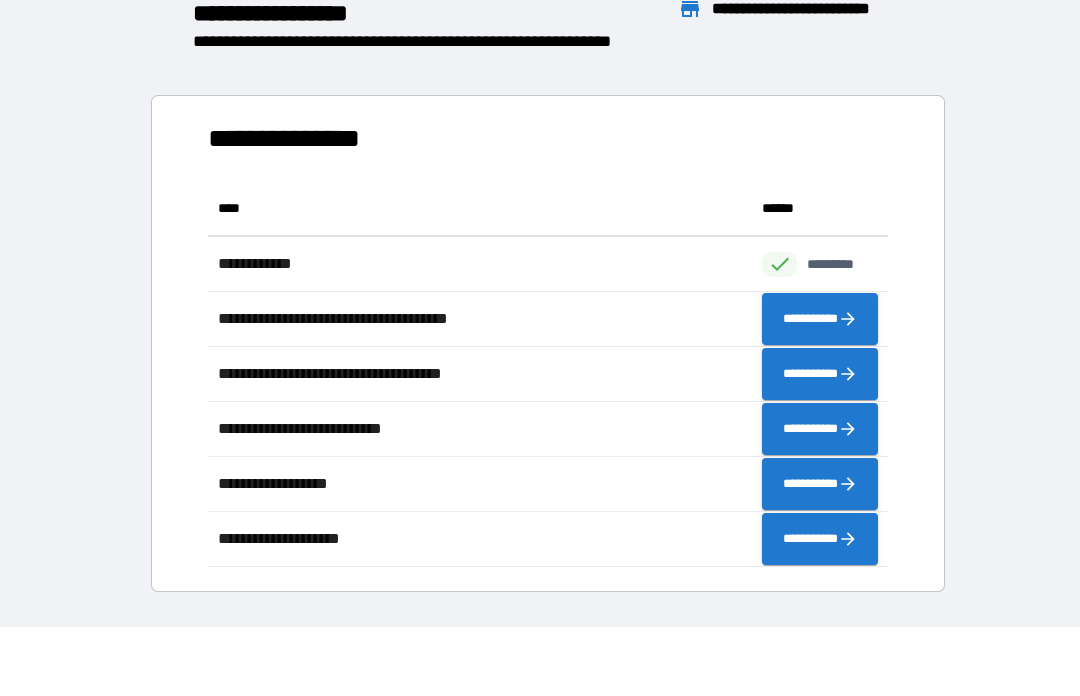 scroll, scrollTop: 386, scrollLeft: 680, axis: both 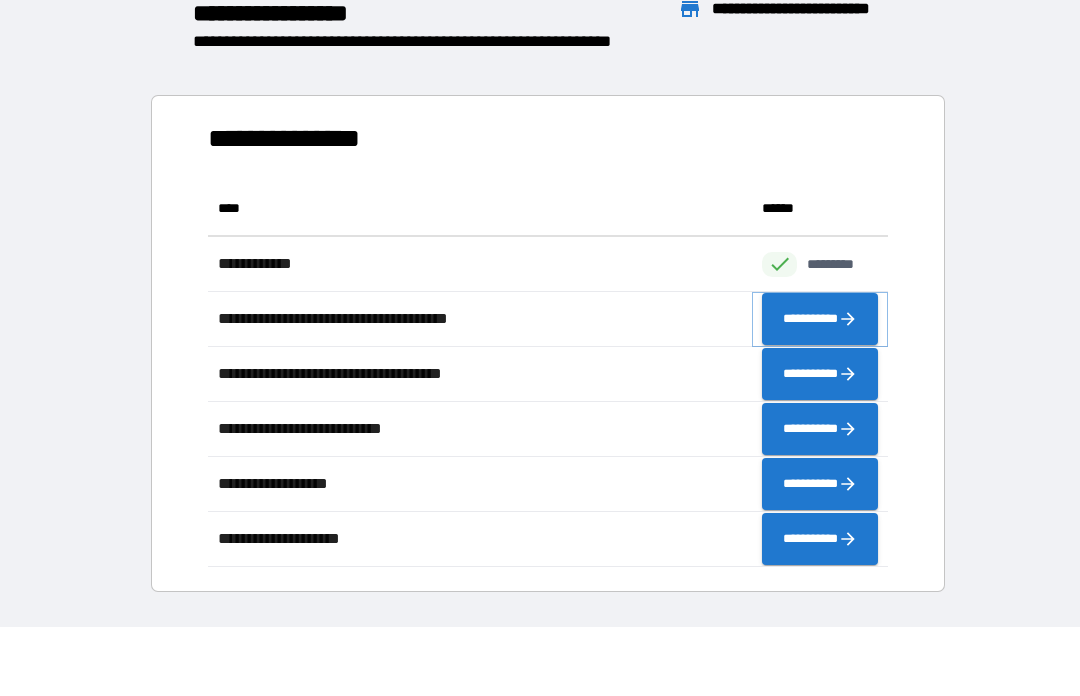 click on "**********" at bounding box center (820, 319) 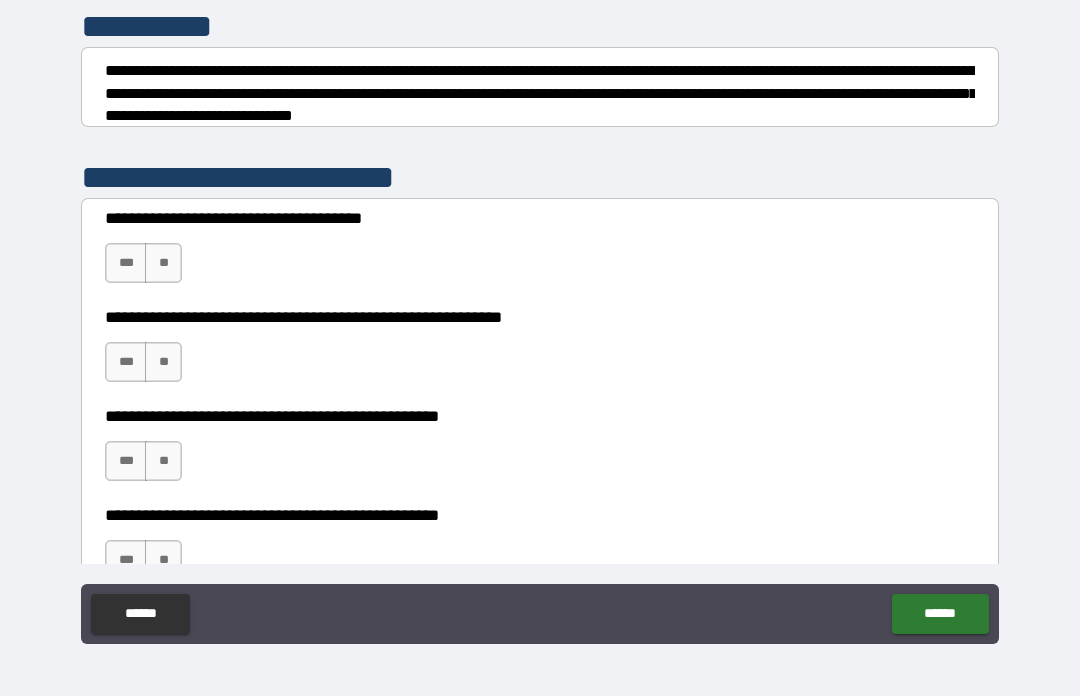 scroll, scrollTop: 284, scrollLeft: 0, axis: vertical 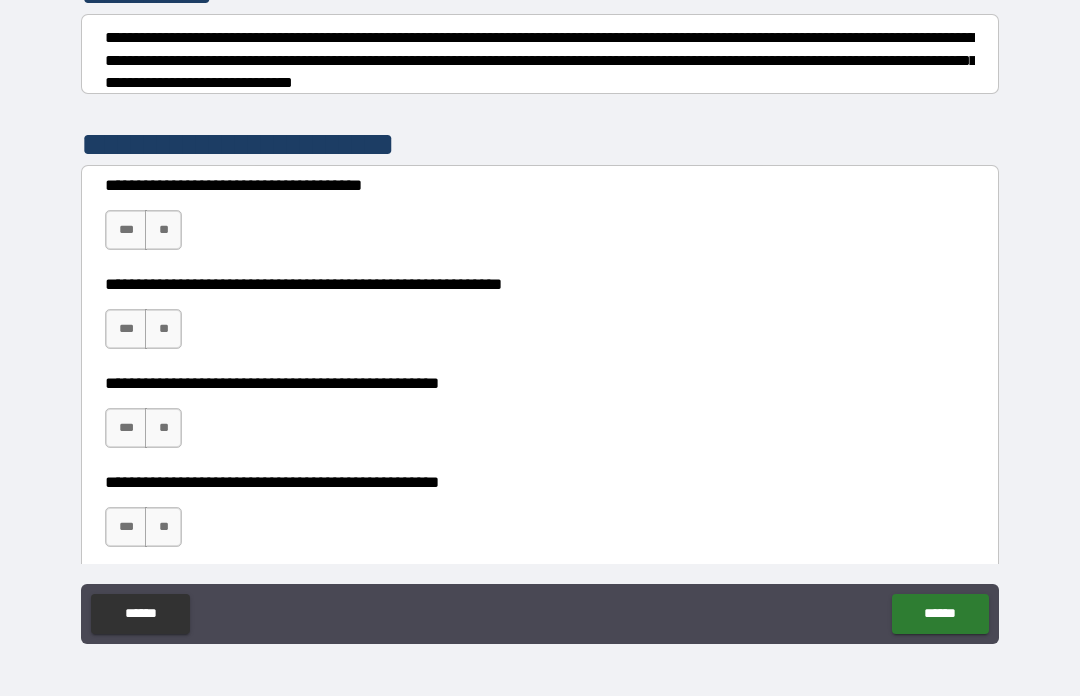click on "***" at bounding box center (126, 230) 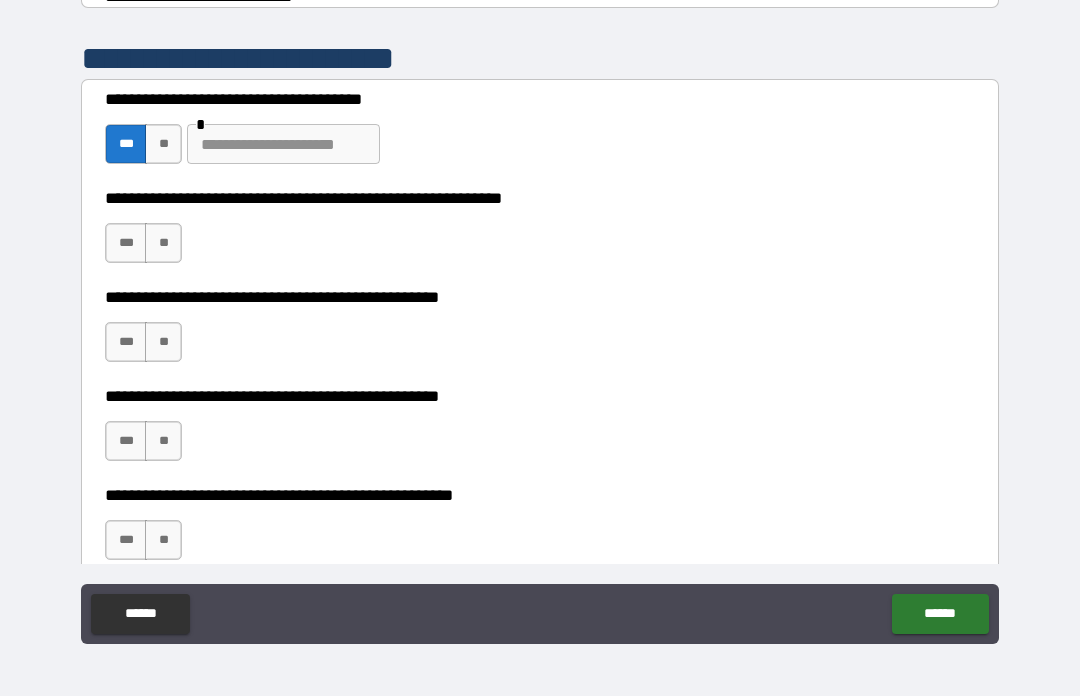 scroll, scrollTop: 372, scrollLeft: 0, axis: vertical 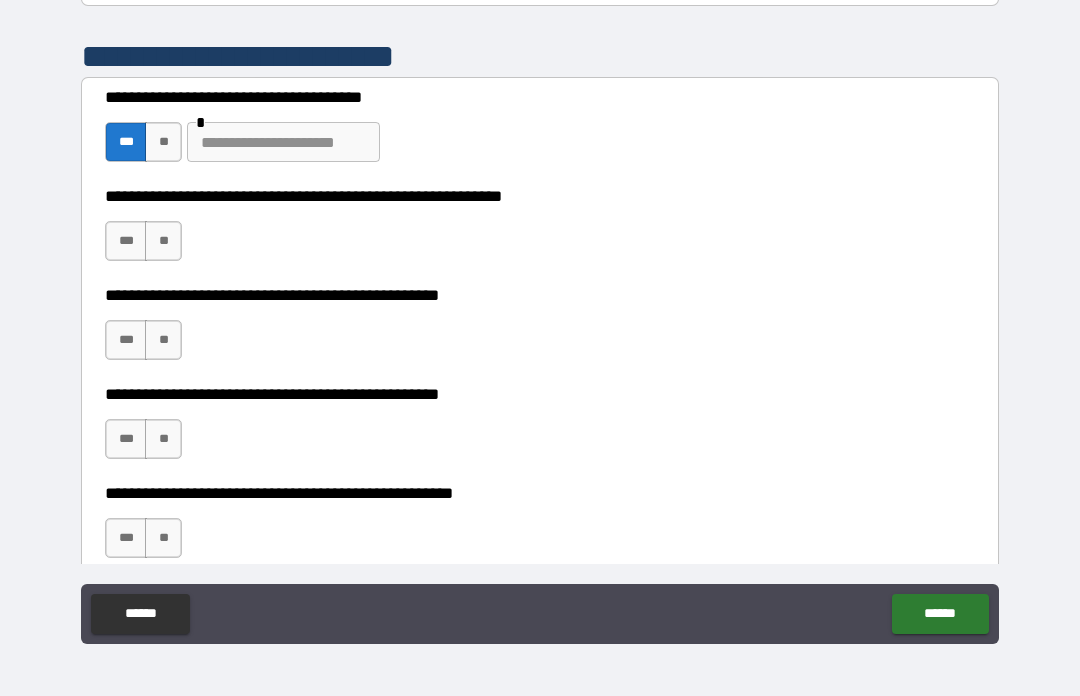 click on "**" at bounding box center (163, 241) 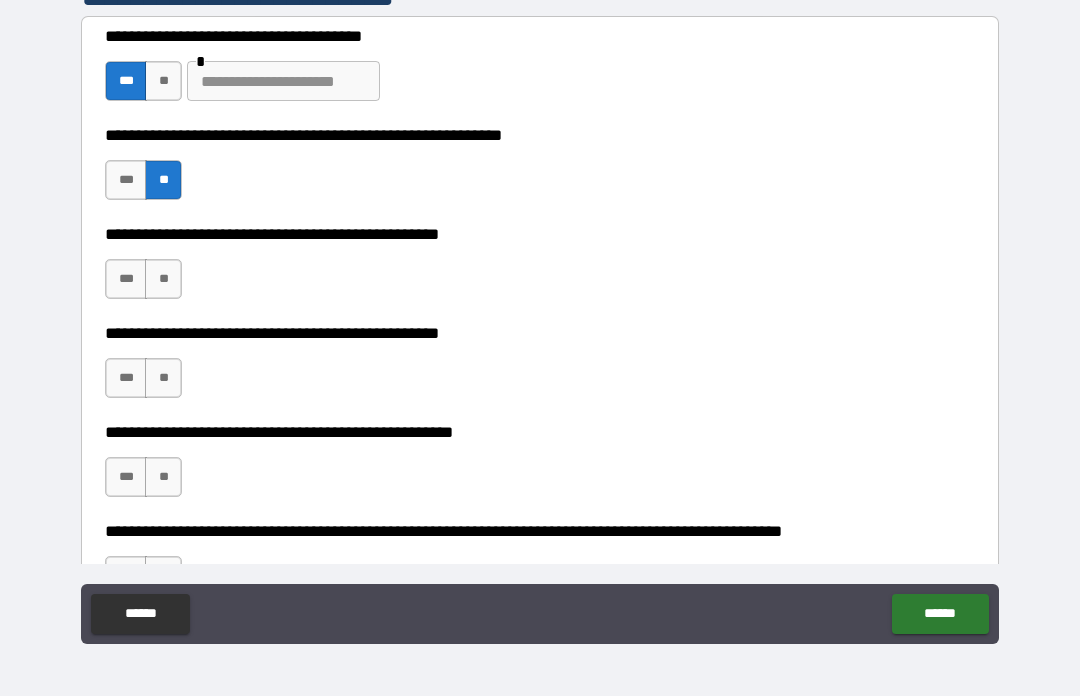 scroll, scrollTop: 444, scrollLeft: 0, axis: vertical 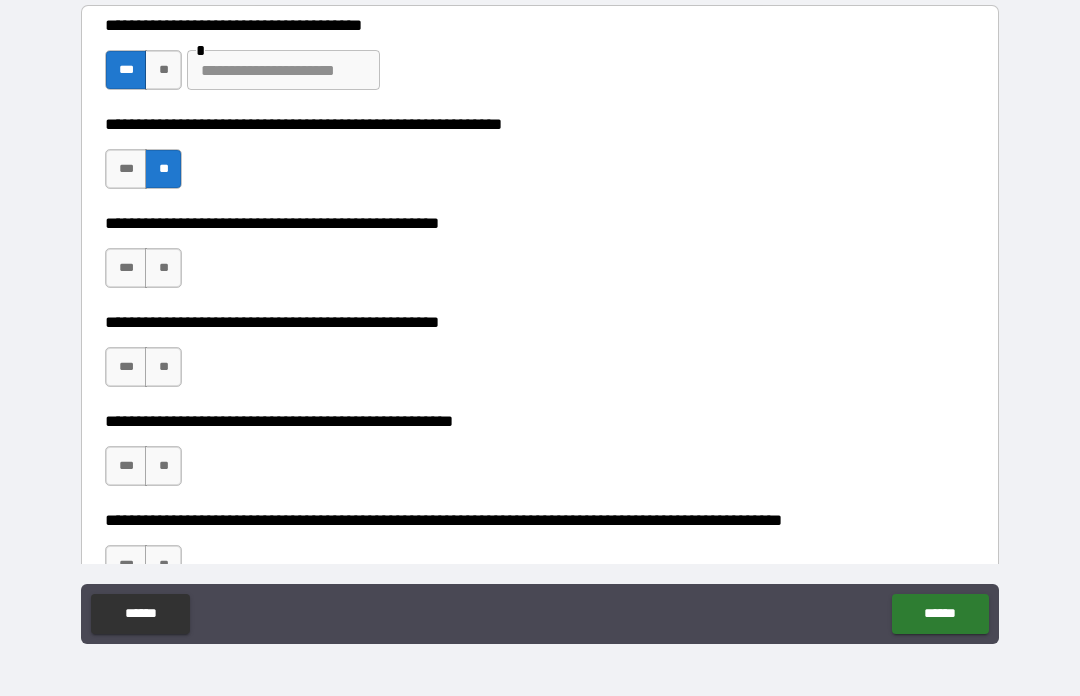 click on "**" at bounding box center [163, 70] 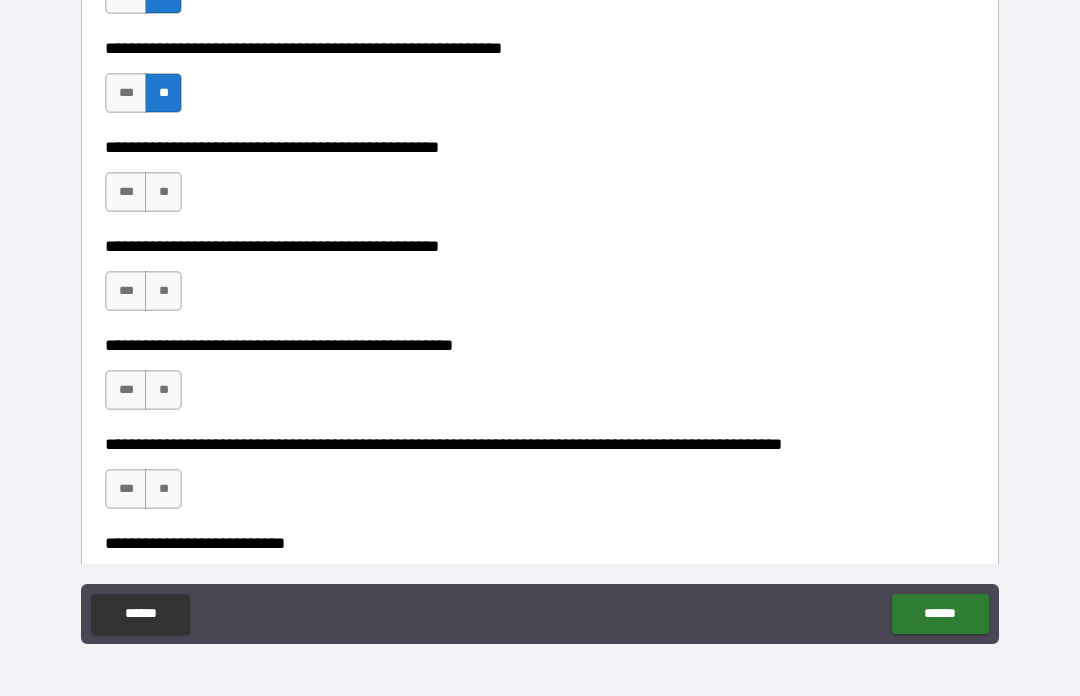 scroll, scrollTop: 521, scrollLeft: 0, axis: vertical 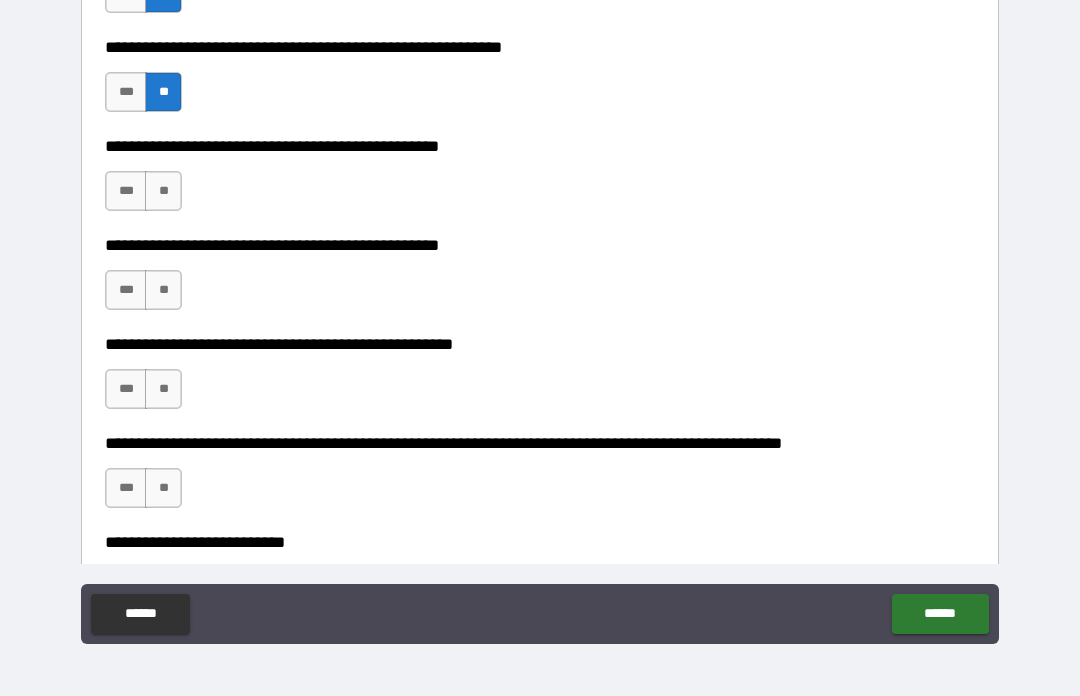 click on "**" at bounding box center (163, 191) 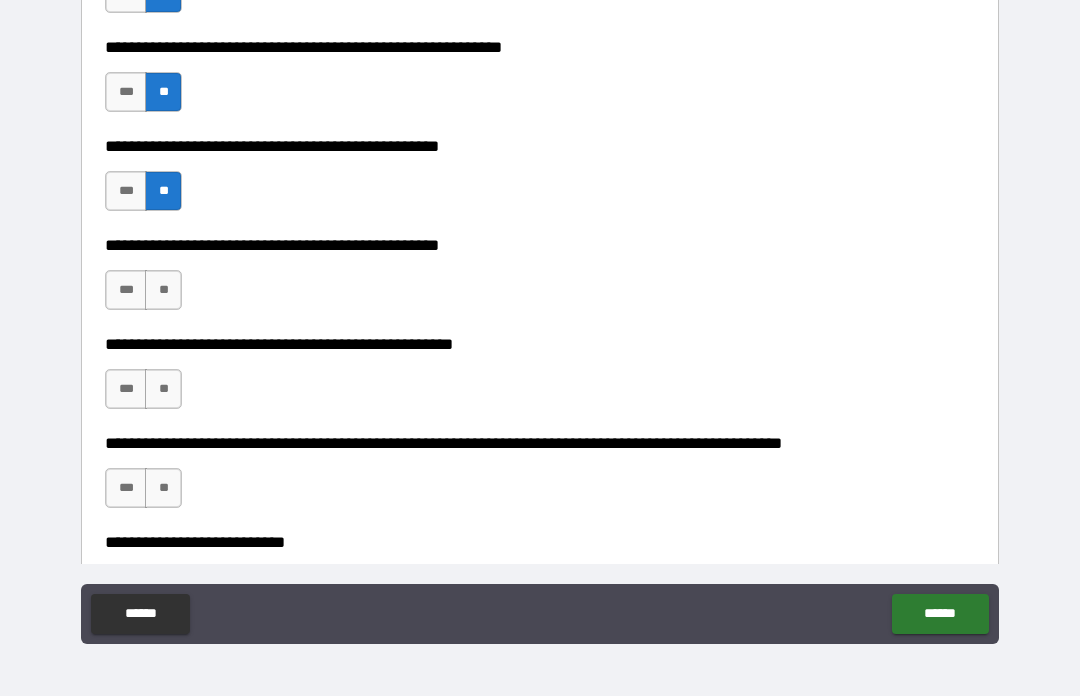 click on "**" at bounding box center (163, 290) 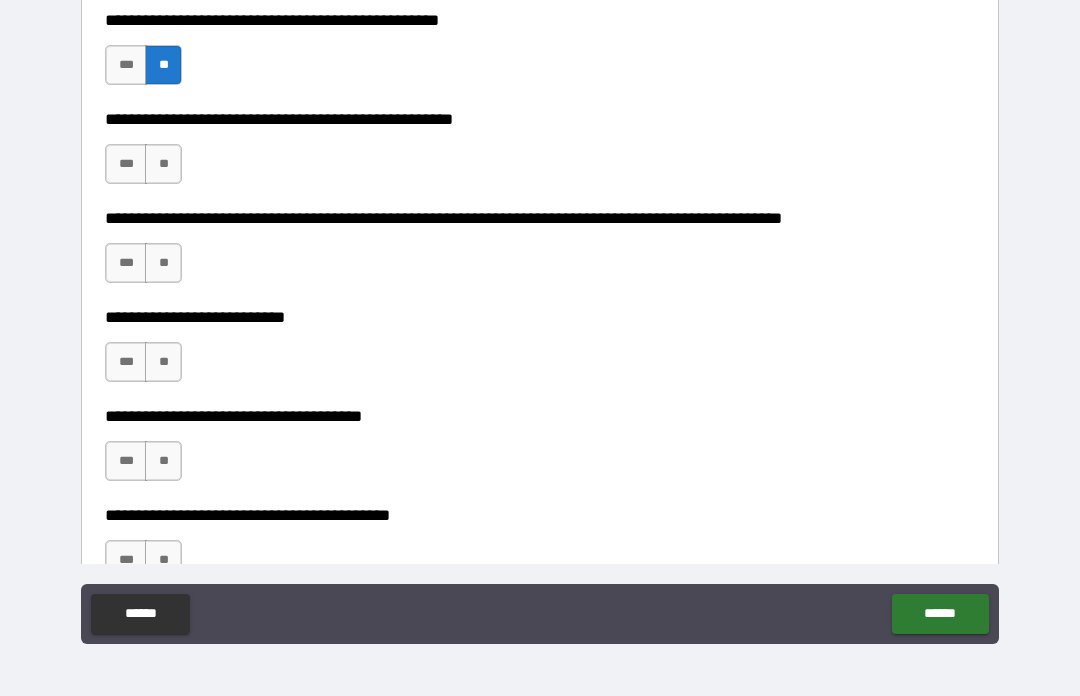 scroll, scrollTop: 749, scrollLeft: 0, axis: vertical 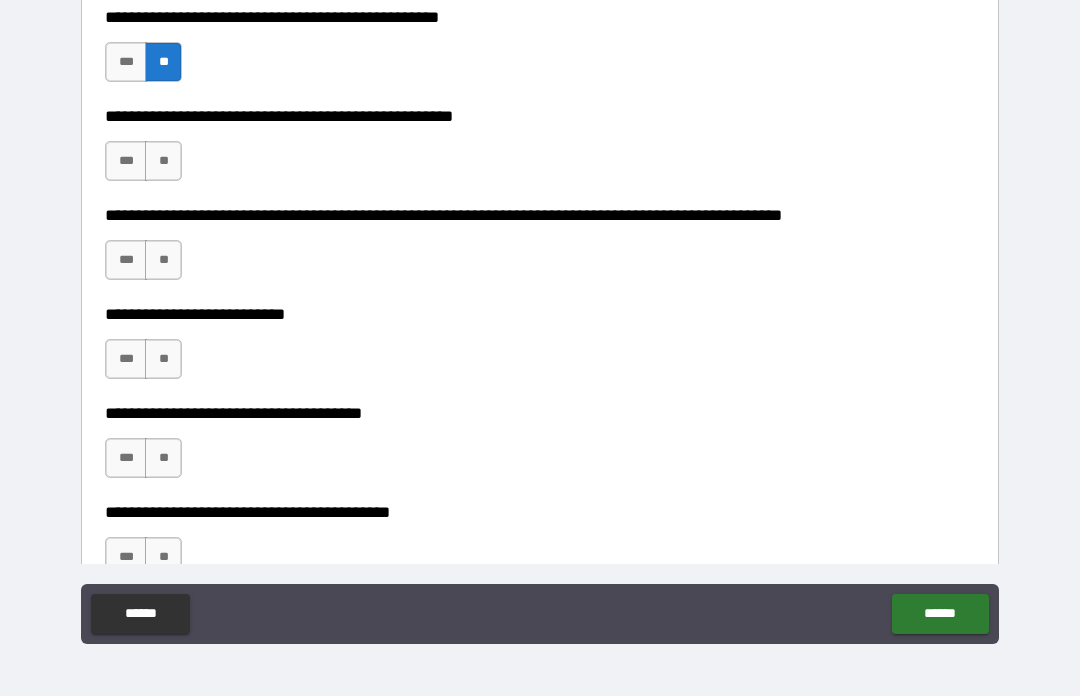 click on "**" at bounding box center [163, 161] 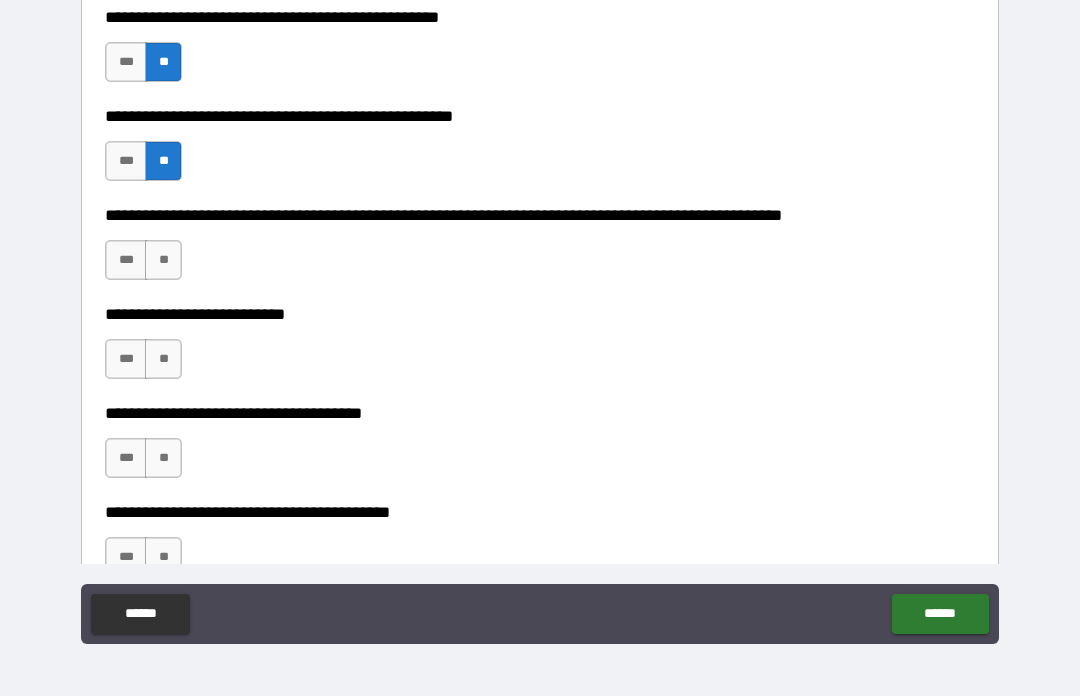 click on "**" at bounding box center (163, 260) 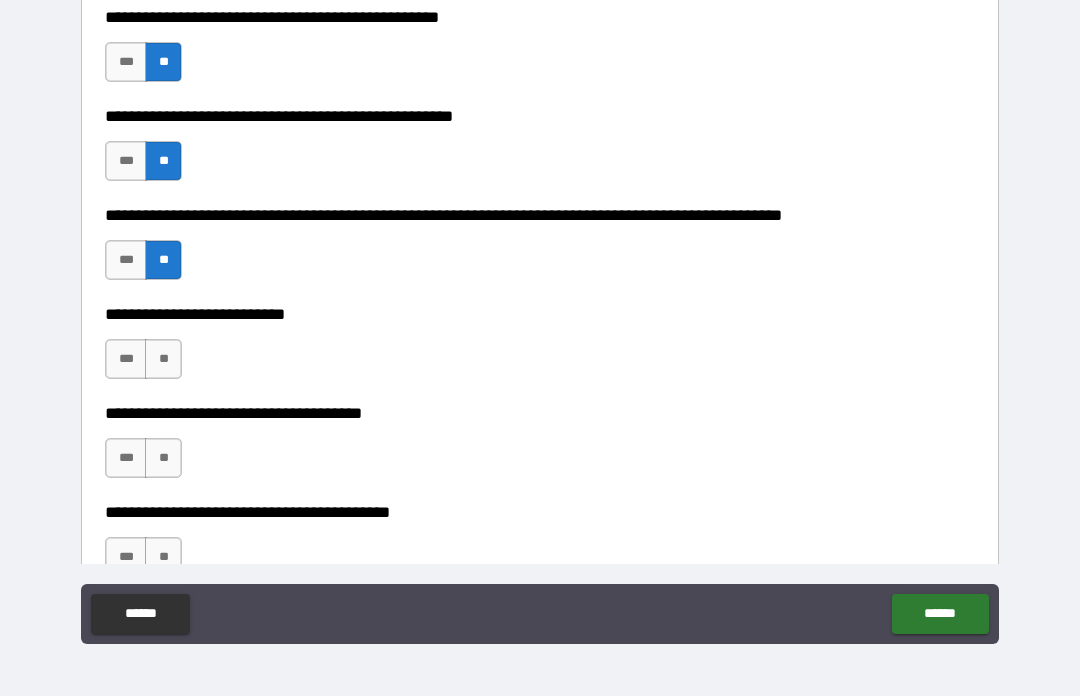 click on "**" at bounding box center [163, 359] 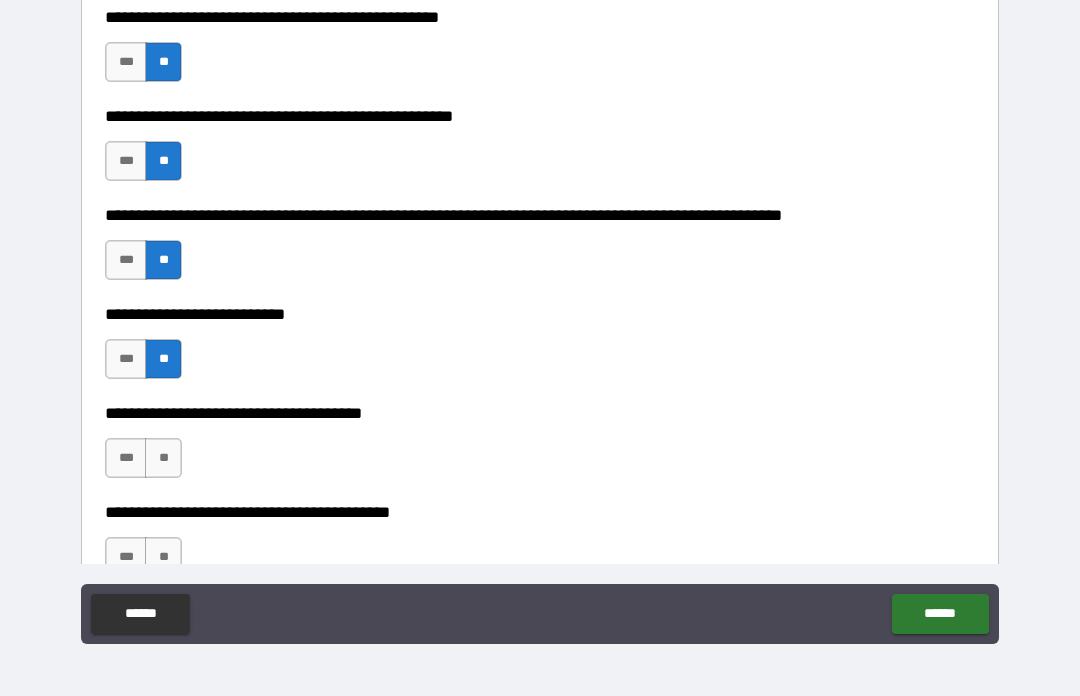 click on "**" at bounding box center [163, 458] 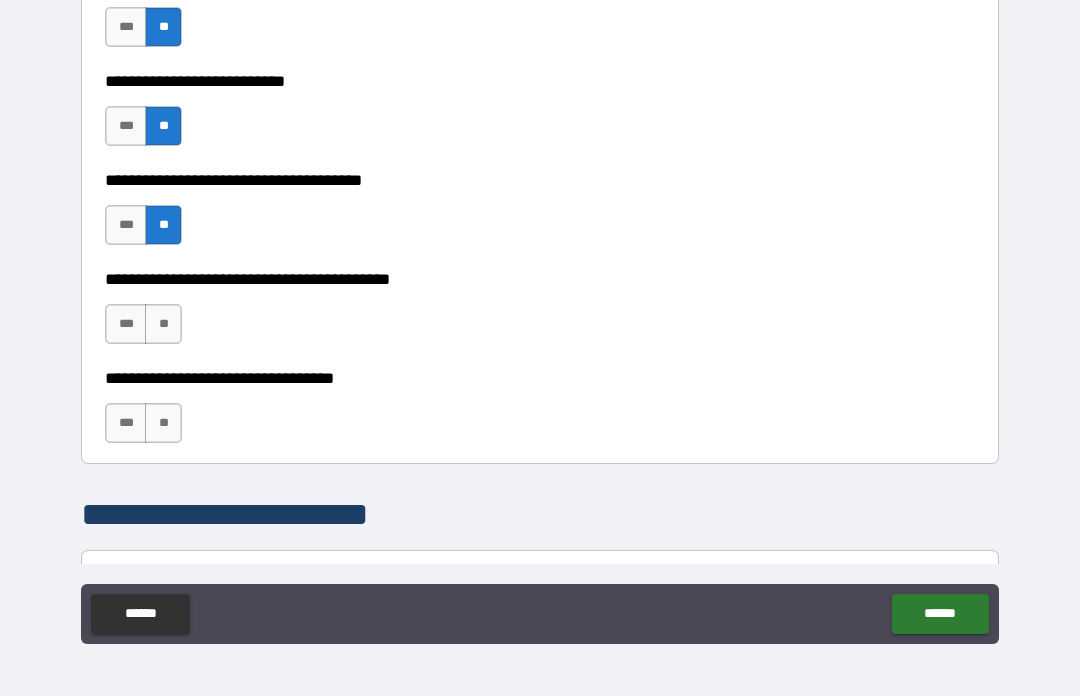 scroll, scrollTop: 986, scrollLeft: 0, axis: vertical 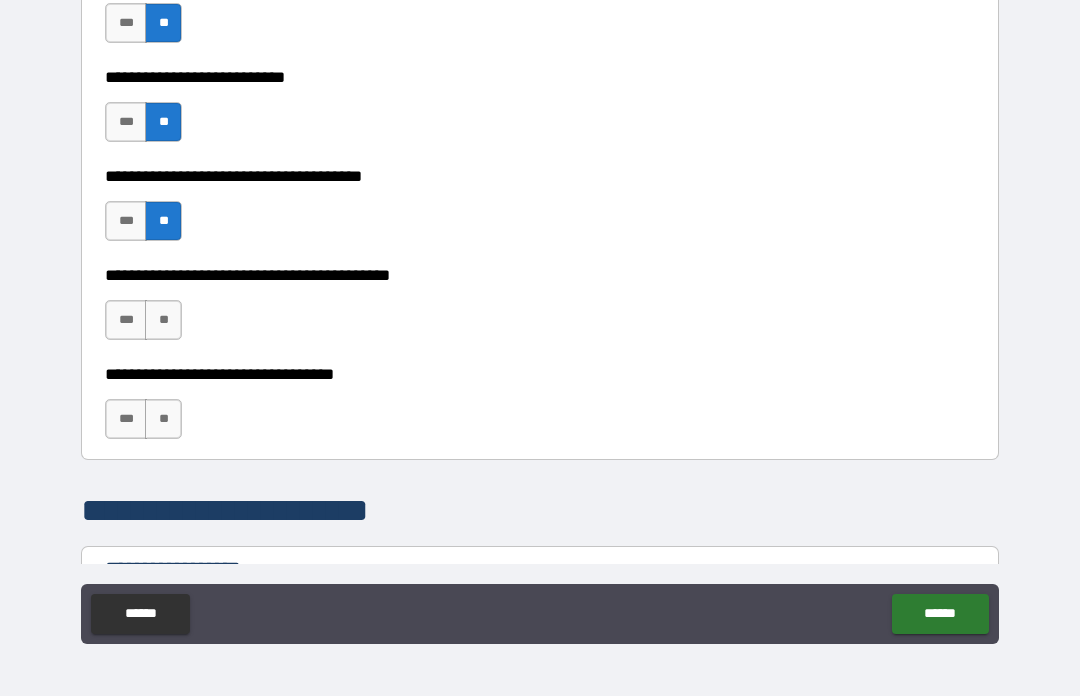 click on "**" at bounding box center (163, 320) 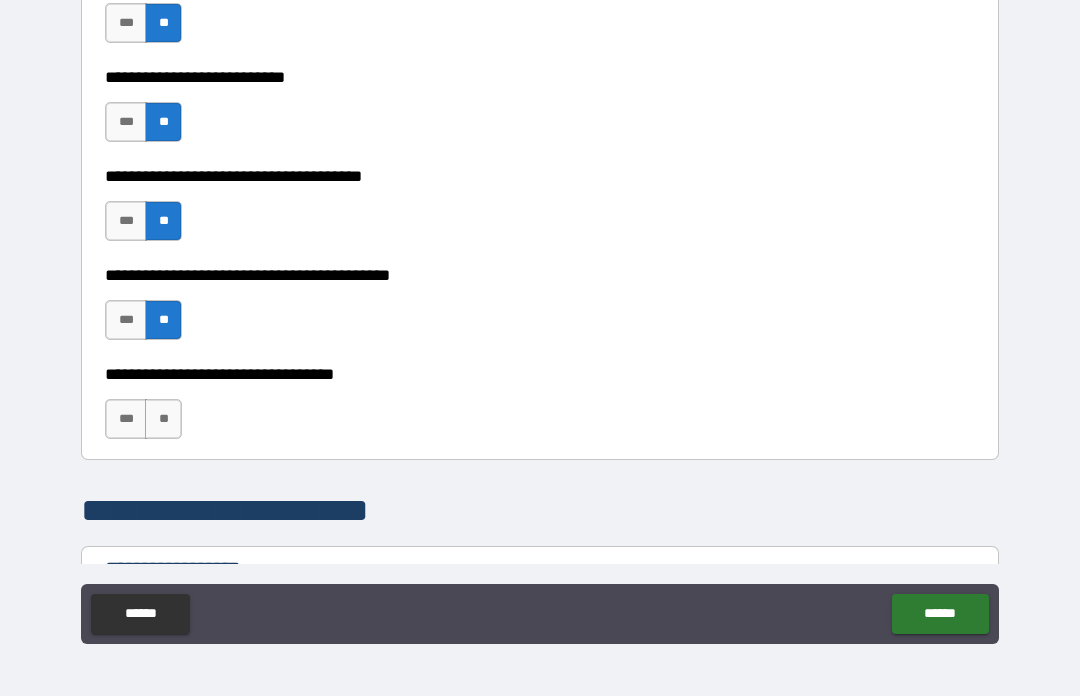 click on "**" at bounding box center (163, 419) 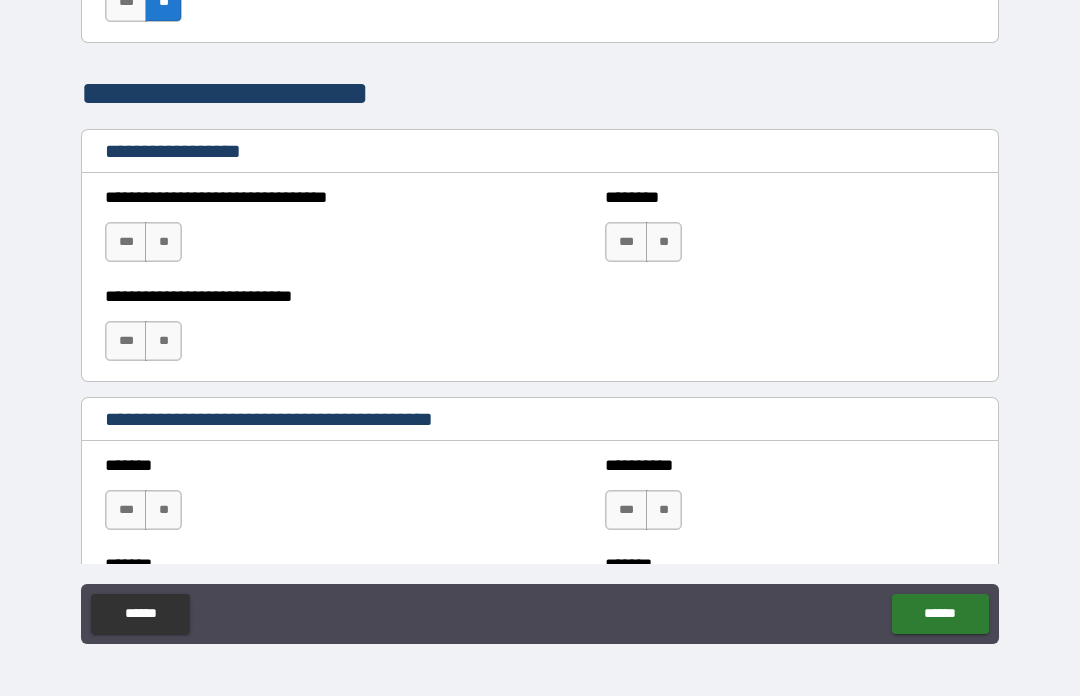 scroll, scrollTop: 1422, scrollLeft: 0, axis: vertical 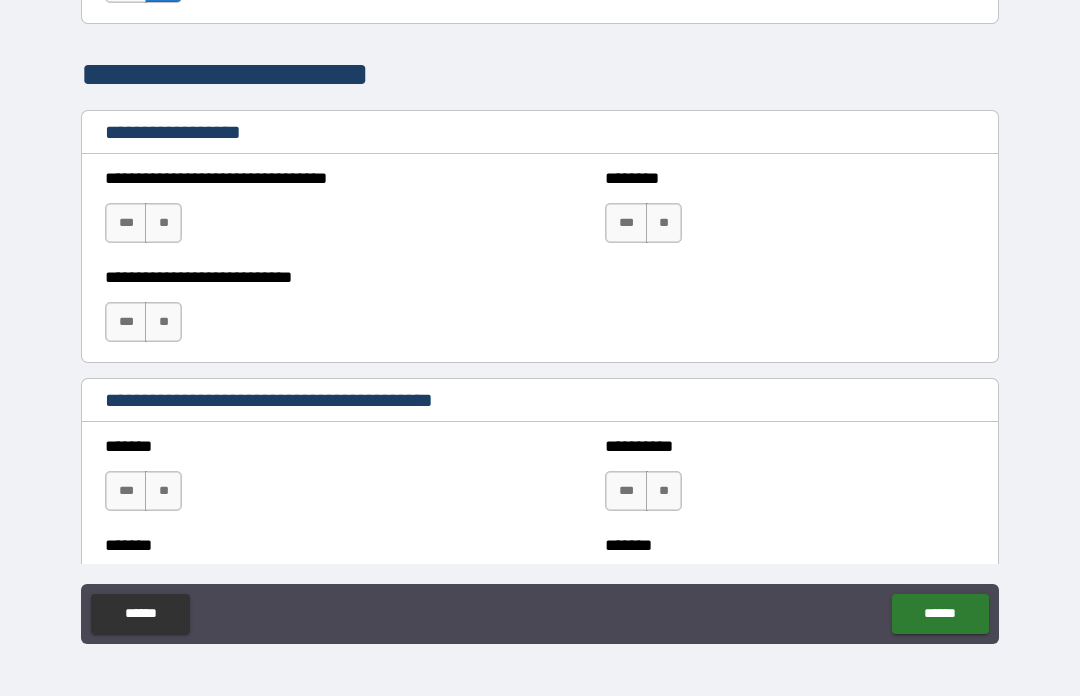 click on "**" at bounding box center (163, 223) 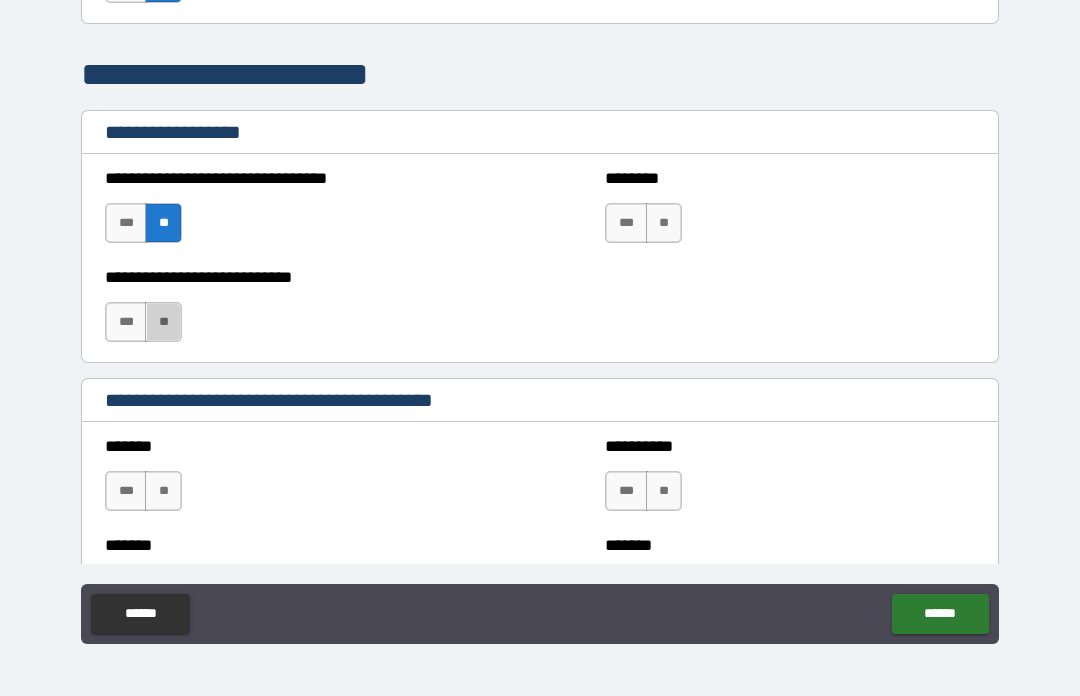 click on "**" at bounding box center [163, 322] 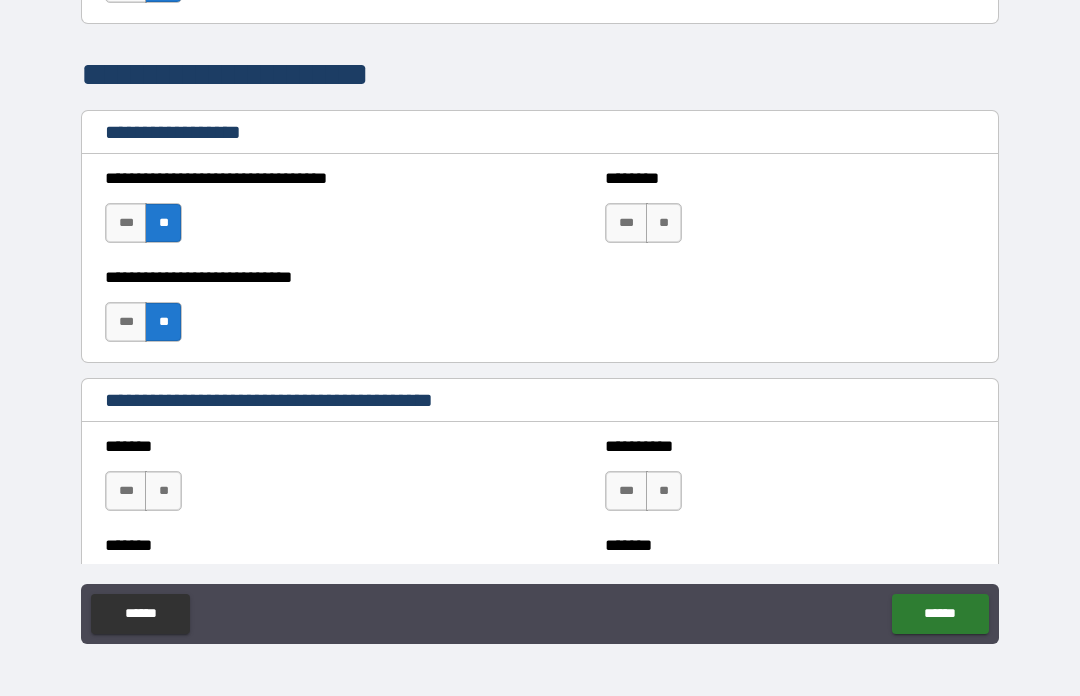click on "**" at bounding box center [664, 223] 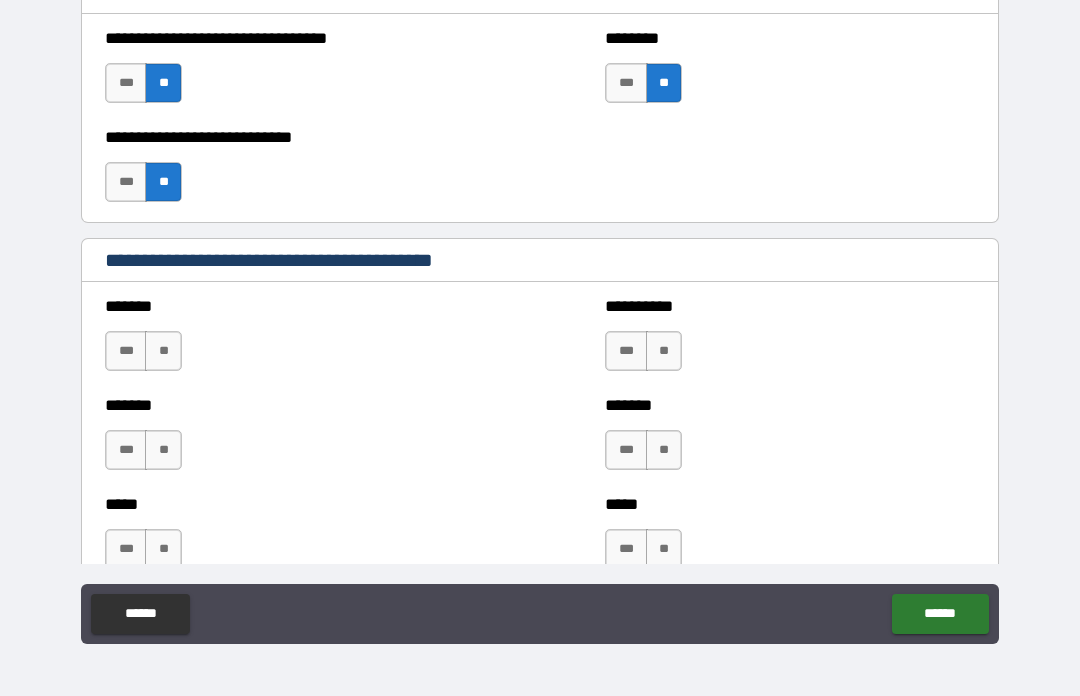 scroll, scrollTop: 1569, scrollLeft: 0, axis: vertical 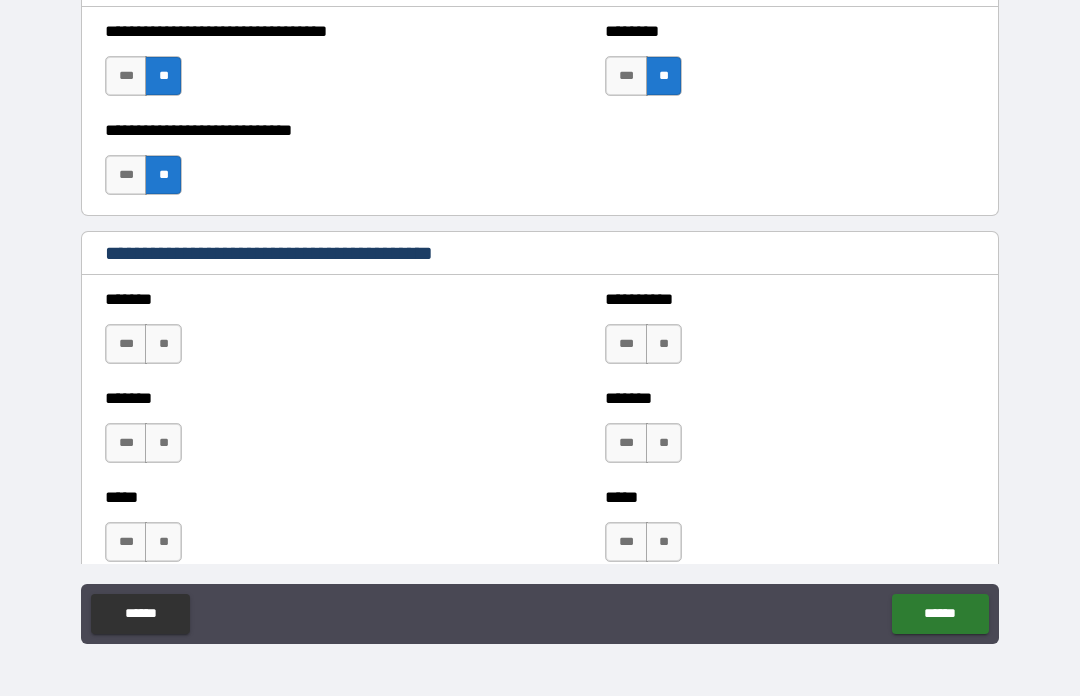 click on "**" at bounding box center [664, 76] 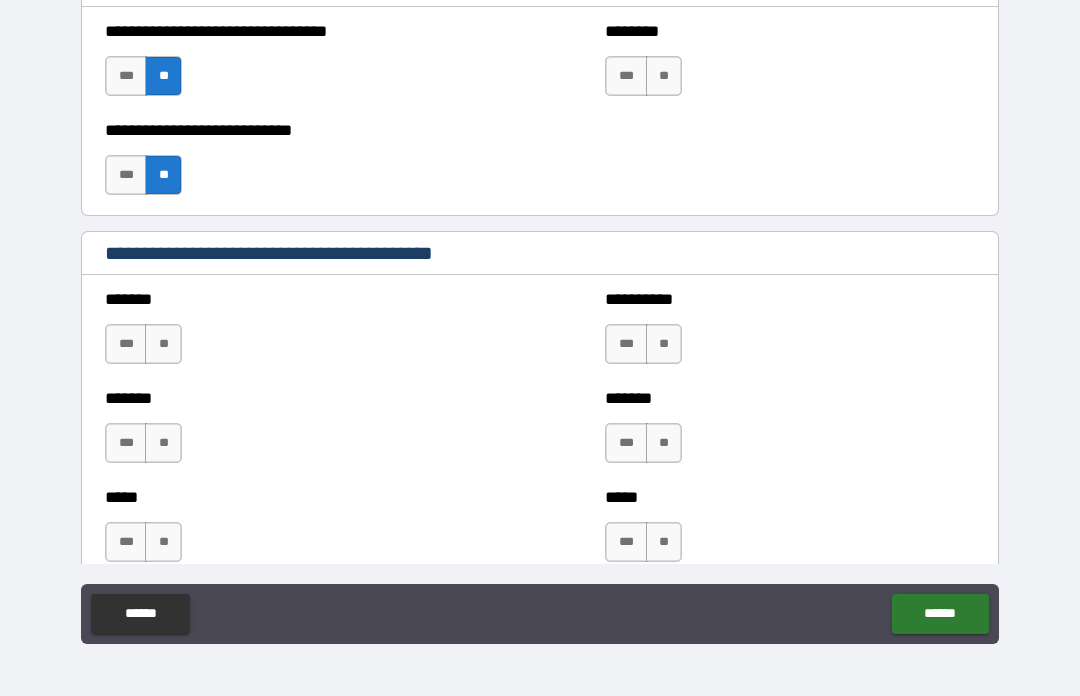 click on "**" at bounding box center (163, 76) 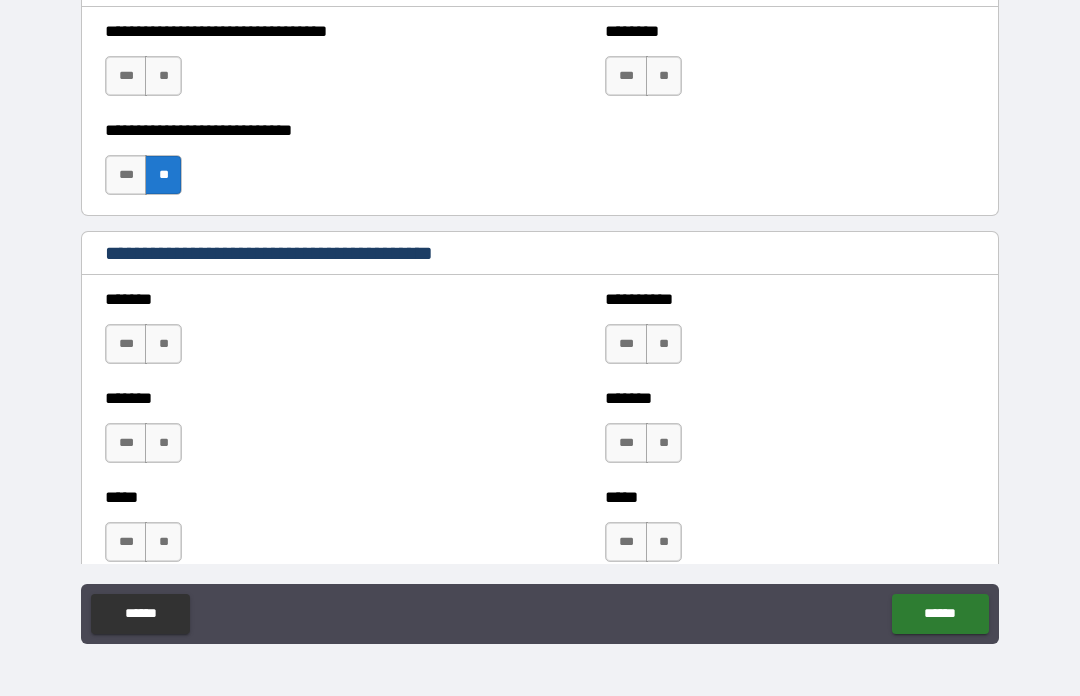 click on "**" at bounding box center [163, 175] 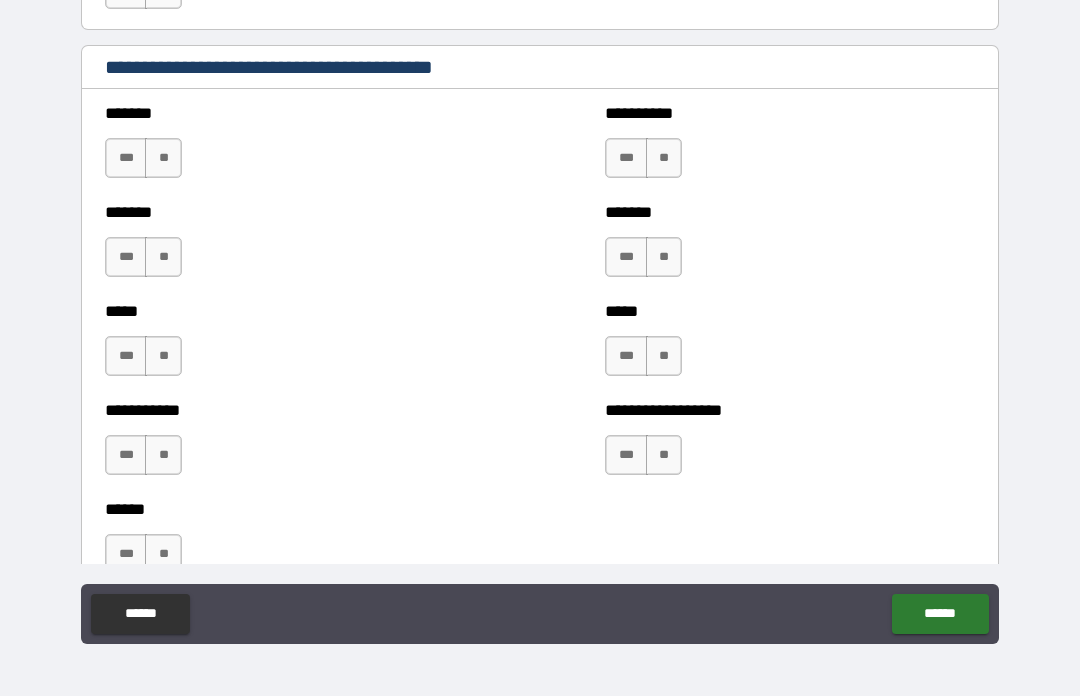 scroll, scrollTop: 1756, scrollLeft: 0, axis: vertical 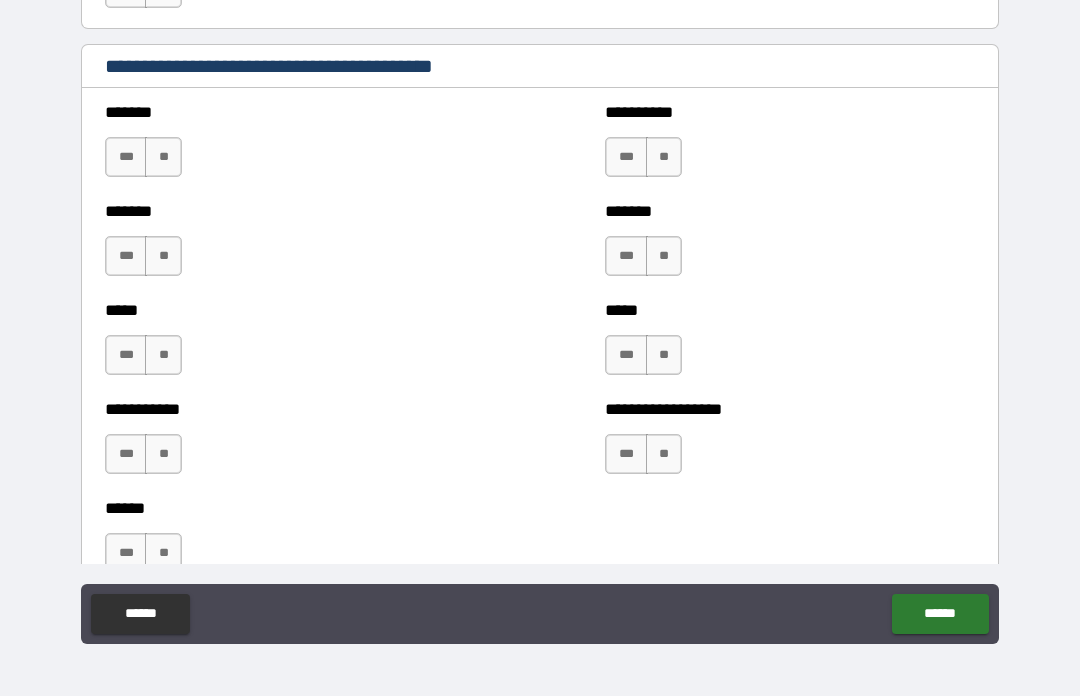 click on "**" at bounding box center (664, 157) 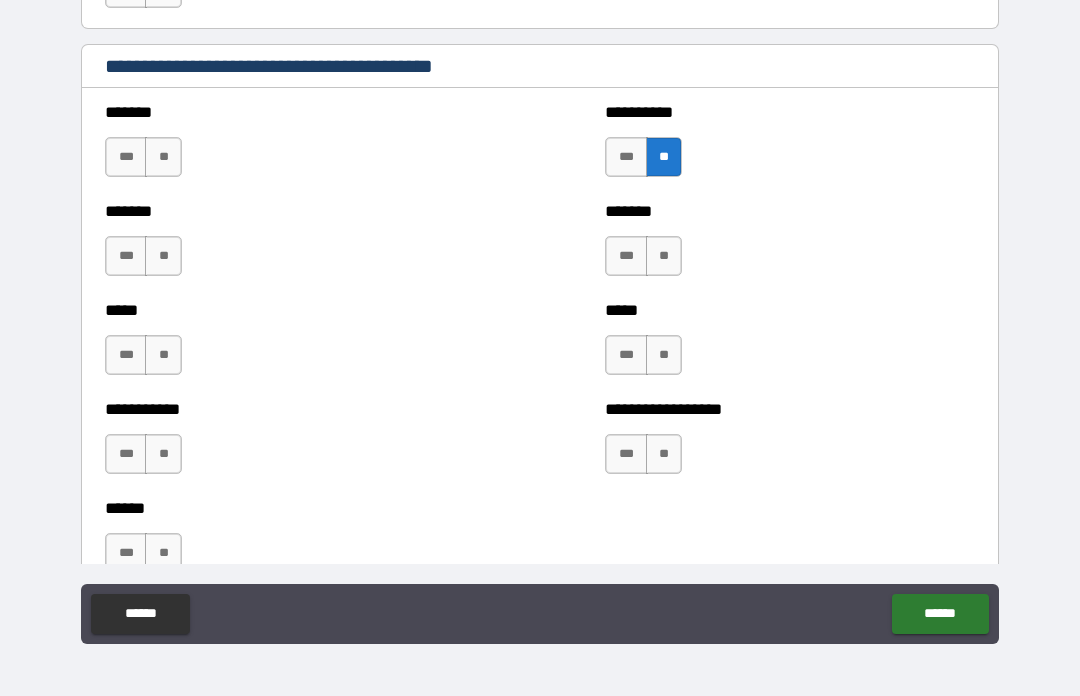 click on "**" at bounding box center [664, 256] 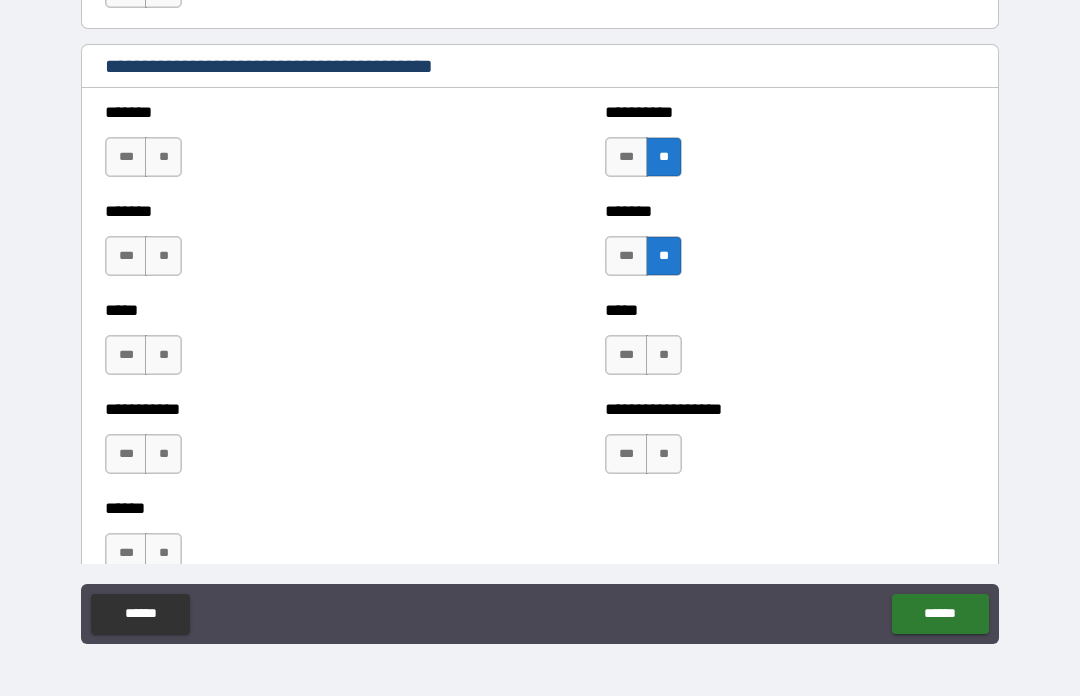 click on "**" at bounding box center [664, 355] 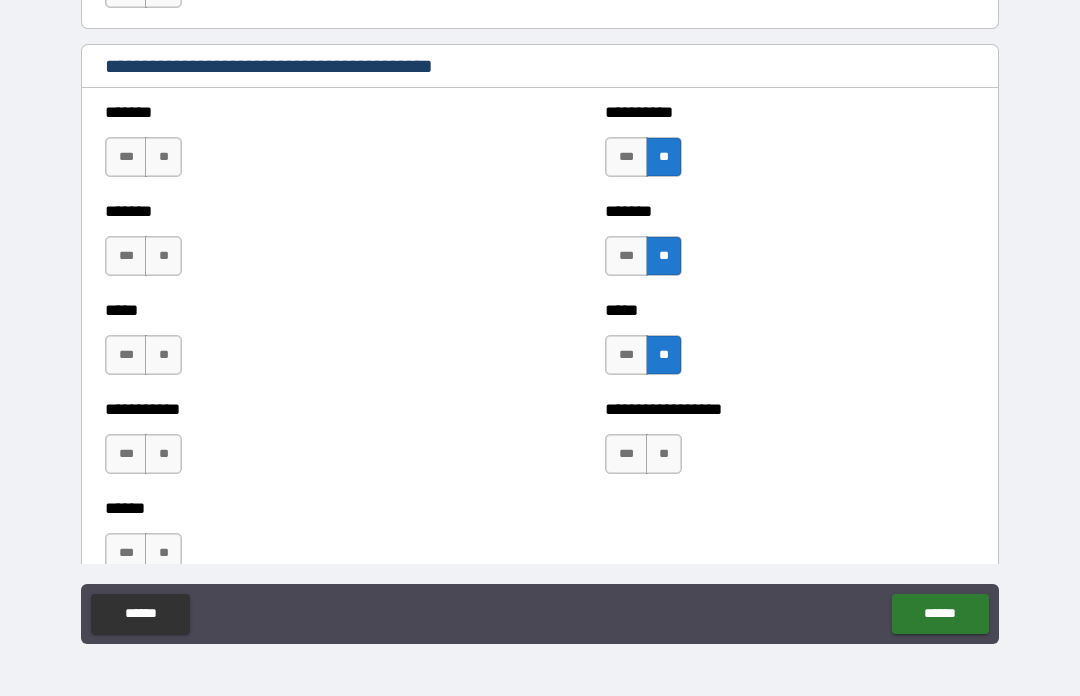 click on "**" at bounding box center [664, 454] 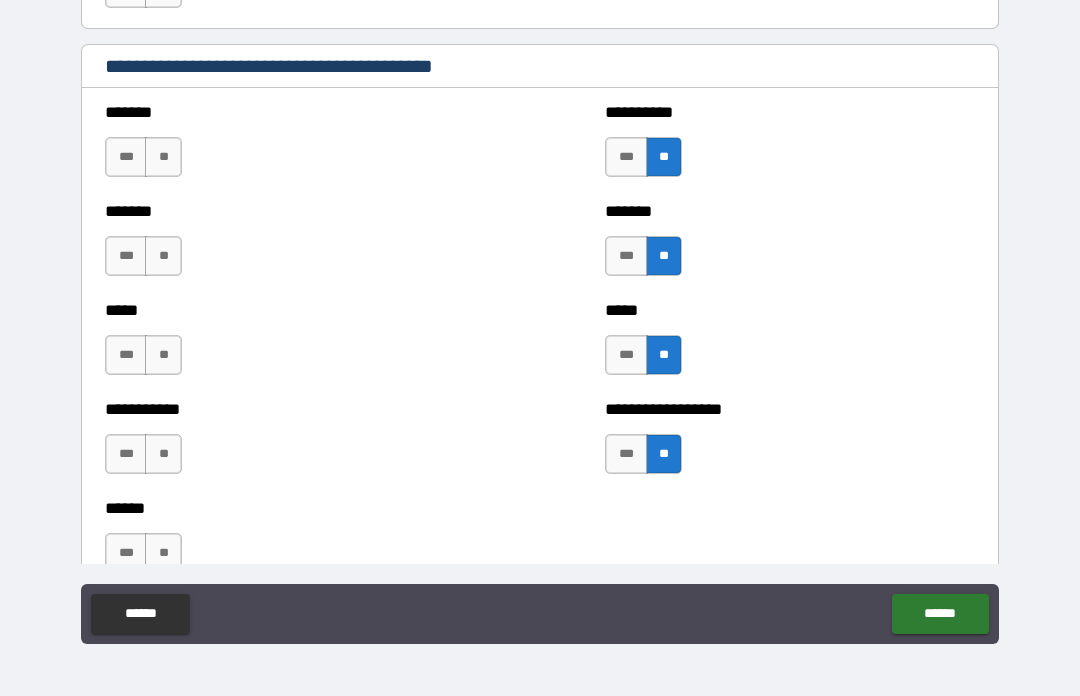 click on "**" at bounding box center (163, 157) 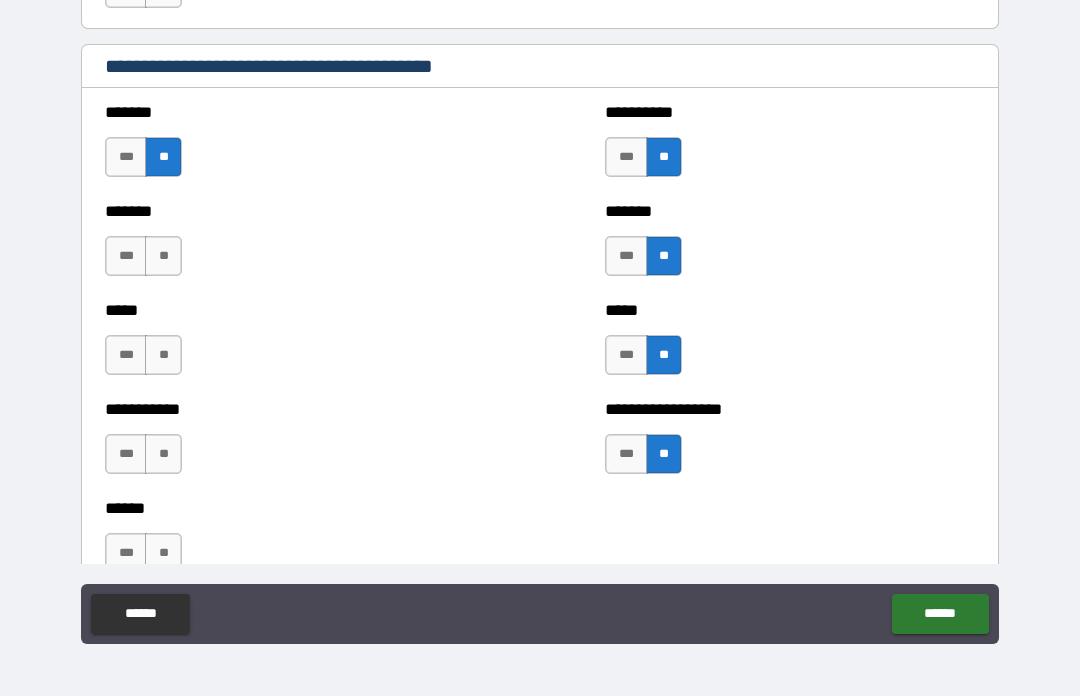 click on "**" at bounding box center [163, 256] 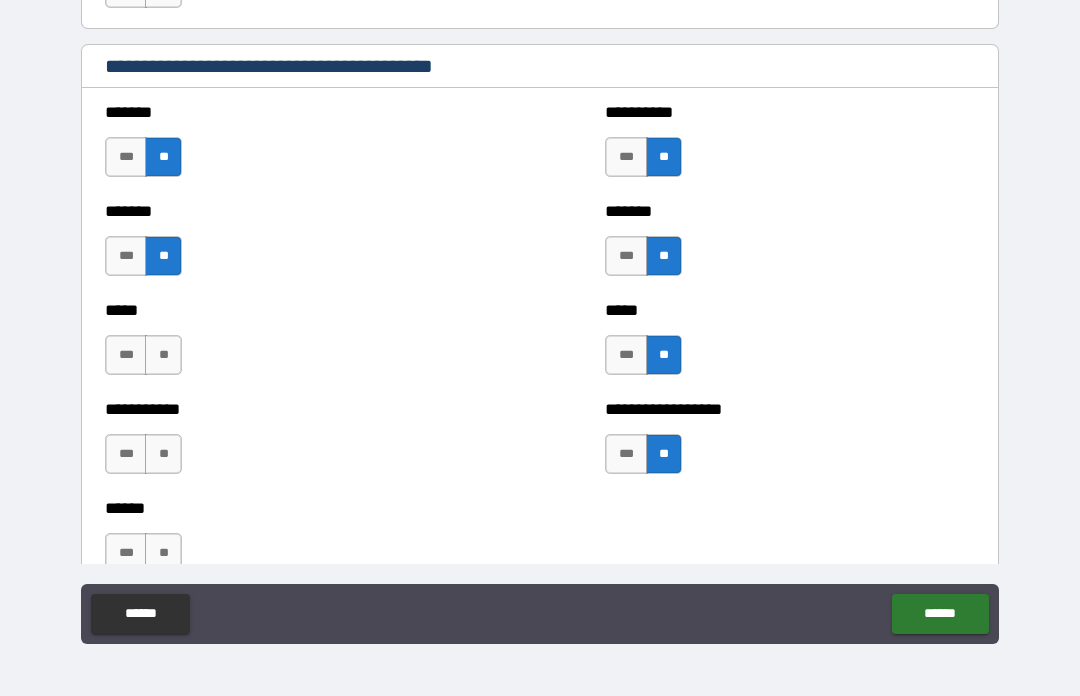 click on "**" at bounding box center [163, 355] 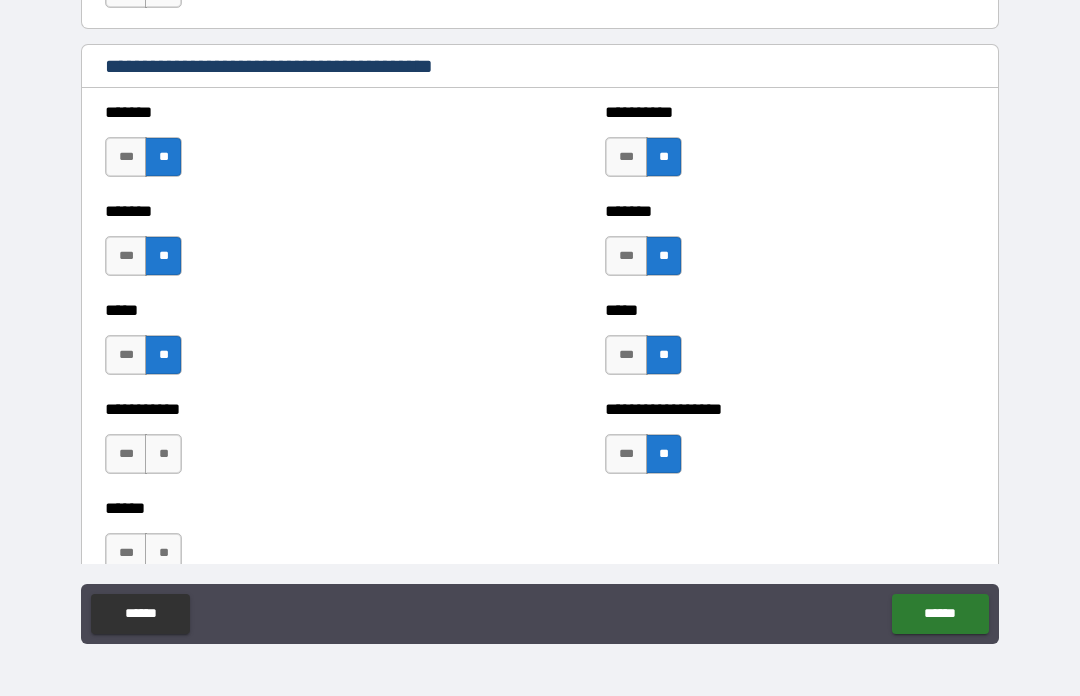 click on "**" at bounding box center [163, 454] 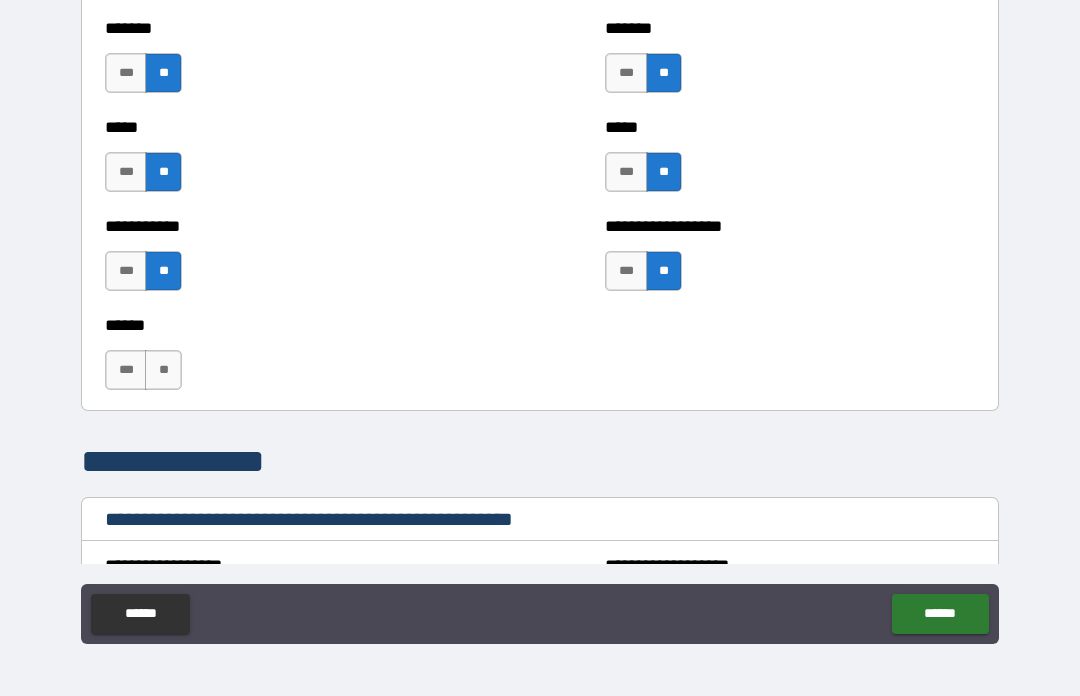 scroll, scrollTop: 1944, scrollLeft: 0, axis: vertical 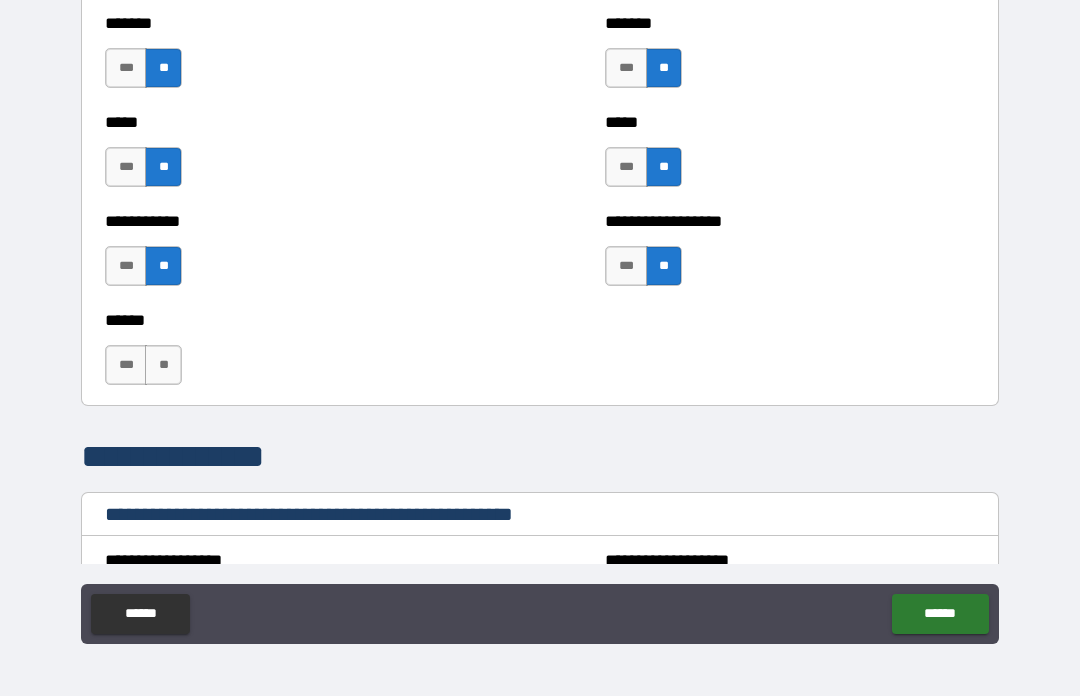 click on "**" at bounding box center [163, 365] 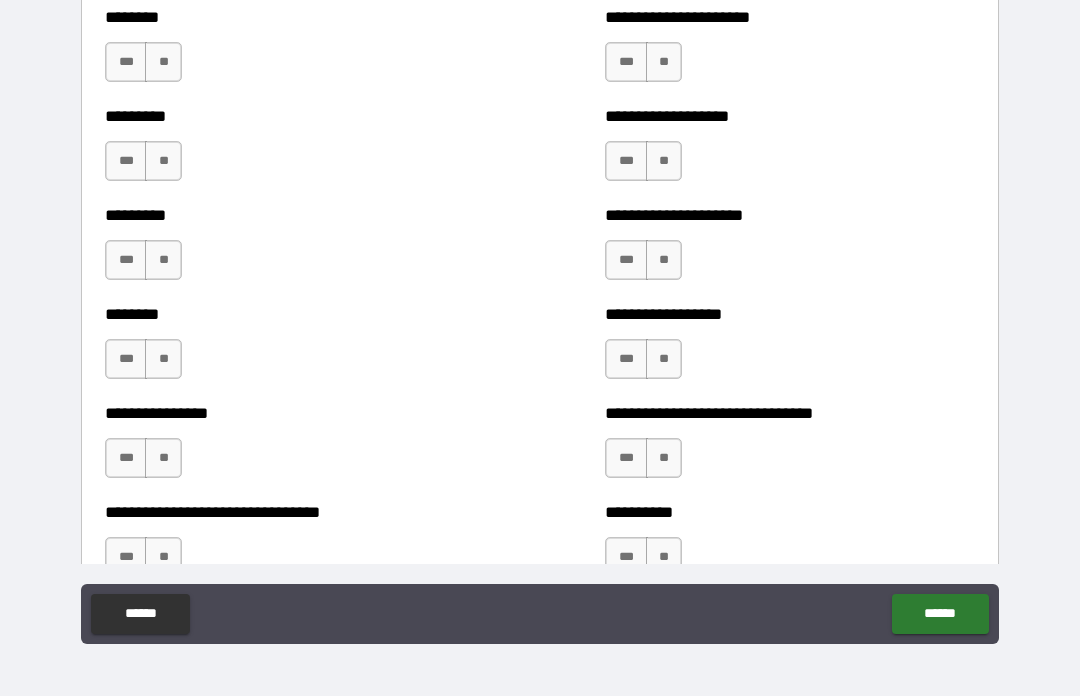 scroll, scrollTop: 7164, scrollLeft: 0, axis: vertical 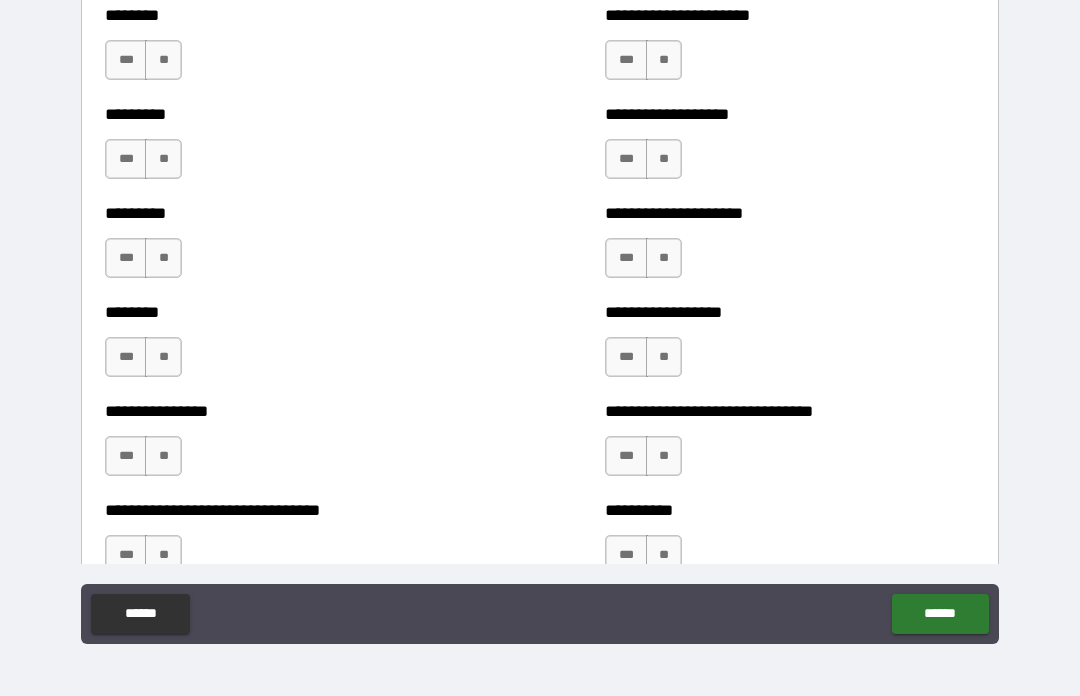 click on "***" at bounding box center [626, 159] 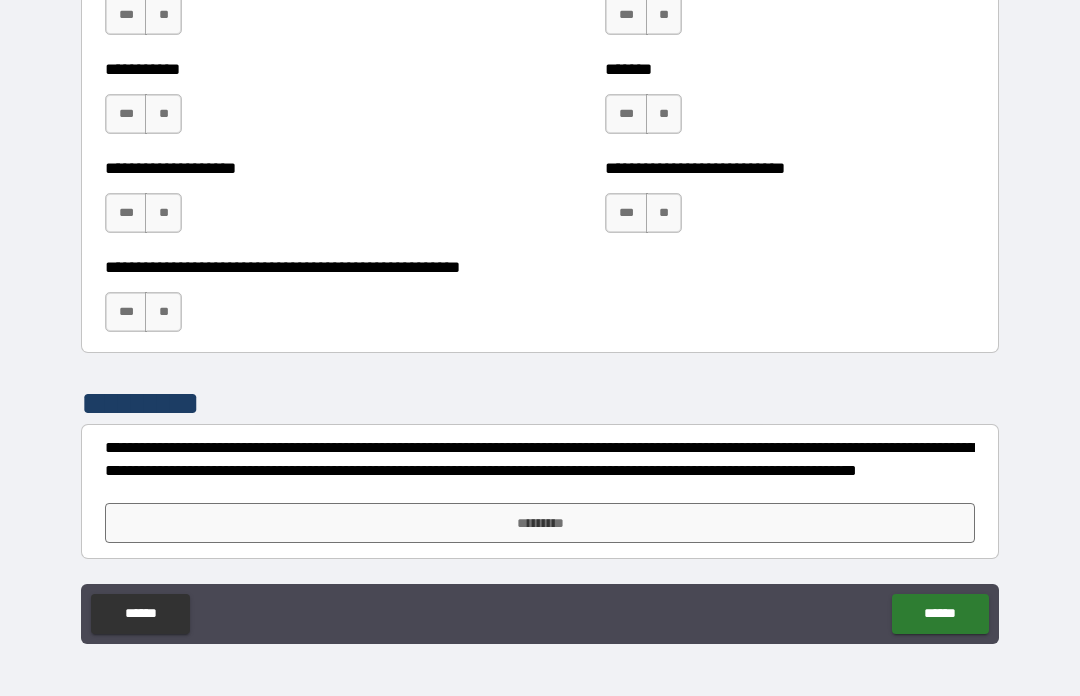 scroll, scrollTop: 8001, scrollLeft: 0, axis: vertical 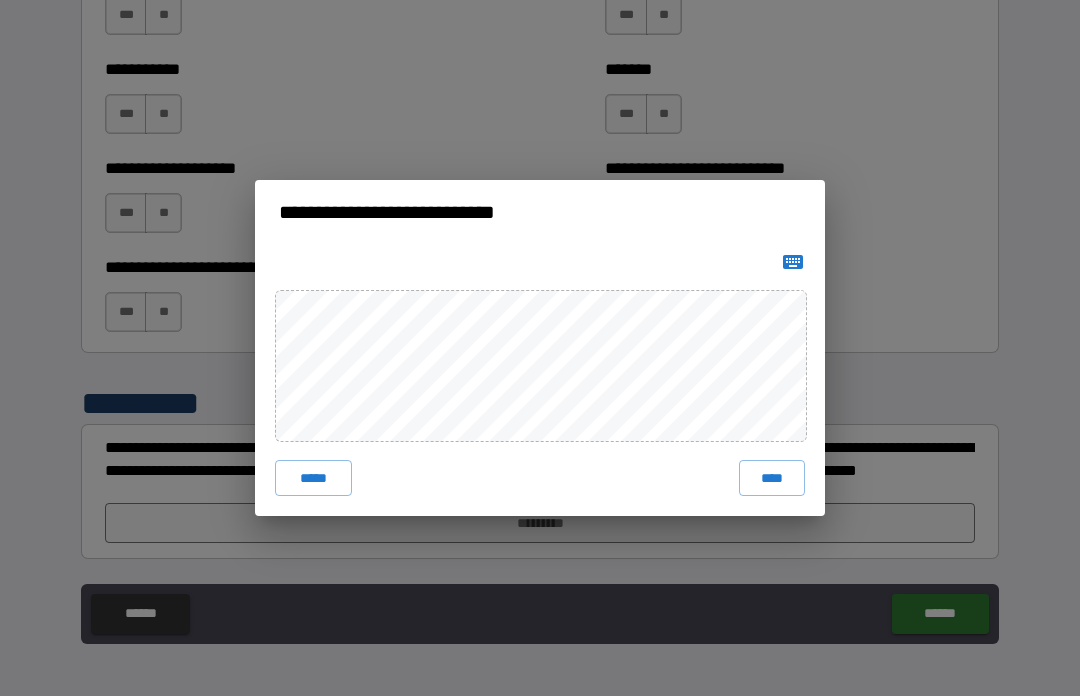 click on "****" at bounding box center [772, 478] 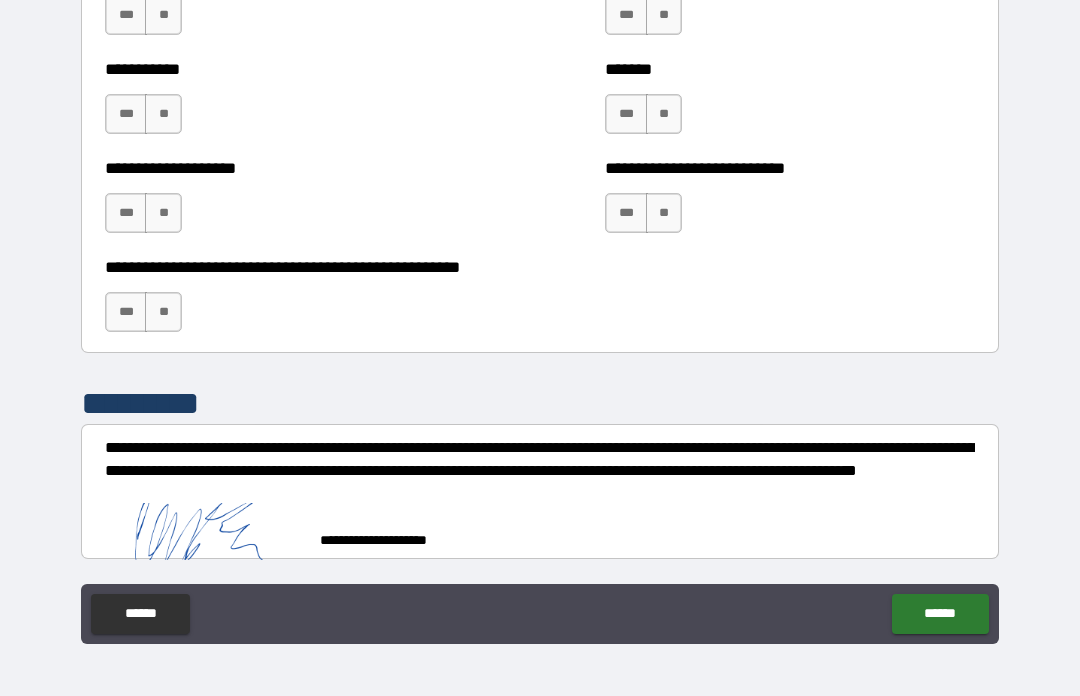 scroll, scrollTop: 7991, scrollLeft: 0, axis: vertical 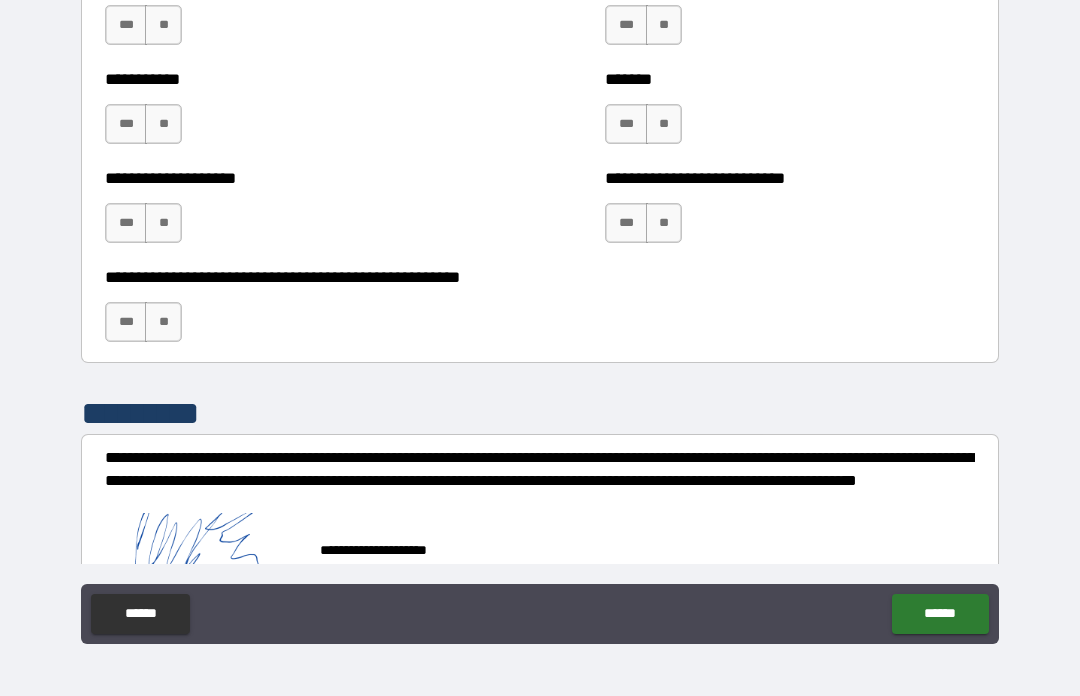 click on "******" at bounding box center [940, 614] 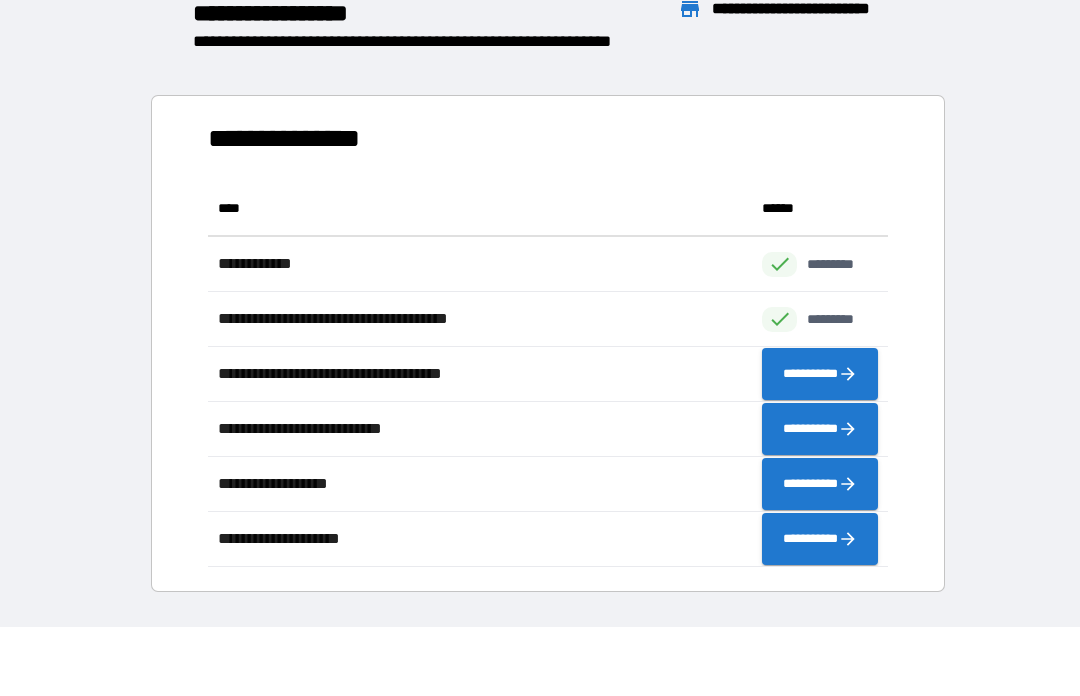 scroll, scrollTop: 1, scrollLeft: 1, axis: both 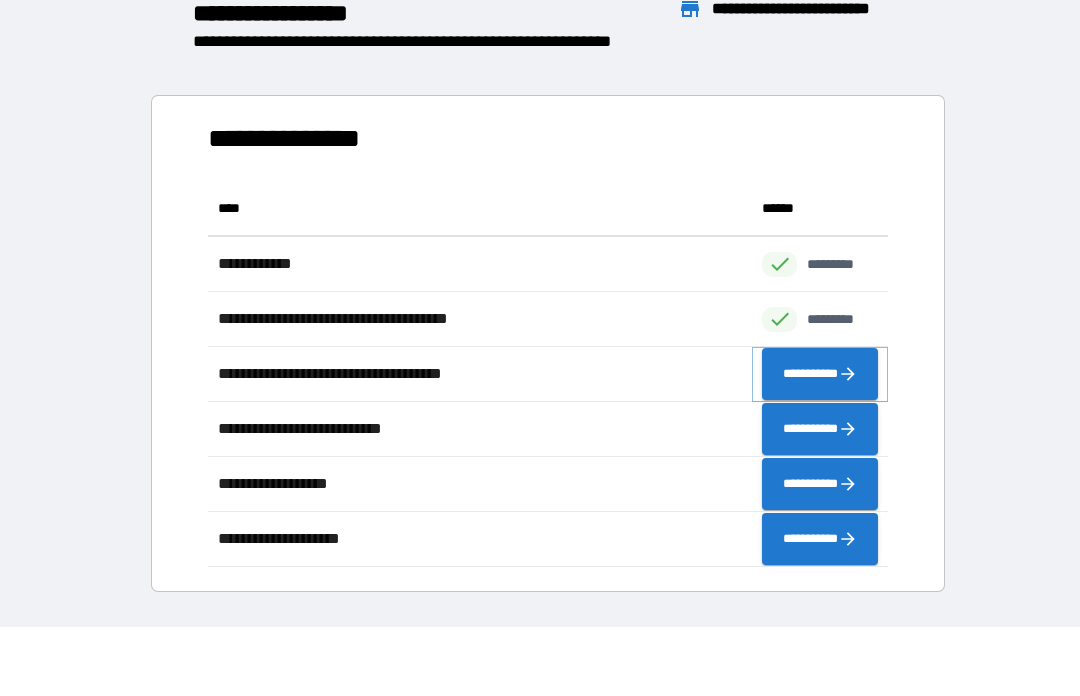 click on "**********" at bounding box center [820, 374] 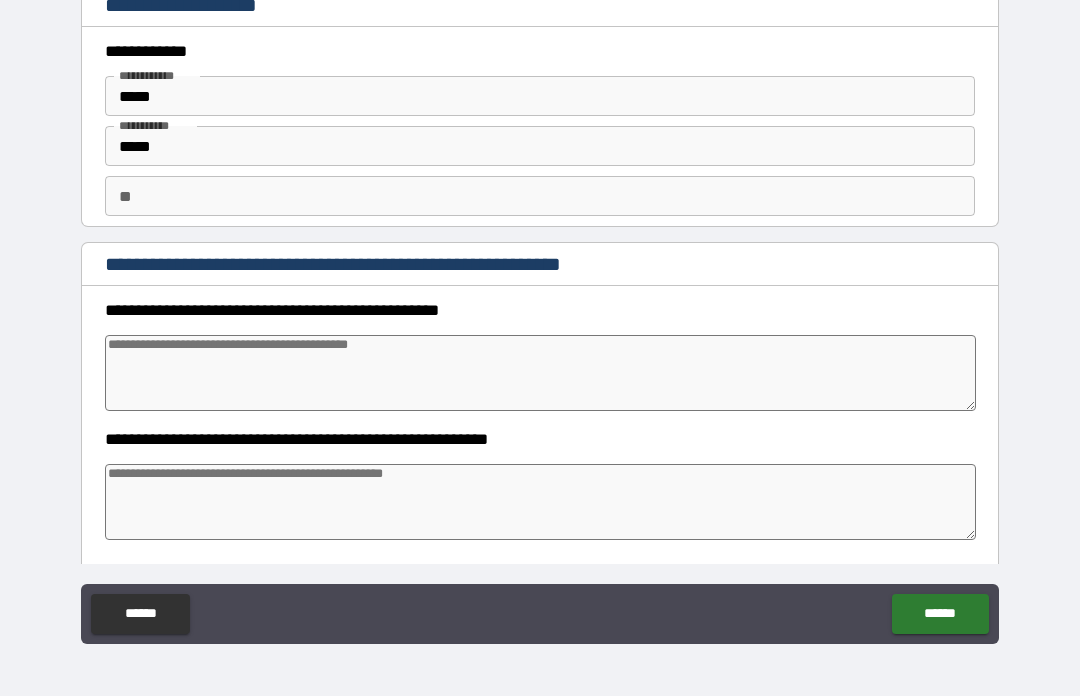 type on "*" 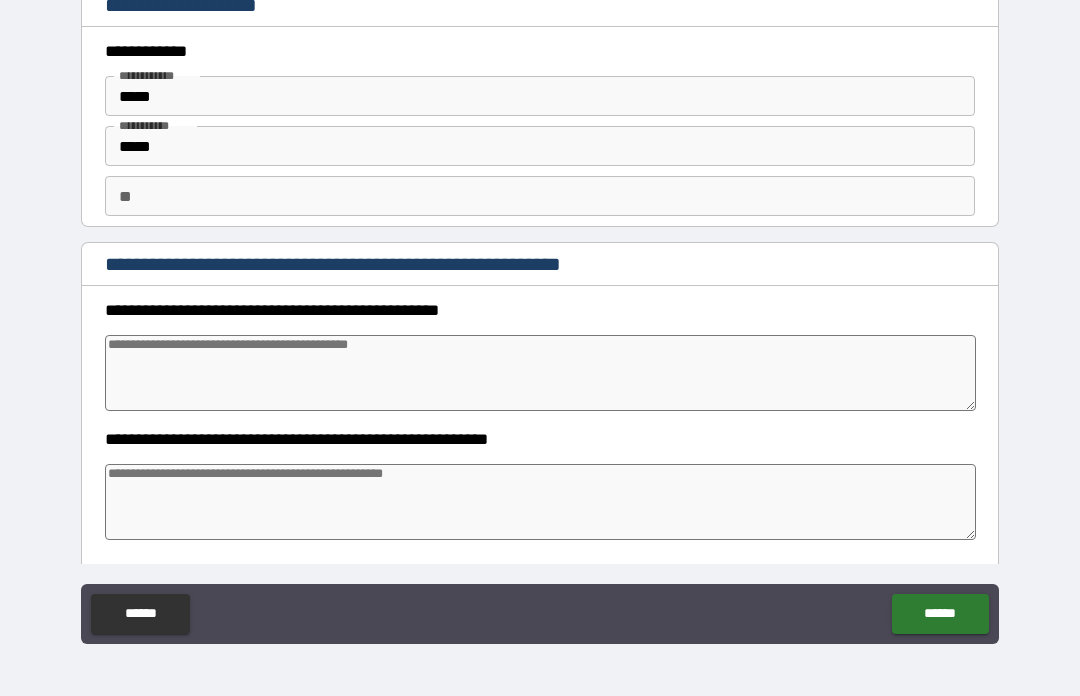 type on "*" 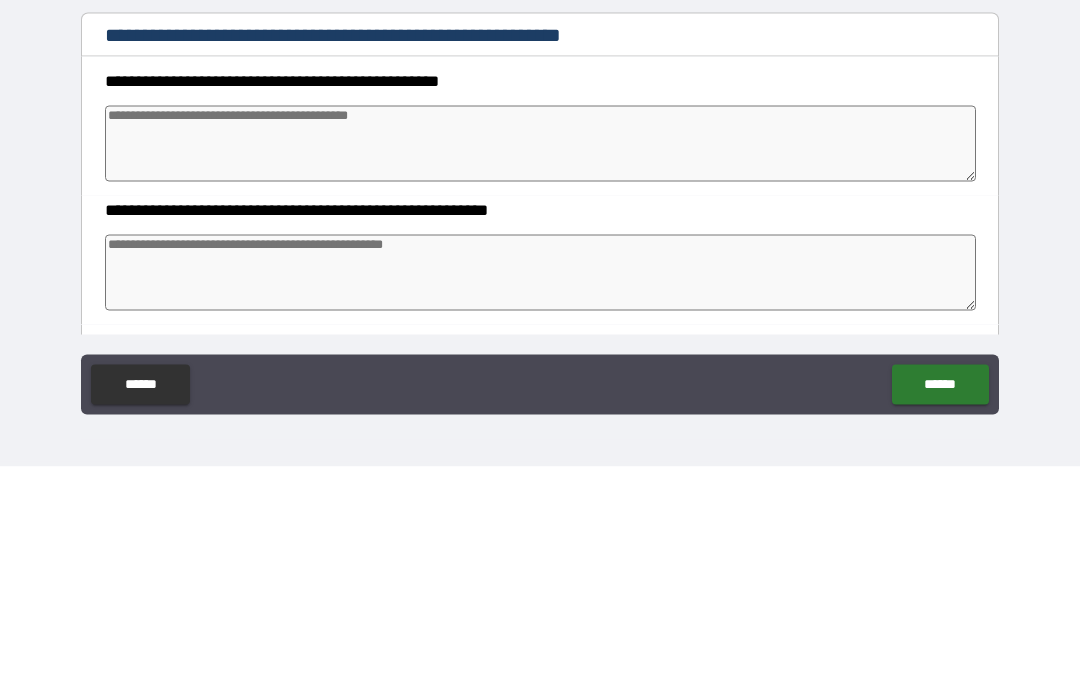 type on "*" 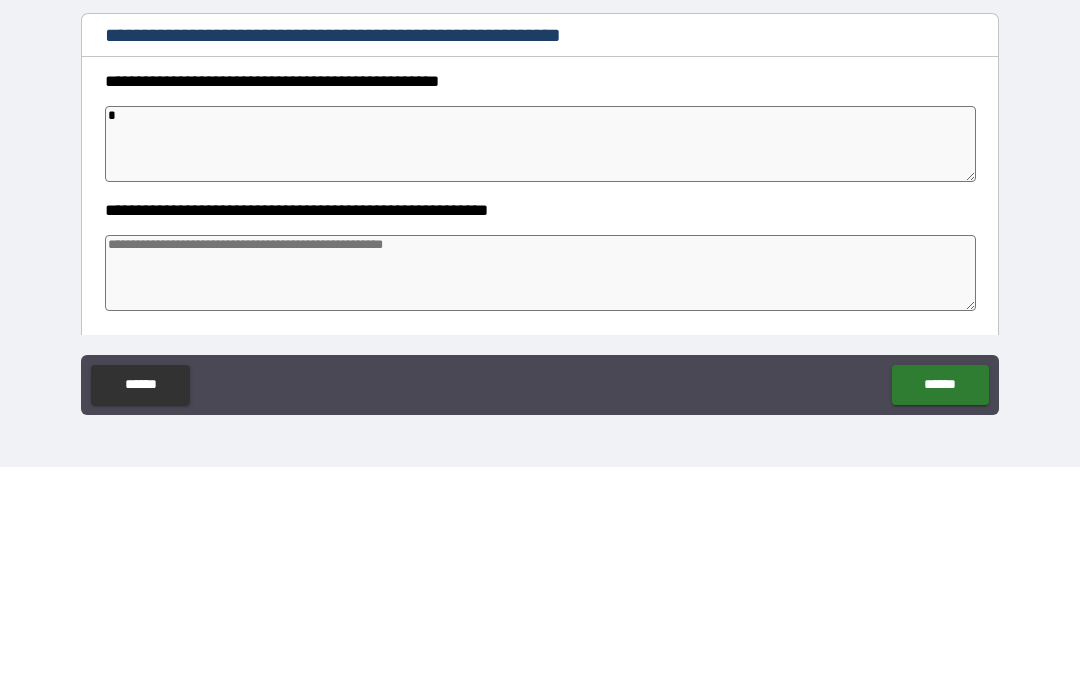 type on "**" 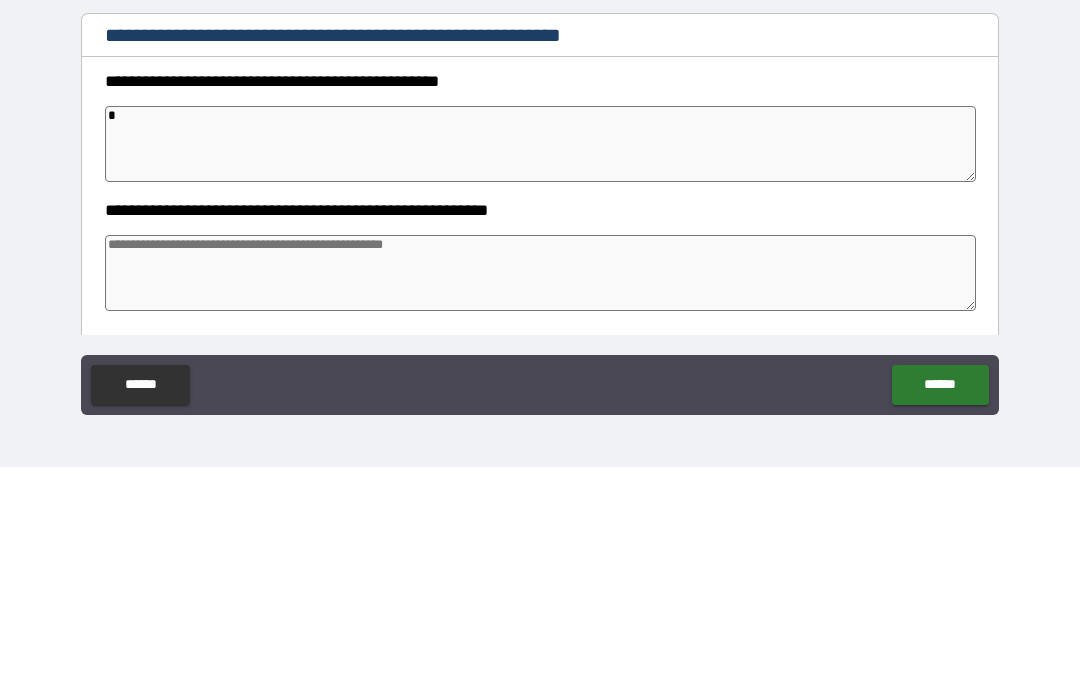 type on "*" 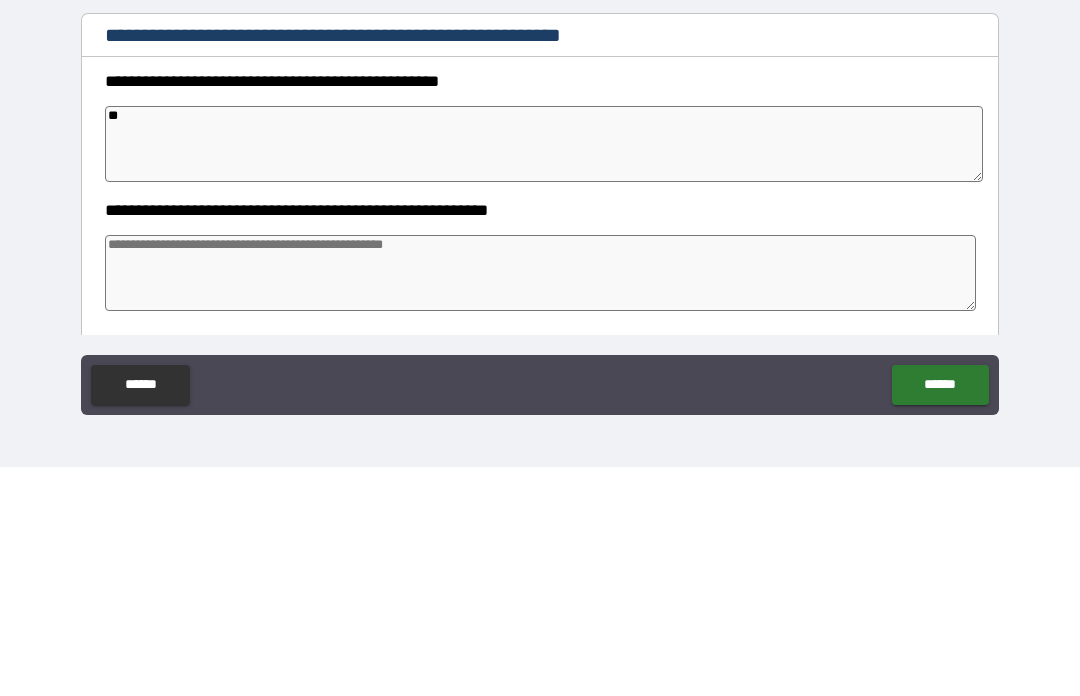 type on "*" 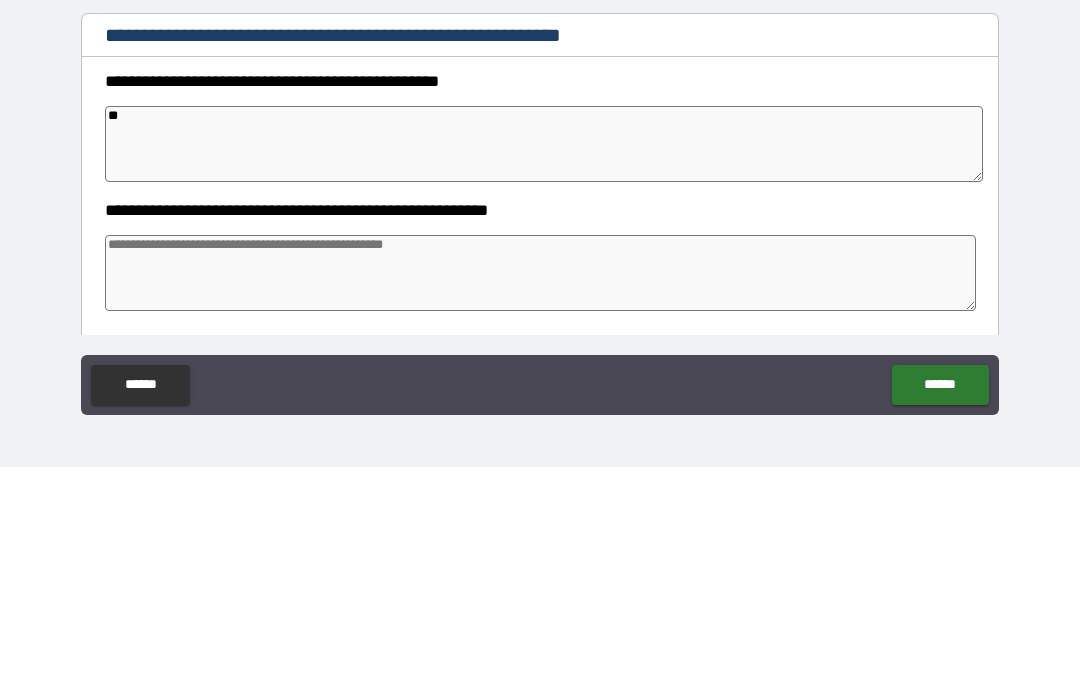 type on "*" 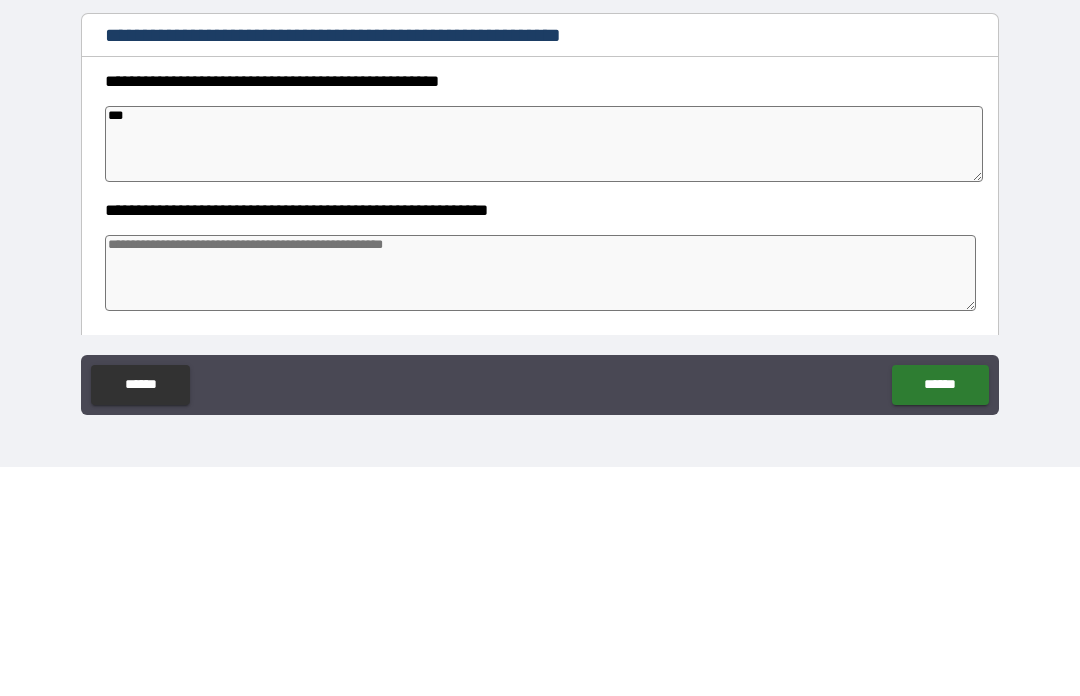 type on "*" 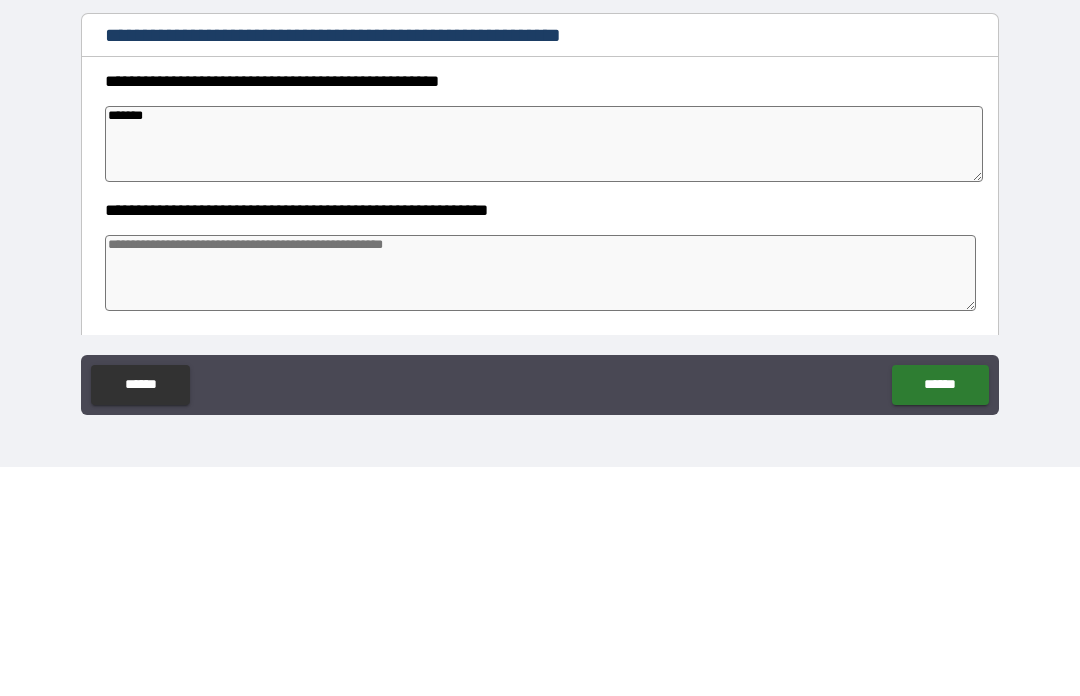 type on "*******" 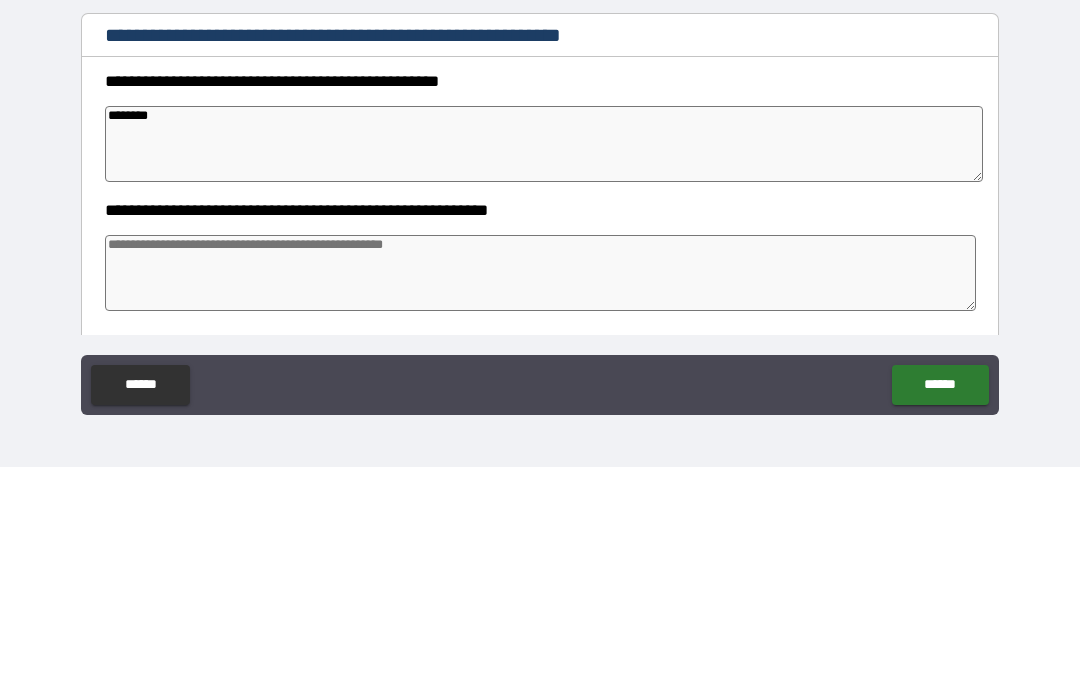 type on "*" 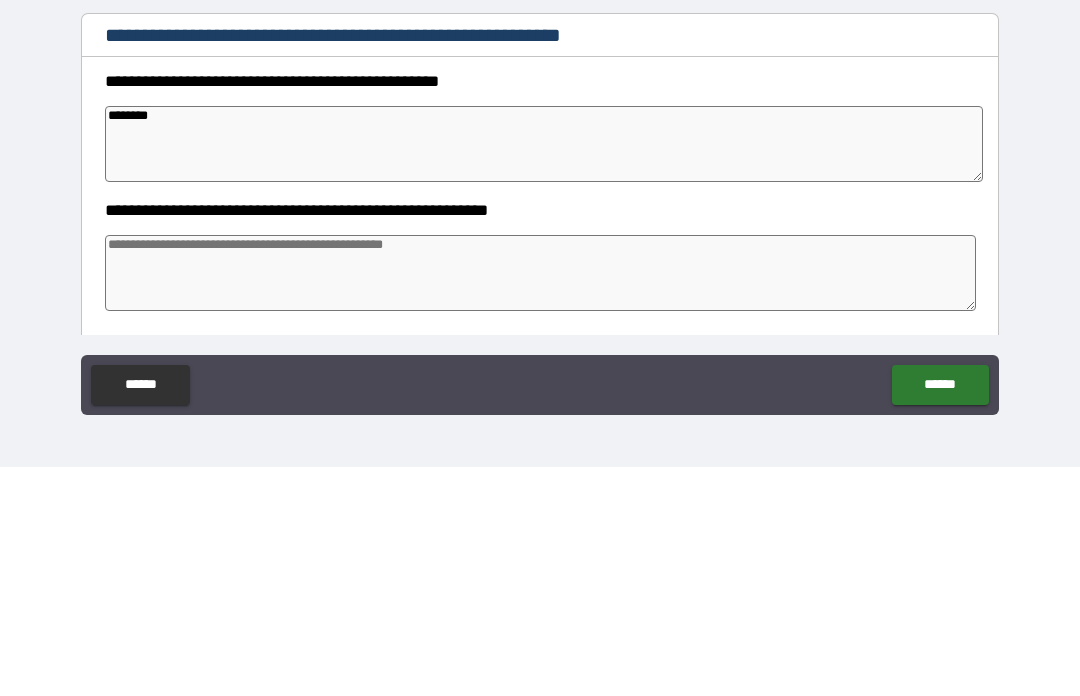 type on "*********" 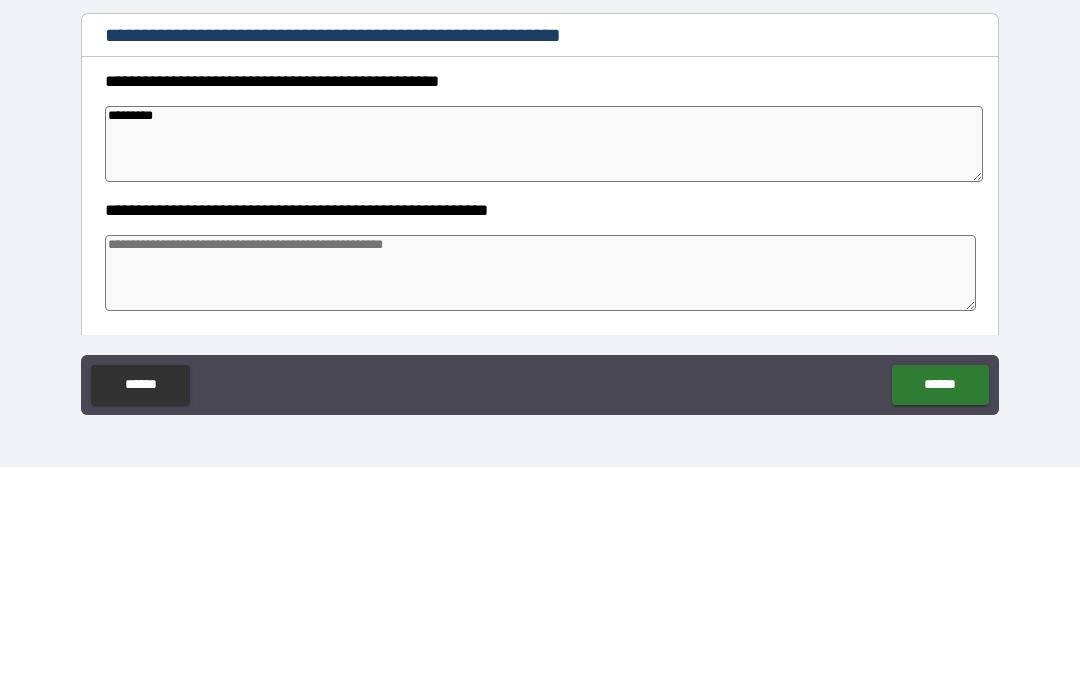 type on "*" 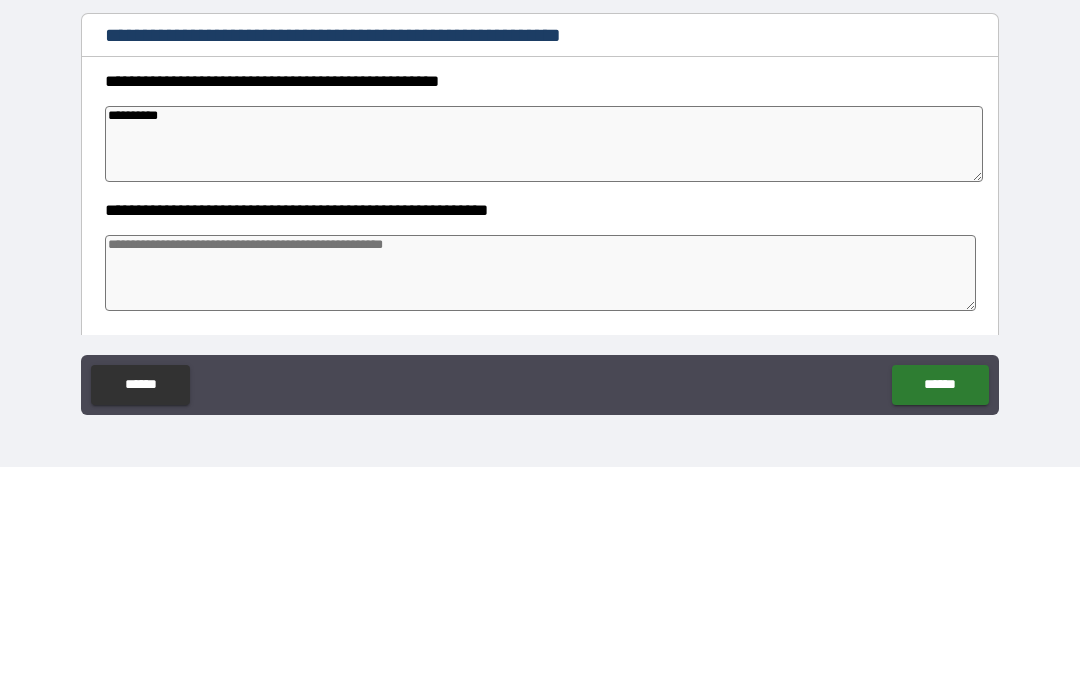 type on "**********" 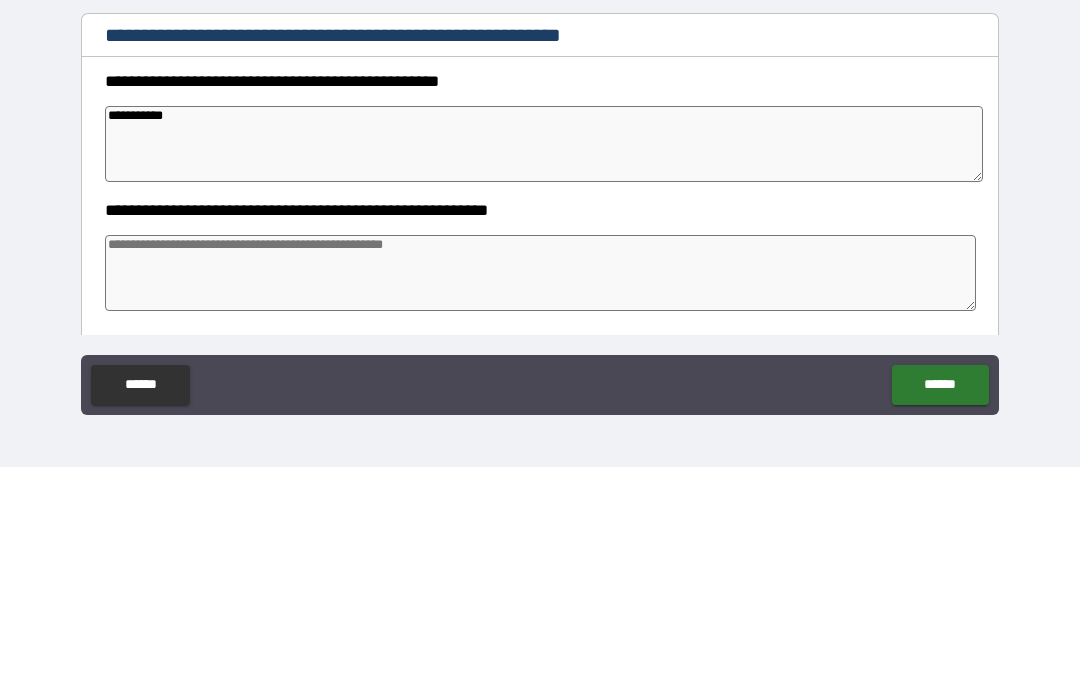type on "*" 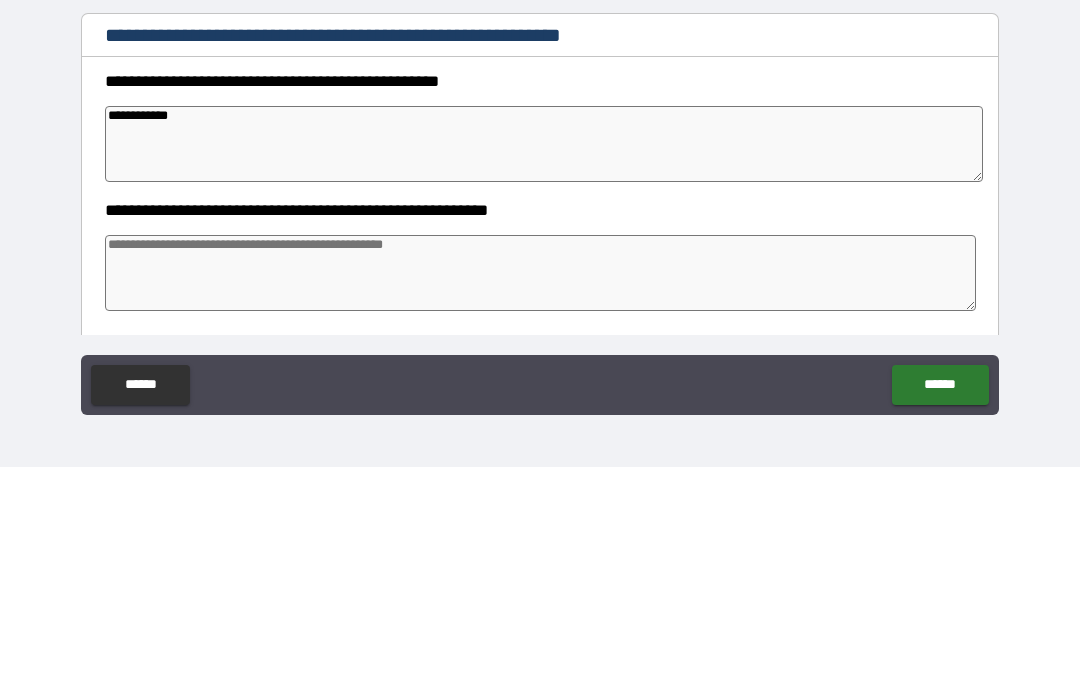 type on "*" 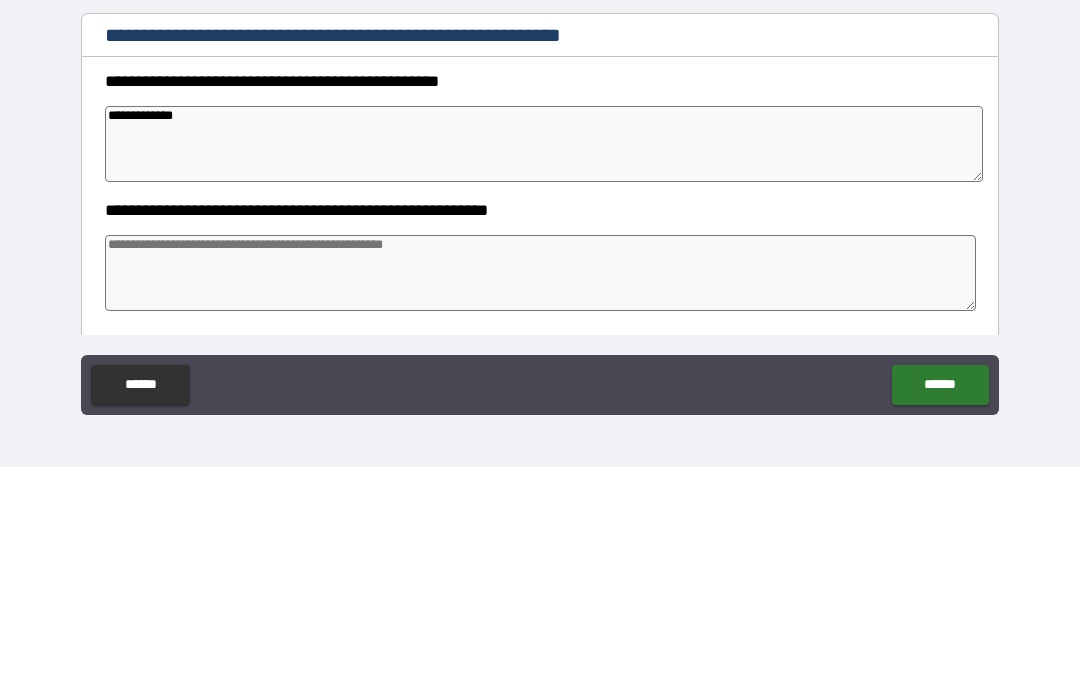type on "*" 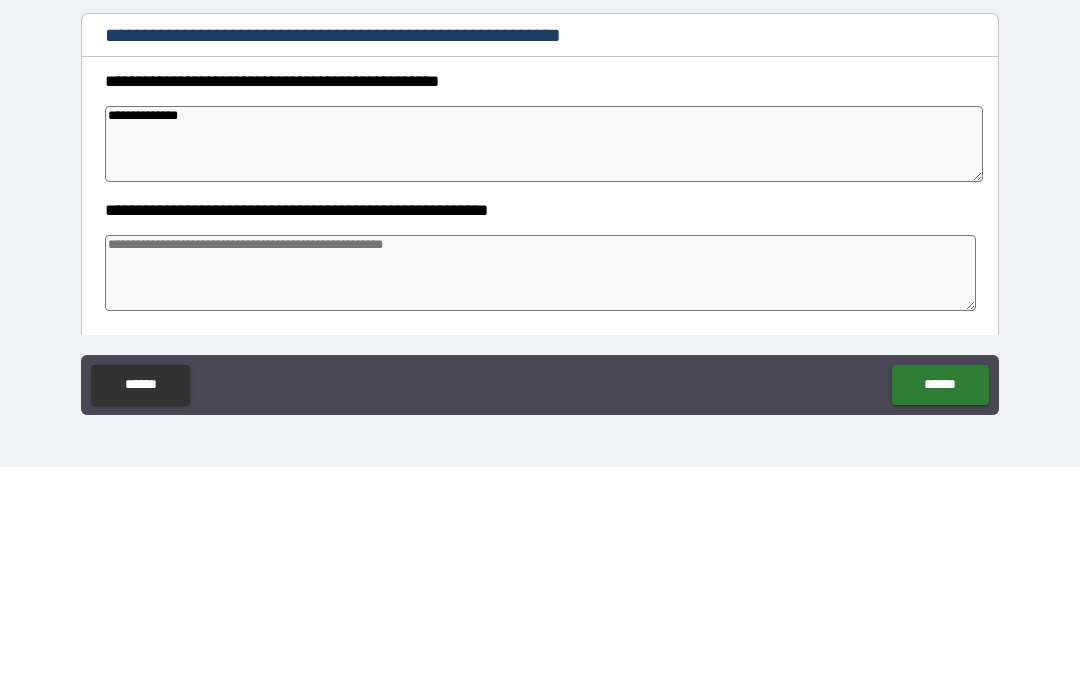 type on "**********" 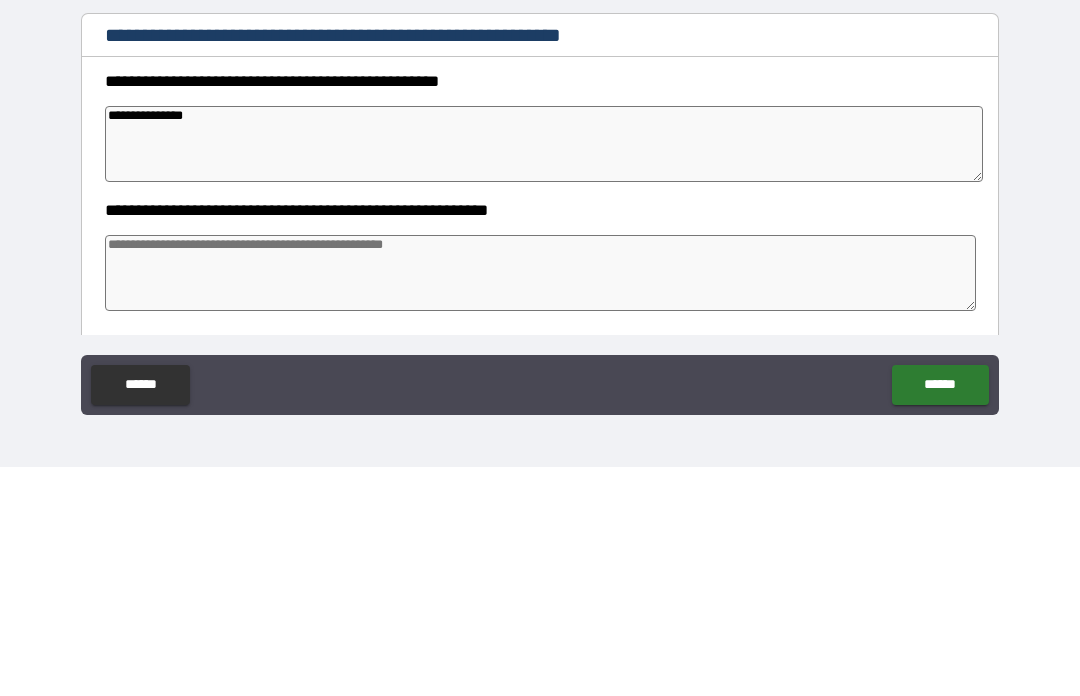 type on "*" 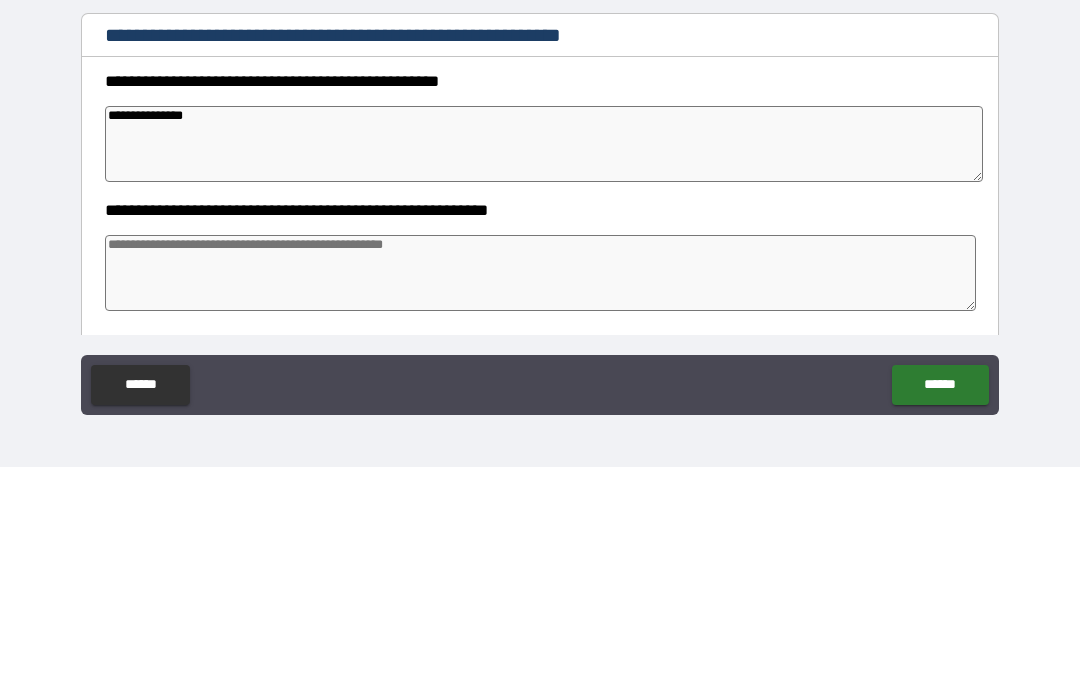 type on "**********" 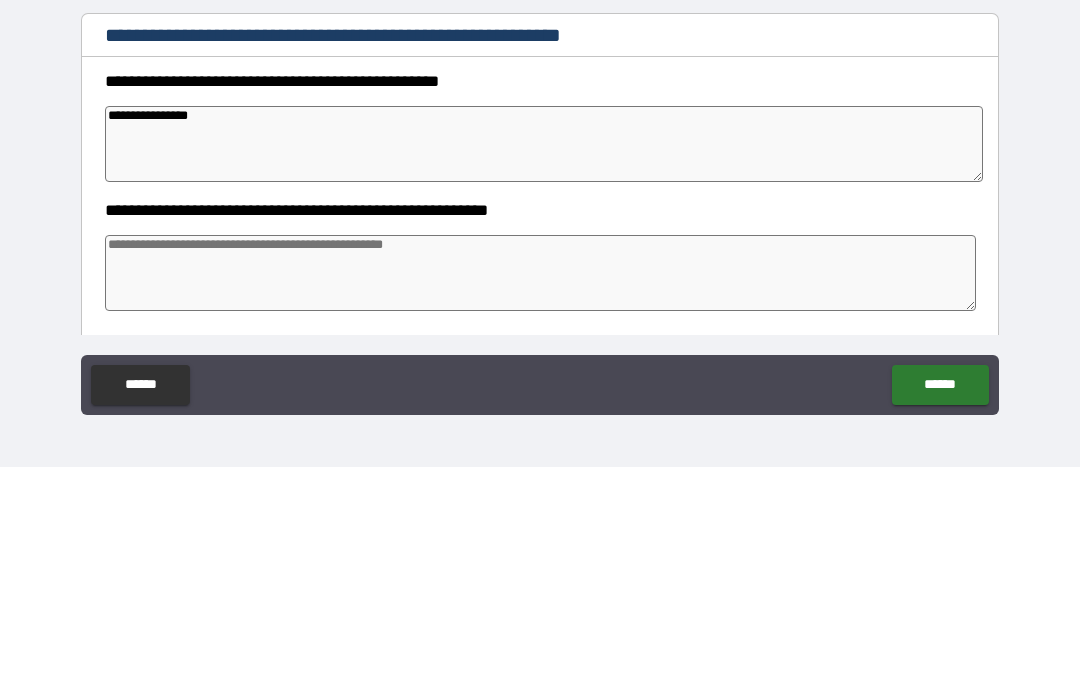 type on "*" 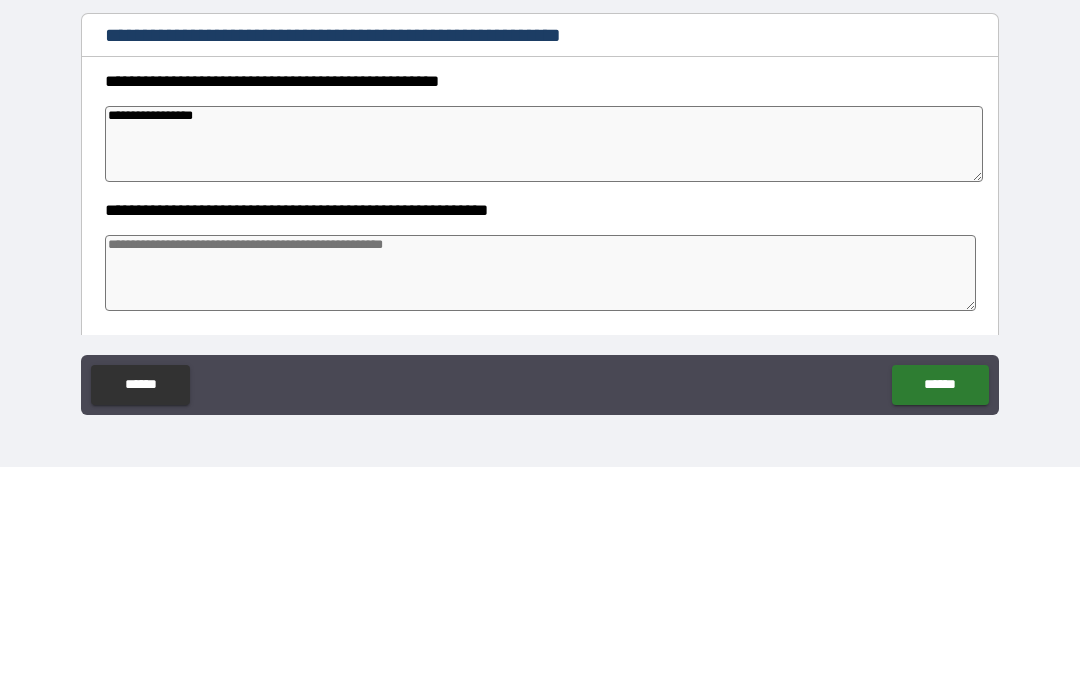 type on "*" 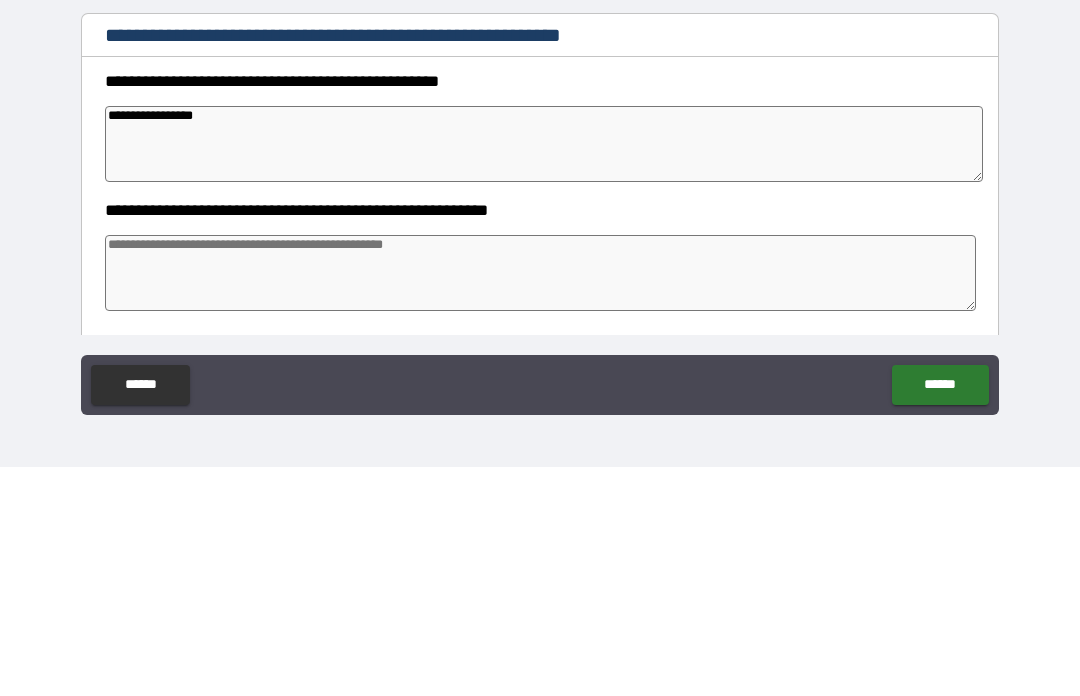 type on "**********" 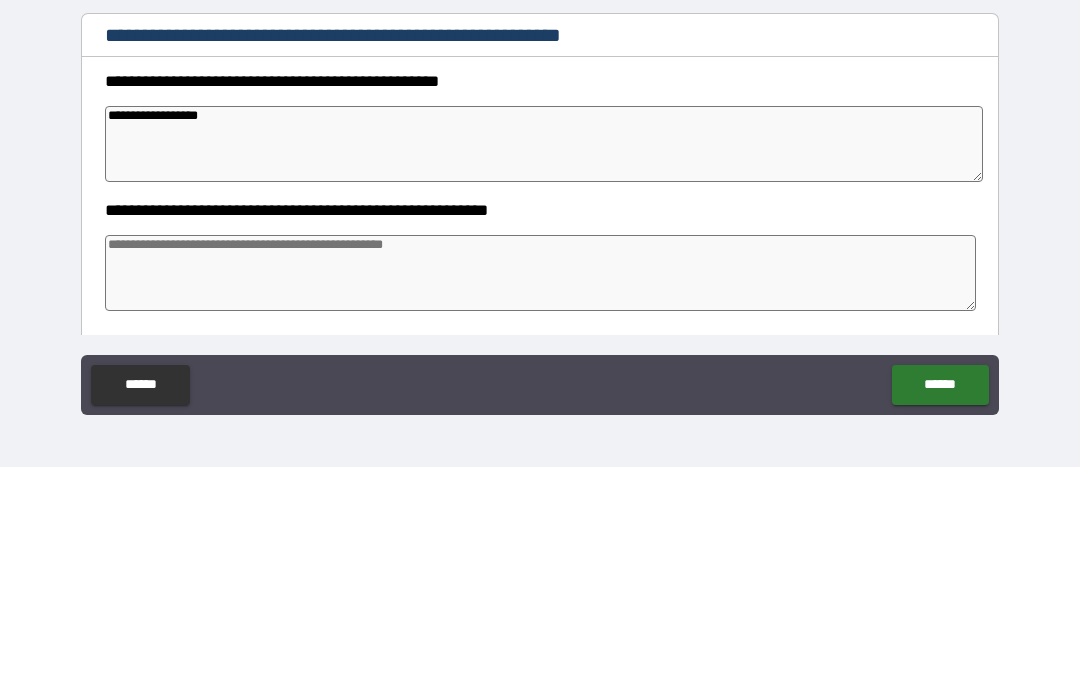 type on "*" 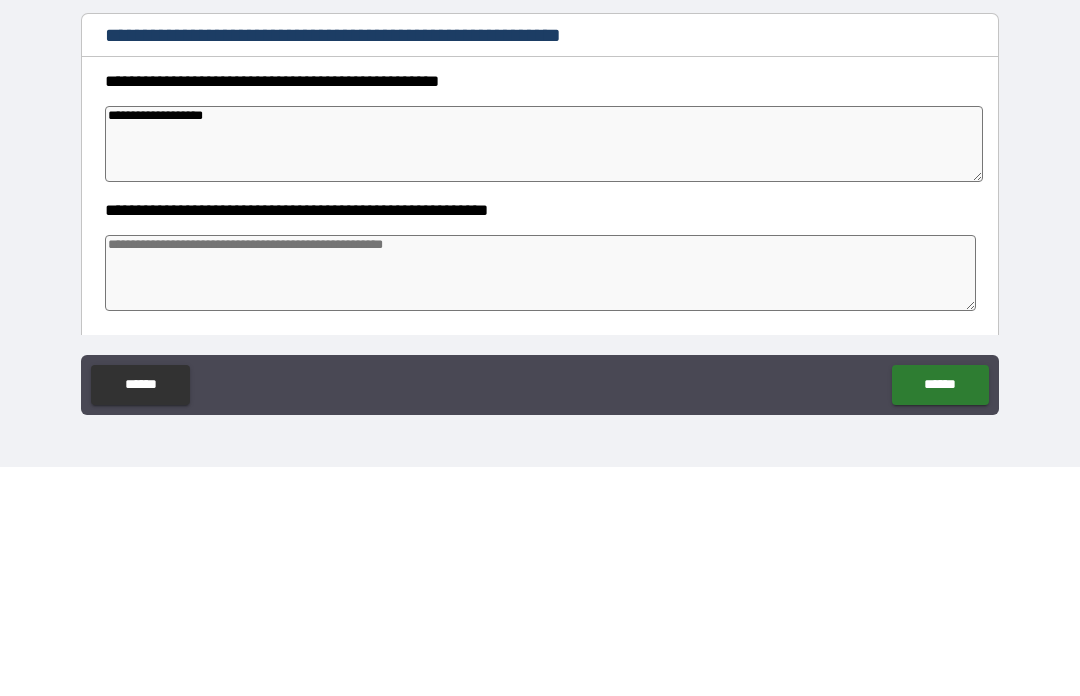 type on "*" 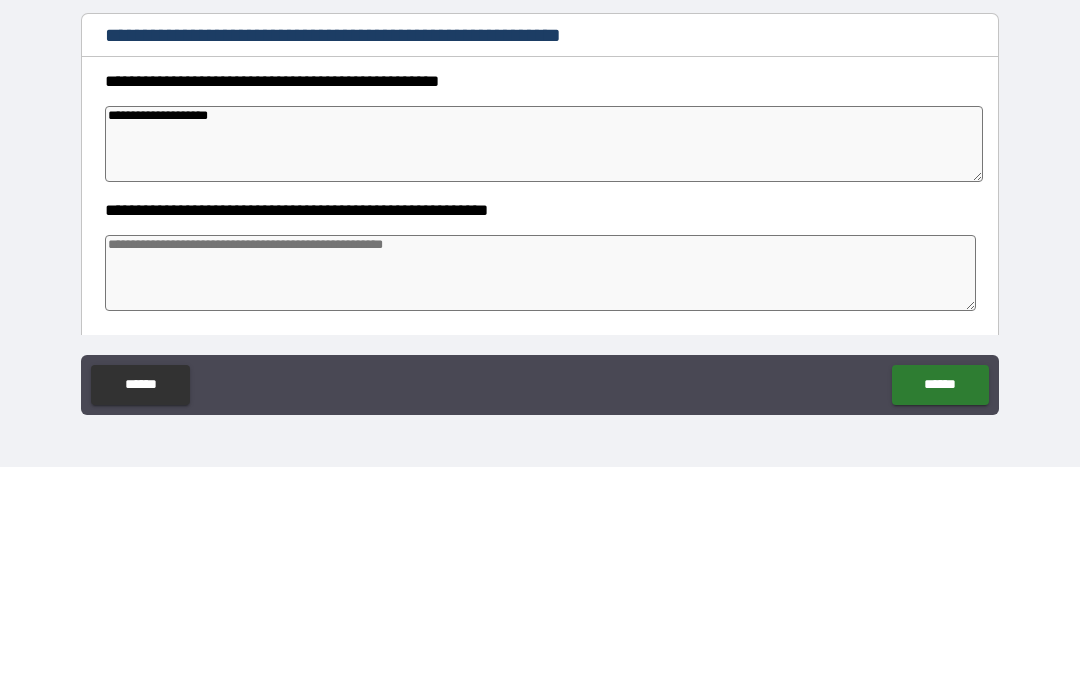 type on "*" 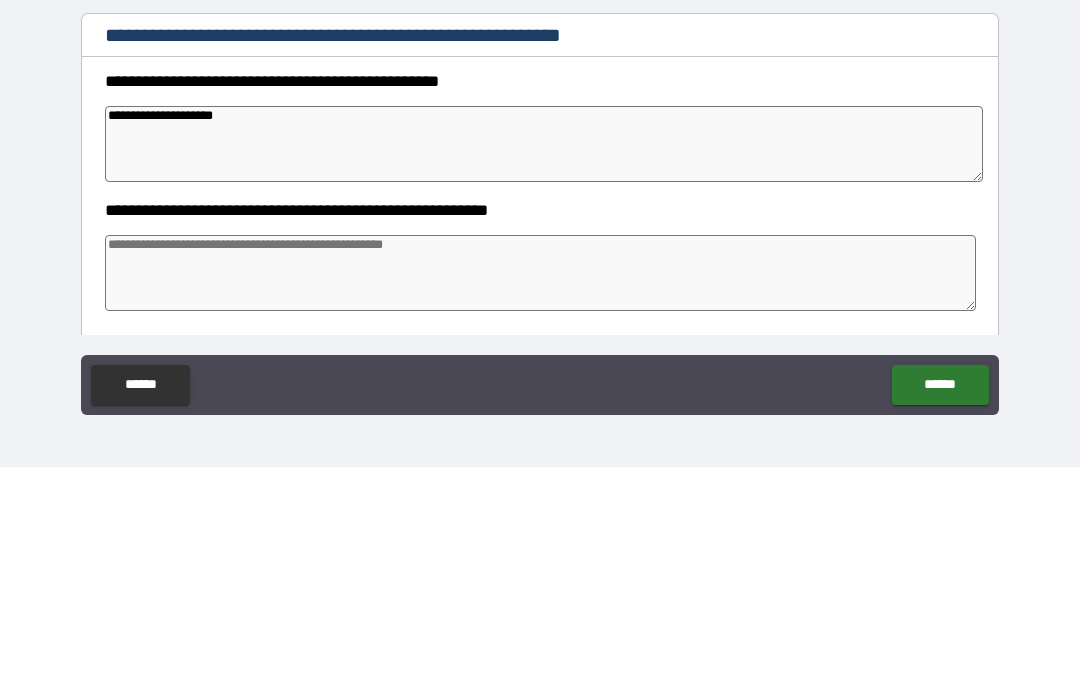 type on "*" 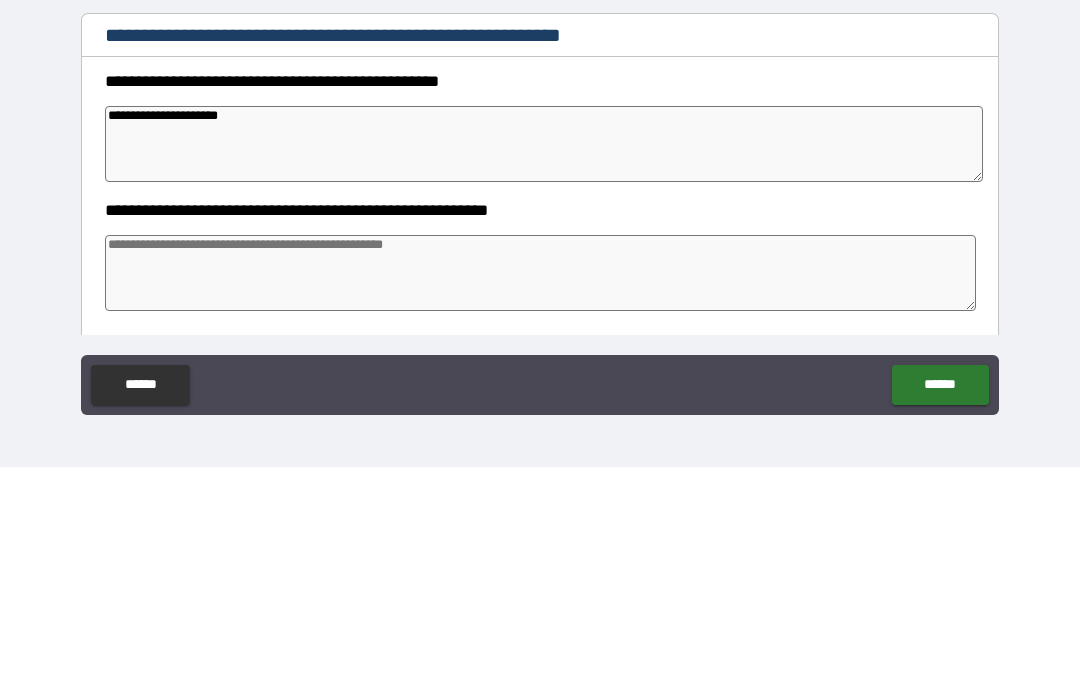 type on "**********" 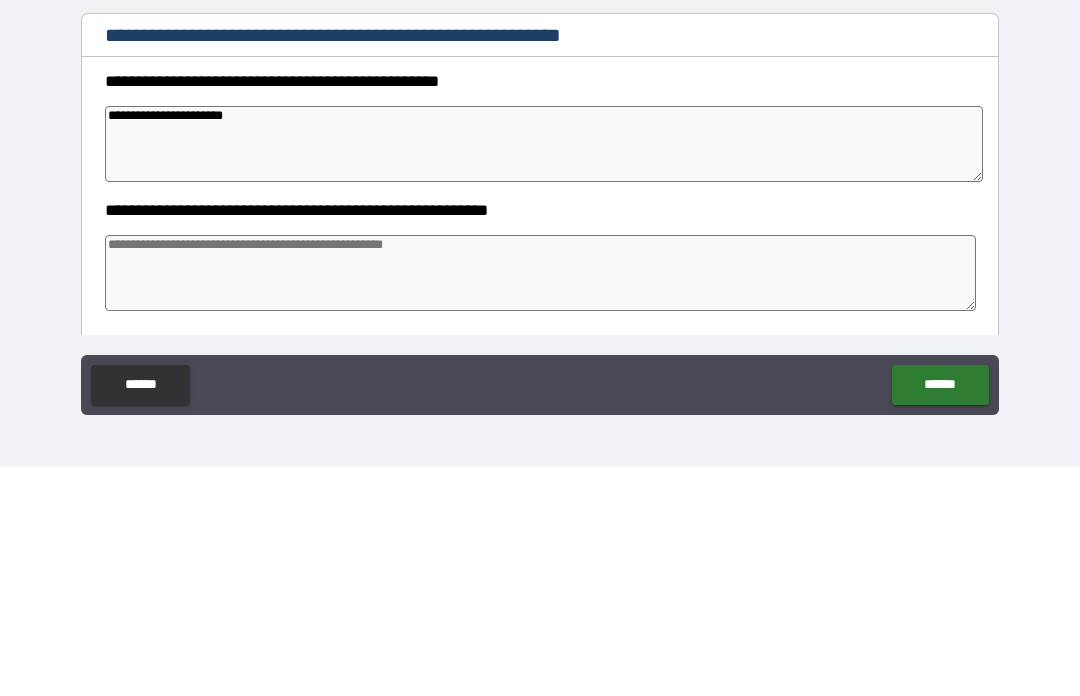 type on "*" 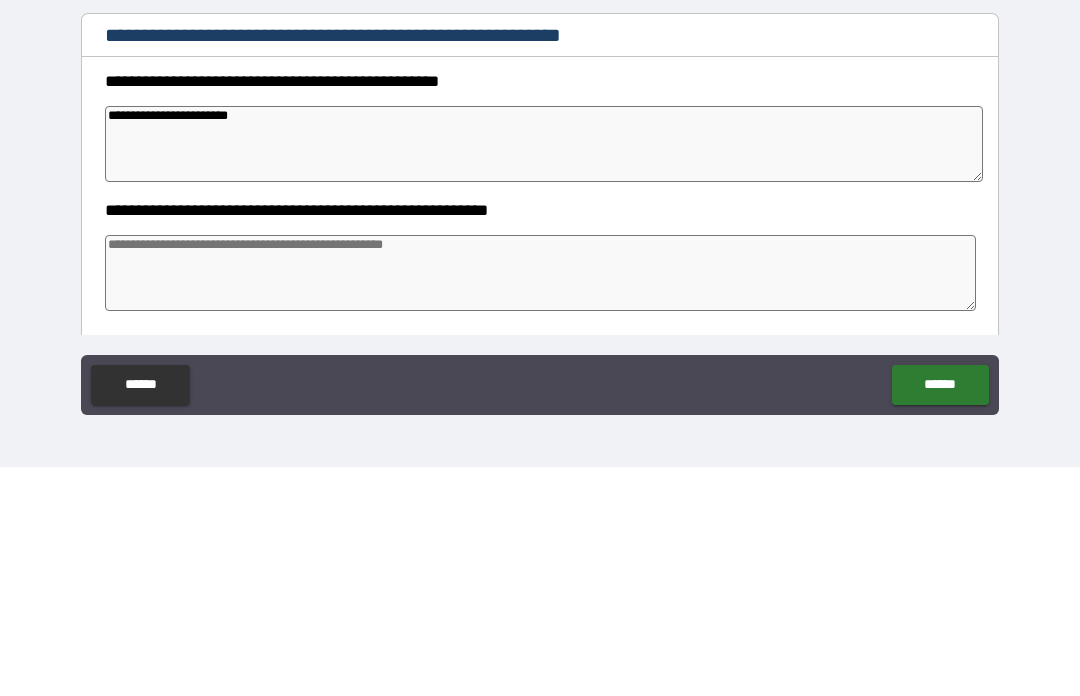 type on "*" 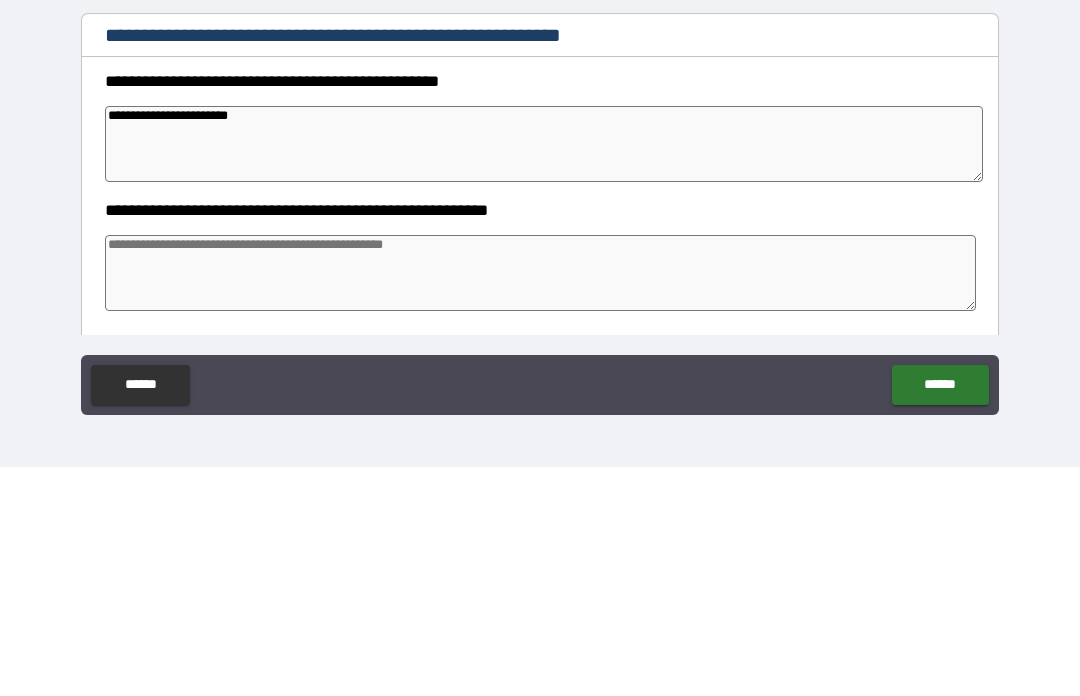 type on "**********" 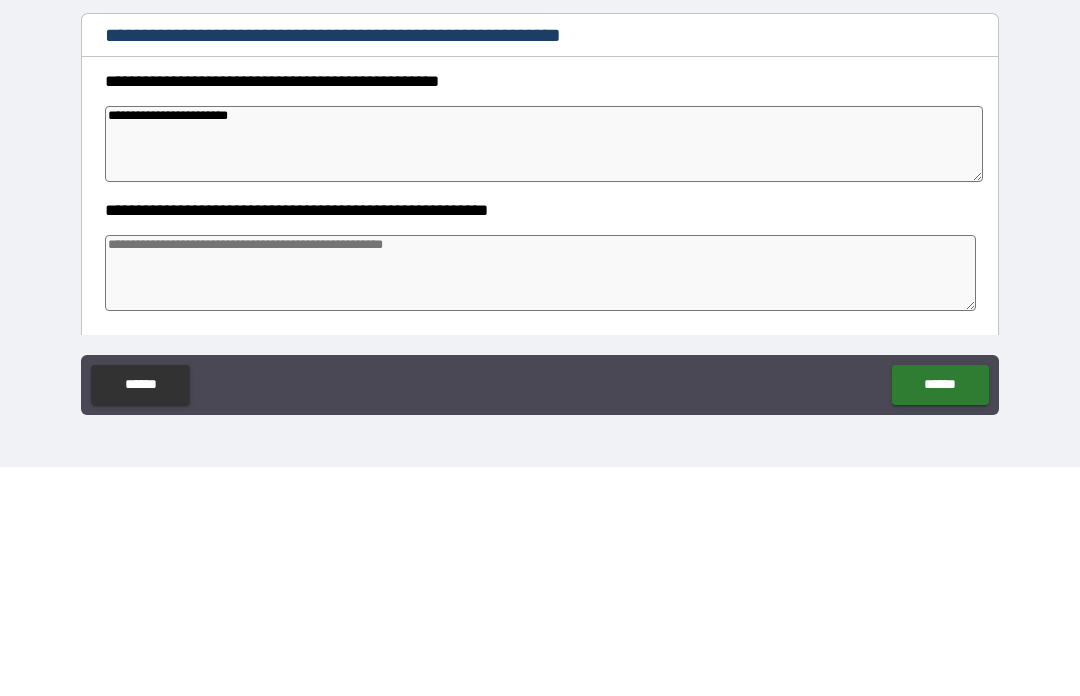 type on "*" 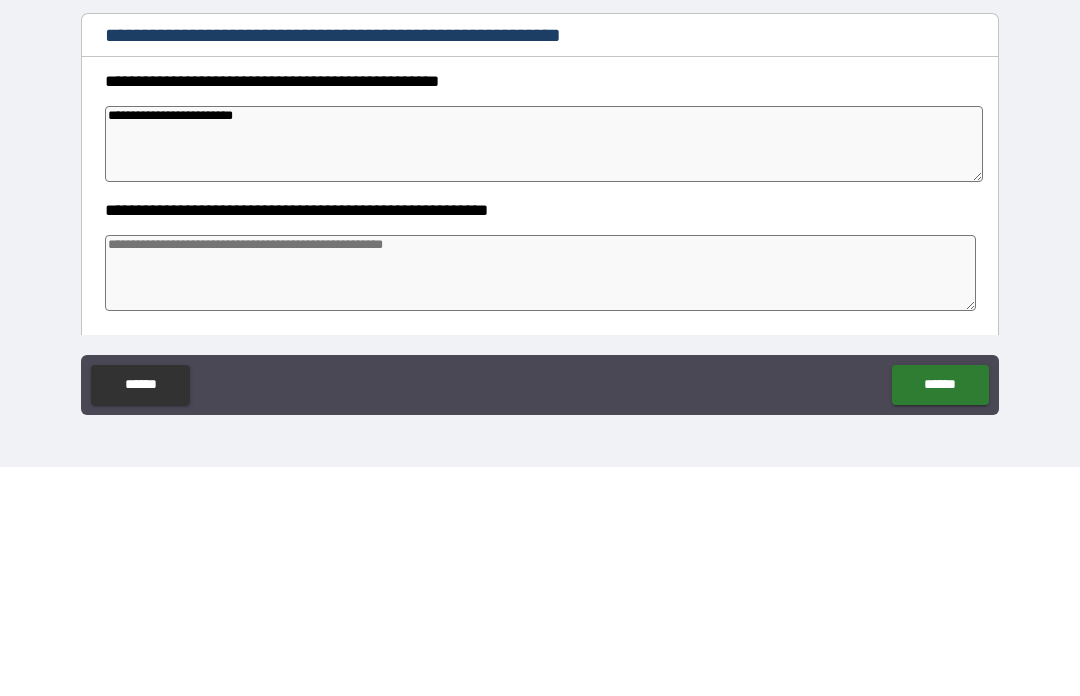 type on "*" 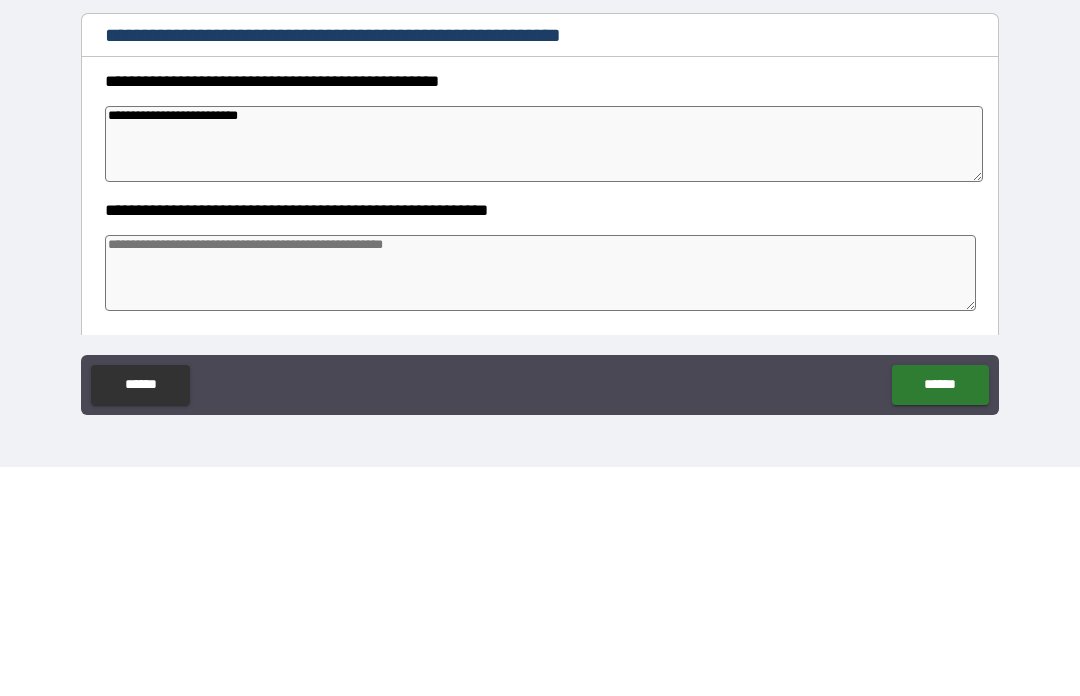 type on "*" 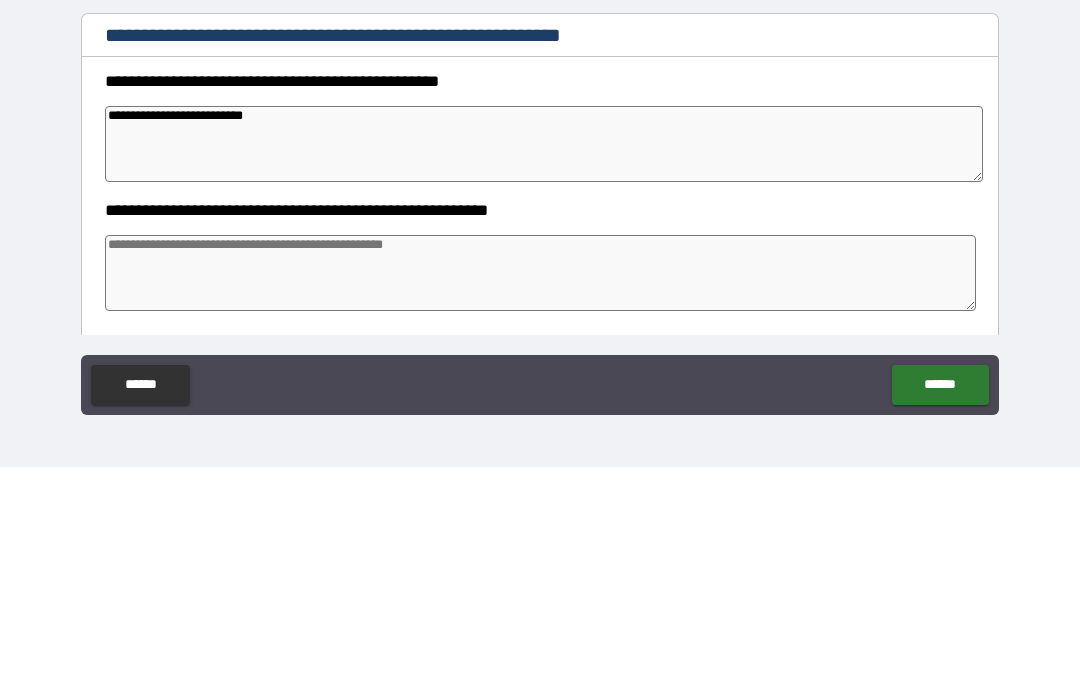 type on "*" 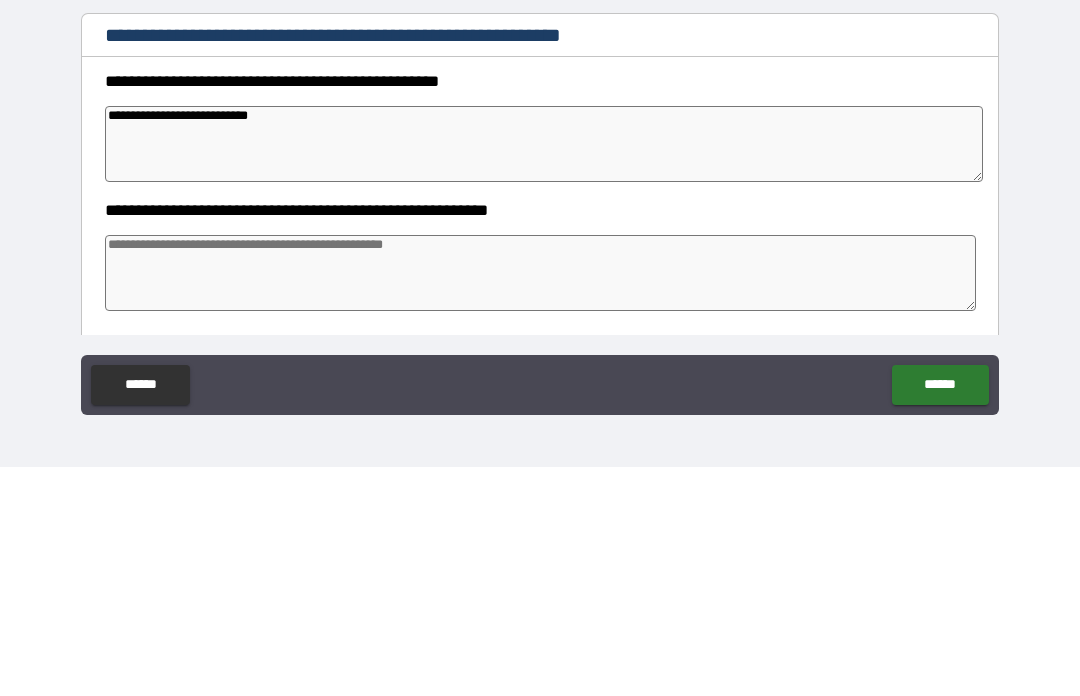 type on "*" 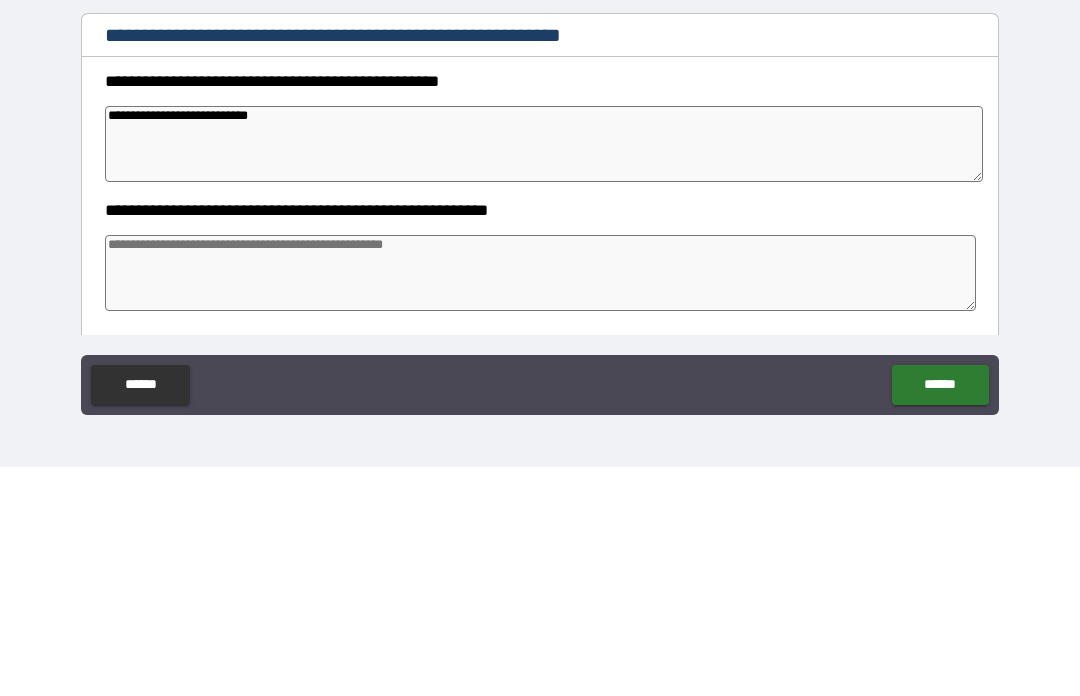 type on "**********" 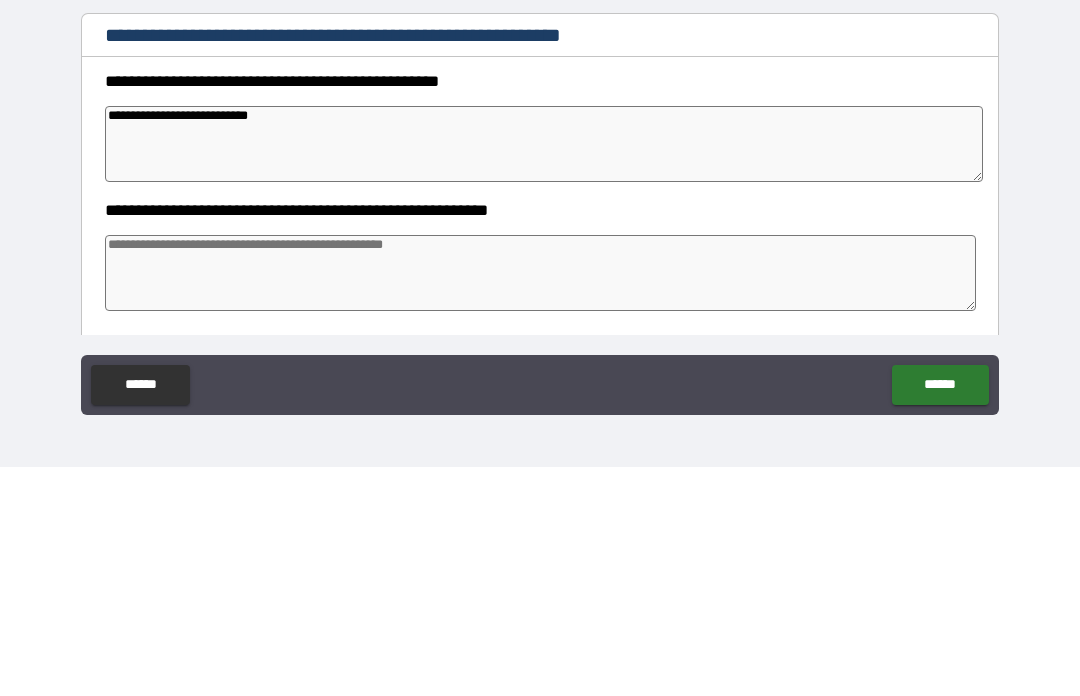 type on "*" 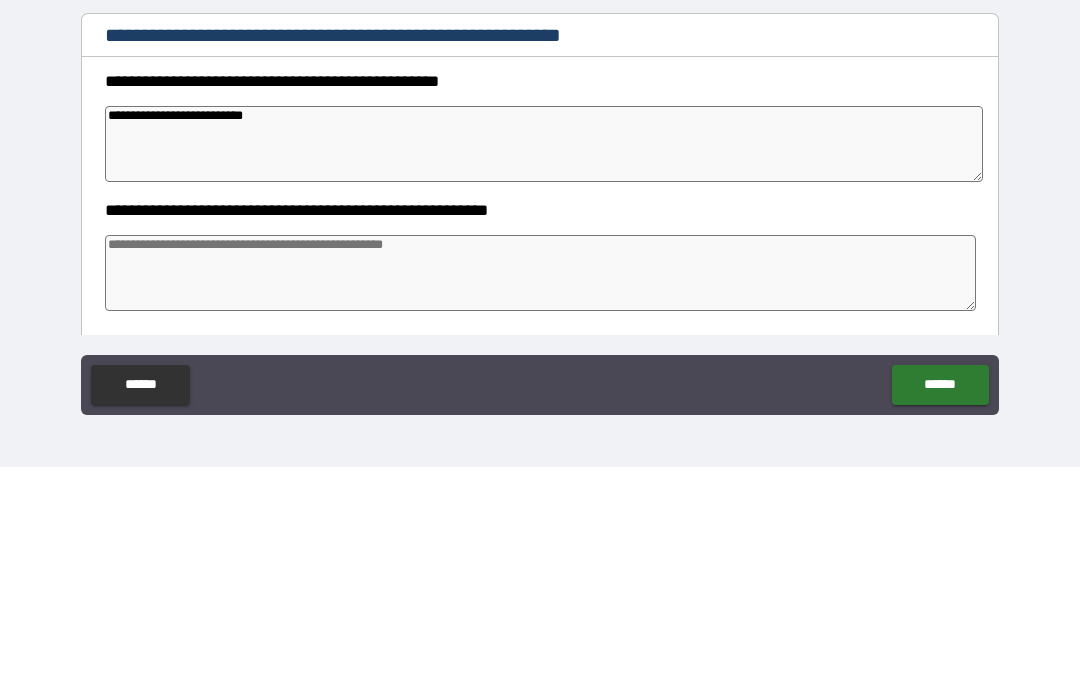 type on "*" 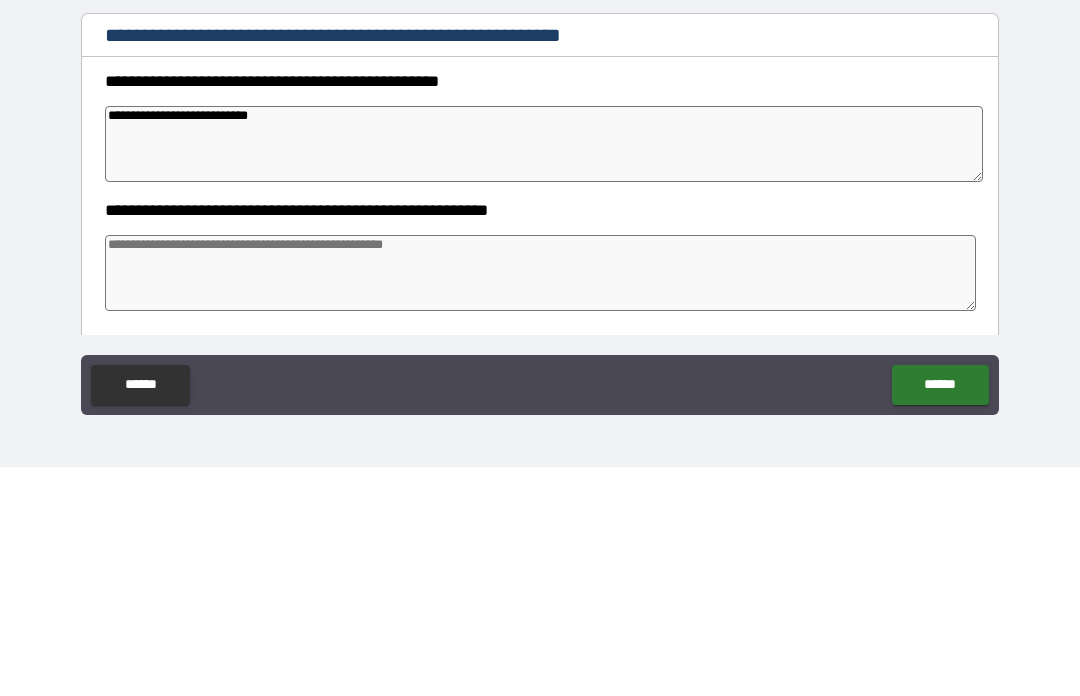 type on "*" 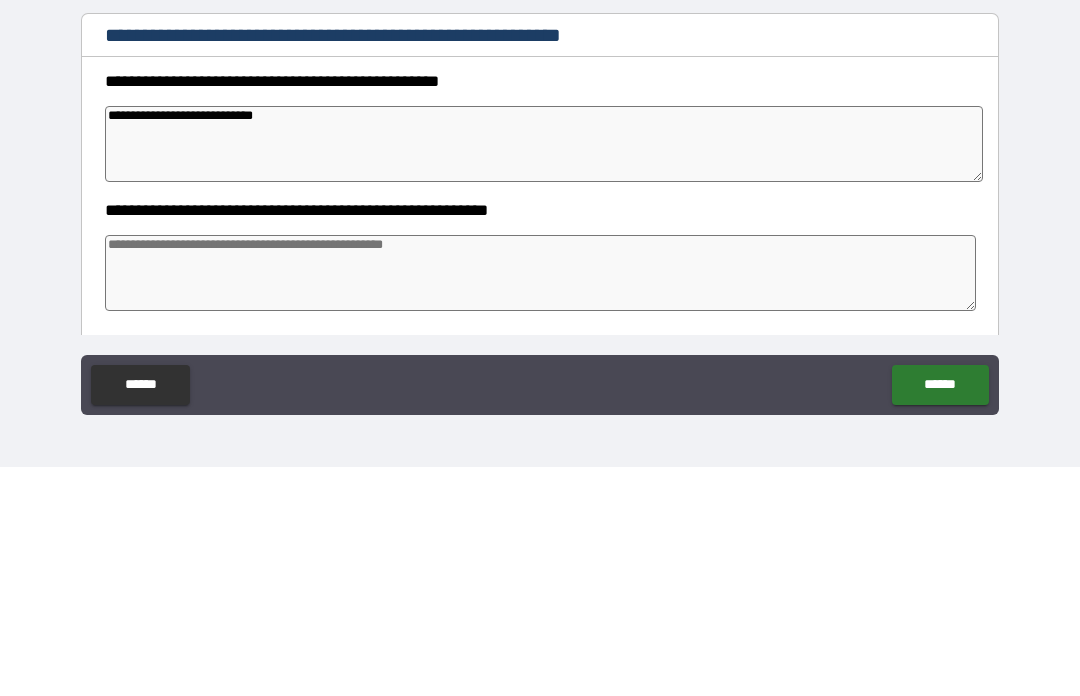 type on "*" 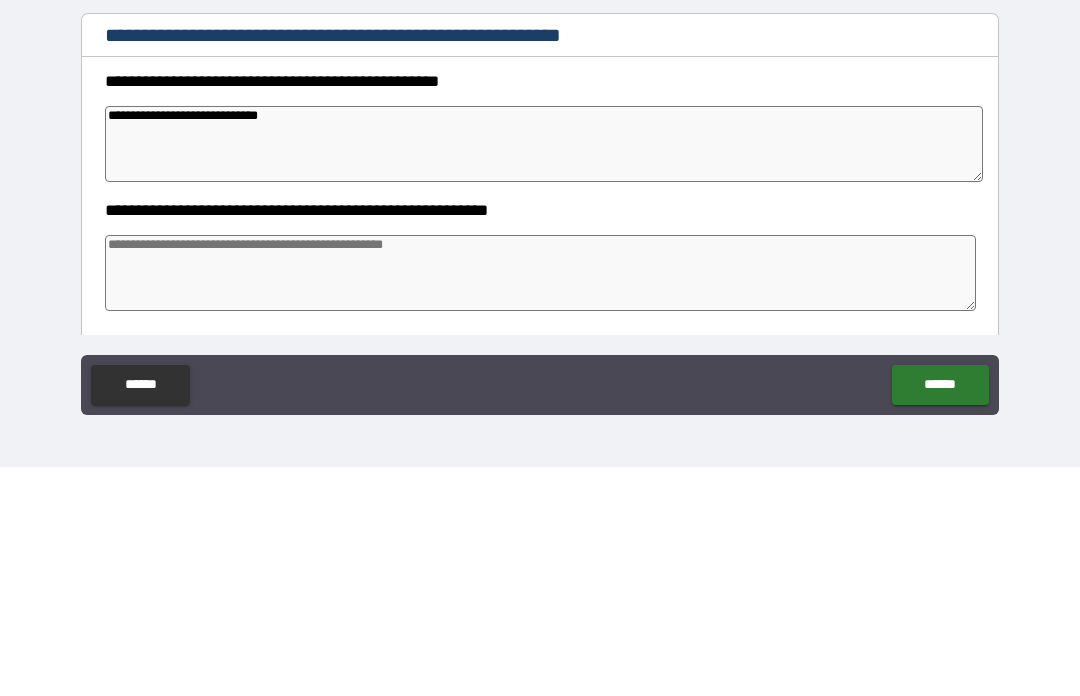 type on "*" 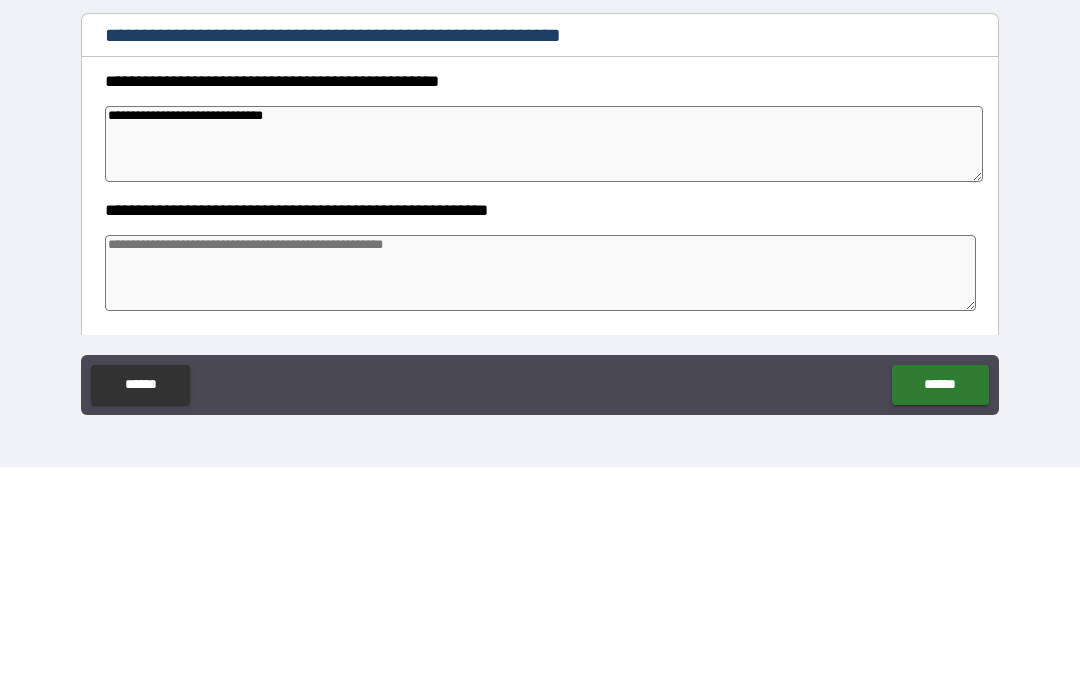 type on "*" 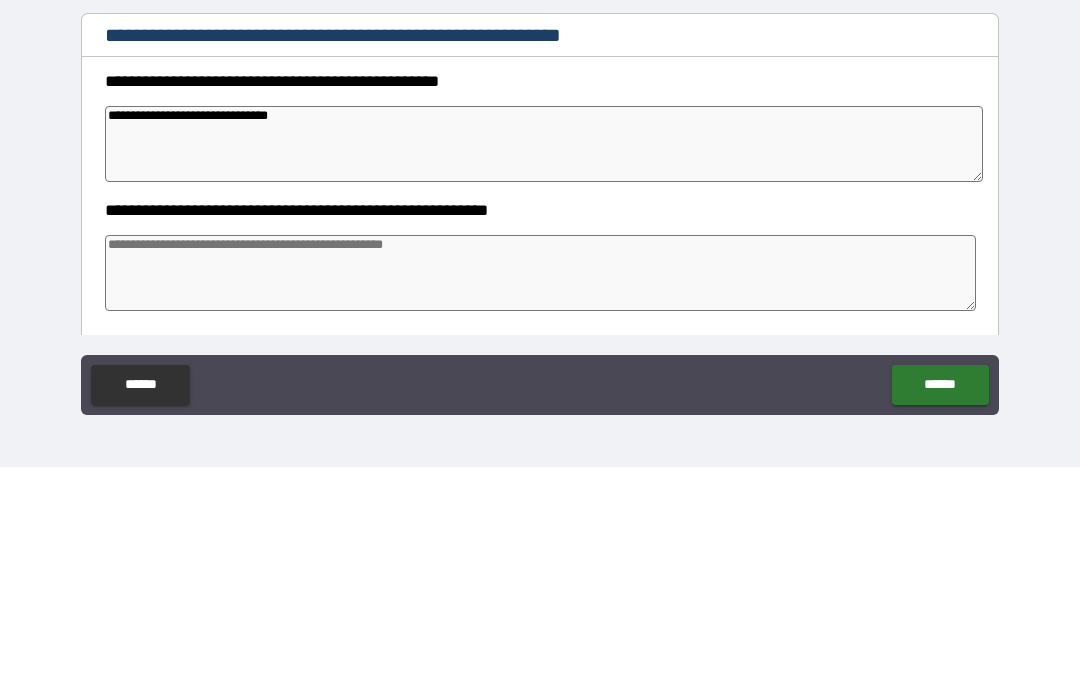 type on "*" 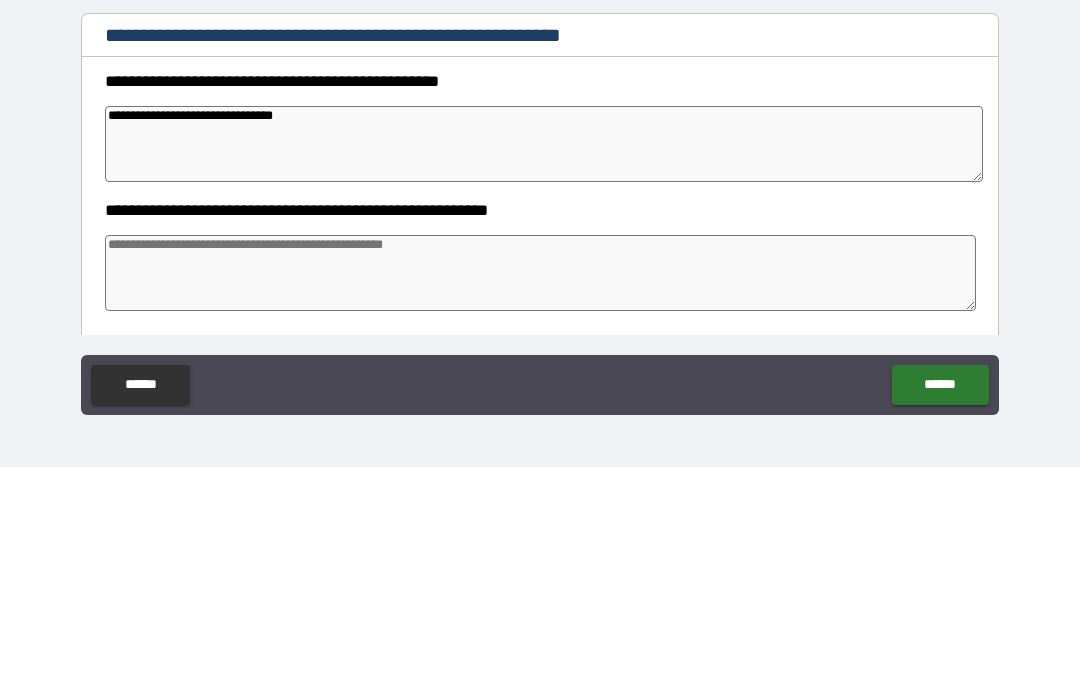 type on "*" 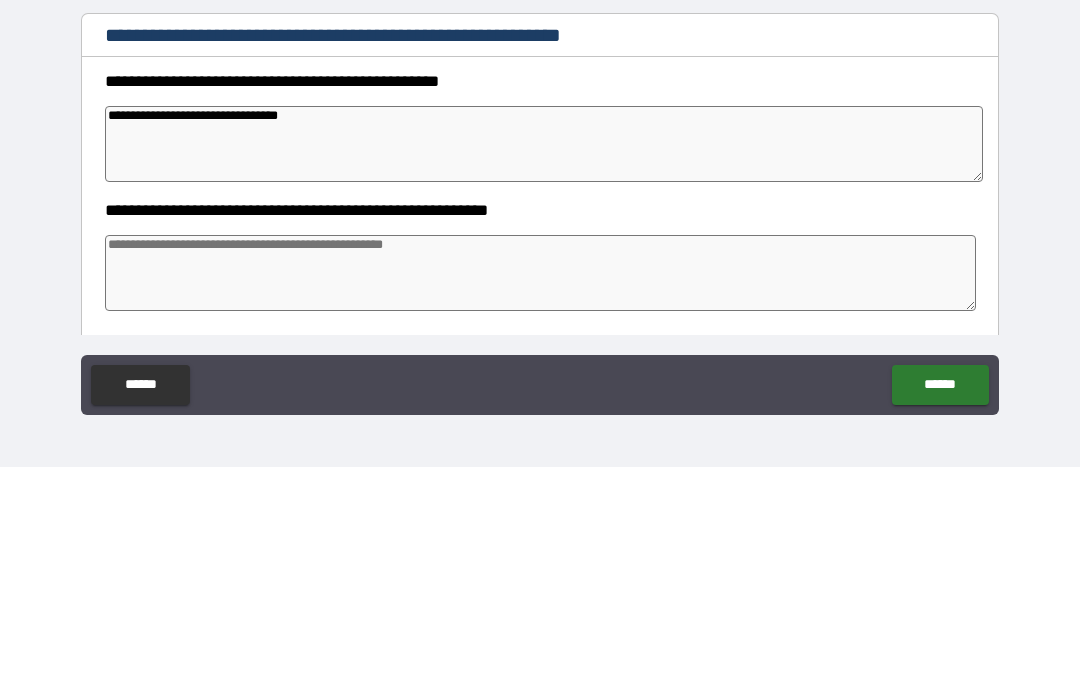 type on "*" 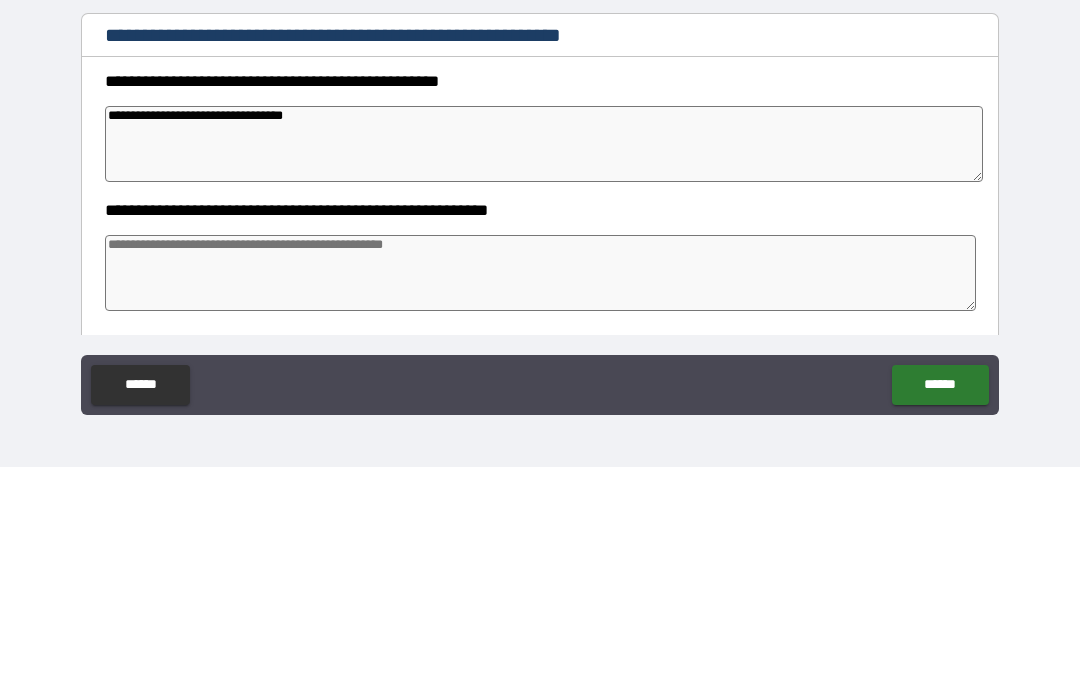type on "*" 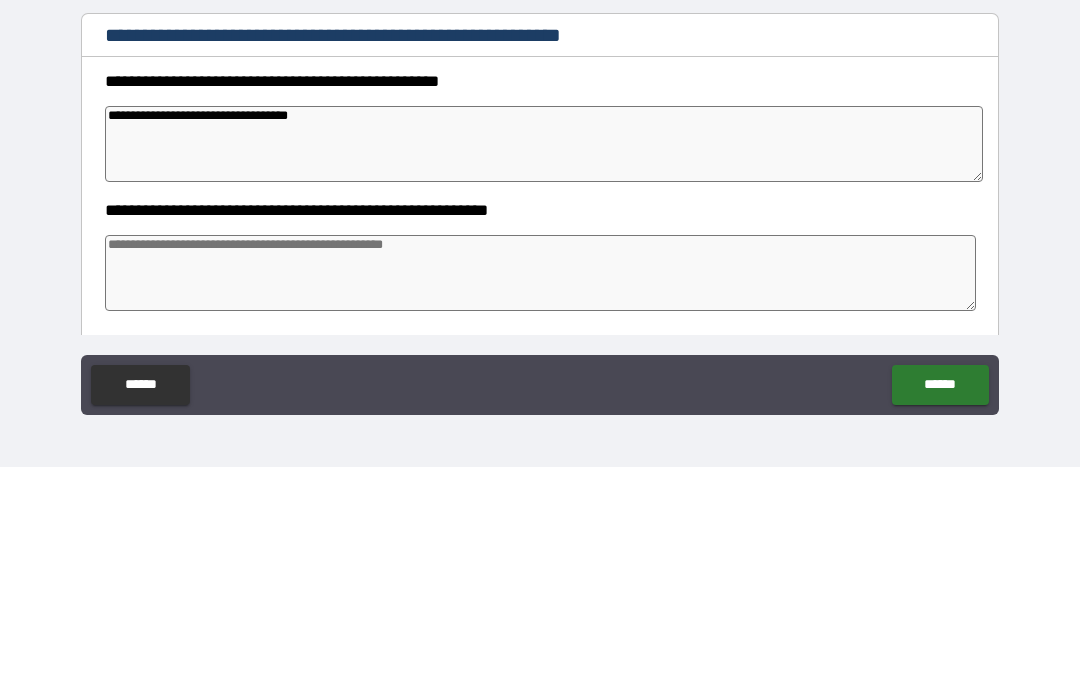 type on "*" 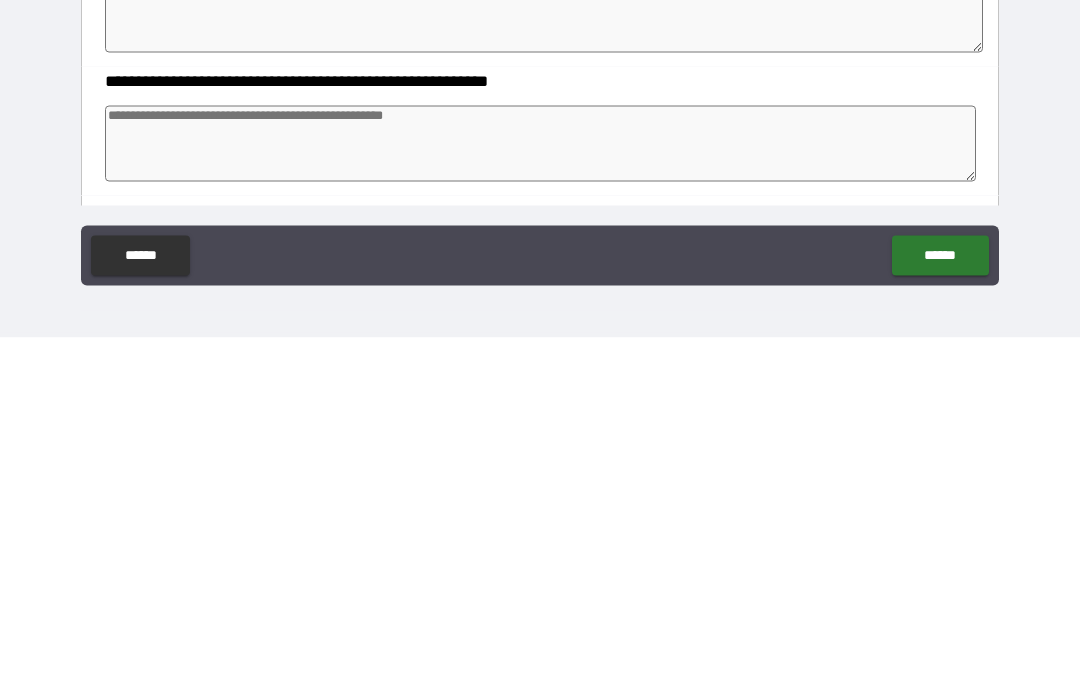 type on "*" 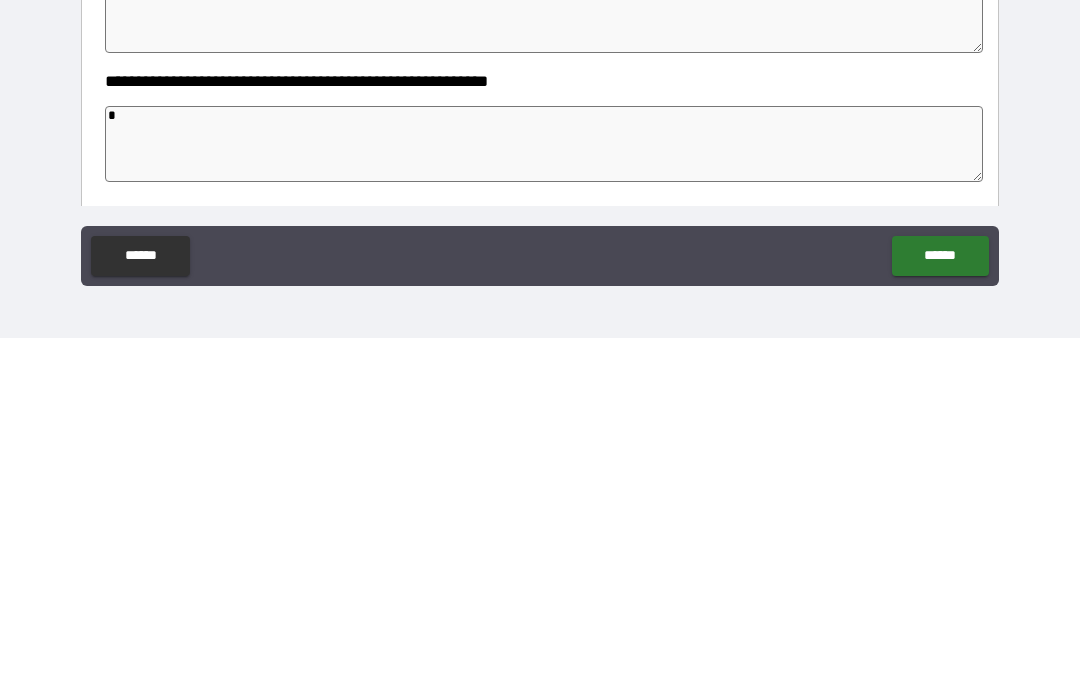type on "*" 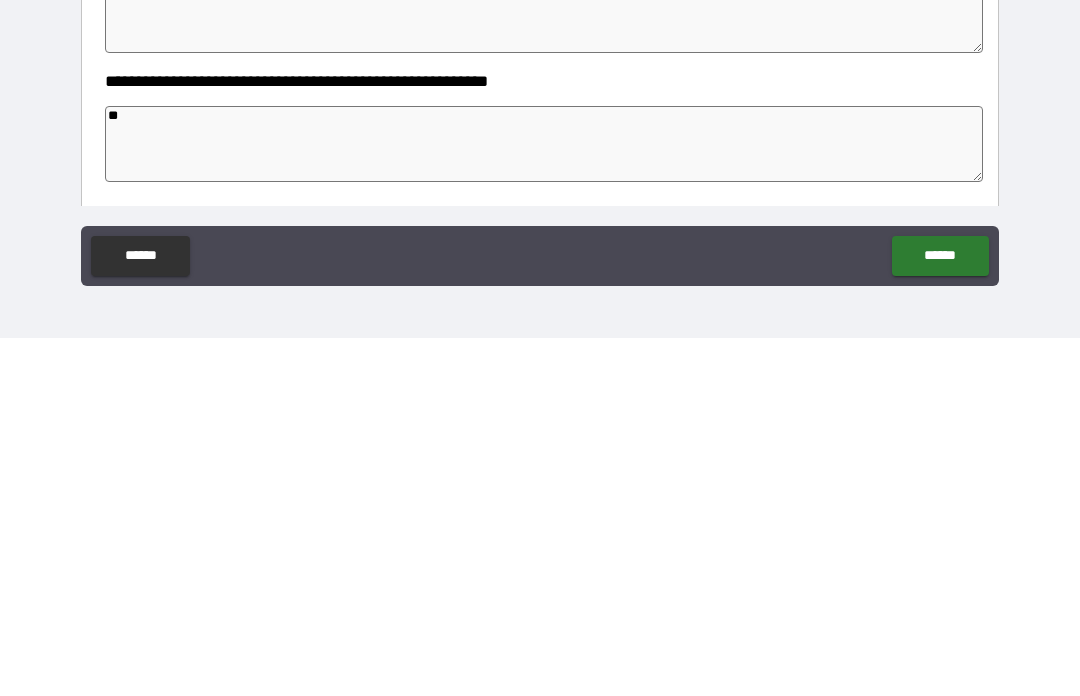 type on "*" 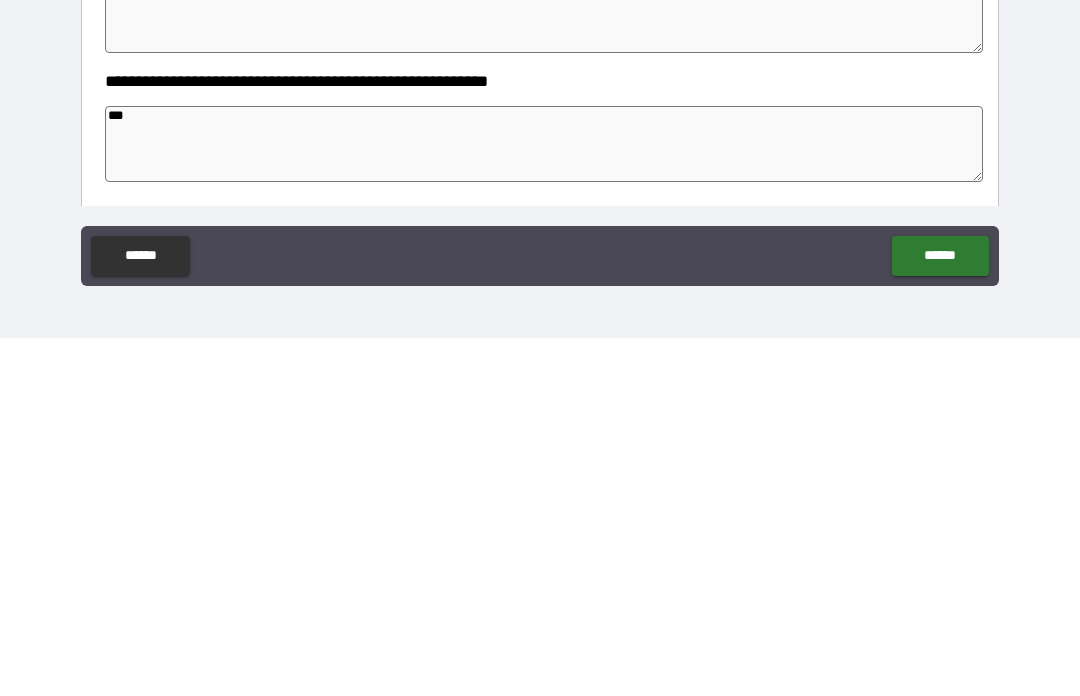 type on "*" 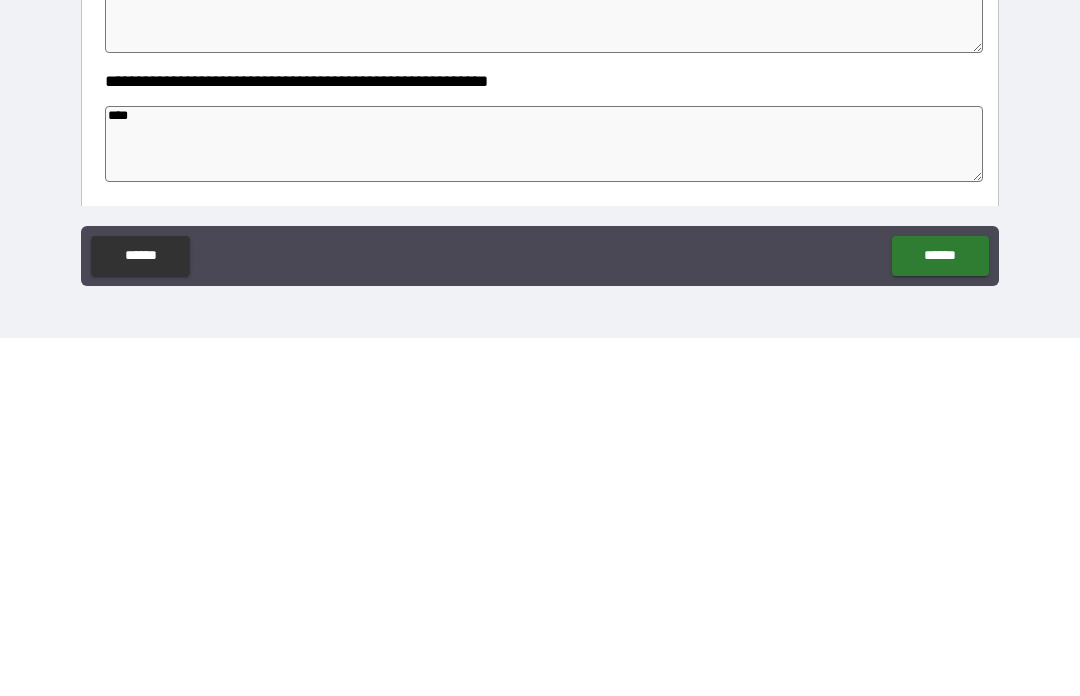 type on "*" 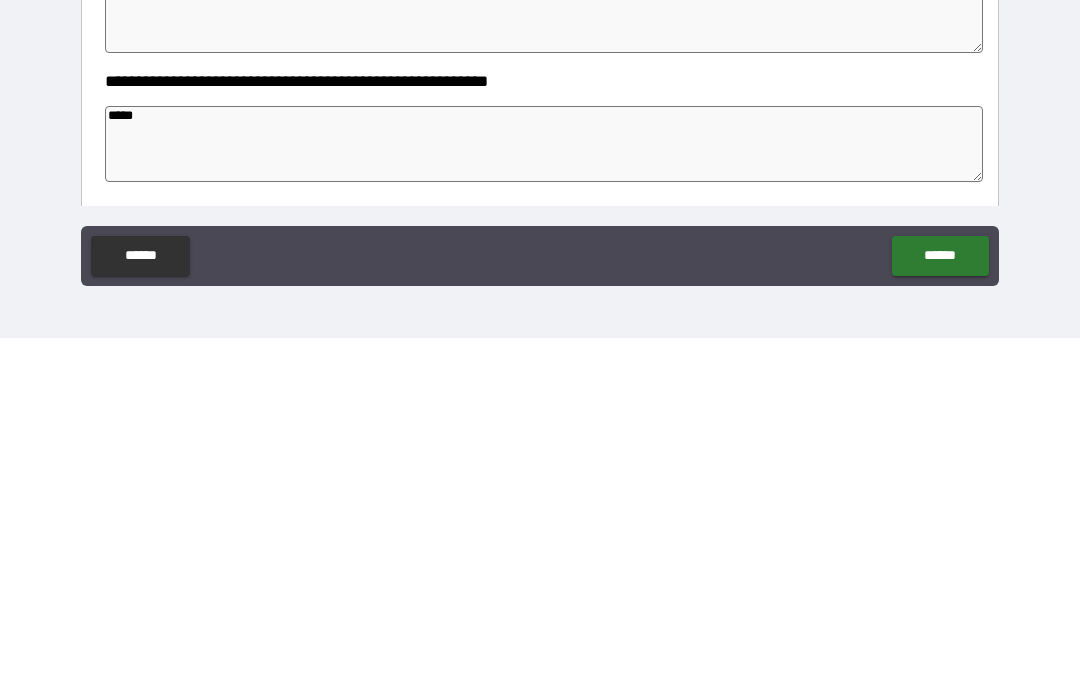 type on "*" 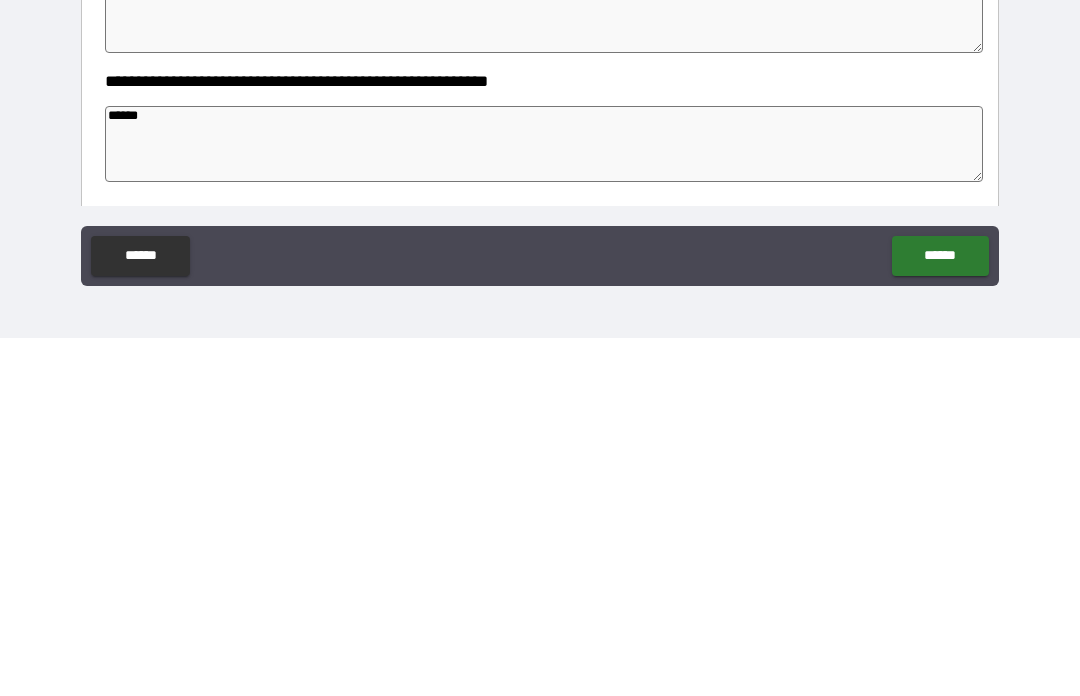 type on "*" 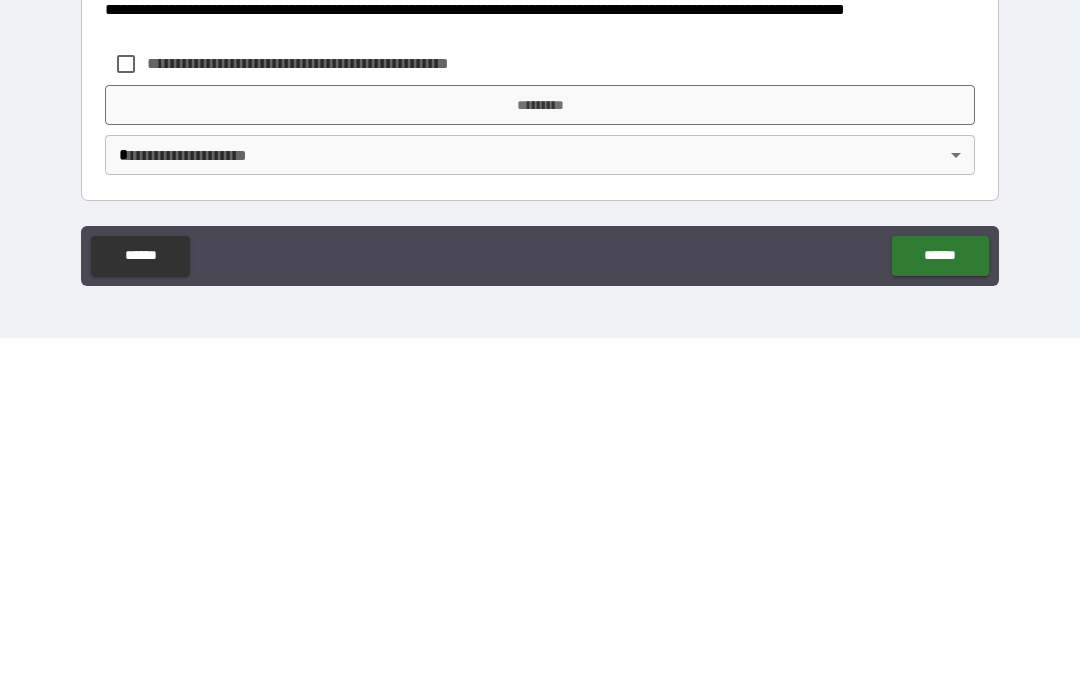 scroll, scrollTop: 531, scrollLeft: 0, axis: vertical 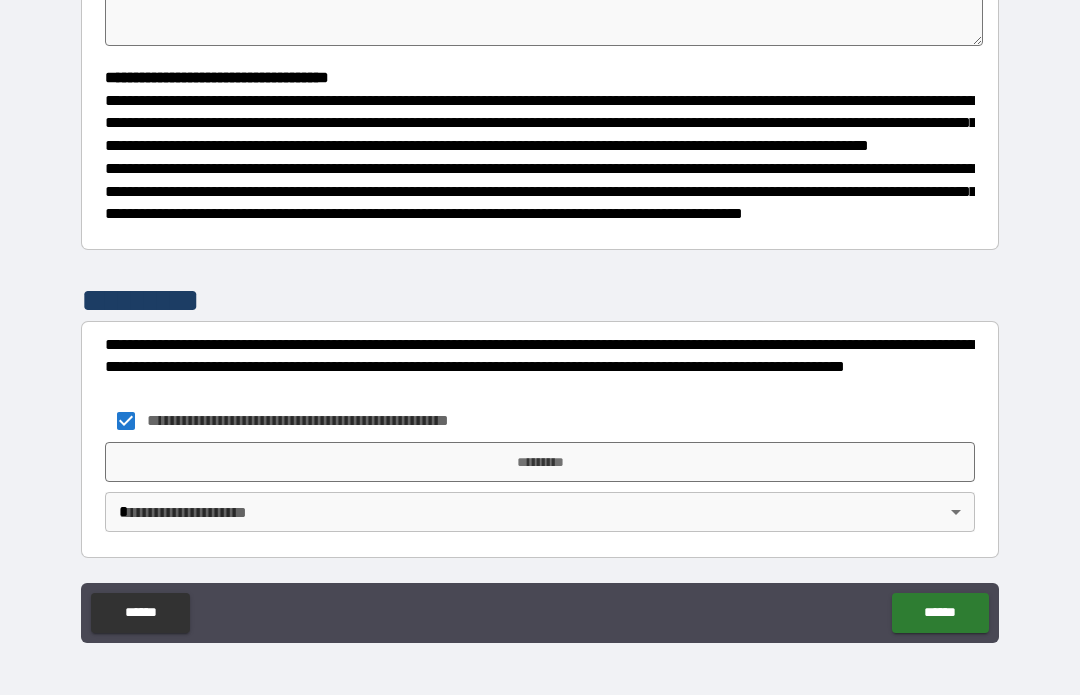 click on "*********" at bounding box center [540, 463] 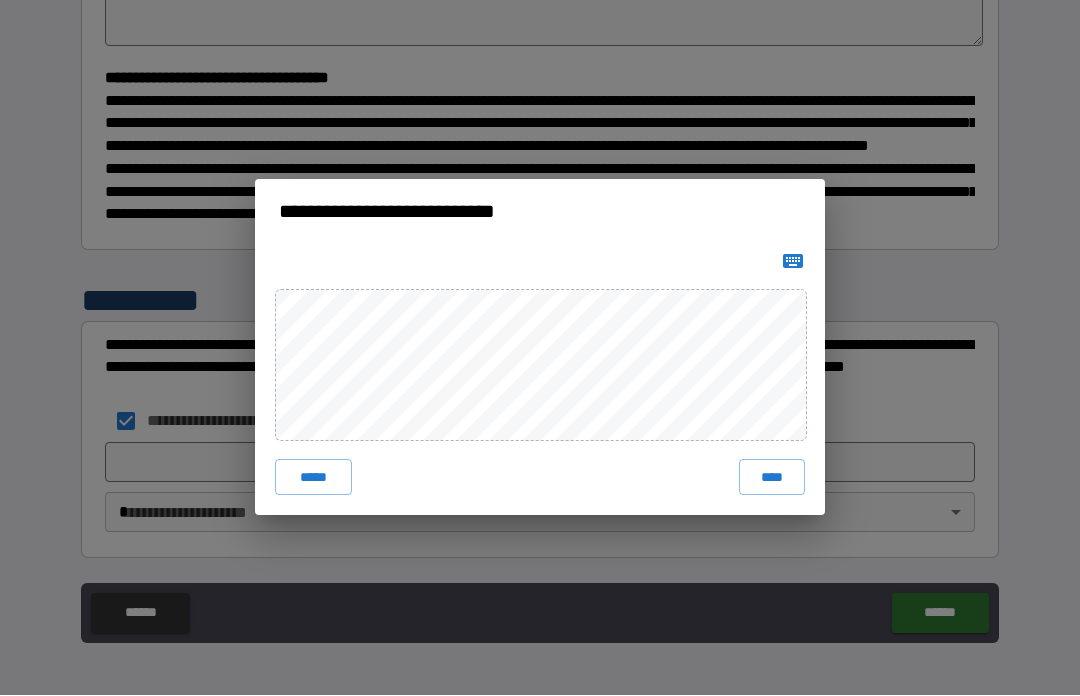 click on "****" at bounding box center [772, 478] 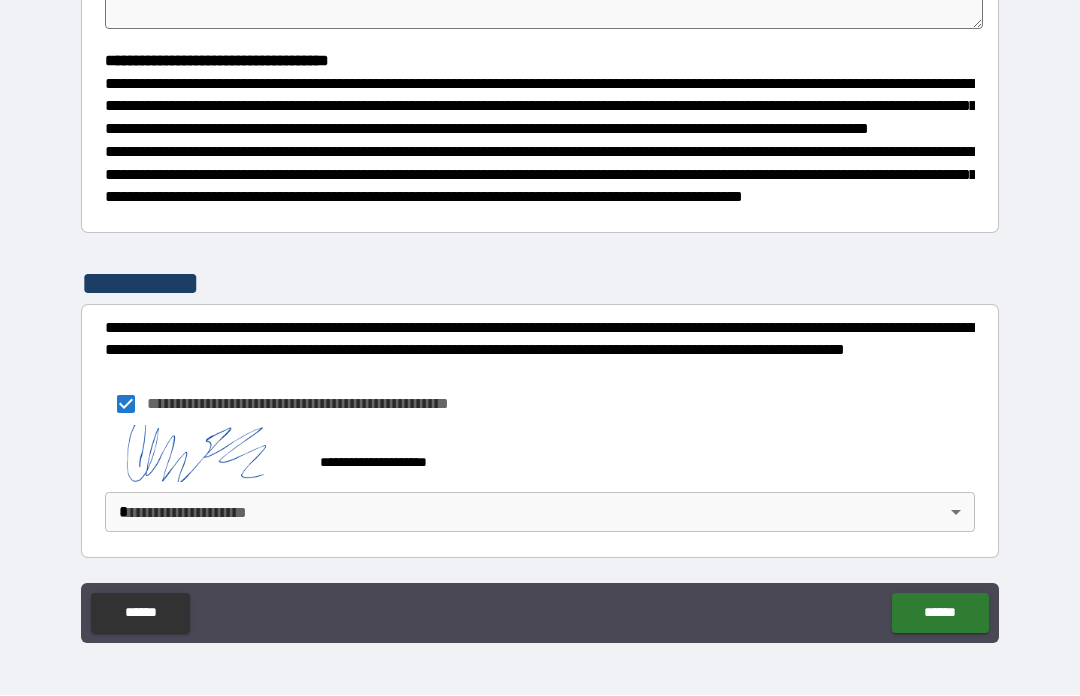 scroll, scrollTop: 548, scrollLeft: 0, axis: vertical 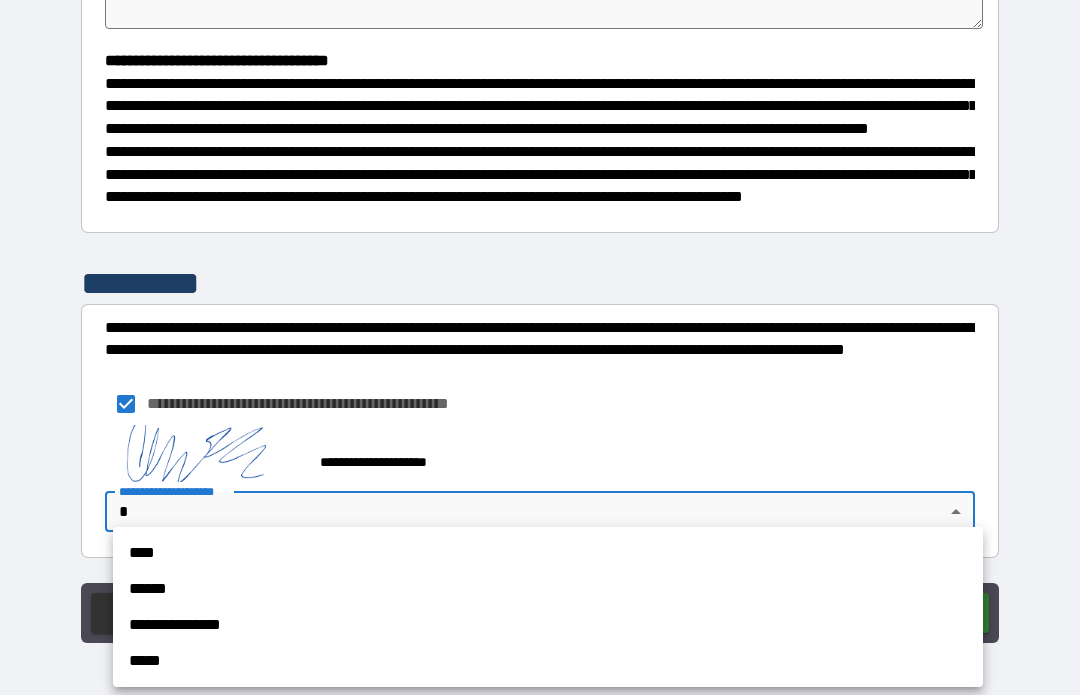 click on "**********" at bounding box center (548, 626) 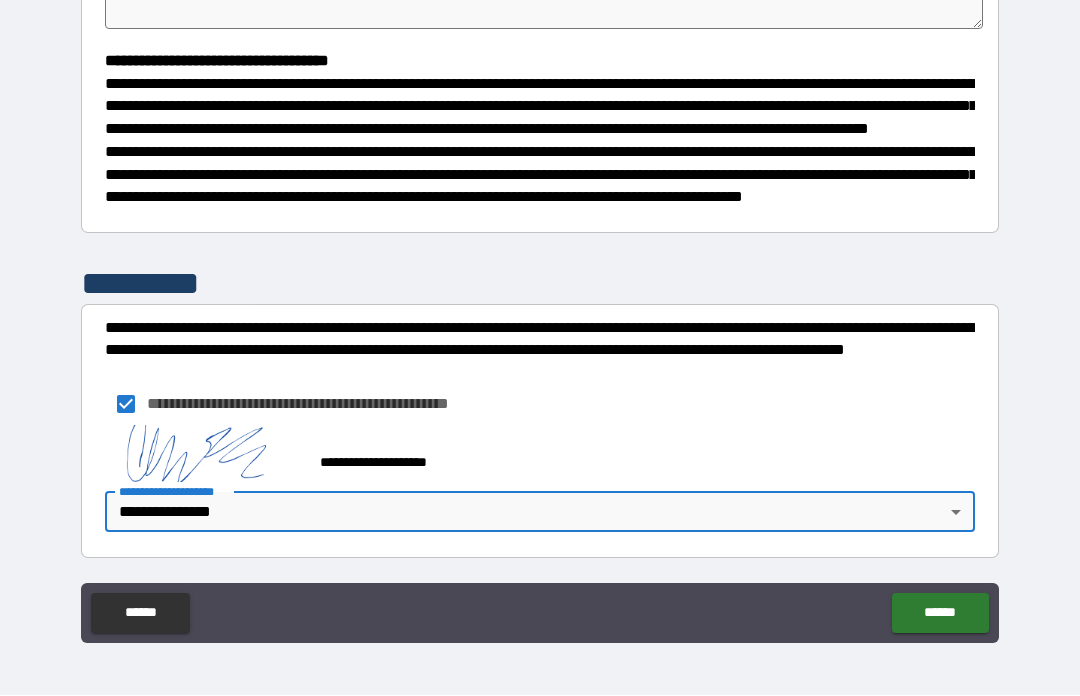 click on "******" at bounding box center (940, 614) 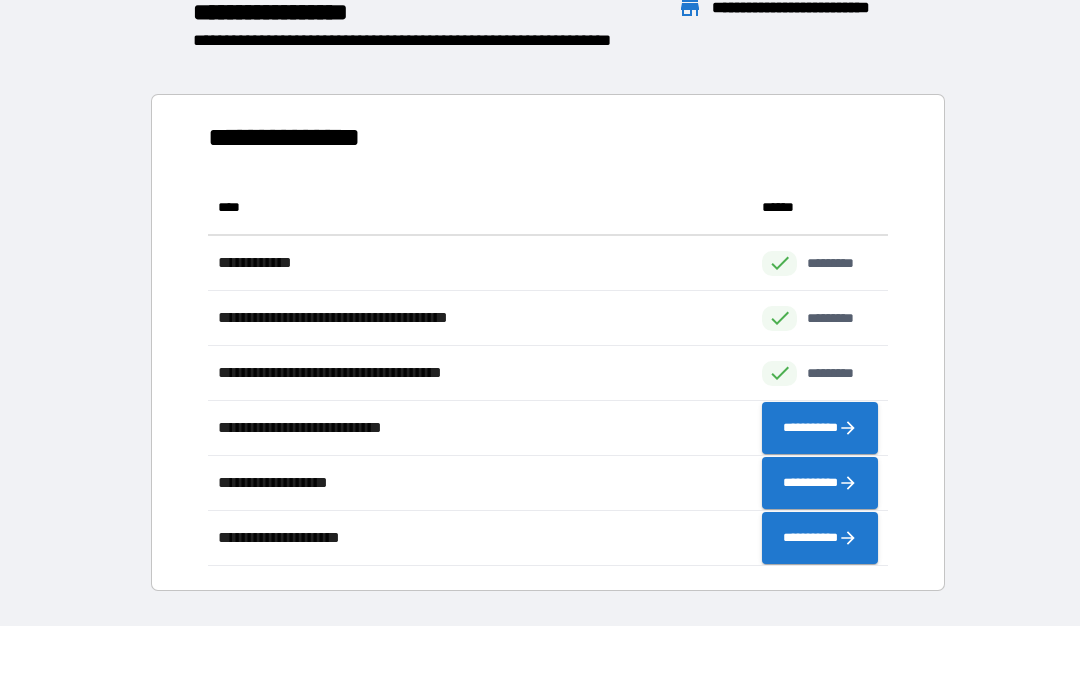 scroll, scrollTop: 1, scrollLeft: 1, axis: both 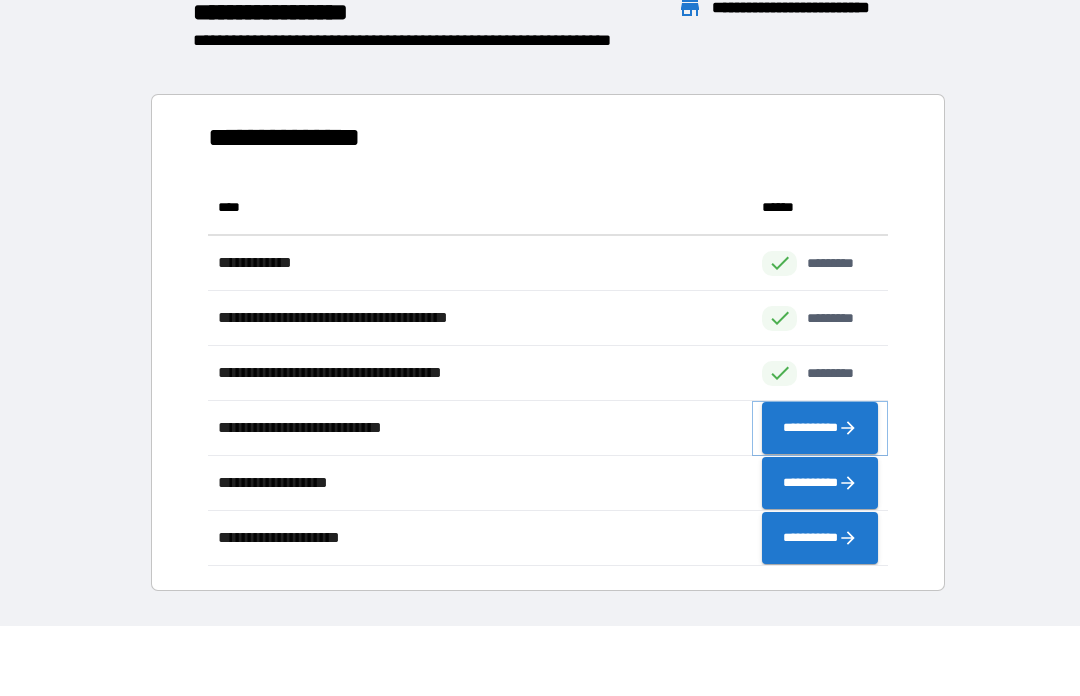 click on "**********" at bounding box center [820, 429] 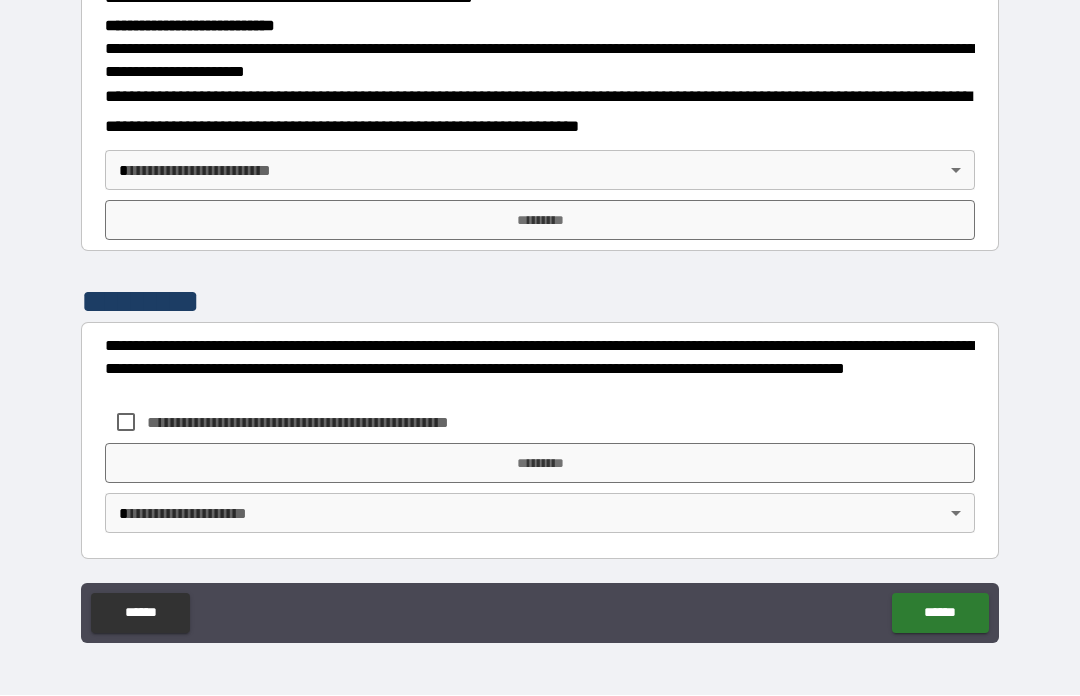 scroll, scrollTop: 638, scrollLeft: 0, axis: vertical 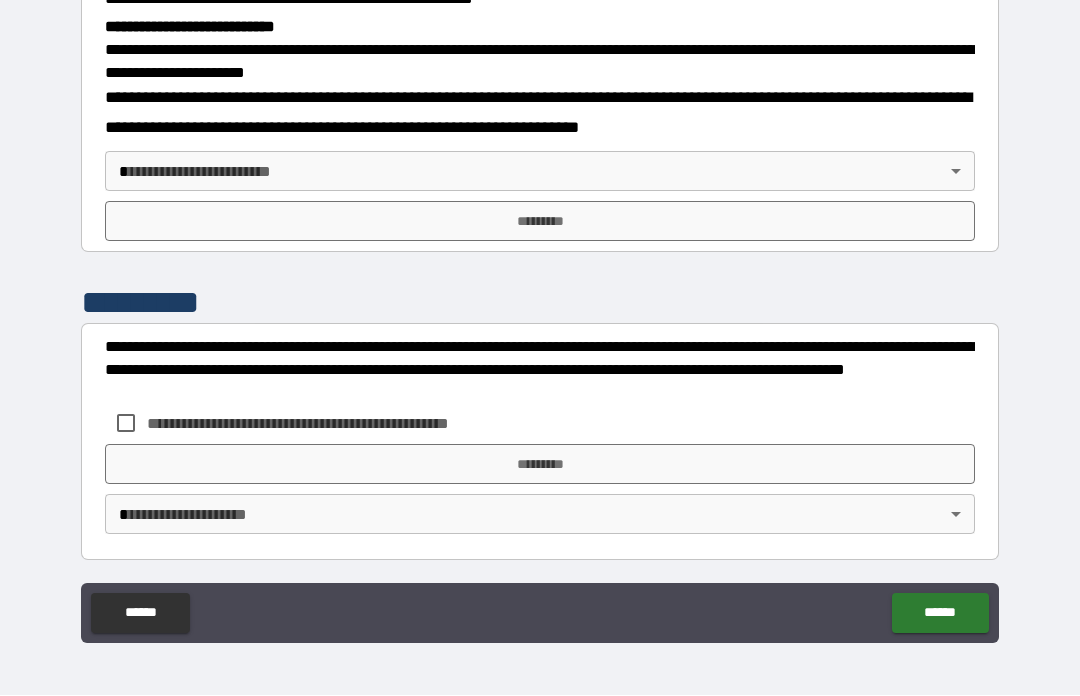 click on "**********" at bounding box center [540, 313] 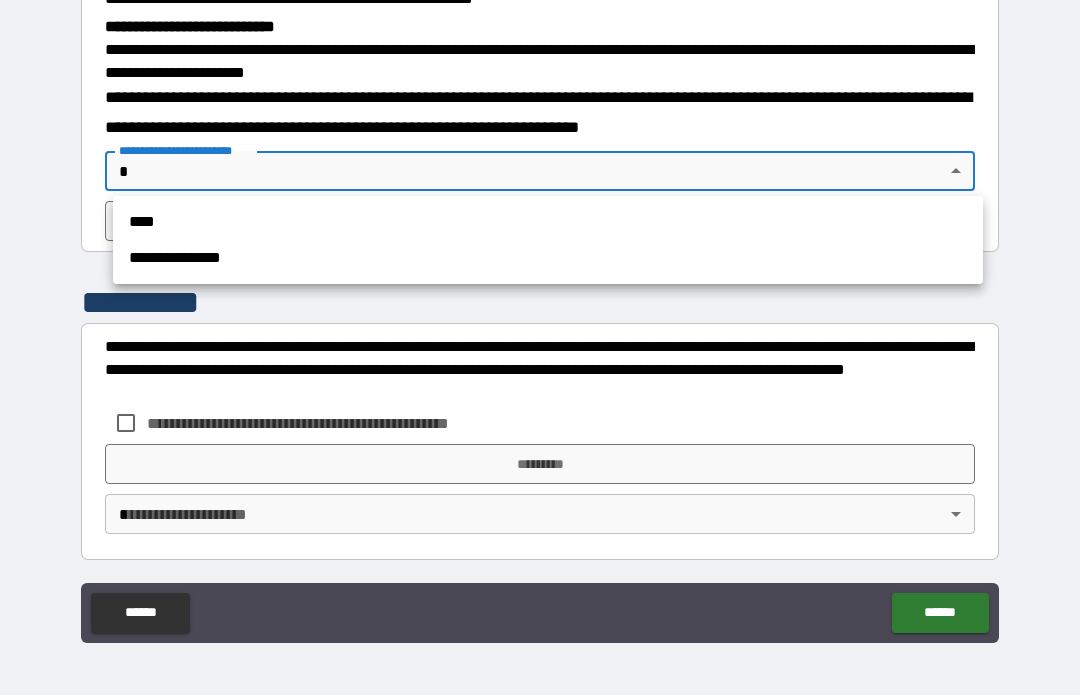click on "**********" at bounding box center (548, 259) 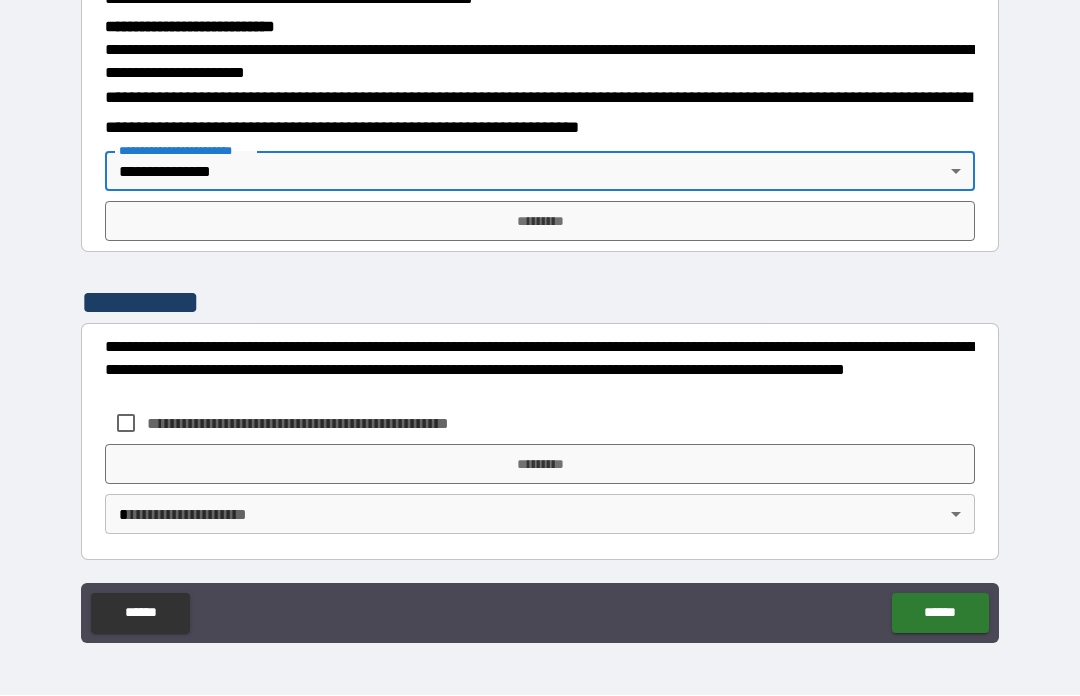 click on "*********" at bounding box center [540, 222] 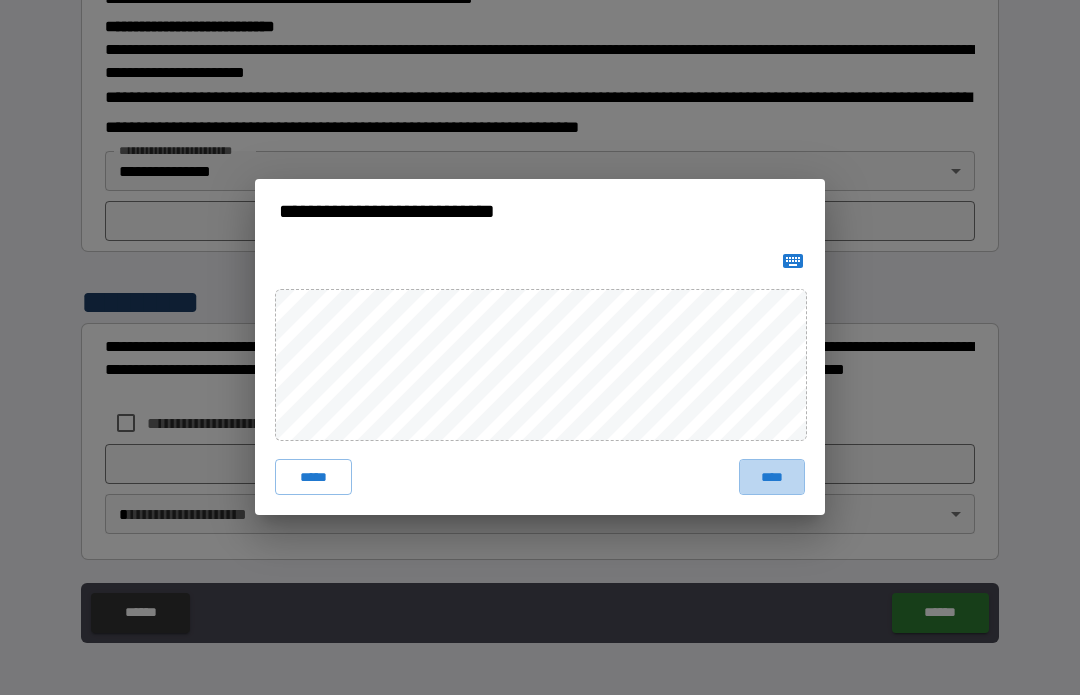 click on "****" at bounding box center (772, 478) 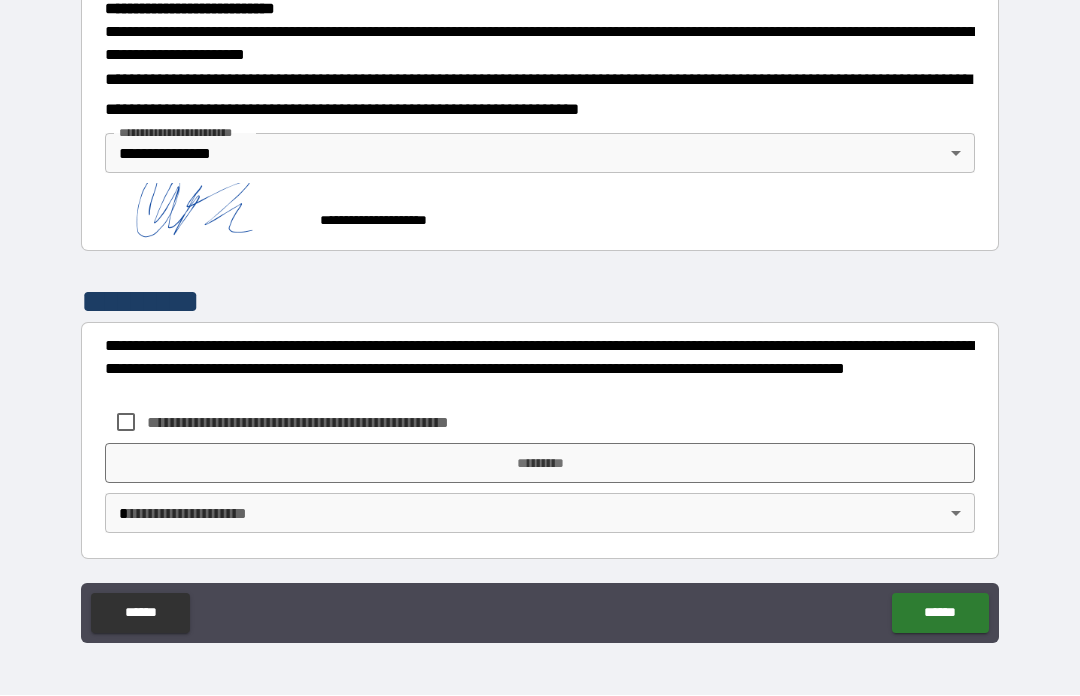 scroll, scrollTop: 655, scrollLeft: 0, axis: vertical 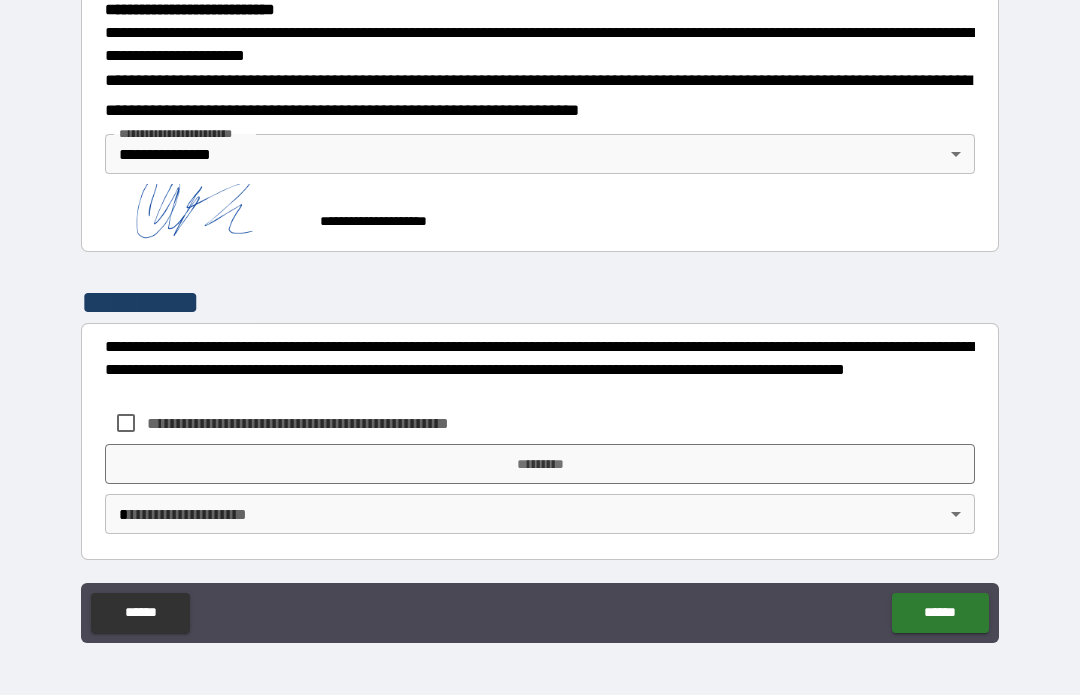 click on "*********" at bounding box center [540, 465] 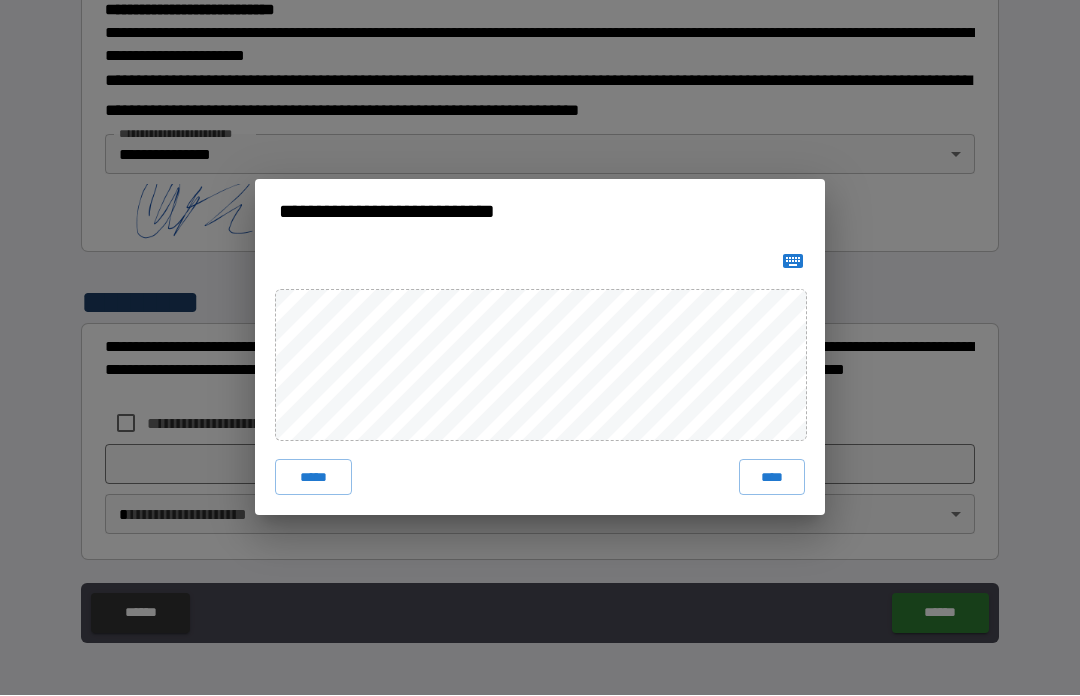 click on "****" at bounding box center [772, 478] 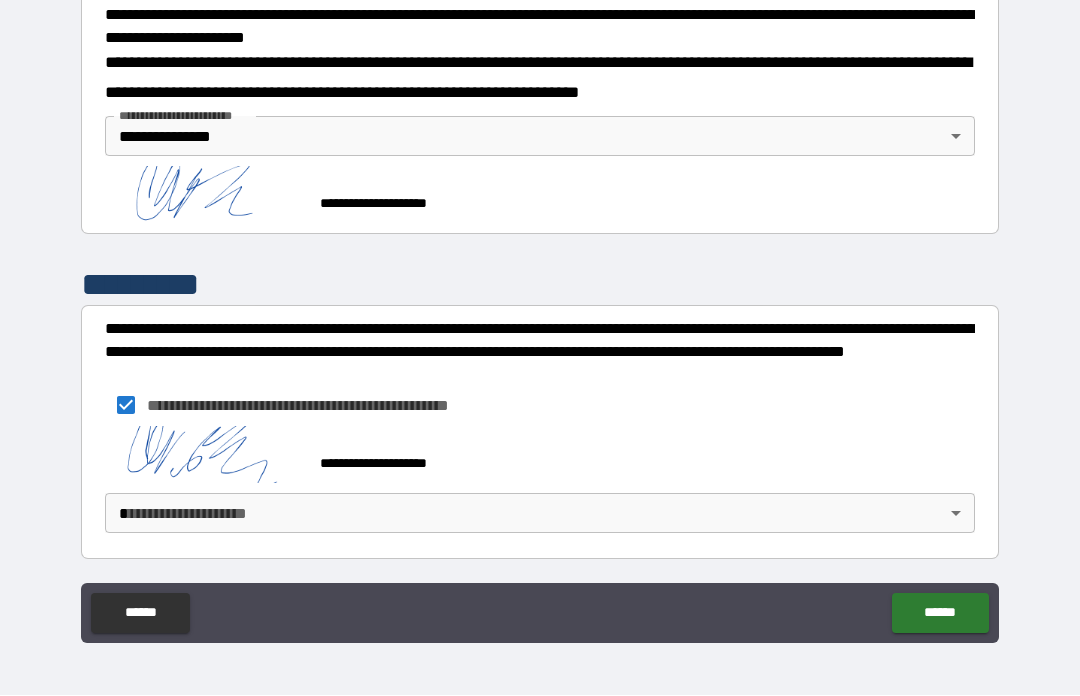 scroll, scrollTop: 672, scrollLeft: 0, axis: vertical 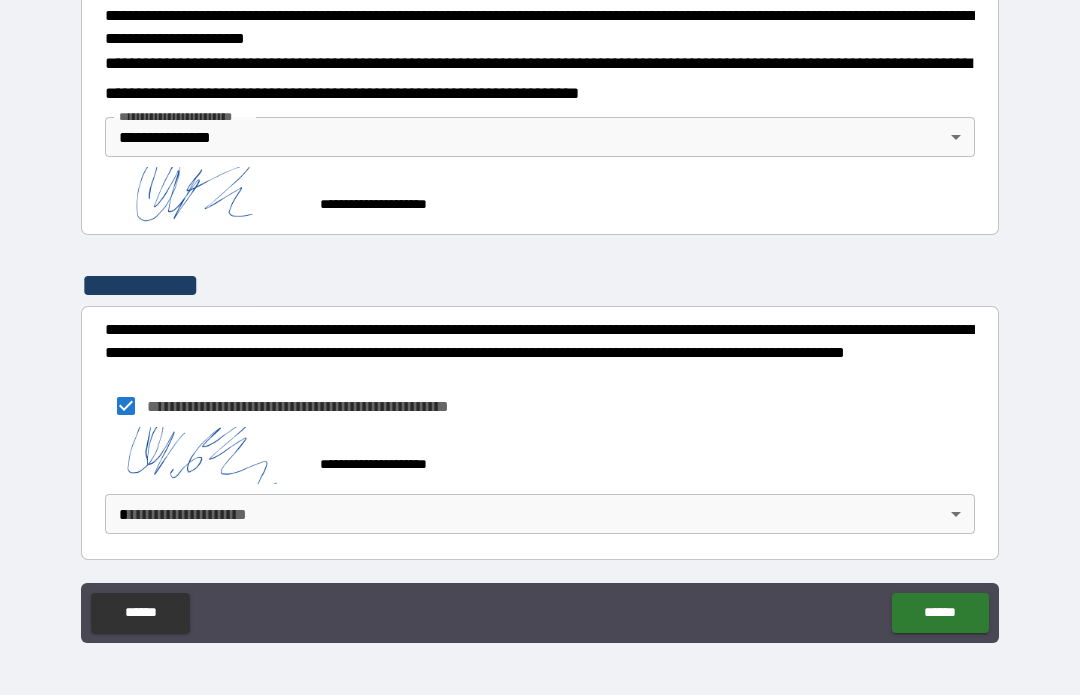 click on "**********" at bounding box center (540, 313) 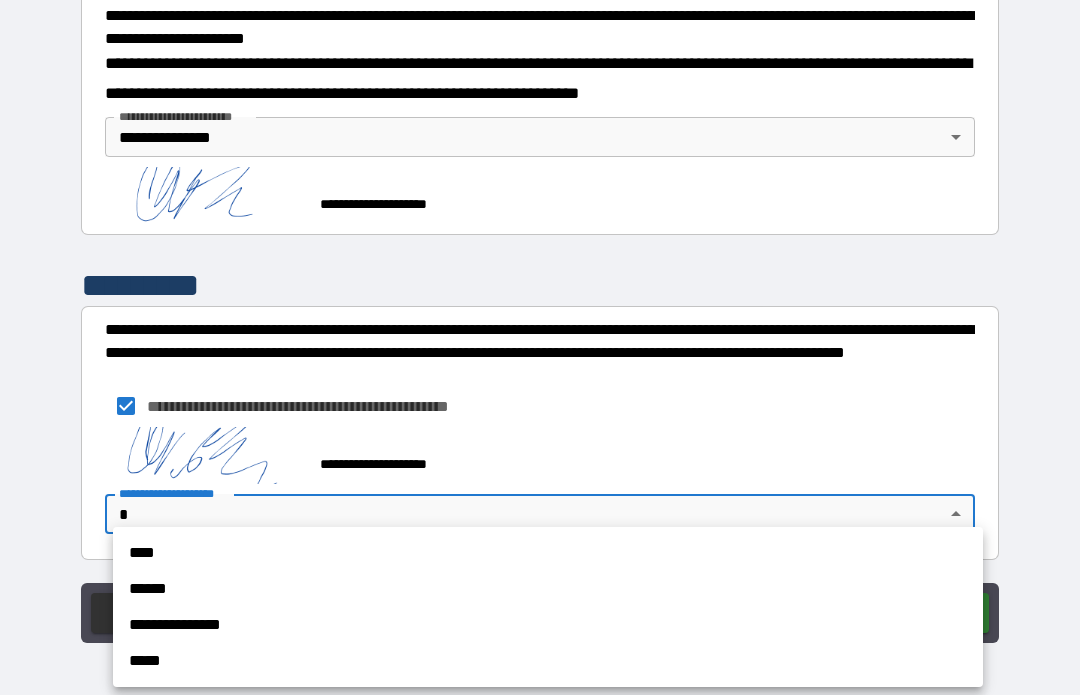 click on "**********" at bounding box center [548, 626] 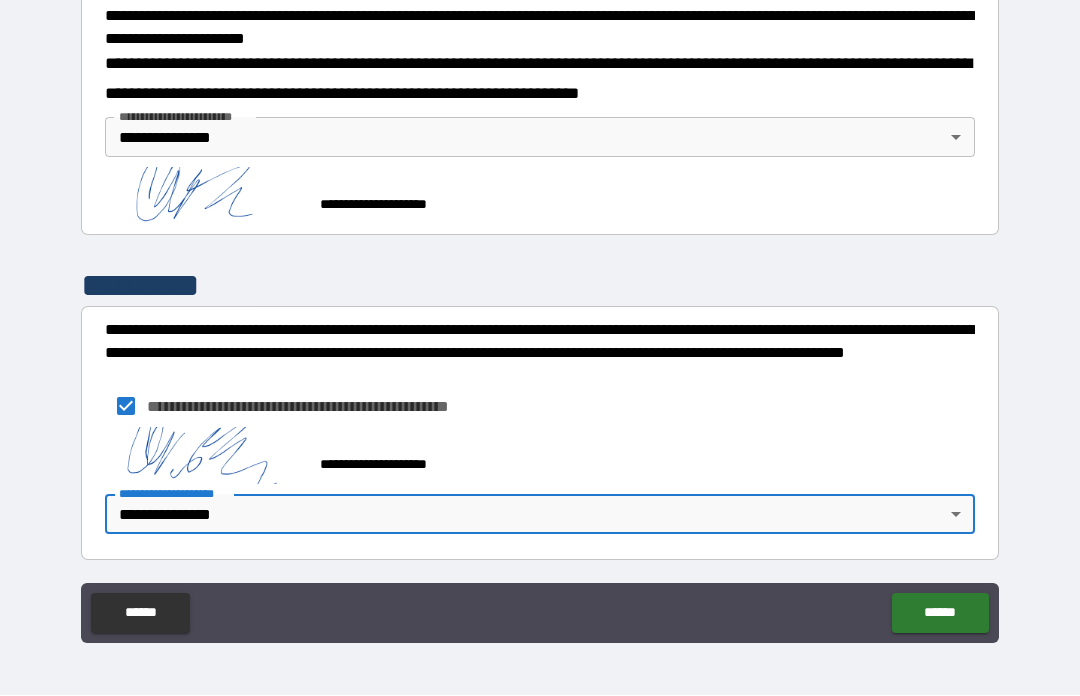 click on "******" at bounding box center (940, 614) 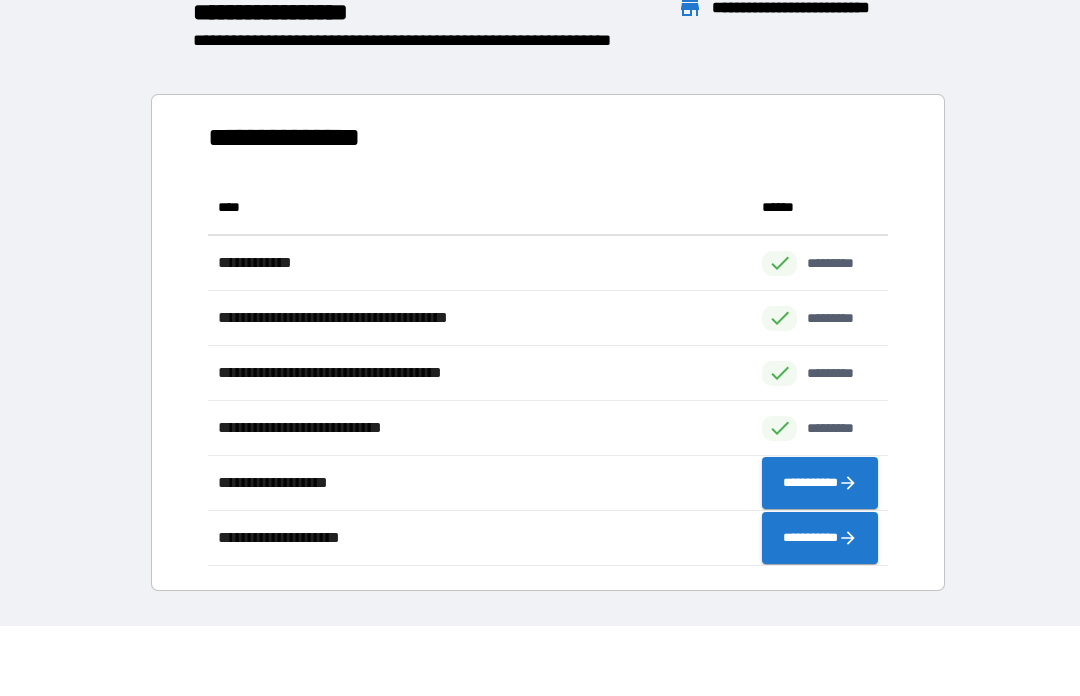 scroll, scrollTop: 386, scrollLeft: 680, axis: both 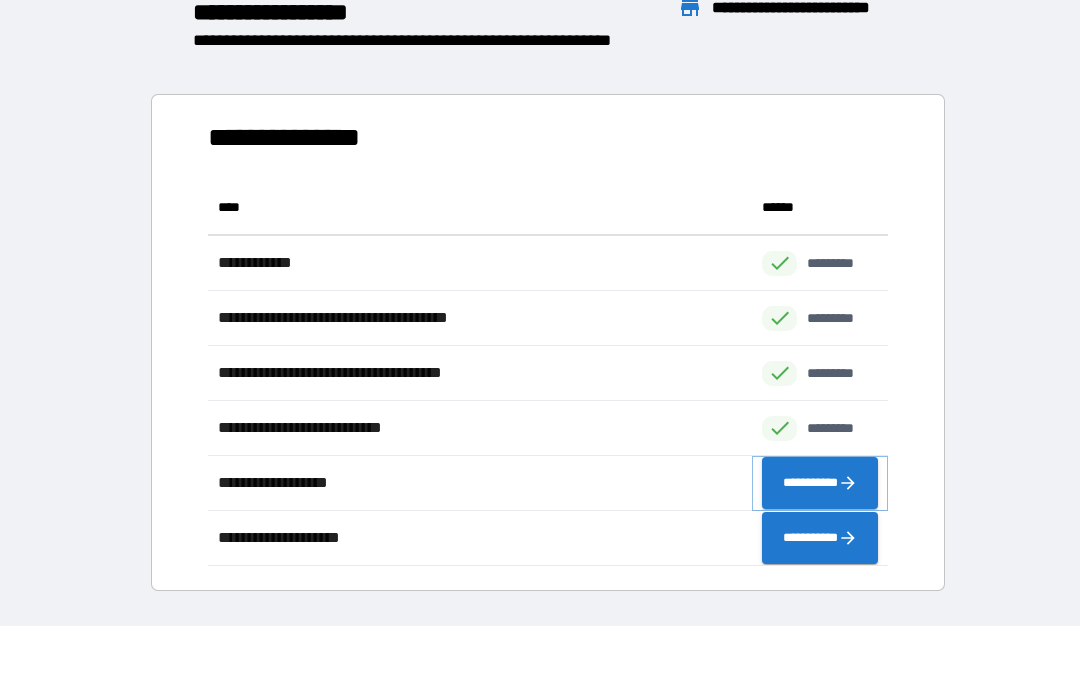 click on "**********" at bounding box center [820, 484] 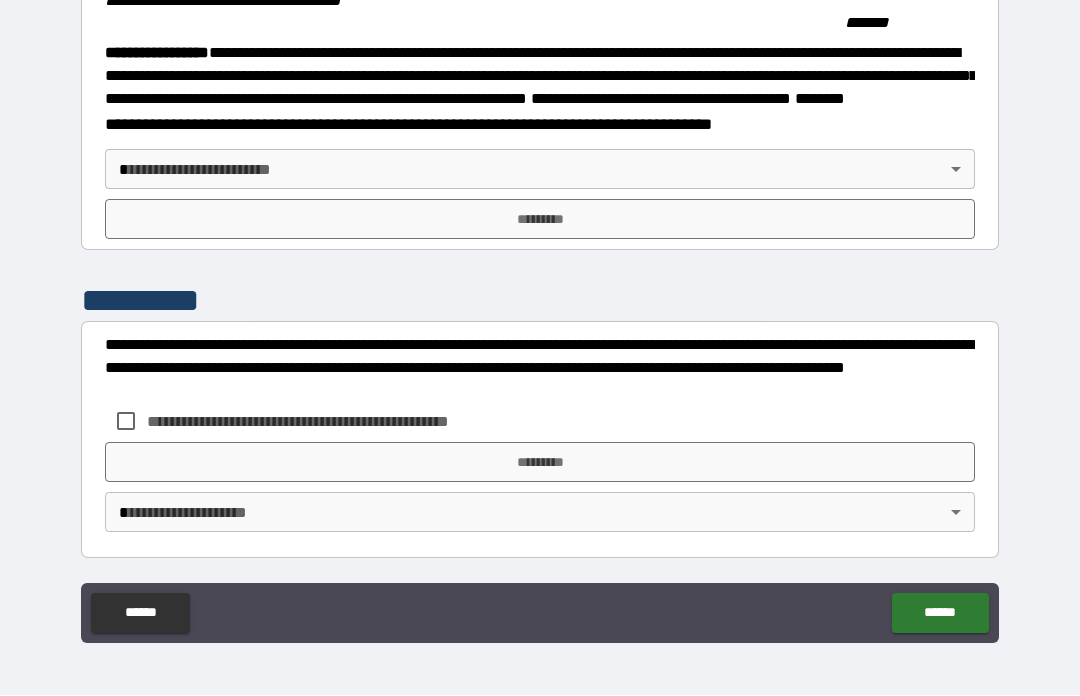 scroll, scrollTop: 2242, scrollLeft: 0, axis: vertical 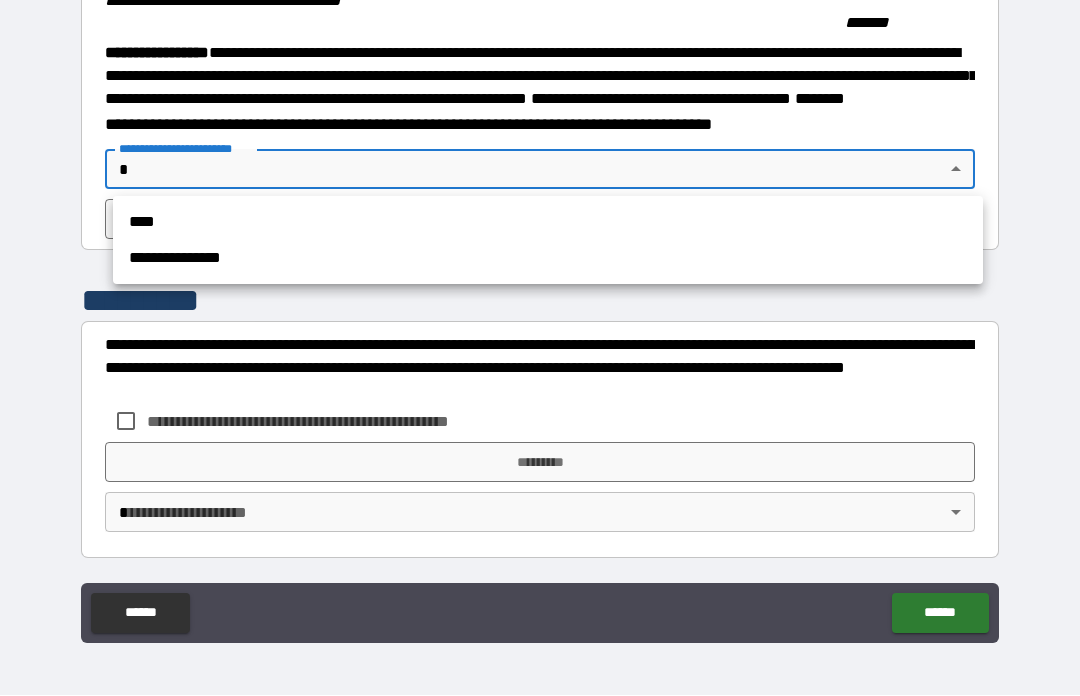 click on "**********" at bounding box center [548, 259] 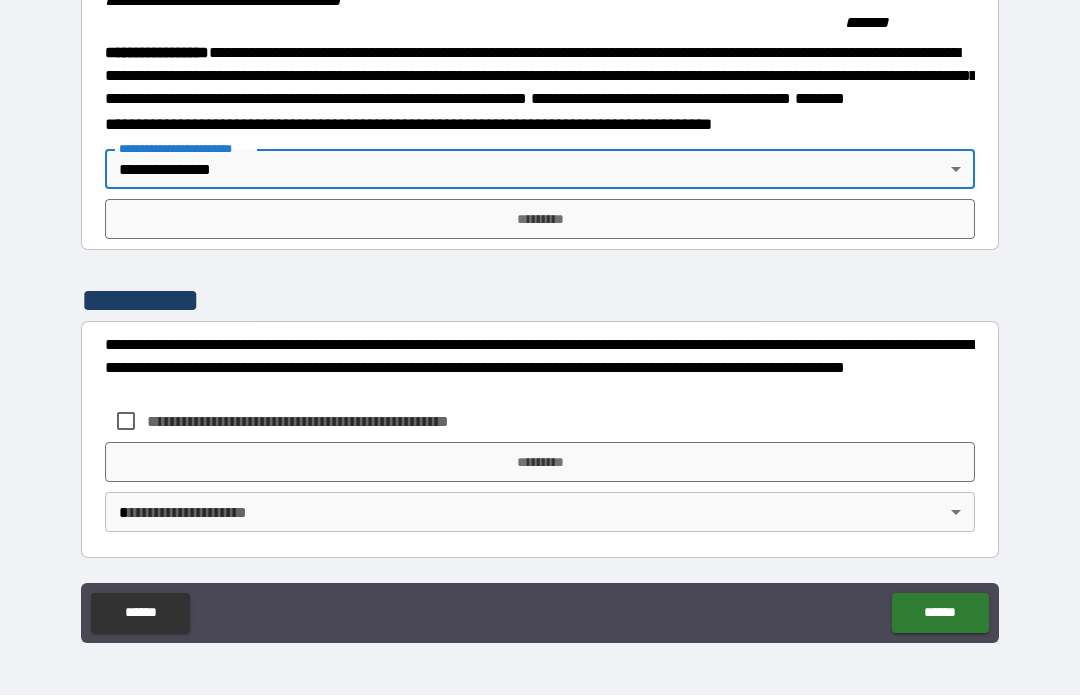 click on "*********" at bounding box center [540, 220] 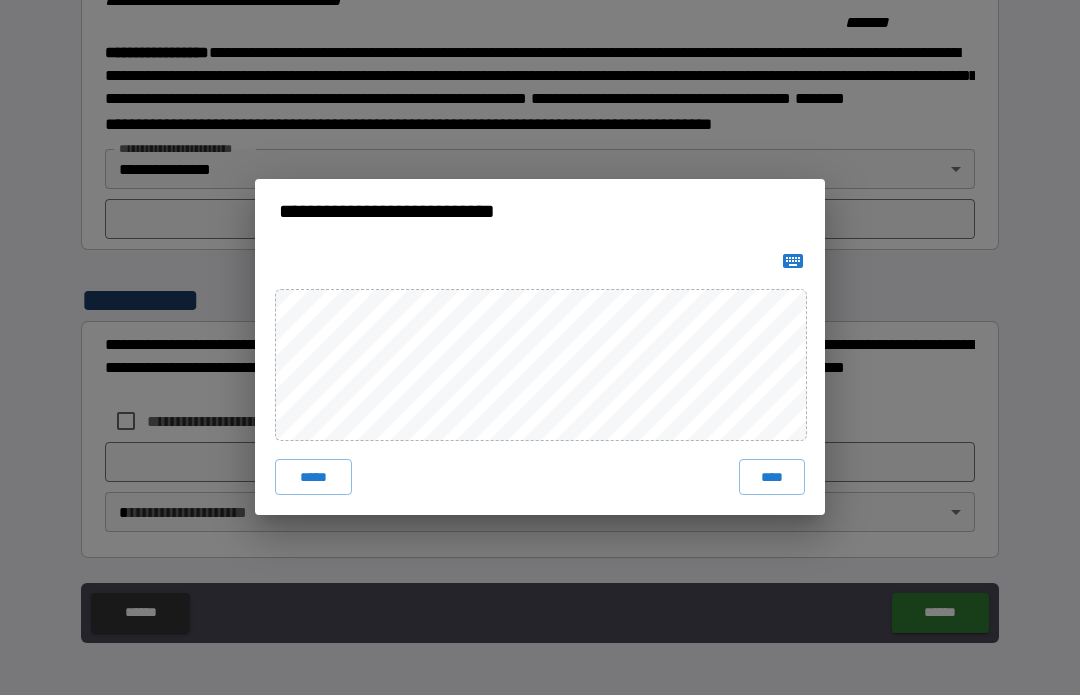 click on "****" at bounding box center [772, 478] 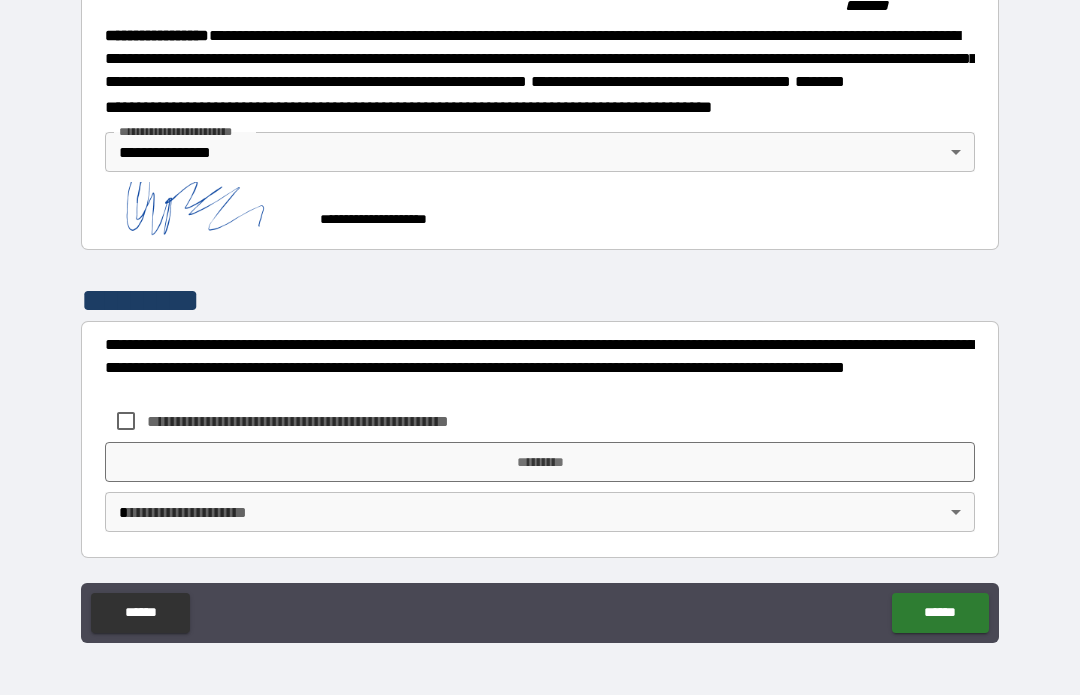 scroll, scrollTop: 2259, scrollLeft: 0, axis: vertical 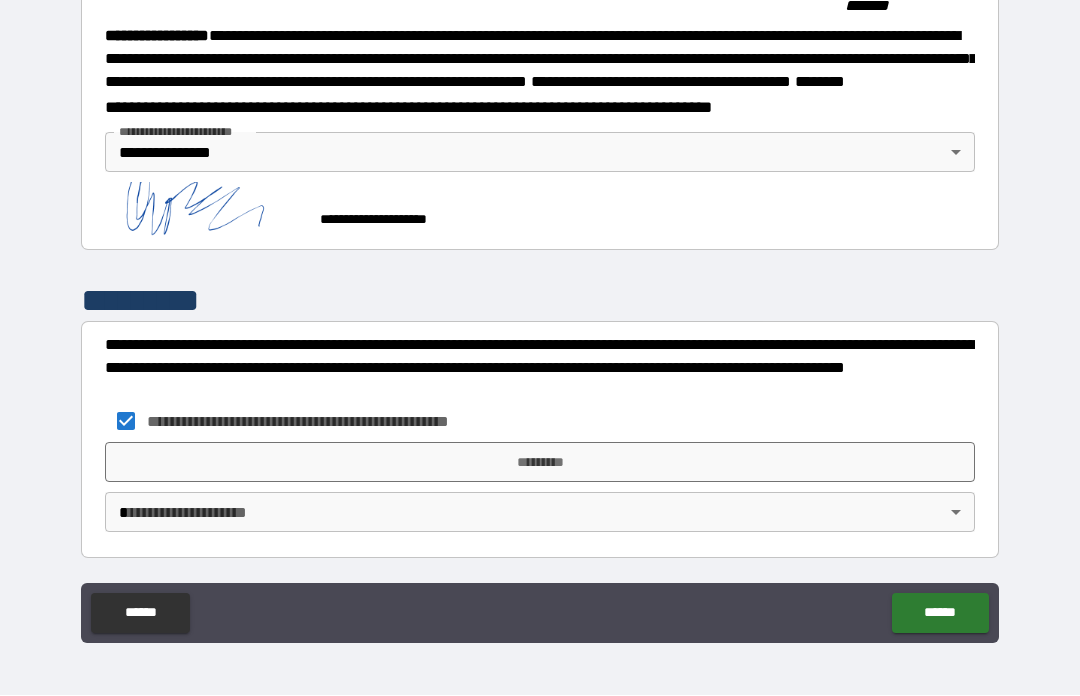 click on "*********" at bounding box center [540, 463] 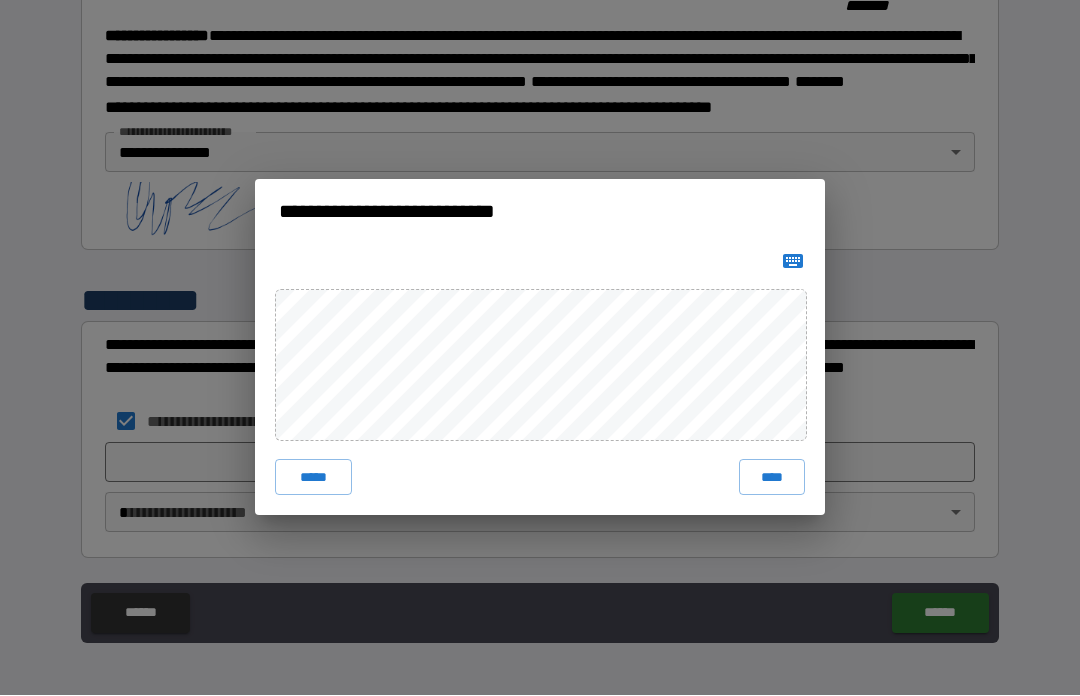 click on "****" at bounding box center (772, 478) 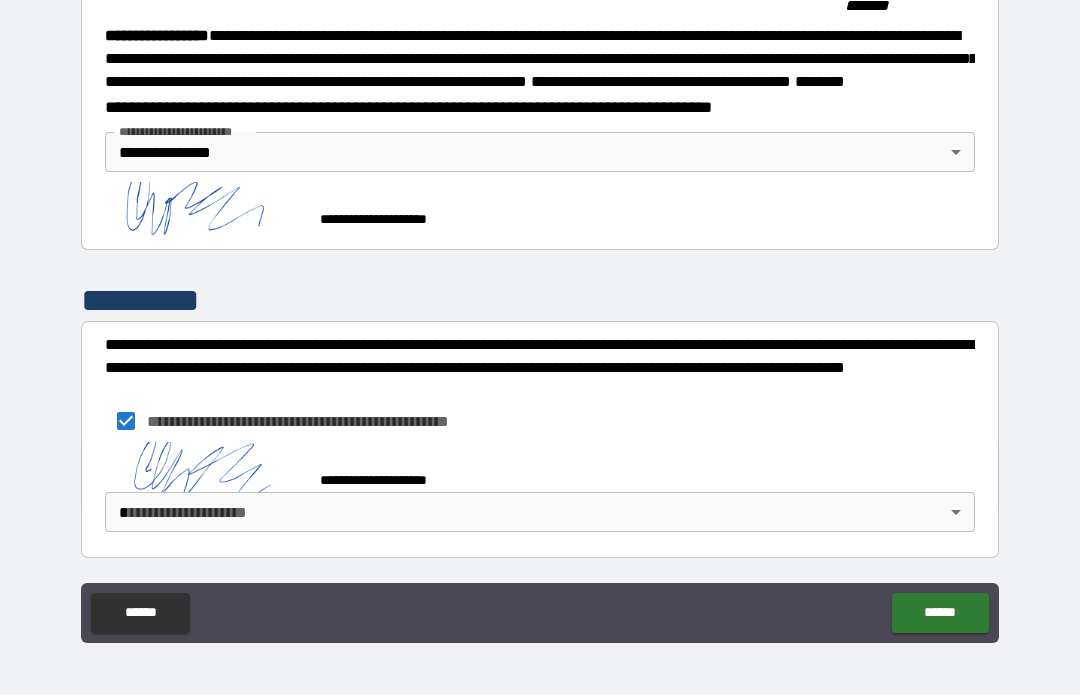 scroll, scrollTop: 2249, scrollLeft: 0, axis: vertical 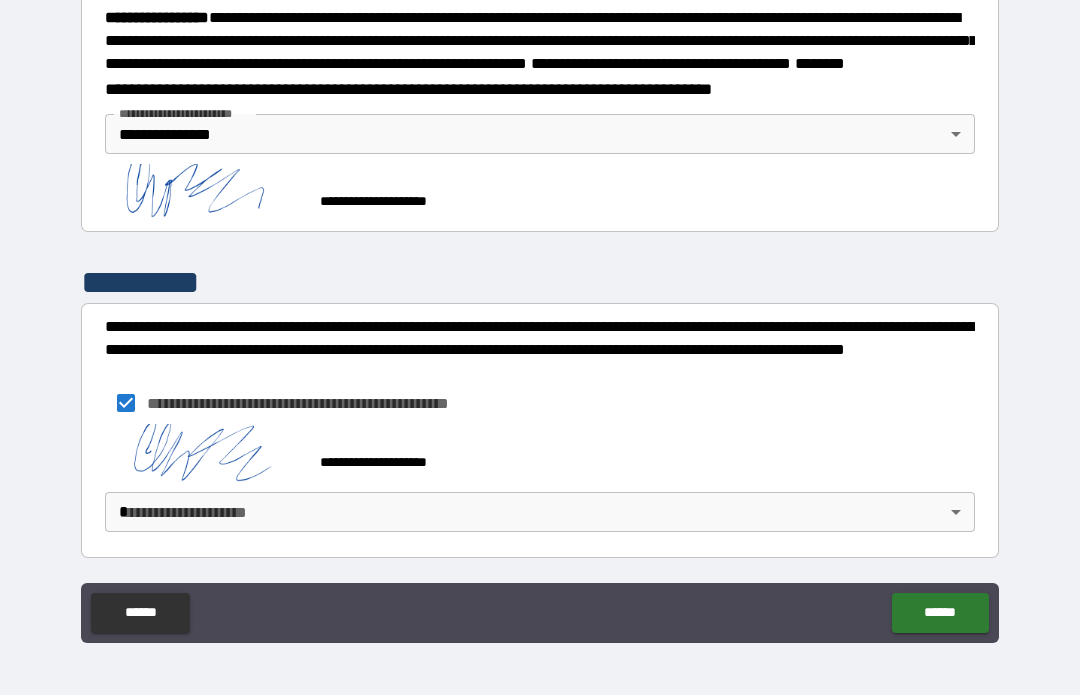click on "******   ******" at bounding box center [540, 616] 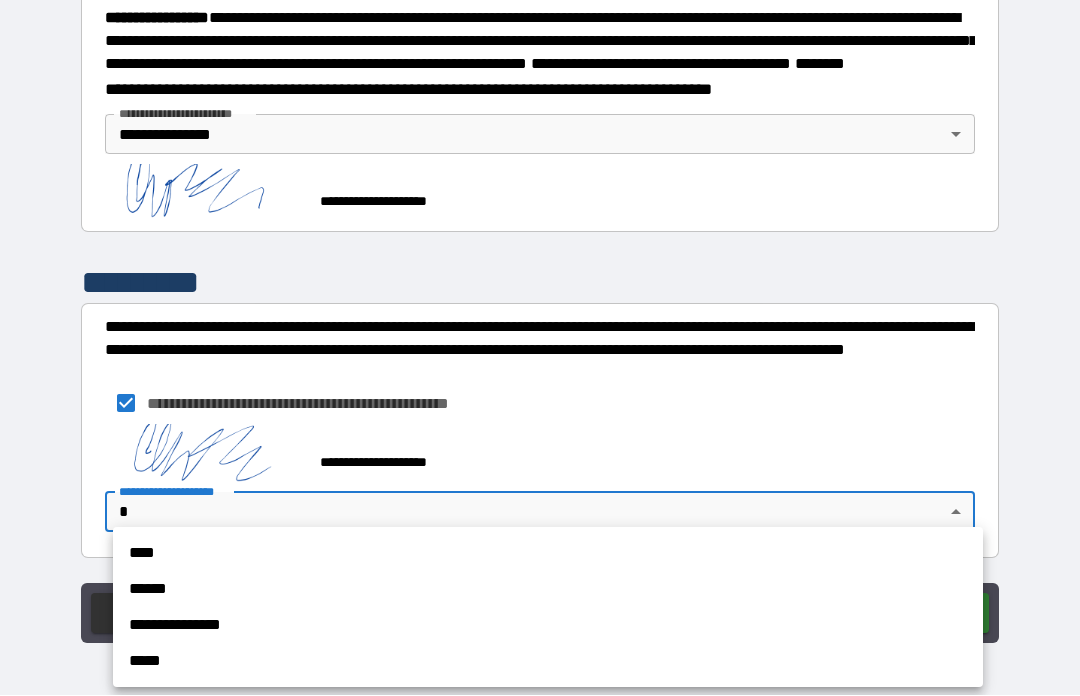 click on "**********" at bounding box center (548, 626) 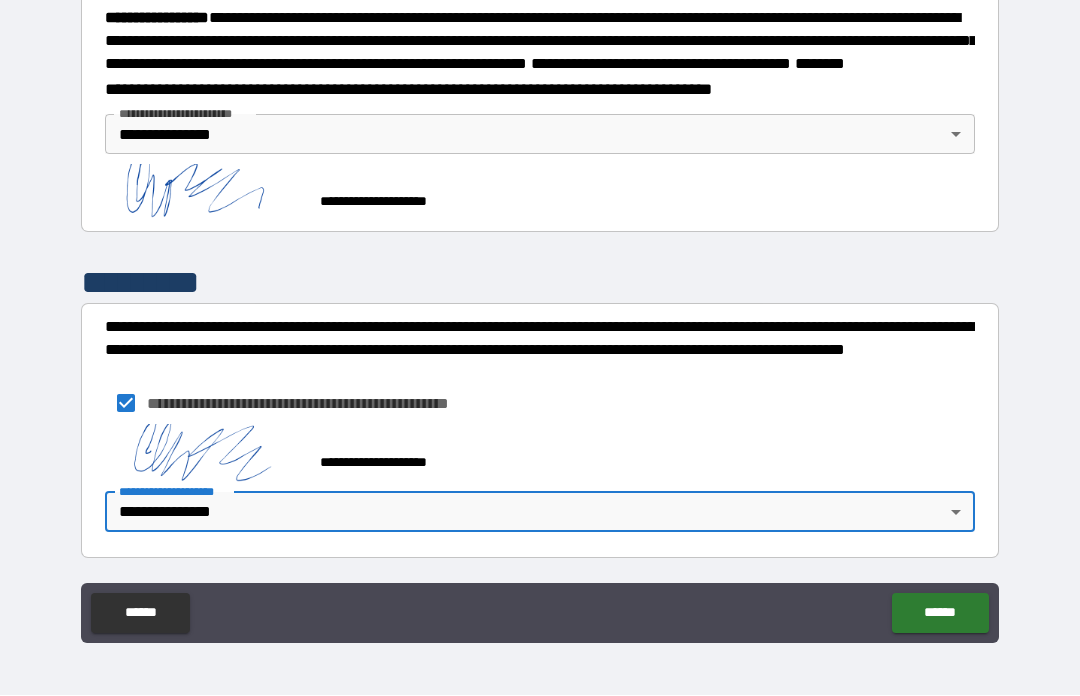 click on "******" at bounding box center [940, 614] 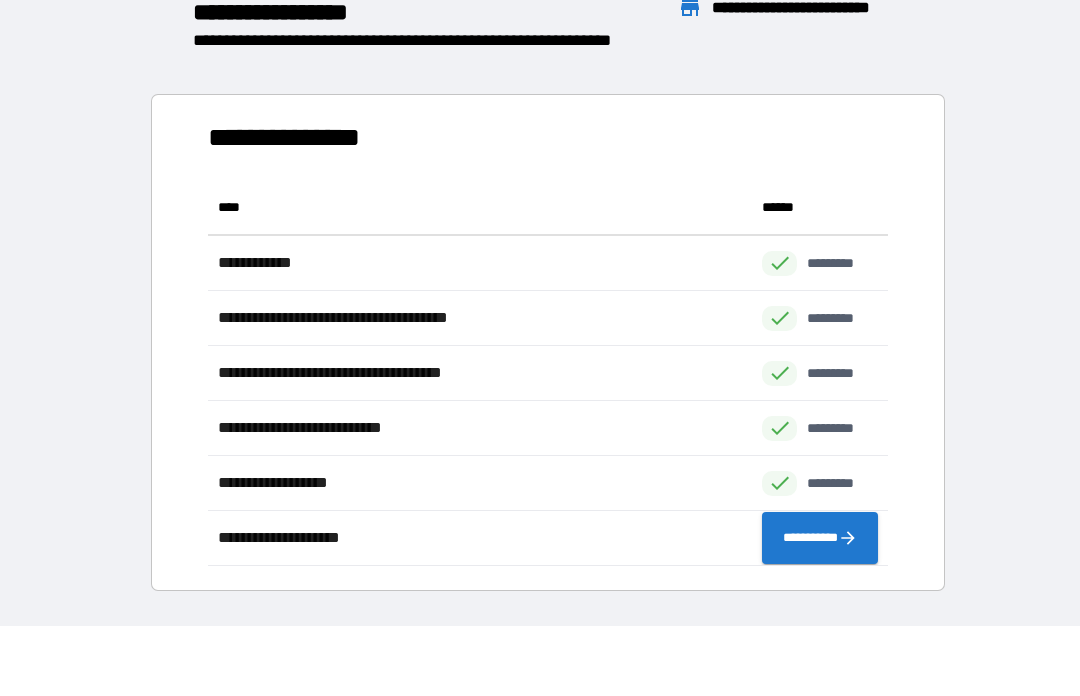 scroll, scrollTop: 1, scrollLeft: 1, axis: both 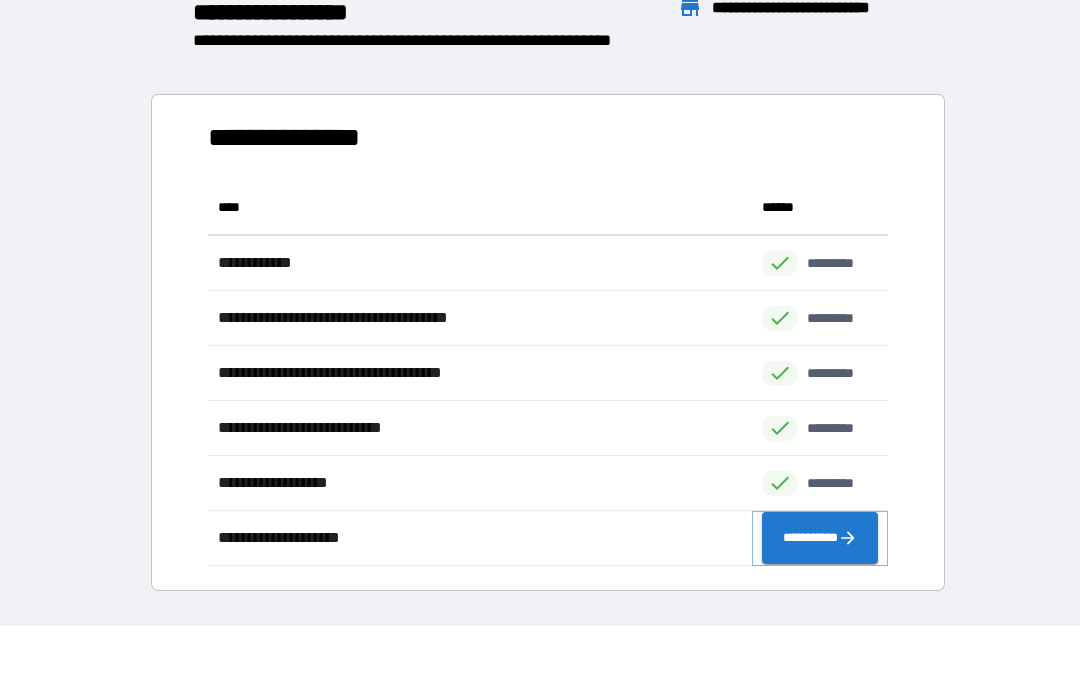 click on "**********" at bounding box center (820, 539) 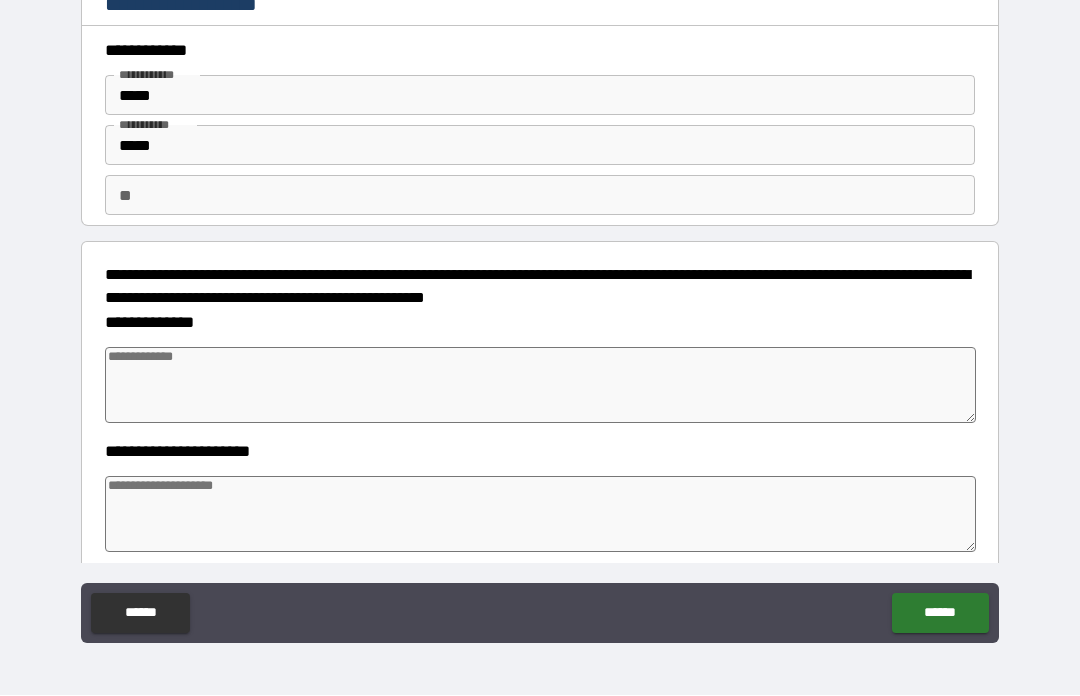 click at bounding box center [540, 386] 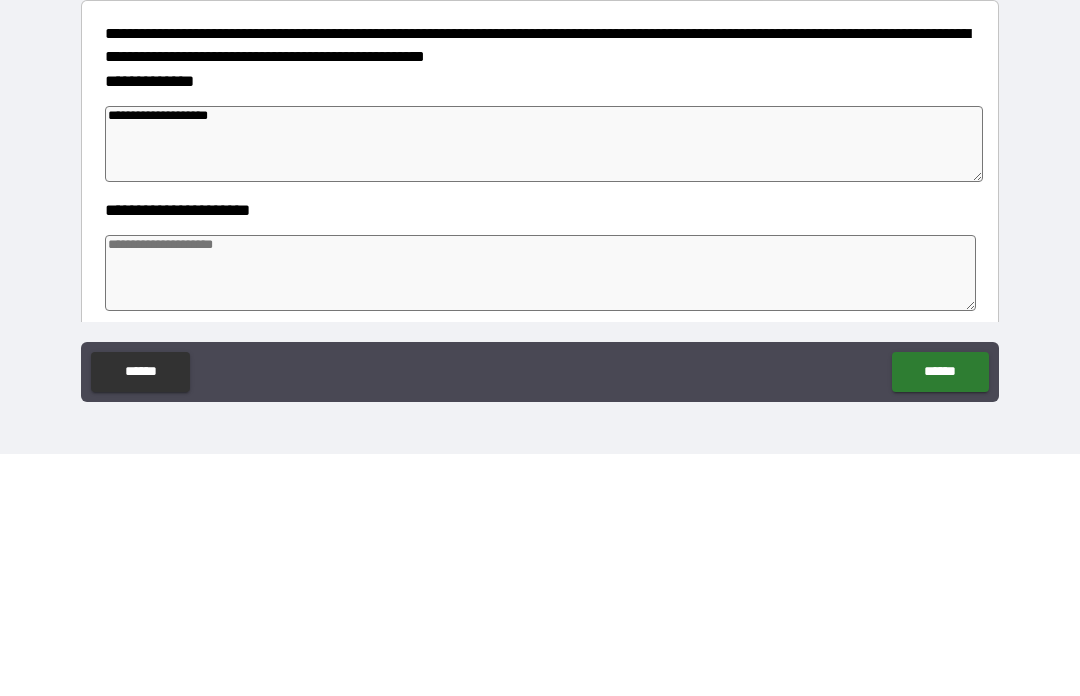click at bounding box center [540, 515] 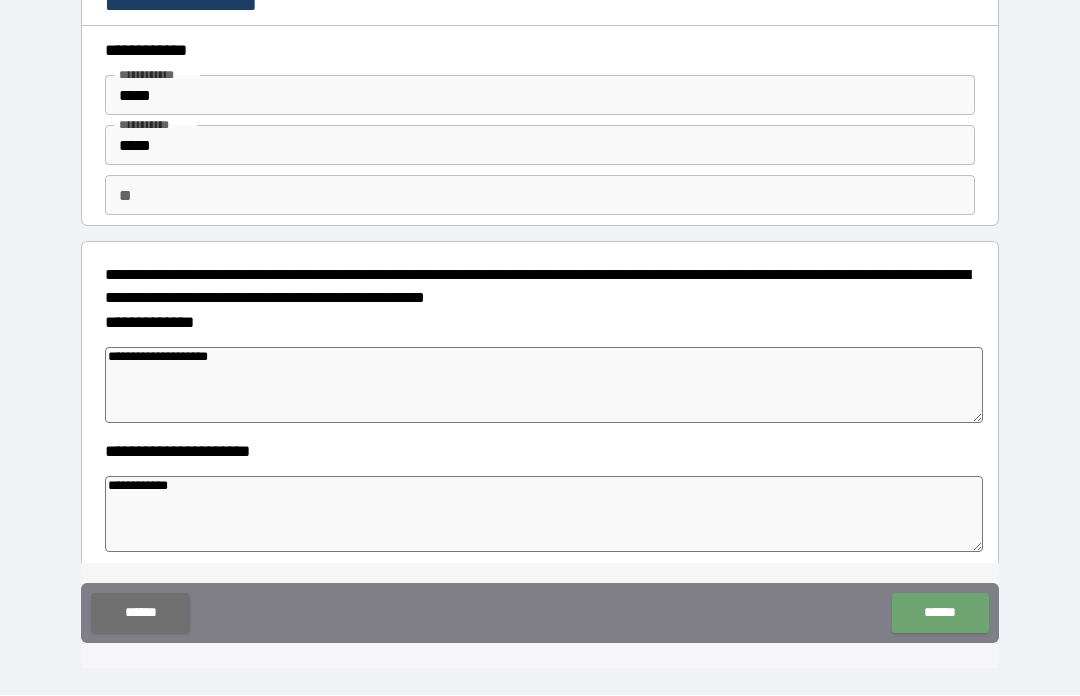 click on "******" at bounding box center [940, 614] 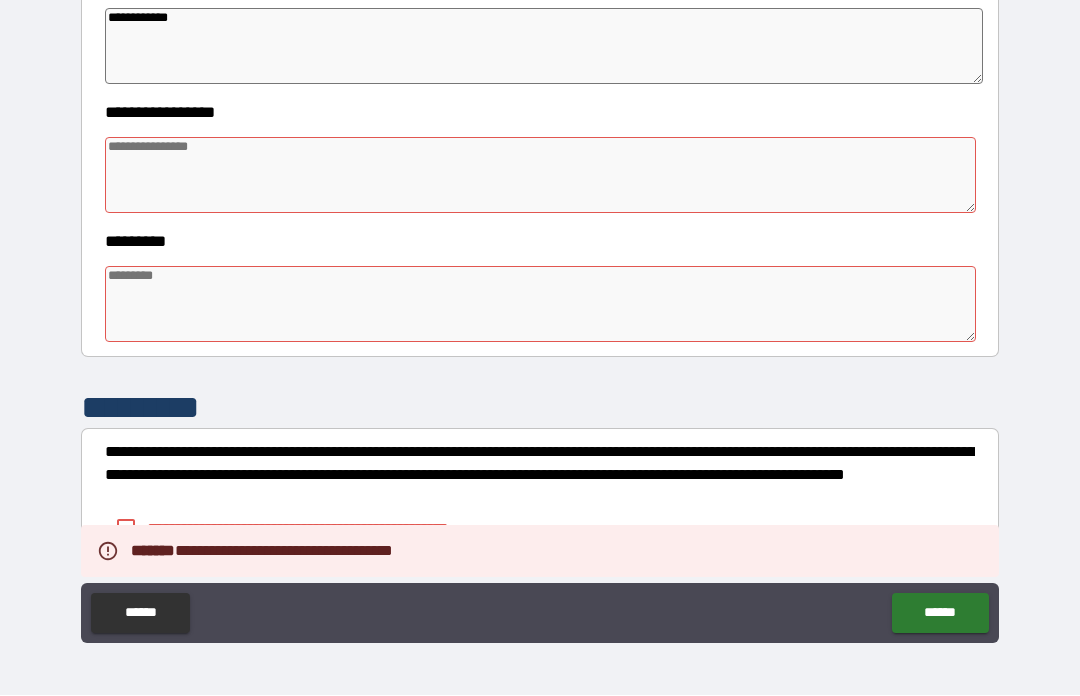 scroll, scrollTop: 448, scrollLeft: 0, axis: vertical 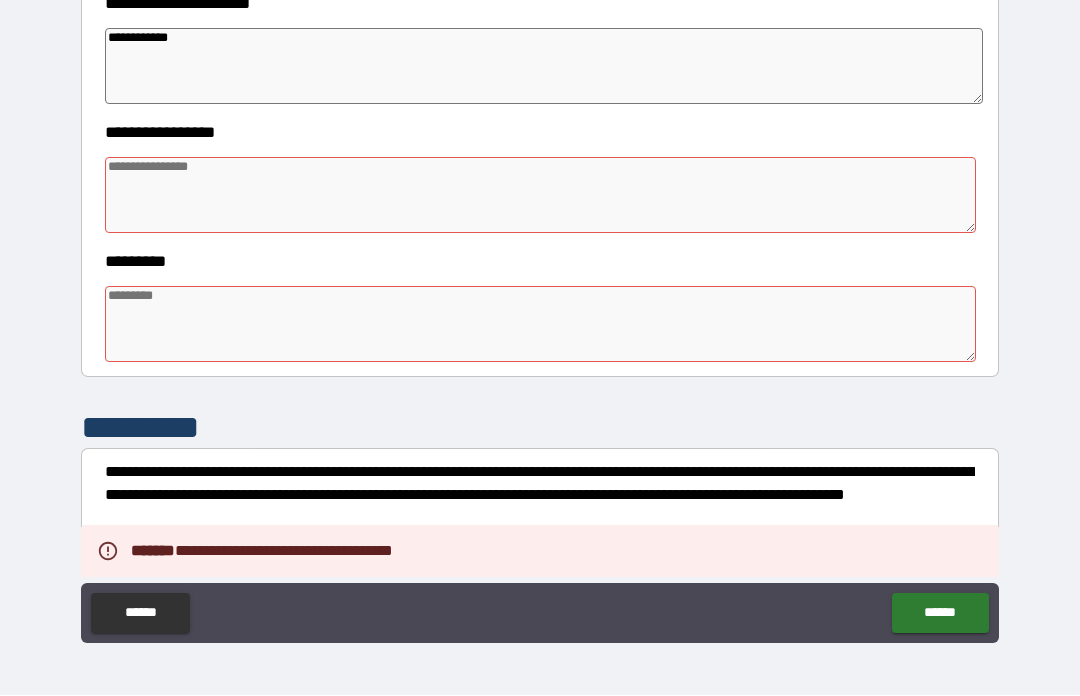 click at bounding box center (540, 196) 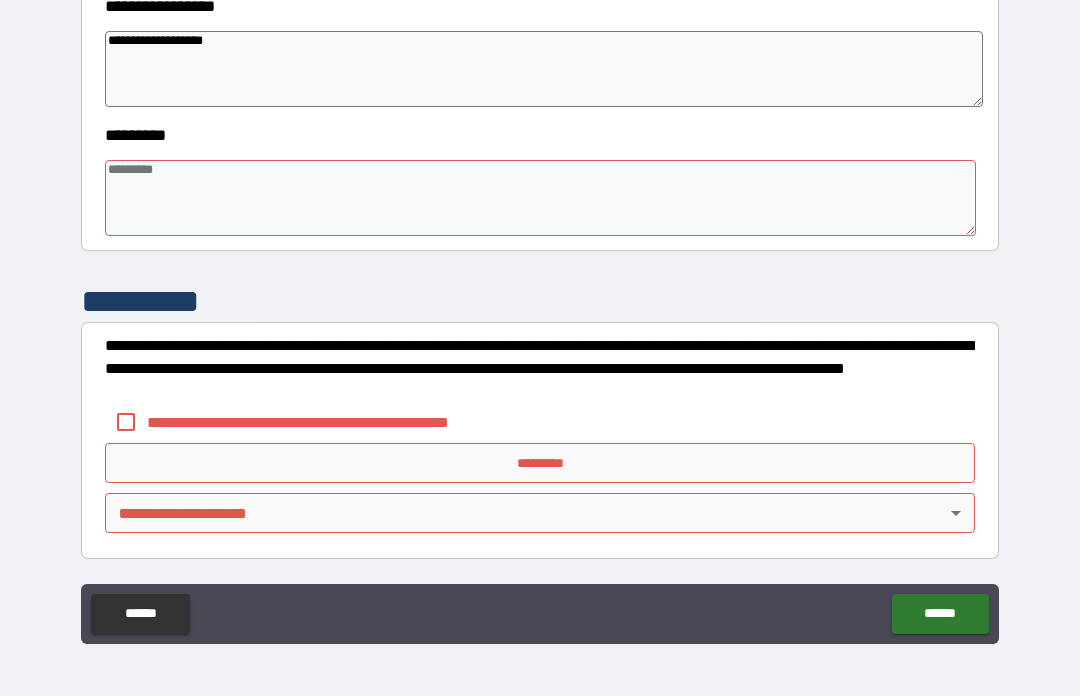 scroll, scrollTop: 575, scrollLeft: 0, axis: vertical 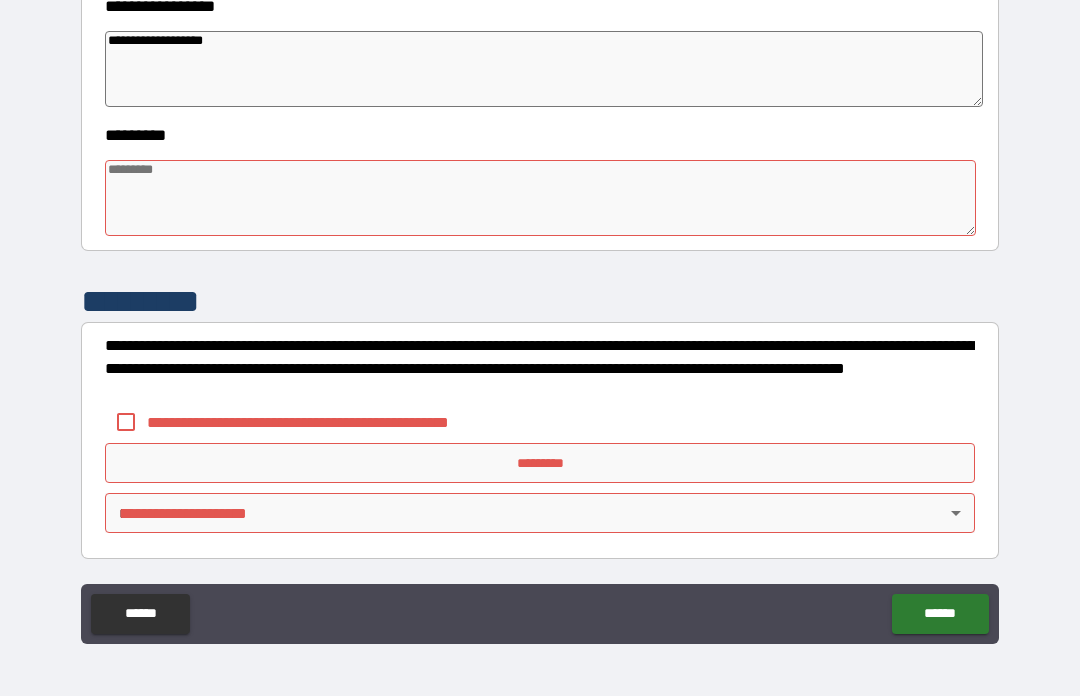 click at bounding box center (540, 198) 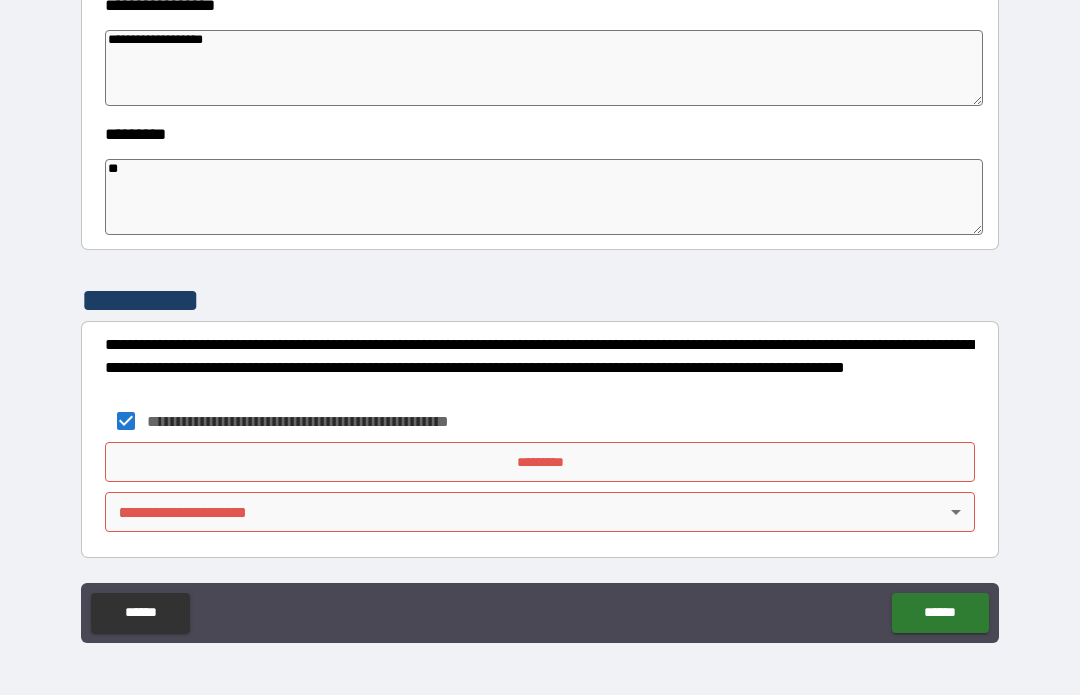 click on "*********" at bounding box center [540, 463] 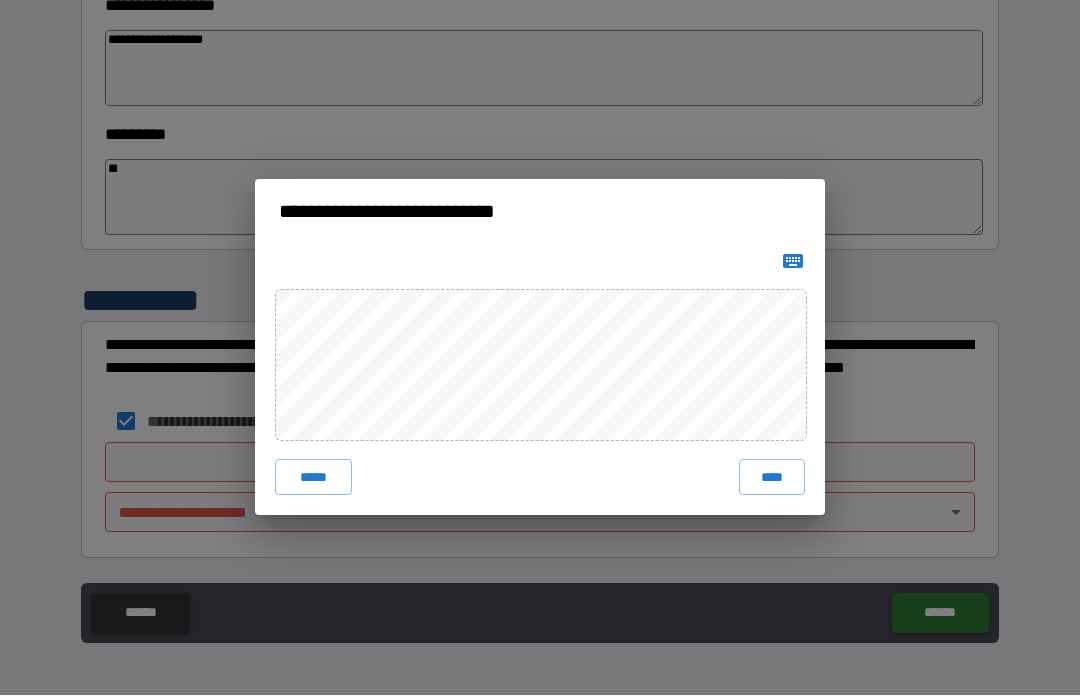 click on "****" at bounding box center [772, 478] 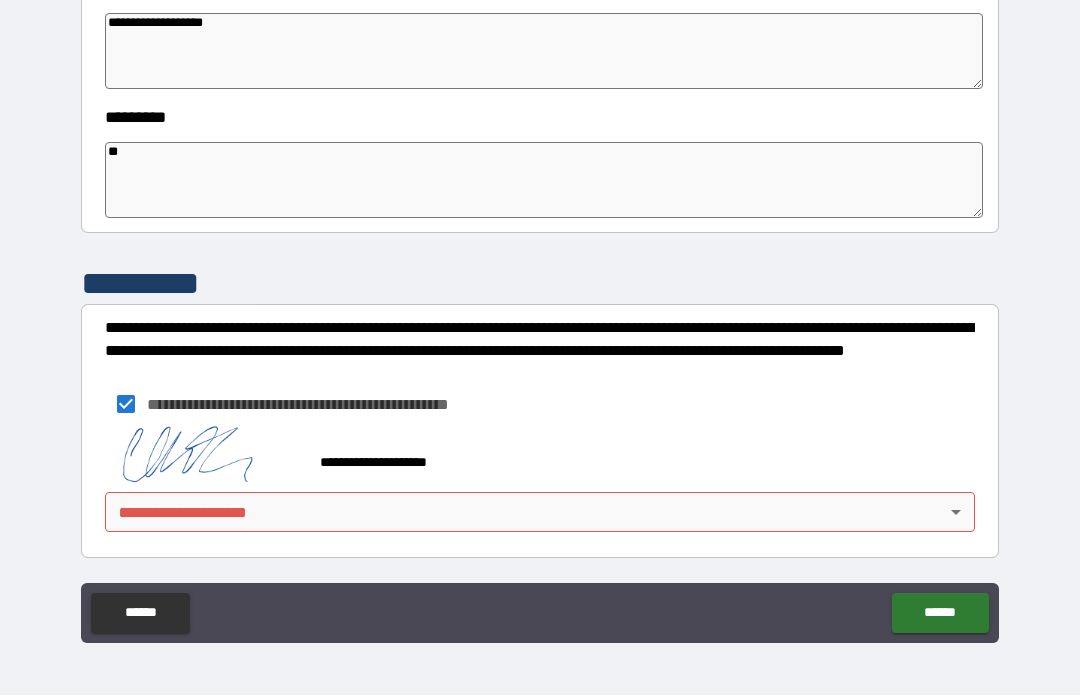 scroll, scrollTop: 592, scrollLeft: 0, axis: vertical 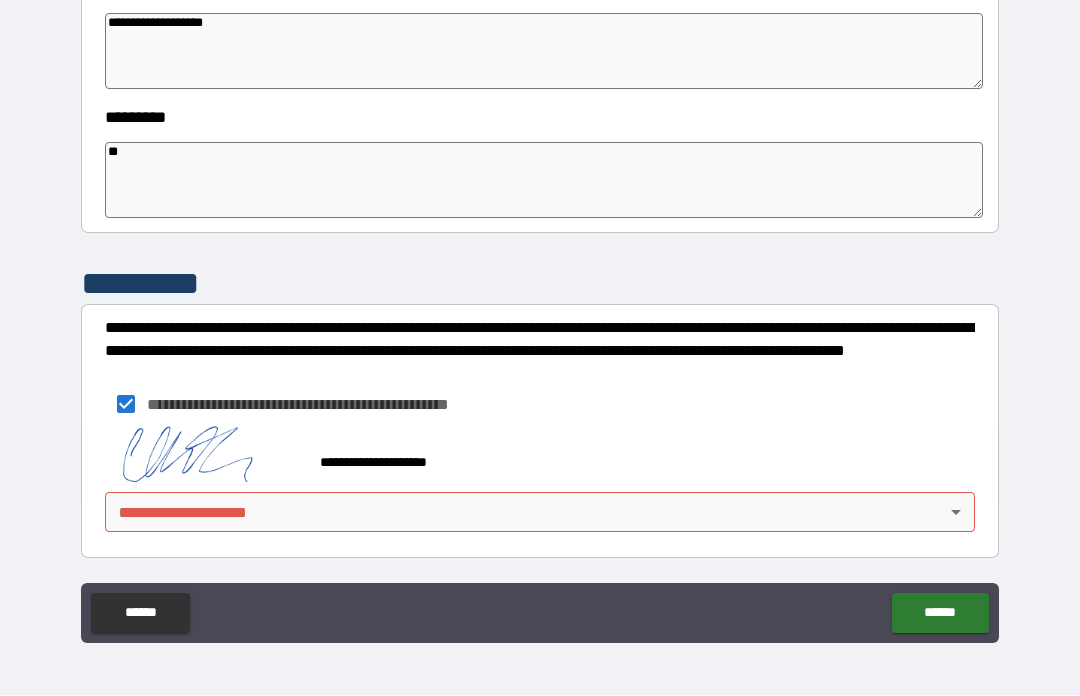 click on "**********" at bounding box center (540, 313) 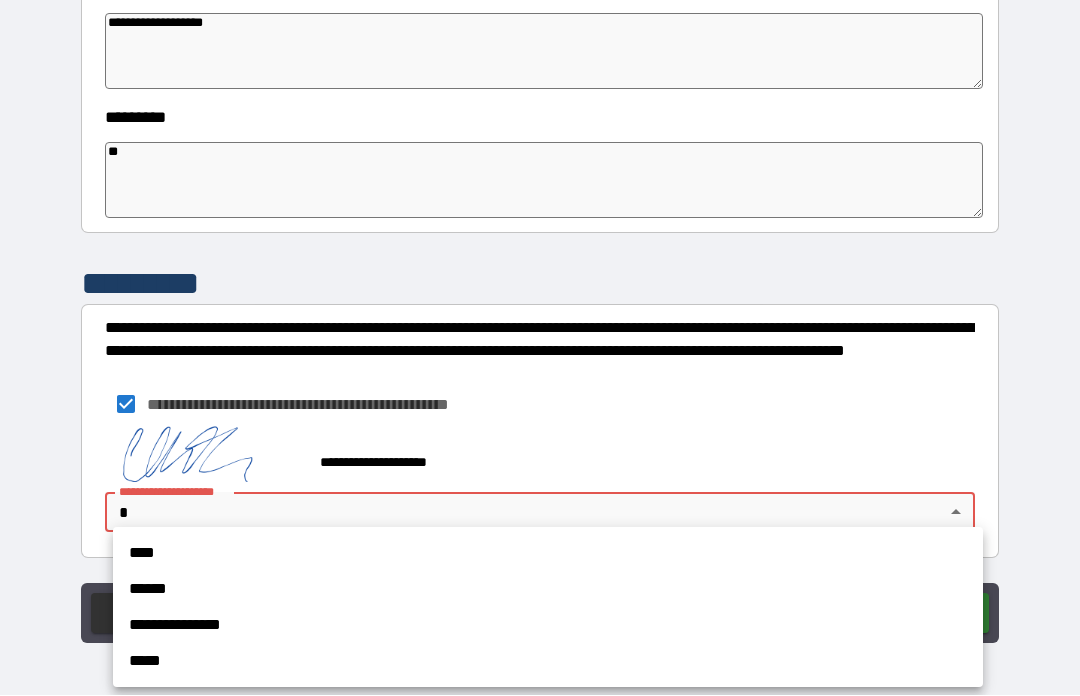 click on "**********" at bounding box center (548, 626) 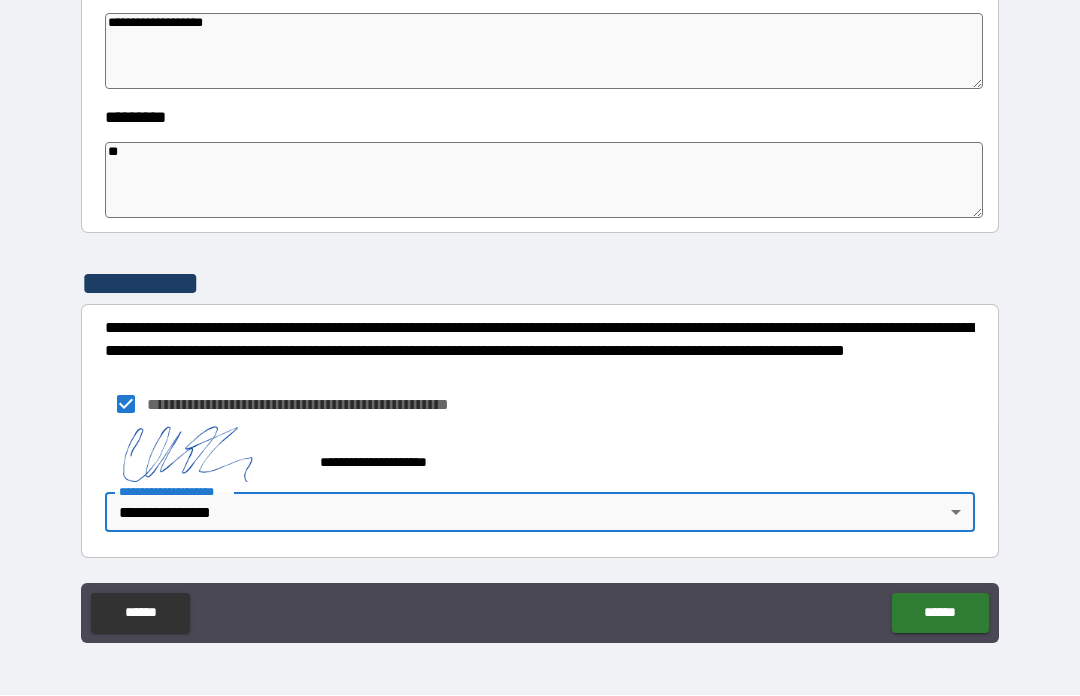 click on "******" at bounding box center [940, 614] 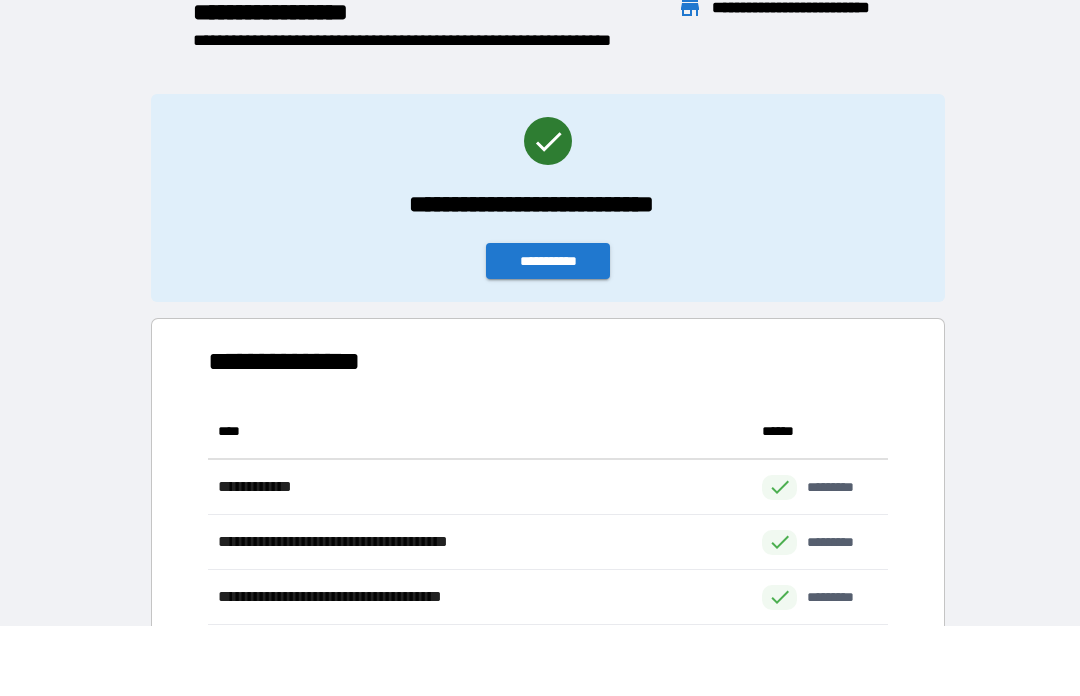 scroll, scrollTop: 1, scrollLeft: 1, axis: both 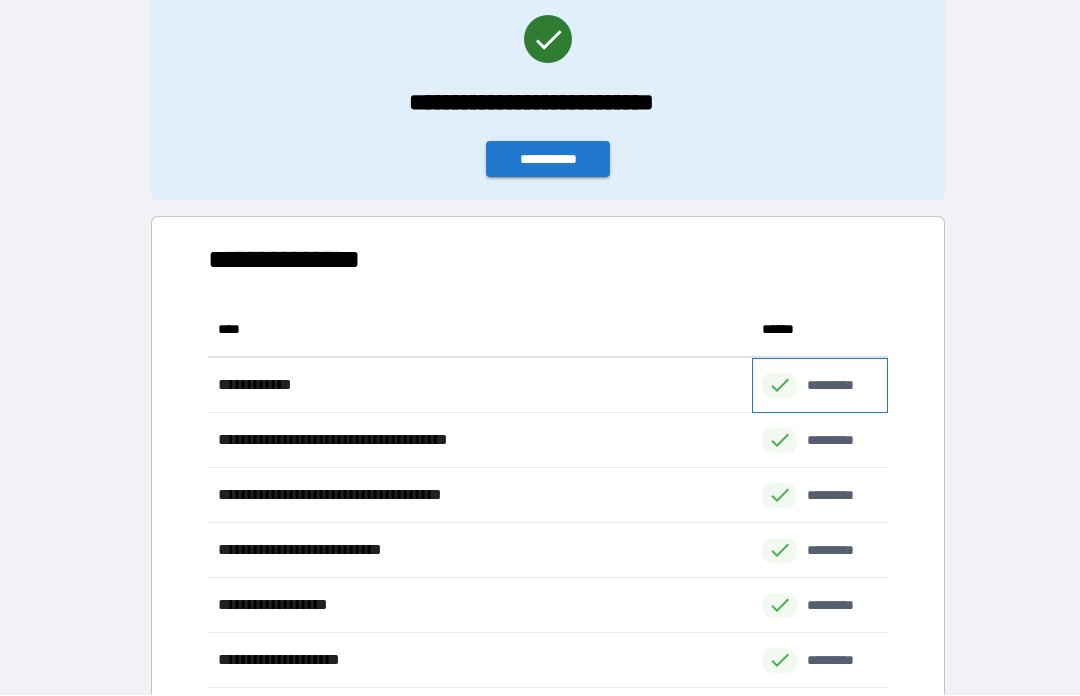 click 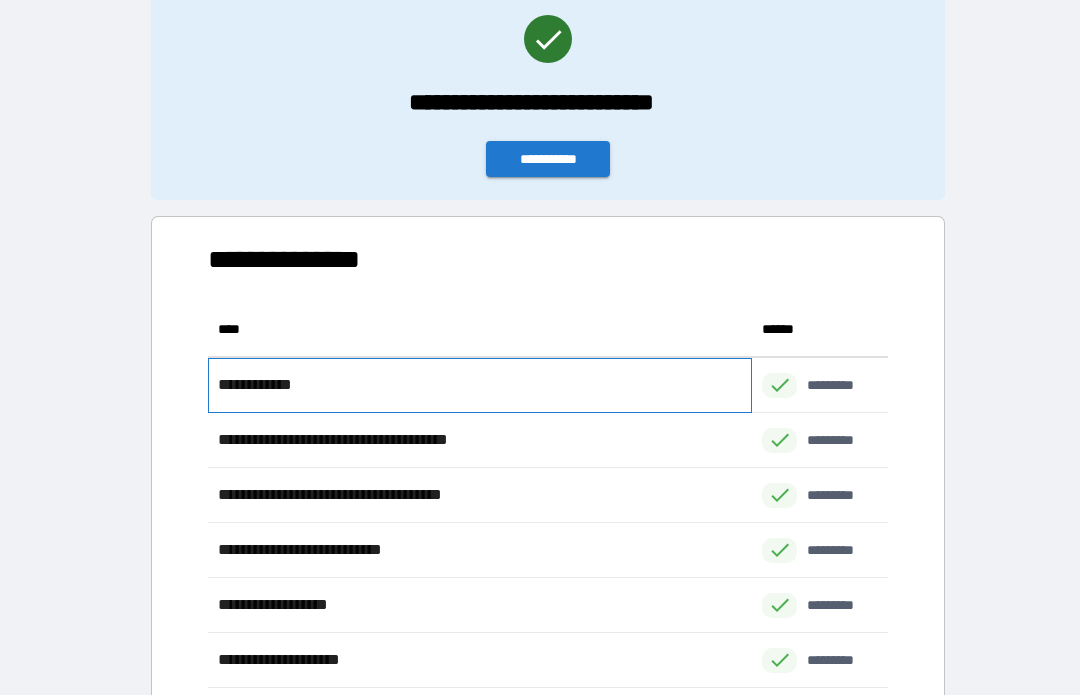 click on "**********" at bounding box center [480, 386] 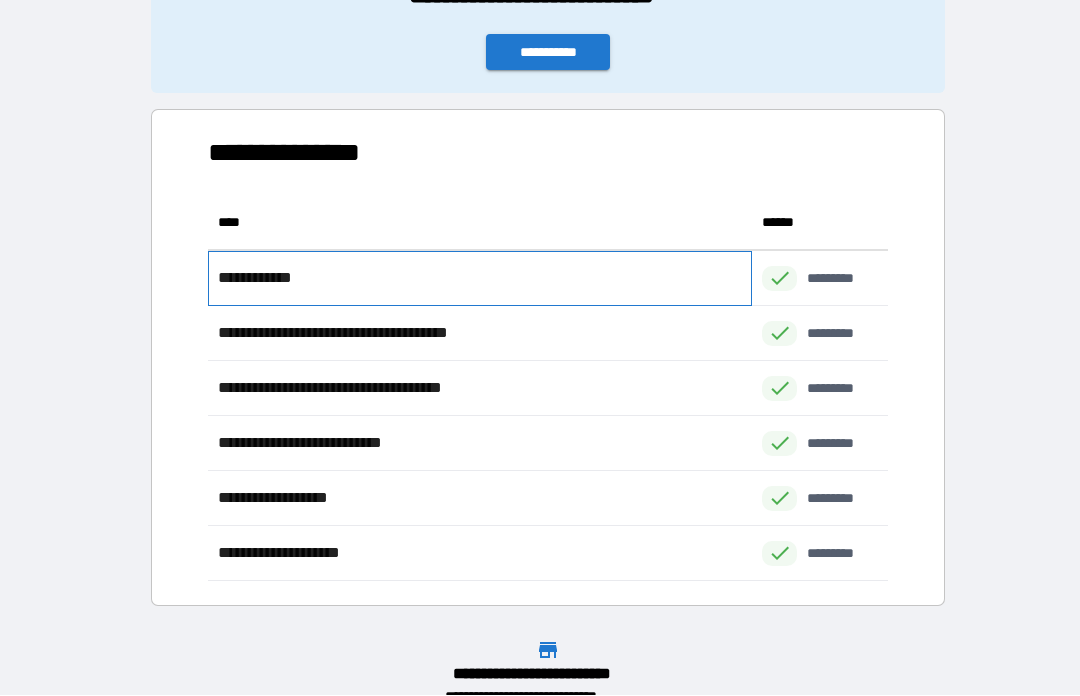 scroll, scrollTop: 208, scrollLeft: 0, axis: vertical 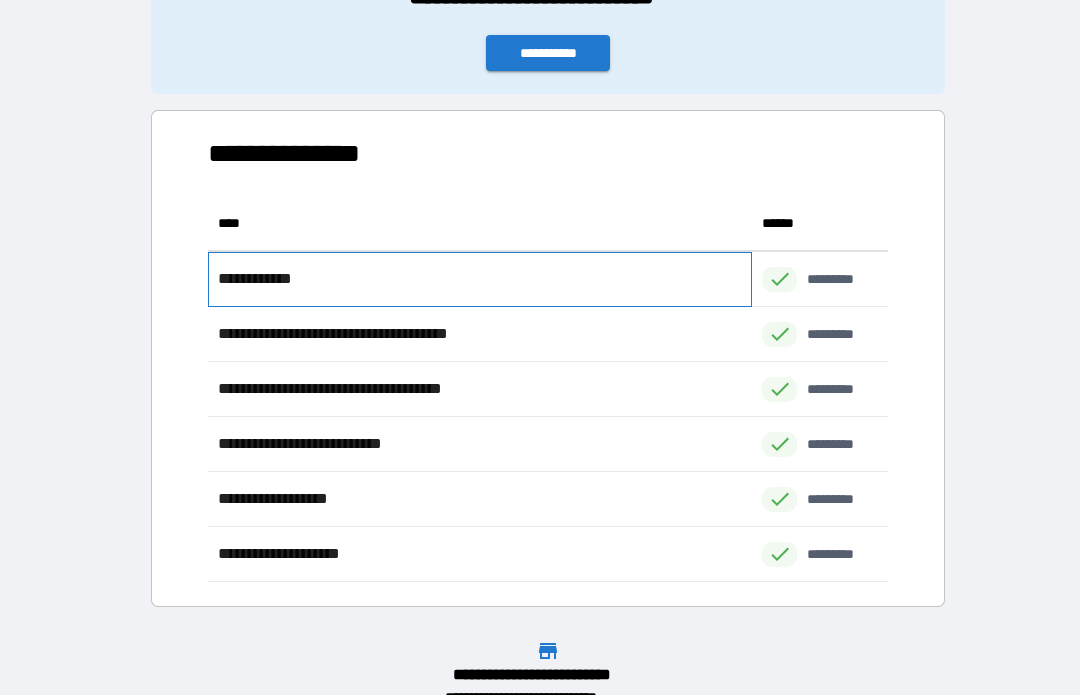 click on "**********" at bounding box center [480, 280] 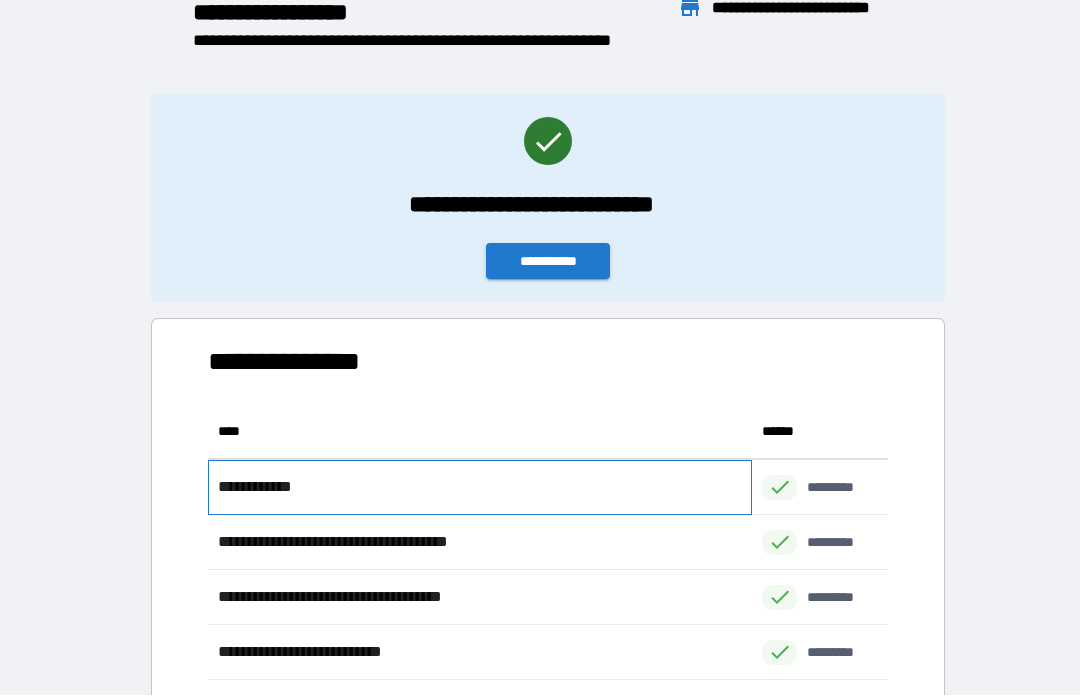 scroll, scrollTop: 0, scrollLeft: 0, axis: both 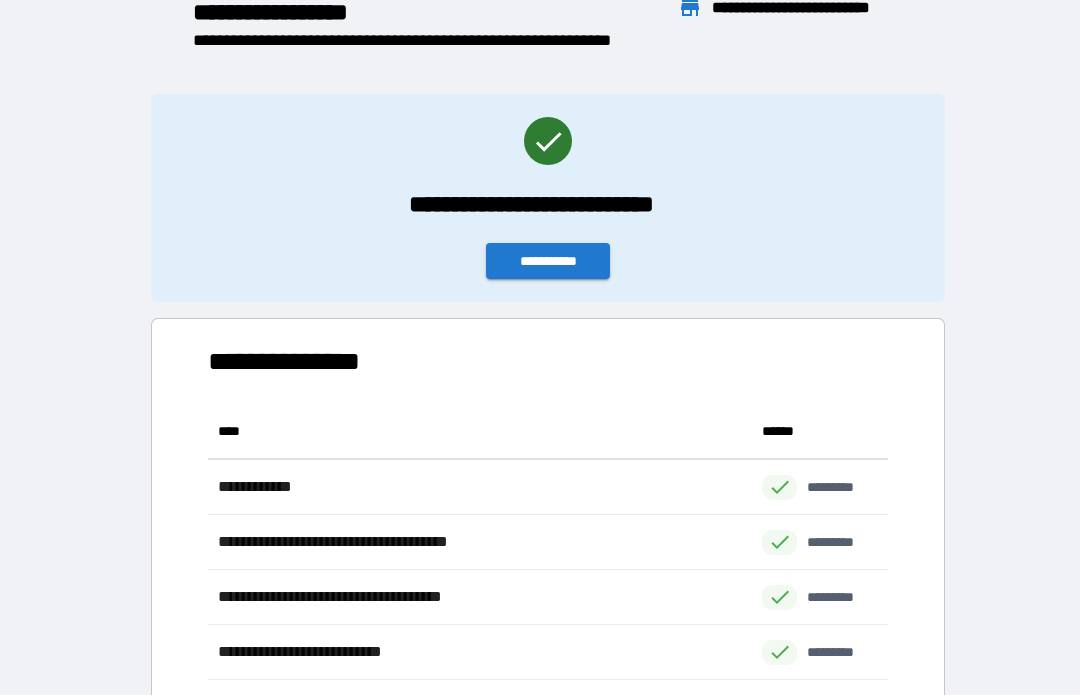 click on "**********" at bounding box center [548, 262] 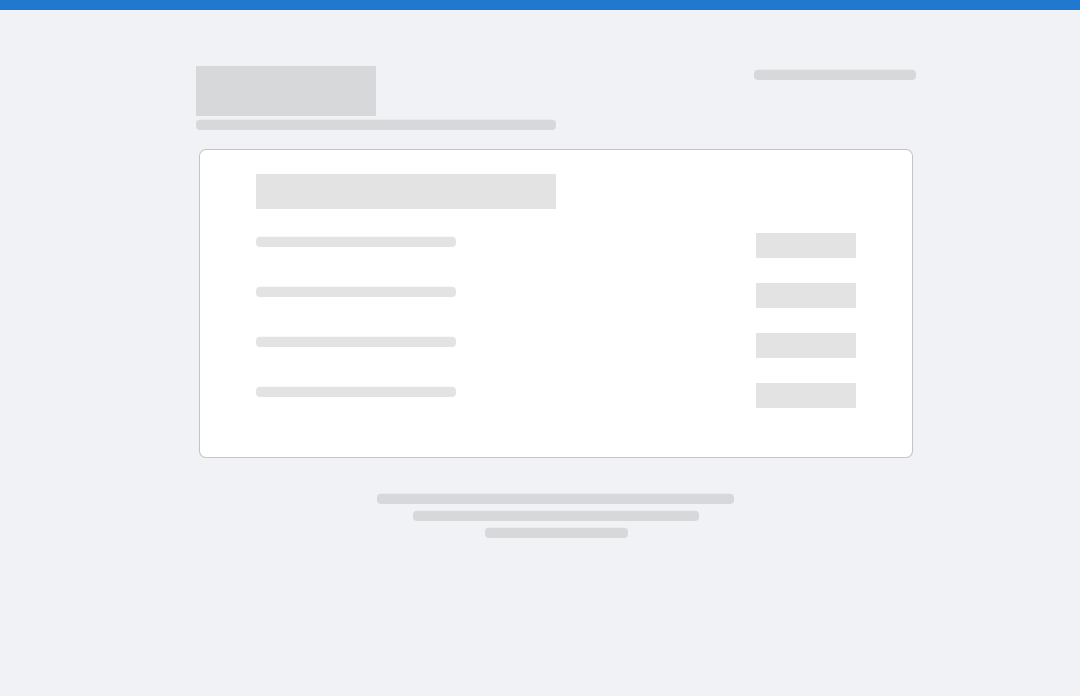 scroll, scrollTop: 0, scrollLeft: 0, axis: both 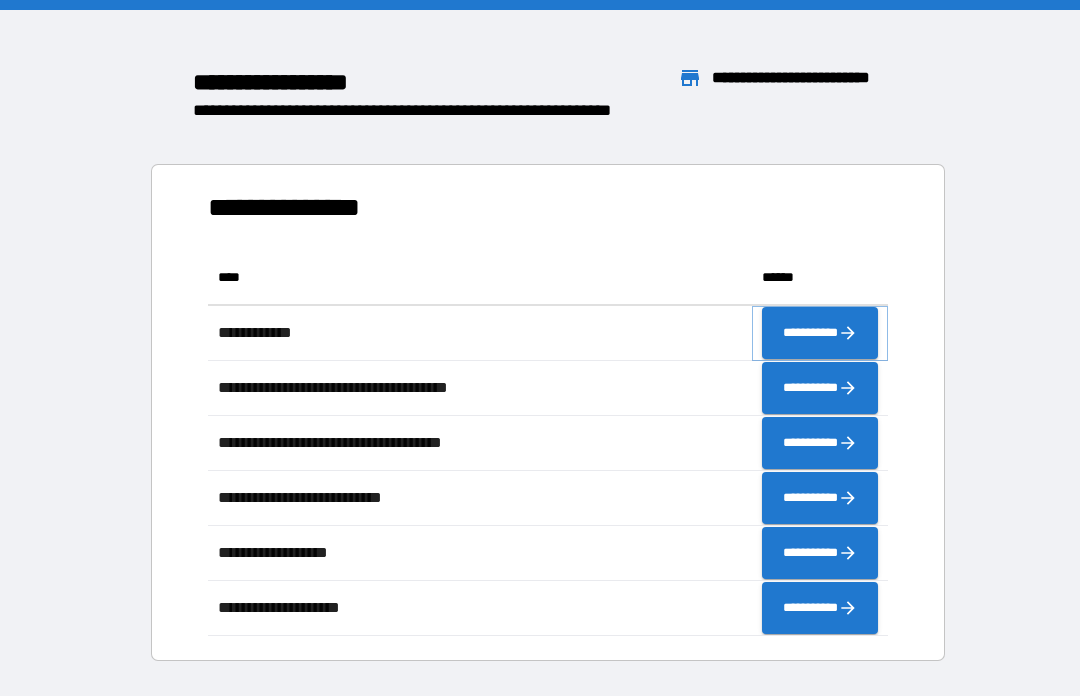 click on "**********" at bounding box center [820, 333] 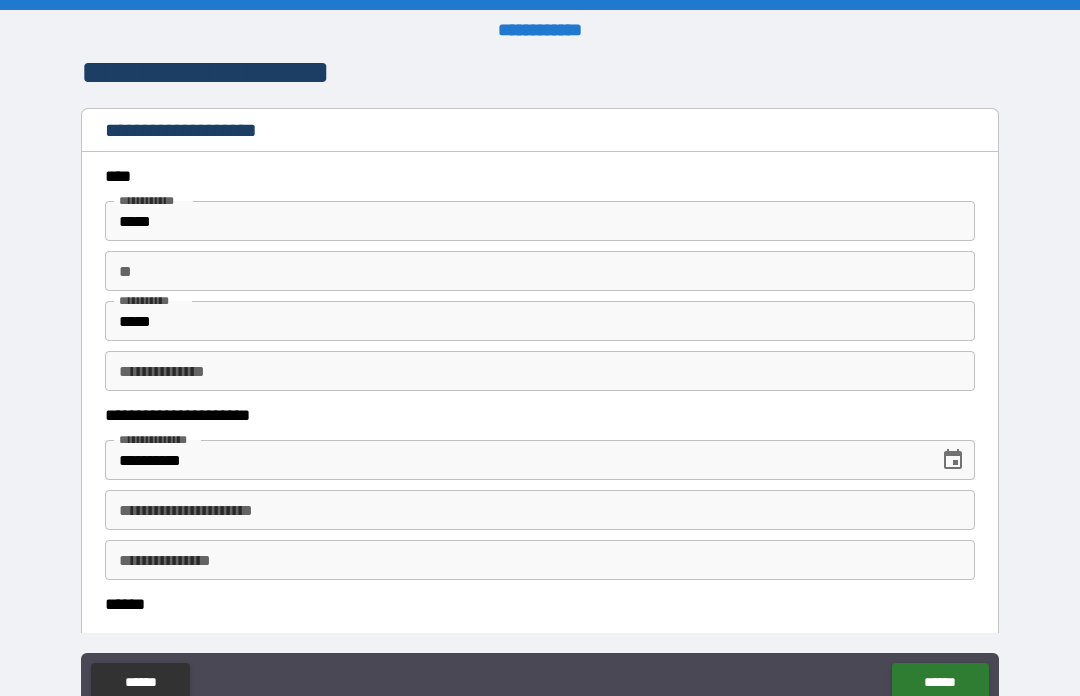 click on "*****" at bounding box center [540, 221] 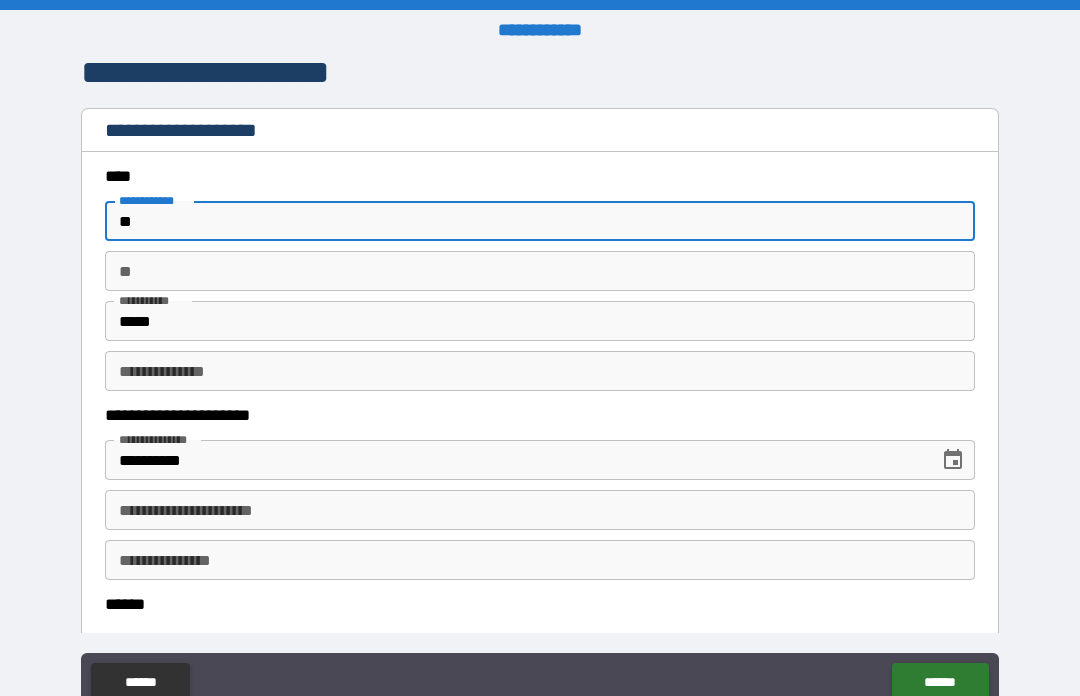 type on "*" 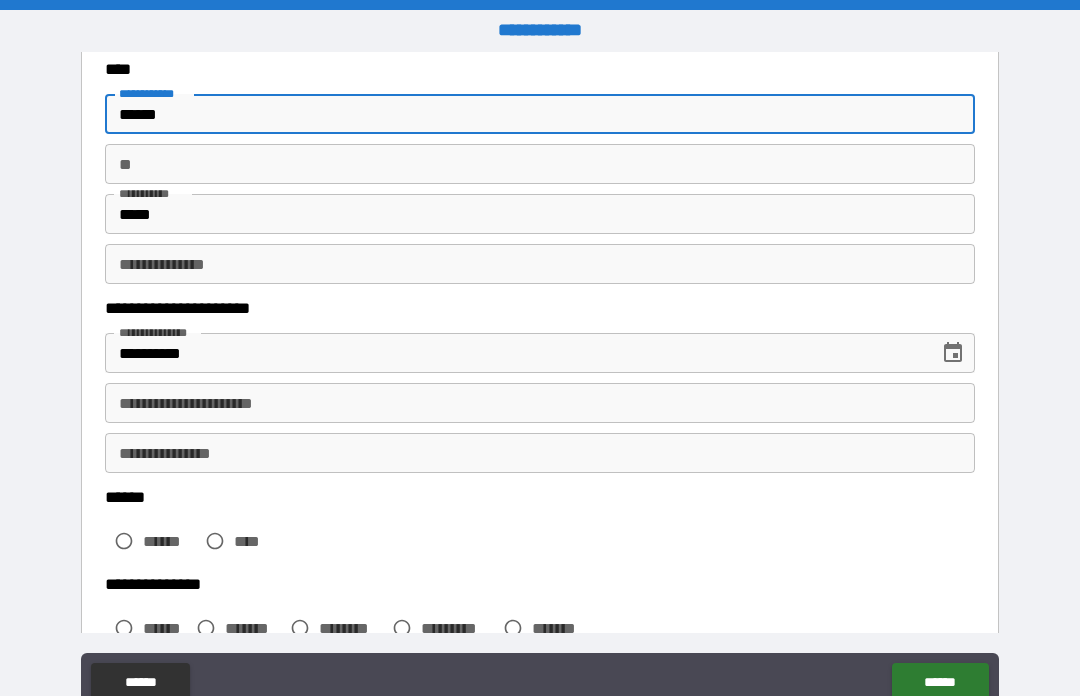 scroll, scrollTop: 95, scrollLeft: 0, axis: vertical 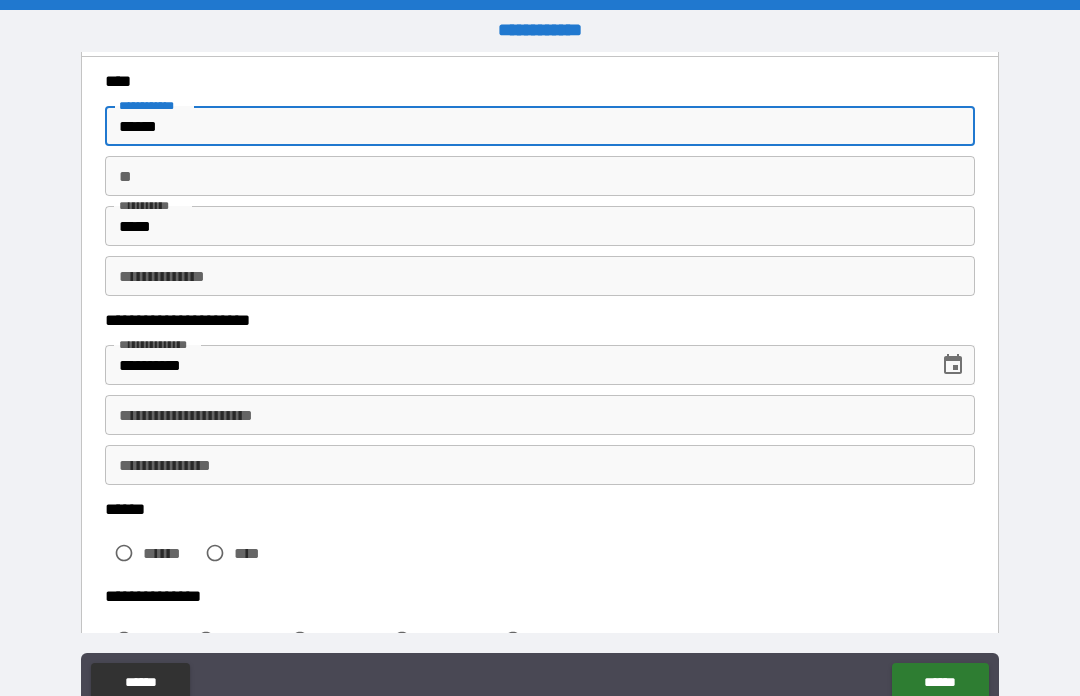 type on "******" 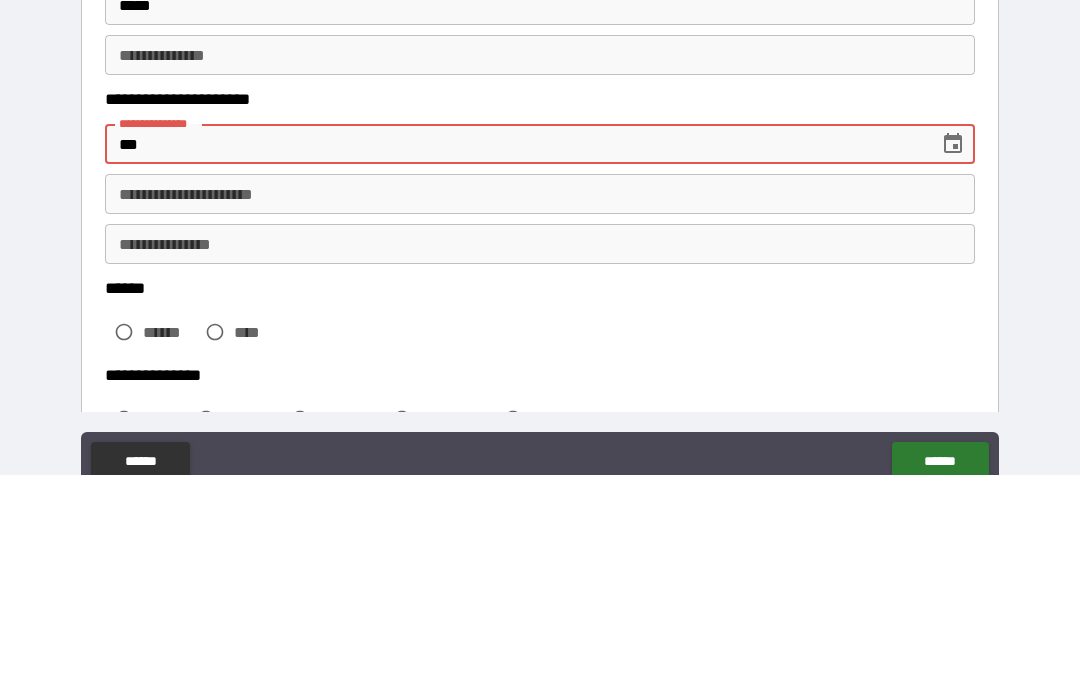 type on "*" 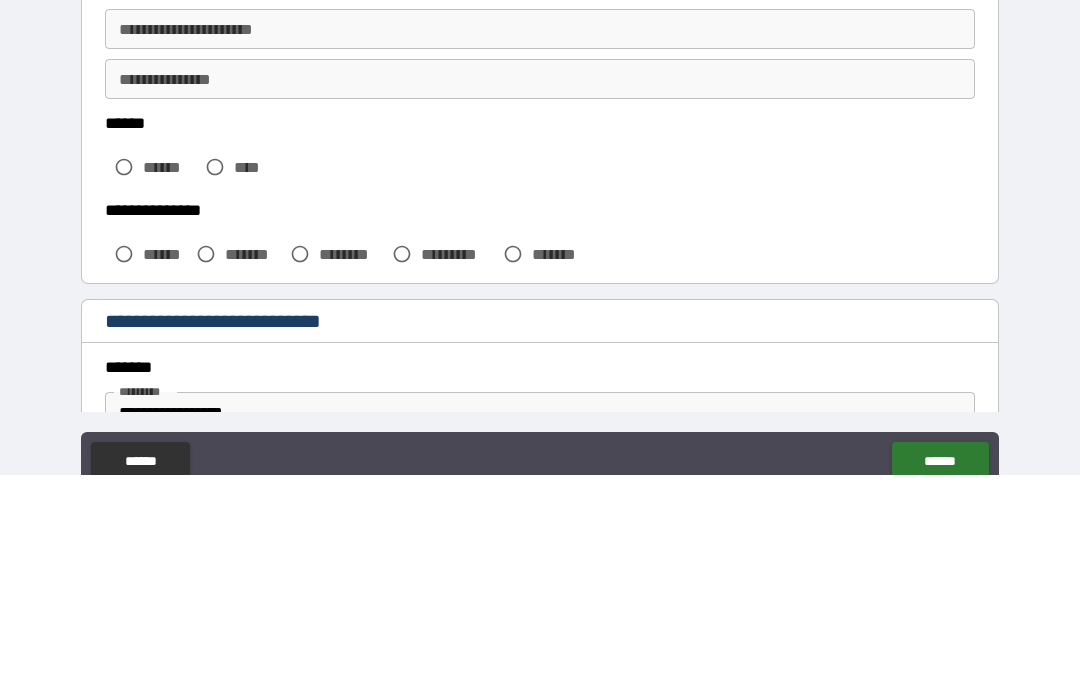 scroll, scrollTop: 261, scrollLeft: 0, axis: vertical 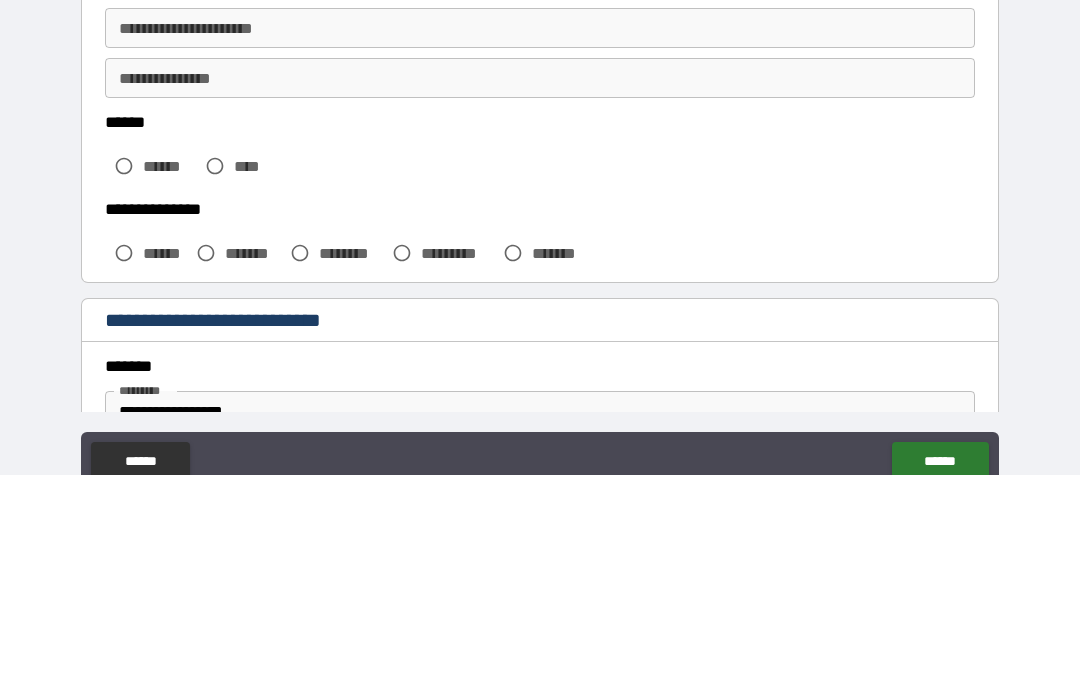 type on "**********" 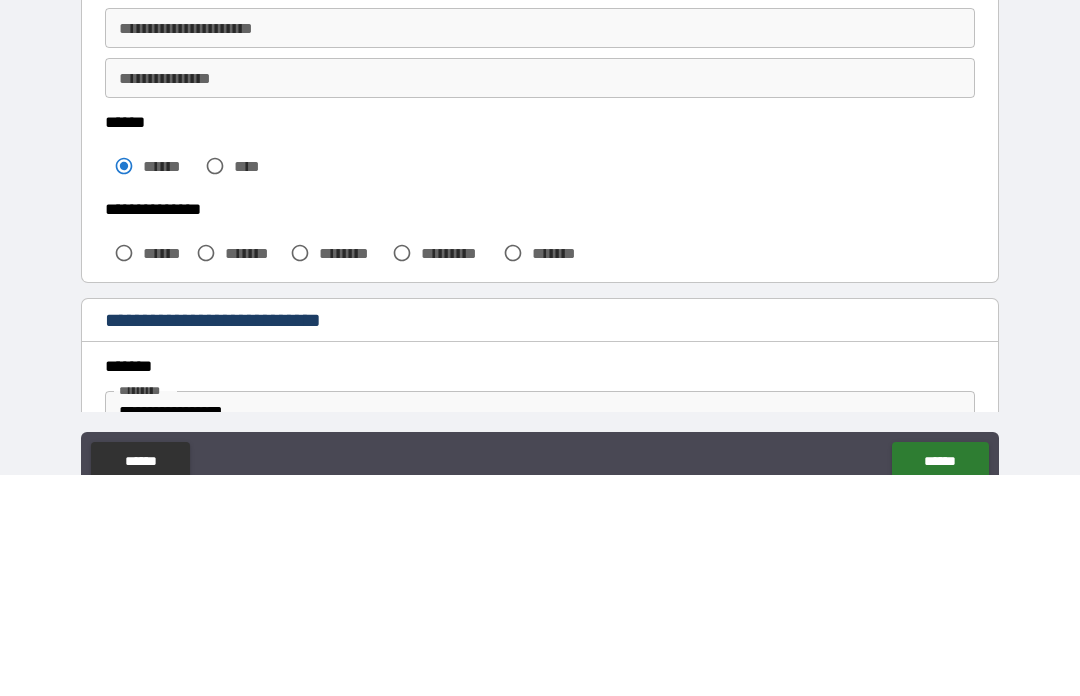 scroll, scrollTop: 69, scrollLeft: 0, axis: vertical 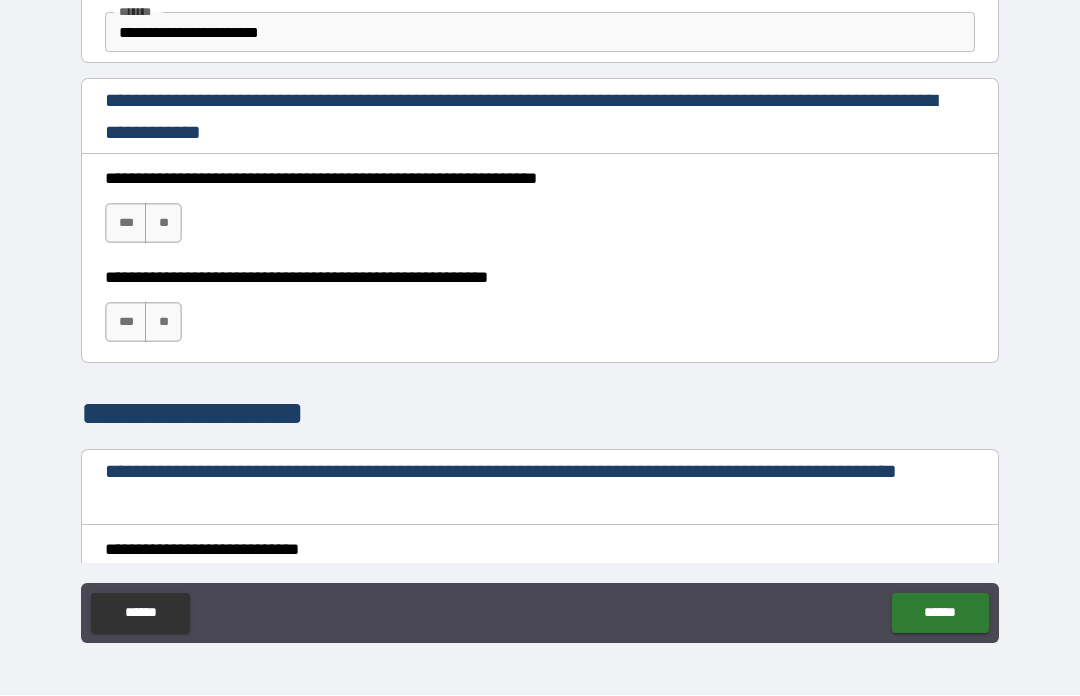 click on "***" at bounding box center (126, 224) 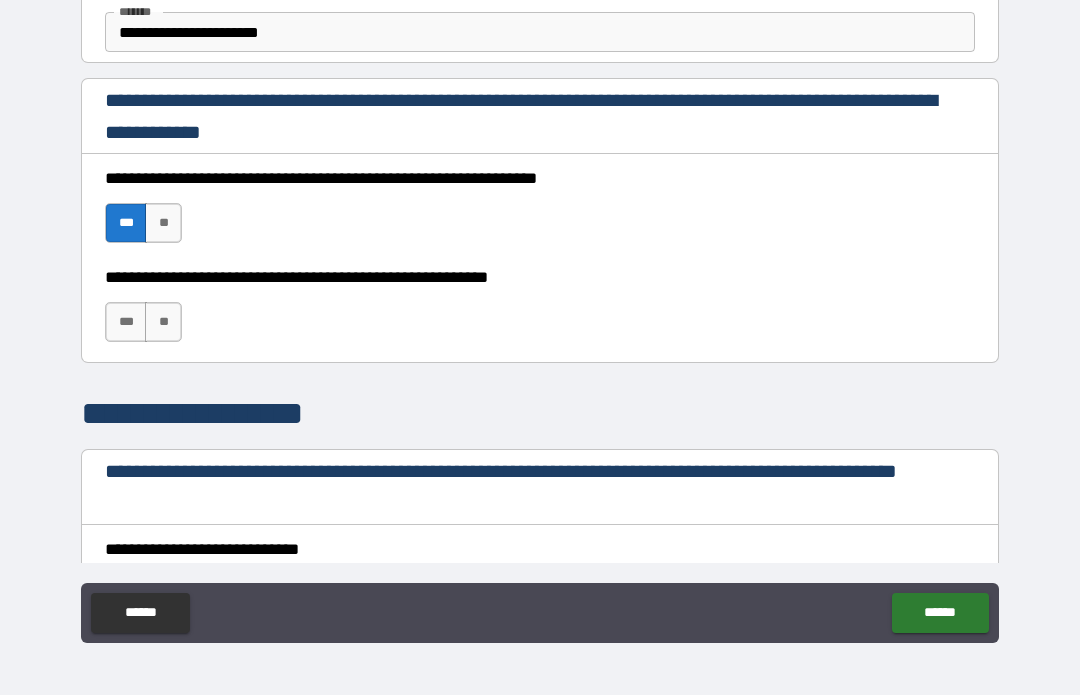 click on "***" at bounding box center [126, 323] 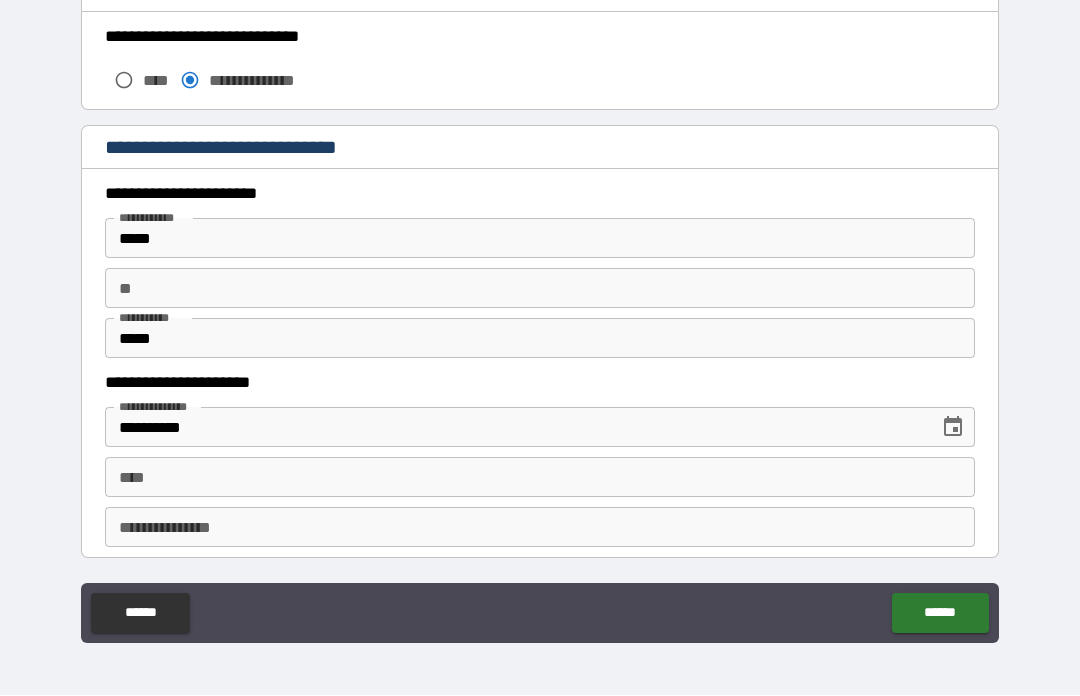 scroll, scrollTop: 1776, scrollLeft: 0, axis: vertical 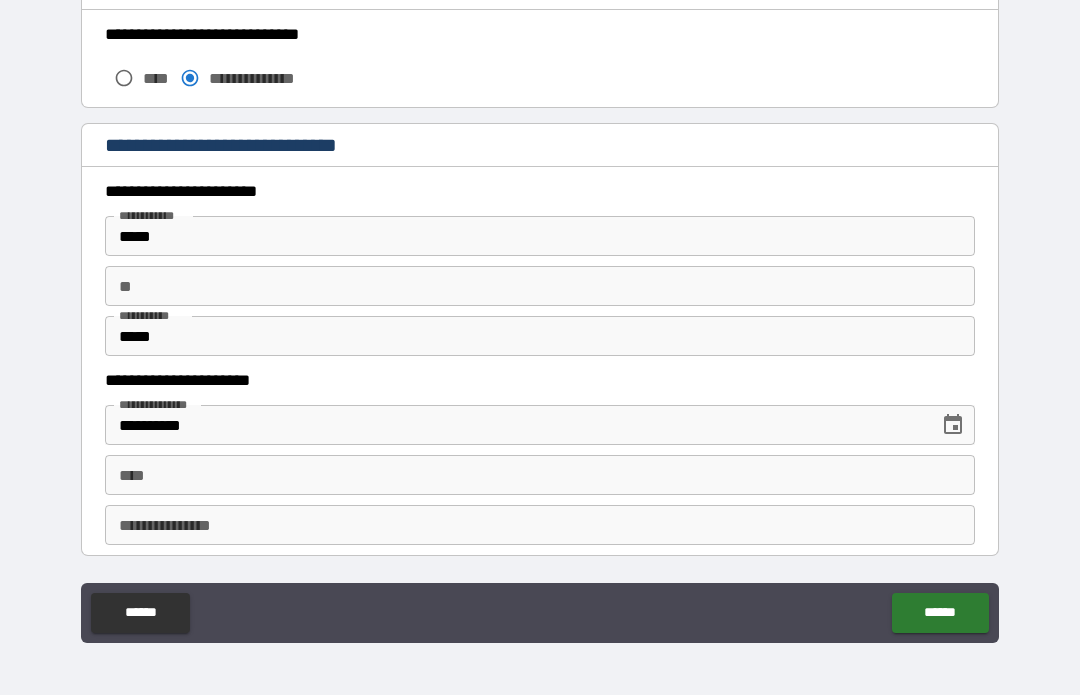 click on "*****" at bounding box center [540, 237] 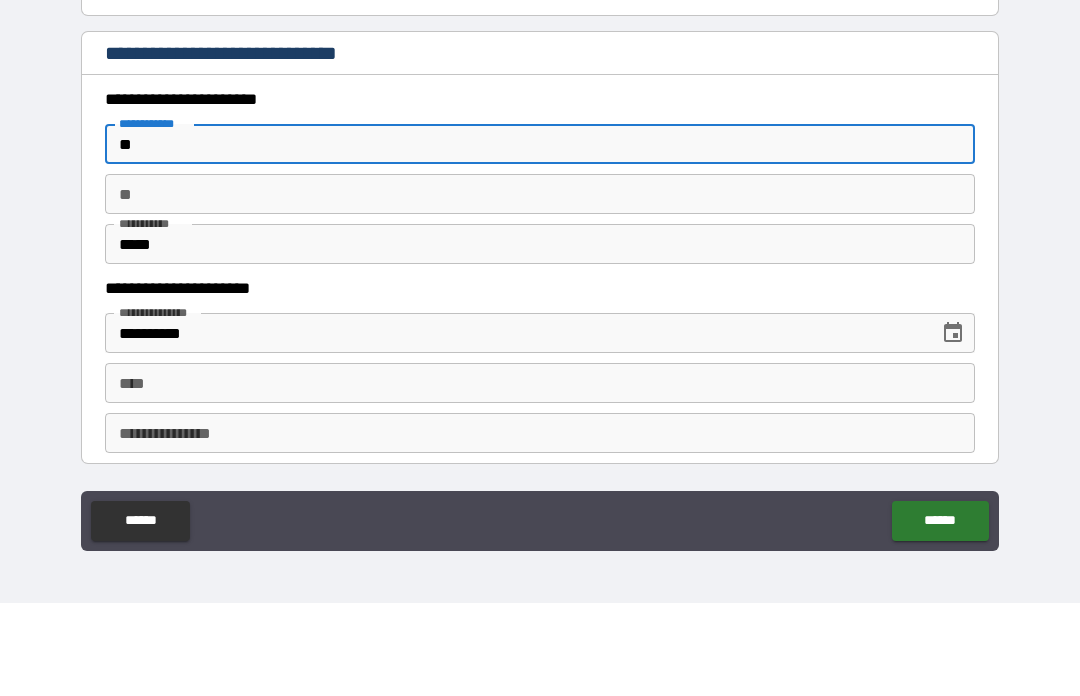 type on "*" 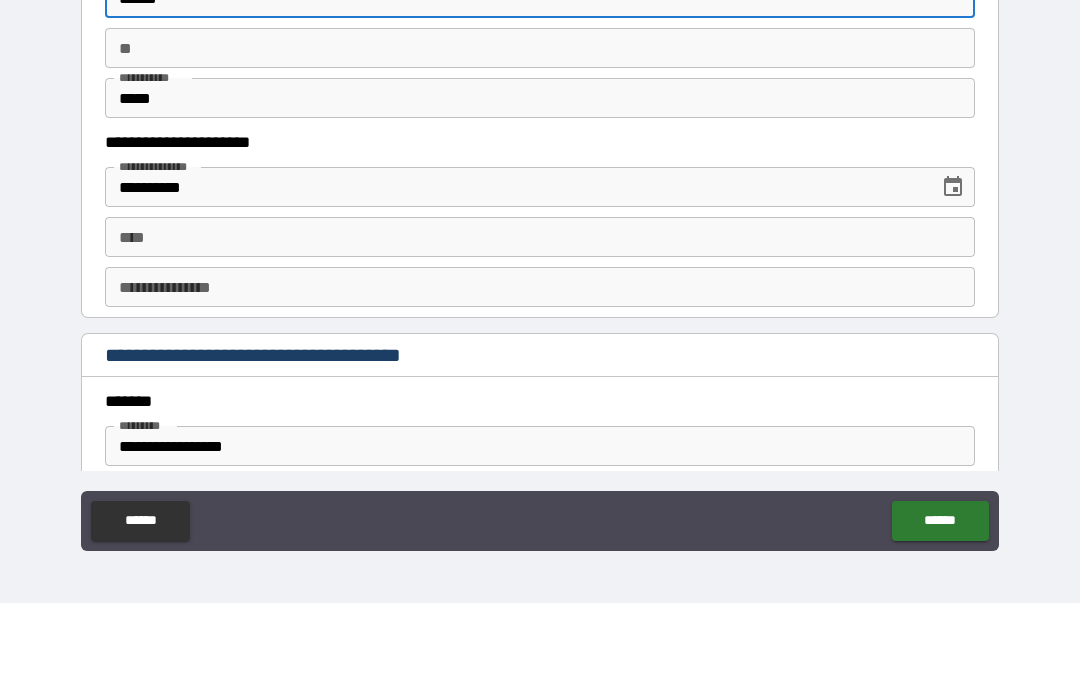 scroll, scrollTop: 1924, scrollLeft: 0, axis: vertical 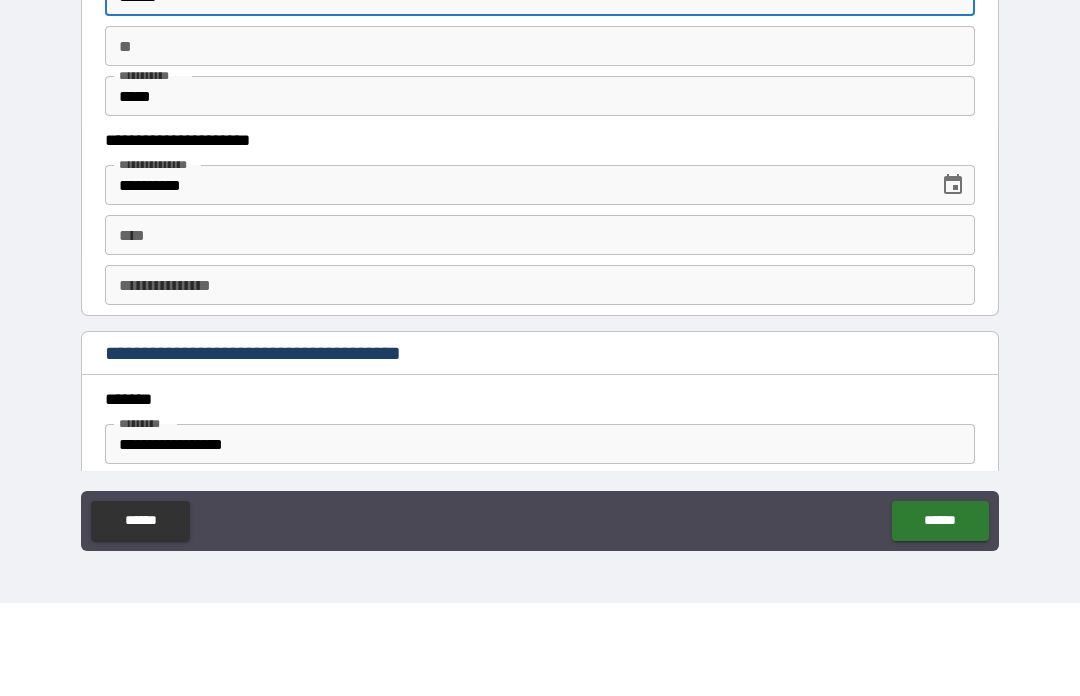 type on "******" 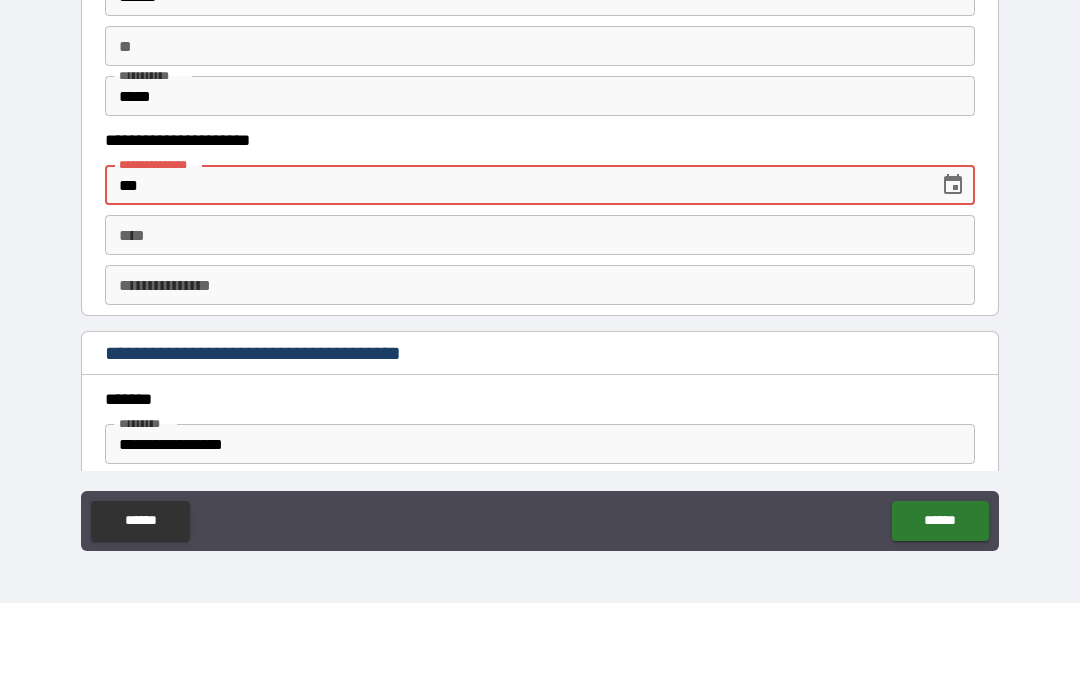 type on "*" 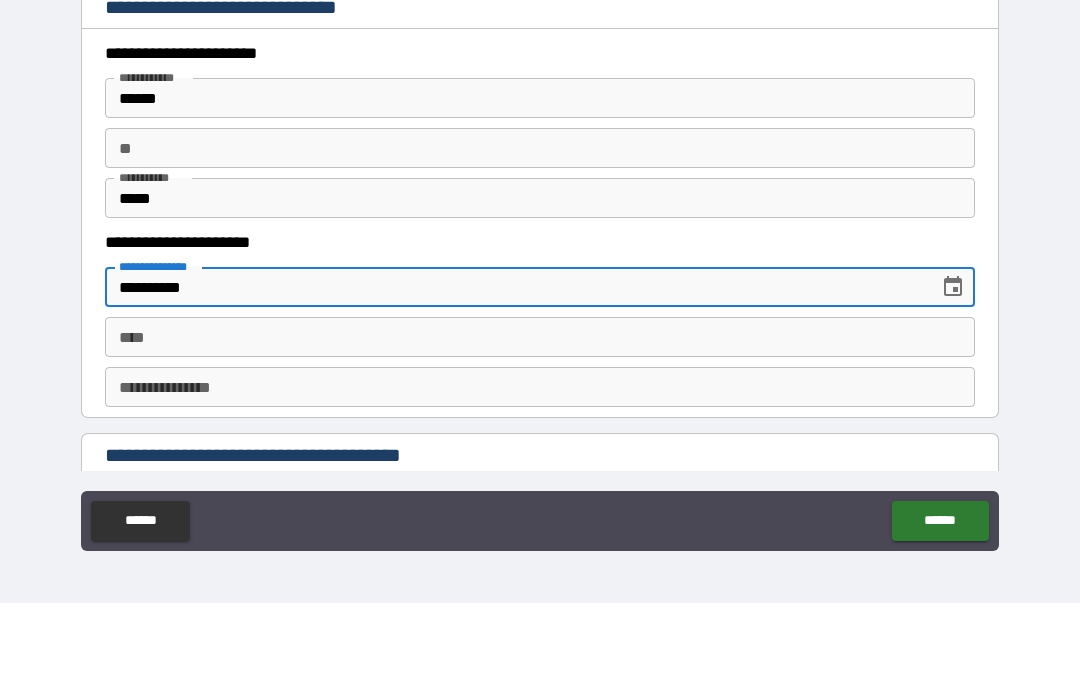 scroll, scrollTop: 1872, scrollLeft: 0, axis: vertical 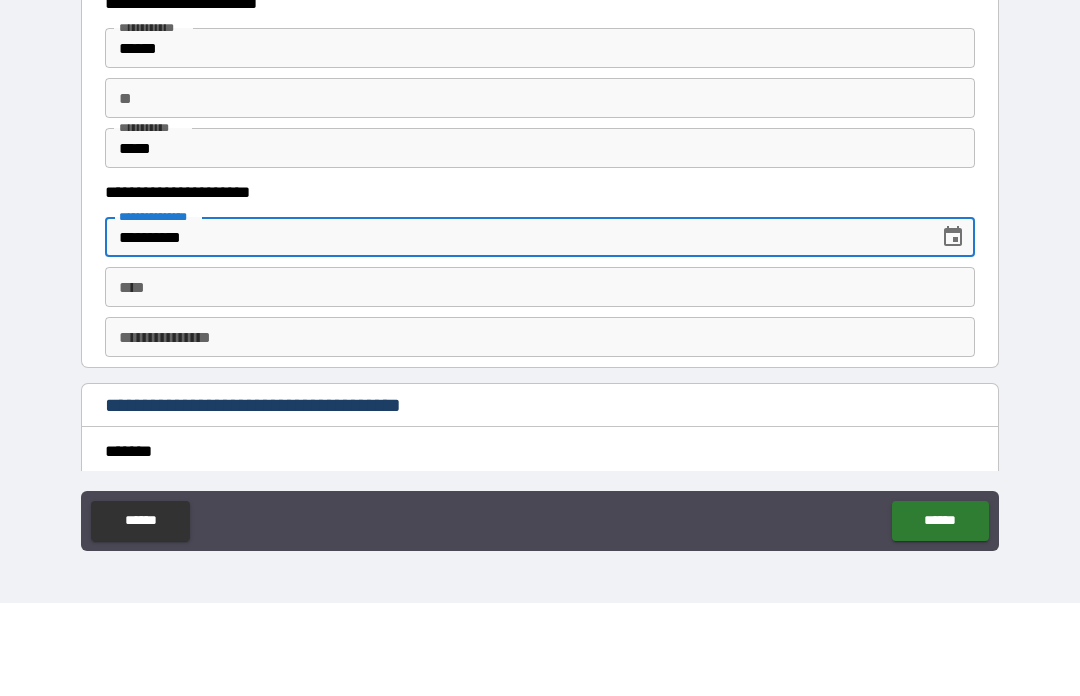 type on "**********" 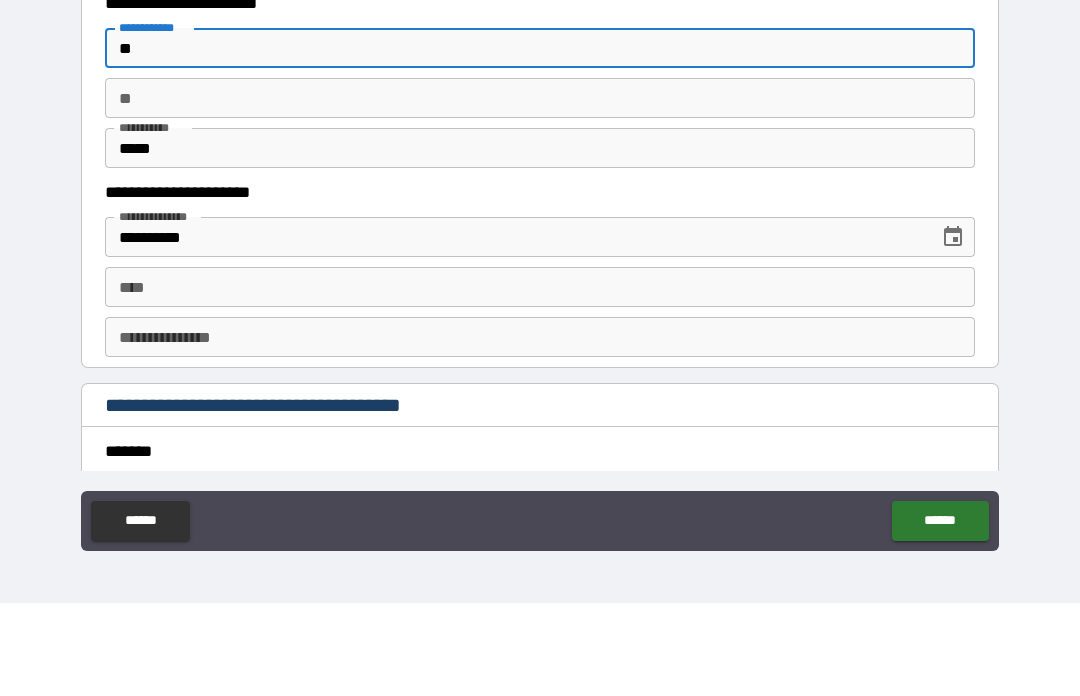 type on "*" 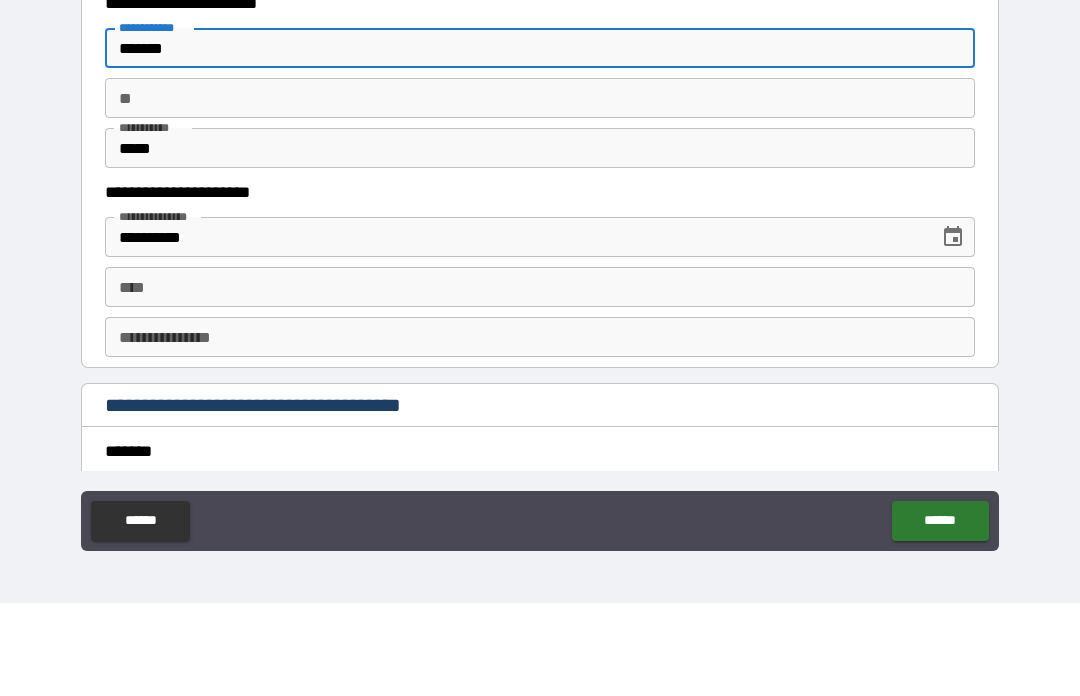 type on "*******" 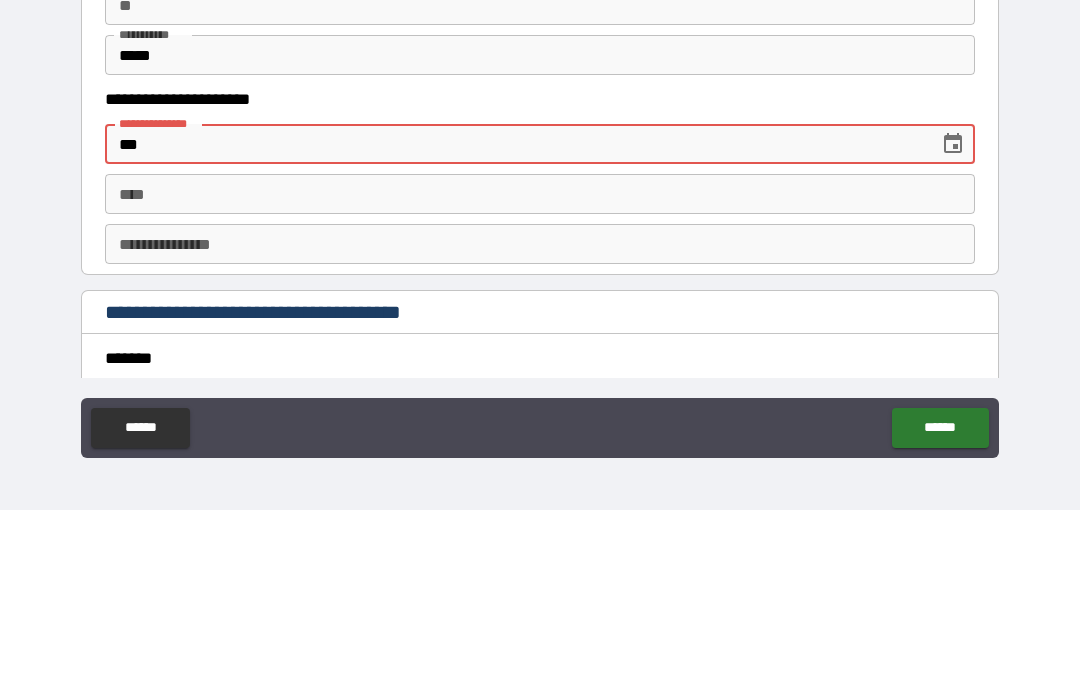 type on "*" 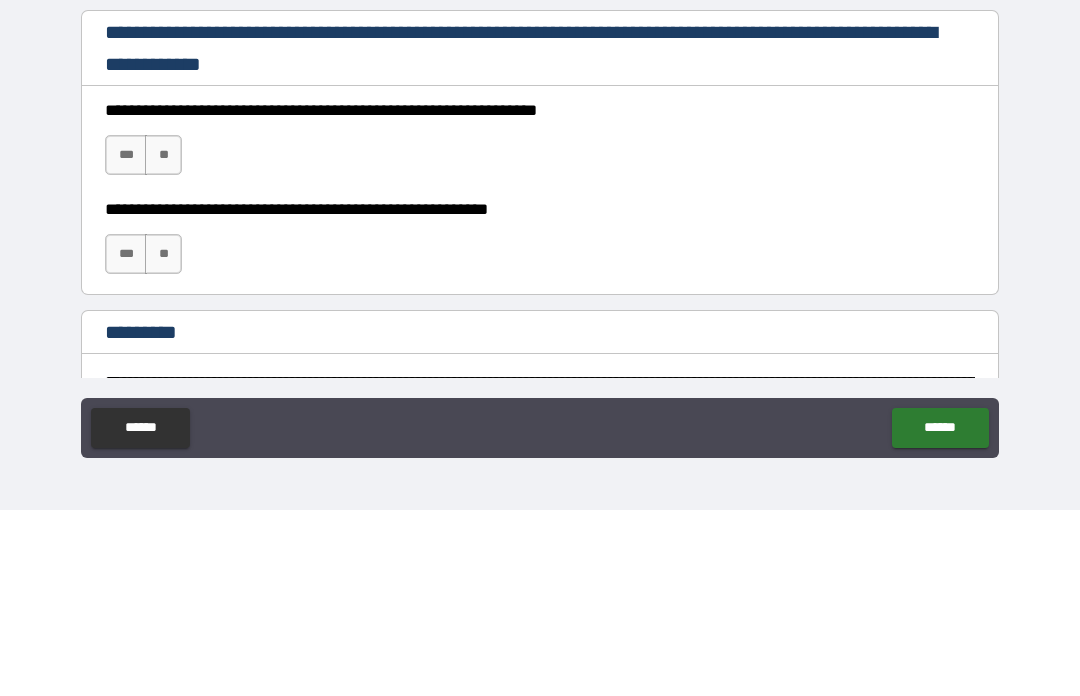 scroll, scrollTop: 2801, scrollLeft: 0, axis: vertical 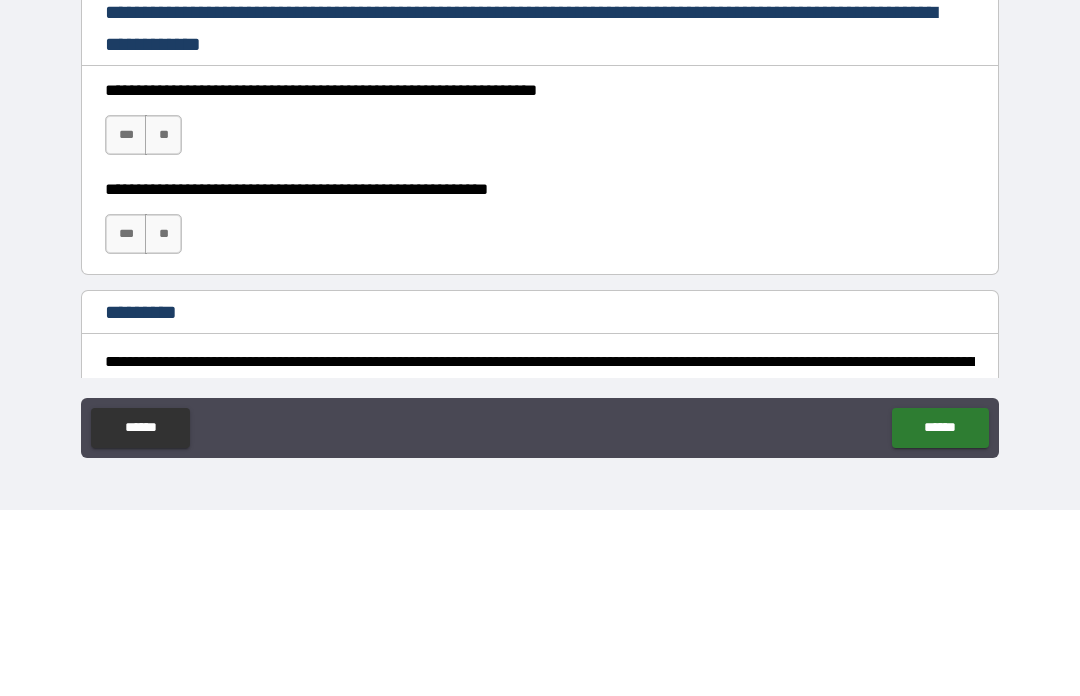 type on "**********" 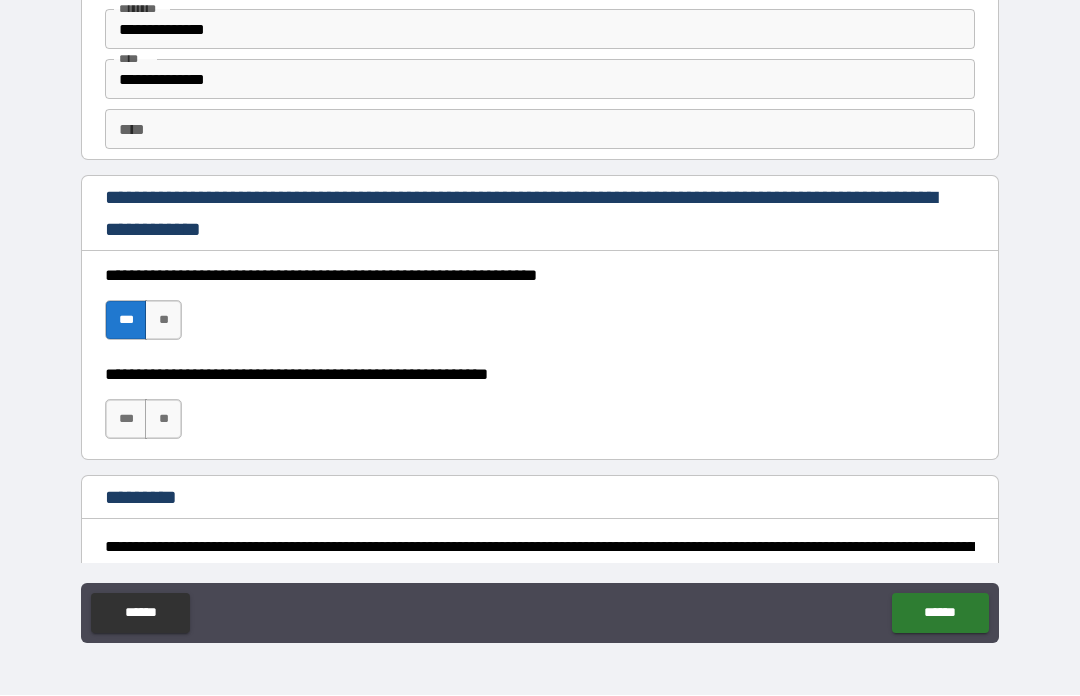 click on "***" at bounding box center (126, 420) 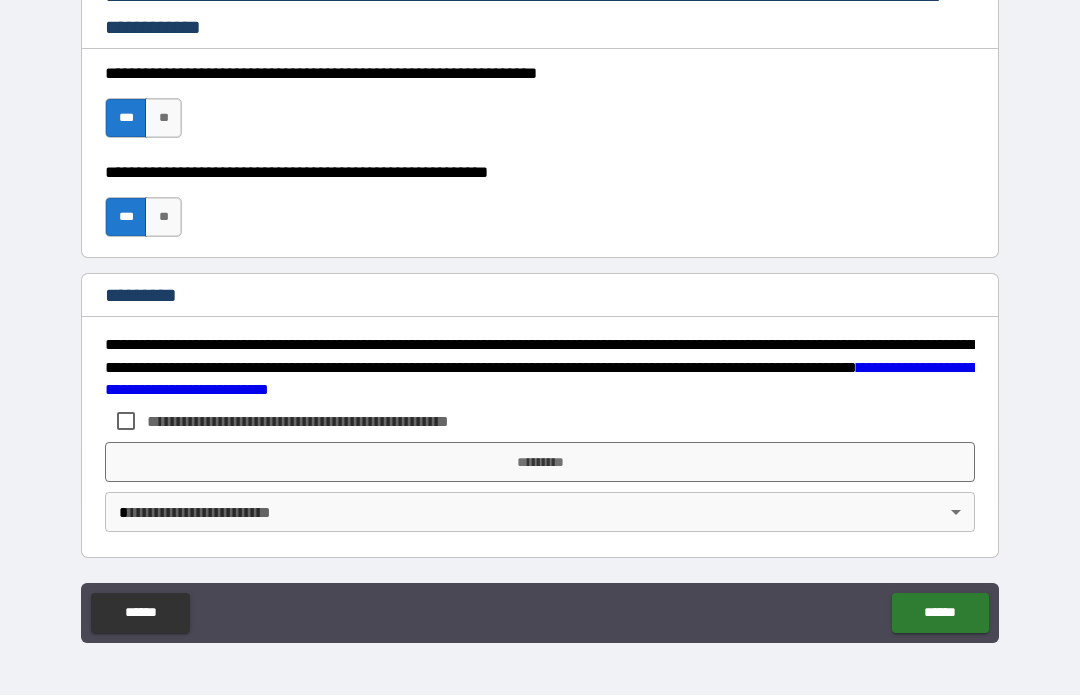 scroll, scrollTop: 3003, scrollLeft: 0, axis: vertical 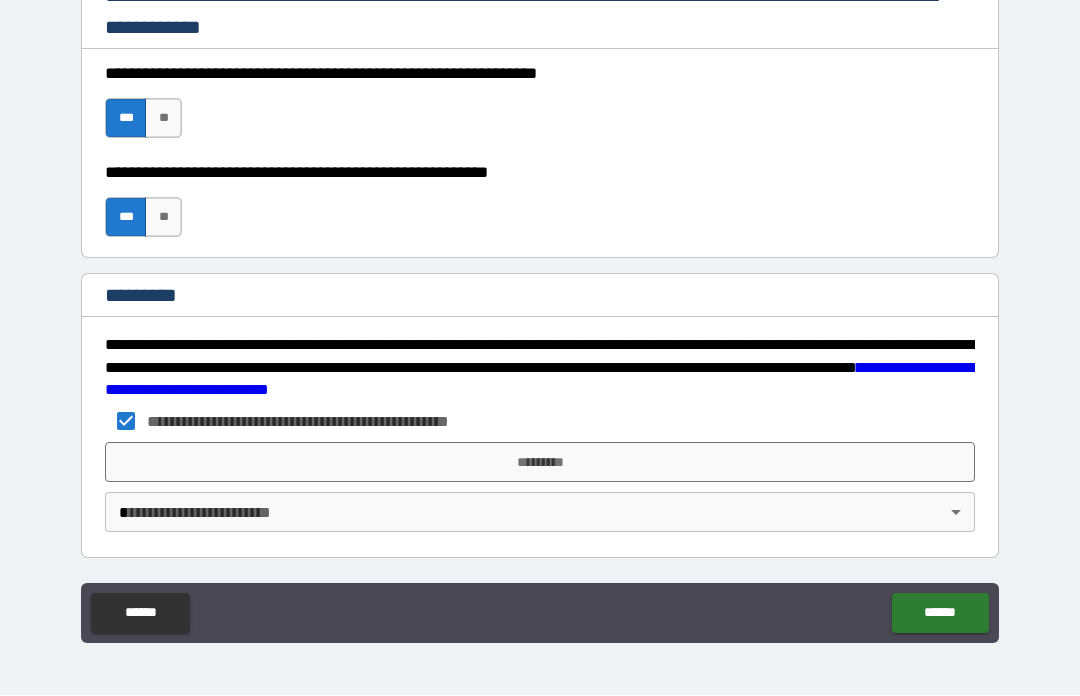 click on "*********" at bounding box center [540, 463] 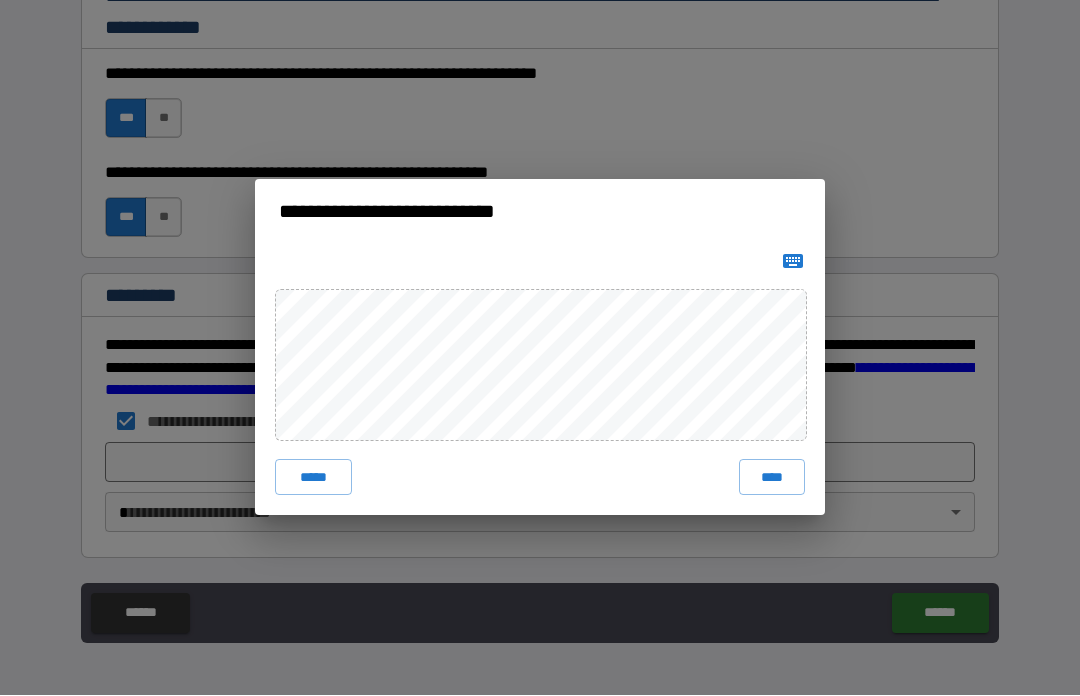 click on "****" at bounding box center (772, 478) 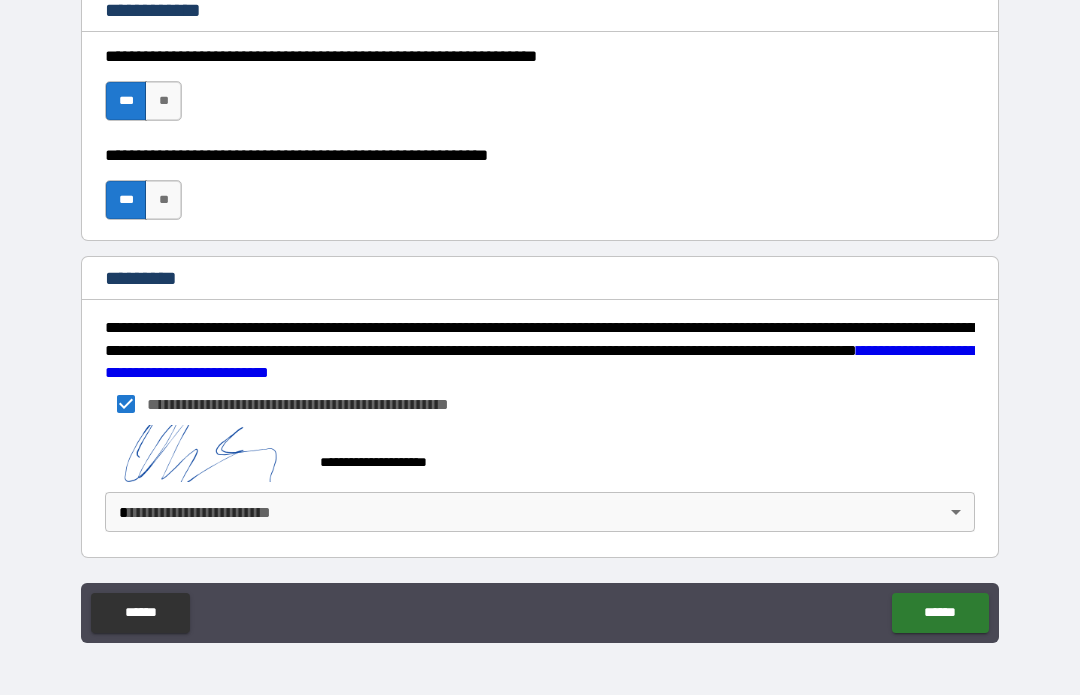 scroll, scrollTop: 3020, scrollLeft: 0, axis: vertical 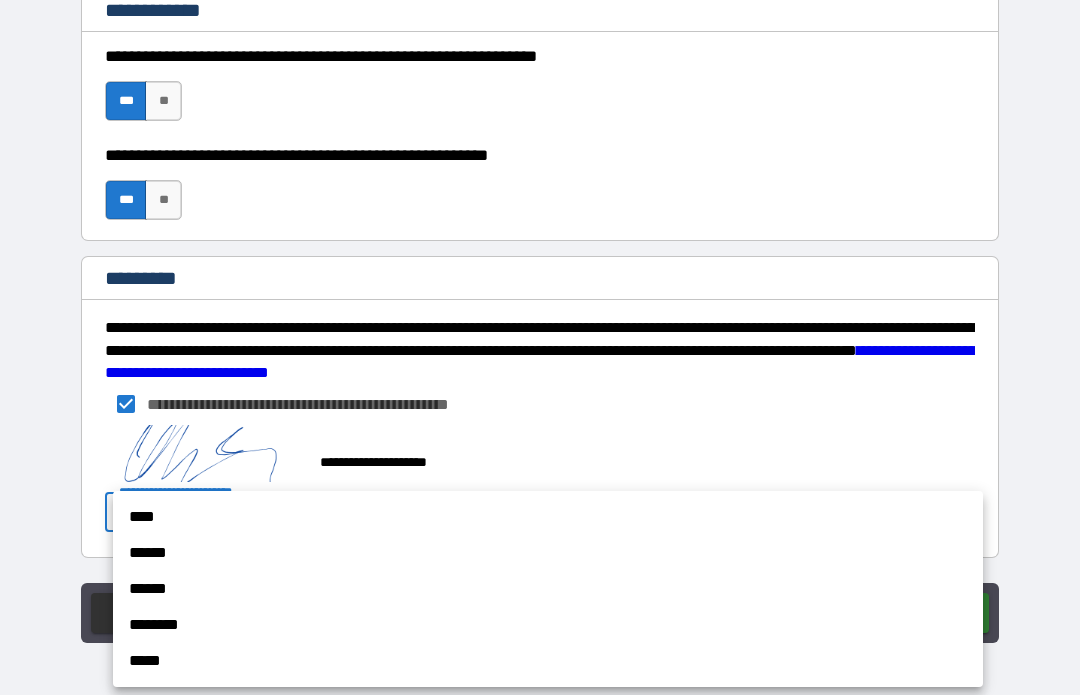 click on "******" at bounding box center (548, 554) 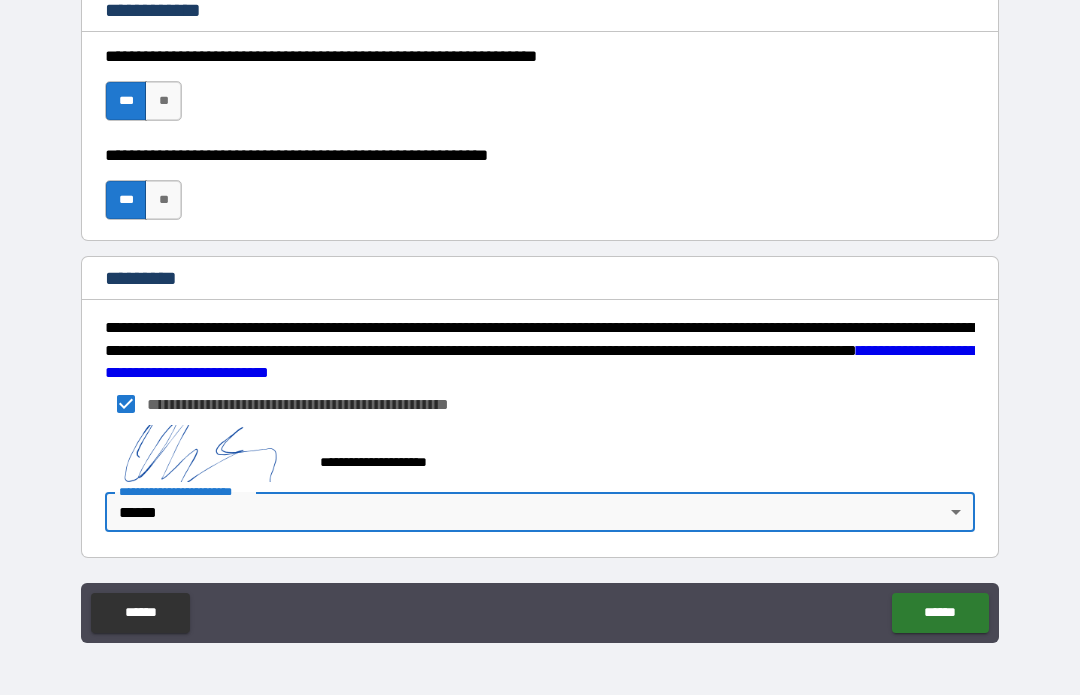 click on "******" at bounding box center [940, 614] 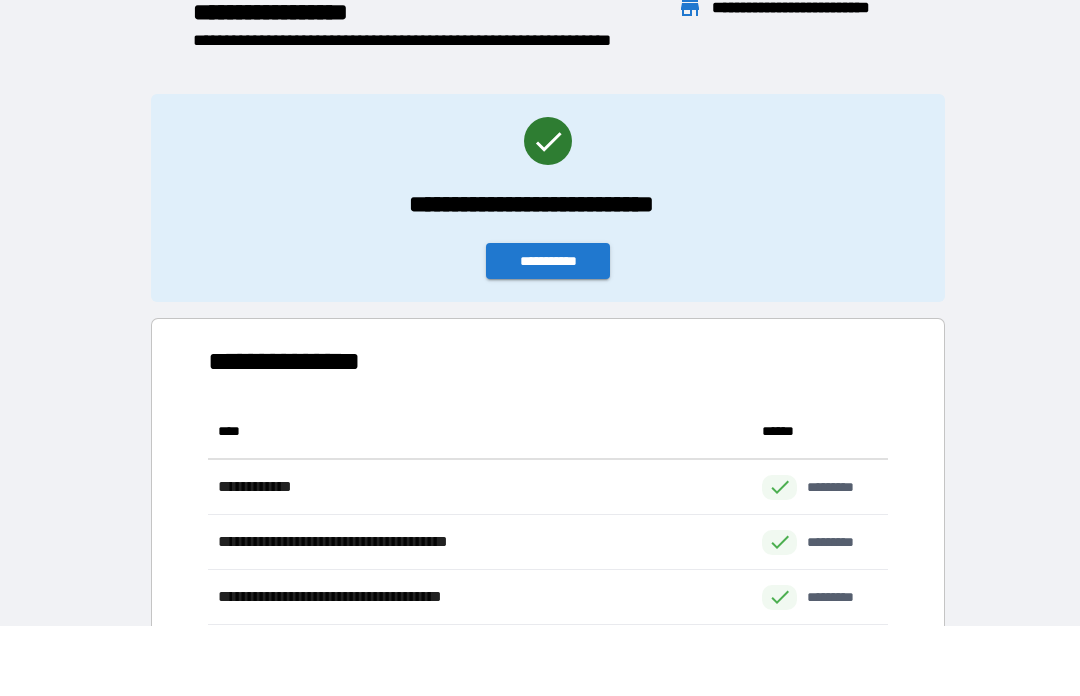 scroll, scrollTop: 386, scrollLeft: 680, axis: both 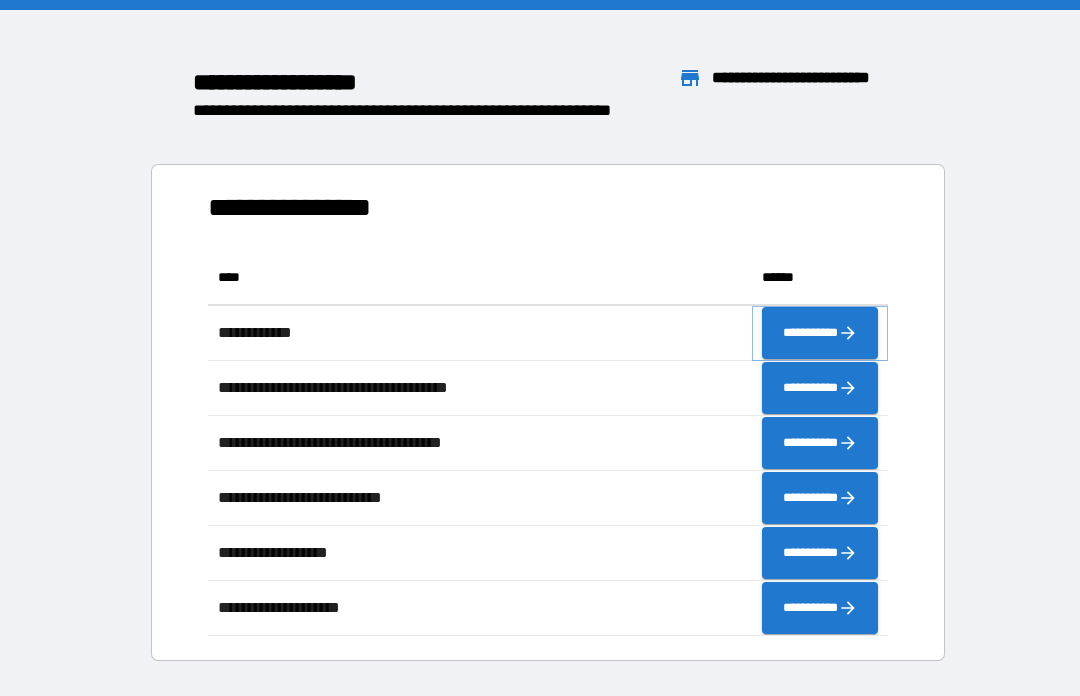 click on "**********" at bounding box center [820, 333] 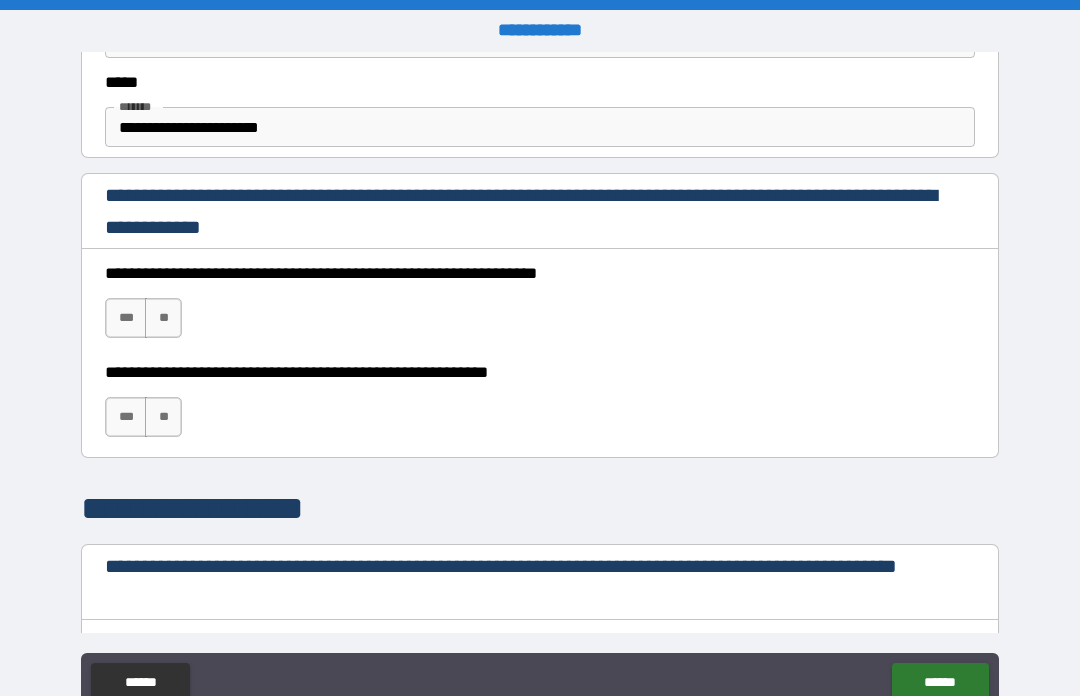 scroll, scrollTop: 1237, scrollLeft: 0, axis: vertical 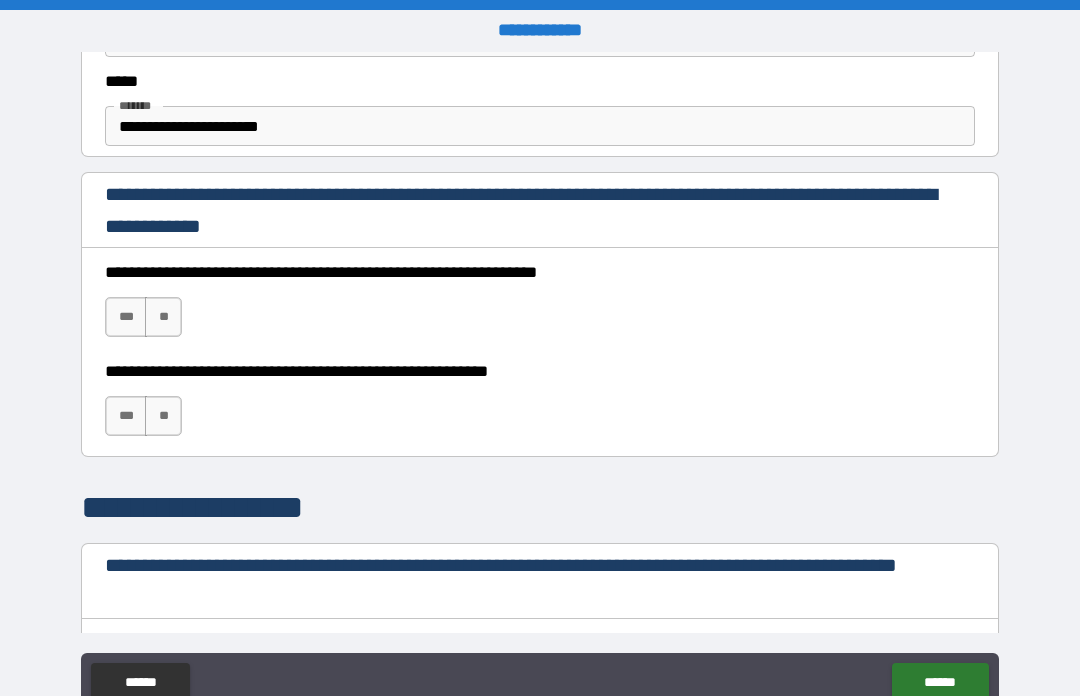 click on "***" at bounding box center (126, 317) 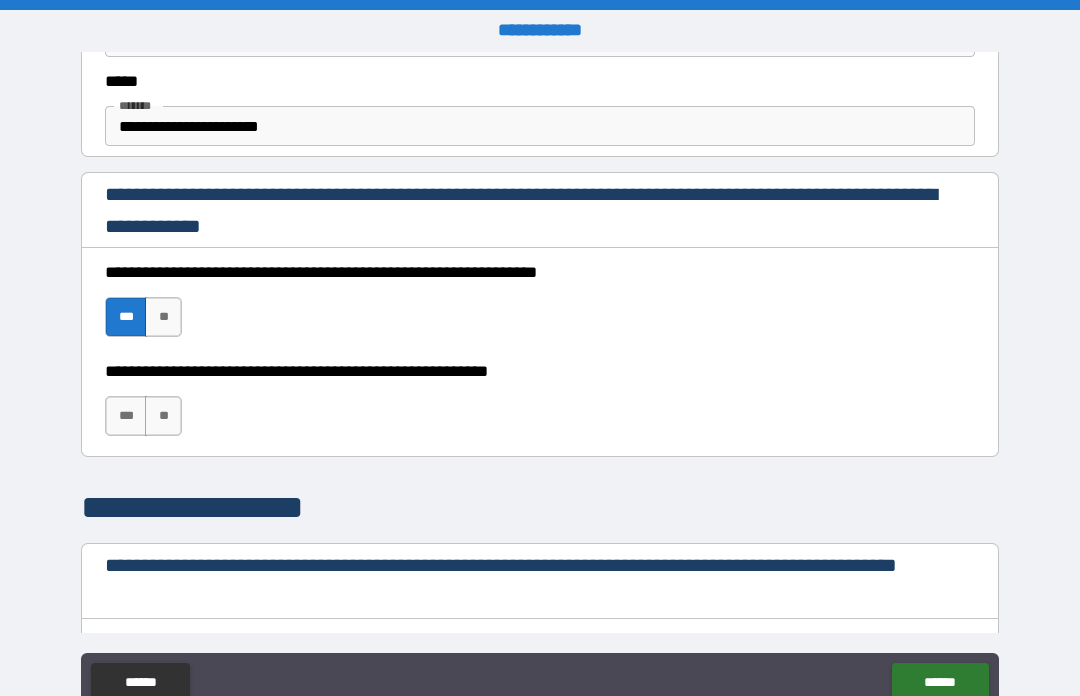 click on "***" at bounding box center [126, 416] 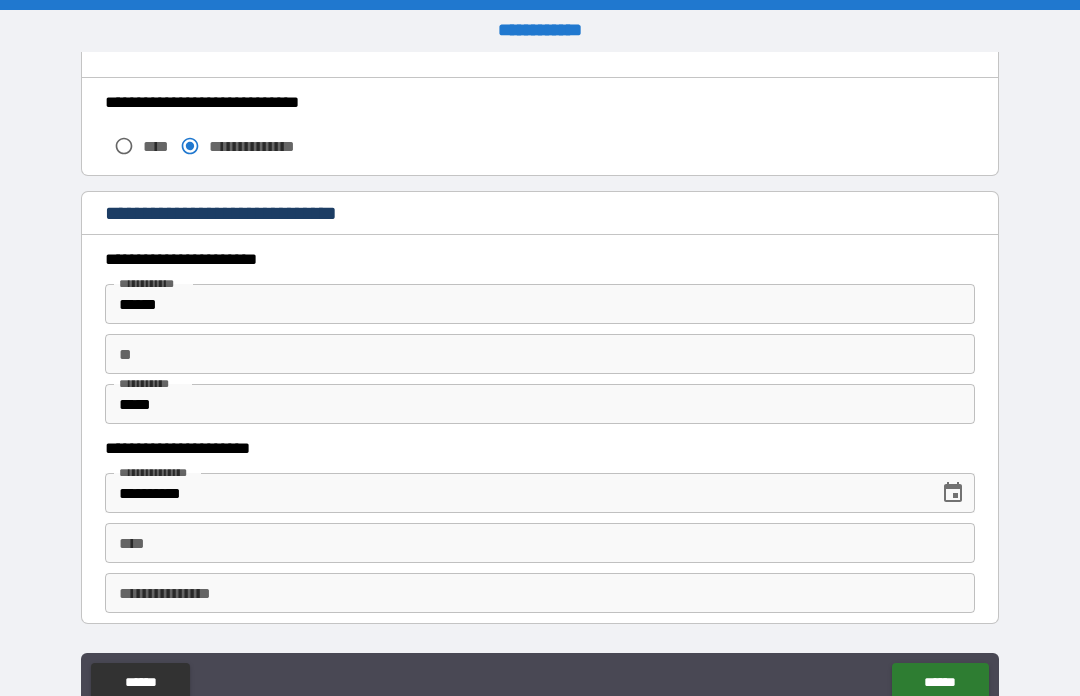 scroll, scrollTop: 1794, scrollLeft: 0, axis: vertical 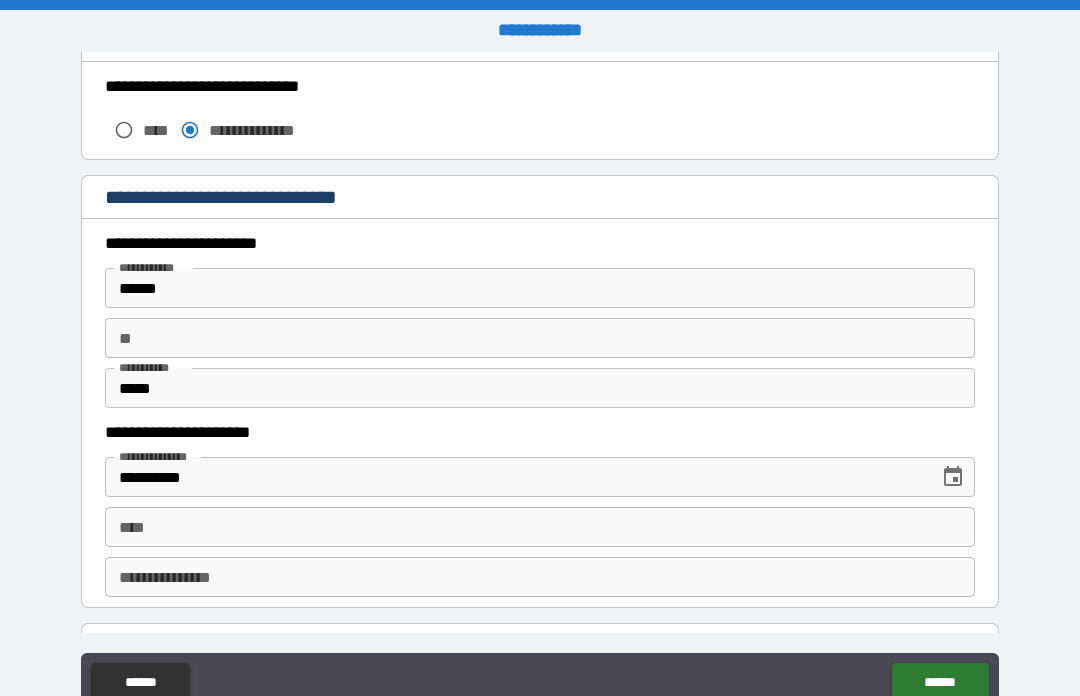 click on "******" at bounding box center [540, 288] 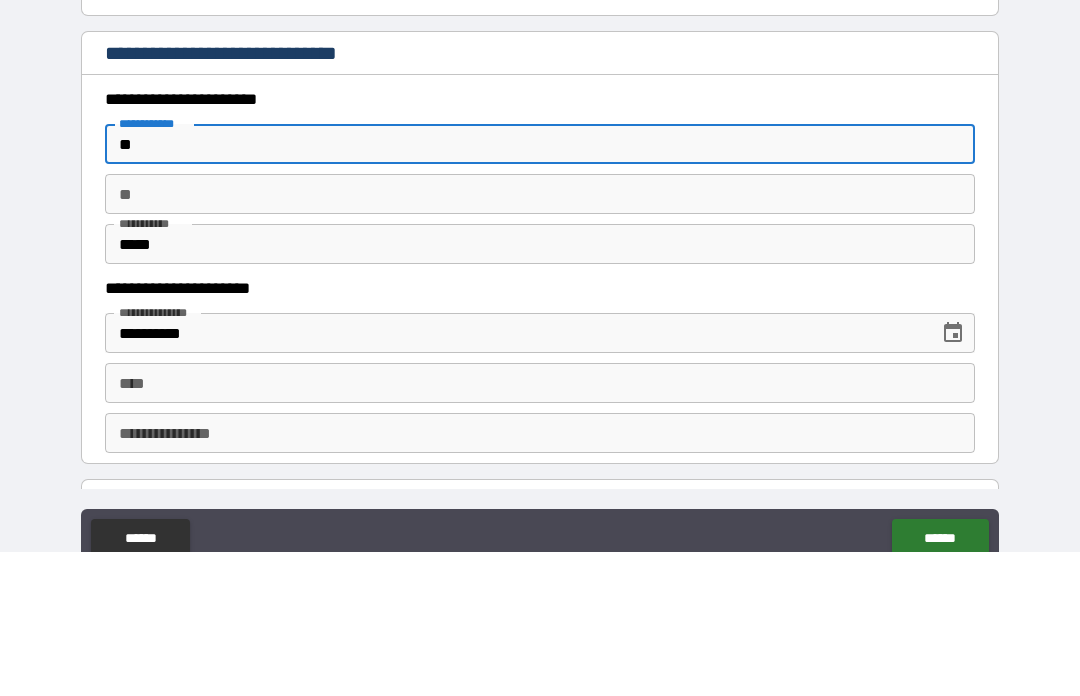 type on "*" 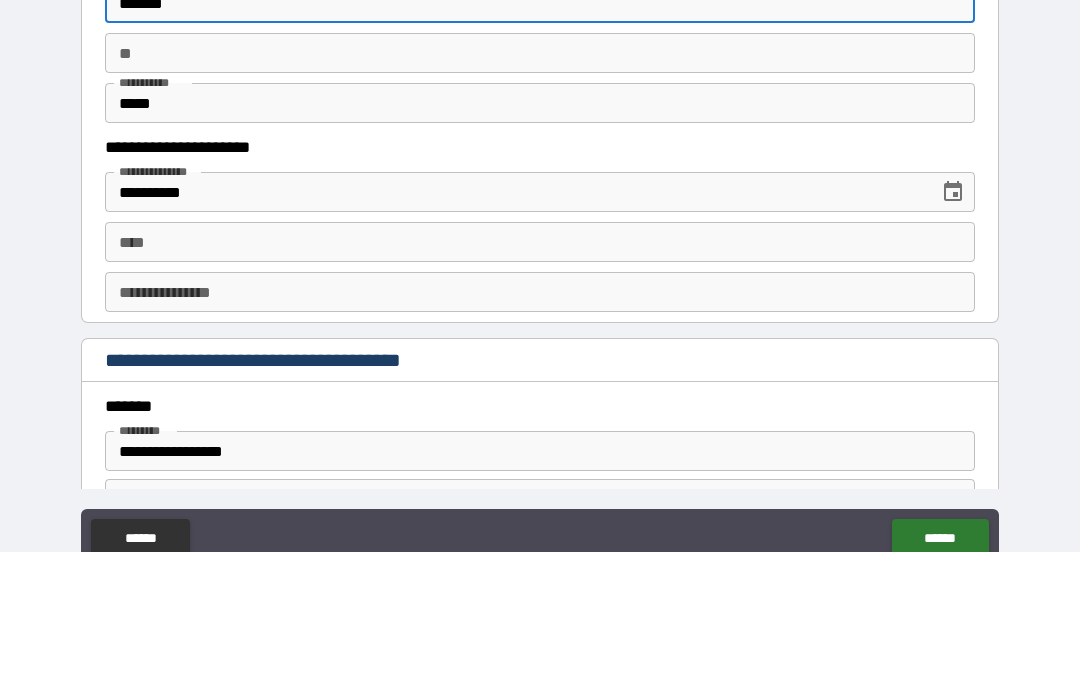 scroll, scrollTop: 1947, scrollLeft: 0, axis: vertical 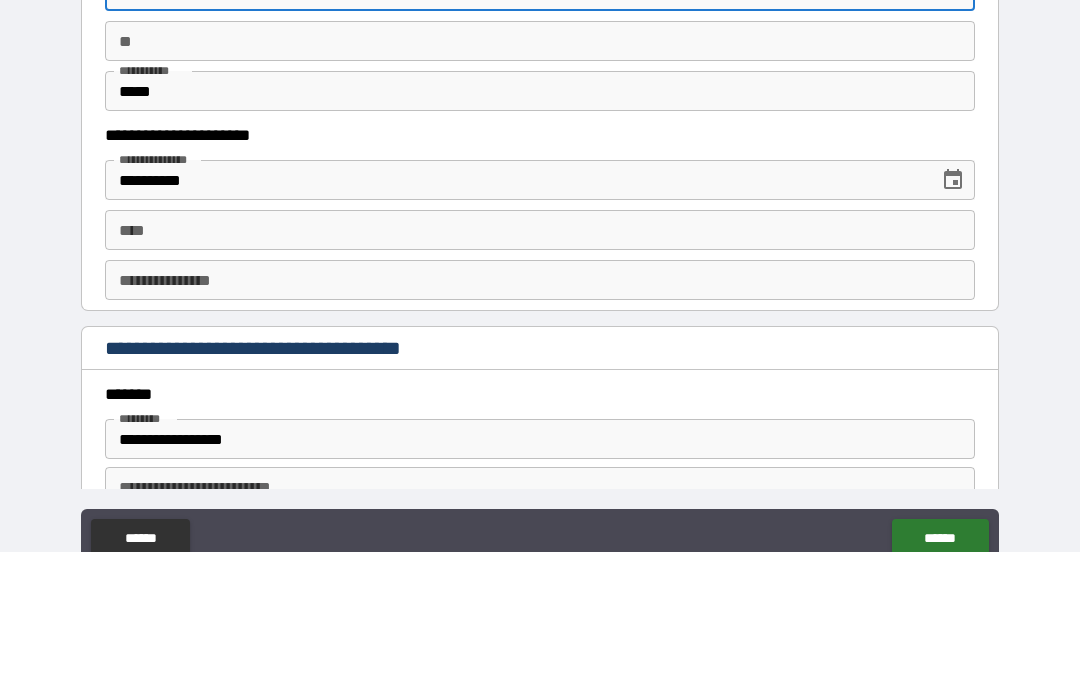 type on "*******" 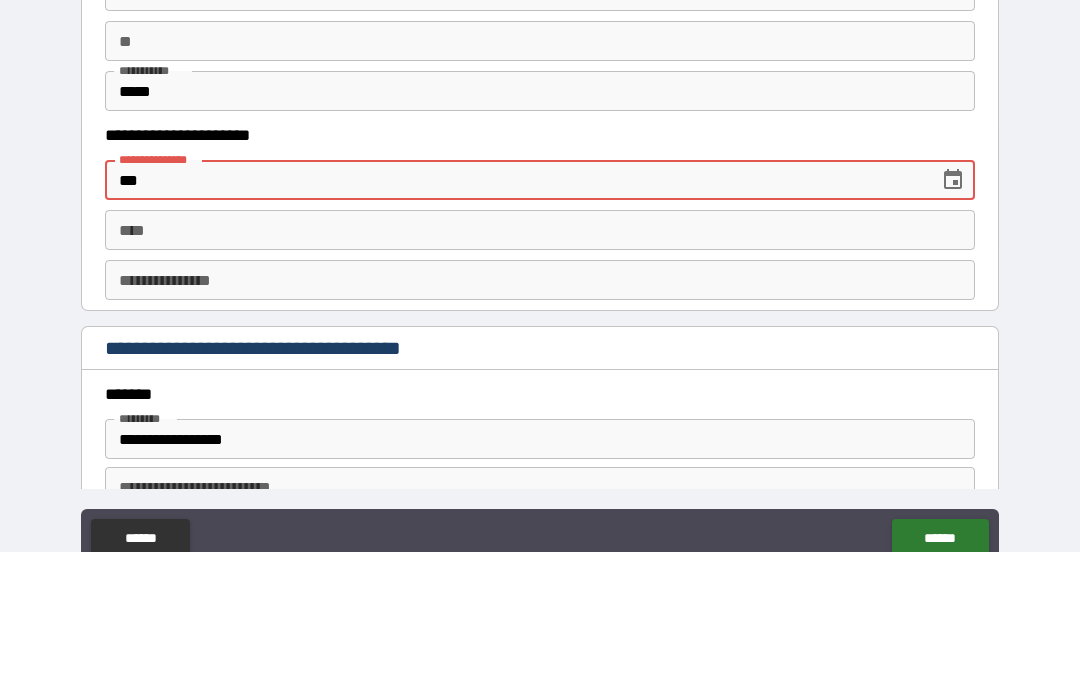 type on "*" 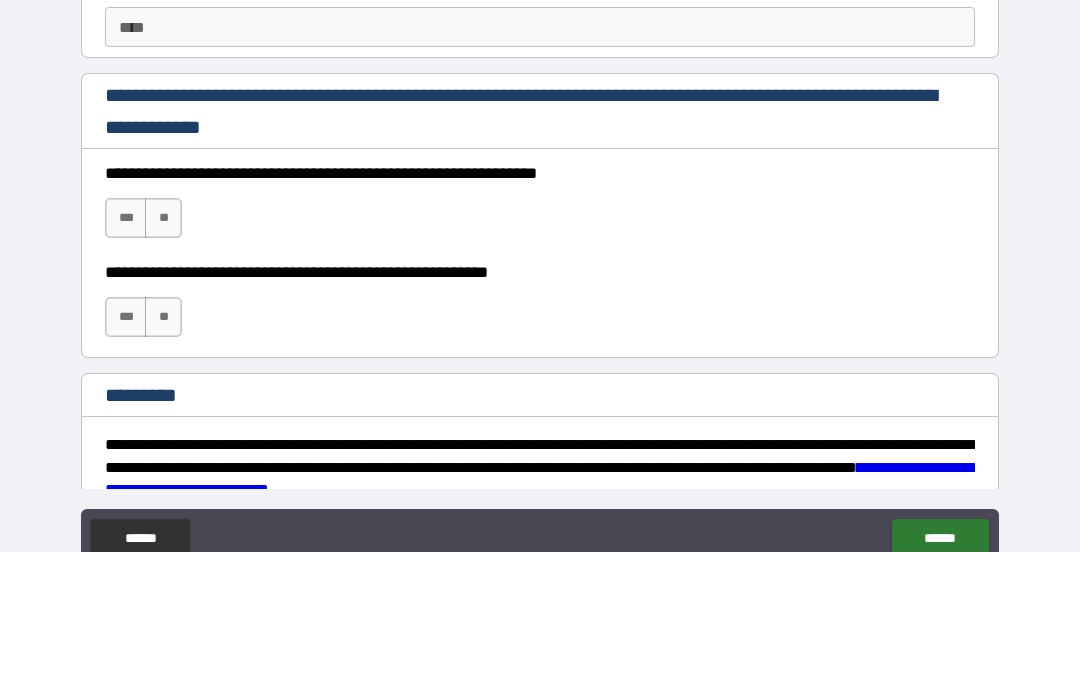 scroll, scrollTop: 2846, scrollLeft: 0, axis: vertical 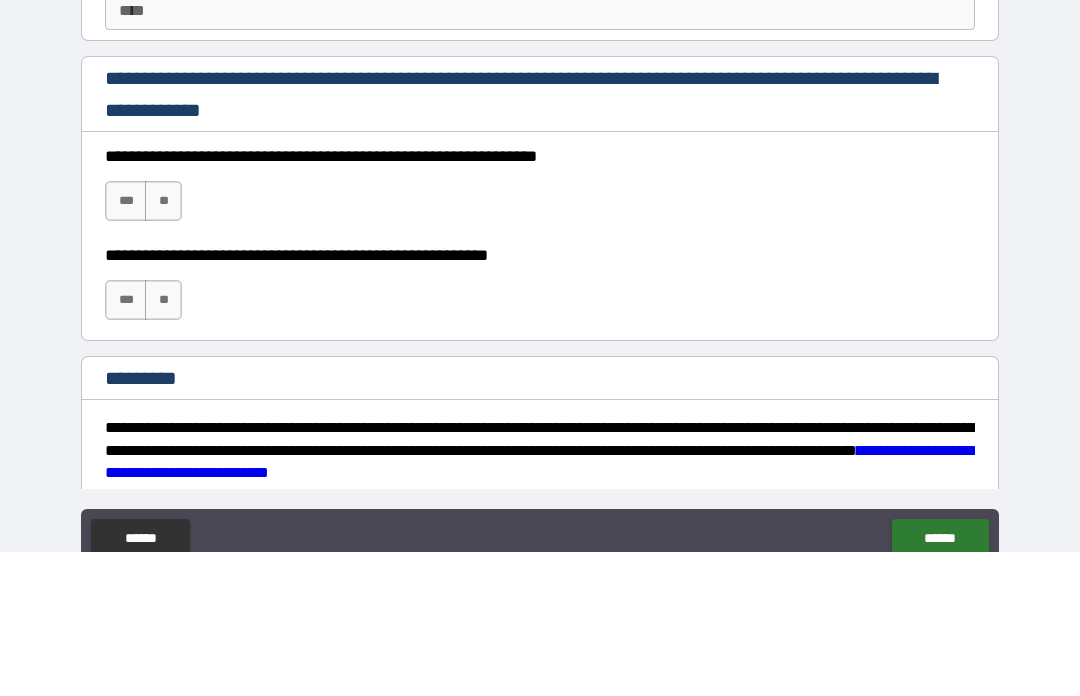 type on "**********" 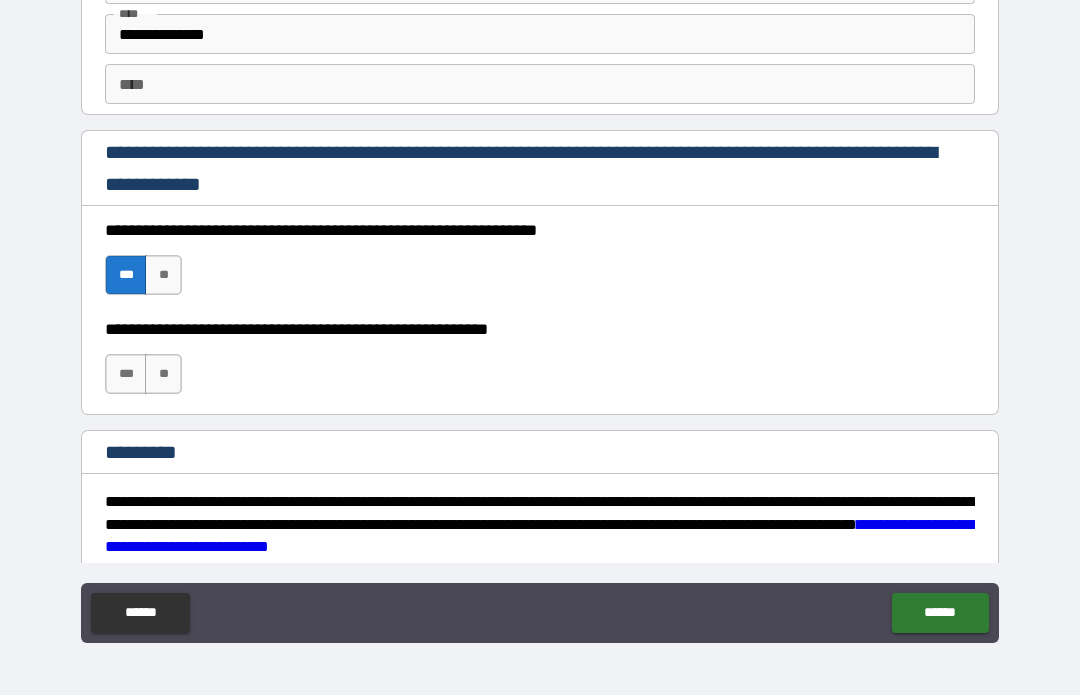 click on "***" at bounding box center (126, 375) 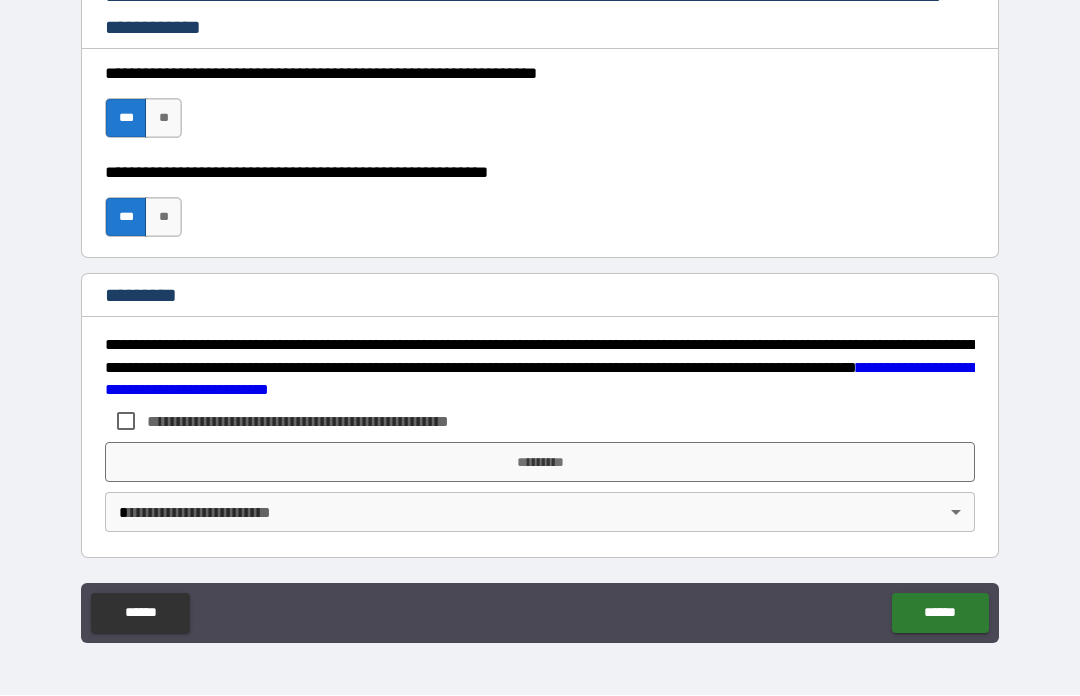 scroll, scrollTop: 3003, scrollLeft: 0, axis: vertical 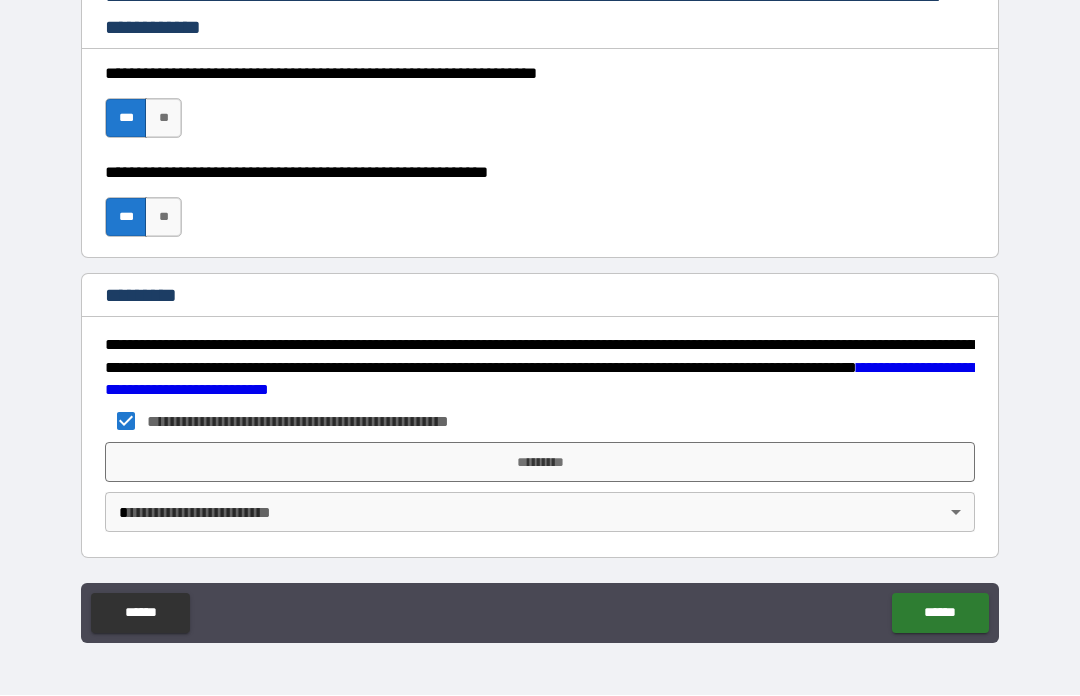 click on "*********" at bounding box center (540, 463) 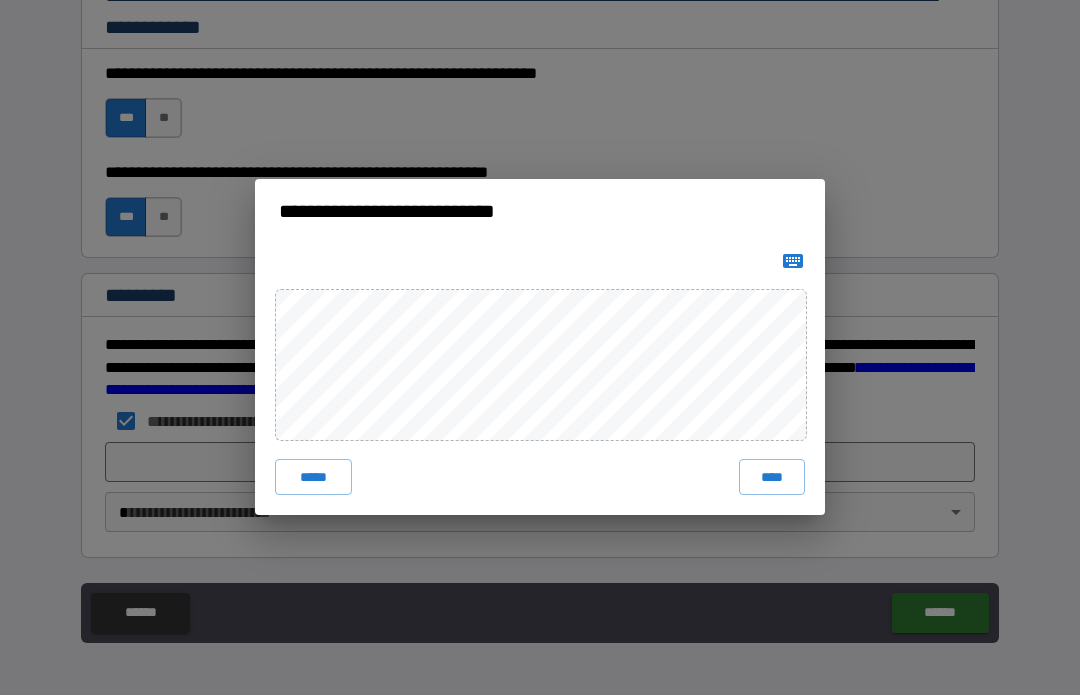 click on "****" at bounding box center (772, 478) 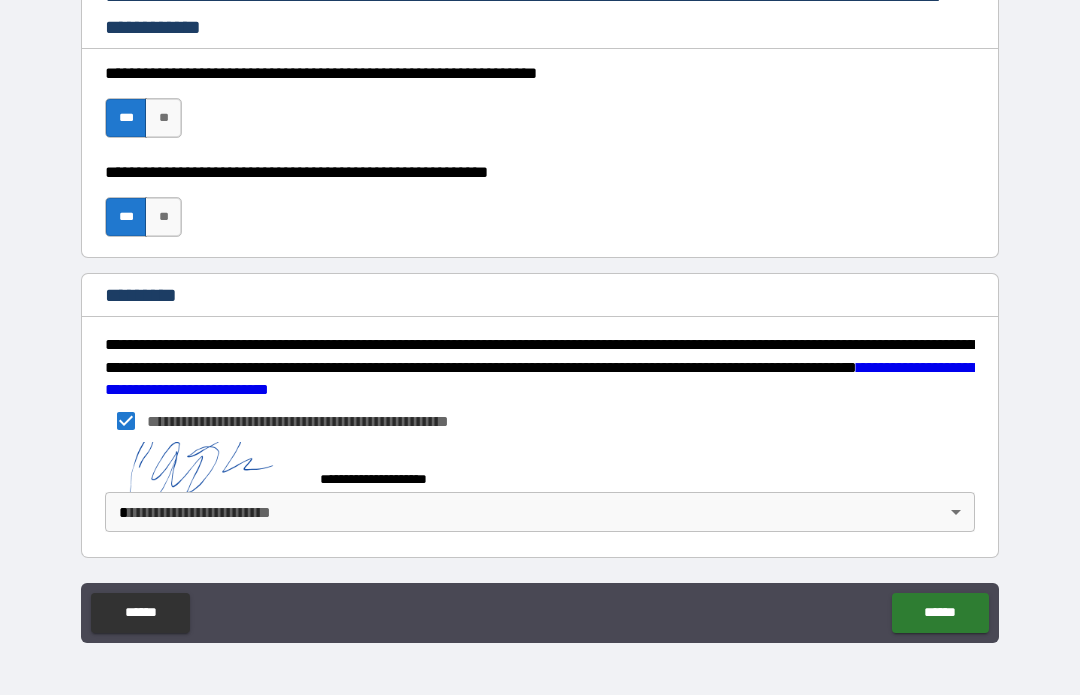 scroll, scrollTop: 2993, scrollLeft: 0, axis: vertical 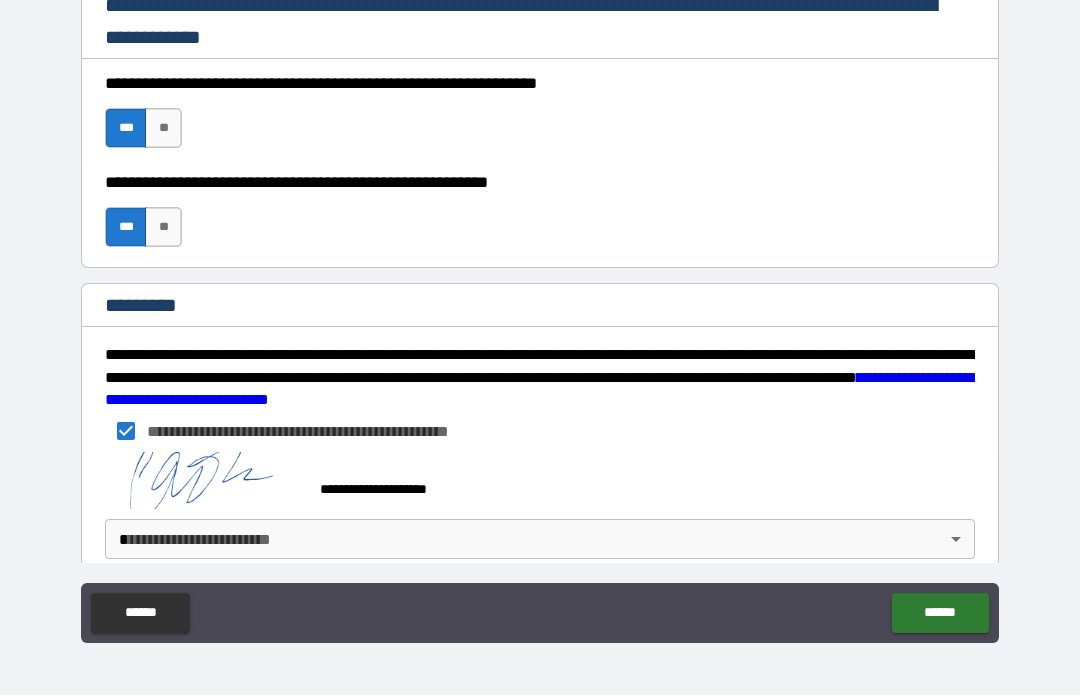 click on "**********" at bounding box center [540, 313] 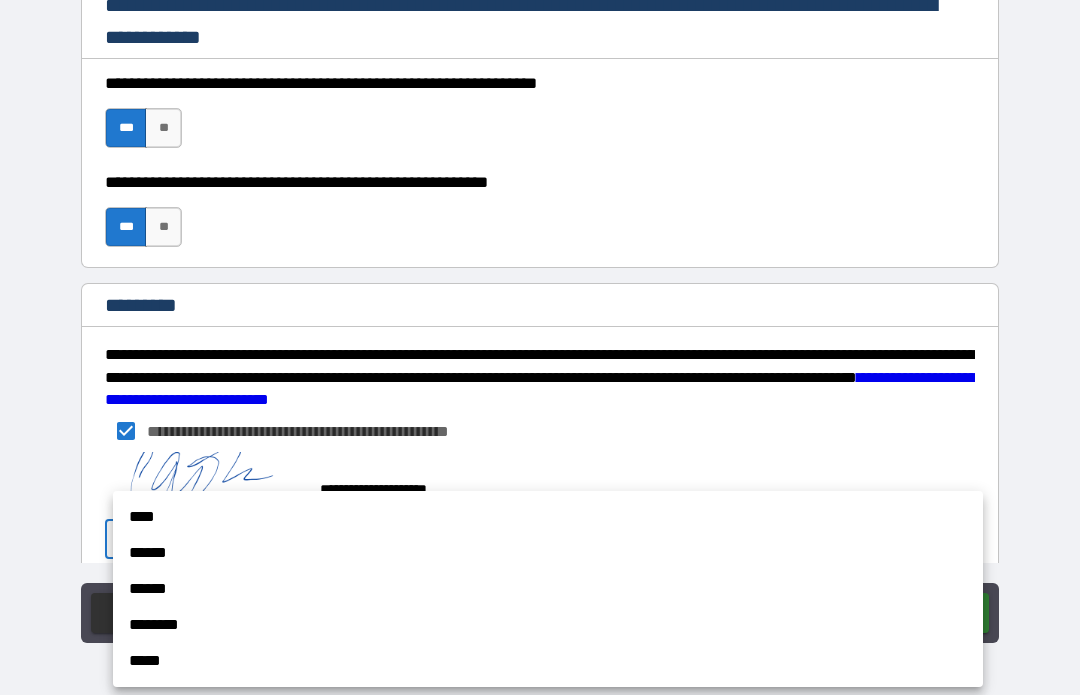 click on "******" at bounding box center [548, 554] 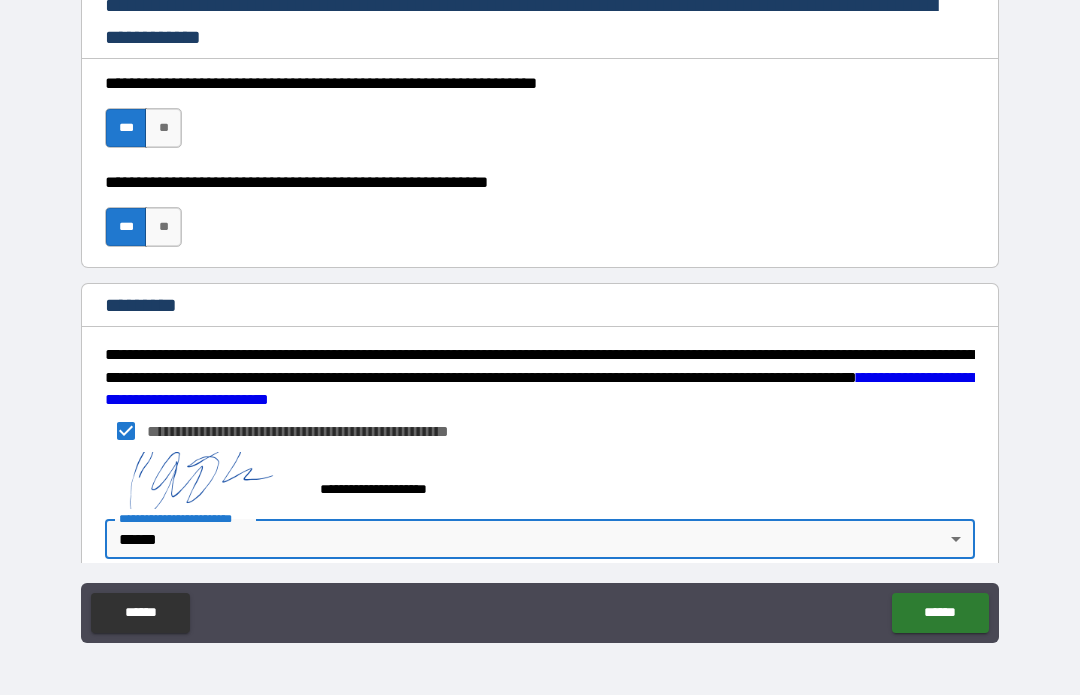 type on "*" 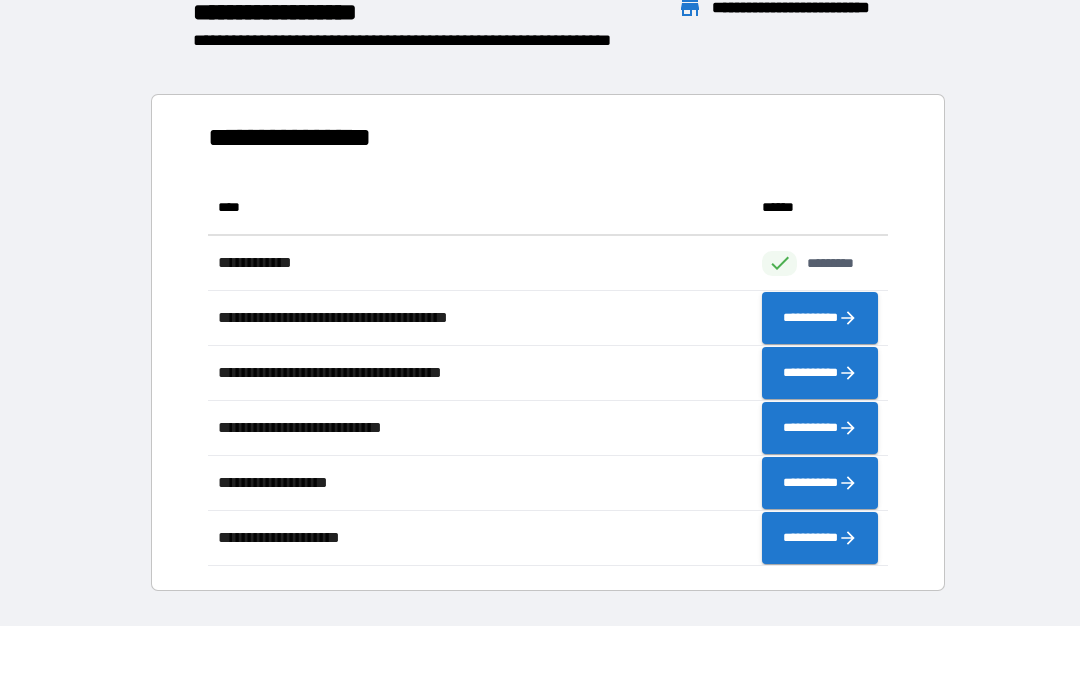 scroll, scrollTop: 1, scrollLeft: 1, axis: both 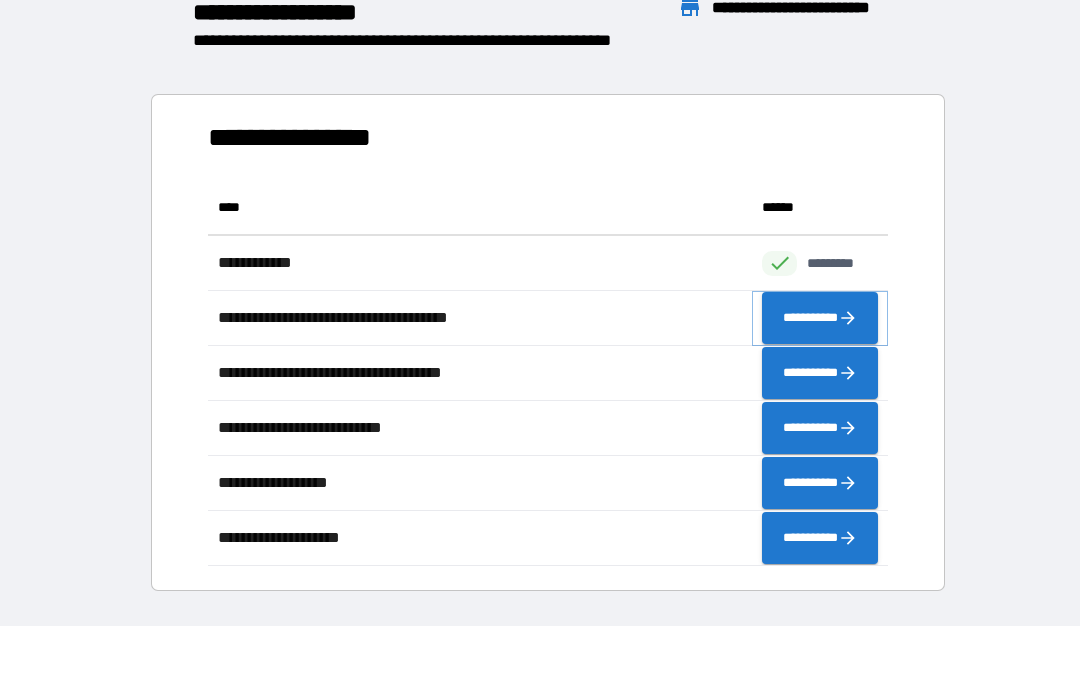 click on "**********" at bounding box center (820, 319) 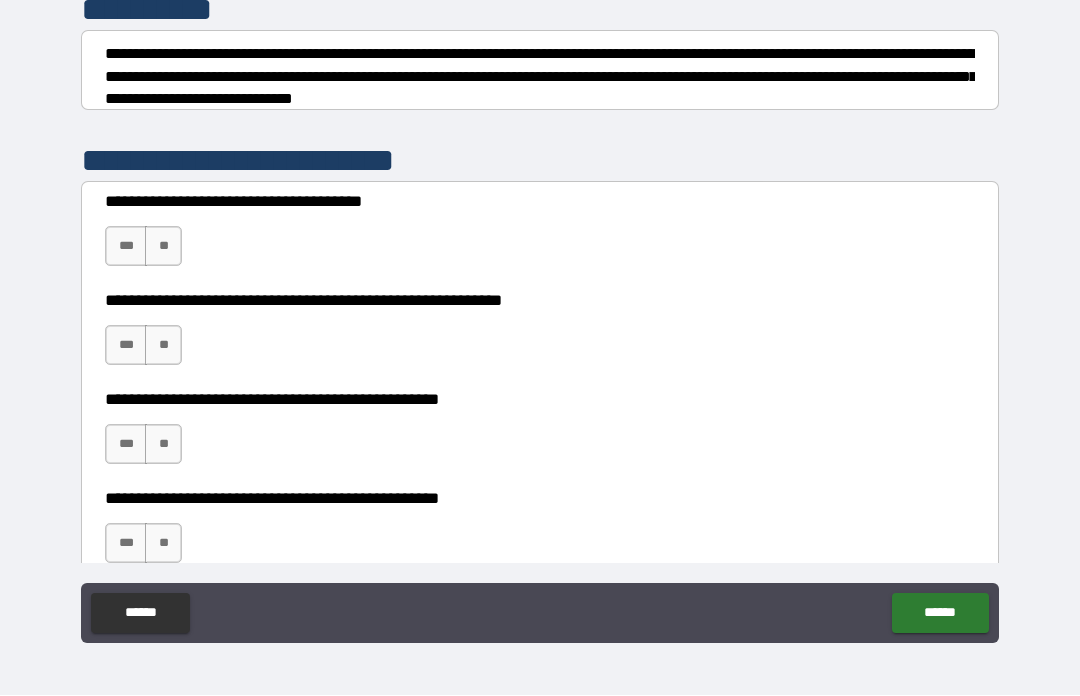 scroll, scrollTop: 268, scrollLeft: 0, axis: vertical 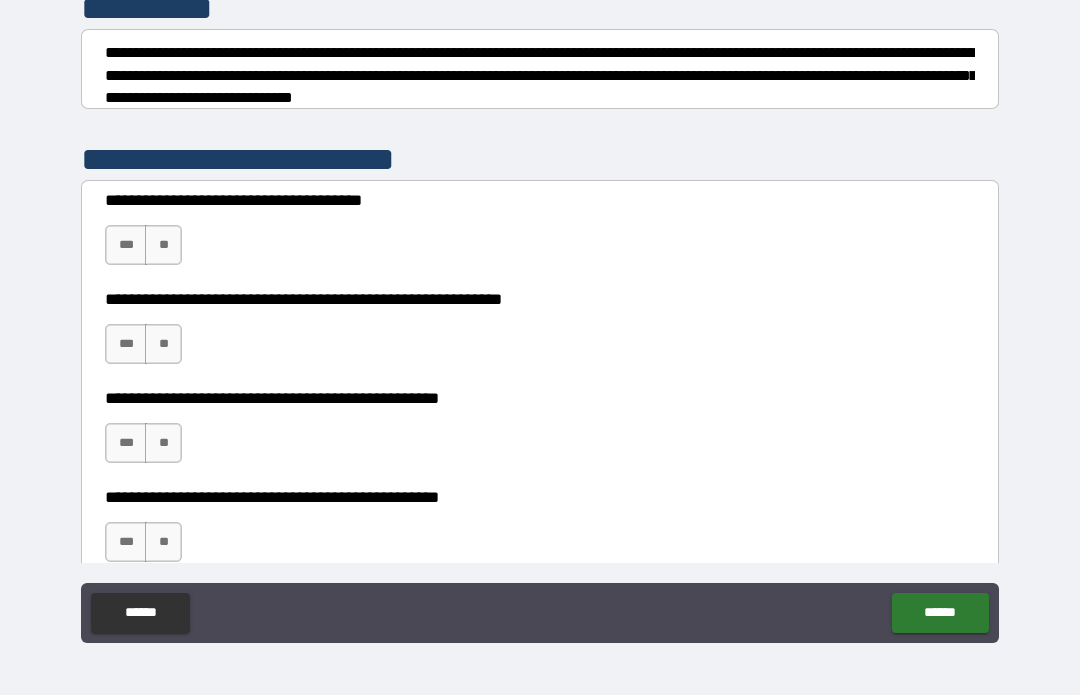 click on "**" at bounding box center [163, 246] 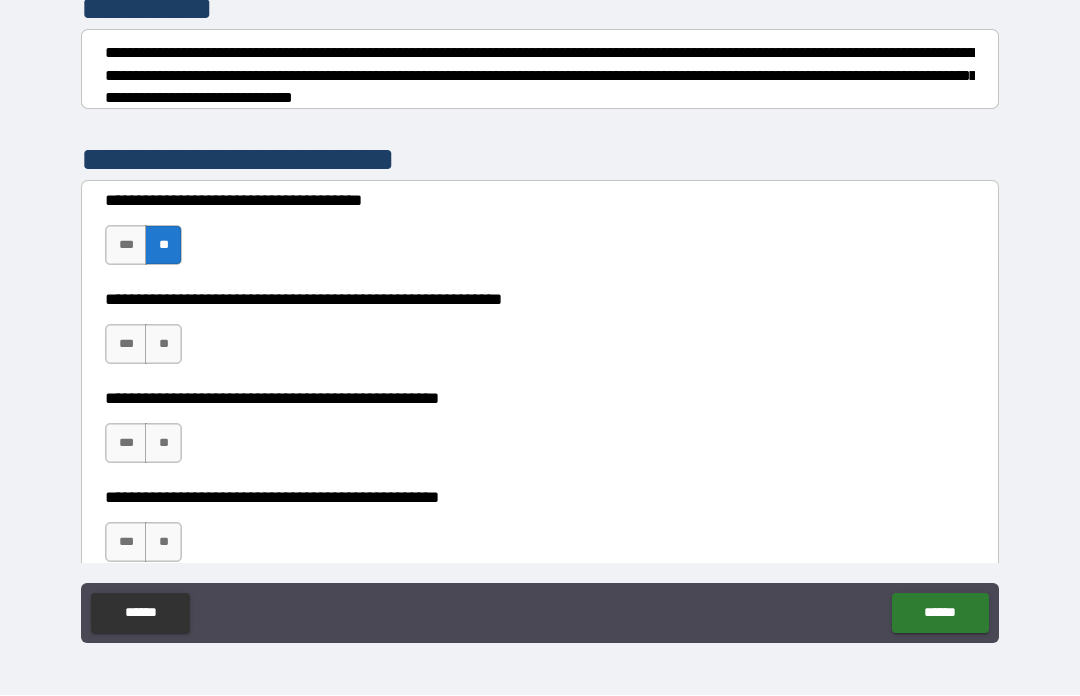 click on "**" at bounding box center [163, 345] 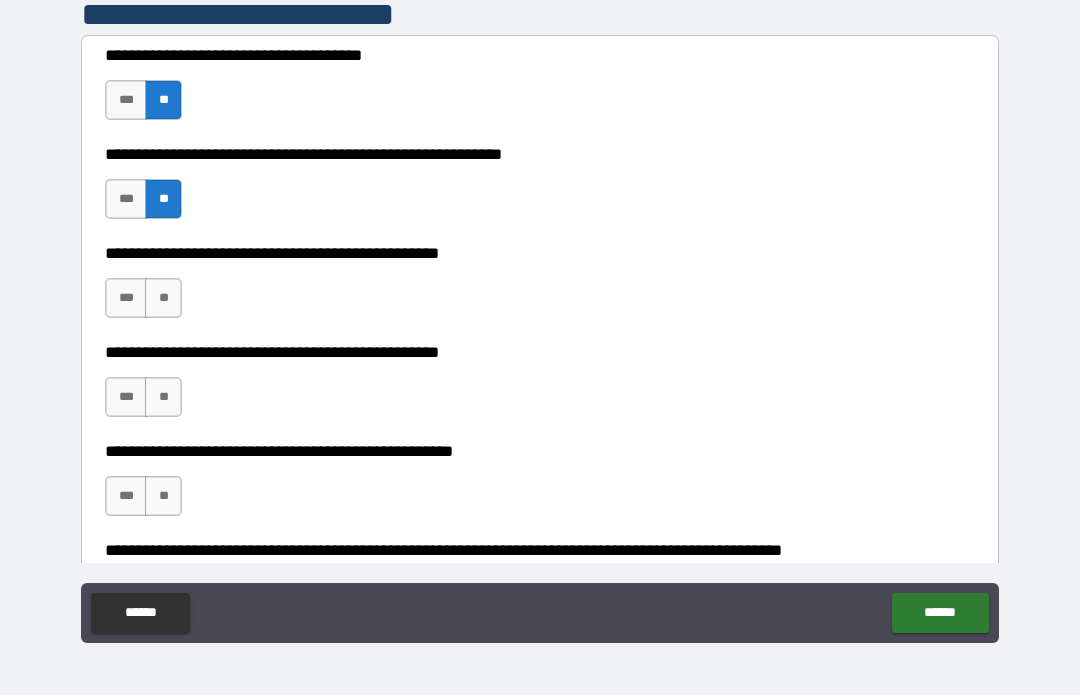 scroll, scrollTop: 418, scrollLeft: 0, axis: vertical 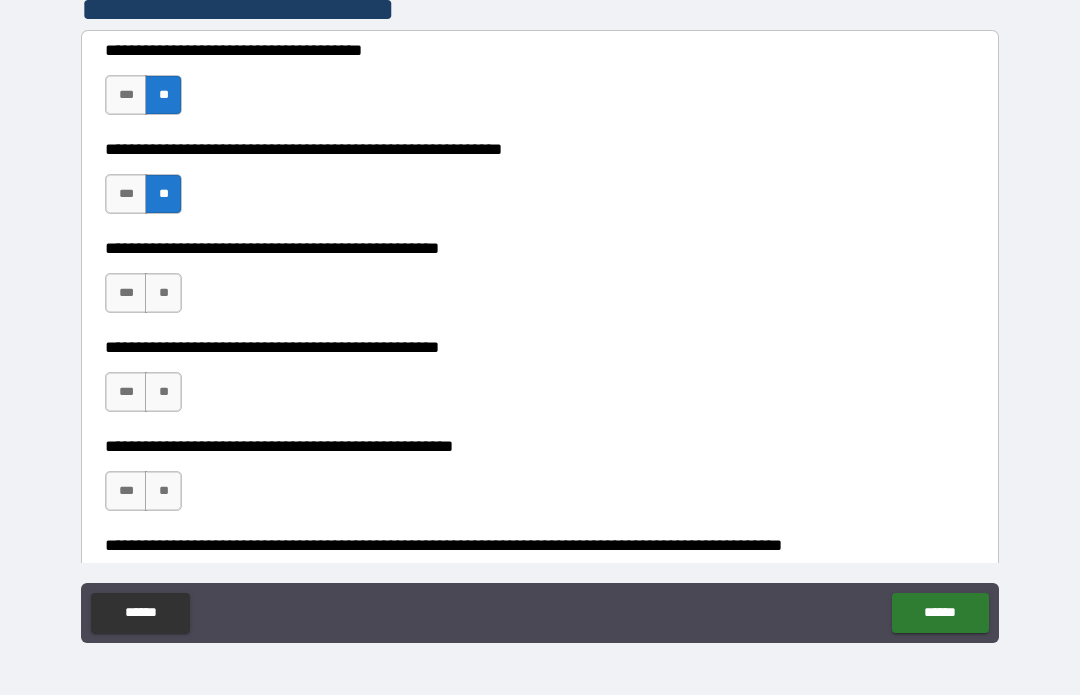 click on "**" at bounding box center (163, 294) 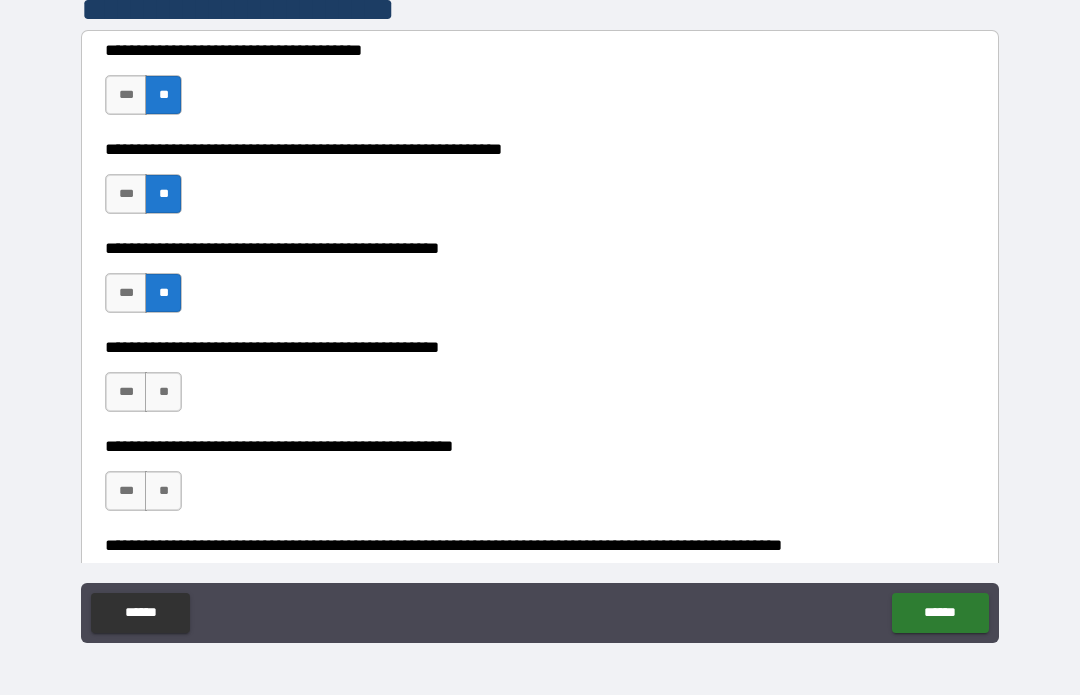click on "***" at bounding box center [126, 393] 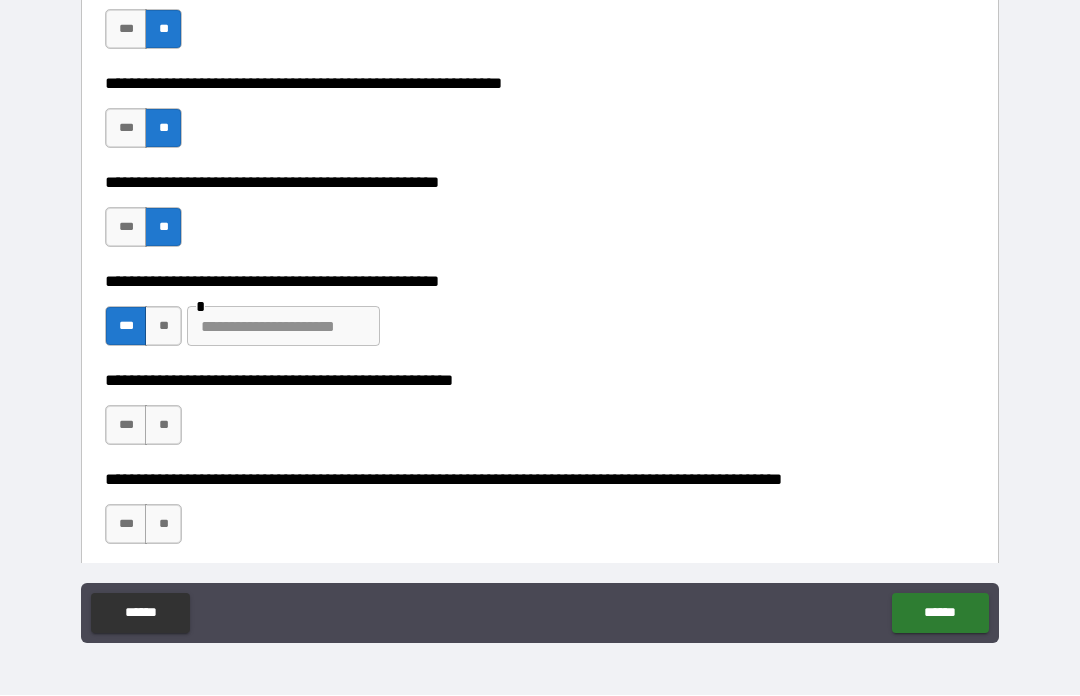 scroll, scrollTop: 509, scrollLeft: 0, axis: vertical 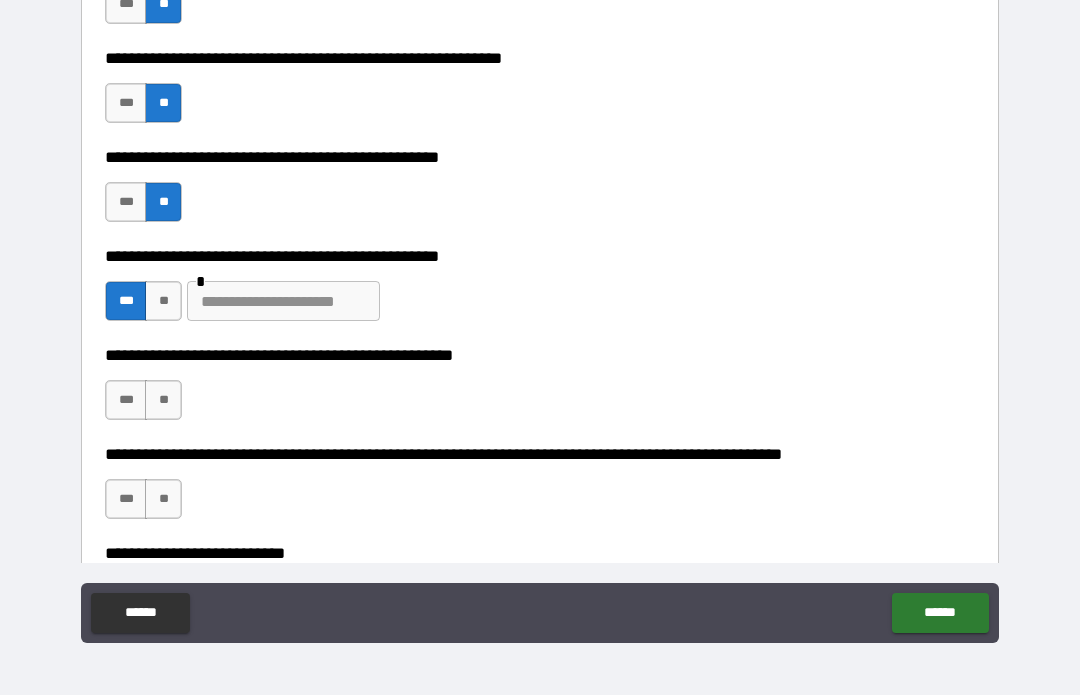 click at bounding box center [283, 302] 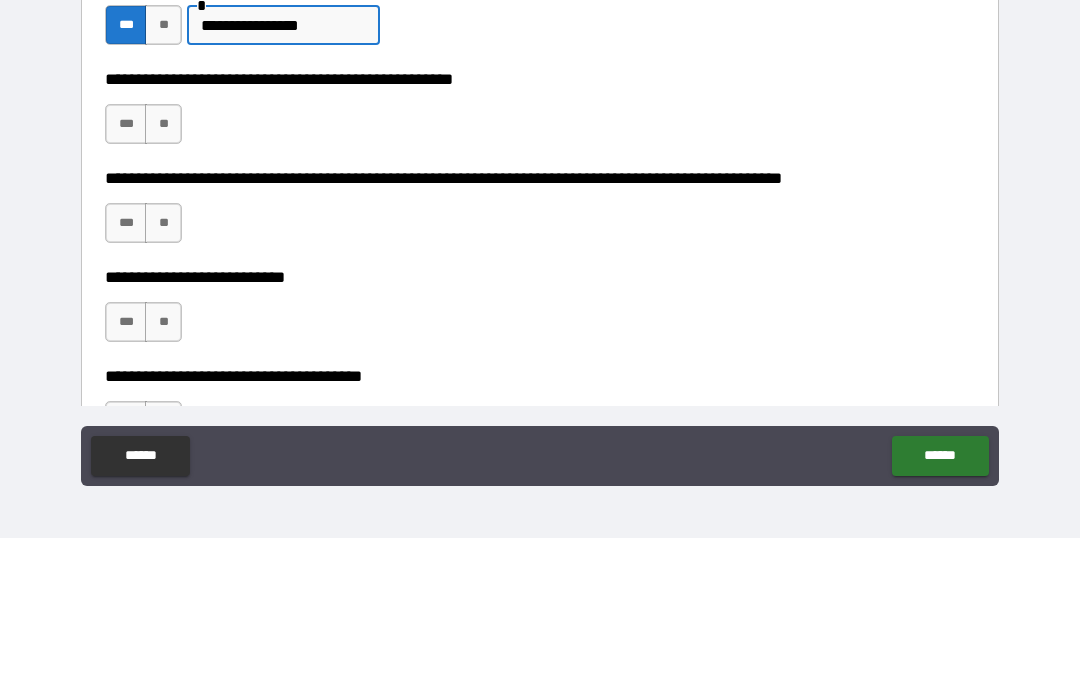 scroll, scrollTop: 632, scrollLeft: 0, axis: vertical 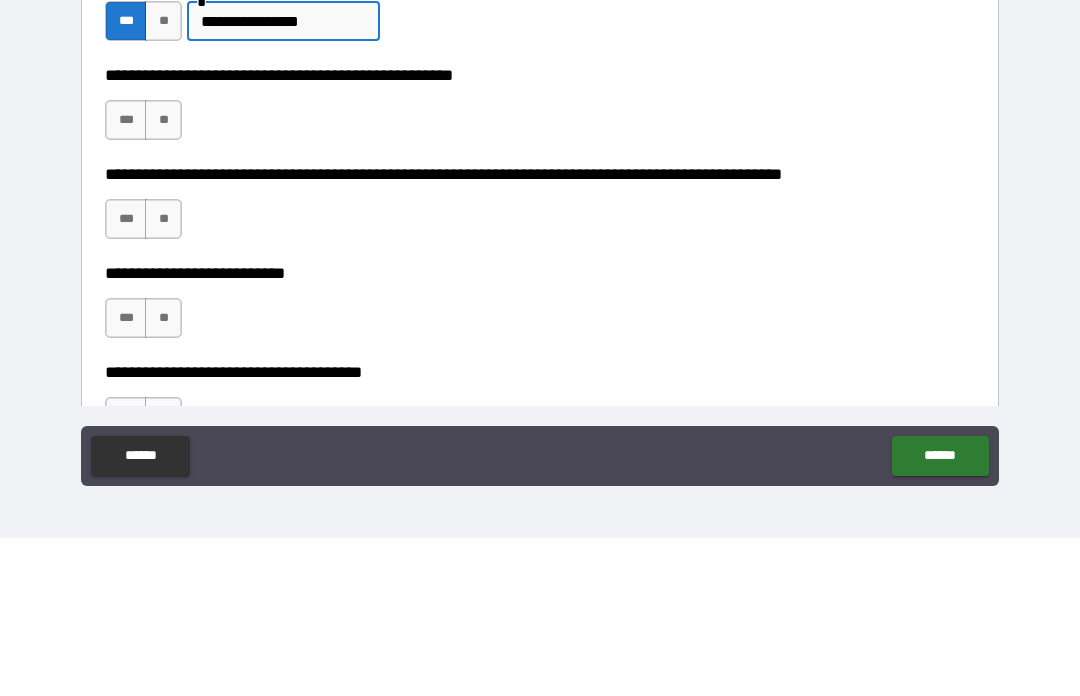 type on "**********" 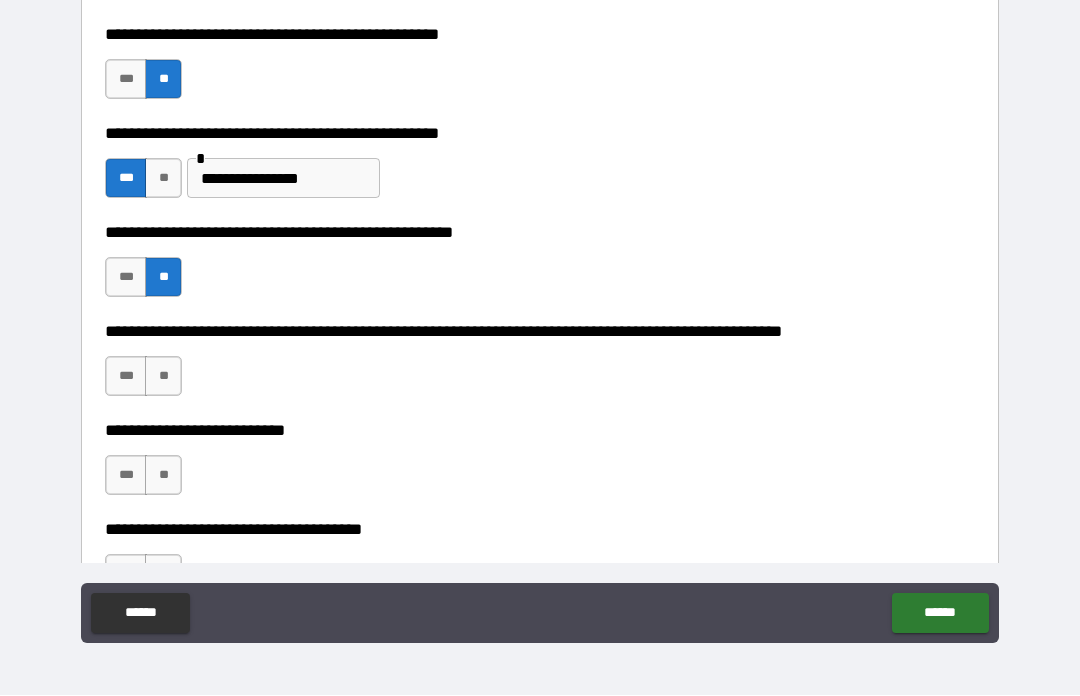 click on "**" at bounding box center (163, 377) 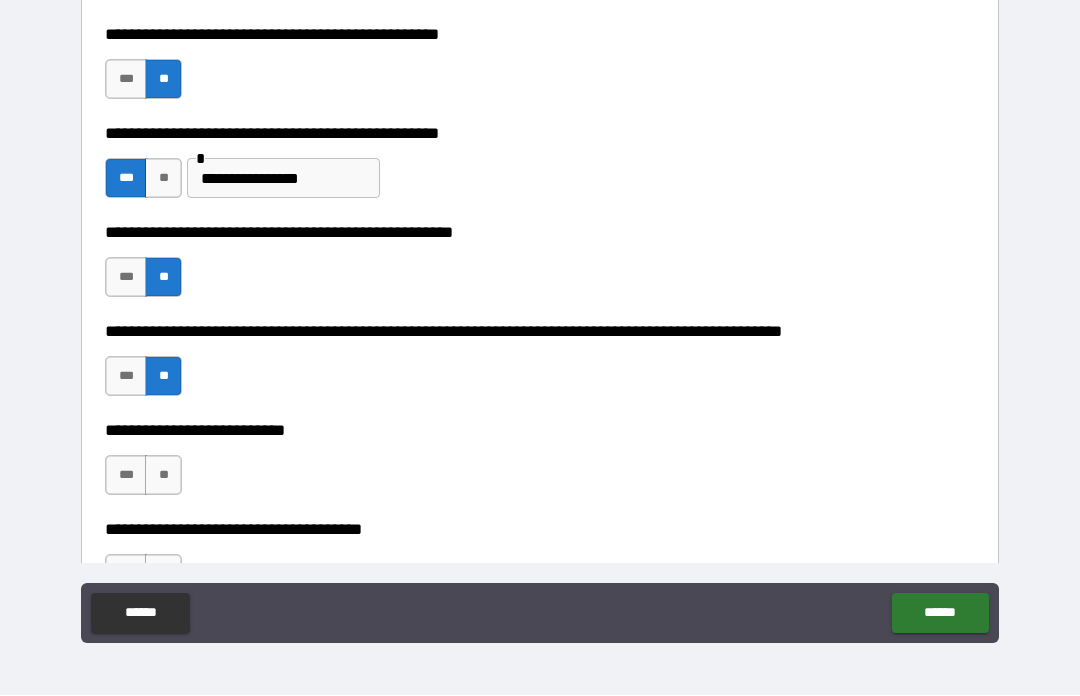 click on "**" at bounding box center [163, 476] 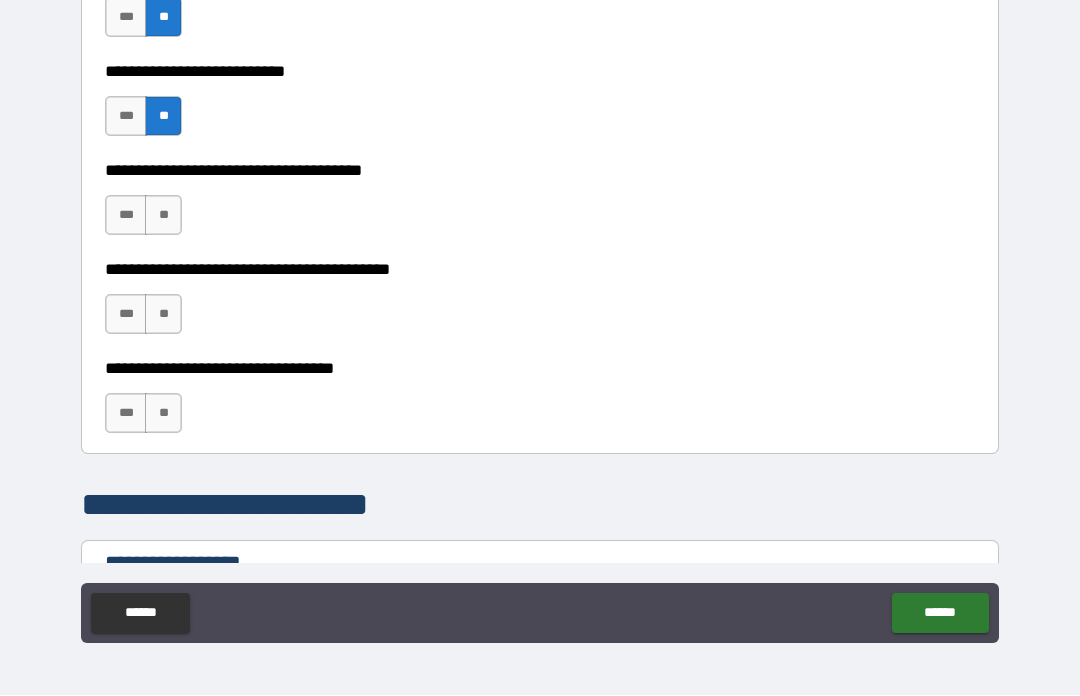scroll, scrollTop: 1013, scrollLeft: 0, axis: vertical 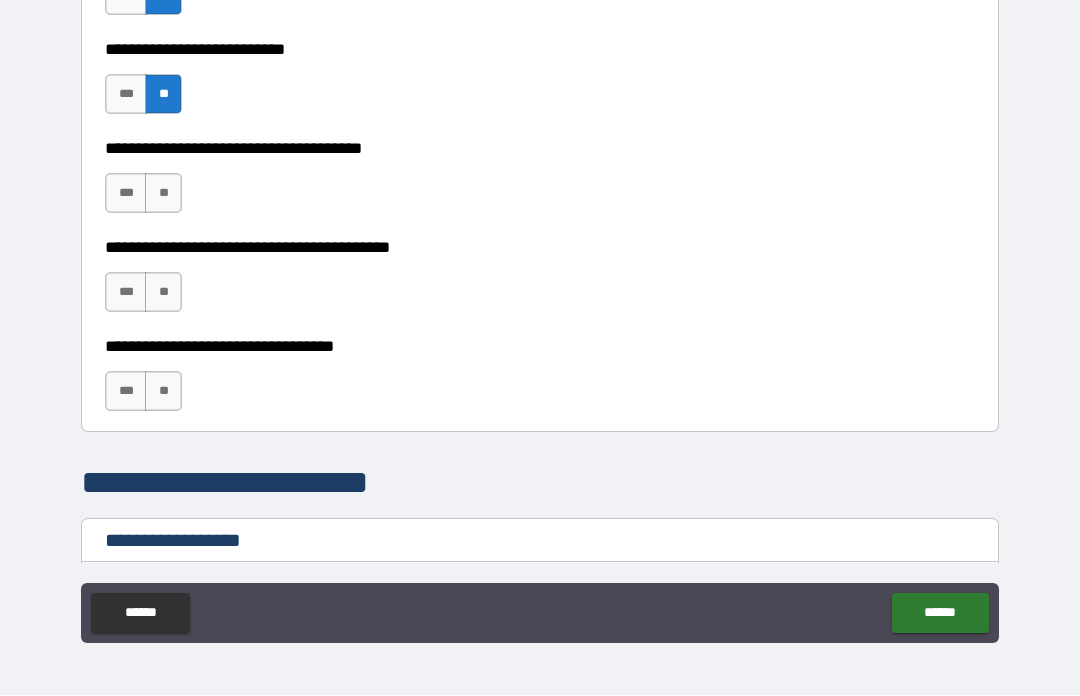 click on "**" at bounding box center (163, 194) 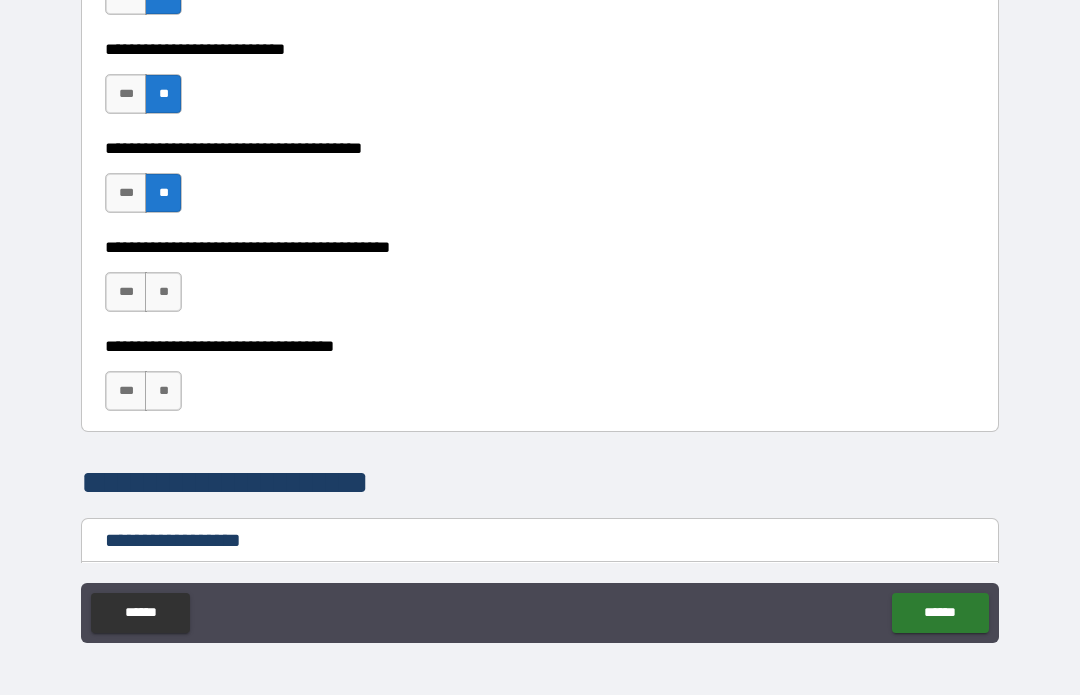 click on "**" at bounding box center (163, 293) 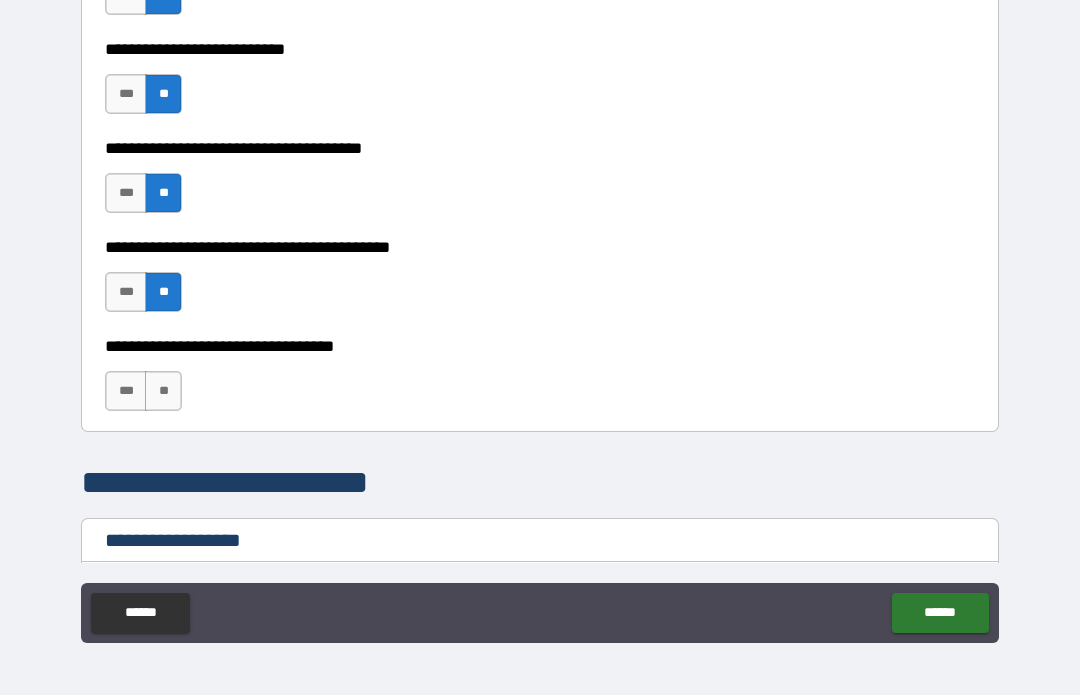 click on "**" at bounding box center (163, 392) 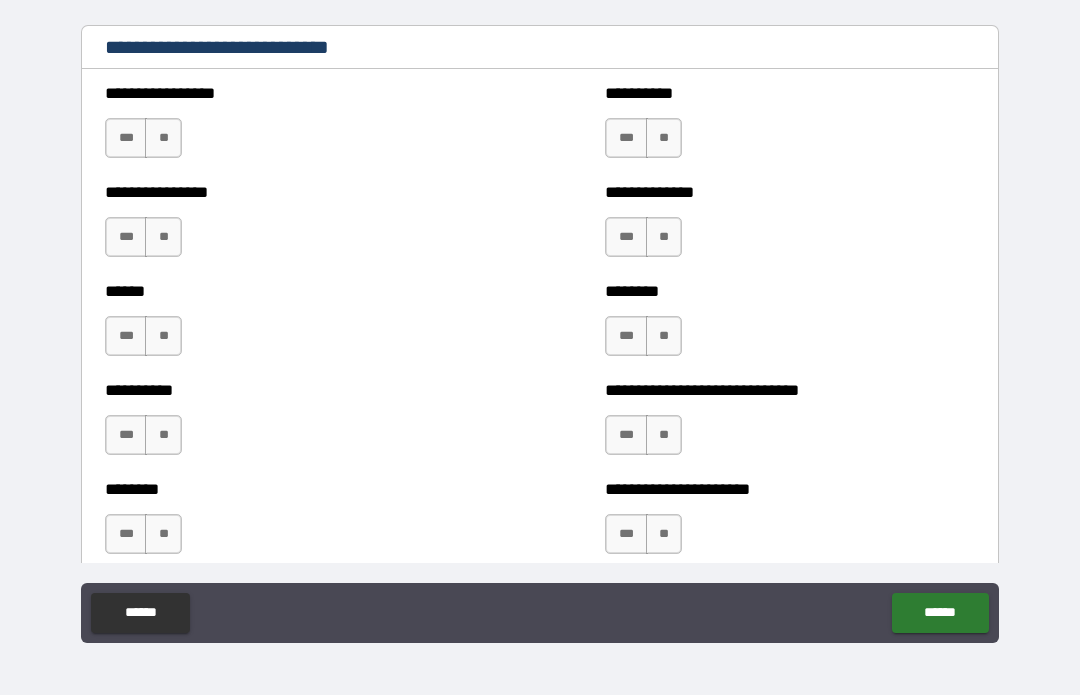 scroll, scrollTop: 6690, scrollLeft: 0, axis: vertical 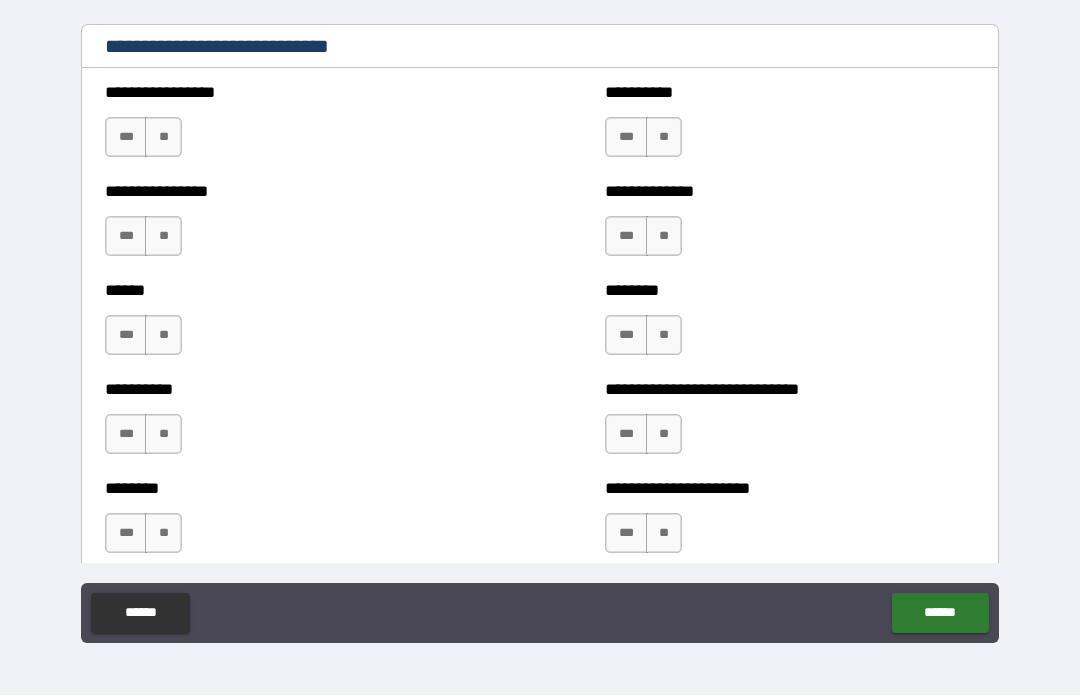 click on "***" at bounding box center (126, 138) 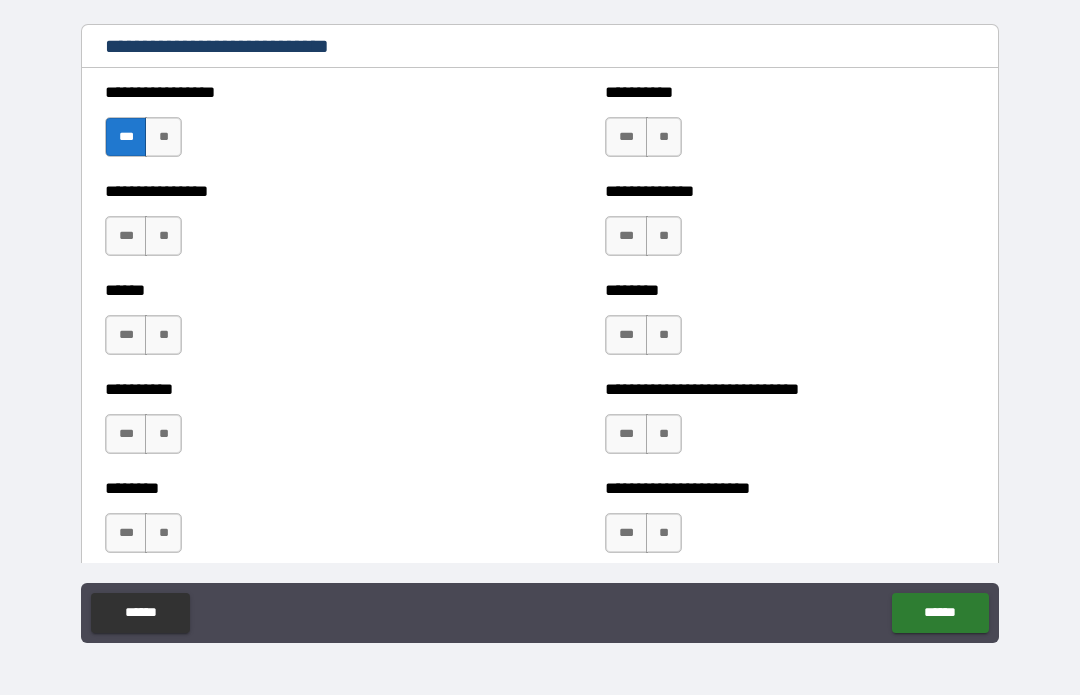 click on "***" at bounding box center [126, 237] 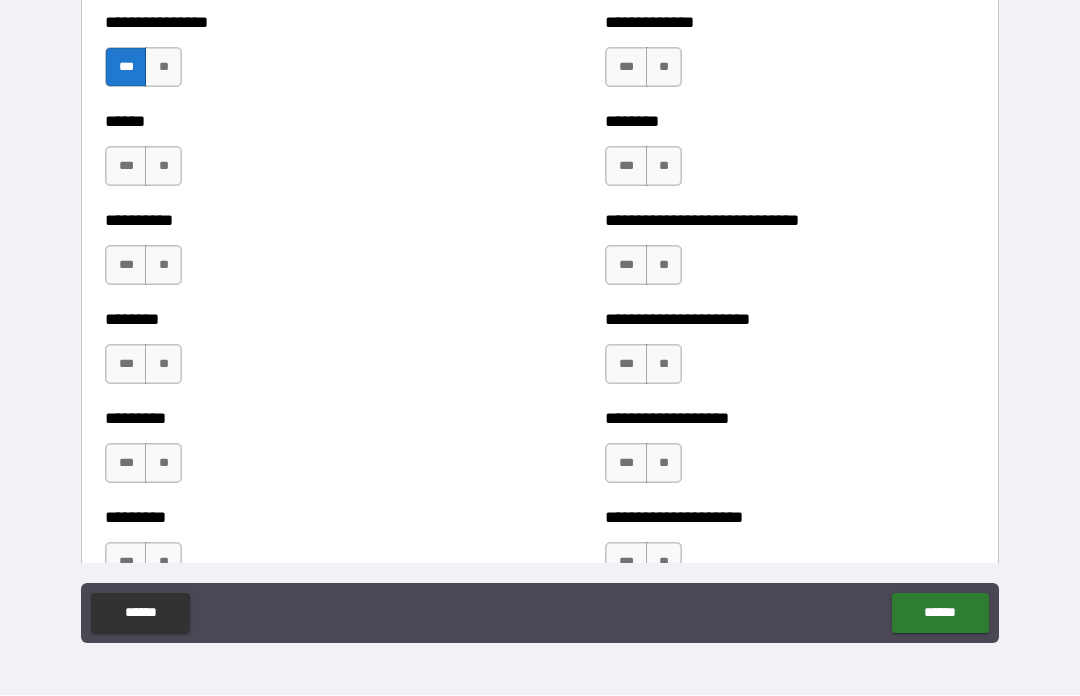 scroll, scrollTop: 6865, scrollLeft: 0, axis: vertical 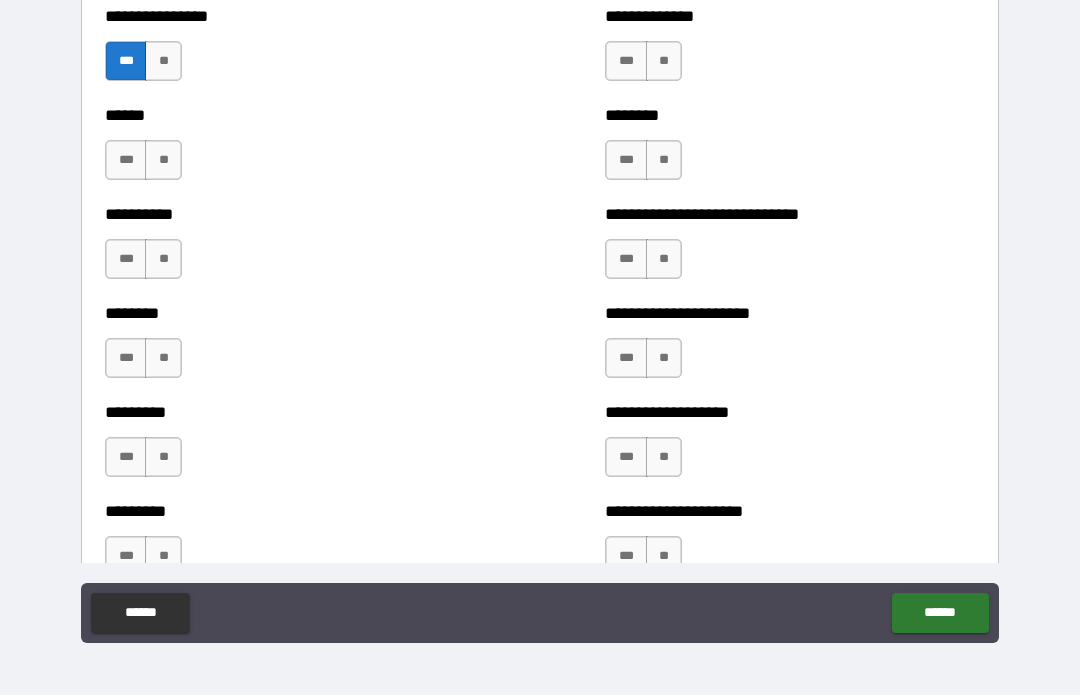 click on "***" at bounding box center [626, 62] 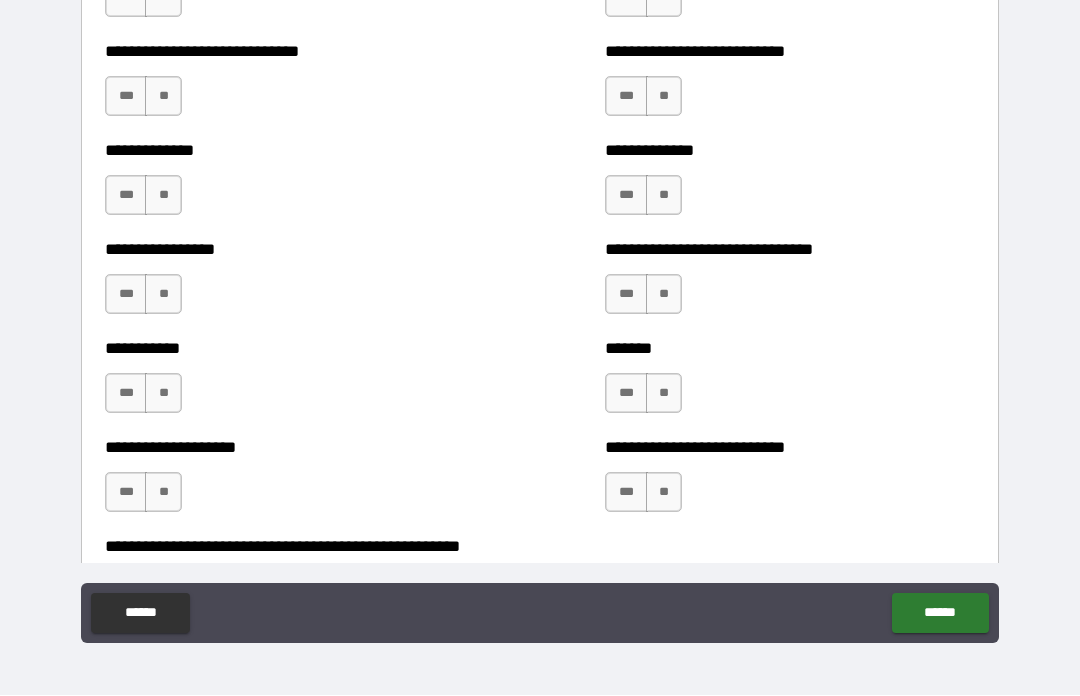 scroll, scrollTop: 7722, scrollLeft: 0, axis: vertical 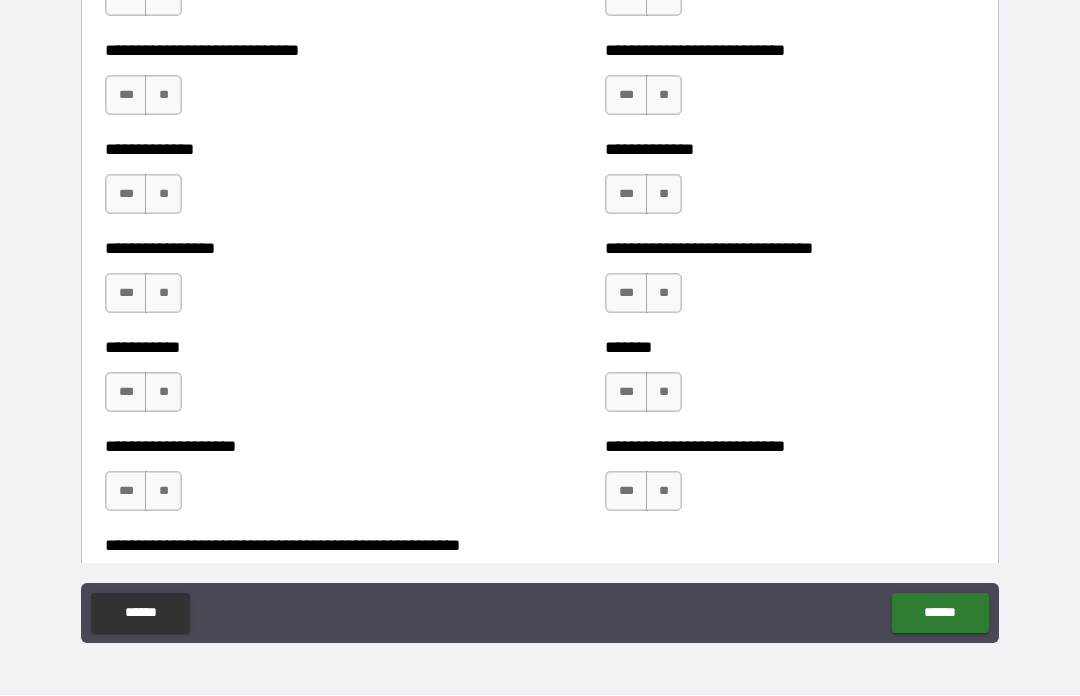 click on "***" at bounding box center (626, 492) 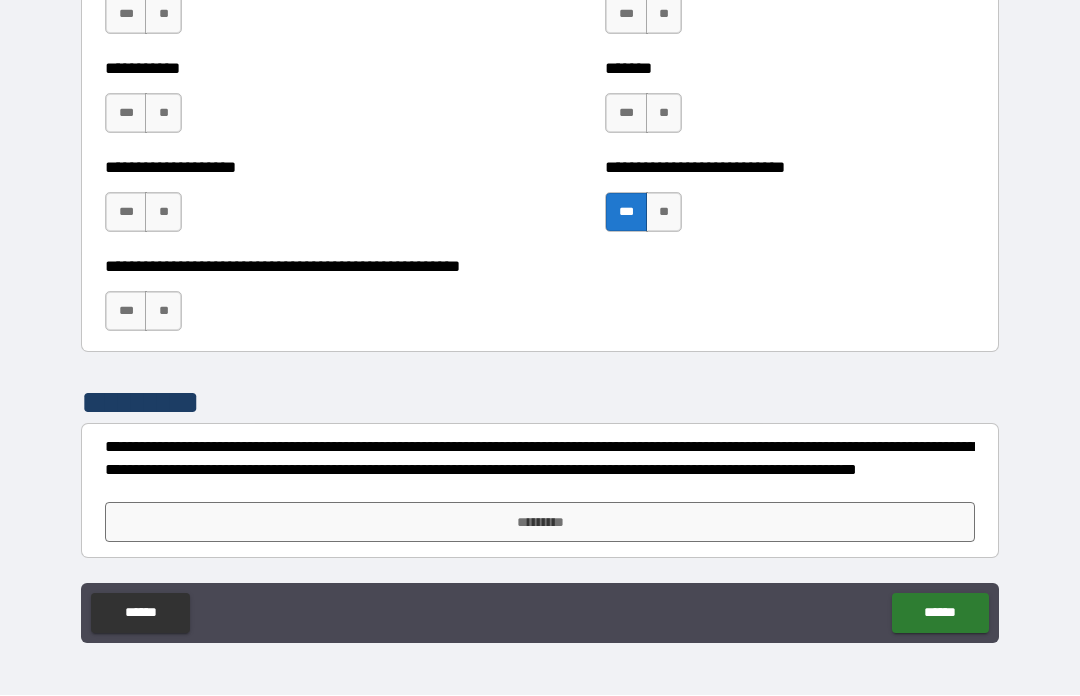 click on "*********" at bounding box center [540, 523] 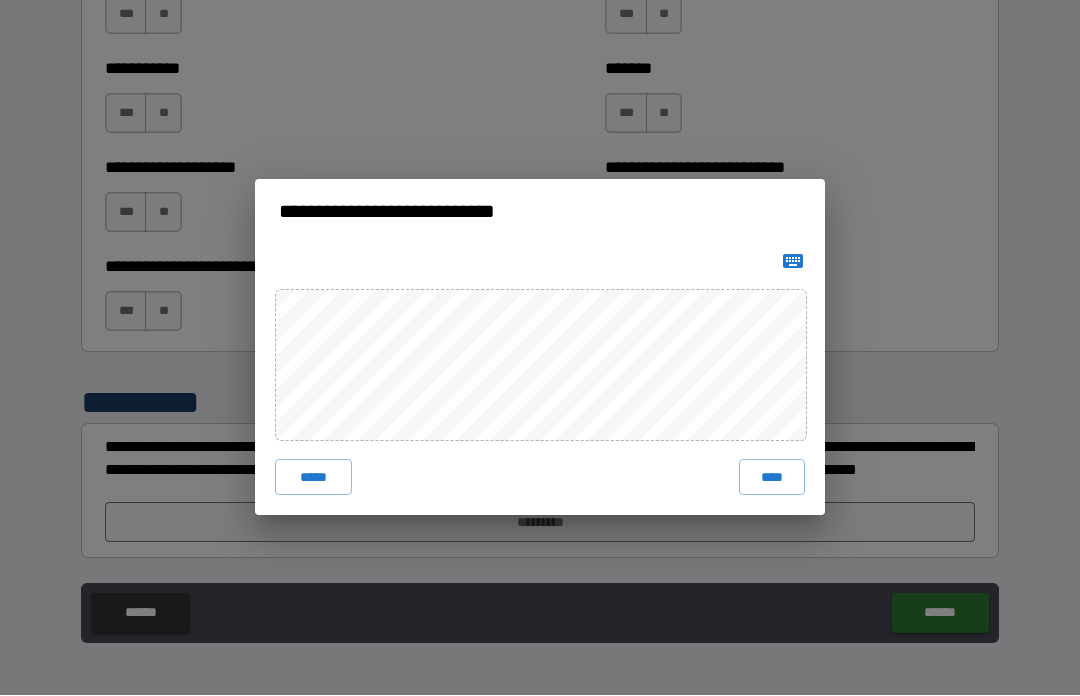 click on "****" at bounding box center (772, 478) 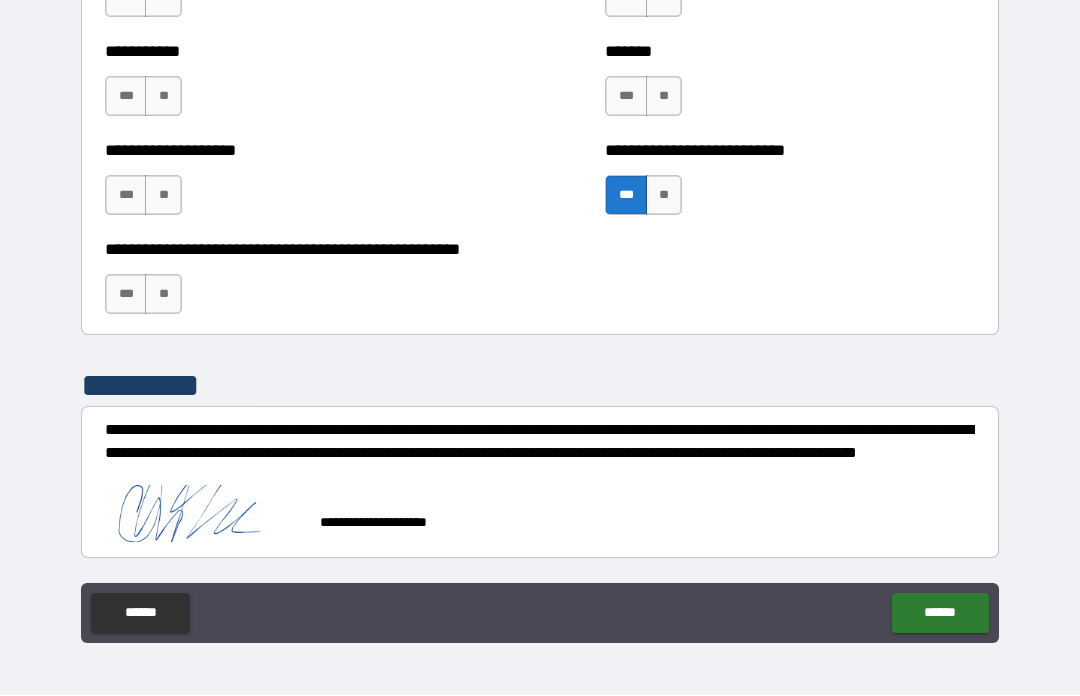 scroll, scrollTop: 8018, scrollLeft: 0, axis: vertical 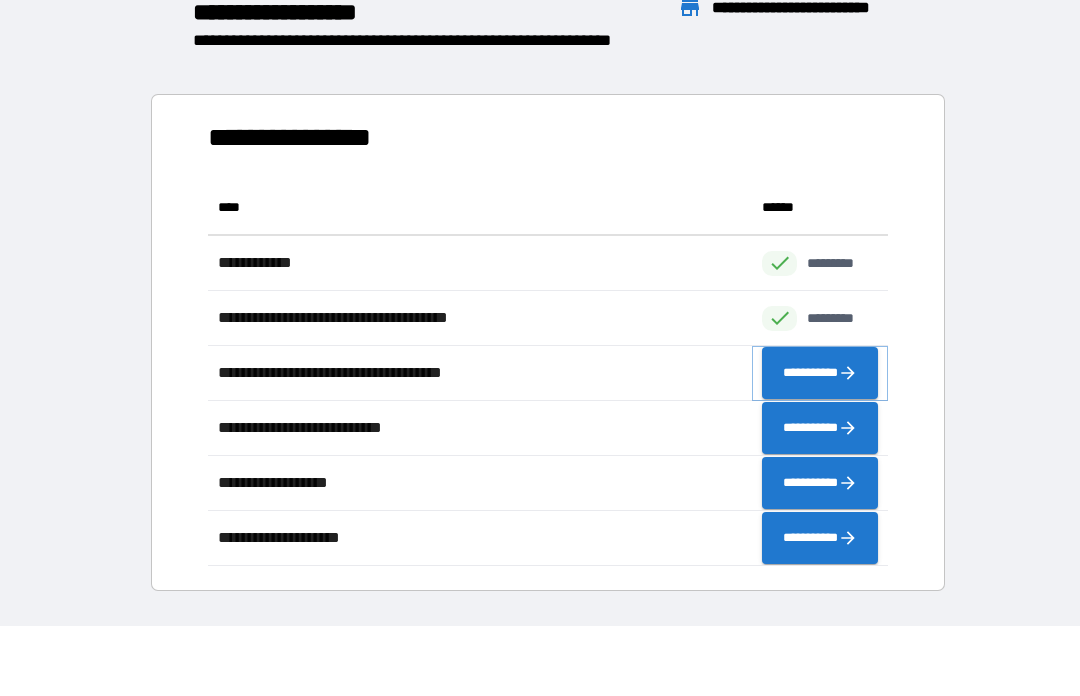 click on "**********" at bounding box center (820, 374) 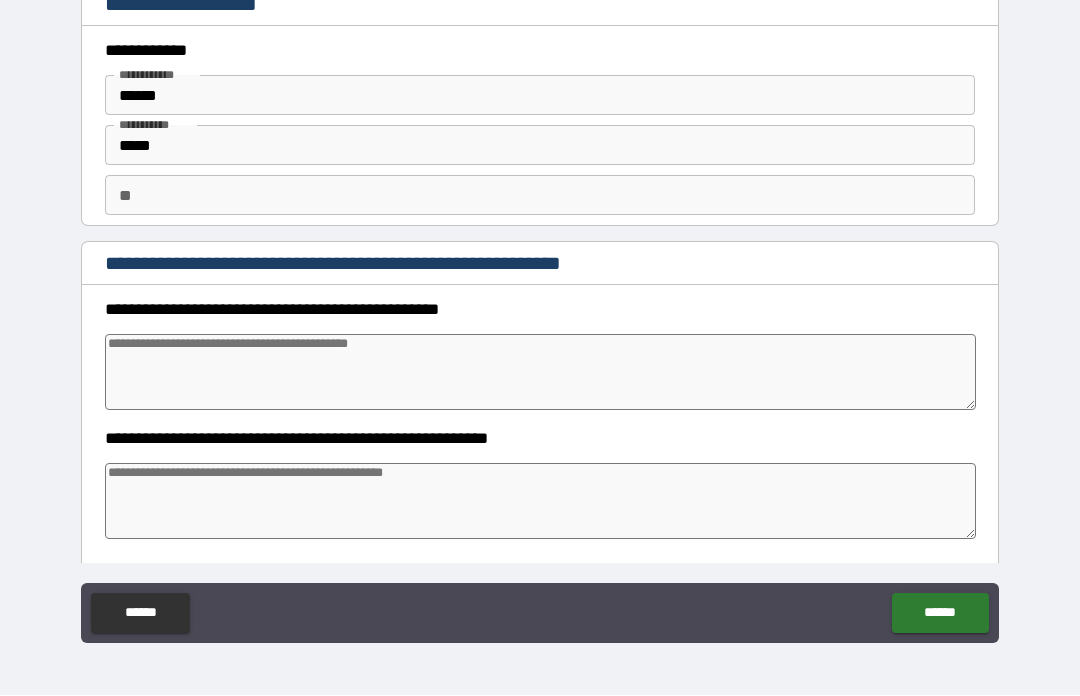 type on "*" 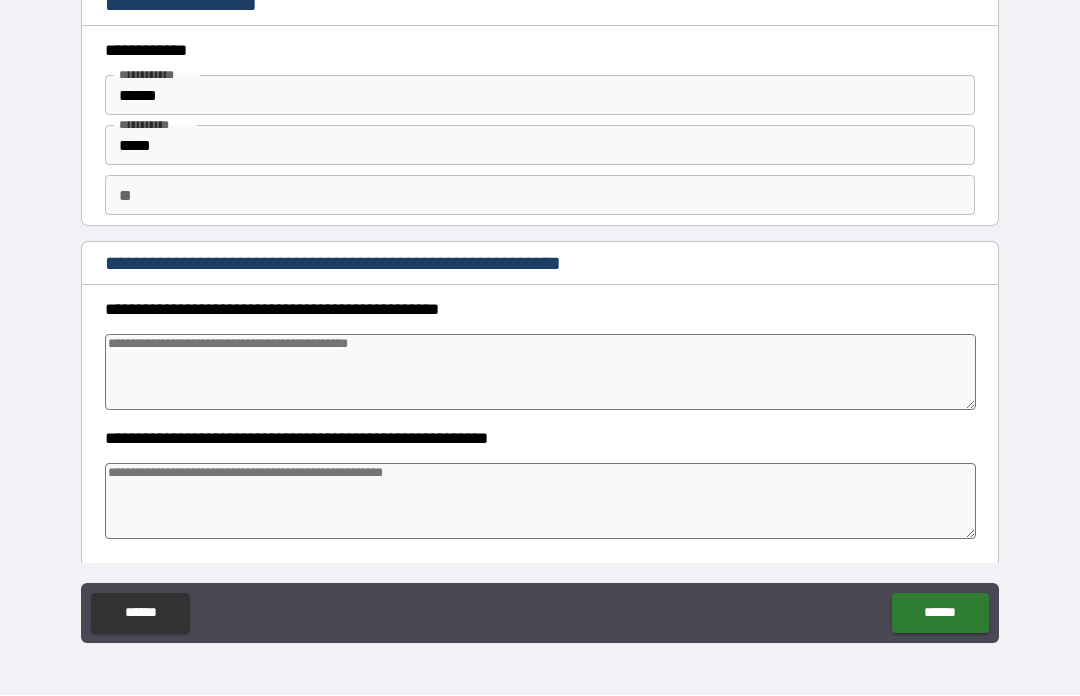 type on "*" 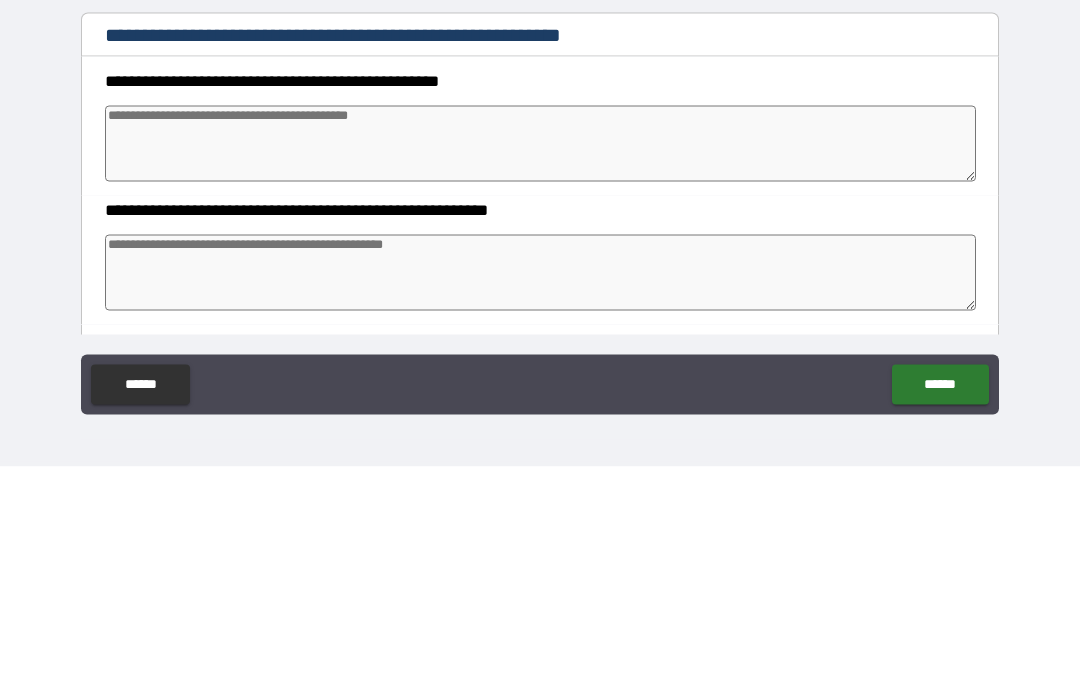 type on "*" 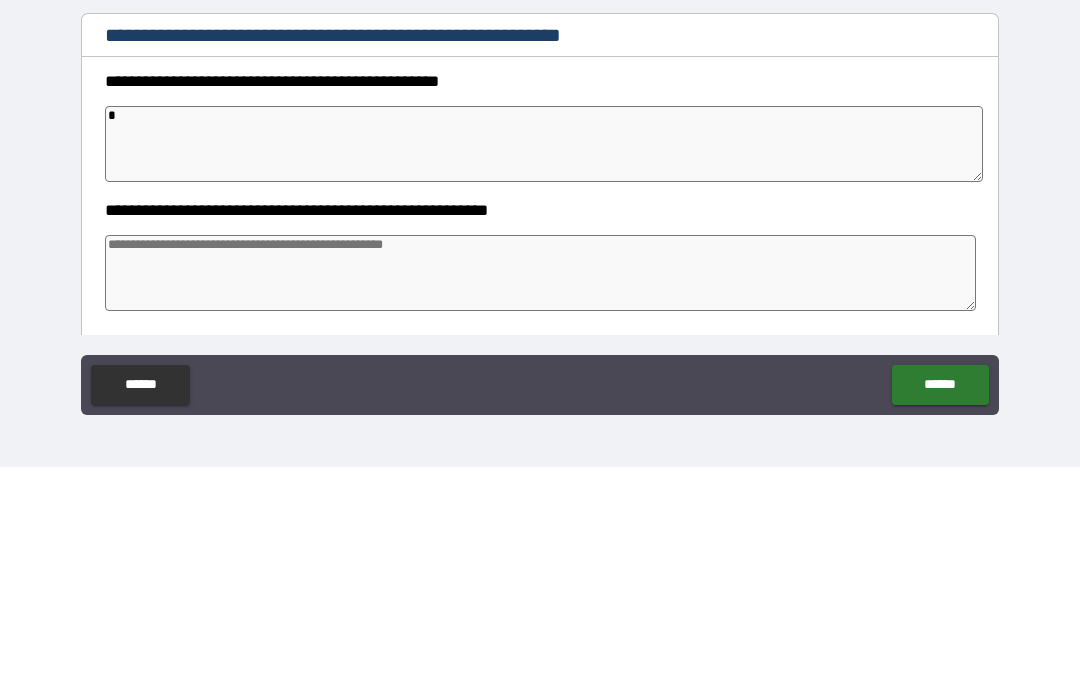 type on "**" 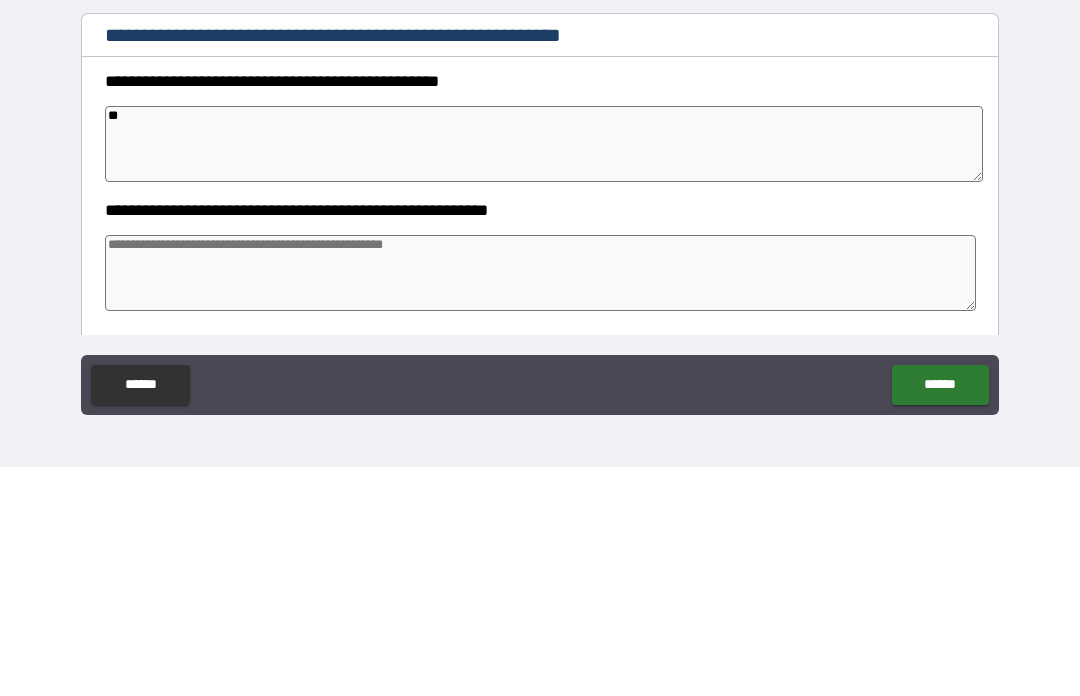 type on "*" 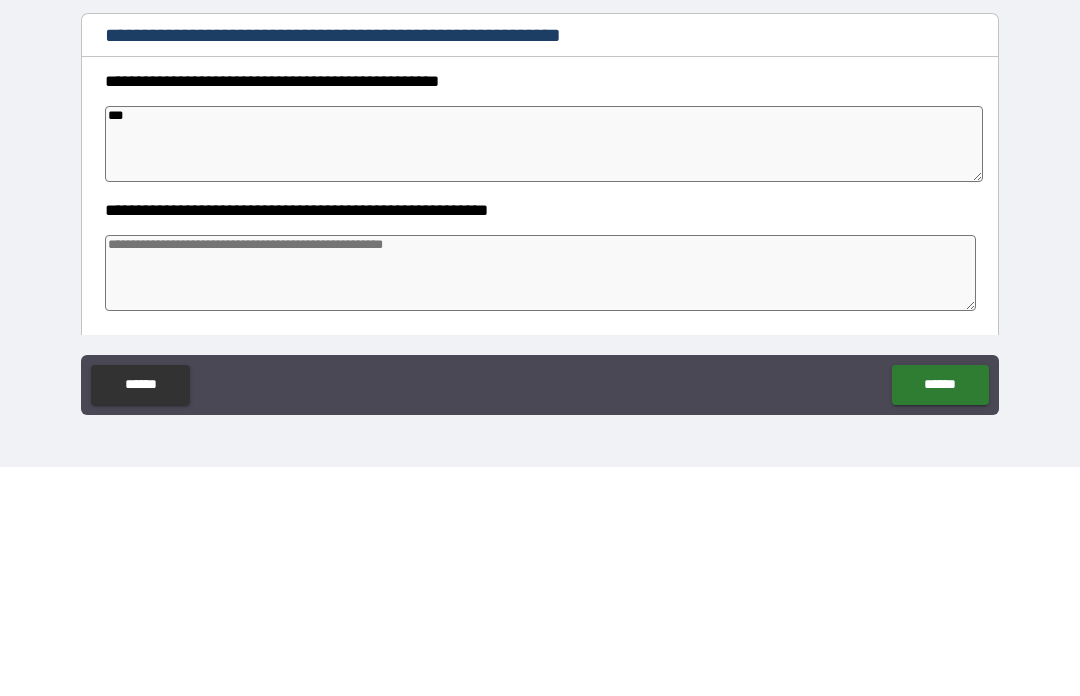 type on "*" 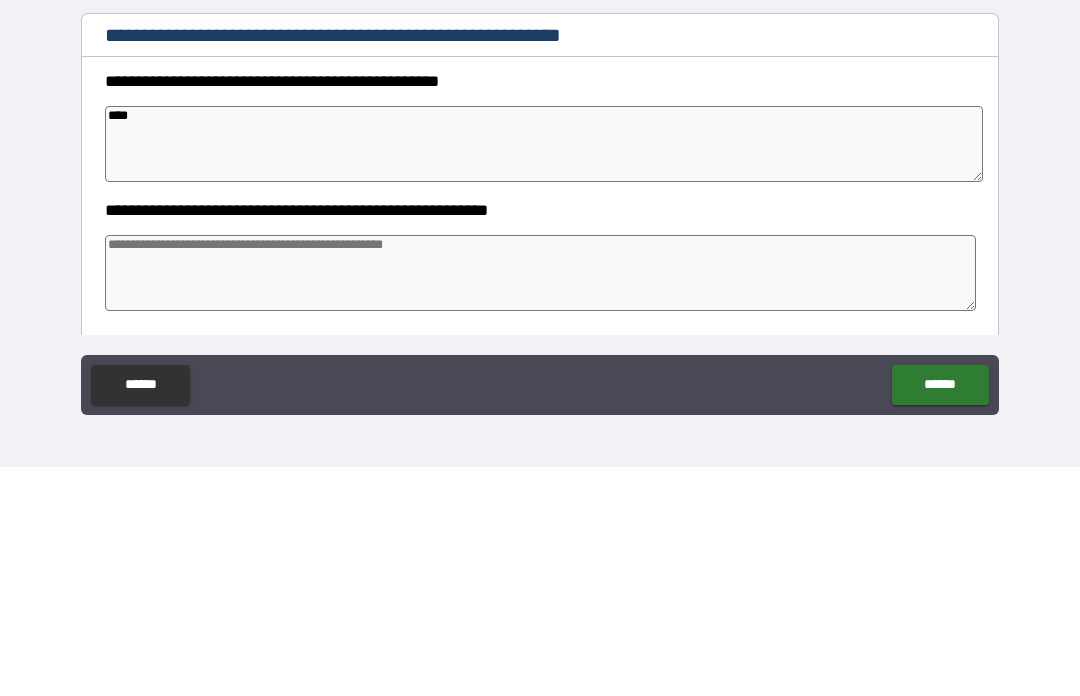 type on "*" 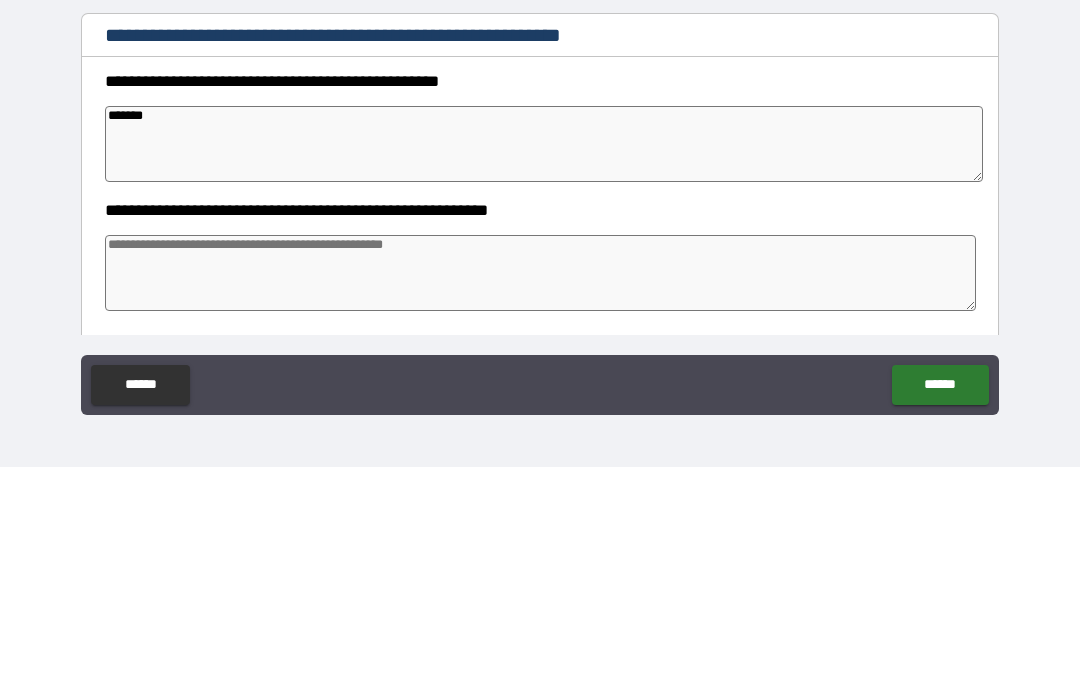 type on "*******" 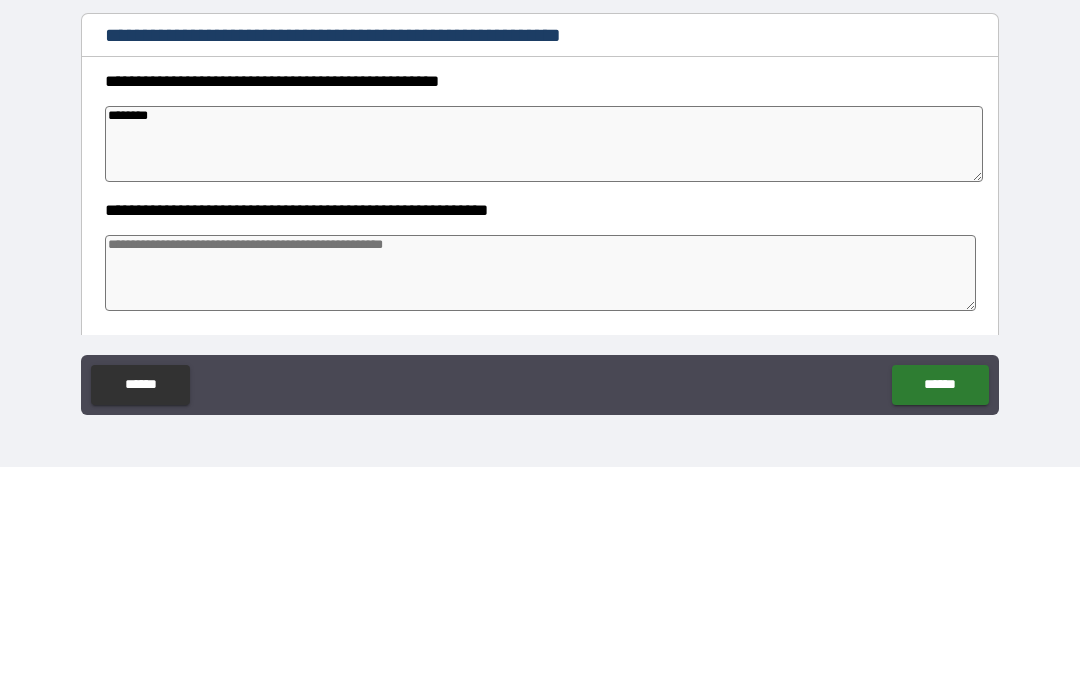 type on "*" 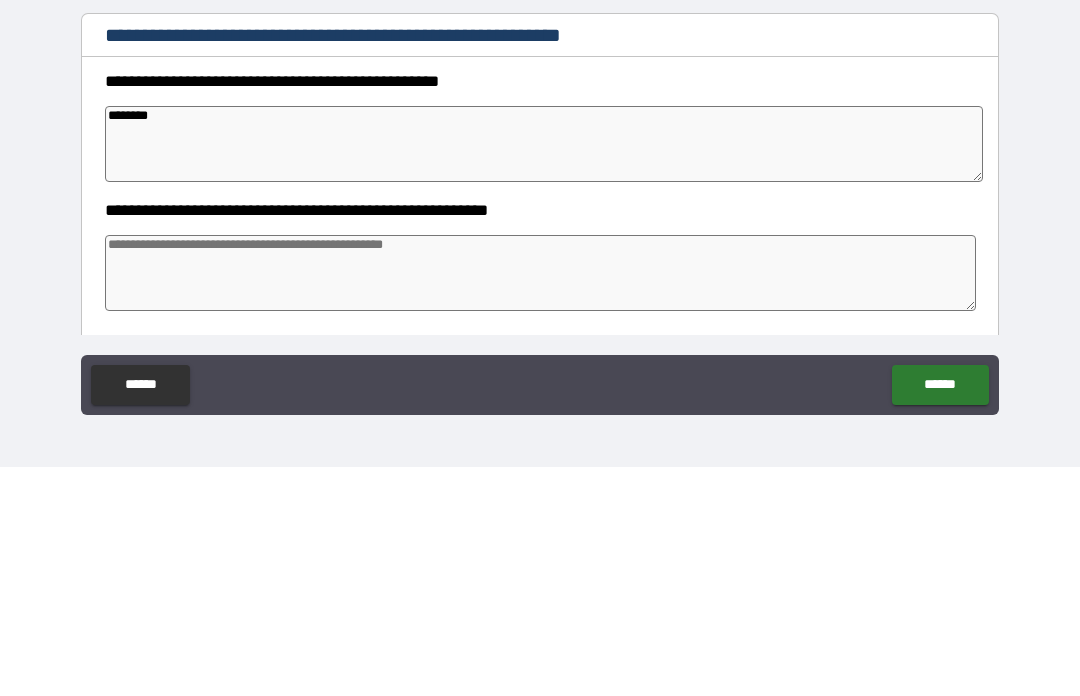 type on "*********" 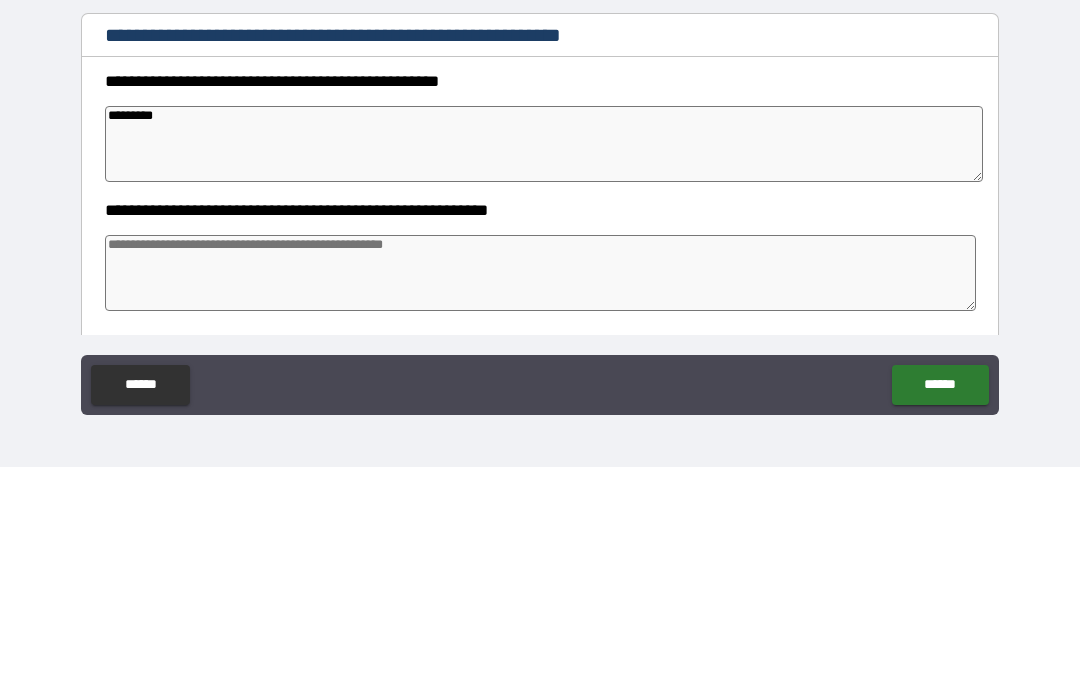 type on "*" 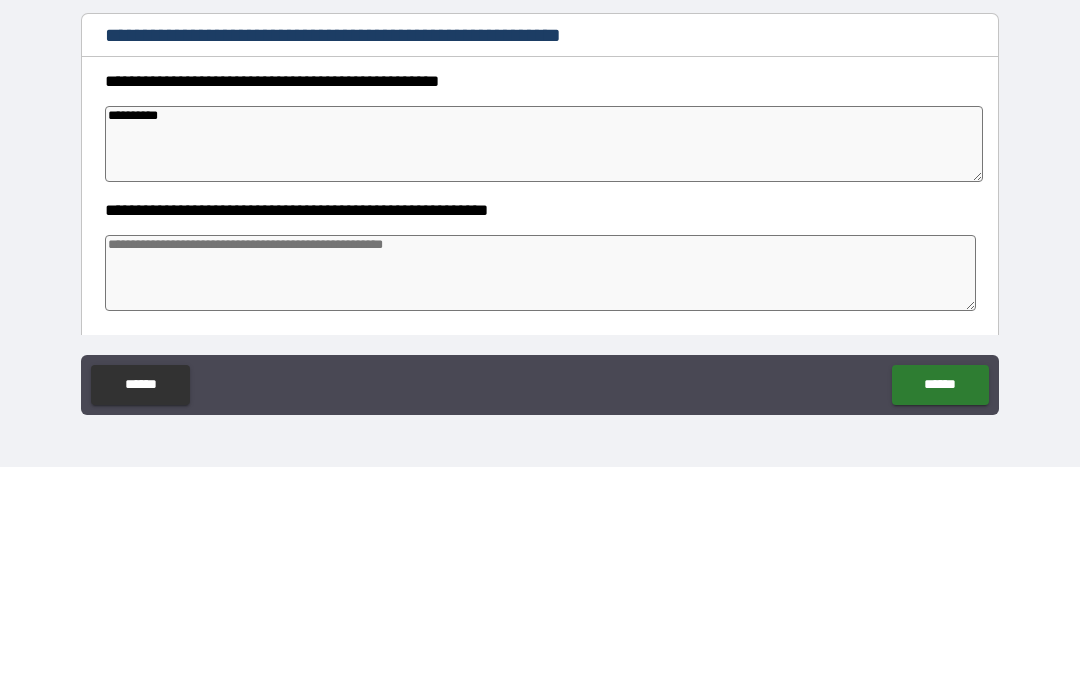 type on "**********" 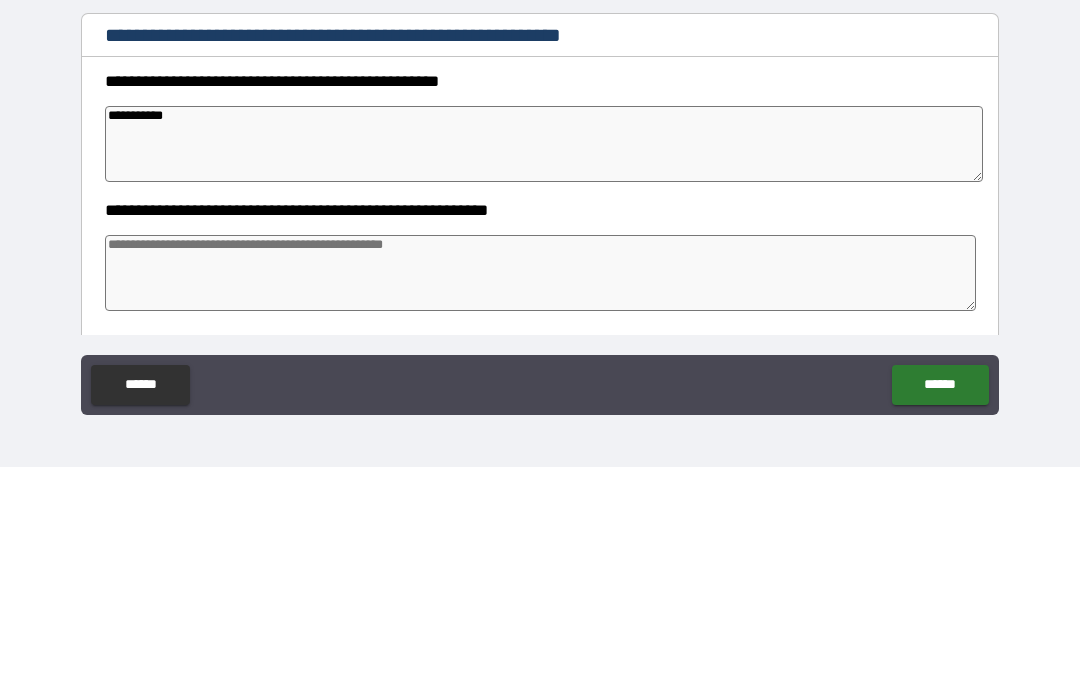 type on "*" 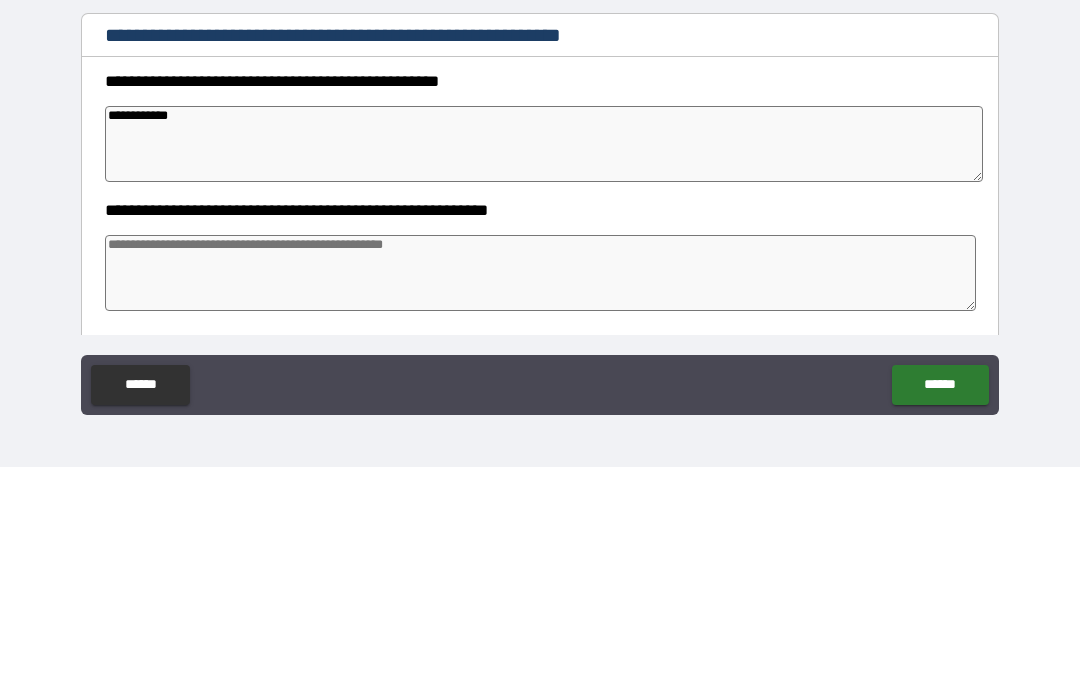 type on "*" 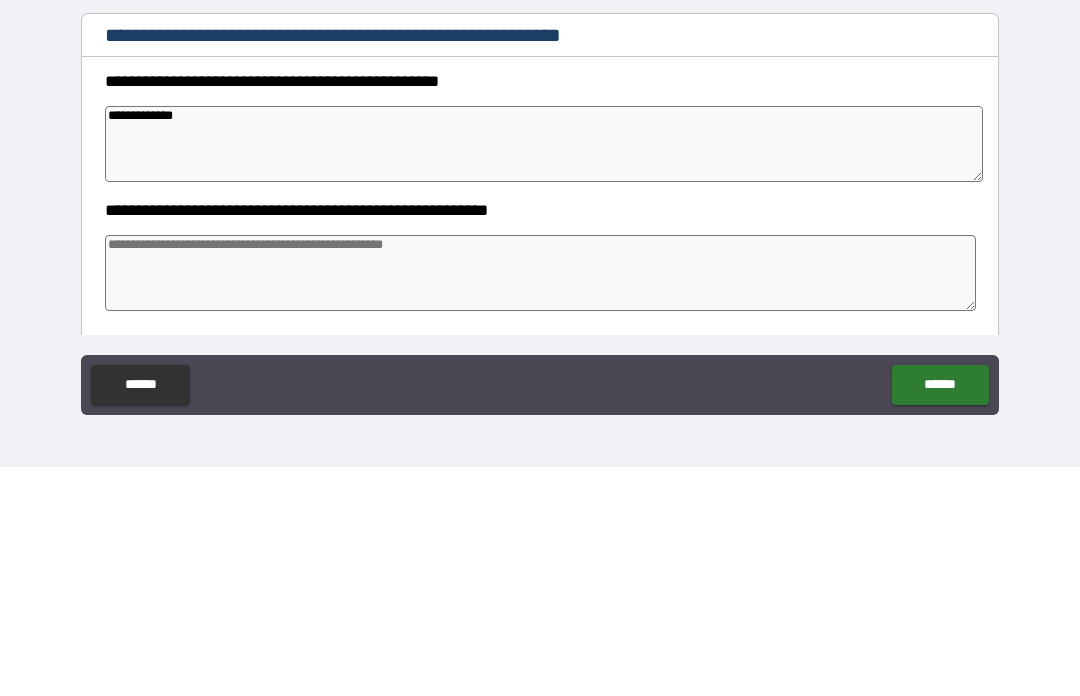 type on "*" 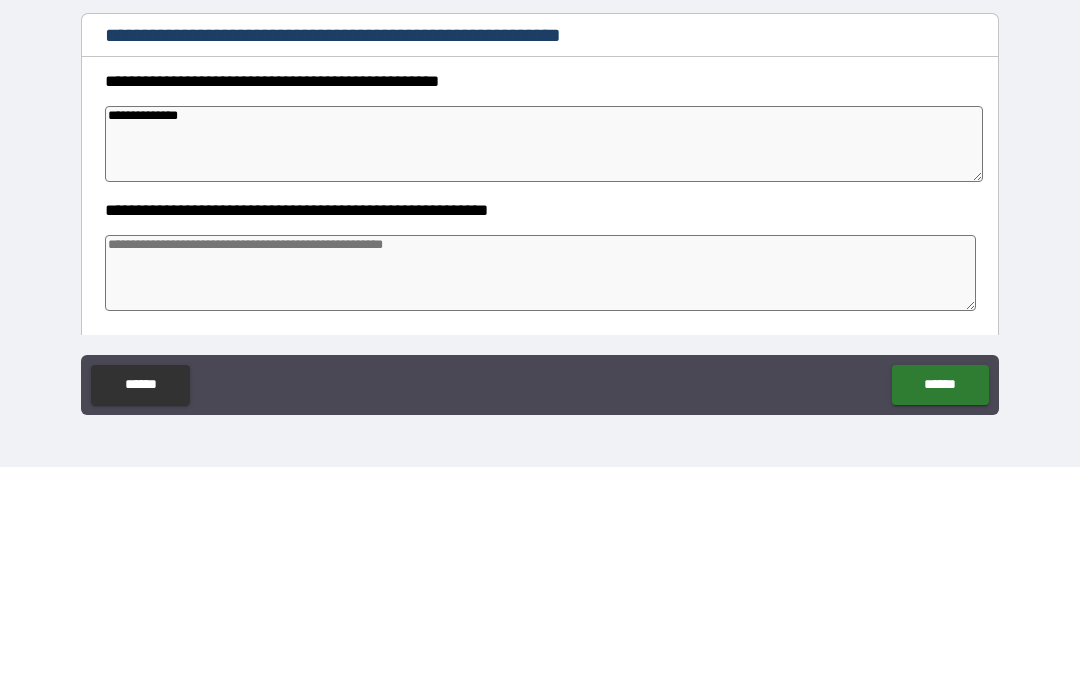 type on "**********" 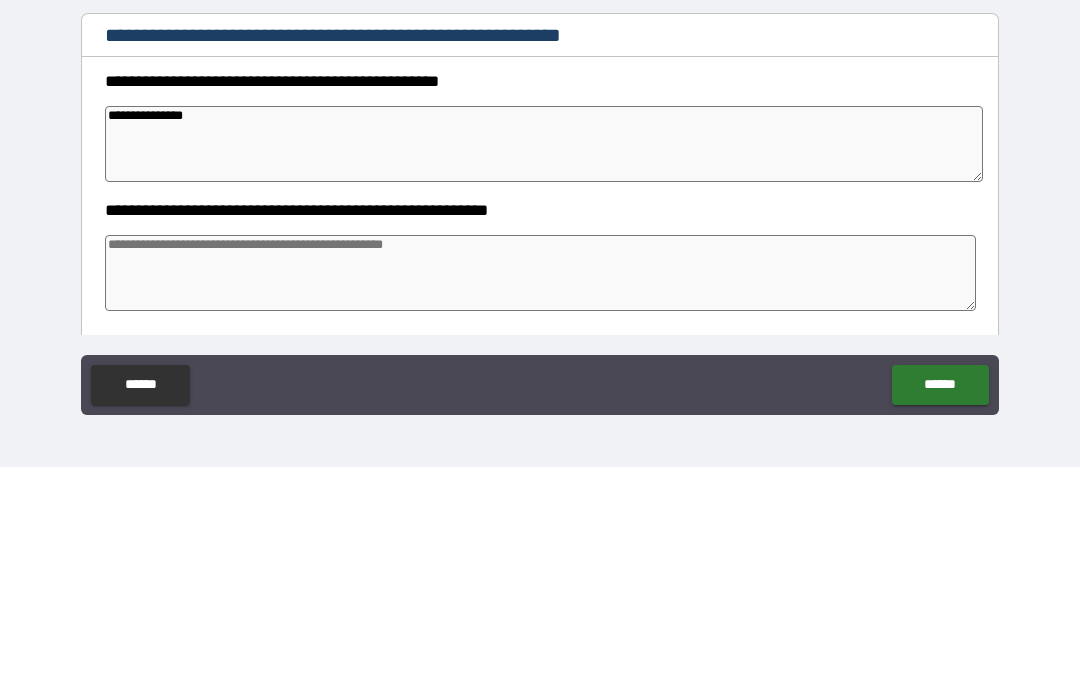 type on "*" 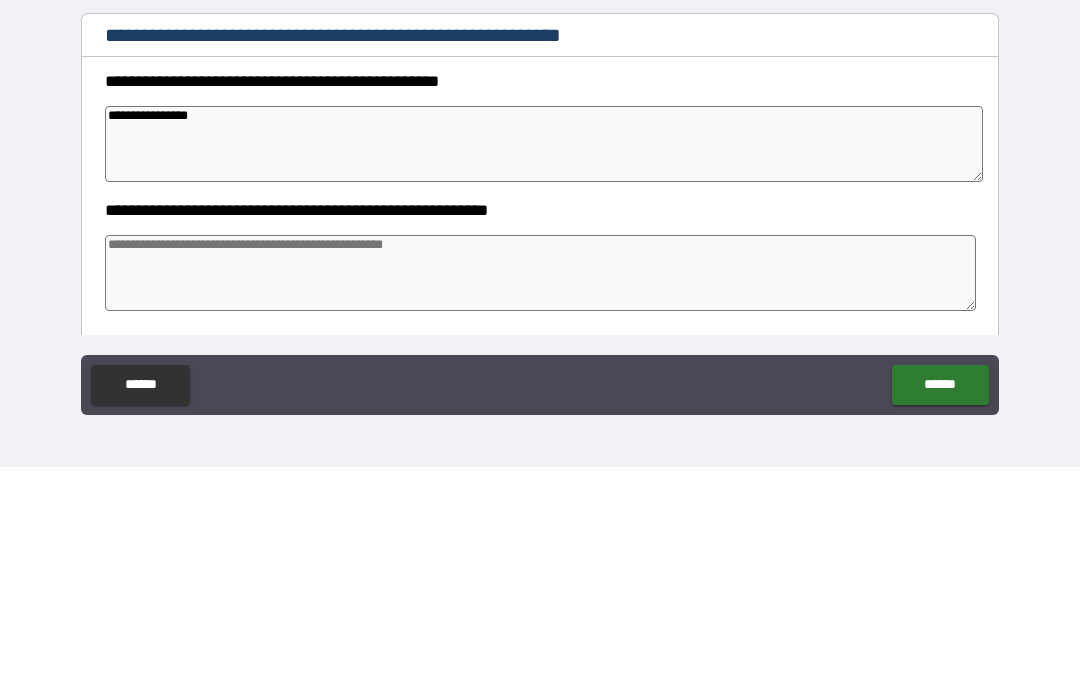 type on "*" 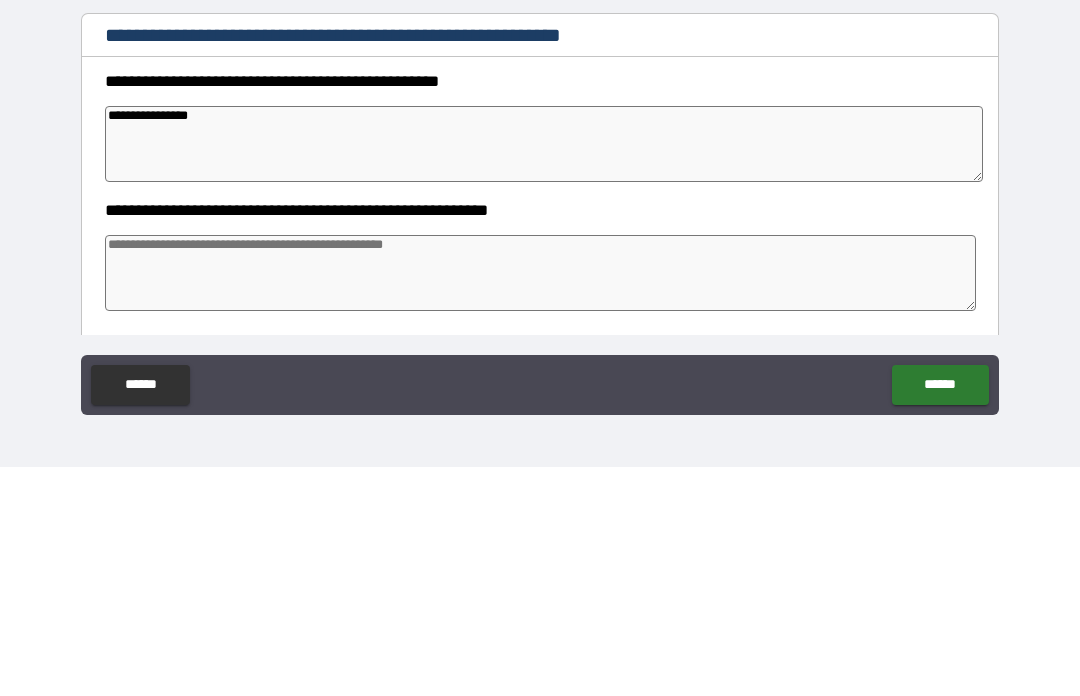 type on "**********" 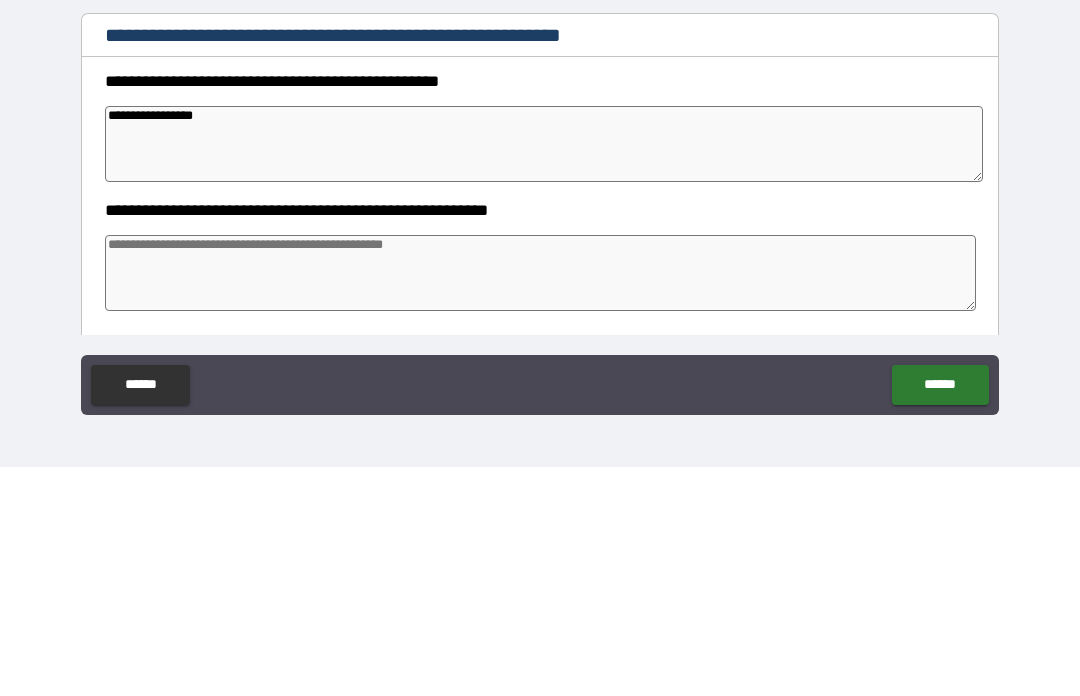 type on "*" 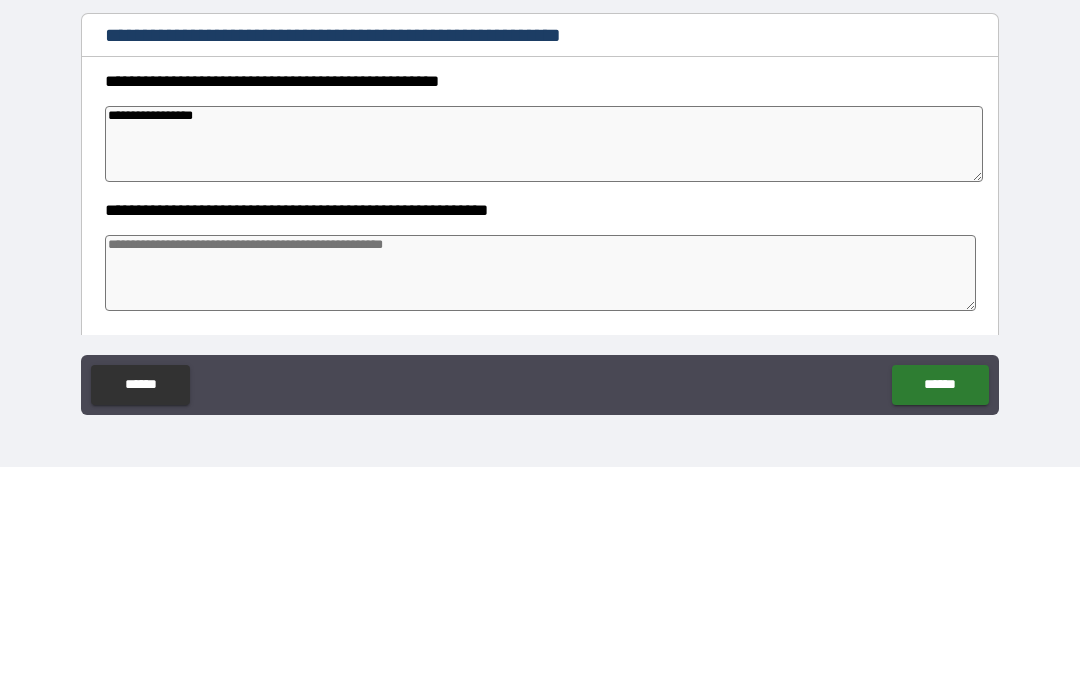type on "**********" 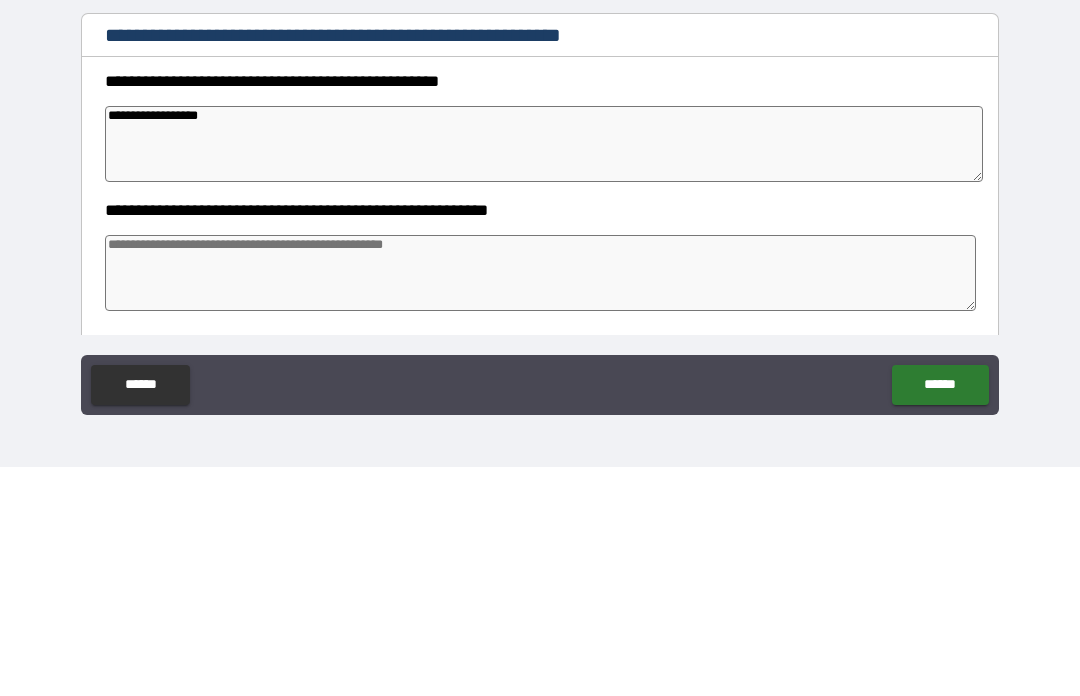 type on "*" 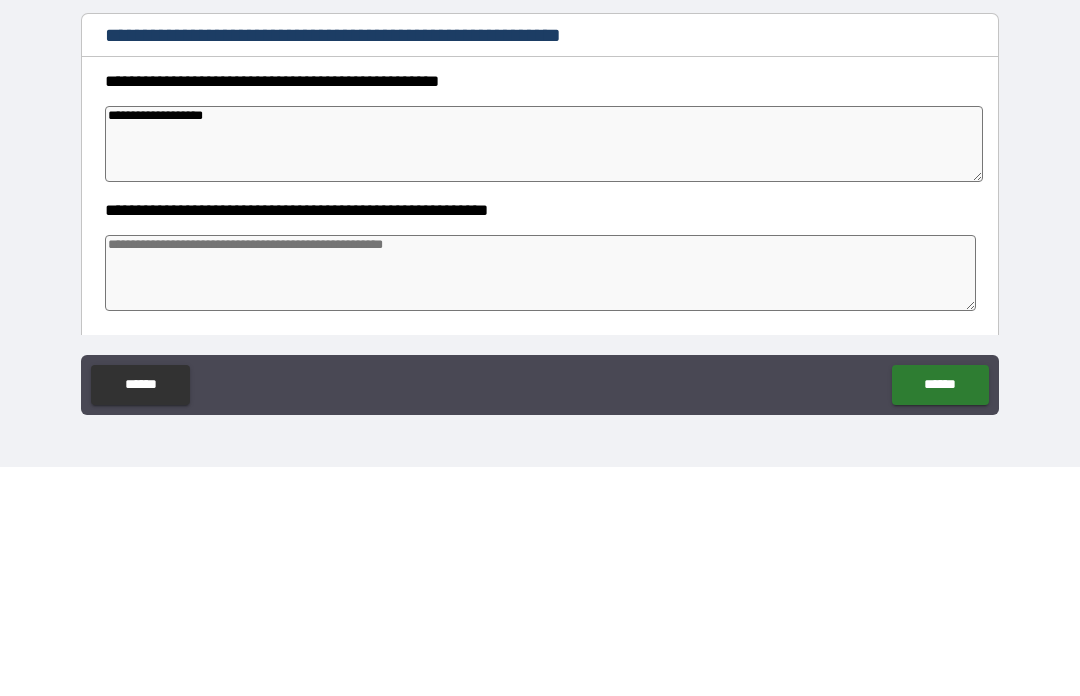 type on "*" 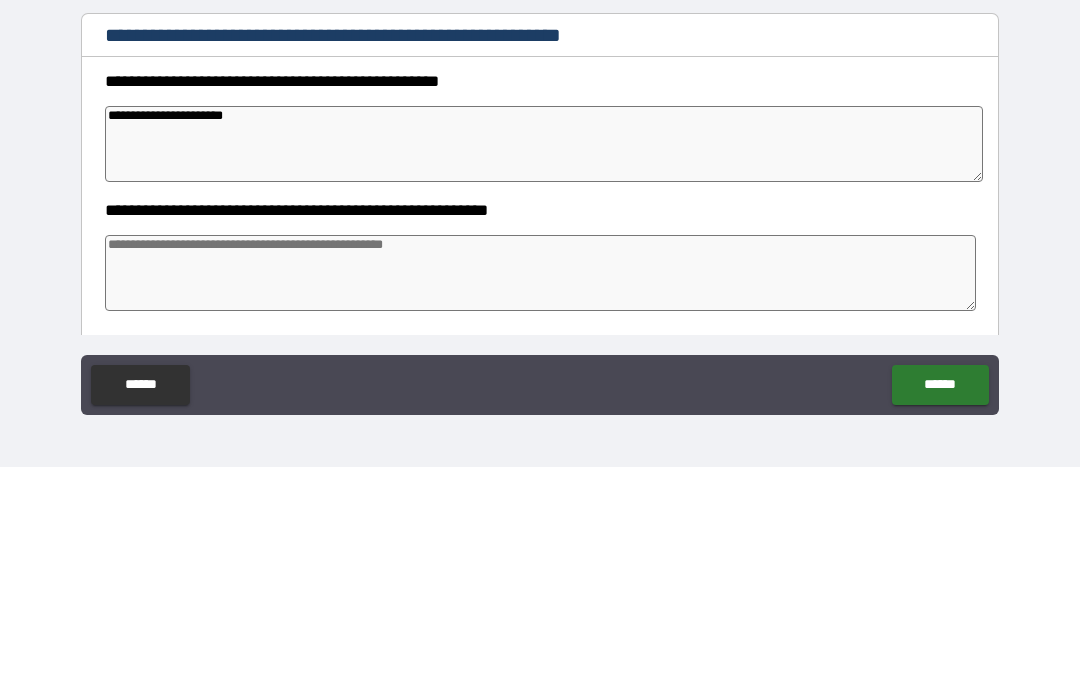 type on "**********" 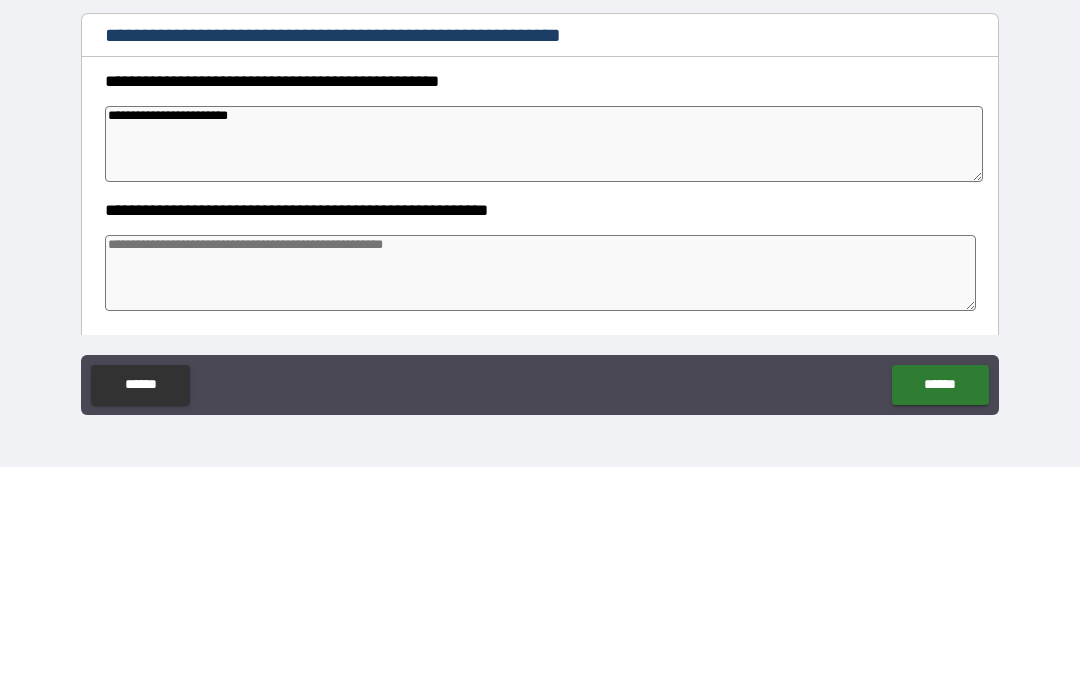 type on "*" 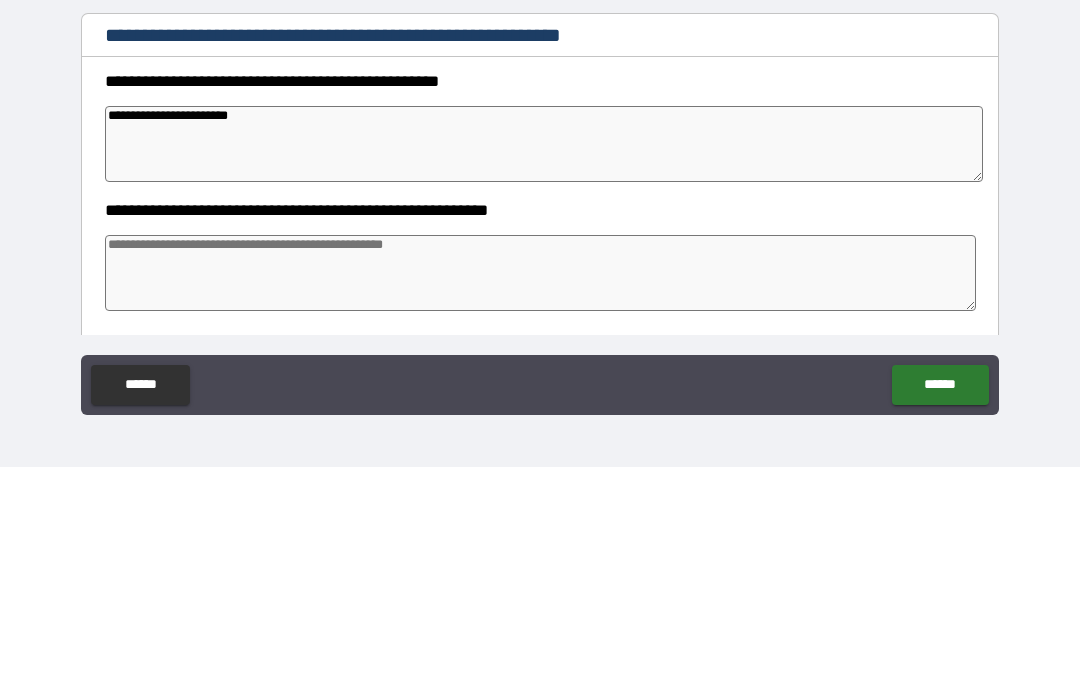type on "**********" 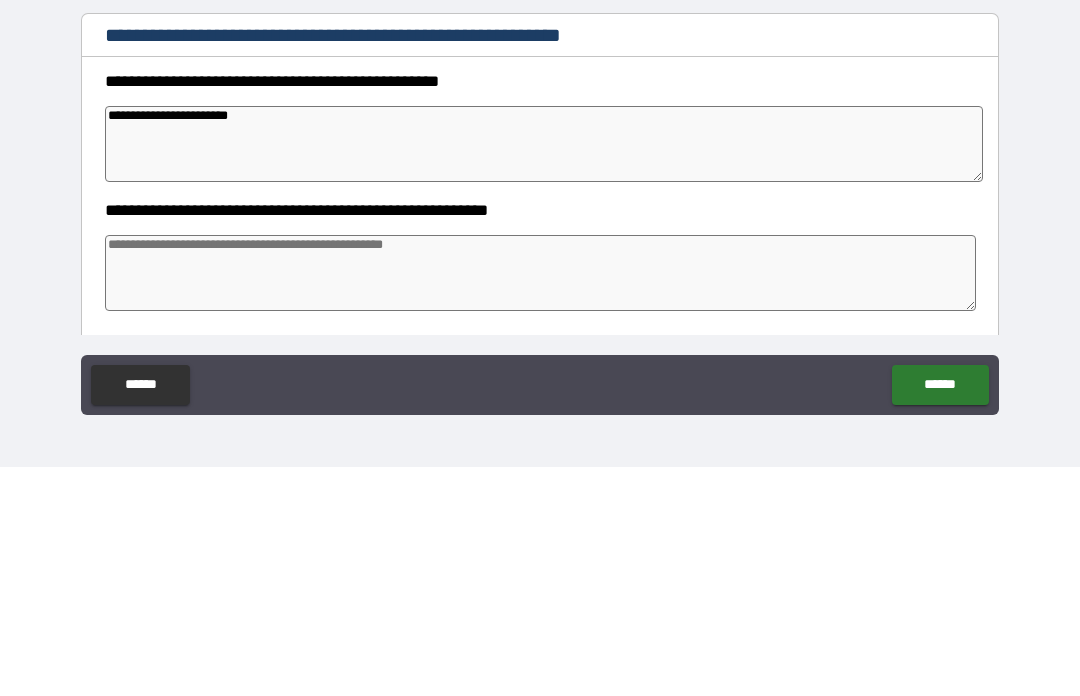 type on "*" 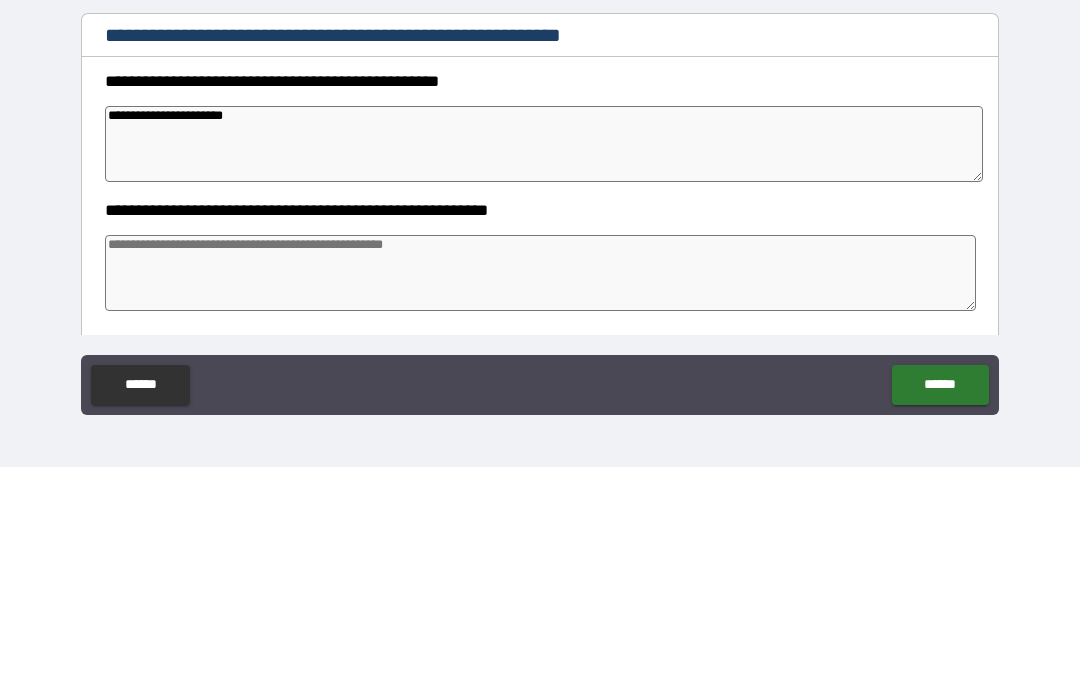 type on "*" 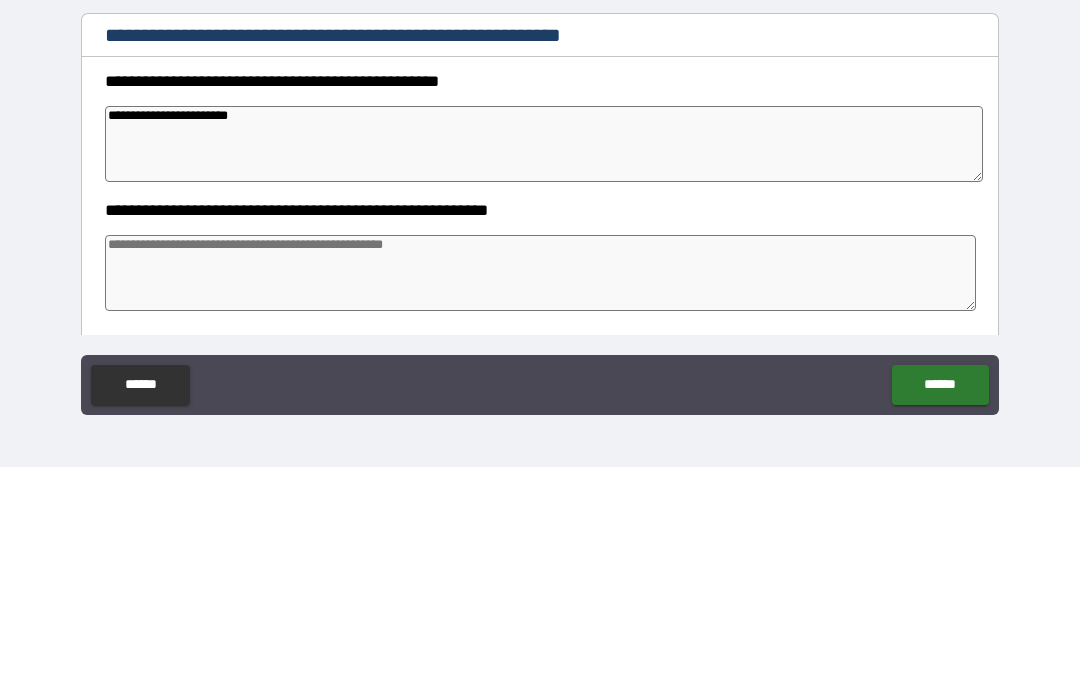 type on "*" 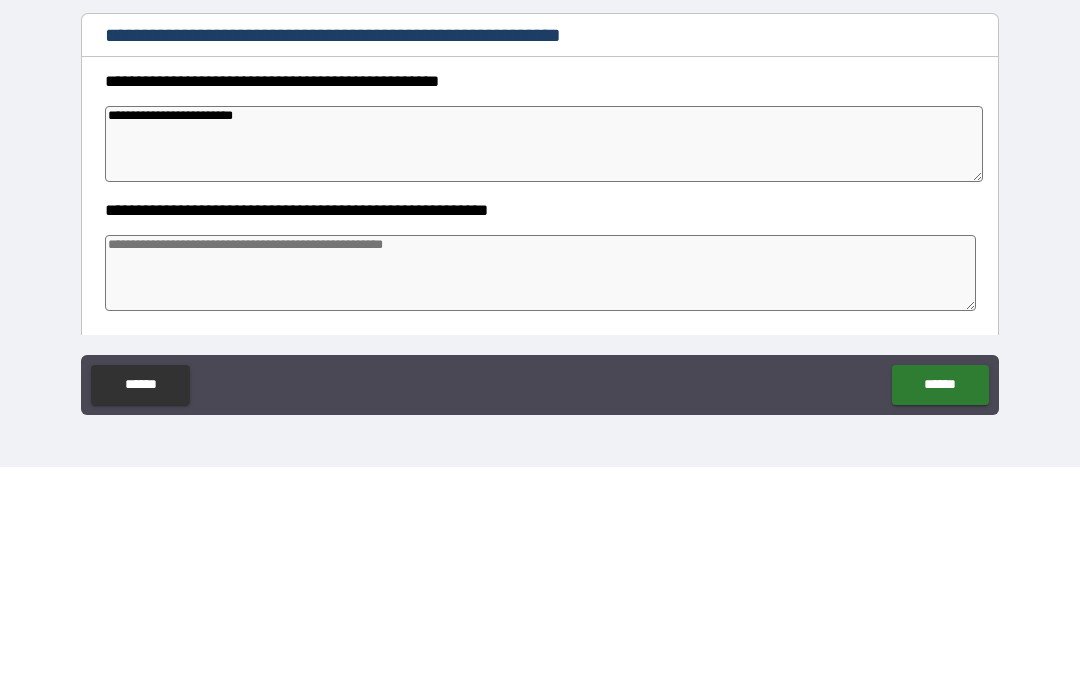 type on "*" 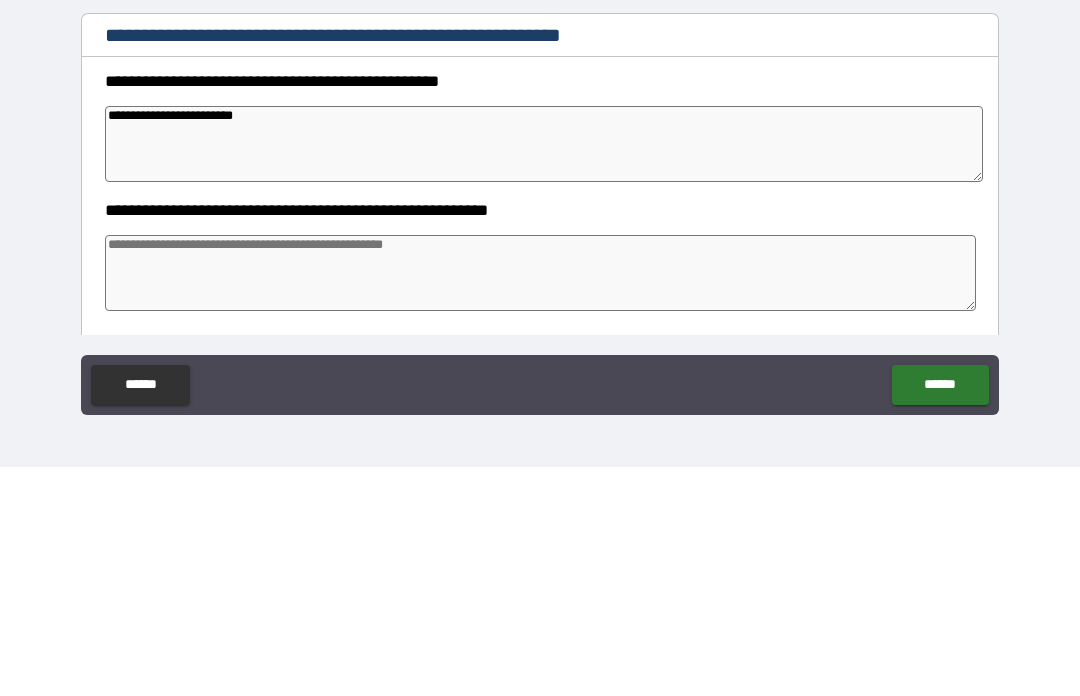 type on "**********" 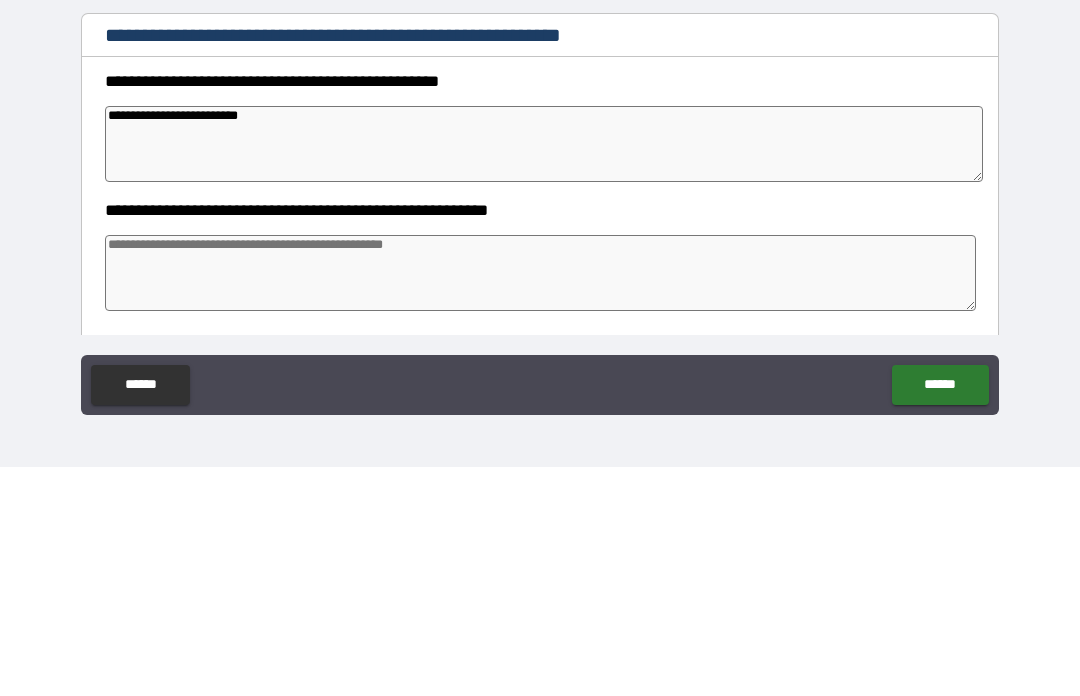 type on "*" 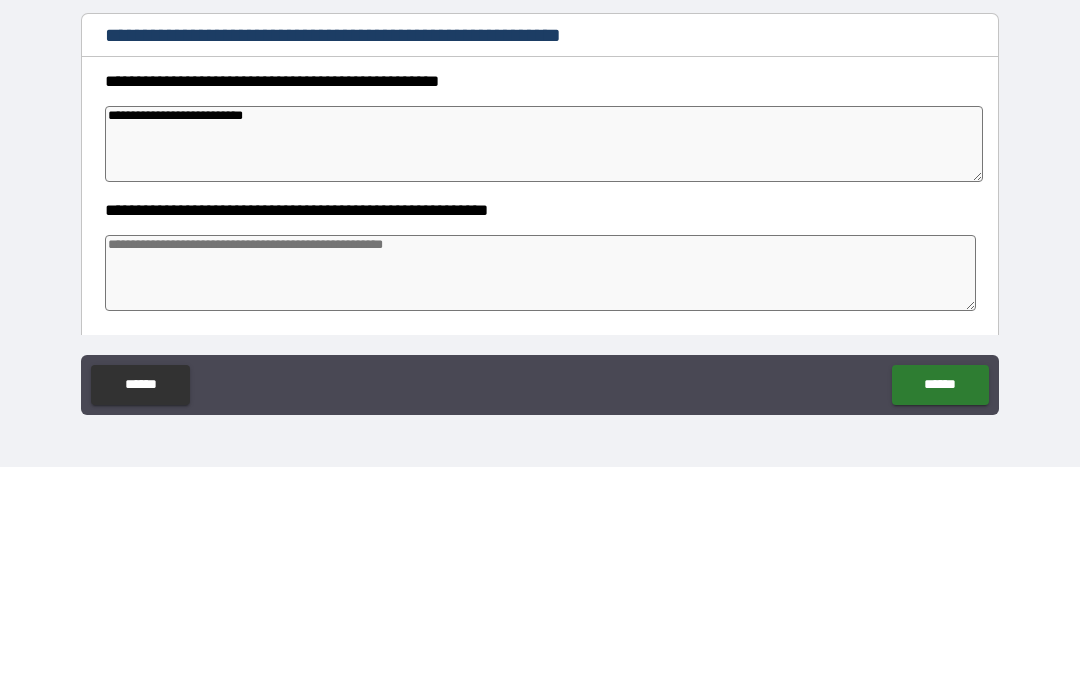 type on "*" 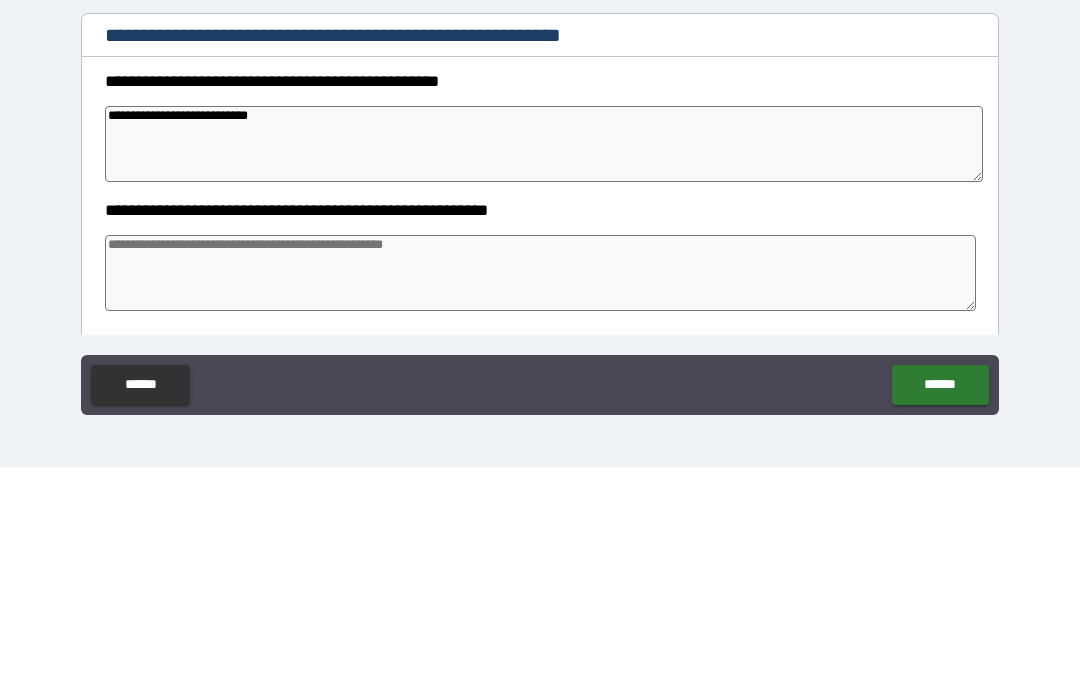 type on "*" 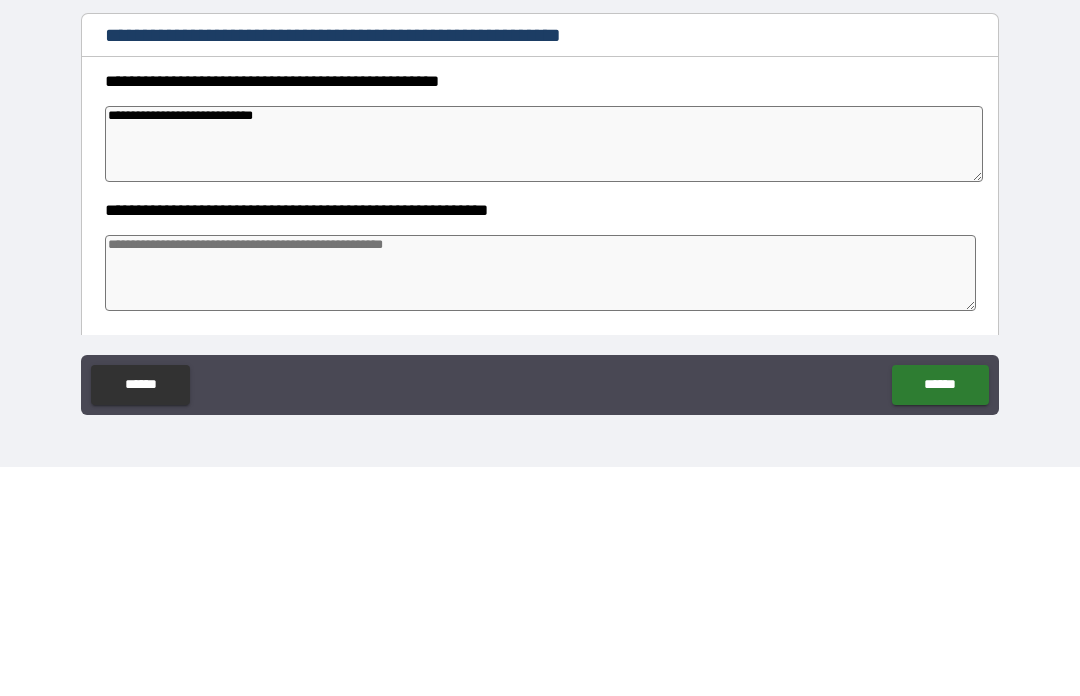 type on "*" 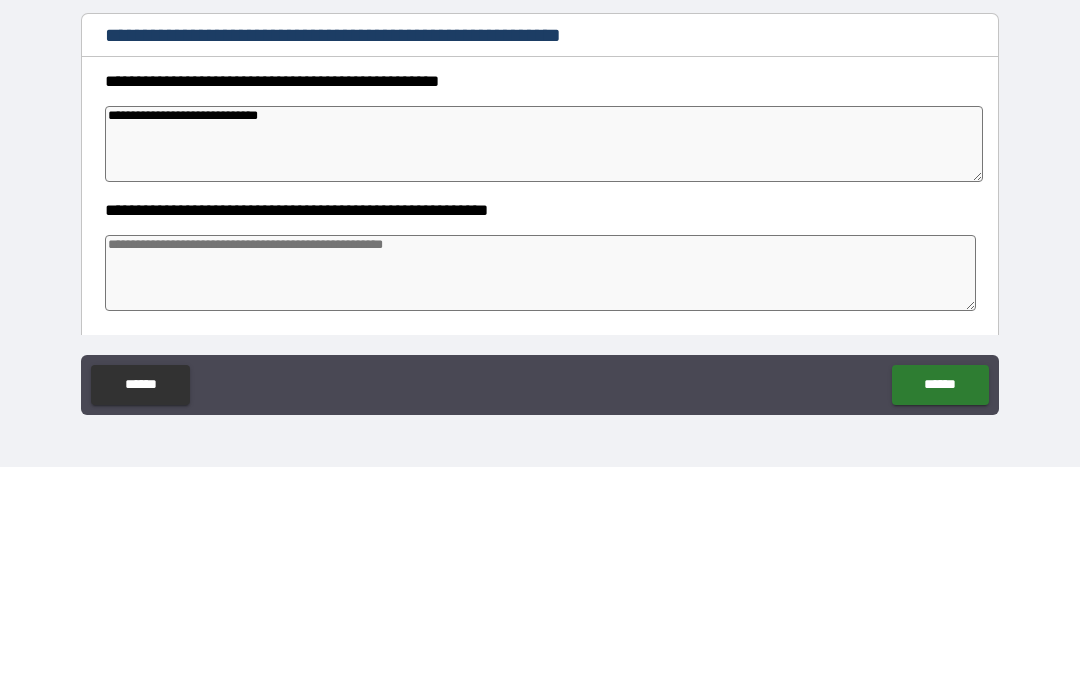 type on "*" 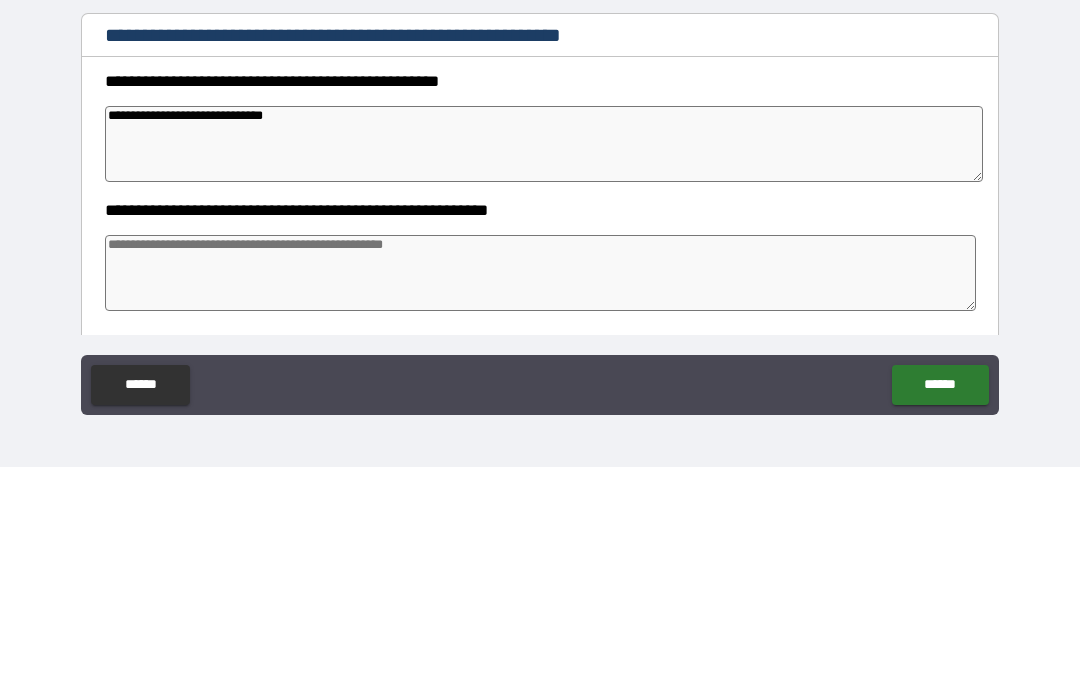 type on "*" 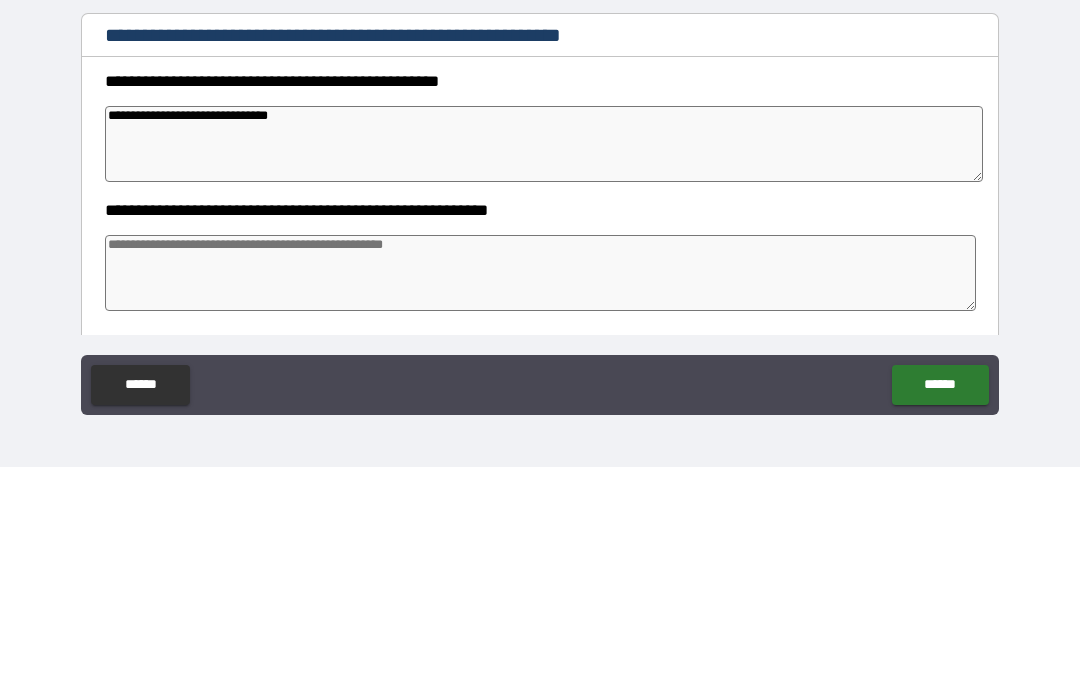 type on "*" 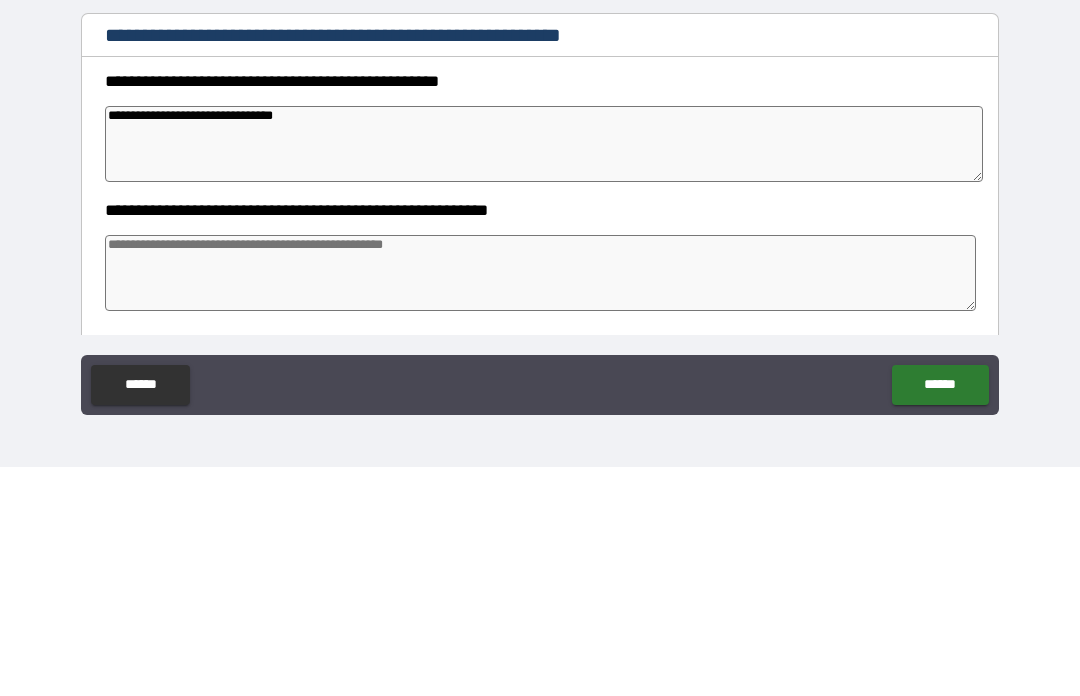 type on "*" 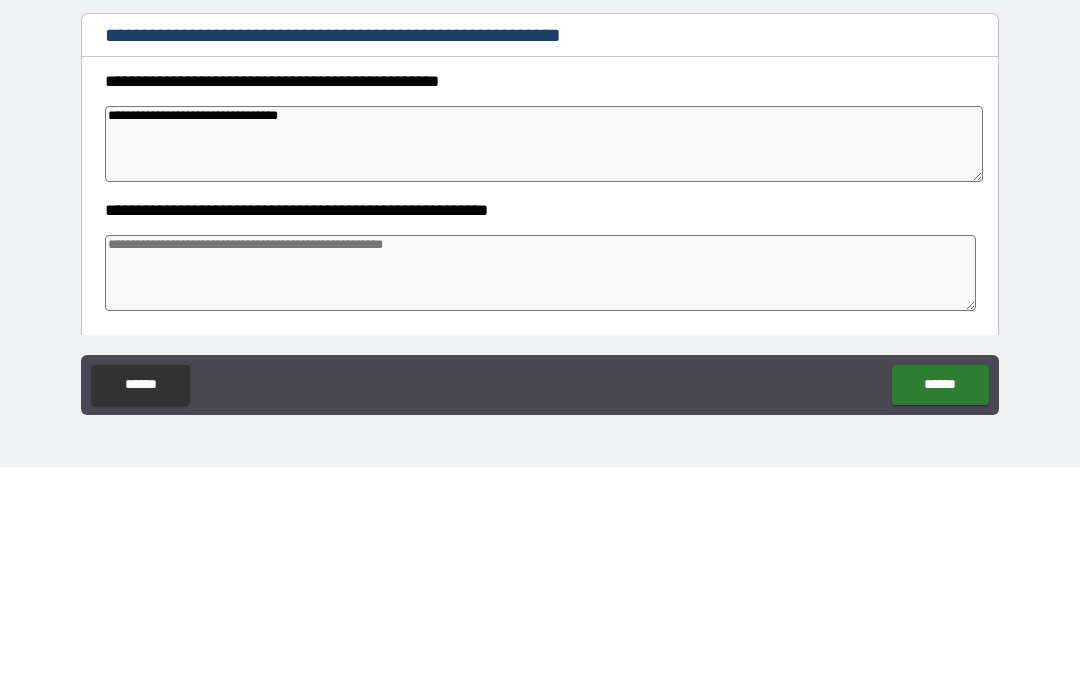 type on "*" 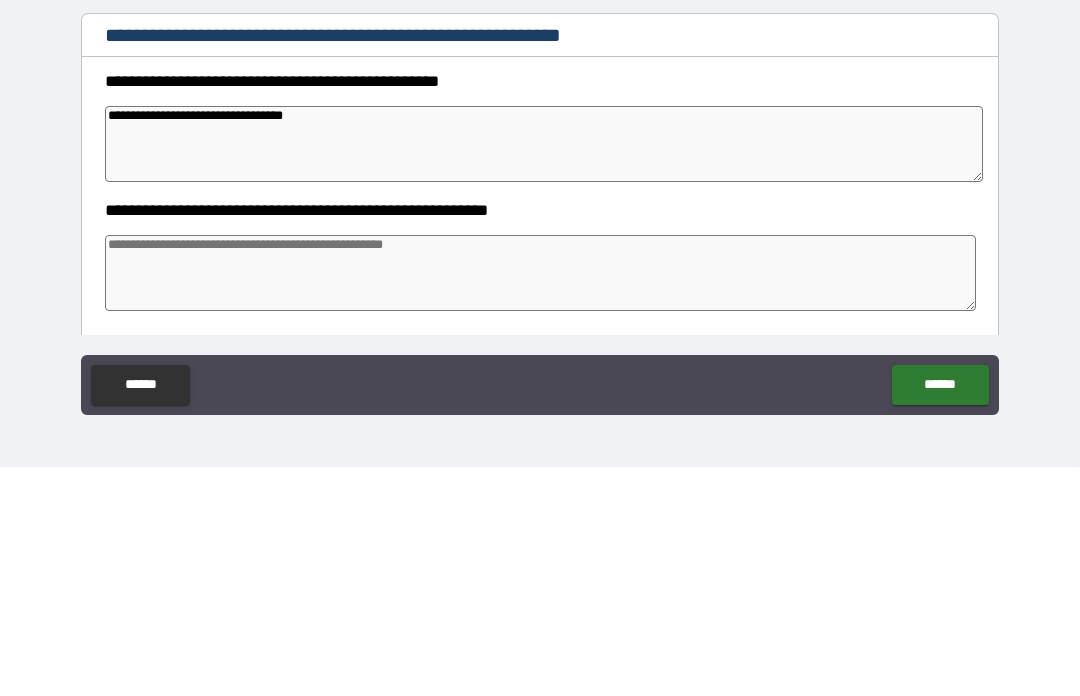 type on "**********" 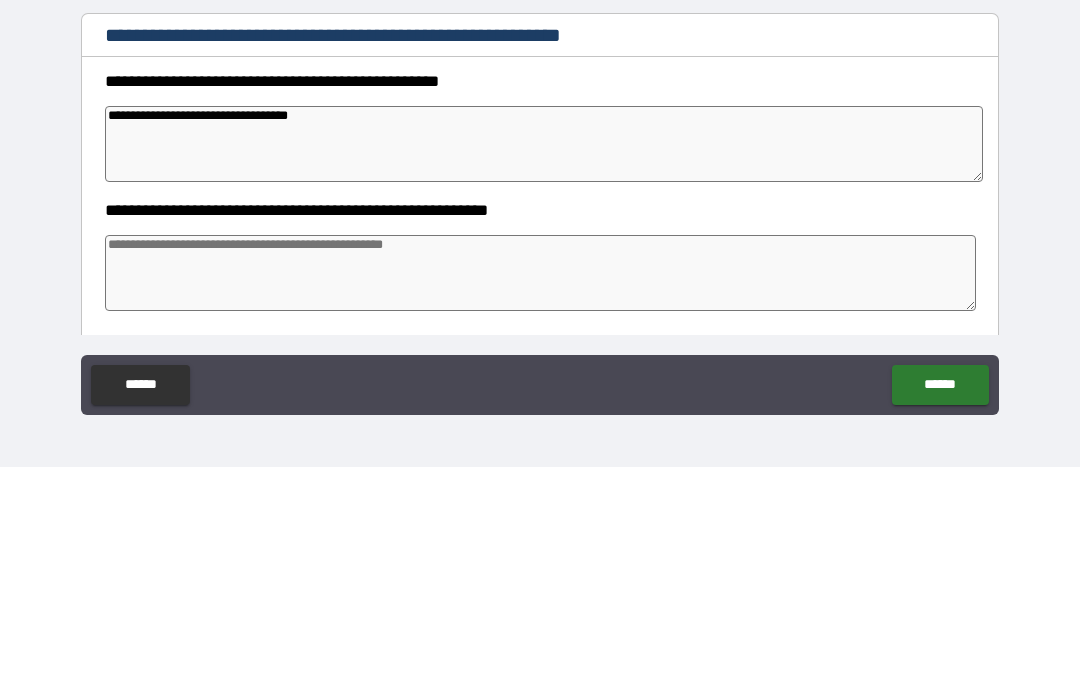 type on "*" 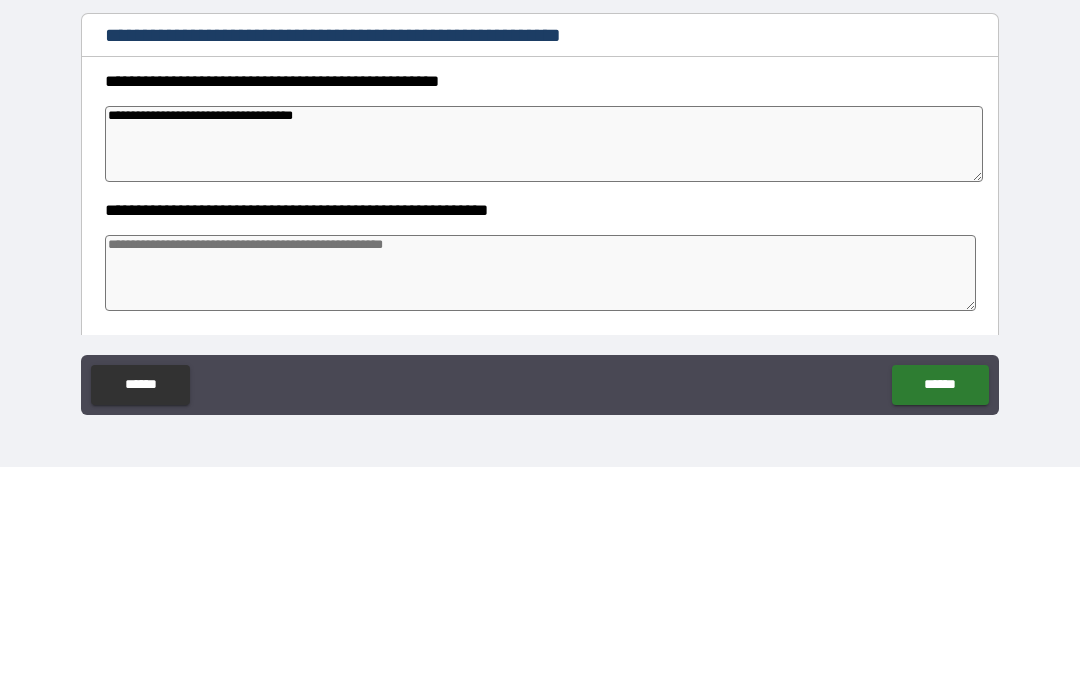 type on "*" 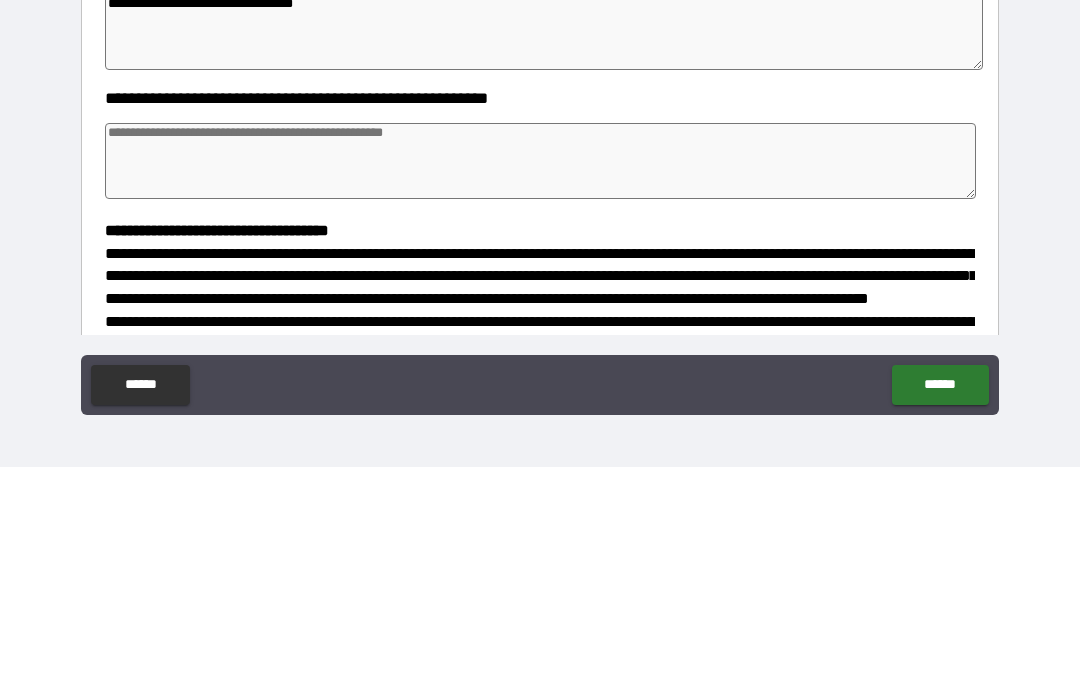 scroll, scrollTop: 120, scrollLeft: 0, axis: vertical 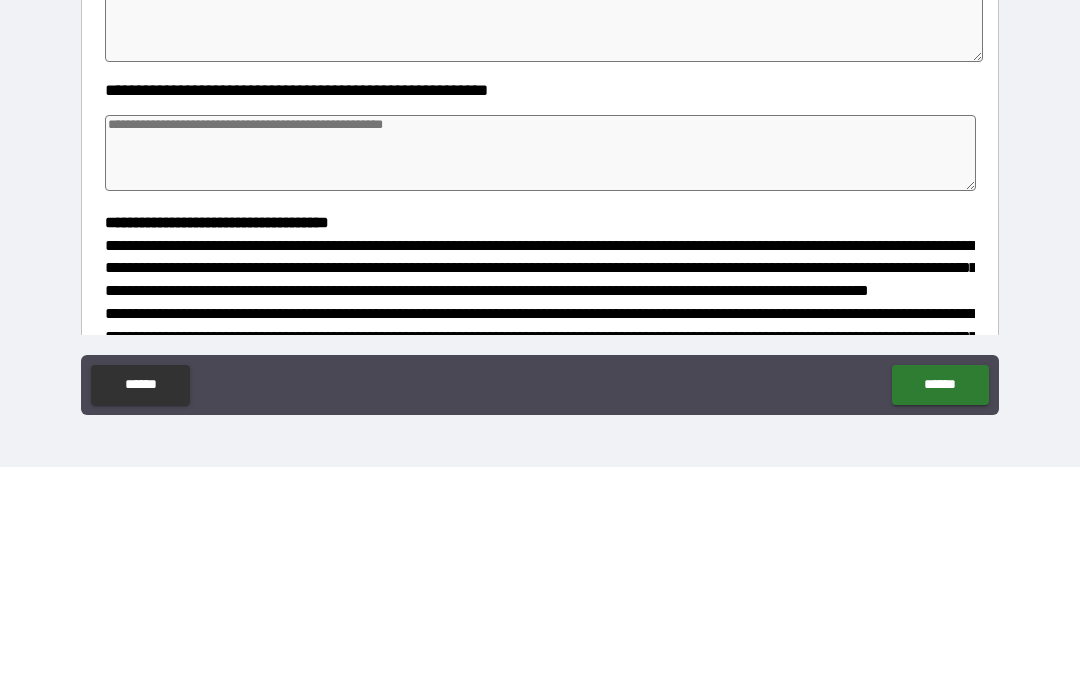 type on "**********" 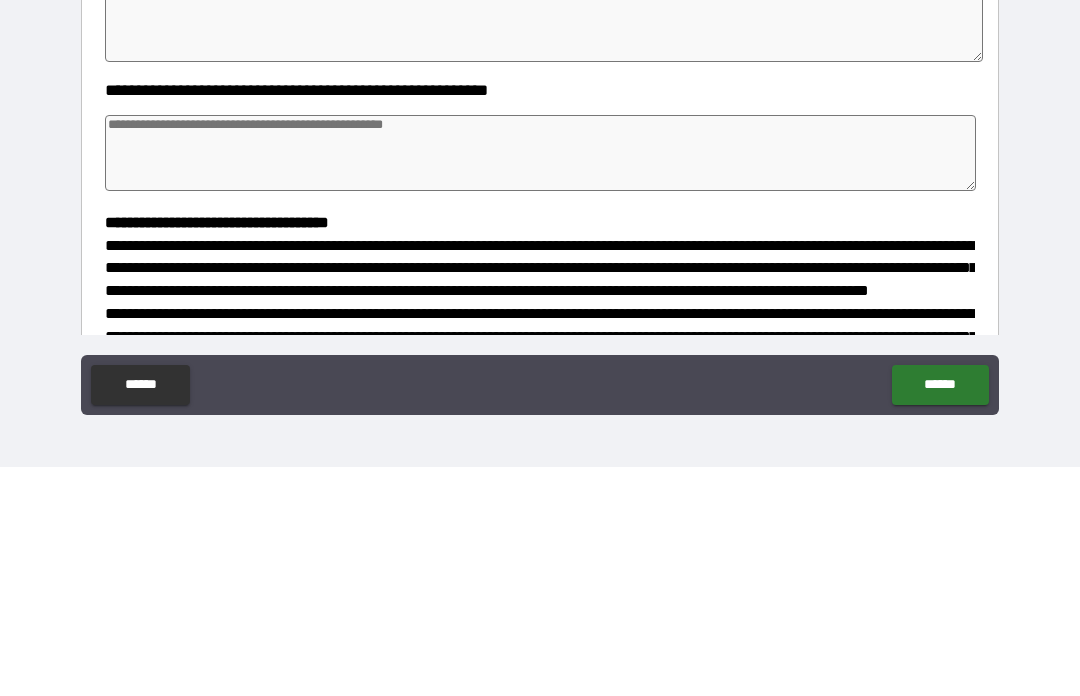 type on "*" 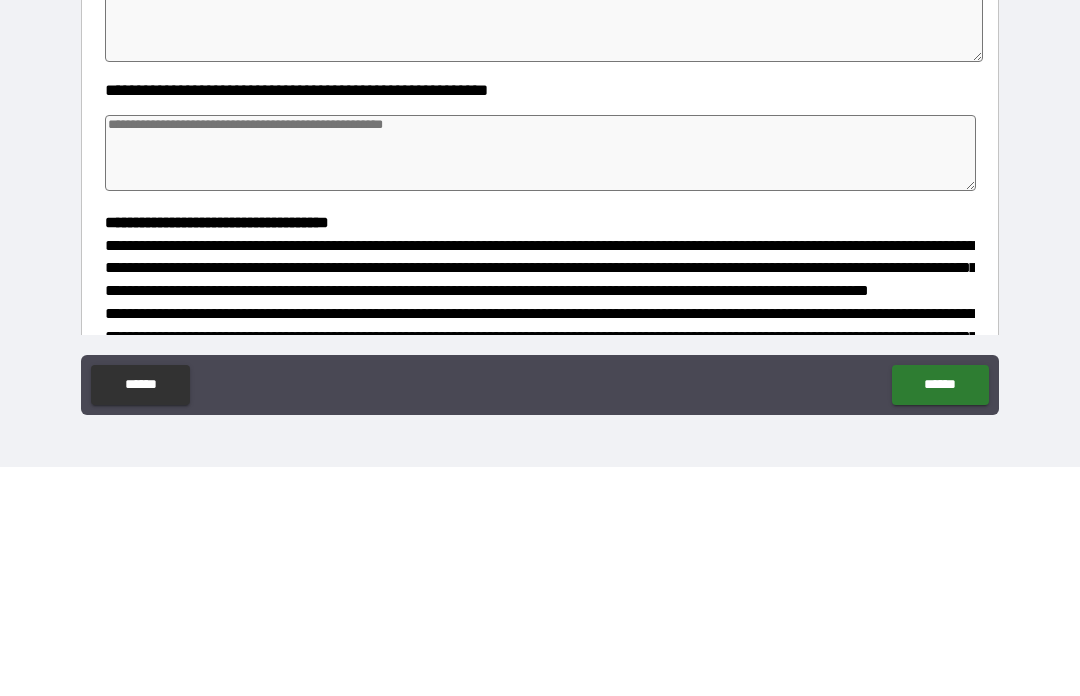 type on "*" 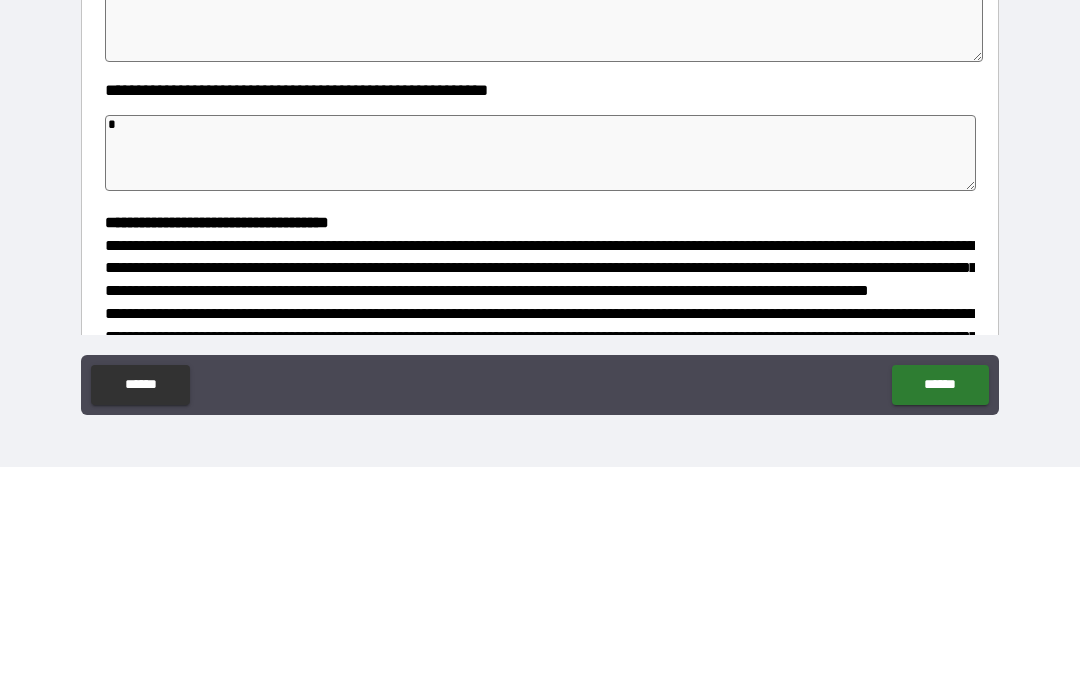 type on "**" 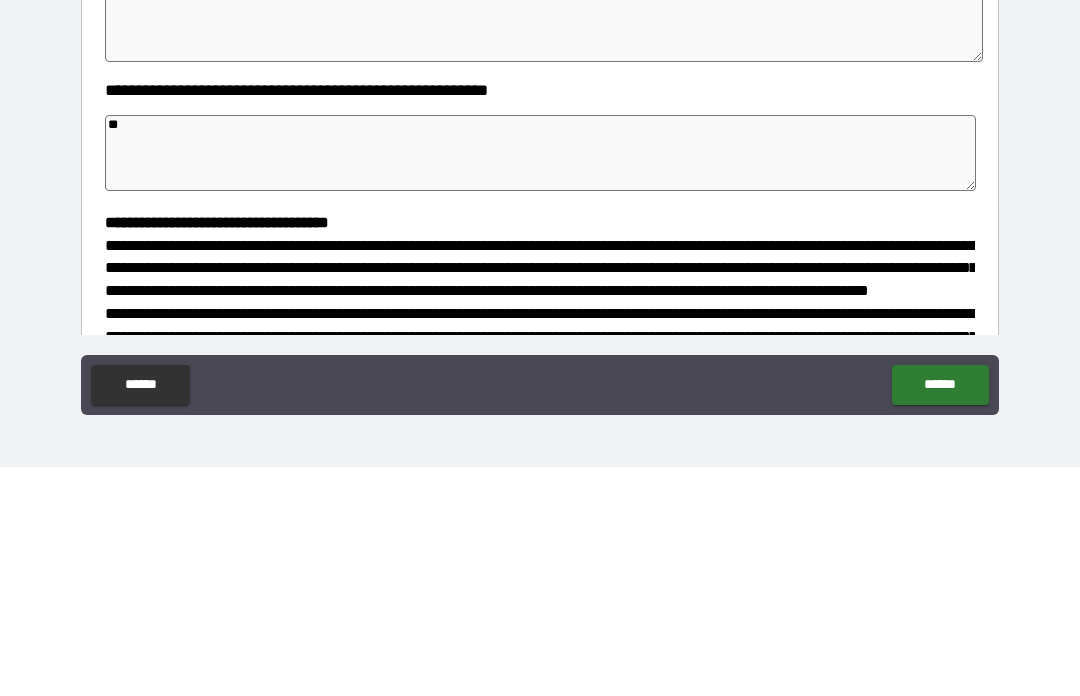 type on "*" 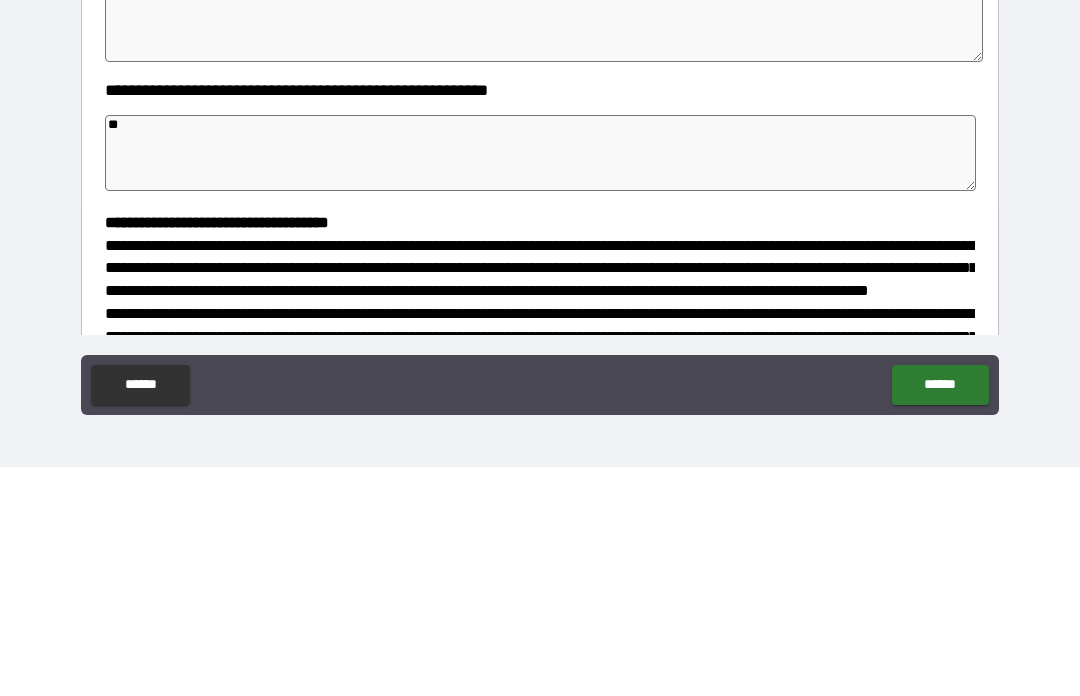type on "*" 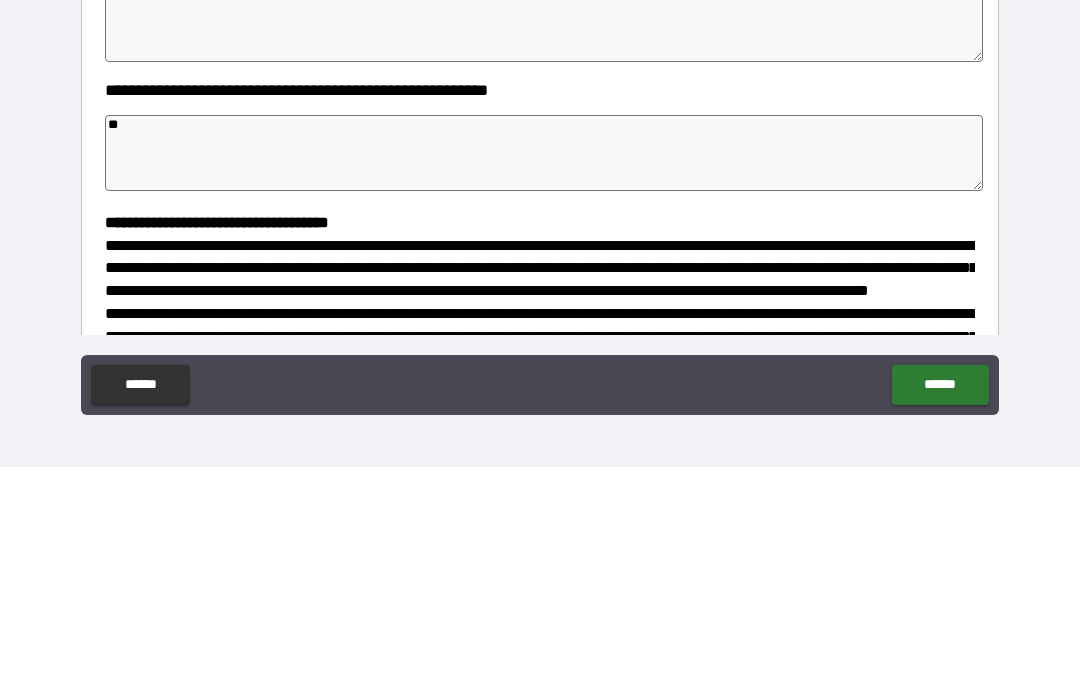 type on "*" 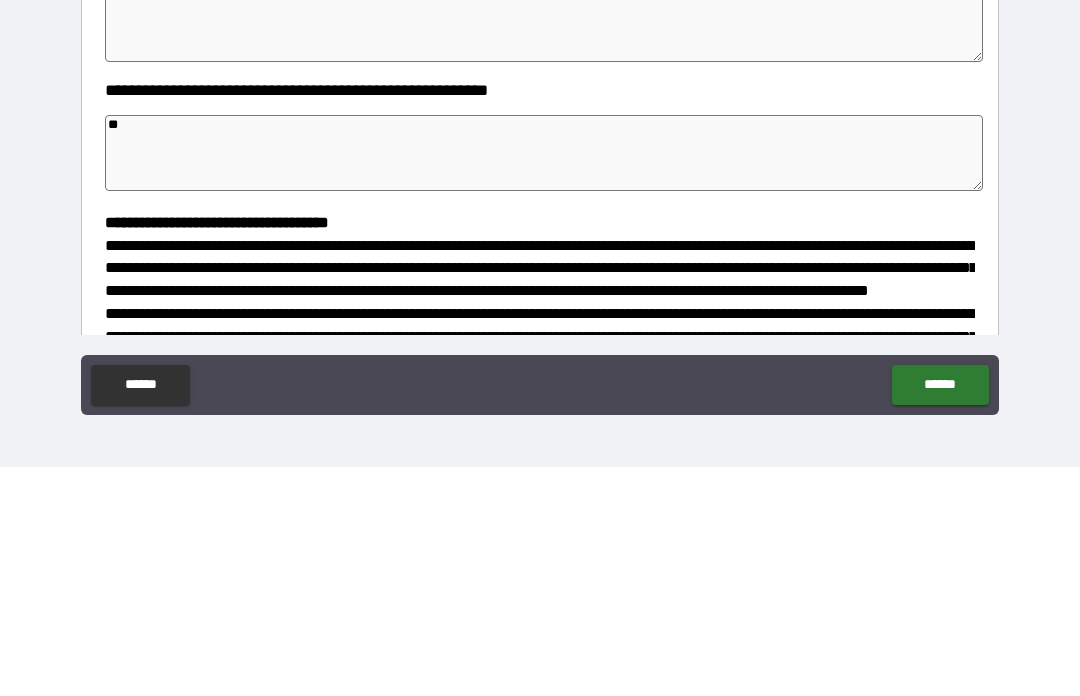 type on "*" 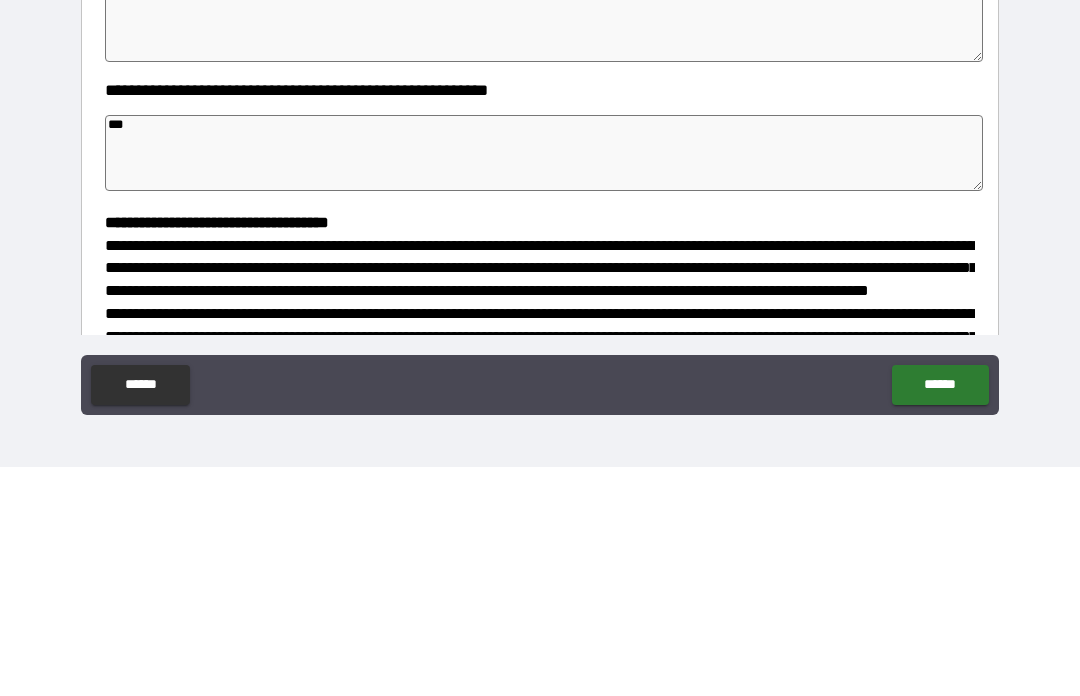 type on "*" 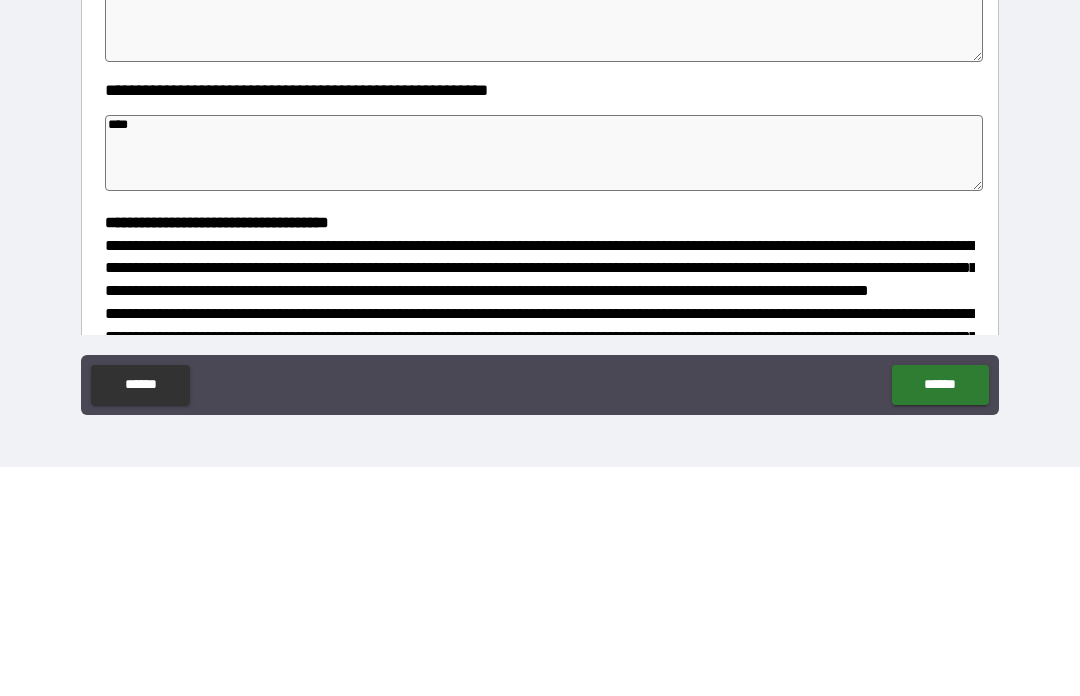 type on "*" 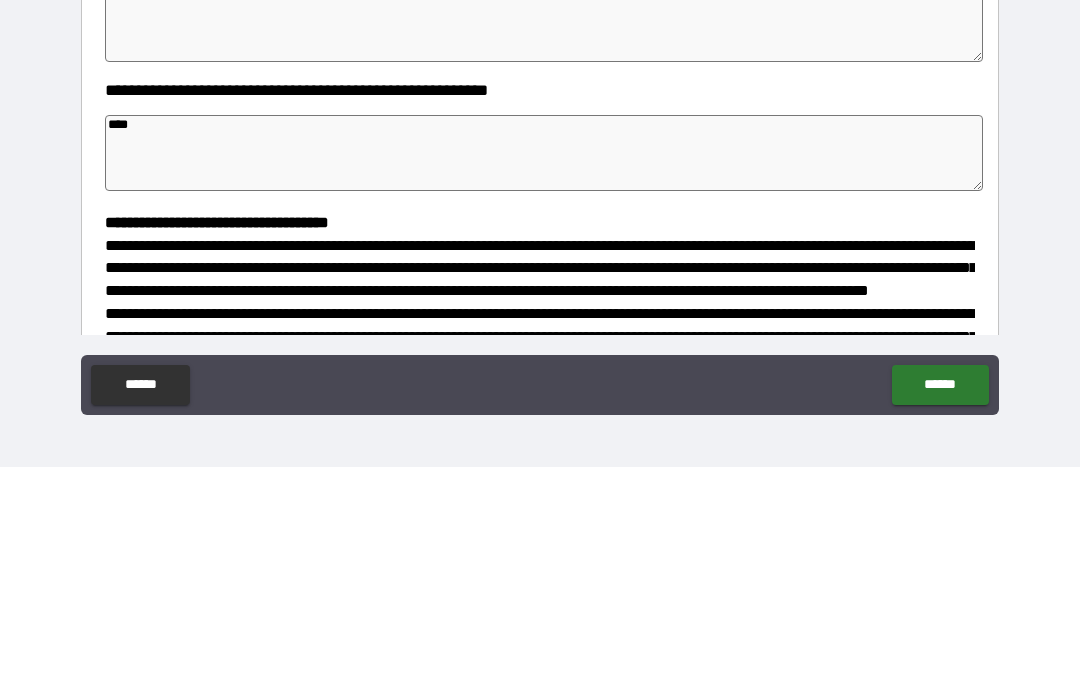 type on "*" 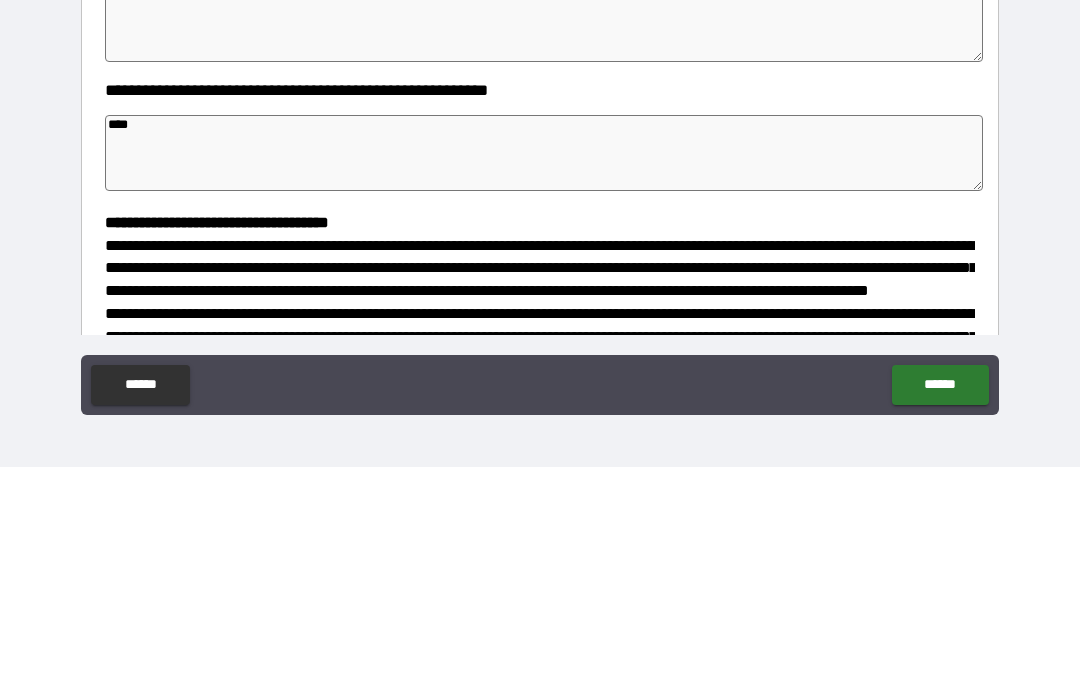 type on "*" 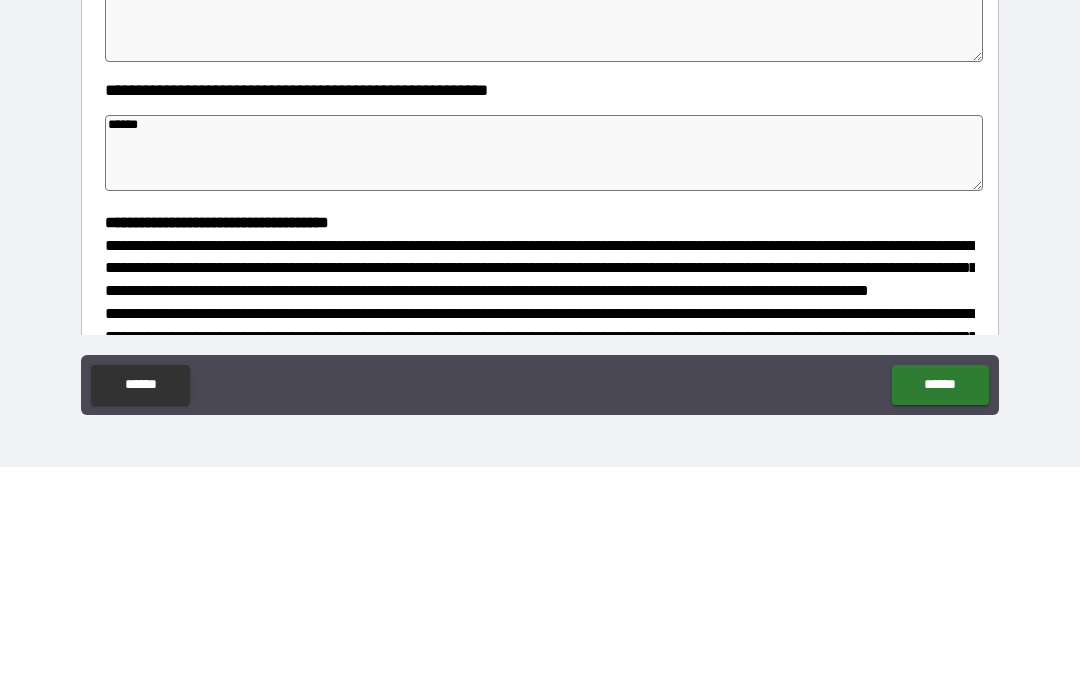 type on "*" 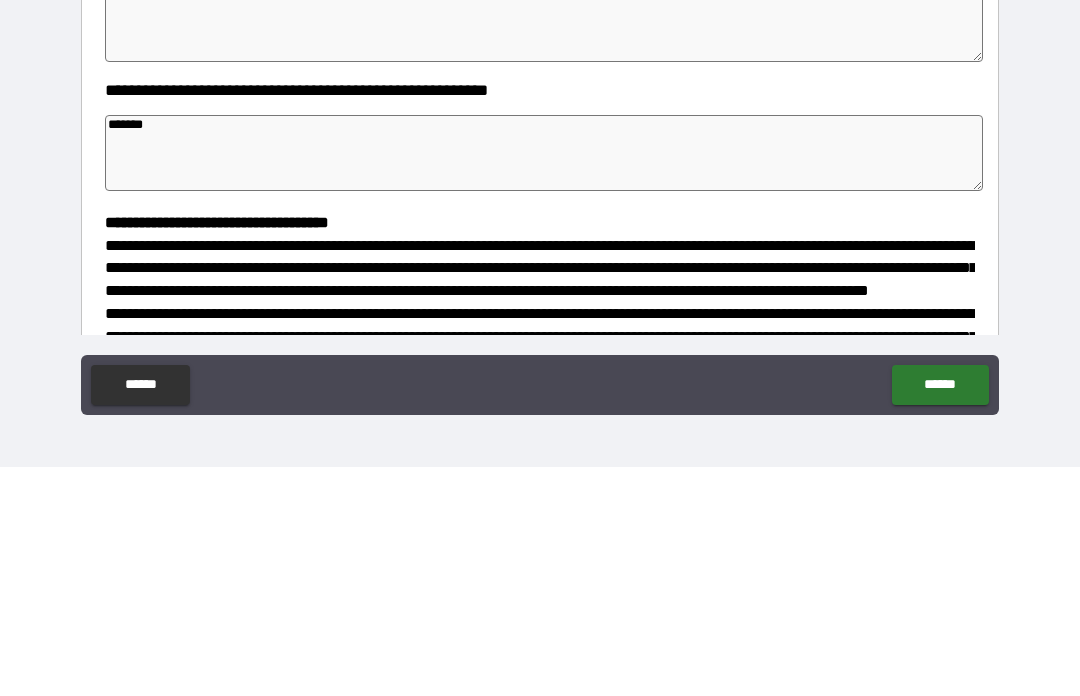 type on "*" 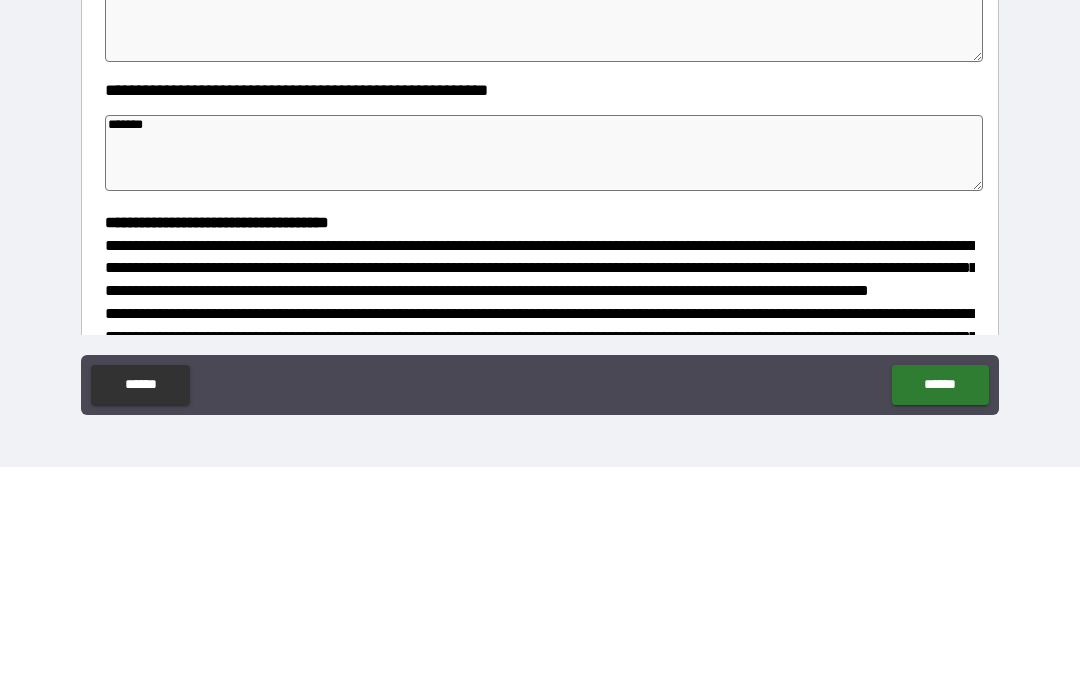 type on "*" 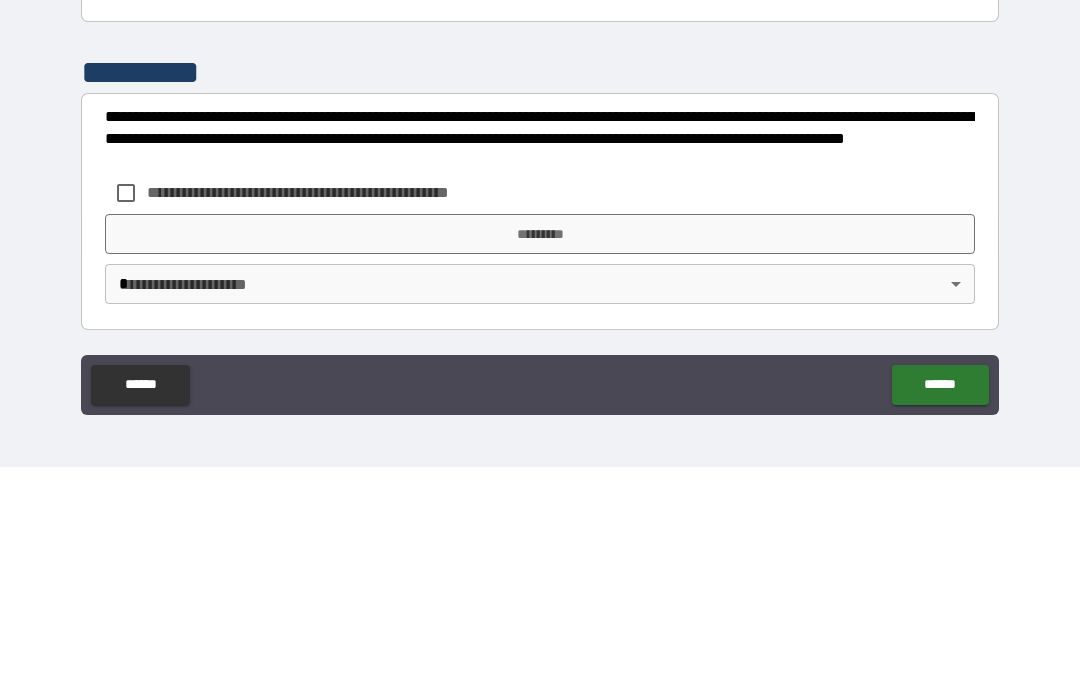 scroll, scrollTop: 531, scrollLeft: 0, axis: vertical 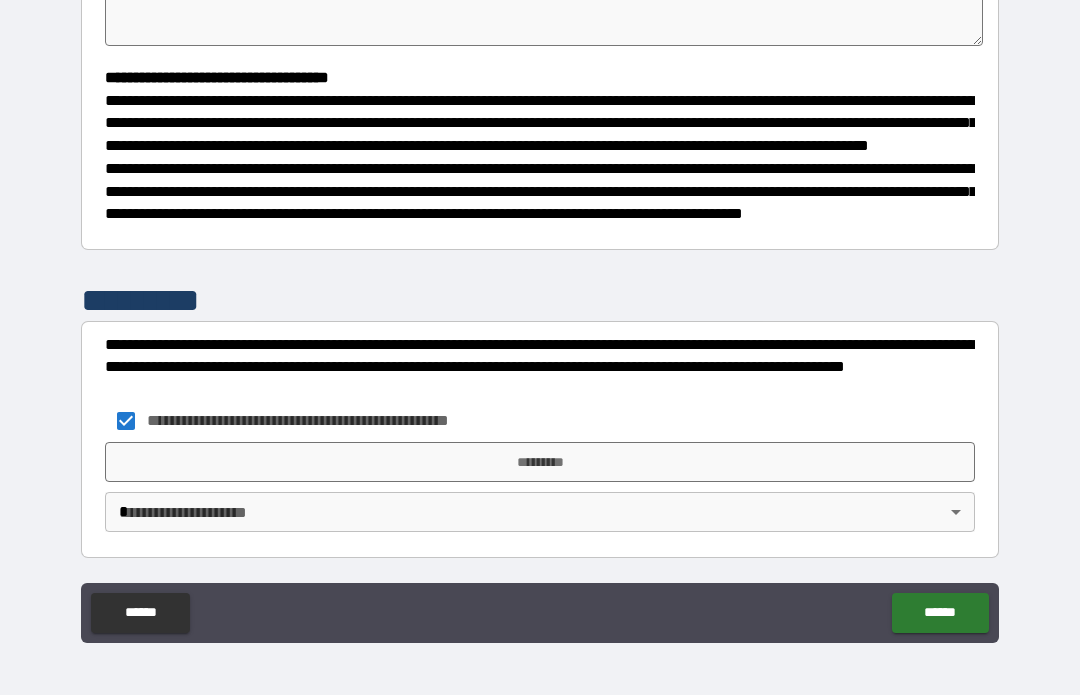 type on "*" 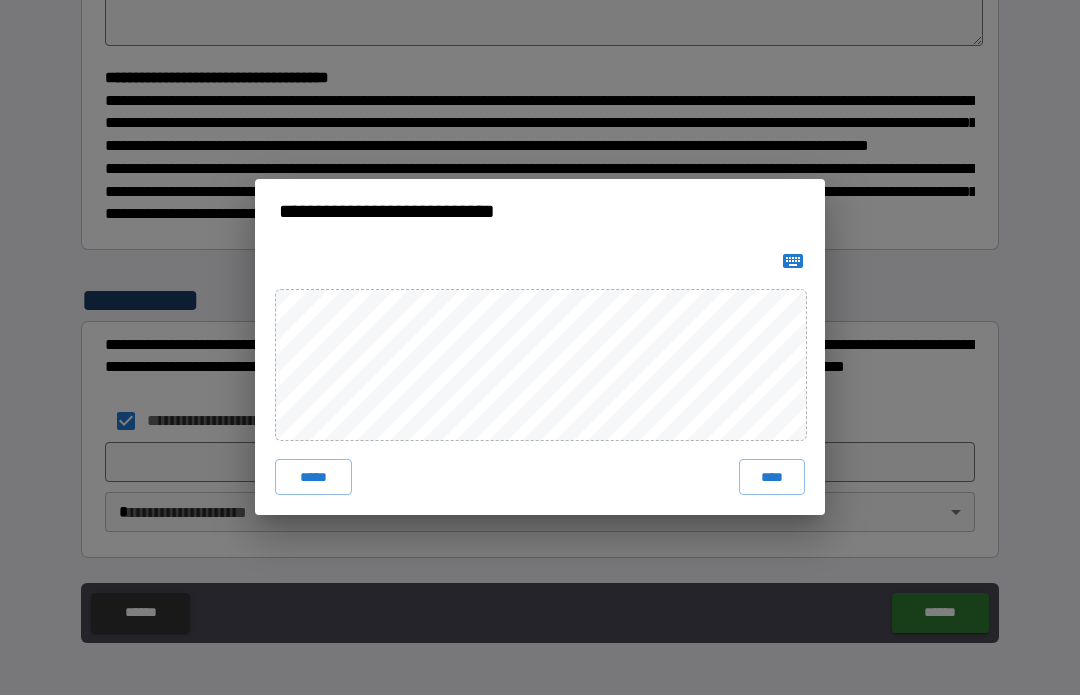 click on "****" at bounding box center [772, 478] 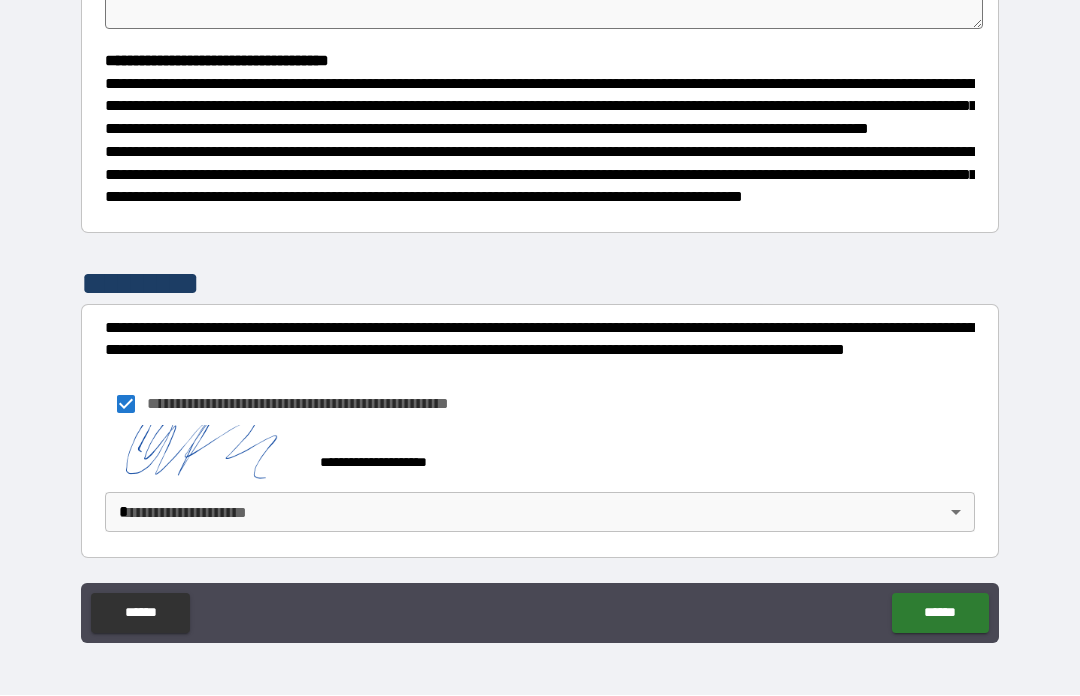 type on "*" 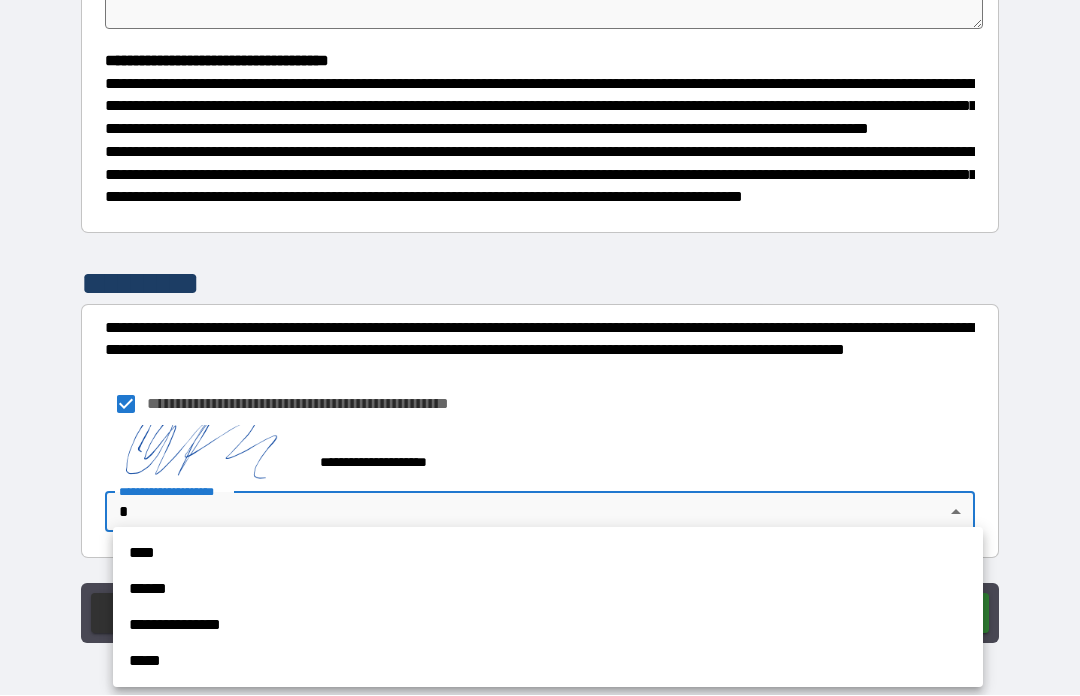 click on "**********" at bounding box center [548, 626] 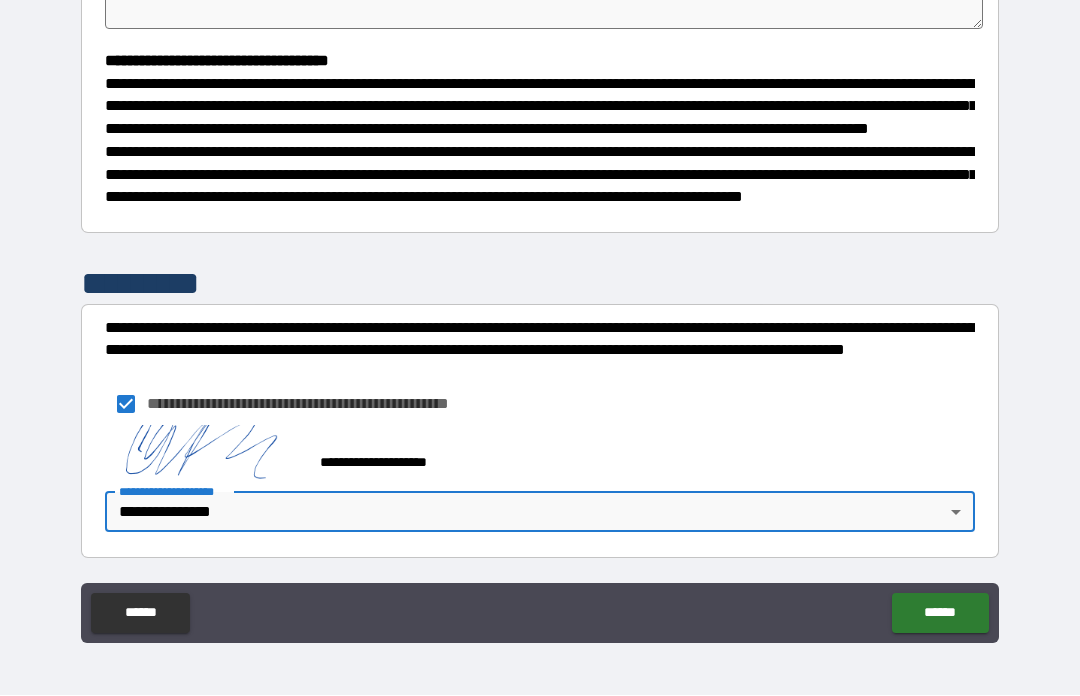 type on "*" 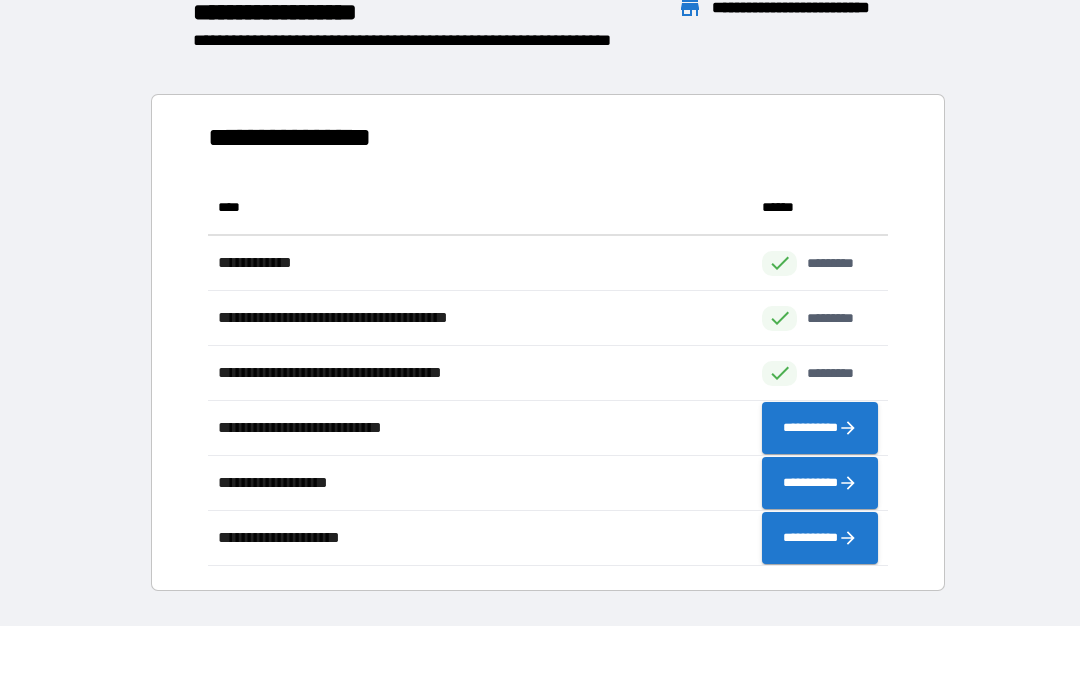 scroll, scrollTop: 386, scrollLeft: 680, axis: both 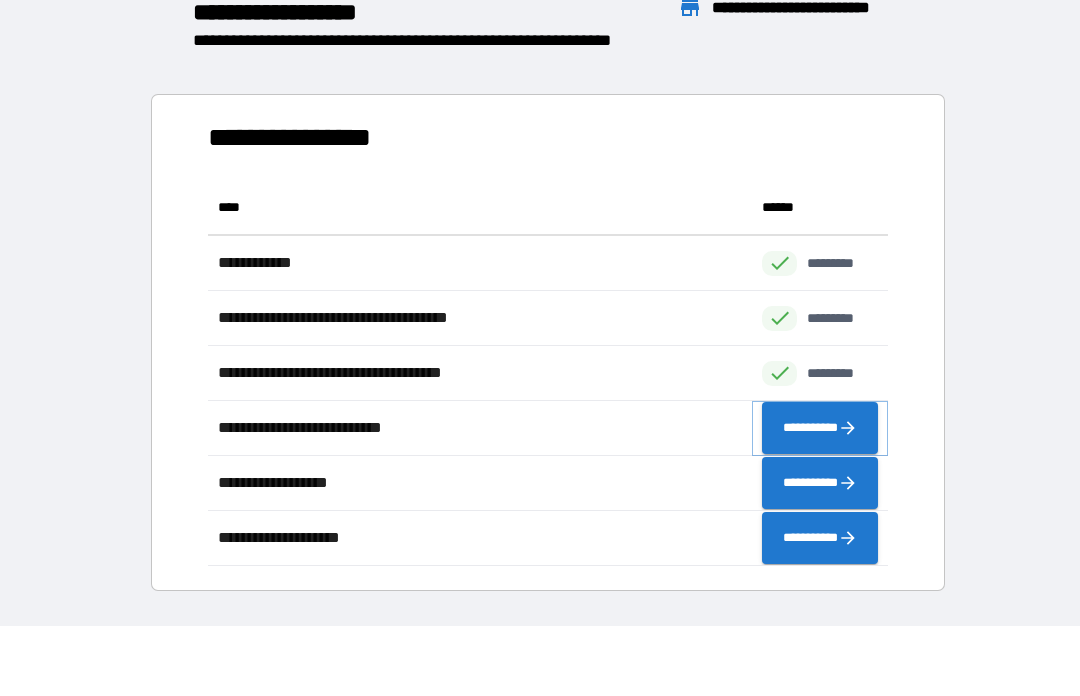 click on "**********" at bounding box center [820, 429] 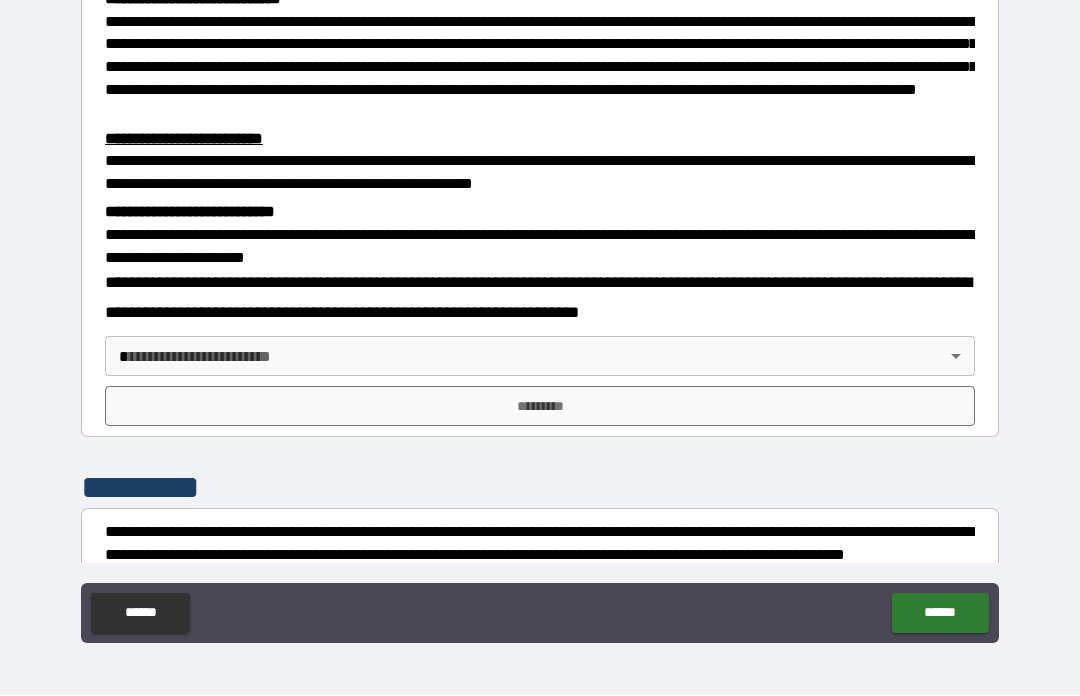 scroll, scrollTop: 465, scrollLeft: 0, axis: vertical 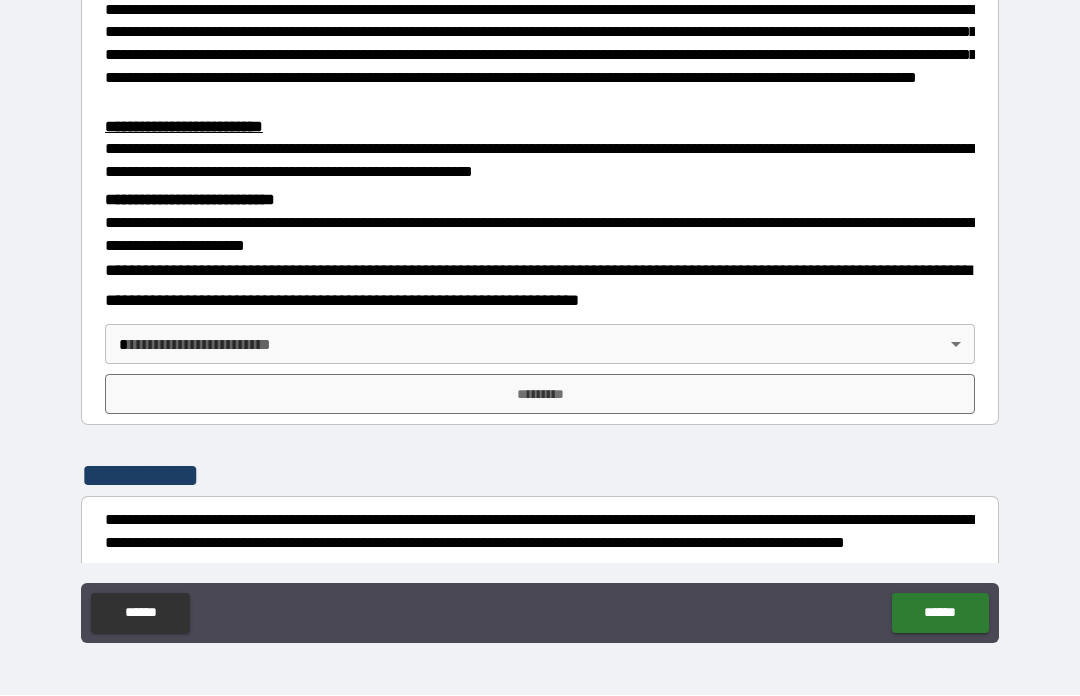 click on "**********" at bounding box center (540, 313) 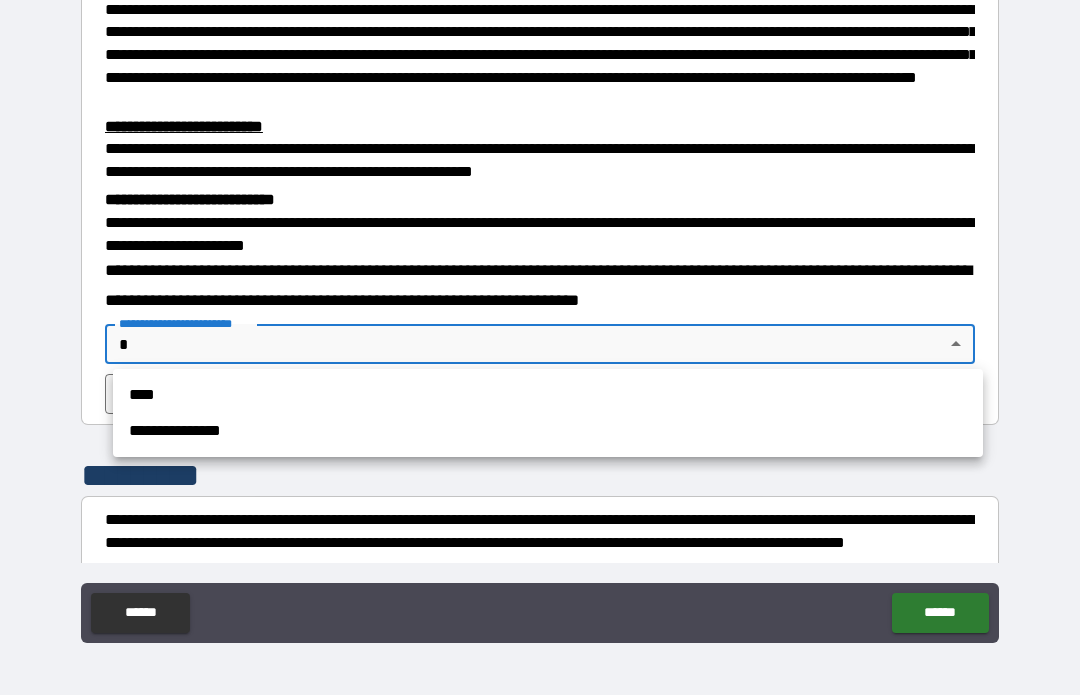 click on "**********" at bounding box center (548, 432) 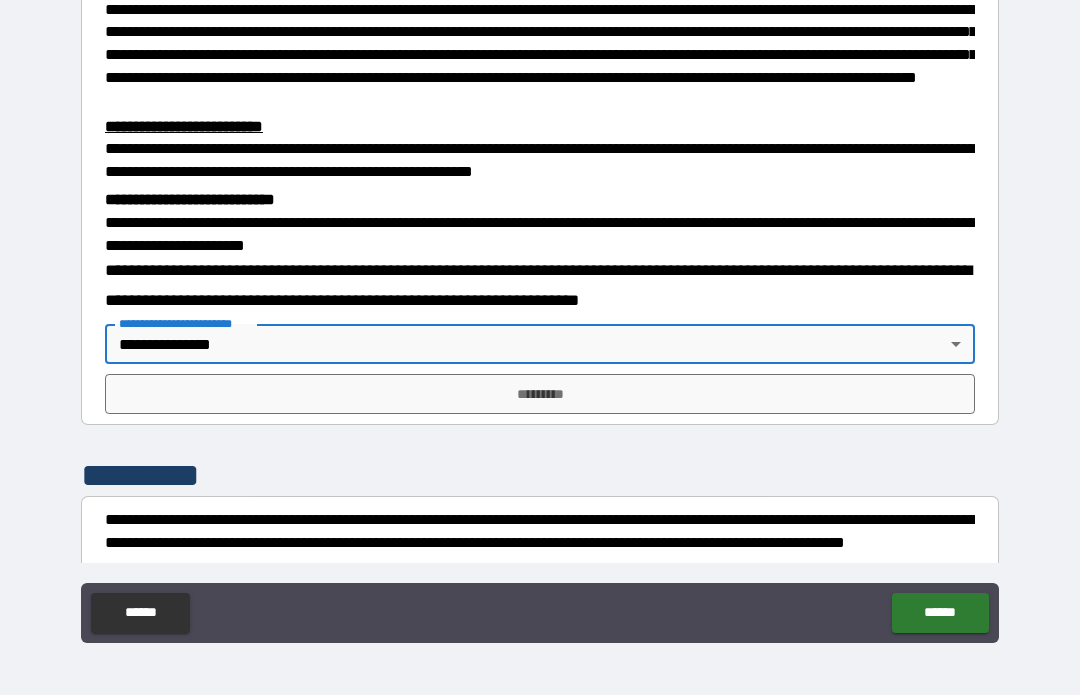 click on "*********" at bounding box center (540, 395) 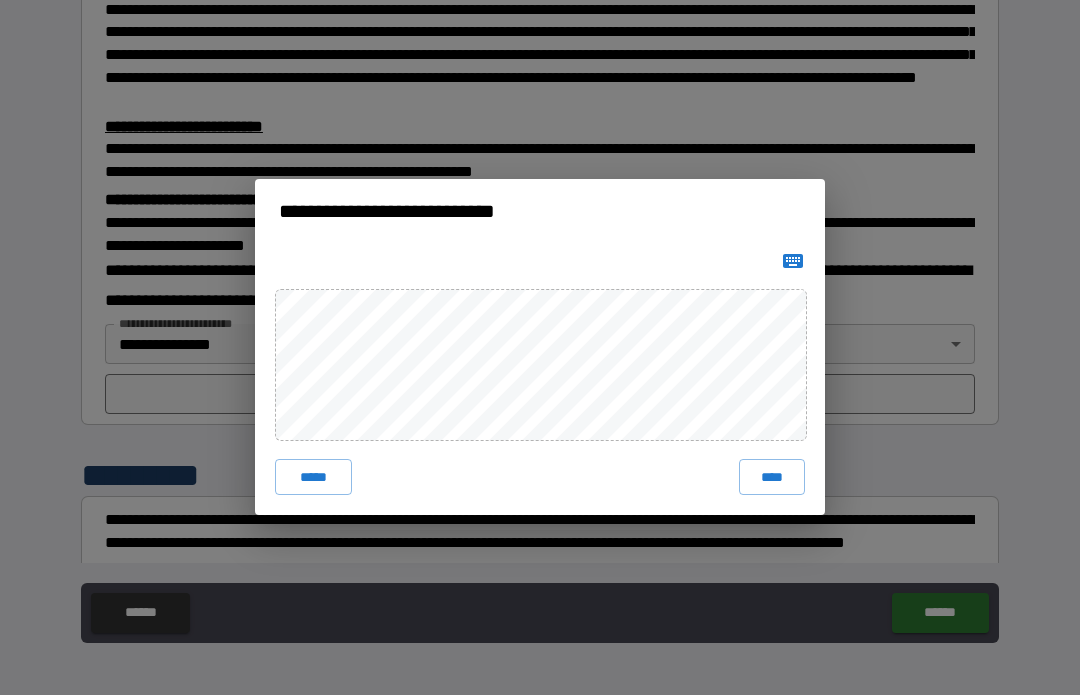 click on "****" at bounding box center (772, 478) 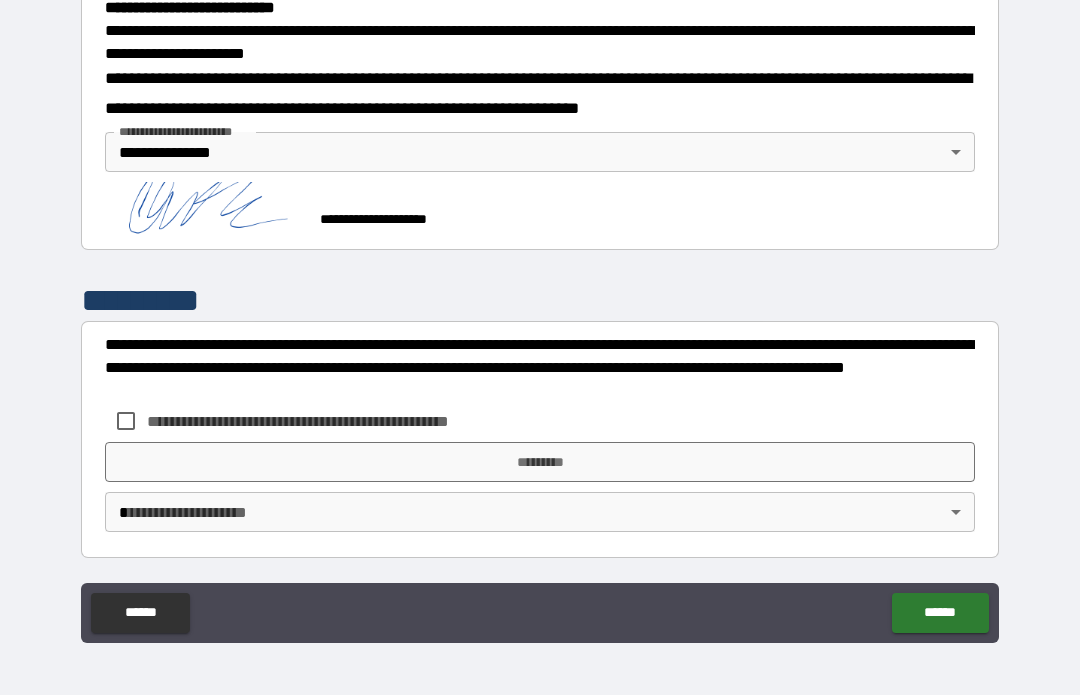 scroll, scrollTop: 655, scrollLeft: 0, axis: vertical 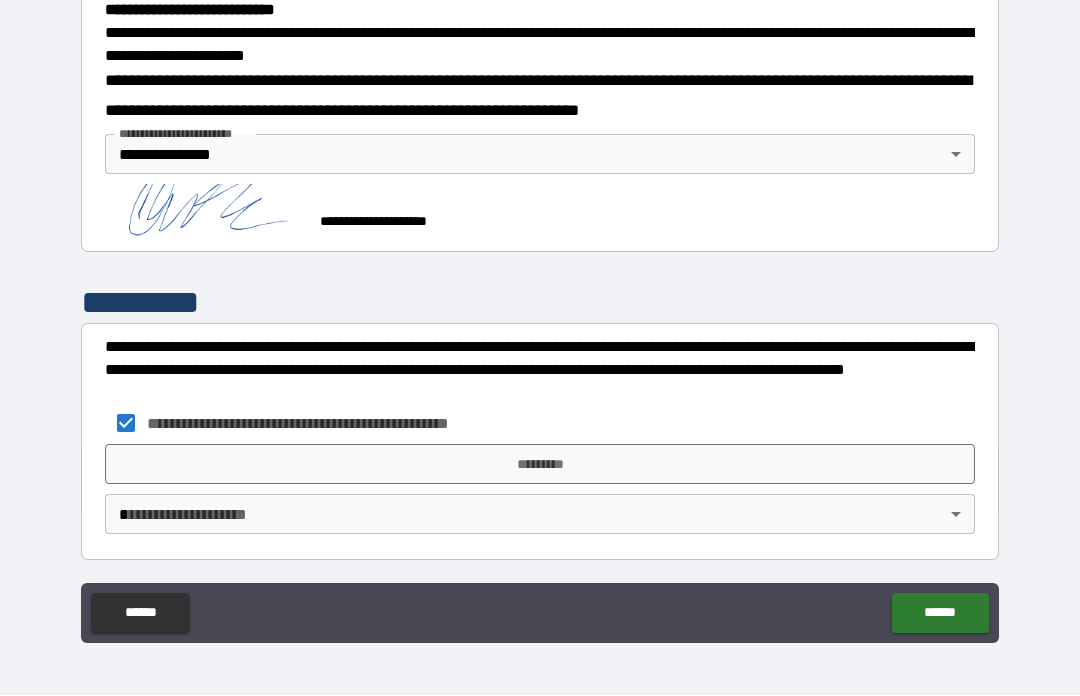 click on "*********" at bounding box center [540, 465] 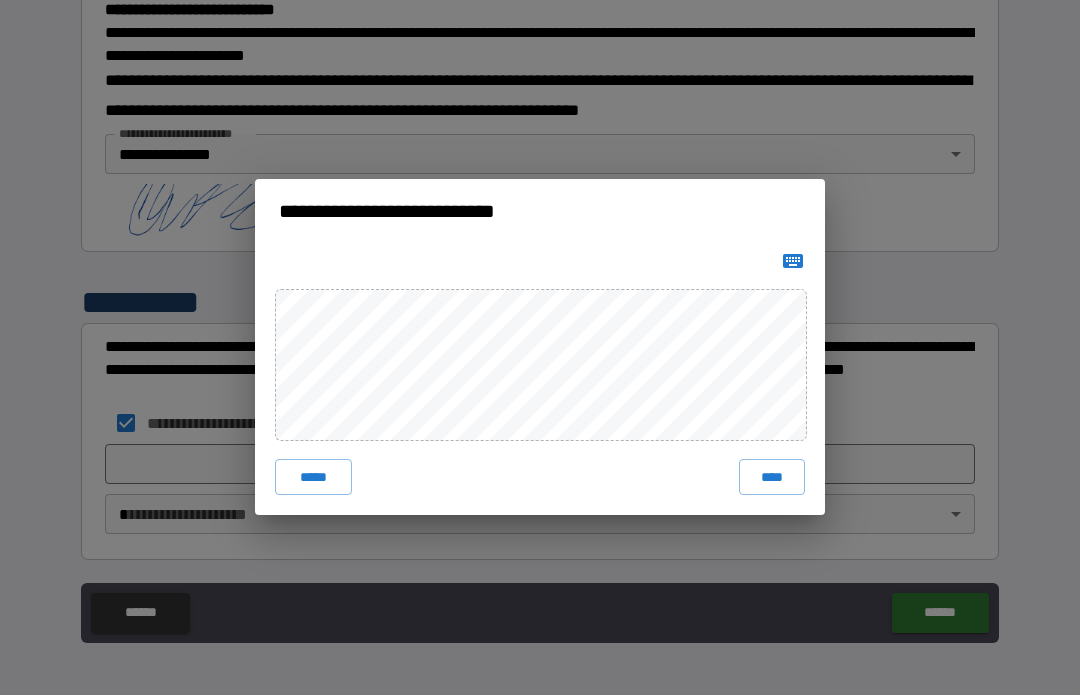 click on "****" at bounding box center [772, 478] 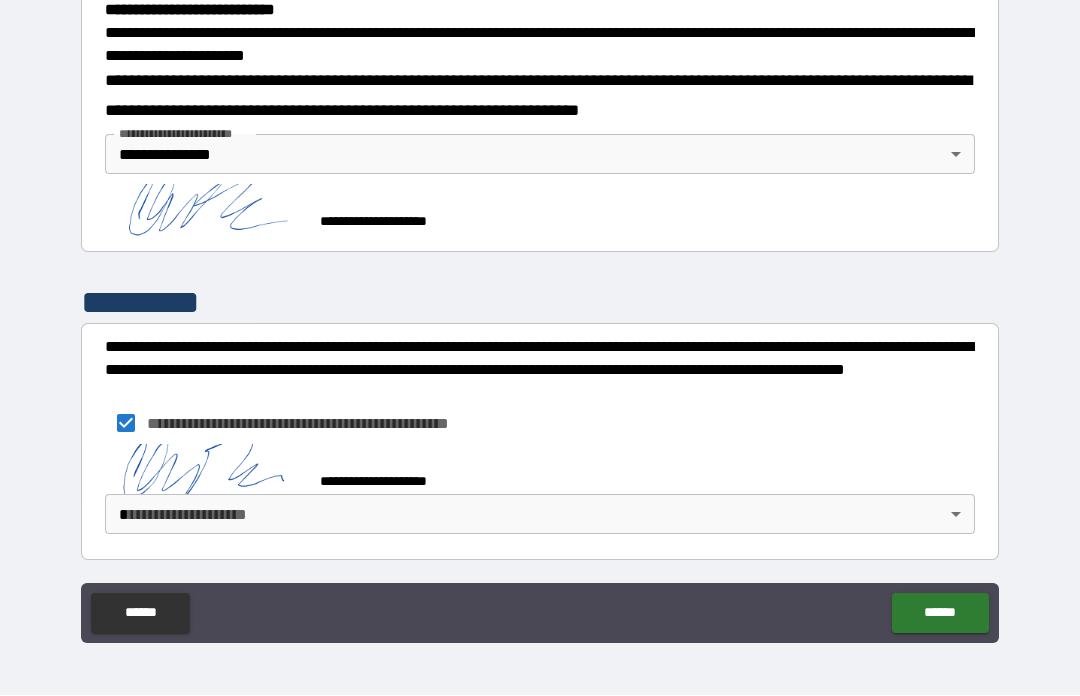 scroll, scrollTop: 645, scrollLeft: 0, axis: vertical 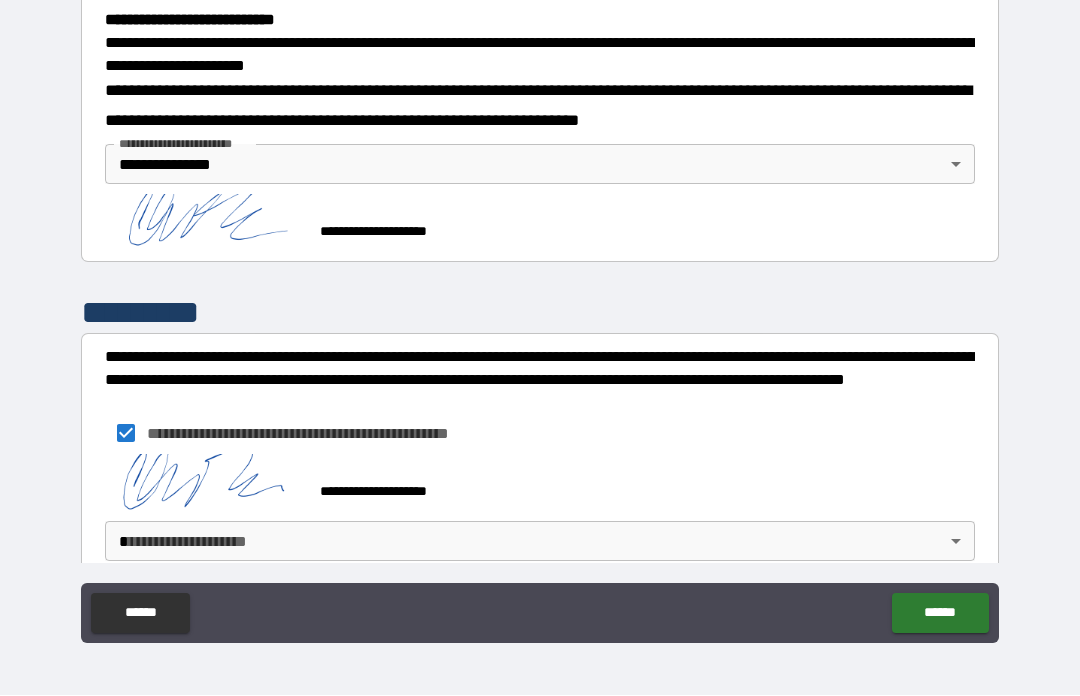 click on "**********" at bounding box center [540, 313] 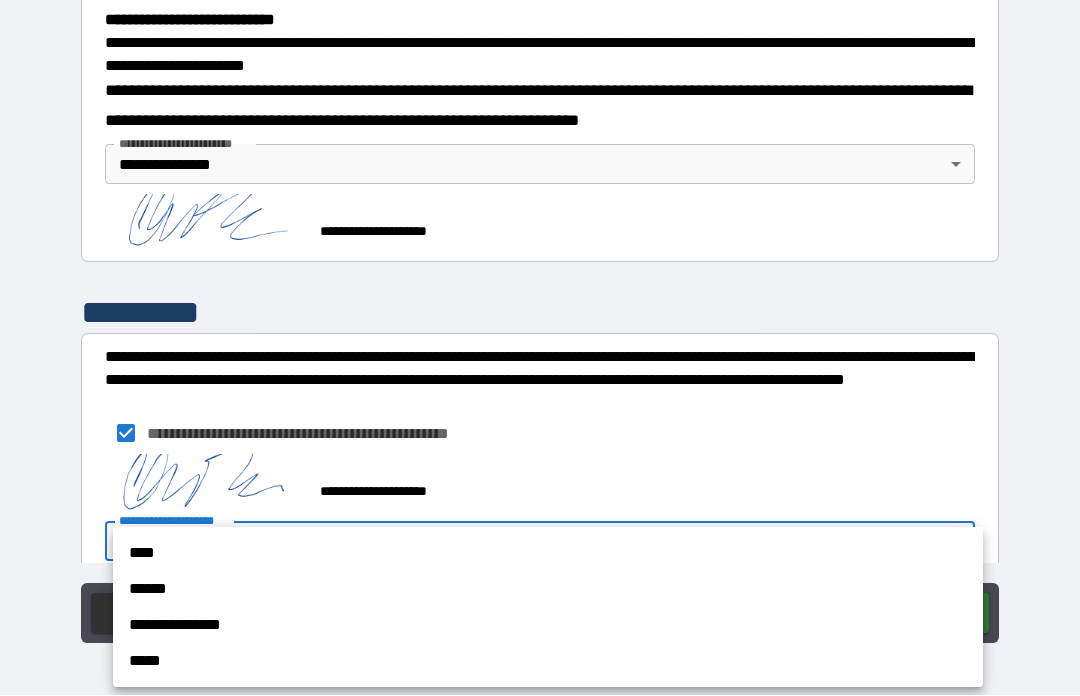 click on "**********" at bounding box center (548, 626) 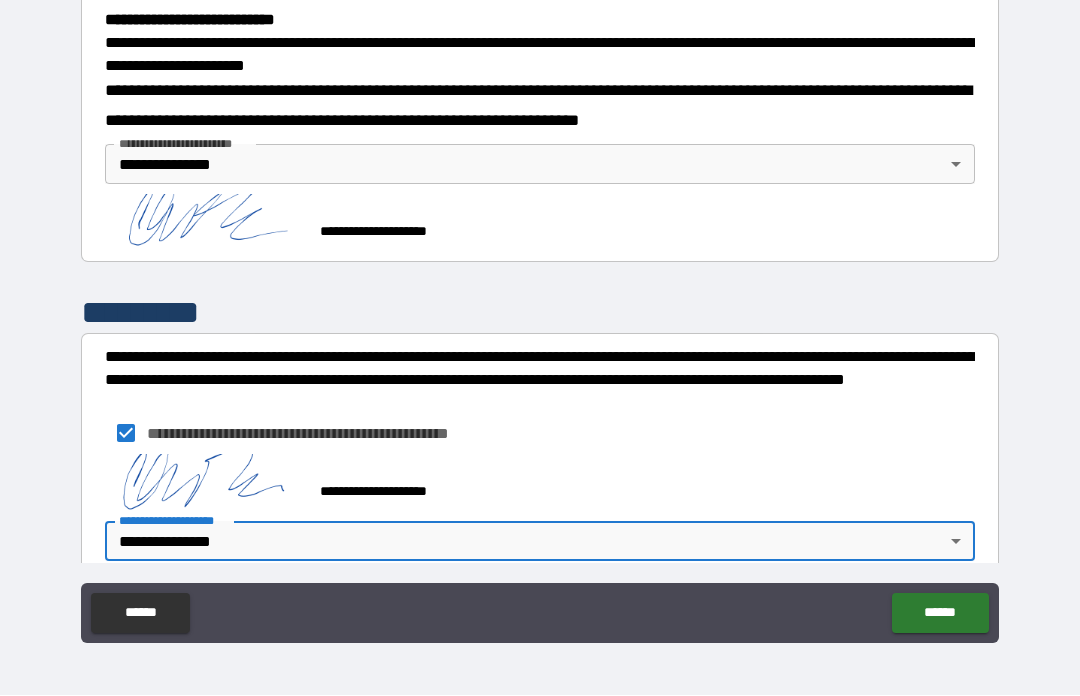 click on "******" at bounding box center [940, 614] 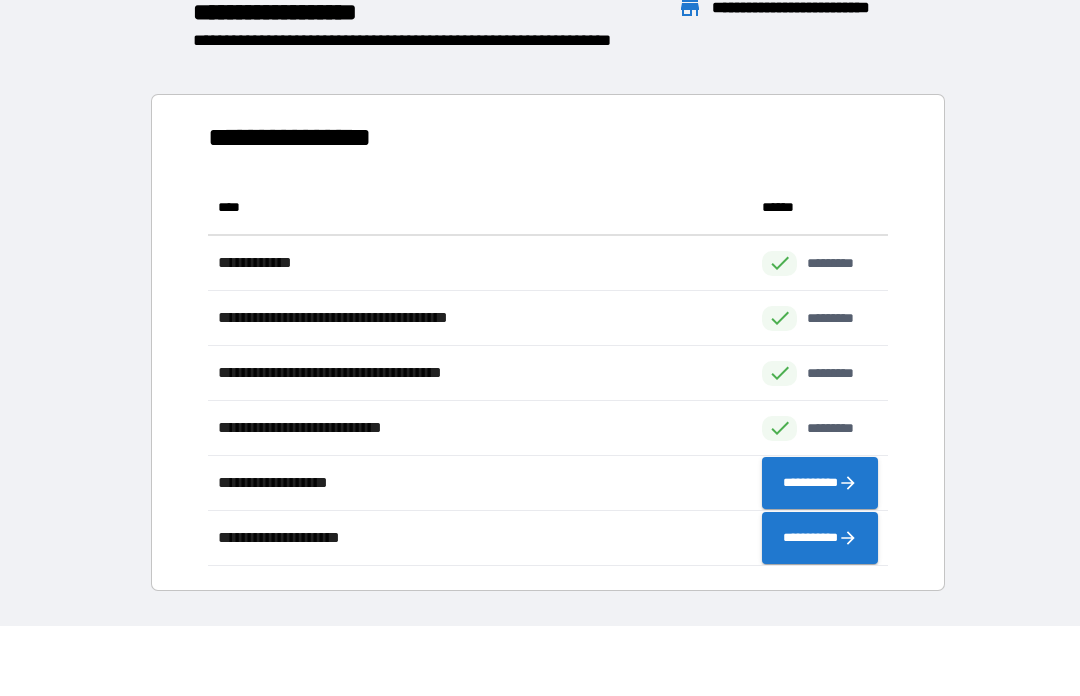 scroll, scrollTop: 386, scrollLeft: 680, axis: both 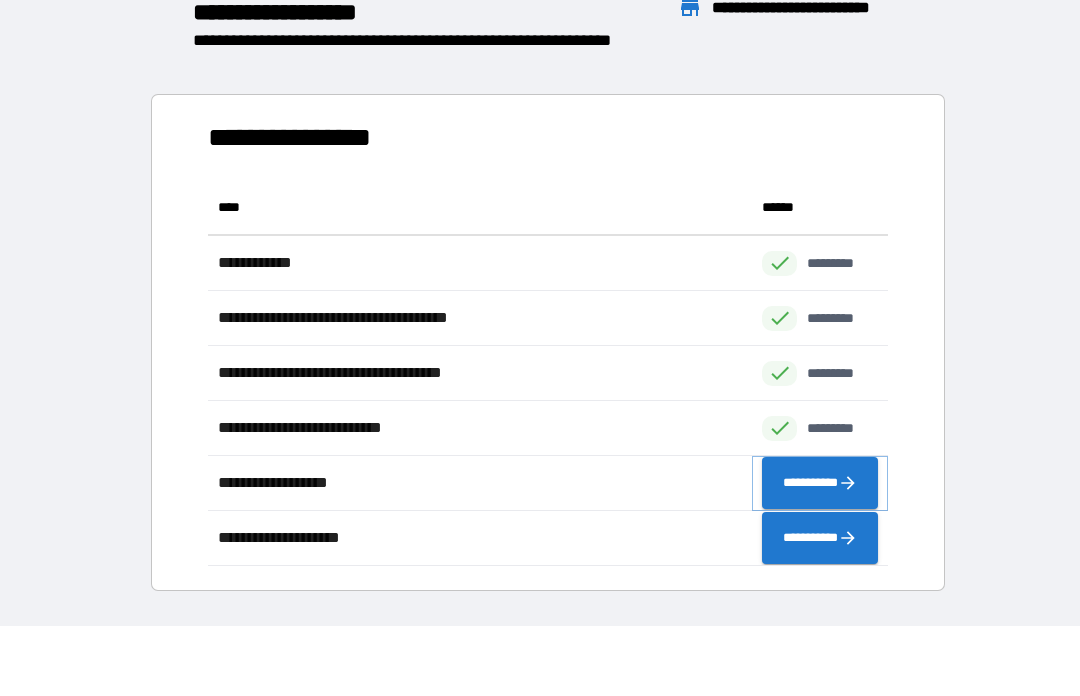 click on "**********" at bounding box center (820, 484) 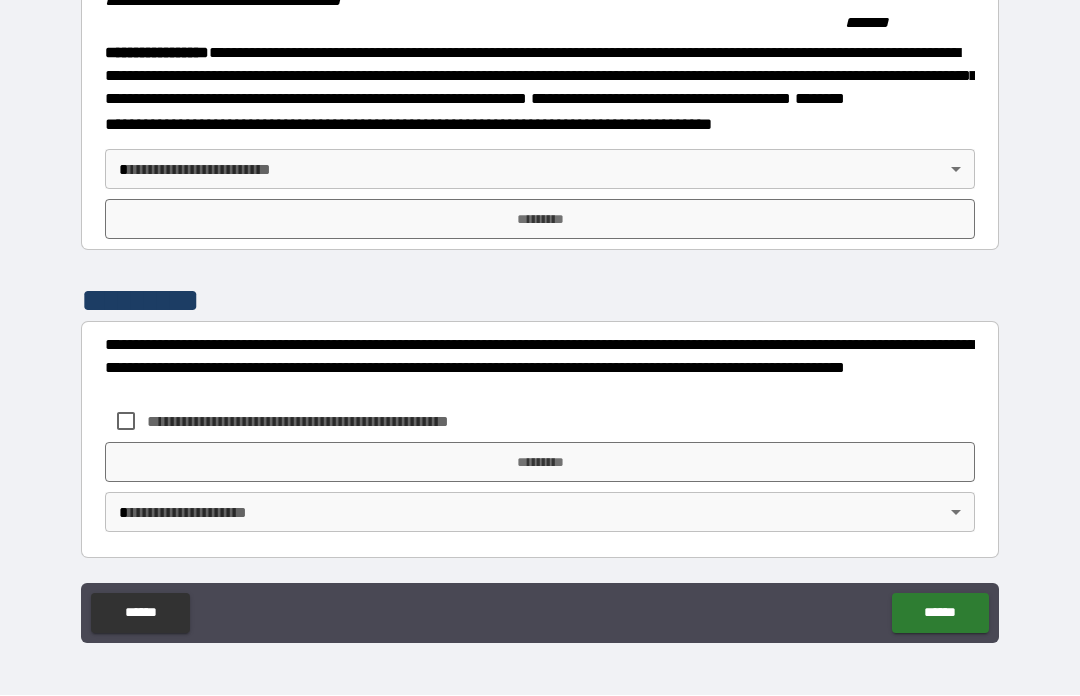 scroll, scrollTop: 2242, scrollLeft: 0, axis: vertical 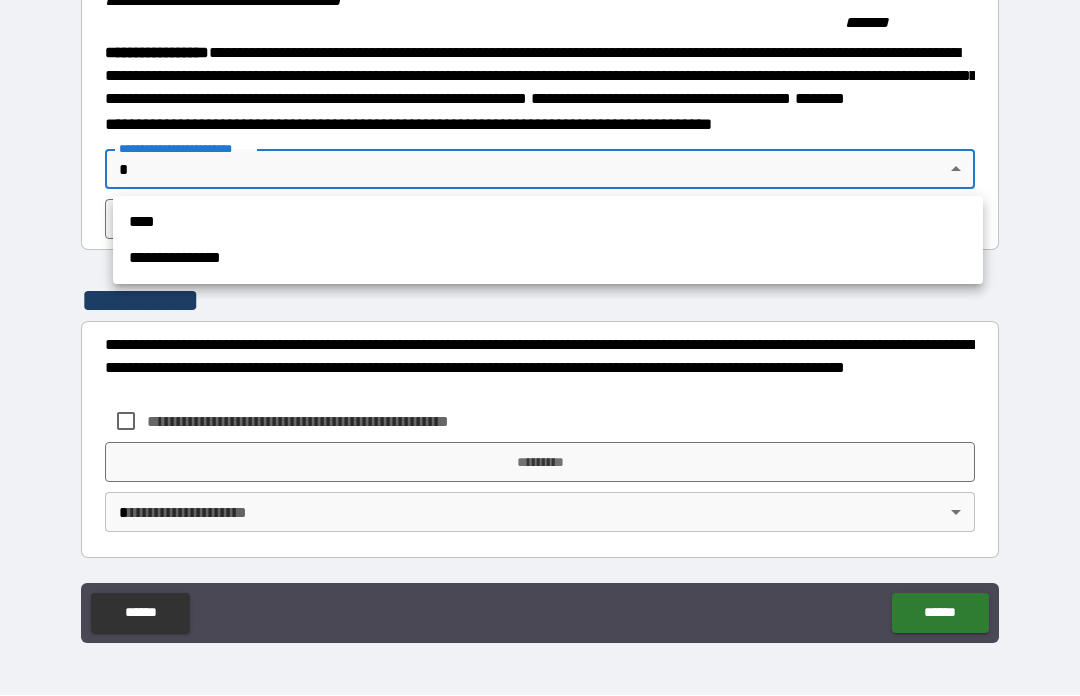 click on "**********" at bounding box center [548, 259] 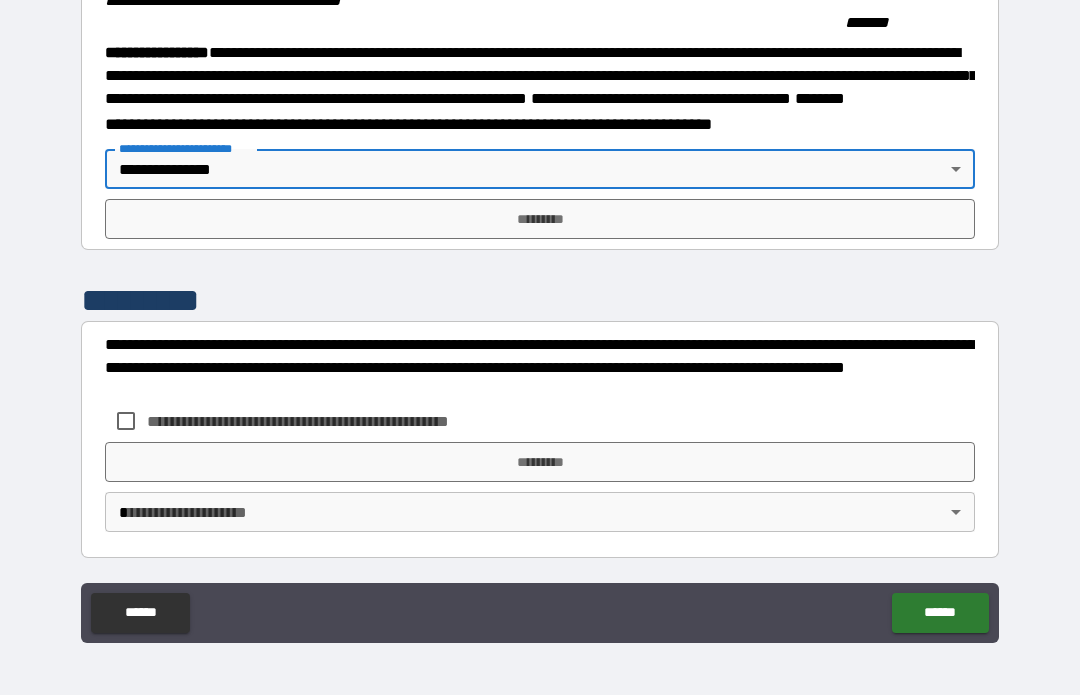 click on "*********" at bounding box center (540, 220) 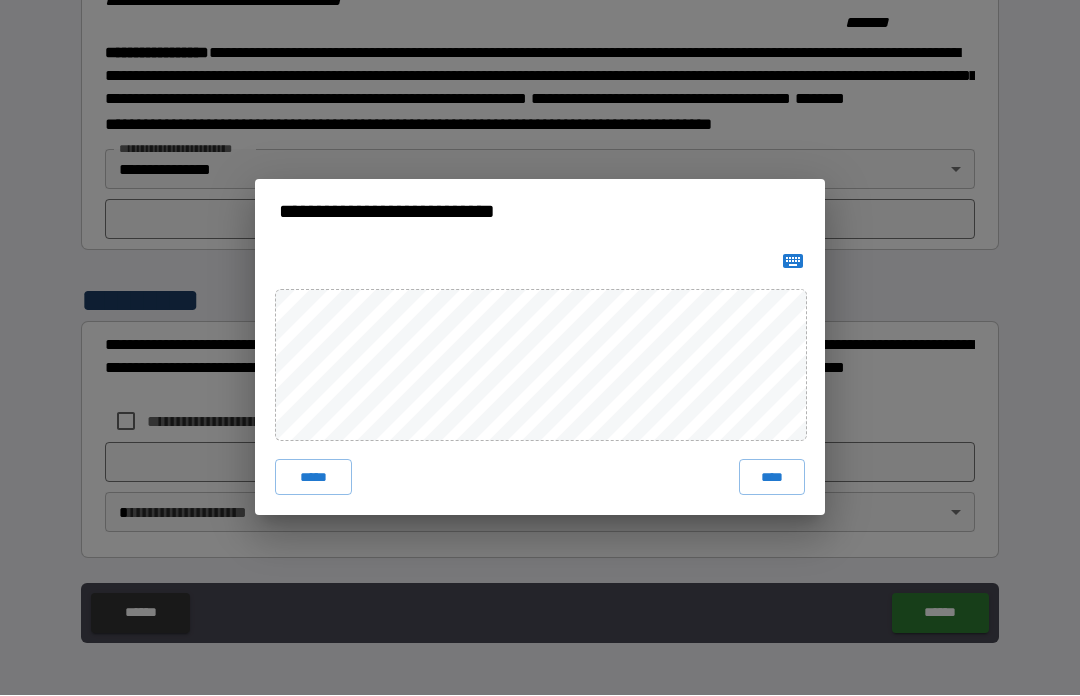 click on "****" at bounding box center (772, 478) 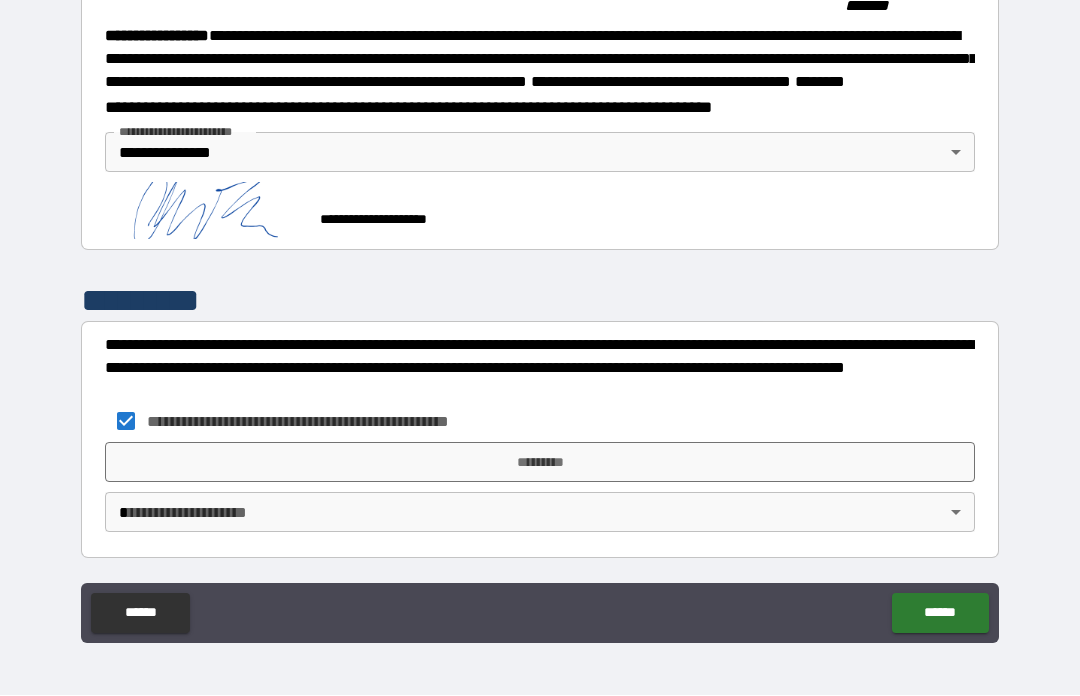 scroll, scrollTop: 2259, scrollLeft: 0, axis: vertical 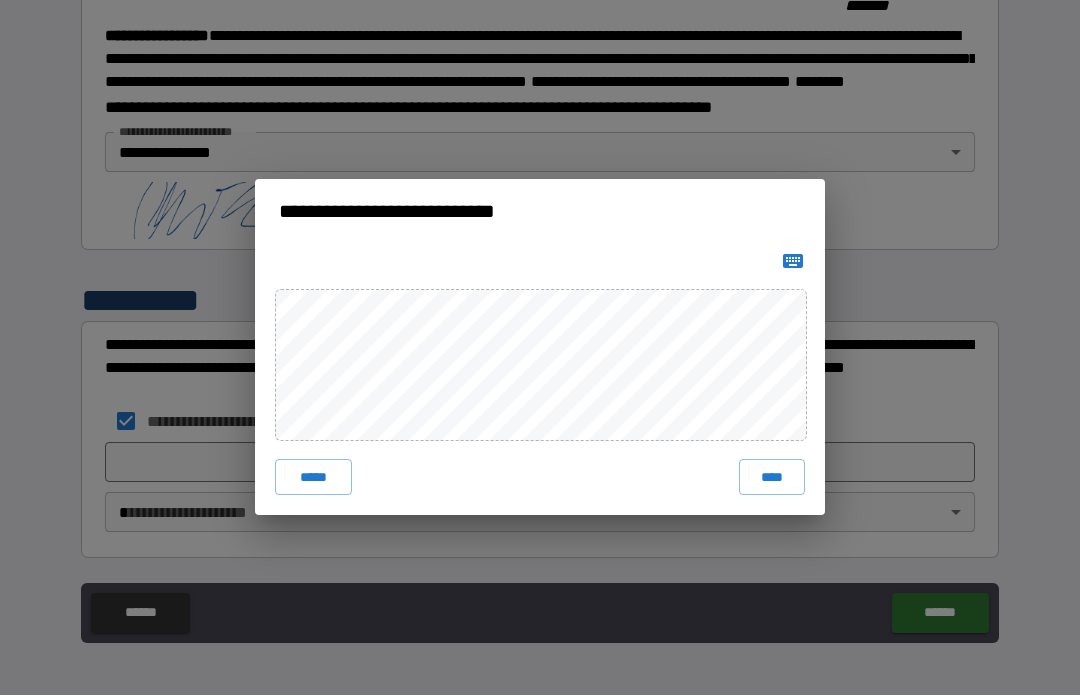 click on "****" at bounding box center (772, 478) 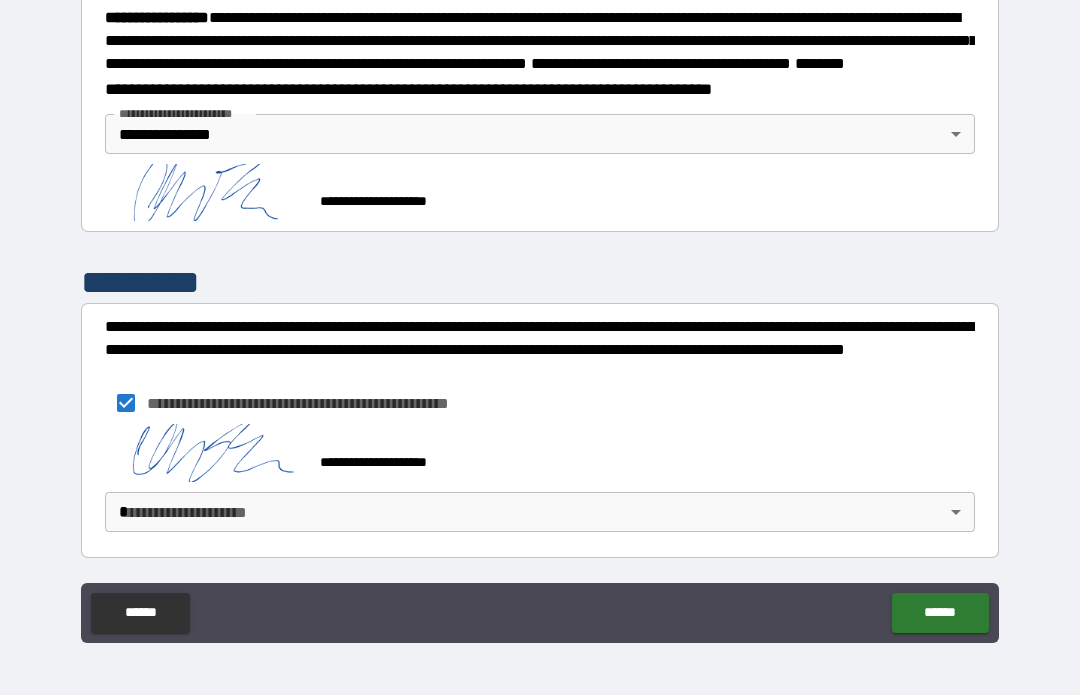 click on "**********" at bounding box center (540, 313) 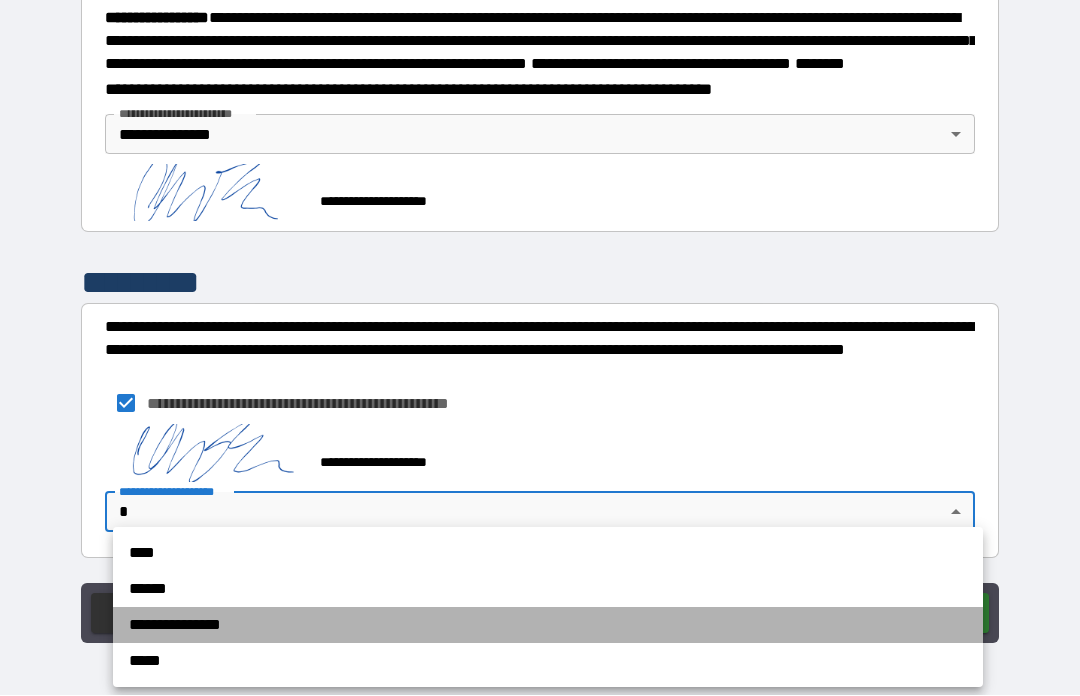 click on "**********" at bounding box center (548, 626) 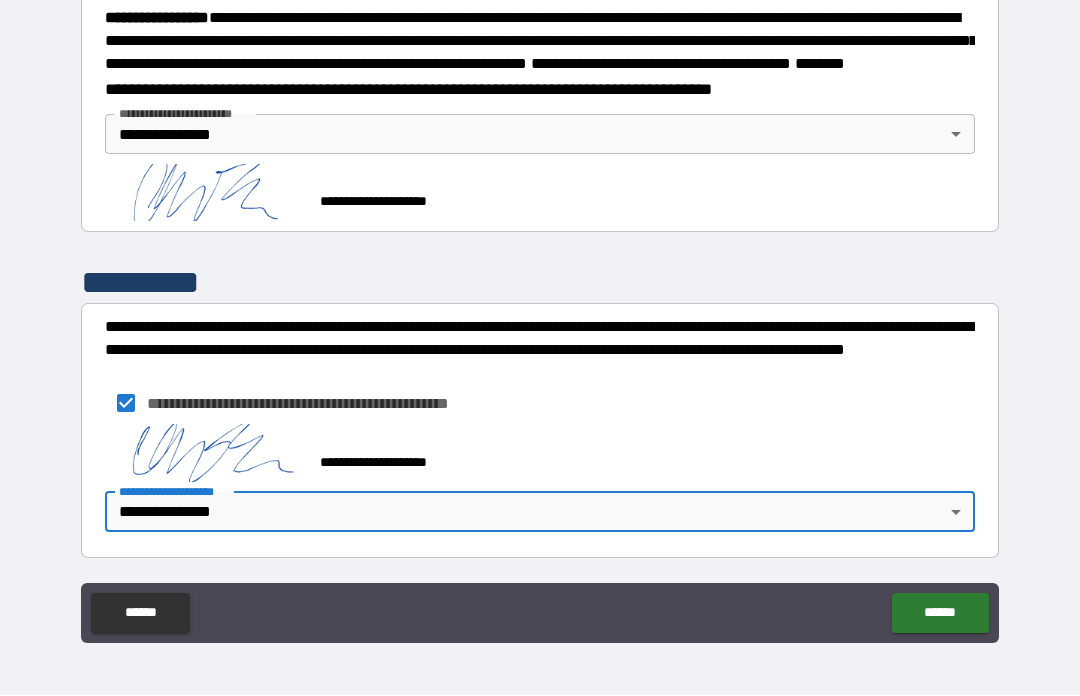 click on "******" at bounding box center (940, 614) 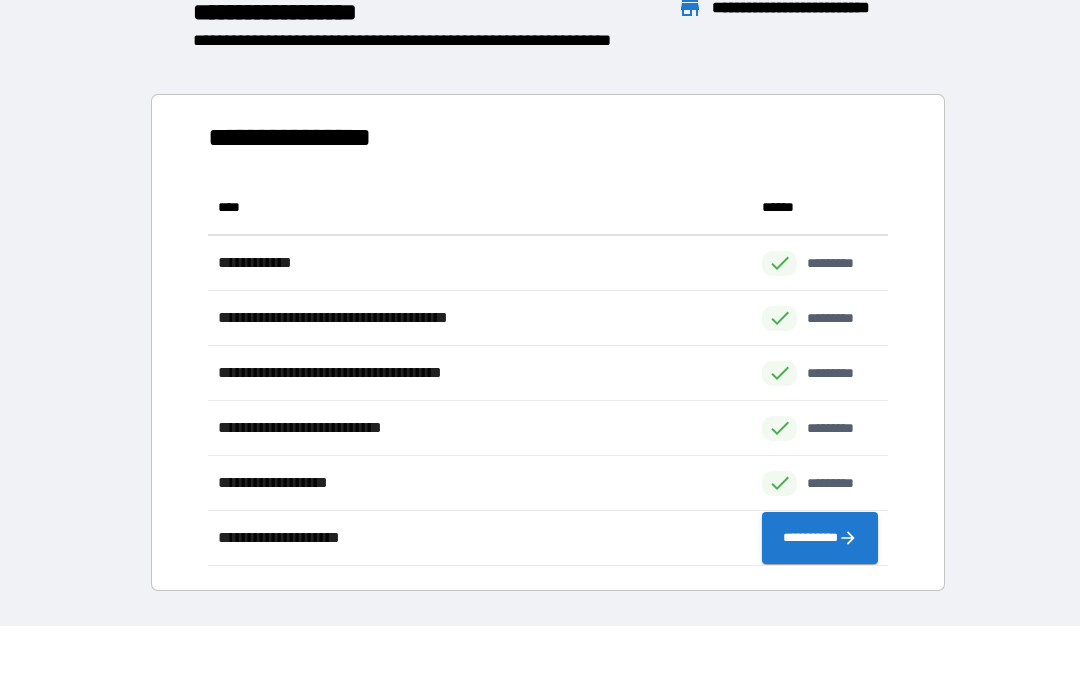 scroll, scrollTop: 1, scrollLeft: 1, axis: both 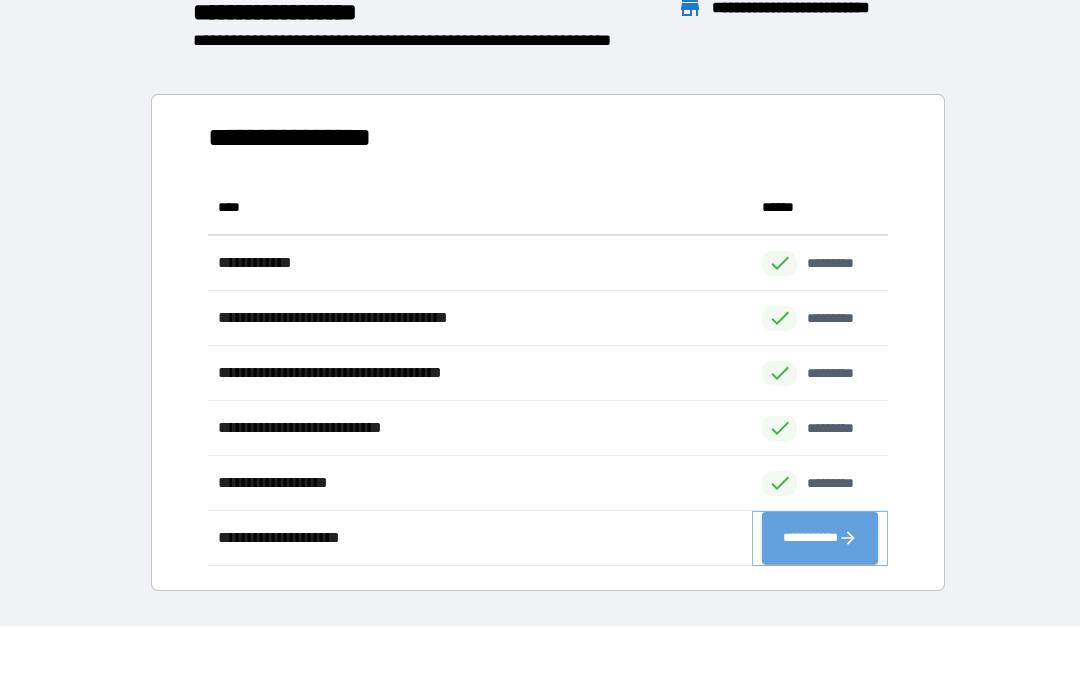 click on "**********" at bounding box center [820, 539] 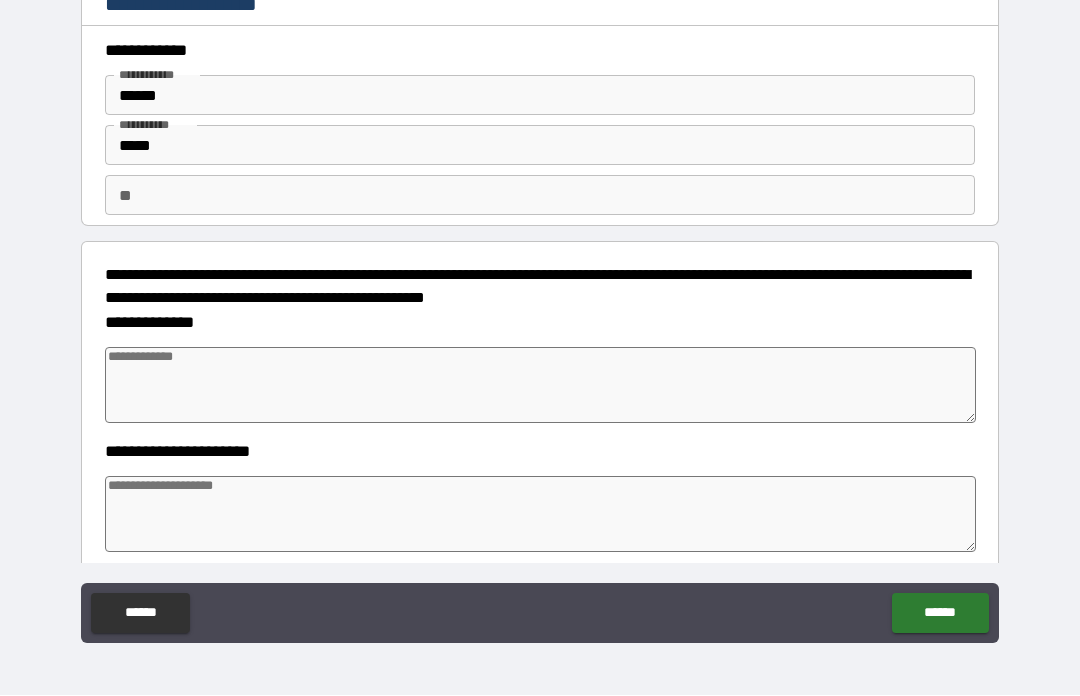 click at bounding box center (540, 386) 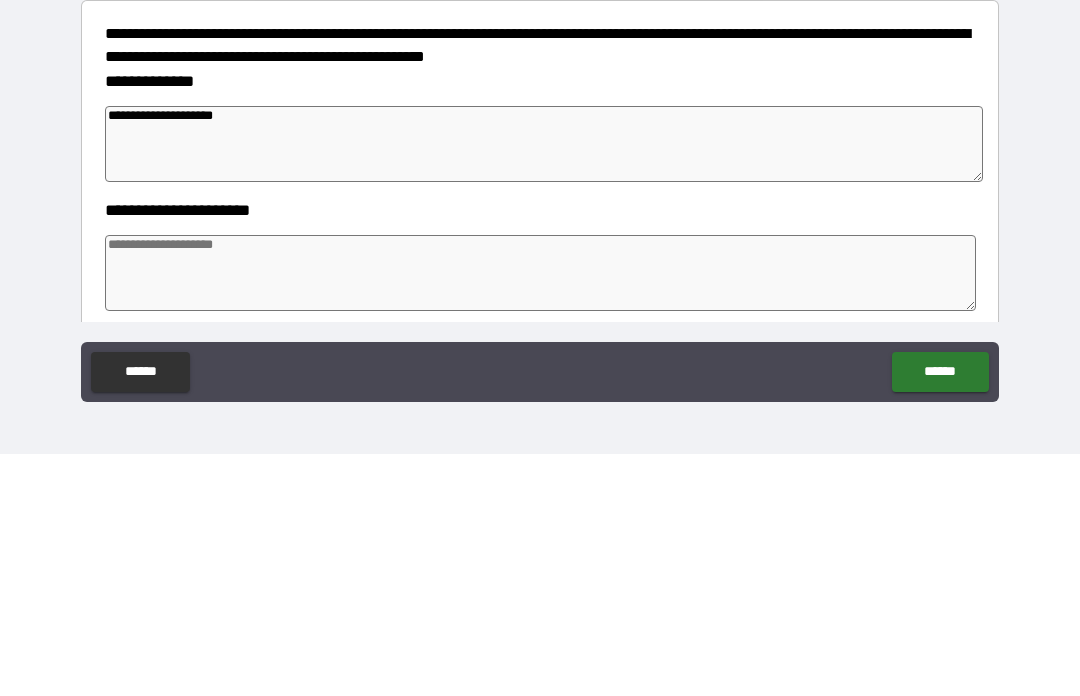 click at bounding box center [540, 515] 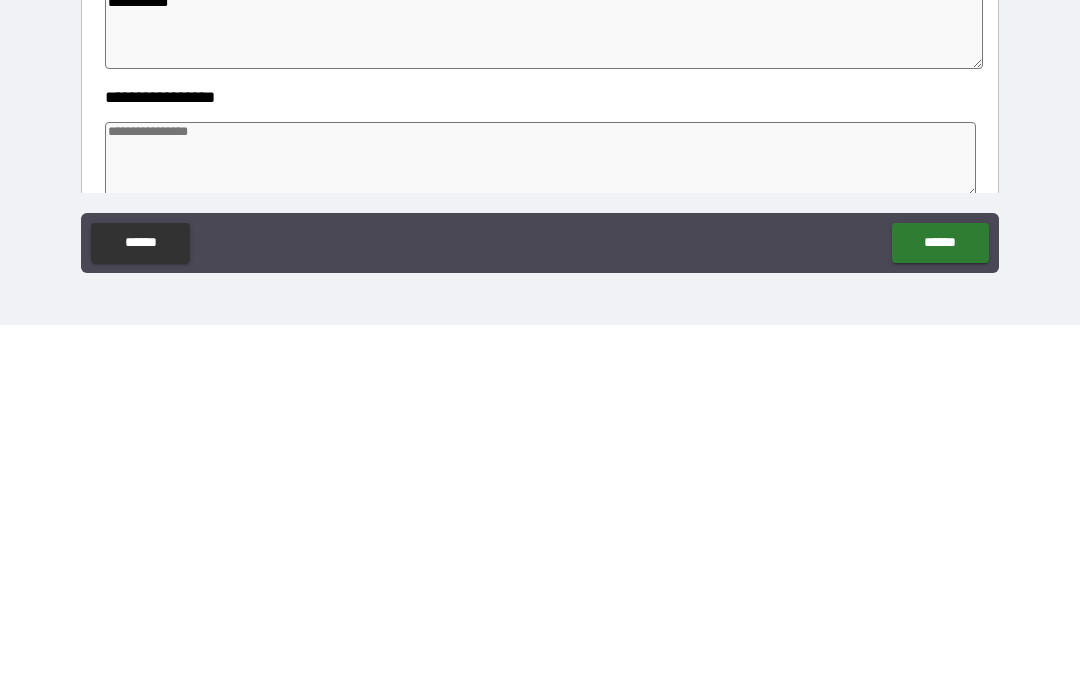 scroll, scrollTop: 121, scrollLeft: 0, axis: vertical 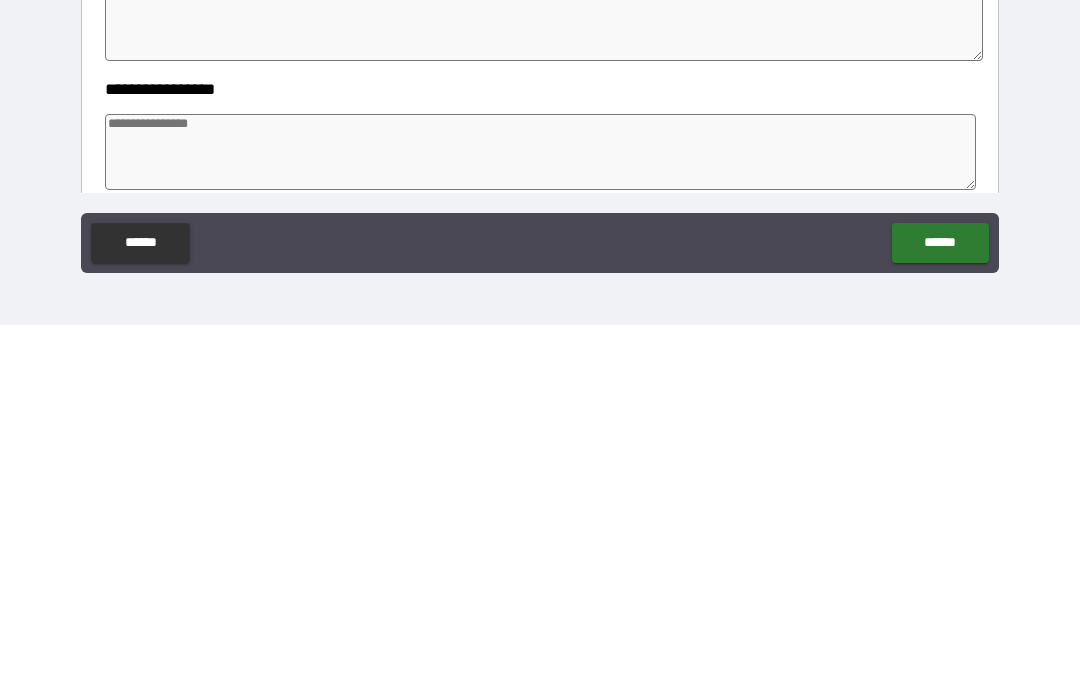 click at bounding box center (540, 523) 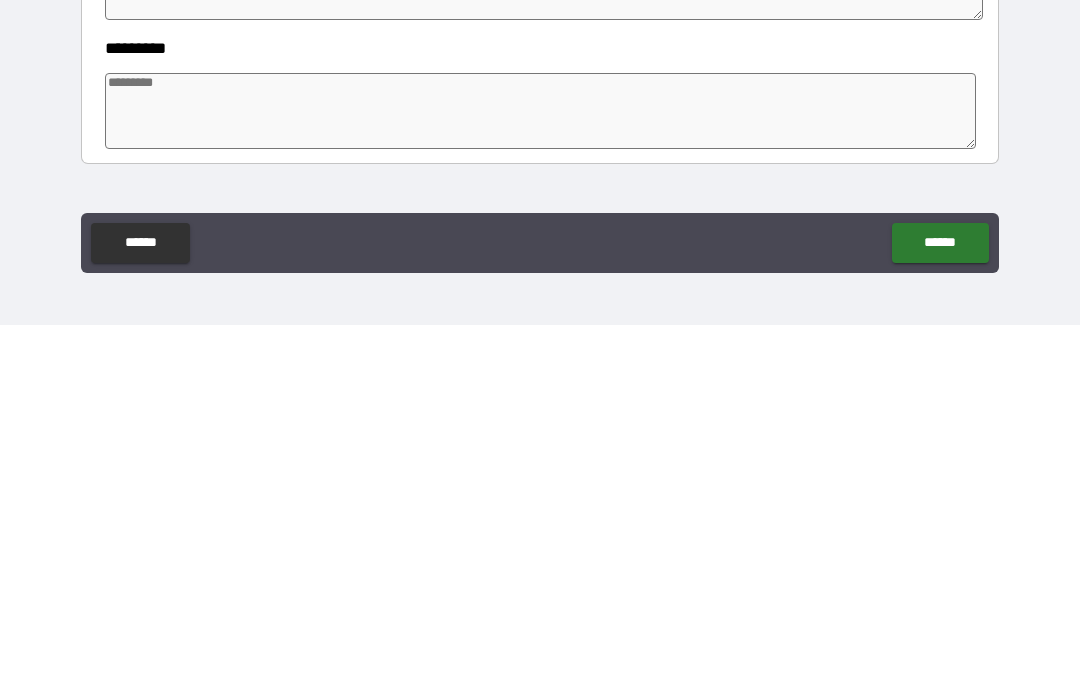 scroll, scrollTop: 290, scrollLeft: 0, axis: vertical 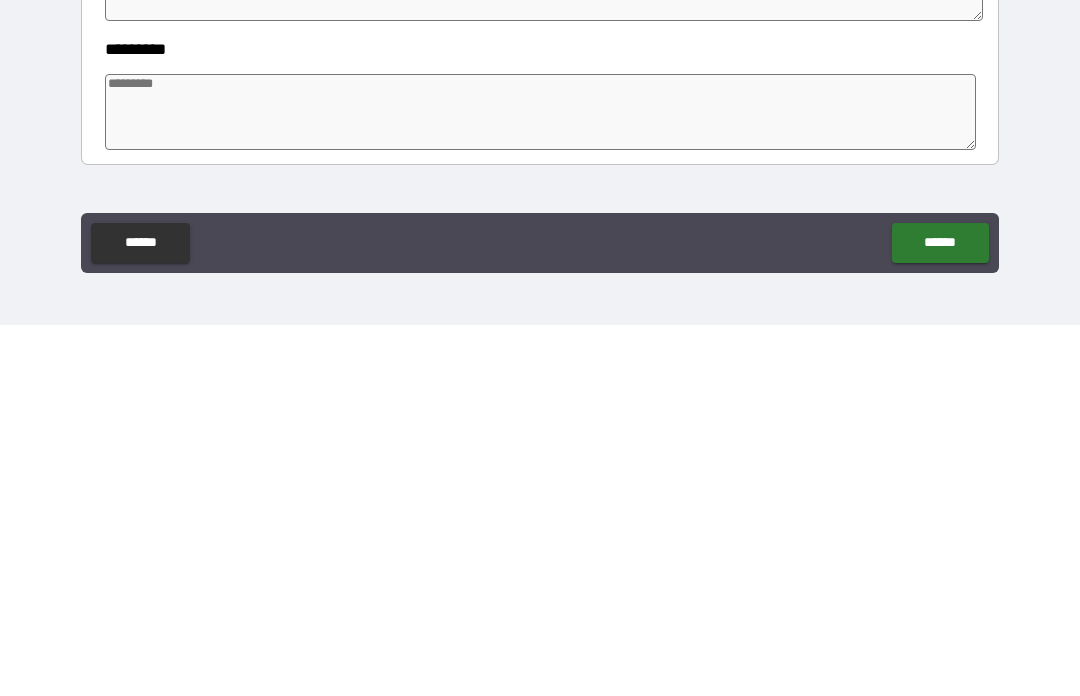 click at bounding box center [540, 483] 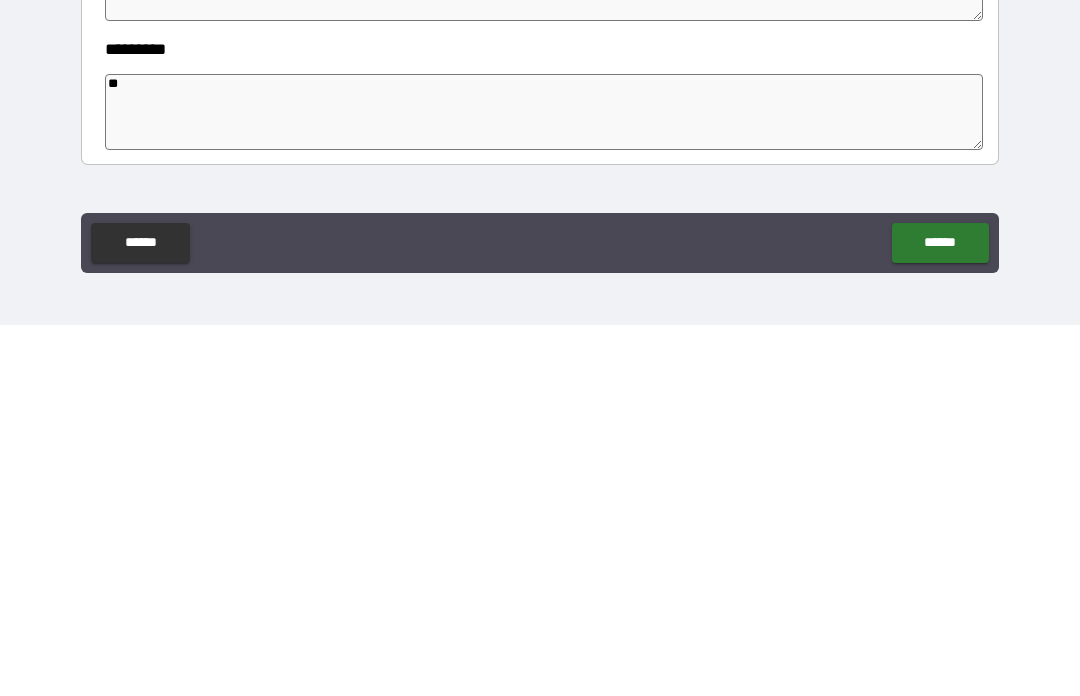 click on "******" at bounding box center (940, 614) 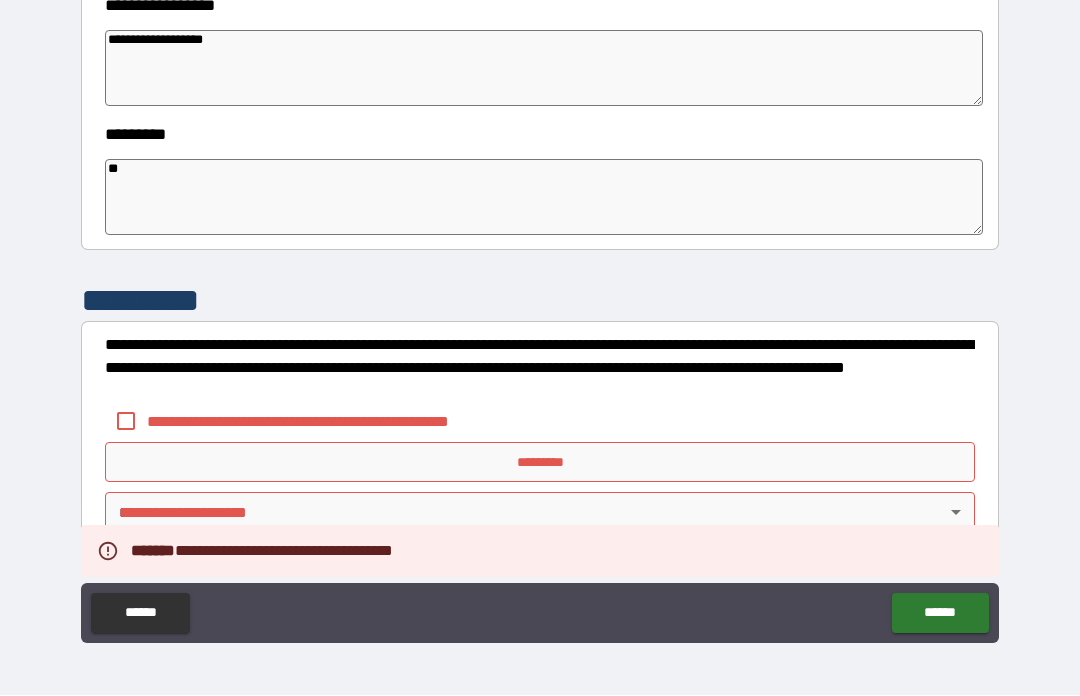scroll, scrollTop: 575, scrollLeft: 0, axis: vertical 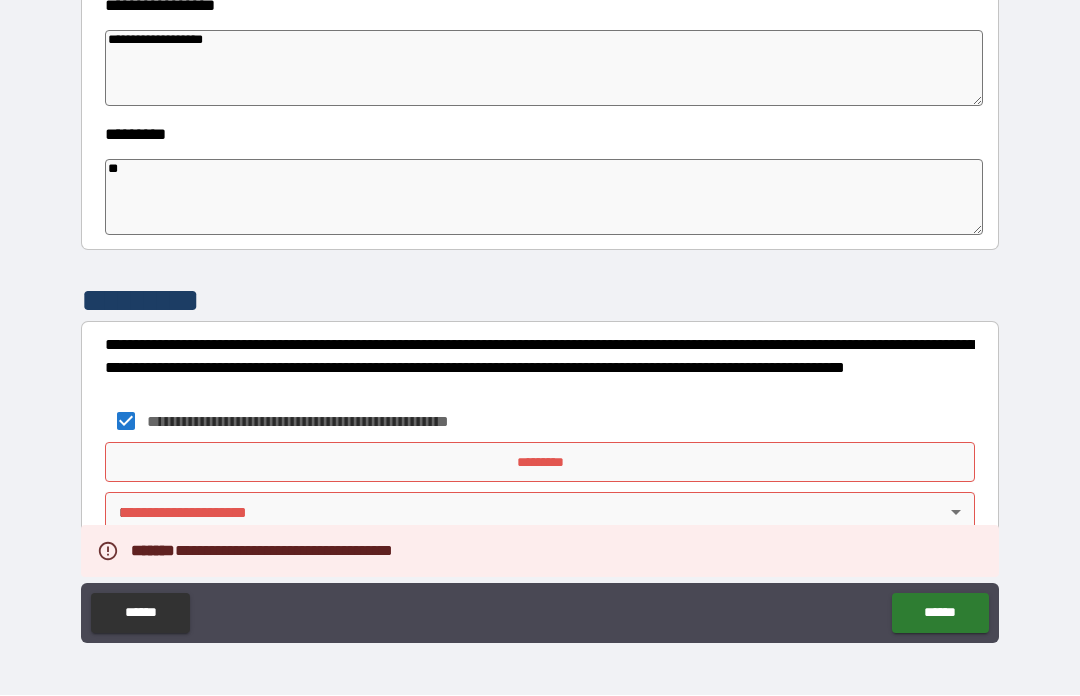 click on "*********" at bounding box center [540, 463] 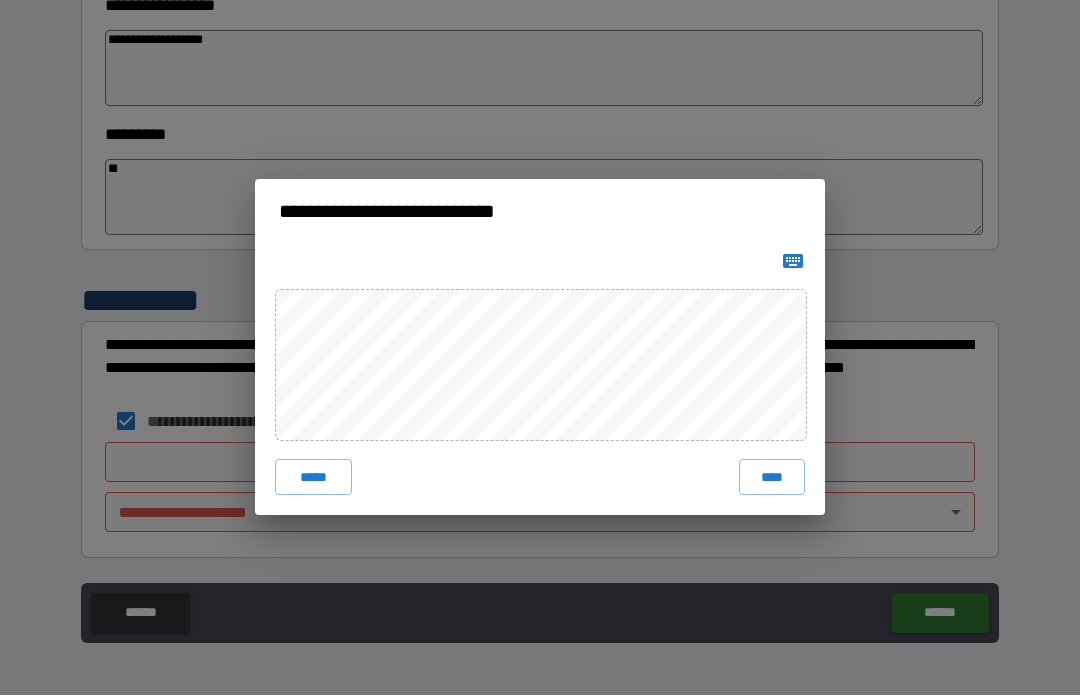 click on "****" at bounding box center (772, 478) 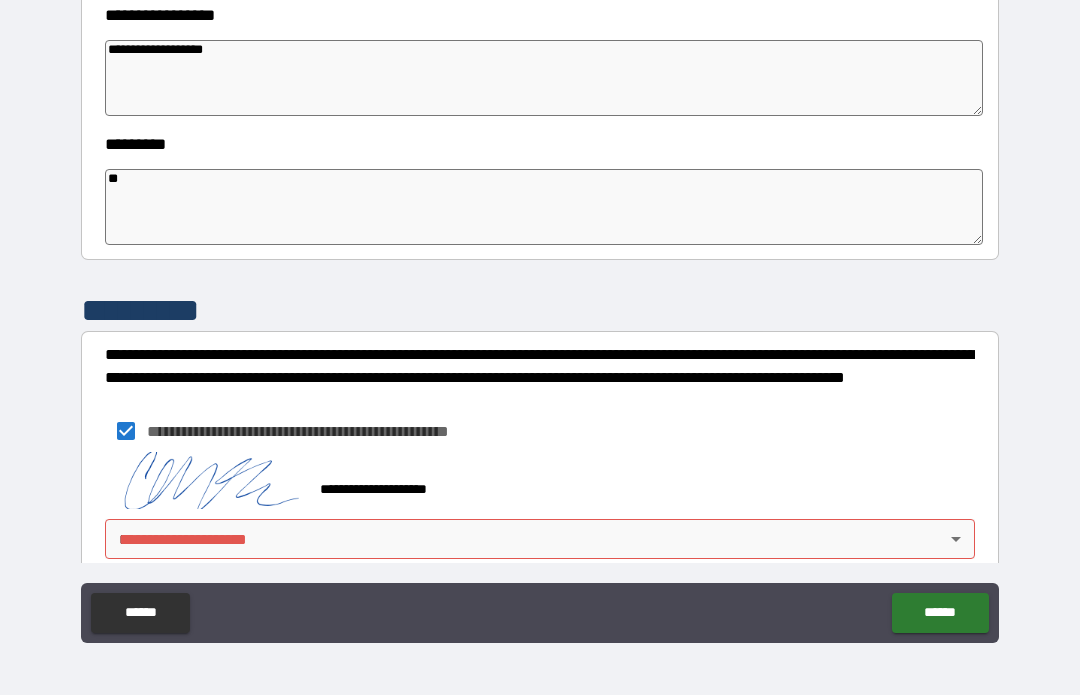 click on "**********" at bounding box center (540, 313) 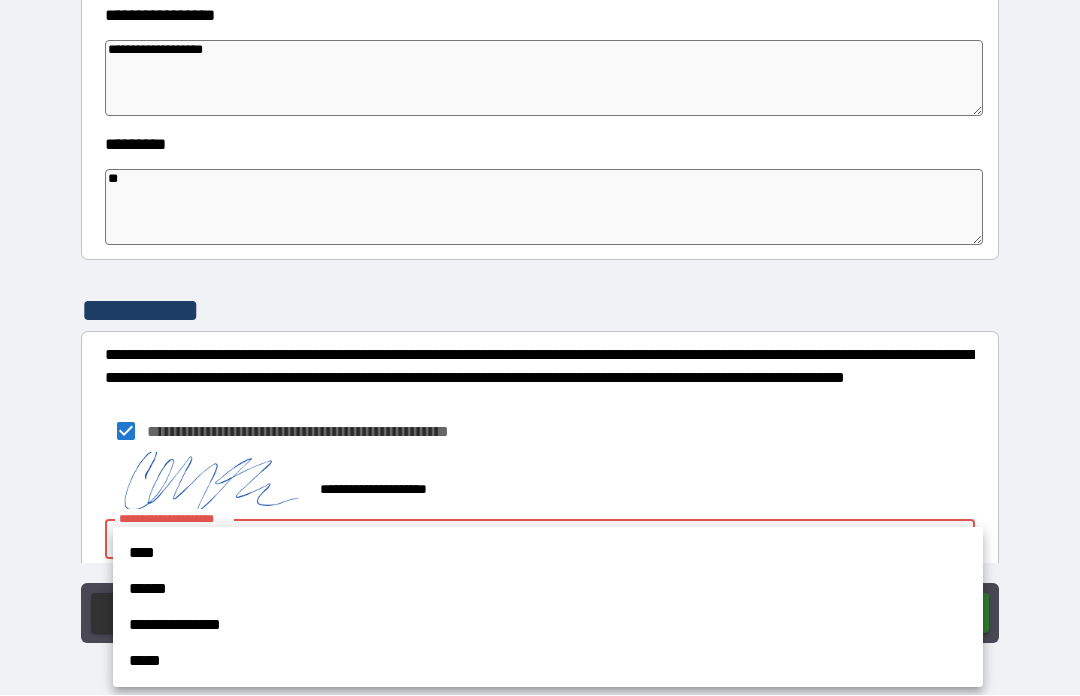 click on "**********" at bounding box center [548, 626] 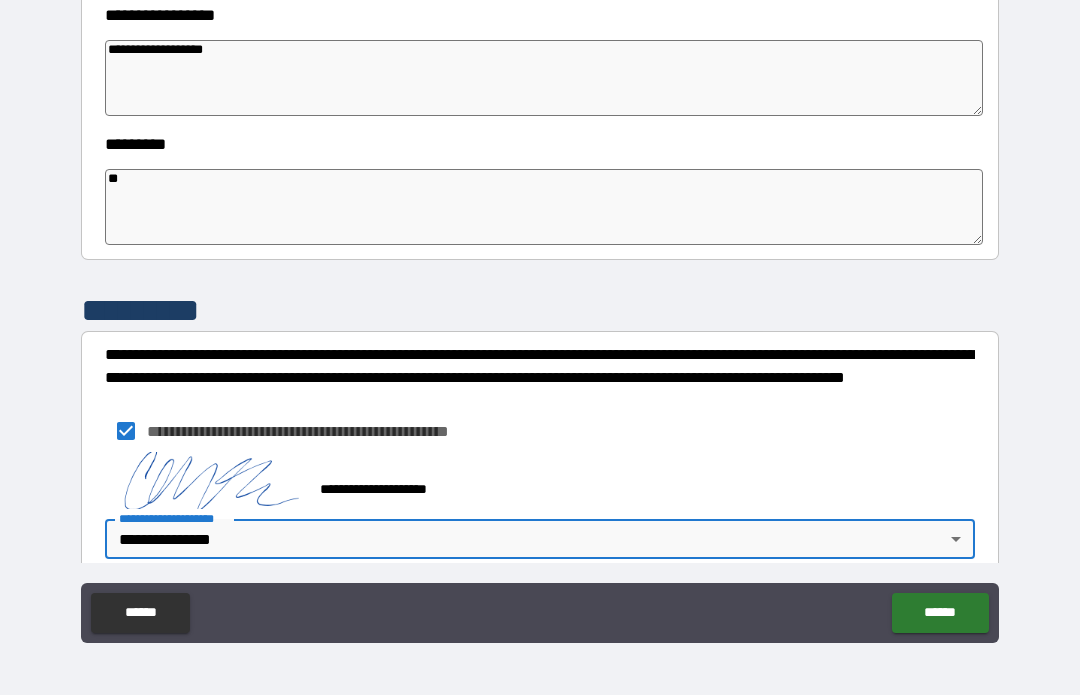 click on "******" at bounding box center (940, 614) 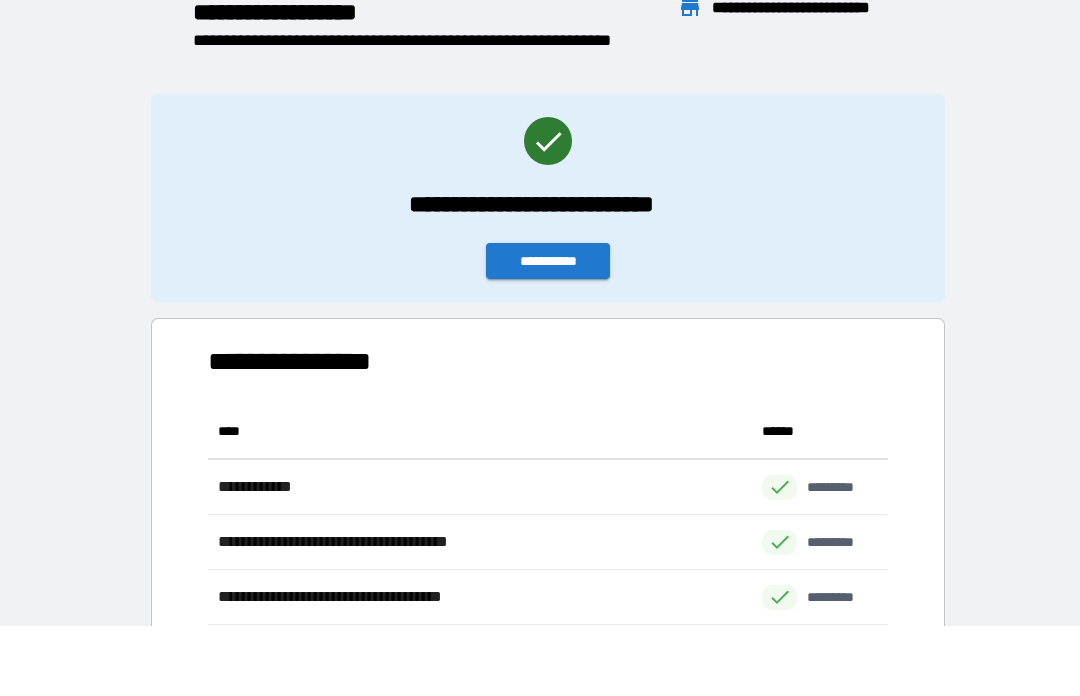 scroll, scrollTop: 1, scrollLeft: 1, axis: both 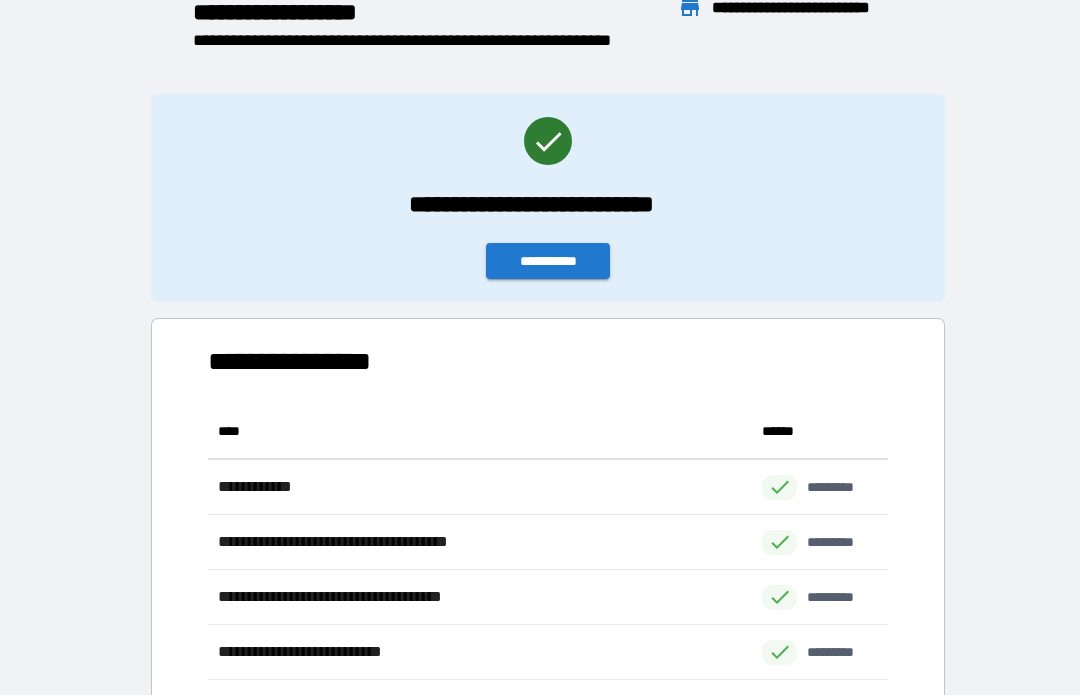 click on "**********" at bounding box center (548, 262) 